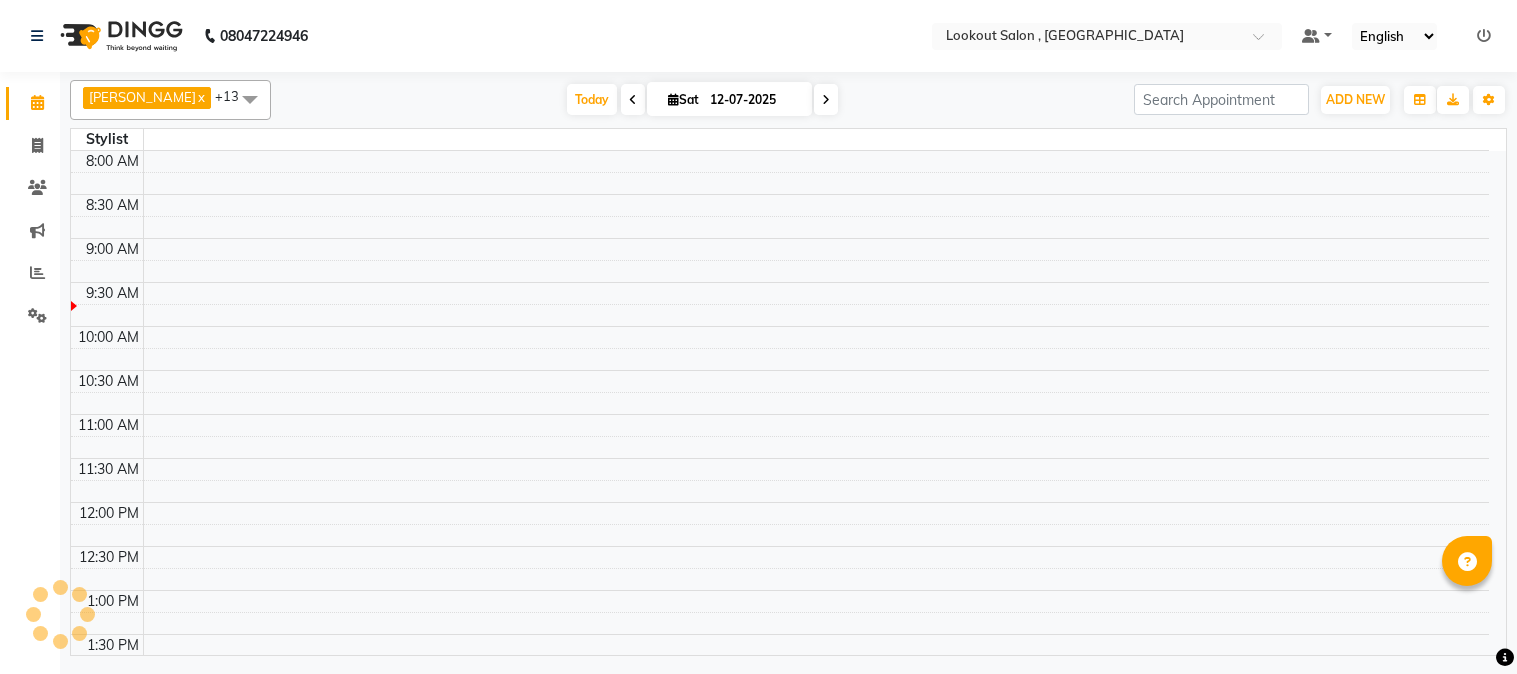 scroll, scrollTop: 0, scrollLeft: 0, axis: both 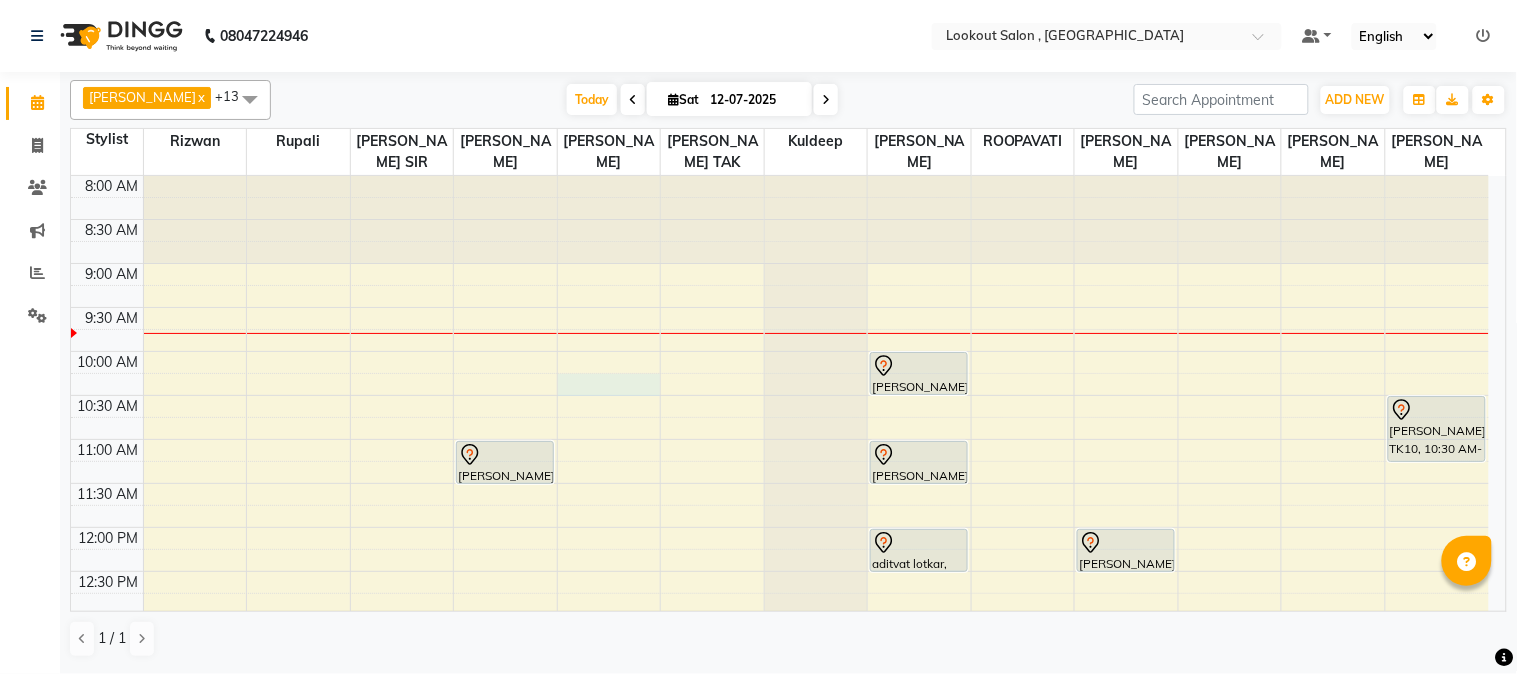 click on "8:00 AM 8:30 AM 9:00 AM 9:30 AM 10:00 AM 10:30 AM 11:00 AM 11:30 AM 12:00 PM 12:30 PM 1:00 PM 1:30 PM 2:00 PM 2:30 PM 3:00 PM 3:30 PM 4:00 PM 4:30 PM 5:00 PM 5:30 PM 6:00 PM 6:30 PM 7:00 PM 7:30 PM 8:00 PM 8:30 PM 9:00 PM 9:30 PM 10:00 PM 10:30 PM 11:00 PM 11:30 PM             [PERSON_NAME], TK01, 04:00 PM-05:30 PM, HIGHLIGHTS-BELOW SHOULDER             [PERSON_NAME] Shah15, TK04, 11:00 AM-11:30 AM, HAIRCUT WITH STYLIST (M)             [PERSON_NAME], TK02, 02:00 PM-03:00 PM, PREMIUM BTX BELOW SHOULDER              [PERSON_NAME], TK03, 07:00 PM-07:30 PM, HAIRCUT WITH STYLIST (M)             [PERSON_NAME], TK03, 07:30 PM-07:55 PM, [PERSON_NAME] CRAFTING             [PERSON_NAME], TK05, 10:00 AM-10:30 AM, HAIRCUT WITH SENIOR STYLIST(M)             [PERSON_NAME], TK07, 11:00 AM-11:30 AM, HAIRCUT WITH SENIOR STYLIST(M)             aditvat lotkar, TK06, 12:00 PM-12:30 PM, HAIRCUT WITH SENIOR STYLIST(M)             [PERSON_NAME], TK08, 12:00 PM-12:30 PM, HAIRCUT WITH STYLIST (M)" at bounding box center (780, 879) 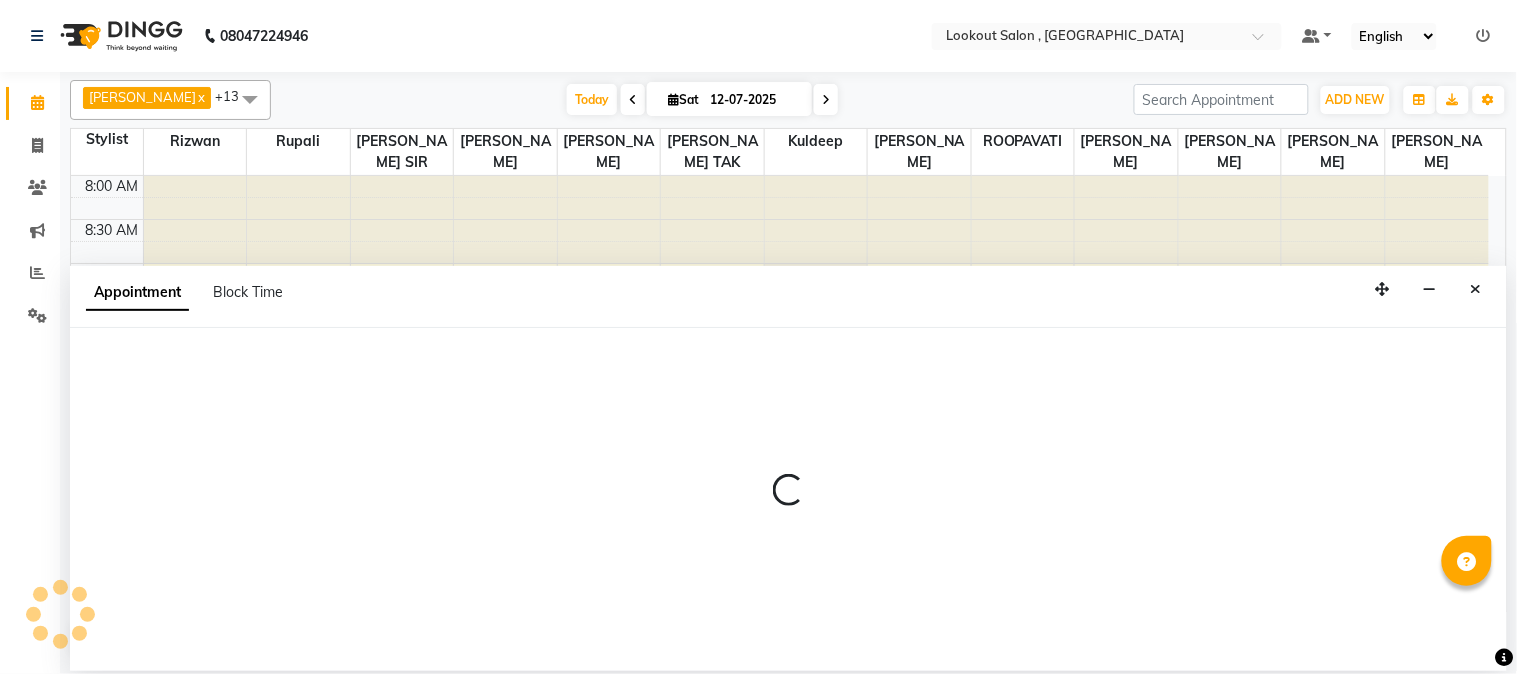 select on "8284" 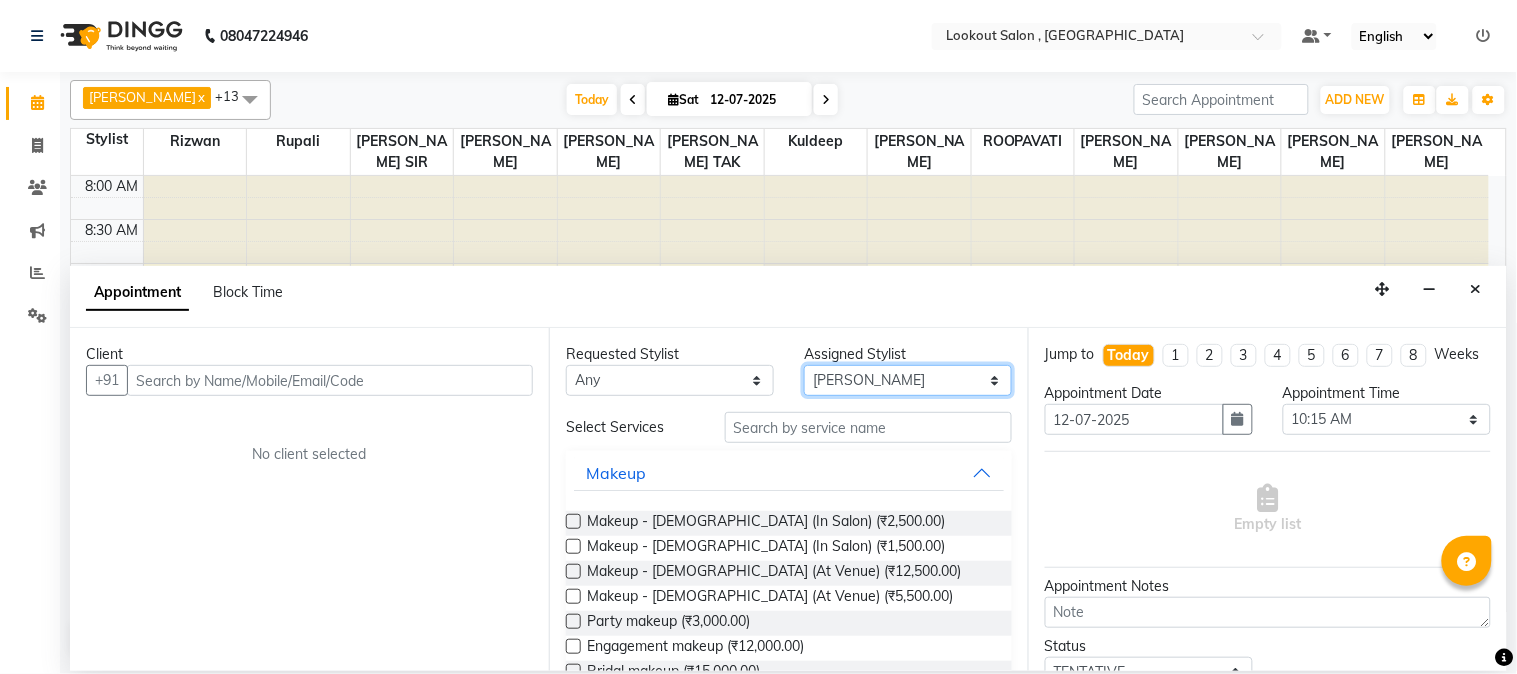 click on "Select [PERSON_NAME] [PERSON_NAME] kuldeep [PERSON_NAME] NANDINI [PERSON_NAME] [PERSON_NAME] [PERSON_NAME] ROOPAVATI [PERSON_NAME]  [PERSON_NAME] TAK shweta kashyap" at bounding box center (908, 380) 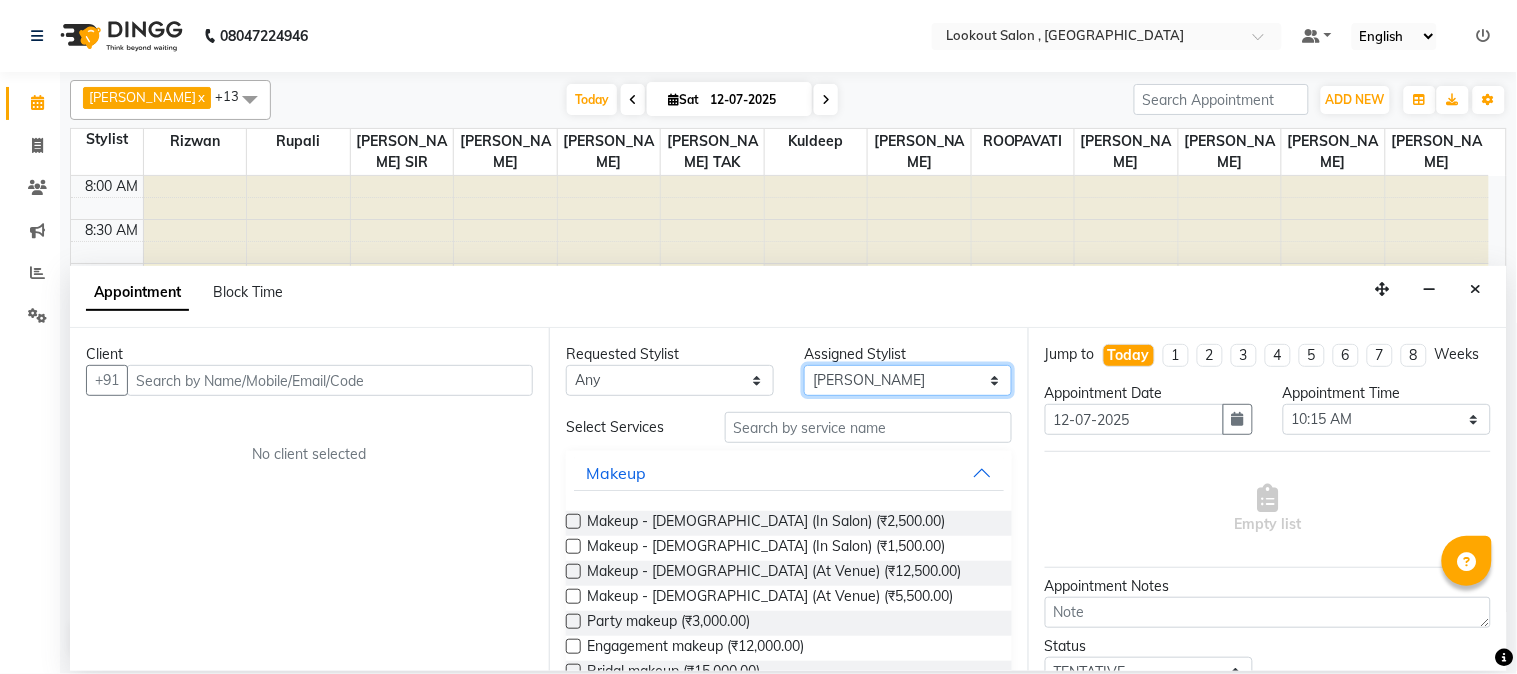 select on "24828" 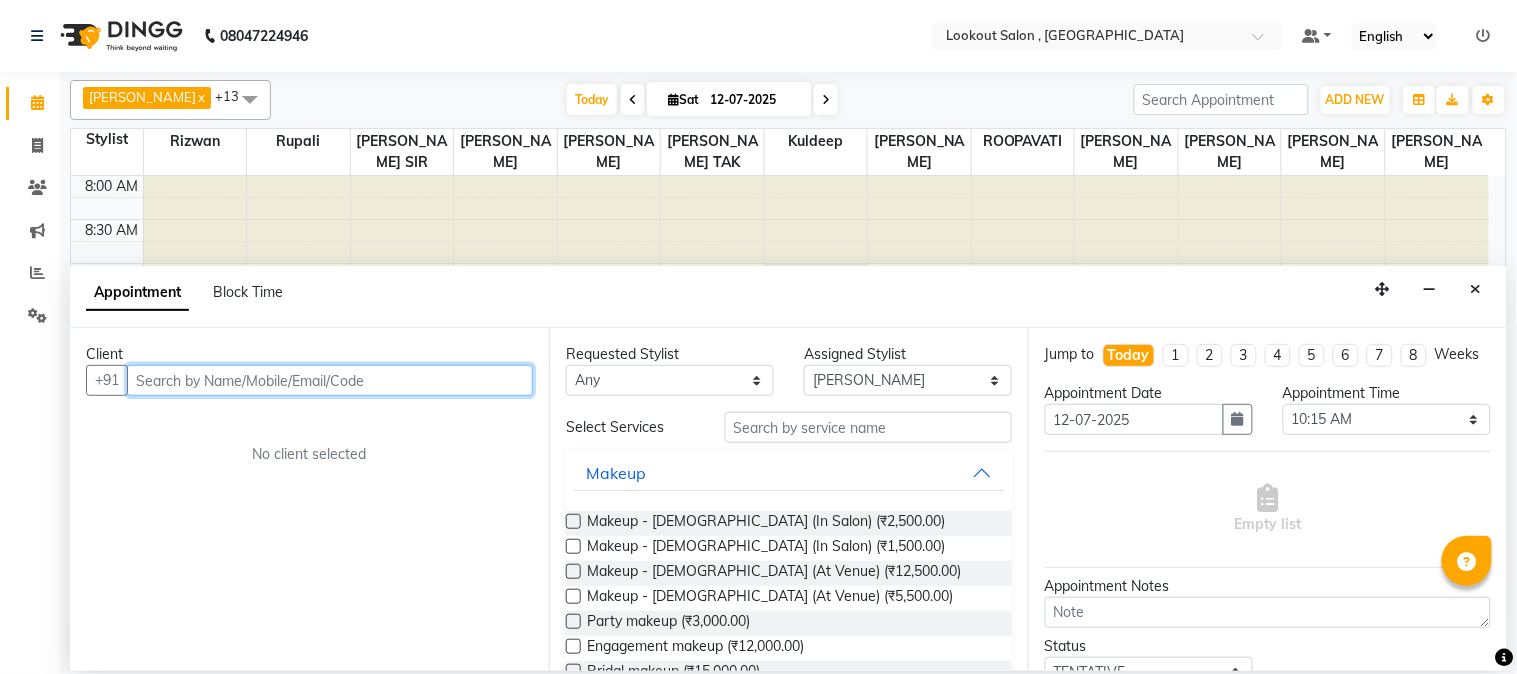 click at bounding box center [330, 380] 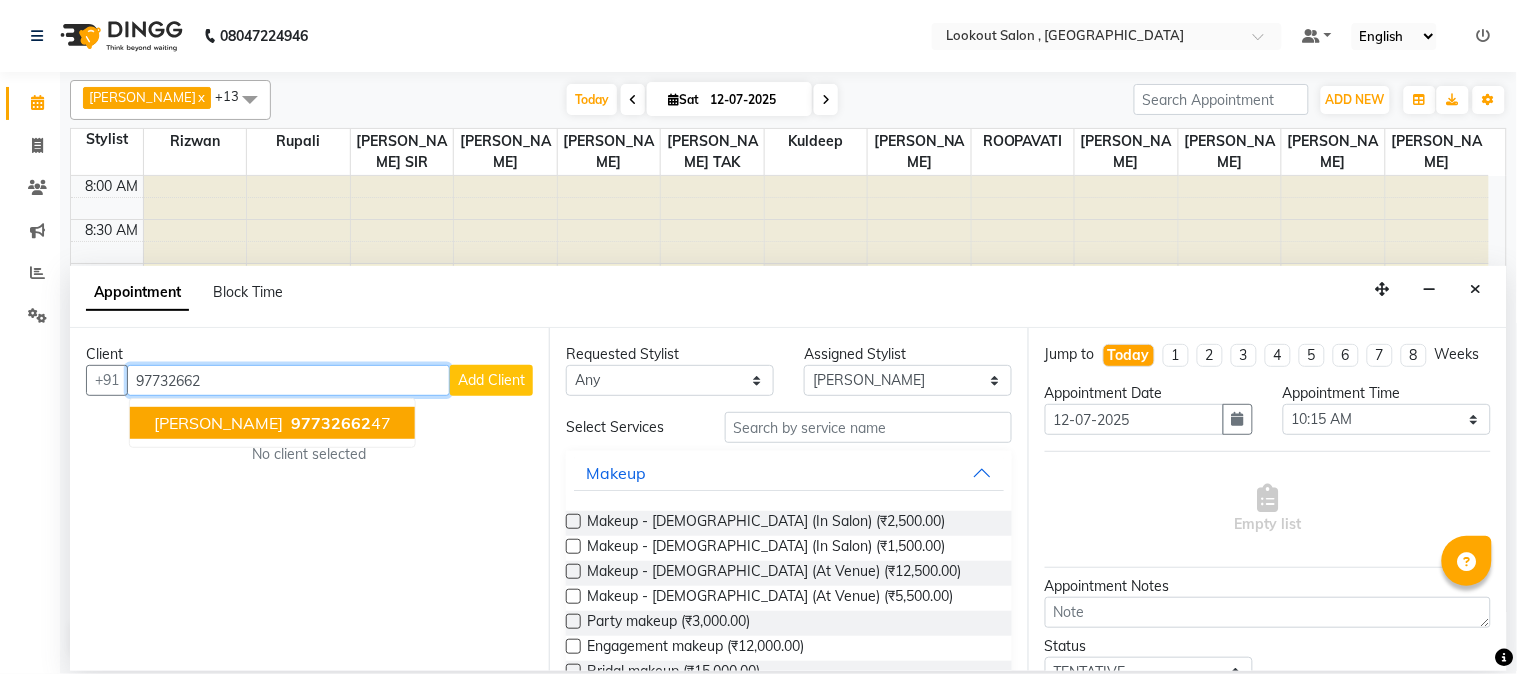 click on "anuj mittal" at bounding box center (218, 423) 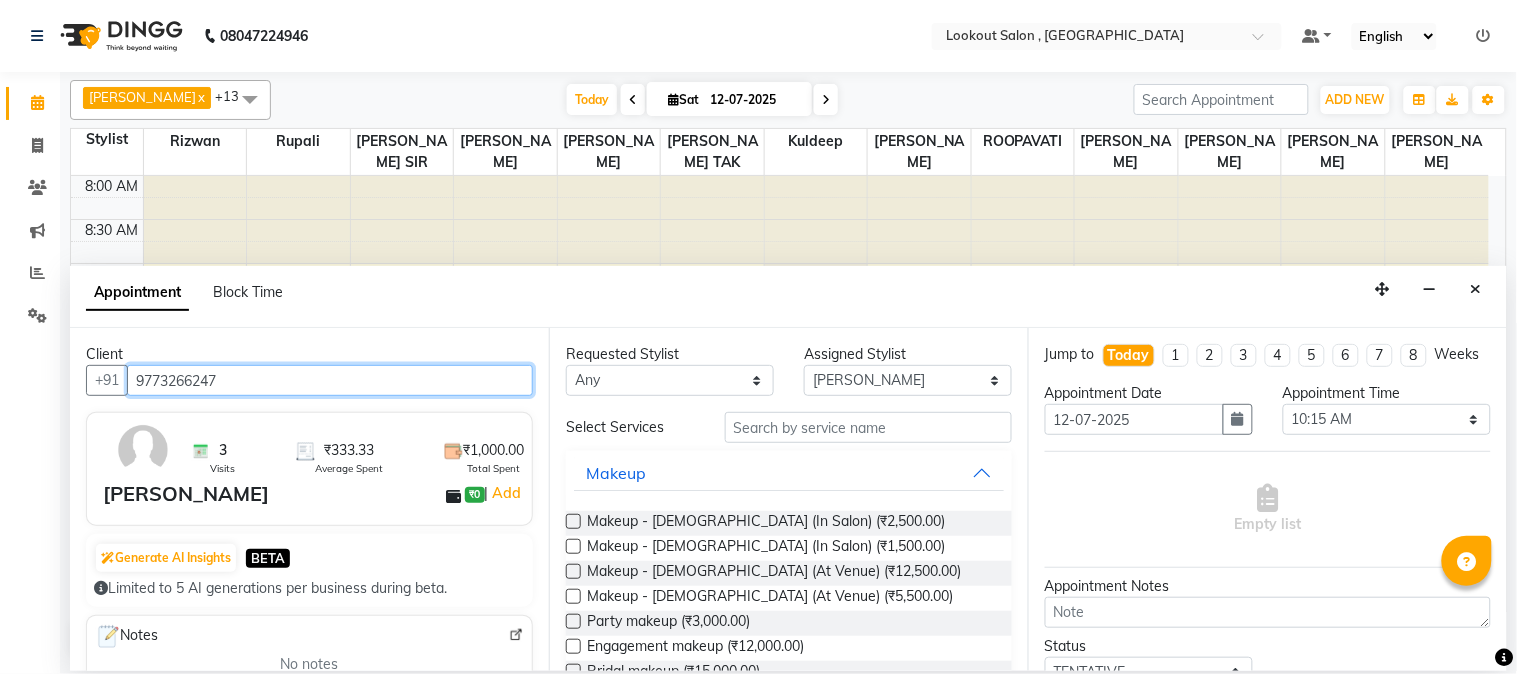 type on "9773266247" 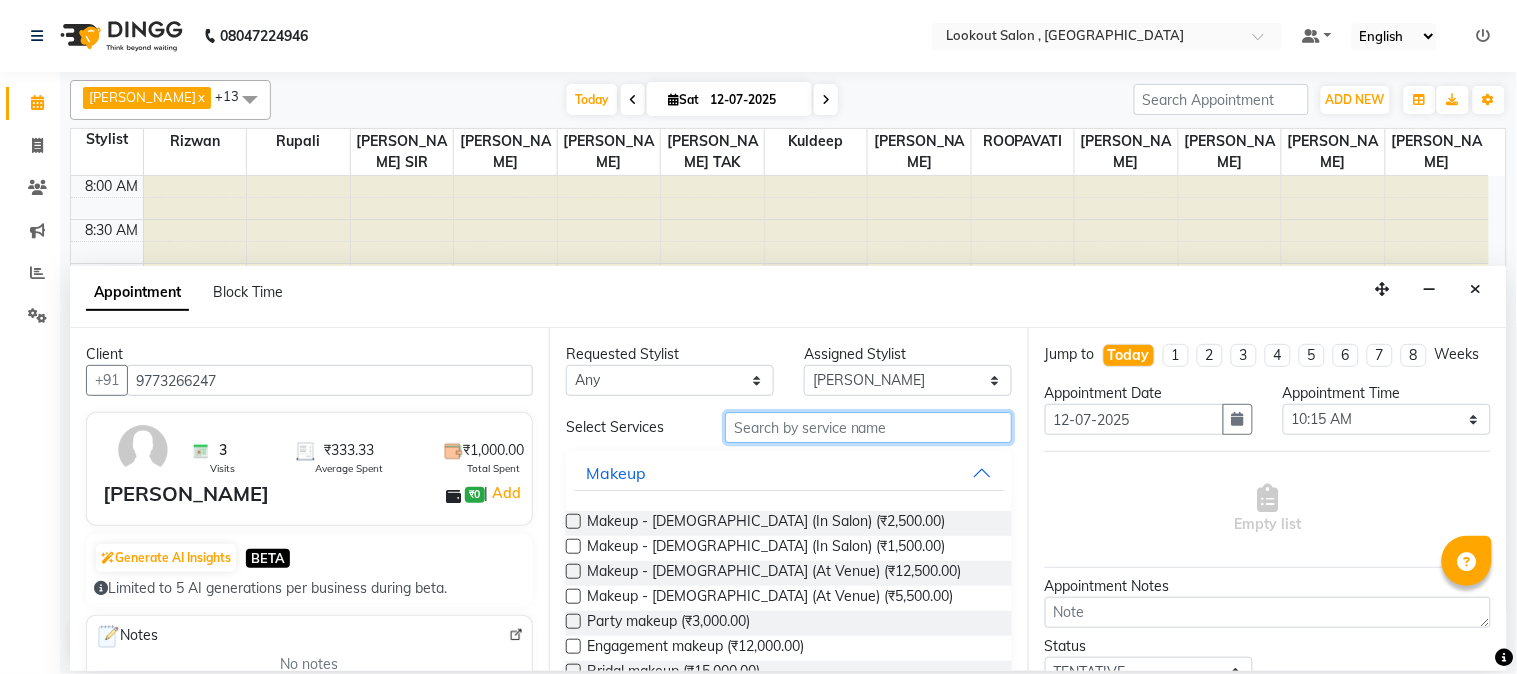 click at bounding box center (868, 427) 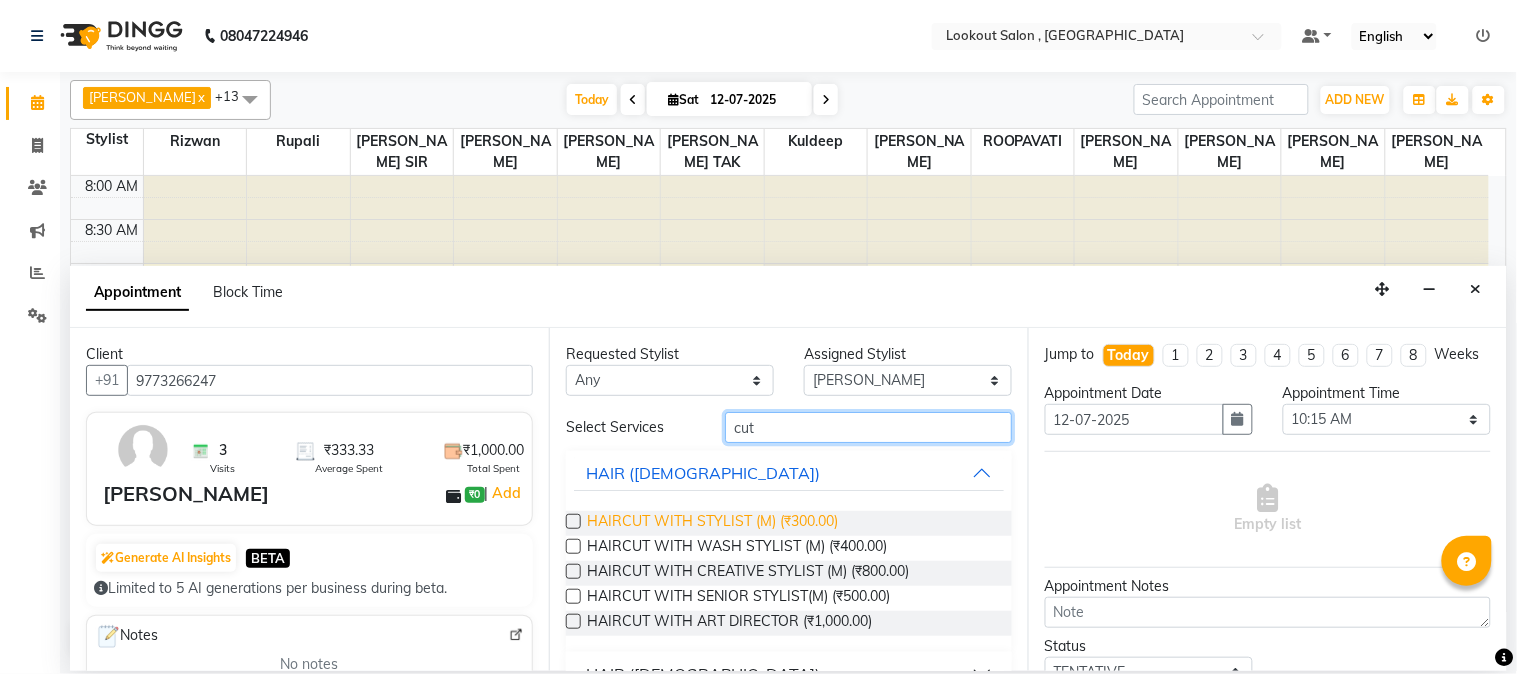 type on "cut" 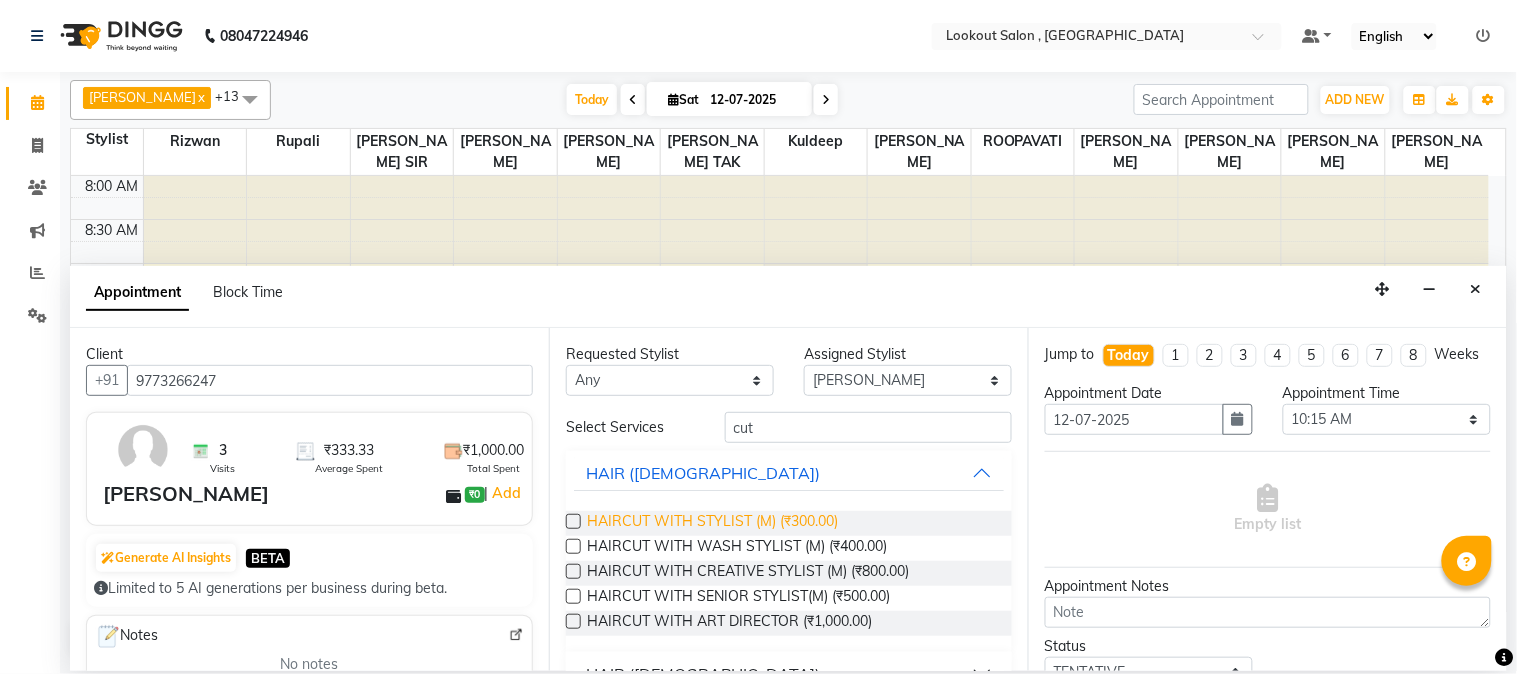 click on "HAIRCUT WITH STYLIST (M) (₹300.00)" at bounding box center [712, 523] 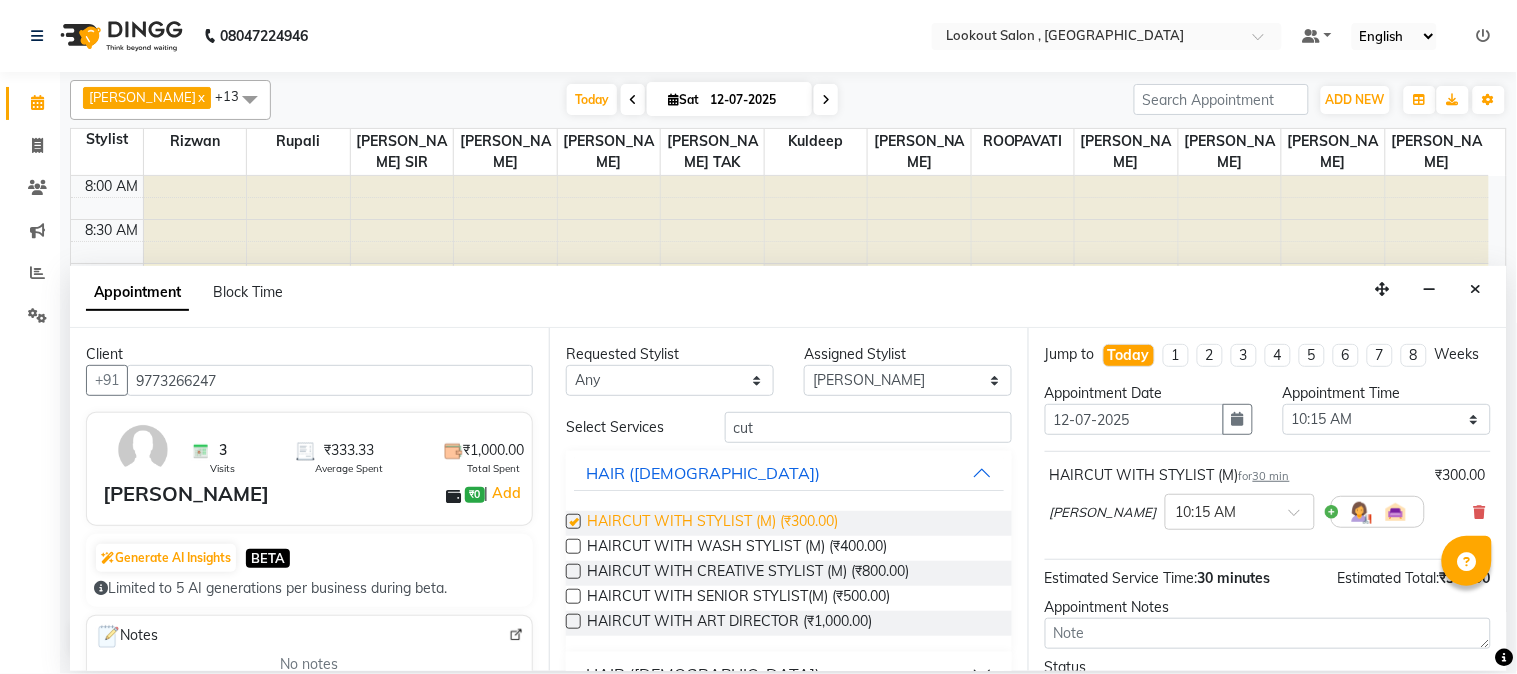 checkbox on "false" 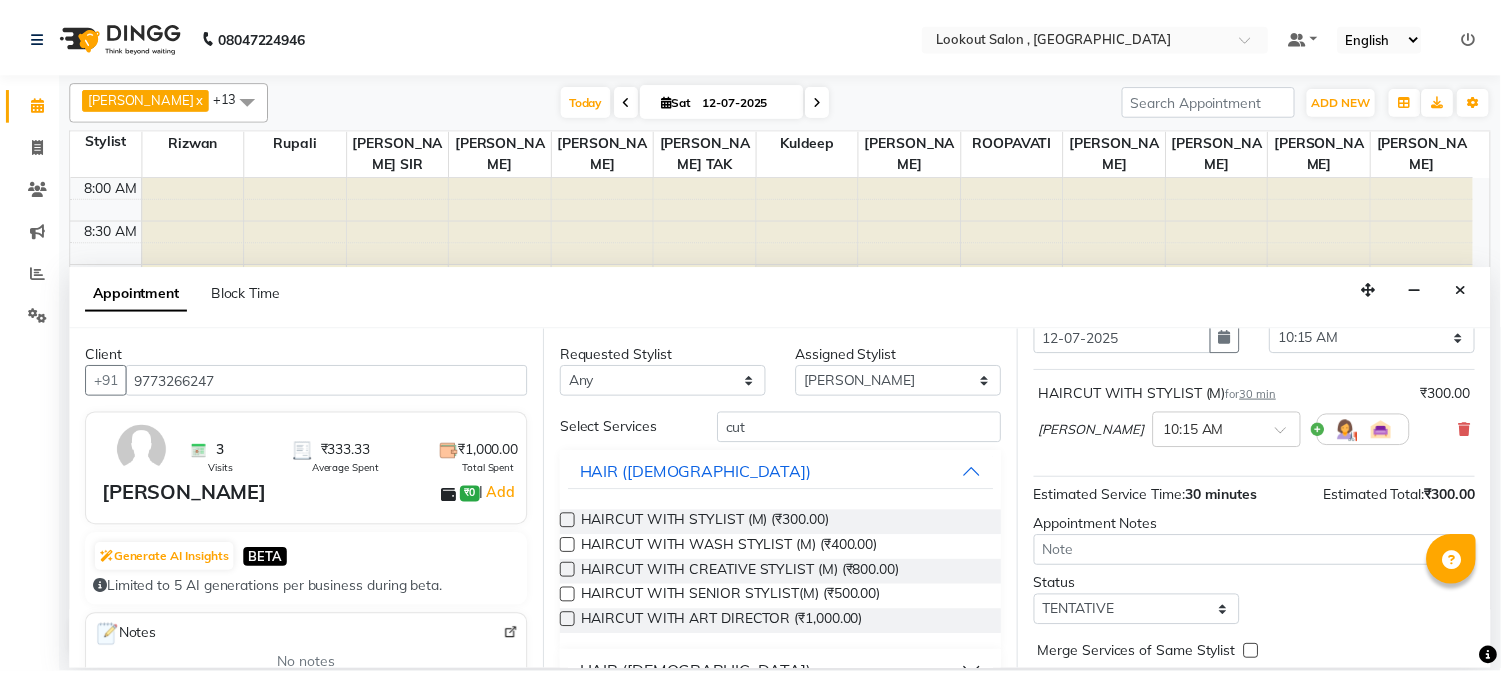 scroll, scrollTop: 183, scrollLeft: 0, axis: vertical 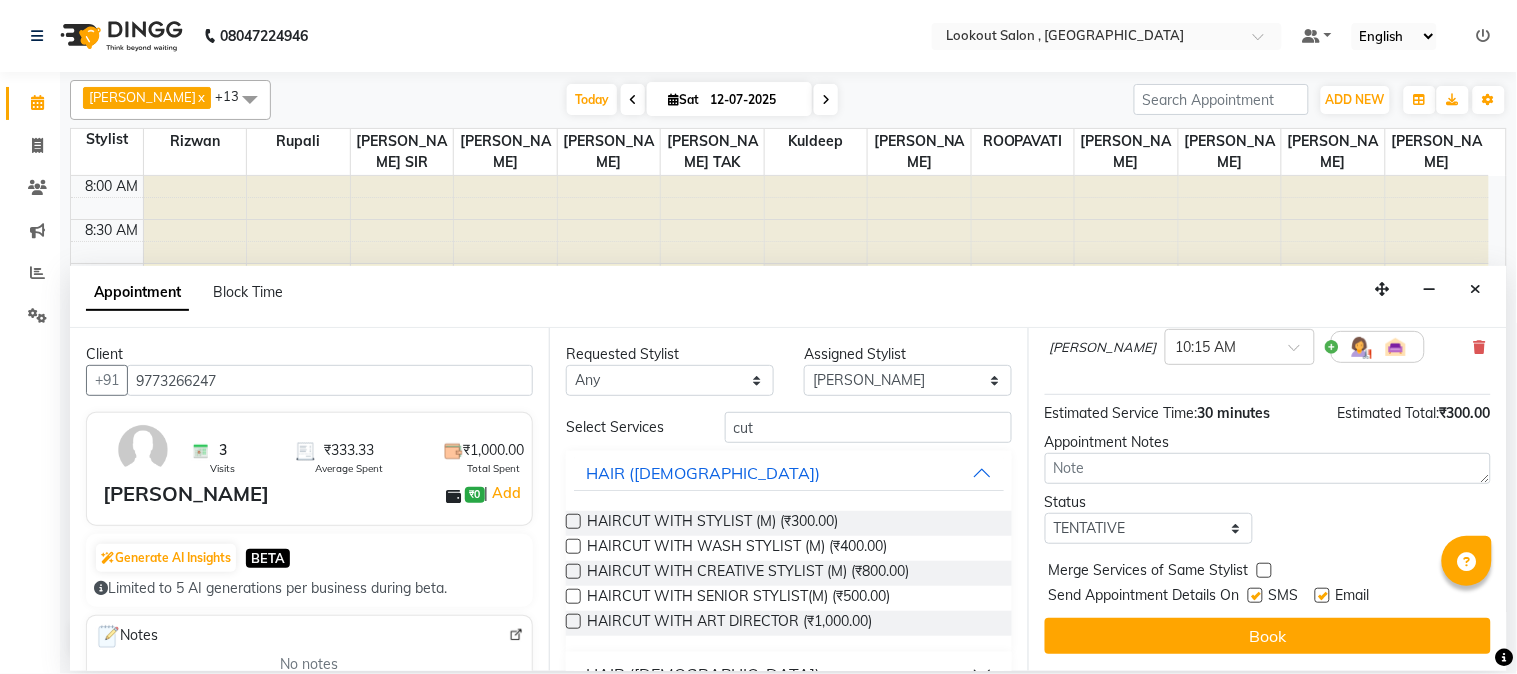 click on "Book" at bounding box center [1268, 636] 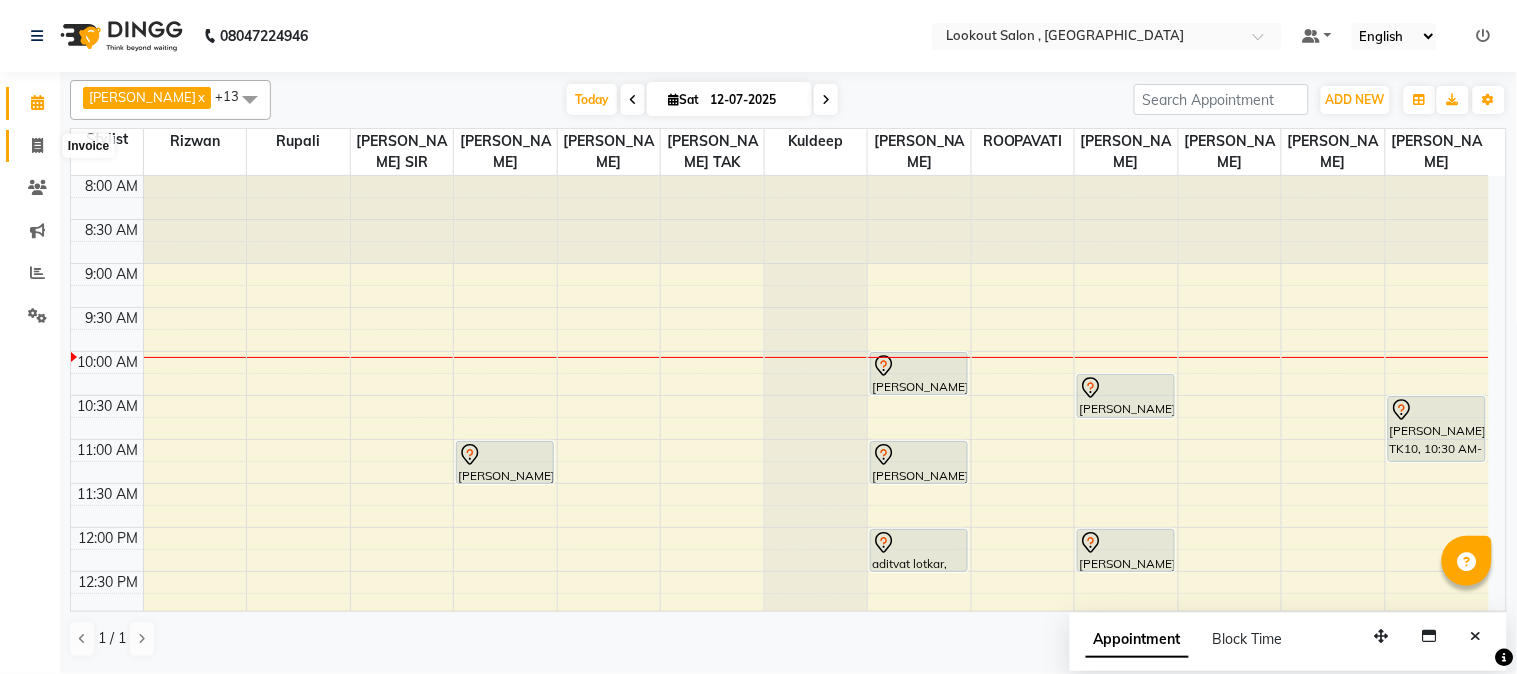 click 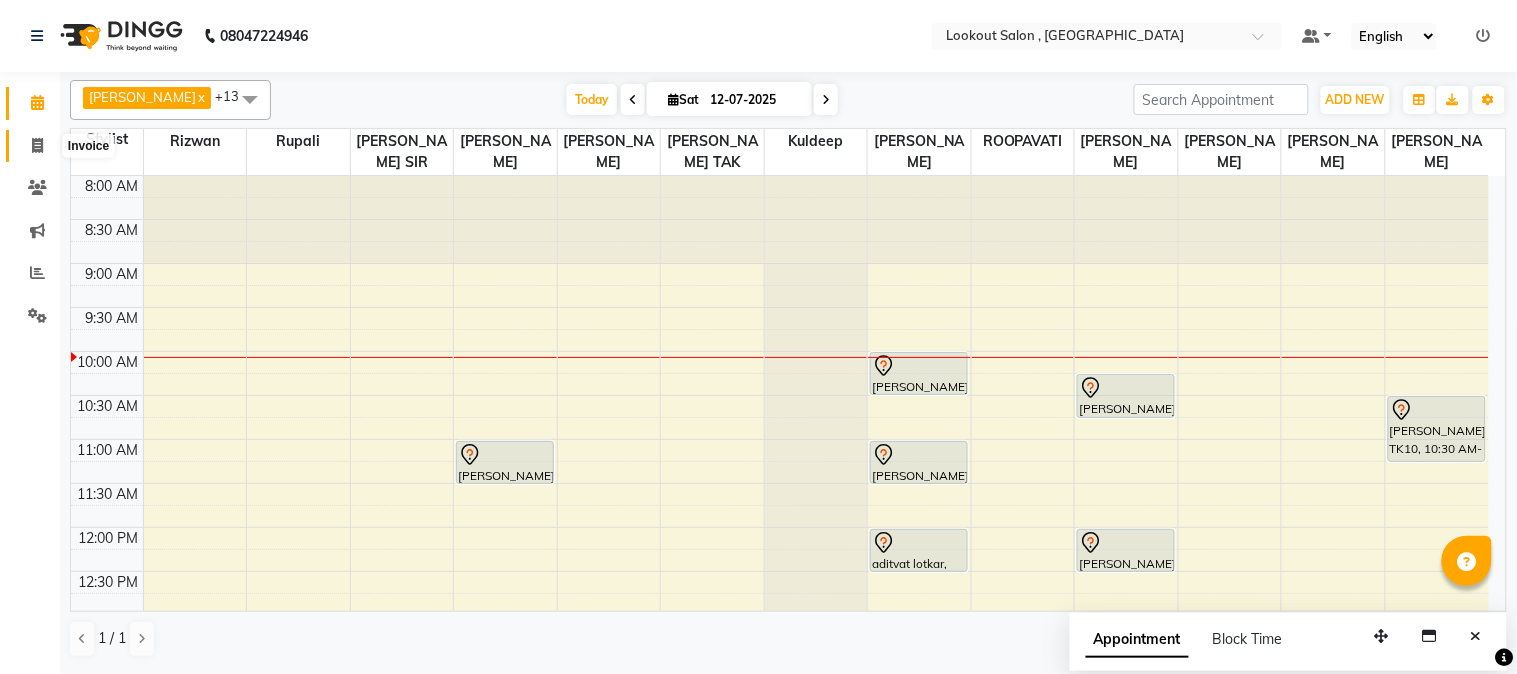 click 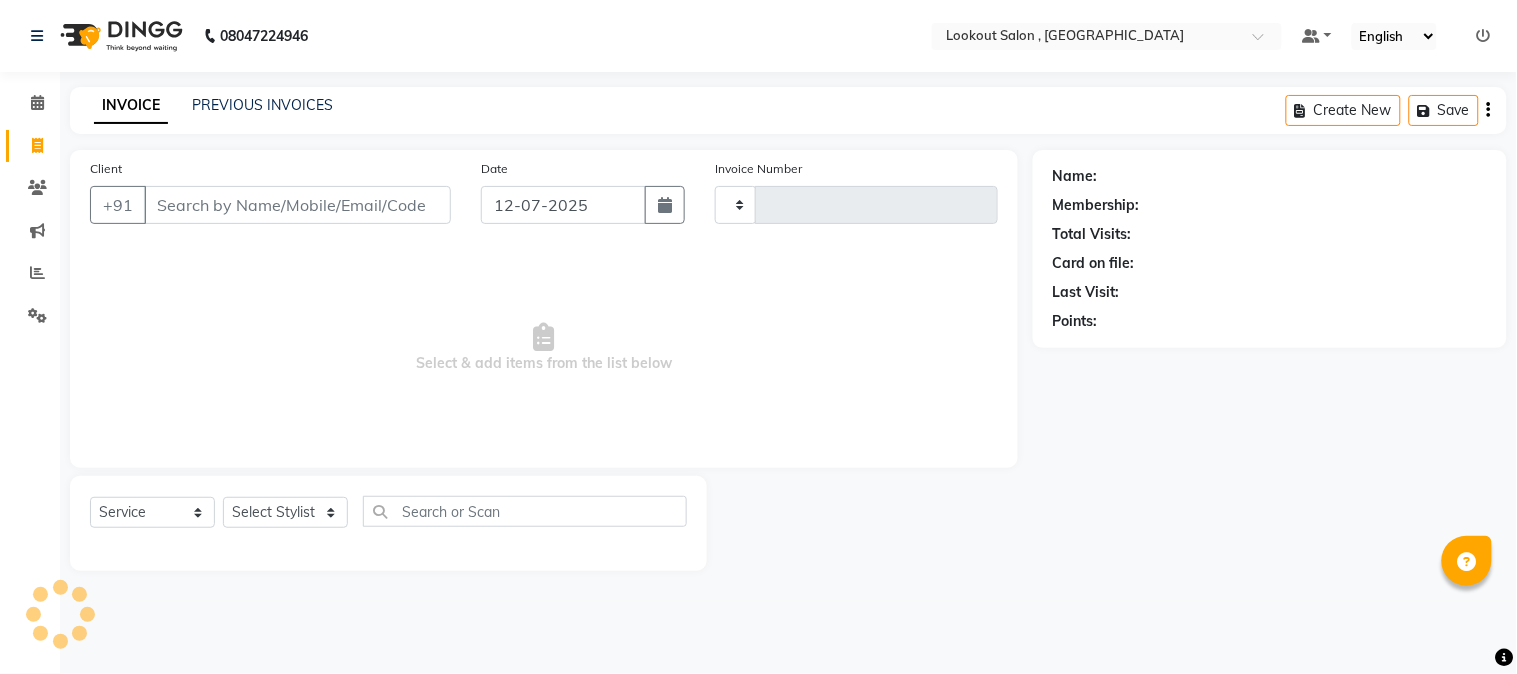click on "Client" at bounding box center [297, 205] 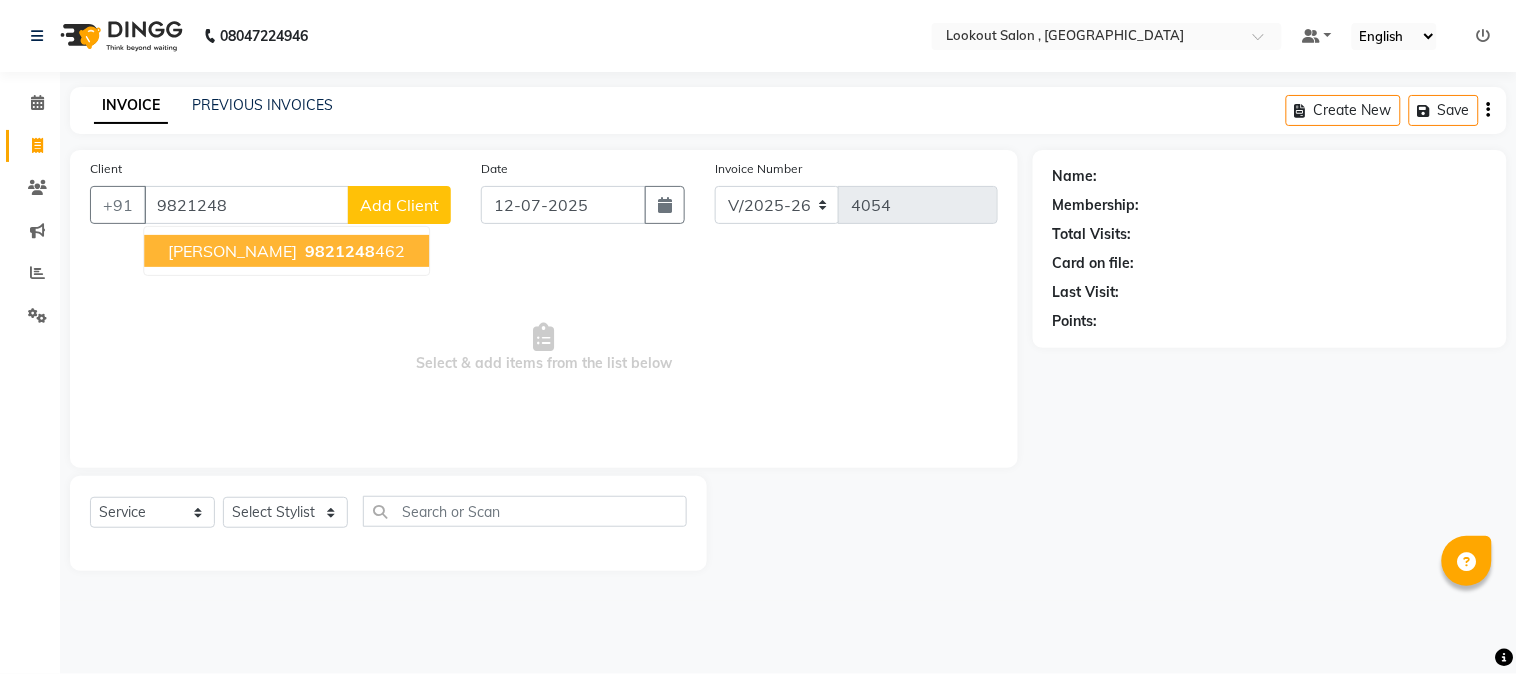 click on "9821248" at bounding box center (340, 251) 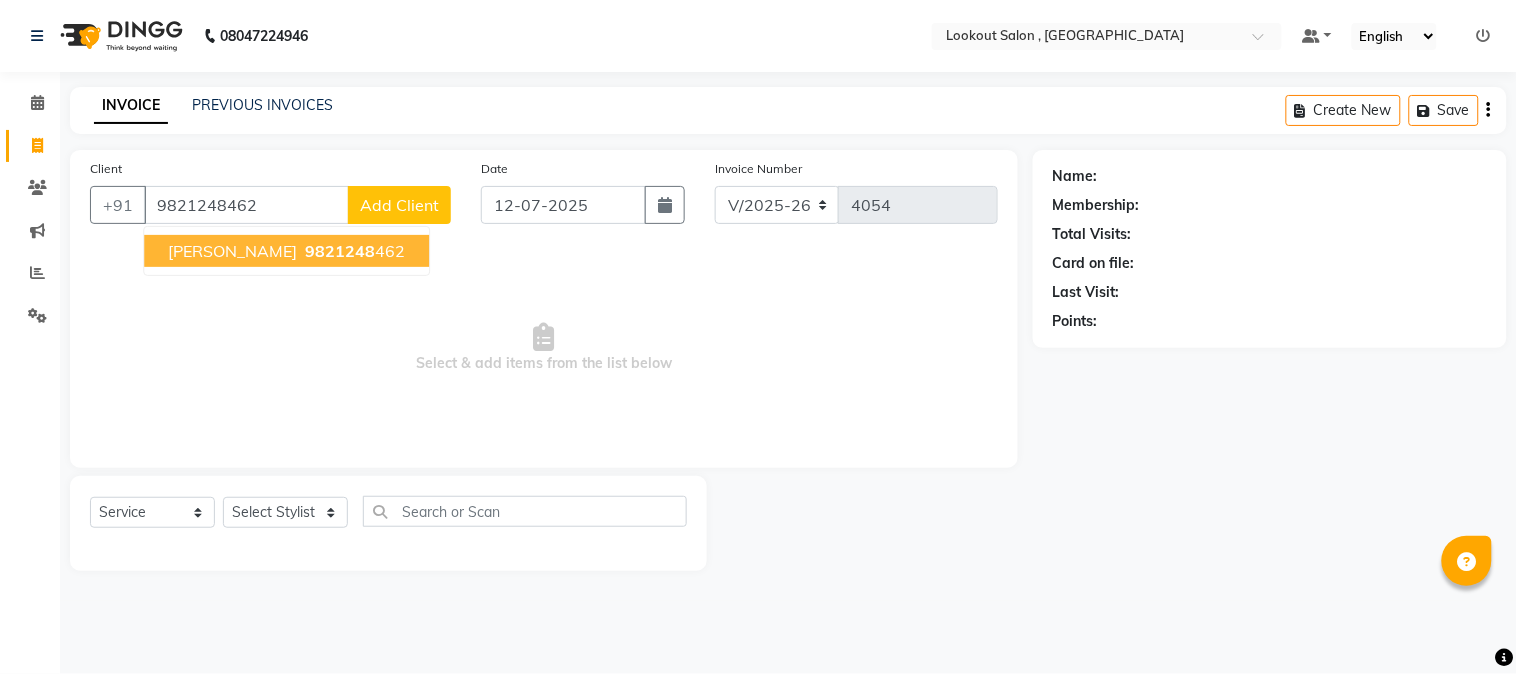 type on "9821248462" 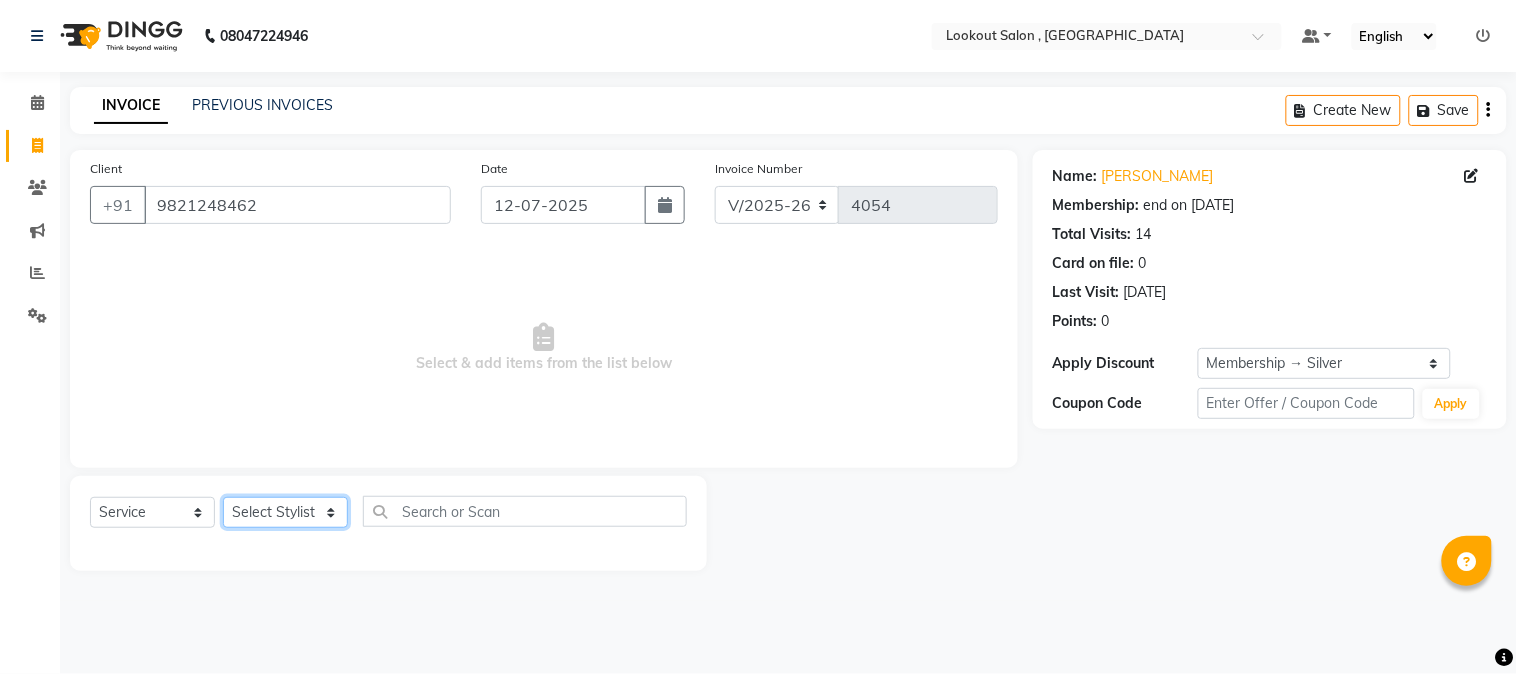click on "Select Stylist AMIT SOLANKI jishan shekh kuldeep MANDAR GOSAVI MANISHA SAHU NANDINI GUPTA NIPUL SIR NISAR AHMED PIRJADE Rizwan ROOPAVATI Rupali  RUPESH SADAF SHAIKH SAHIL TAK shweta kashyap" 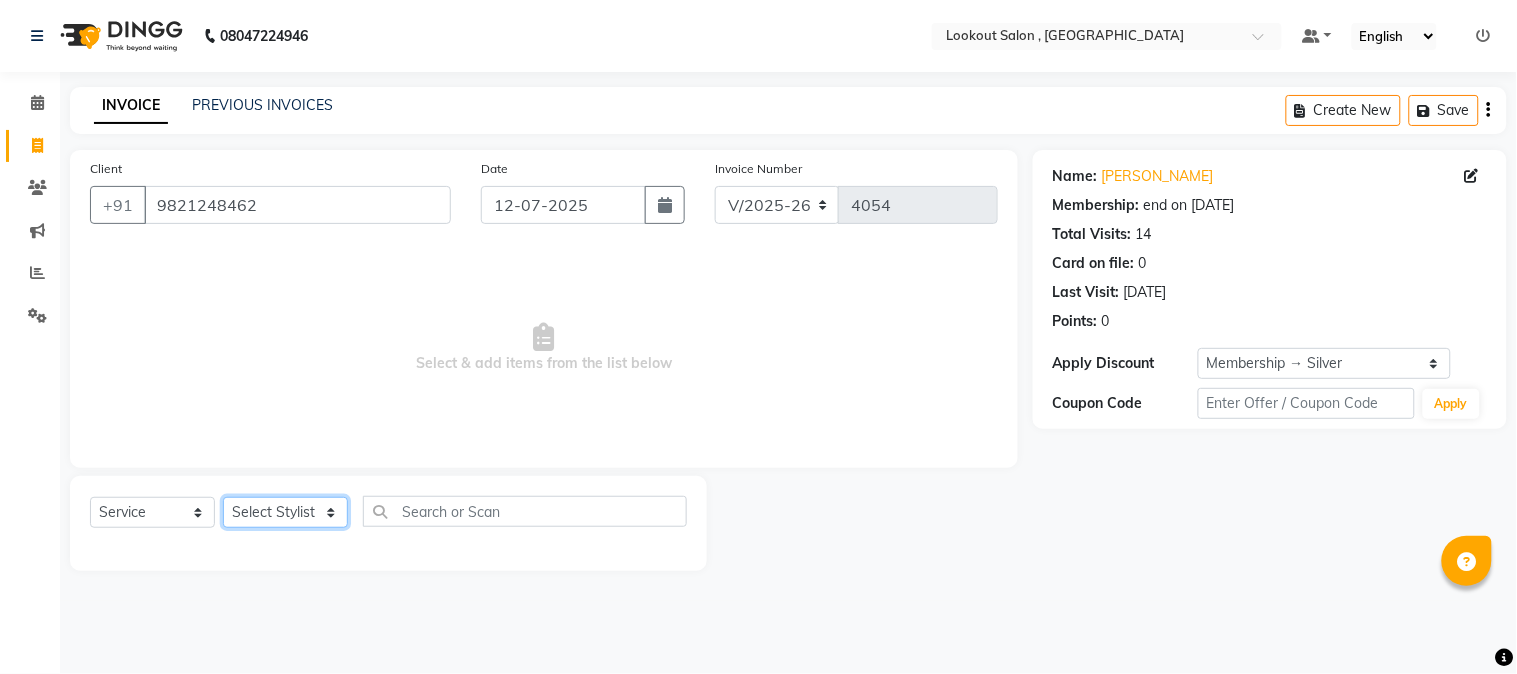 select on "20721" 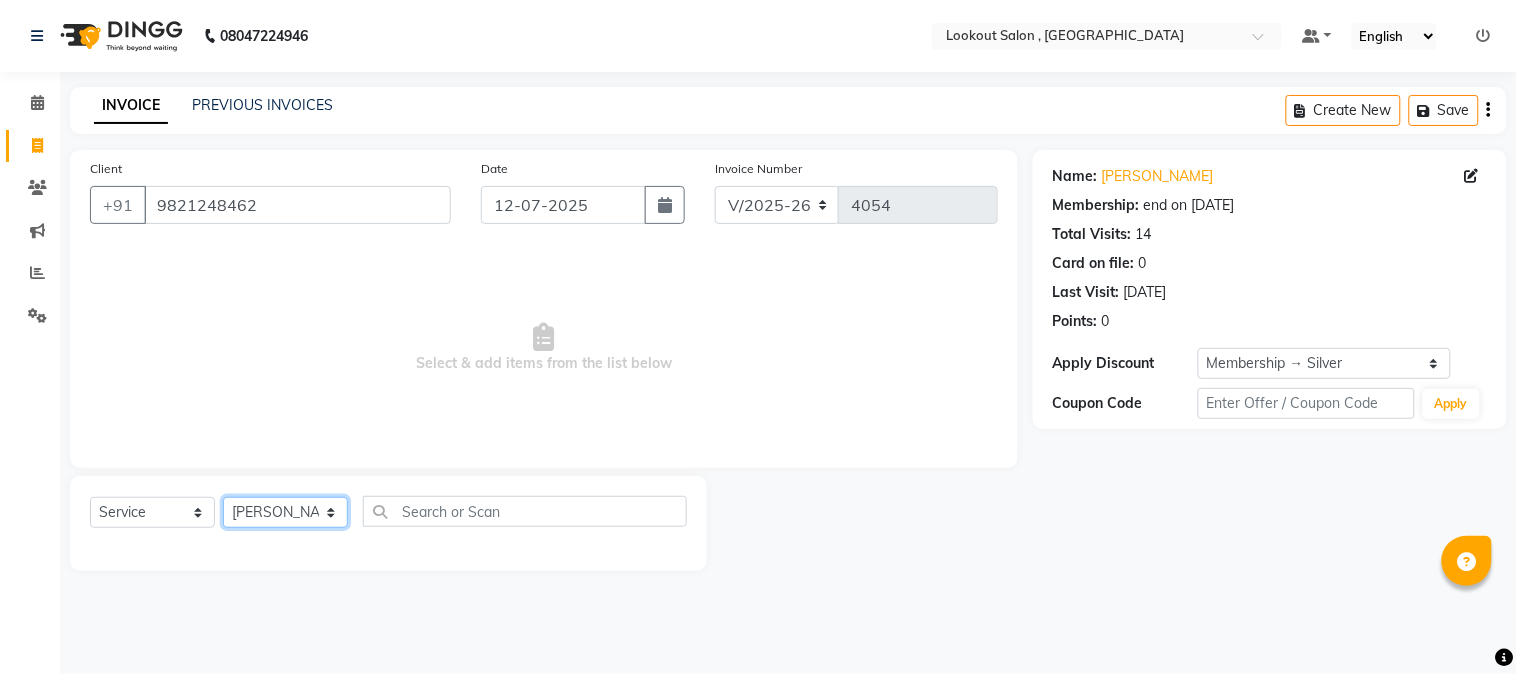click on "Select Stylist AMIT SOLANKI jishan shekh kuldeep MANDAR GOSAVI MANISHA SAHU NANDINI GUPTA NIPUL SIR NISAR AHMED PIRJADE Rizwan ROOPAVATI Rupali  RUPESH SADAF SHAIKH SAHIL TAK shweta kashyap" 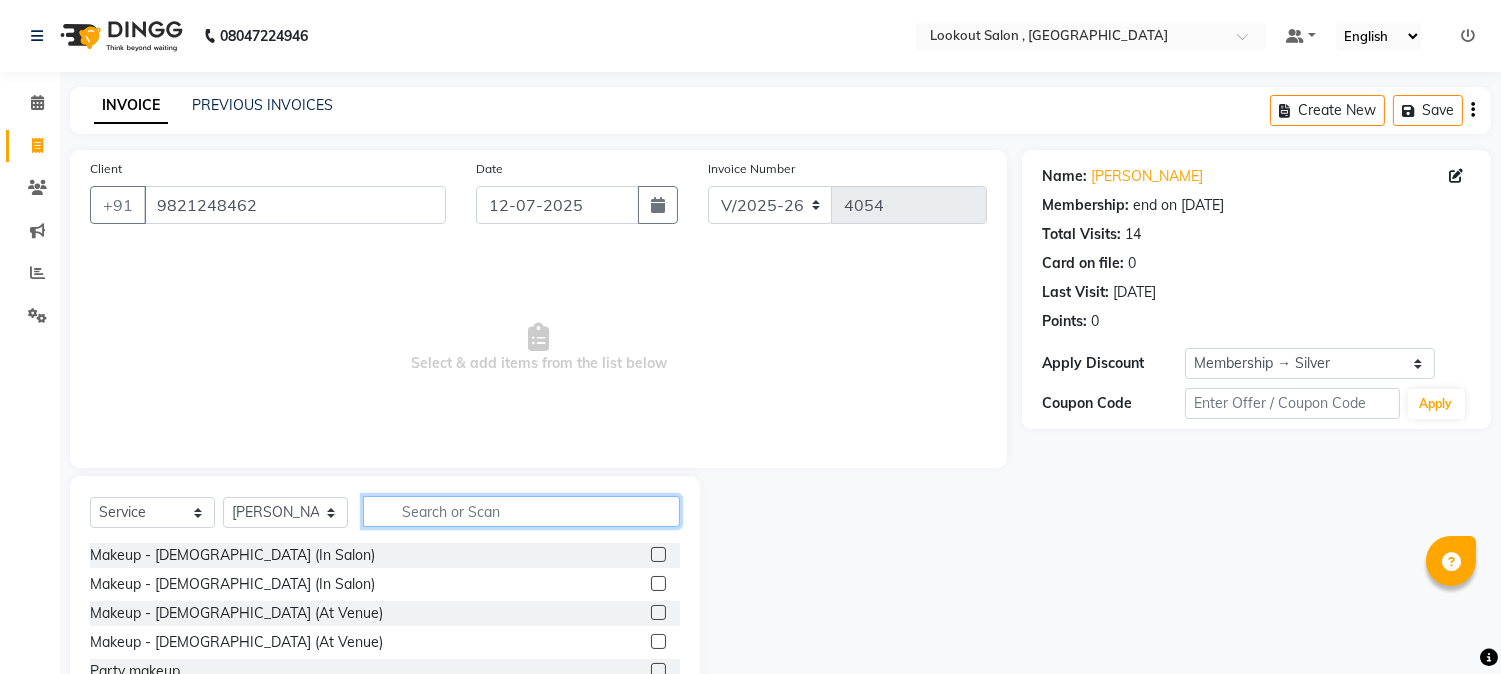 click 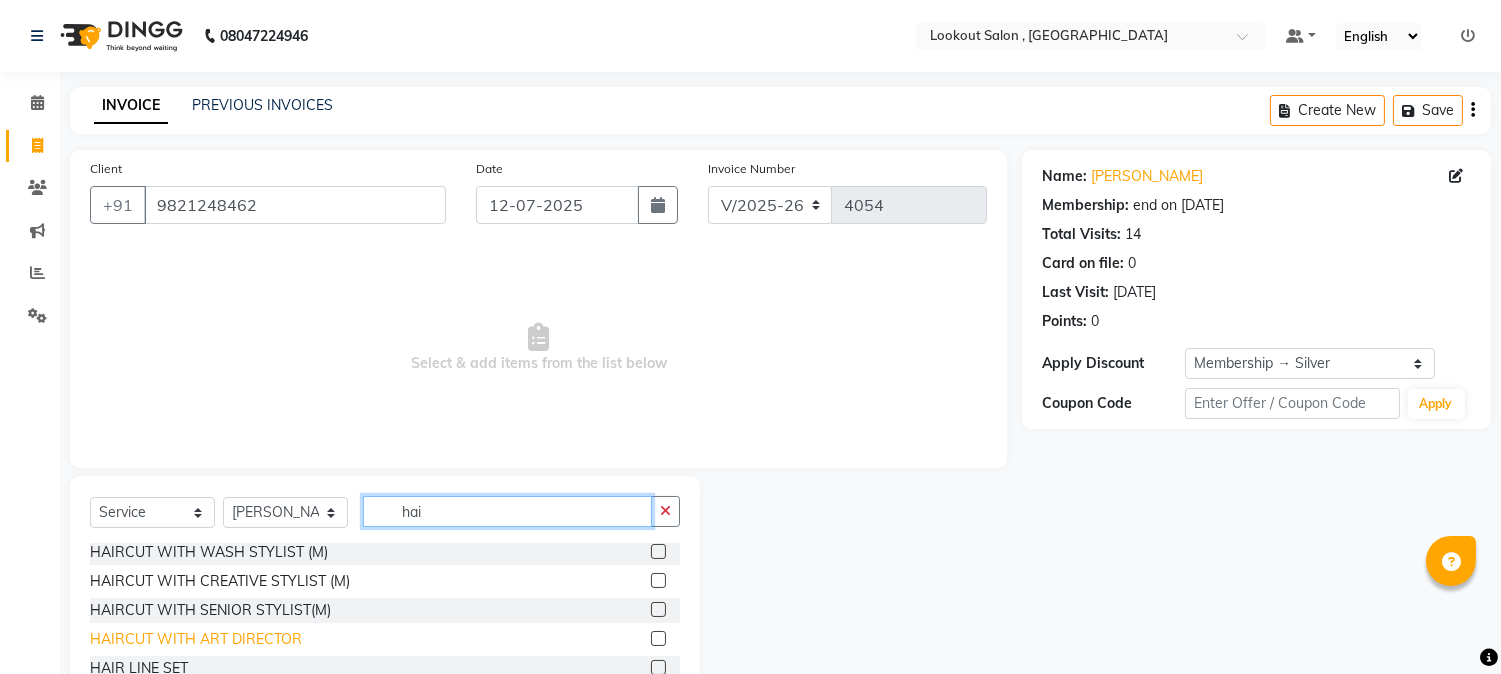 scroll, scrollTop: 0, scrollLeft: 0, axis: both 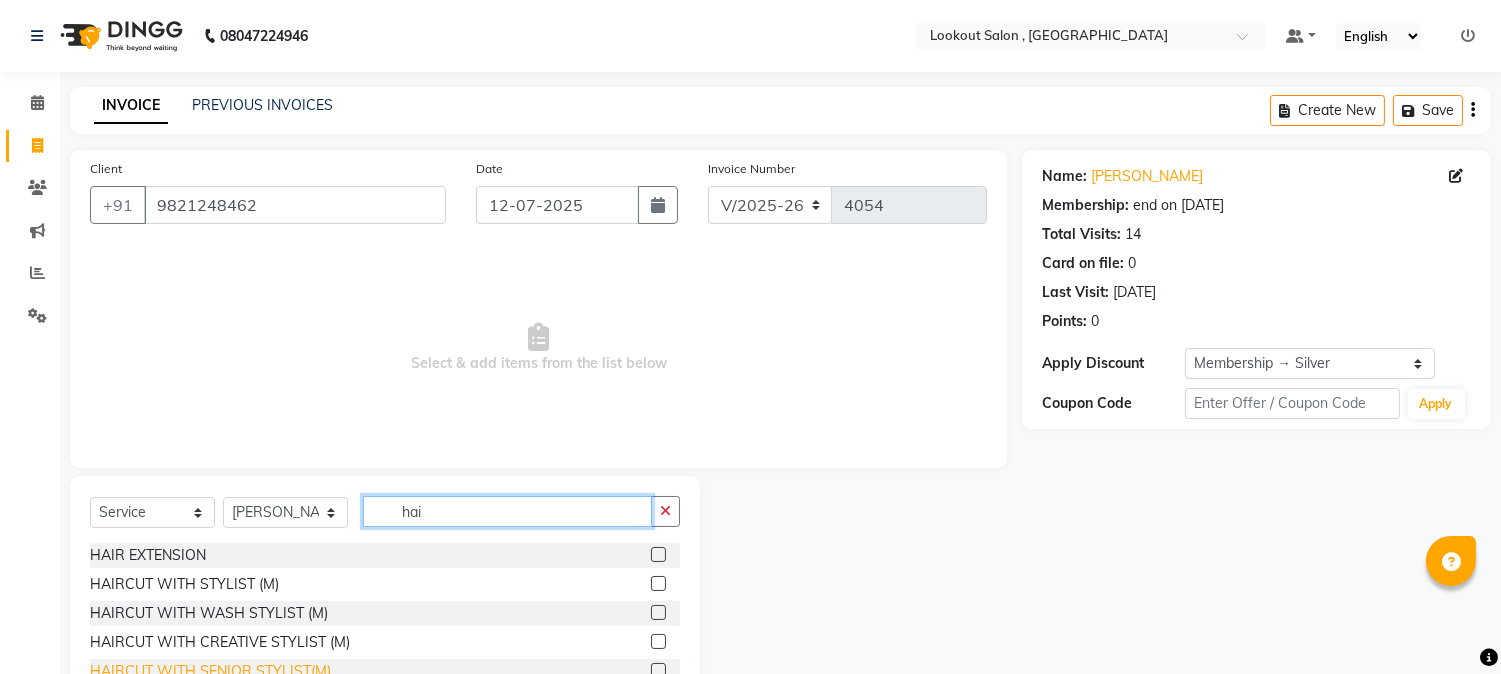 type on "hai" 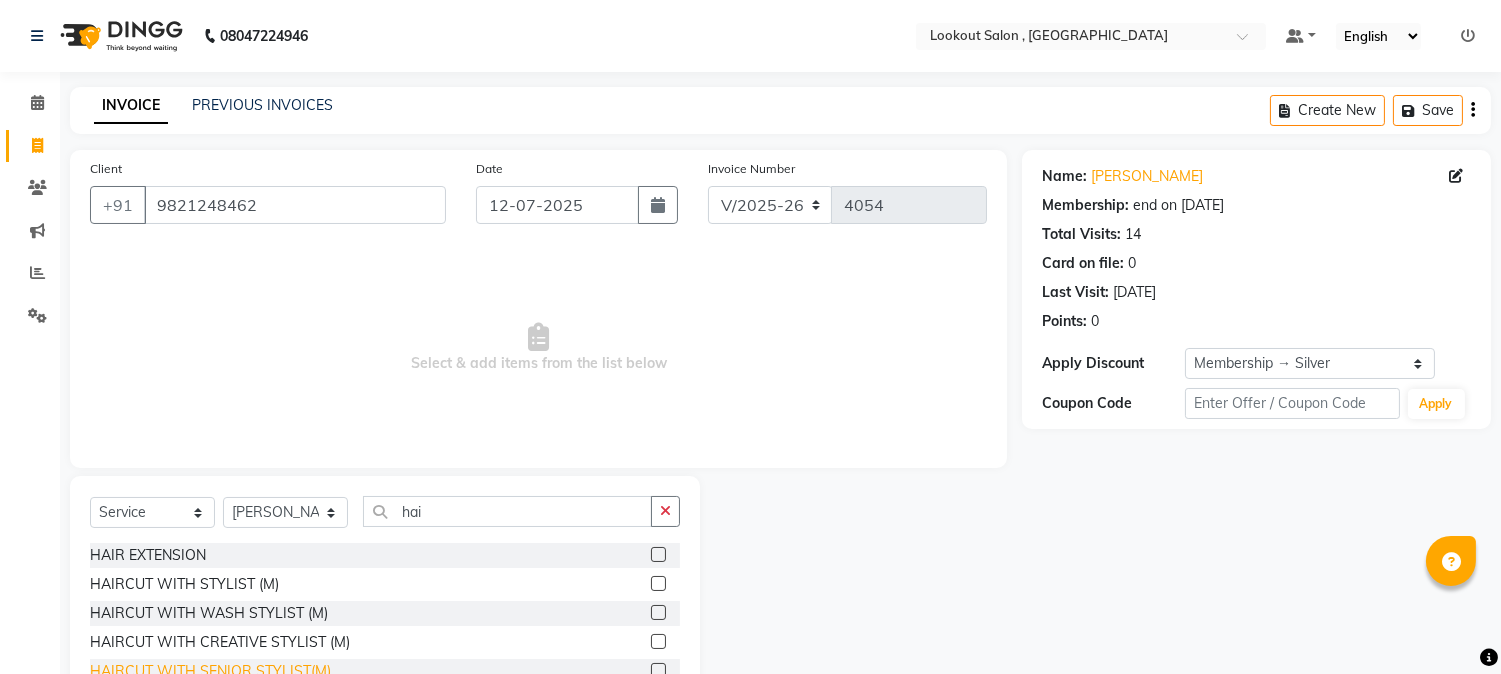 click on "HAIRCUT WITH SENIOR STYLIST(M)" 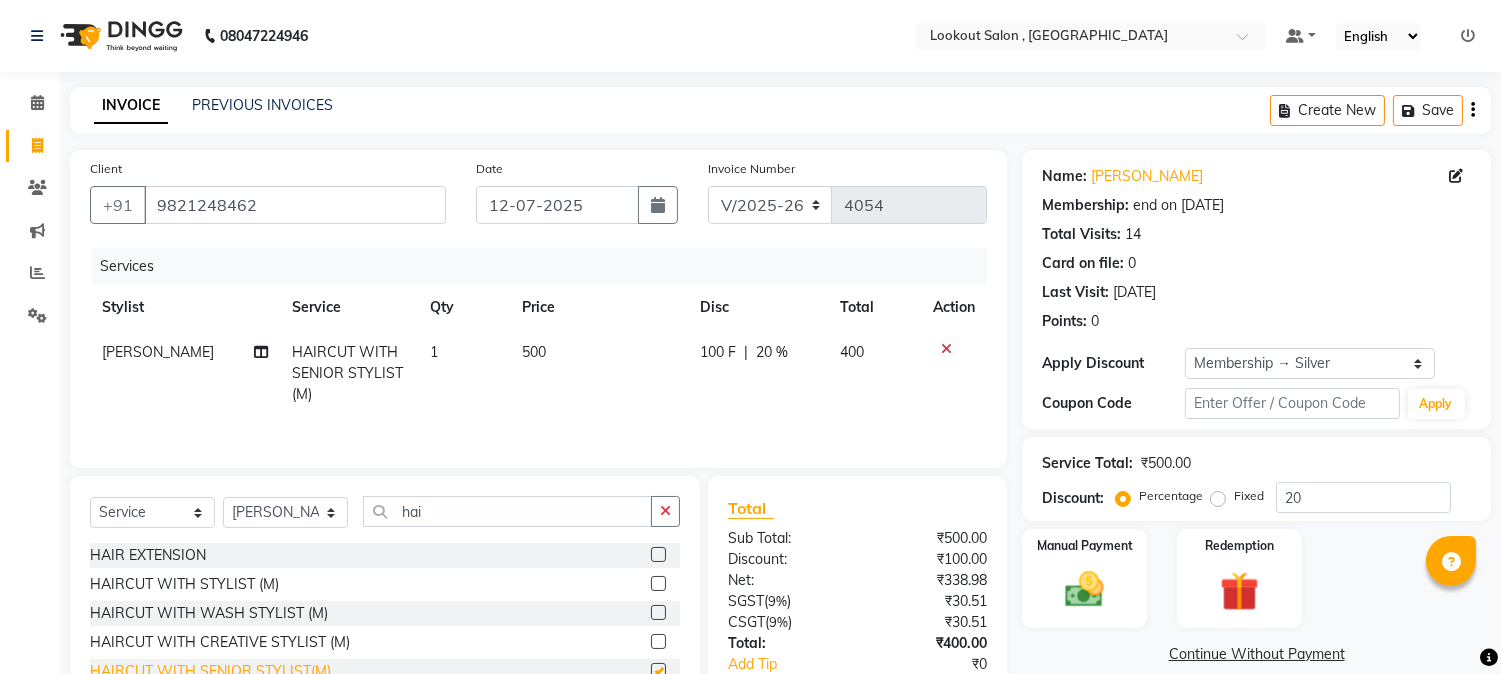 checkbox on "false" 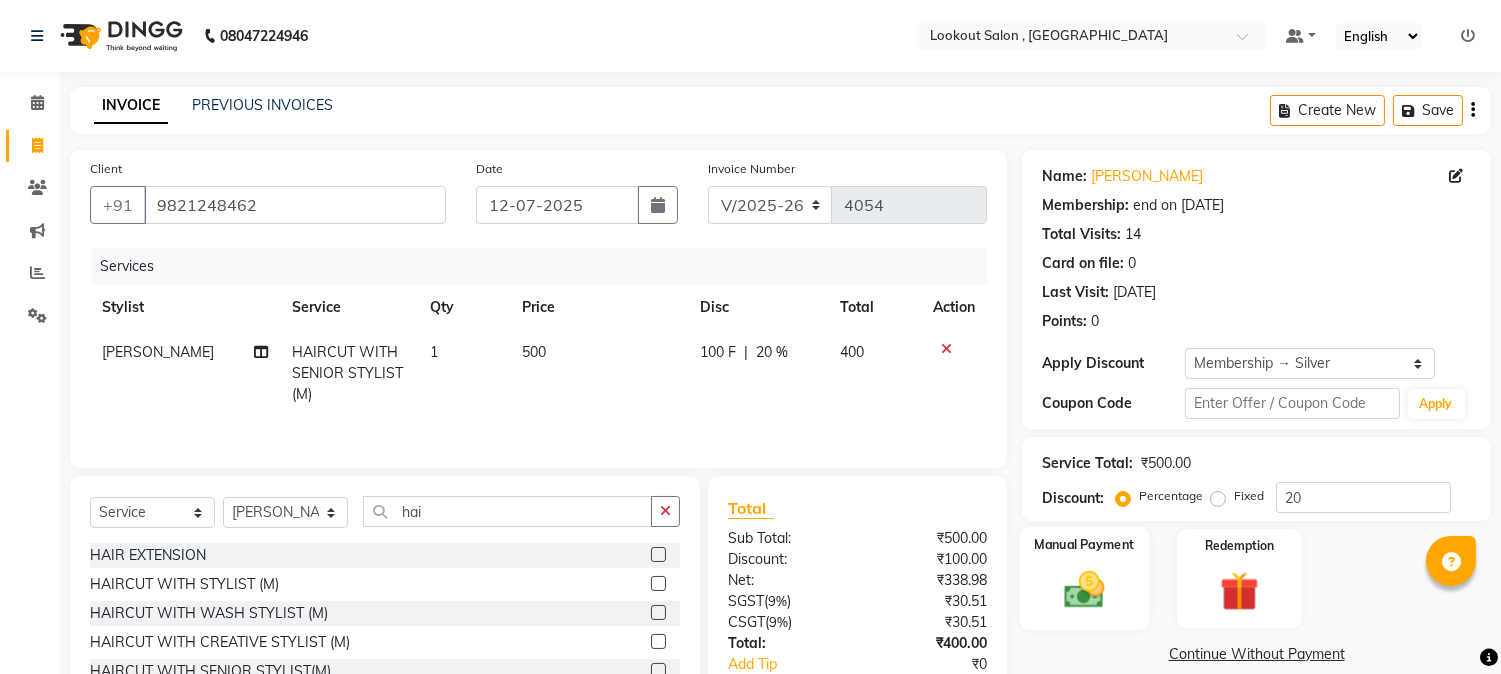 scroll, scrollTop: 128, scrollLeft: 0, axis: vertical 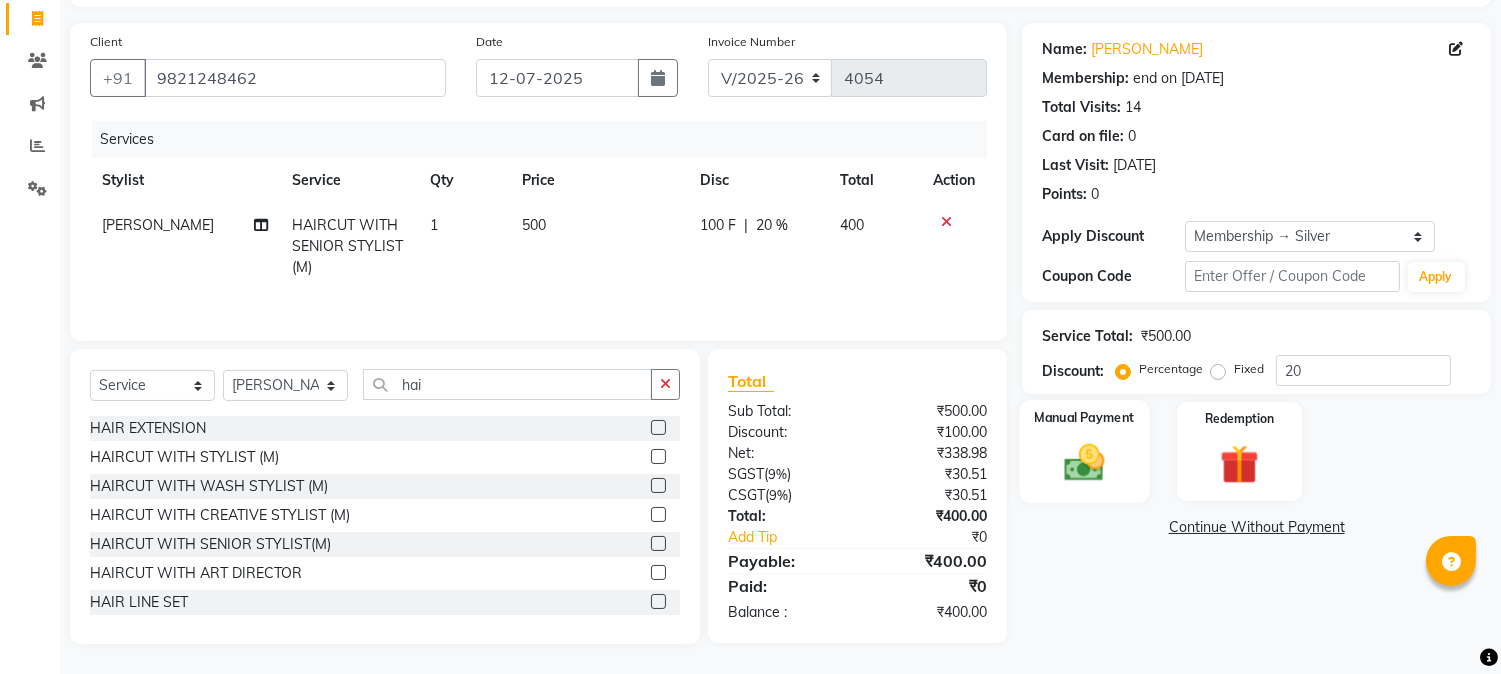 click 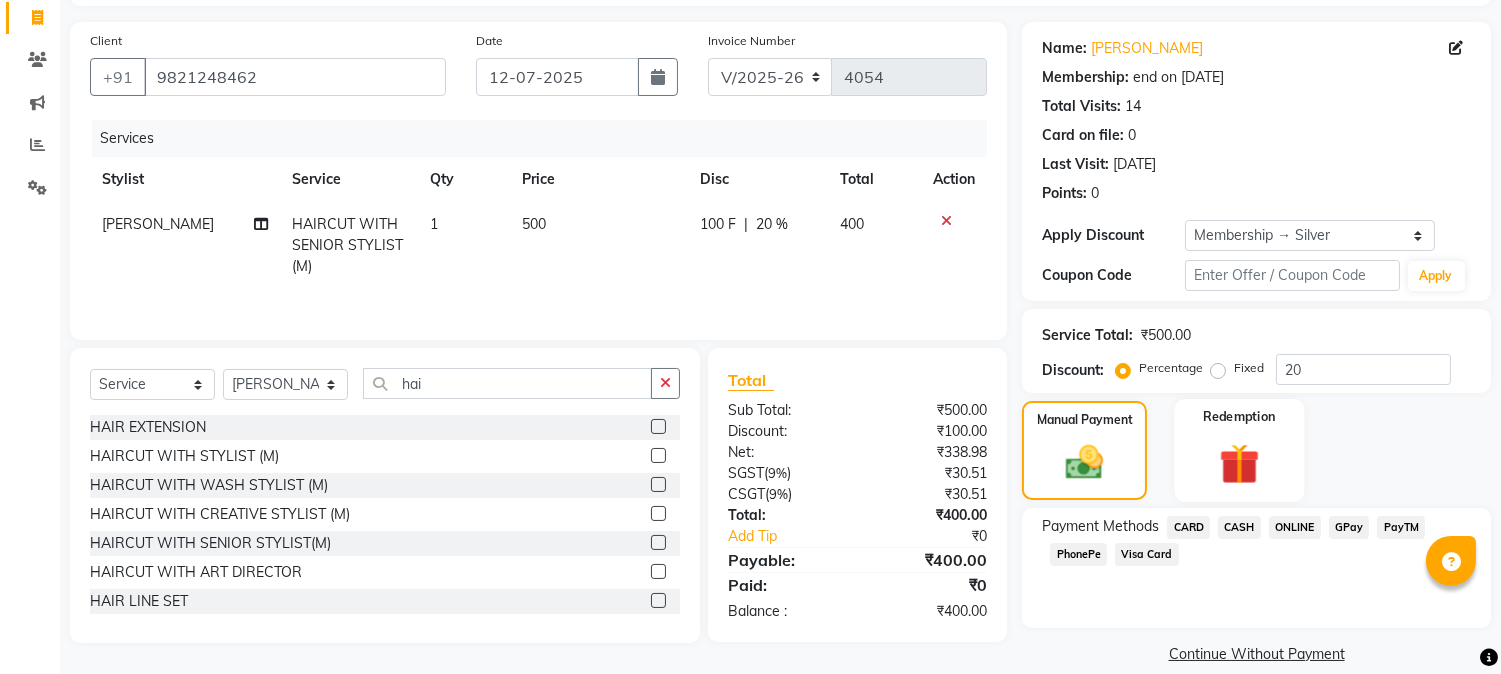 scroll, scrollTop: 152, scrollLeft: 0, axis: vertical 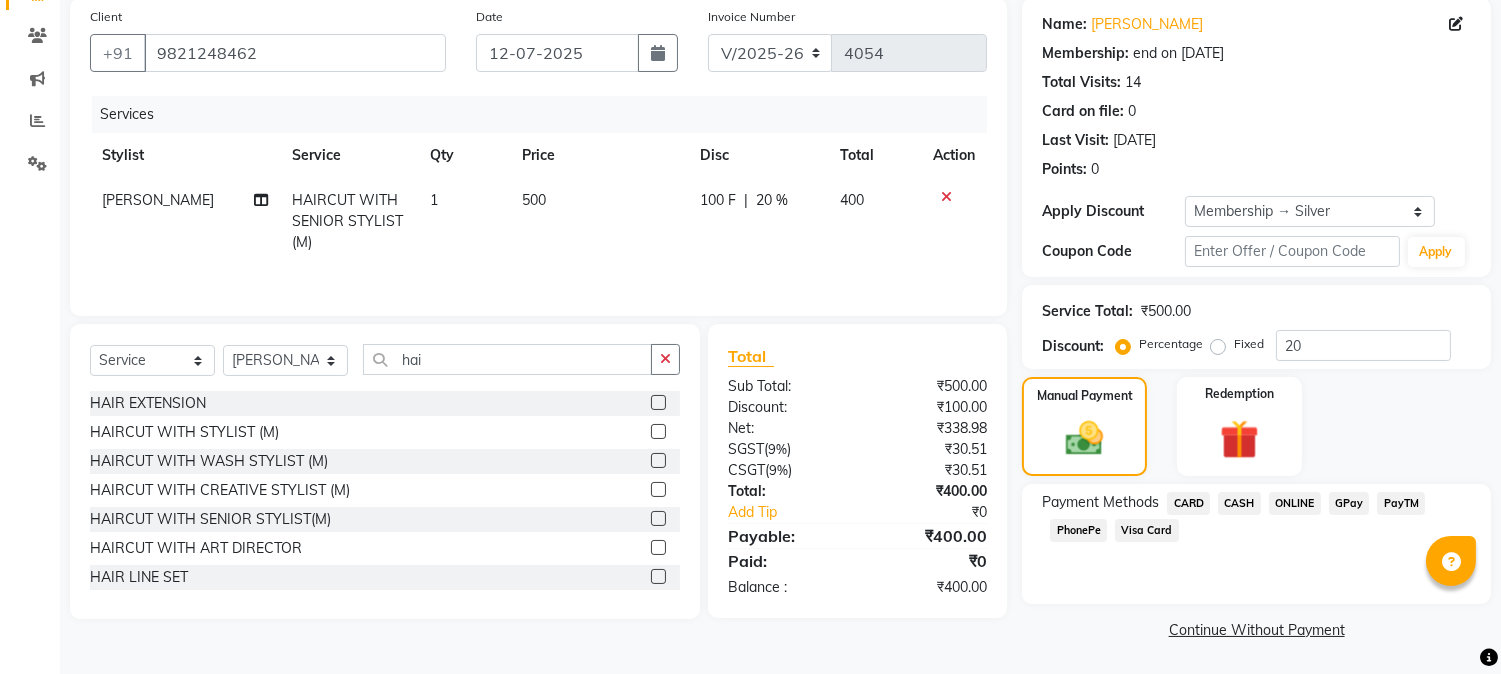 click on "PhonePe" 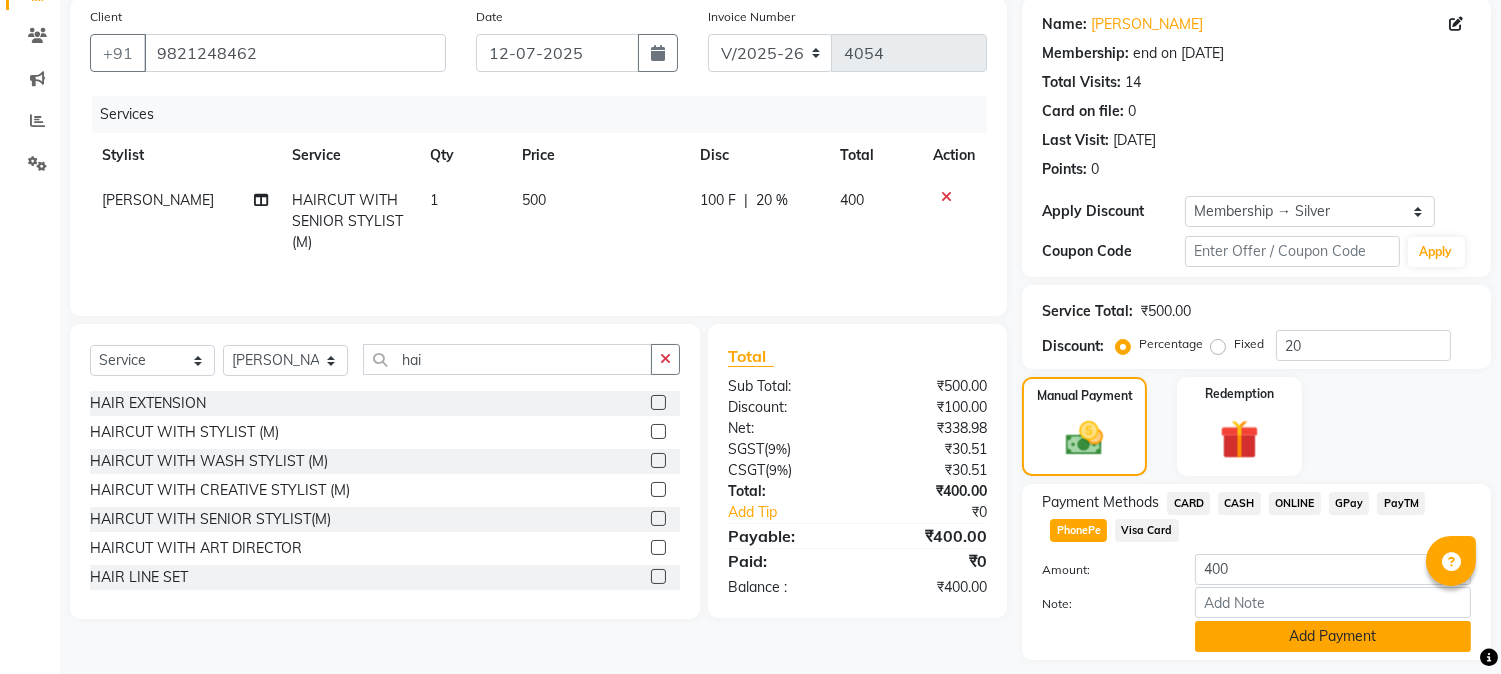 scroll, scrollTop: 208, scrollLeft: 0, axis: vertical 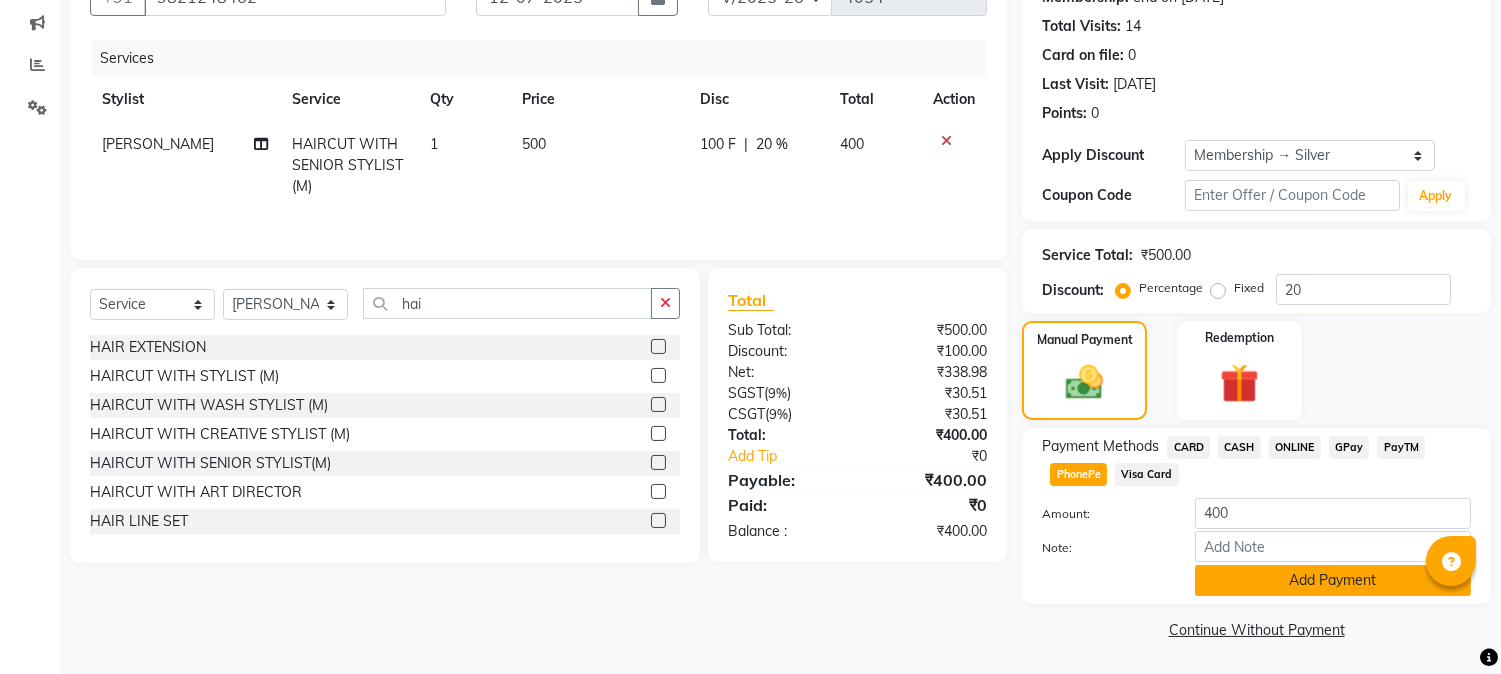 click on "Add Payment" 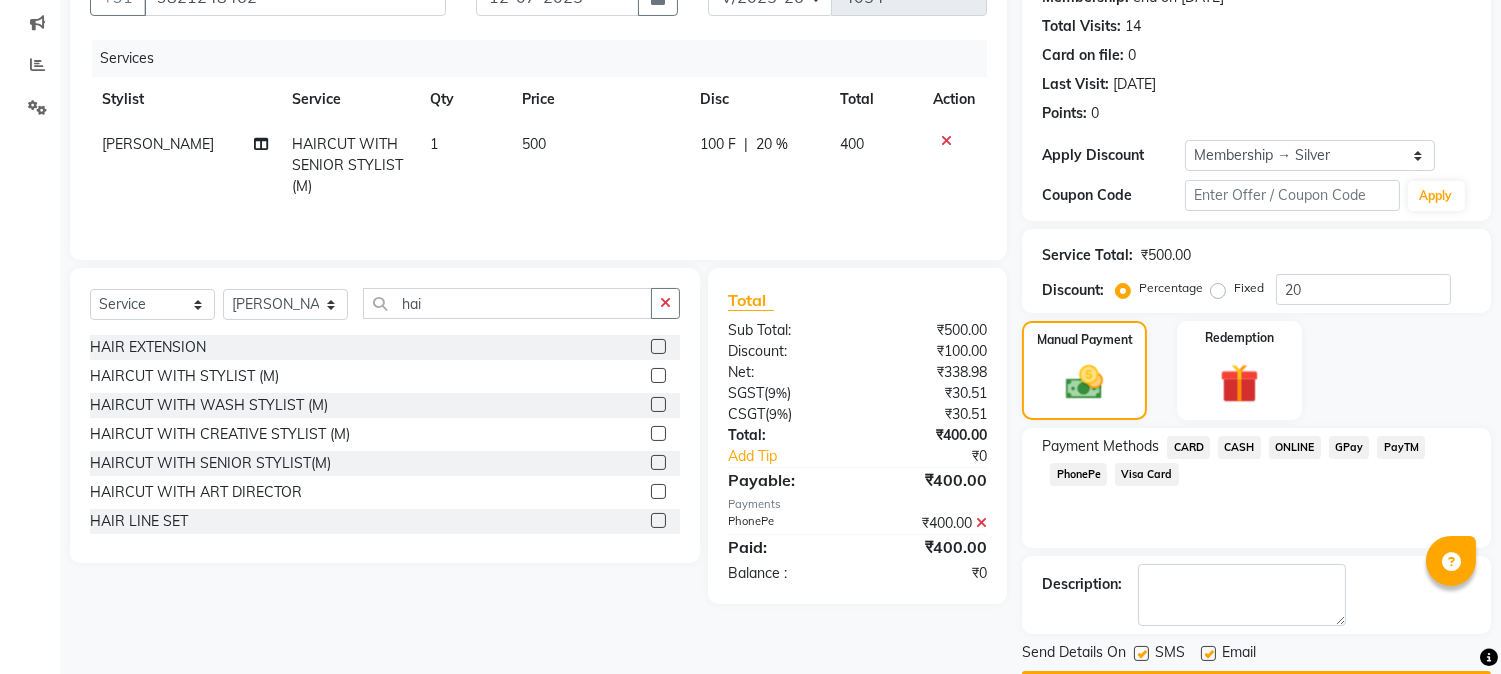 click on "Name: Harshil  Membership: end on 19-06-2026 Total Visits:  14 Card on file:  0 Last Visit:   19-06-2025 Points:   0  Apply Discount Select Membership → Silver Coupon Code Apply Service Total:  ₹500.00  Discount:  Percentage   Fixed  20 Manual Payment Redemption Payment Methods  CARD   CASH   ONLINE   GPay   PayTM   PhonePe   Visa Card  Description:                  Send Details On SMS Email  Checkout" 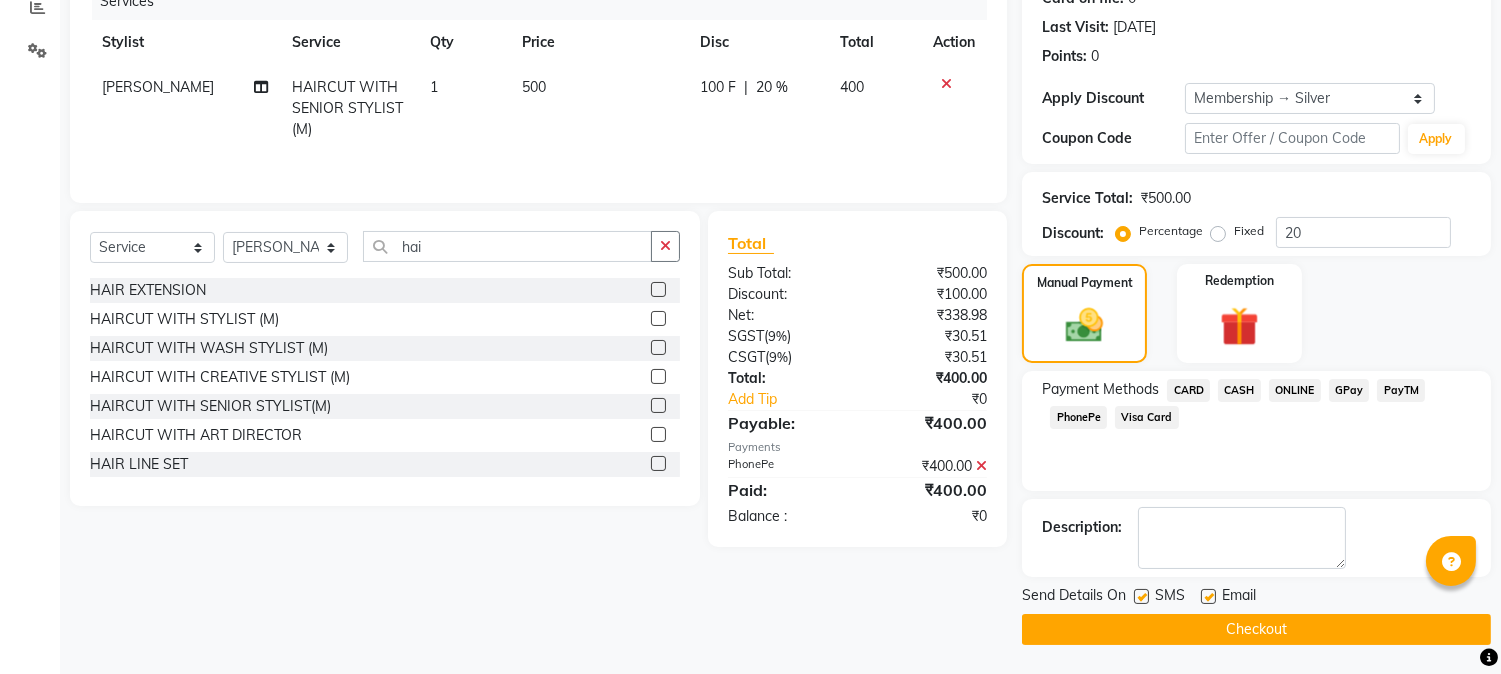 click on "Checkout" 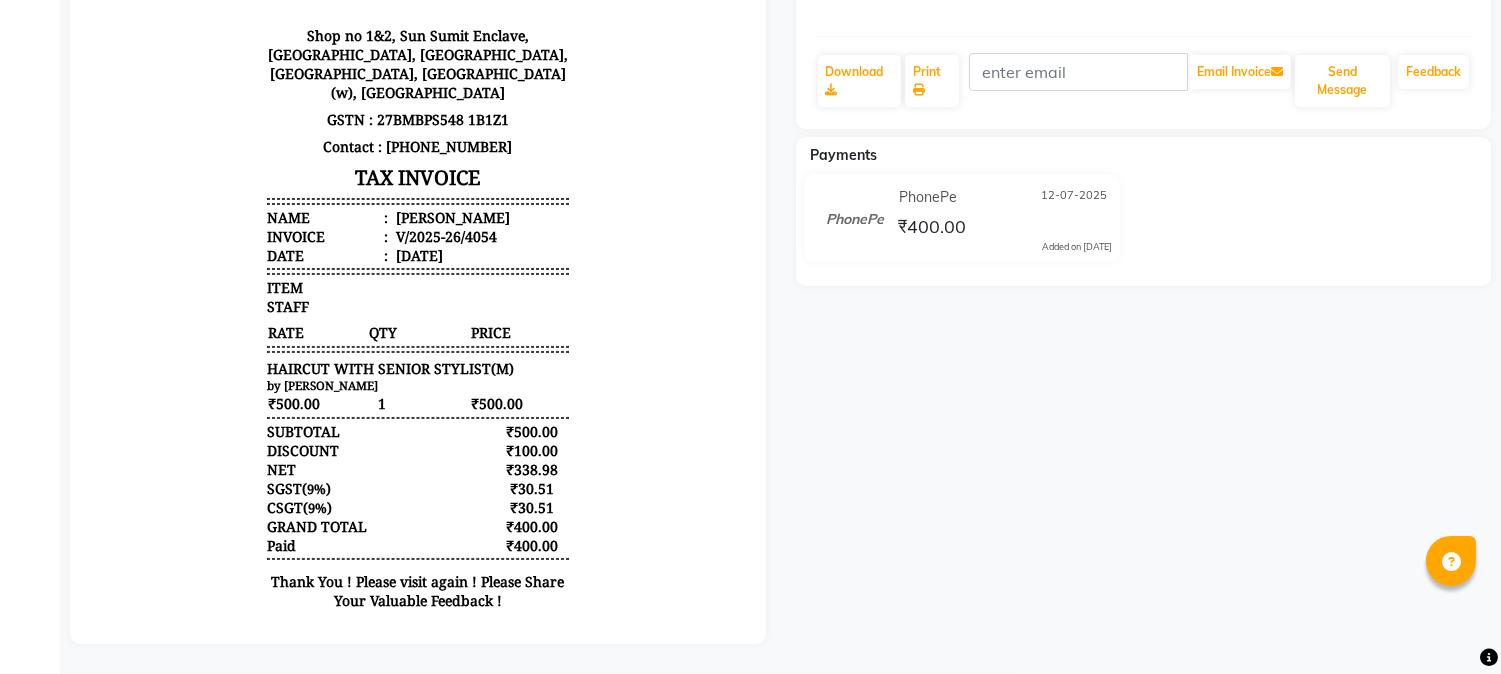 scroll, scrollTop: 0, scrollLeft: 0, axis: both 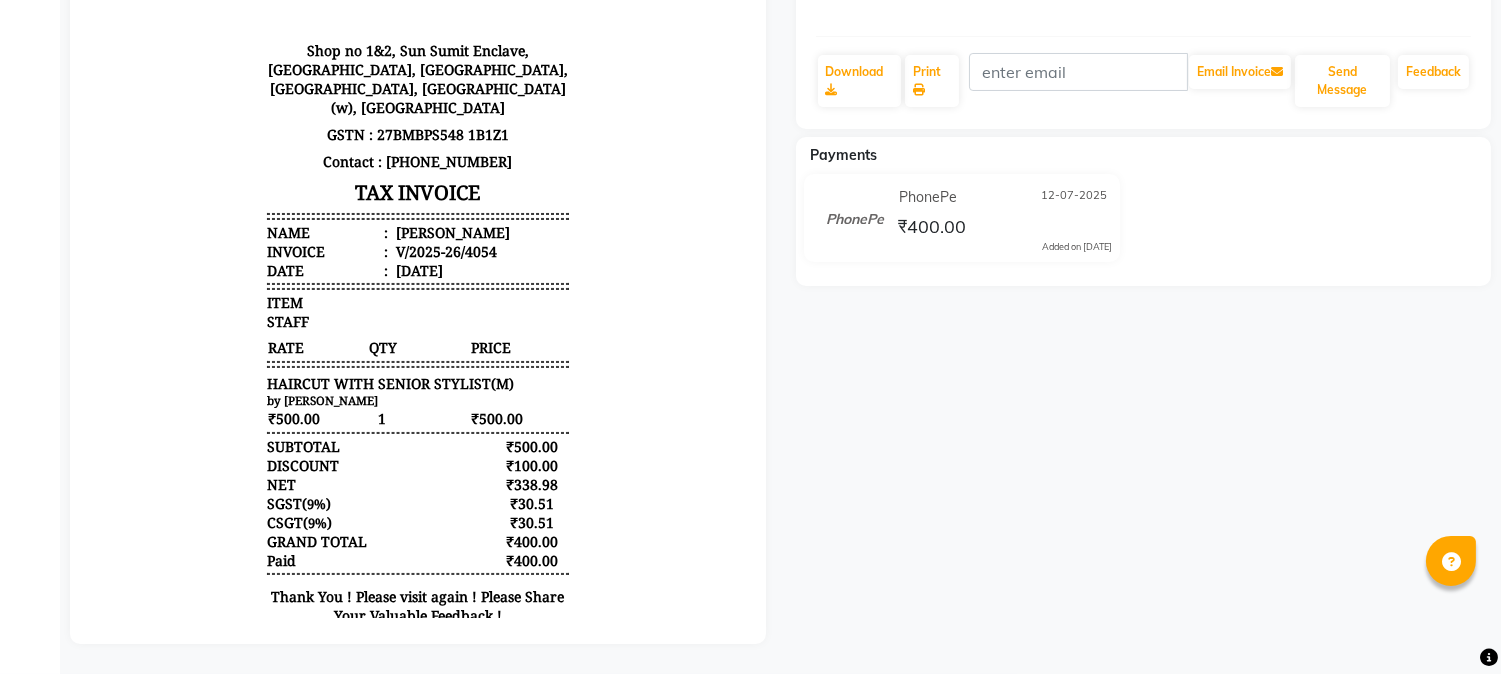click 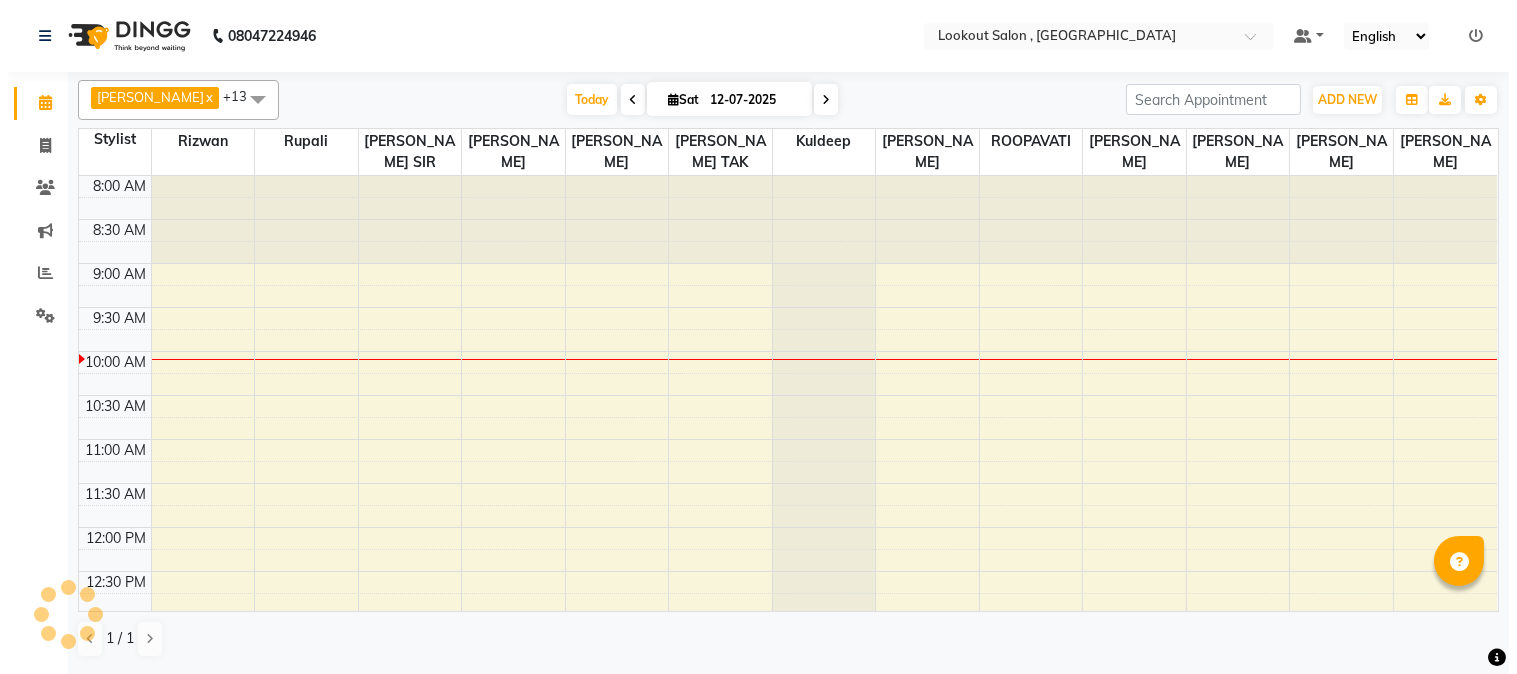 scroll, scrollTop: 0, scrollLeft: 0, axis: both 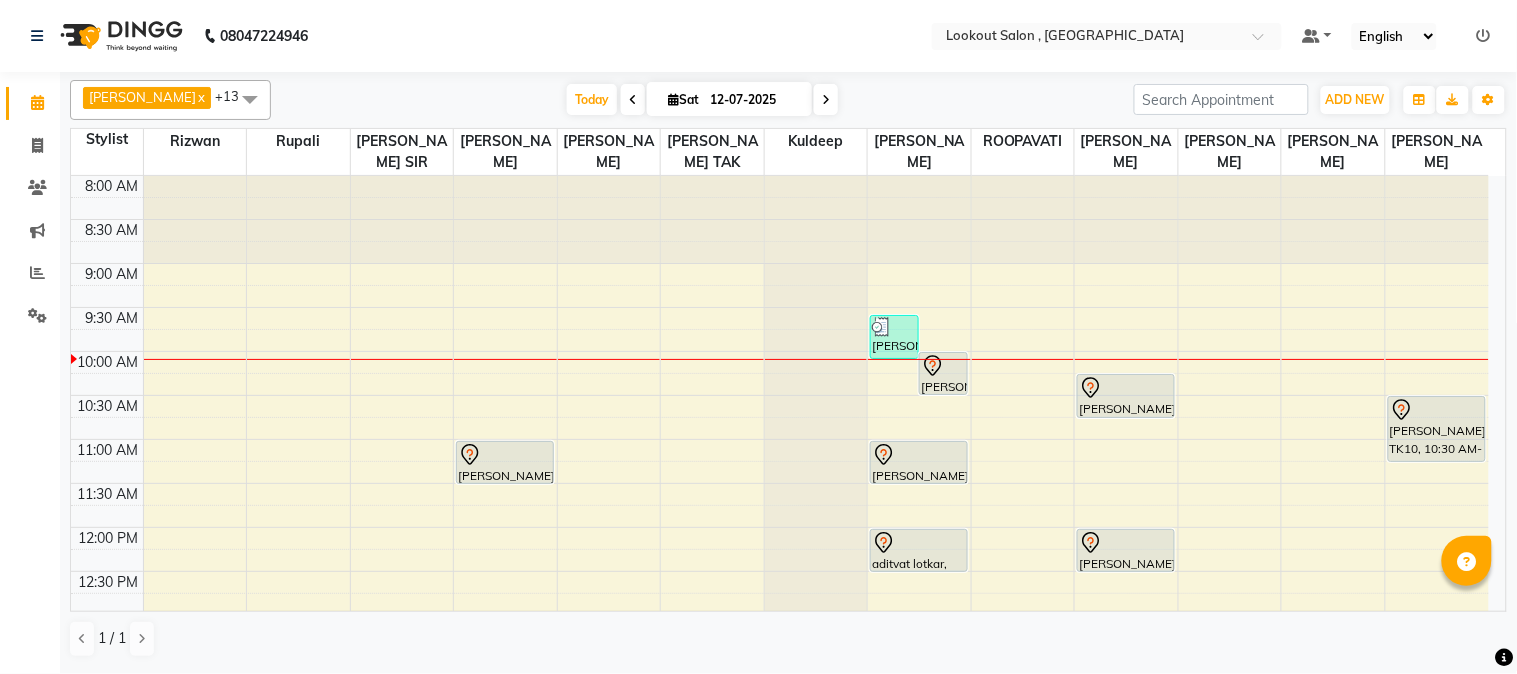 click at bounding box center (826, 99) 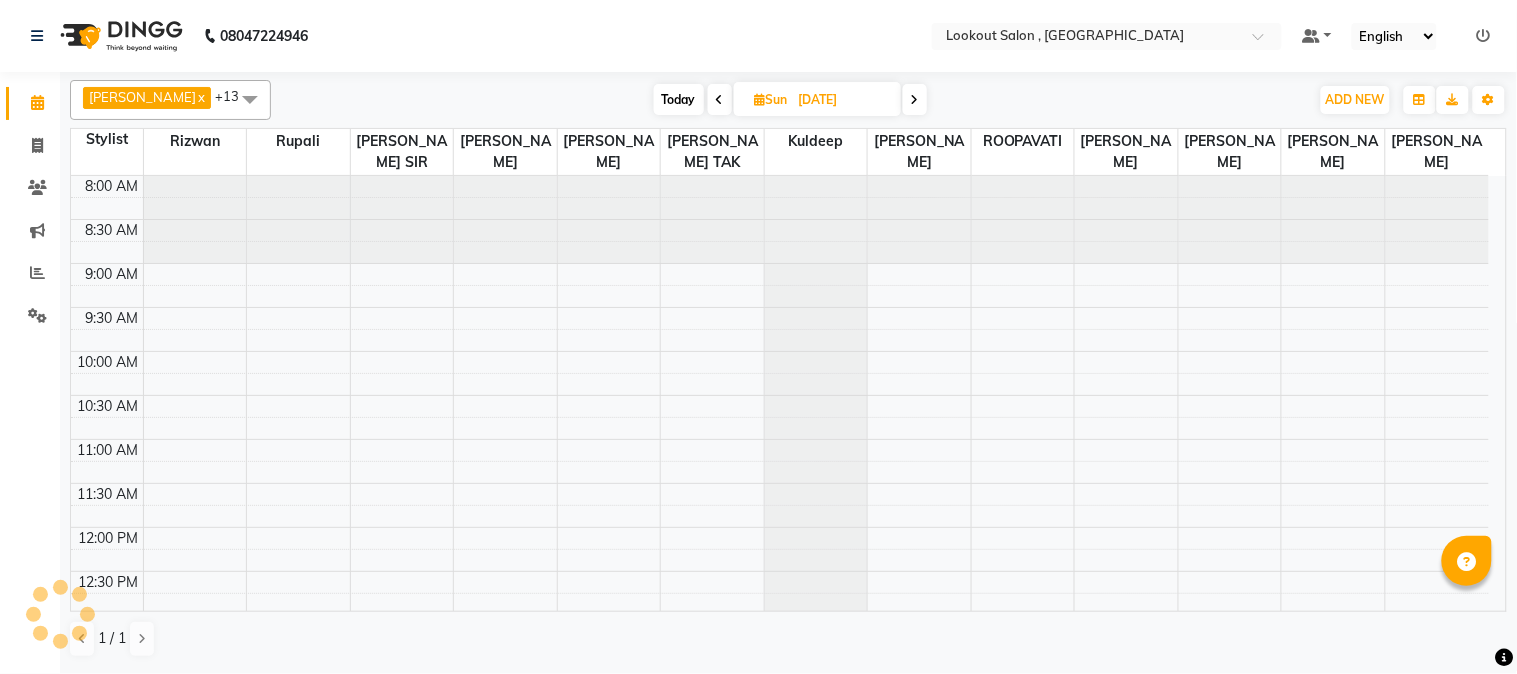 scroll, scrollTop: 177, scrollLeft: 0, axis: vertical 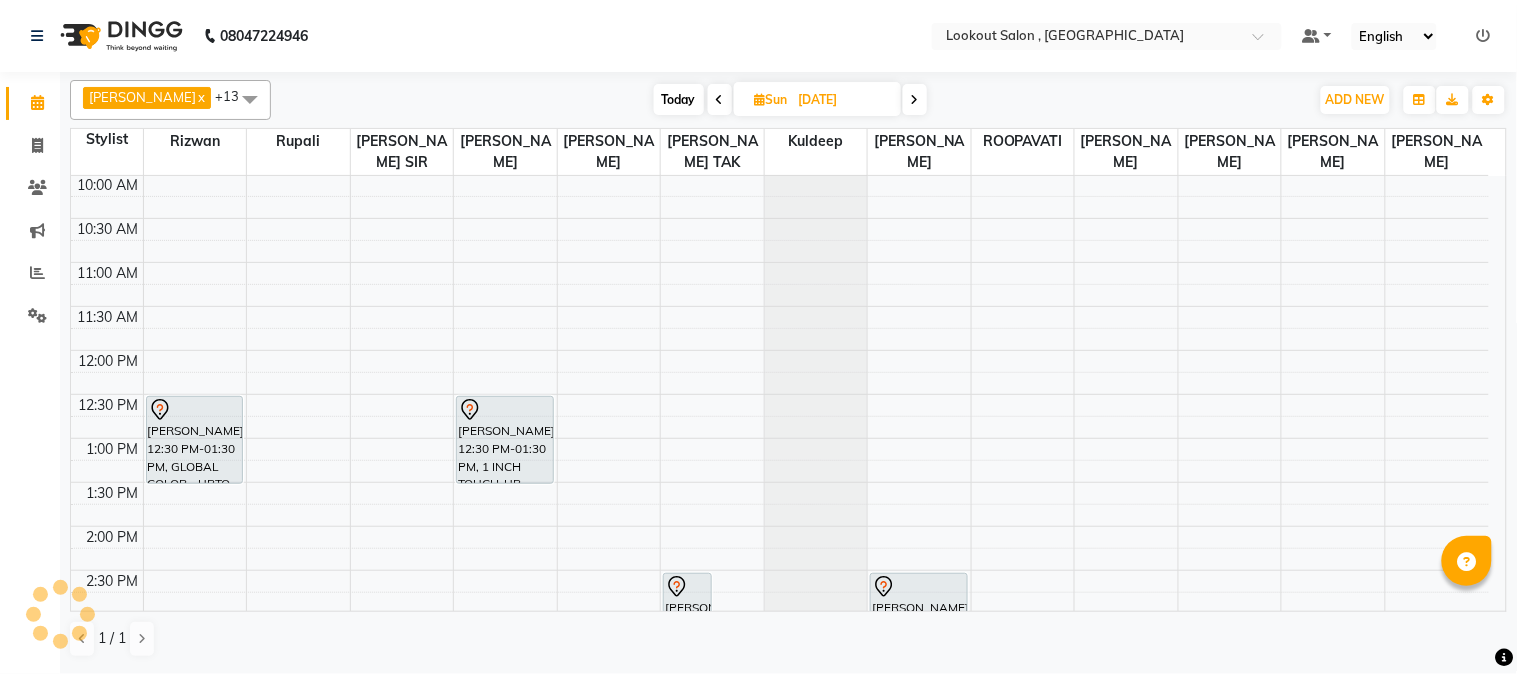 click on "13-07-2025" at bounding box center (843, 100) 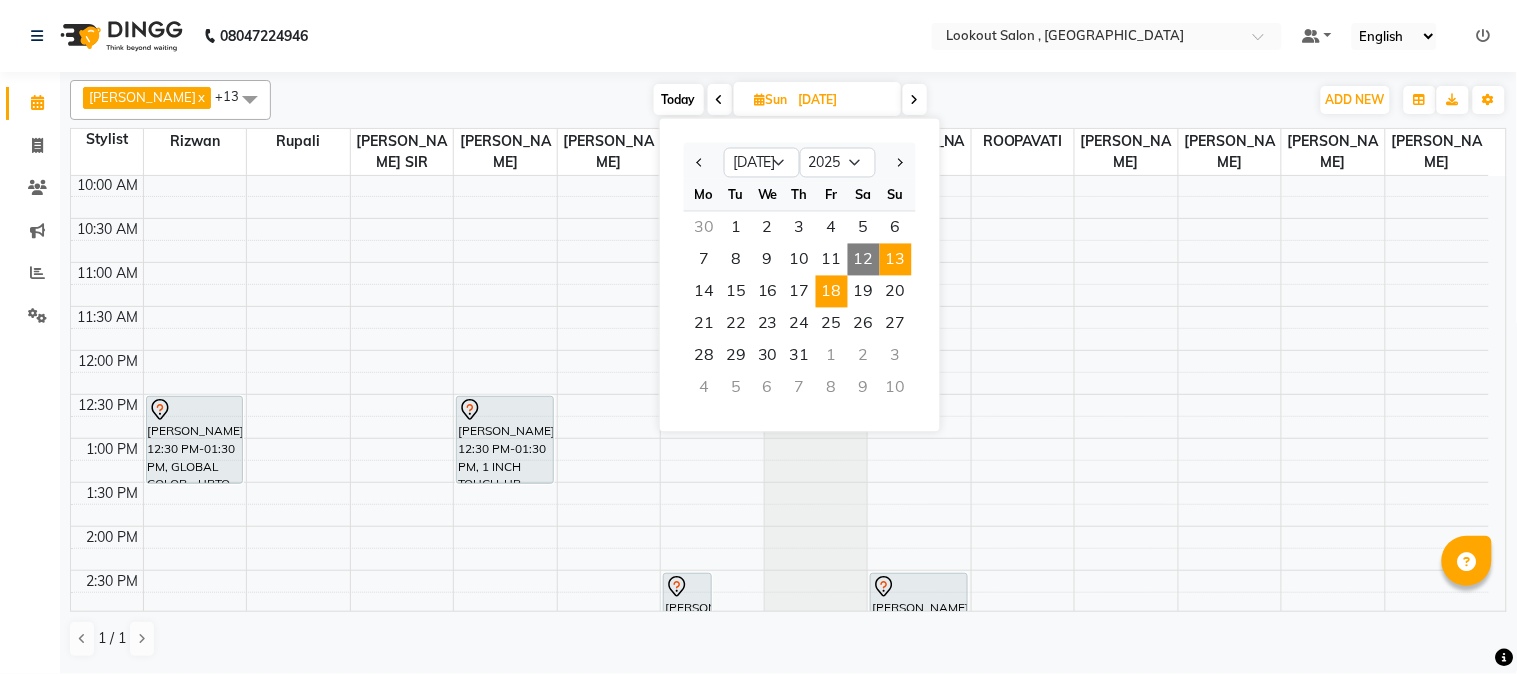 click on "18" at bounding box center [832, 292] 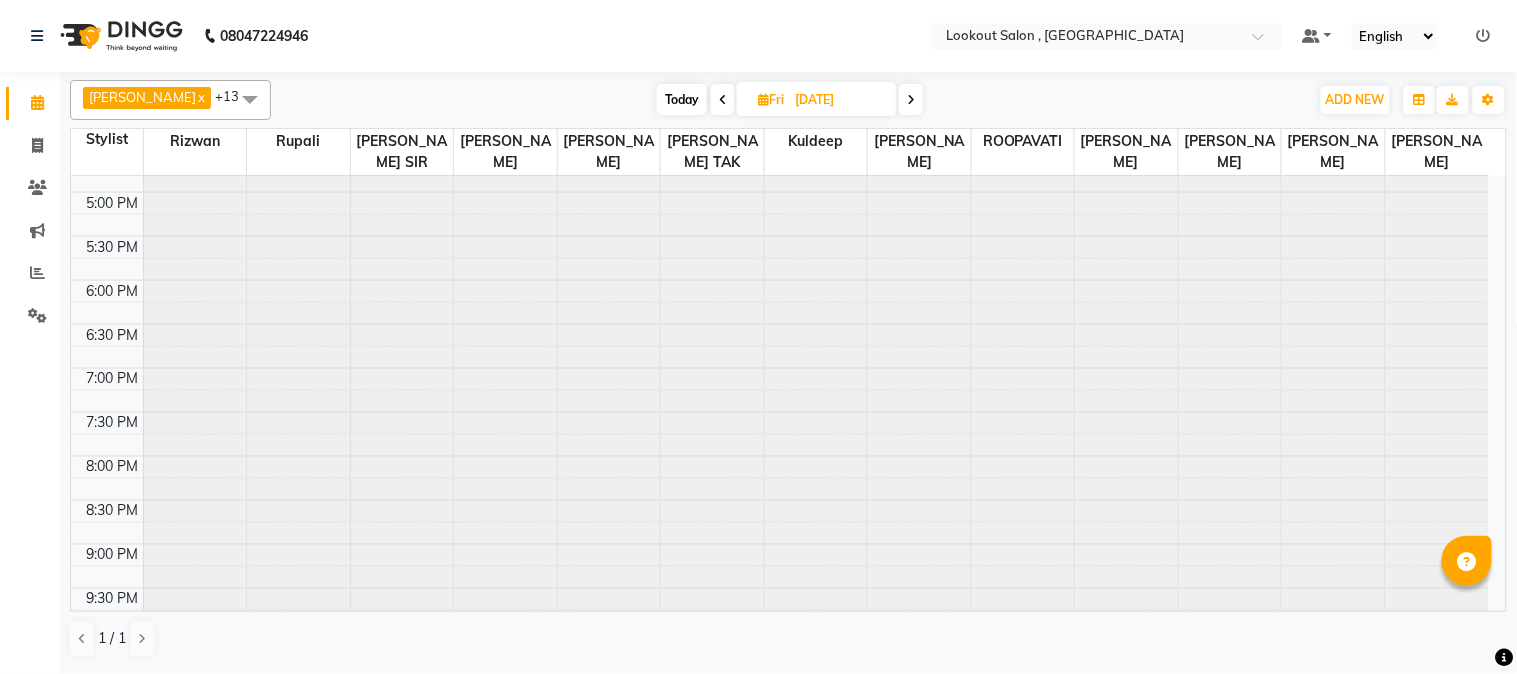 scroll, scrollTop: 911, scrollLeft: 0, axis: vertical 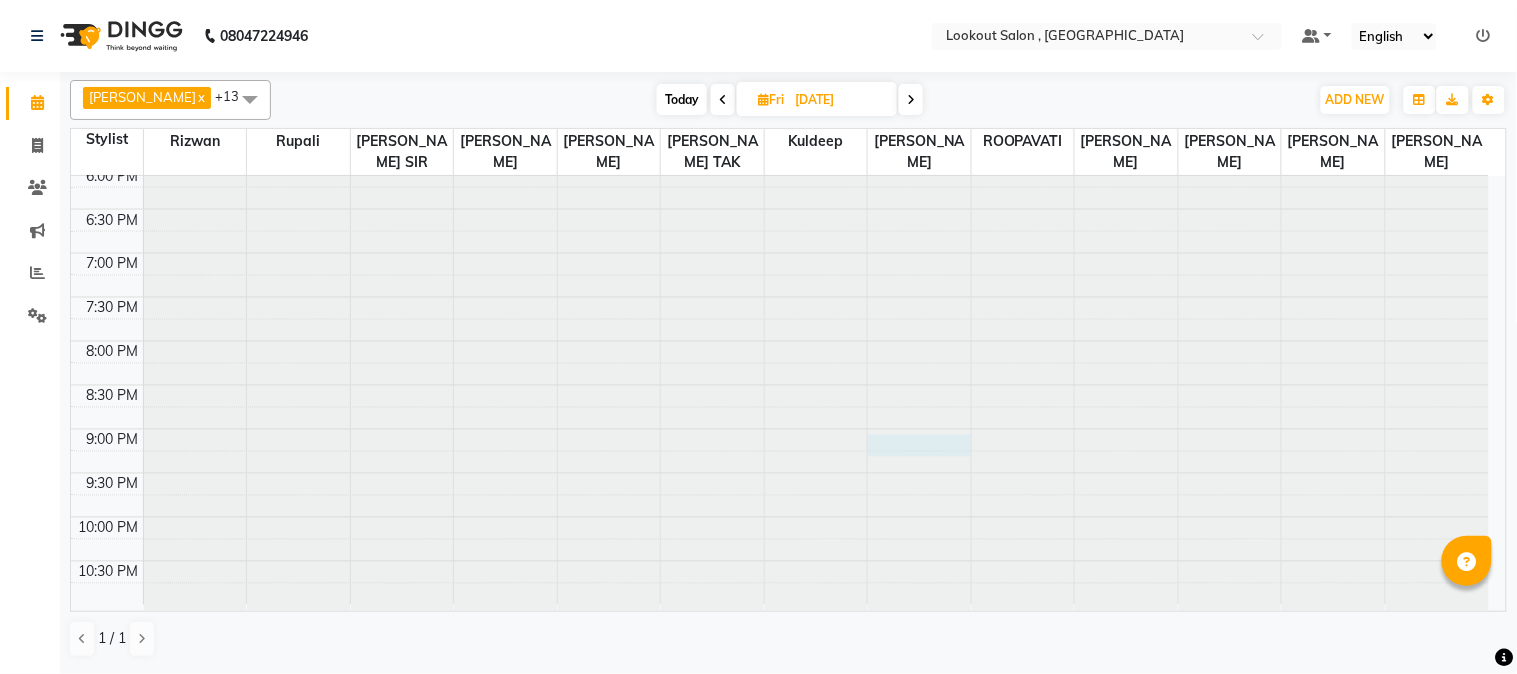 click at bounding box center (919, -714) 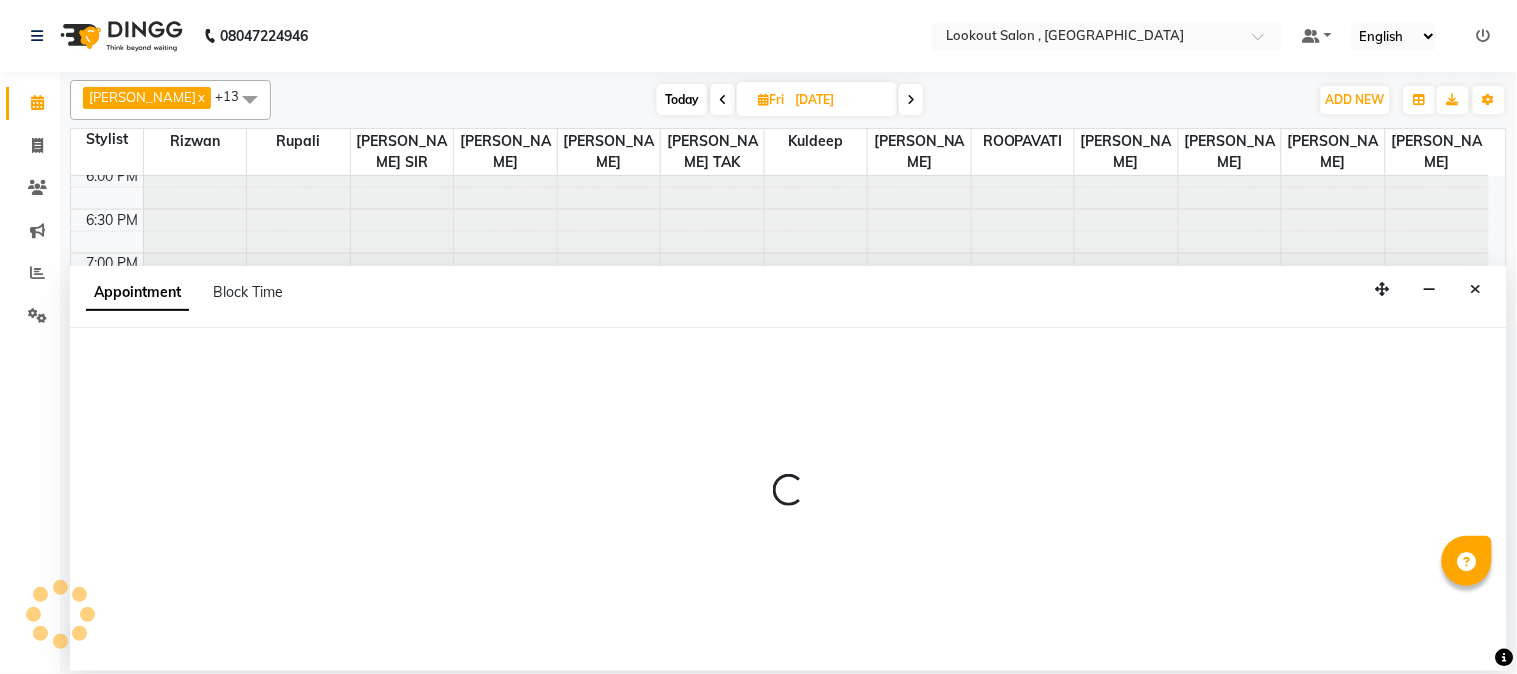 select on "20721" 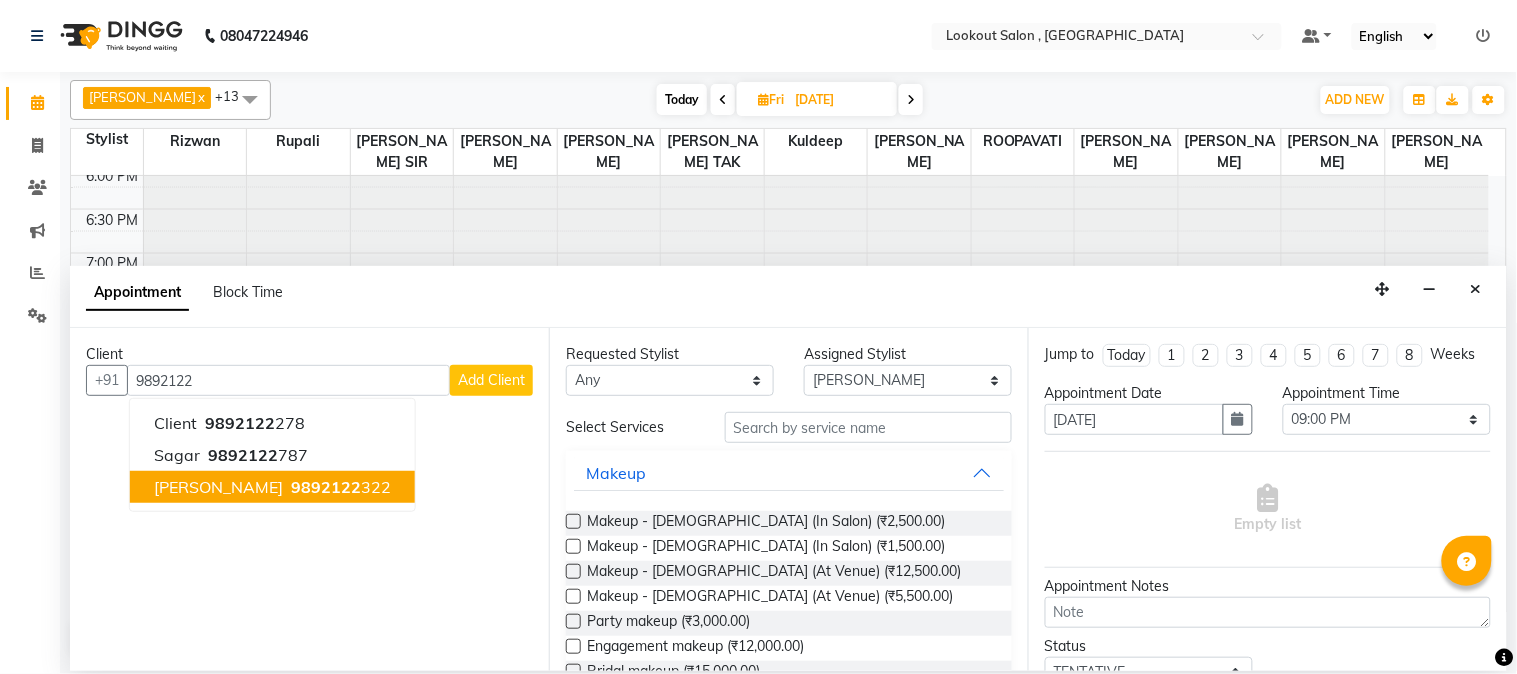 click on "nikhil shah   9892122 322" at bounding box center (272, 487) 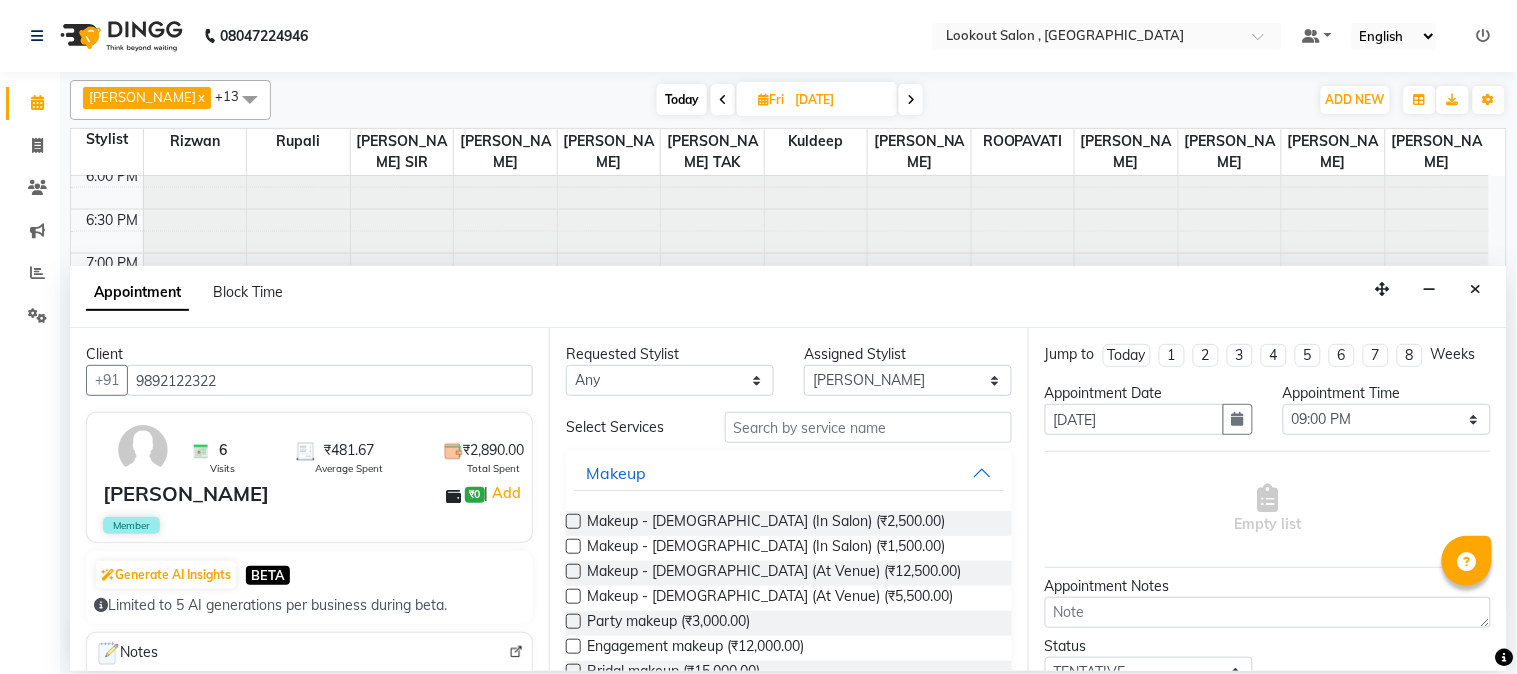 type on "9892122322" 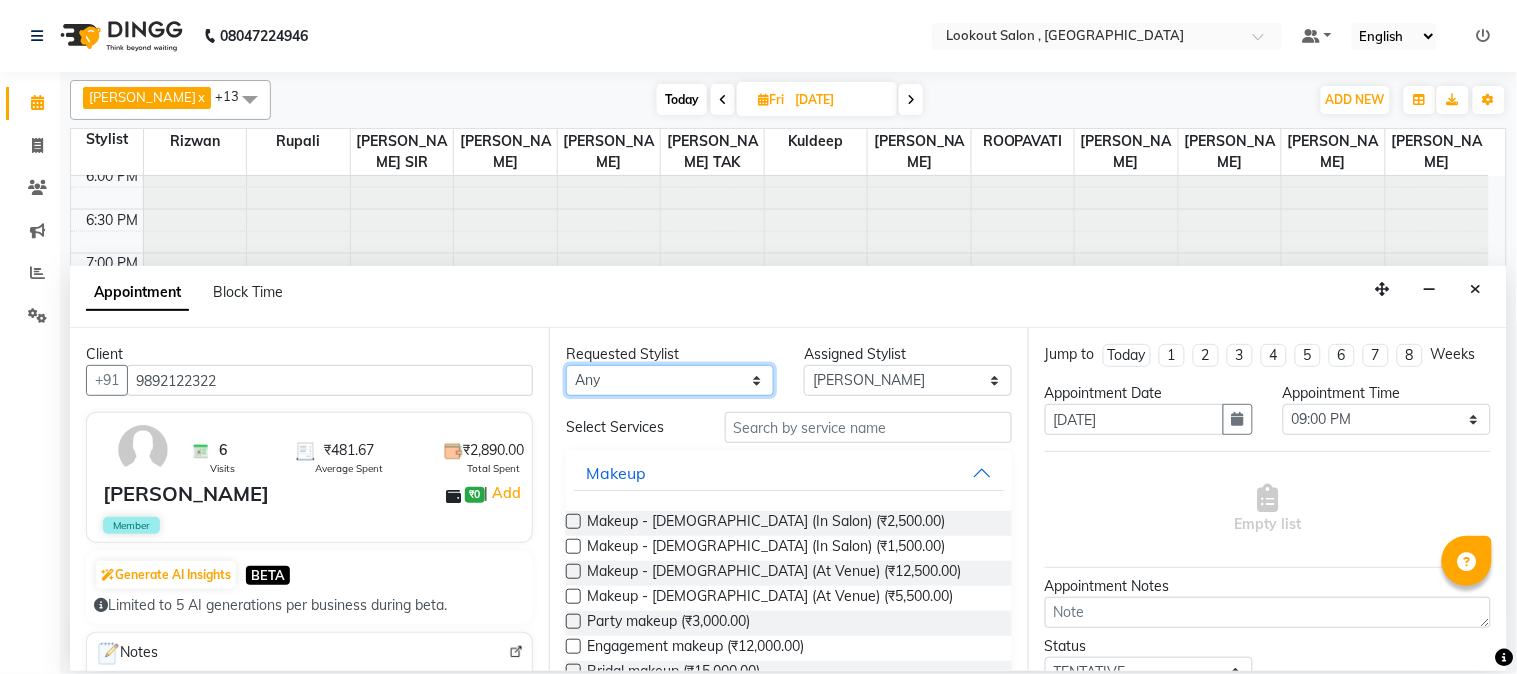 click on "Any AMIT SOLANKI jishan shekh kuldeep MANISHA SAHU NANDINI GUPTA NIPUL SIR NISAR AHMED PIRJADE Rizwan ROOPAVATI Rupali  RUPESH SAHIL TAK shweta kashyap" at bounding box center [670, 380] 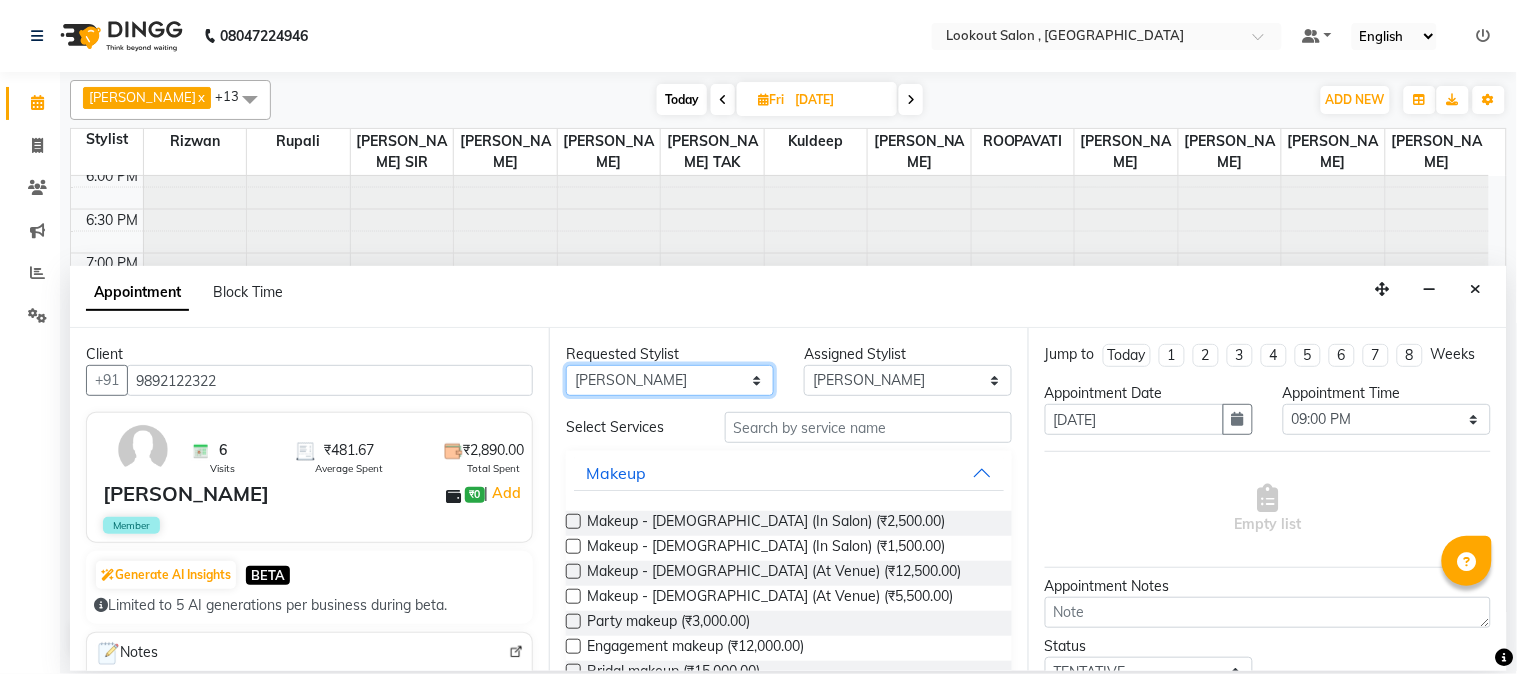 click on "Any AMIT SOLANKI jishan shekh kuldeep MANISHA SAHU NANDINI GUPTA NIPUL SIR NISAR AHMED PIRJADE Rizwan ROOPAVATI Rupali  RUPESH SAHIL TAK shweta kashyap" at bounding box center (670, 380) 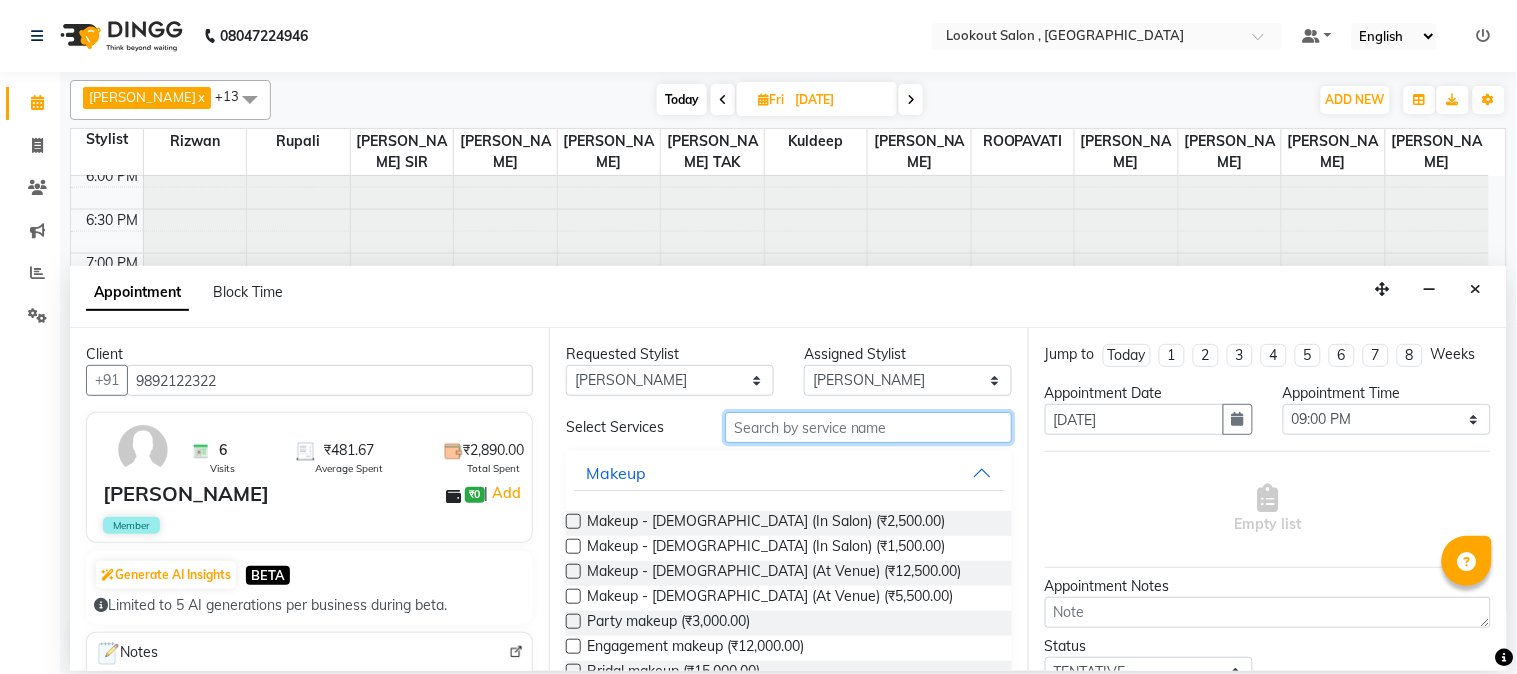 click at bounding box center [868, 427] 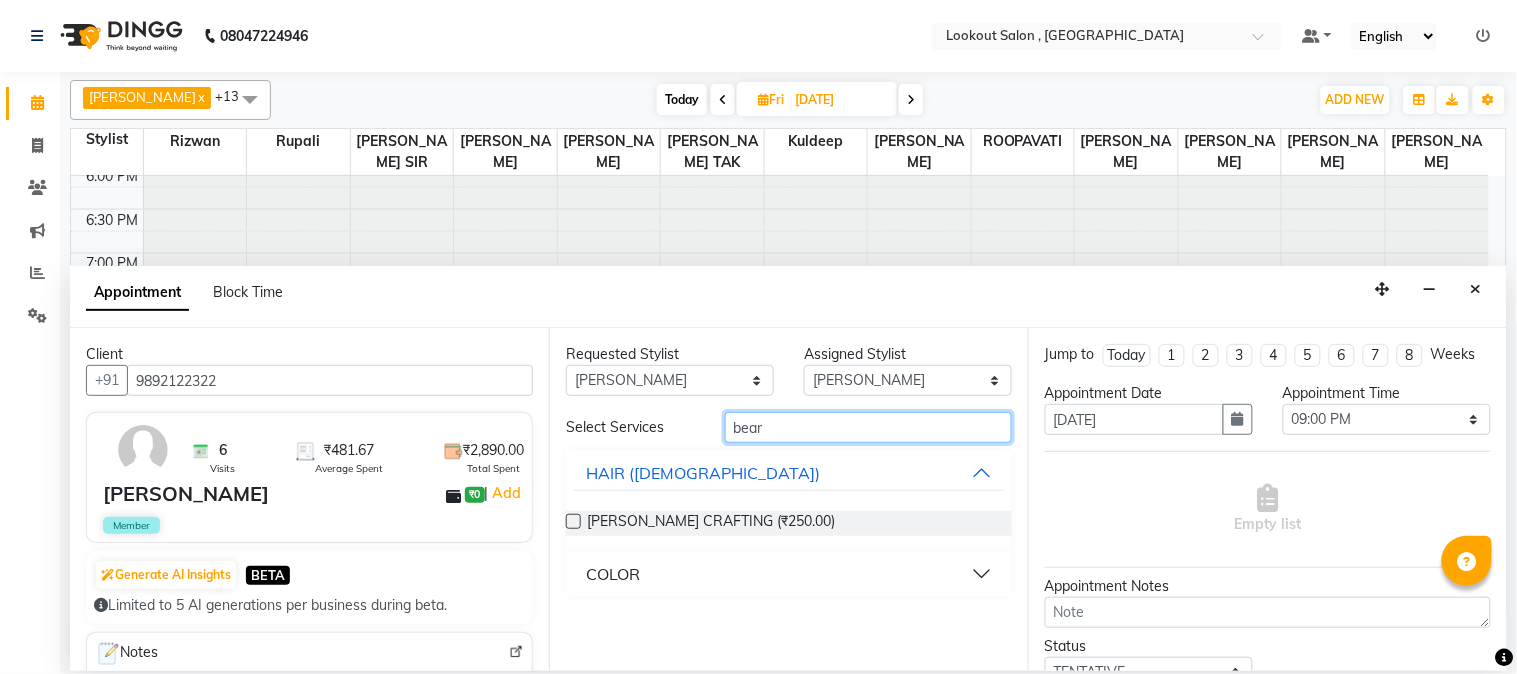 type on "bear" 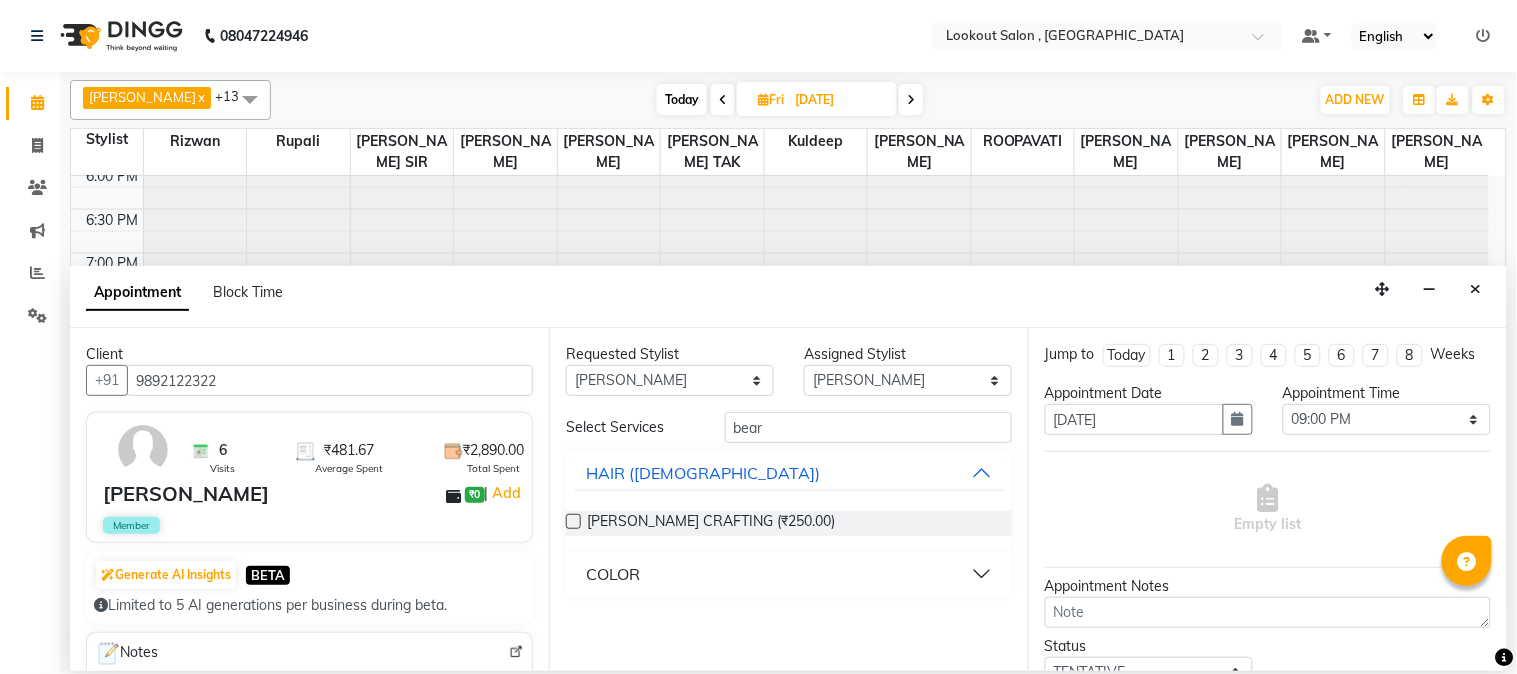 click on "BEARD CRAFTING (₹250.00)" at bounding box center [789, 523] 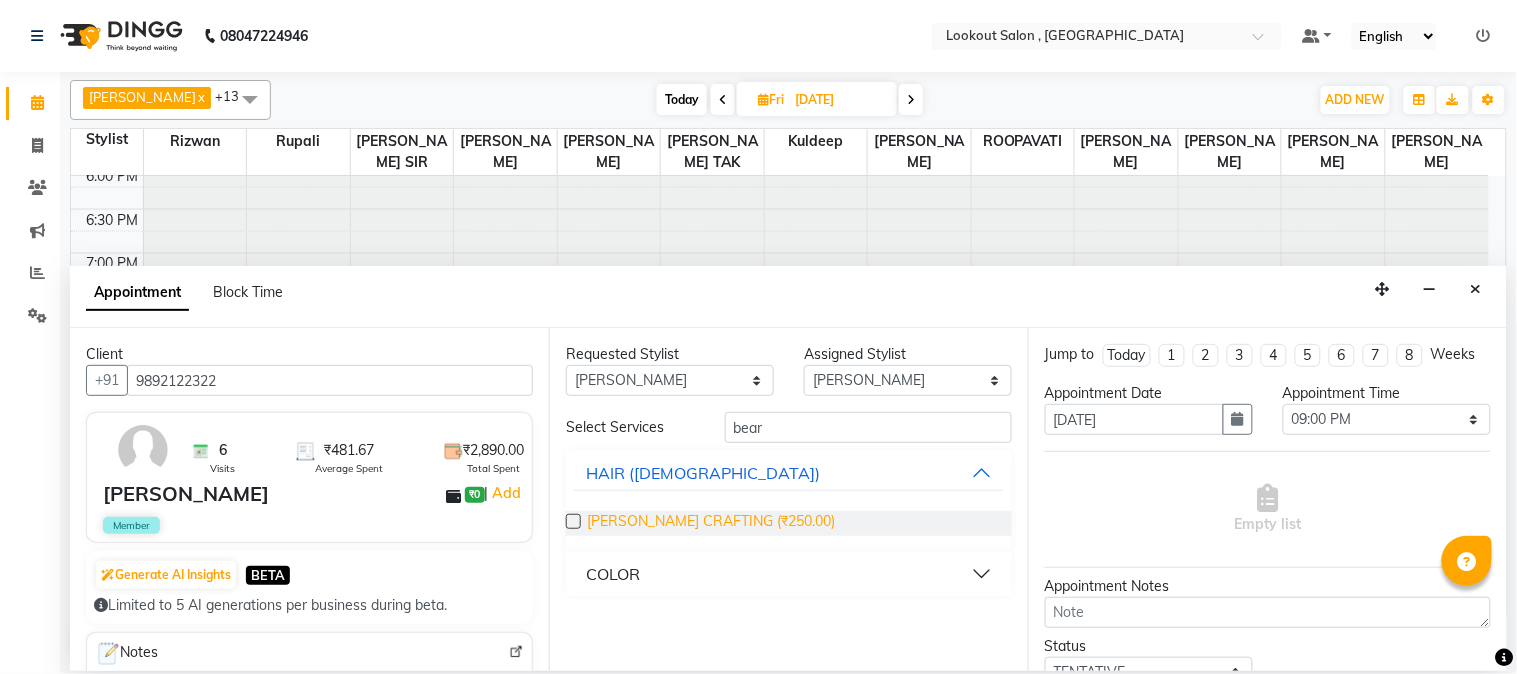 click on "BEARD CRAFTING (₹250.00)" at bounding box center [711, 523] 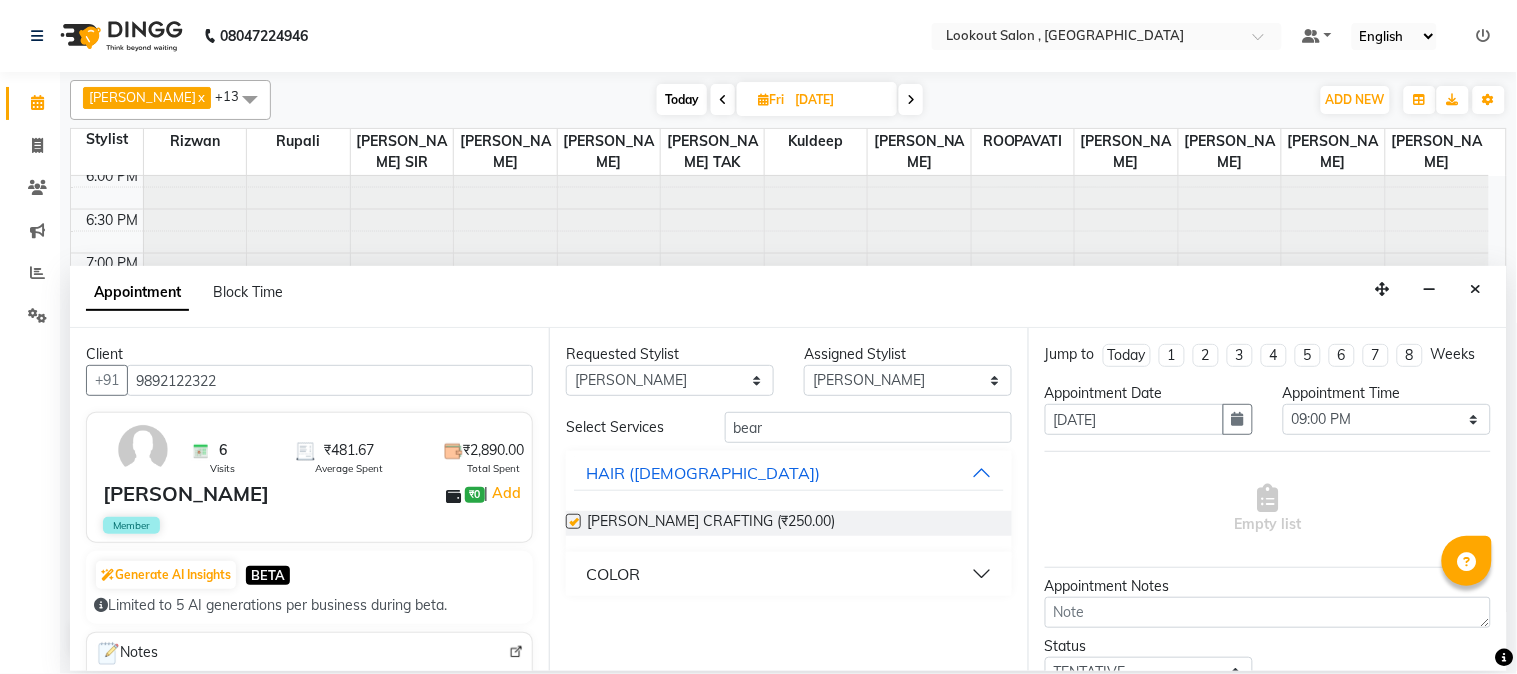 checkbox on "false" 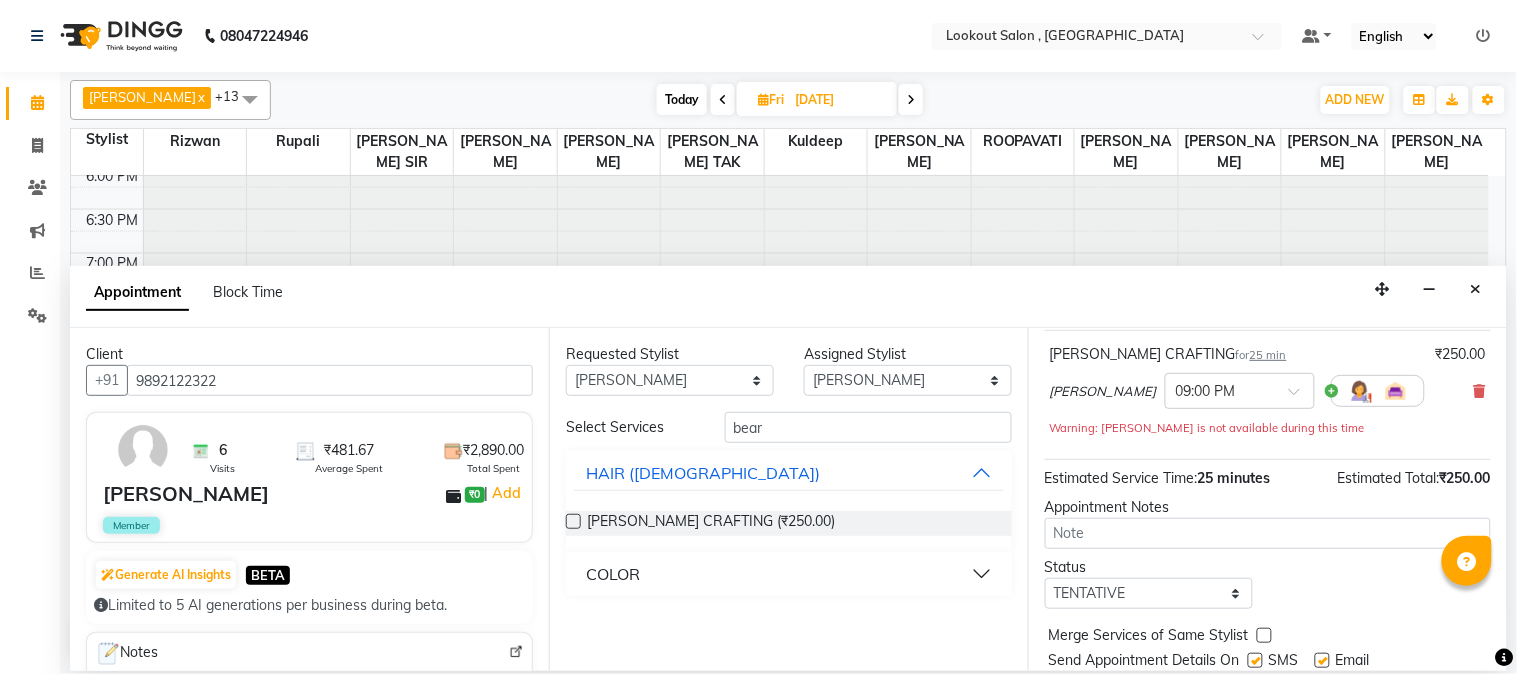 scroll, scrollTop: 204, scrollLeft: 0, axis: vertical 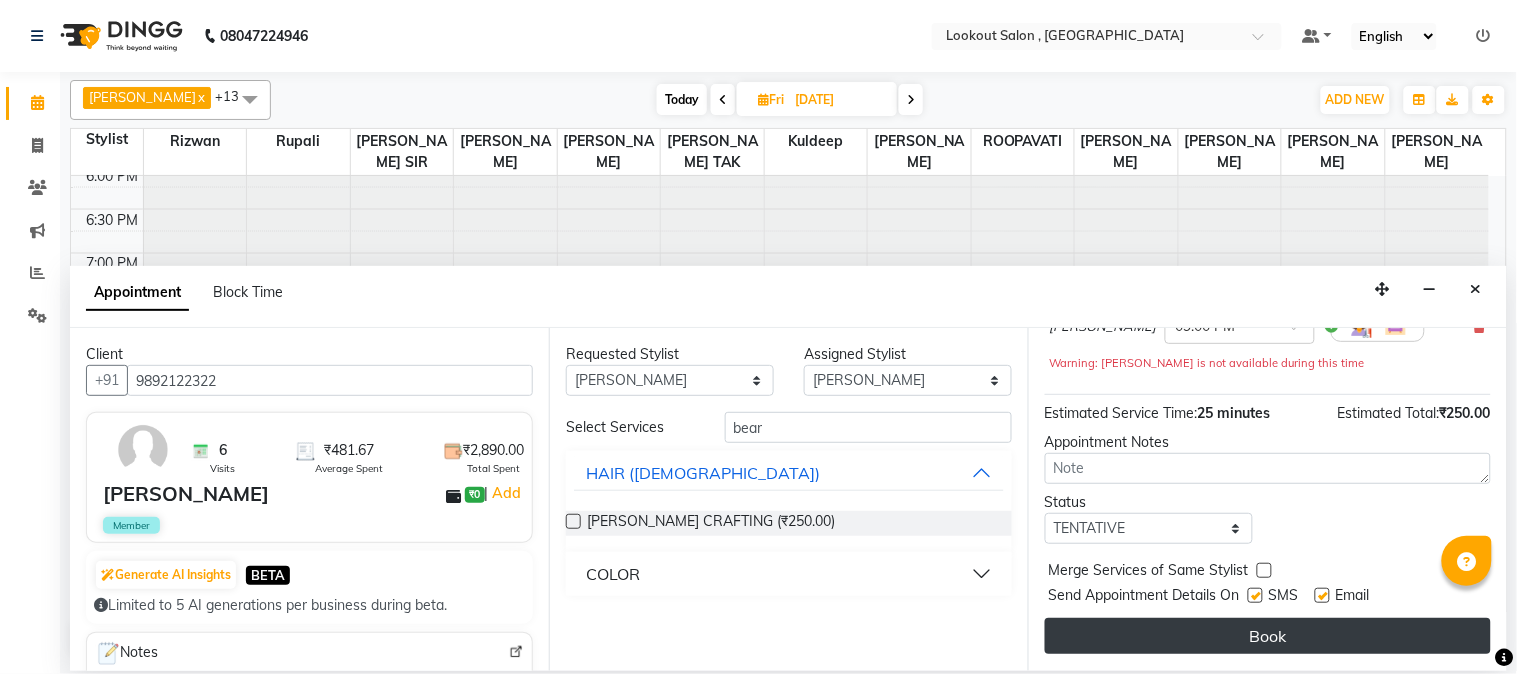 click on "Book" at bounding box center [1268, 636] 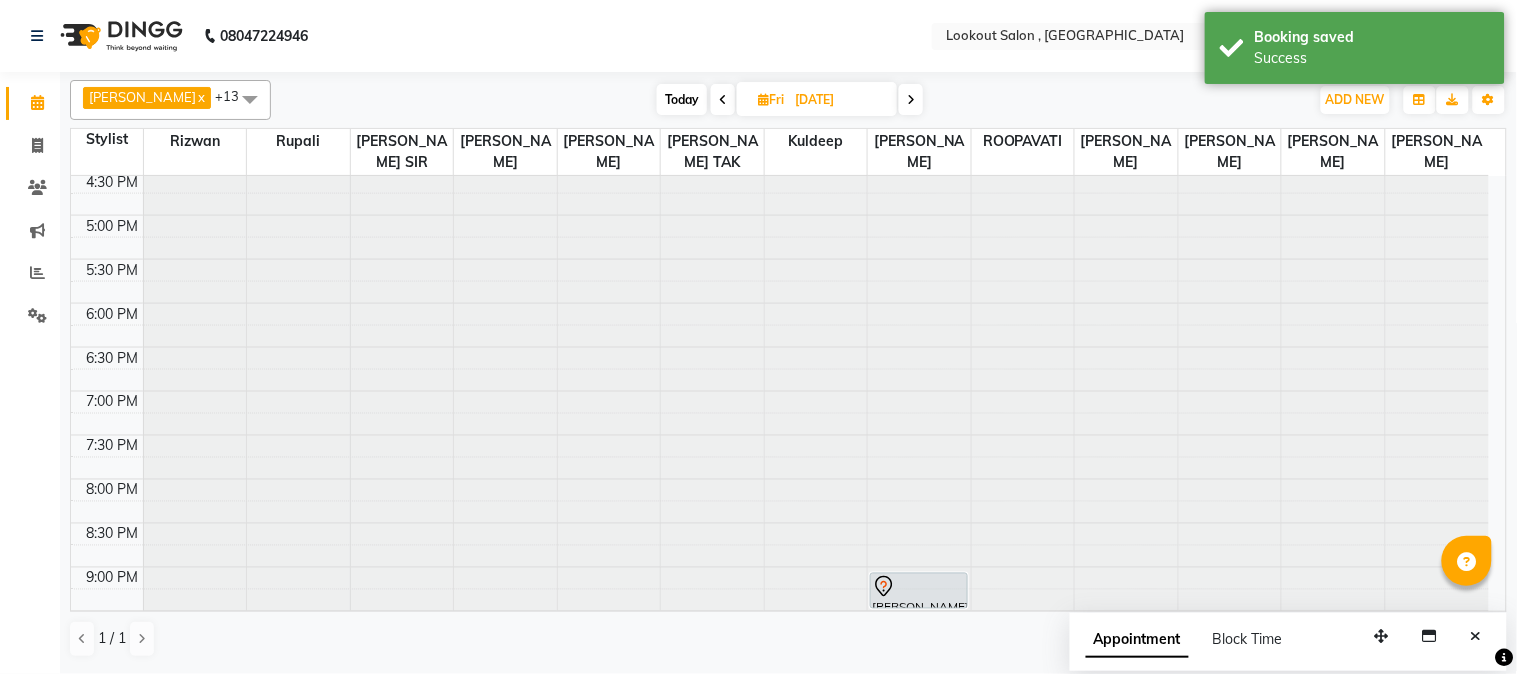 scroll, scrollTop: 466, scrollLeft: 0, axis: vertical 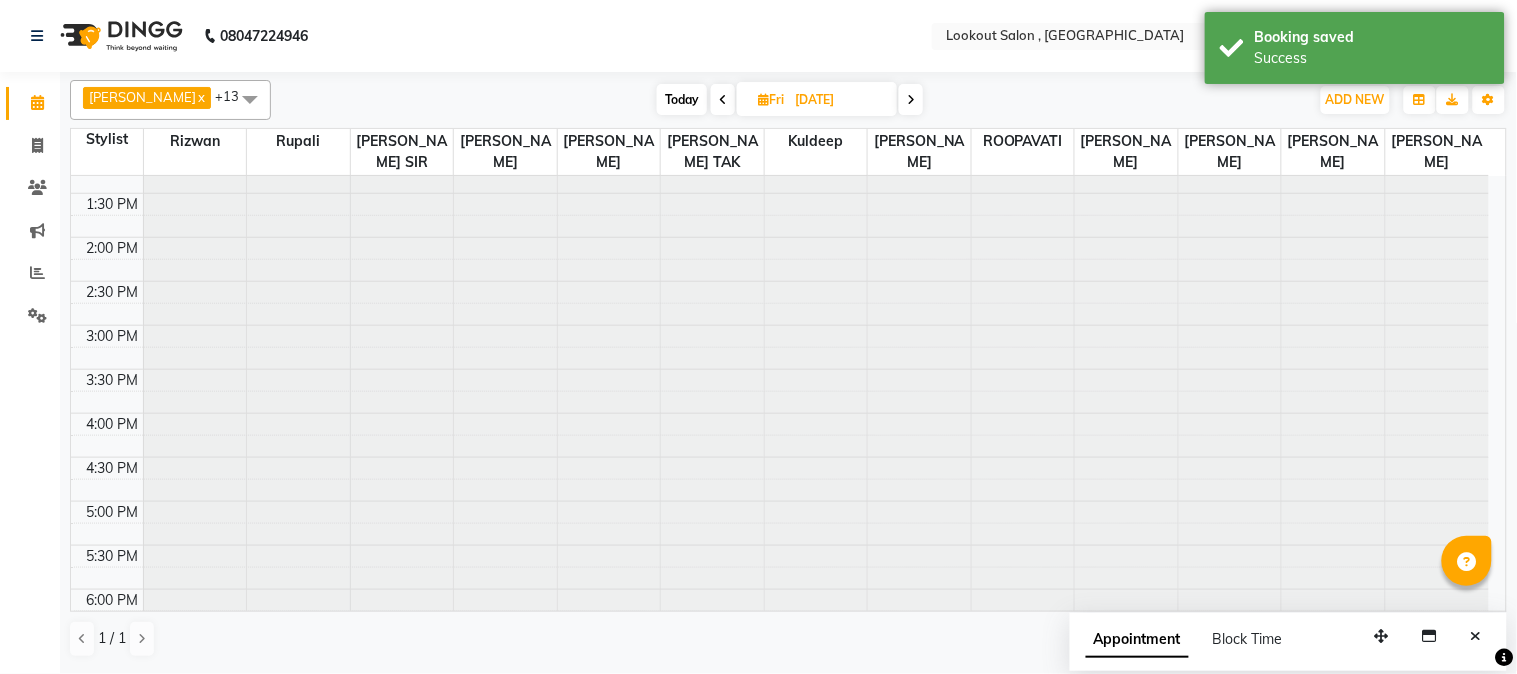 click on "Today" at bounding box center [682, 99] 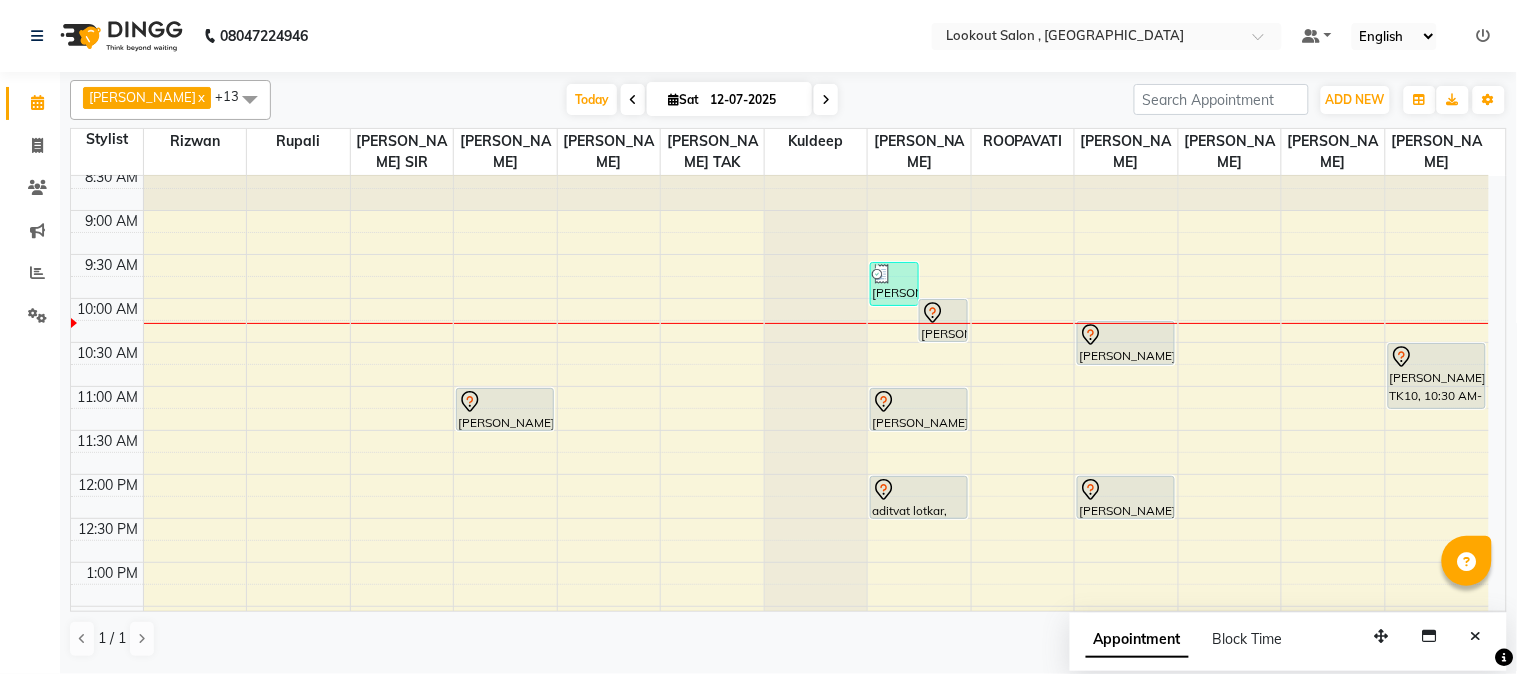 scroll, scrollTop: 0, scrollLeft: 0, axis: both 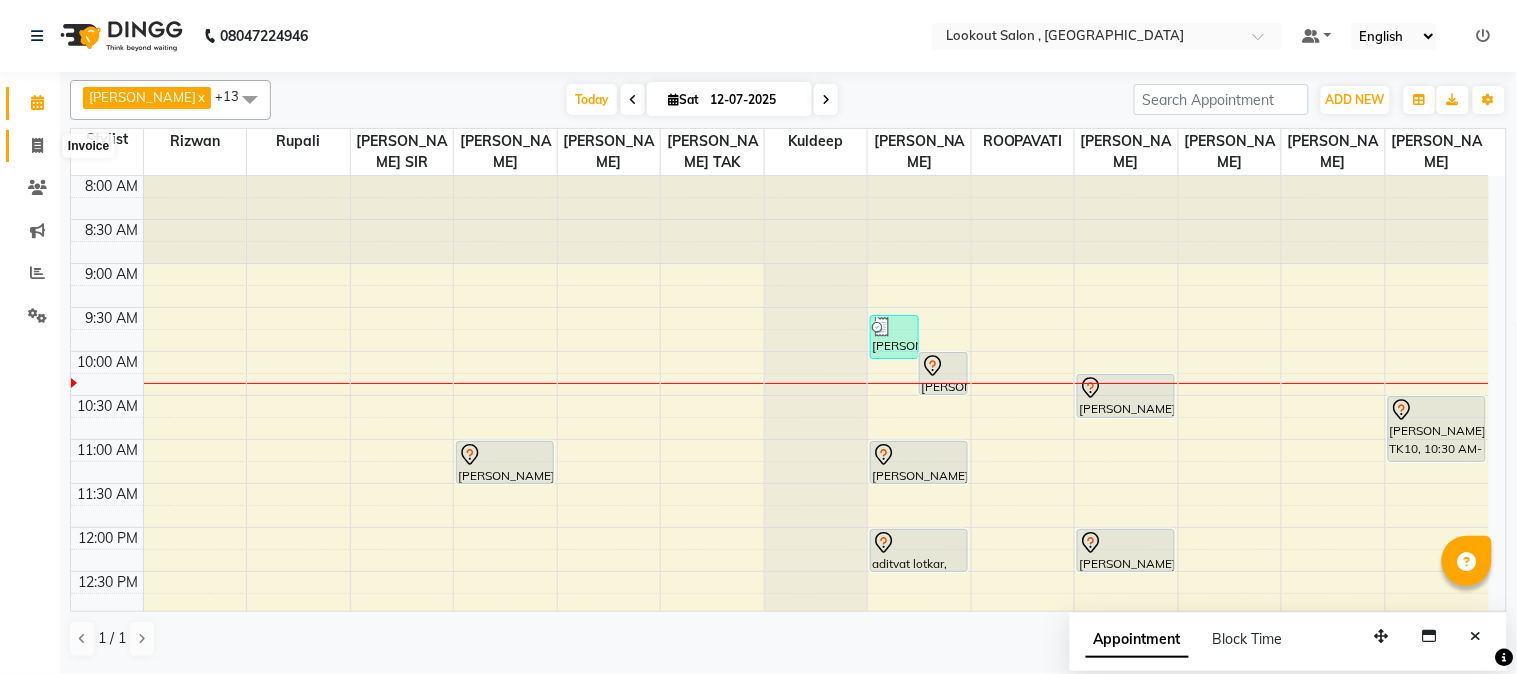 click 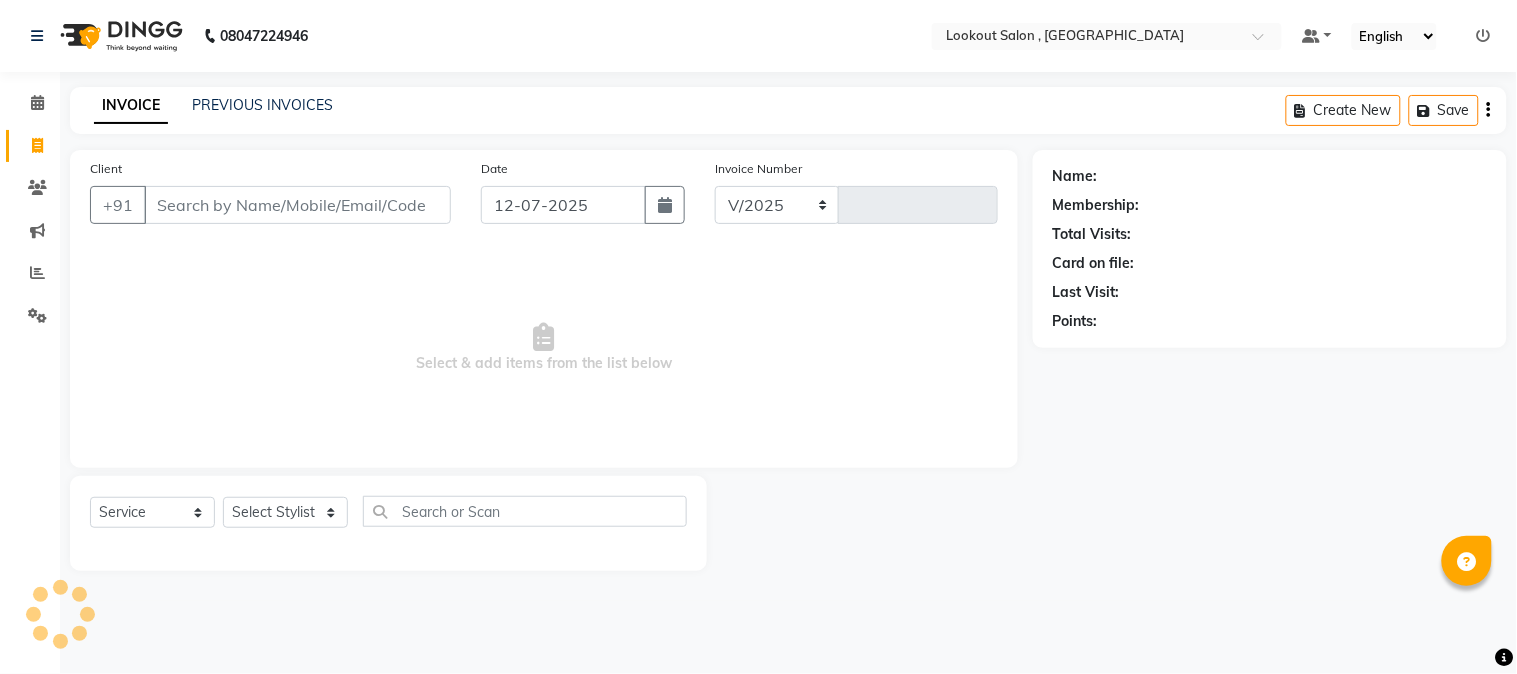 select on "151" 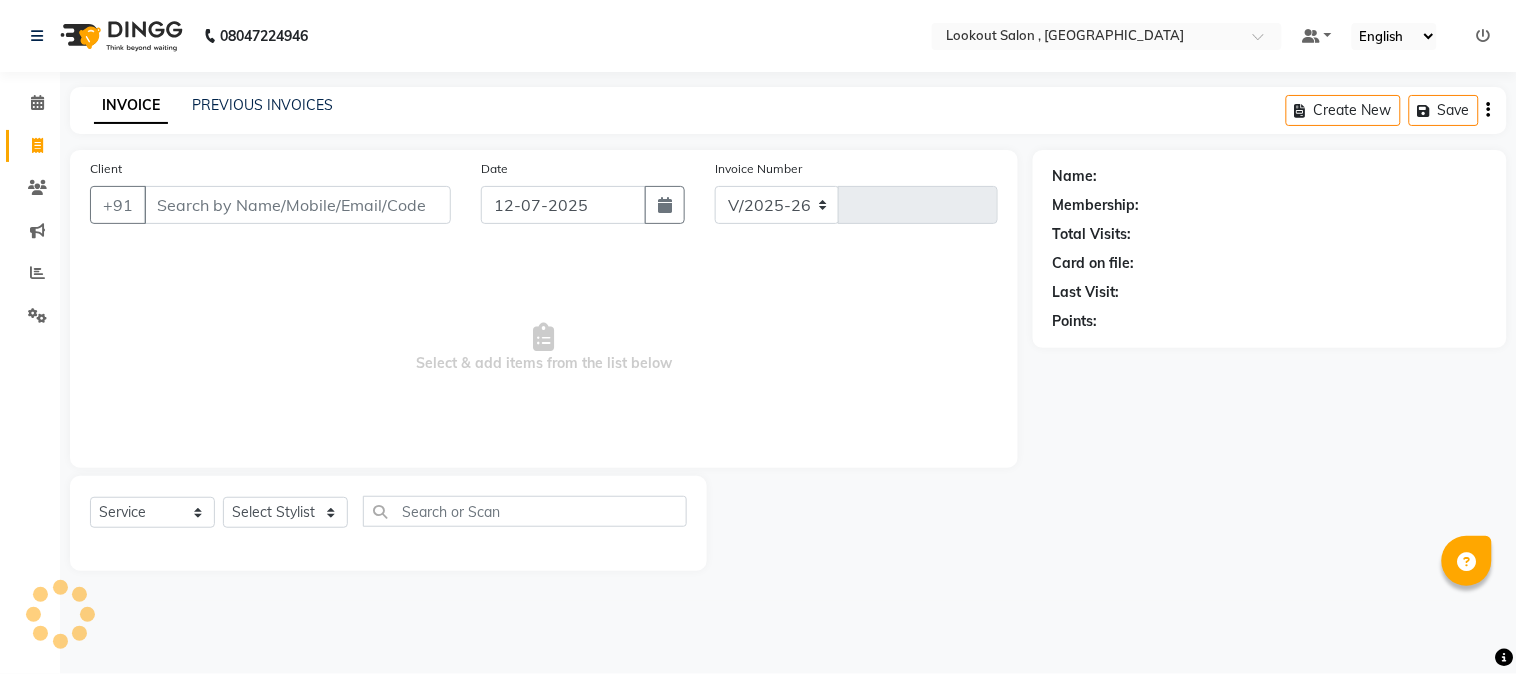 type on "4055" 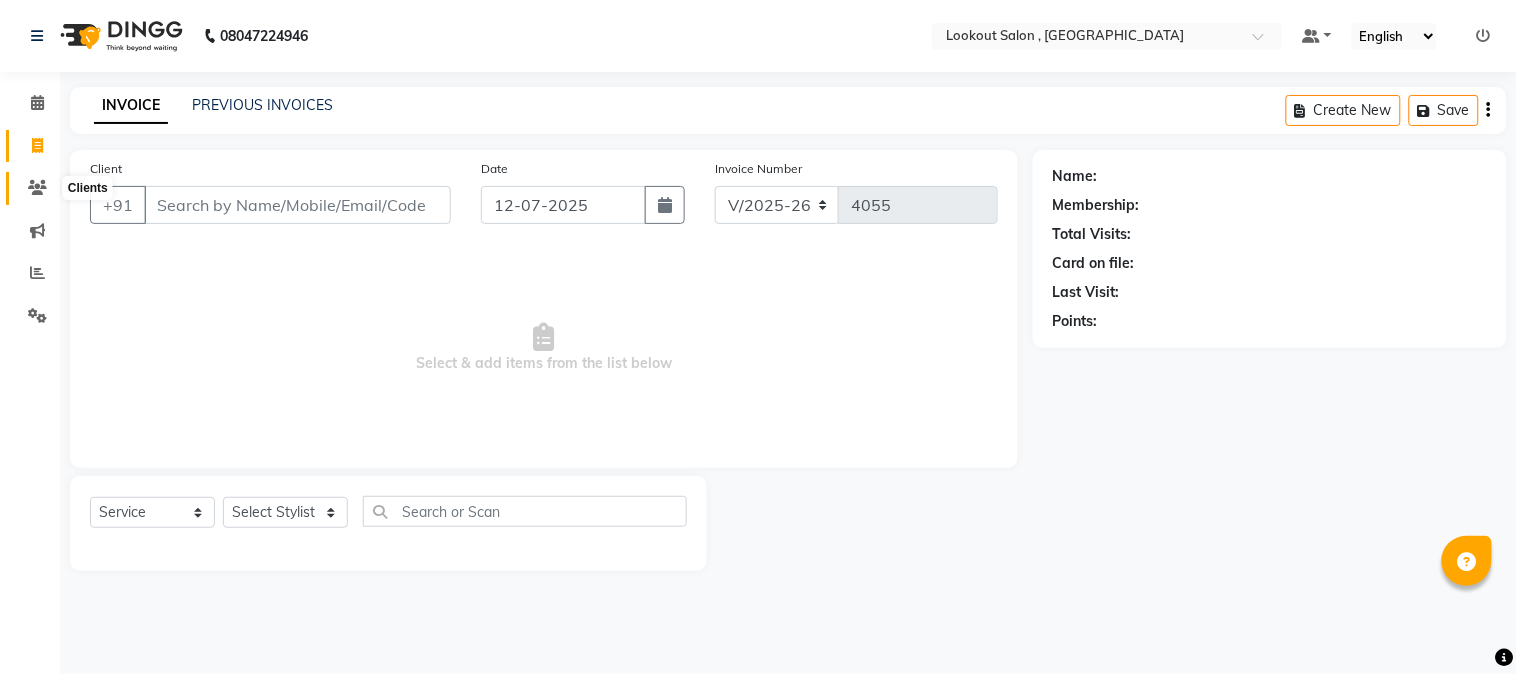 click 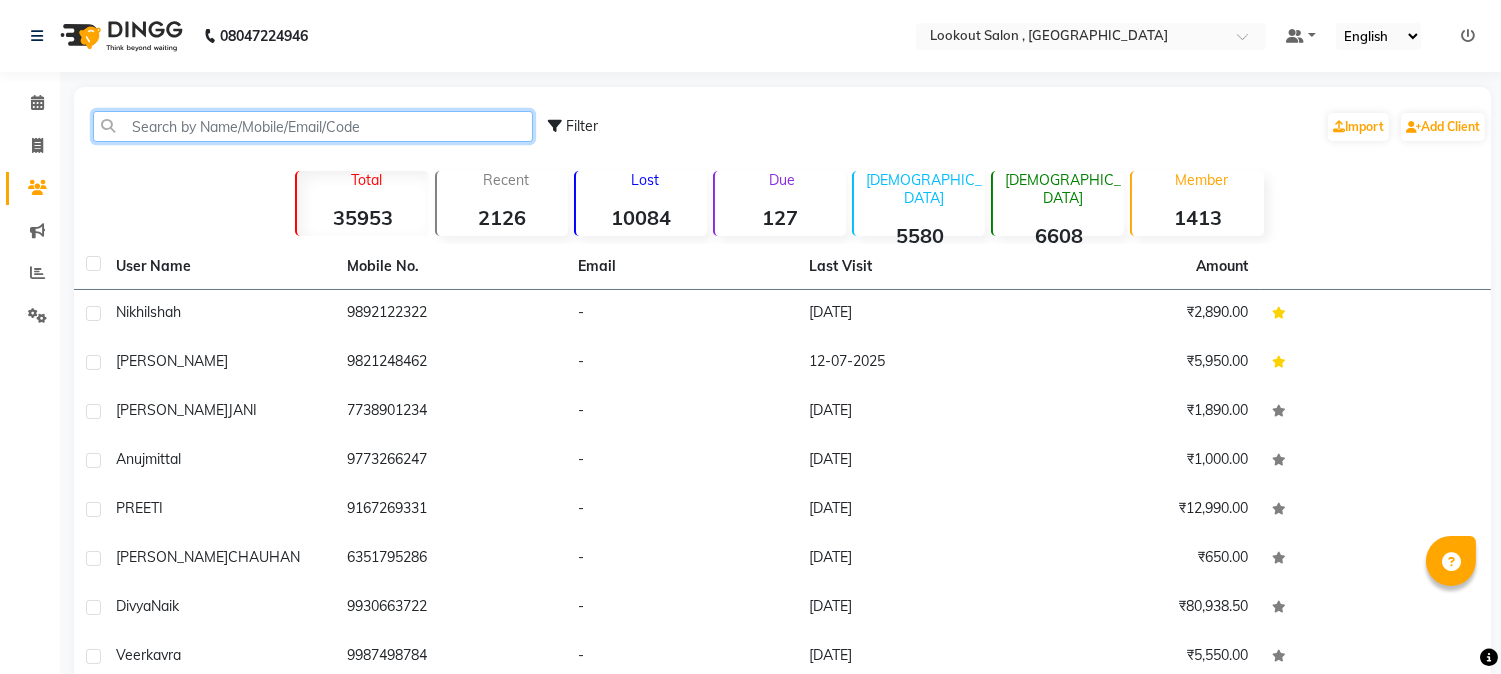 click 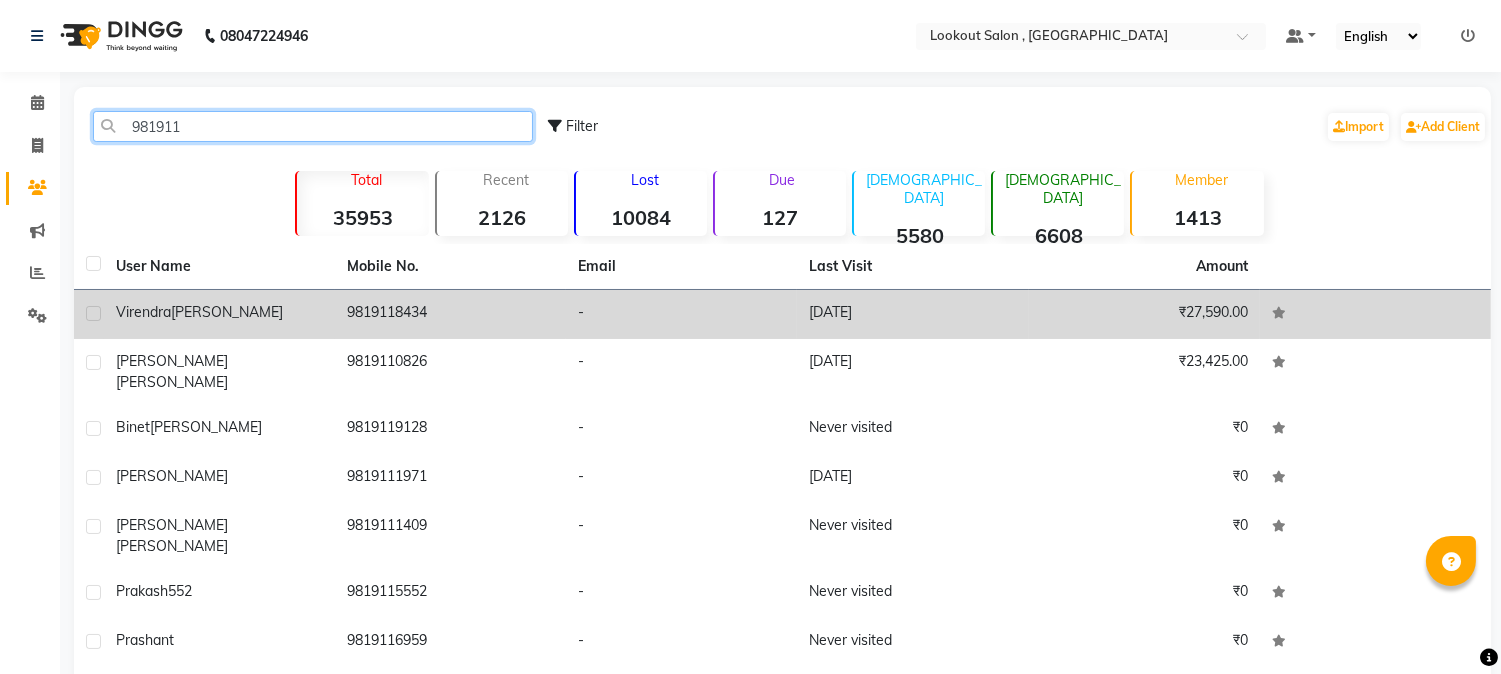 type on "981911" 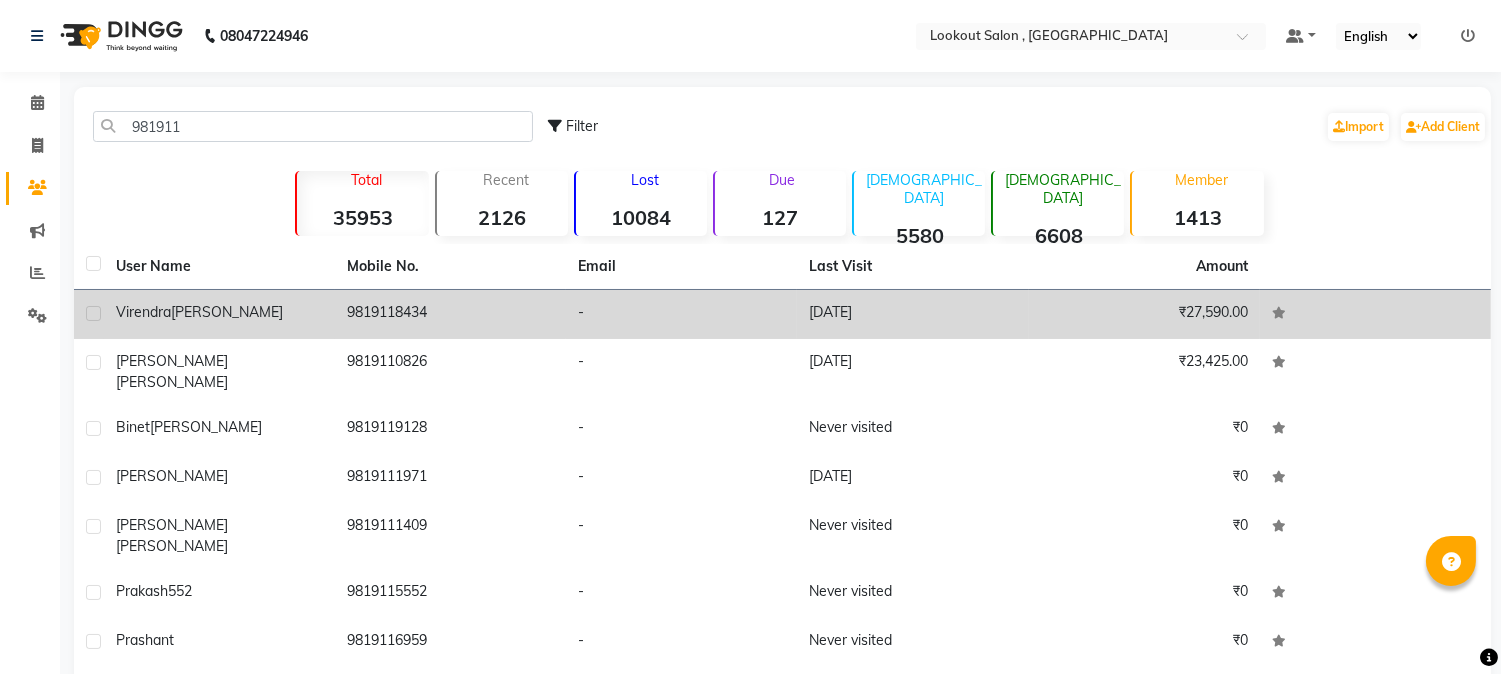 click on "Virendra  Kamdar" 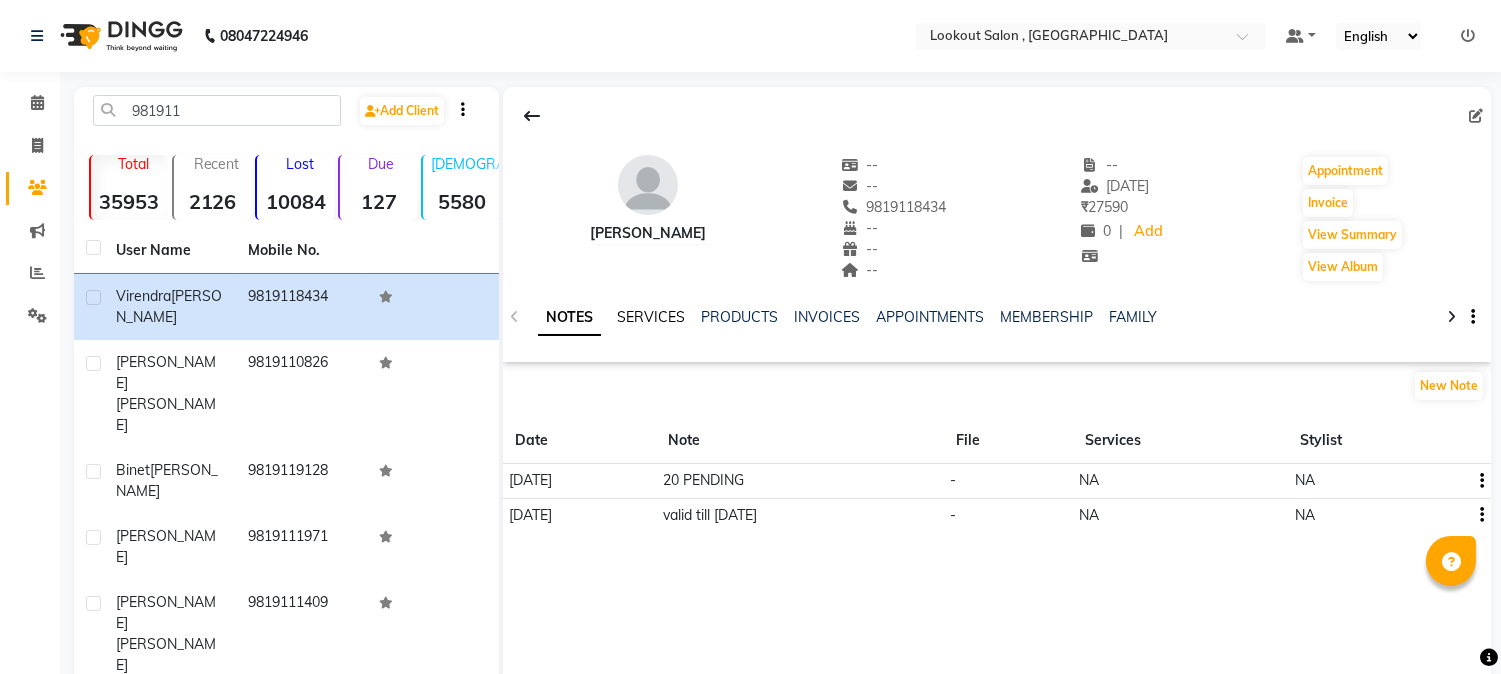 click on "SERVICES" 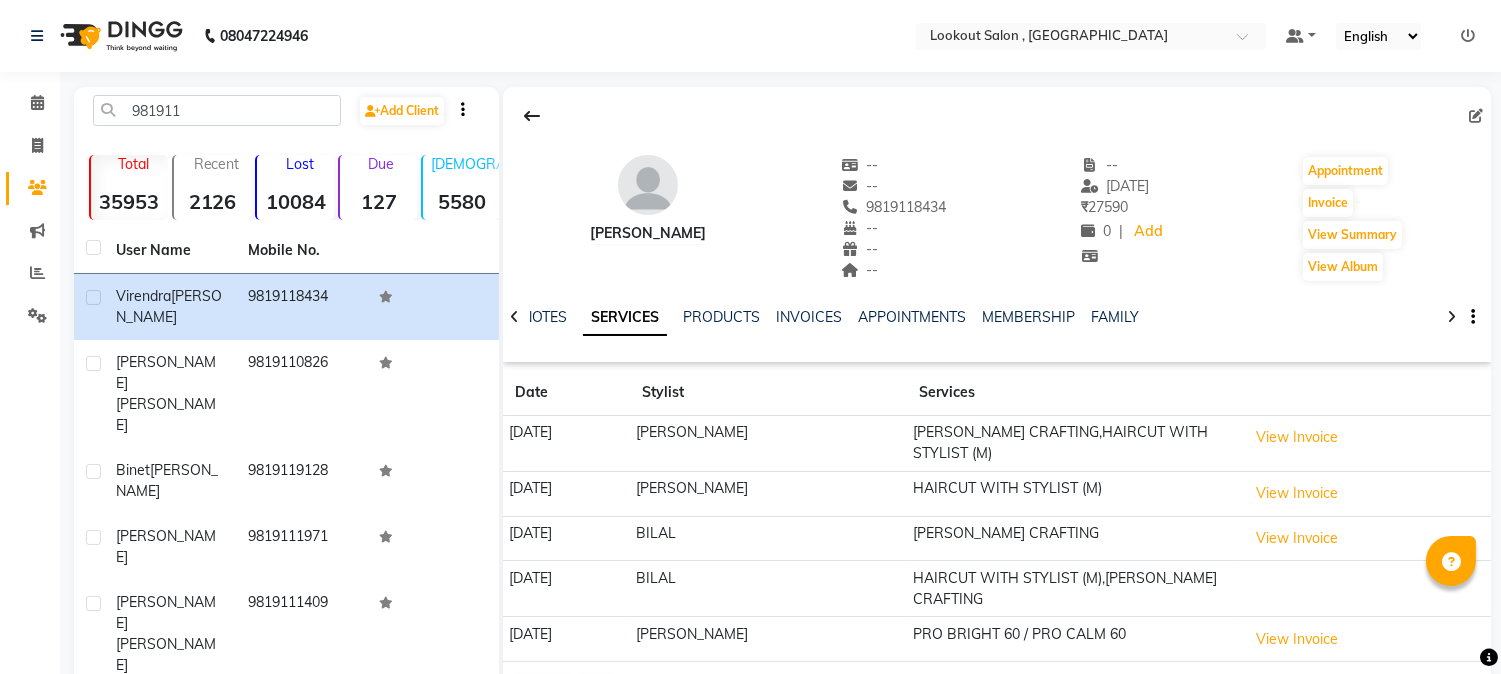 drag, startPoint x: 873, startPoint y: 196, endPoint x: 976, endPoint y: 204, distance: 103.31021 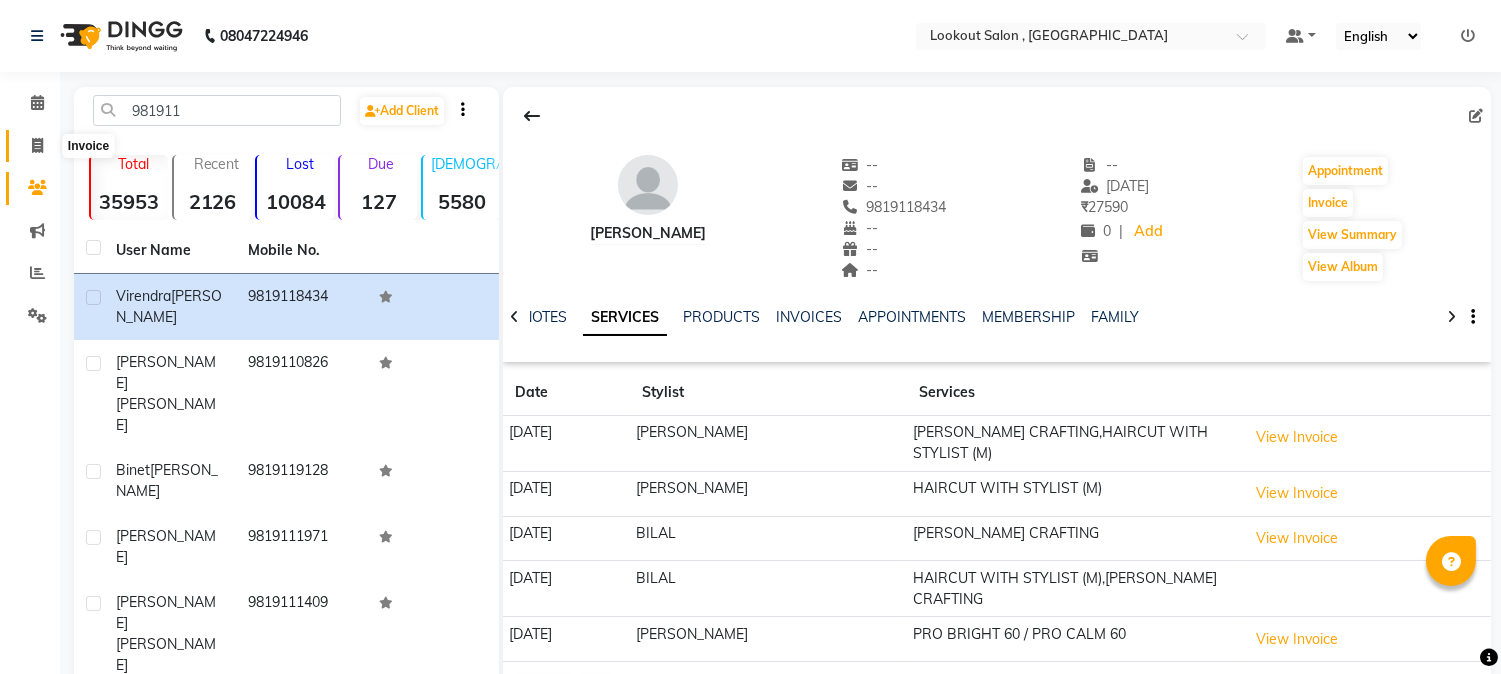 click 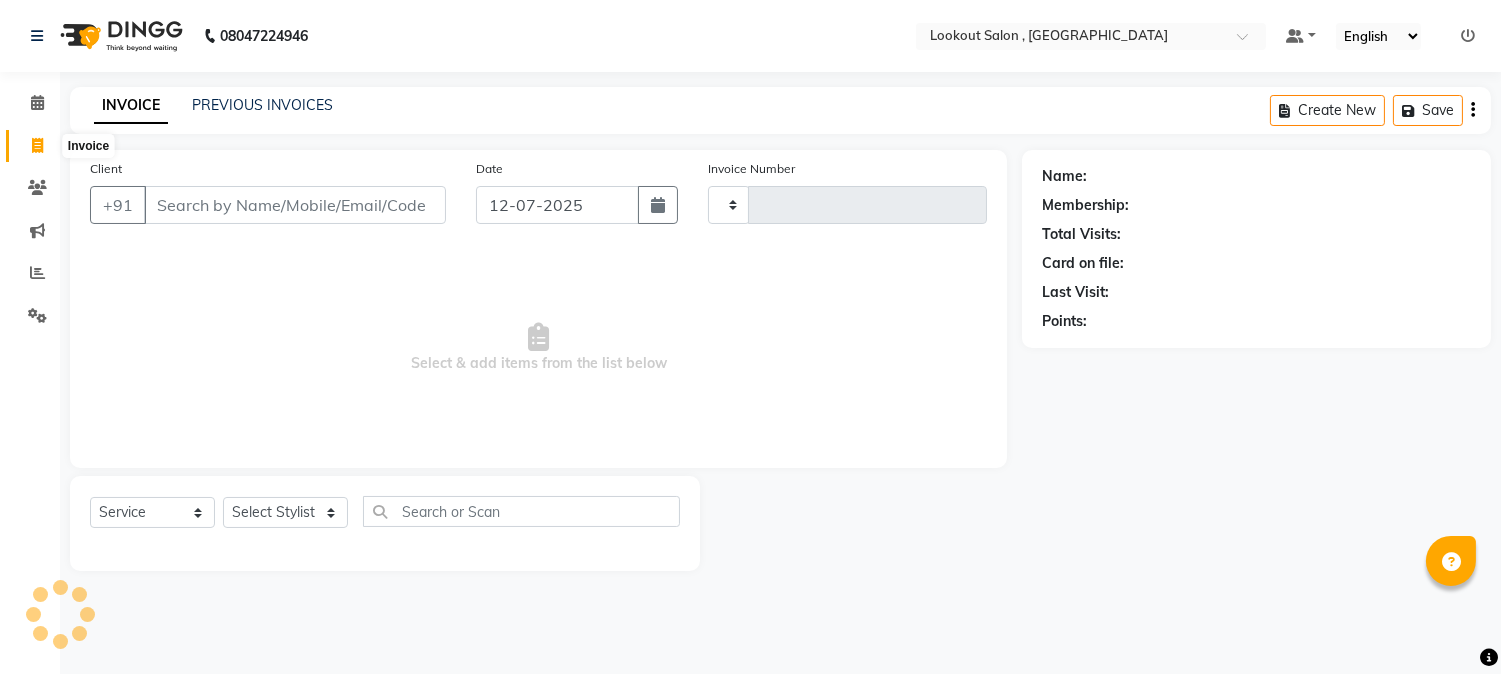 type on "4055" 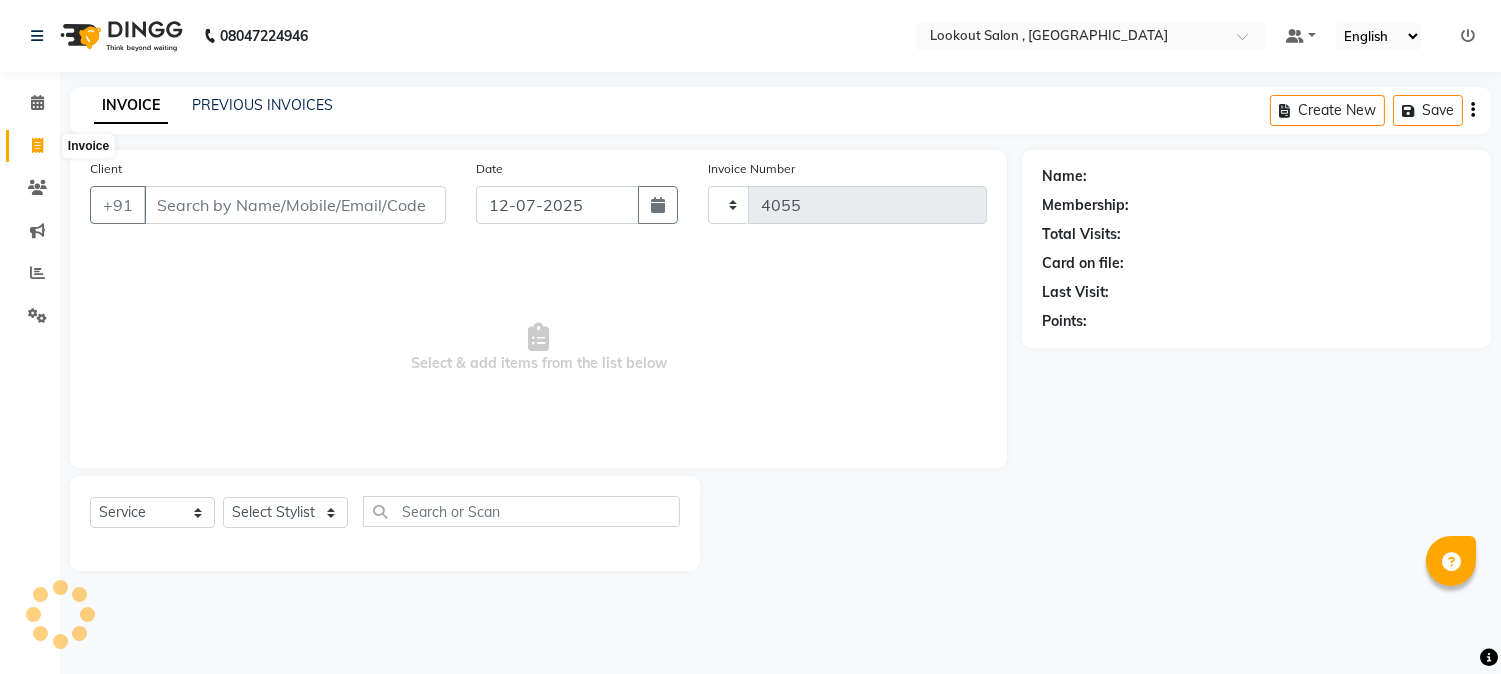 select on "151" 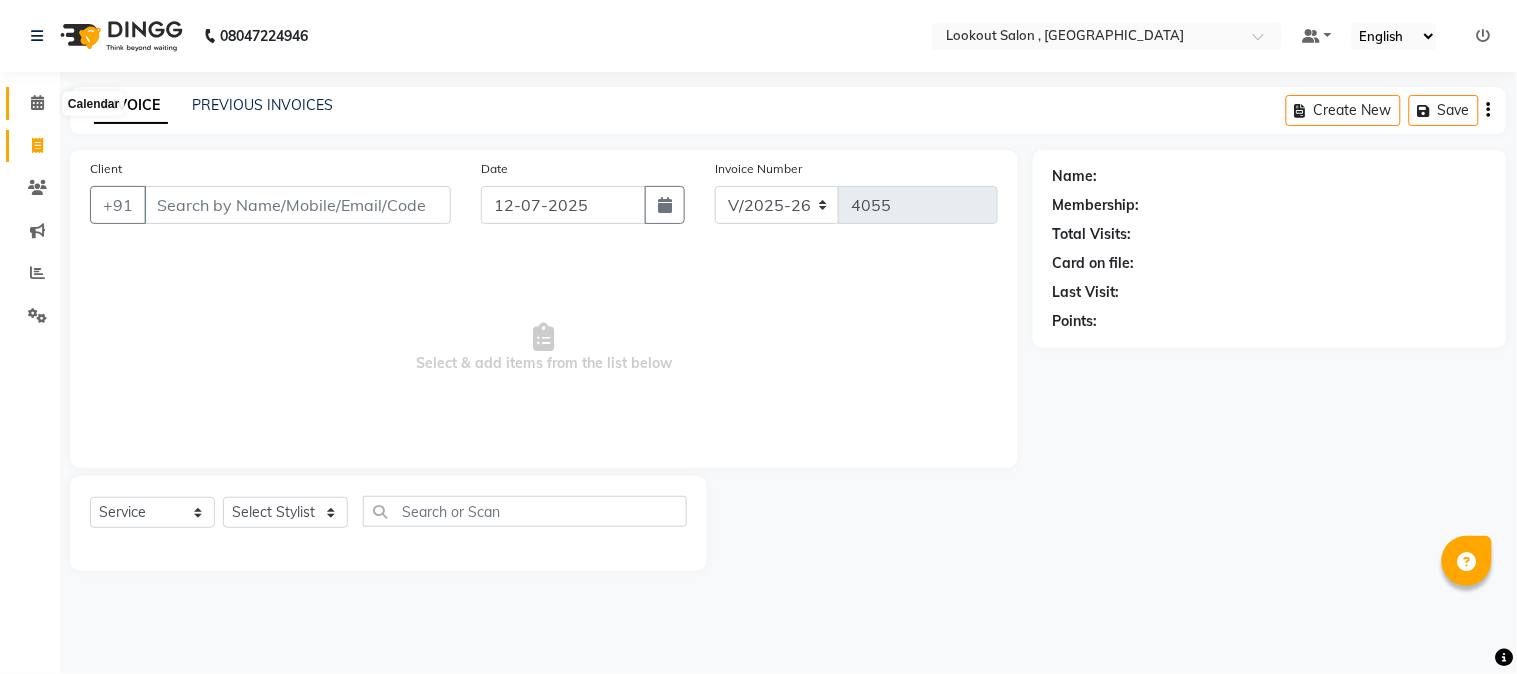 click 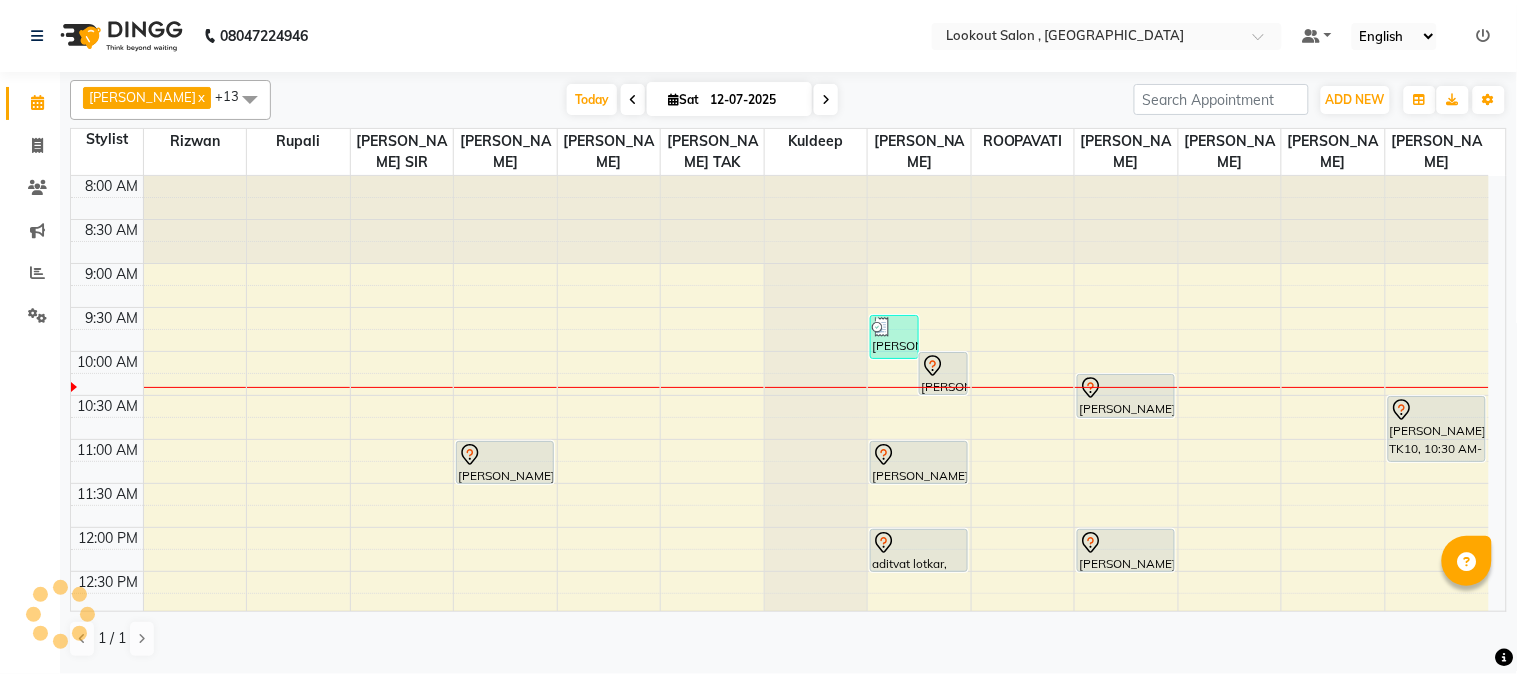 scroll, scrollTop: 111, scrollLeft: 0, axis: vertical 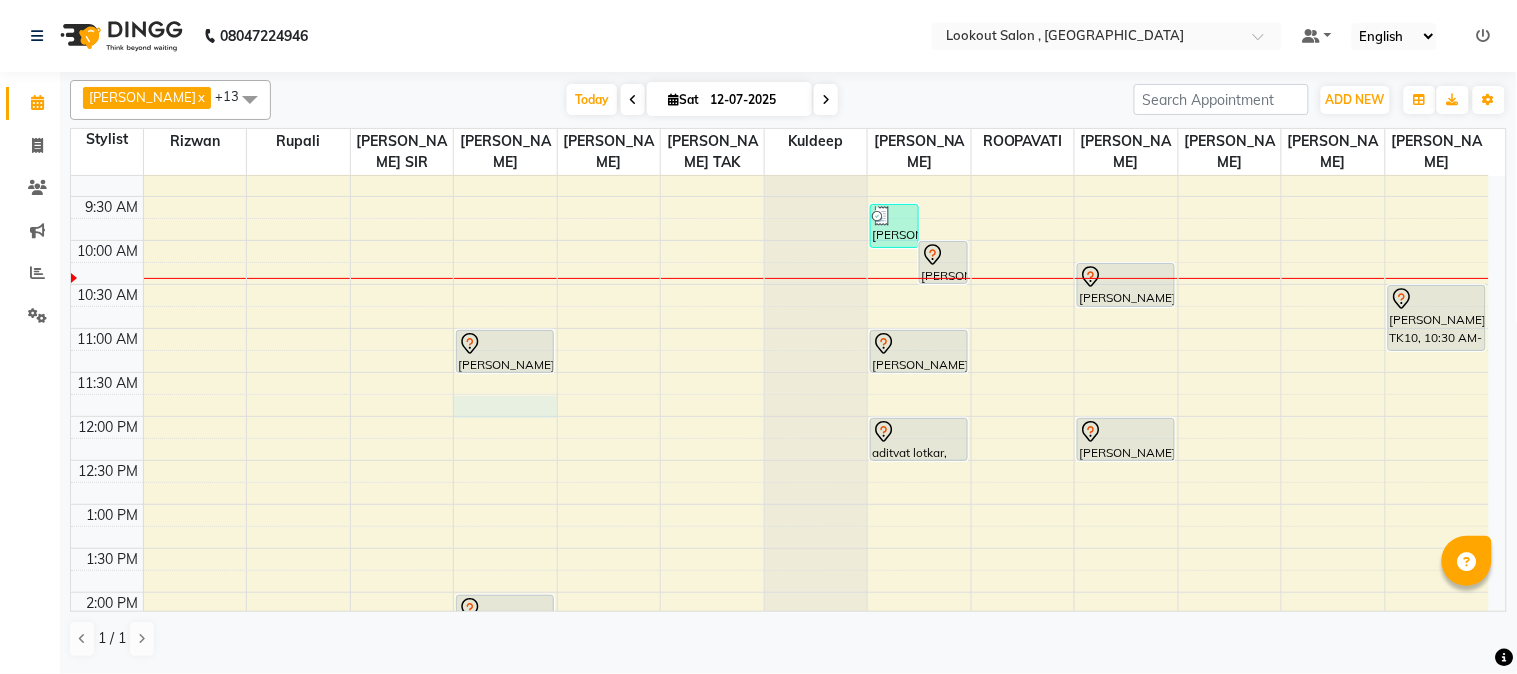 click on "8:00 AM 8:30 AM 9:00 AM 9:30 AM 10:00 AM 10:30 AM 11:00 AM 11:30 AM 12:00 PM 12:30 PM 1:00 PM 1:30 PM 2:00 PM 2:30 PM 3:00 PM 3:30 PM 4:00 PM 4:30 PM 5:00 PM 5:30 PM 6:00 PM 6:30 PM 7:00 PM 7:30 PM 8:00 PM 8:30 PM 9:00 PM 9:30 PM 10:00 PM 10:30 PM 11:00 PM 11:30 PM             Deepali, TK01, 04:00 PM-05:30 PM, HIGHLIGHTS-BELOW SHOULDER             Sohil Shah15, TK04, 11:00 AM-11:30 AM, HAIRCUT WITH STYLIST (M)             shravani joshi, TK02, 02:00 PM-03:00 PM, PREMIUM BTX BELOW SHOULDER              girish soneja, TK03, 07:00 PM-07:30 PM, HAIRCUT WITH STYLIST (M)             girish soneja, TK03, 07:30 PM-07:55 PM, BEARD CRAFTING     harshil, TK12, 09:35 AM-10:05 AM, HAIRCUT WITH SENIOR STYLIST(M)             nikhil shah, TK05, 10:00 AM-10:30 AM, HAIRCUT WITH SENIOR STYLIST(M)             devanjan roy, TK07, 11:00 AM-11:30 AM, HAIRCUT WITH SENIOR STYLIST(M)             aditvat lotkar, TK06, 12:00 PM-12:30 PM, HAIRCUT WITH SENIOR STYLIST(M)" at bounding box center (780, 768) 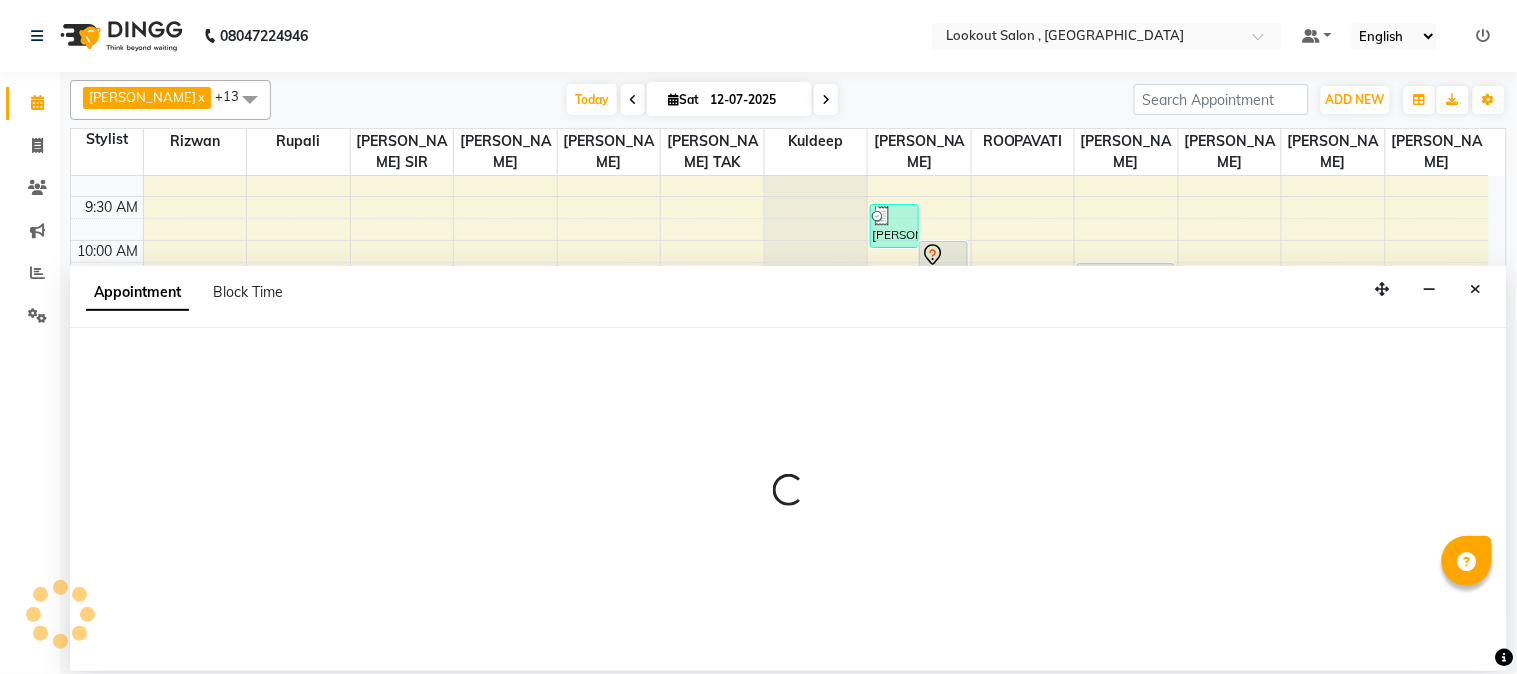 select on "7174" 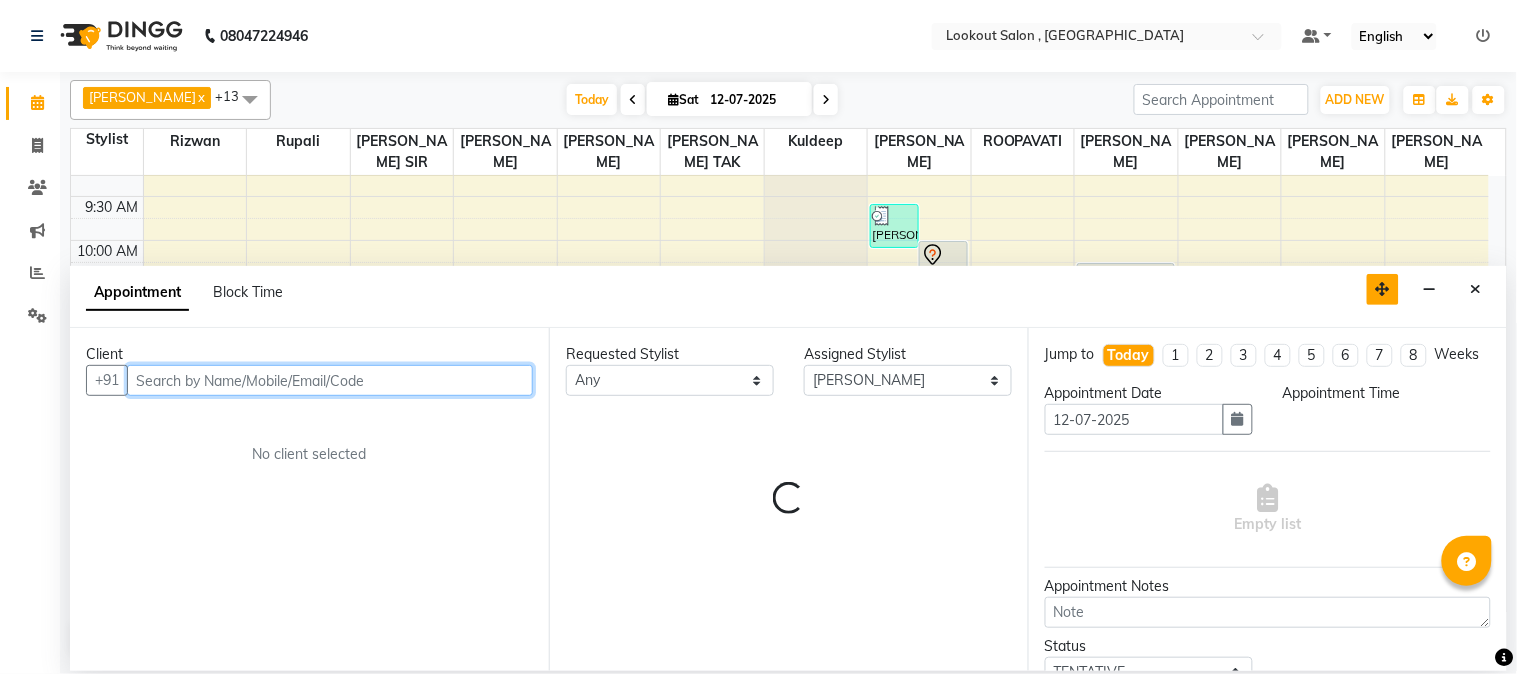 select on "705" 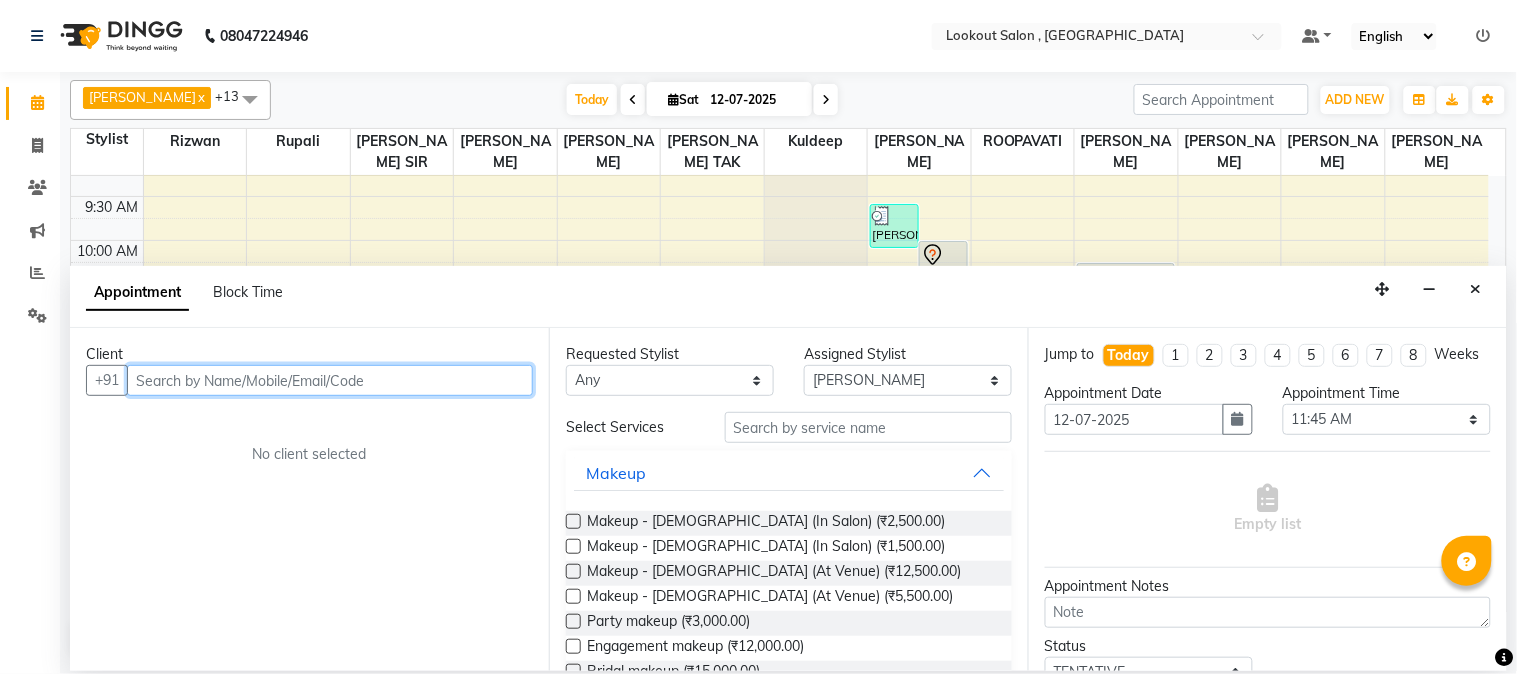 paste on "9819118434" 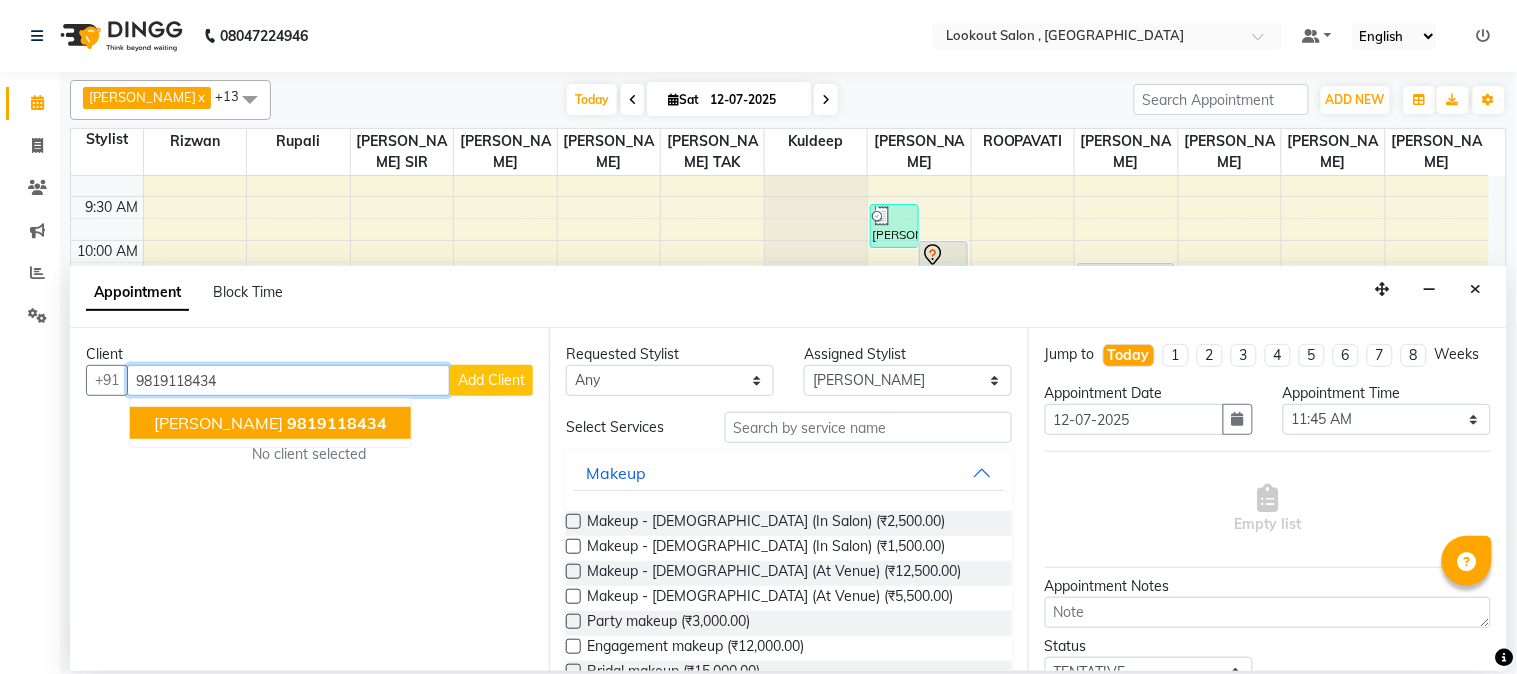 click on "Virendra Kamdar" at bounding box center [218, 423] 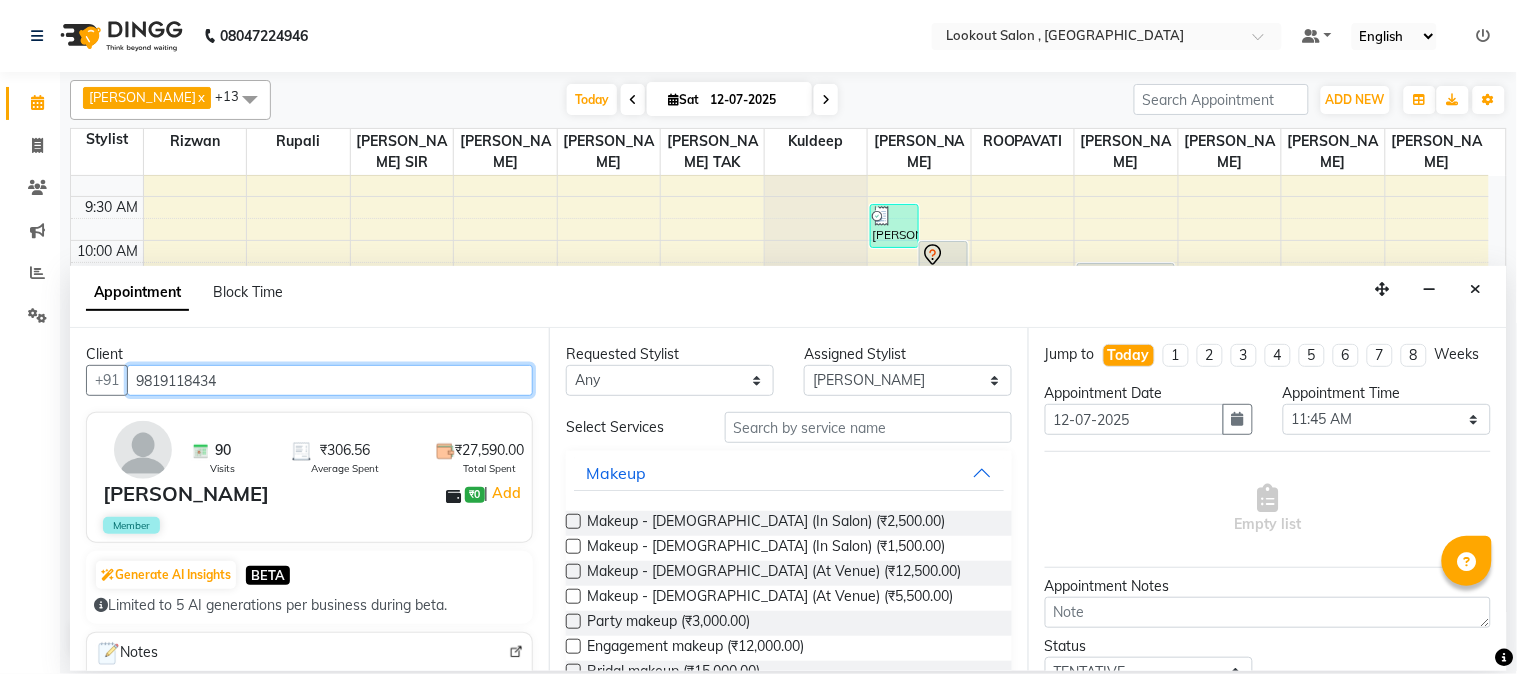 type on "9819118434" 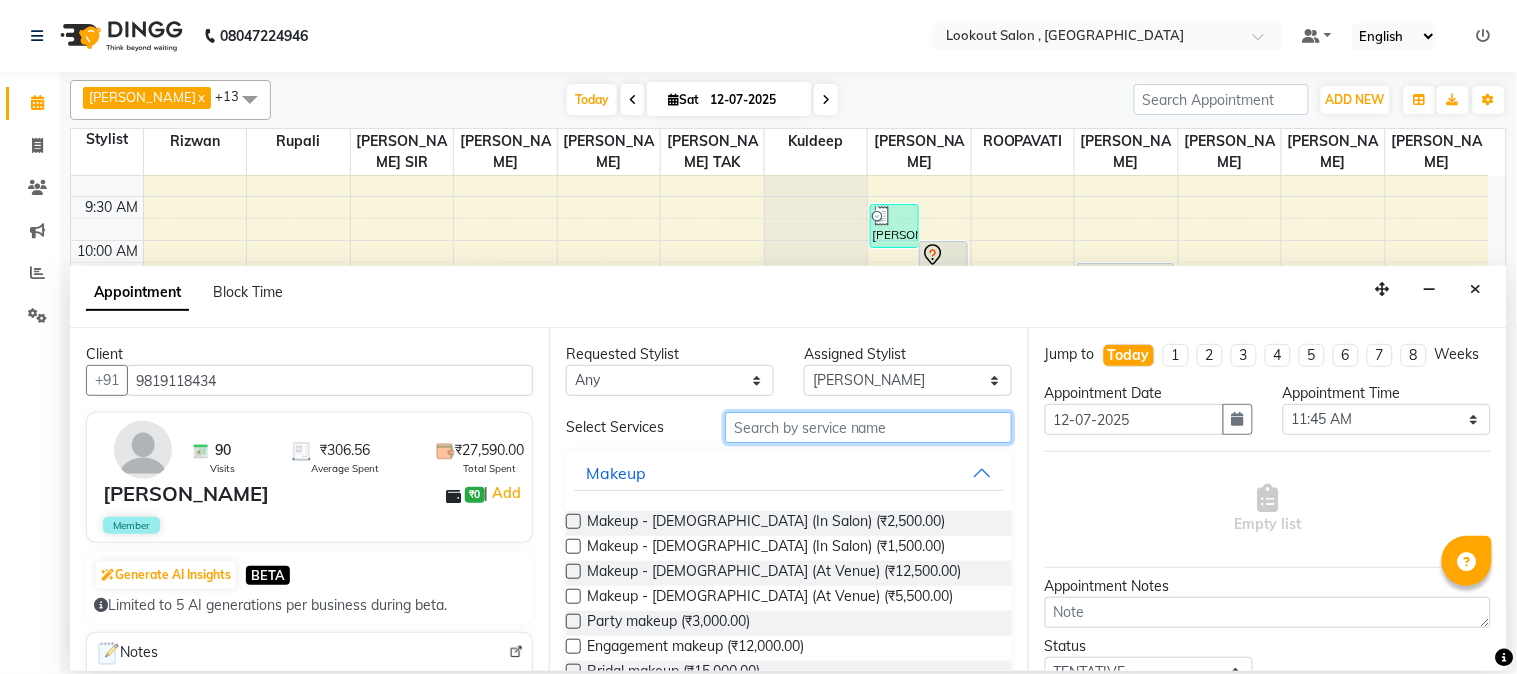 click at bounding box center (868, 427) 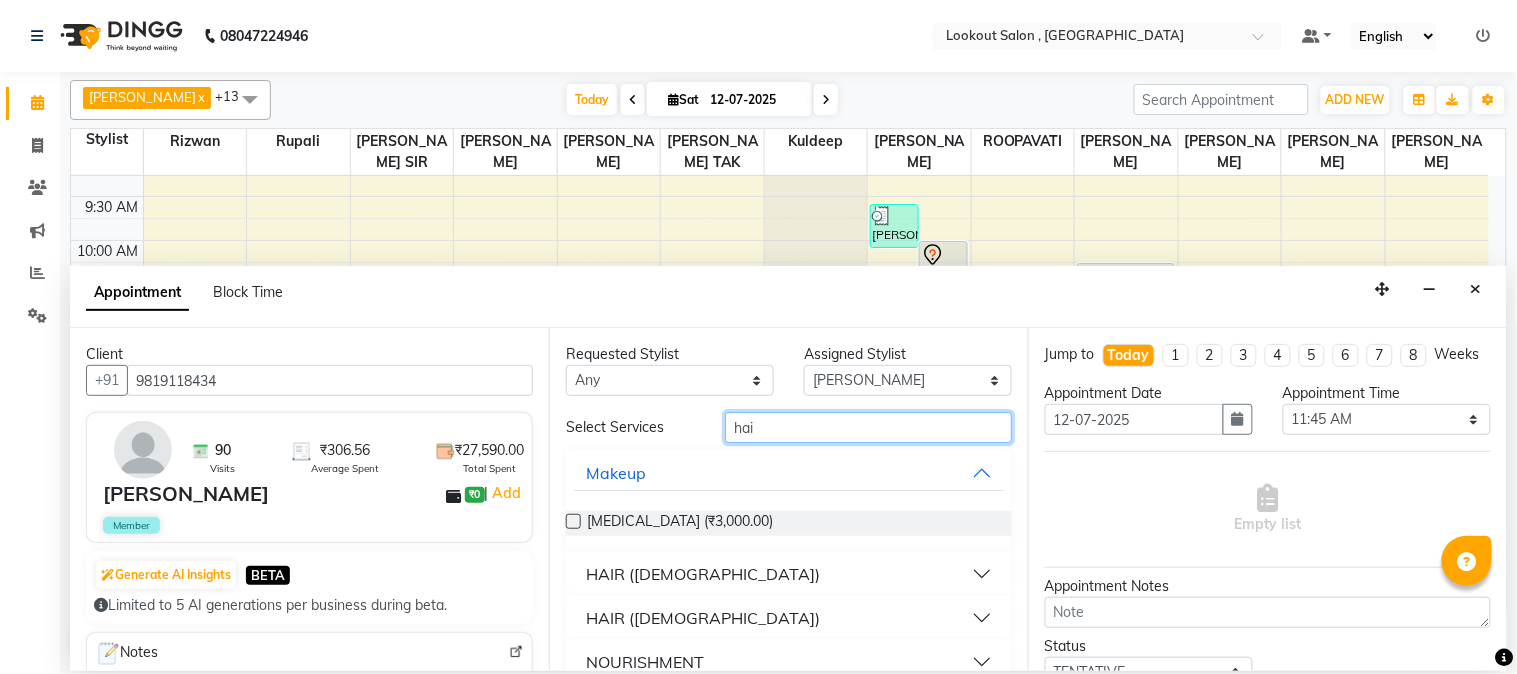 type on "hai" 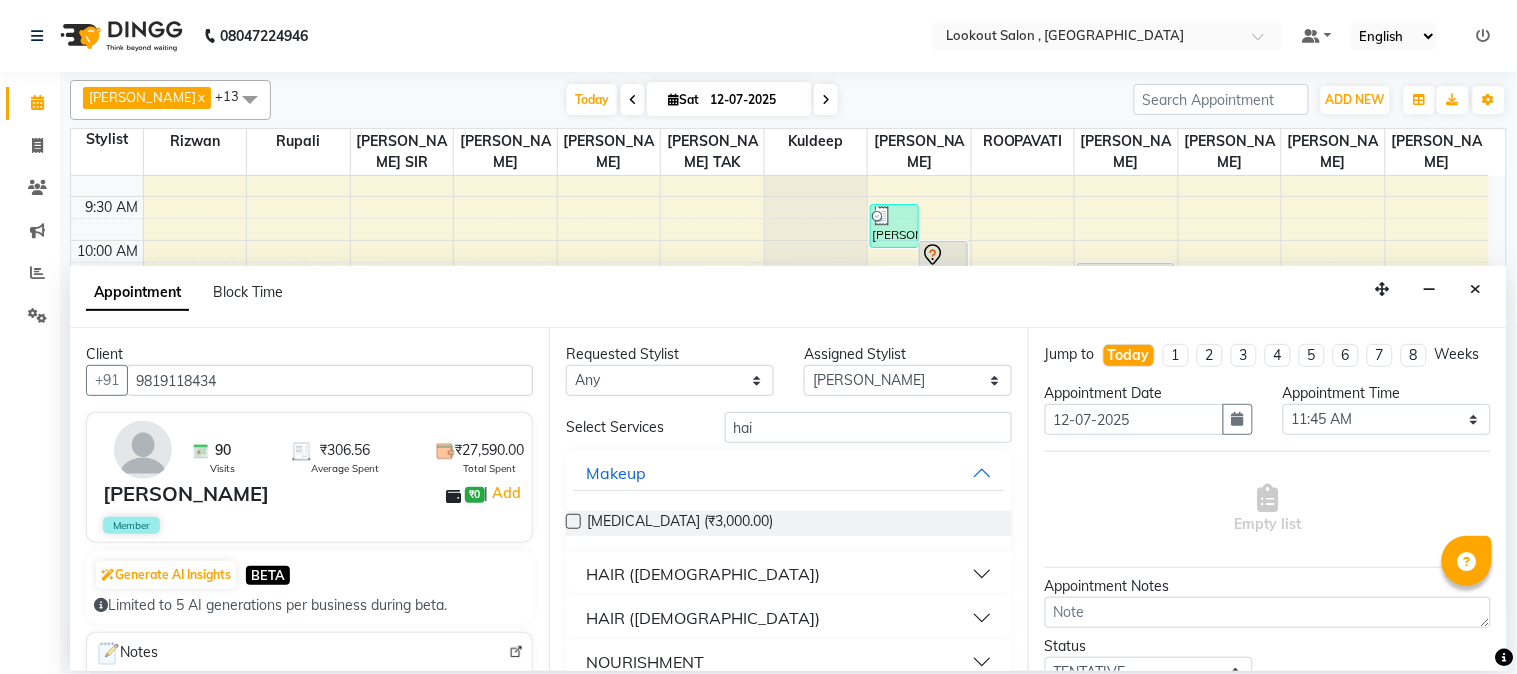 click on "HAIR (MALE)" at bounding box center (703, 574) 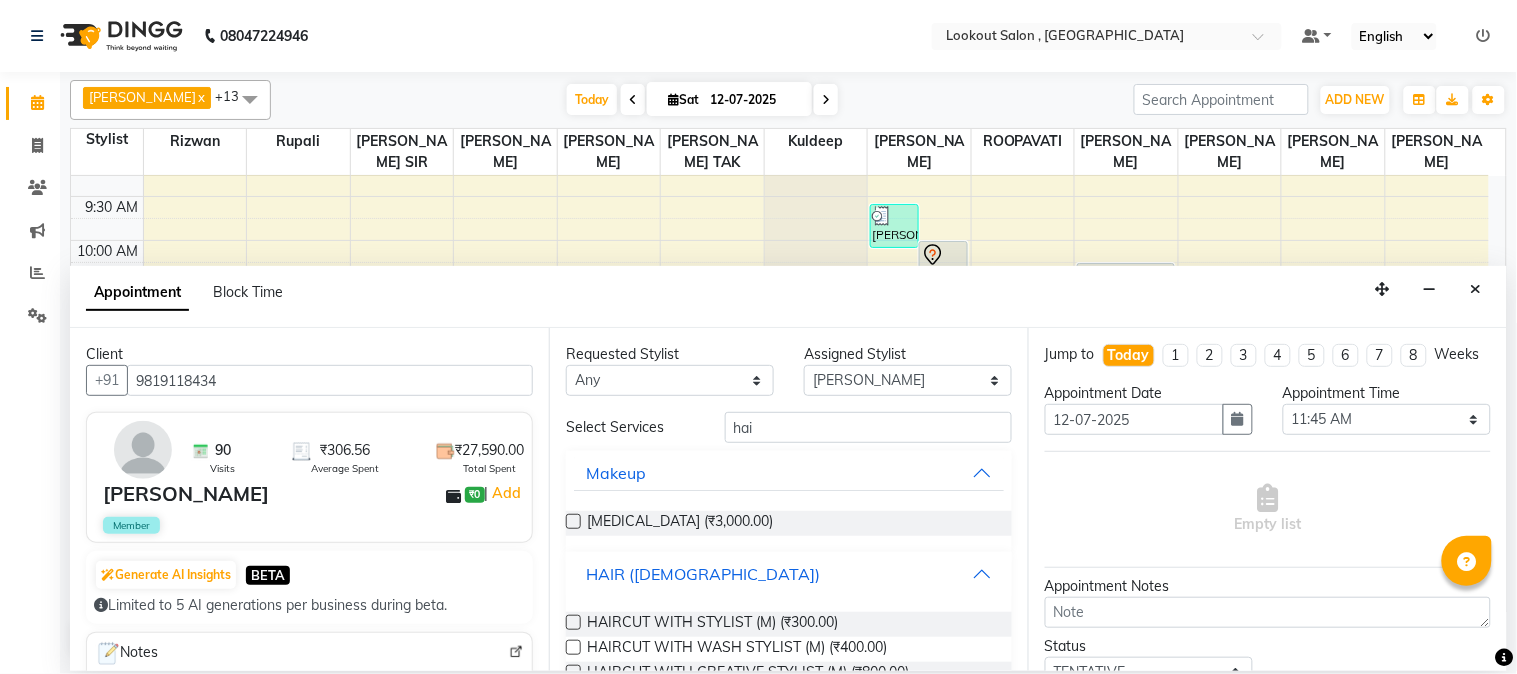 scroll, scrollTop: 211, scrollLeft: 0, axis: vertical 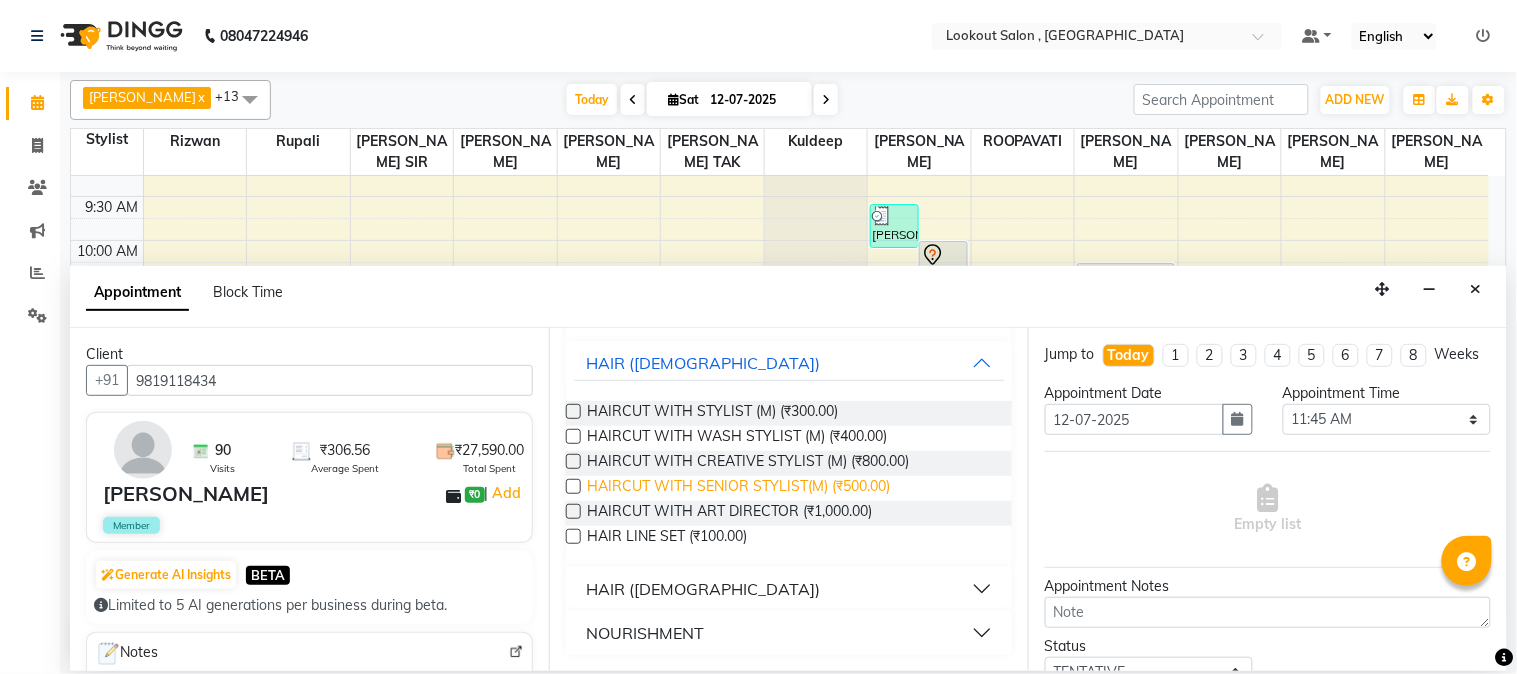 click on "HAIRCUT WITH SENIOR STYLIST(M) (₹500.00)" at bounding box center [738, 488] 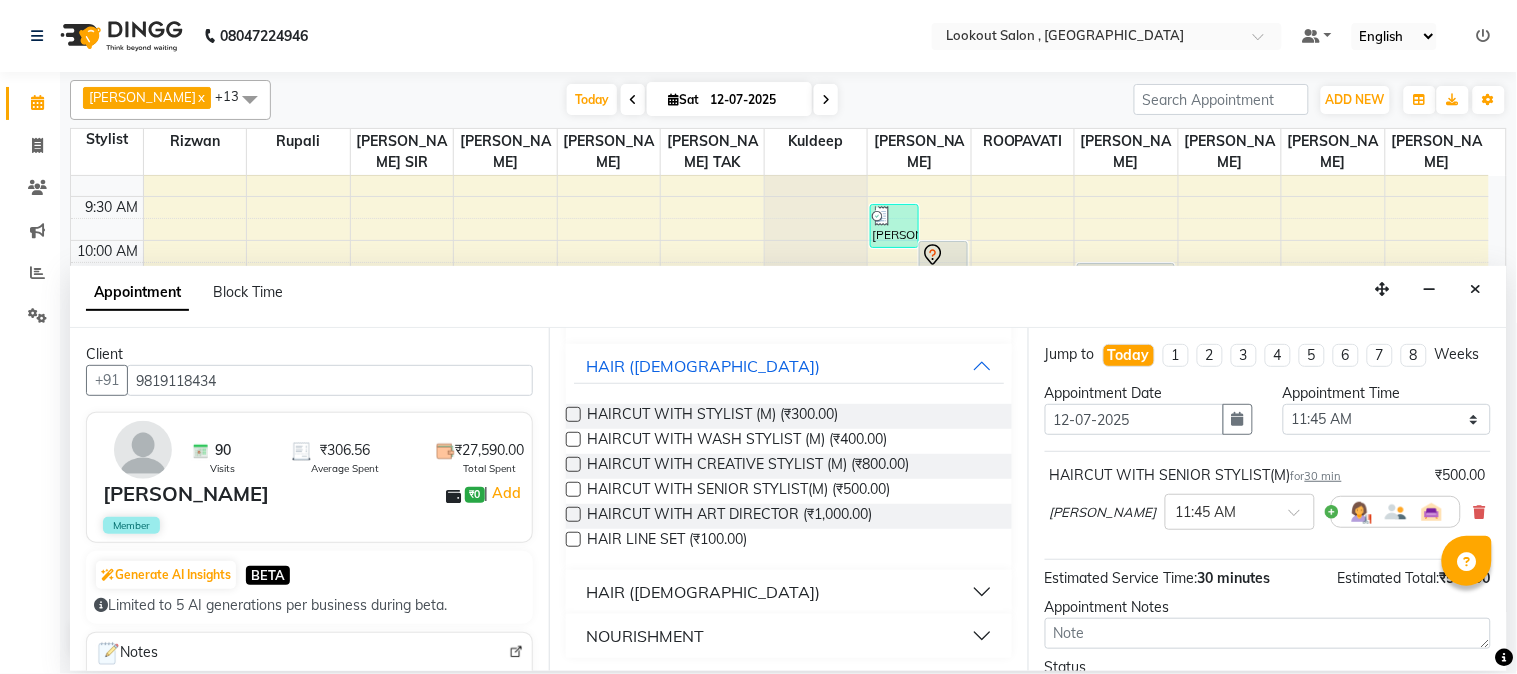 scroll, scrollTop: 211, scrollLeft: 0, axis: vertical 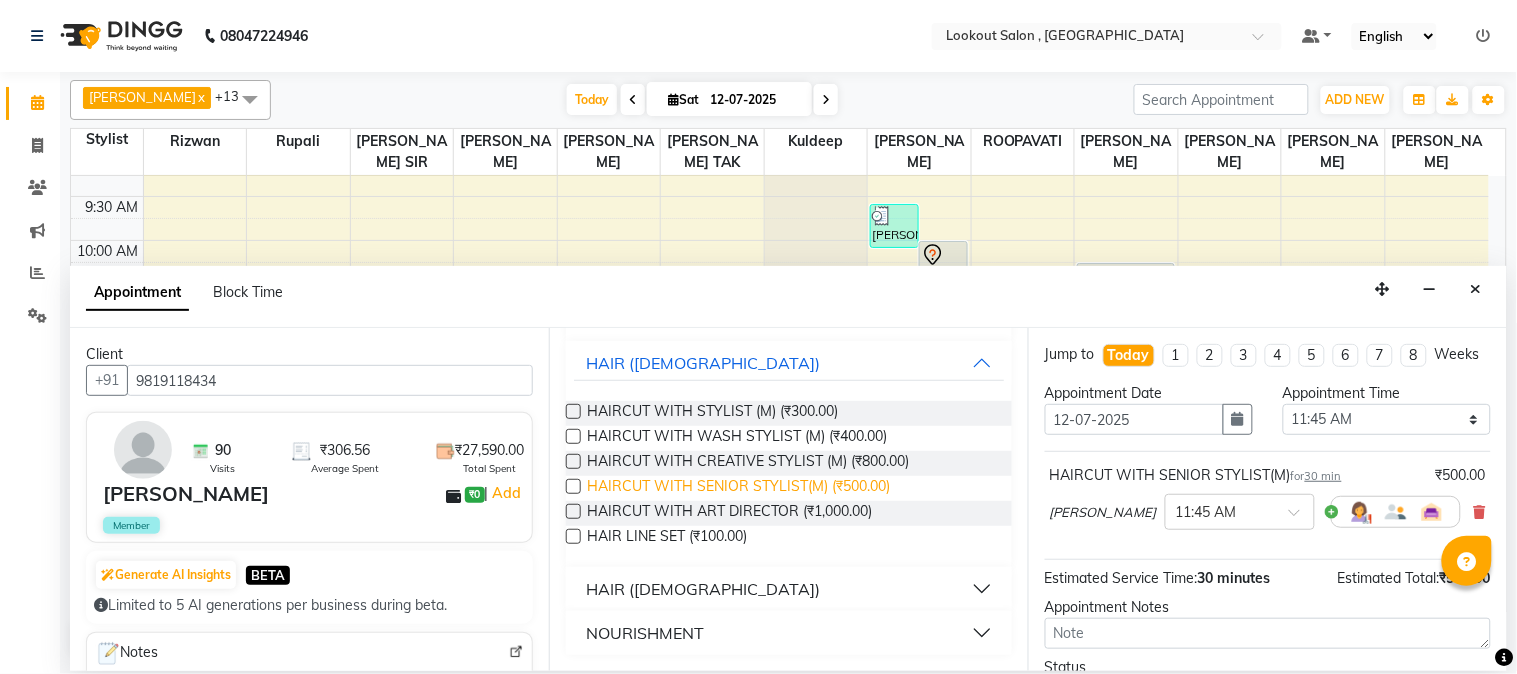 click on "HAIRCUT WITH SENIOR STYLIST(M) (₹500.00)" at bounding box center (738, 488) 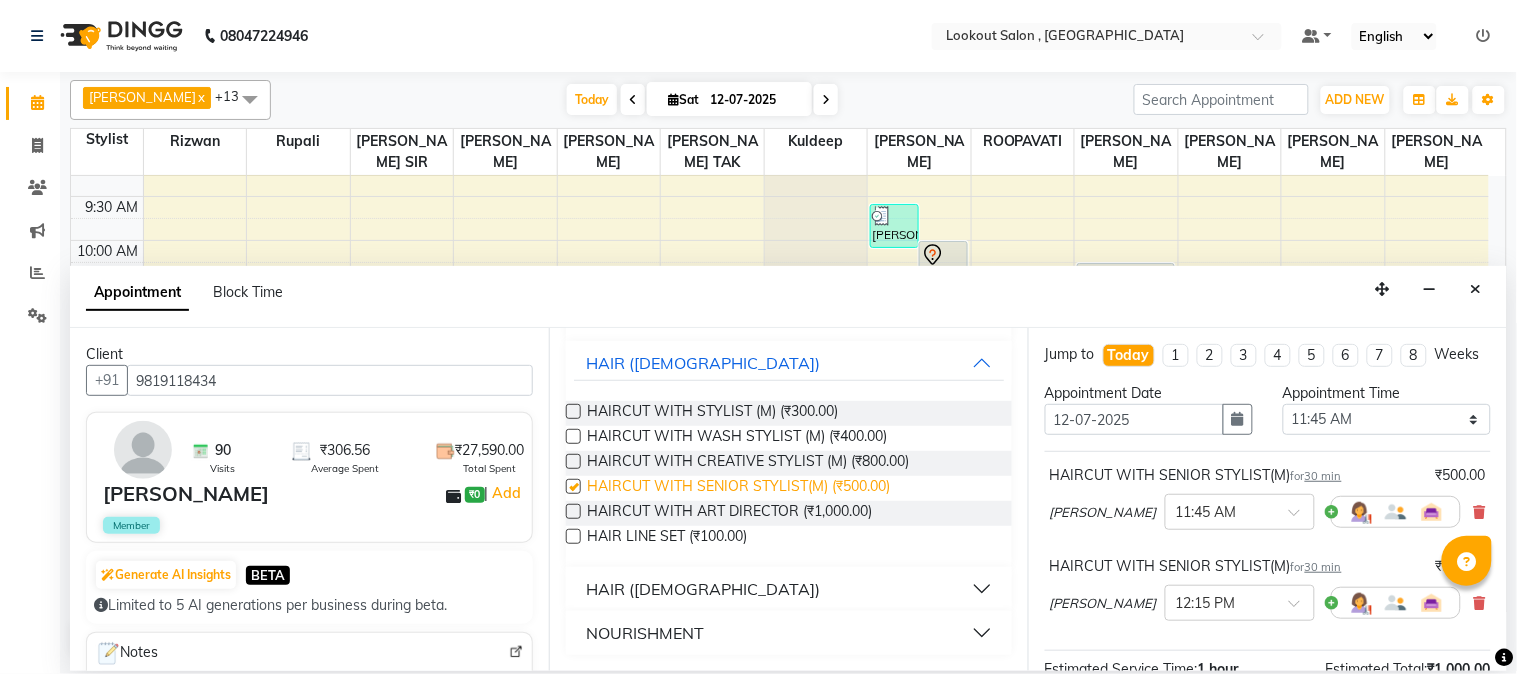 checkbox on "false" 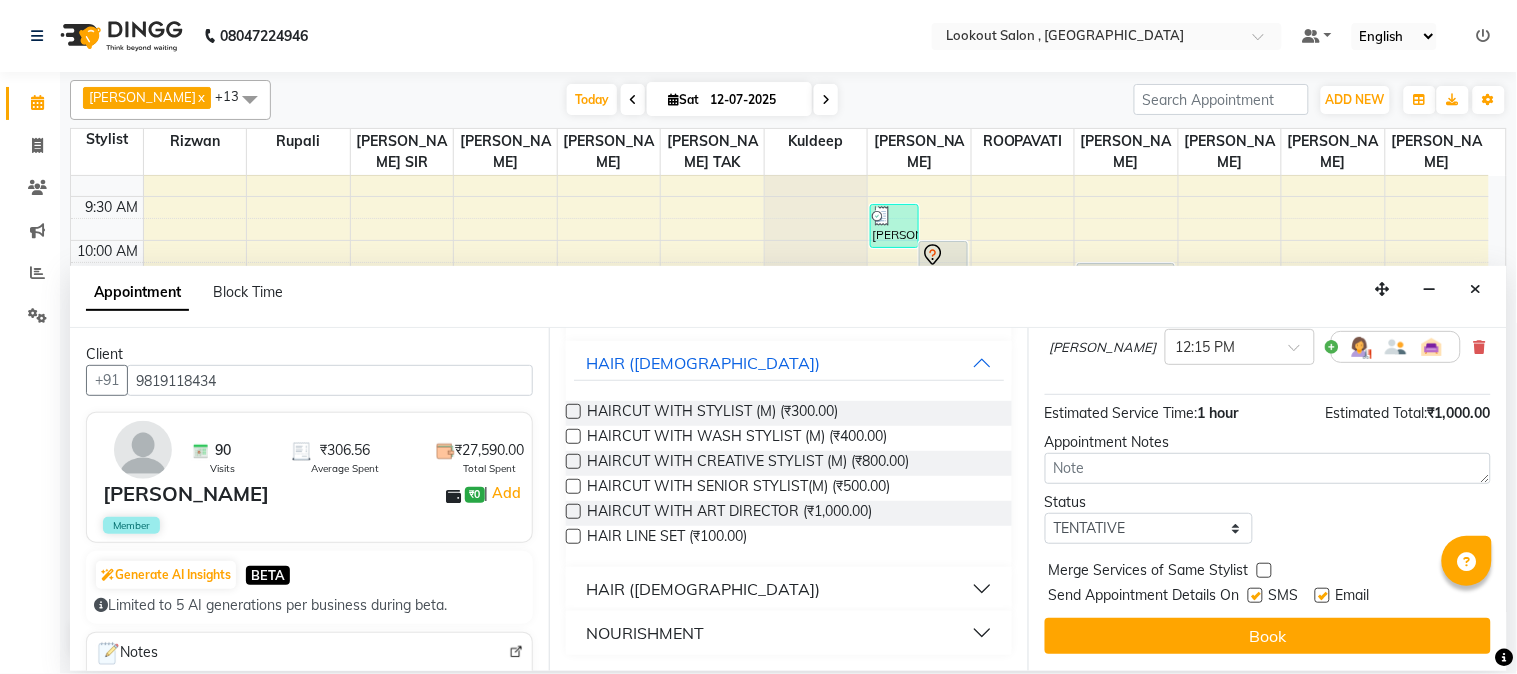 scroll, scrollTop: 163, scrollLeft: 0, axis: vertical 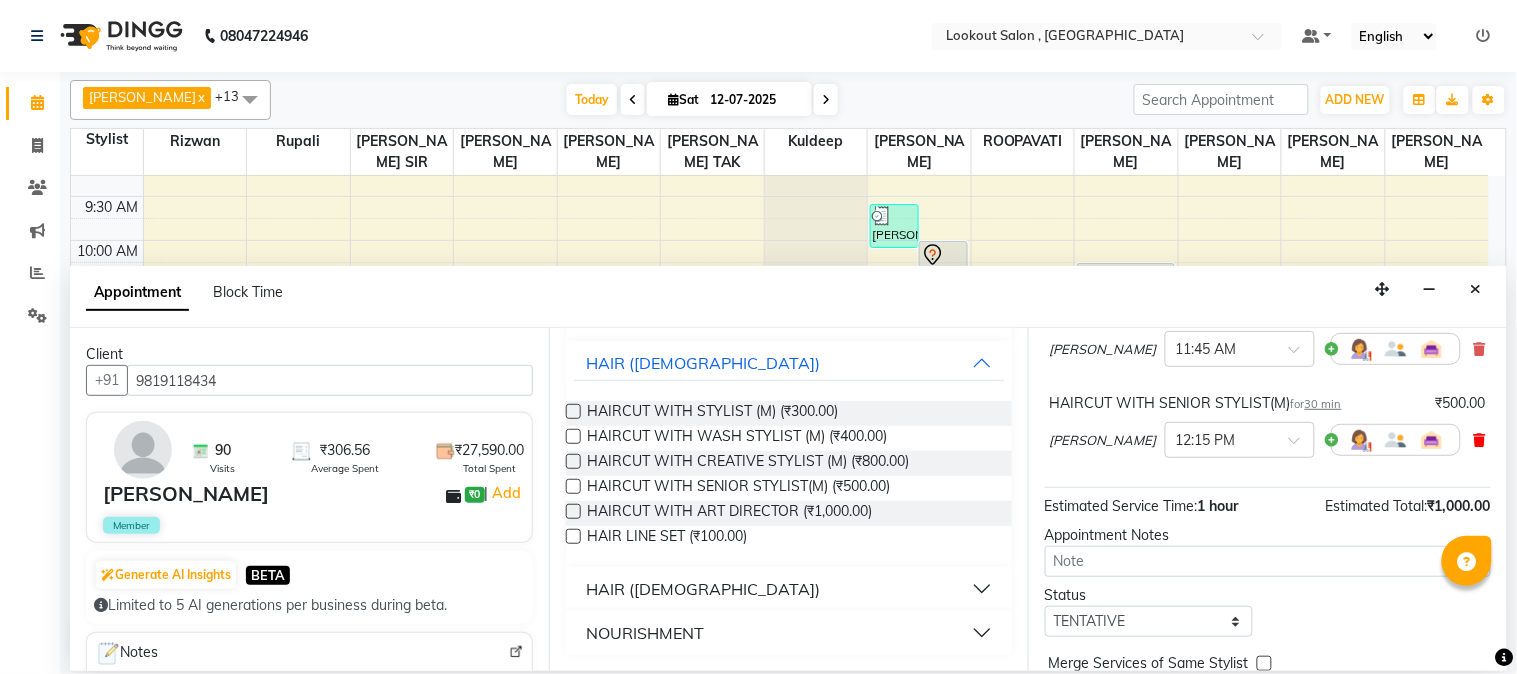 click at bounding box center (1480, 440) 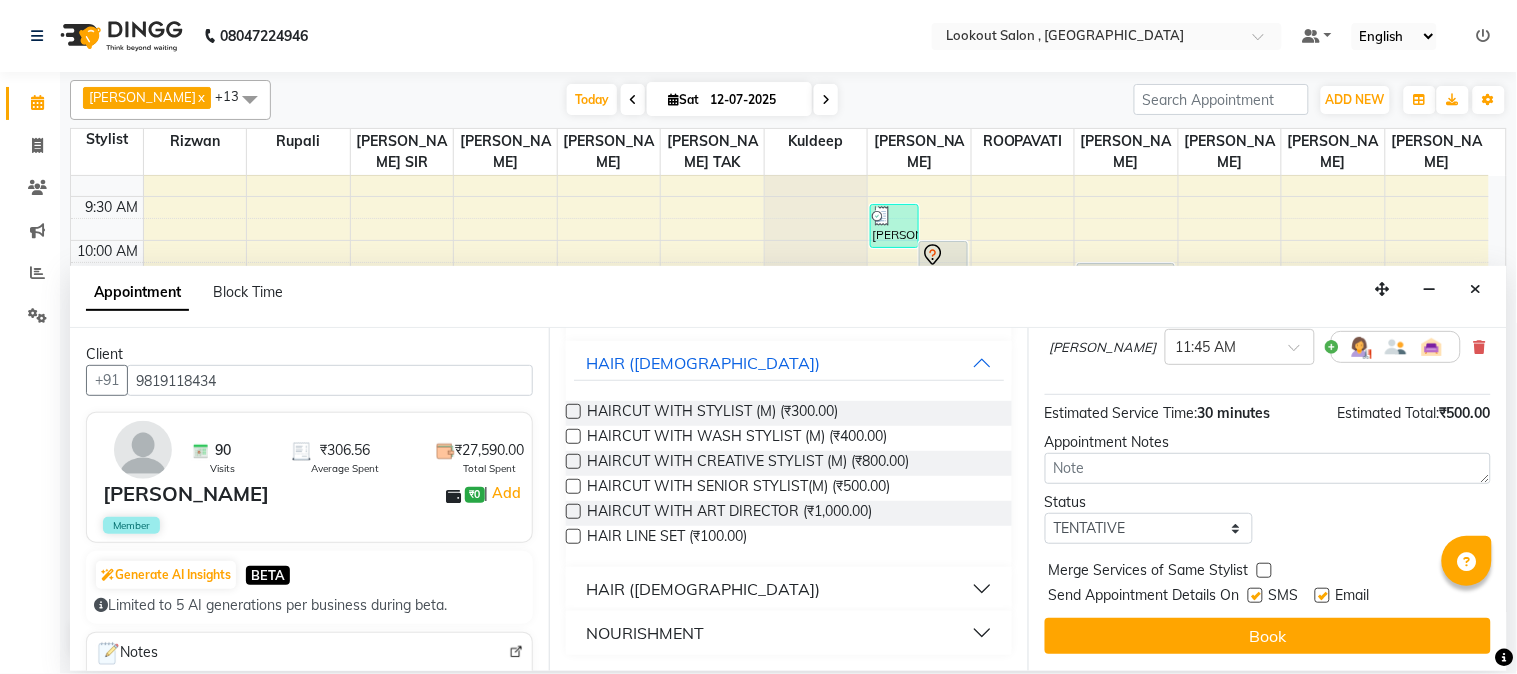 scroll, scrollTop: 183, scrollLeft: 0, axis: vertical 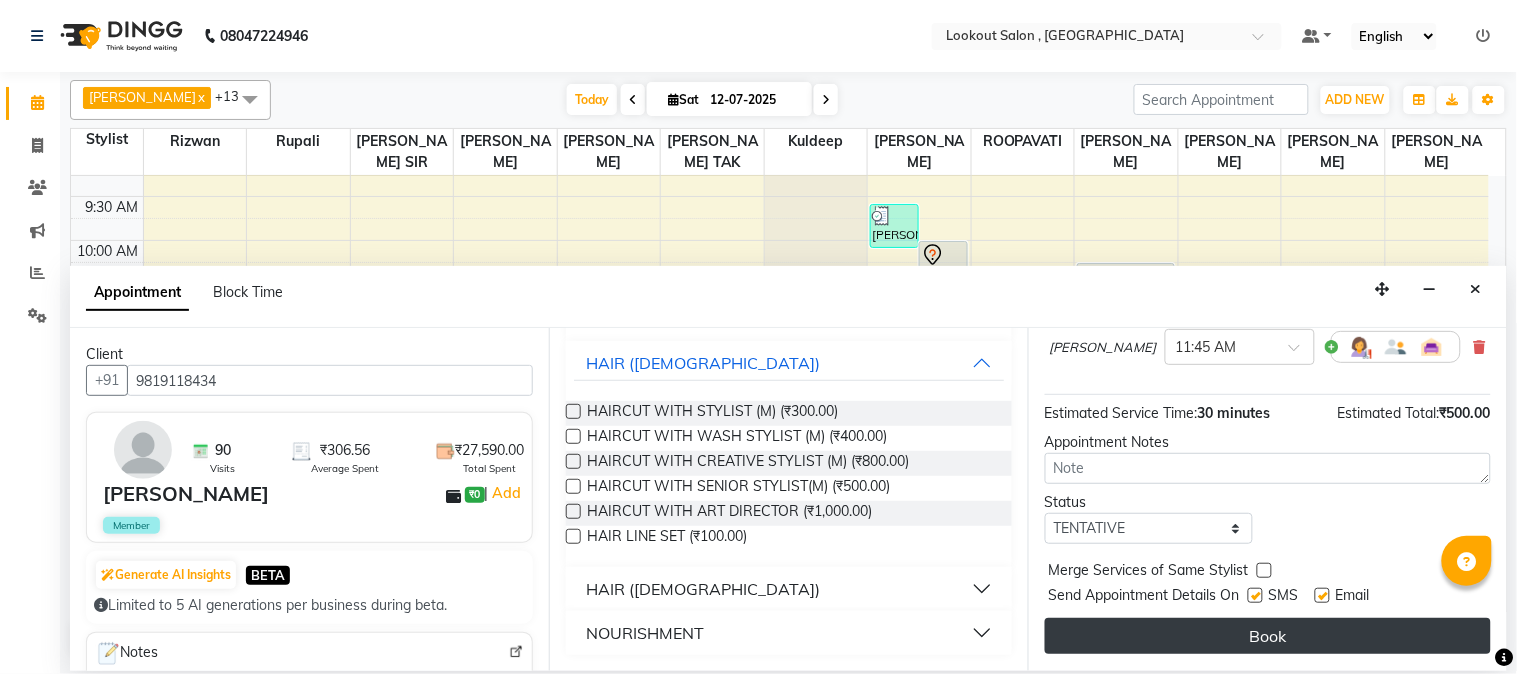 click on "Book" at bounding box center [1268, 636] 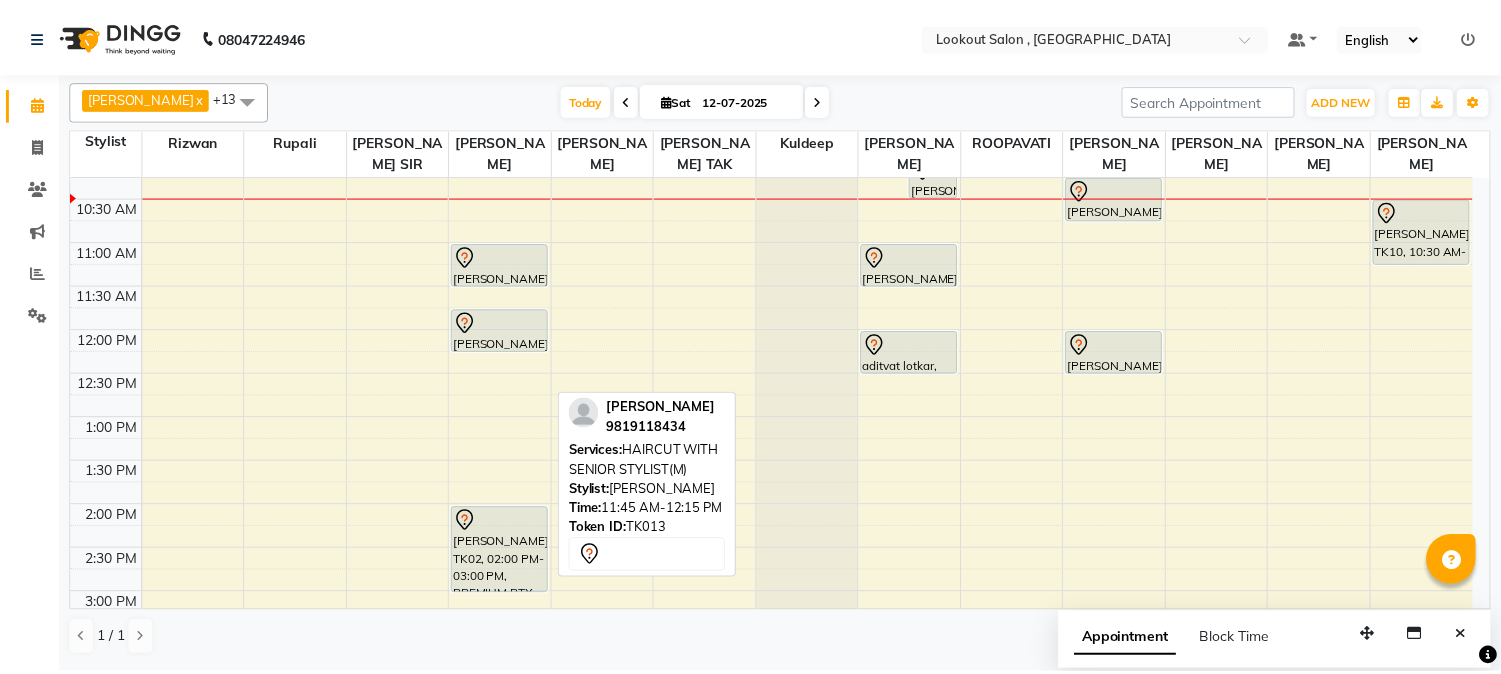 scroll, scrollTop: 222, scrollLeft: 0, axis: vertical 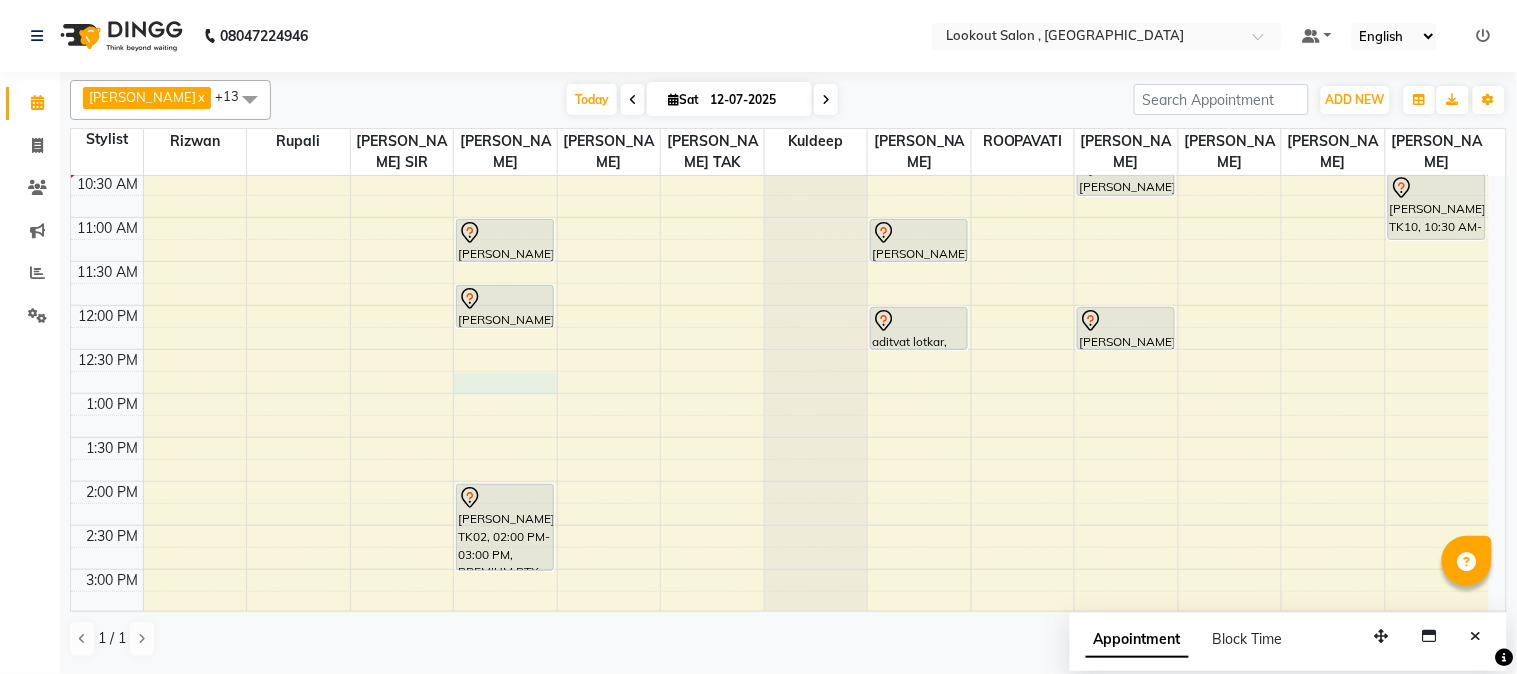 click on "8:00 AM 8:30 AM 9:00 AM 9:30 AM 10:00 AM 10:30 AM 11:00 AM 11:30 AM 12:00 PM 12:30 PM 1:00 PM 1:30 PM 2:00 PM 2:30 PM 3:00 PM 3:30 PM 4:00 PM 4:30 PM 5:00 PM 5:30 PM 6:00 PM 6:30 PM 7:00 PM 7:30 PM 8:00 PM 8:30 PM 9:00 PM 9:30 PM 10:00 PM 10:30 PM 11:00 PM 11:30 PM             Deepali, TK01, 04:00 PM-05:30 PM, HIGHLIGHTS-BELOW SHOULDER             Sohil Shah15, TK04, 11:00 AM-11:30 AM, HAIRCUT WITH STYLIST (M)             Virendra Kamdar, TK13, 11:45 AM-12:15 PM, HAIRCUT WITH SENIOR STYLIST(M)             shravani joshi, TK02, 02:00 PM-03:00 PM, PREMIUM BTX BELOW SHOULDER              girish soneja, TK03, 07:00 PM-07:30 PM, HAIRCUT WITH STYLIST (M)             girish soneja, TK03, 07:30 PM-07:55 PM, BEARD CRAFTING     harshil, TK12, 09:35 AM-10:05 AM, HAIRCUT WITH SENIOR STYLIST(M)             nikhil shah, TK05, 10:00 AM-10:30 AM, HAIRCUT WITH SENIOR STYLIST(M)             devanjan roy, TK07, 11:00 AM-11:30 AM, HAIRCUT WITH SENIOR STYLIST(M)" at bounding box center (780, 657) 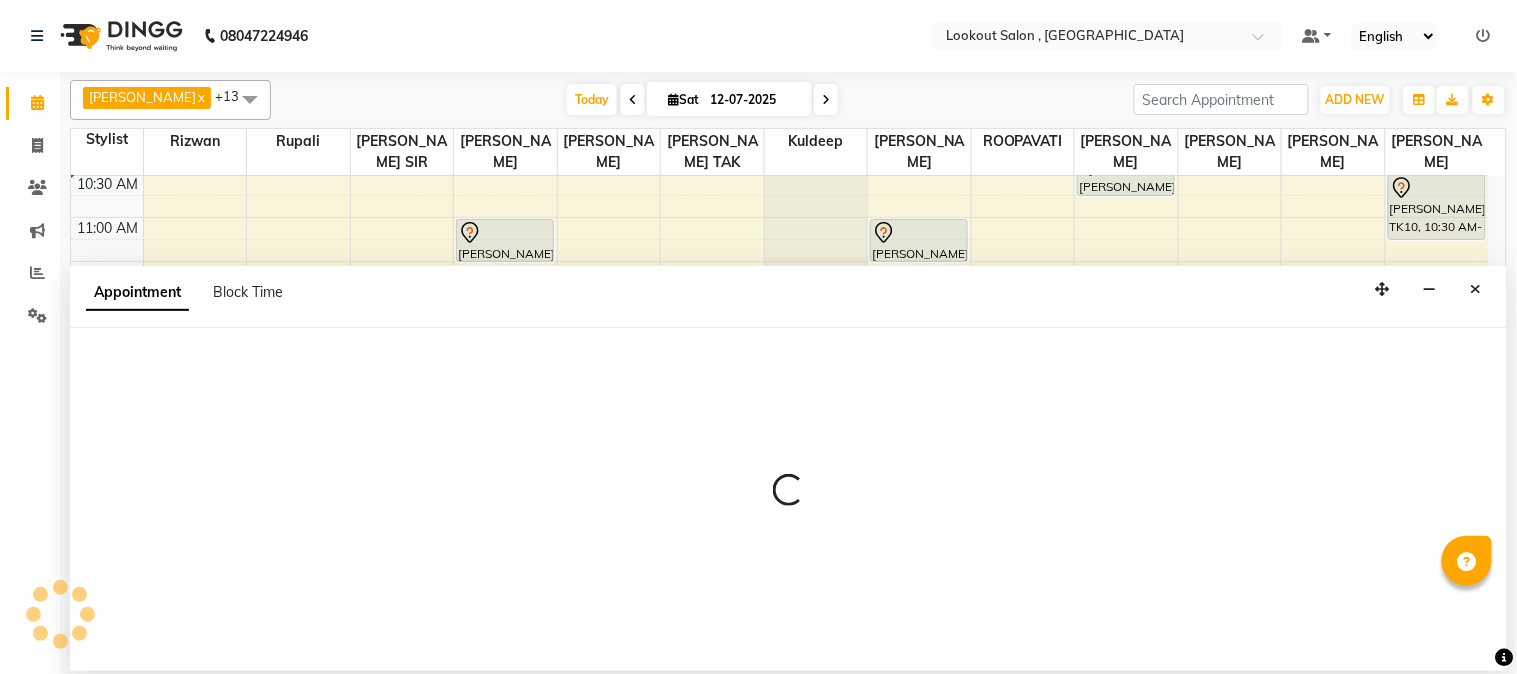 select on "7174" 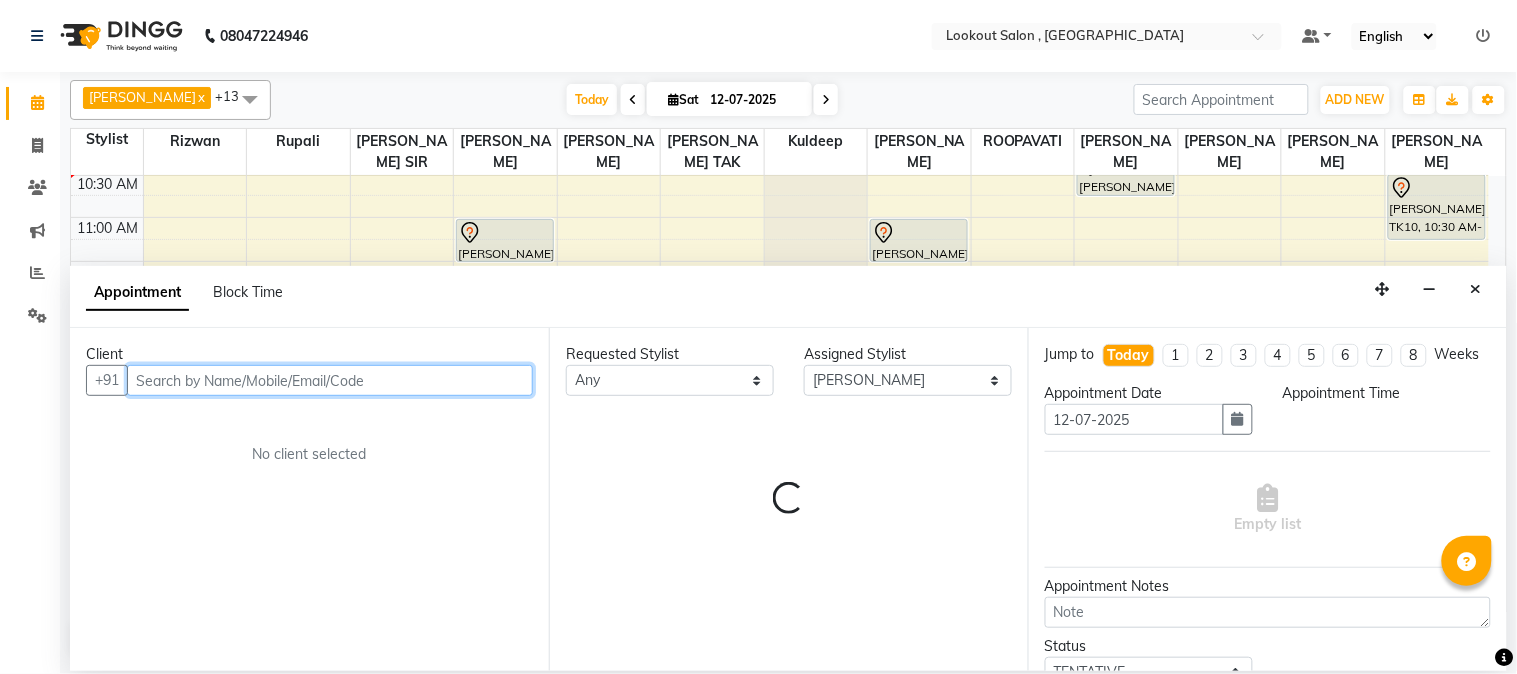 select on "765" 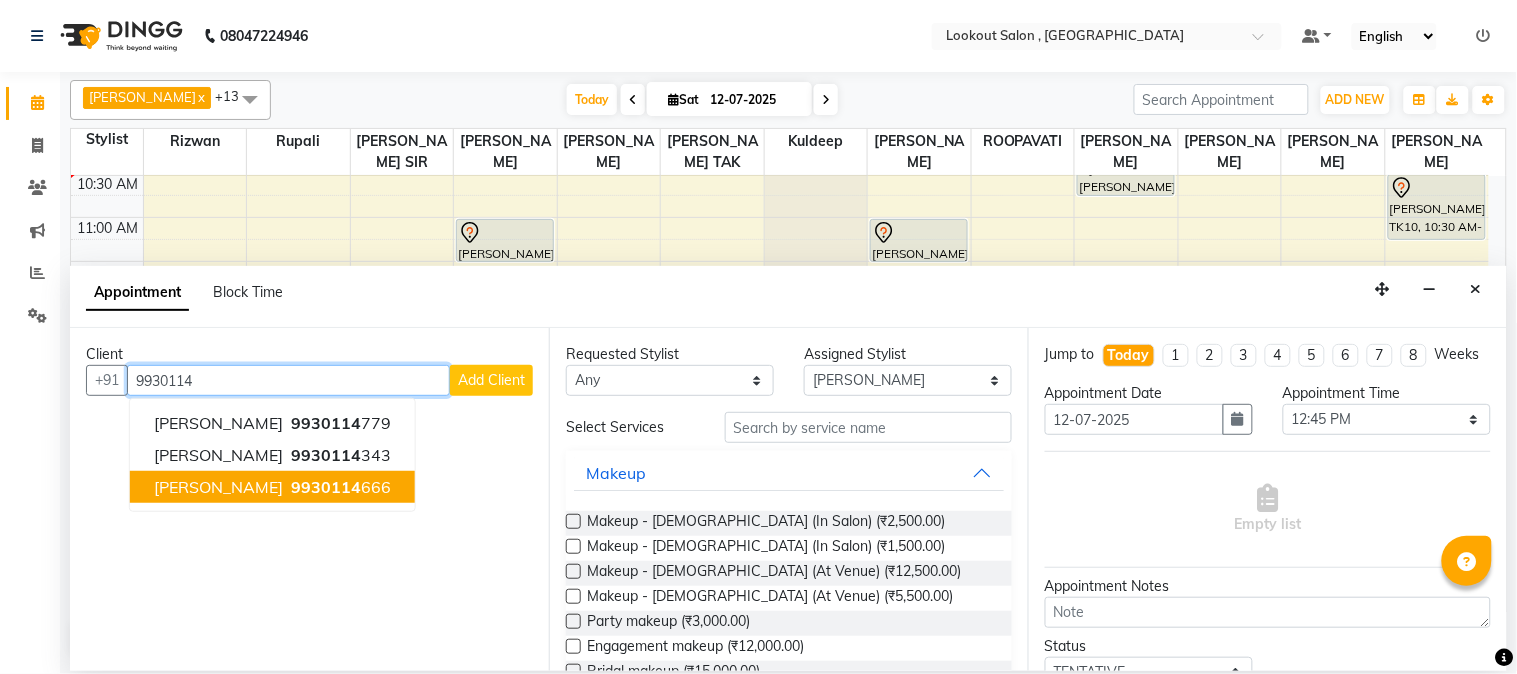 click on "9930114" at bounding box center [326, 487] 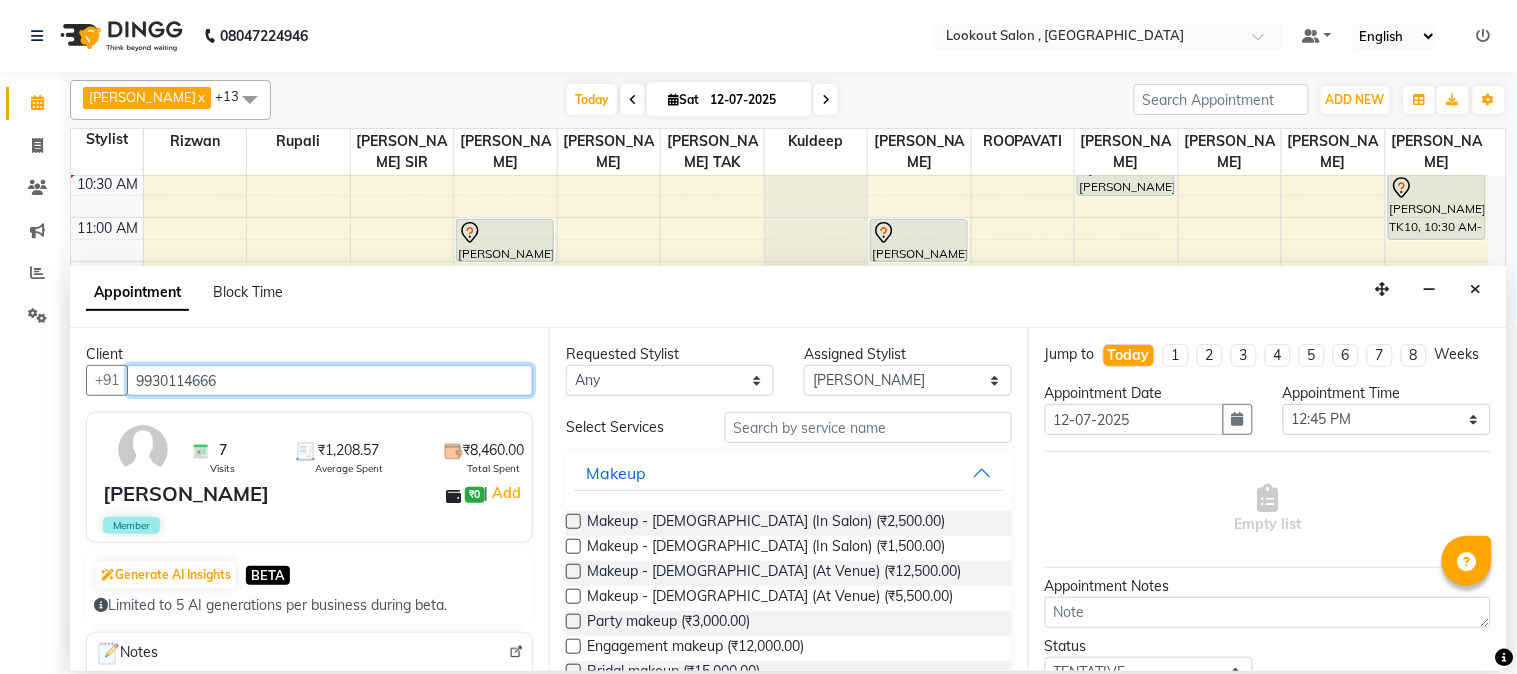 type on "9930114666" 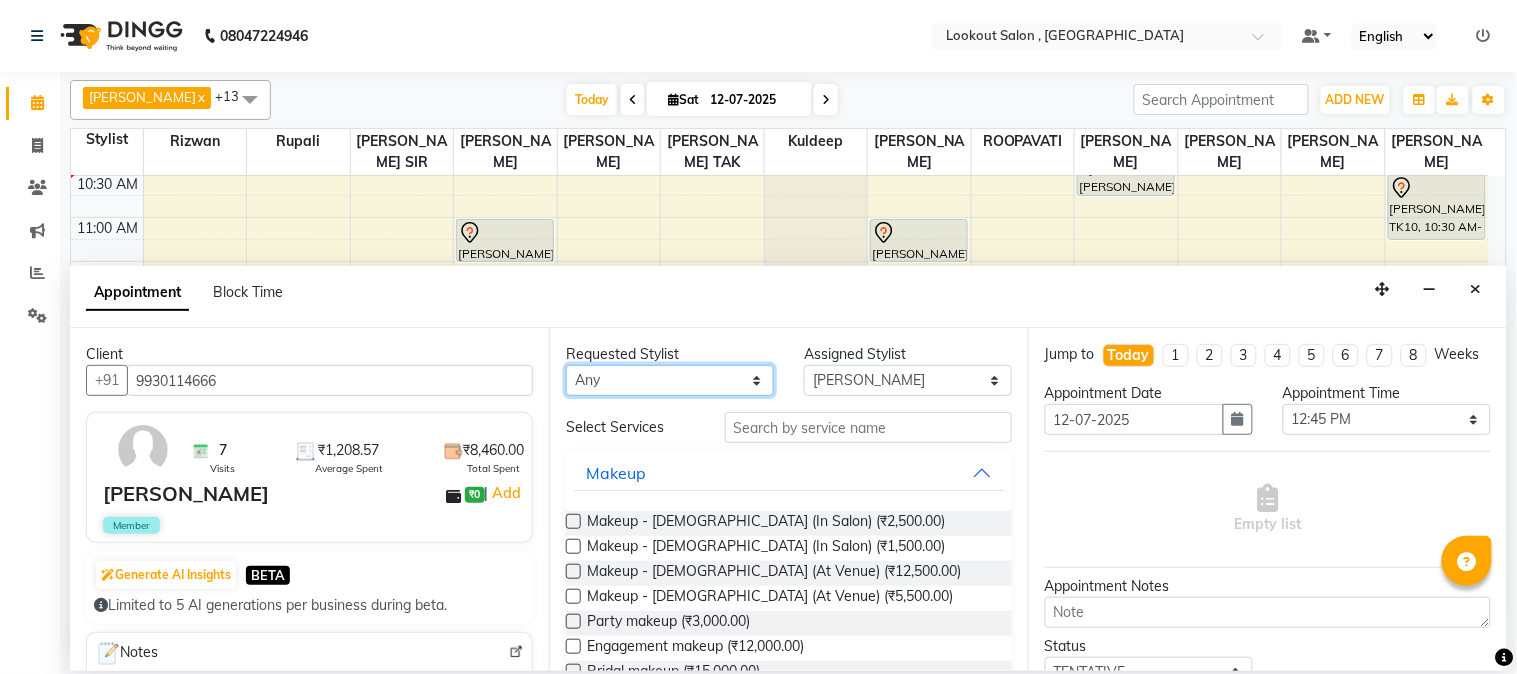 click on "Any AMIT SOLANKI jishan shekh kuldeep MANISHA SAHU NANDINI GUPTA NIPUL SIR NISAR AHMED PIRJADE Rizwan ROOPAVATI Rupali  RUPESH SAHIL TAK shweta kashyap" at bounding box center (670, 380) 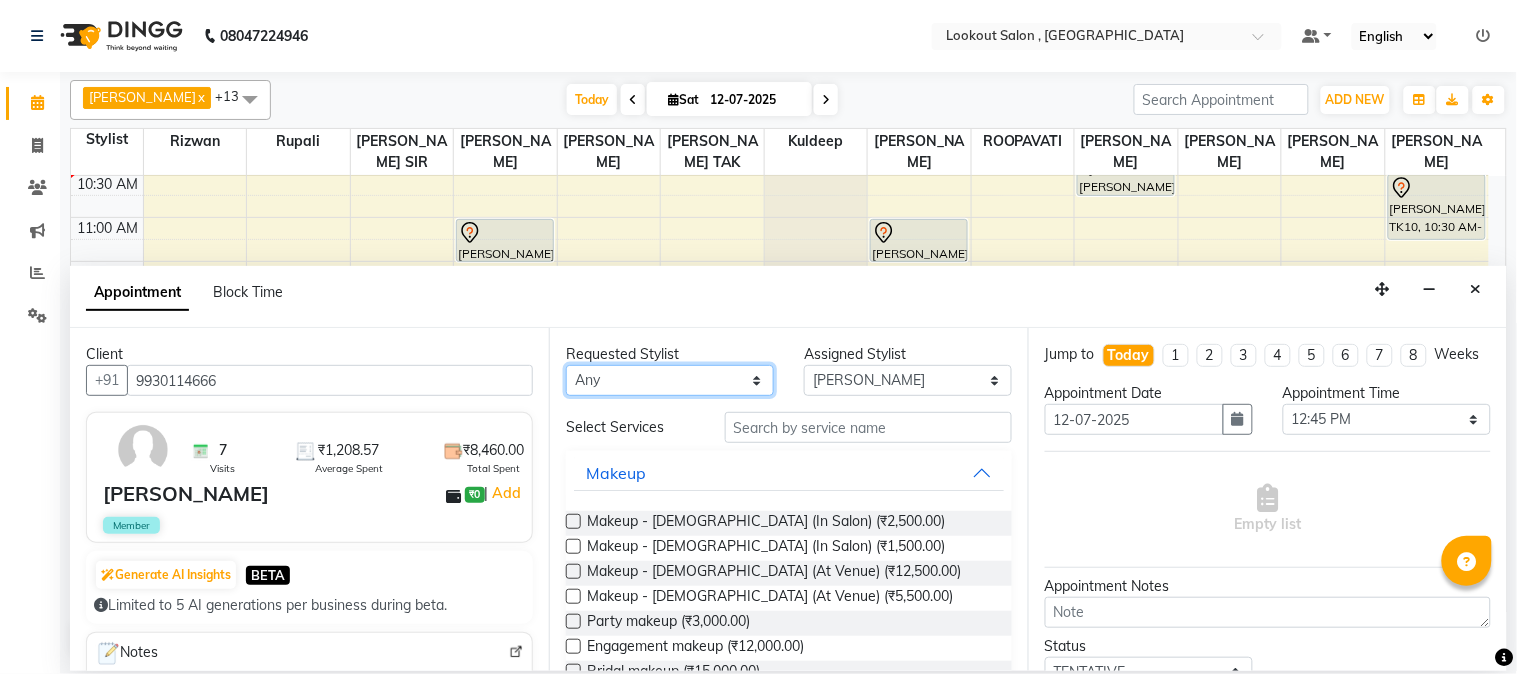 select on "7174" 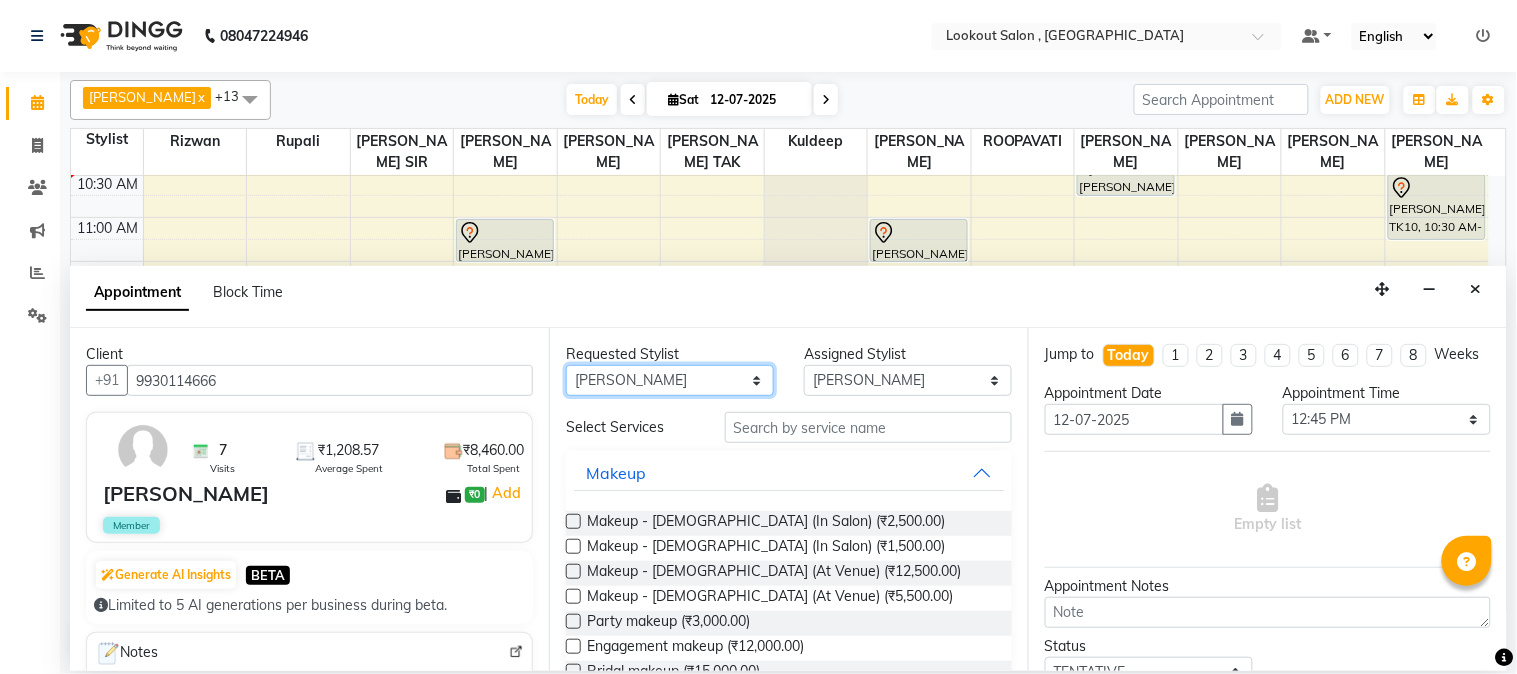 click on "Any AMIT SOLANKI jishan shekh kuldeep MANISHA SAHU NANDINI GUPTA NIPUL SIR NISAR AHMED PIRJADE Rizwan ROOPAVATI Rupali  RUPESH SAHIL TAK shweta kashyap" at bounding box center [670, 380] 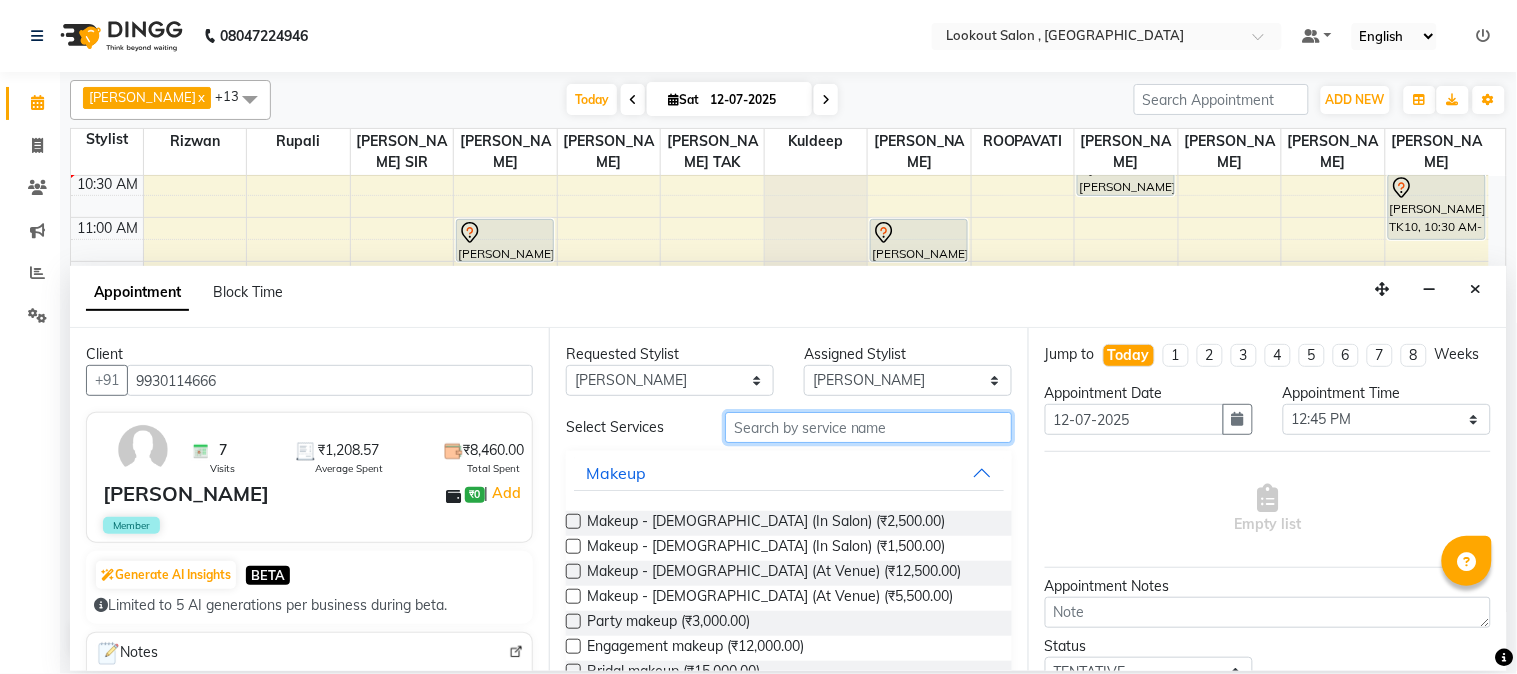click at bounding box center (868, 427) 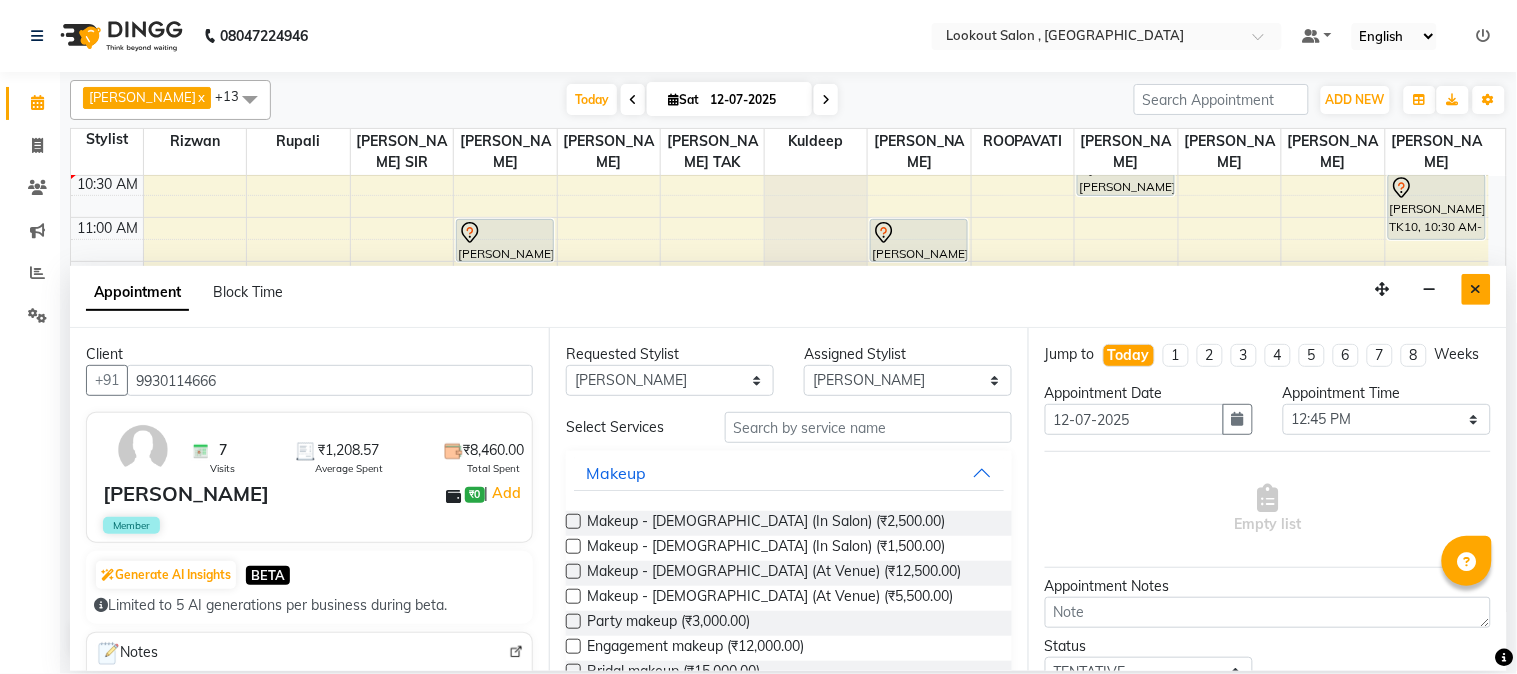 click at bounding box center [1476, 289] 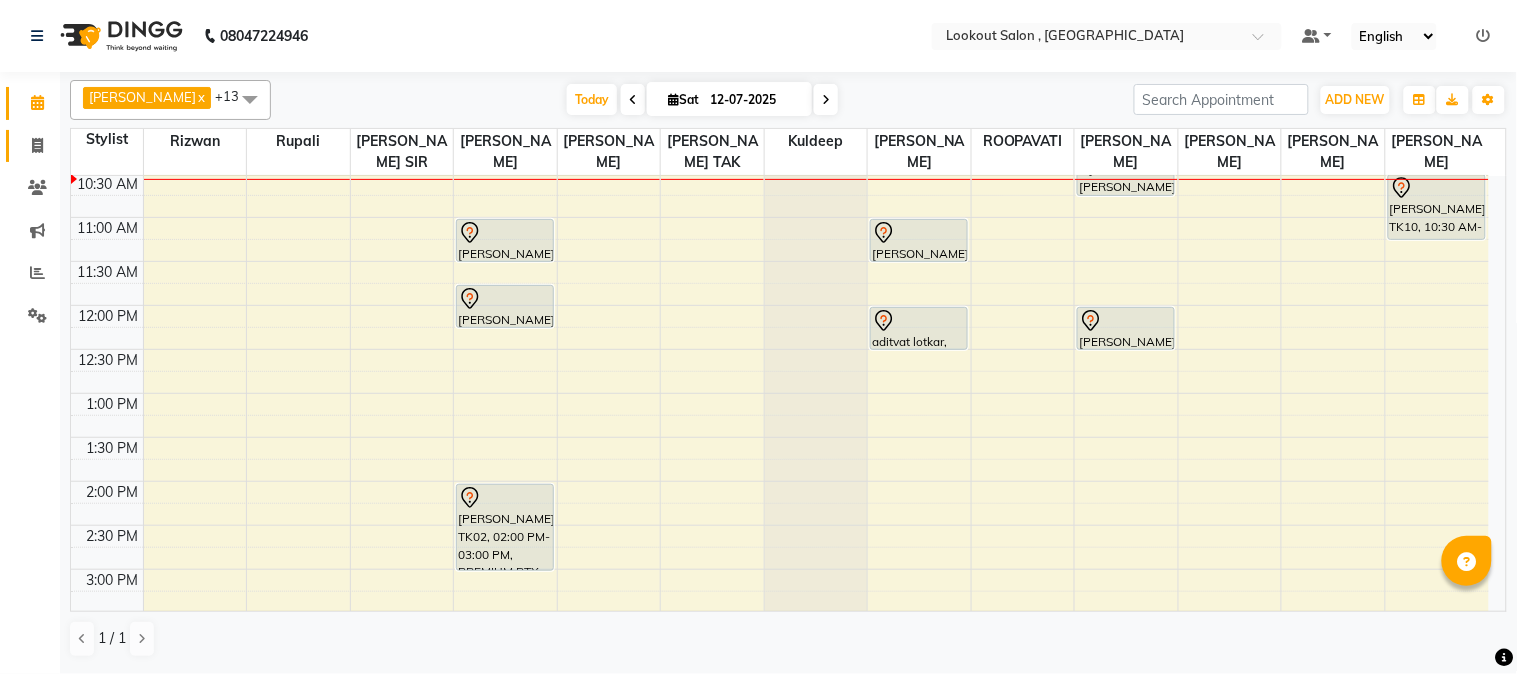 click on "Invoice" 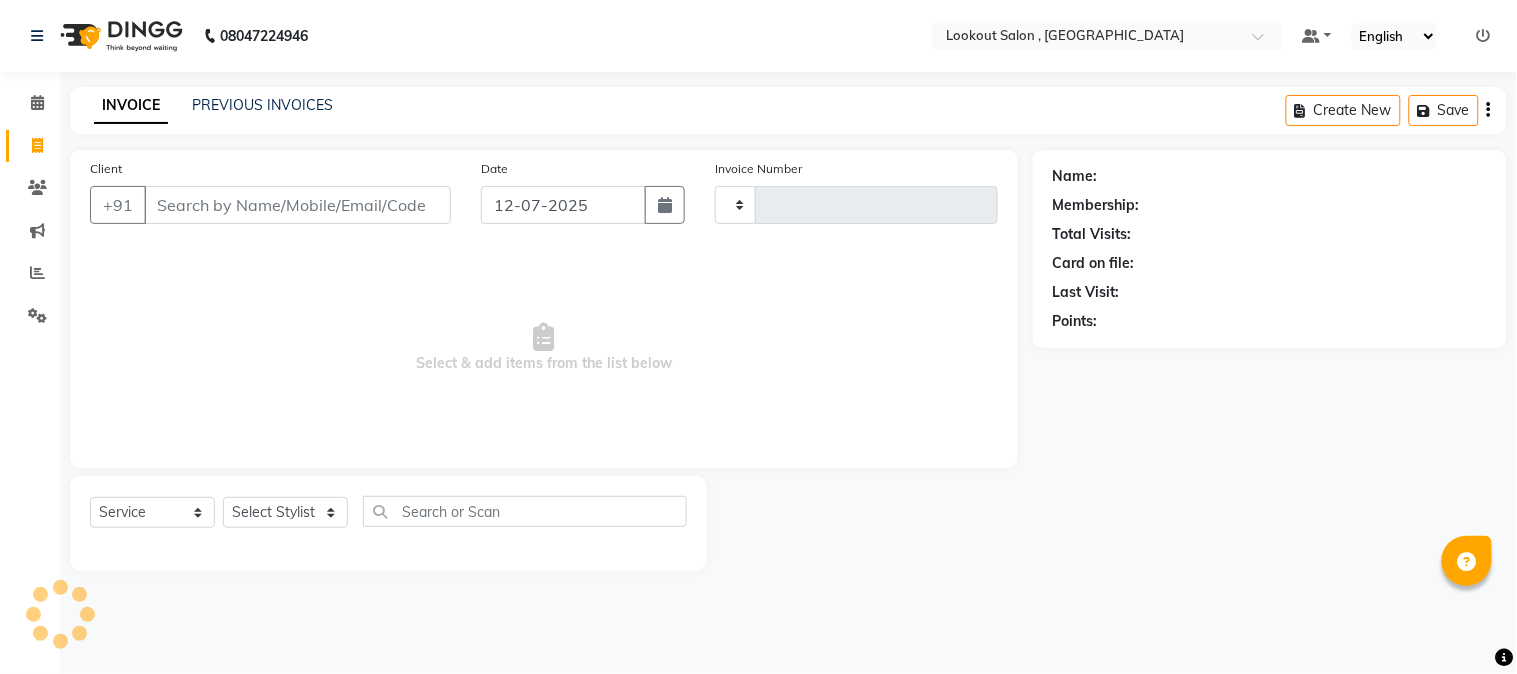 type on "4055" 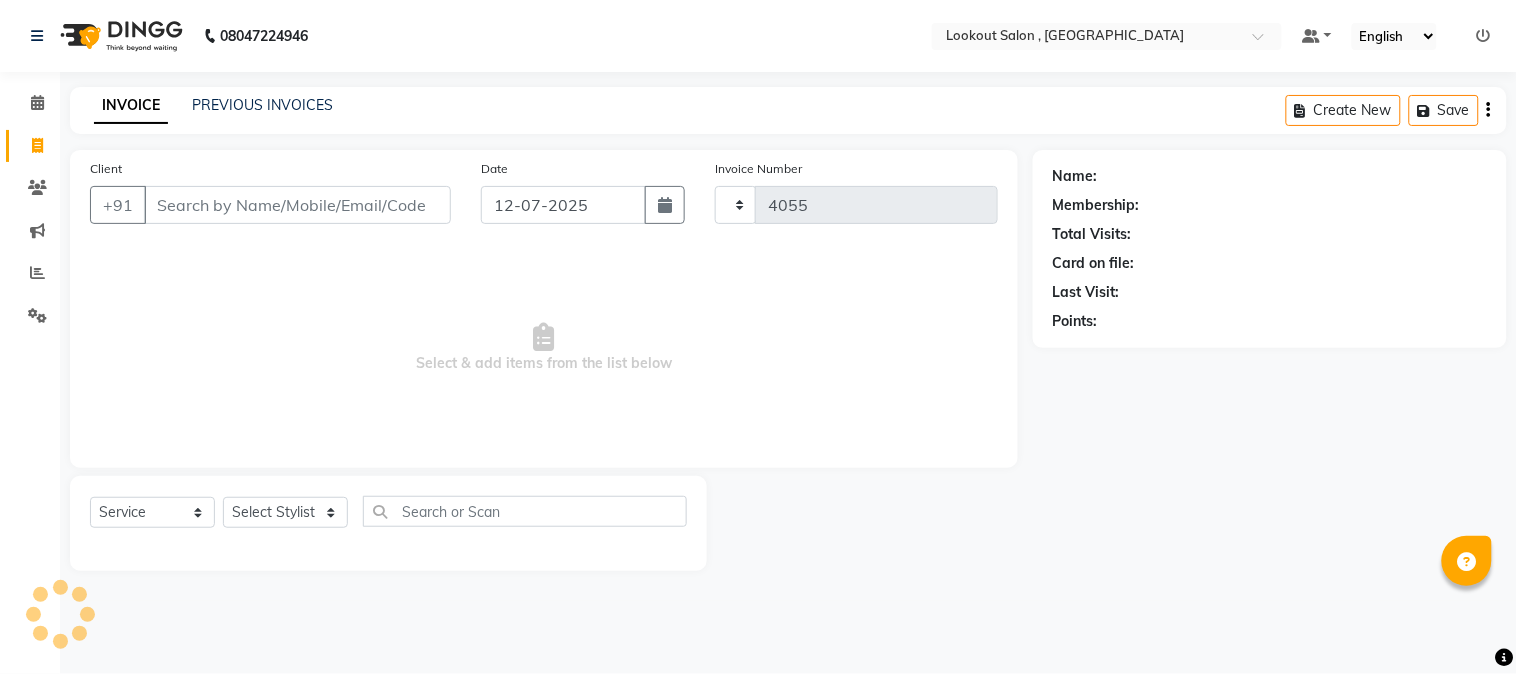 select on "151" 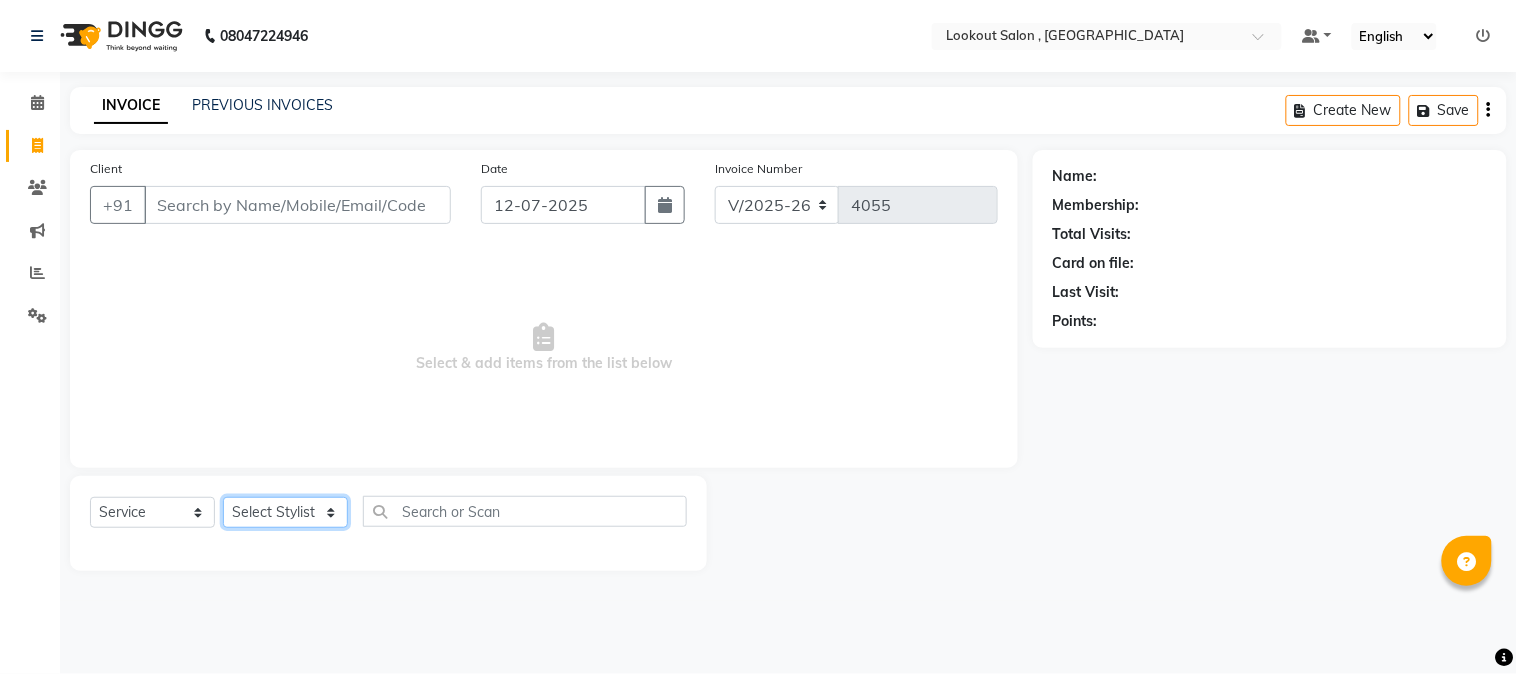 click on "Select Stylist AMIT SOLANKI jishan shekh kuldeep MANDAR GOSAVI MANISHA SAHU NANDINI GUPTA NIPUL SIR NISAR AHMED PIRJADE Rizwan ROOPAVATI Rupali  RUPESH SADAF SHAIKH SAHIL TAK shweta kashyap" 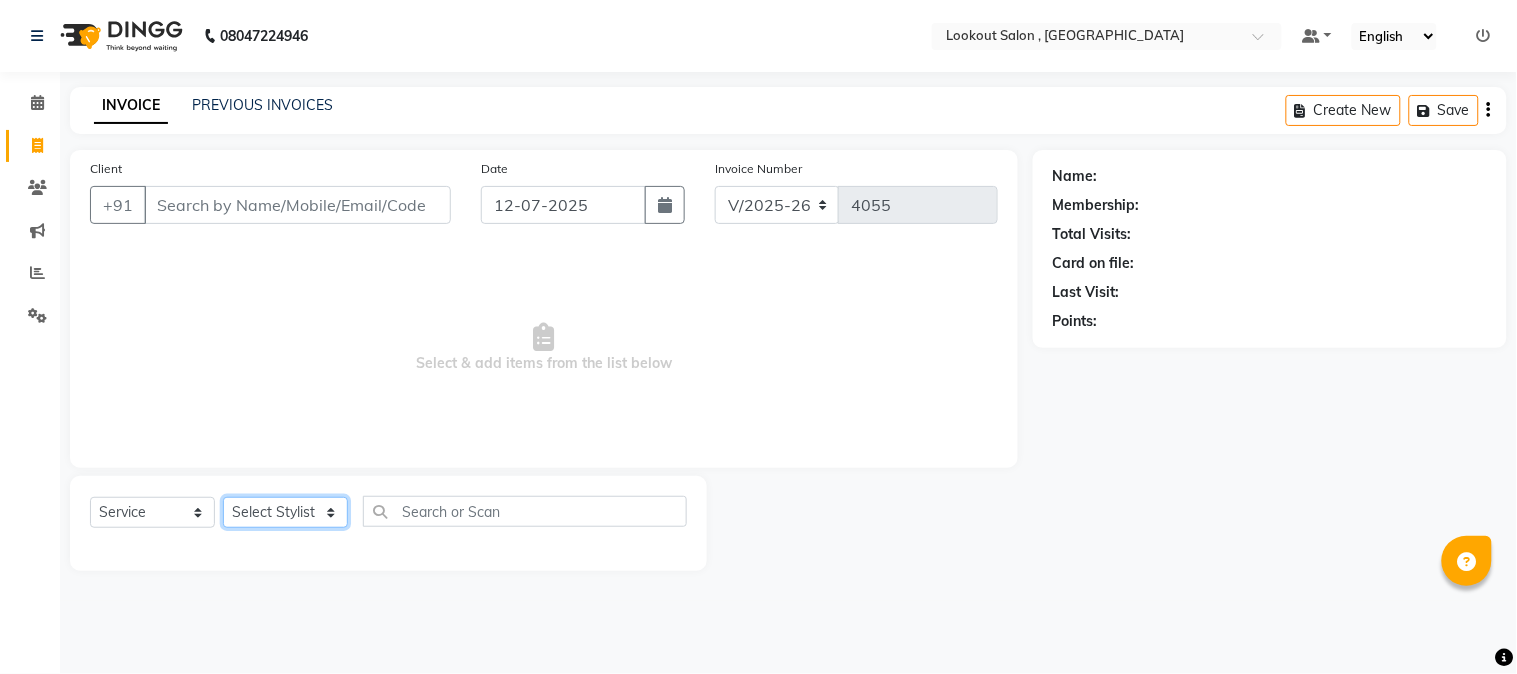select on "24828" 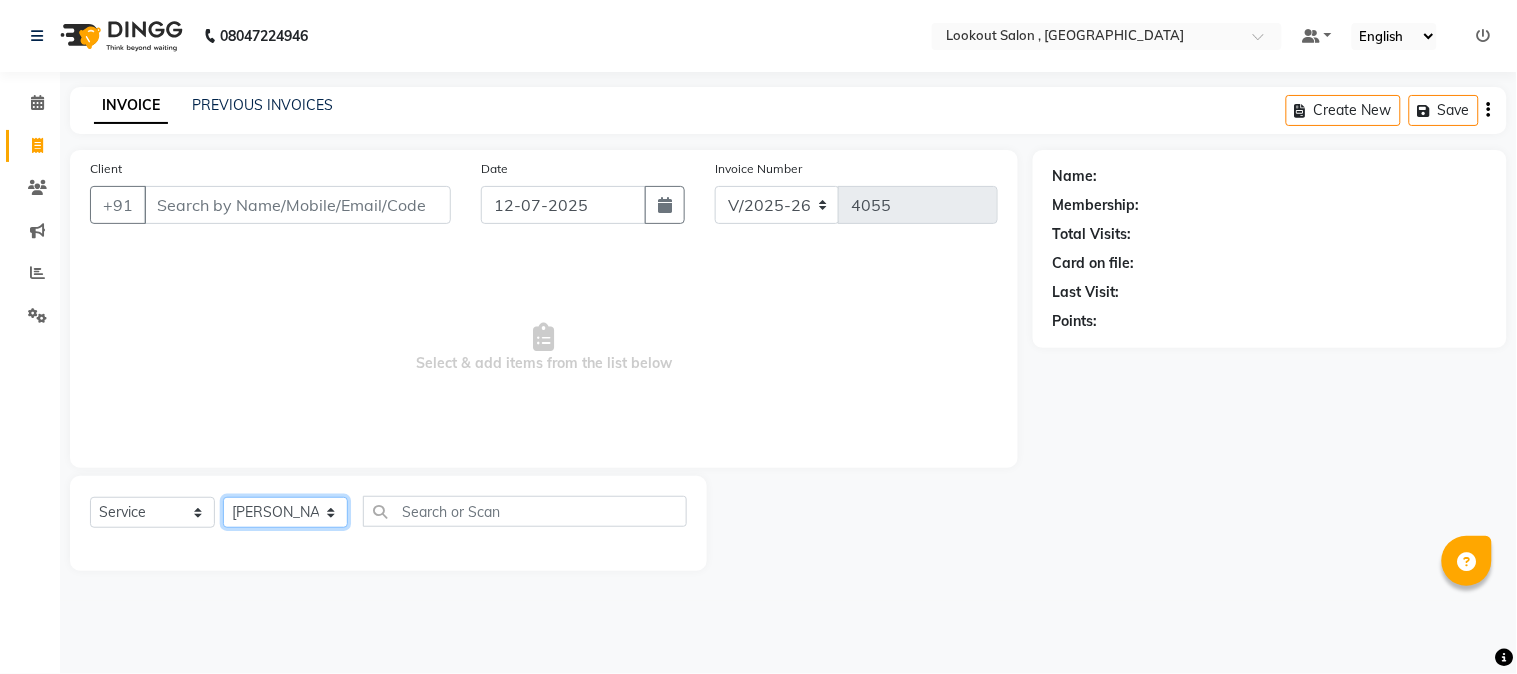 click on "Select Stylist AMIT SOLANKI jishan shekh kuldeep MANDAR GOSAVI MANISHA SAHU NANDINI GUPTA NIPUL SIR NISAR AHMED PIRJADE Rizwan ROOPAVATI Rupali  RUPESH SADAF SHAIKH SAHIL TAK shweta kashyap" 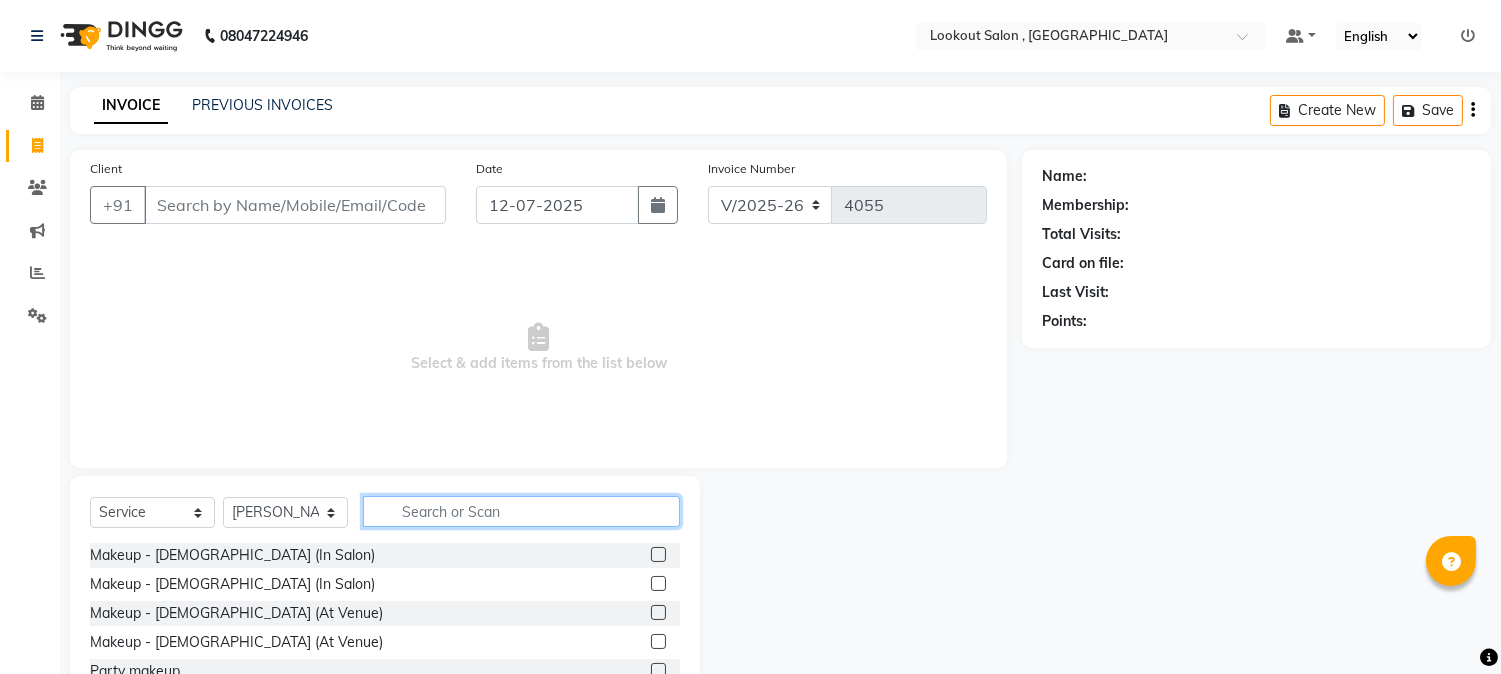 click 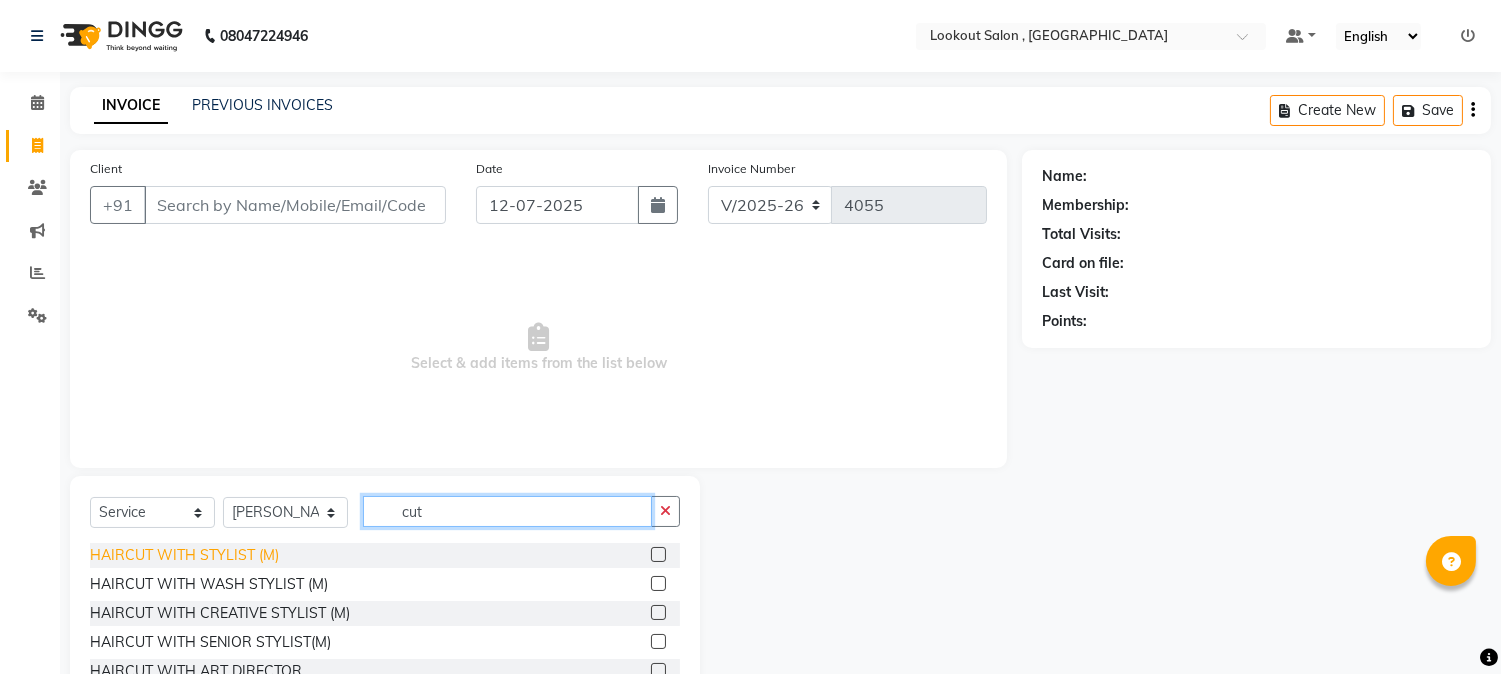 type on "cut" 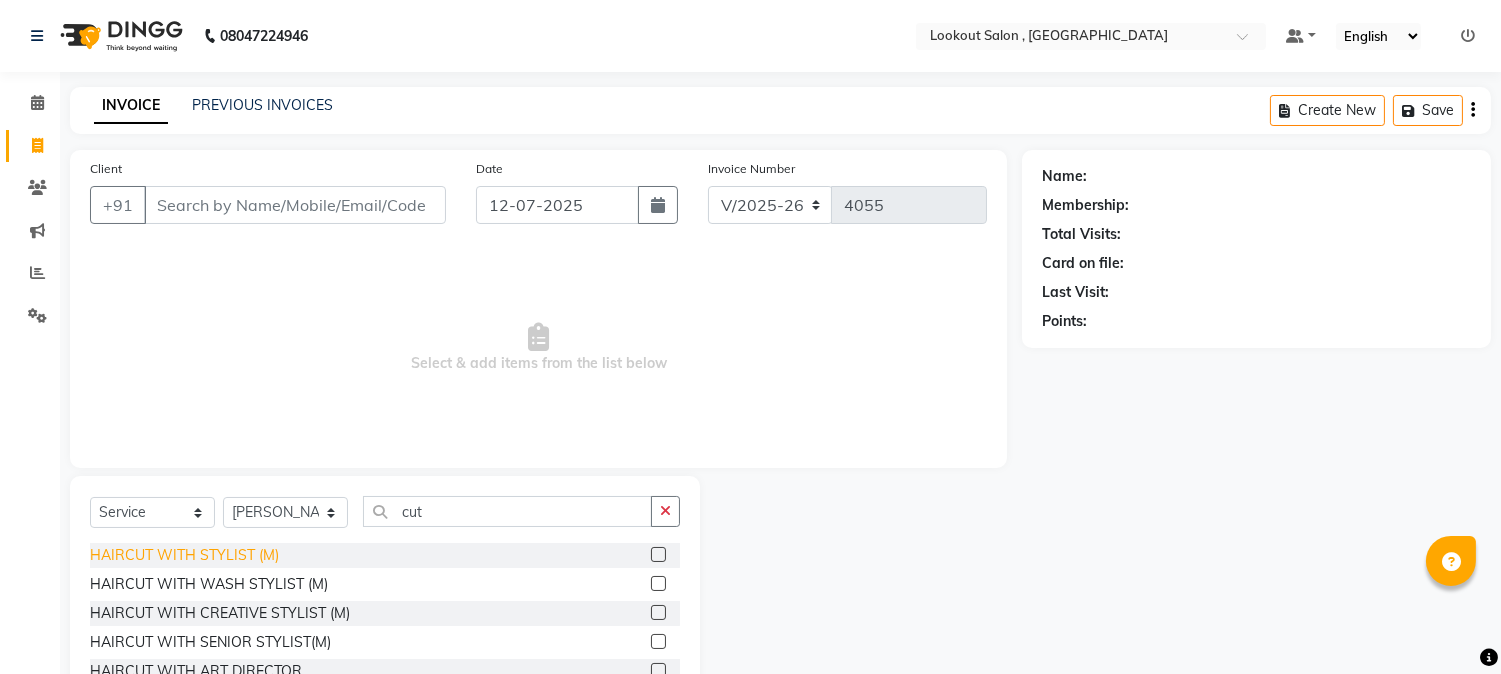 click on "HAIRCUT WITH STYLIST (M)" 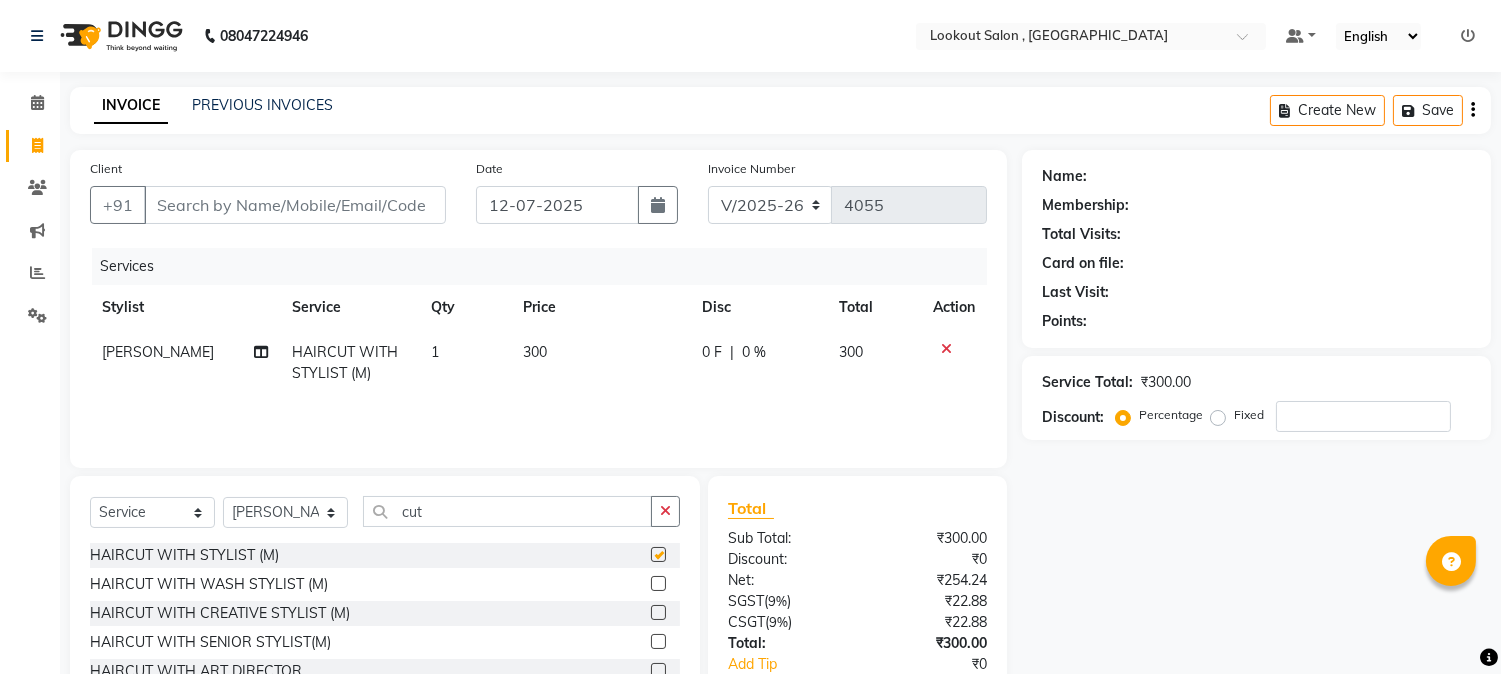 checkbox on "false" 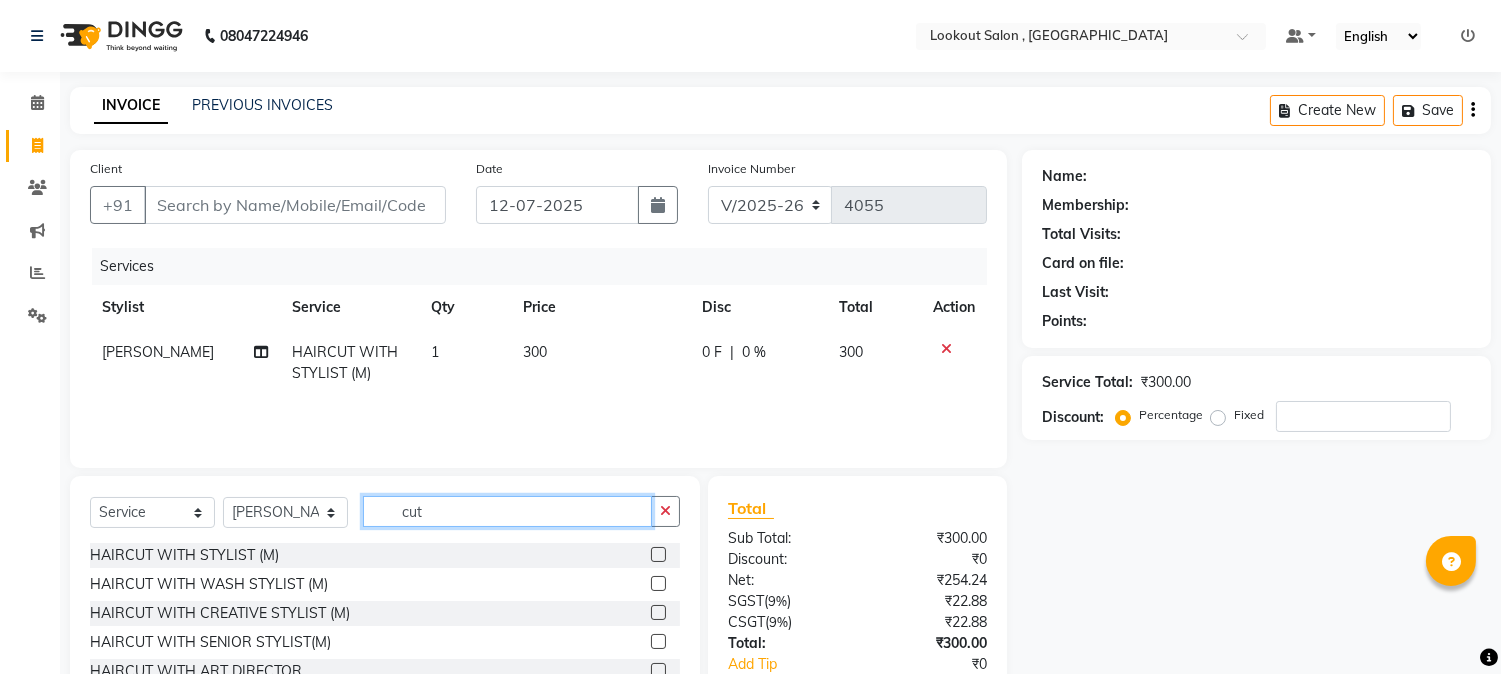click on "cut" 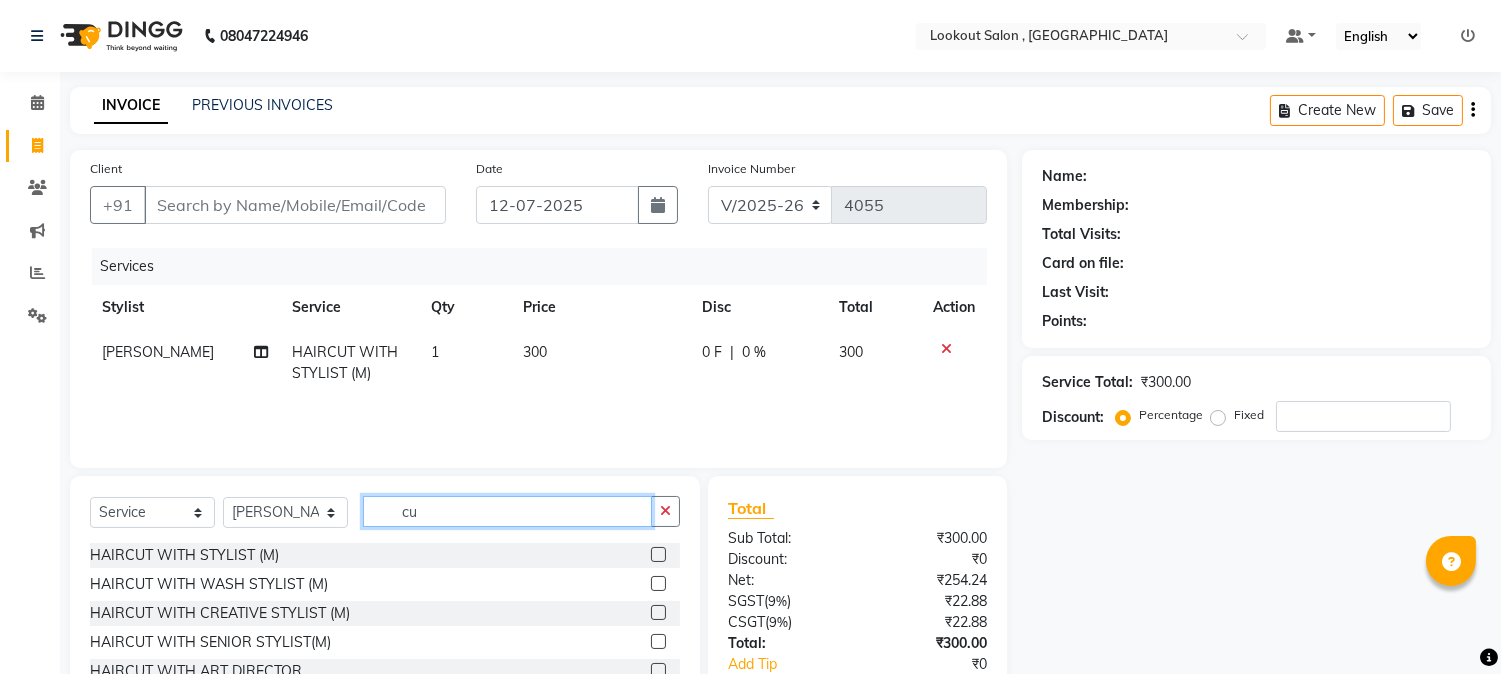 type on "c" 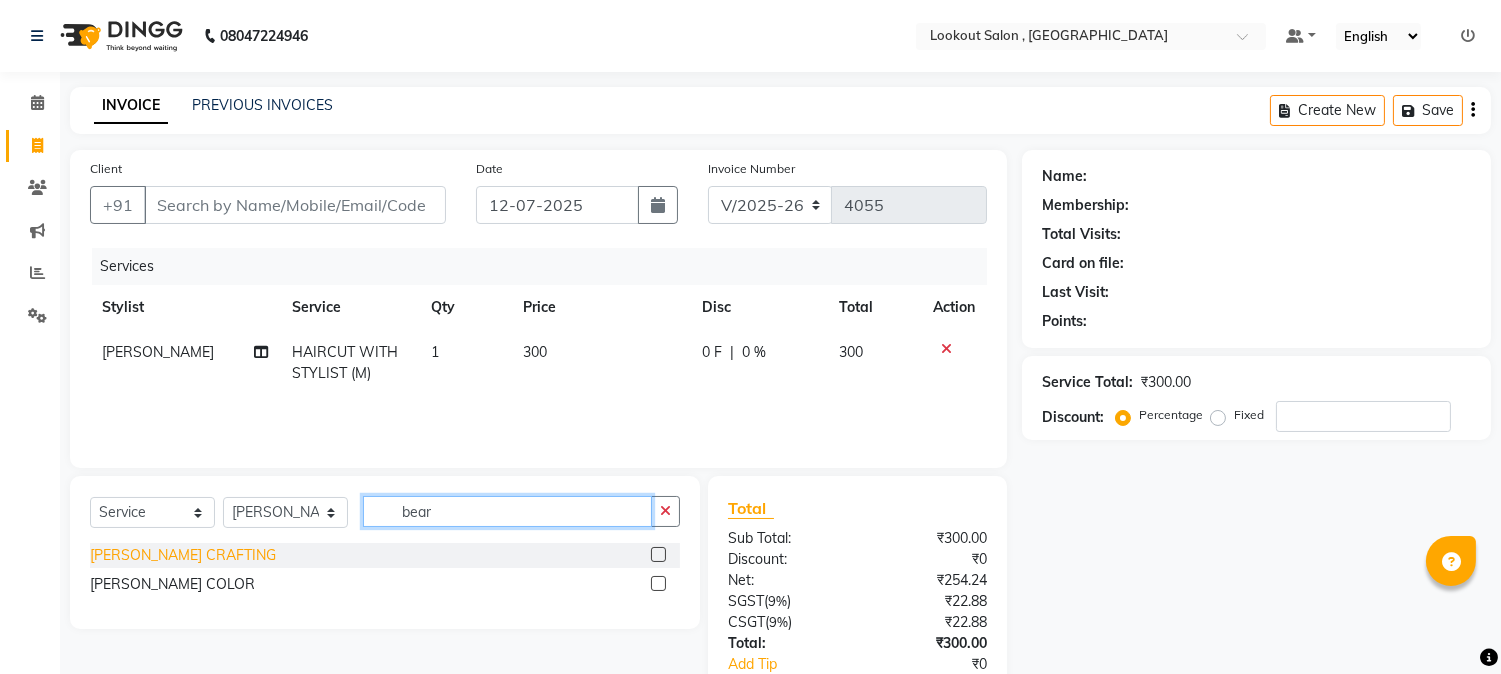 type on "bear" 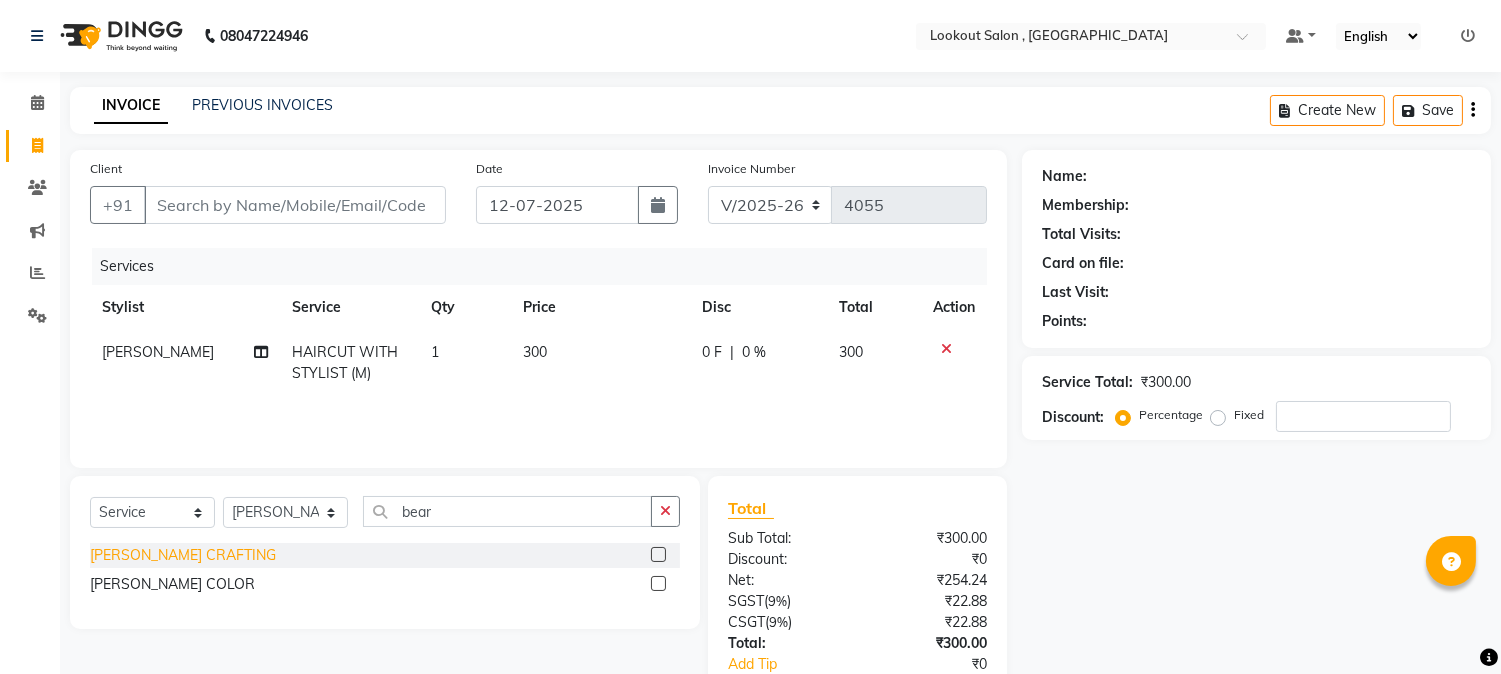 click on "BEARD CRAFTING" 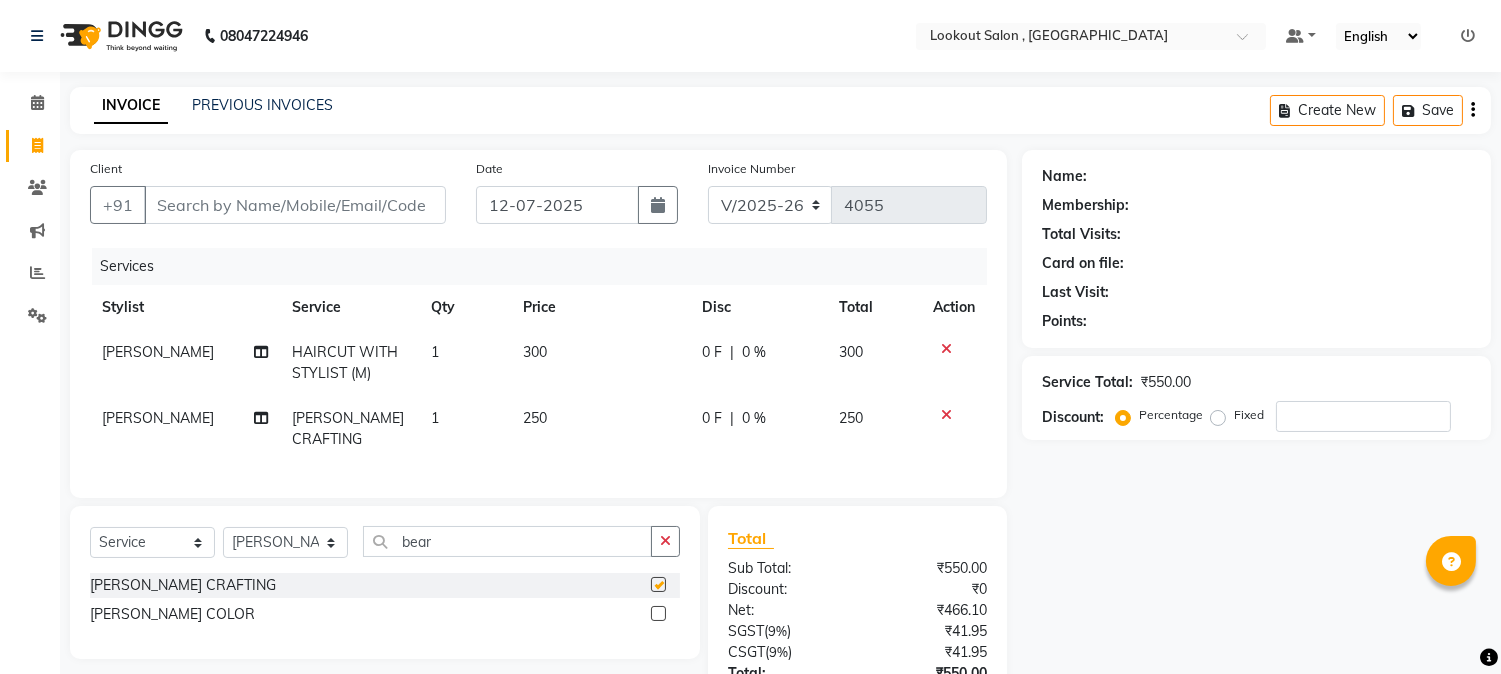 checkbox on "false" 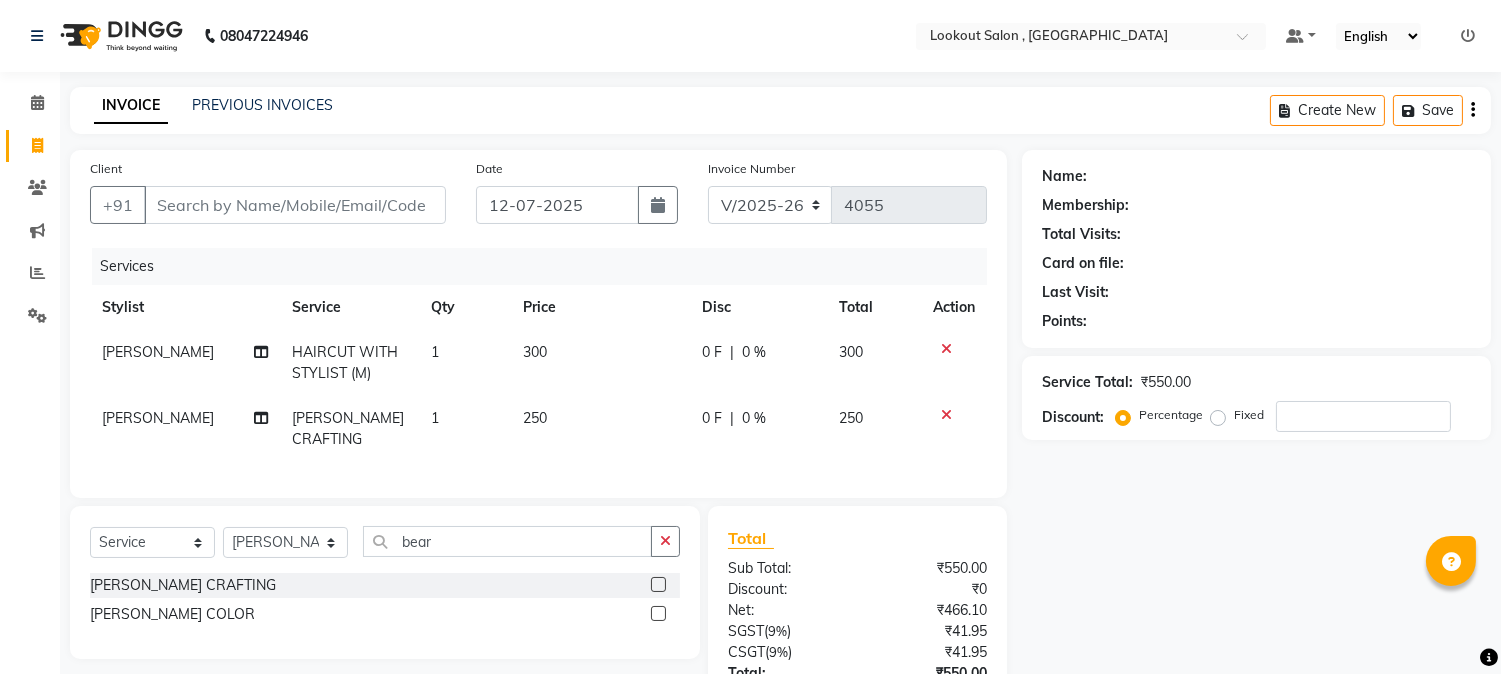 click 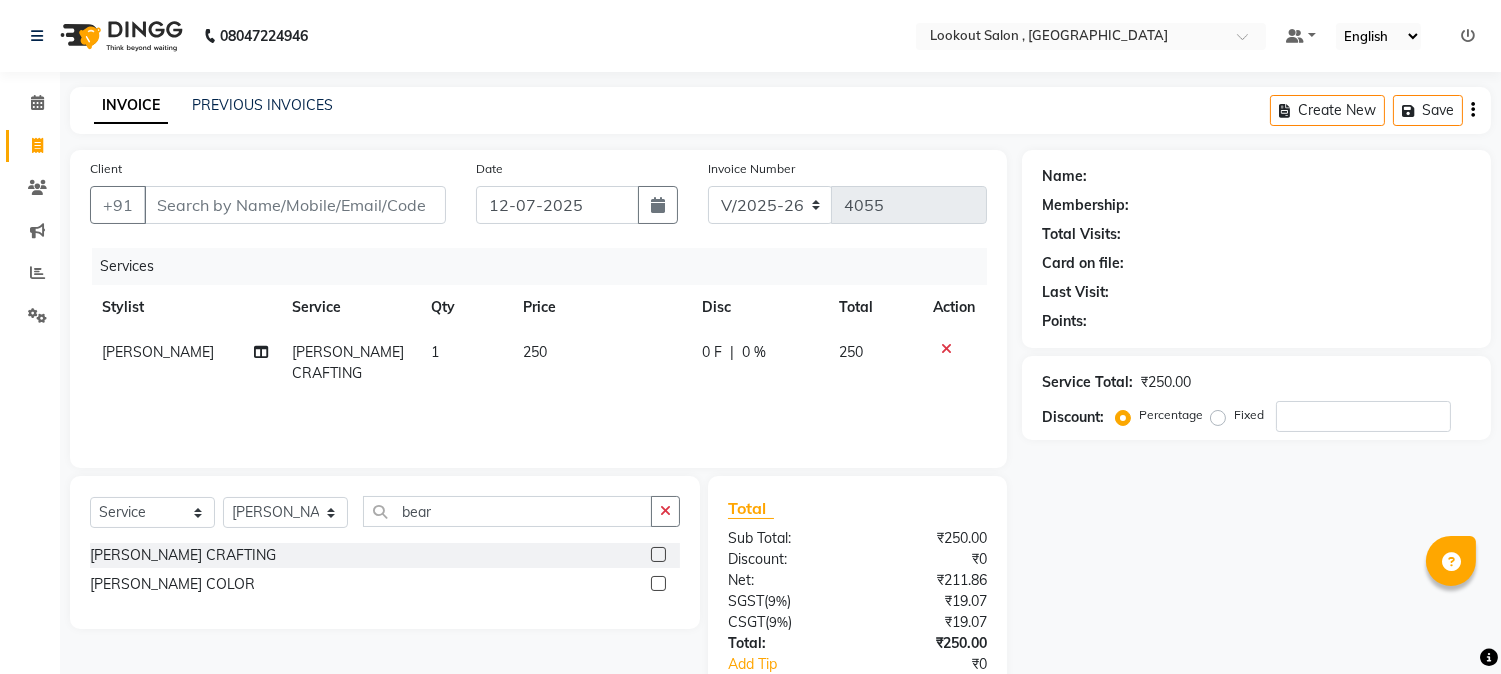 click 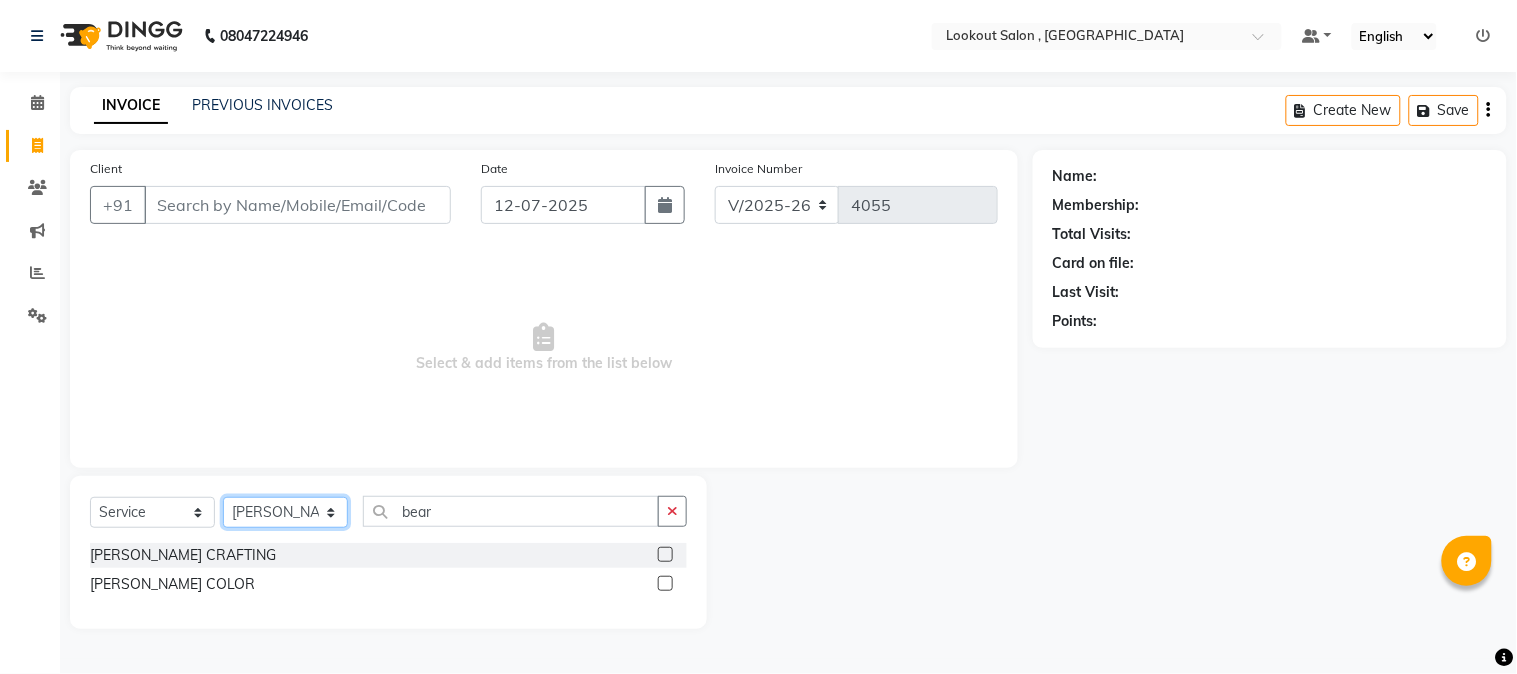 click on "Select Stylist AMIT SOLANKI jishan shekh kuldeep MANDAR GOSAVI MANISHA SAHU NANDINI GUPTA NIPUL SIR NISAR AHMED PIRJADE Rizwan ROOPAVATI Rupali  RUPESH SADAF SHAIKH SAHIL TAK shweta kashyap" 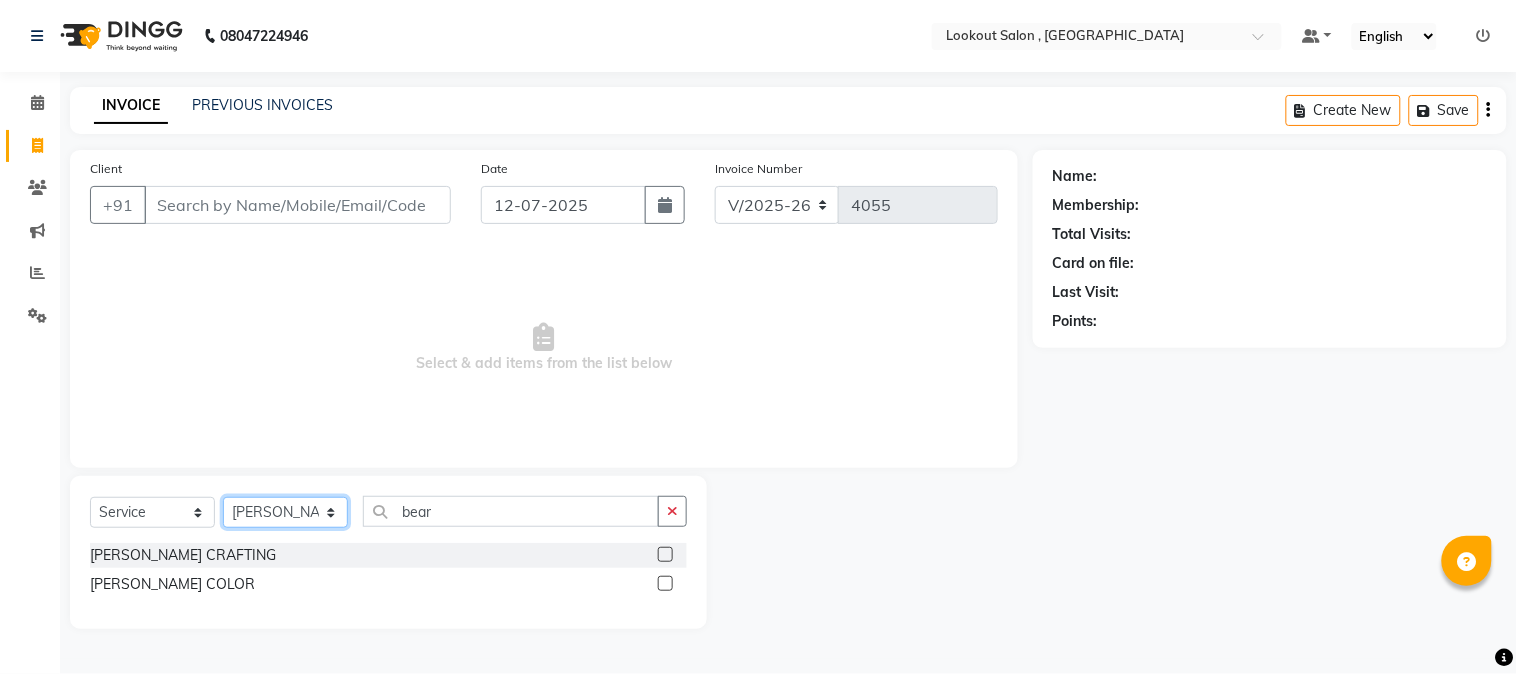 select on "48095" 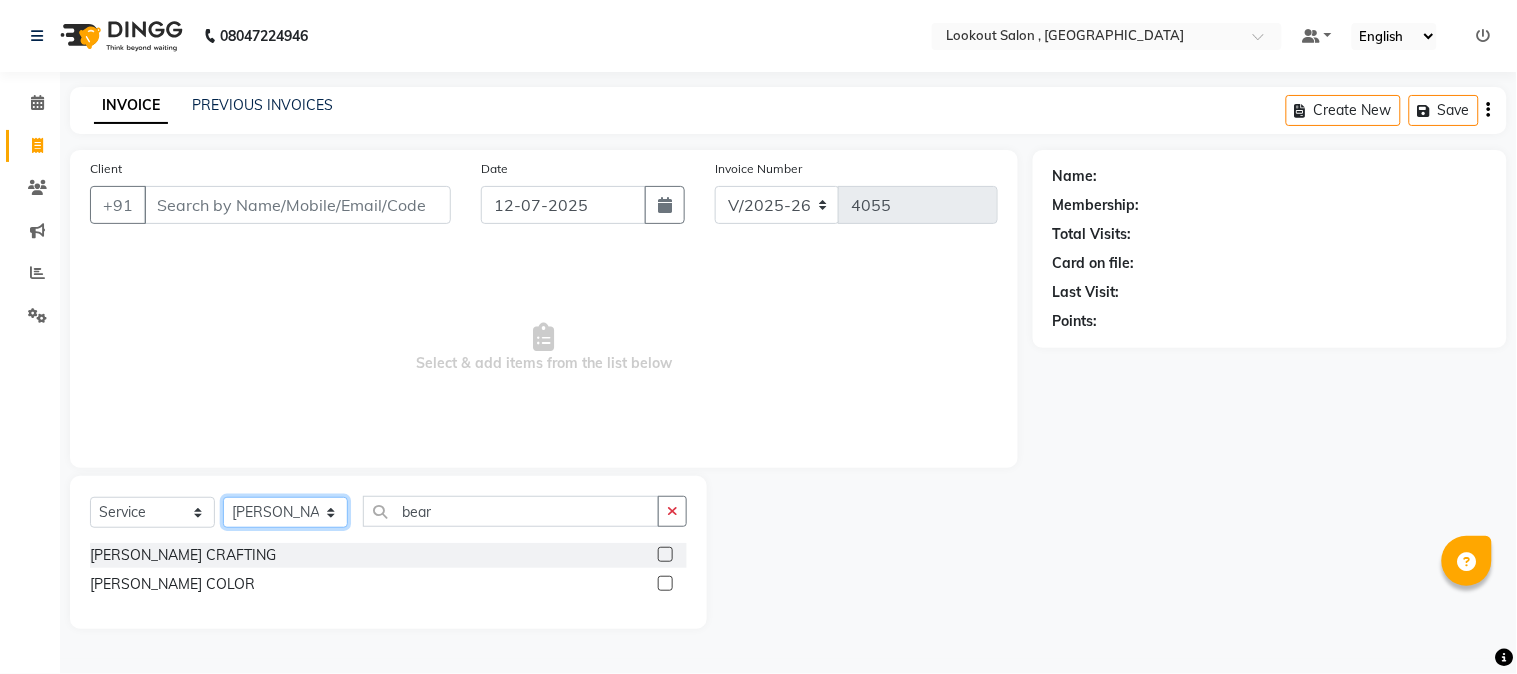 click on "Select Stylist AMIT SOLANKI jishan shekh kuldeep MANDAR GOSAVI MANISHA SAHU NANDINI GUPTA NIPUL SIR NISAR AHMED PIRJADE Rizwan ROOPAVATI Rupali  RUPESH SADAF SHAIKH SAHIL TAK shweta kashyap" 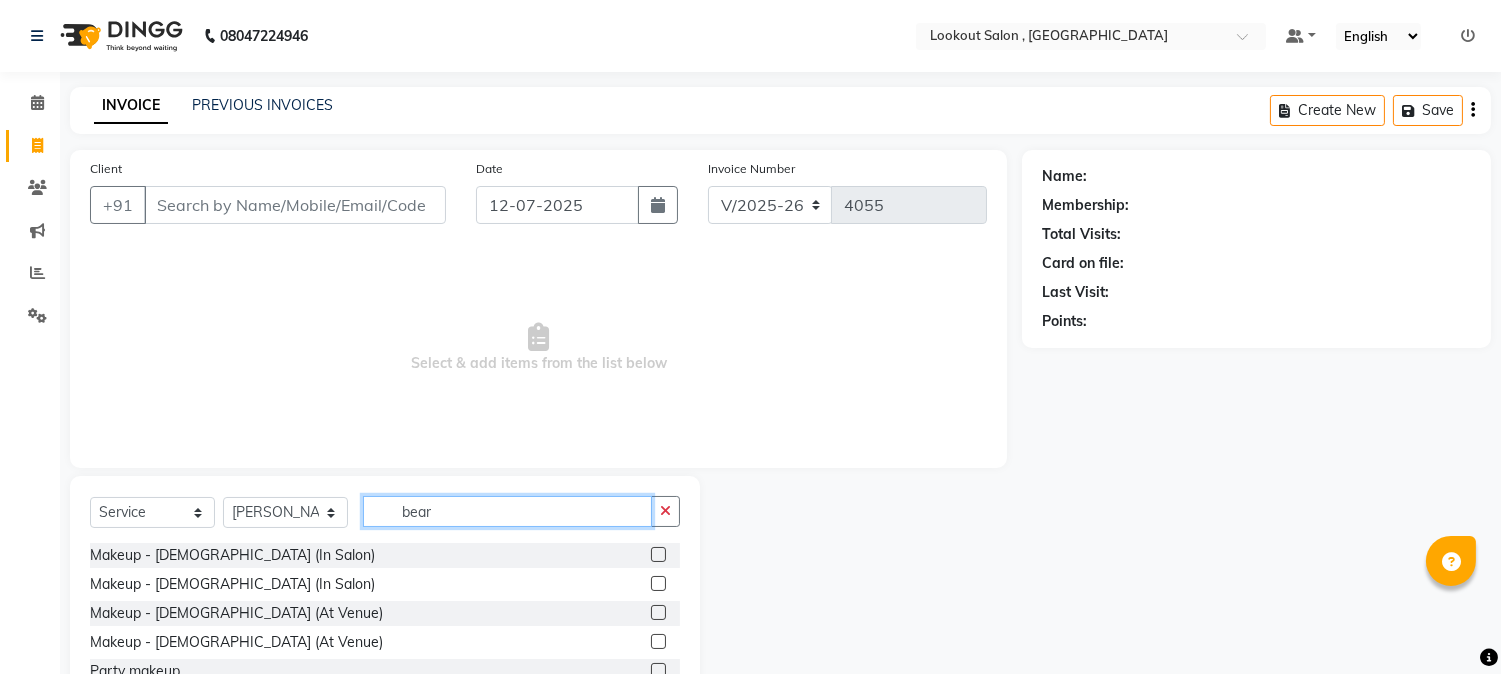 click on "bear" 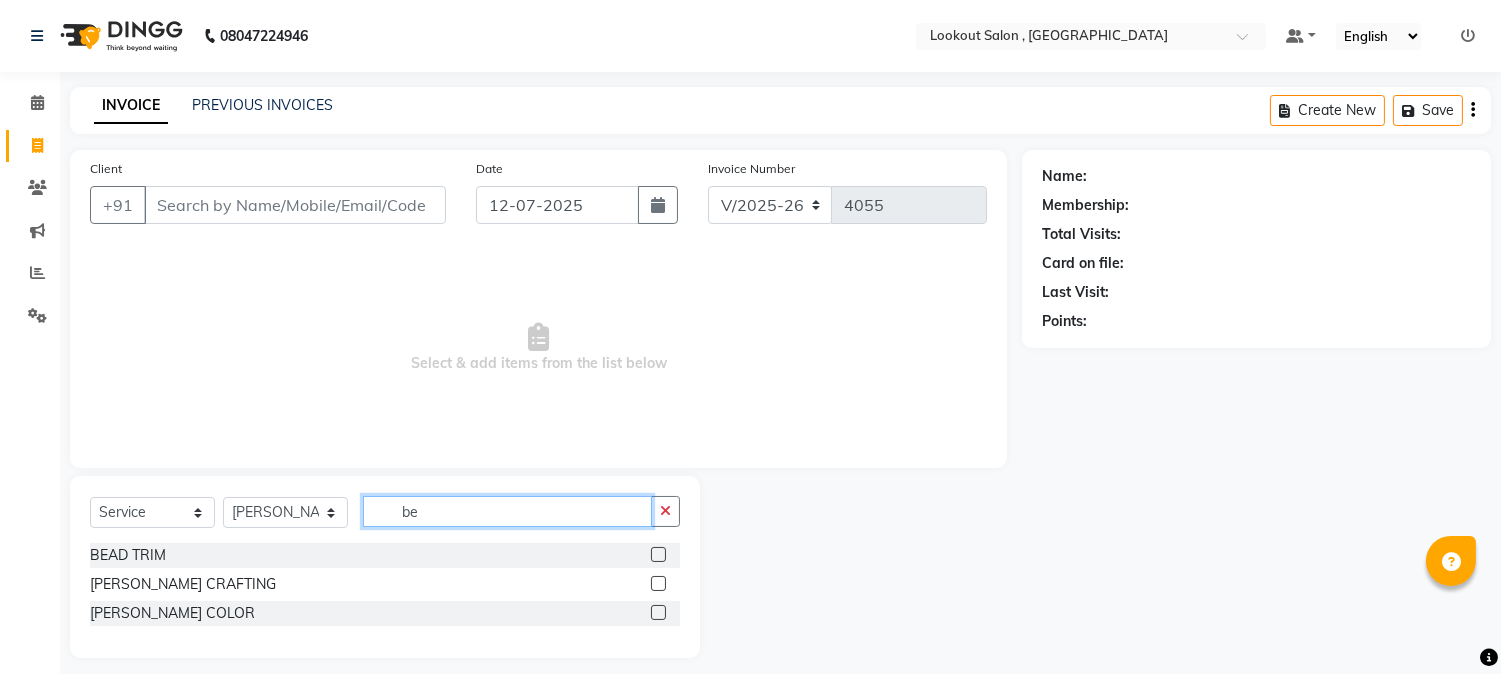 type on "b" 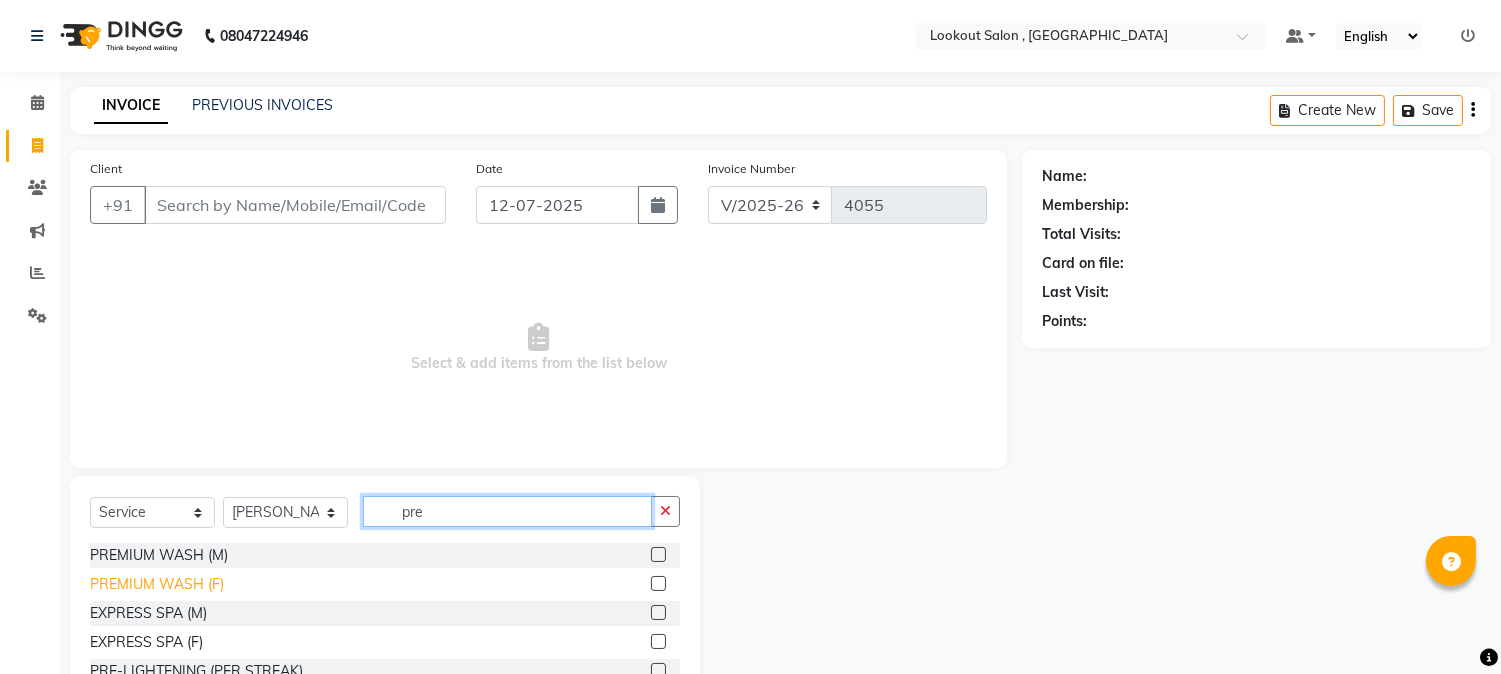 type on "pre" 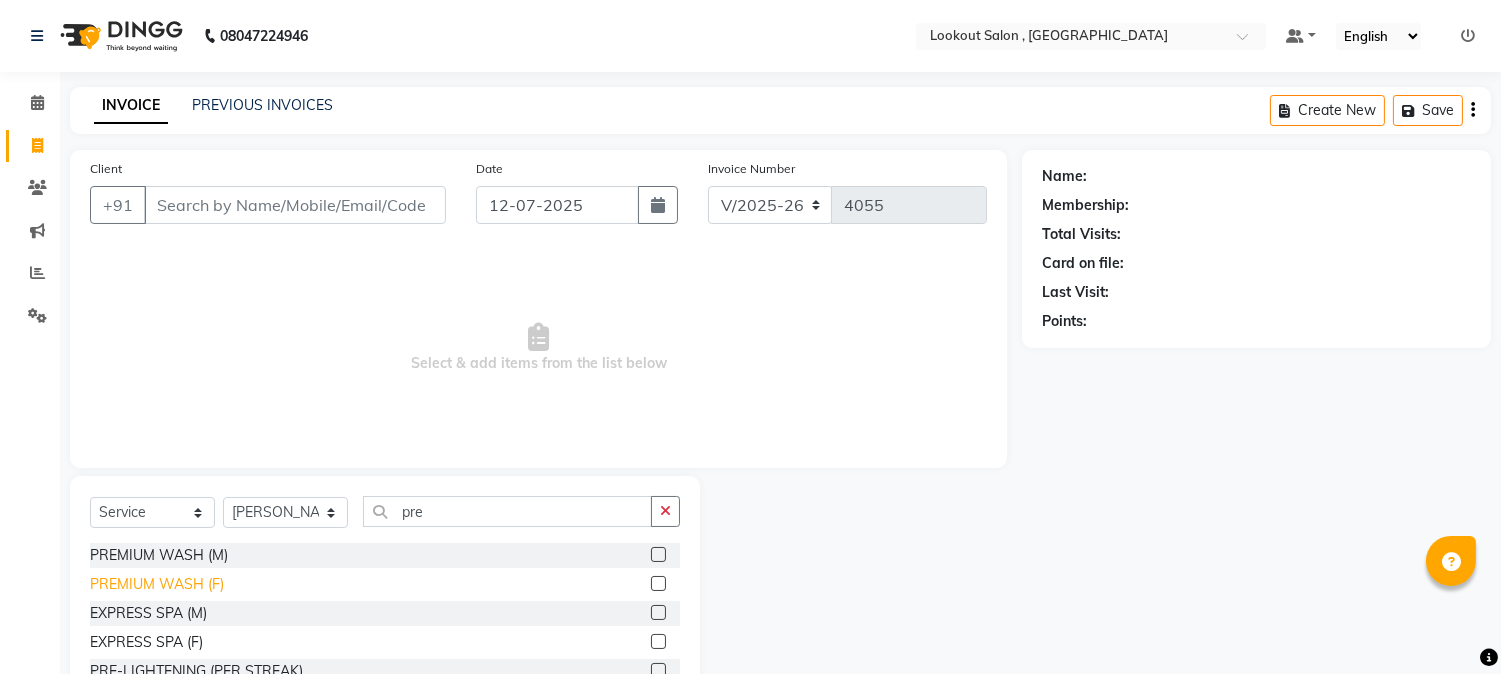 click on "PREMIUM WASH (F)" 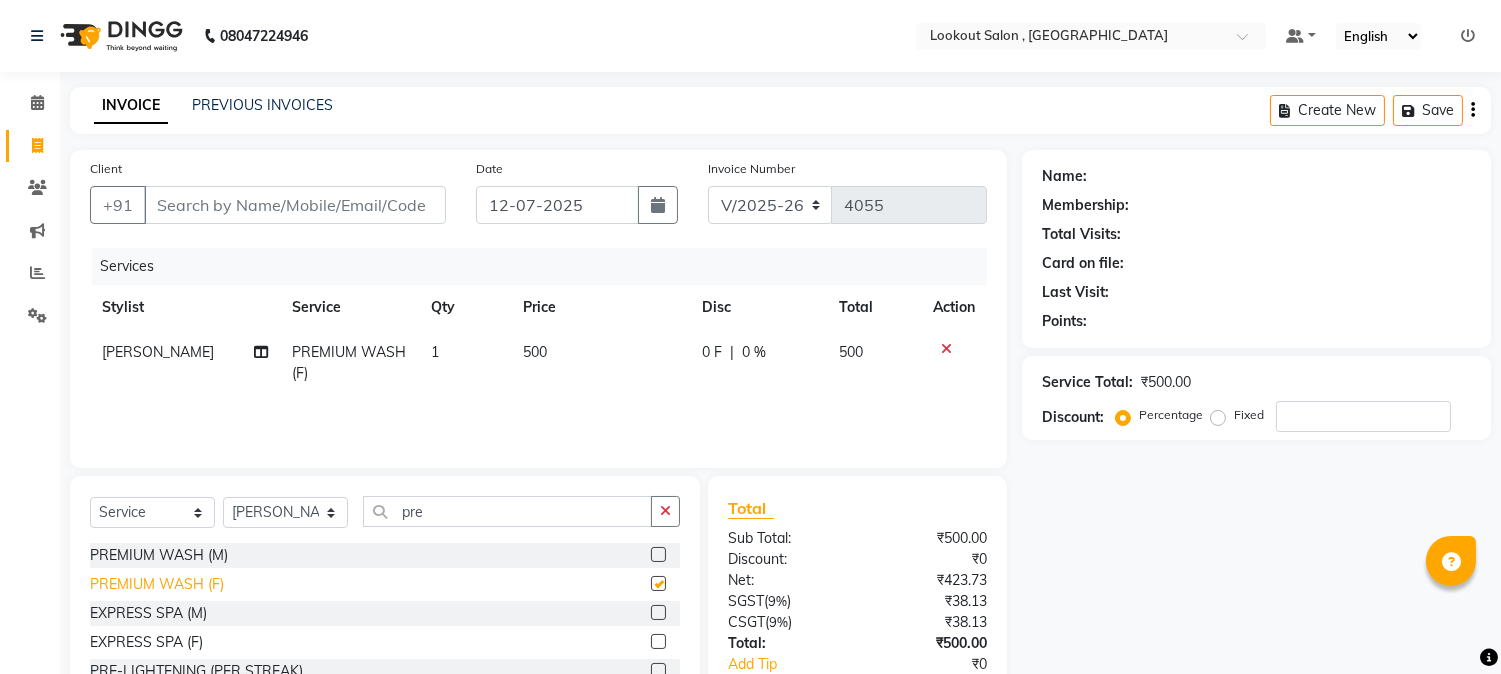 checkbox on "false" 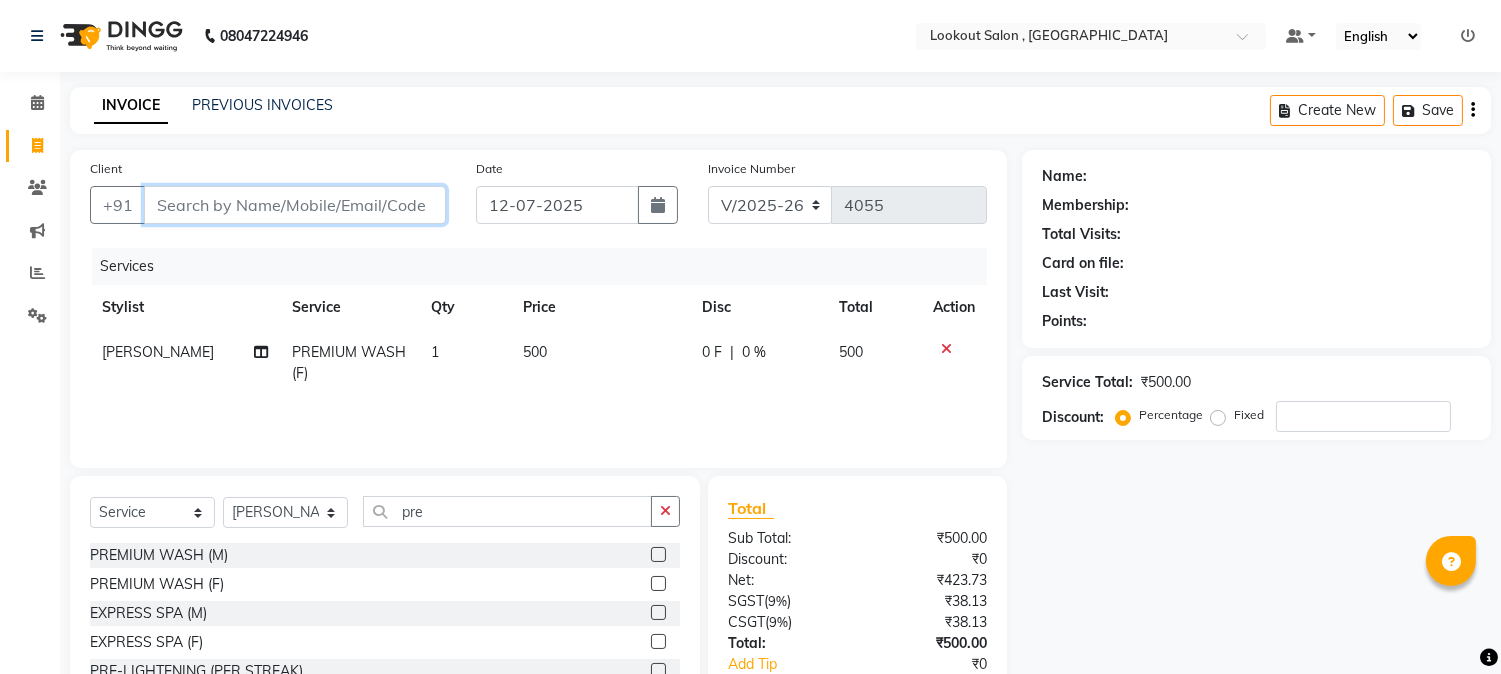click on "Client" at bounding box center (295, 205) 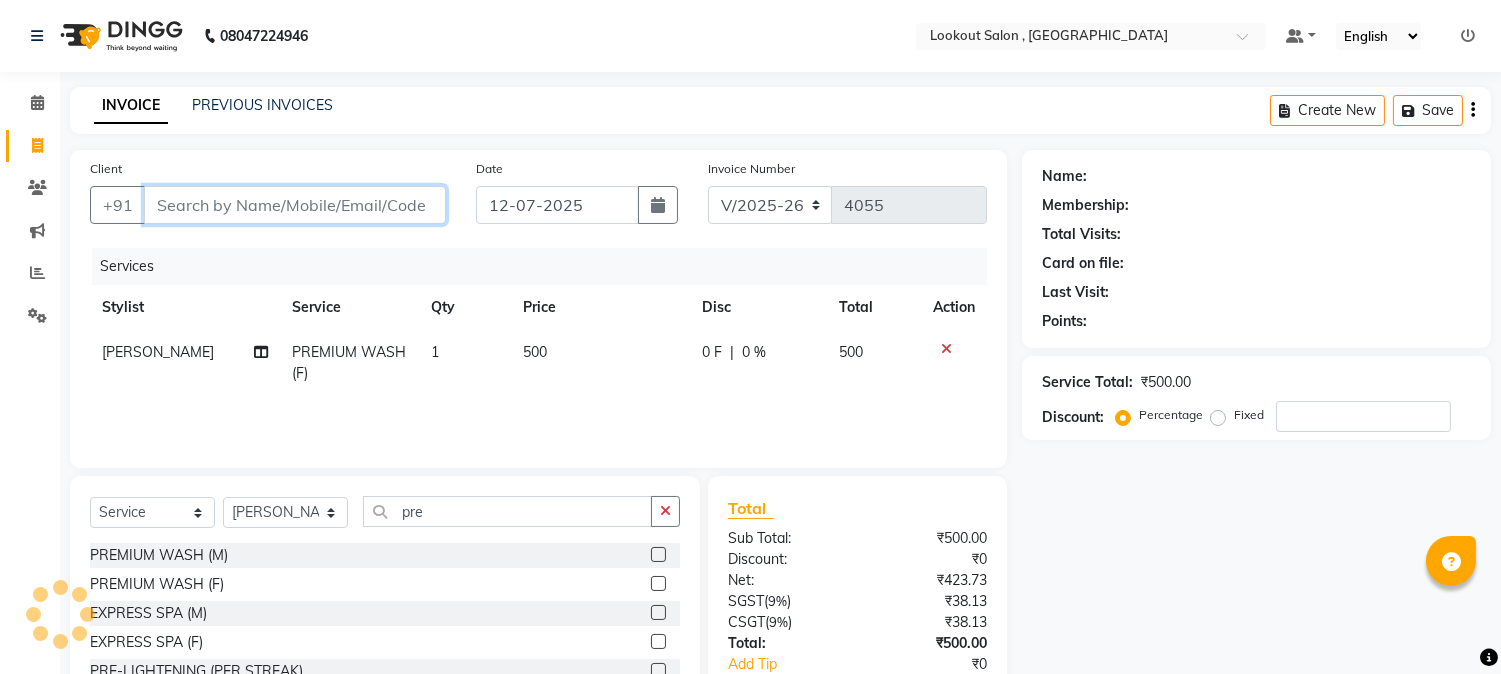 type on "9" 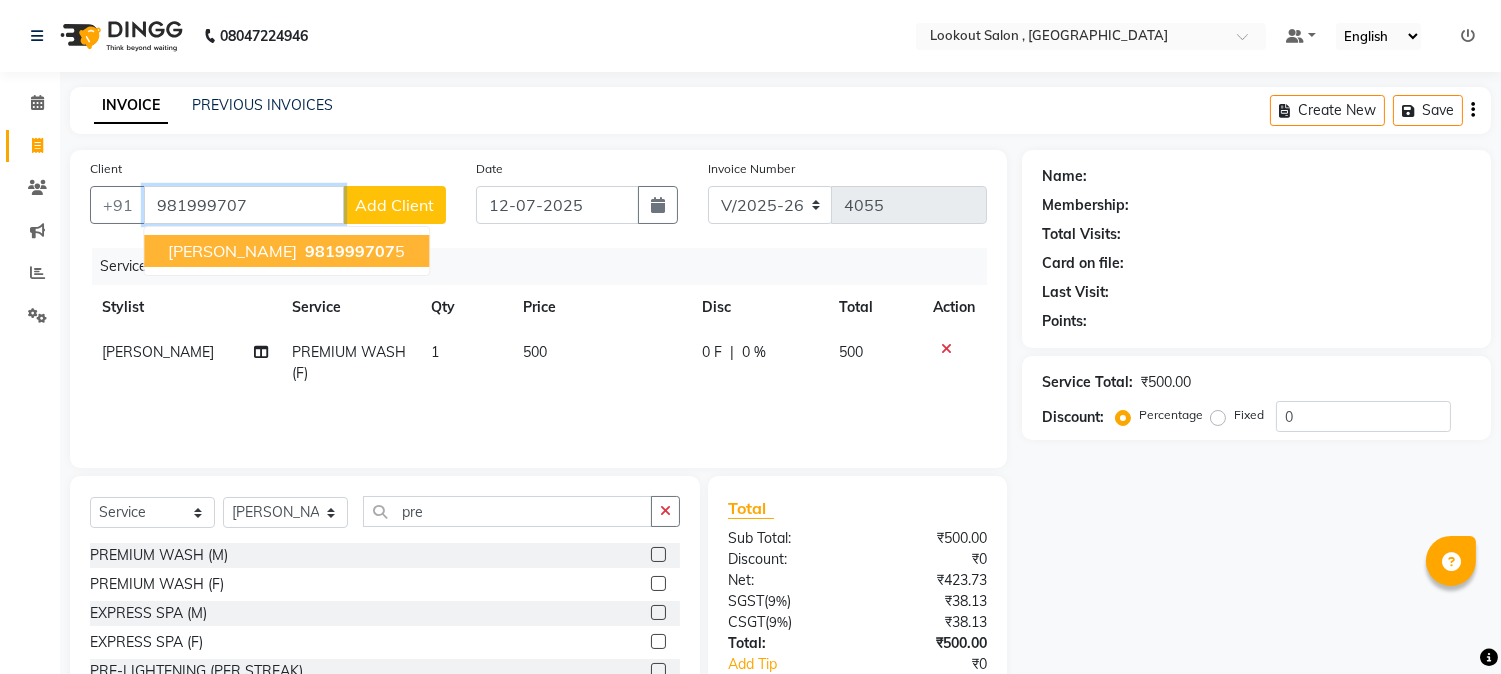 click on "LEENA GANDHI" at bounding box center [232, 251] 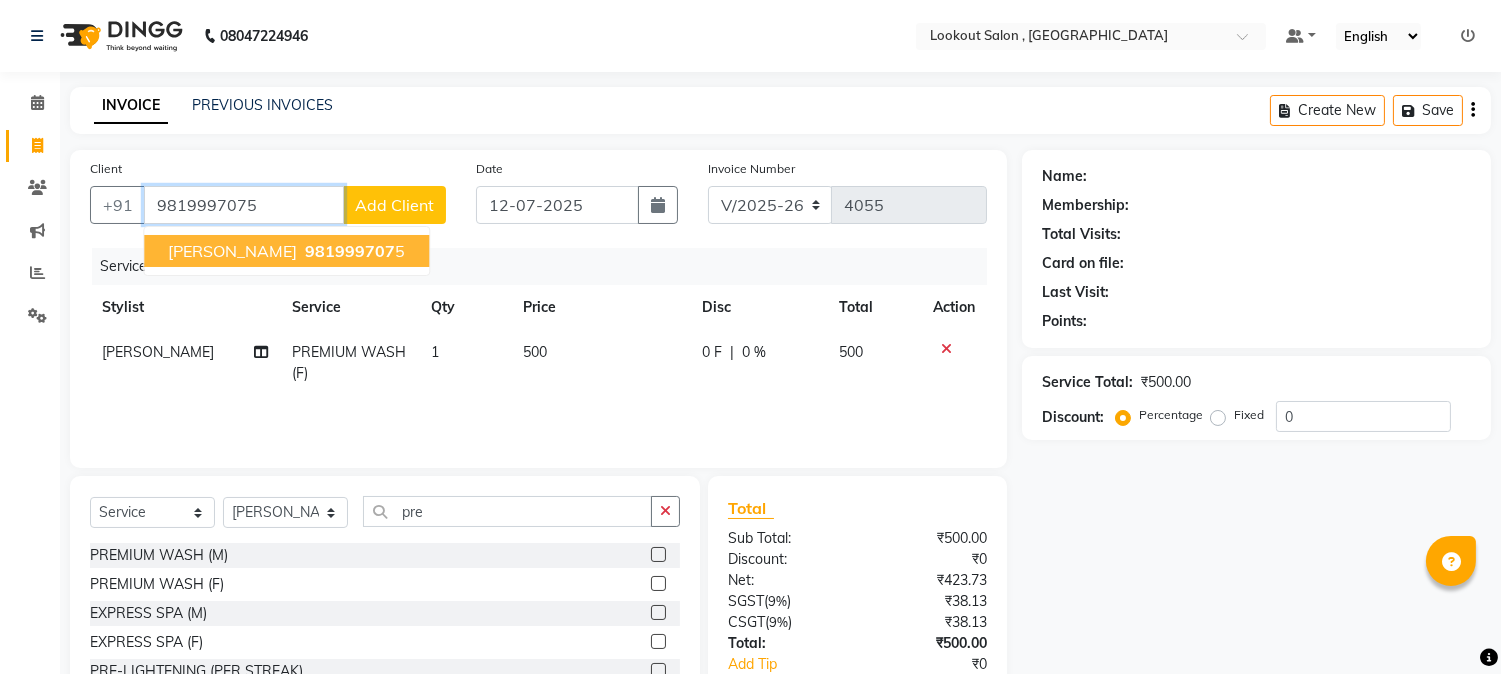 type on "9819997075" 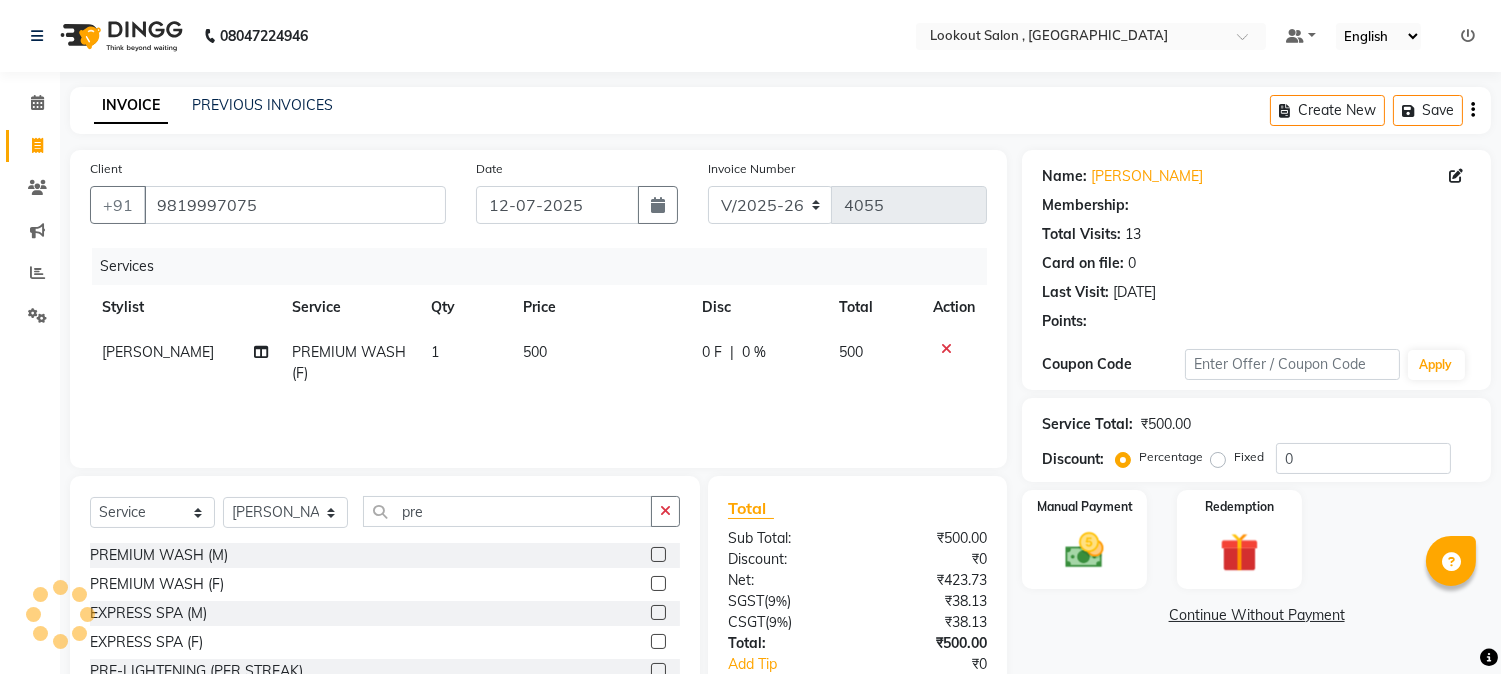 type on "20" 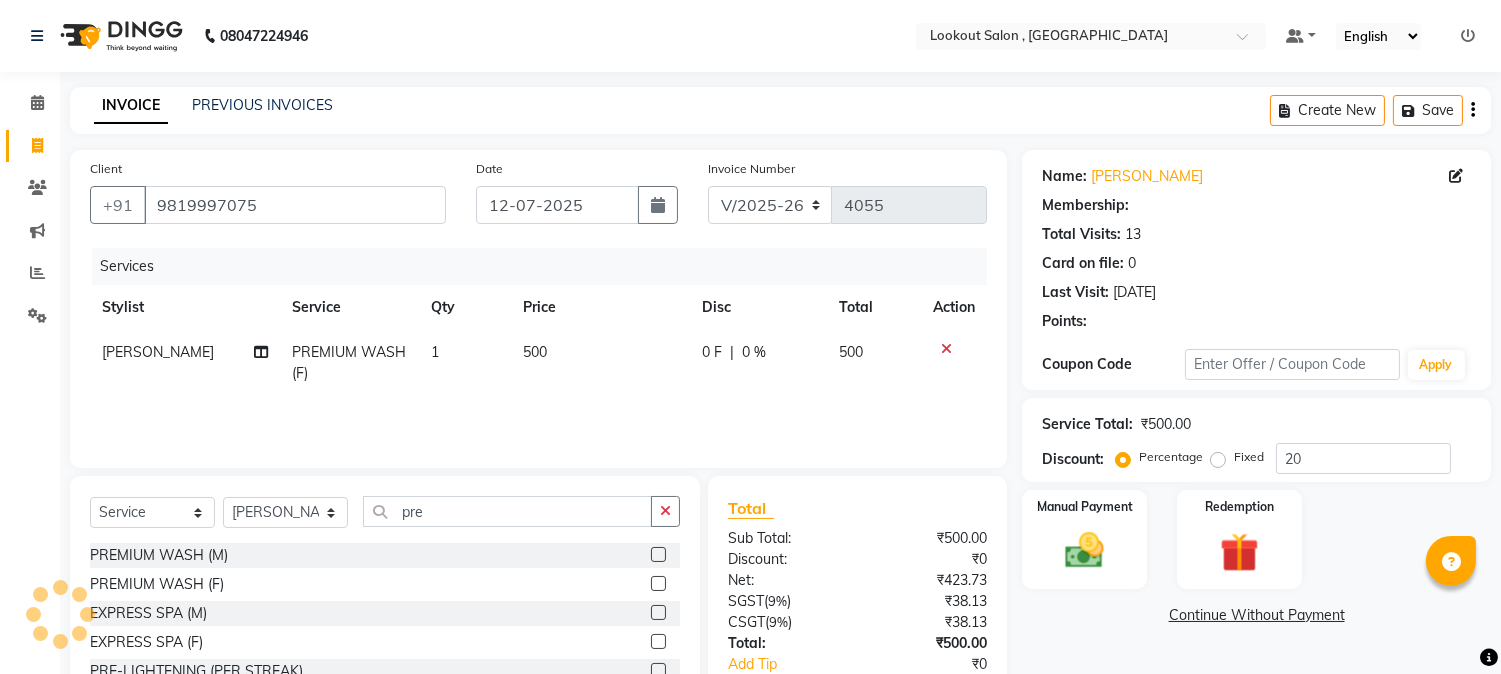 select on "1: Object" 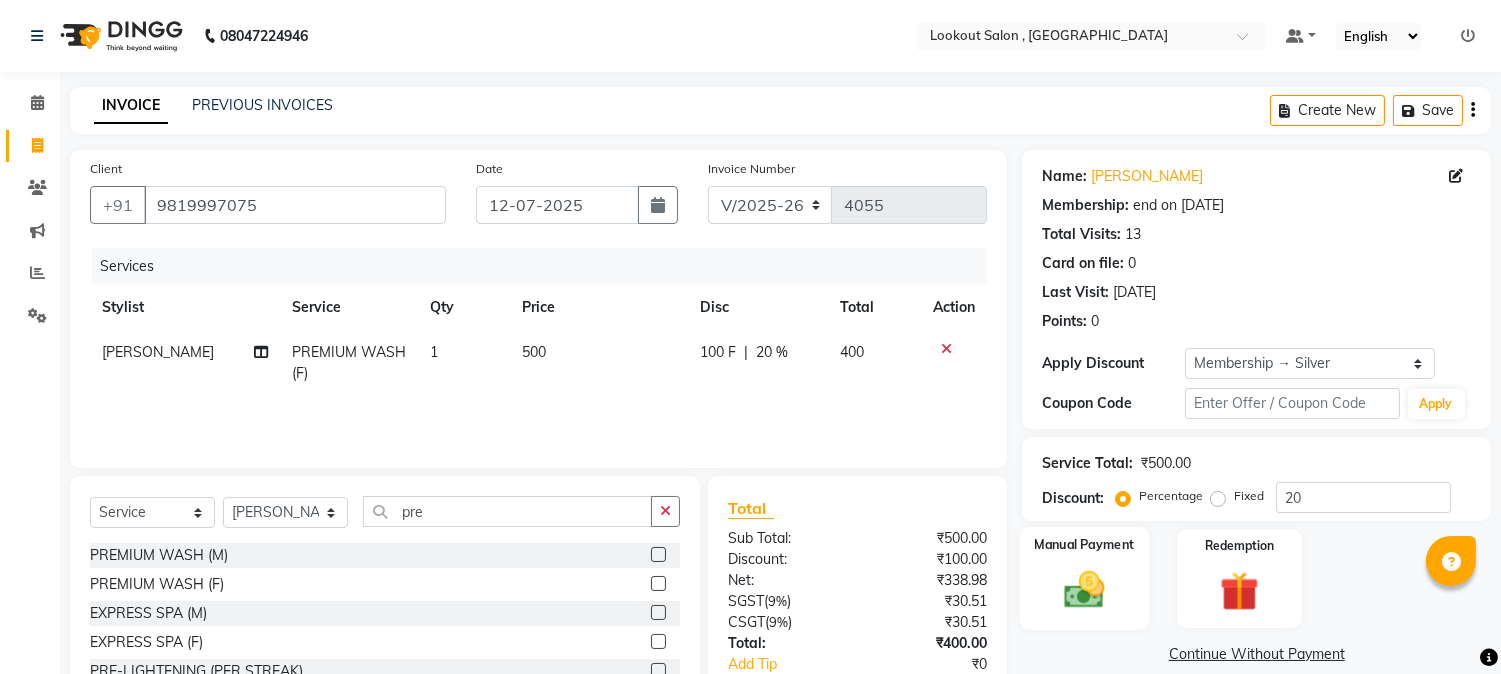 click on "Service Total:" 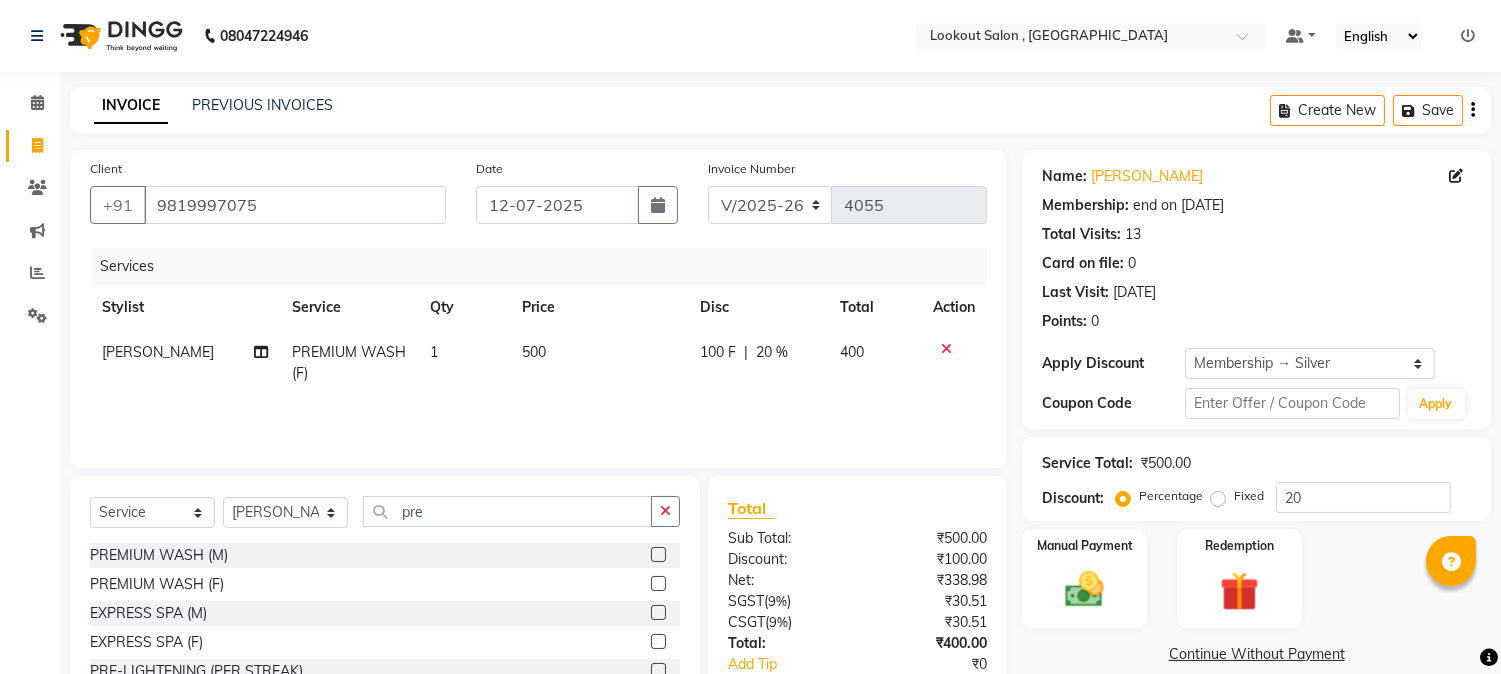 scroll, scrollTop: 126, scrollLeft: 0, axis: vertical 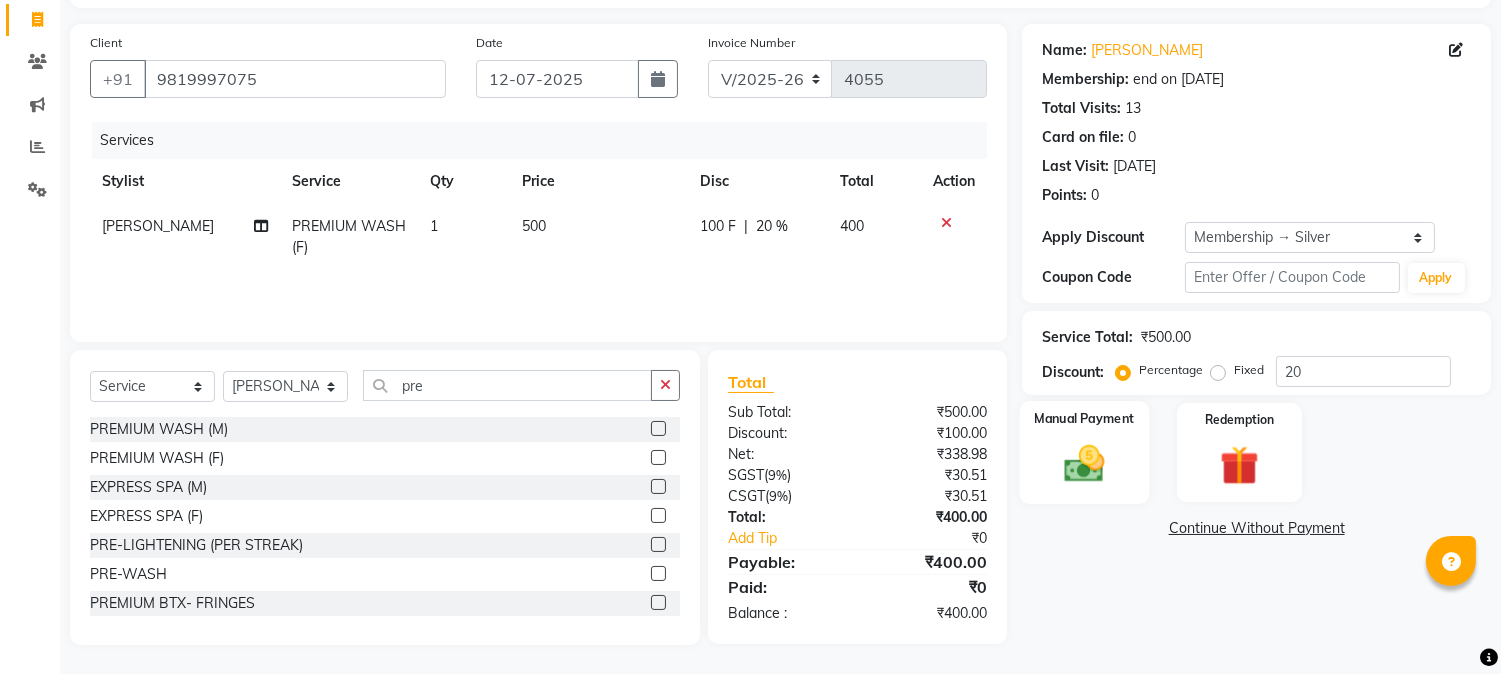 click 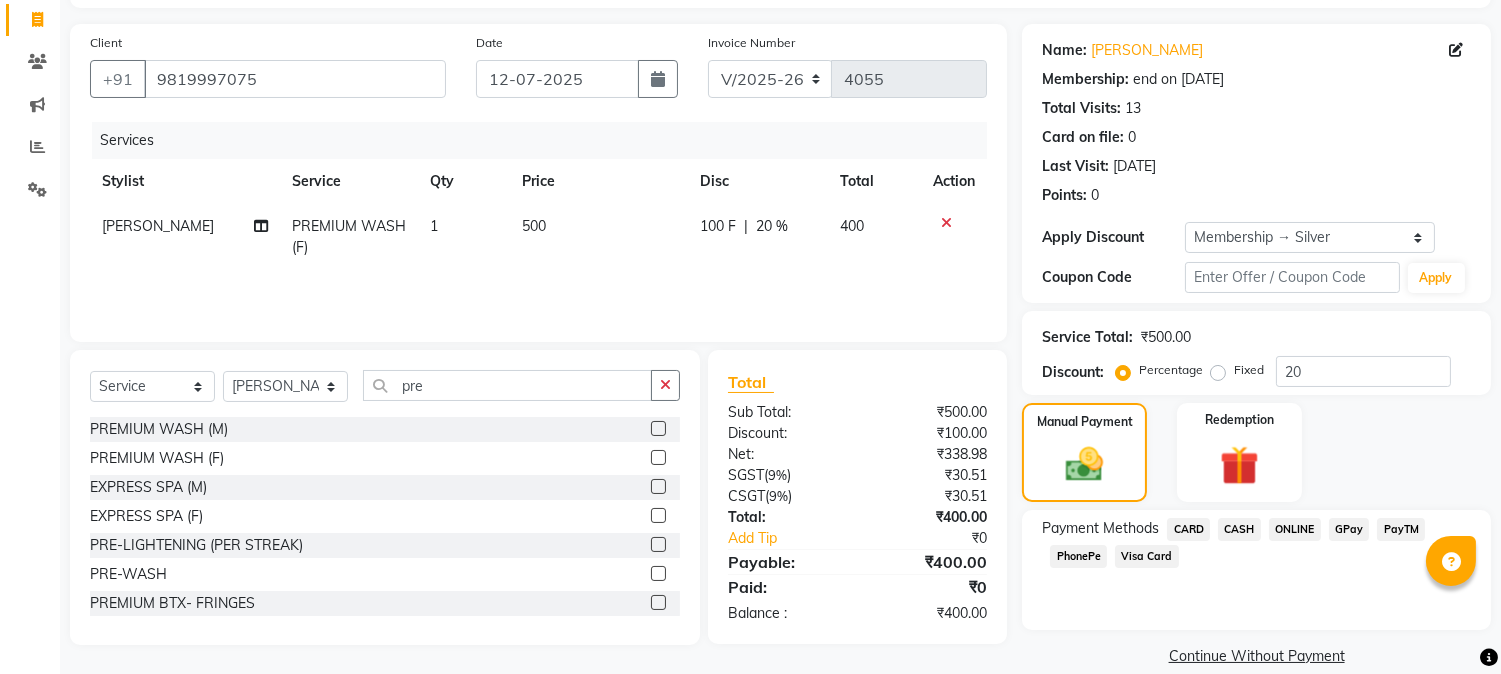 click on "Payment Methods  CARD   CASH   ONLINE   GPay   PayTM   PhonePe   Visa Card" 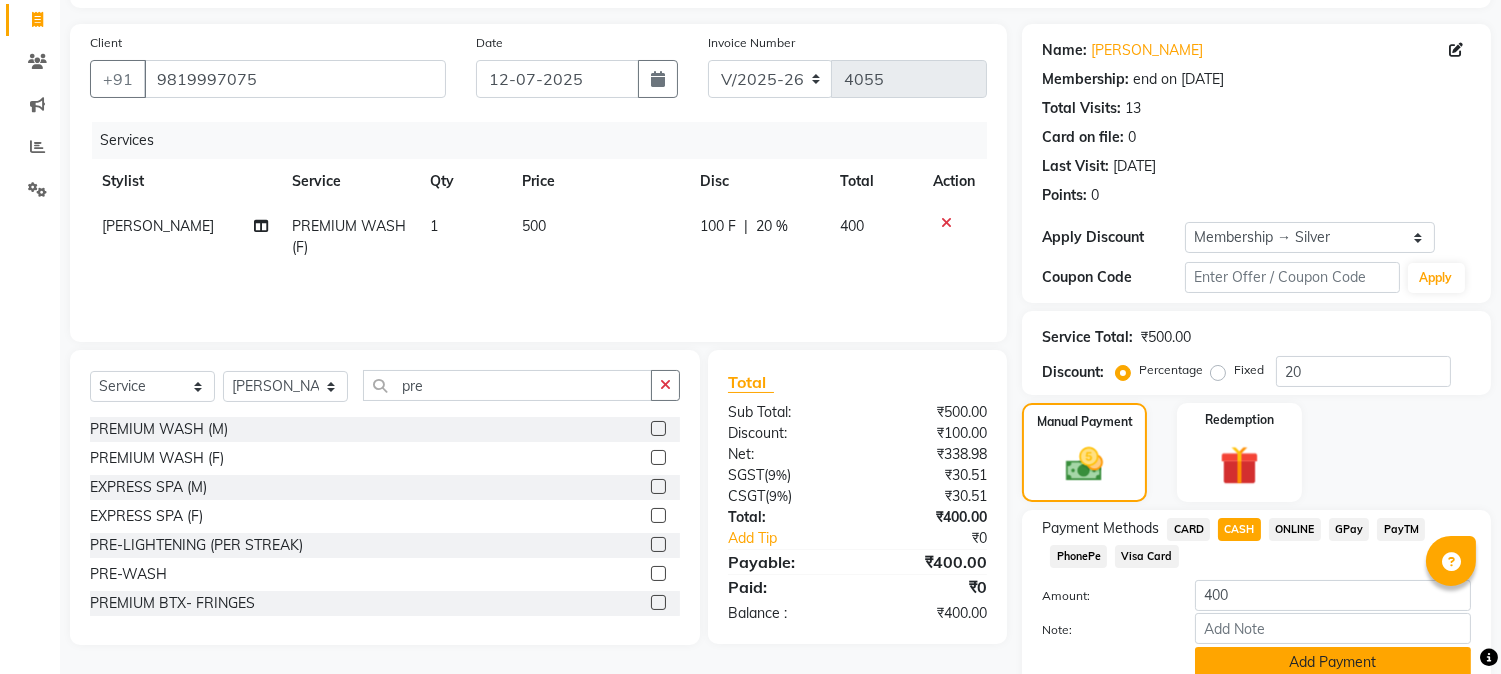 click on "Payment Methods  CARD   CASH   ONLINE   GPay   PayTM   PhonePe   Visa Card  Amount: 400 Note: Add Payment" 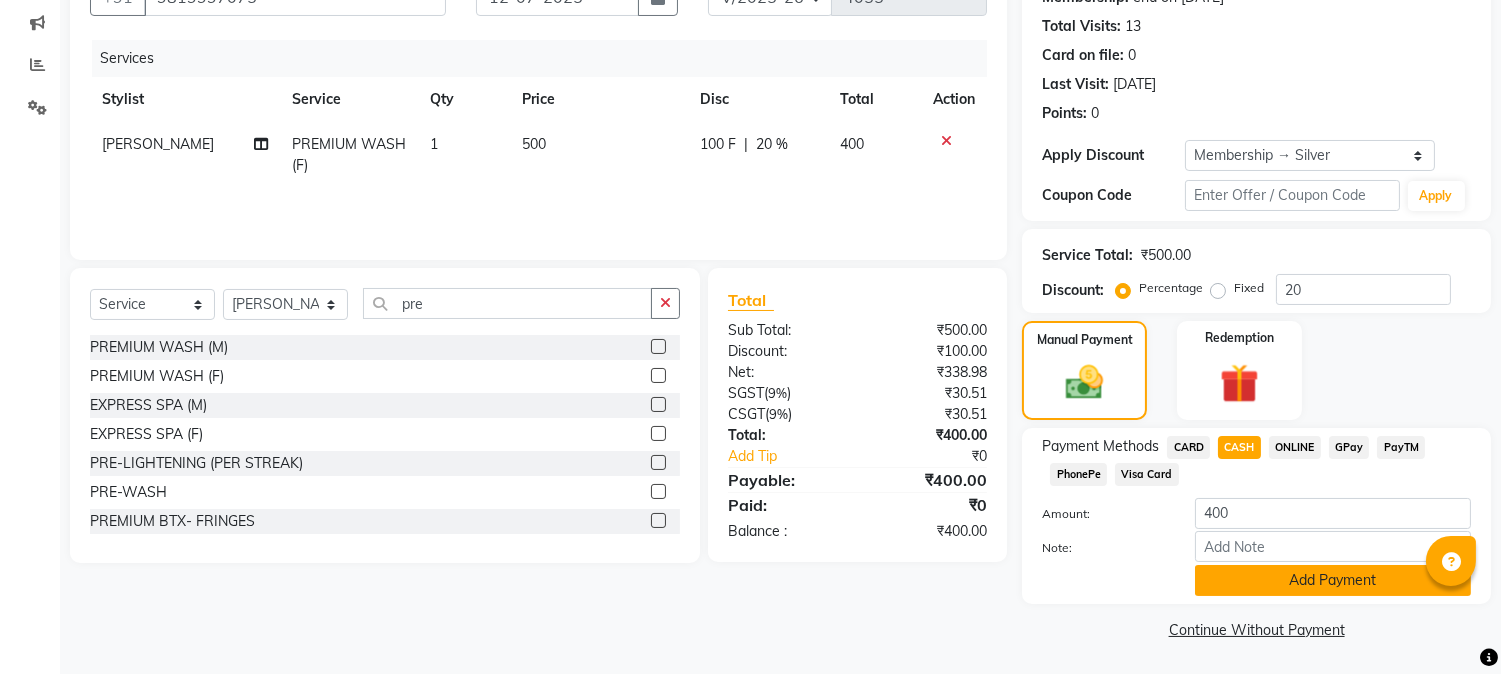 click on "Add Payment" 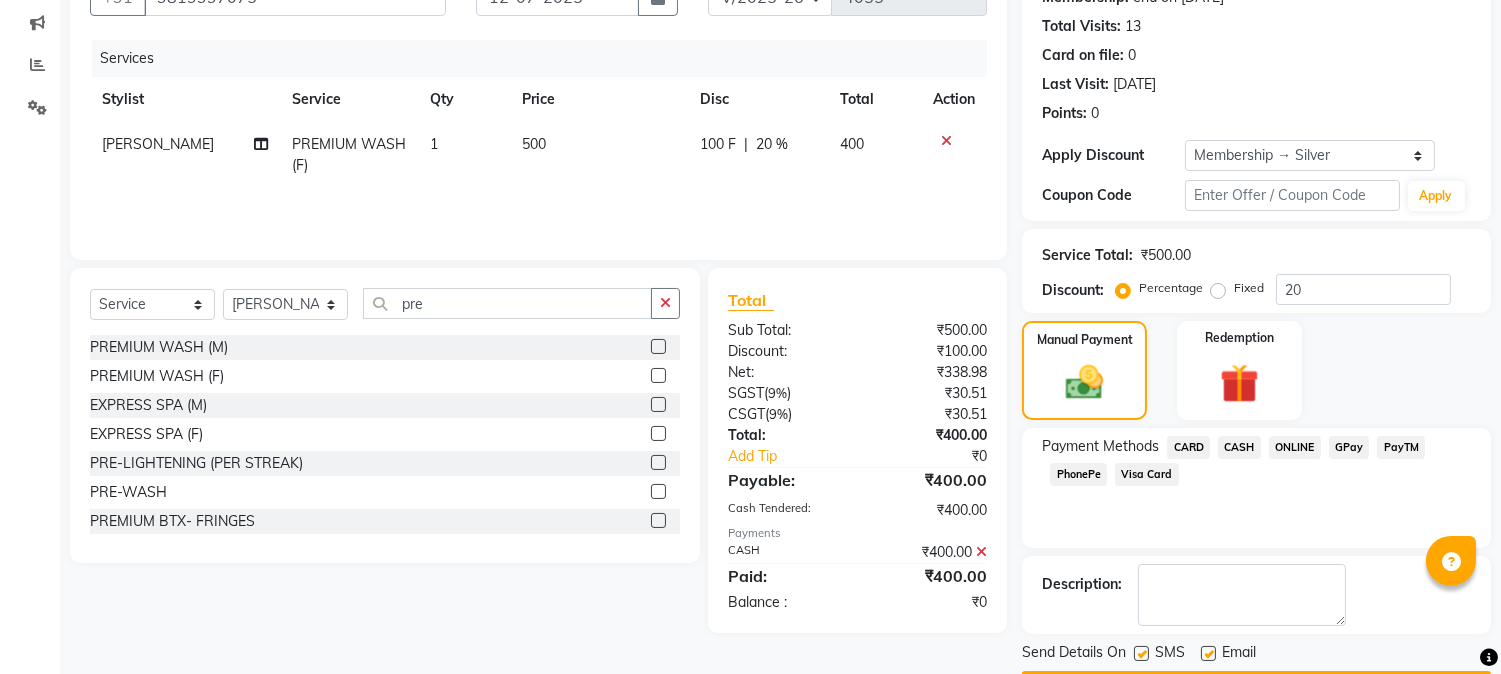 click on "Checkout" 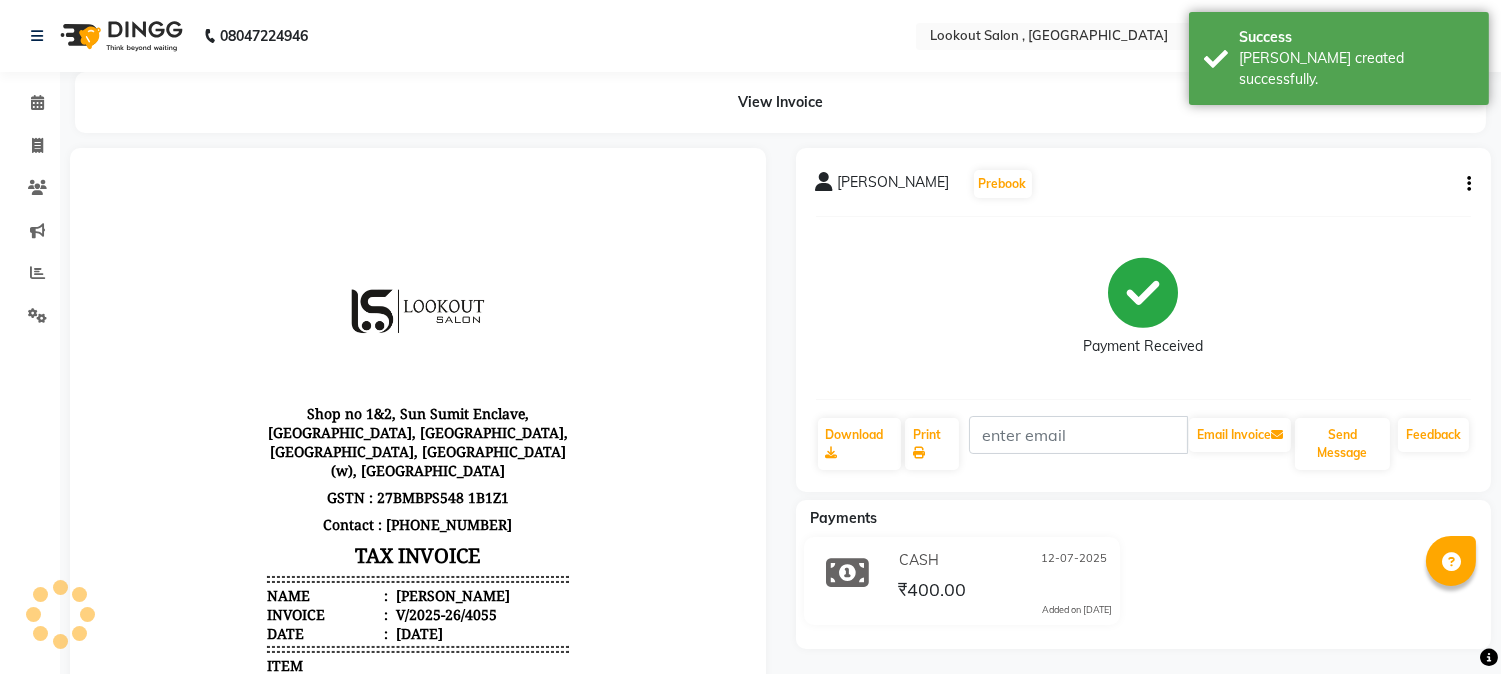 scroll, scrollTop: 0, scrollLeft: 0, axis: both 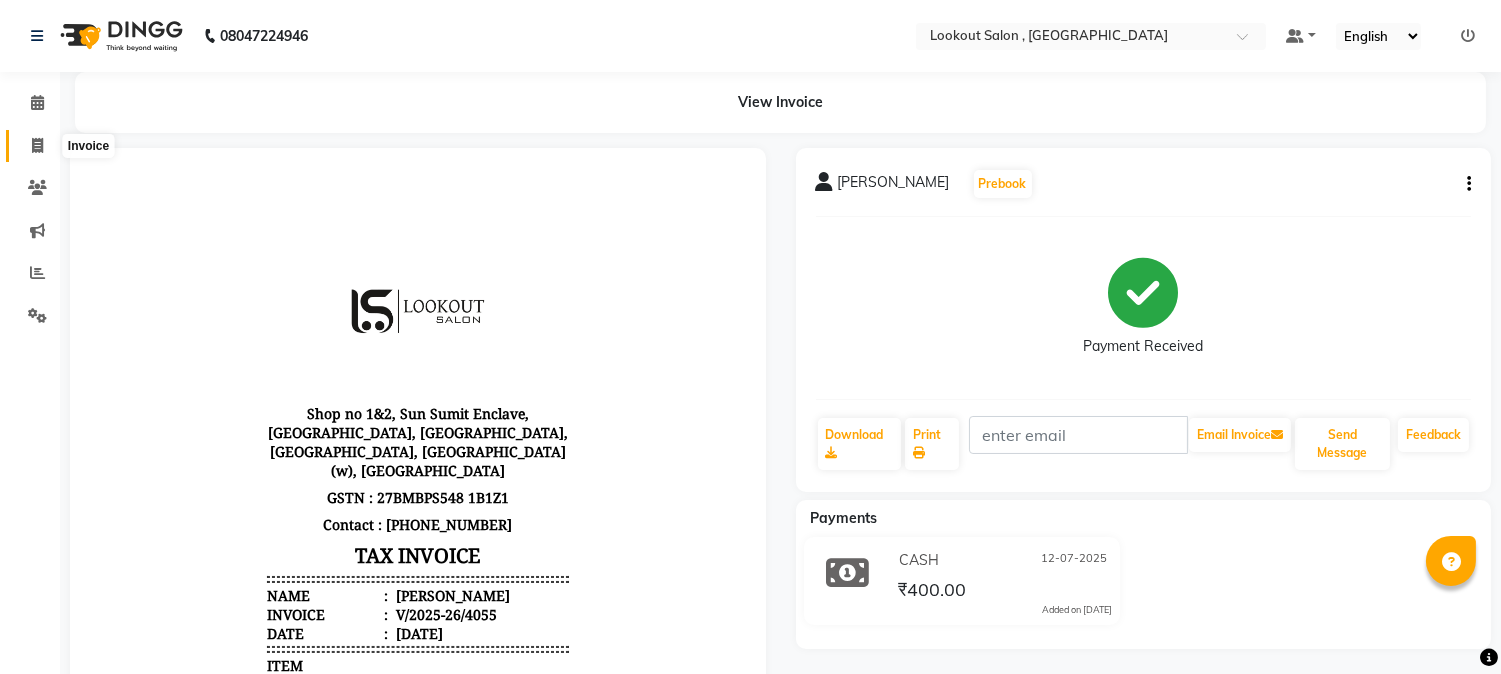 click 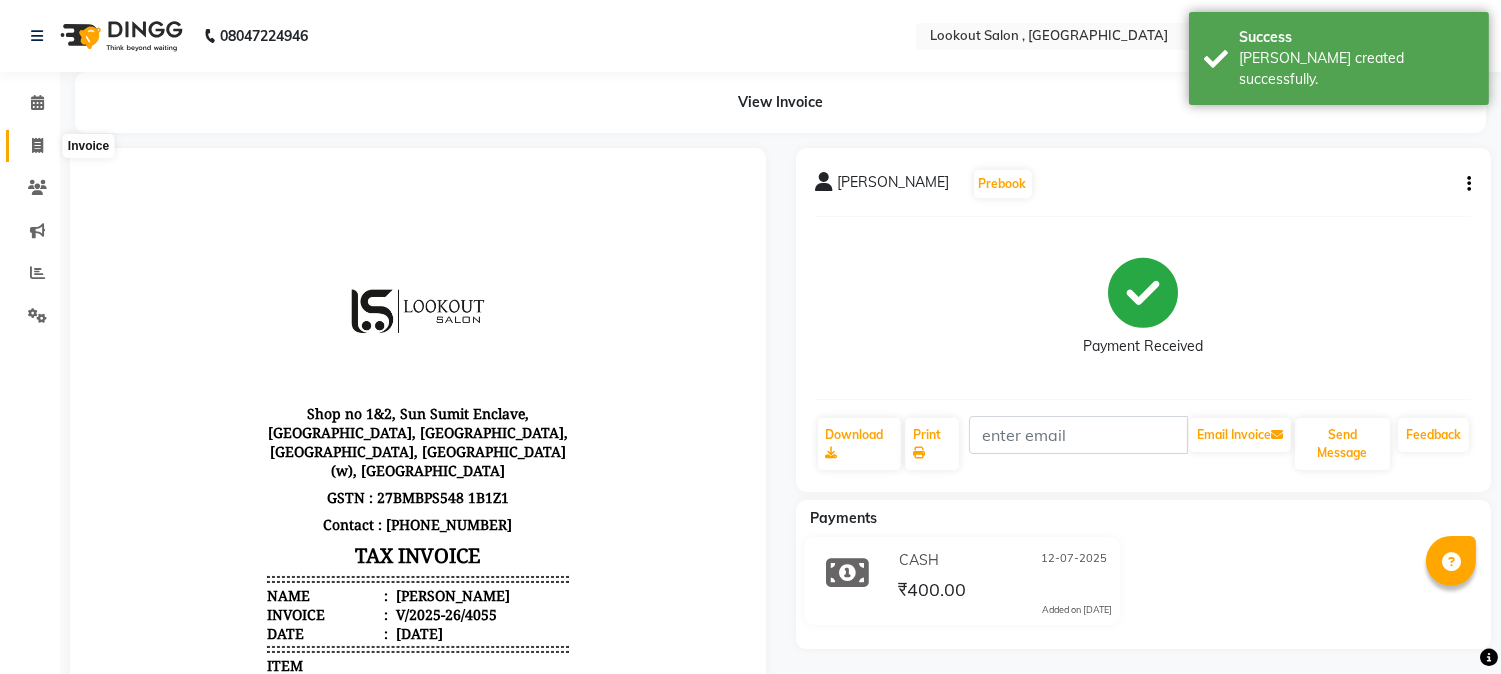 select on "service" 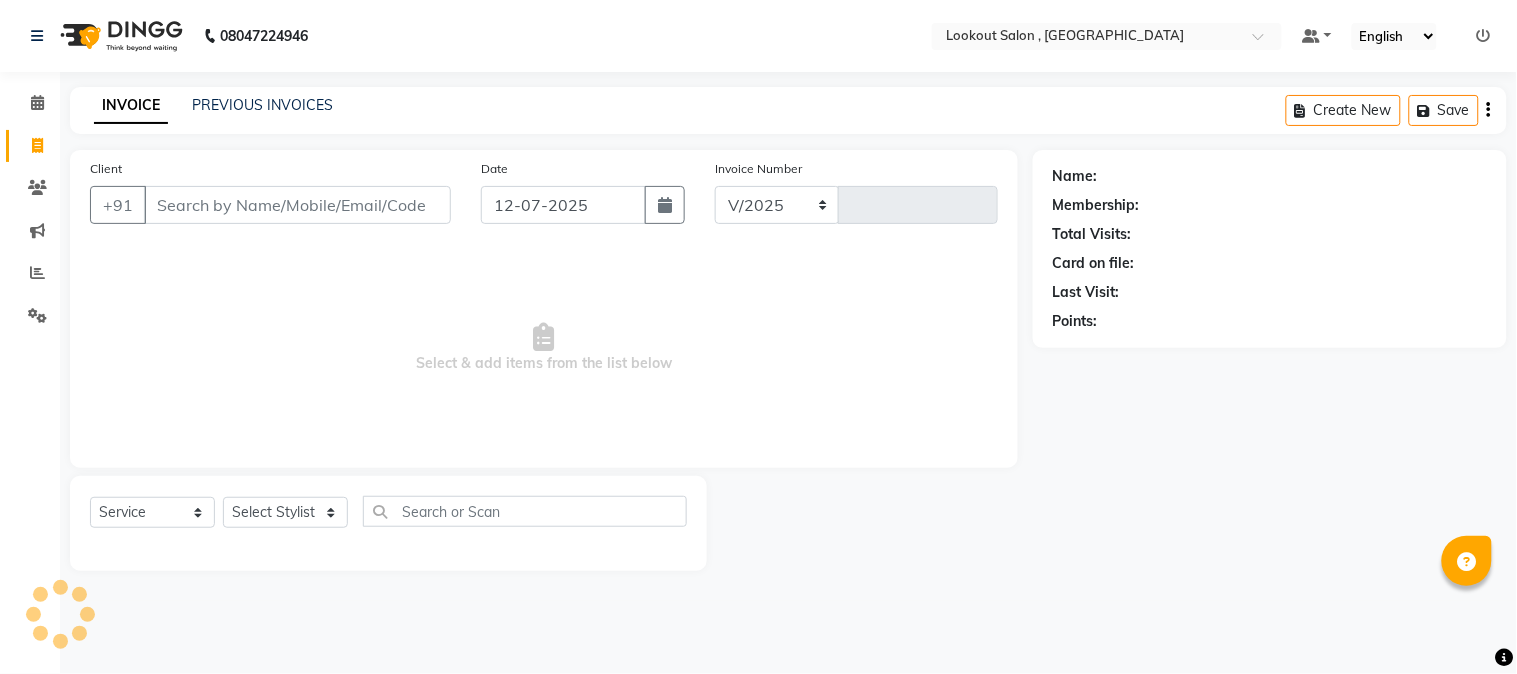 select on "151" 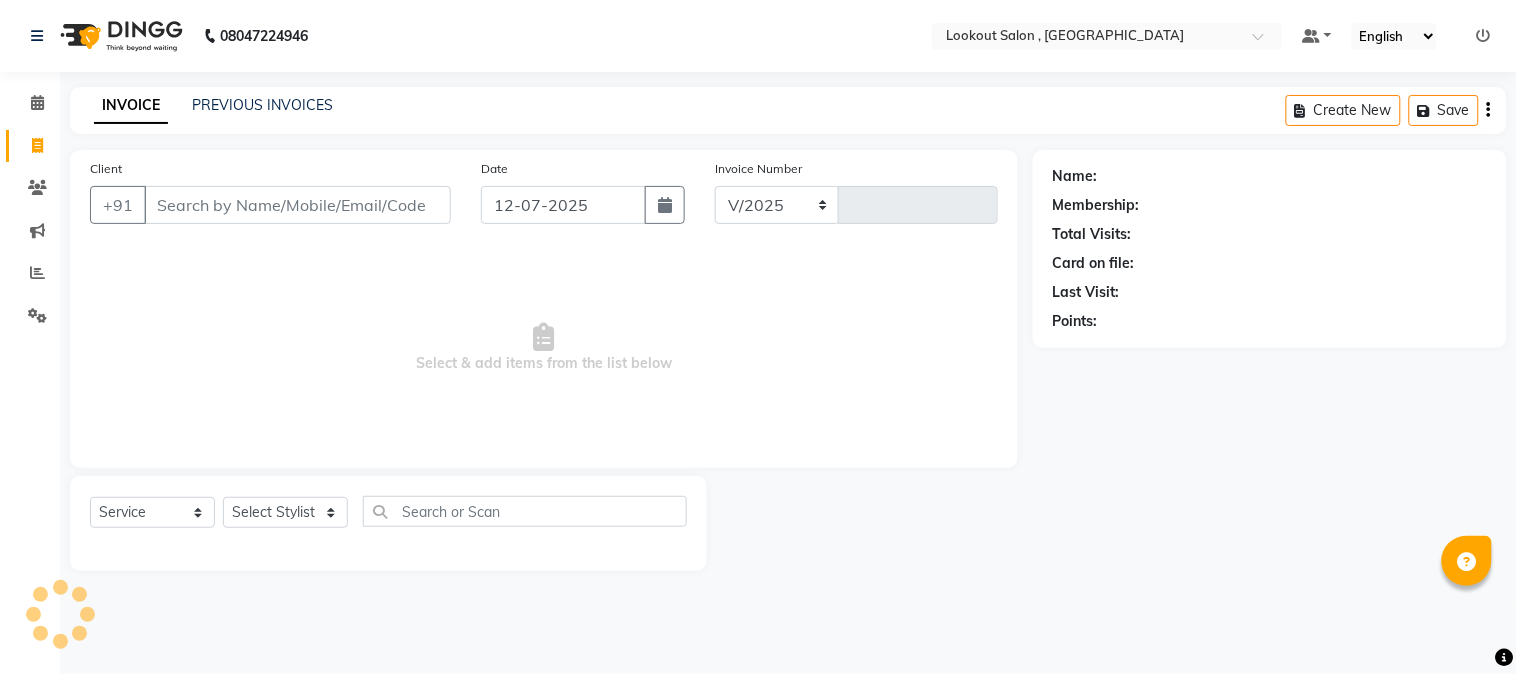 type on "4056" 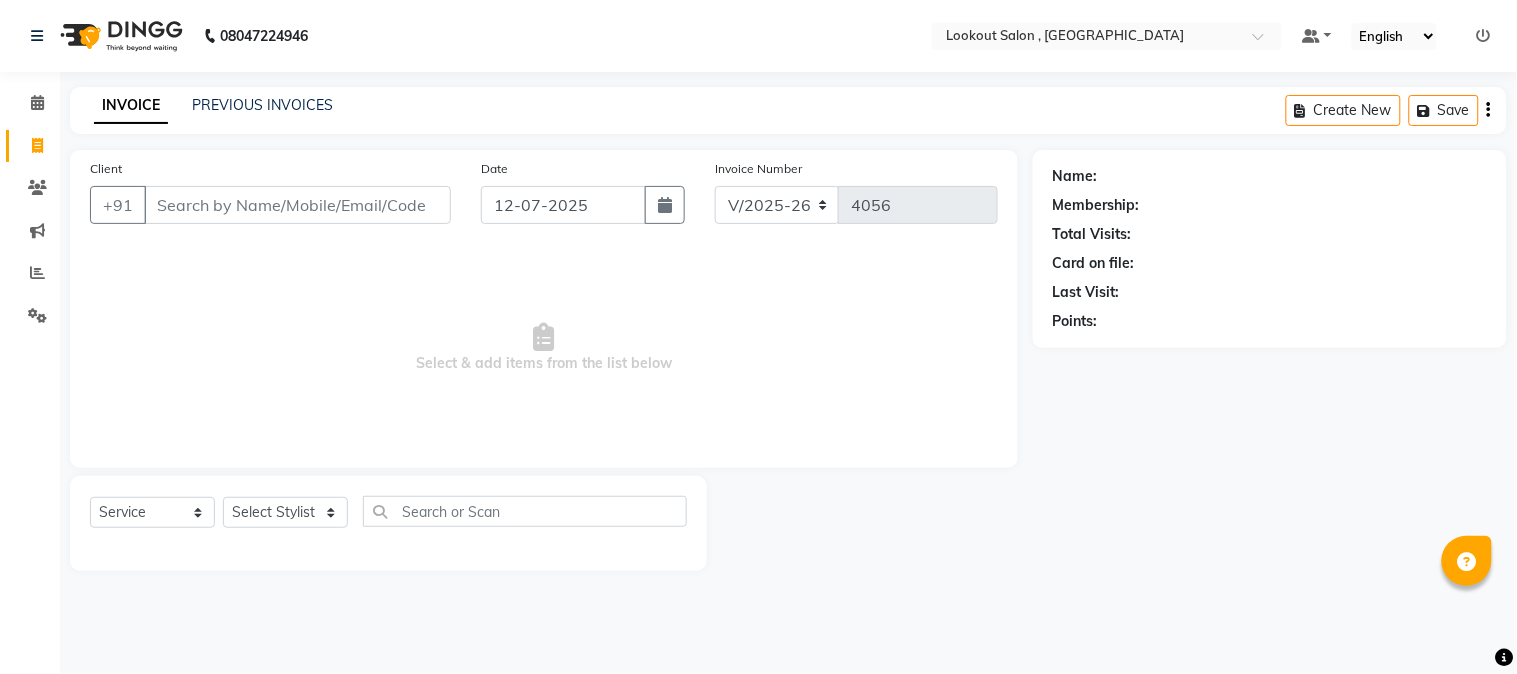 click on "Select & add items from the list below" at bounding box center [544, 348] 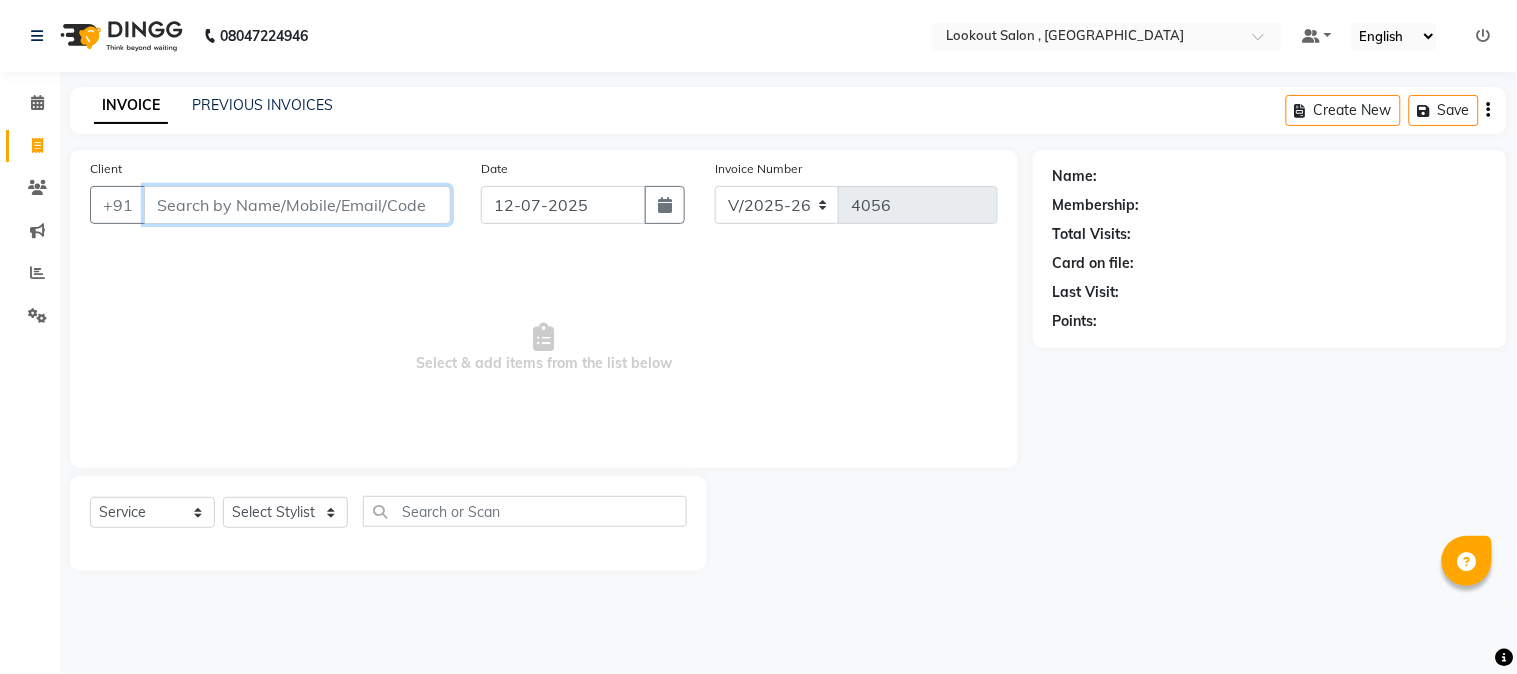 click on "Client" at bounding box center (297, 205) 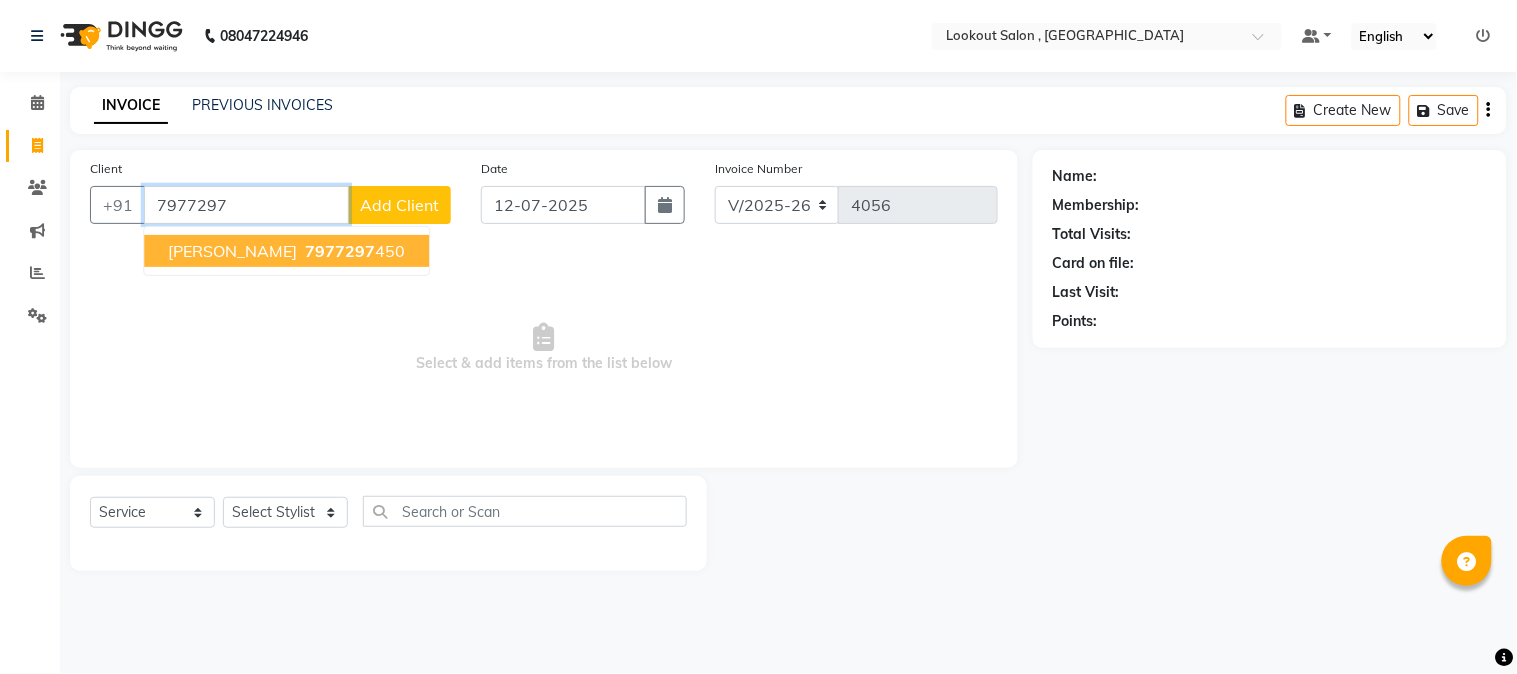 click on "KAUSTUBH JOSHI" at bounding box center (232, 251) 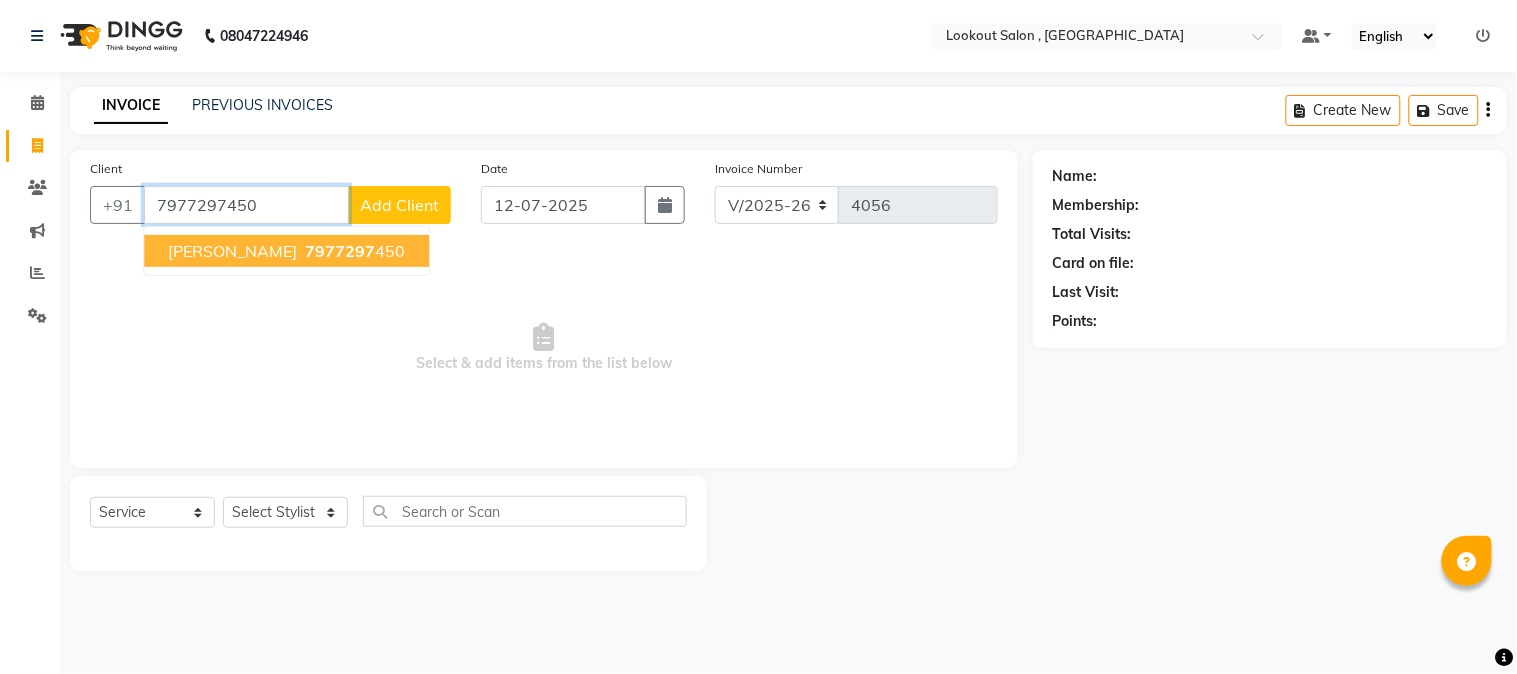 type on "7977297450" 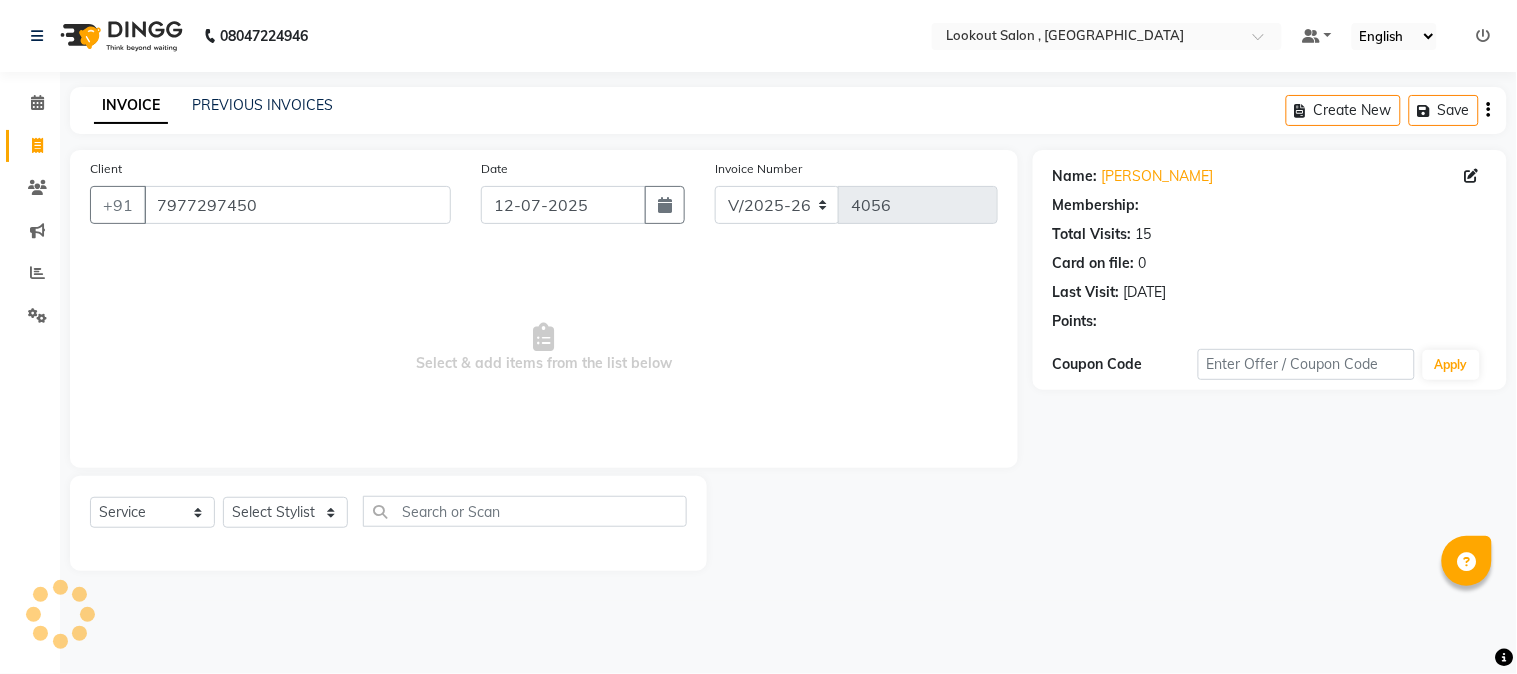 select on "1: Object" 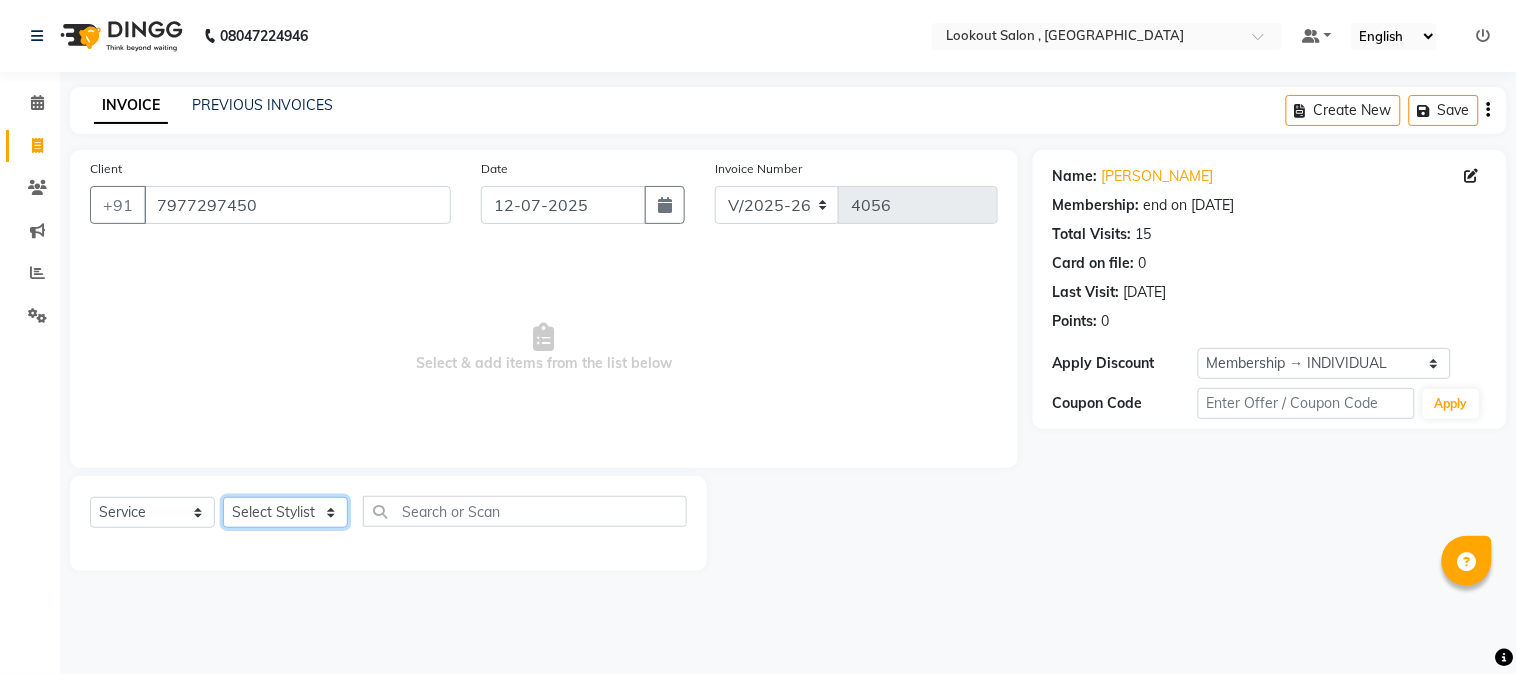 click on "Select Stylist AMIT SOLANKI jishan shekh kuldeep MANDAR GOSAVI MANISHA SAHU NANDINI GUPTA NIPUL SIR NISAR AHMED PIRJADE Rizwan ROOPAVATI Rupali  RUPESH SADAF SHAIKH SAHIL TAK shweta kashyap" 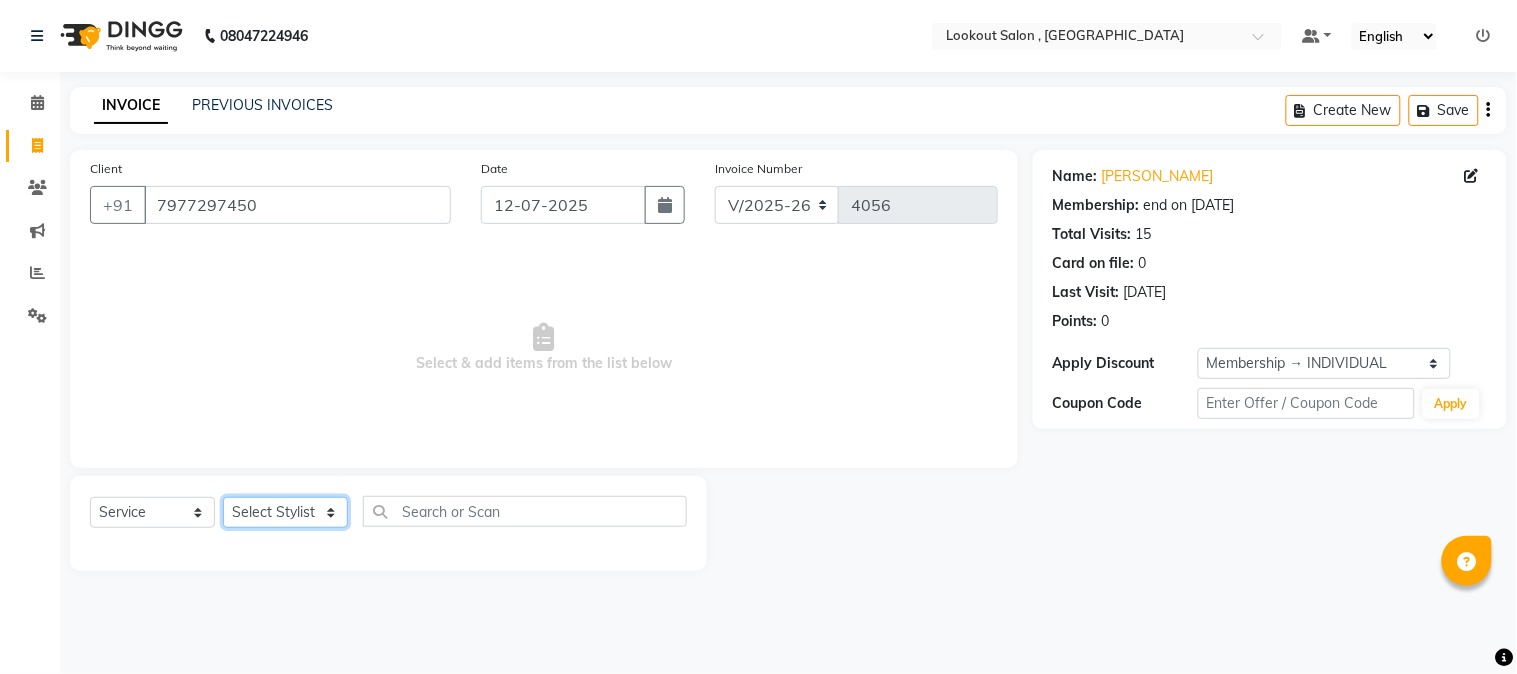 select on "24828" 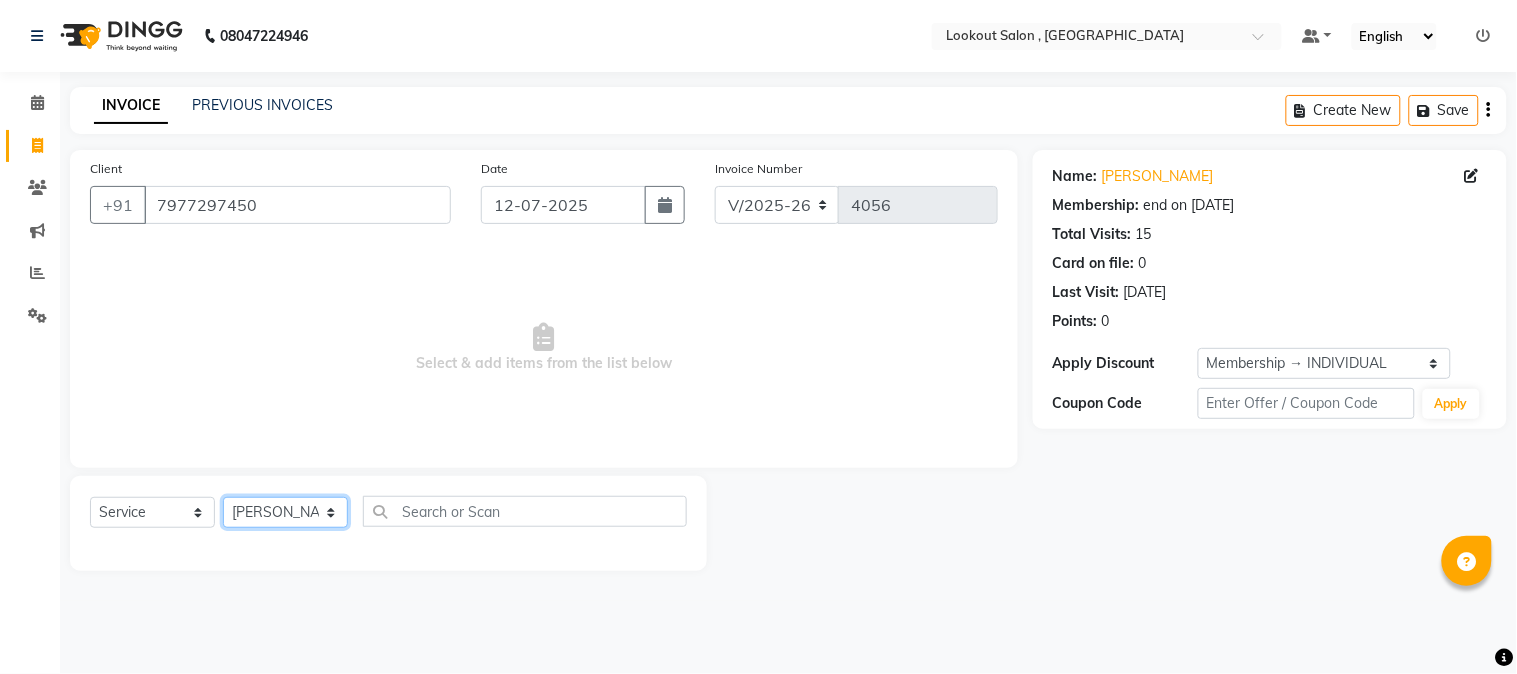 click on "Select Stylist AMIT SOLANKI jishan shekh kuldeep MANDAR GOSAVI MANISHA SAHU NANDINI GUPTA NIPUL SIR NISAR AHMED PIRJADE Rizwan ROOPAVATI Rupali  RUPESH SADAF SHAIKH SAHIL TAK shweta kashyap" 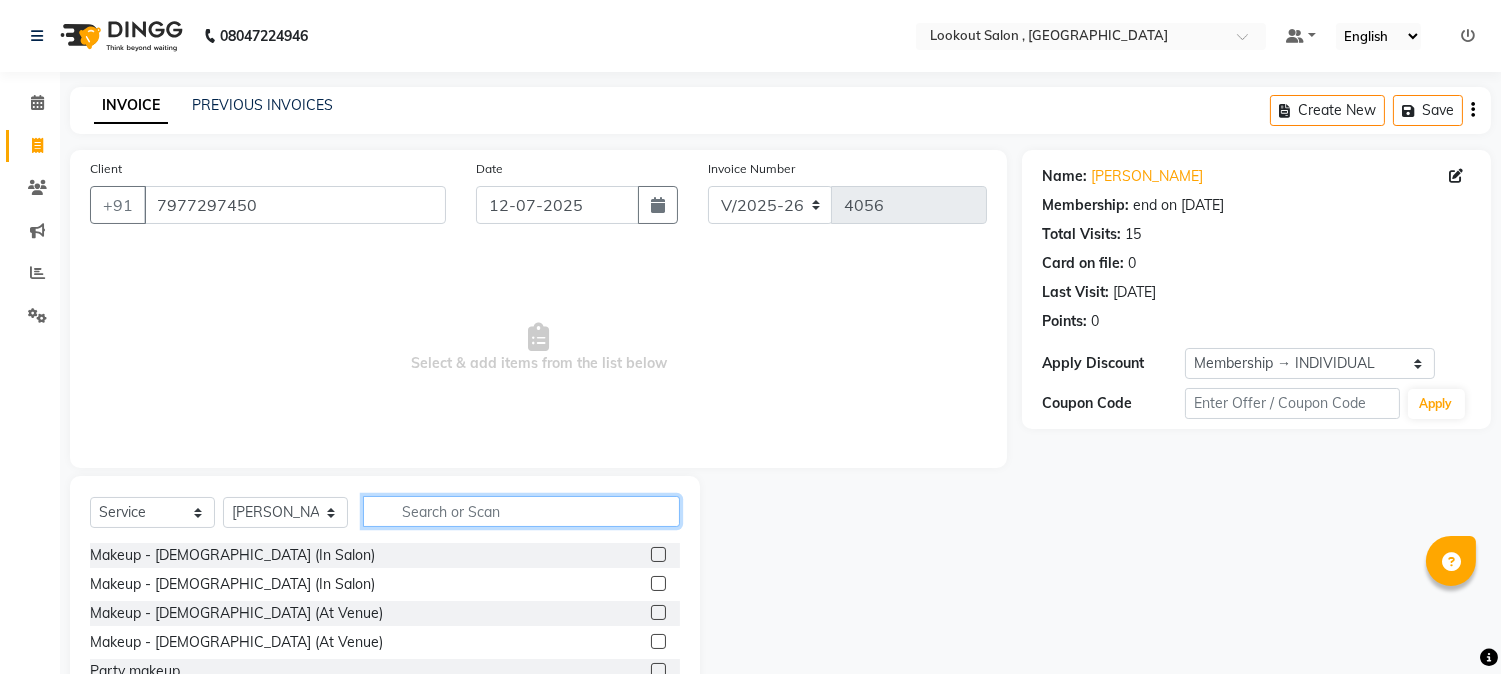click 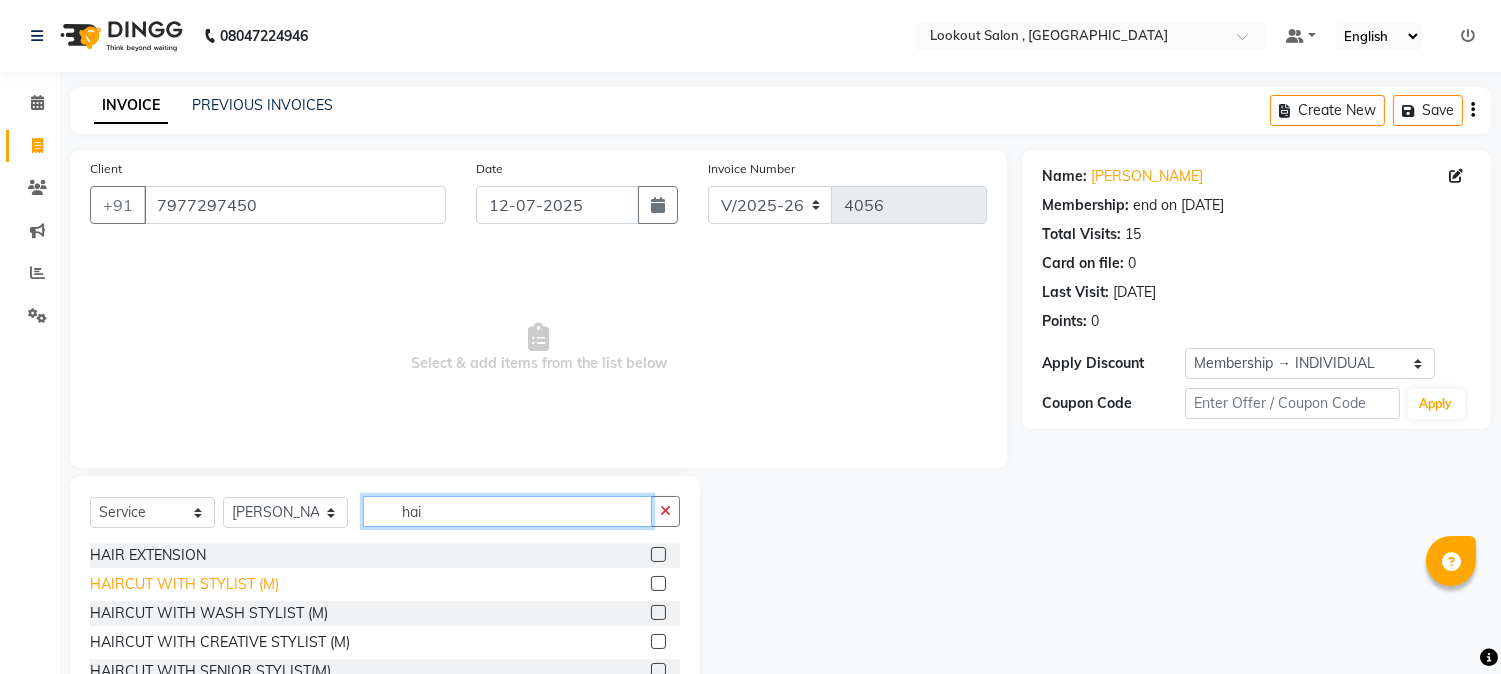 type on "hai" 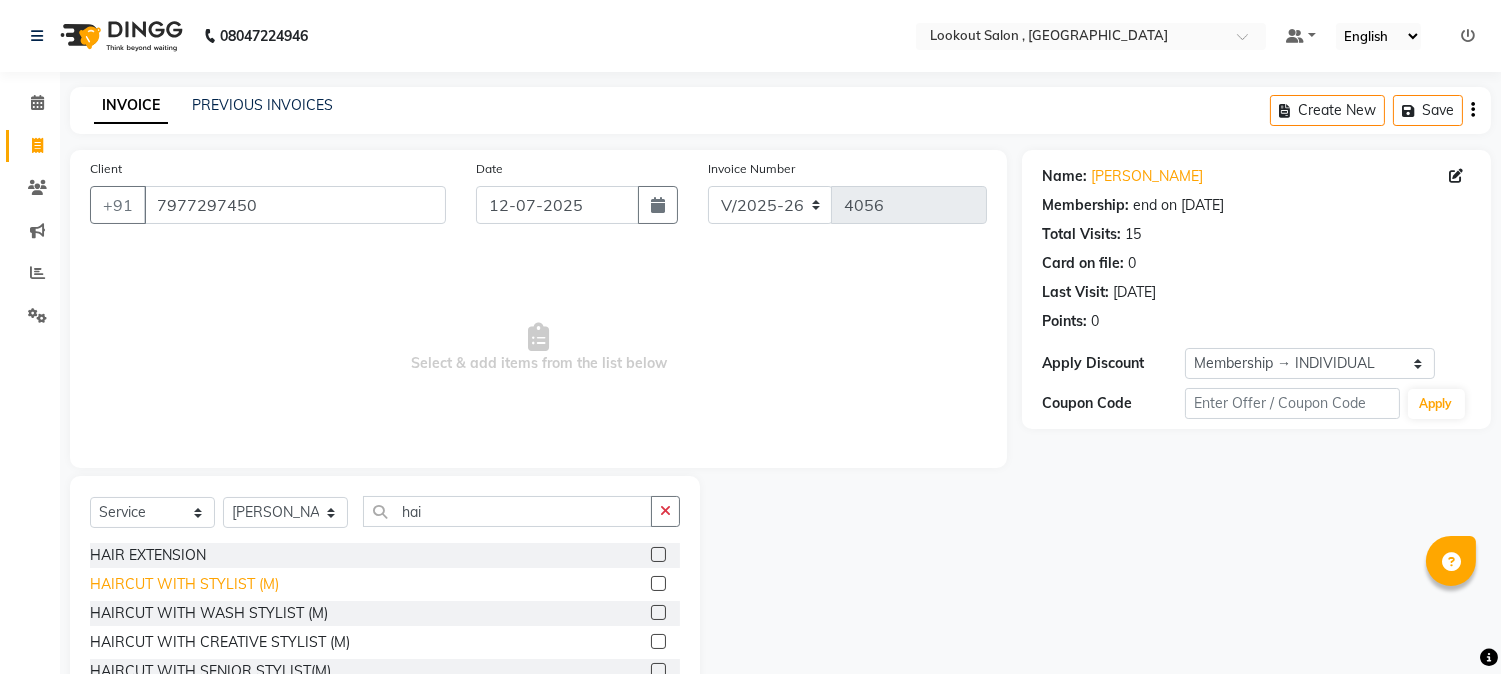 click on "HAIRCUT WITH STYLIST (M)" 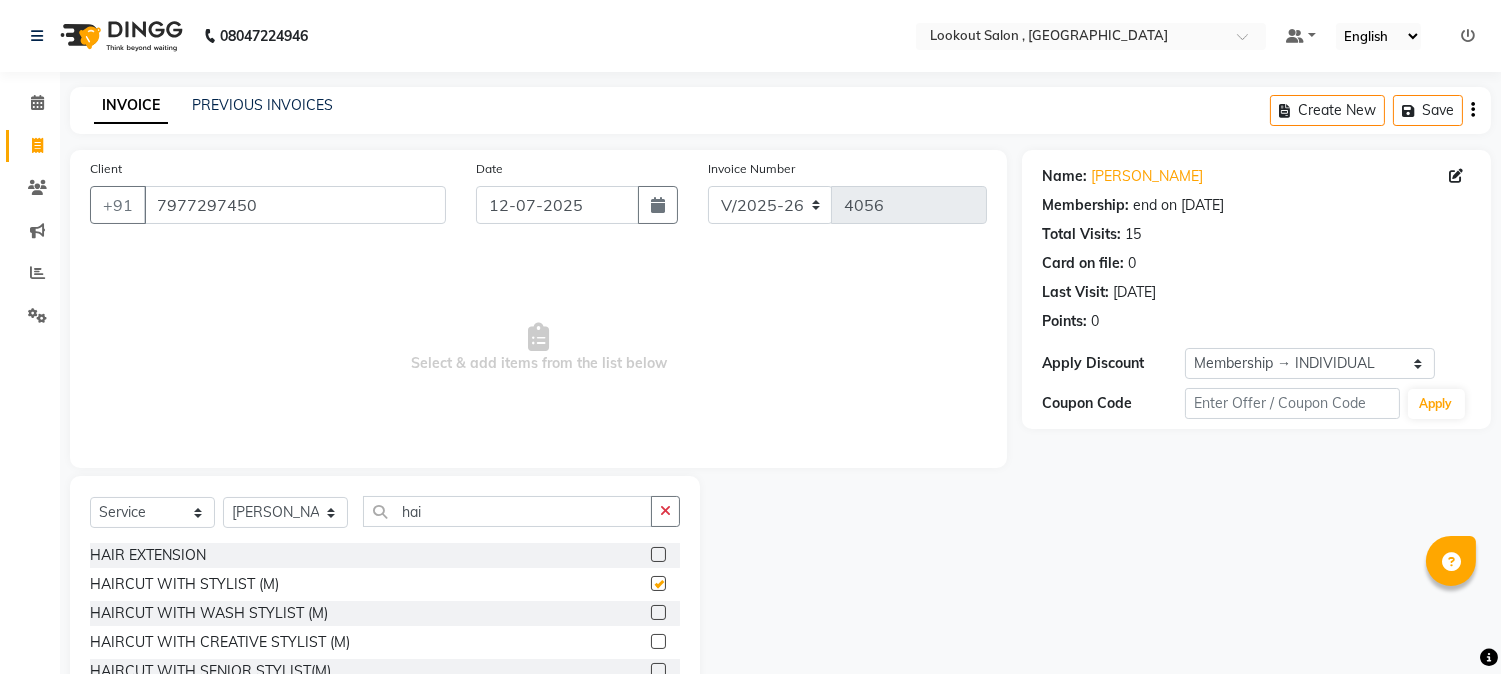 checkbox on "false" 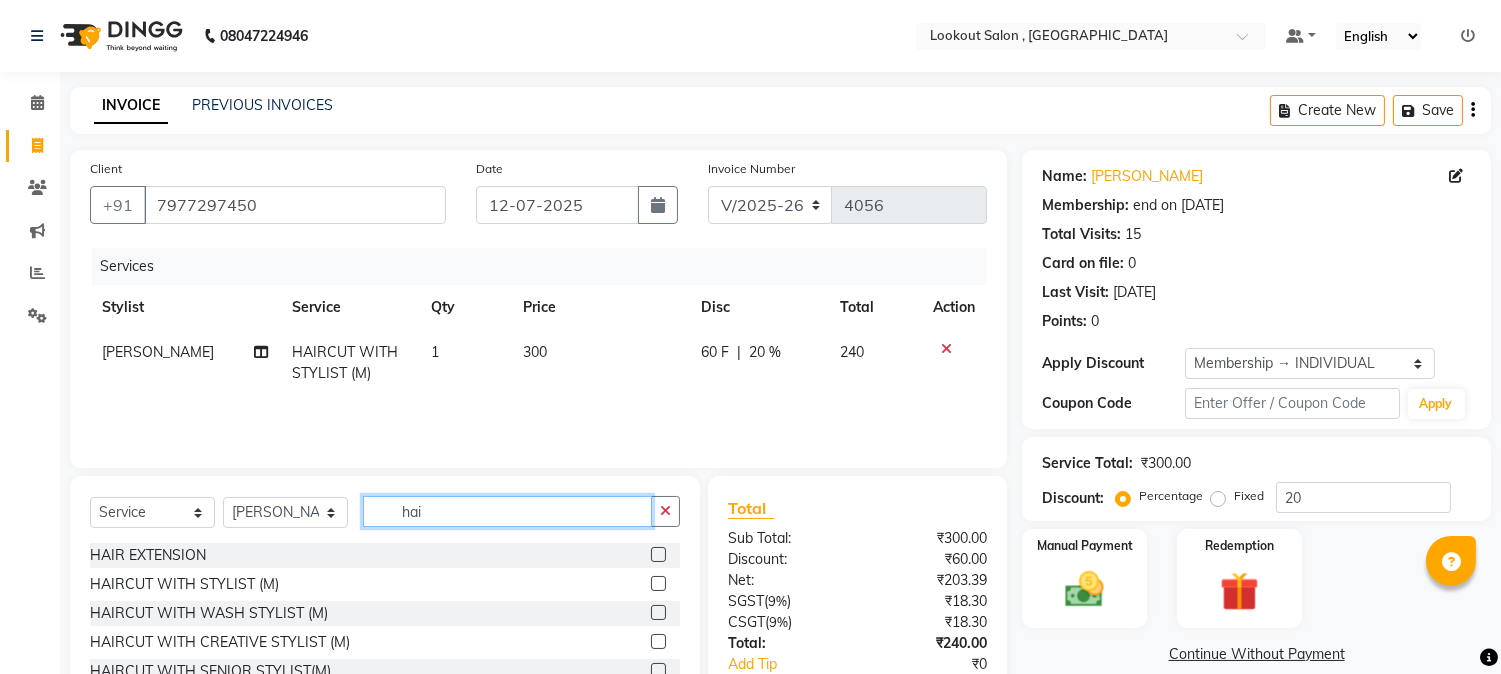 click on "hai" 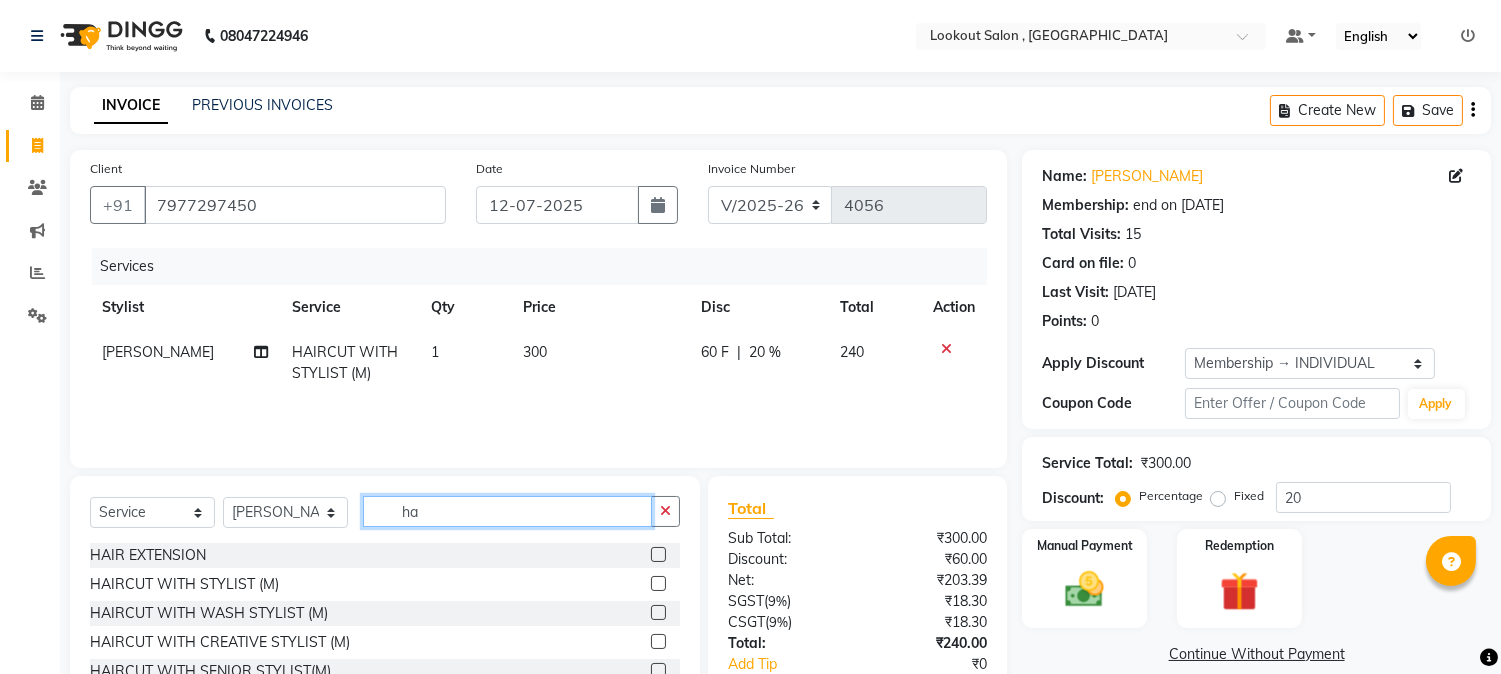 type on "h" 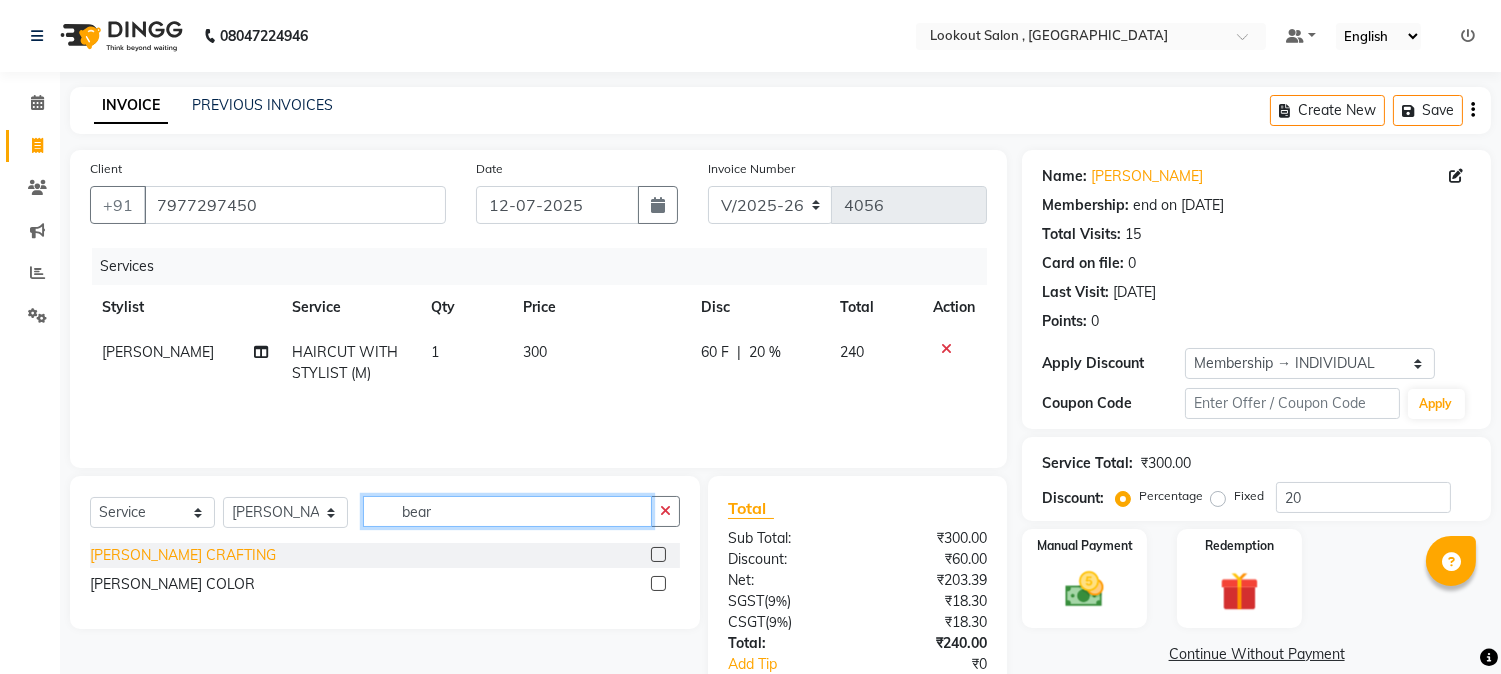 type on "bear" 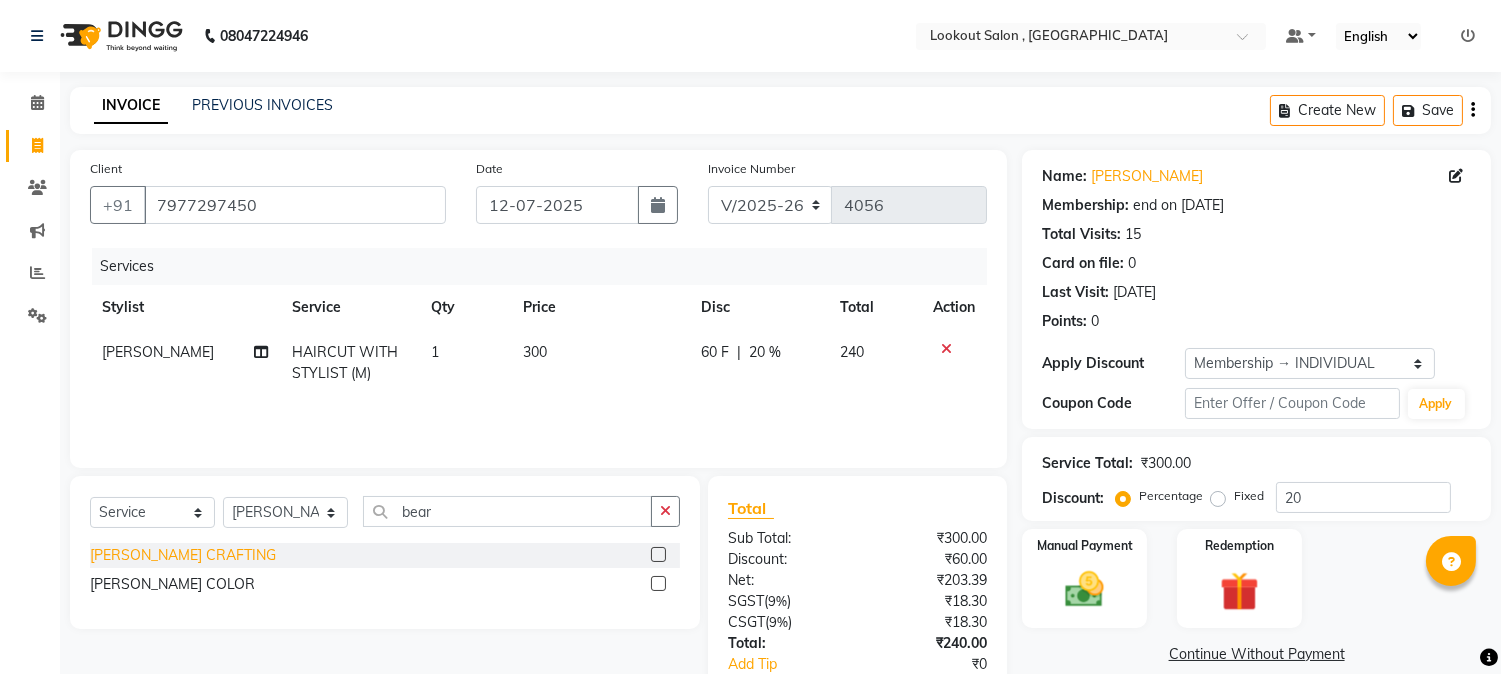 click on "BEARD CRAFTING" 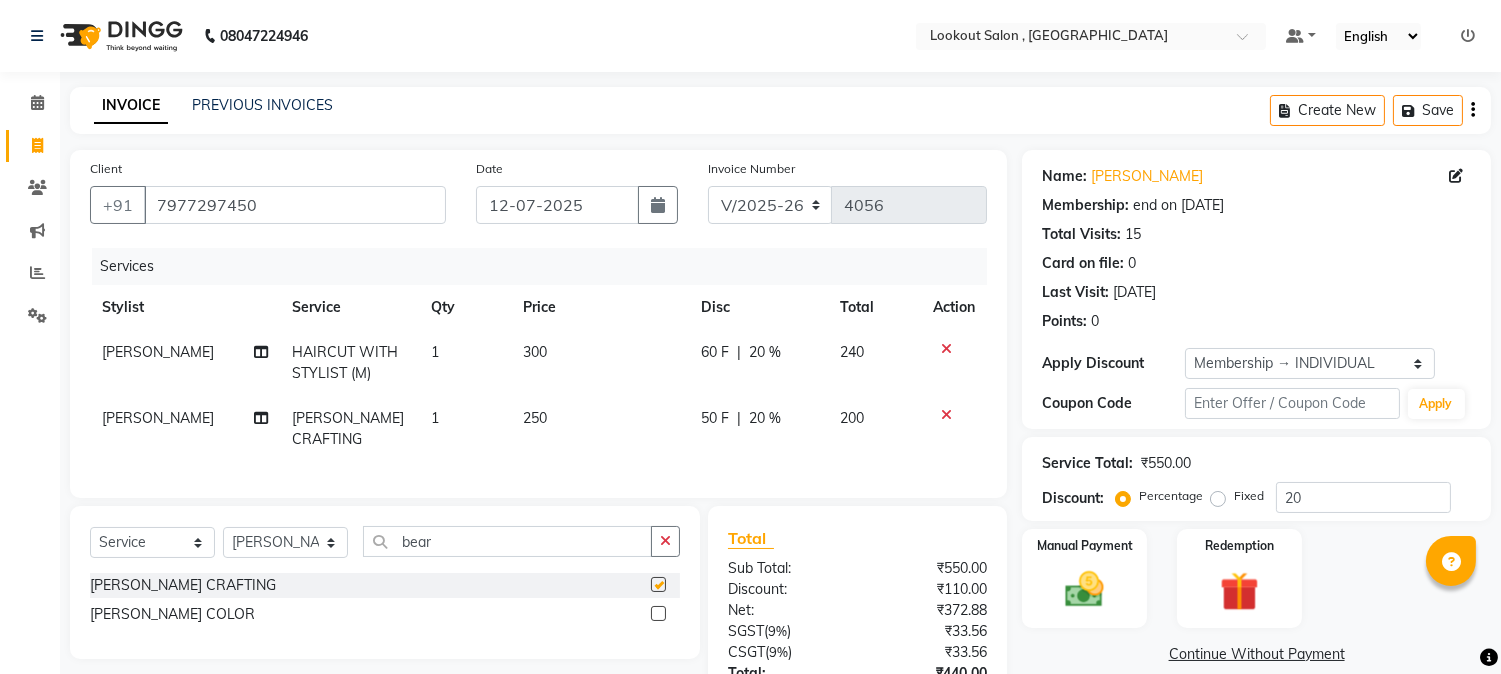 checkbox on "false" 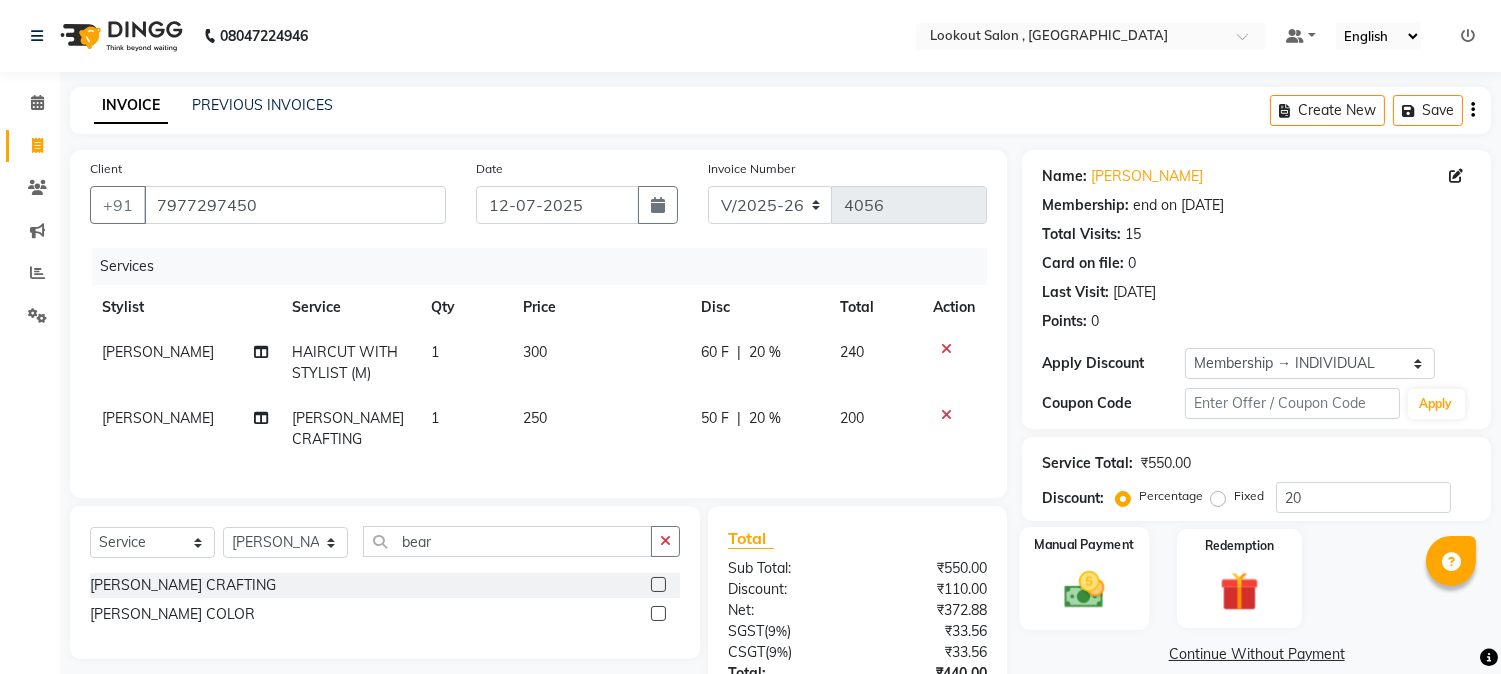 click 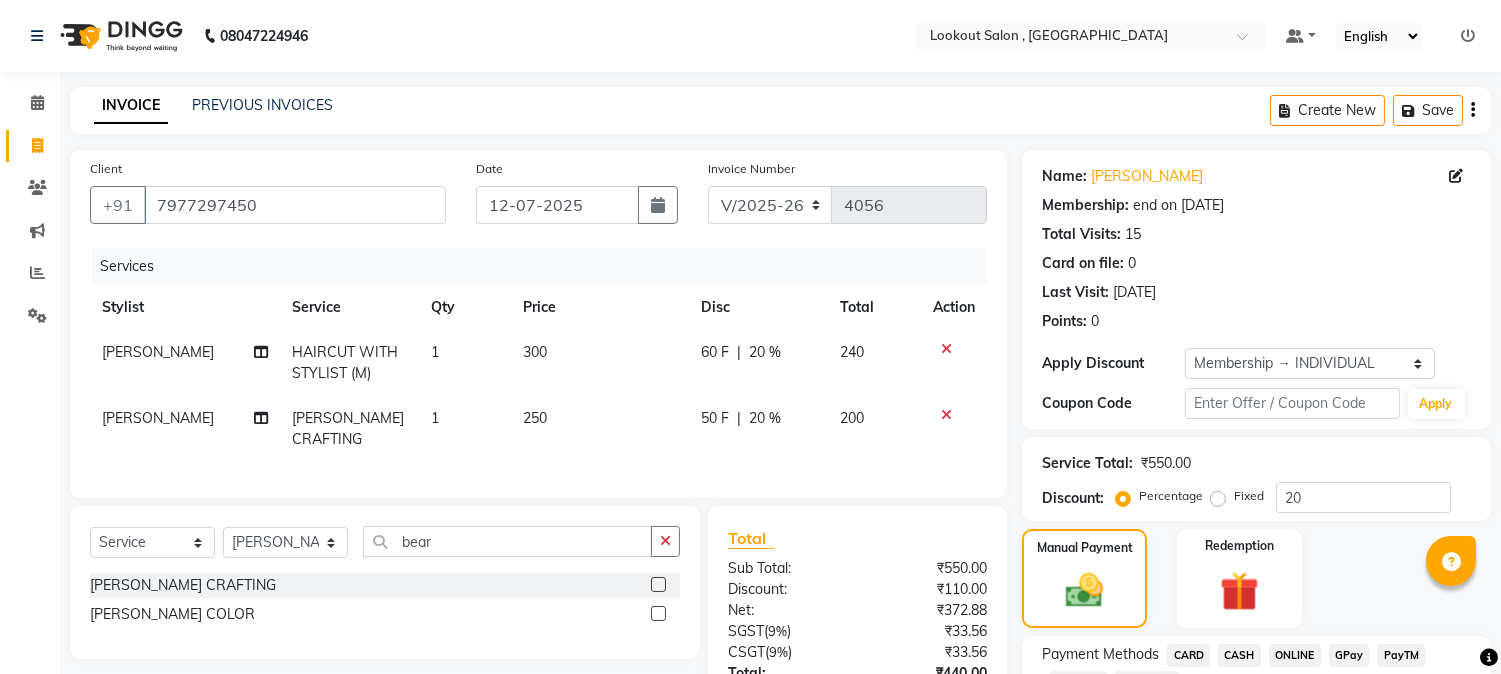 scroll, scrollTop: 172, scrollLeft: 0, axis: vertical 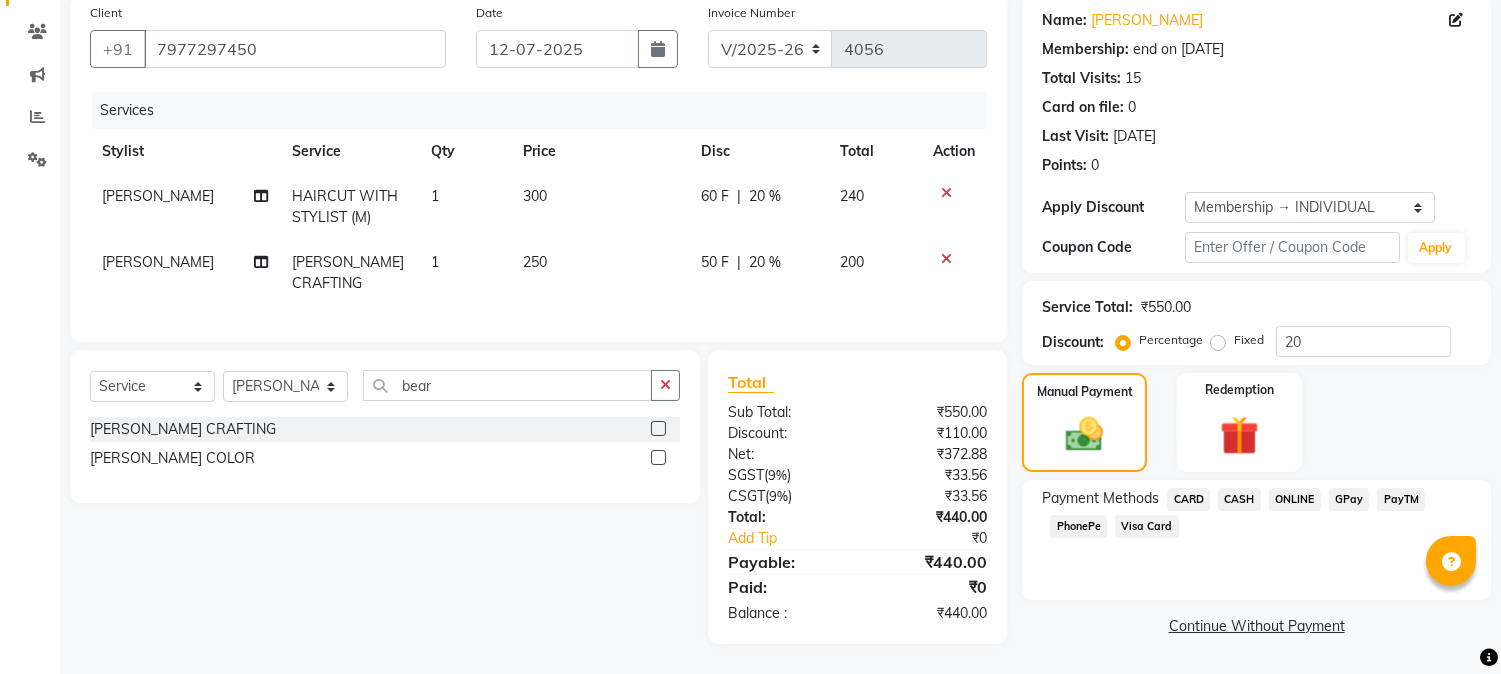 click on "PhonePe" 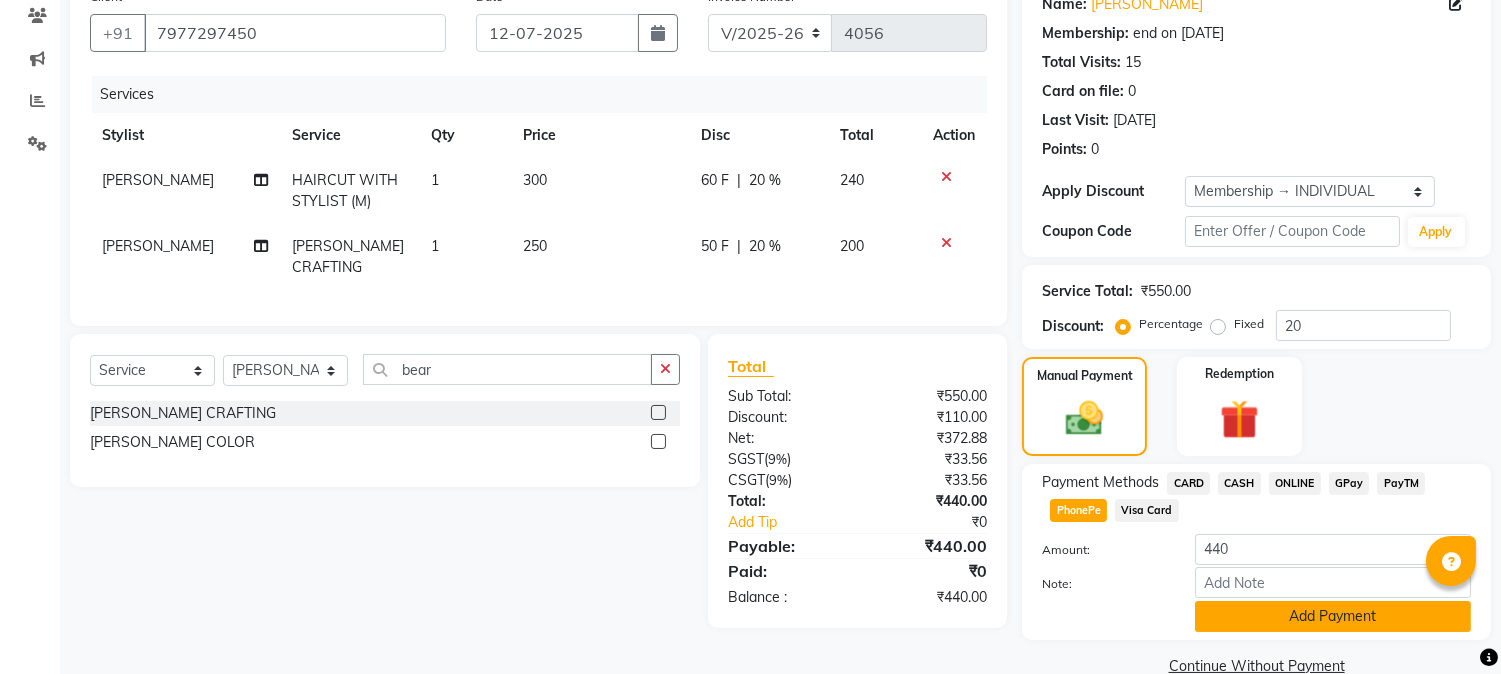 click on "Add Payment" 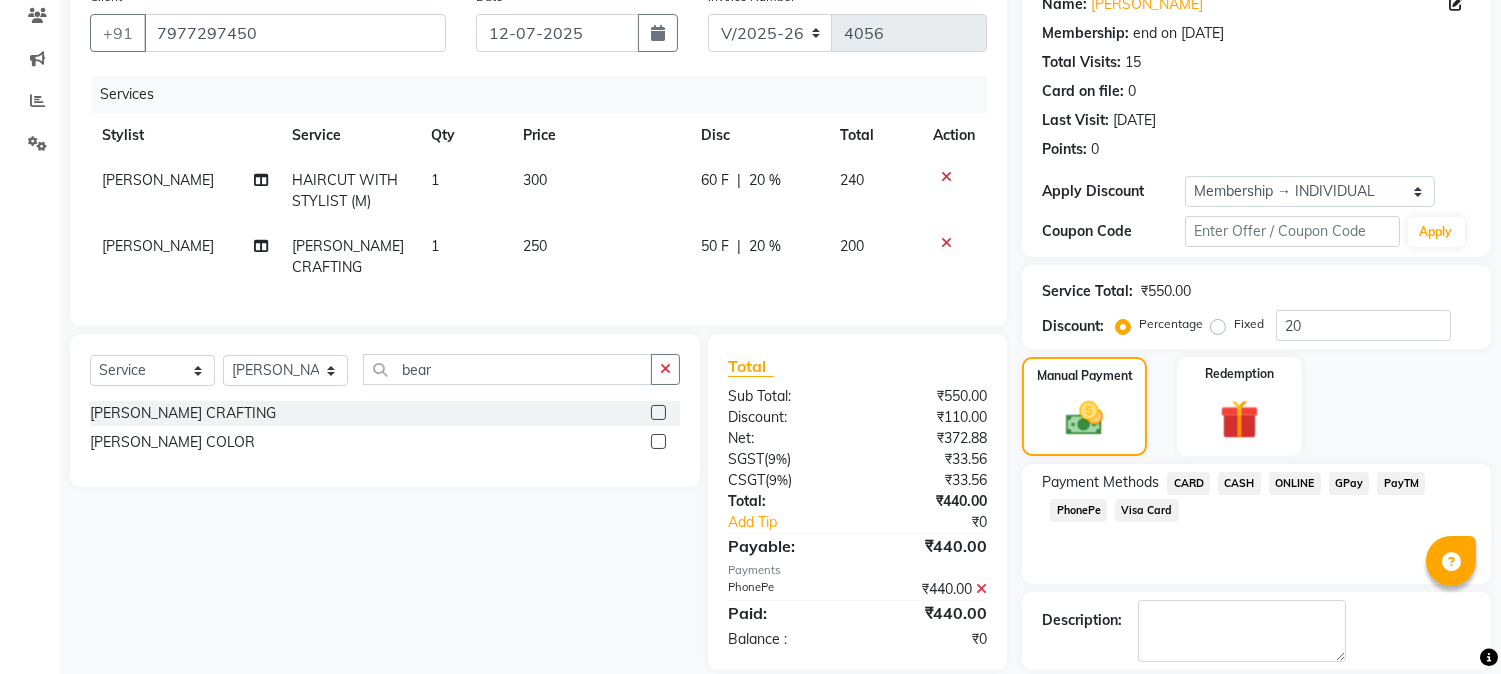 scroll, scrollTop: 265, scrollLeft: 0, axis: vertical 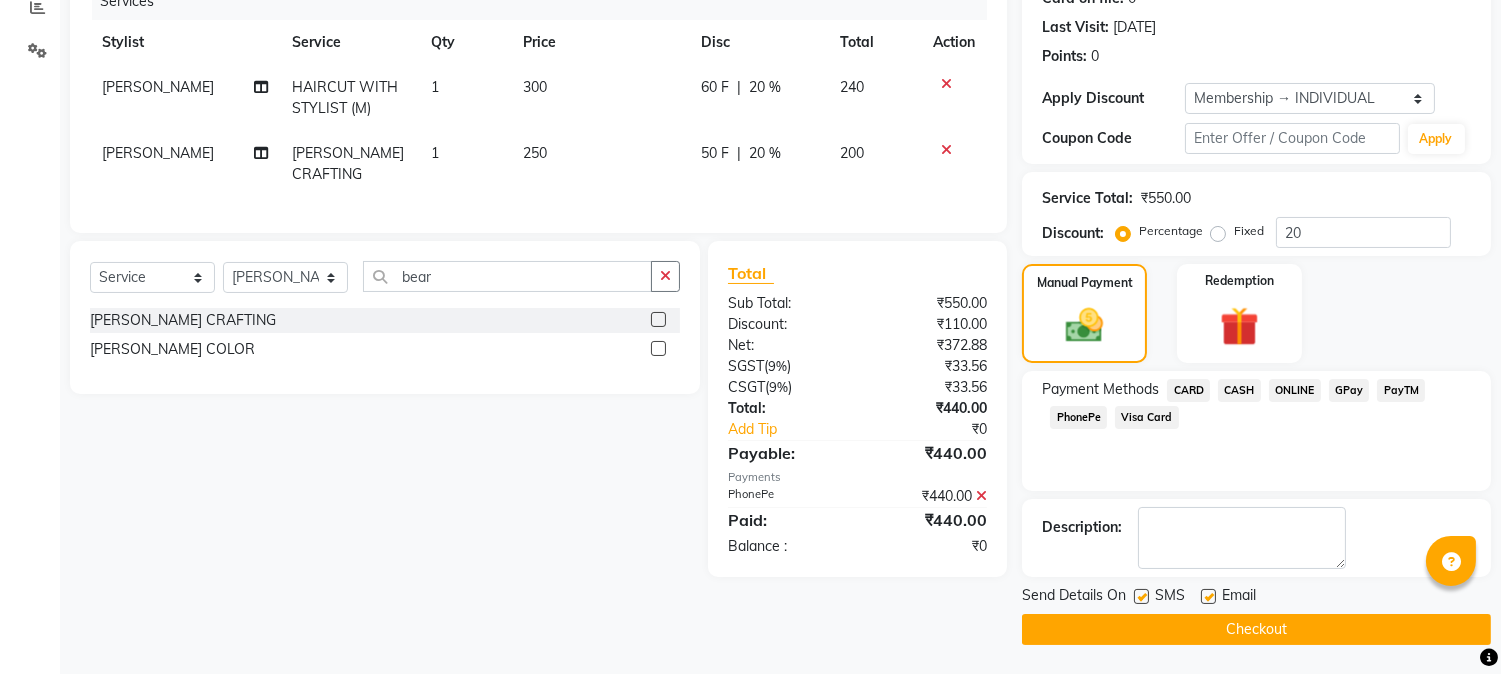 click on "Checkout" 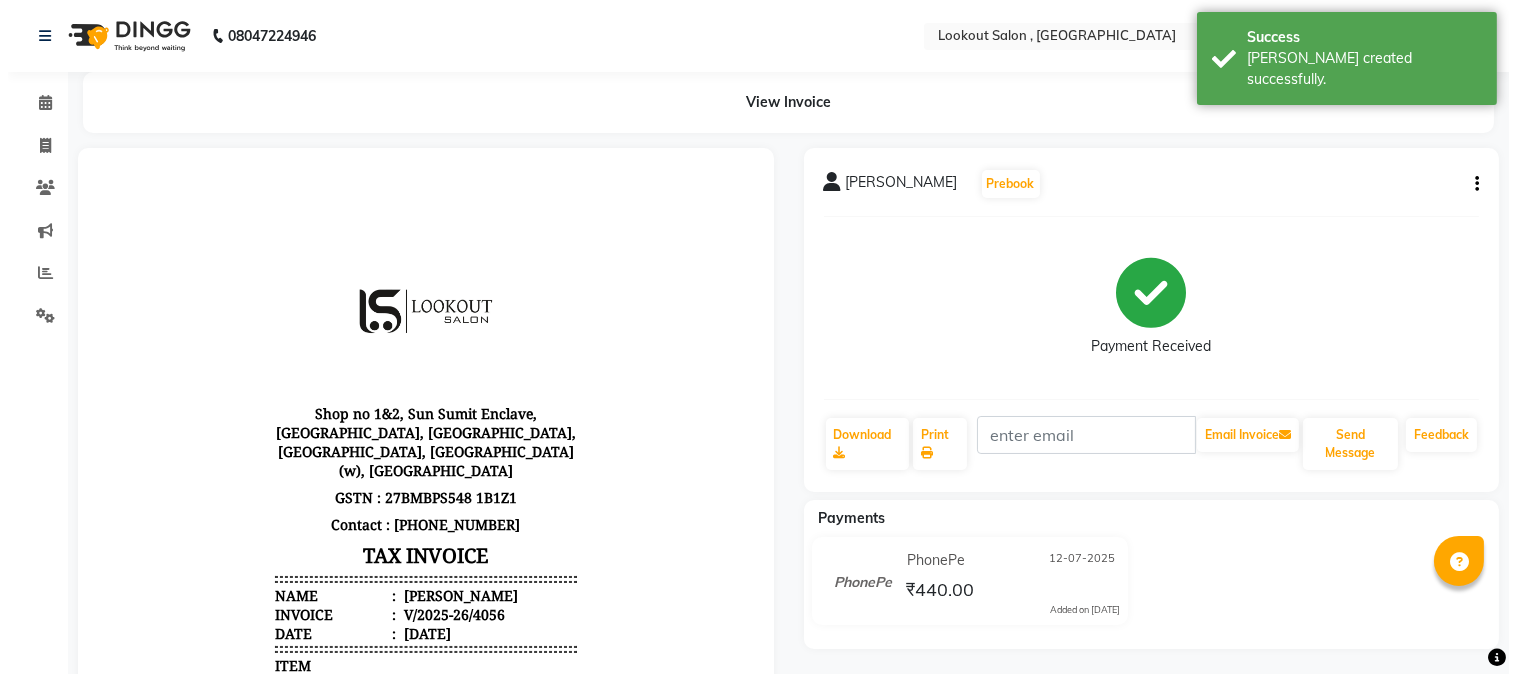 scroll, scrollTop: 0, scrollLeft: 0, axis: both 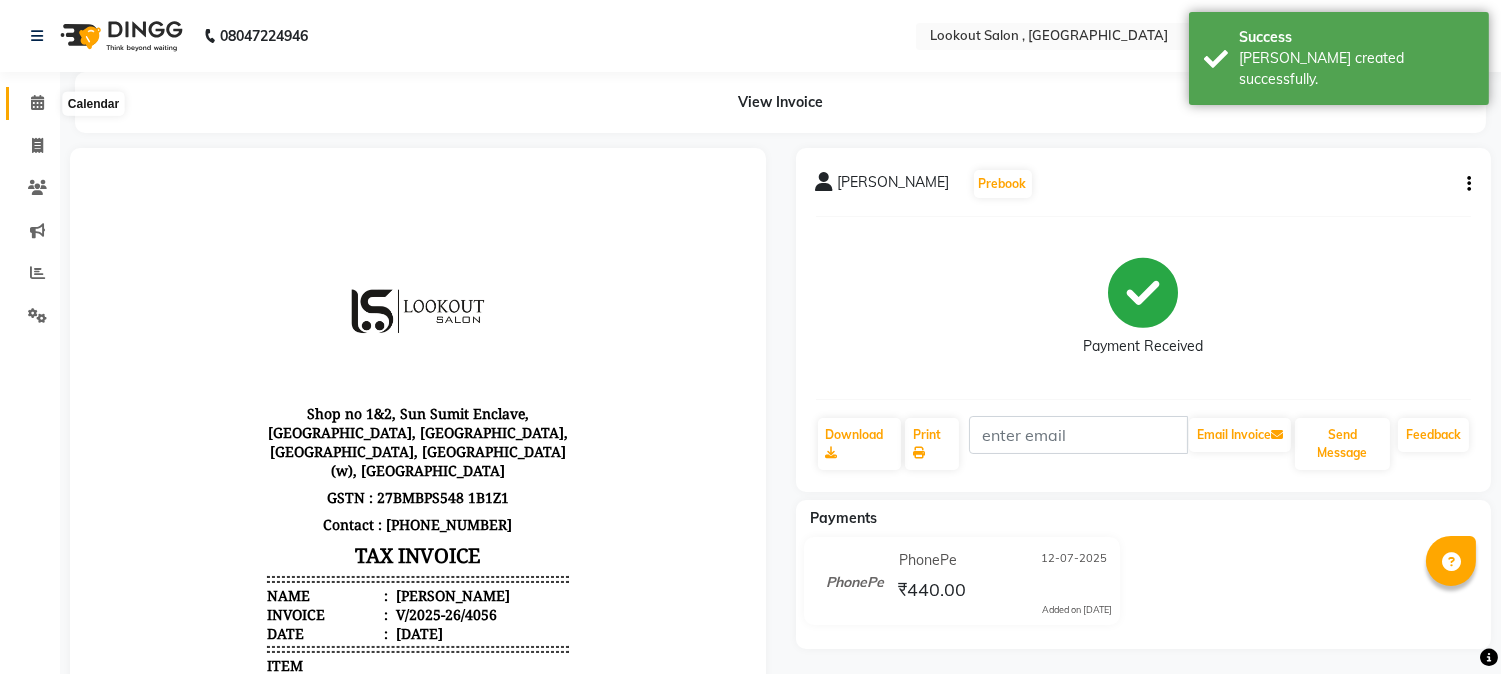 click 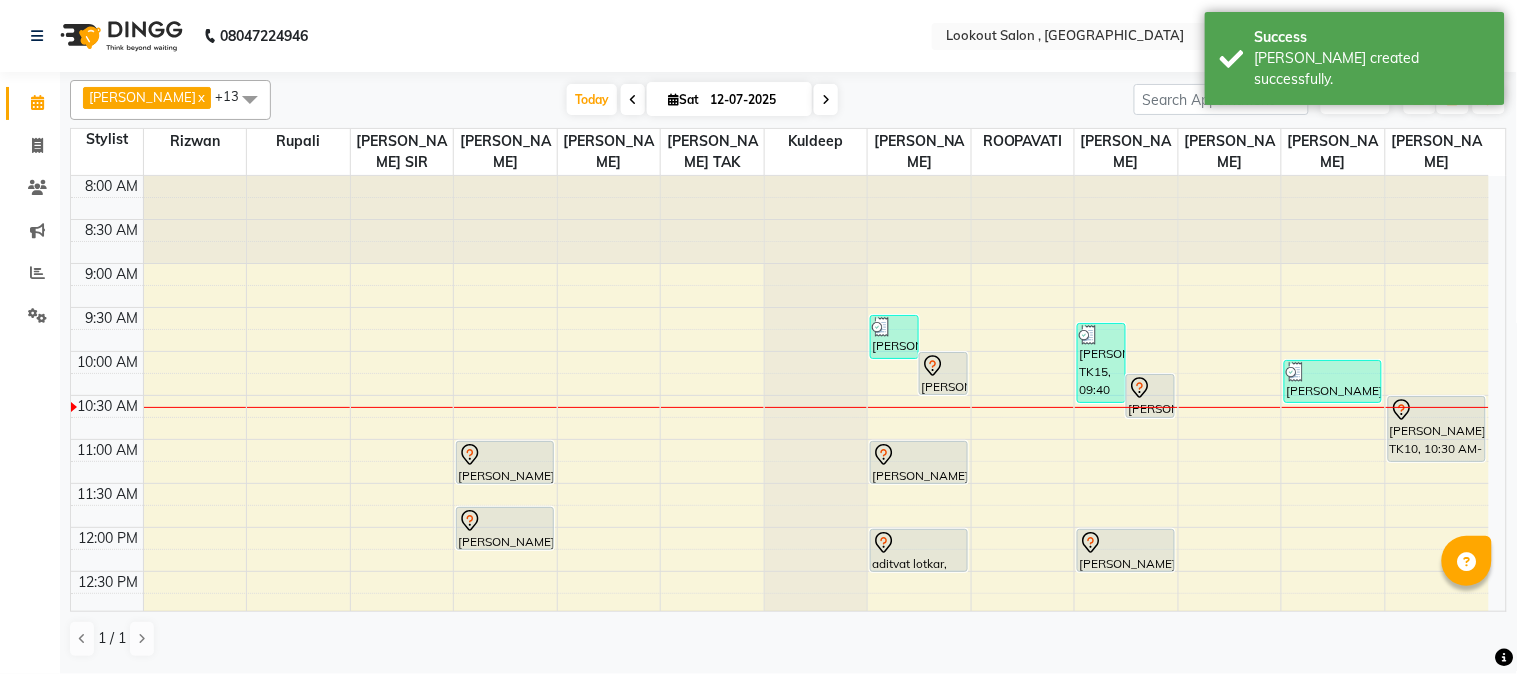 scroll, scrollTop: 222, scrollLeft: 0, axis: vertical 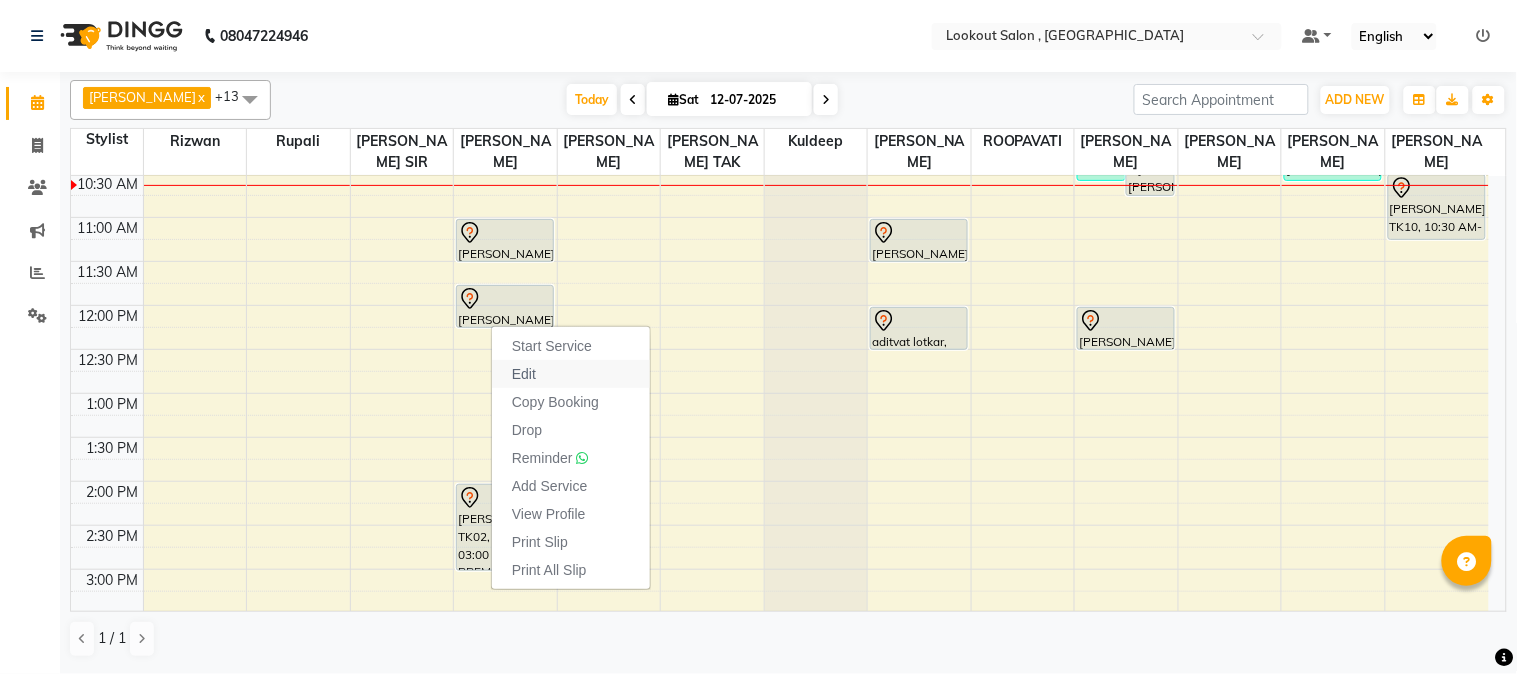 click on "Edit" at bounding box center [524, 374] 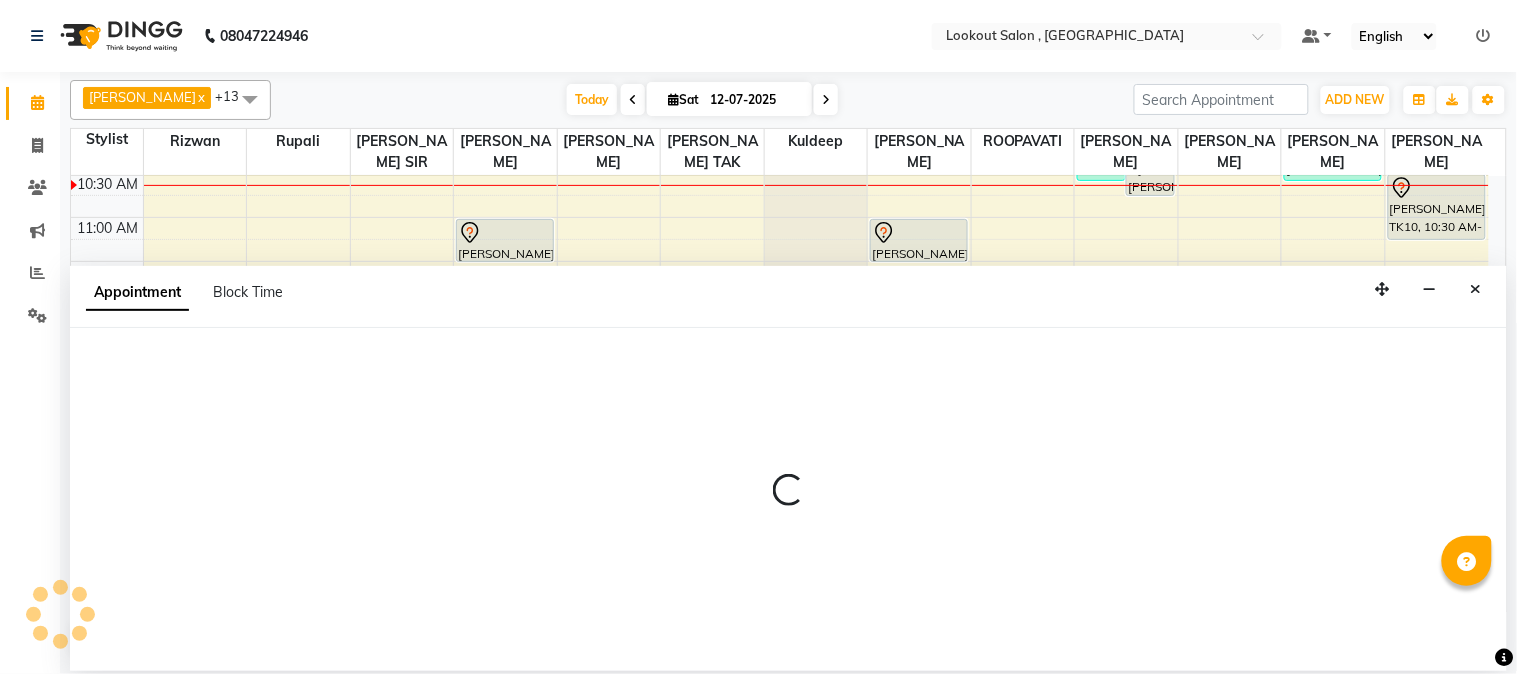 select on "tentative" 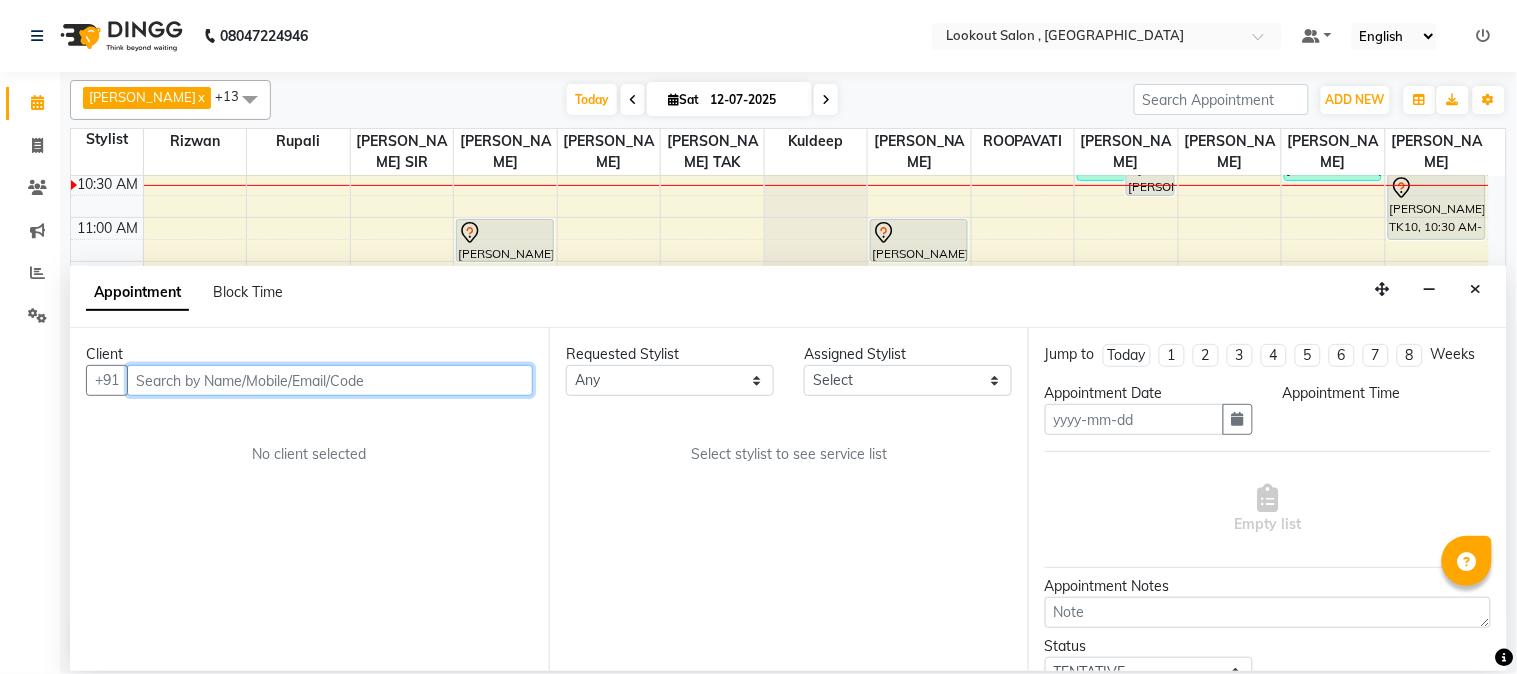 type on "12-07-2025" 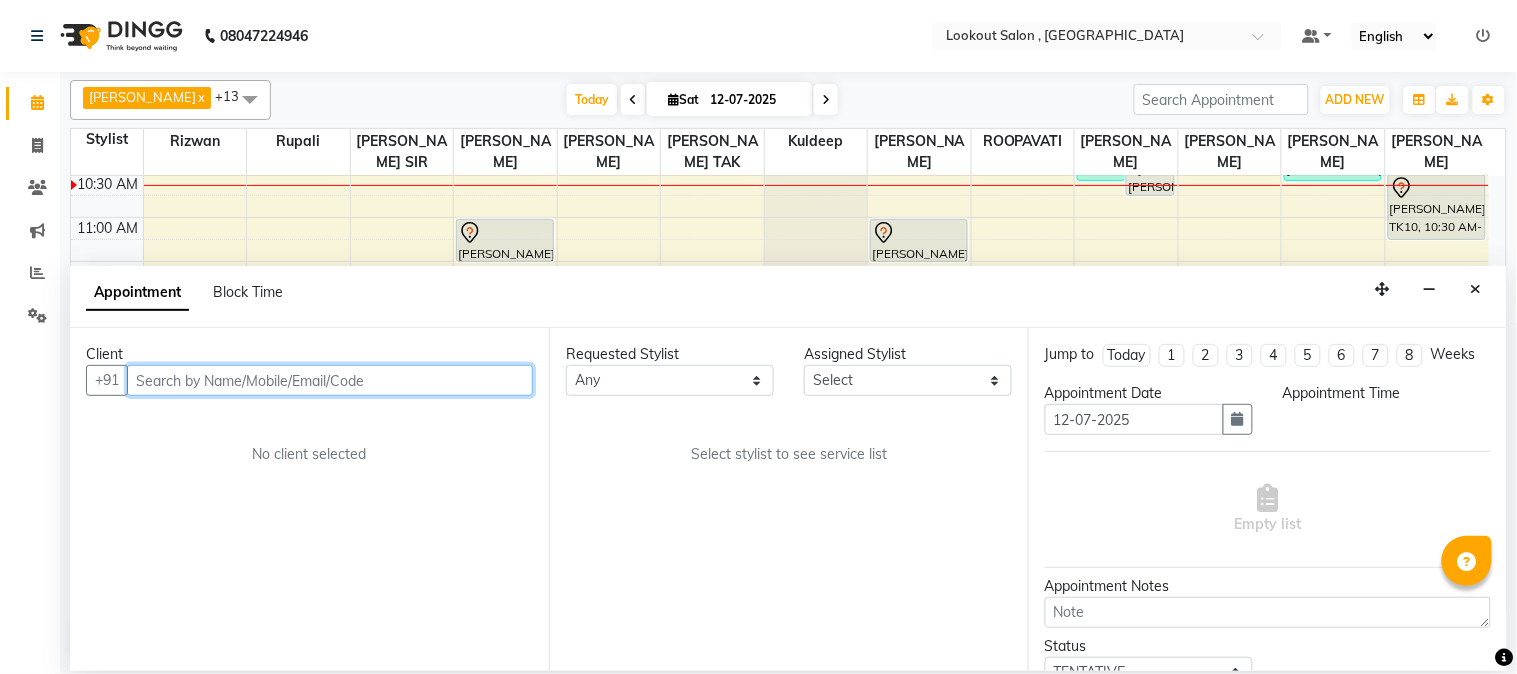 select on "705" 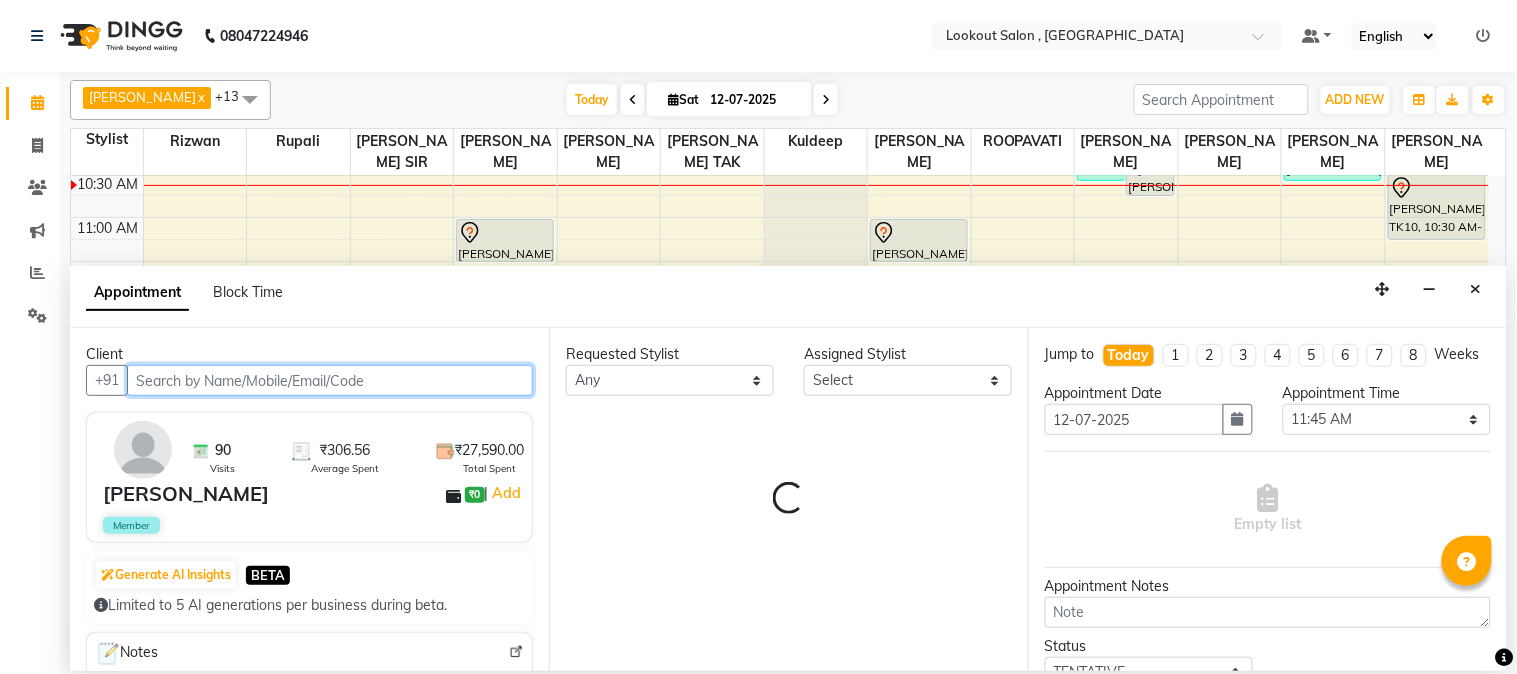 scroll, scrollTop: 177, scrollLeft: 0, axis: vertical 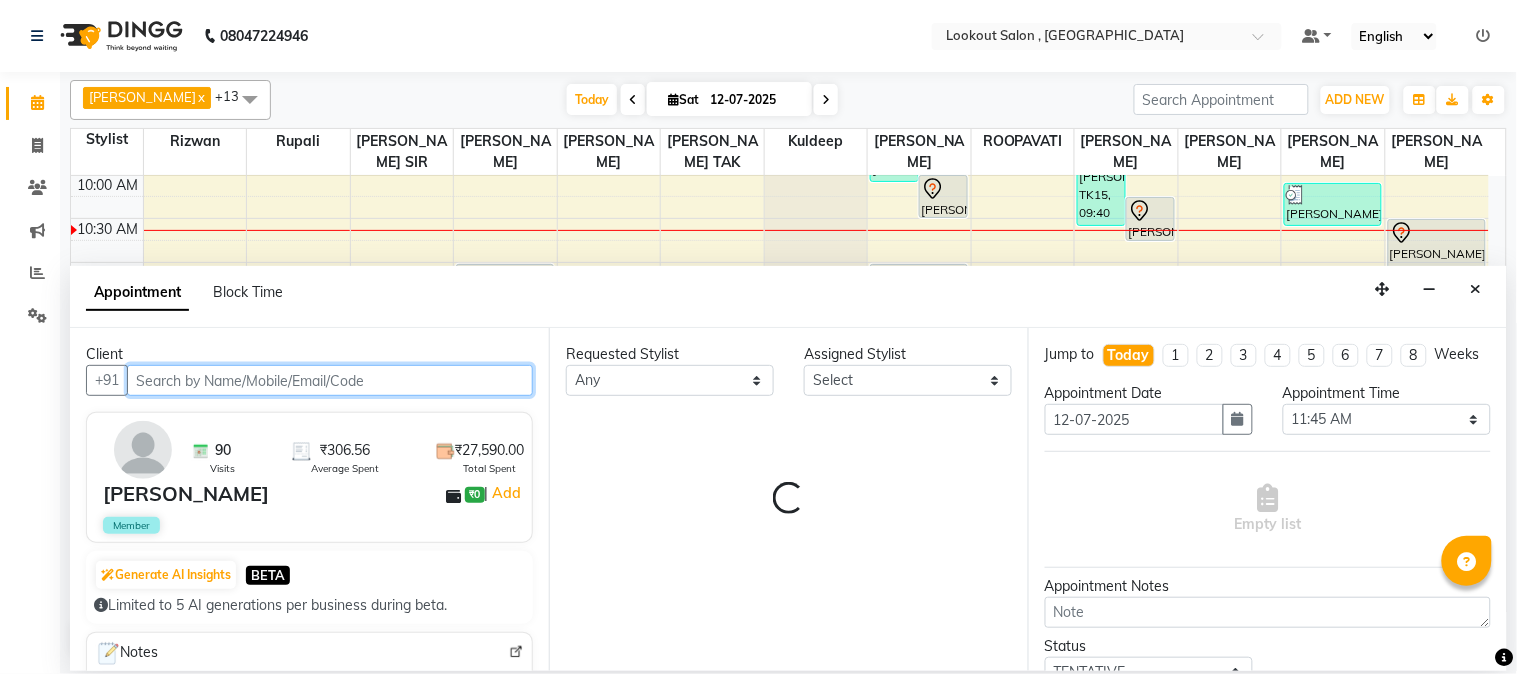 select on "7174" 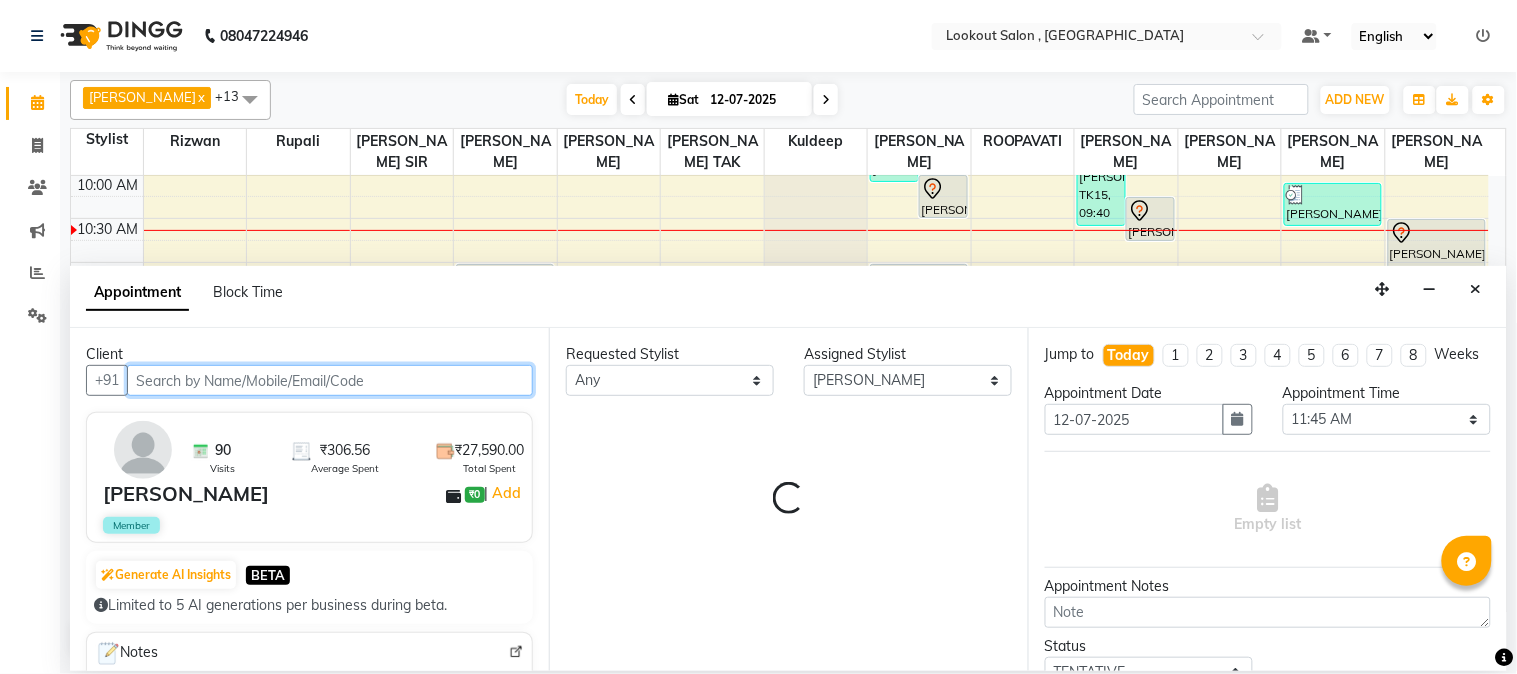 select on "304" 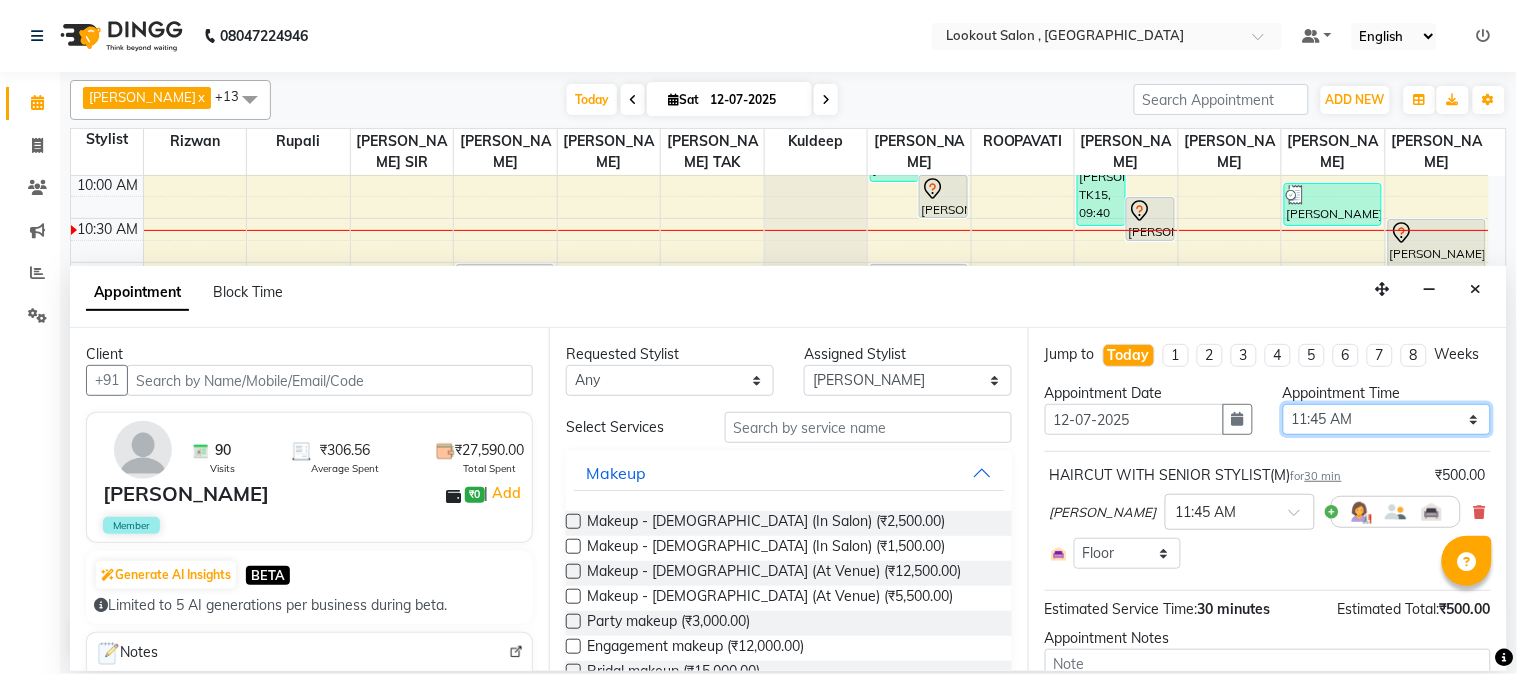 click on "Select 09:00 AM 09:15 AM 09:30 AM 09:45 AM 10:00 AM 10:15 AM 10:30 AM 10:45 AM 11:00 AM 11:15 AM 11:30 AM 11:45 AM 12:00 PM 12:15 PM 12:30 PM 12:45 PM 01:00 PM 01:15 PM 01:30 PM 01:45 PM 02:00 PM 02:15 PM 02:30 PM 02:45 PM 03:00 PM 03:15 PM 03:30 PM 03:45 PM 04:00 PM 04:15 PM 04:30 PM 04:45 PM 05:00 PM 05:15 PM 05:30 PM 05:45 PM 06:00 PM 06:15 PM 06:30 PM 06:45 PM 07:00 PM 07:15 PM 07:30 PM 07:45 PM 08:00 PM 08:15 PM 08:30 PM 08:45 PM 09:00 PM 09:15 PM 09:30 PM 09:45 PM 10:00 PM 10:15 PM 10:30 PM 10:45 PM 11:00 PM" at bounding box center (1387, 419) 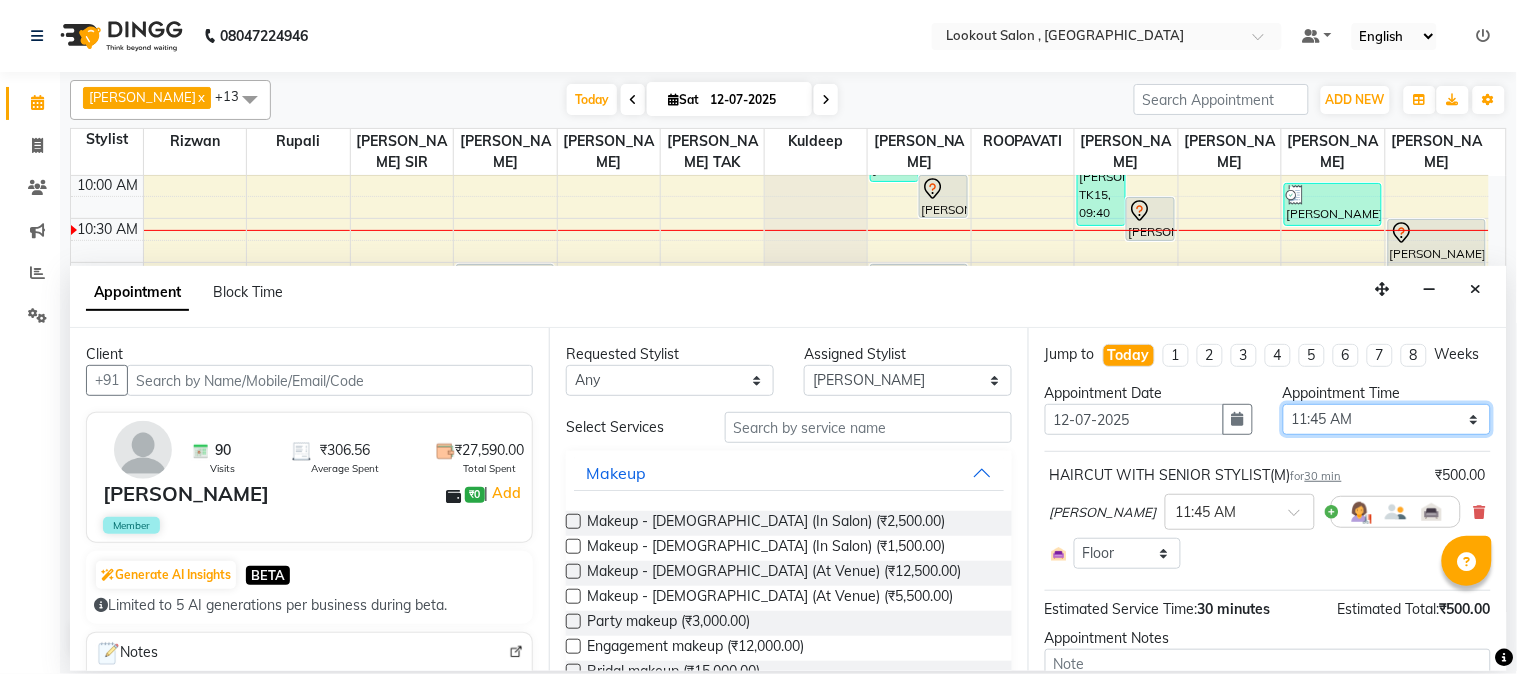 select on "735" 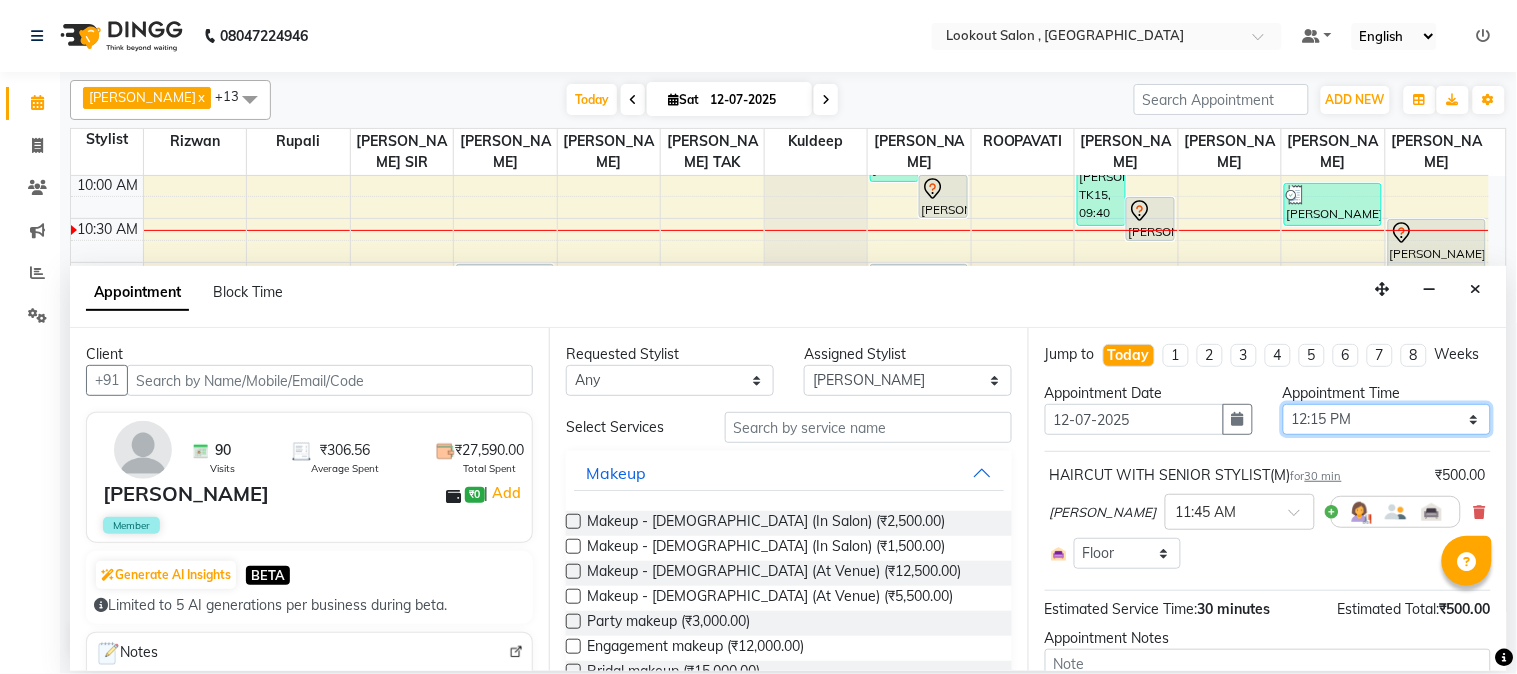 click on "Select 09:00 AM 09:15 AM 09:30 AM 09:45 AM 10:00 AM 10:15 AM 10:30 AM 10:45 AM 11:00 AM 11:15 AM 11:30 AM 11:45 AM 12:00 PM 12:15 PM 12:30 PM 12:45 PM 01:00 PM 01:15 PM 01:30 PM 01:45 PM 02:00 PM 02:15 PM 02:30 PM 02:45 PM 03:00 PM 03:15 PM 03:30 PM 03:45 PM 04:00 PM 04:15 PM 04:30 PM 04:45 PM 05:00 PM 05:15 PM 05:30 PM 05:45 PM 06:00 PM 06:15 PM 06:30 PM 06:45 PM 07:00 PM 07:15 PM 07:30 PM 07:45 PM 08:00 PM 08:15 PM 08:30 PM 08:45 PM 09:00 PM 09:15 PM 09:30 PM 09:45 PM 10:00 PM 10:15 PM 10:30 PM 10:45 PM 11:00 PM" at bounding box center [1387, 419] 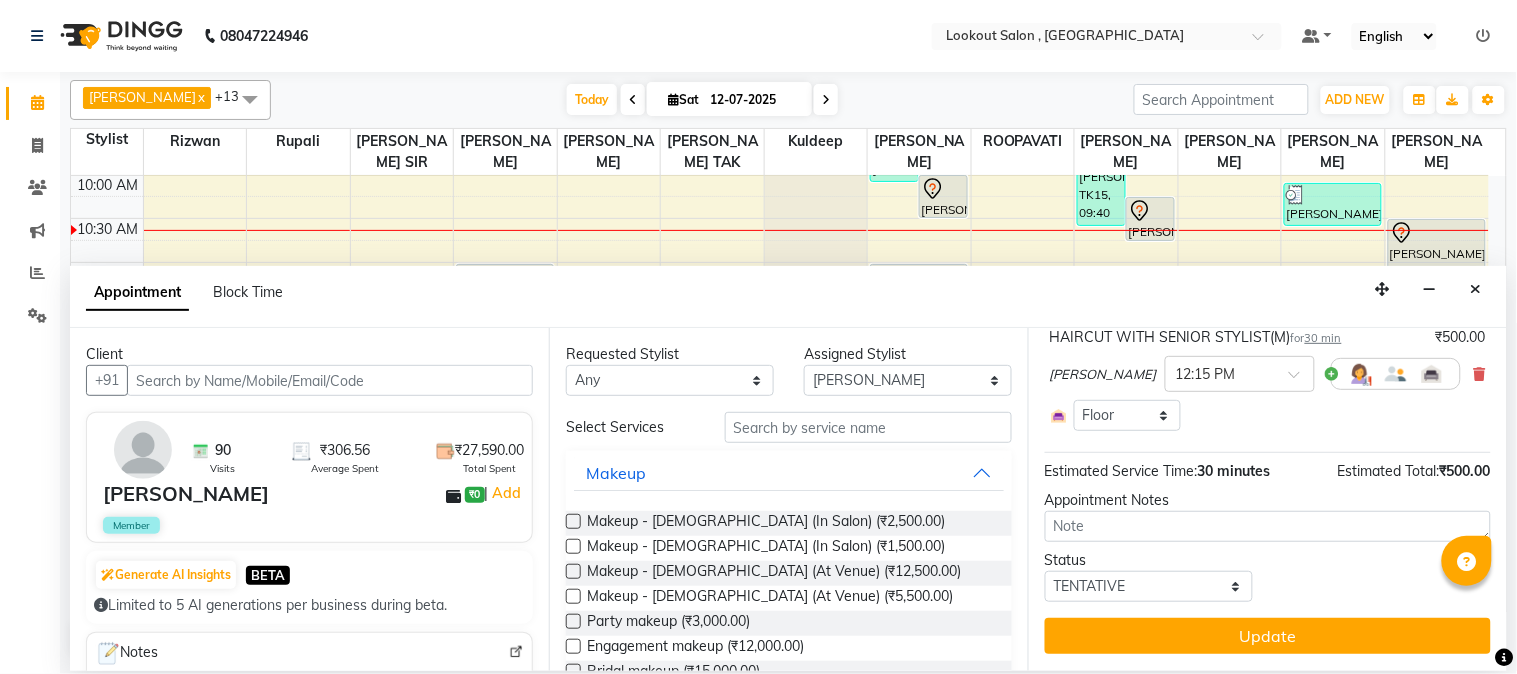 scroll, scrollTop: 156, scrollLeft: 0, axis: vertical 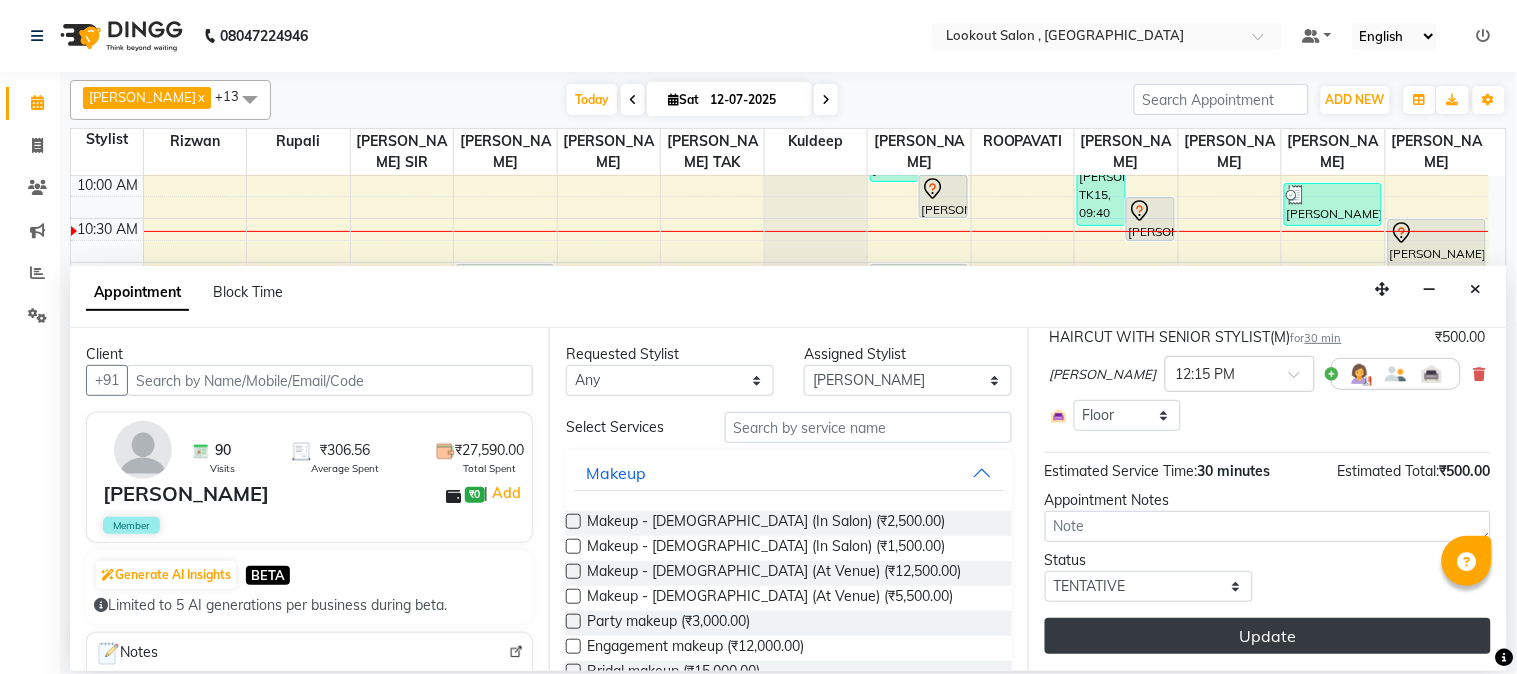 click on "Update" at bounding box center [1268, 636] 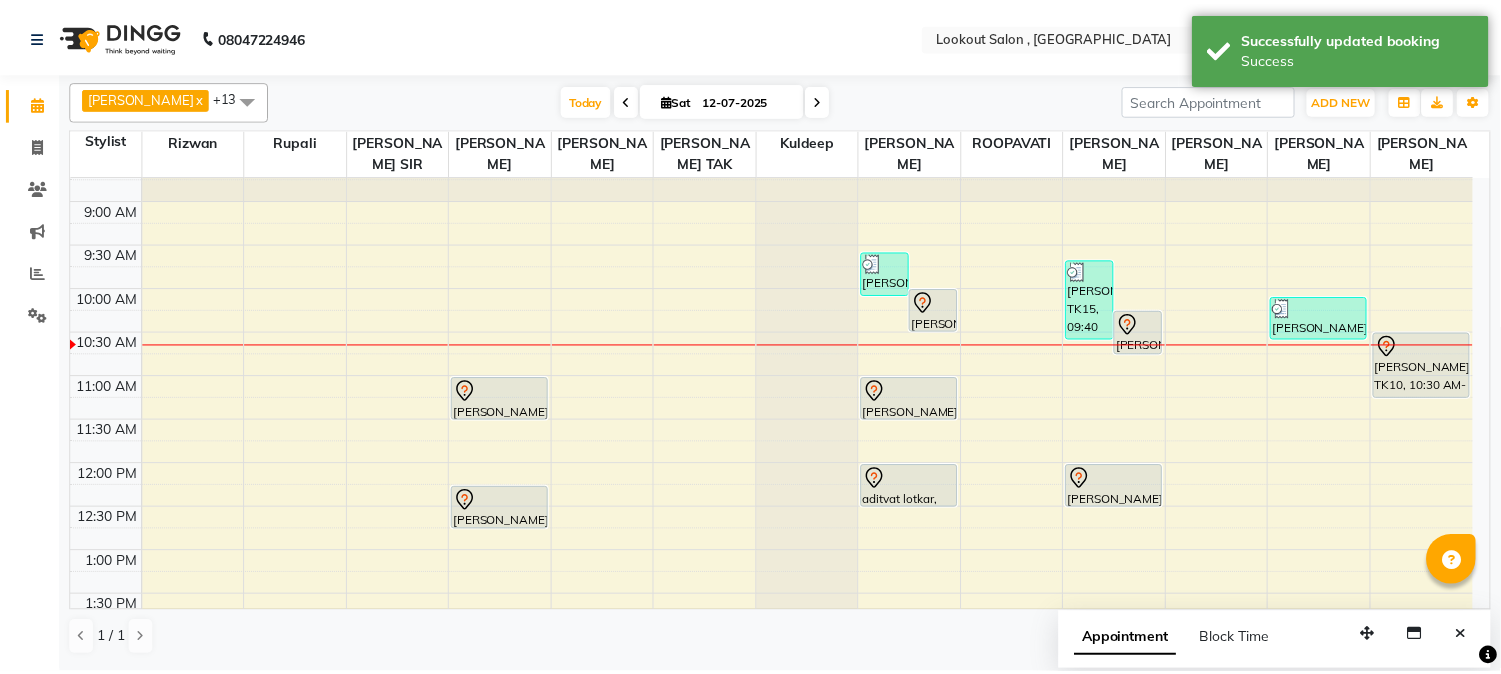 scroll, scrollTop: 0, scrollLeft: 0, axis: both 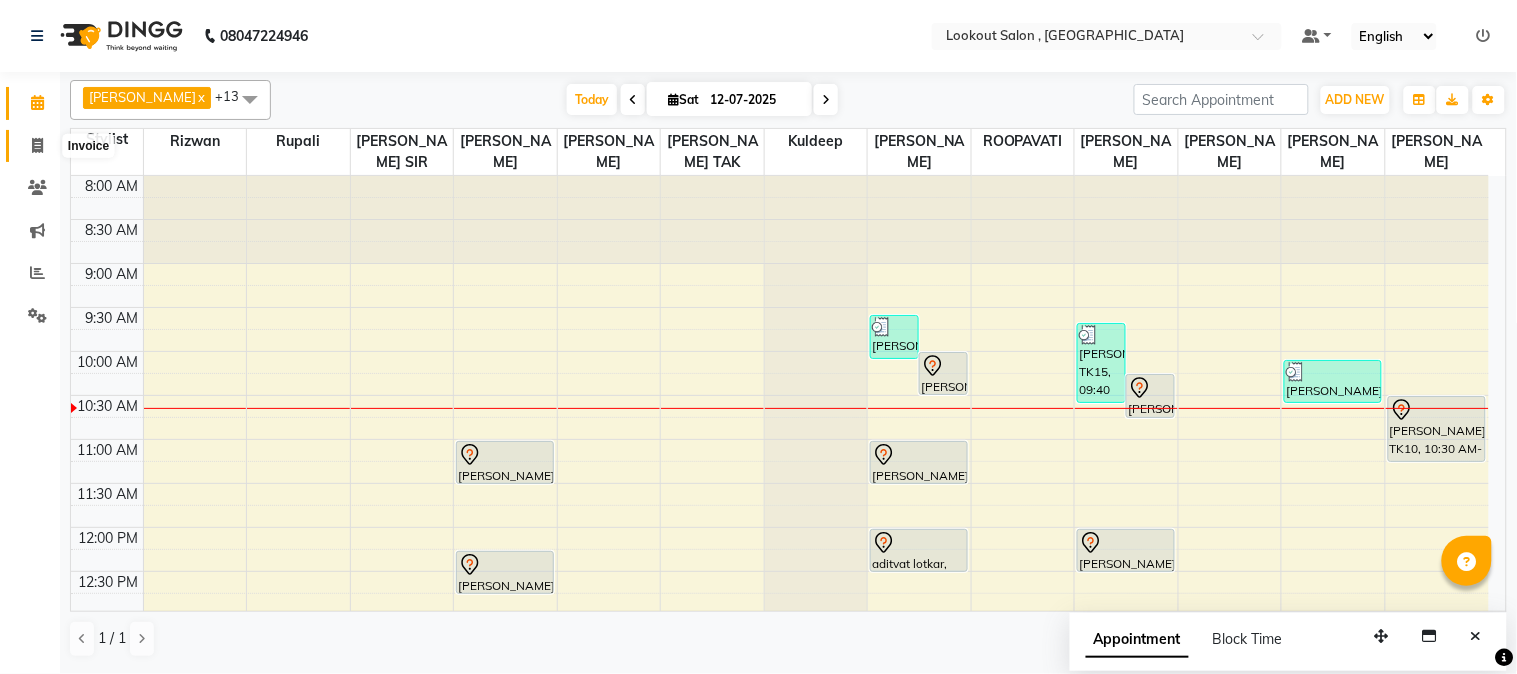 click 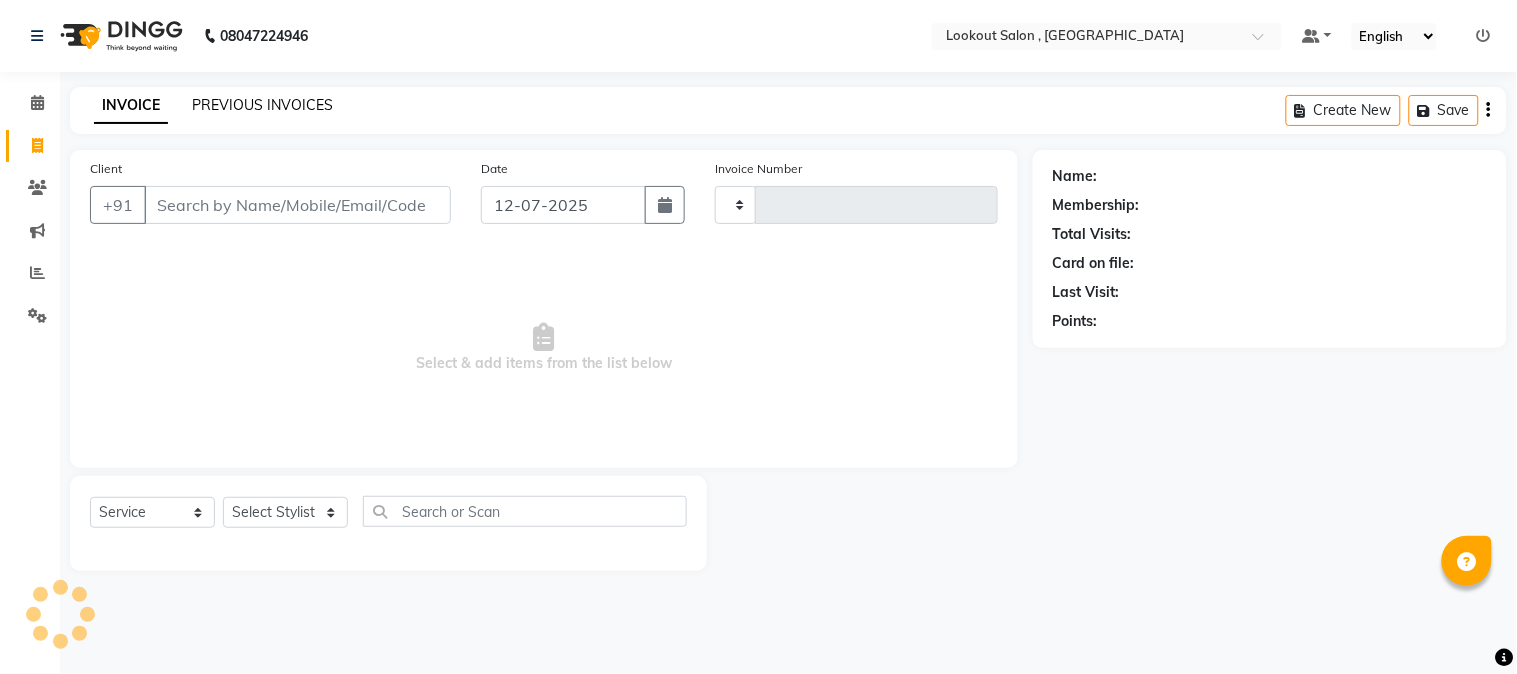 click on "PREVIOUS INVOICES" 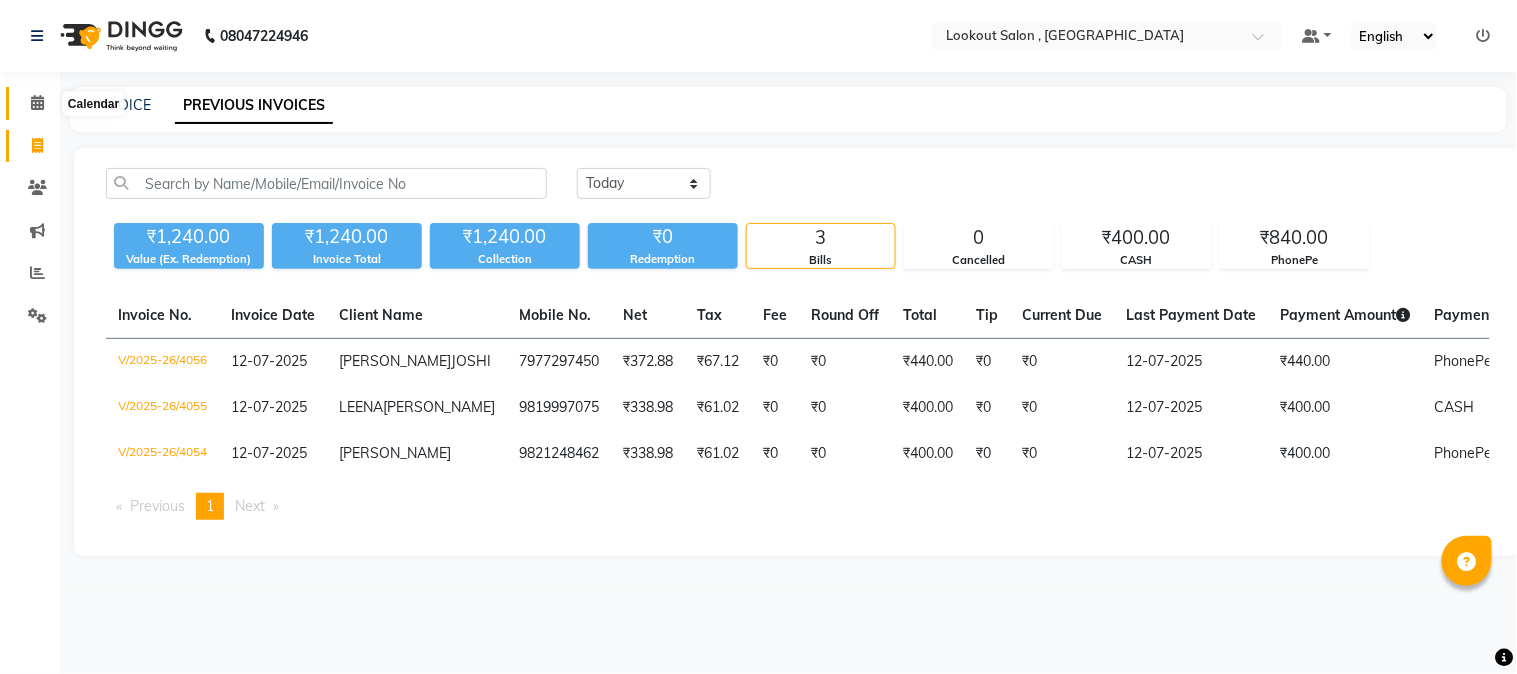 click 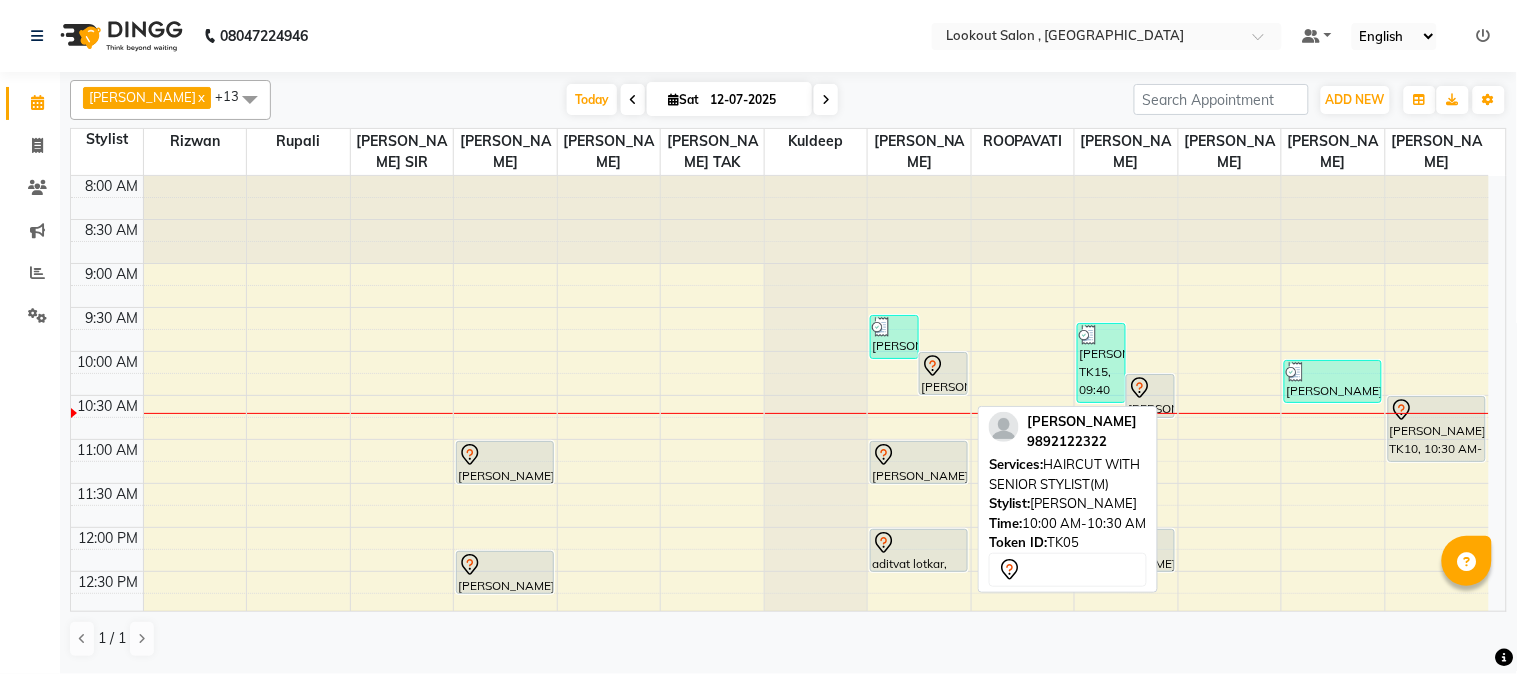 click 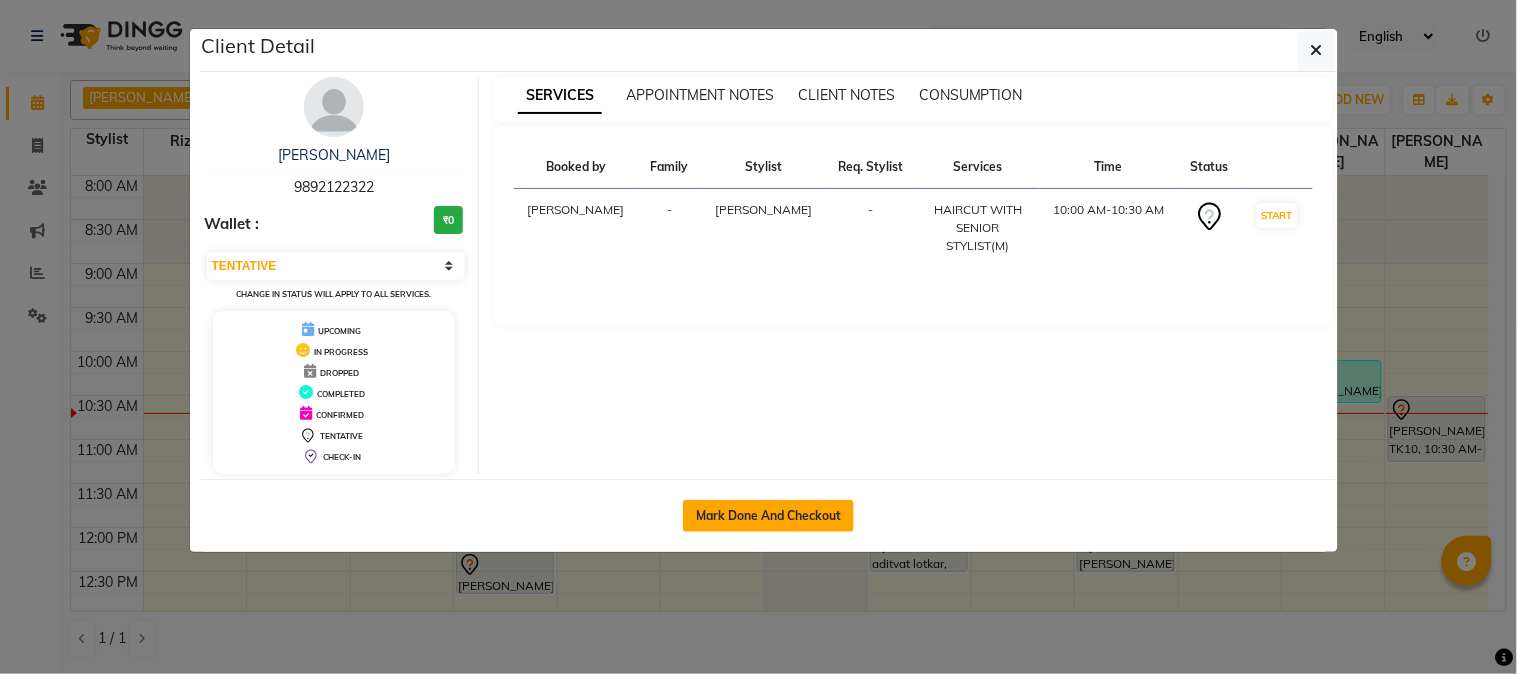 click on "Mark Done And Checkout" 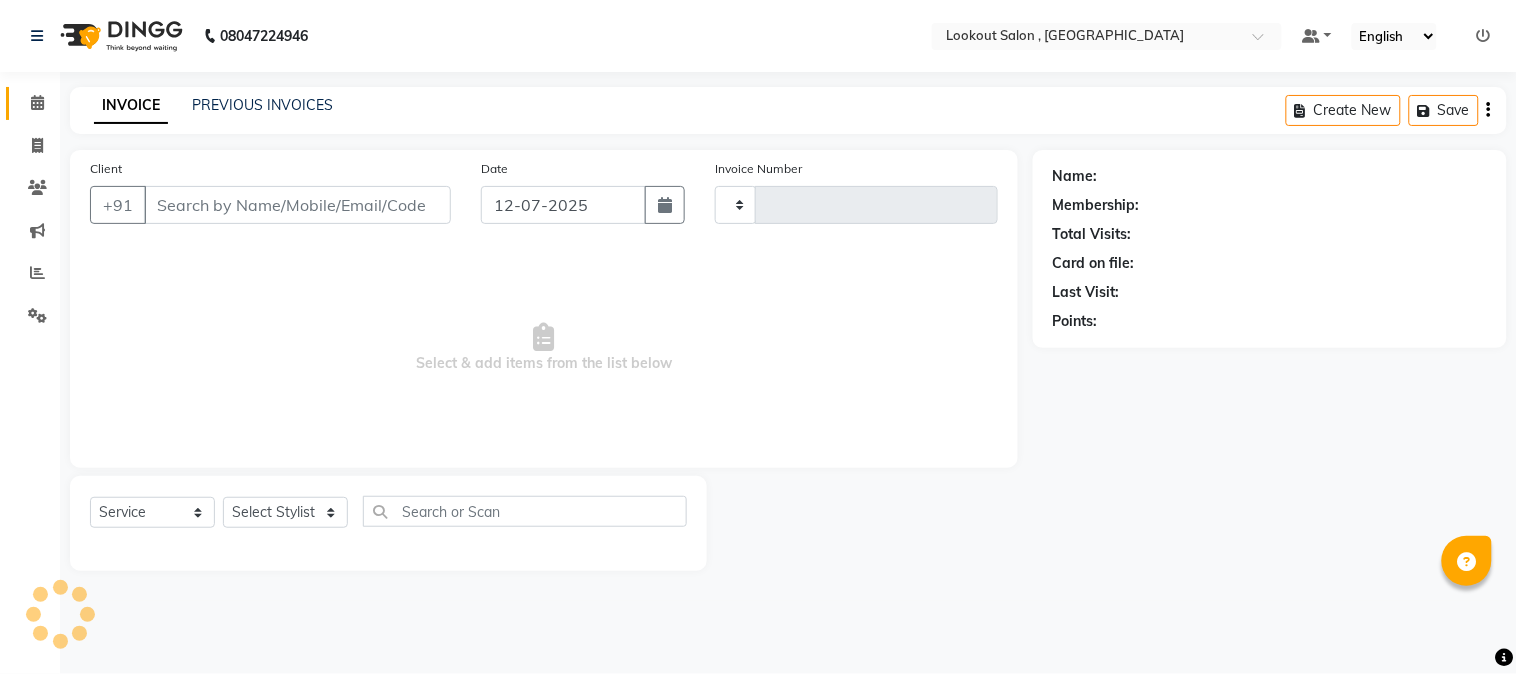type on "4057" 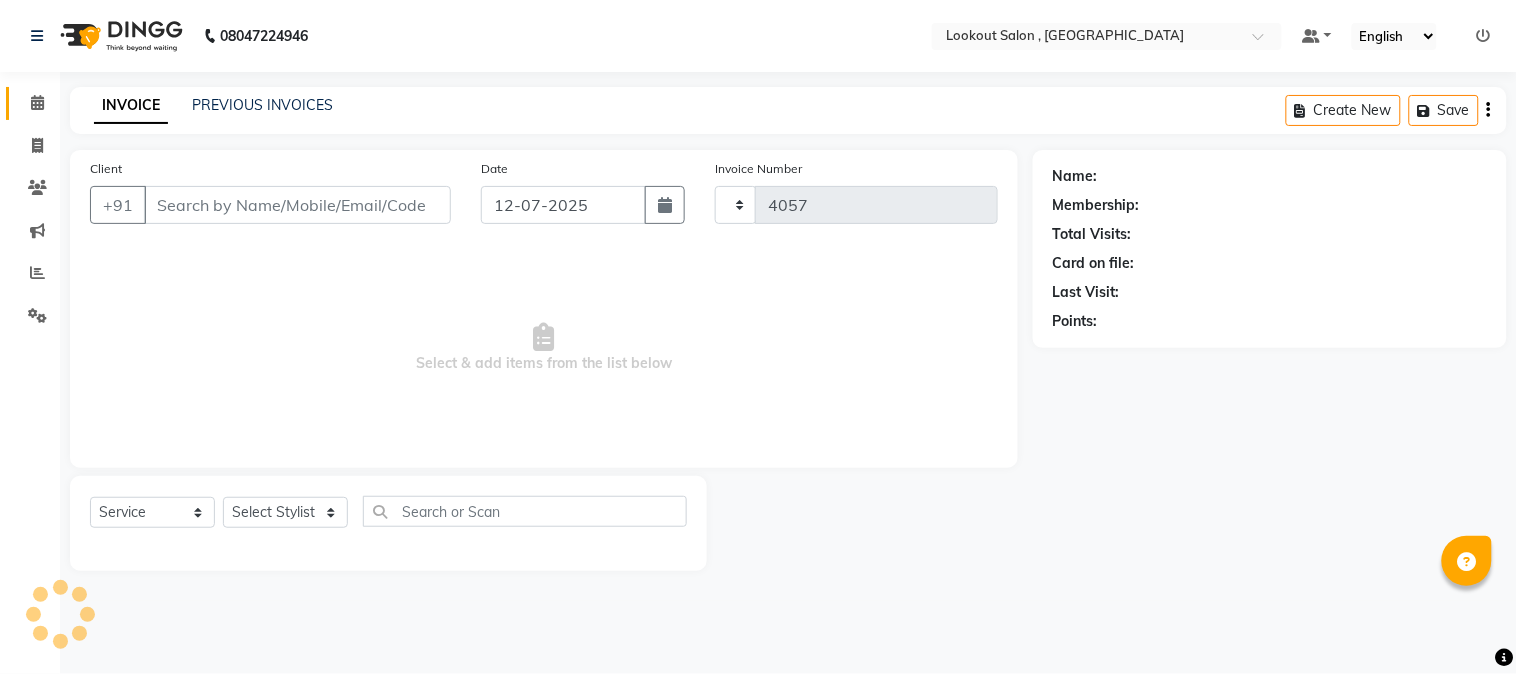 select on "151" 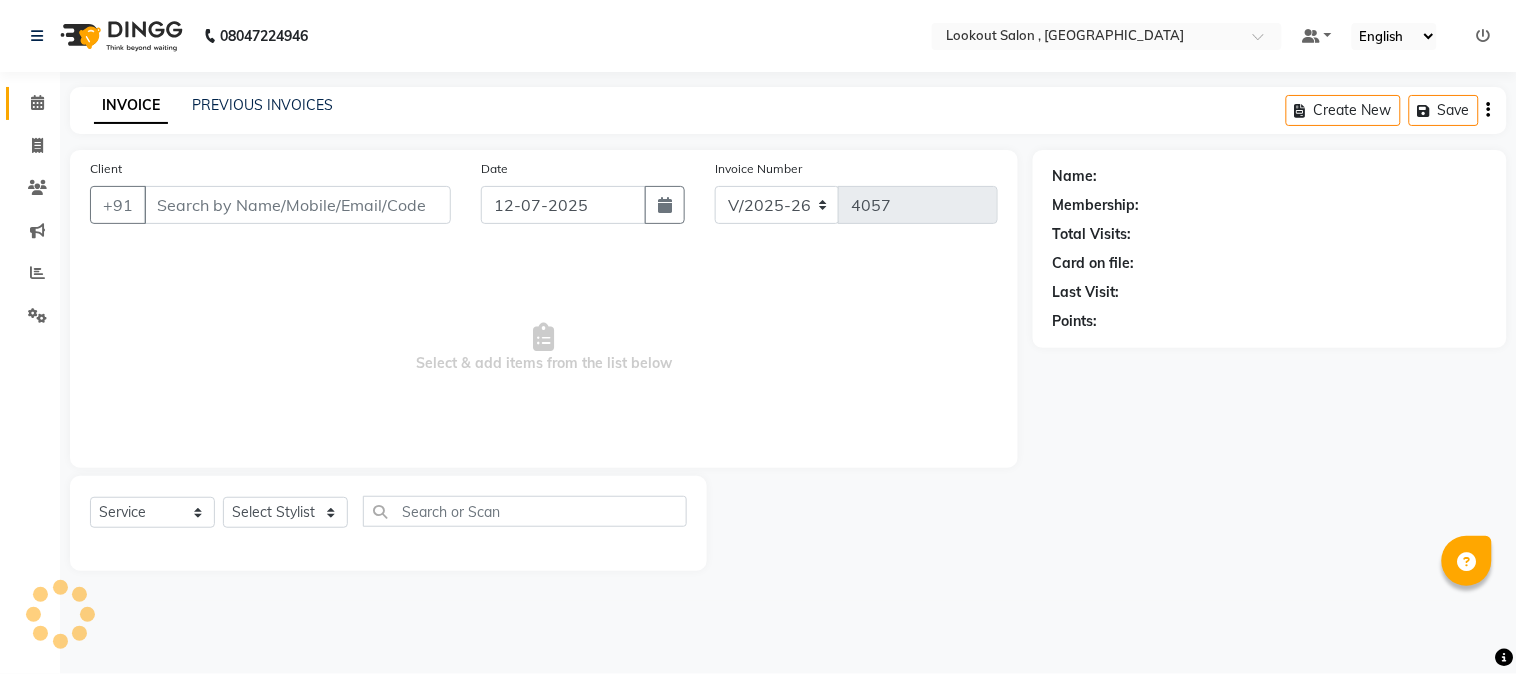 type on "9892122322" 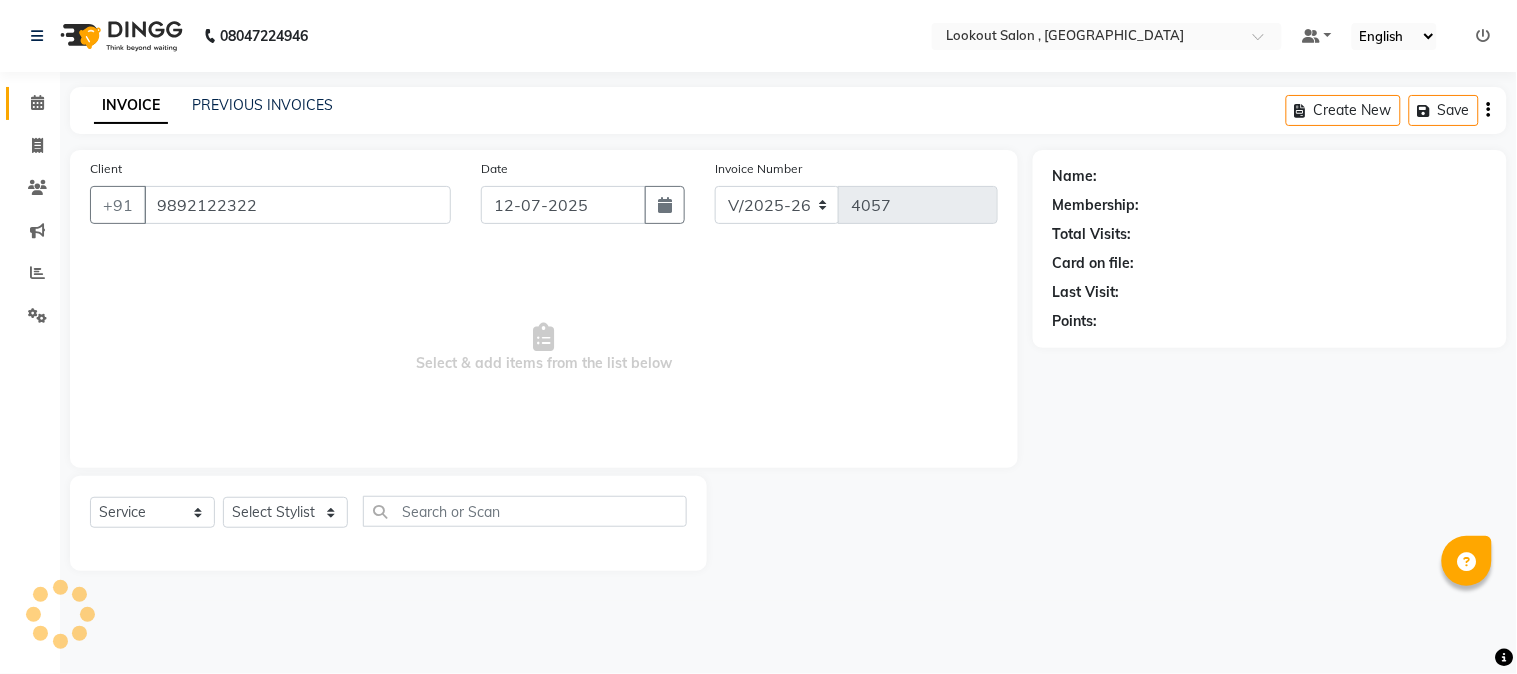 select on "20721" 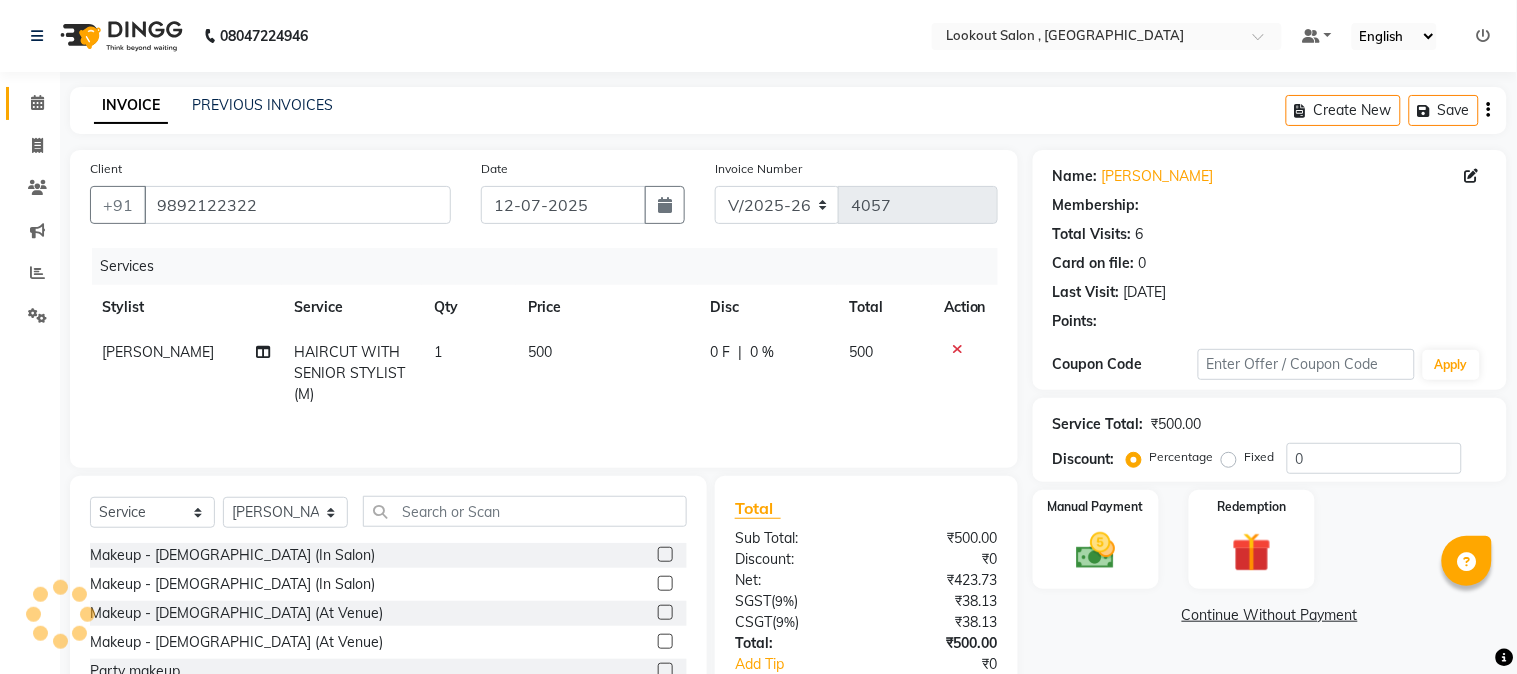 select on "1: Object" 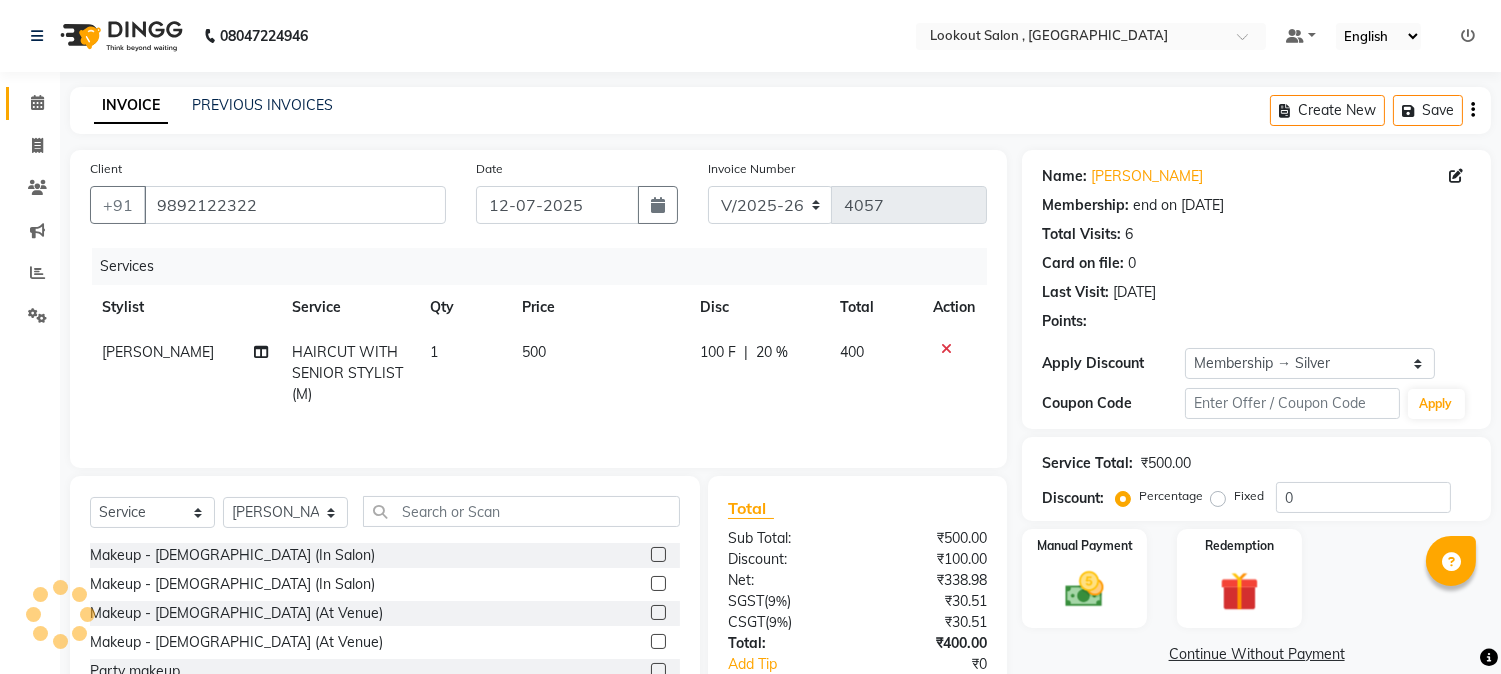 type on "20" 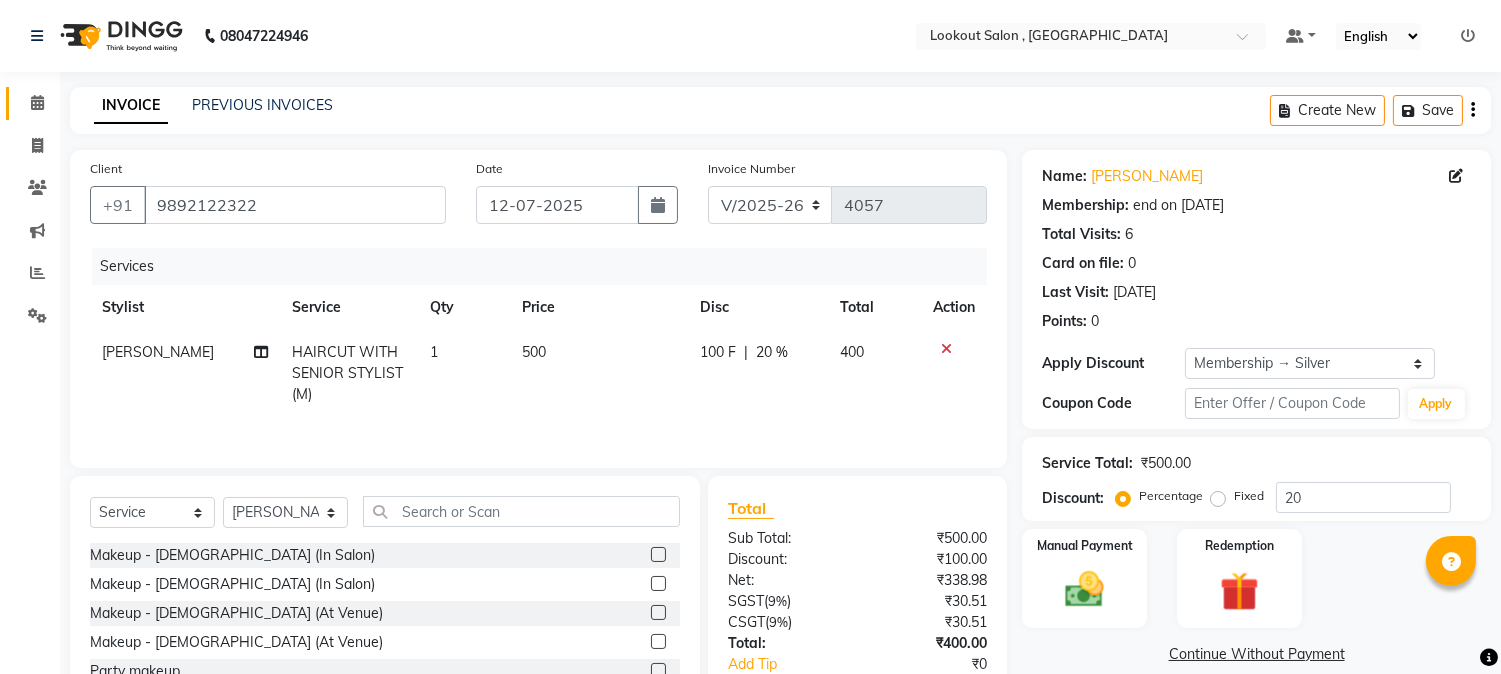 scroll, scrollTop: 128, scrollLeft: 0, axis: vertical 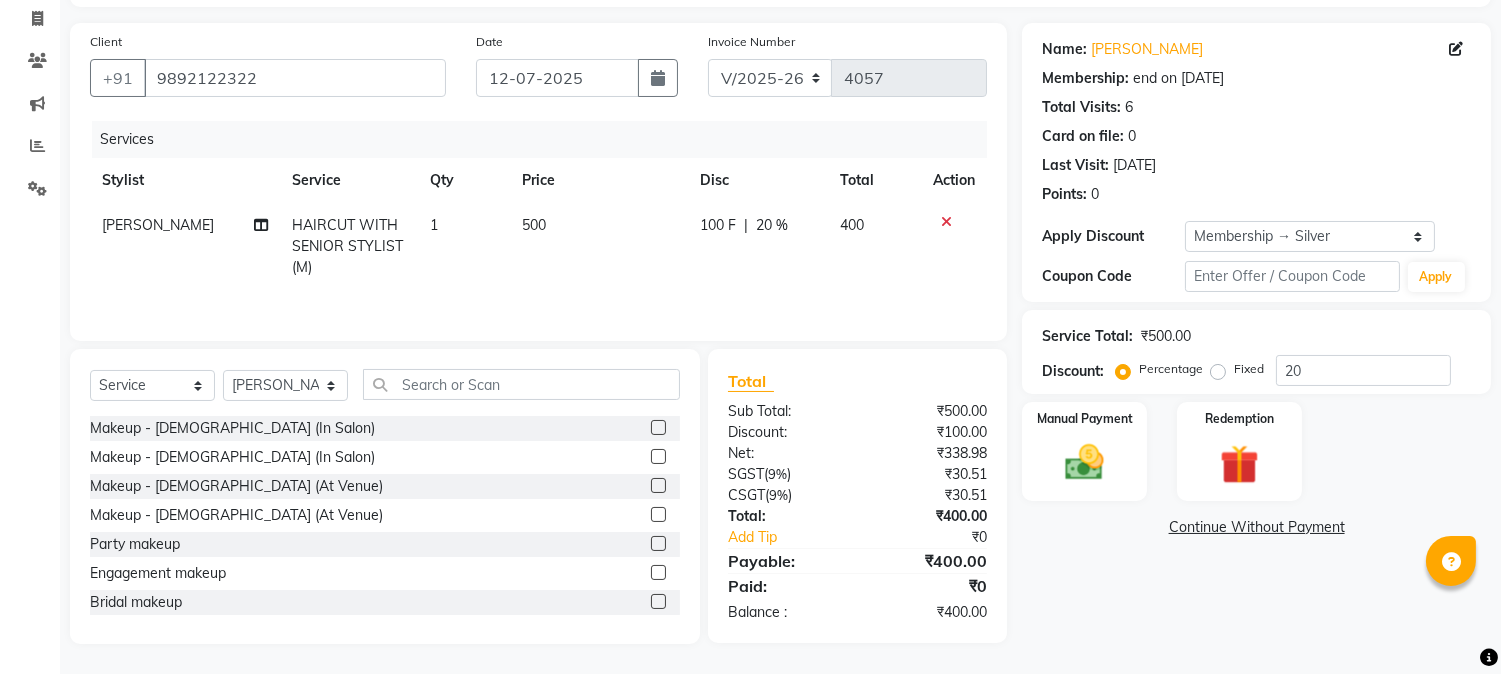 click 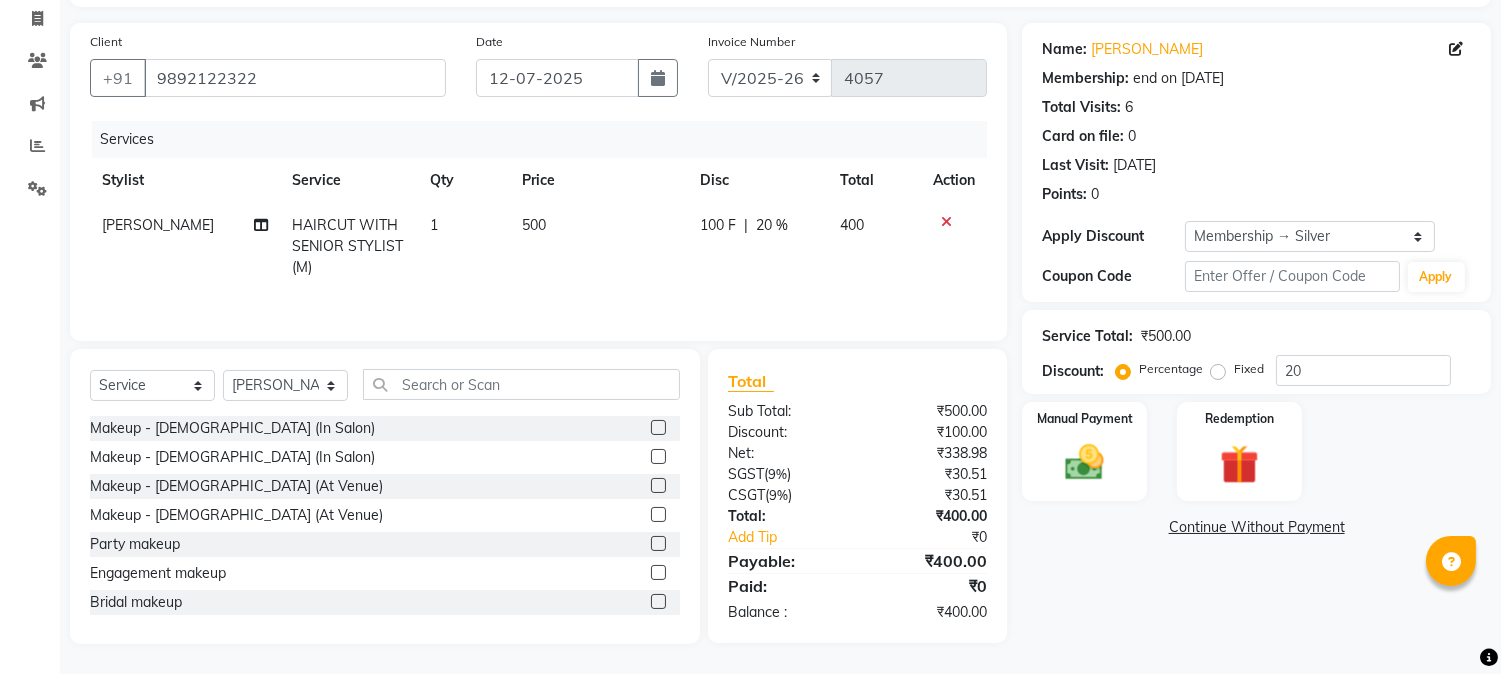 click 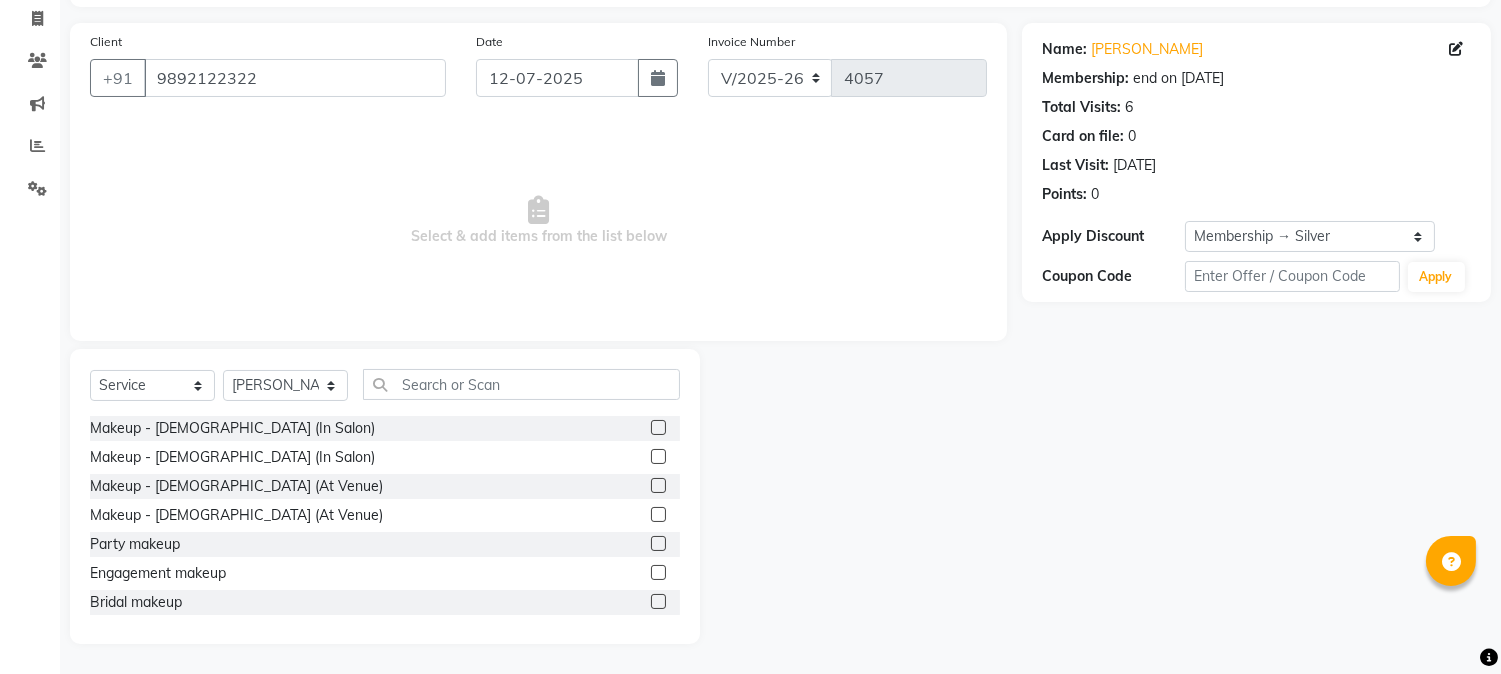 scroll, scrollTop: 126, scrollLeft: 0, axis: vertical 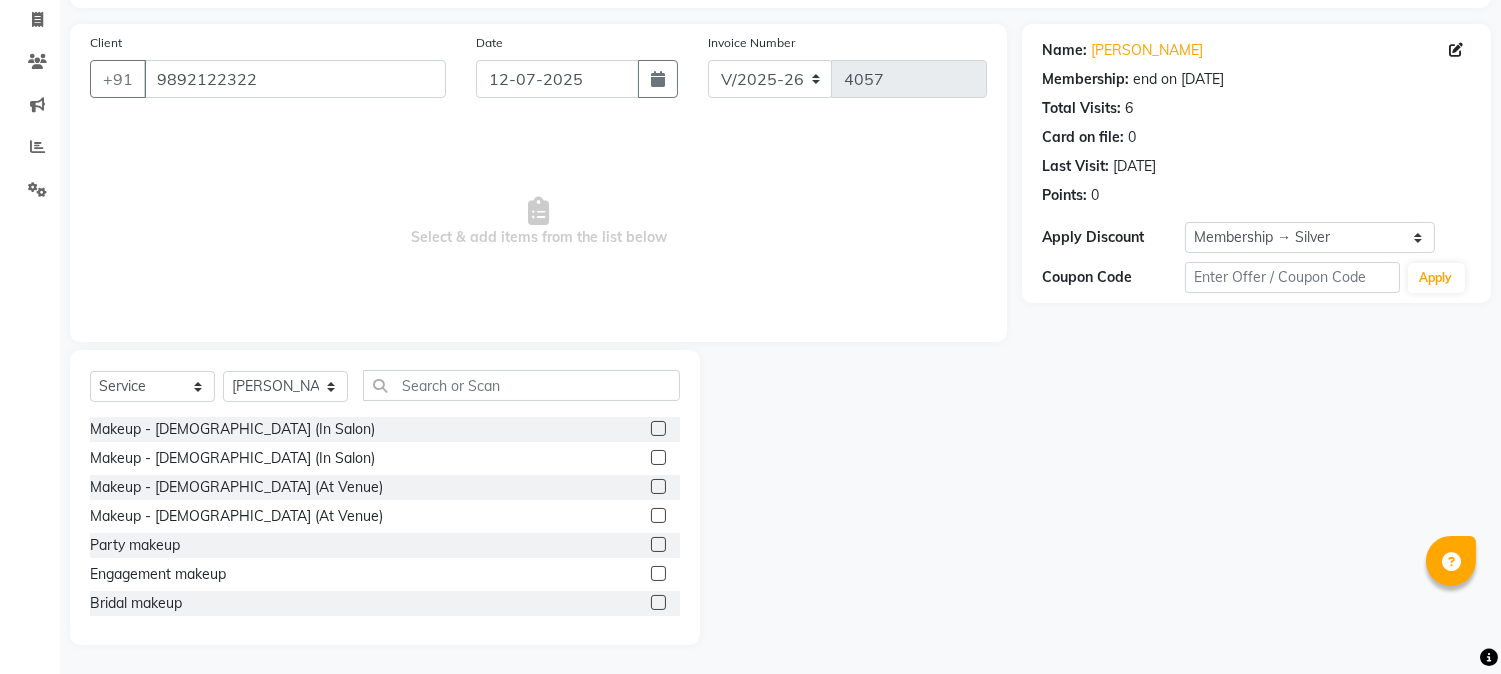 click on "Select  Service  Product  Membership  Package Voucher Prepaid Gift Card  Select Stylist AMIT SOLANKI jishan shekh kuldeep MANDAR GOSAVI MANISHA SAHU NANDINI GUPTA NIPUL SIR NISAR AHMED PIRJADE Rizwan ROOPAVATI Rupali  RUPESH SADAF SHAIKH SAHIL TAK shweta kashyap Makeup - Female (In Salon)  Makeup - Male (In Salon)  Makeup - Female (At Venue)  Makeup - Male (At Venue)  Party makeup  Engagement makeup  Bridal makeup  Sider Makeup  Groom makeup  EAR STUD  HAIR EXTENSION  HAIRCUT WITH STYLIST (M)  HAIRCUT WITH WASH STYLIST (M)  HAIRCUT WITH CREATIVE STYLIST (M)  BEAD TRIM  BEARD CRAFTING  BALD  SHAVE  WASH & STYLING (M)  PREMIUM WASH (M)  STYLING (M)  HAIRCUT WITH SENIOR STYLIST(M)  HAIRCUT WITH ART DIRECTOR  HAIR LINE SET  HAIRCUT WITH STYLIST (F)  HAIRCUT WITH WASH STYLIST (F)  HAIRCUT WITH ART DIRECTOR (F)  WASH & BLAST DRY (F)  PREMIUM WASH (F)  BLOWDRY  BELOW SHOULDER  BLOWDRY  UPTO SHOULDER  IRONING BELOW SHOULDER  IRONING UPTO SHOULDER  TONGS  BELOW SHOULDER  TONGS  UPTO SHOULDER  BLOWDRY UPTO WAIST  FACE" 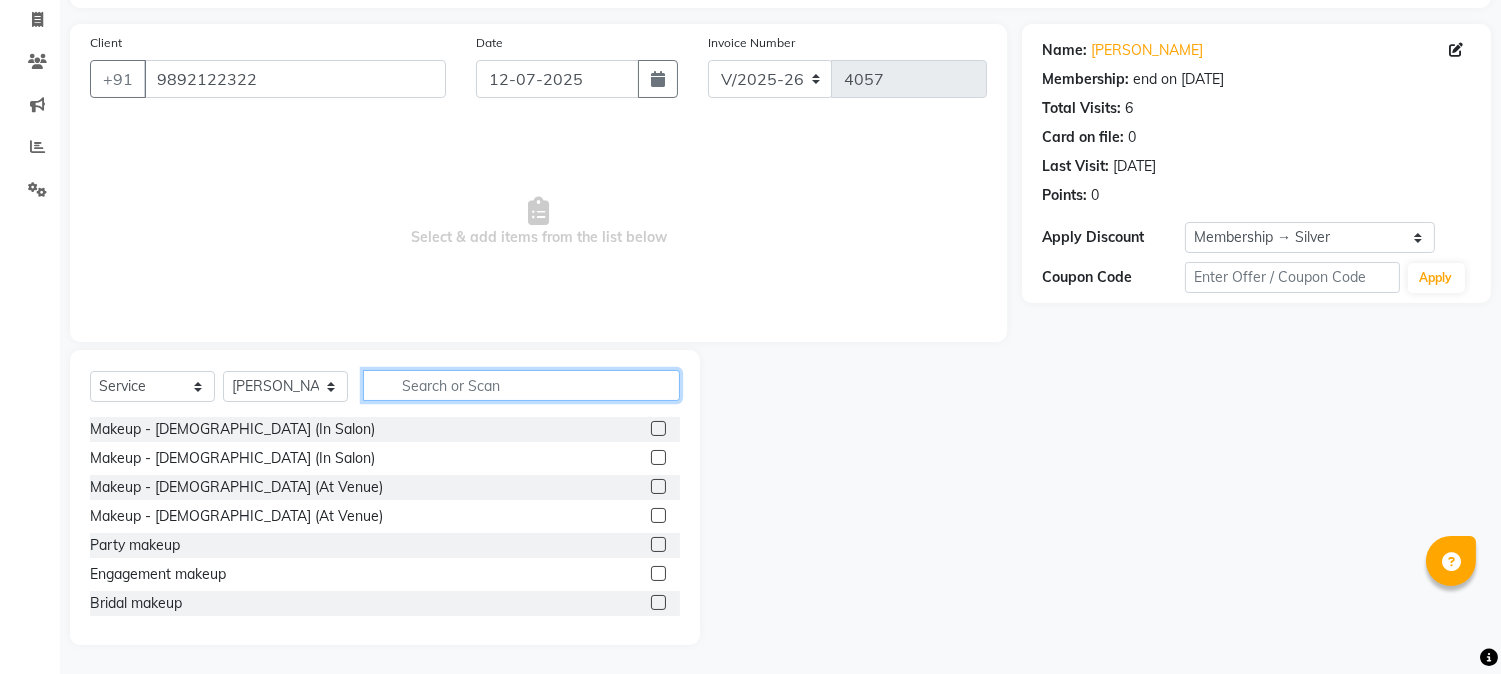 click 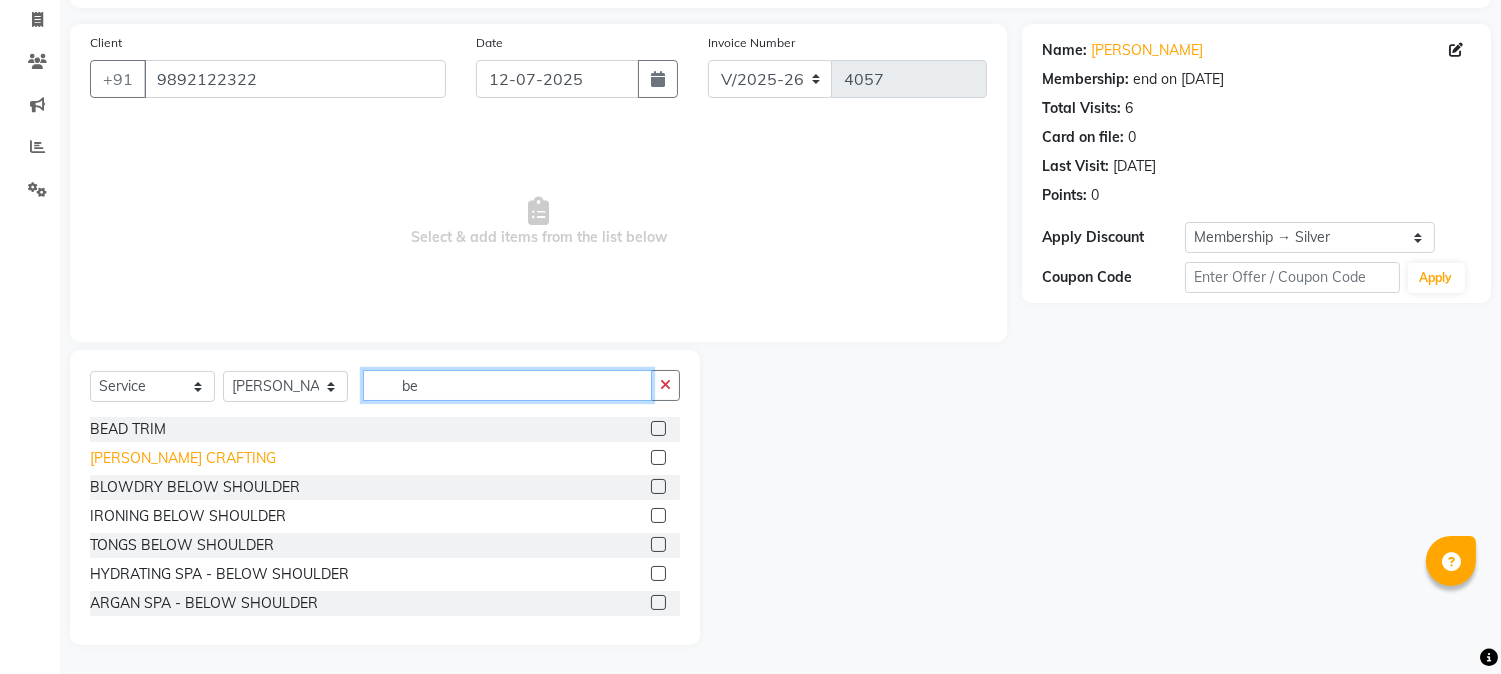 type on "be" 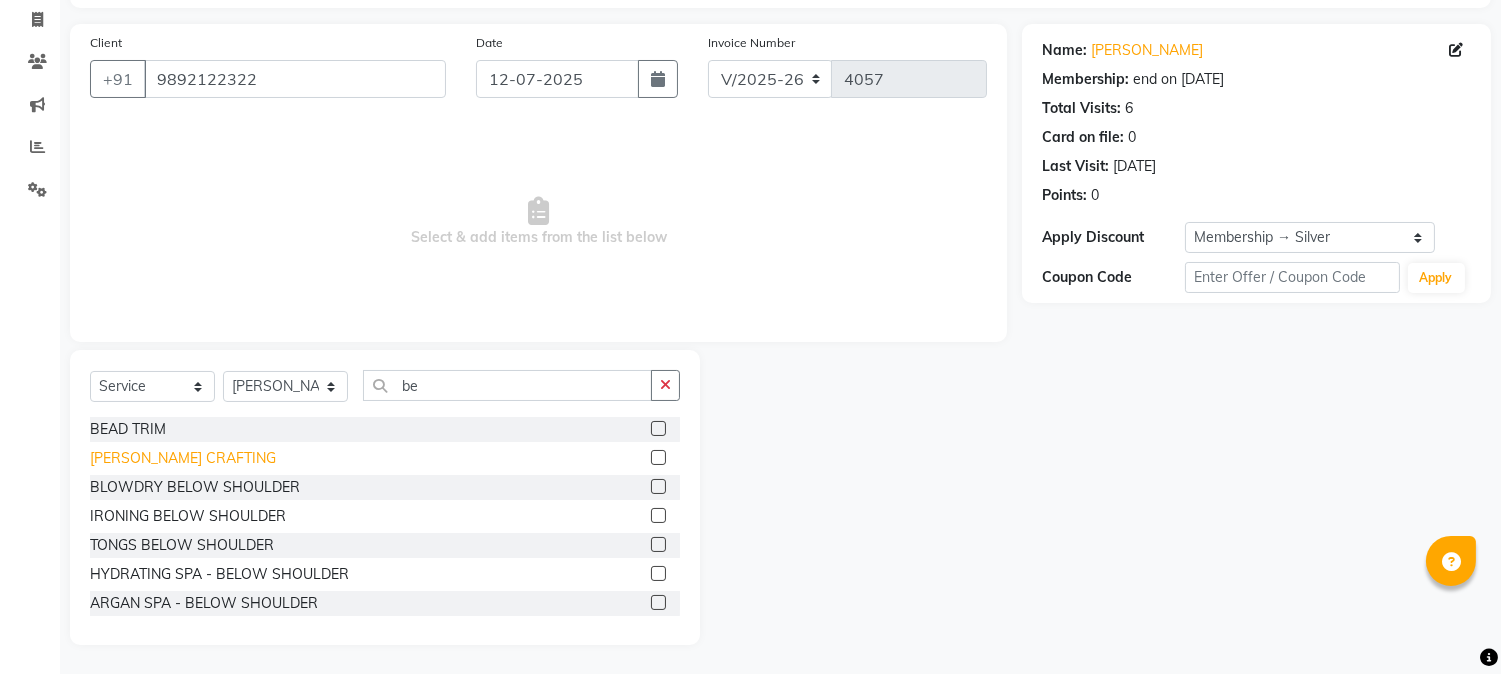 click on "BEARD CRAFTING" 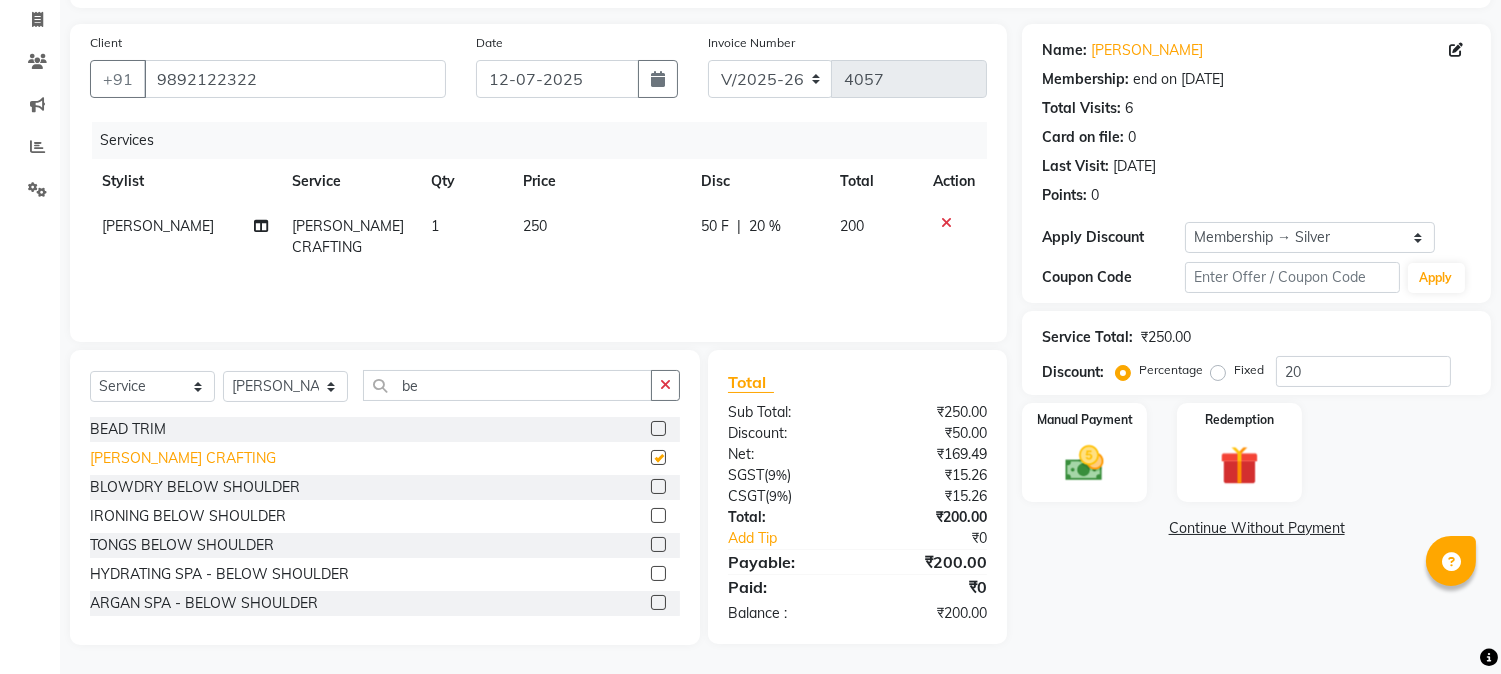 checkbox on "false" 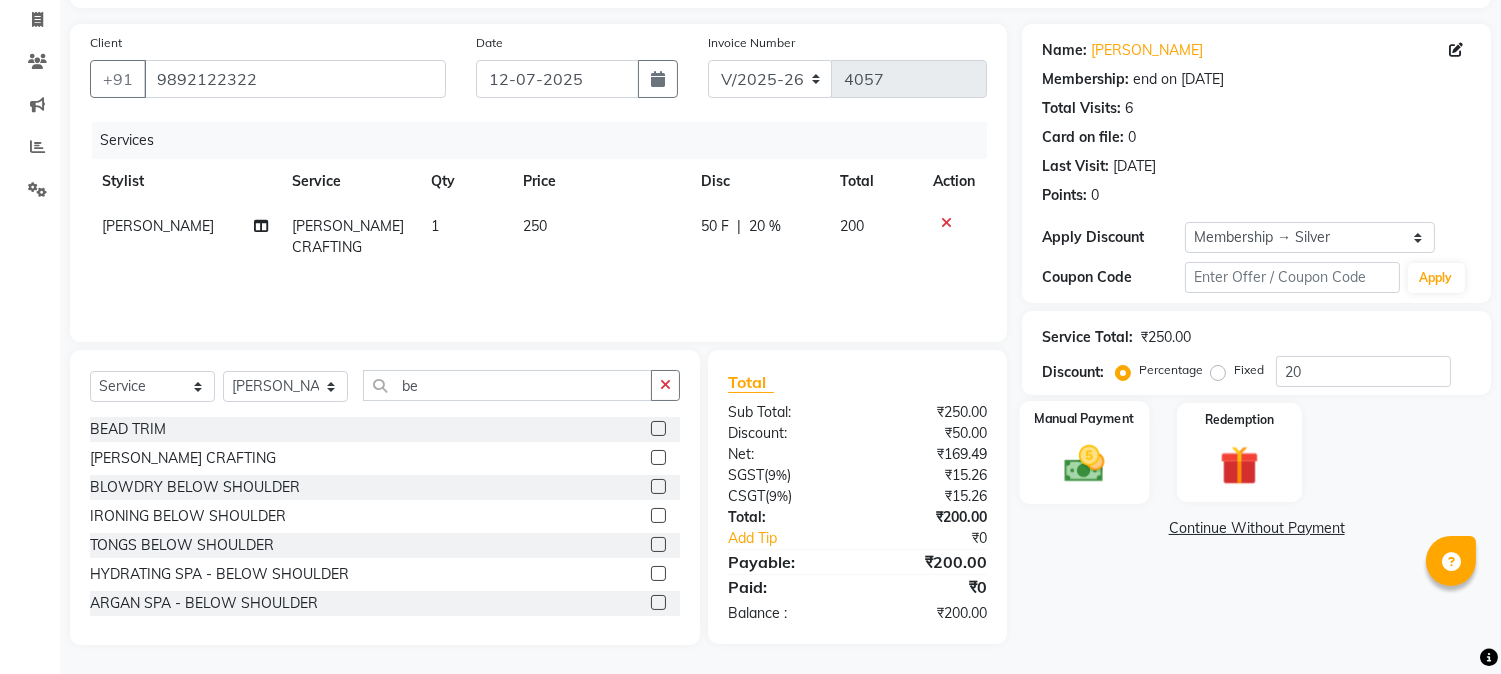 click 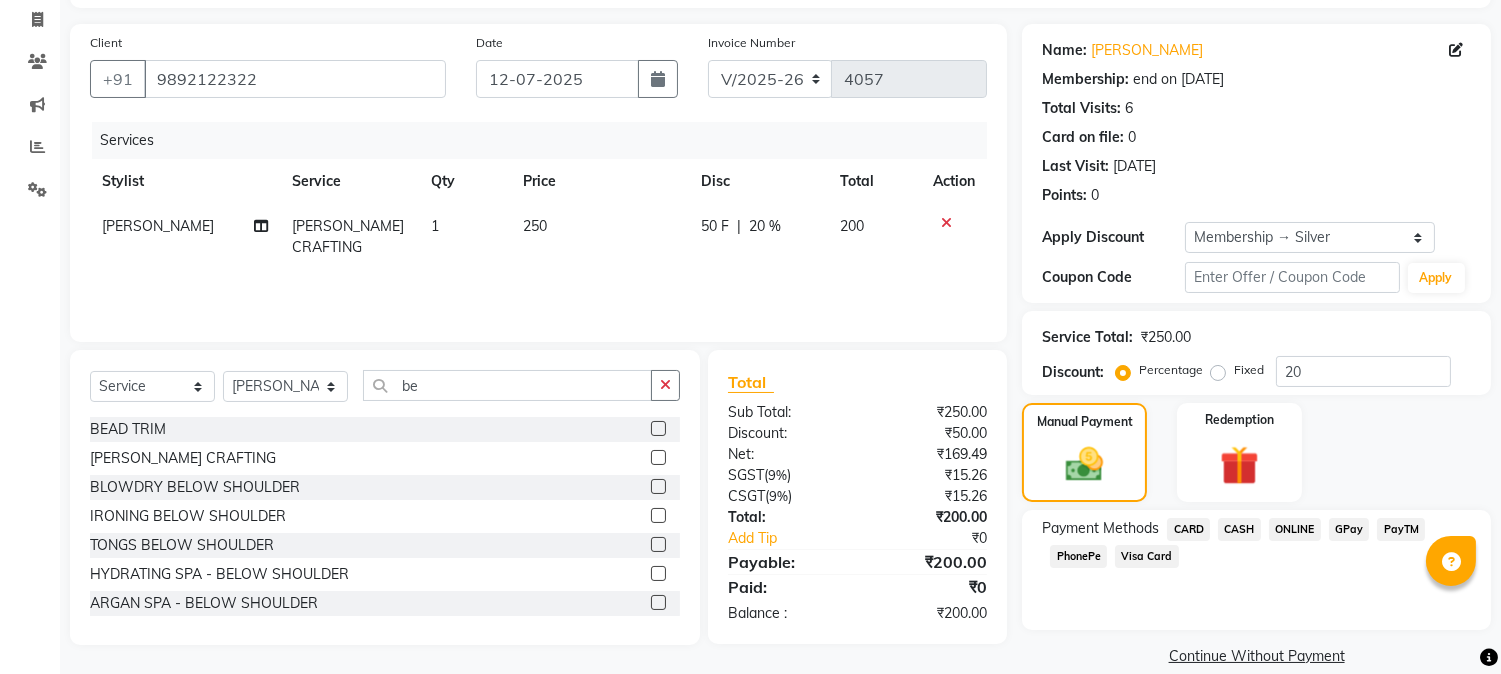 click on "PhonePe" 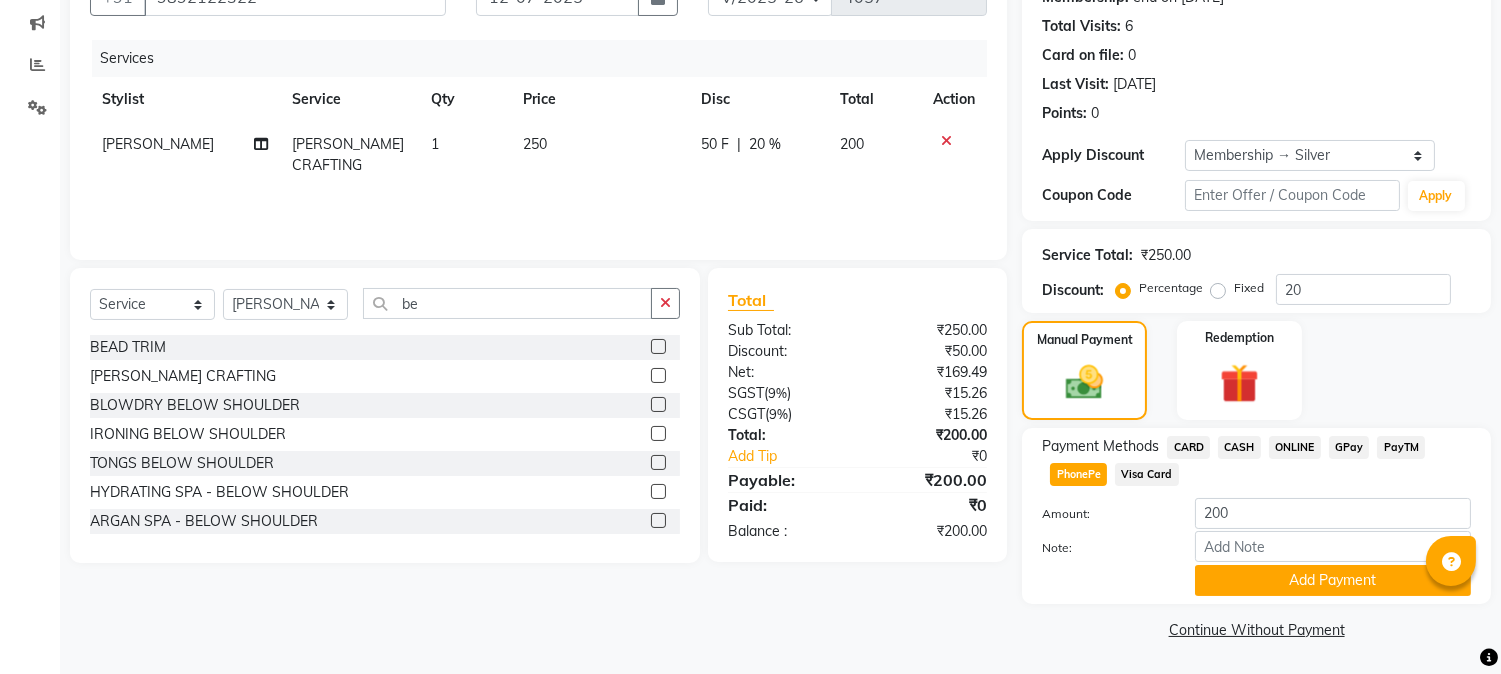 scroll, scrollTop: 0, scrollLeft: 0, axis: both 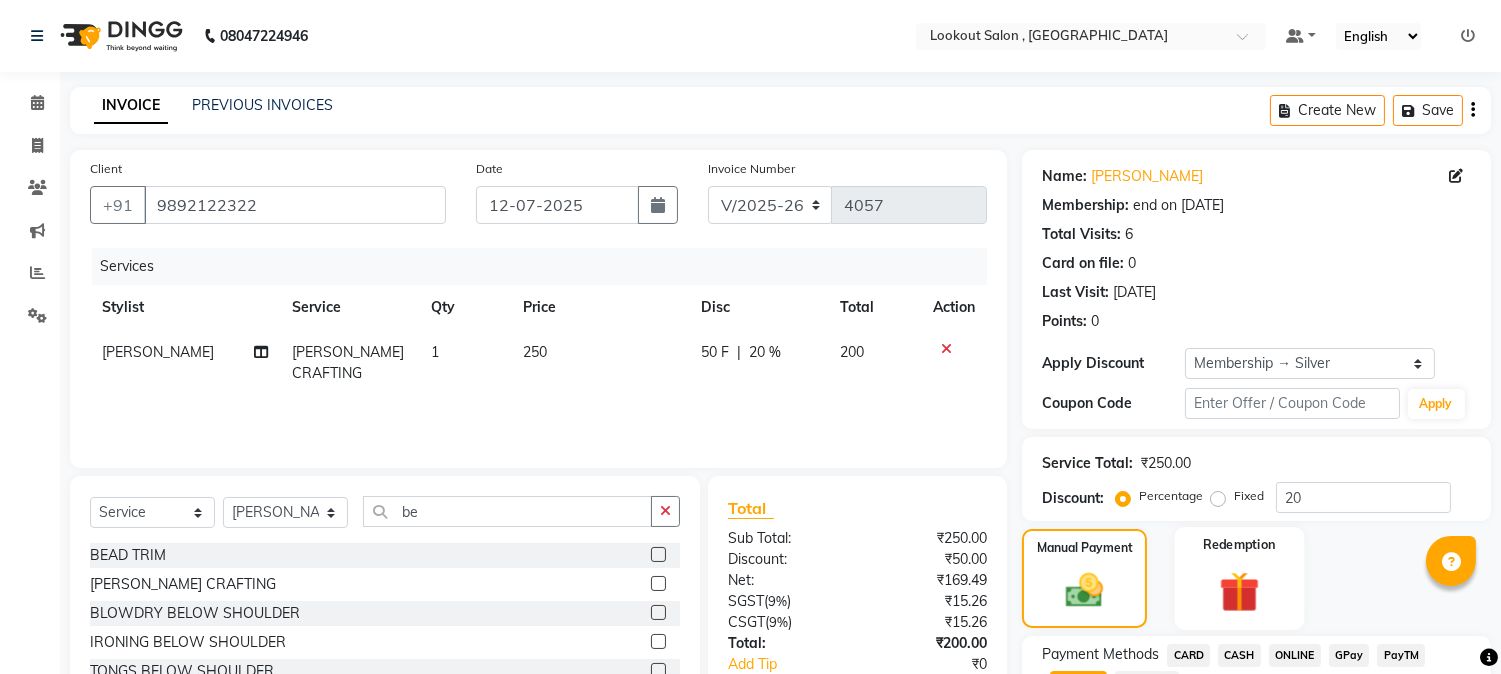 click on "Redemption" 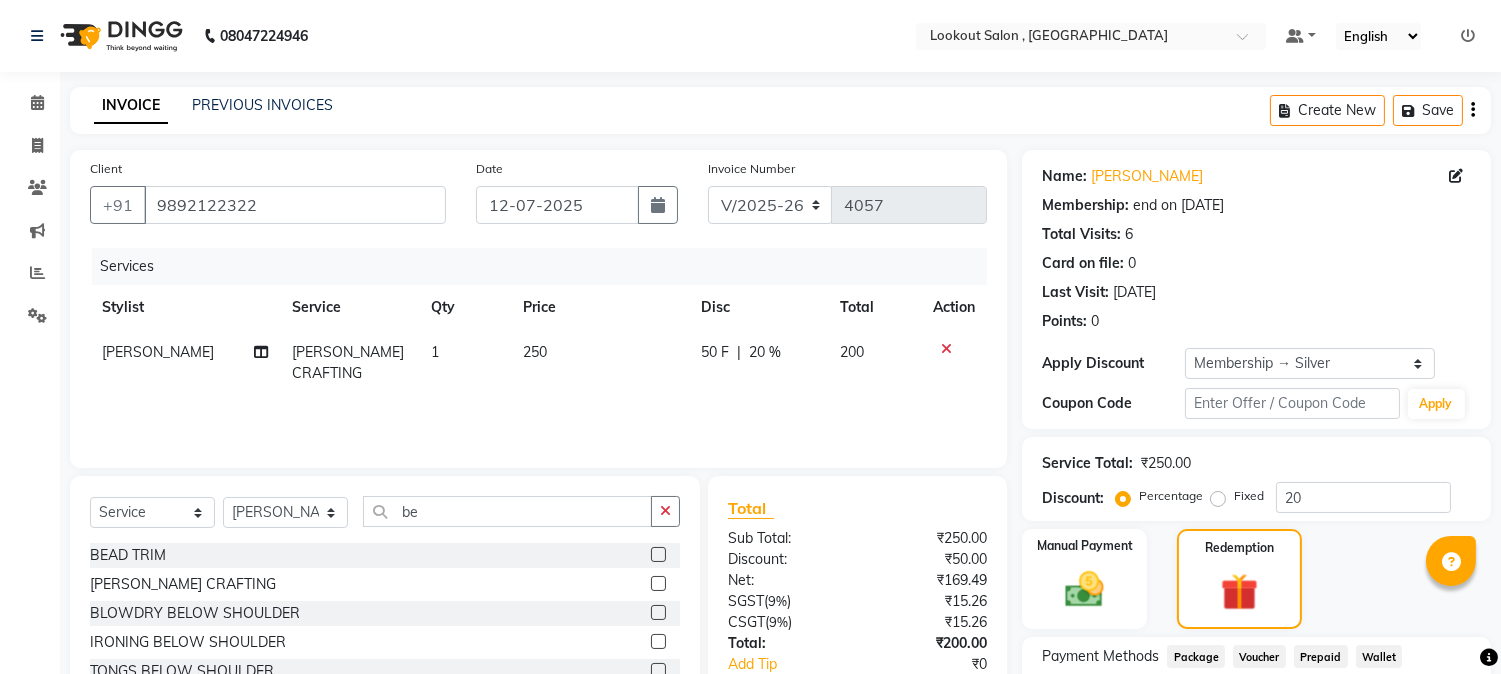 scroll, scrollTop: 152, scrollLeft: 0, axis: vertical 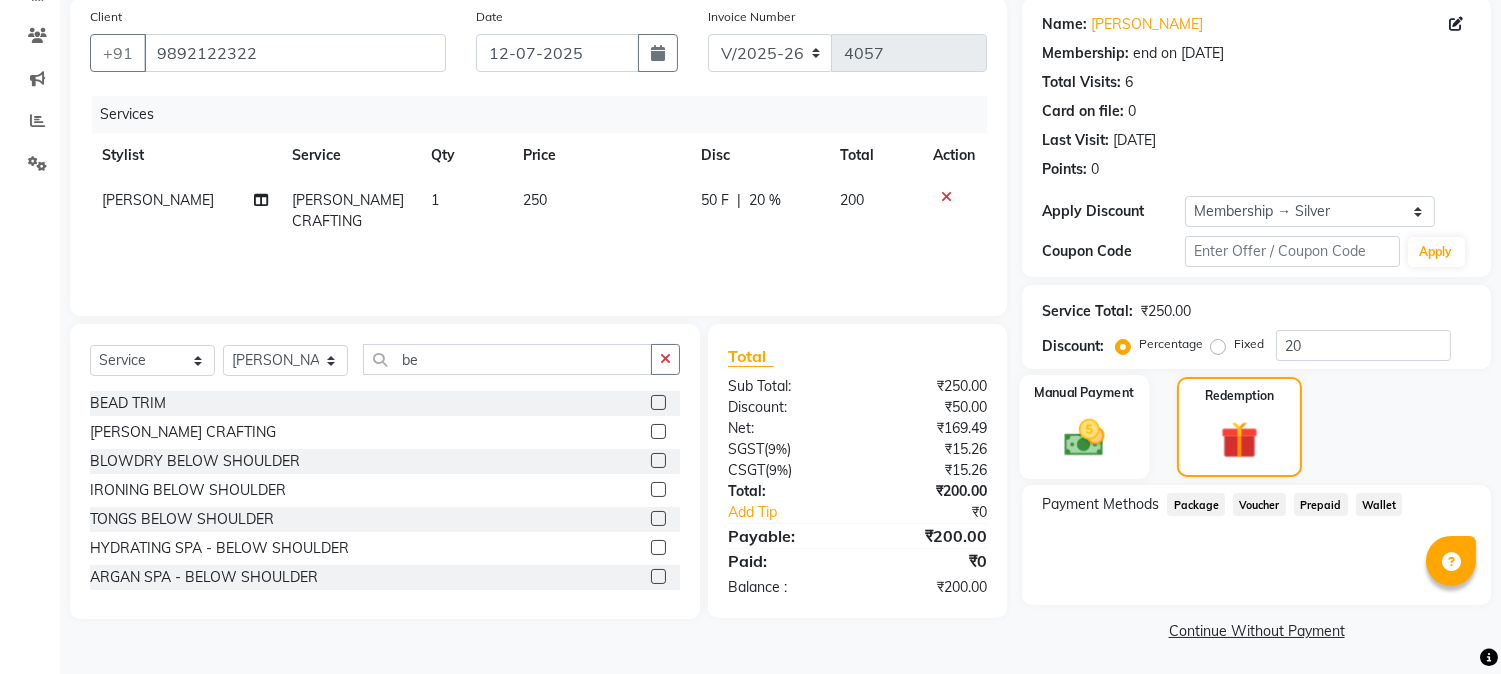 click 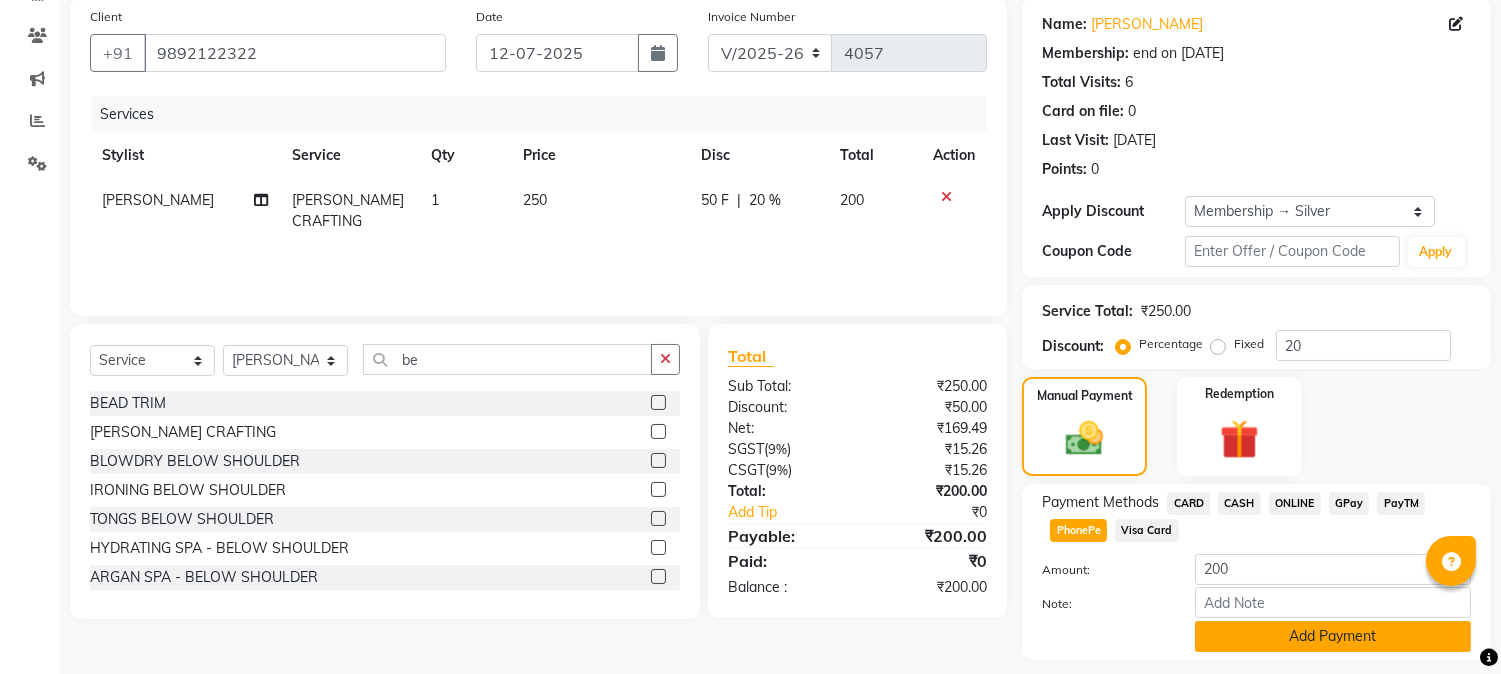click on "Add Payment" 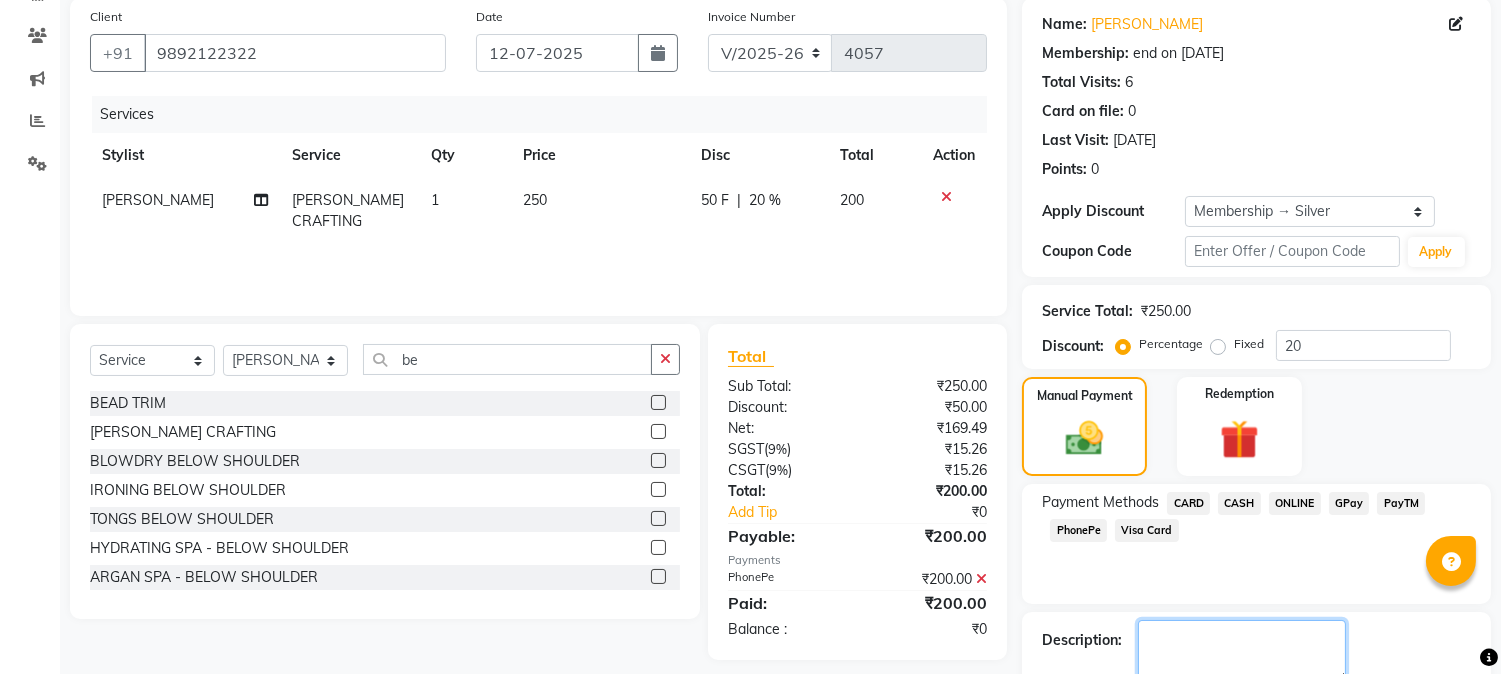 click 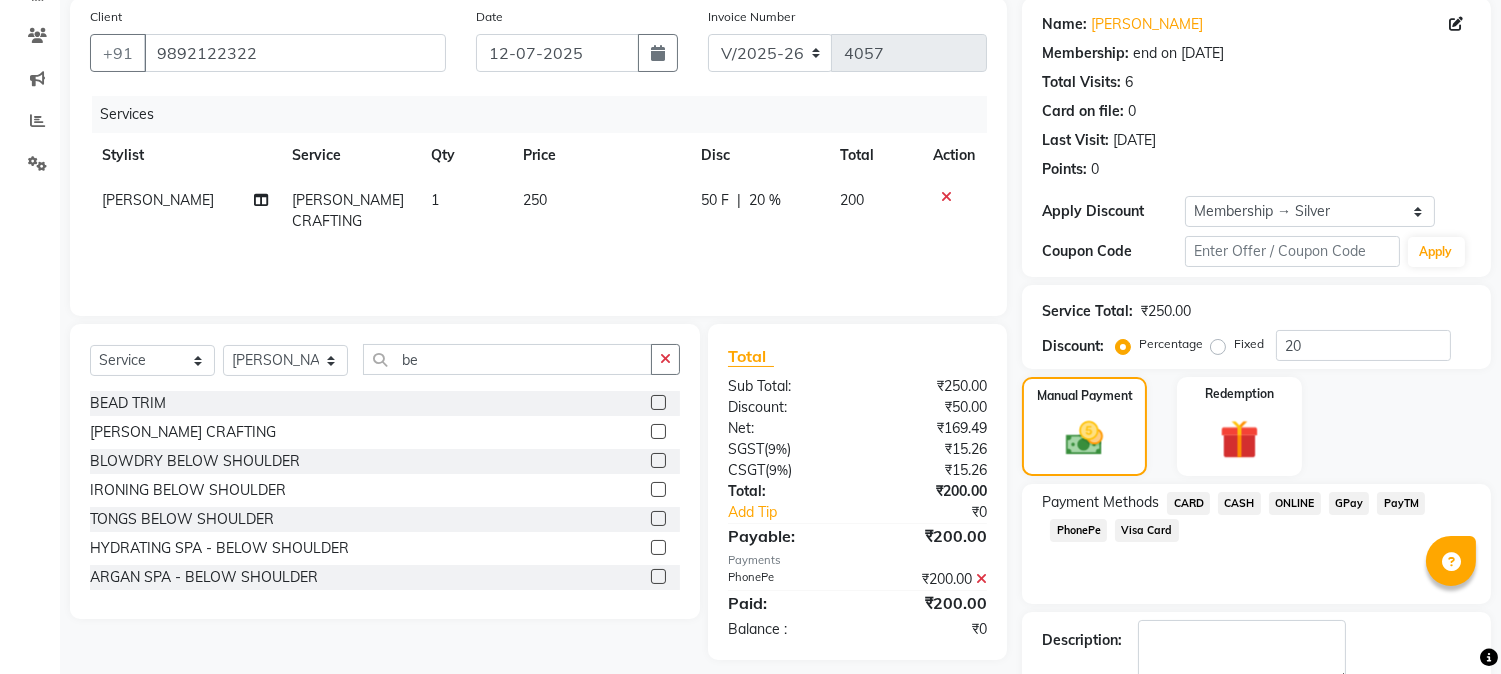 click on "Checkout" 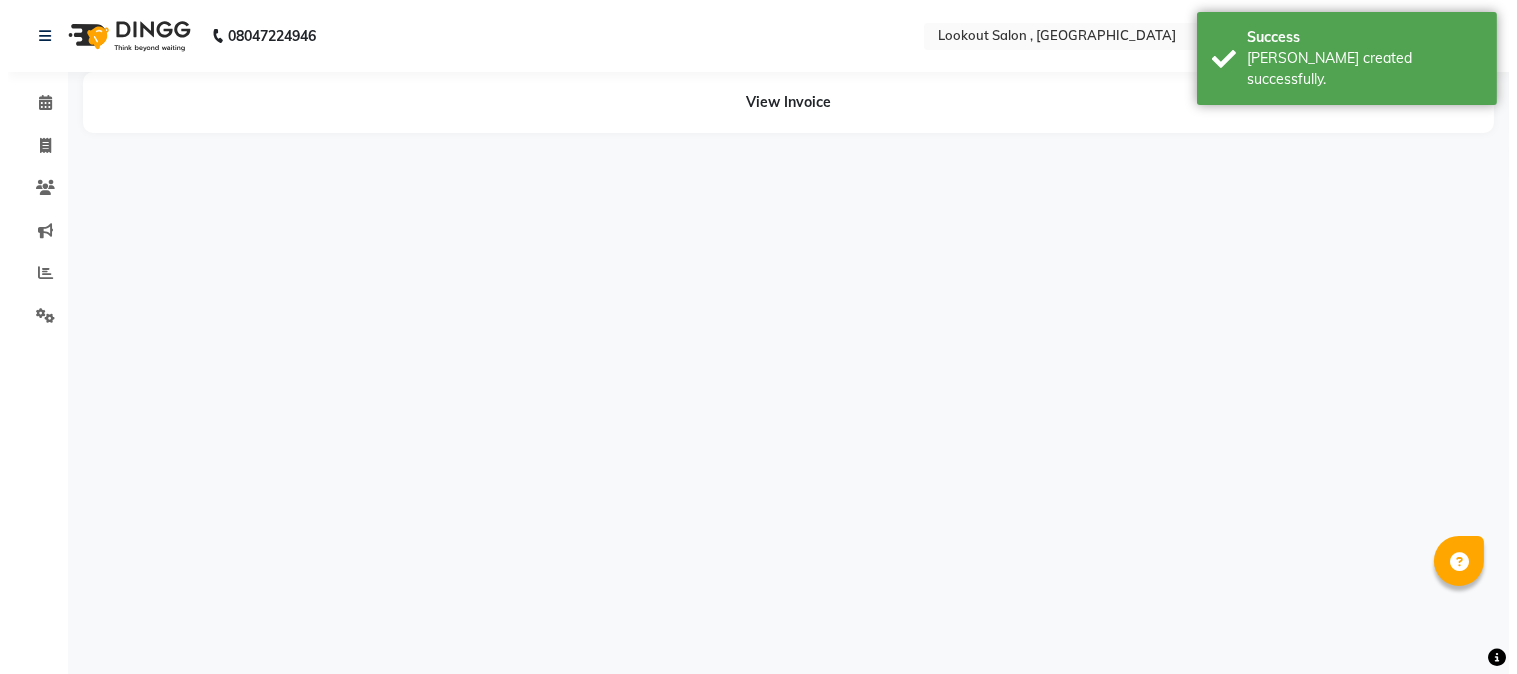 scroll, scrollTop: 0, scrollLeft: 0, axis: both 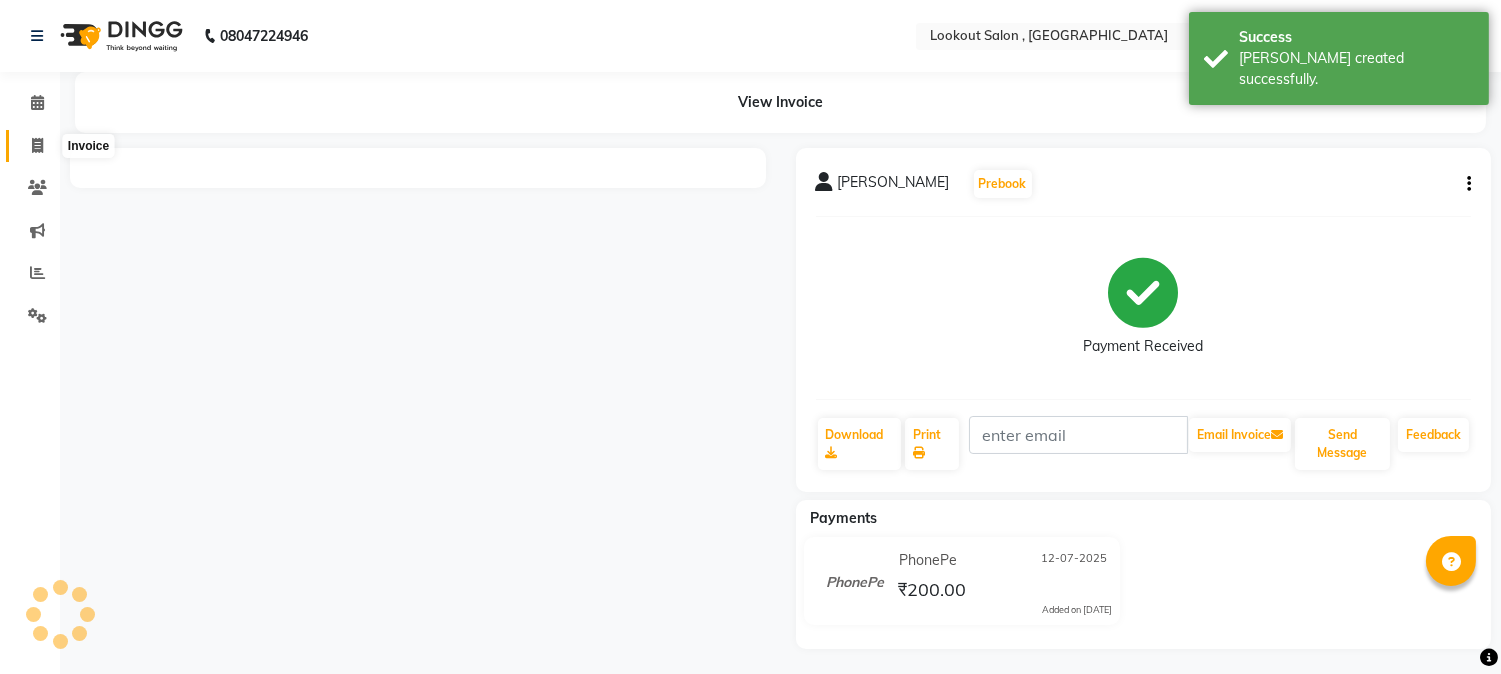 click 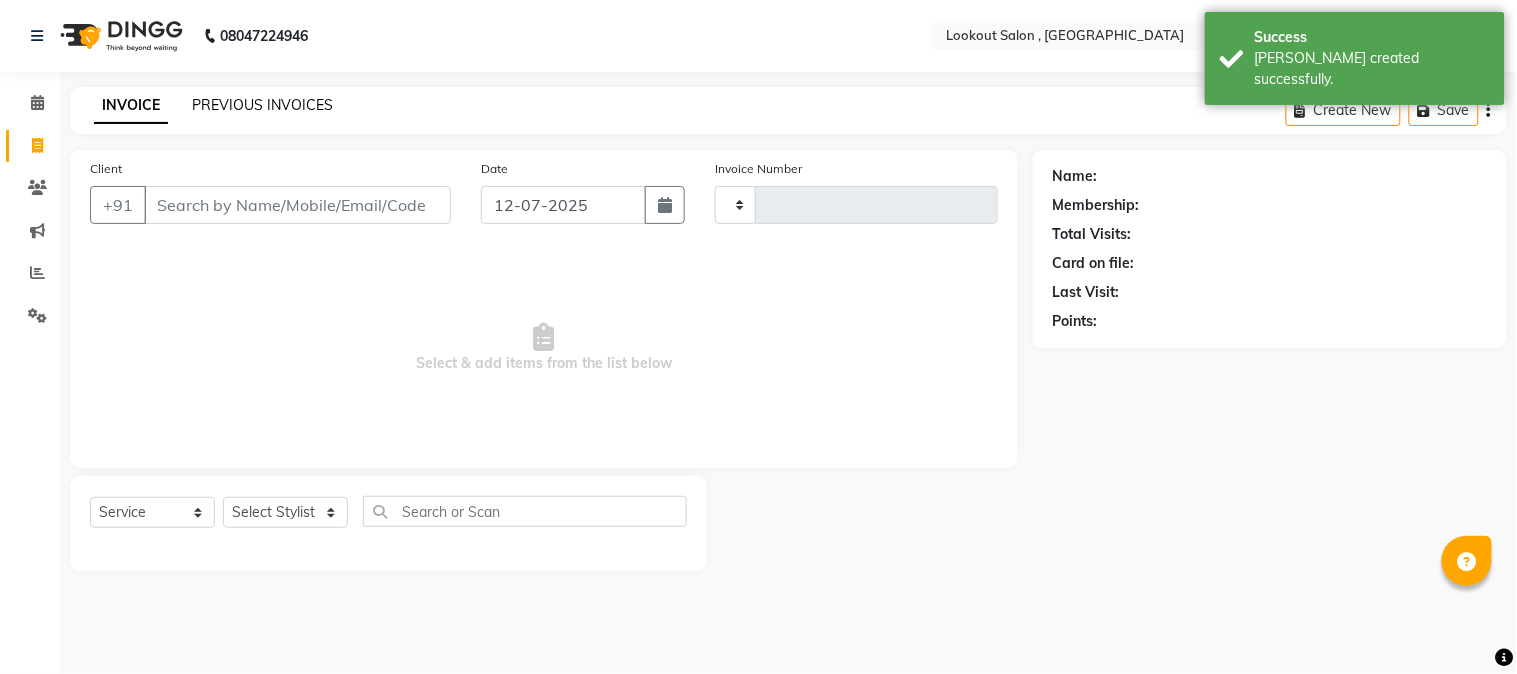 type on "4058" 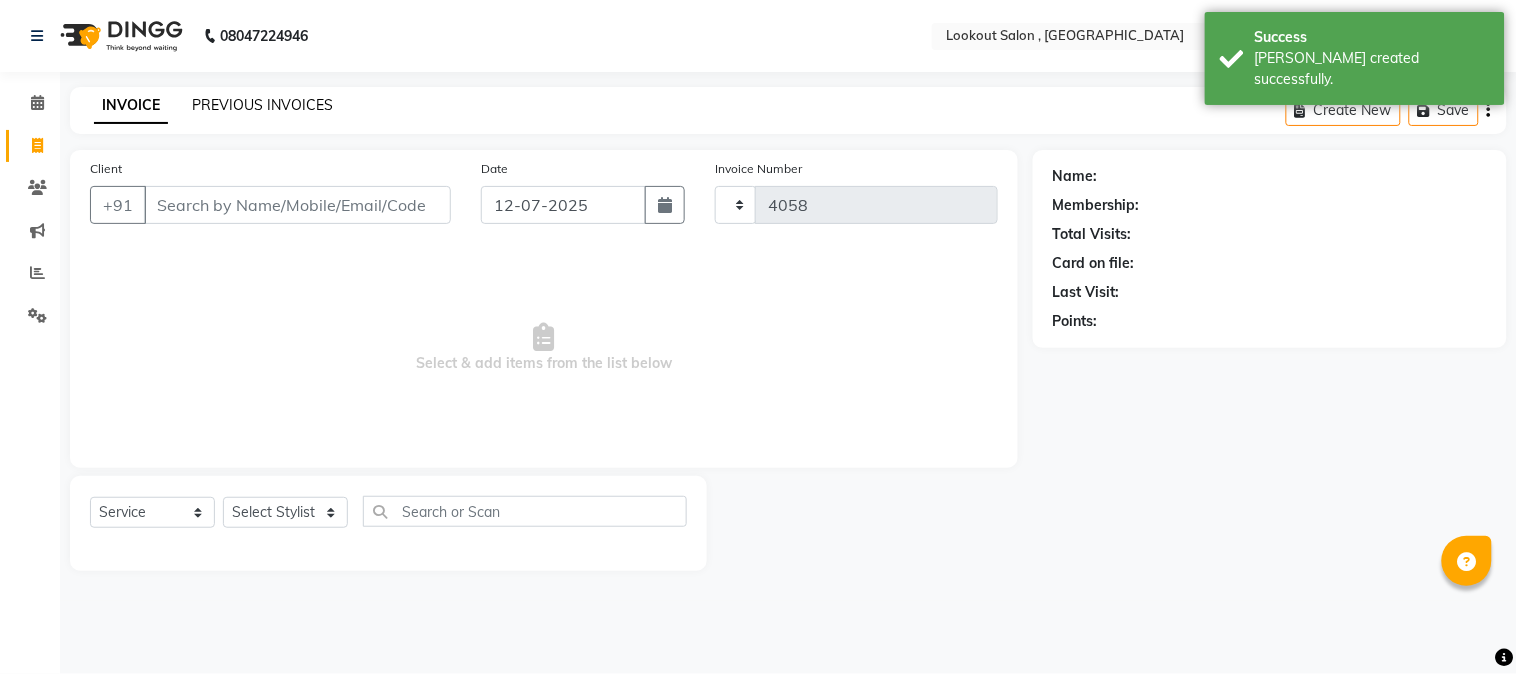 select on "151" 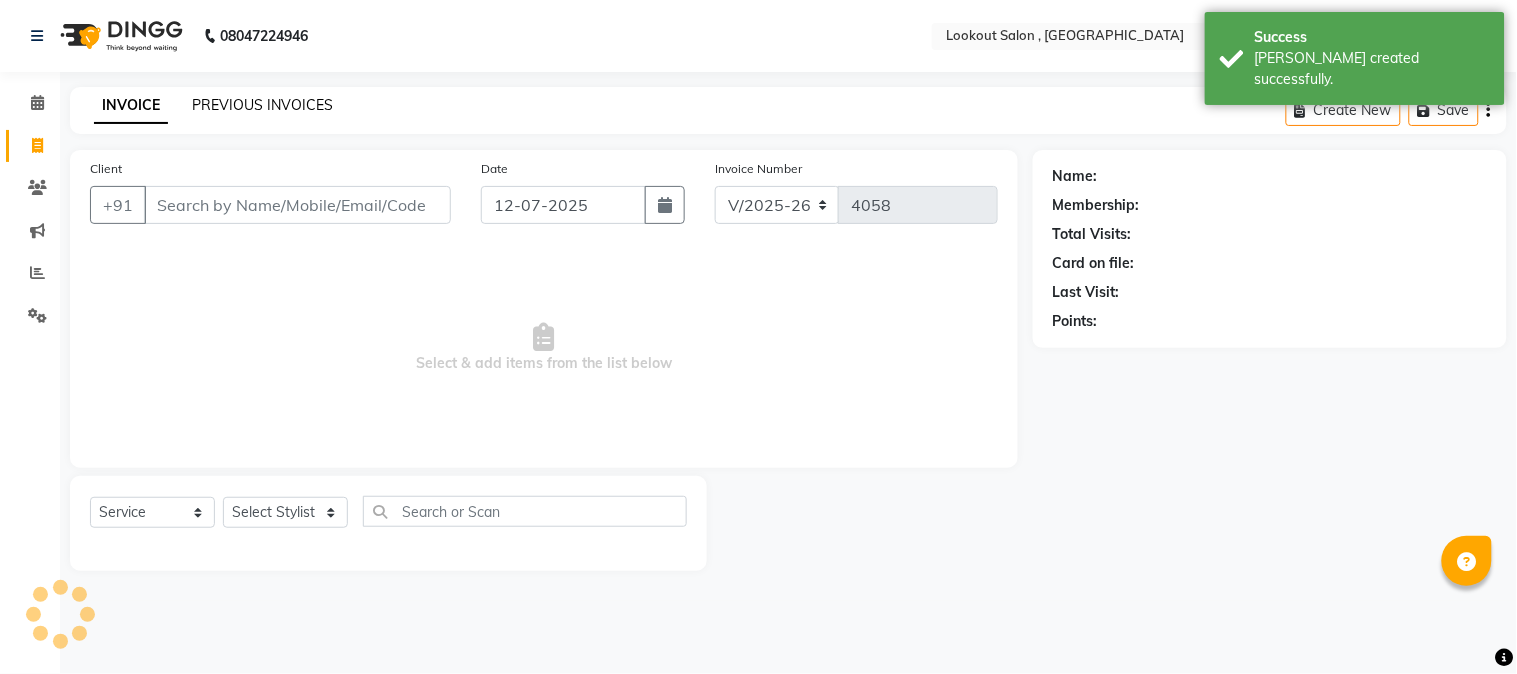 click on "PREVIOUS INVOICES" 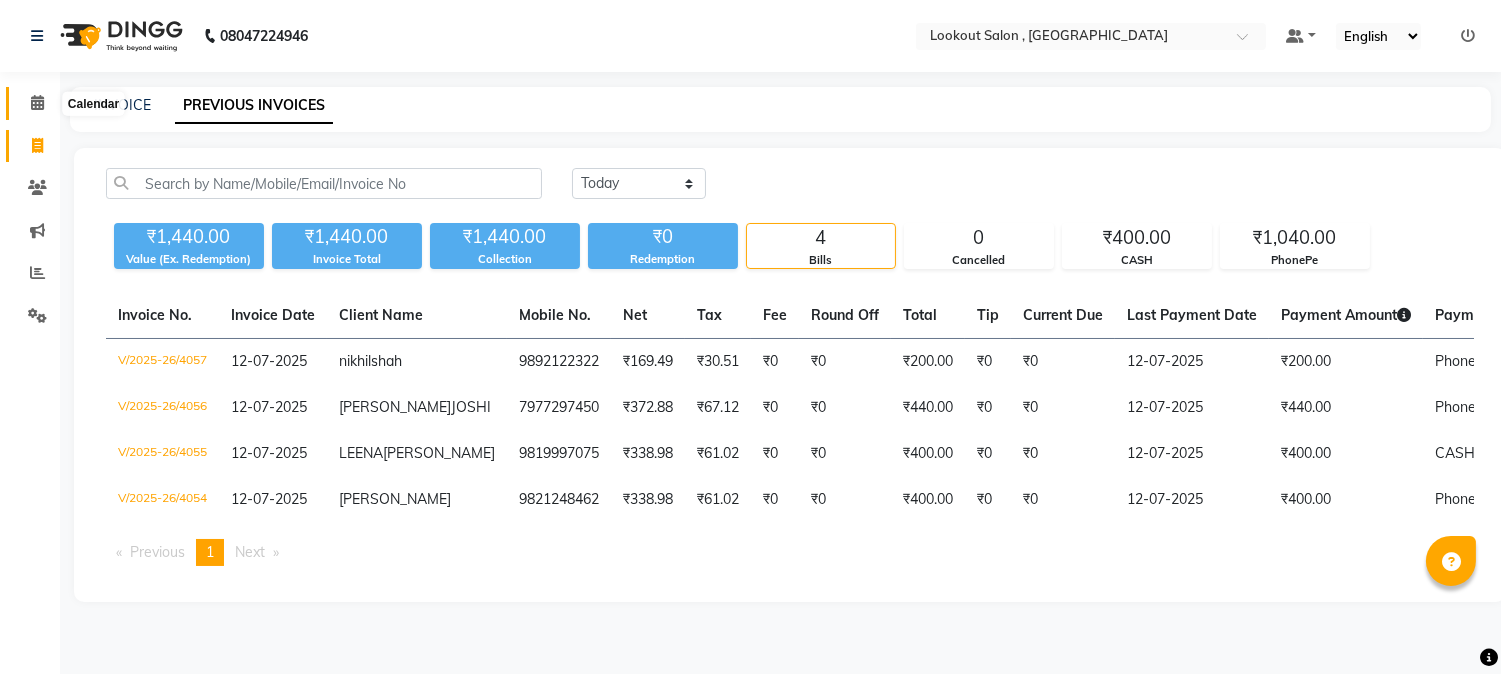 click 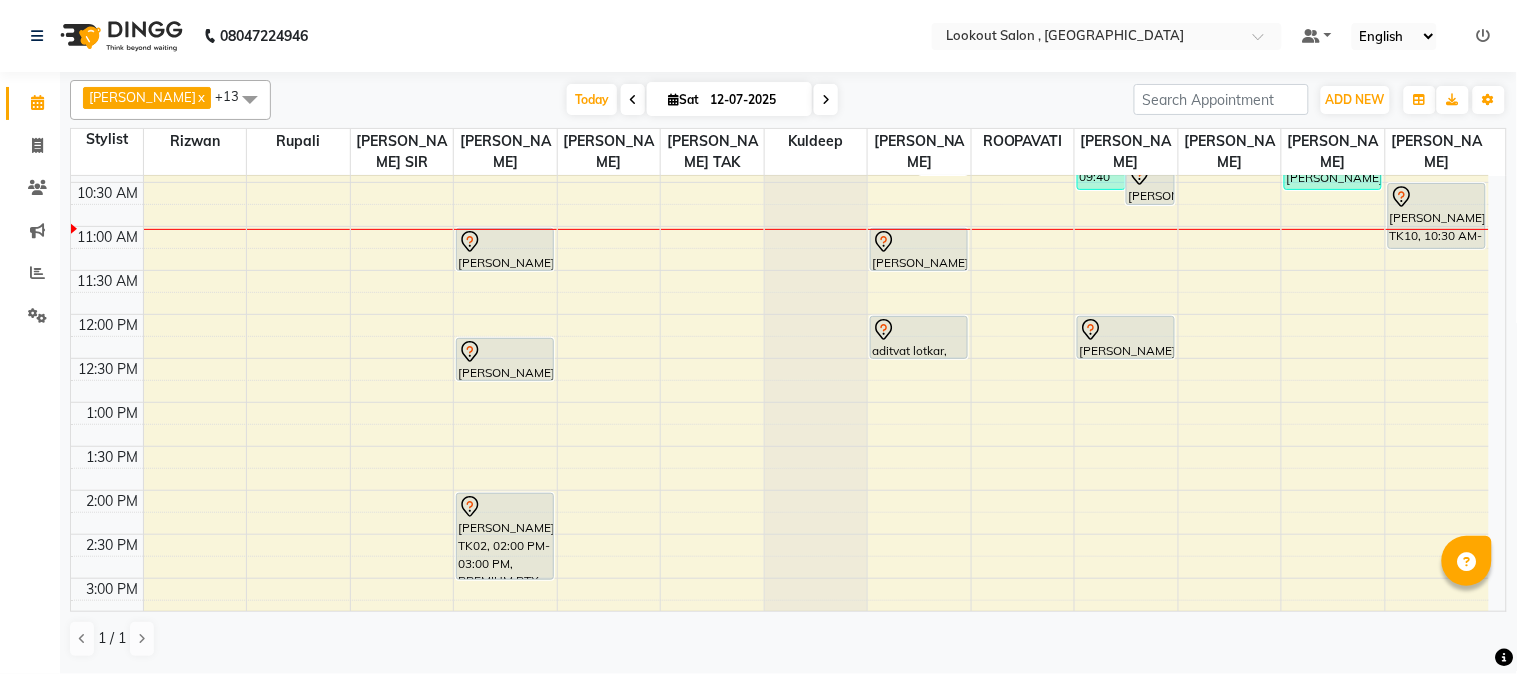 scroll, scrollTop: 333, scrollLeft: 0, axis: vertical 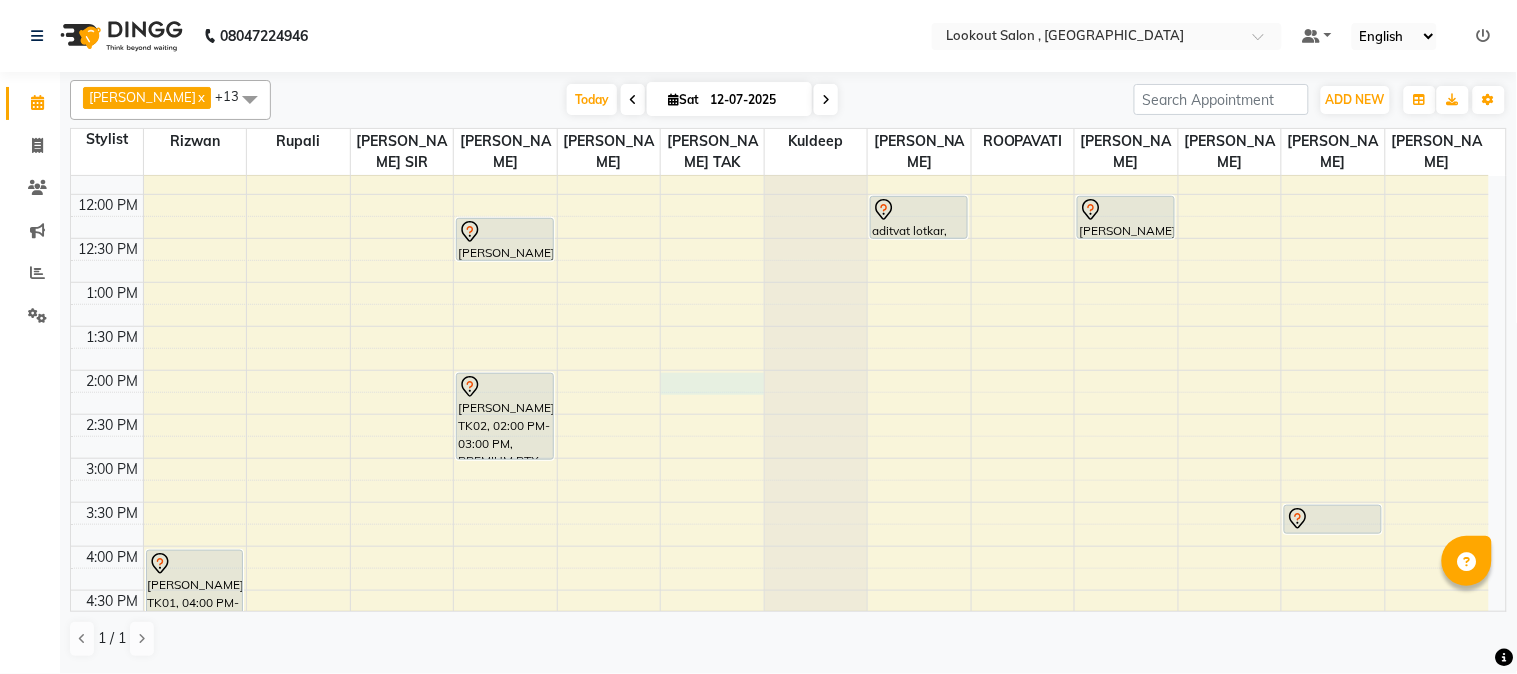 click on "8:00 AM 8:30 AM 9:00 AM 9:30 AM 10:00 AM 10:30 AM 11:00 AM 11:30 AM 12:00 PM 12:30 PM 1:00 PM 1:30 PM 2:00 PM 2:30 PM 3:00 PM 3:30 PM 4:00 PM 4:30 PM 5:00 PM 5:30 PM 6:00 PM 6:30 PM 7:00 PM 7:30 PM 8:00 PM 8:30 PM 9:00 PM 9:30 PM 10:00 PM 10:30 PM 11:00 PM 11:30 PM             Deepali, TK01, 04:00 PM-05:30 PM, HIGHLIGHTS-BELOW SHOULDER             Sohil Shah15, TK04, 11:00 AM-11:30 AM, HAIRCUT WITH STYLIST (M)             Virendra Kamdar, TK13, 12:15 PM-12:45 PM, HAIRCUT WITH SENIOR STYLIST(M)             shravani joshi, TK02, 02:00 PM-03:00 PM, PREMIUM BTX BELOW SHOULDER              girish soneja, TK03, 07:00 PM-07:30 PM, HAIRCUT WITH STYLIST (M)             girish soneja, TK03, 07:30 PM-07:55 PM, BEARD CRAFTING     harshil, TK12, 09:35 AM-10:05 AM, HAIRCUT WITH SENIOR STYLIST(M)     nikhil shah, TK05, 10:00 AM-10:25 AM, BEARD CRAFTING             devanjan roy, TK07, 11:00 AM-11:30 AM, HAIRCUT WITH SENIOR STYLIST(M)             aditvat lotkar, TK06, 12:00 PM-12:30 PM, HAIRCUT WITH SENIOR STYLIST(M)" at bounding box center [780, 546] 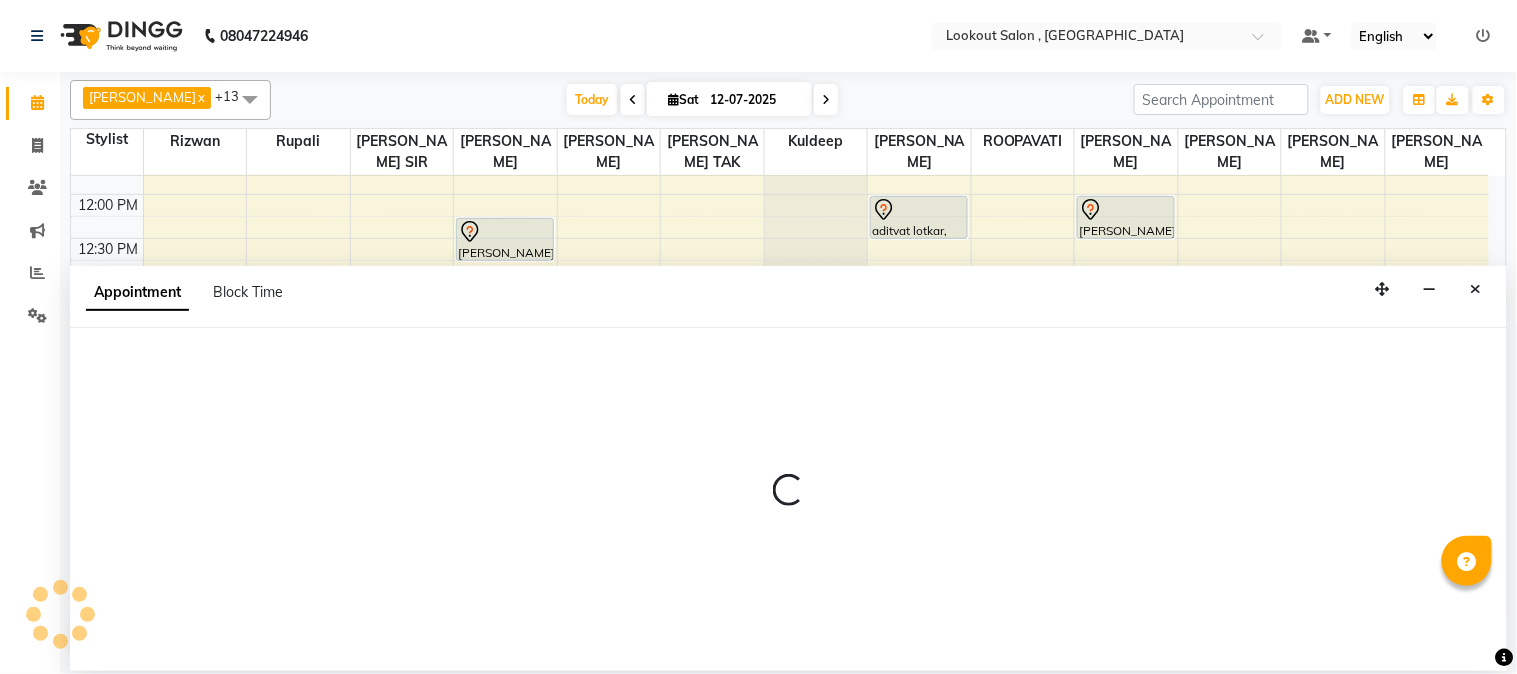 select on "11497" 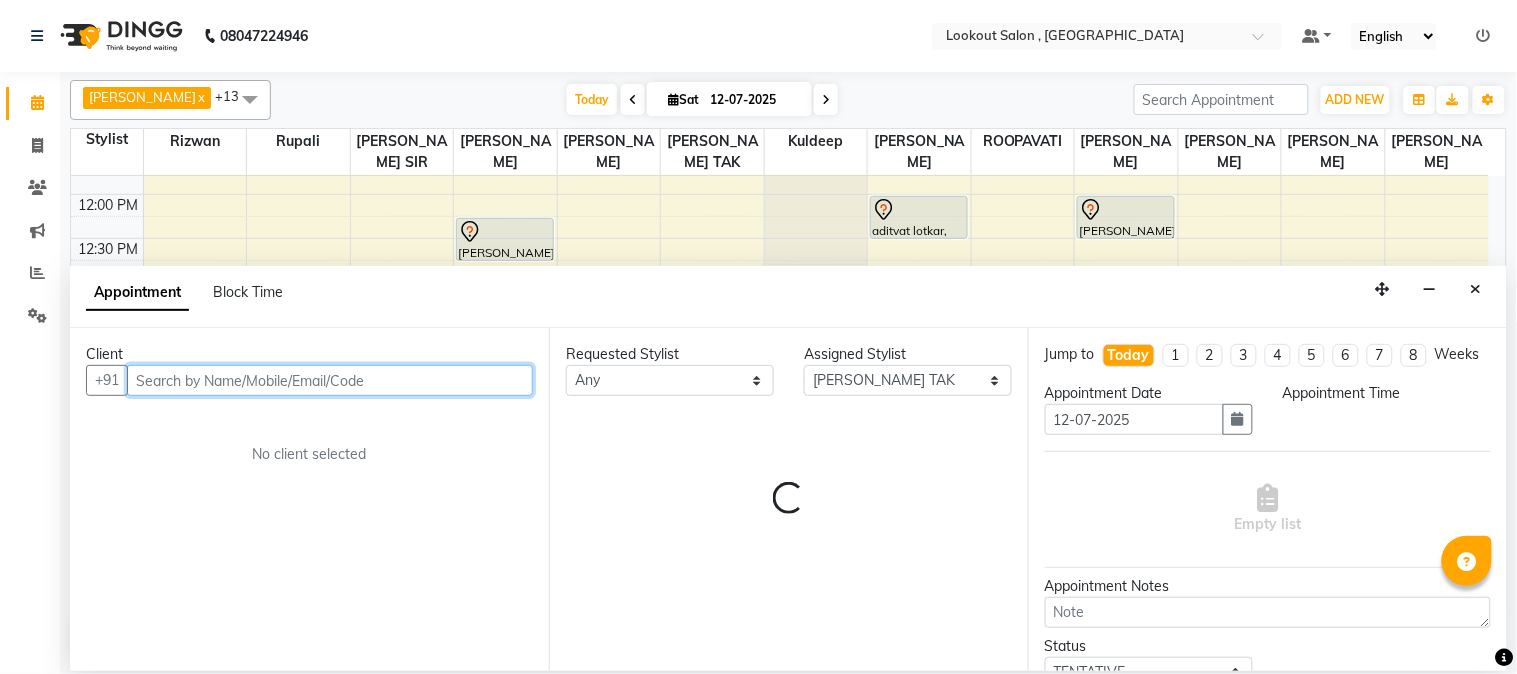 select on "840" 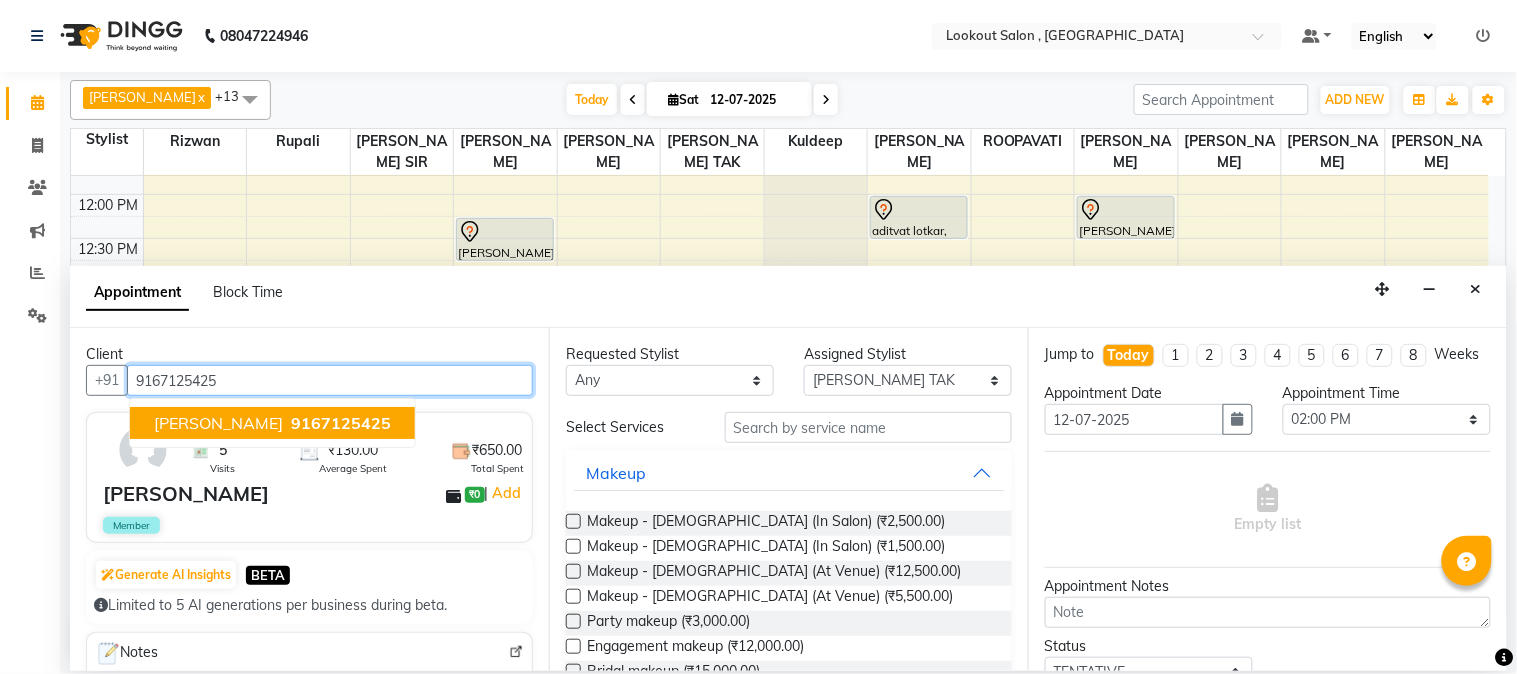 click on "9167125425" at bounding box center (341, 423) 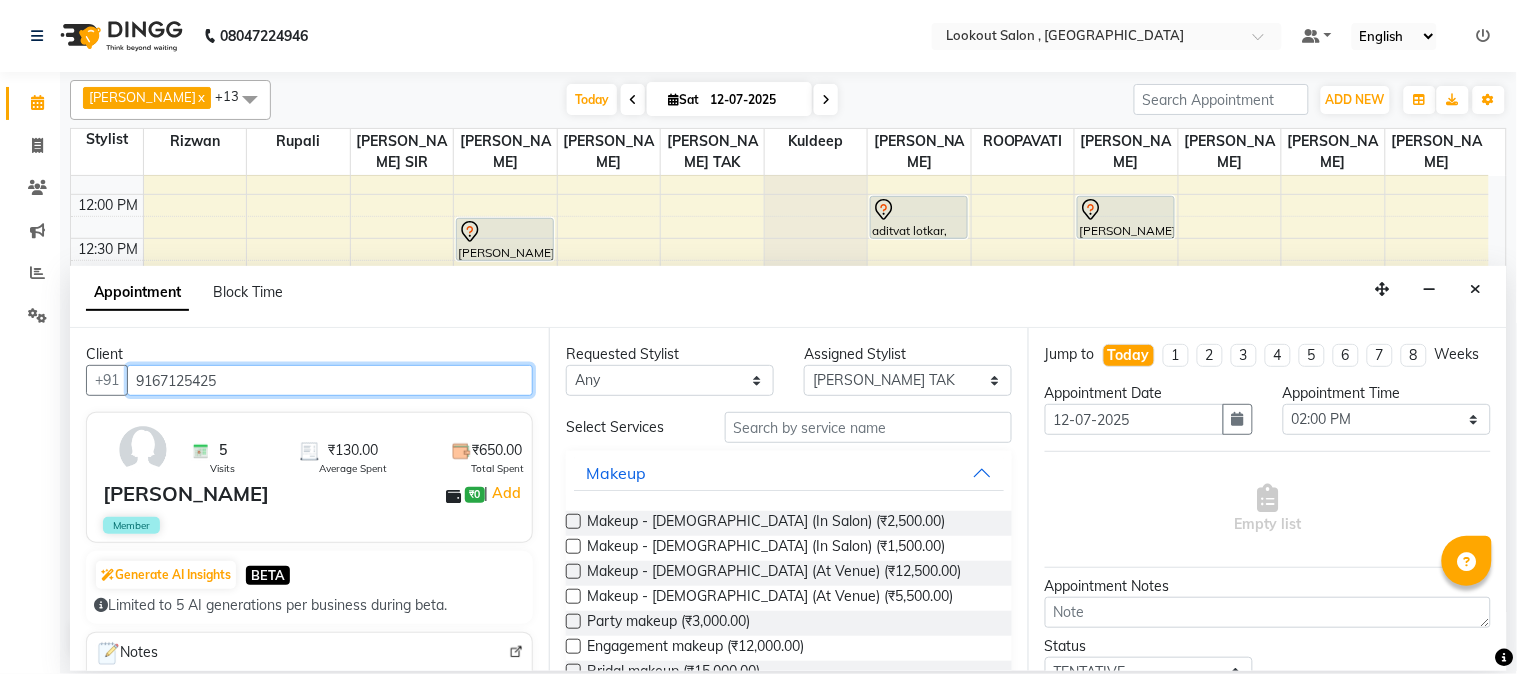 type on "9167125425" 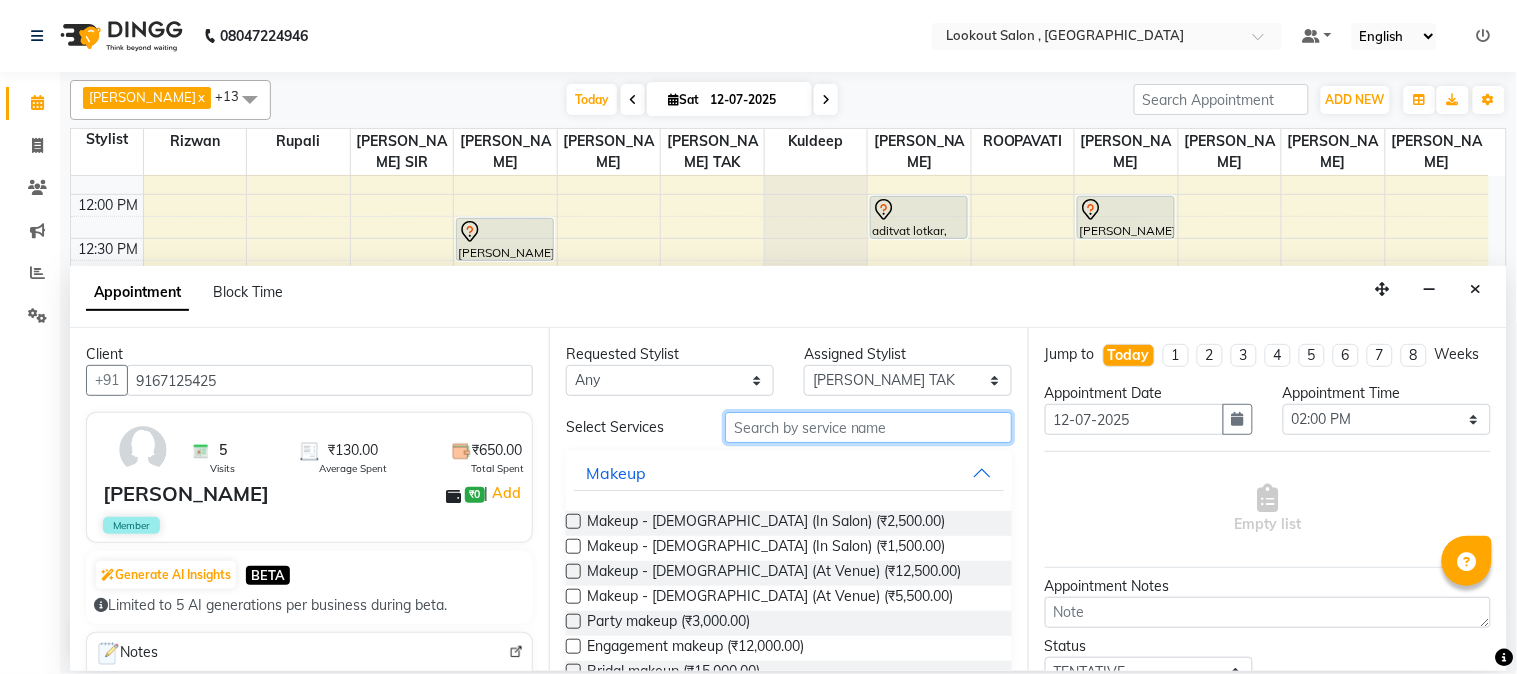 click at bounding box center [868, 427] 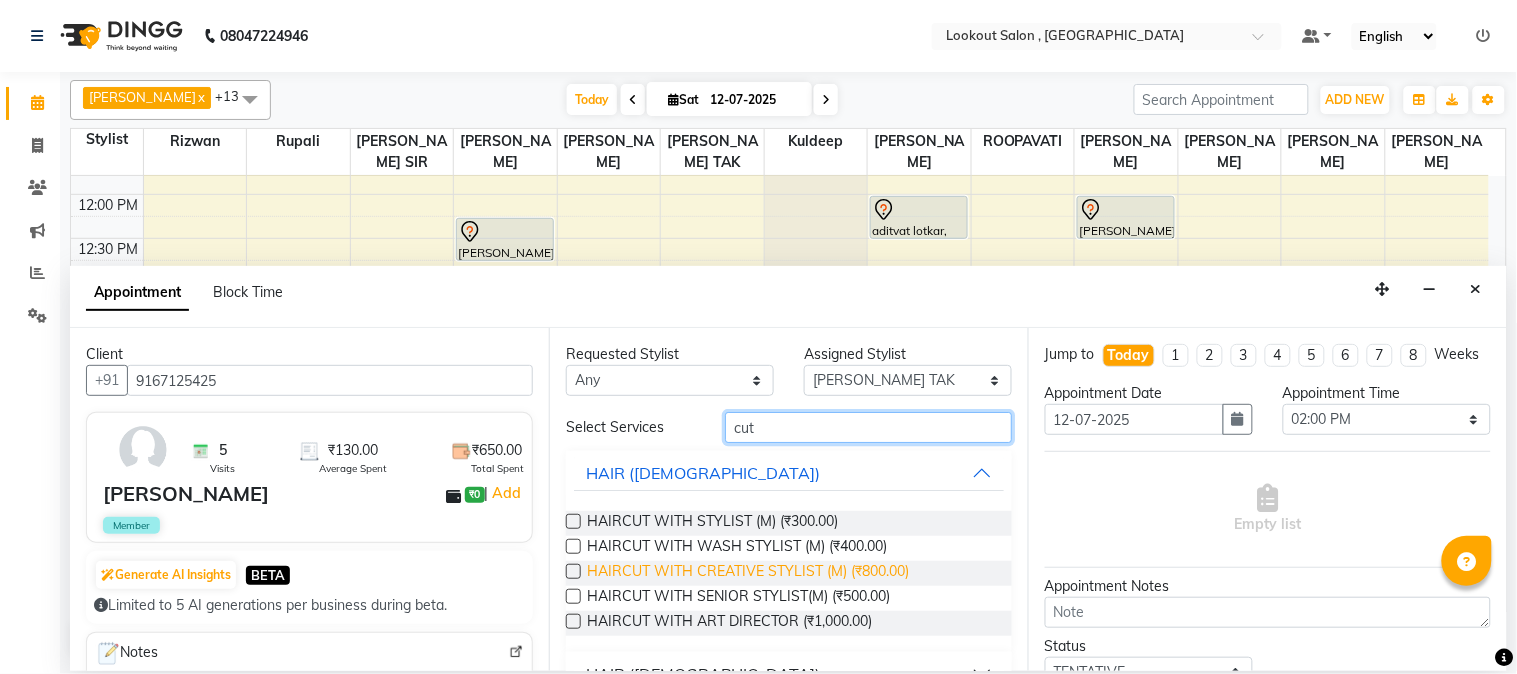 scroll, scrollTop: 111, scrollLeft: 0, axis: vertical 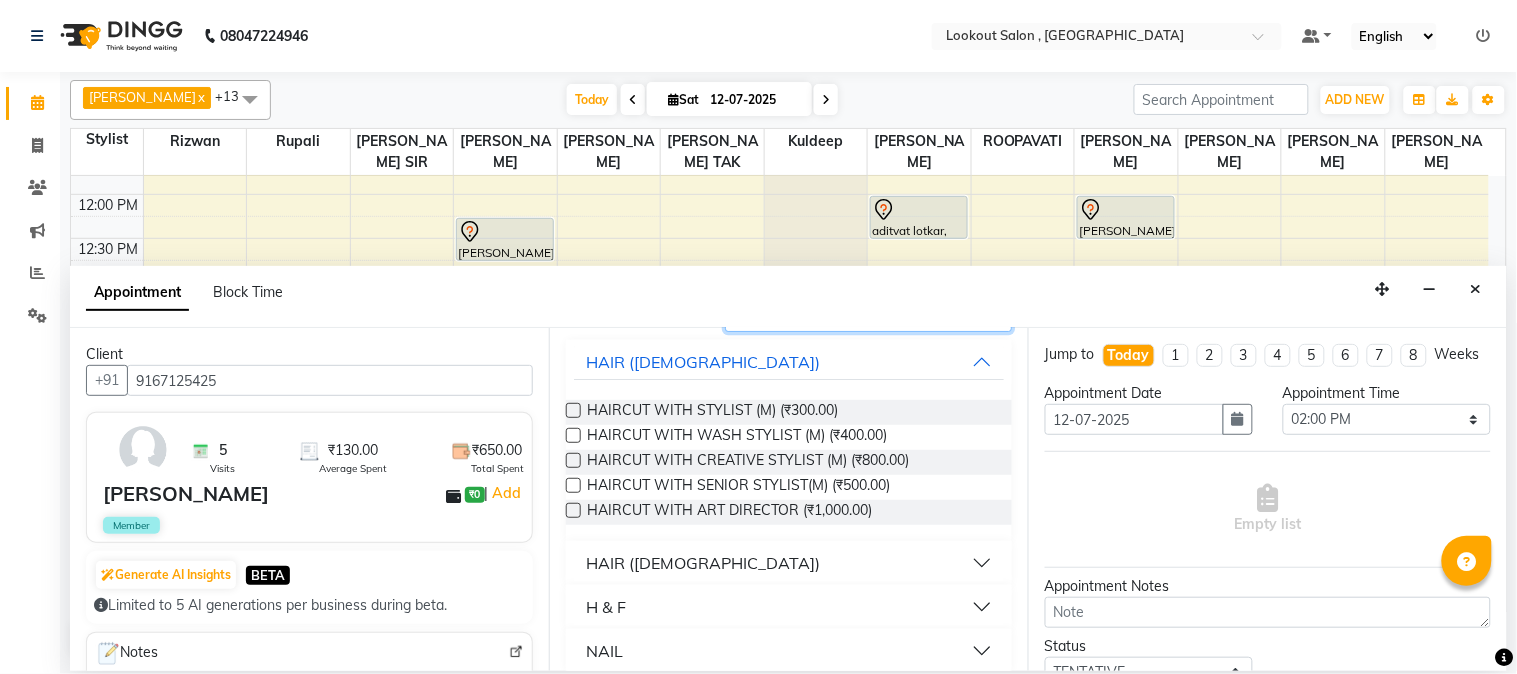 type on "cut" 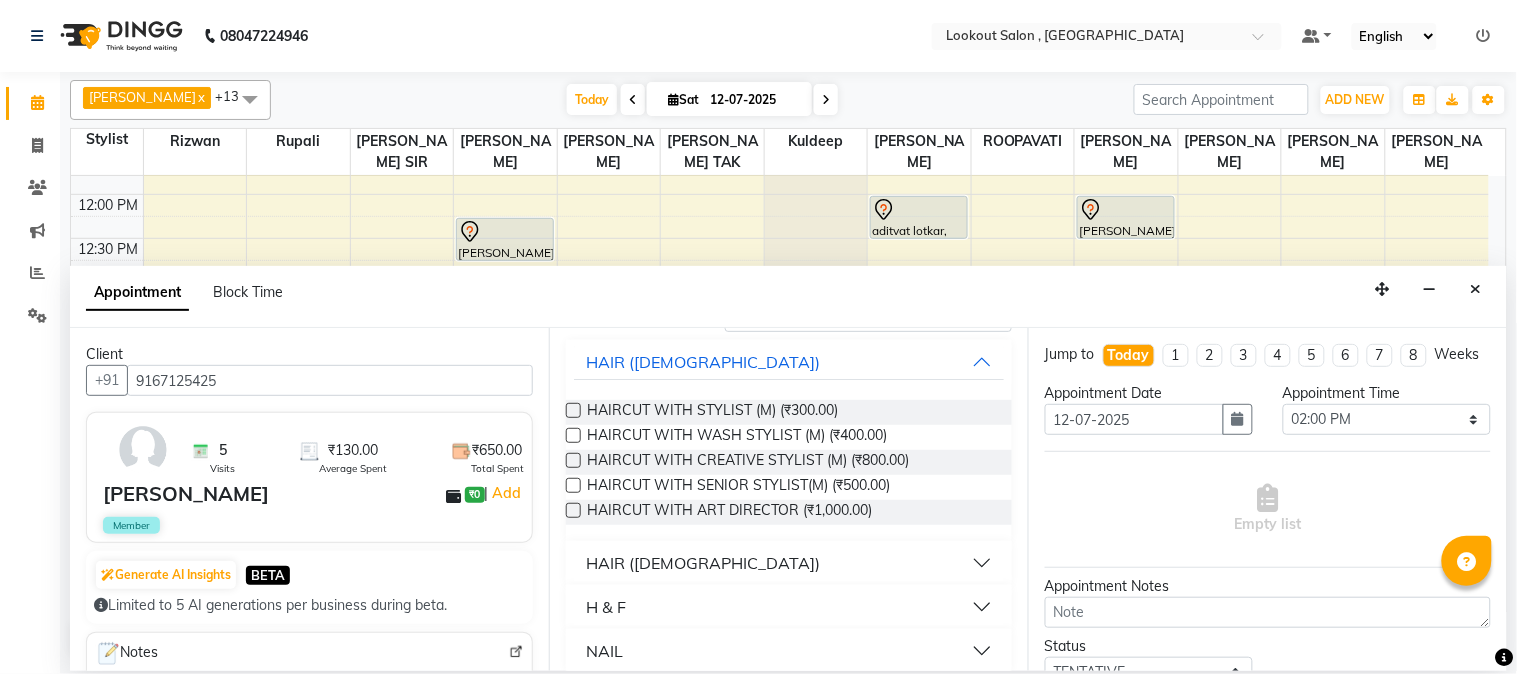 click on "HAIR (FEMALE)" at bounding box center [703, 563] 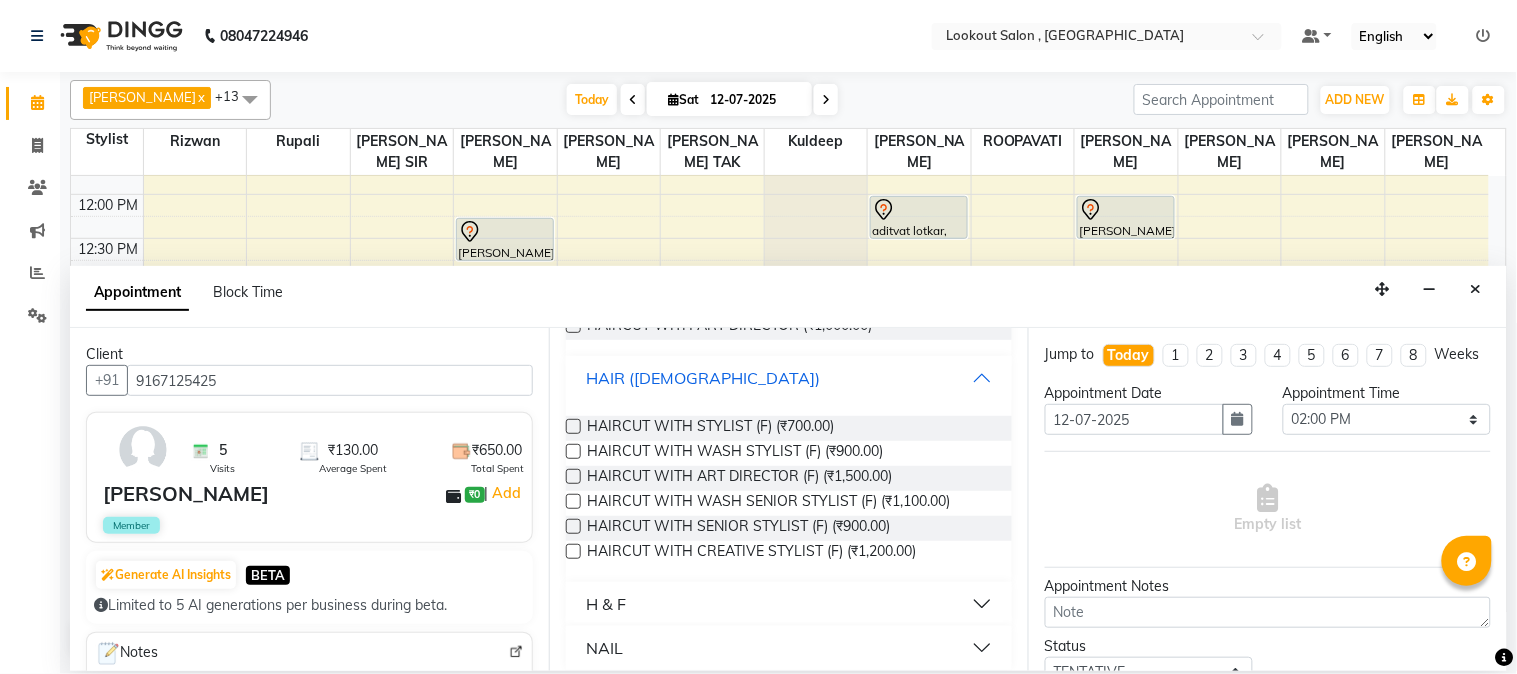 scroll, scrollTop: 311, scrollLeft: 0, axis: vertical 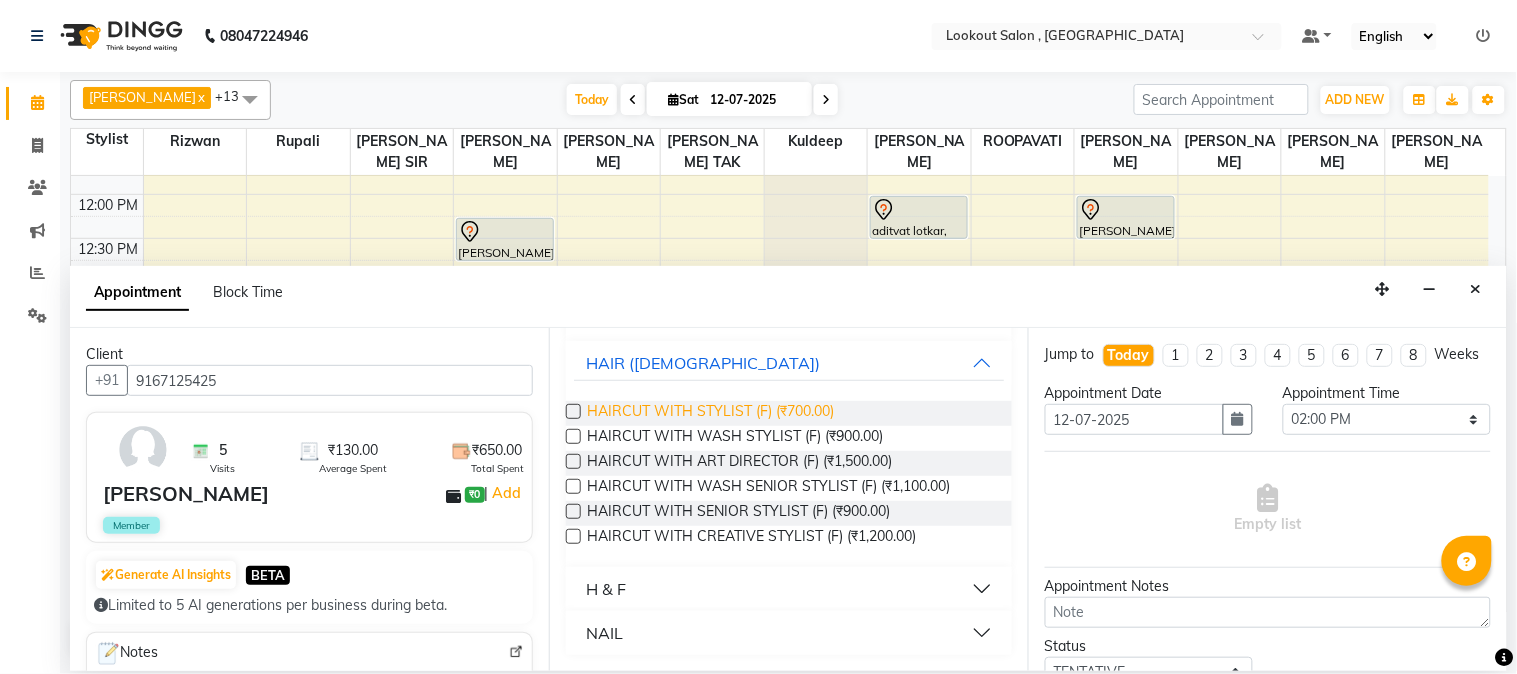 click on "HAIRCUT WITH STYLIST (F) (₹700.00)" at bounding box center [710, 413] 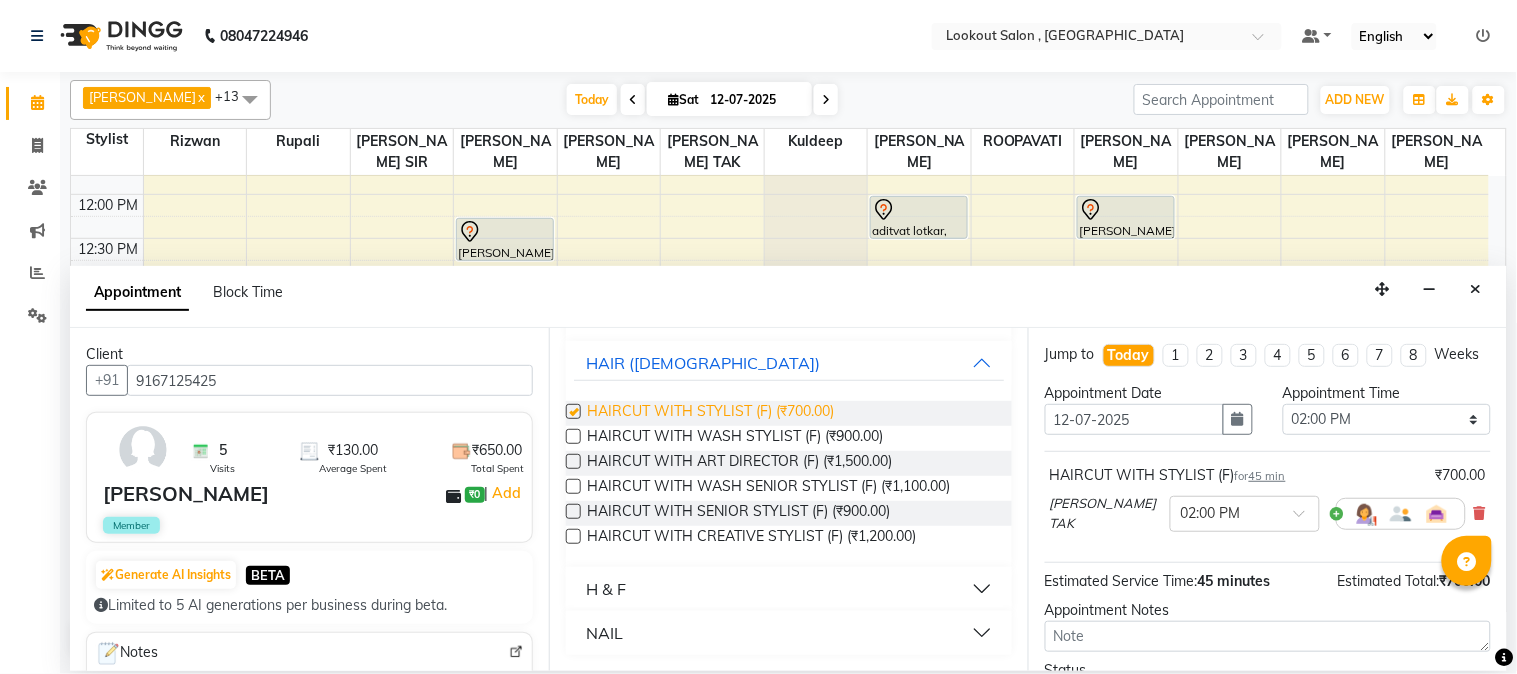 checkbox on "false" 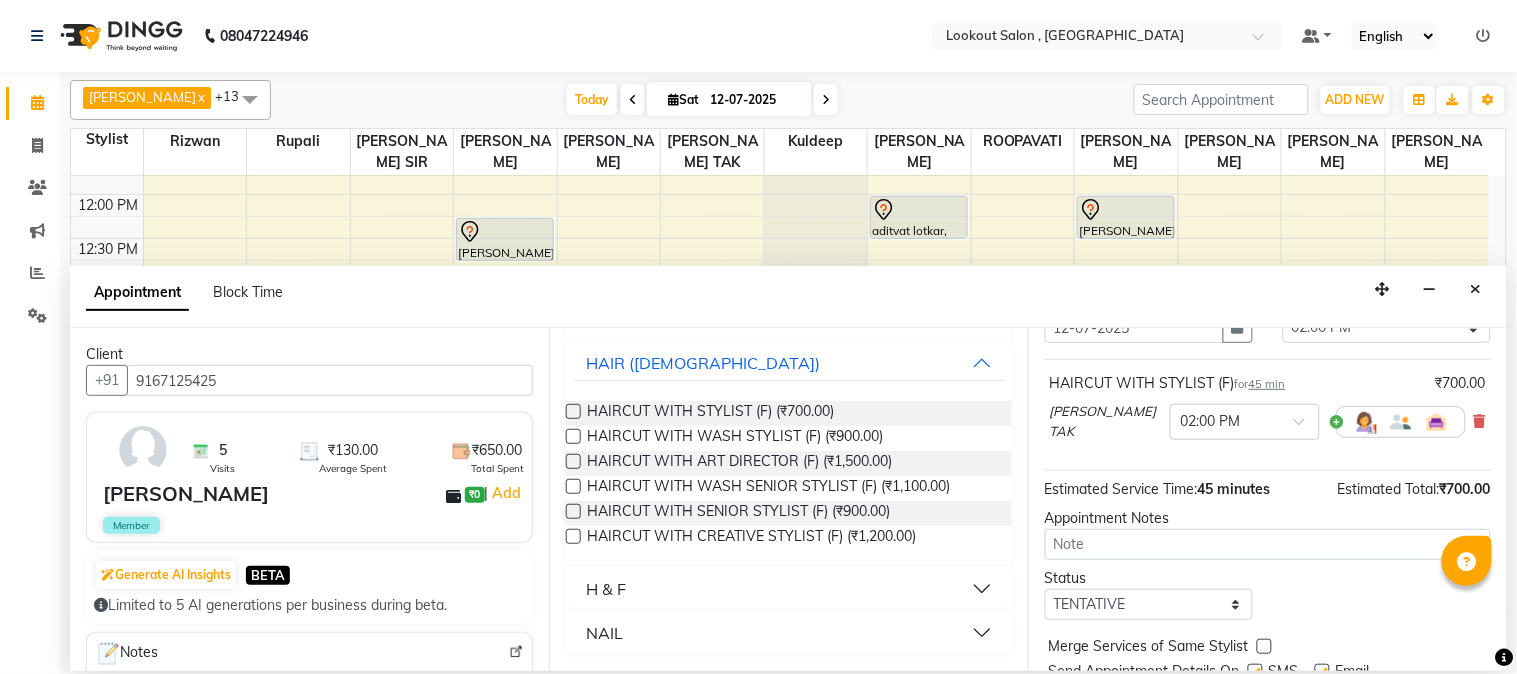 scroll, scrollTop: 183, scrollLeft: 0, axis: vertical 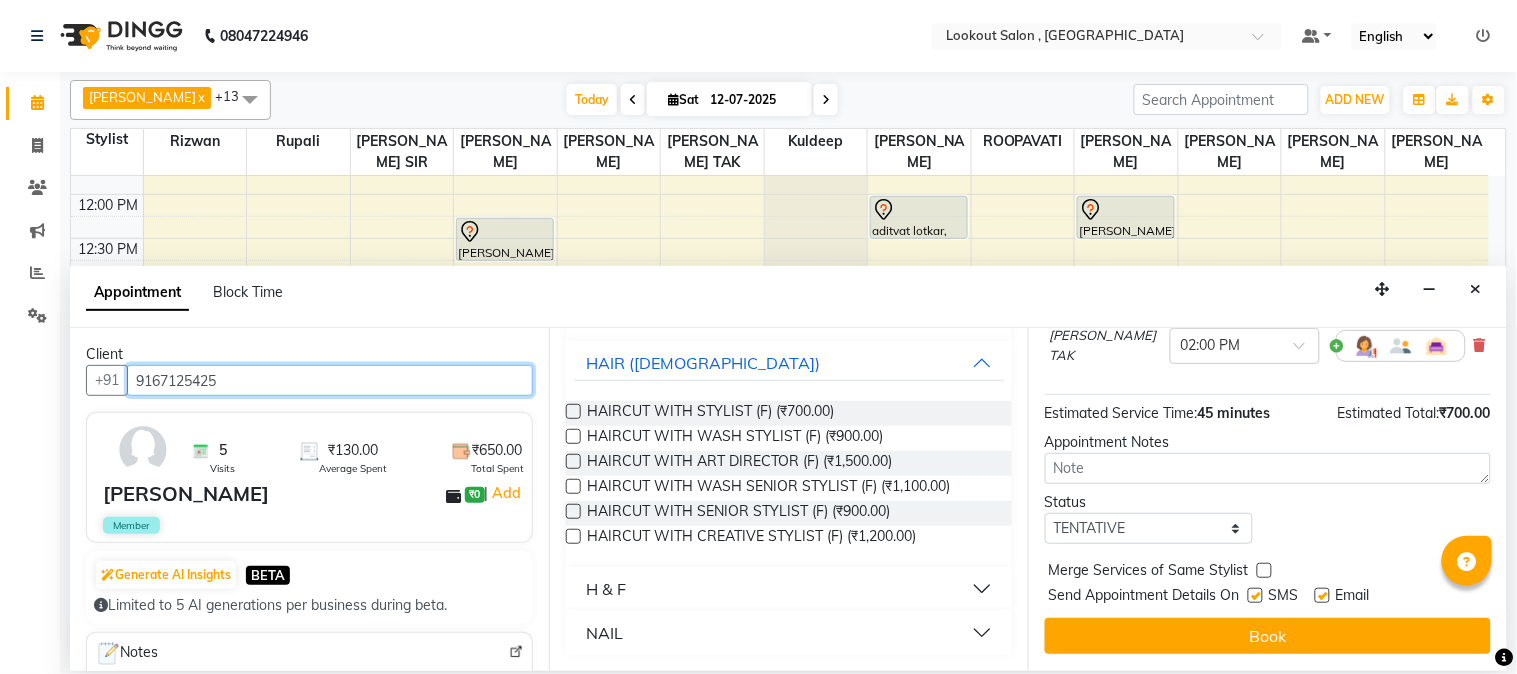 drag, startPoint x: 235, startPoint y: 373, endPoint x: 140, endPoint y: 386, distance: 95.885345 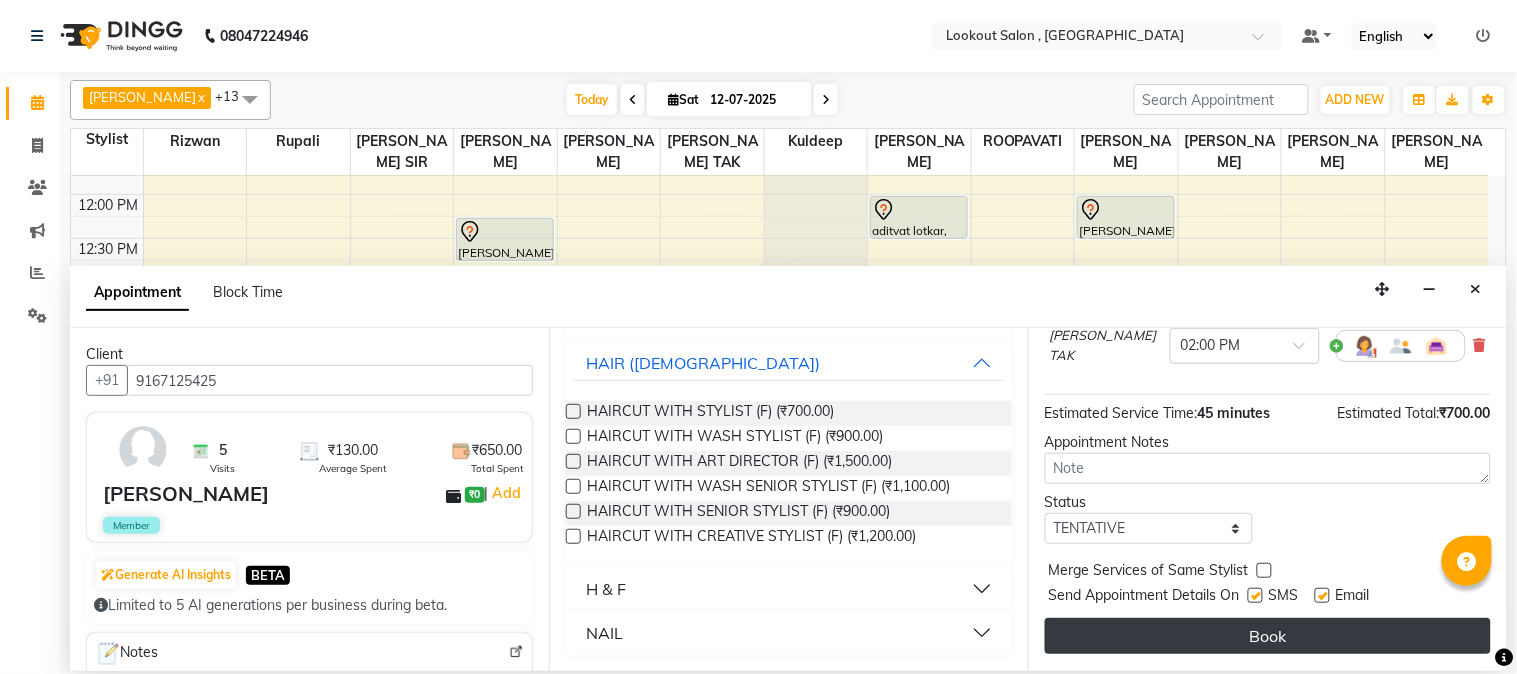 click on "Book" at bounding box center [1268, 636] 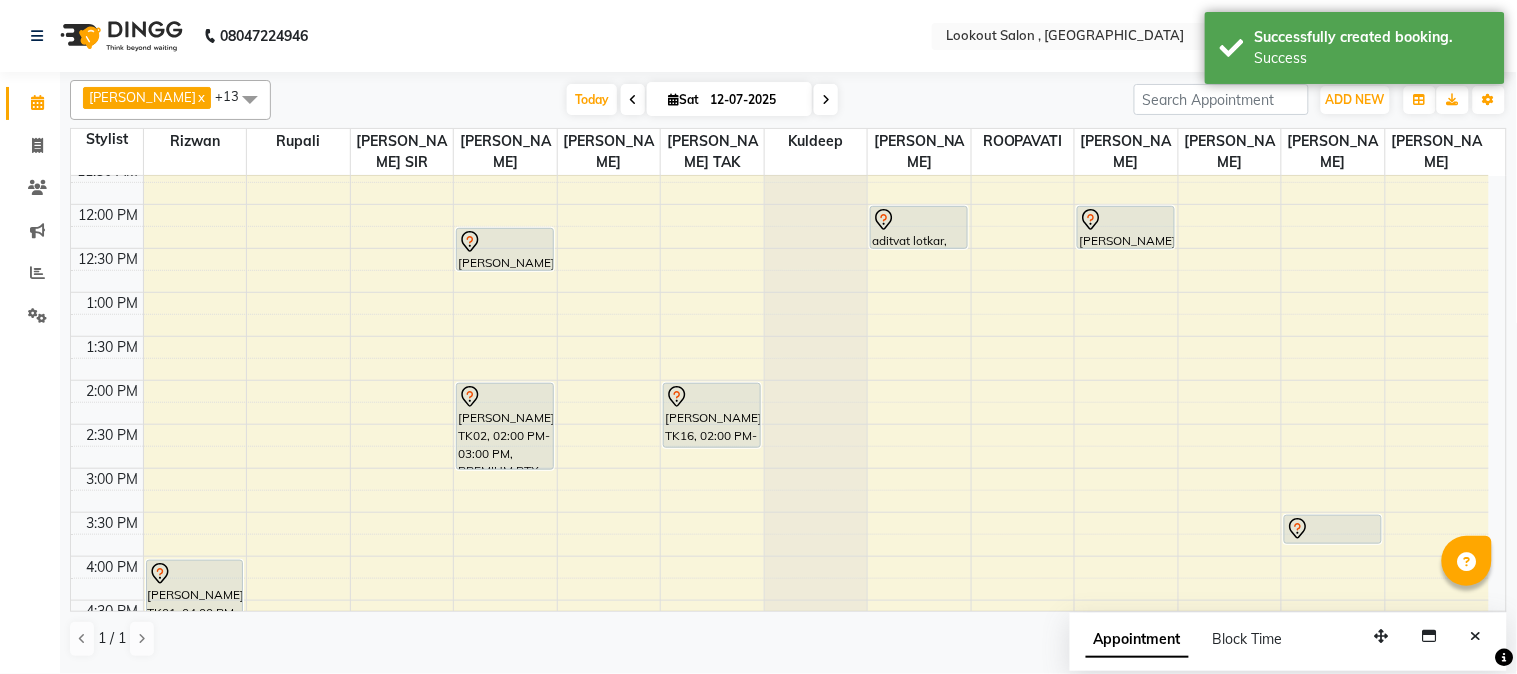 scroll, scrollTop: 333, scrollLeft: 0, axis: vertical 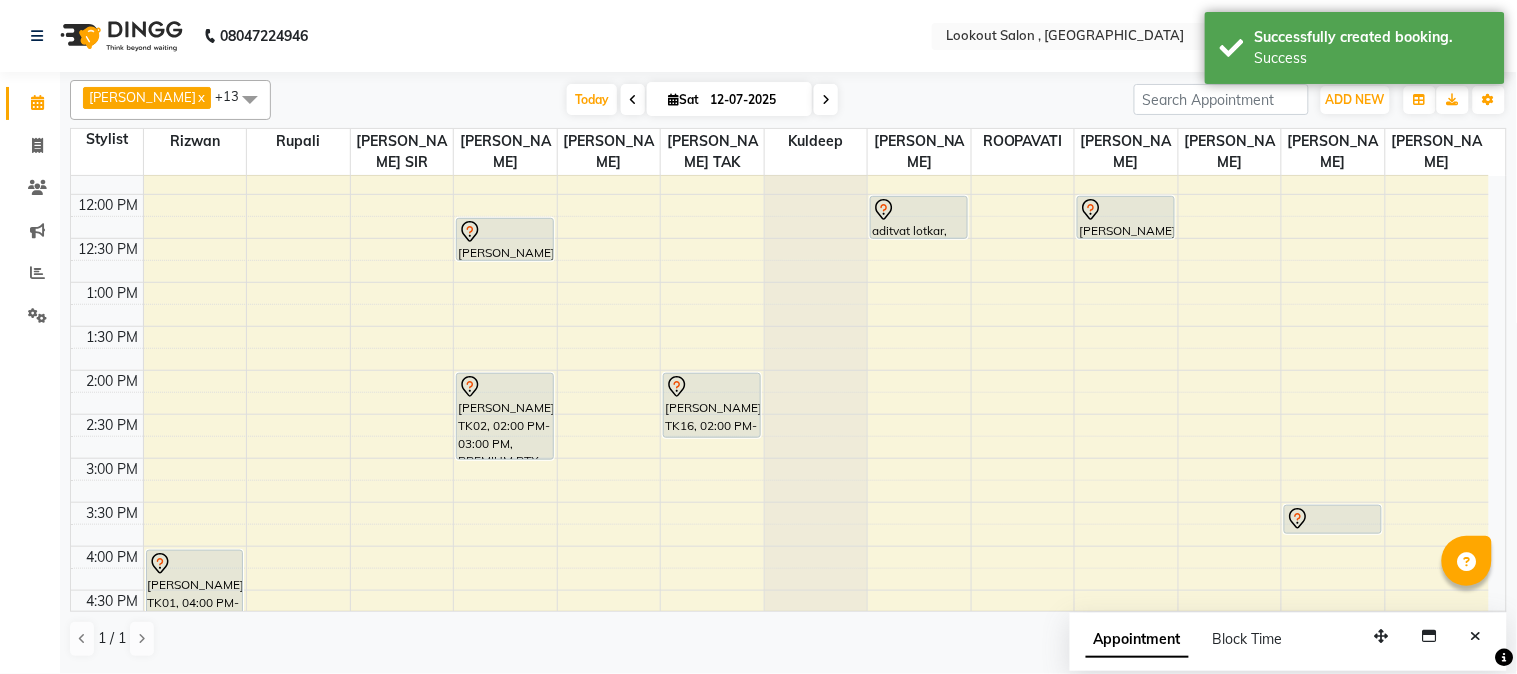 click on "8:00 AM 8:30 AM 9:00 AM 9:30 AM 10:00 AM 10:30 AM 11:00 AM 11:30 AM 12:00 PM 12:30 PM 1:00 PM 1:30 PM 2:00 PM 2:30 PM 3:00 PM 3:30 PM 4:00 PM 4:30 PM 5:00 PM 5:30 PM 6:00 PM 6:30 PM 7:00 PM 7:30 PM 8:00 PM 8:30 PM 9:00 PM 9:30 PM 10:00 PM 10:30 PM 11:00 PM 11:30 PM             Deepali, TK01, 04:00 PM-05:30 PM, HIGHLIGHTS-BELOW SHOULDER             Sohil Shah15, TK04, 11:00 AM-11:30 AM, HAIRCUT WITH STYLIST (M)             Virendra Kamdar, TK13, 12:15 PM-12:45 PM, HAIRCUT WITH SENIOR STYLIST(M)             shravani joshi, TK02, 02:00 PM-03:00 PM, PREMIUM BTX BELOW SHOULDER              girish soneja, TK03, 07:00 PM-07:30 PM, HAIRCUT WITH STYLIST (M)             girish soneja, TK03, 07:30 PM-07:55 PM, BEARD CRAFTING             SAILEE SURVE, TK16, 02:00 PM-02:45 PM, HAIRCUT WITH STYLIST (F)     harshil, TK12, 09:35 AM-10:05 AM, HAIRCUT WITH SENIOR STYLIST(M)     nikhil shah, TK05, 10:00 AM-10:25 AM, BEARD CRAFTING             devanjan roy, TK07, 11:00 AM-11:30 AM, HAIRCUT WITH SENIOR STYLIST(M)" at bounding box center [780, 546] 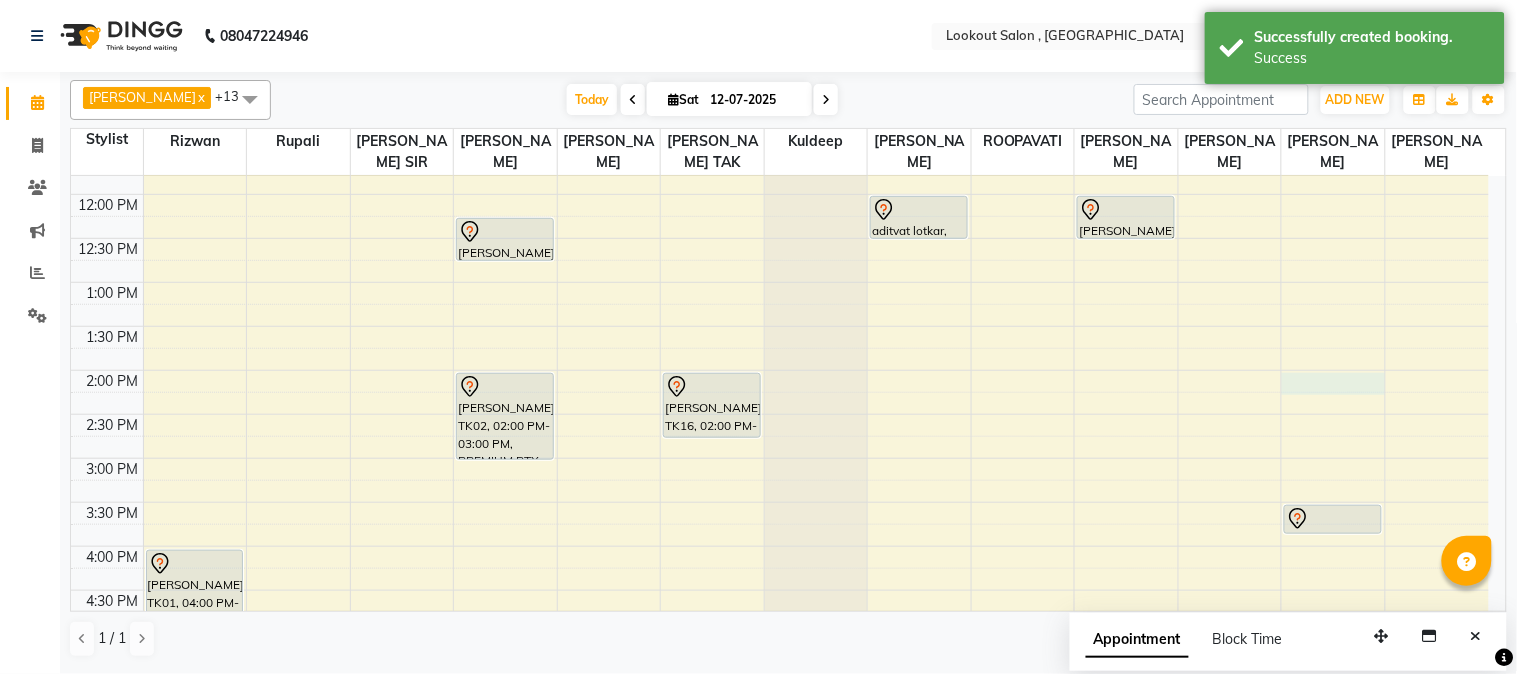 select on "48095" 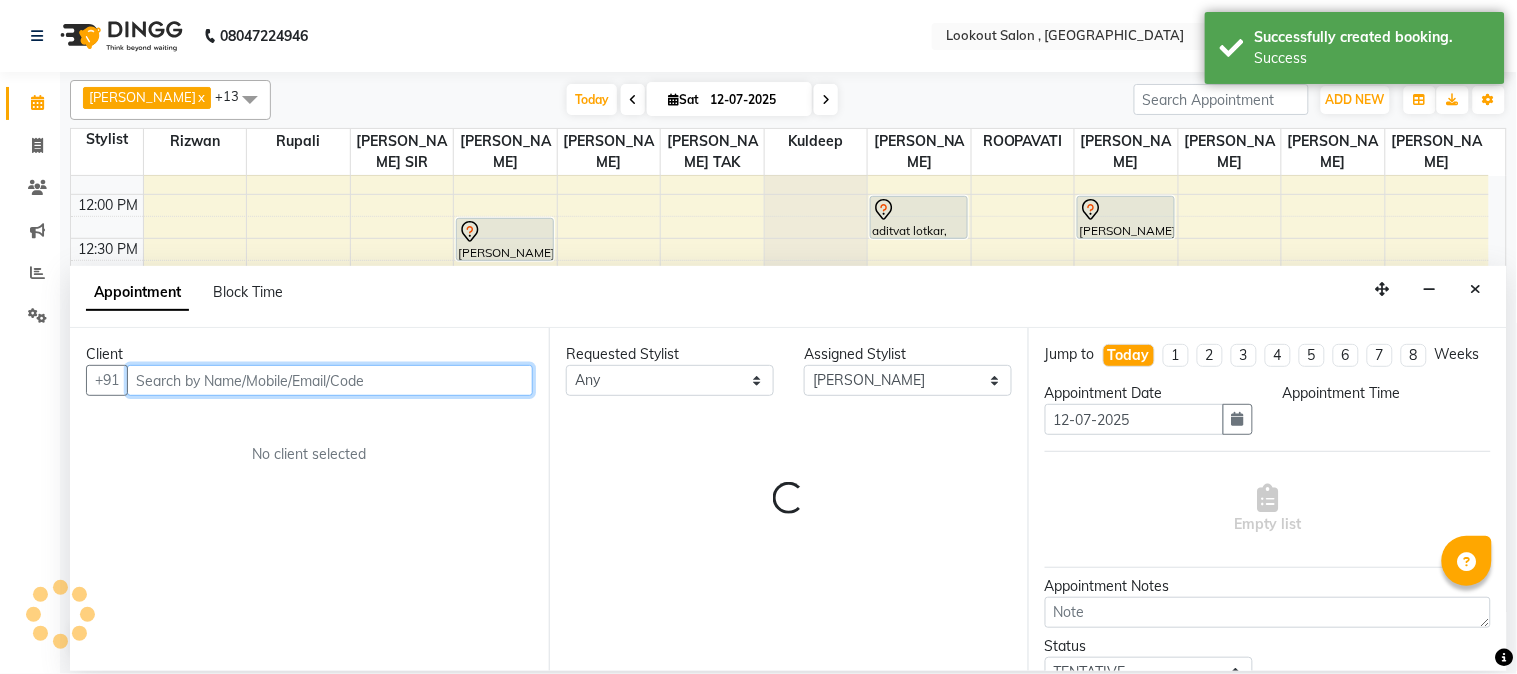 select on "840" 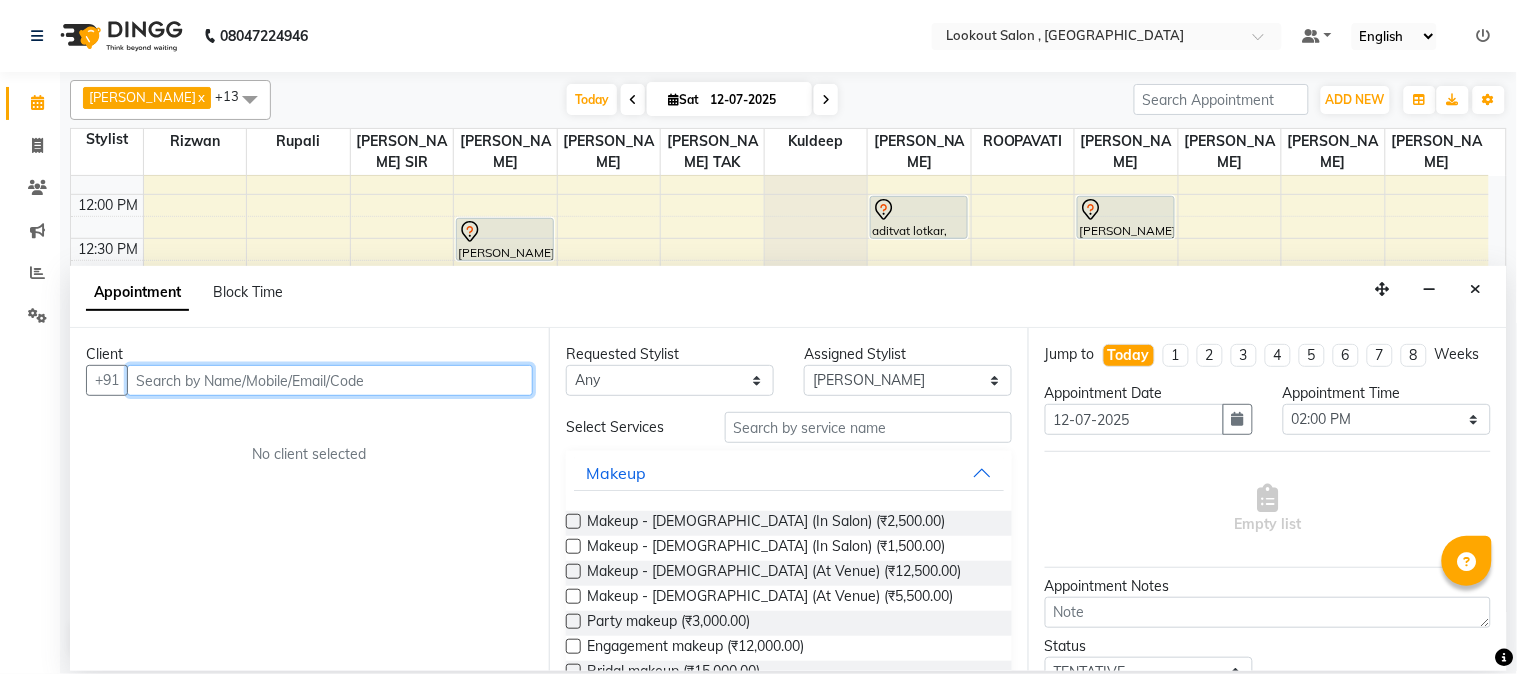 paste on "9167125425" 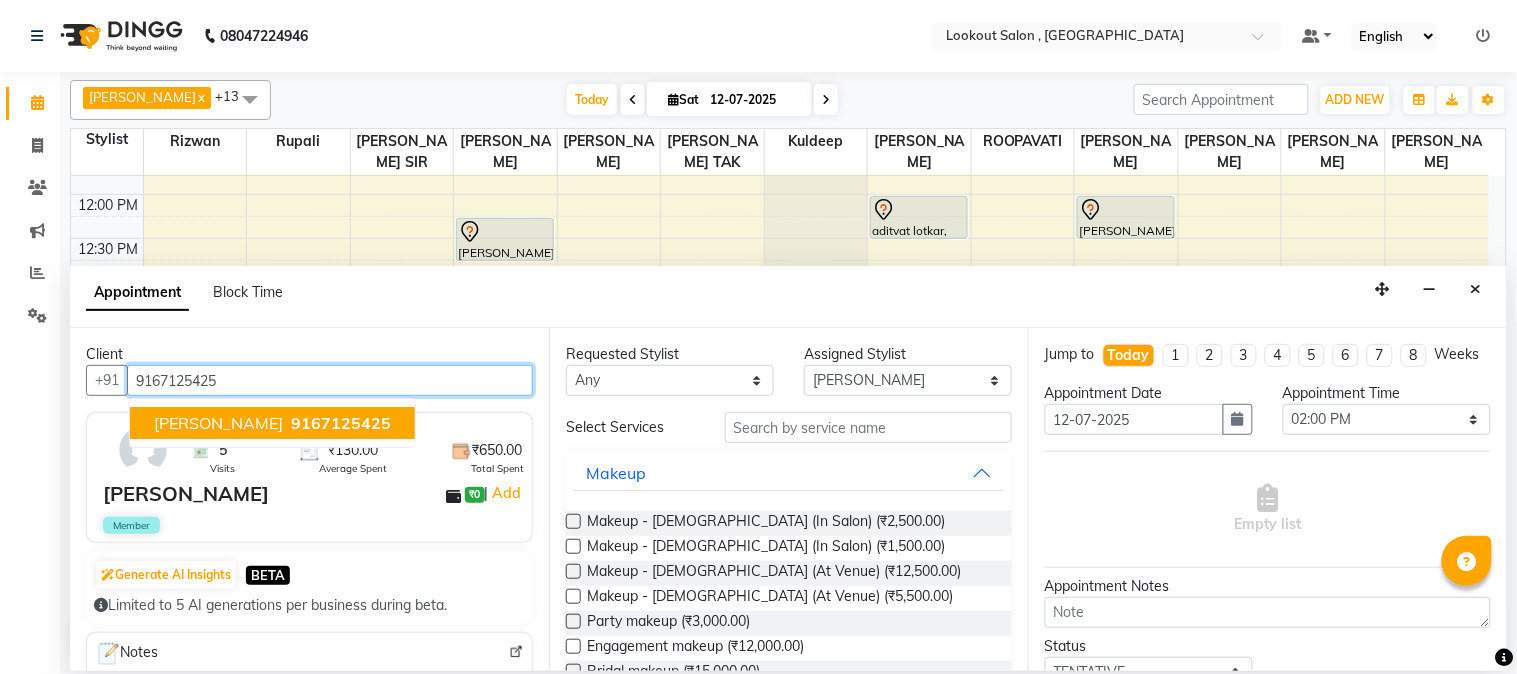 type on "9167125425" 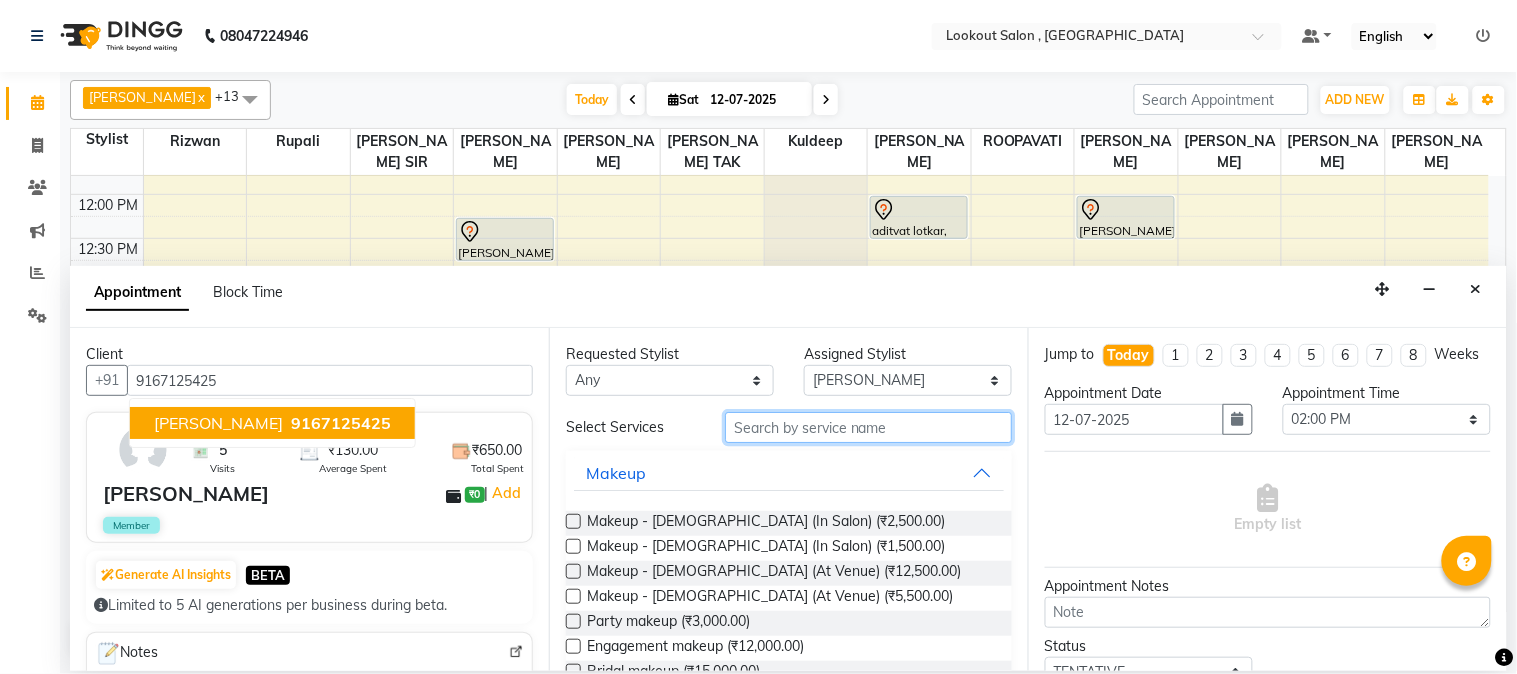 click at bounding box center [868, 427] 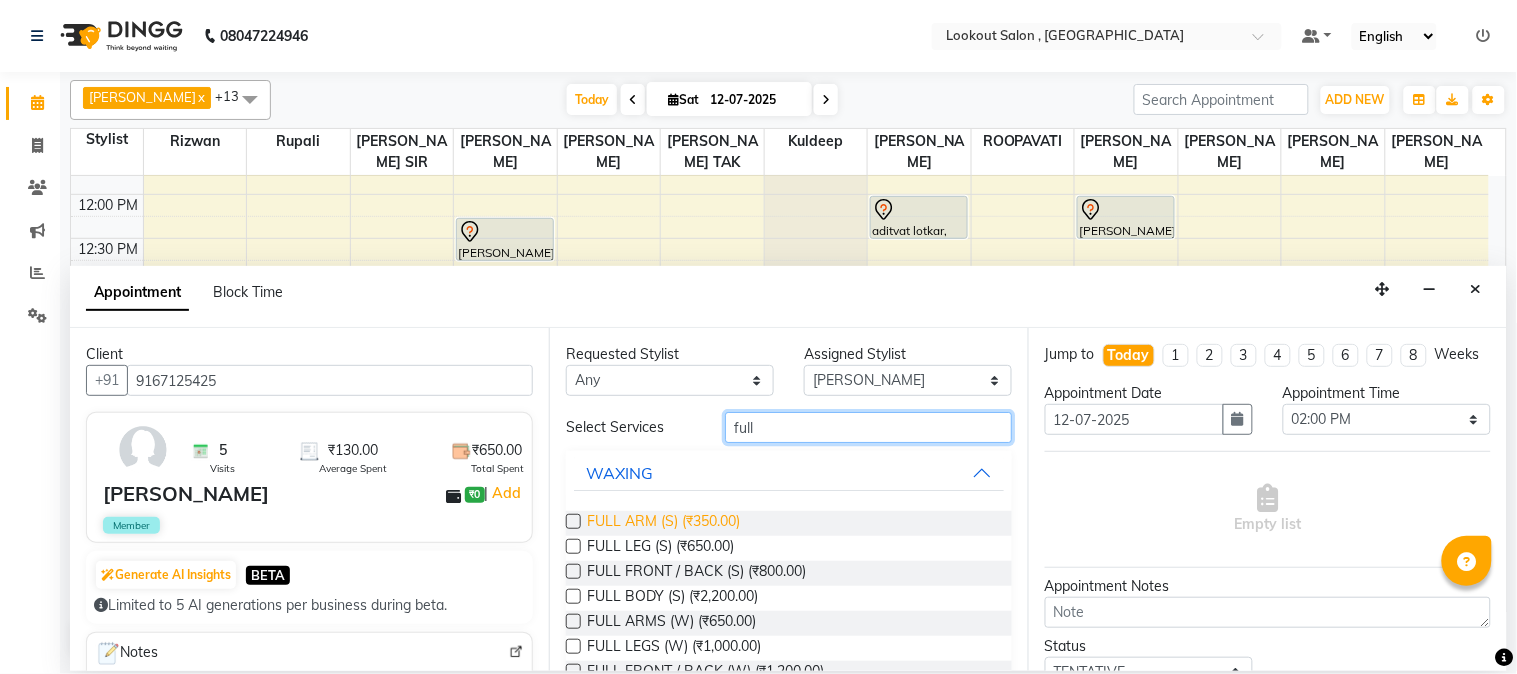 type on "full" 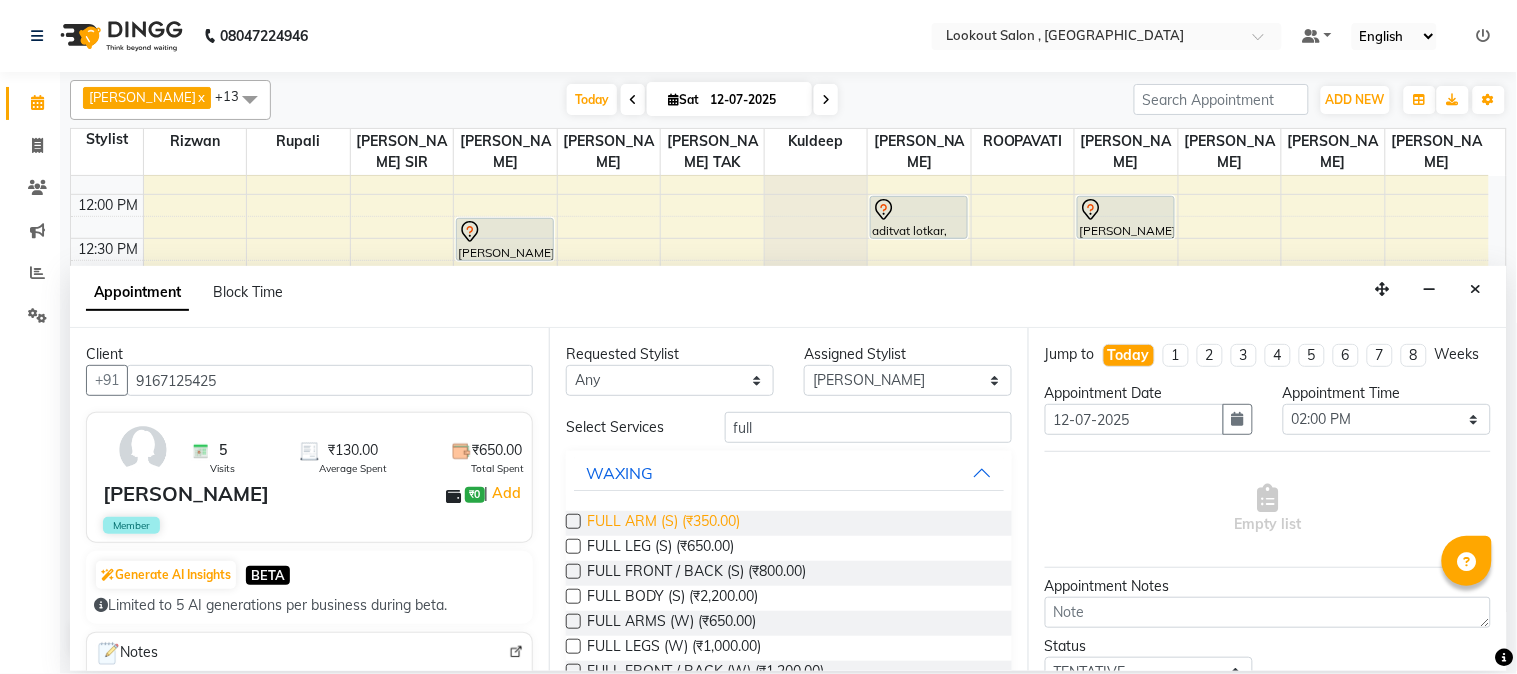 click on "FULL ARM (S) (₹350.00)" at bounding box center [663, 523] 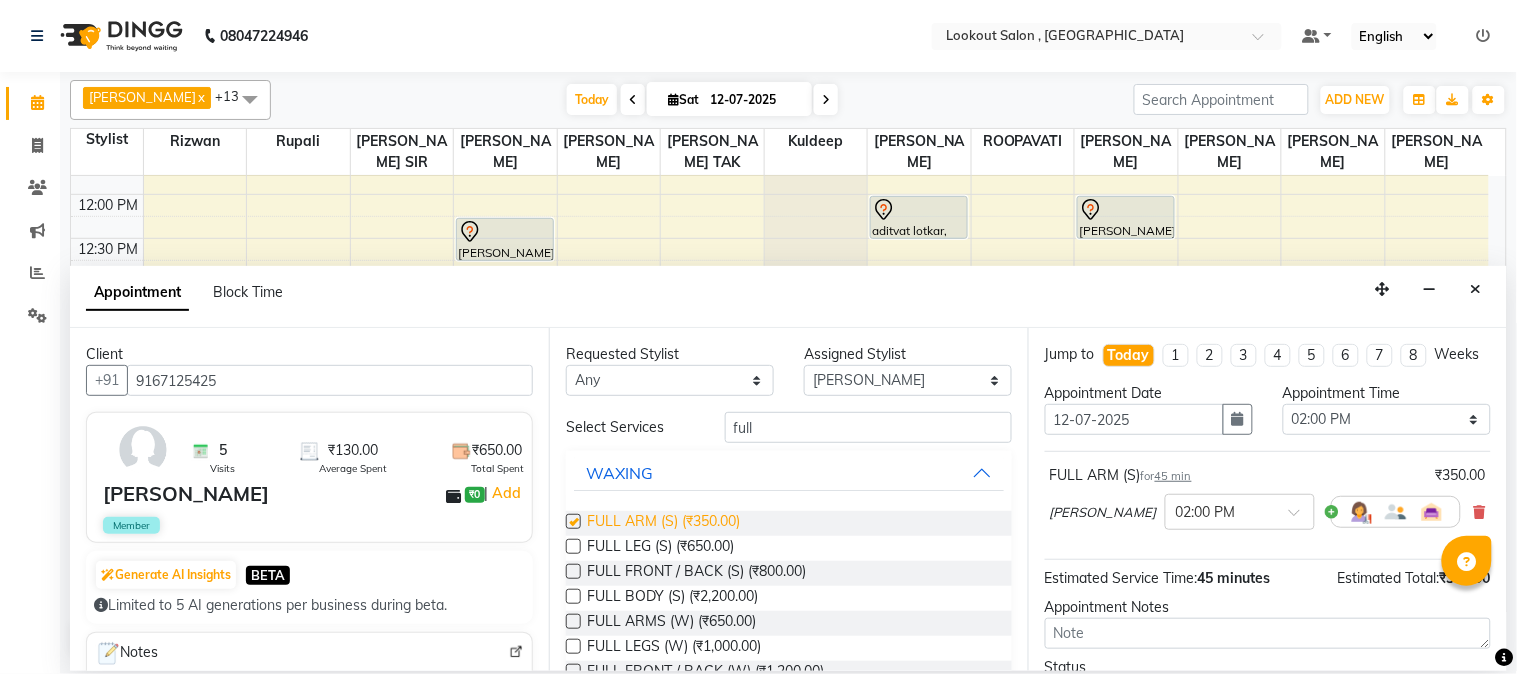 checkbox on "false" 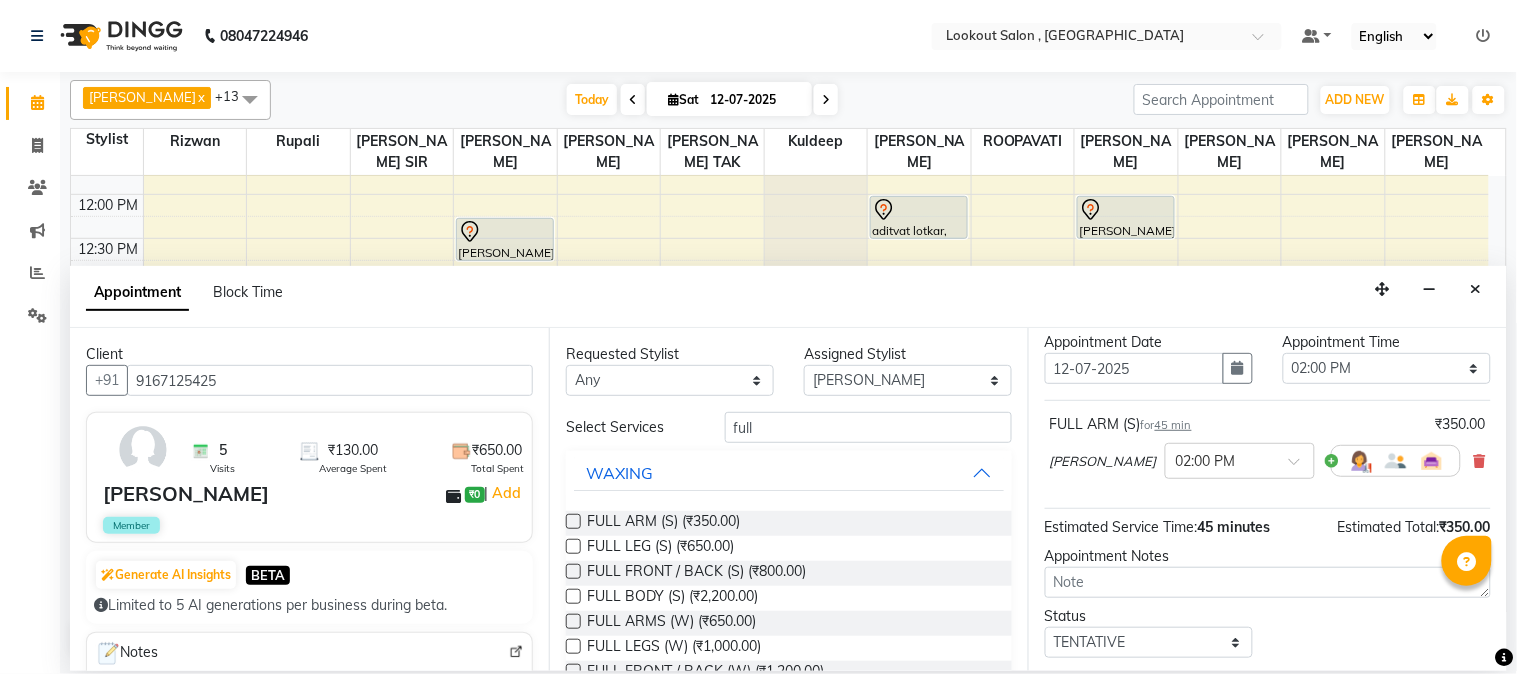 scroll, scrollTop: 186, scrollLeft: 0, axis: vertical 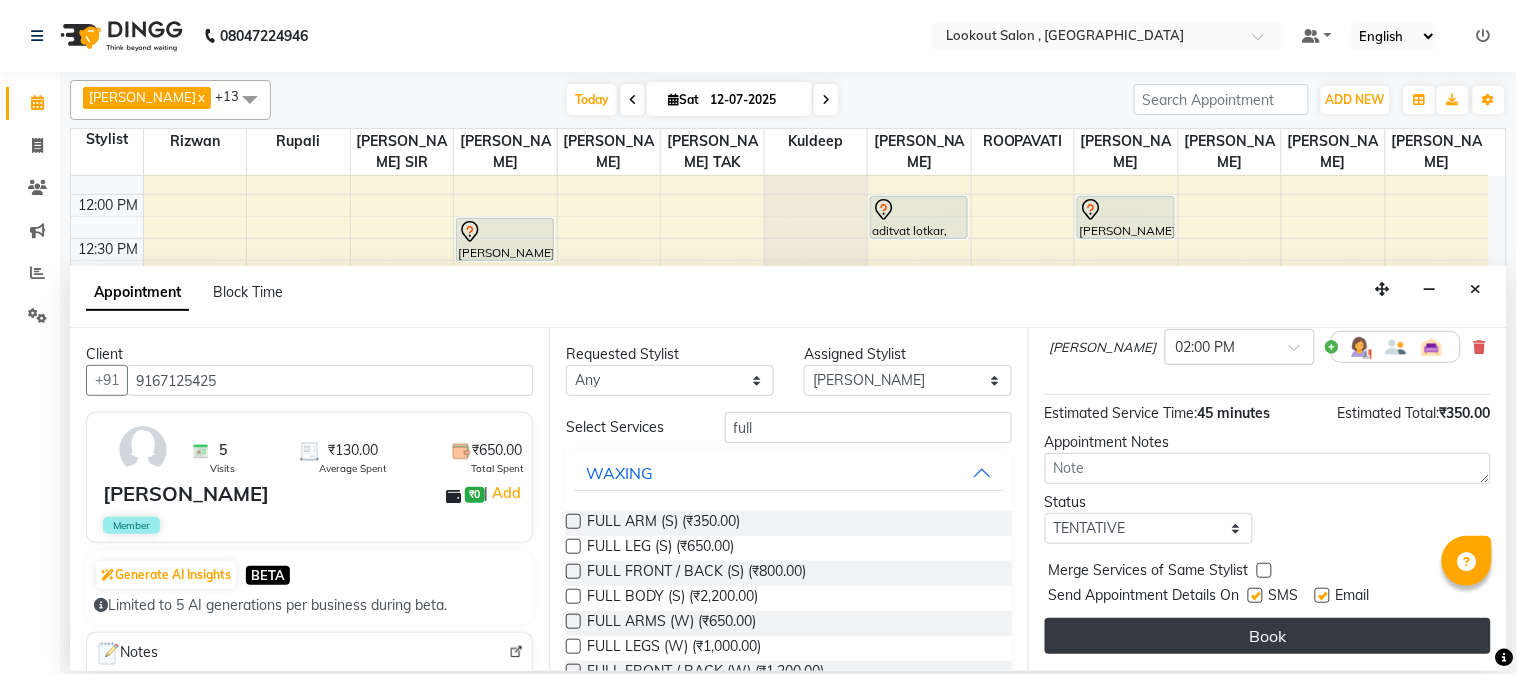 click on "Book" at bounding box center (1268, 636) 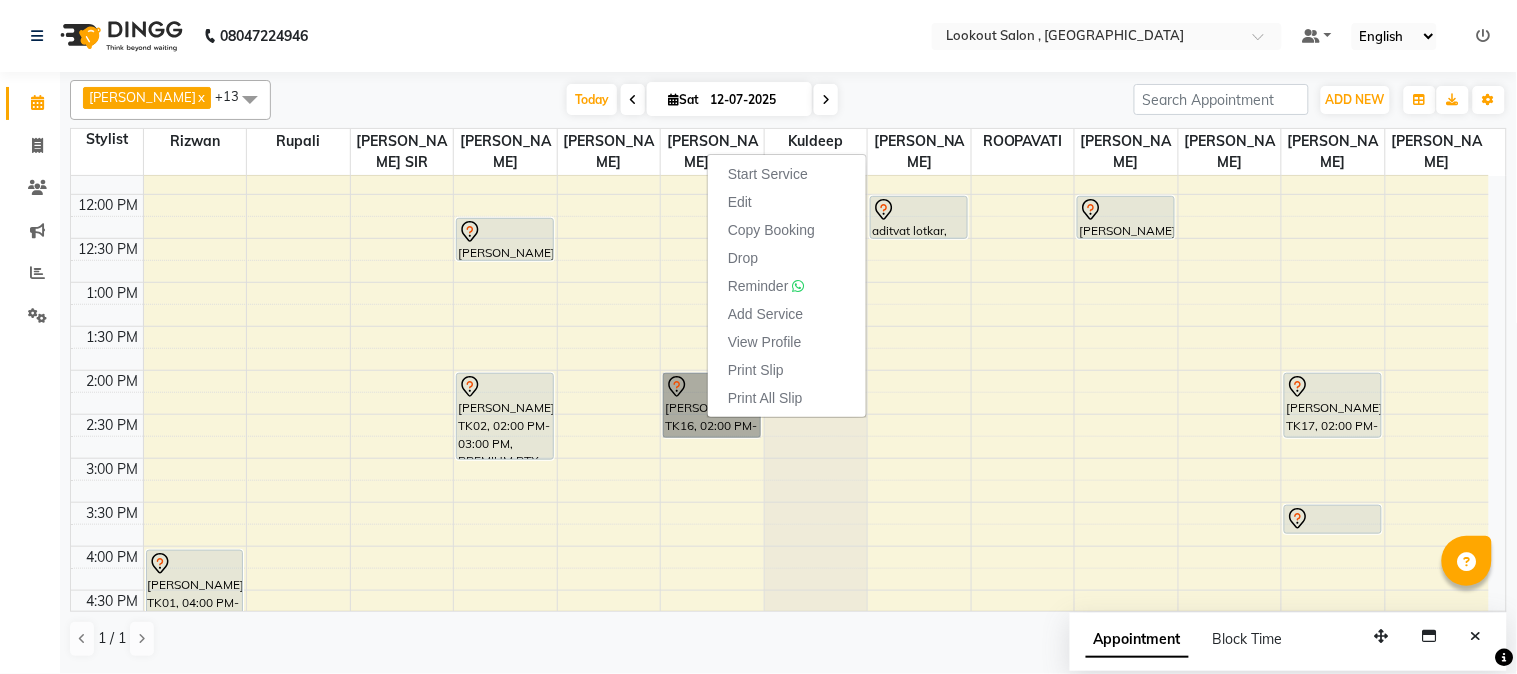 click on "8:00 AM 8:30 AM 9:00 AM 9:30 AM 10:00 AM 10:30 AM 11:00 AM 11:30 AM 12:00 PM 12:30 PM 1:00 PM 1:30 PM 2:00 PM 2:30 PM 3:00 PM 3:30 PM 4:00 PM 4:30 PM 5:00 PM 5:30 PM 6:00 PM 6:30 PM 7:00 PM 7:30 PM 8:00 PM 8:30 PM 9:00 PM 9:30 PM 10:00 PM 10:30 PM 11:00 PM 11:30 PM             Deepali, TK01, 04:00 PM-05:30 PM, HIGHLIGHTS-BELOW SHOULDER             Sohil Shah15, TK04, 11:00 AM-11:30 AM, HAIRCUT WITH STYLIST (M)             Virendra Kamdar, TK13, 12:15 PM-12:45 PM, HAIRCUT WITH SENIOR STYLIST(M)             shravani joshi, TK02, 02:00 PM-03:00 PM, PREMIUM BTX BELOW SHOULDER              girish soneja, TK03, 07:00 PM-07:30 PM, HAIRCUT WITH STYLIST (M)             girish soneja, TK03, 07:30 PM-07:55 PM, BEARD CRAFTING             SAILEE SURVE, TK16, 02:00 PM-02:45 PM, HAIRCUT WITH STYLIST (F)     harshil, TK12, 09:35 AM-10:05 AM, HAIRCUT WITH SENIOR STYLIST(M)     nikhil shah, TK05, 10:00 AM-10:25 AM, BEARD CRAFTING             devanjan roy, TK07, 11:00 AM-11:30 AM, HAIRCUT WITH SENIOR STYLIST(M)" at bounding box center [780, 546] 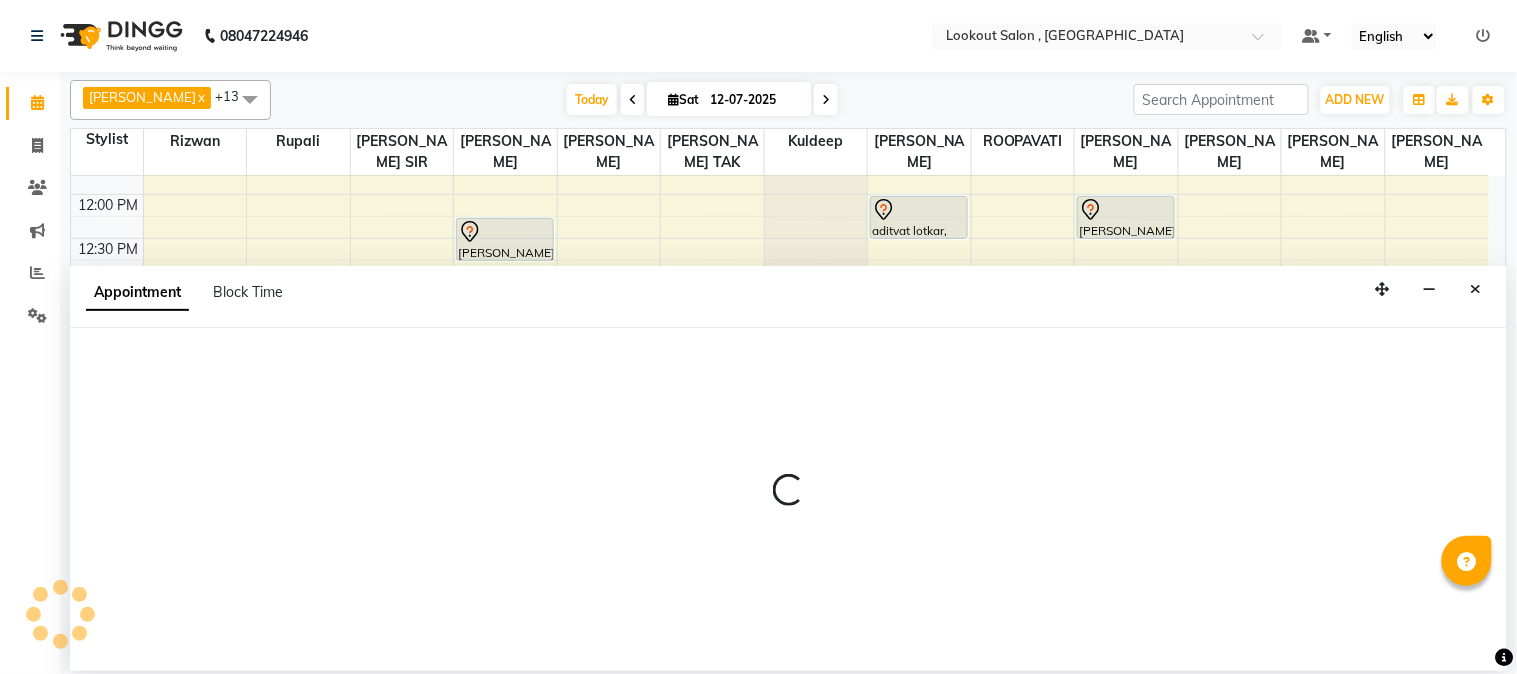 click at bounding box center (788, 499) 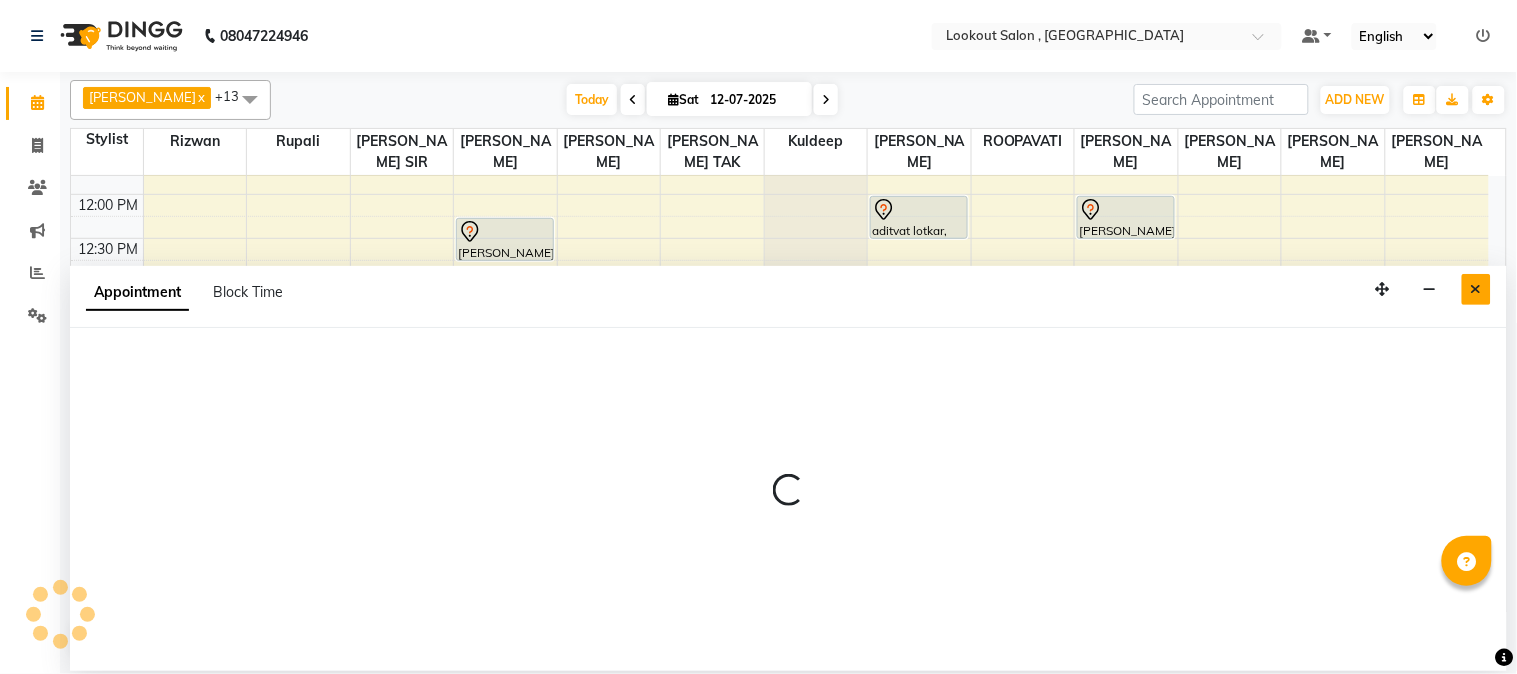 select on "8284" 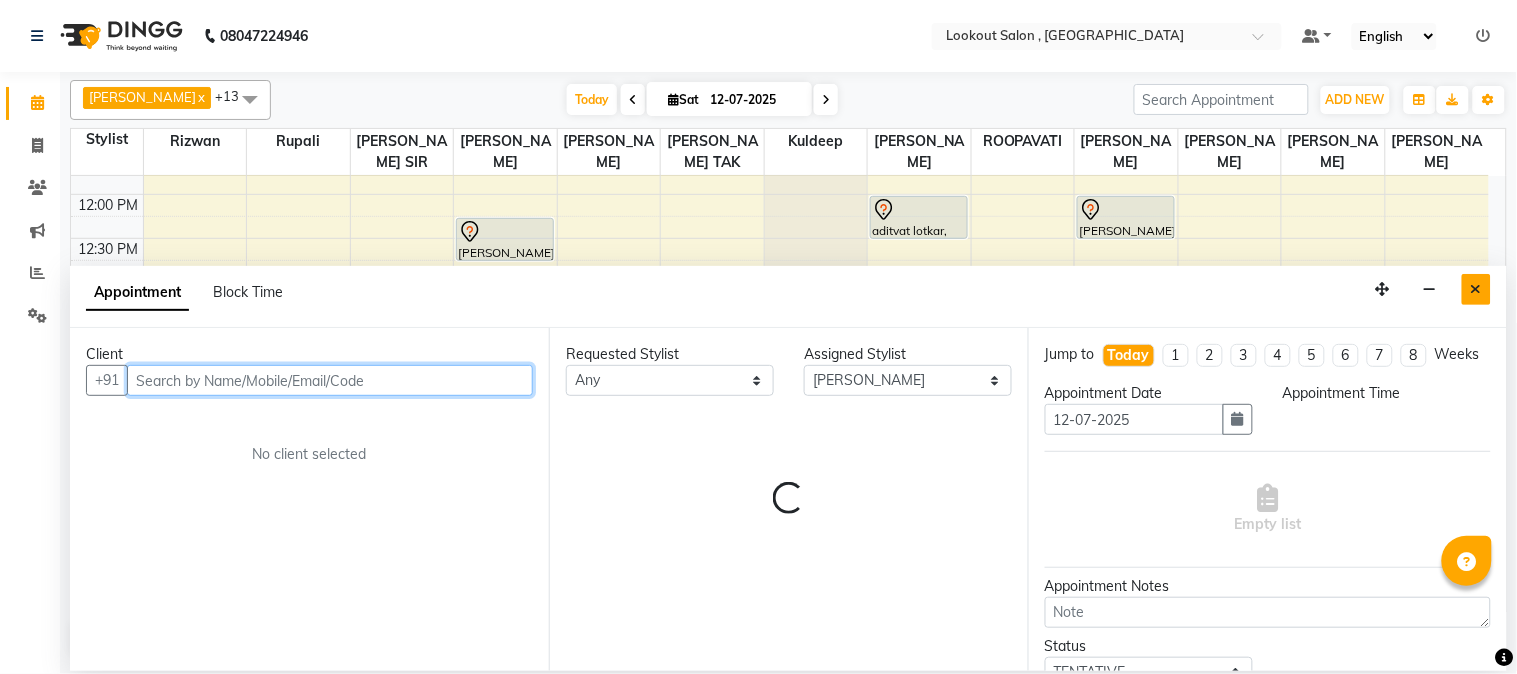 select on "945" 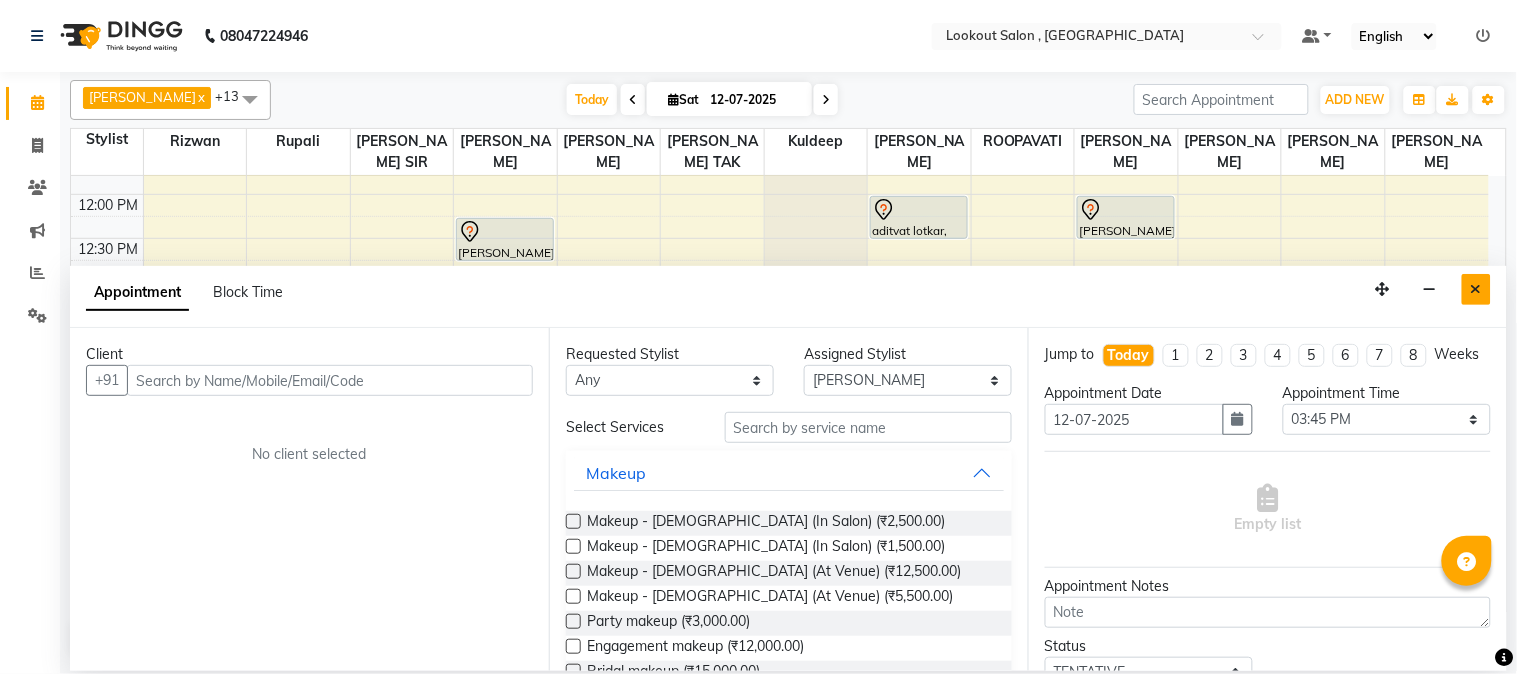 click at bounding box center [1476, 289] 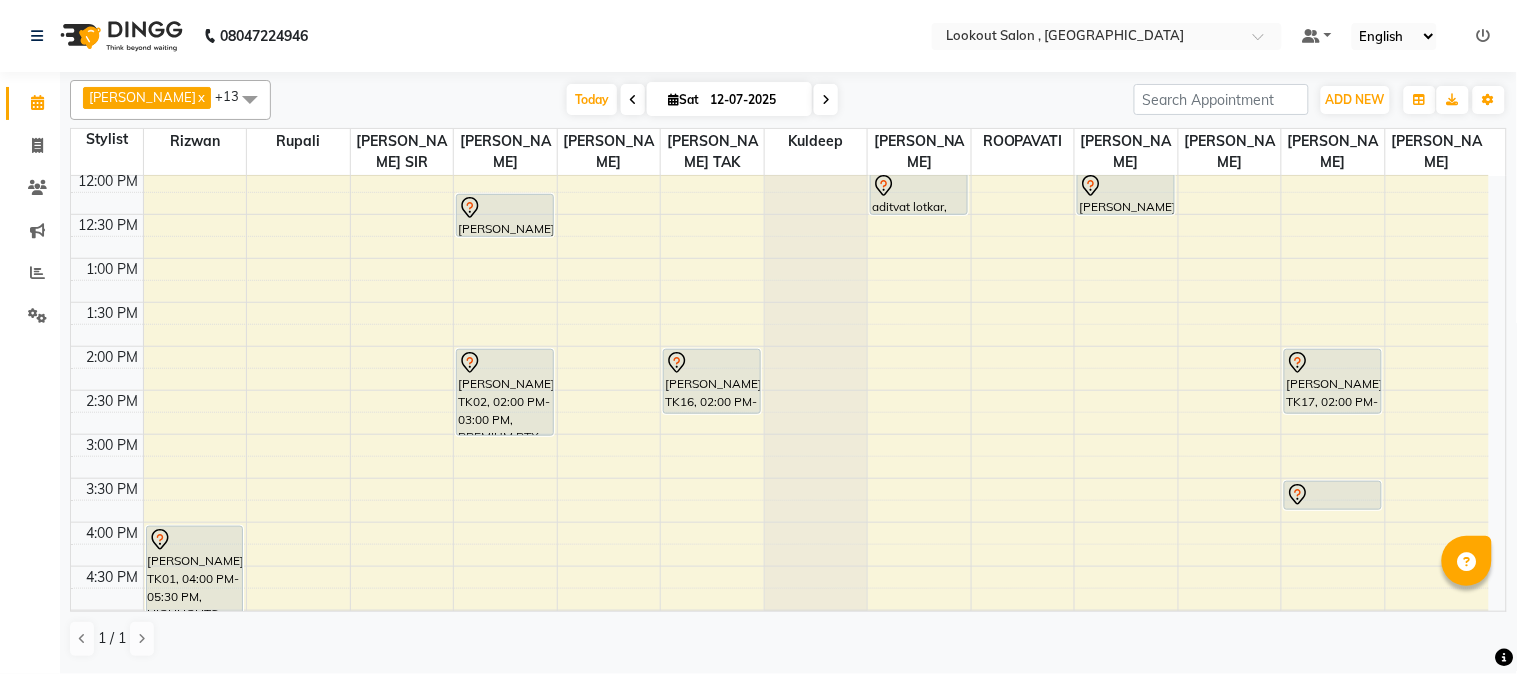 scroll, scrollTop: 333, scrollLeft: 0, axis: vertical 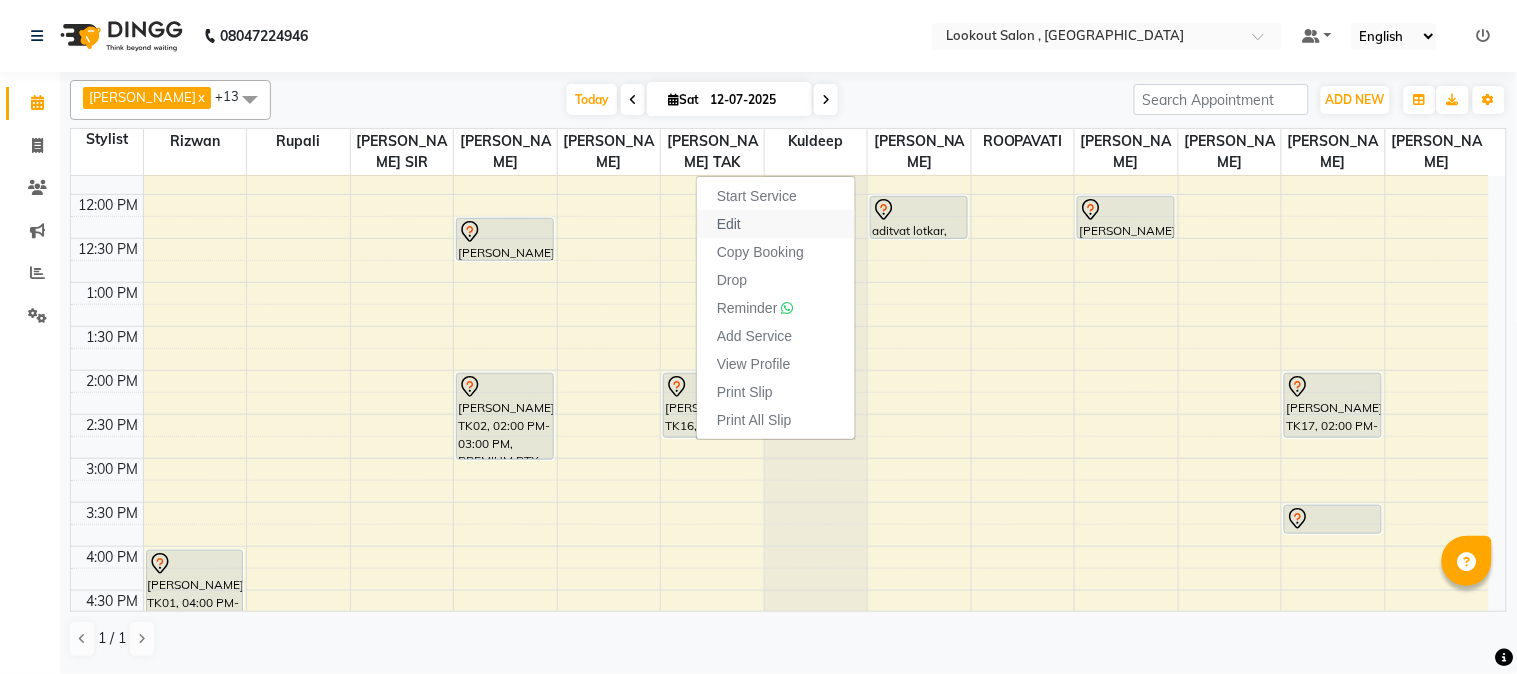 click on "Edit" at bounding box center [729, 224] 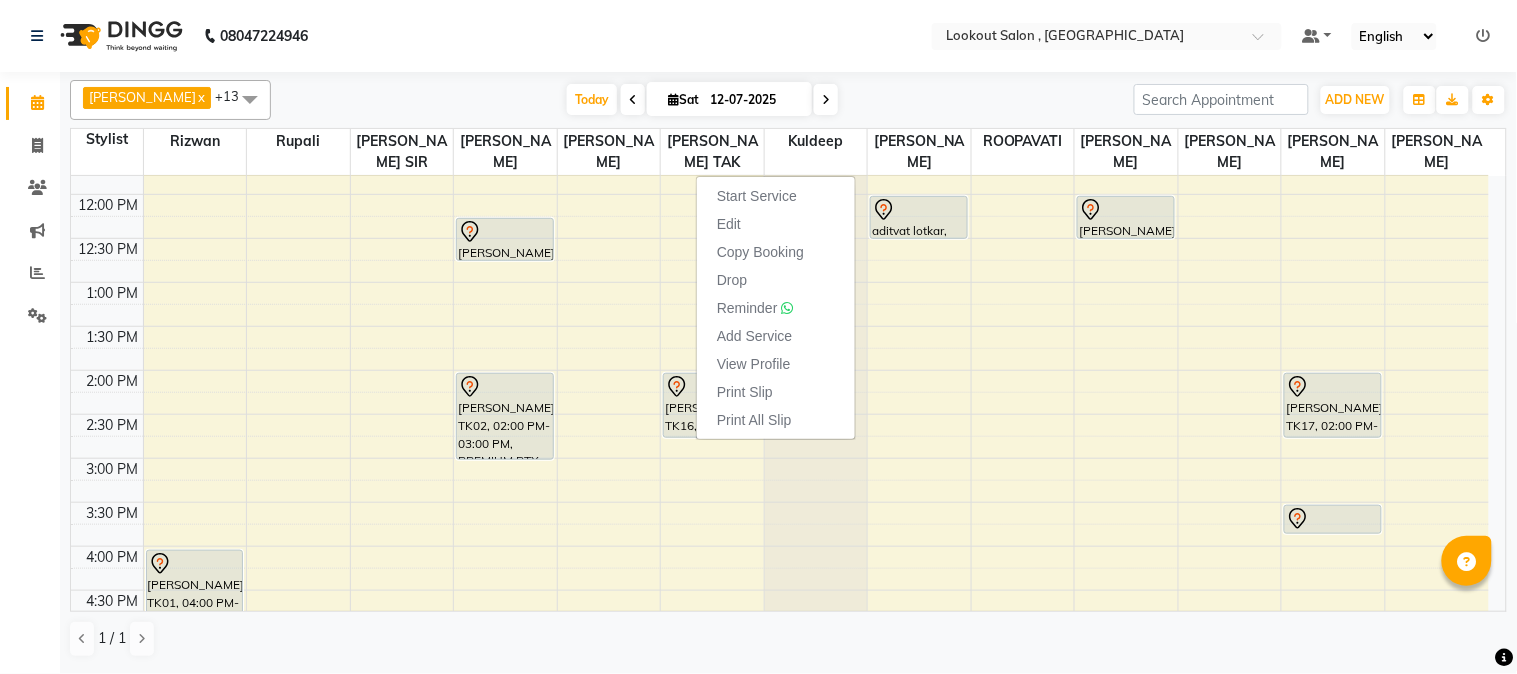 select on "tentative" 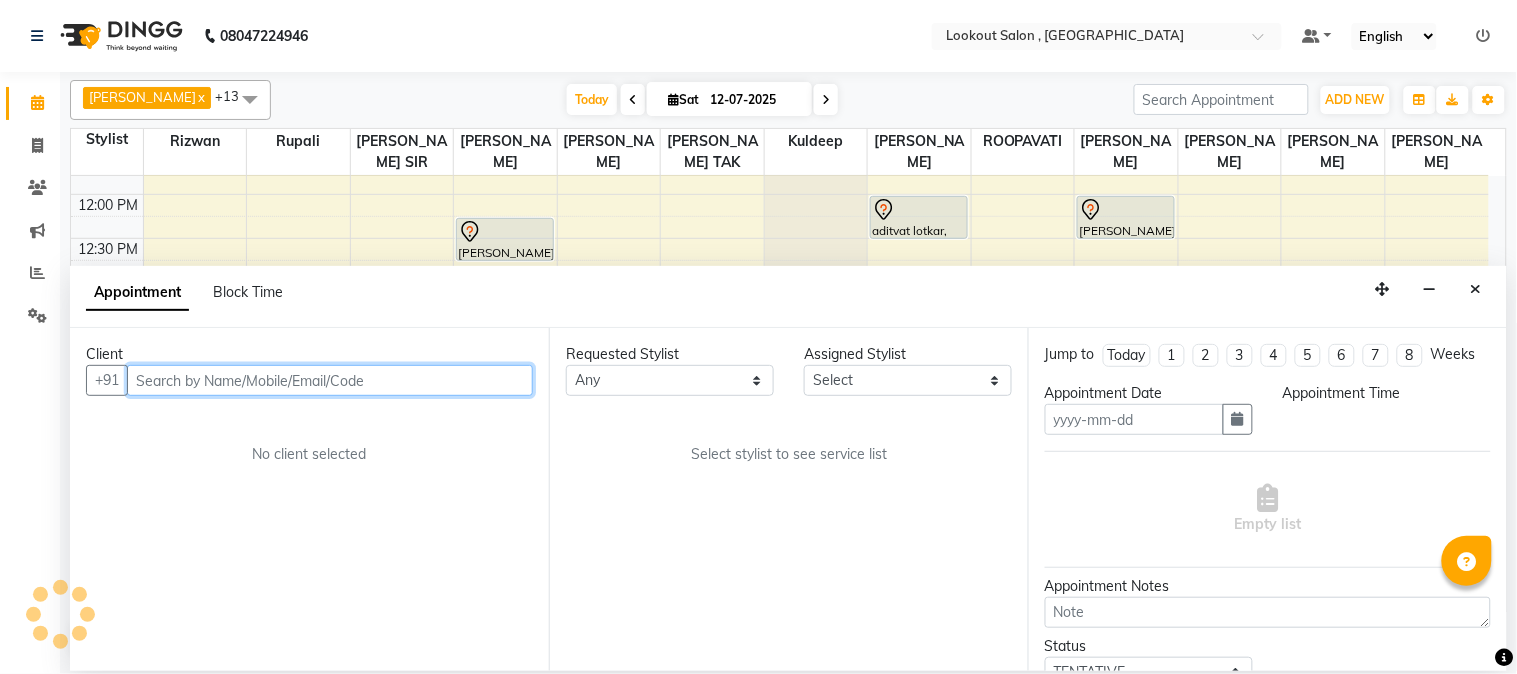 type on "12-07-2025" 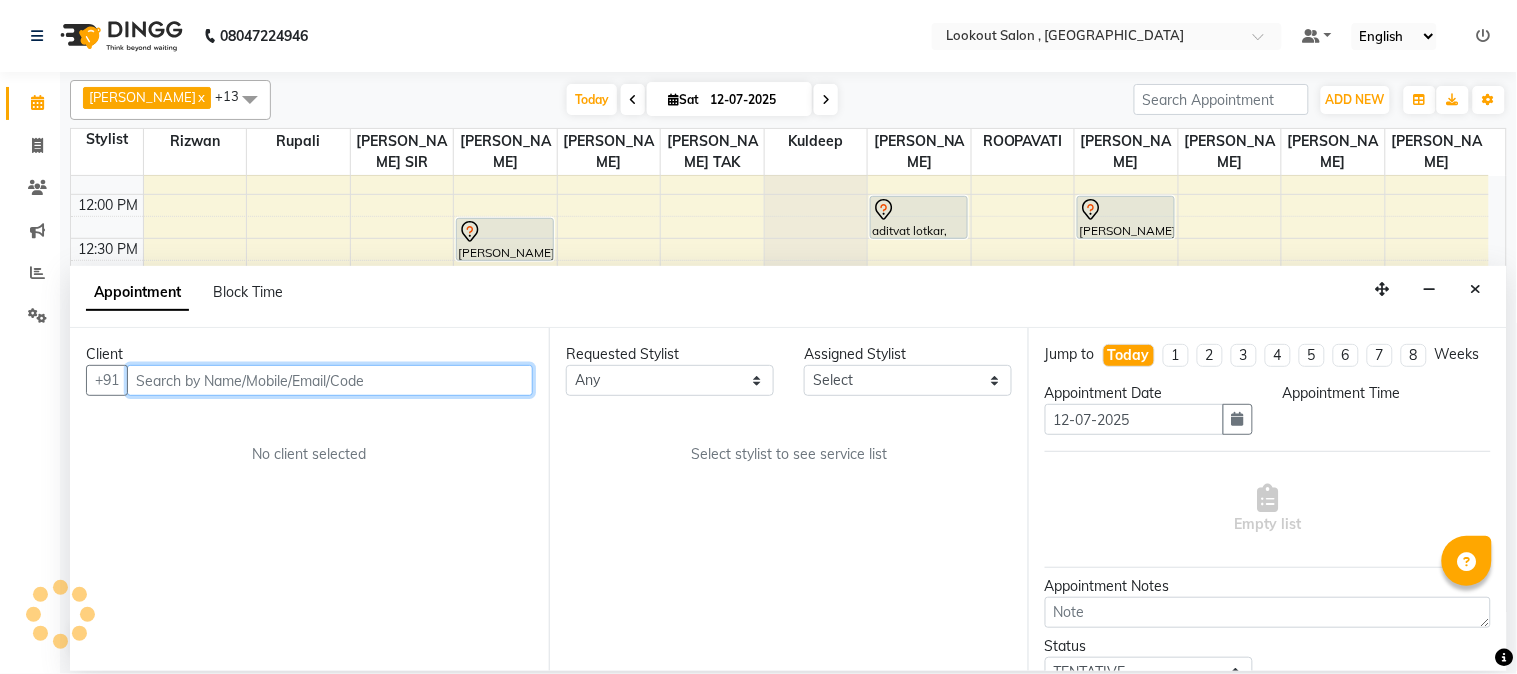 select on "11497" 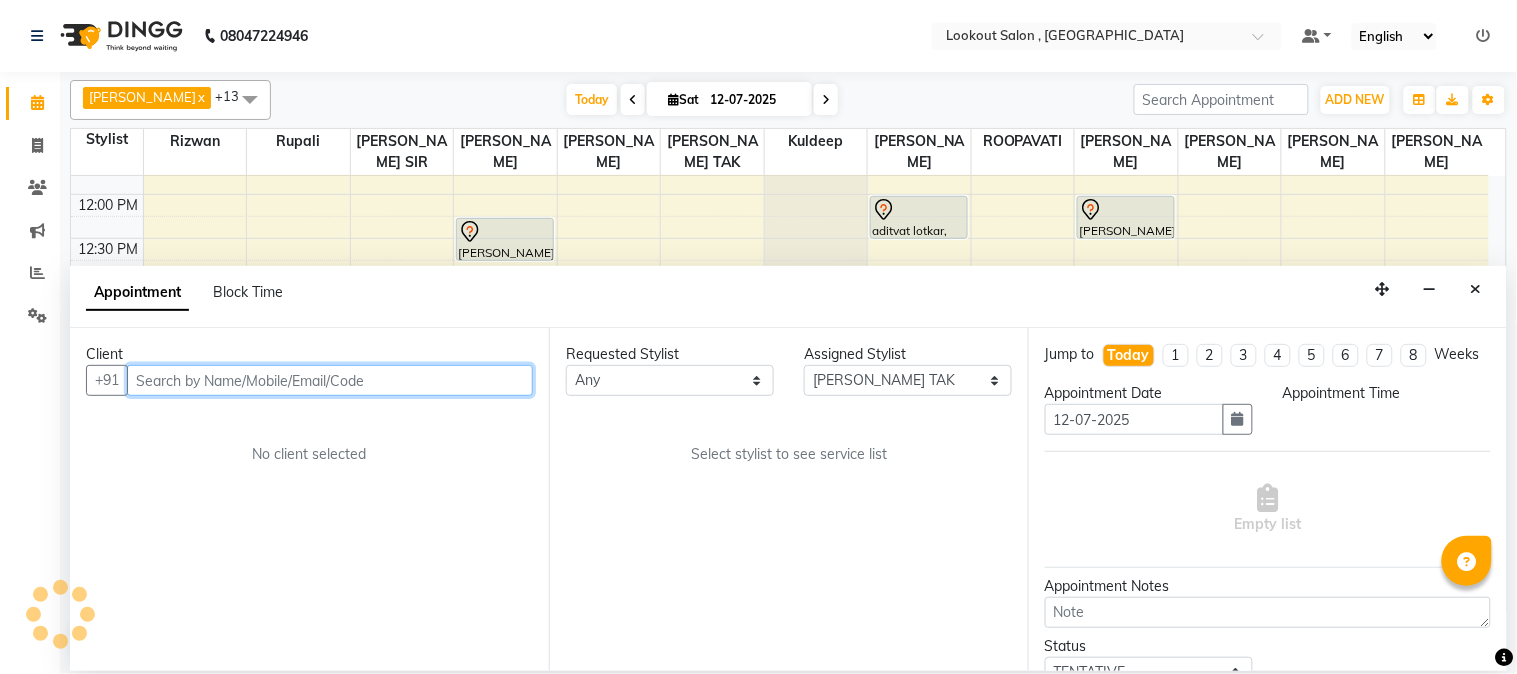 select on "840" 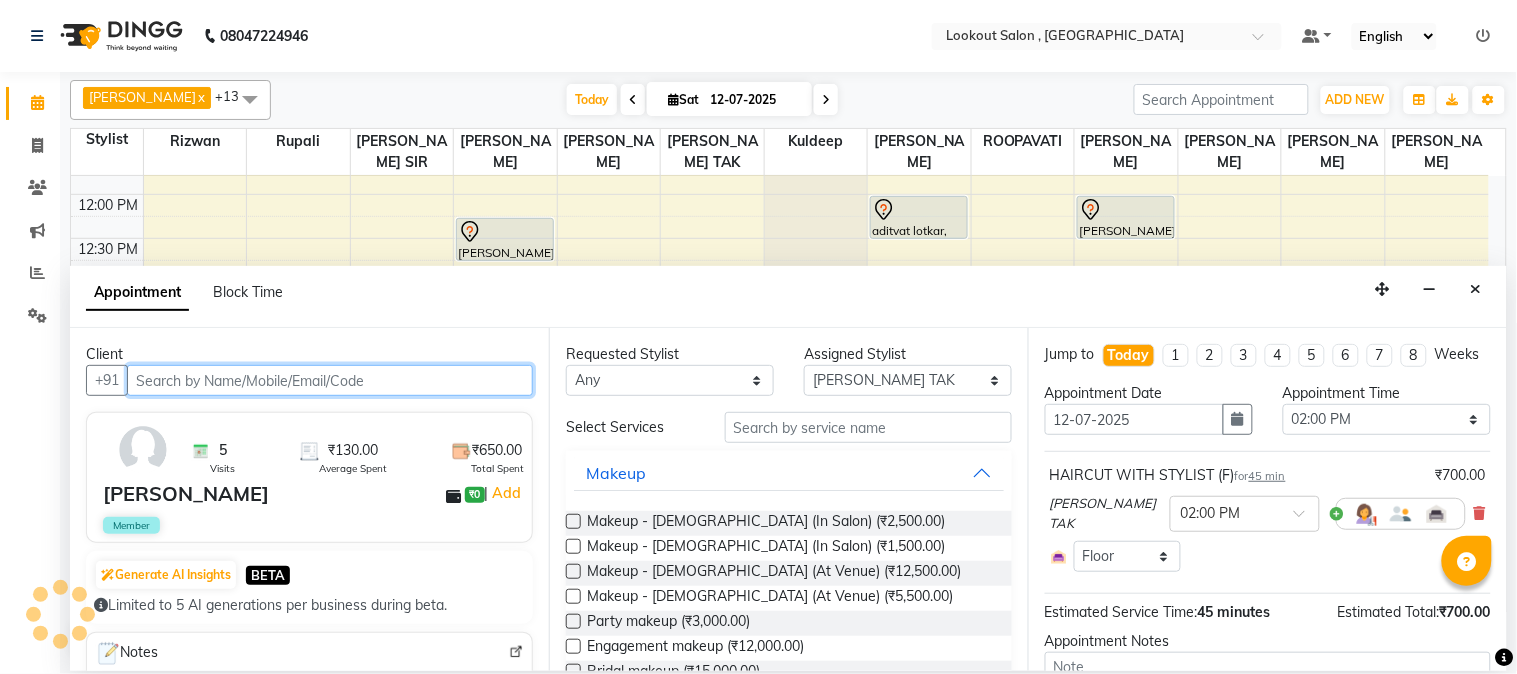 scroll, scrollTop: 265, scrollLeft: 0, axis: vertical 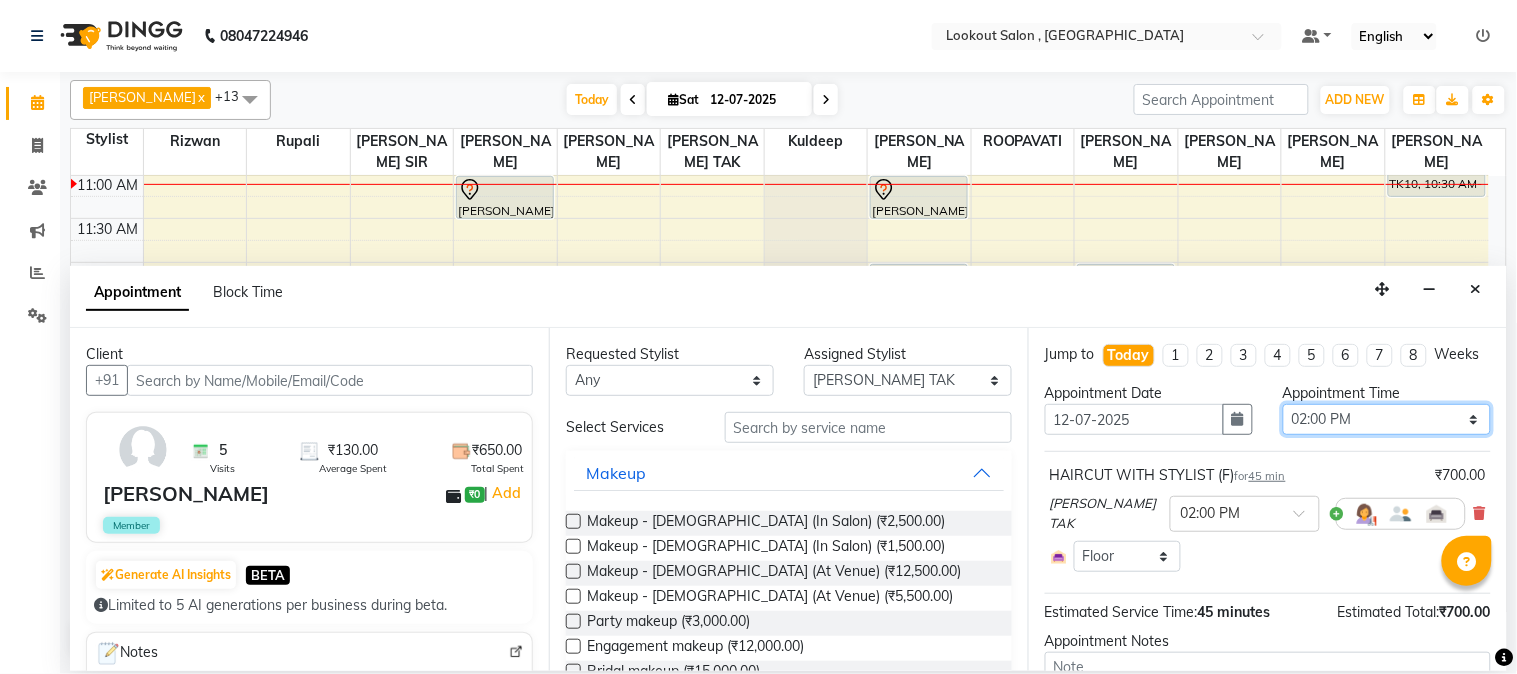 click on "Select 09:00 AM 09:15 AM 09:30 AM 09:45 AM 10:00 AM 10:15 AM 10:30 AM 10:45 AM 11:00 AM 11:15 AM 11:30 AM 11:45 AM 12:00 PM 12:15 PM 12:30 PM 12:45 PM 01:00 PM 01:15 PM 01:30 PM 01:45 PM 02:00 PM 02:15 PM 02:30 PM 02:45 PM 03:00 PM 03:15 PM 03:30 PM 03:45 PM 04:00 PM 04:15 PM 04:30 PM 04:45 PM 05:00 PM 05:15 PM 05:30 PM 05:45 PM 06:00 PM 06:15 PM 06:30 PM 06:45 PM 07:00 PM 07:15 PM 07:30 PM 07:45 PM 08:00 PM 08:15 PM 08:30 PM 08:45 PM 09:00 PM 09:15 PM 09:30 PM 09:45 PM 10:00 PM 10:15 PM 10:30 PM 10:45 PM 11:00 PM" at bounding box center (1387, 419) 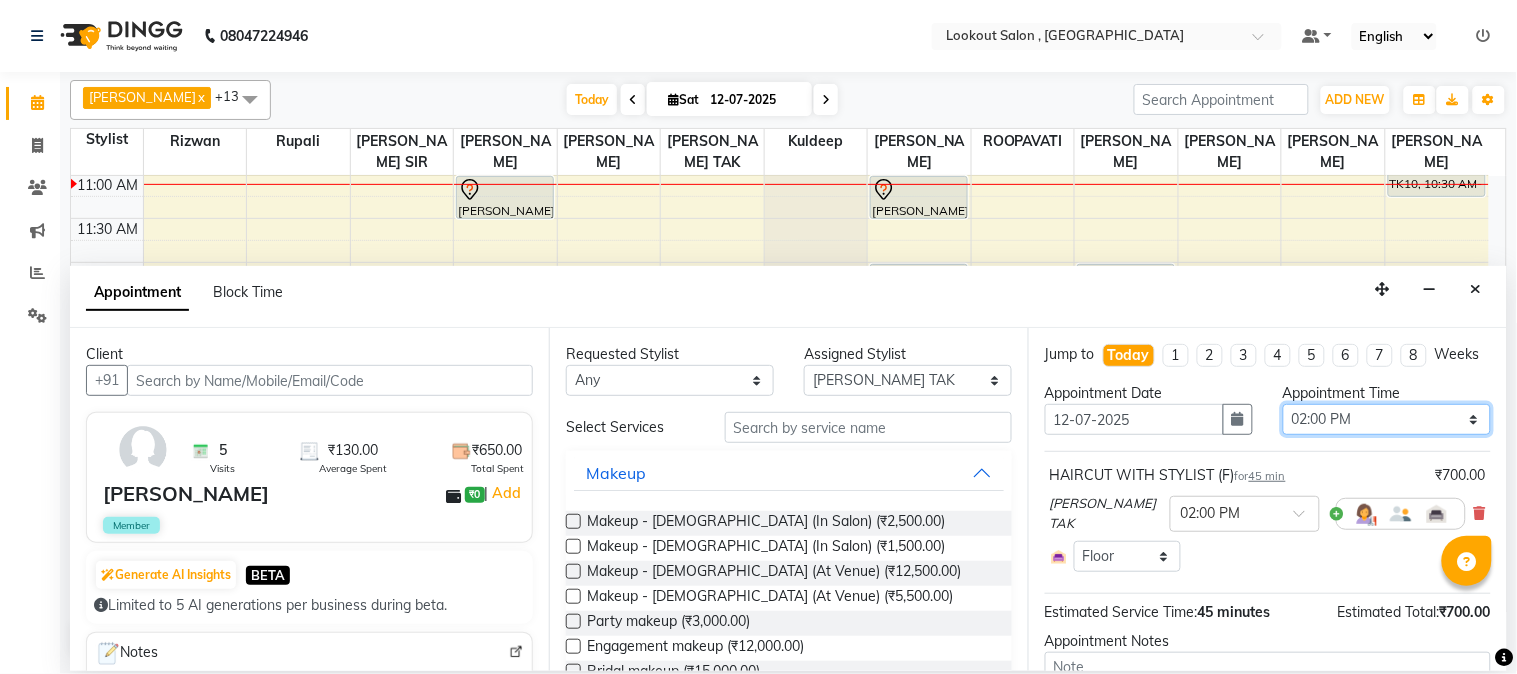 select on "1020" 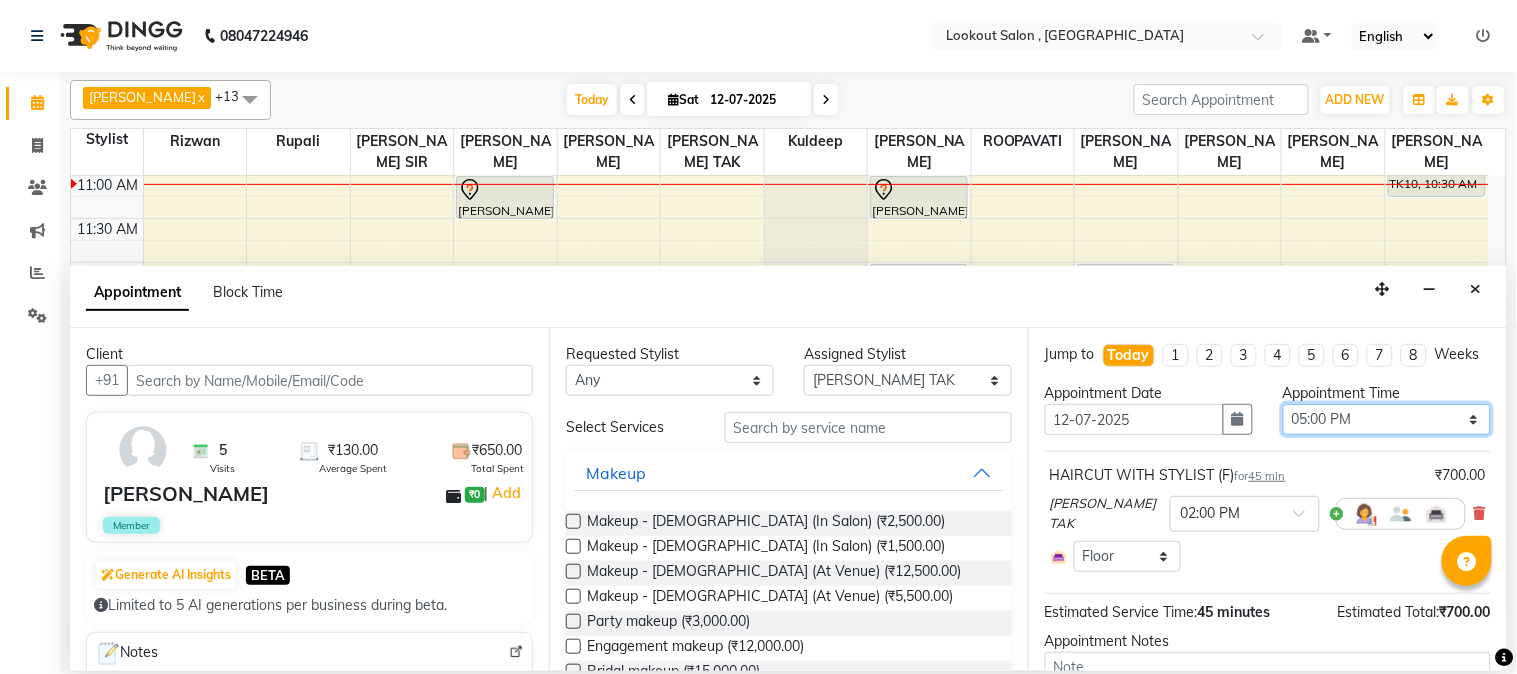 click on "Select 09:00 AM 09:15 AM 09:30 AM 09:45 AM 10:00 AM 10:15 AM 10:30 AM 10:45 AM 11:00 AM 11:15 AM 11:30 AM 11:45 AM 12:00 PM 12:15 PM 12:30 PM 12:45 PM 01:00 PM 01:15 PM 01:30 PM 01:45 PM 02:00 PM 02:15 PM 02:30 PM 02:45 PM 03:00 PM 03:15 PM 03:30 PM 03:45 PM 04:00 PM 04:15 PM 04:30 PM 04:45 PM 05:00 PM 05:15 PM 05:30 PM 05:45 PM 06:00 PM 06:15 PM 06:30 PM 06:45 PM 07:00 PM 07:15 PM 07:30 PM 07:45 PM 08:00 PM 08:15 PM 08:30 PM 08:45 PM 09:00 PM 09:15 PM 09:30 PM 09:45 PM 10:00 PM 10:15 PM 10:30 PM 10:45 PM 11:00 PM" at bounding box center [1387, 419] 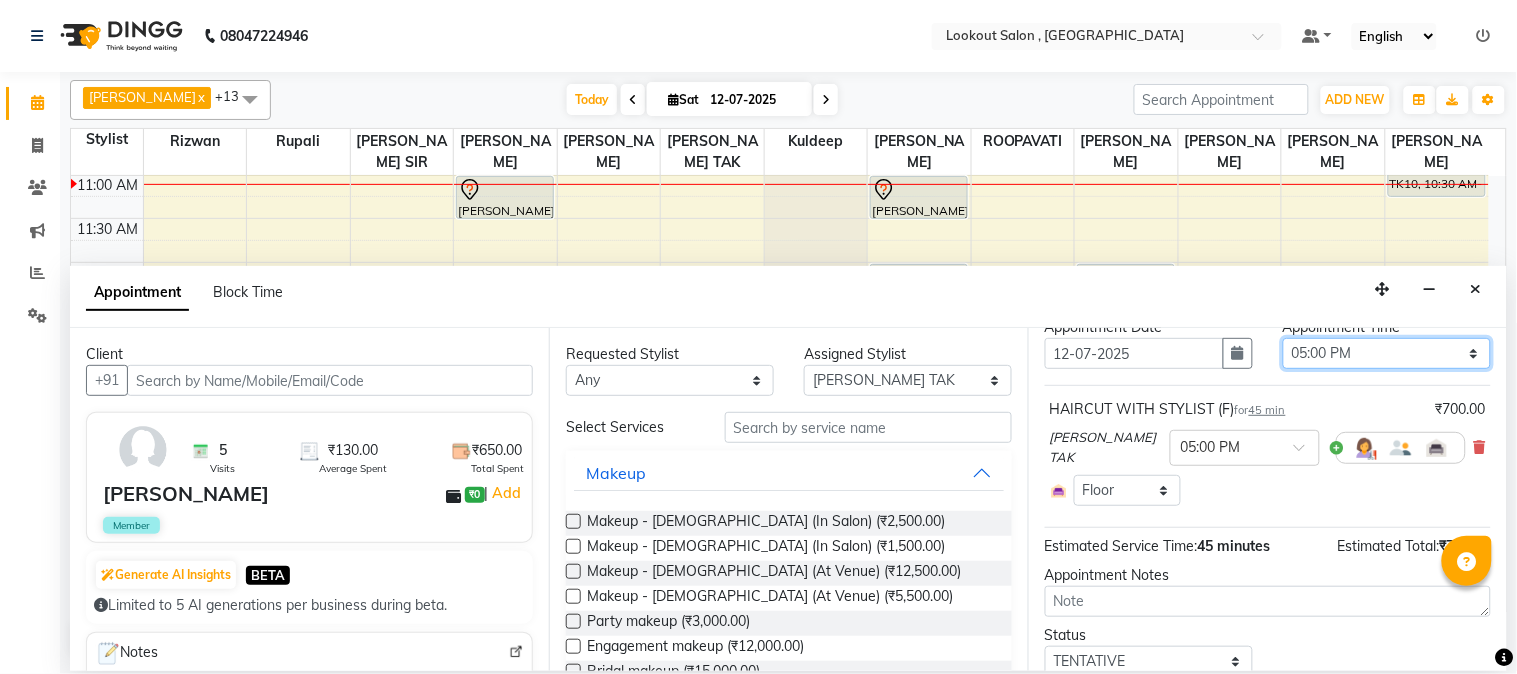 scroll, scrollTop: 156, scrollLeft: 0, axis: vertical 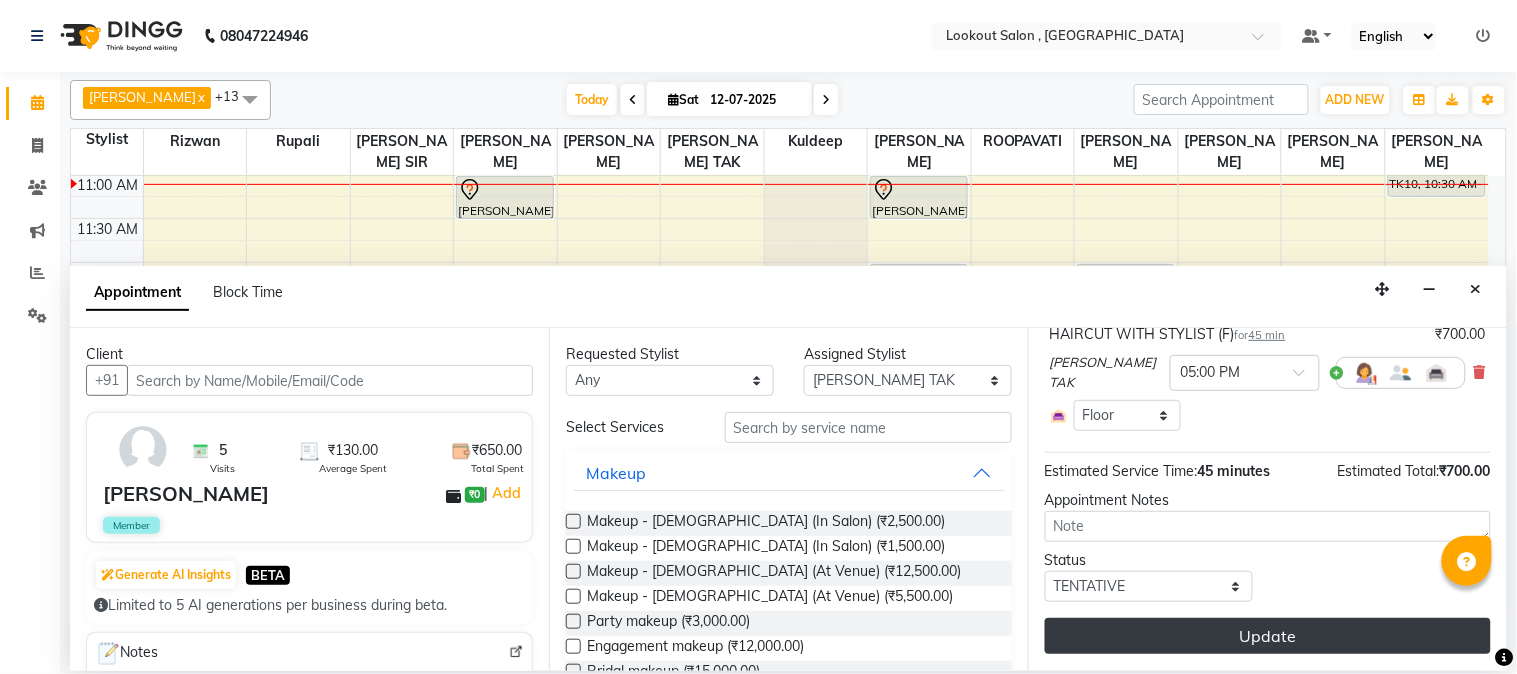 click on "Update" at bounding box center [1268, 636] 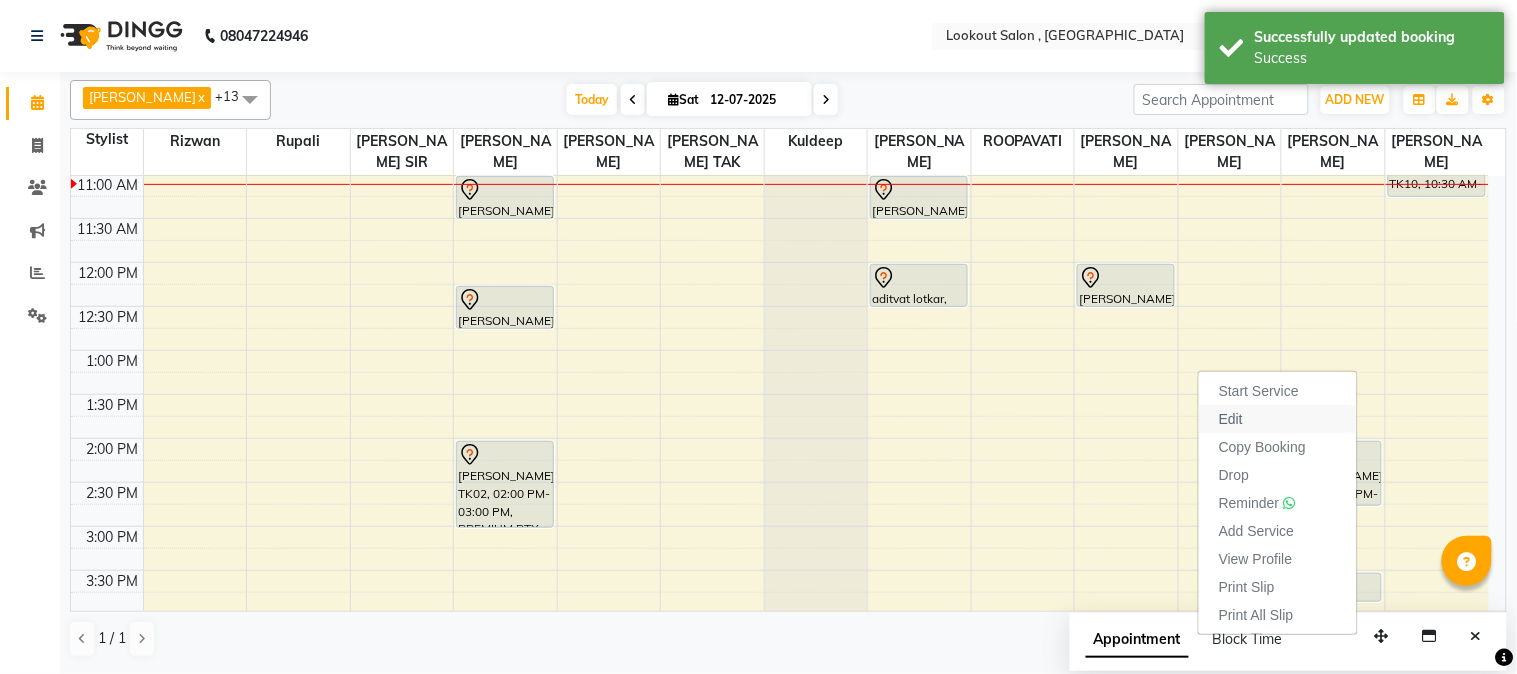 click on "Edit" at bounding box center [1278, 419] 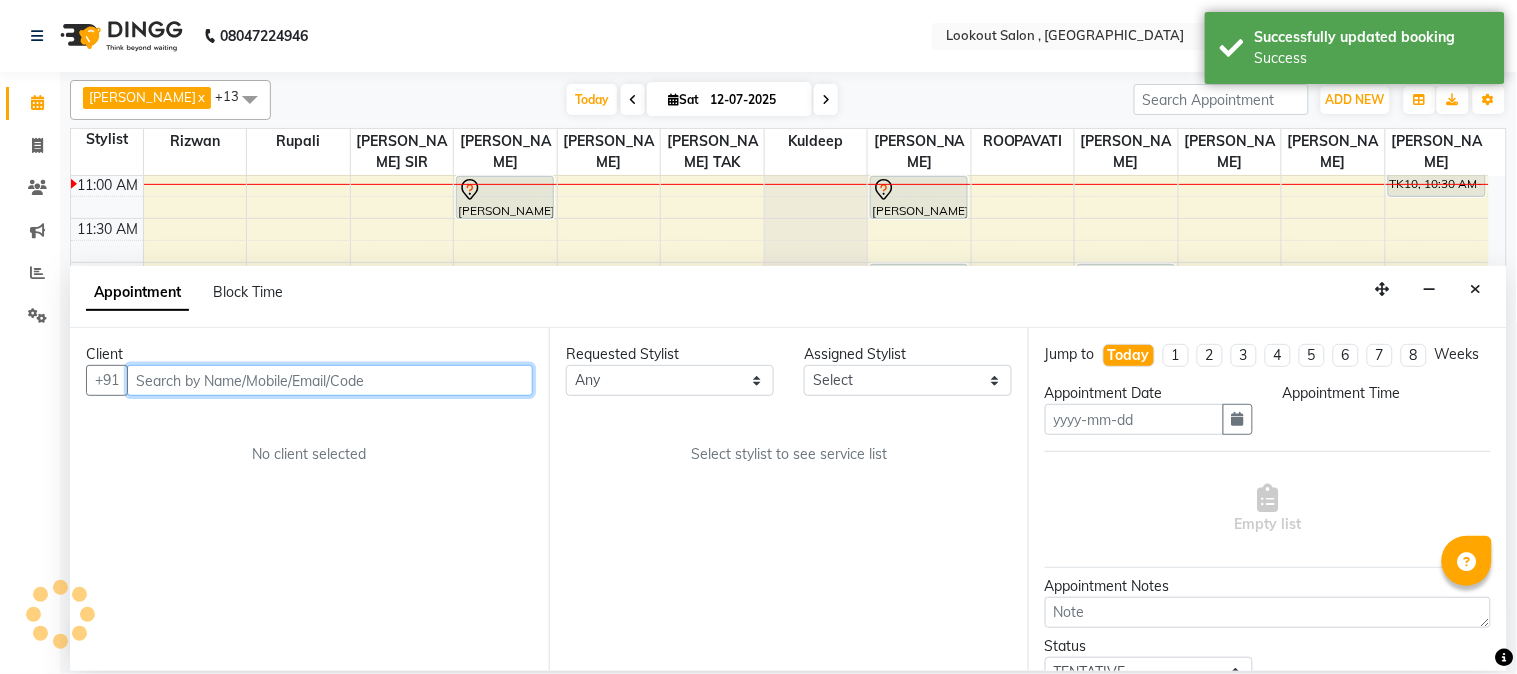type on "12-07-2025" 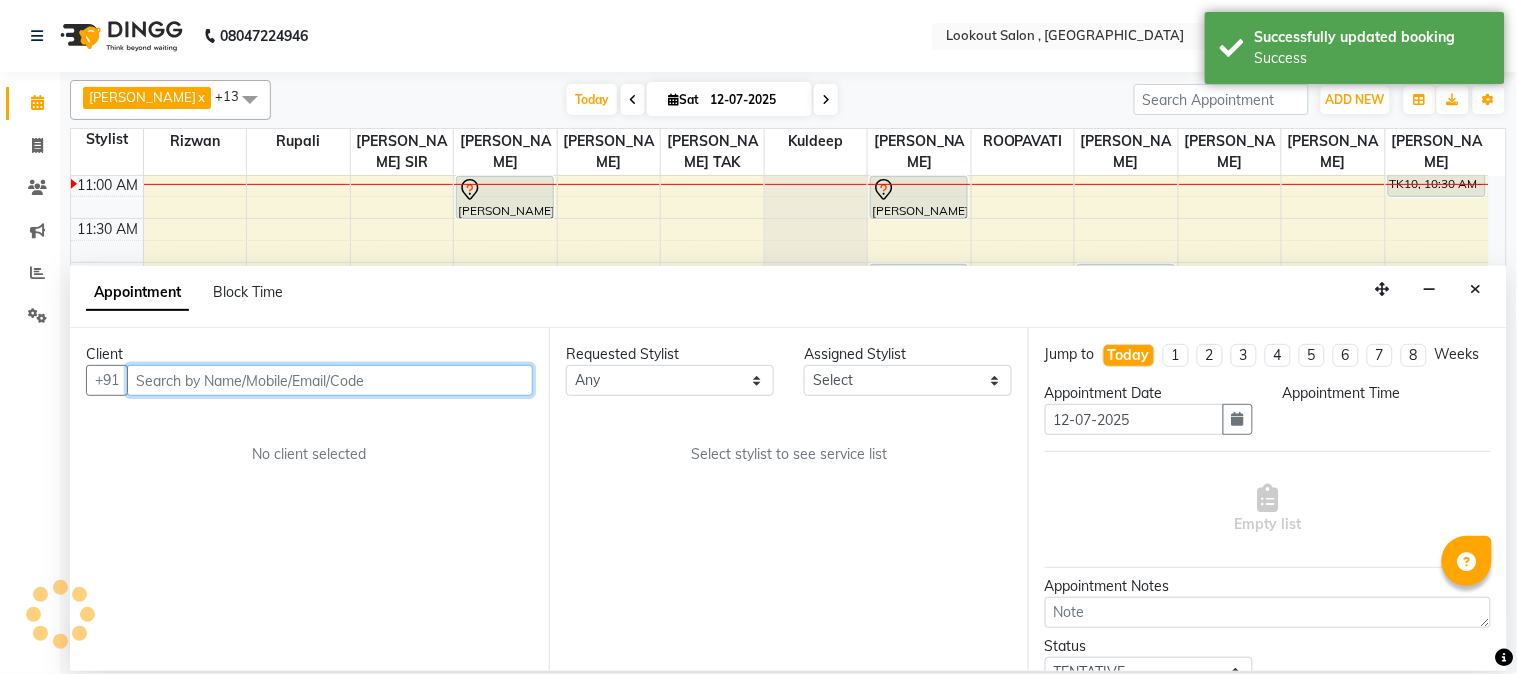 select on "840" 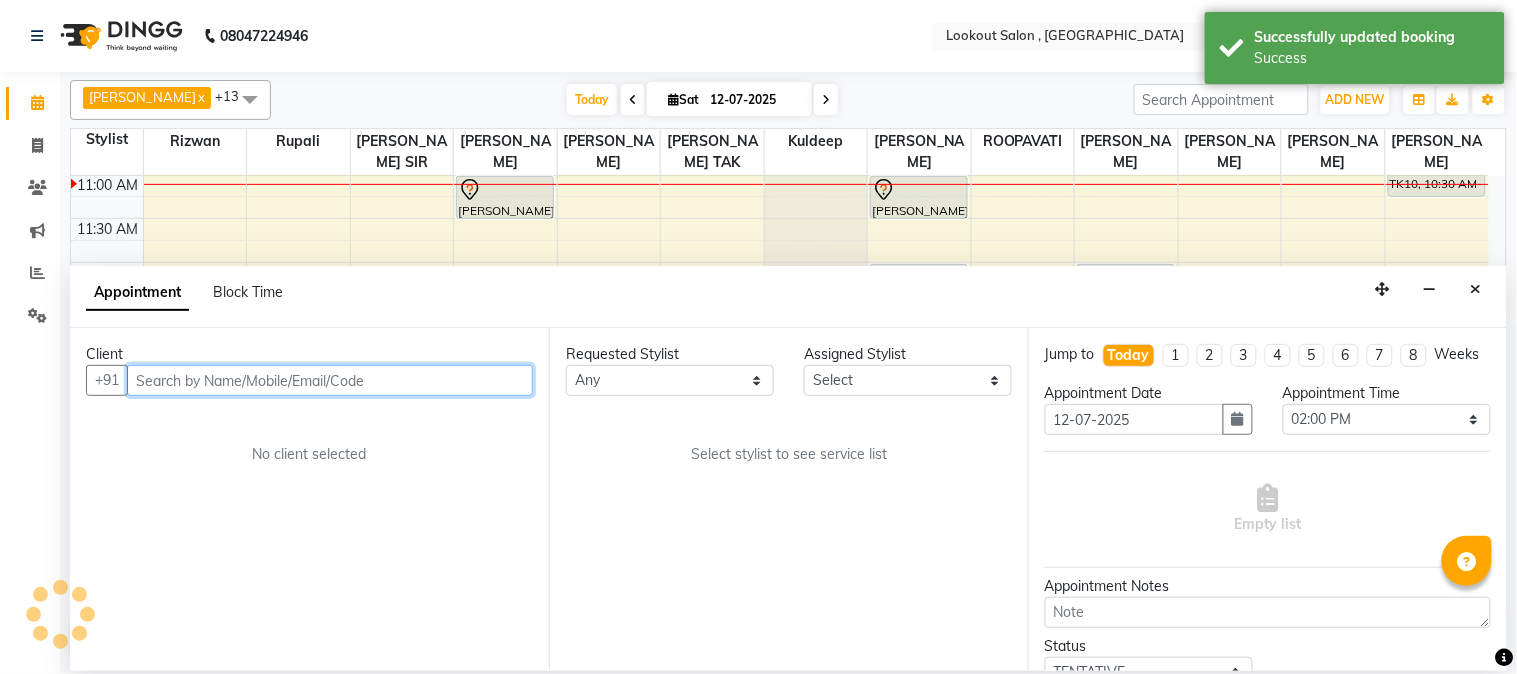 scroll, scrollTop: 0, scrollLeft: 0, axis: both 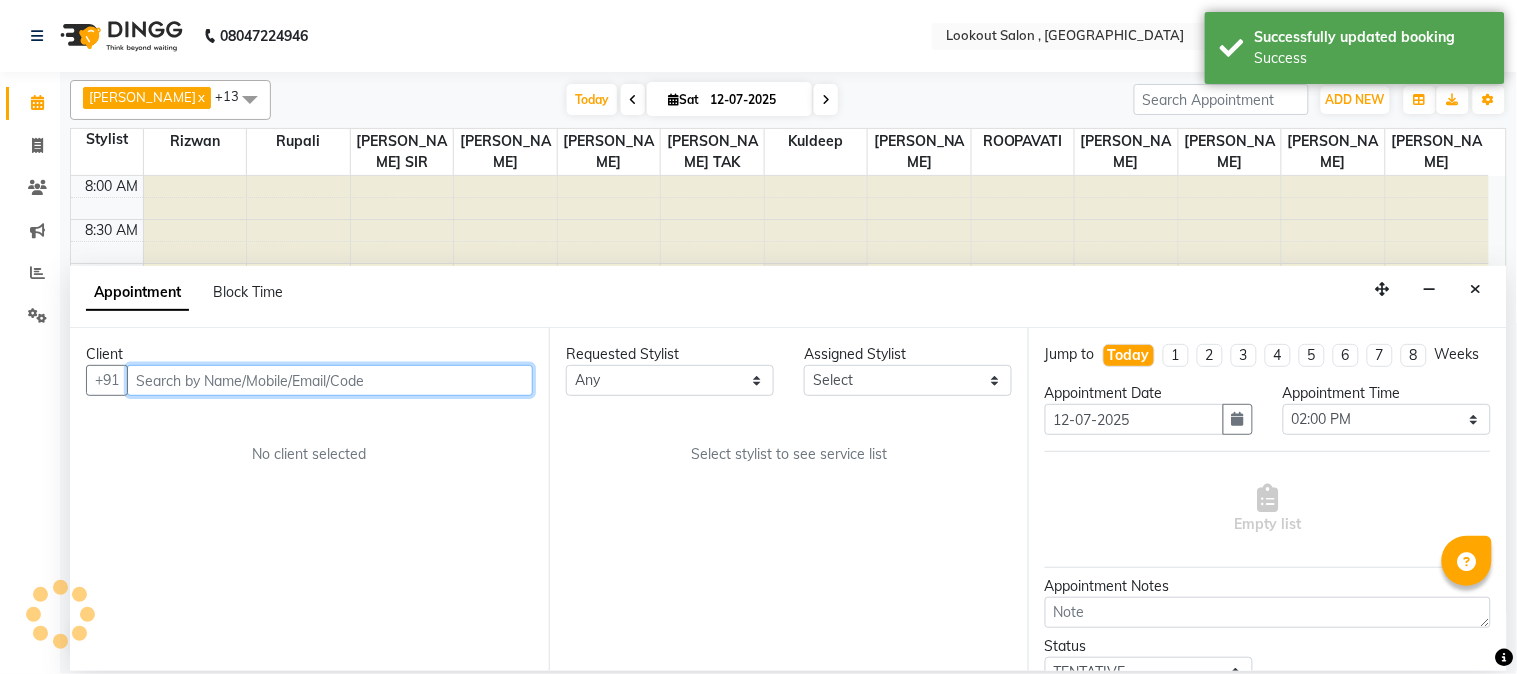 select on "48095" 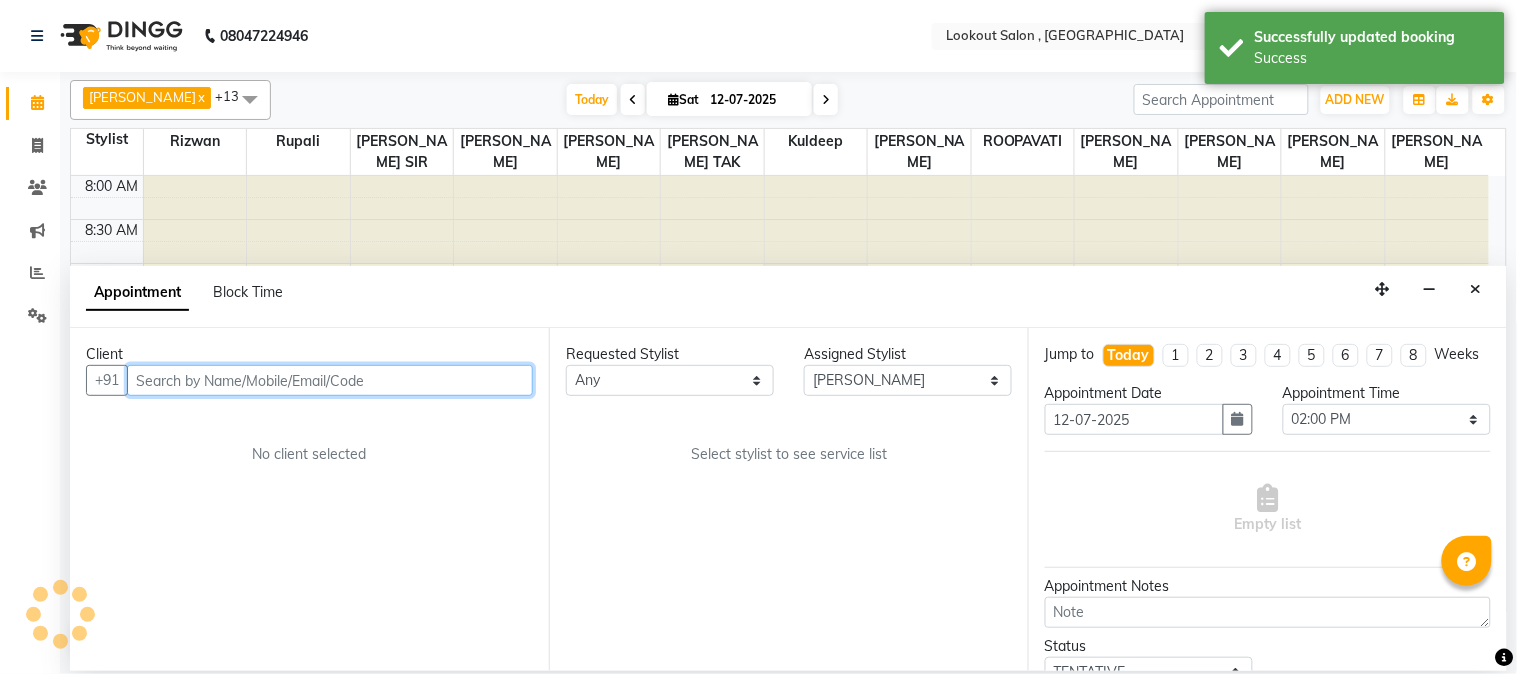select on "304" 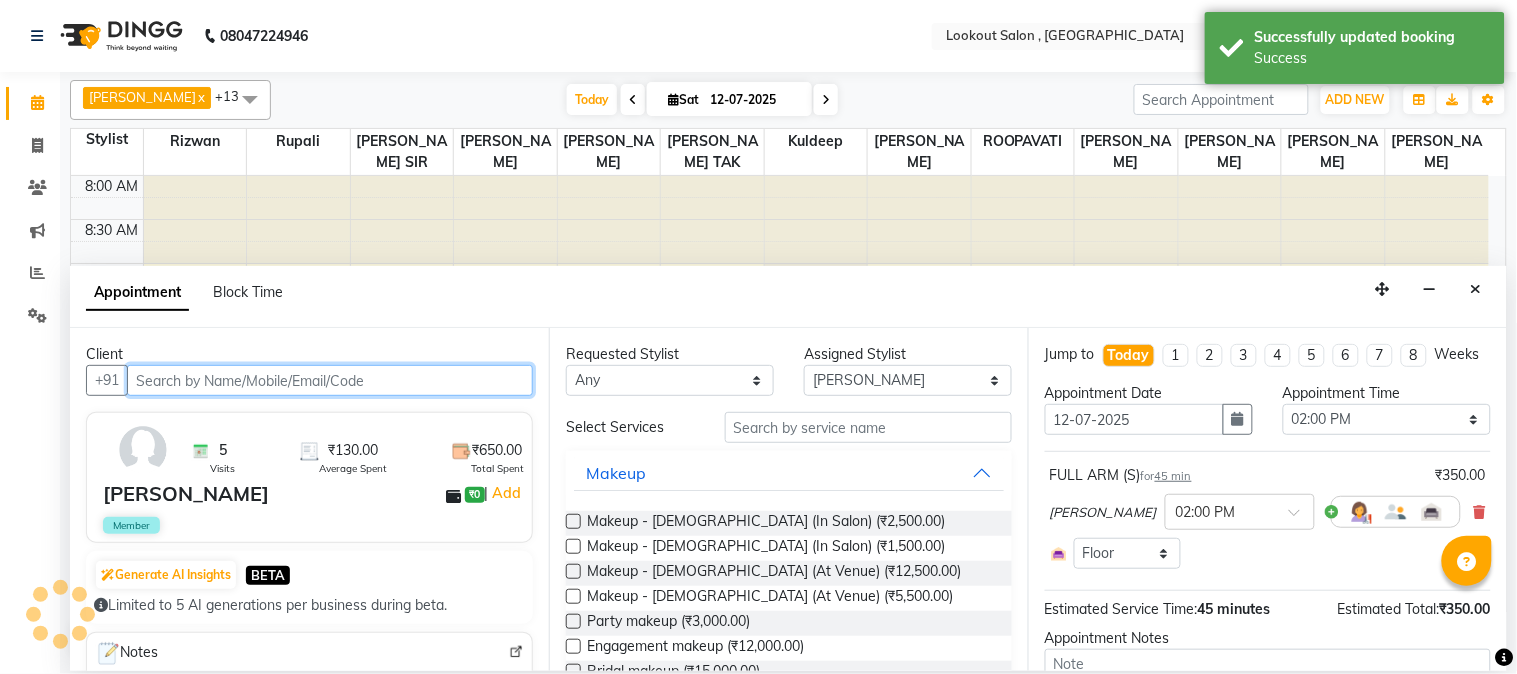 scroll, scrollTop: 265, scrollLeft: 0, axis: vertical 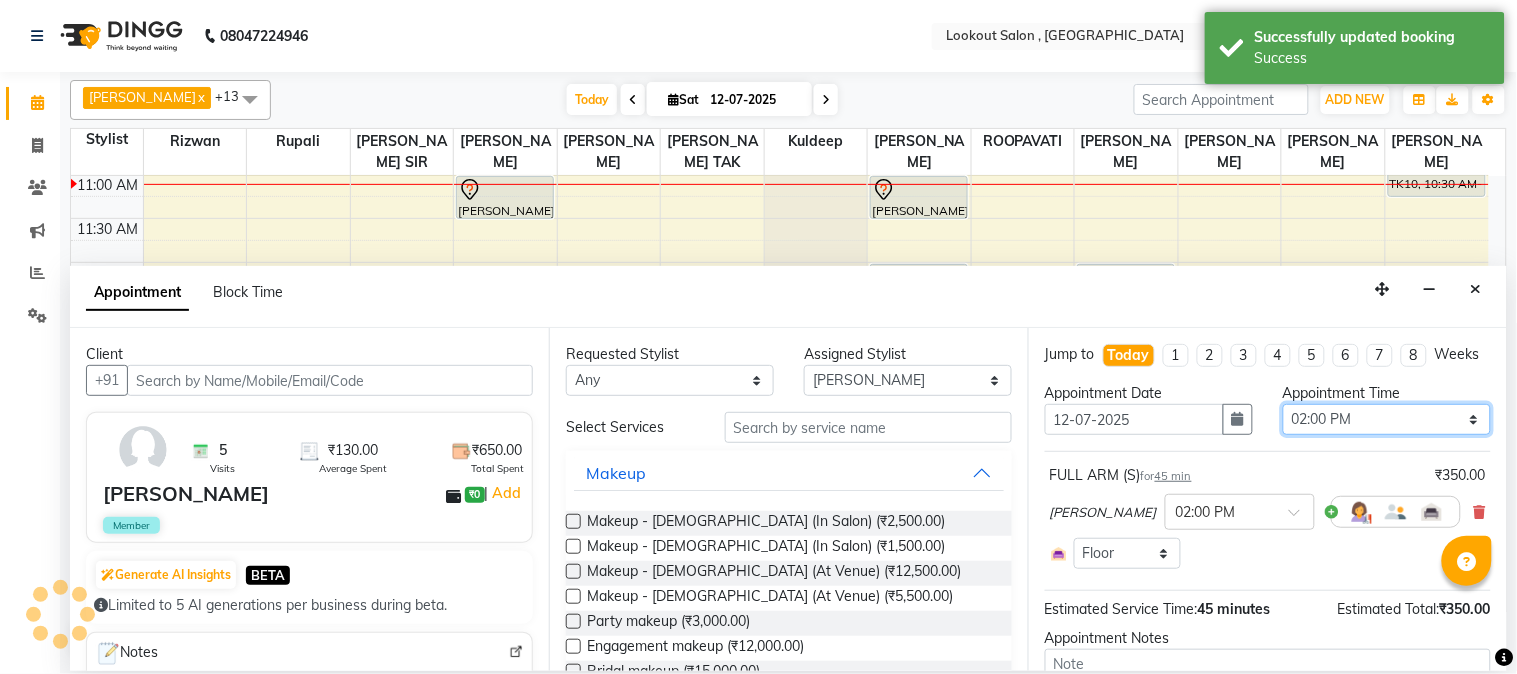 click on "Select 09:00 AM 09:15 AM 09:30 AM 09:45 AM 10:00 AM 10:15 AM 10:30 AM 10:45 AM 11:00 AM 11:15 AM 11:30 AM 11:45 AM 12:00 PM 12:15 PM 12:30 PM 12:45 PM 01:00 PM 01:15 PM 01:30 PM 01:45 PM 02:00 PM 02:15 PM 02:30 PM 02:45 PM 03:00 PM 03:15 PM 03:30 PM 03:45 PM 04:00 PM 04:15 PM 04:30 PM 04:45 PM 05:00 PM 05:15 PM 05:30 PM 05:45 PM 06:00 PM 06:15 PM 06:30 PM 06:45 PM 07:00 PM 07:15 PM 07:30 PM 07:45 PM 08:00 PM 08:15 PM 08:30 PM 08:45 PM 09:00 PM 09:15 PM 09:30 PM 09:45 PM 10:00 PM 10:15 PM 10:30 PM 10:45 PM 11:00 PM" at bounding box center (1387, 419) 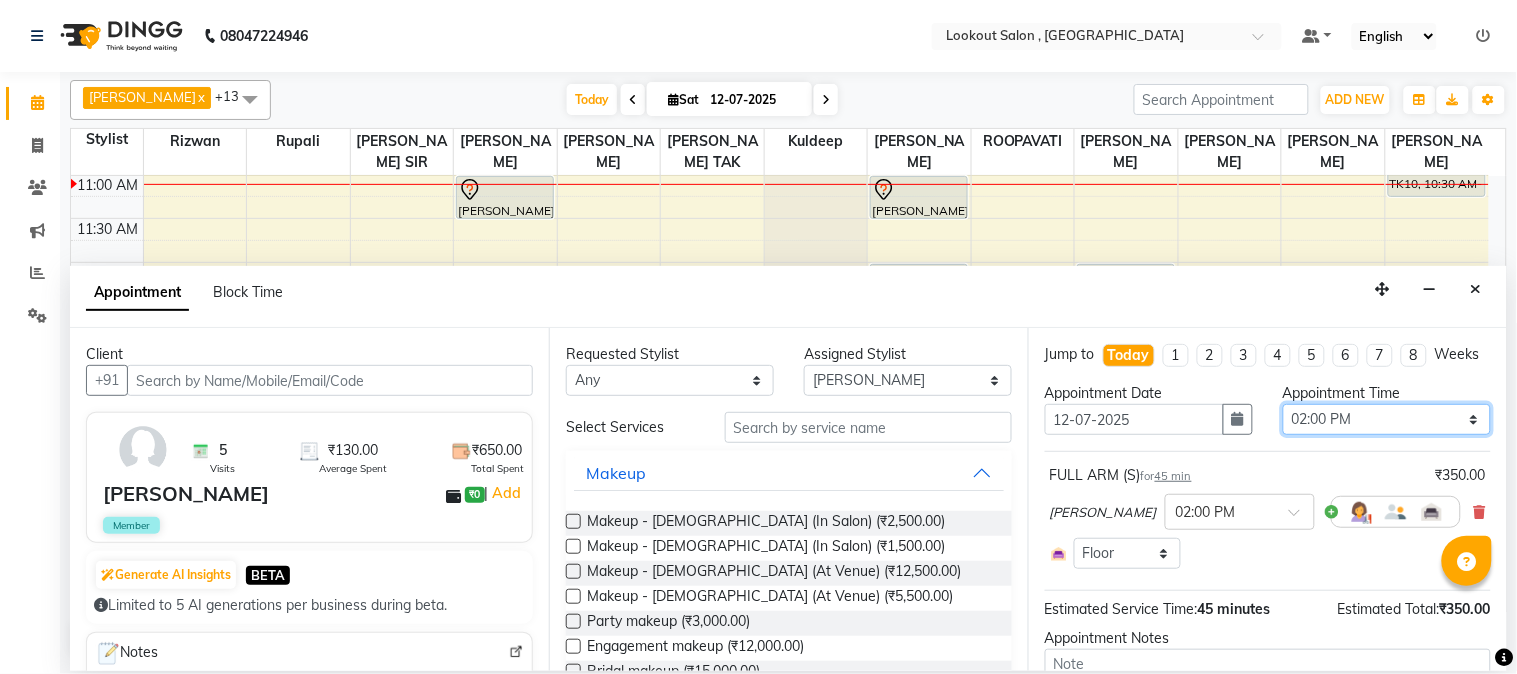 select on "1020" 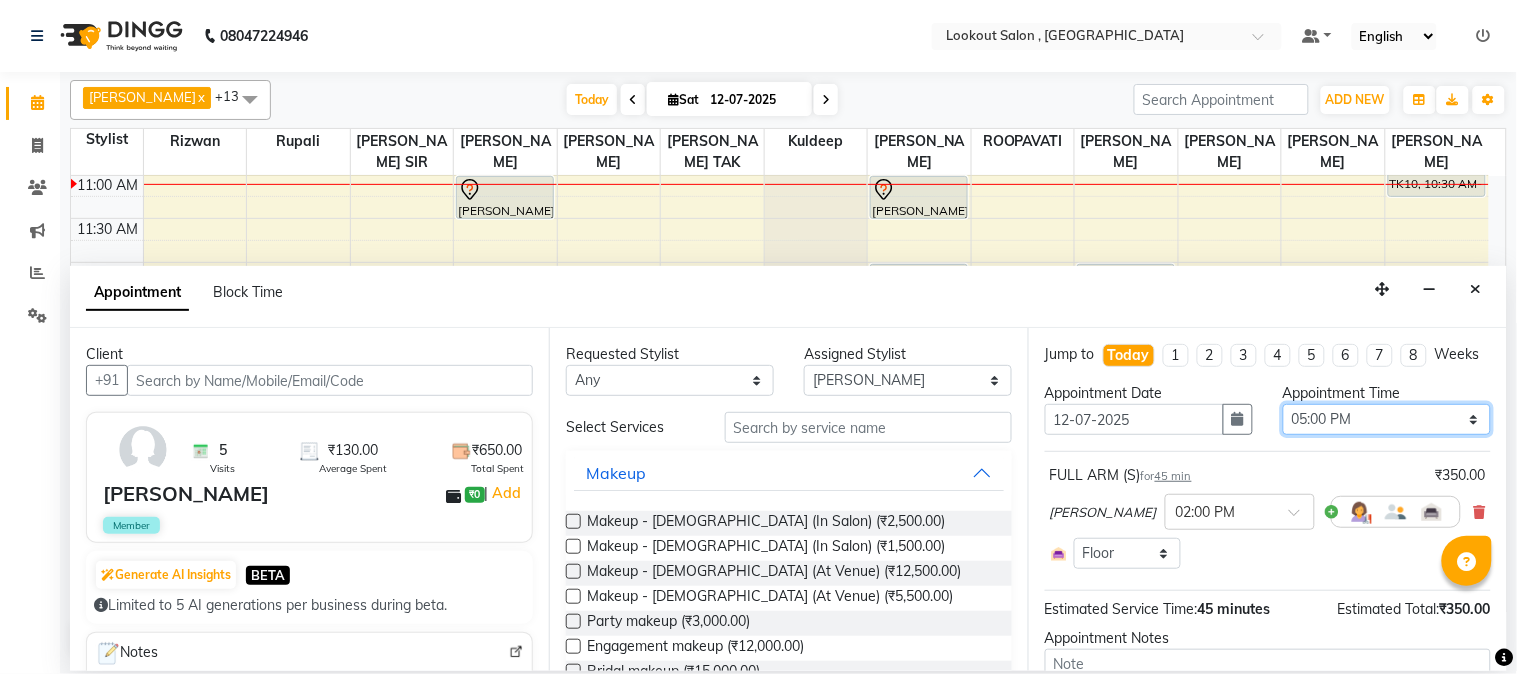 click on "Select 09:00 AM 09:15 AM 09:30 AM 09:45 AM 10:00 AM 10:15 AM 10:30 AM 10:45 AM 11:00 AM 11:15 AM 11:30 AM 11:45 AM 12:00 PM 12:15 PM 12:30 PM 12:45 PM 01:00 PM 01:15 PM 01:30 PM 01:45 PM 02:00 PM 02:15 PM 02:30 PM 02:45 PM 03:00 PM 03:15 PM 03:30 PM 03:45 PM 04:00 PM 04:15 PM 04:30 PM 04:45 PM 05:00 PM 05:15 PM 05:30 PM 05:45 PM 06:00 PM 06:15 PM 06:30 PM 06:45 PM 07:00 PM 07:15 PM 07:30 PM 07:45 PM 08:00 PM 08:15 PM 08:30 PM 08:45 PM 09:00 PM 09:15 PM 09:30 PM 09:45 PM 10:00 PM 10:15 PM 10:30 PM 10:45 PM 11:00 PM" at bounding box center (1387, 419) 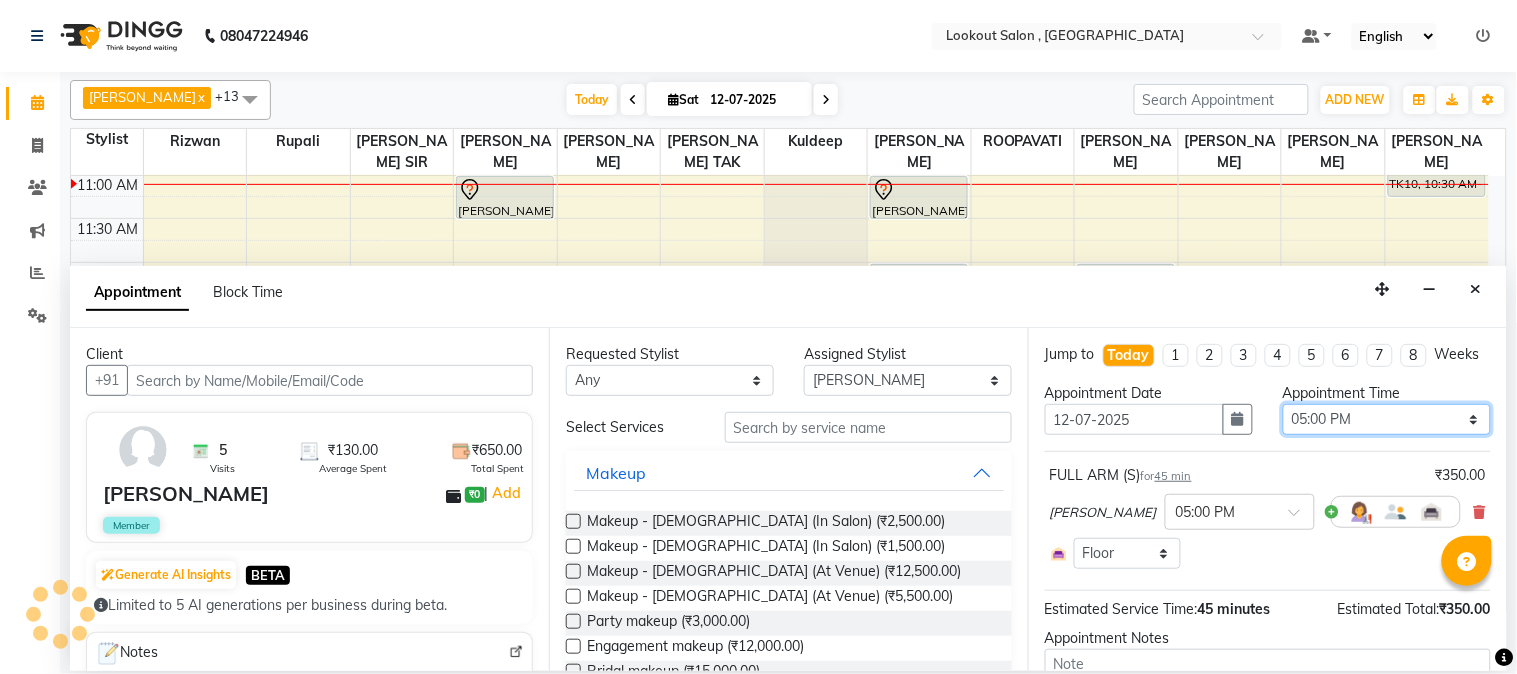 scroll, scrollTop: 821, scrollLeft: 0, axis: vertical 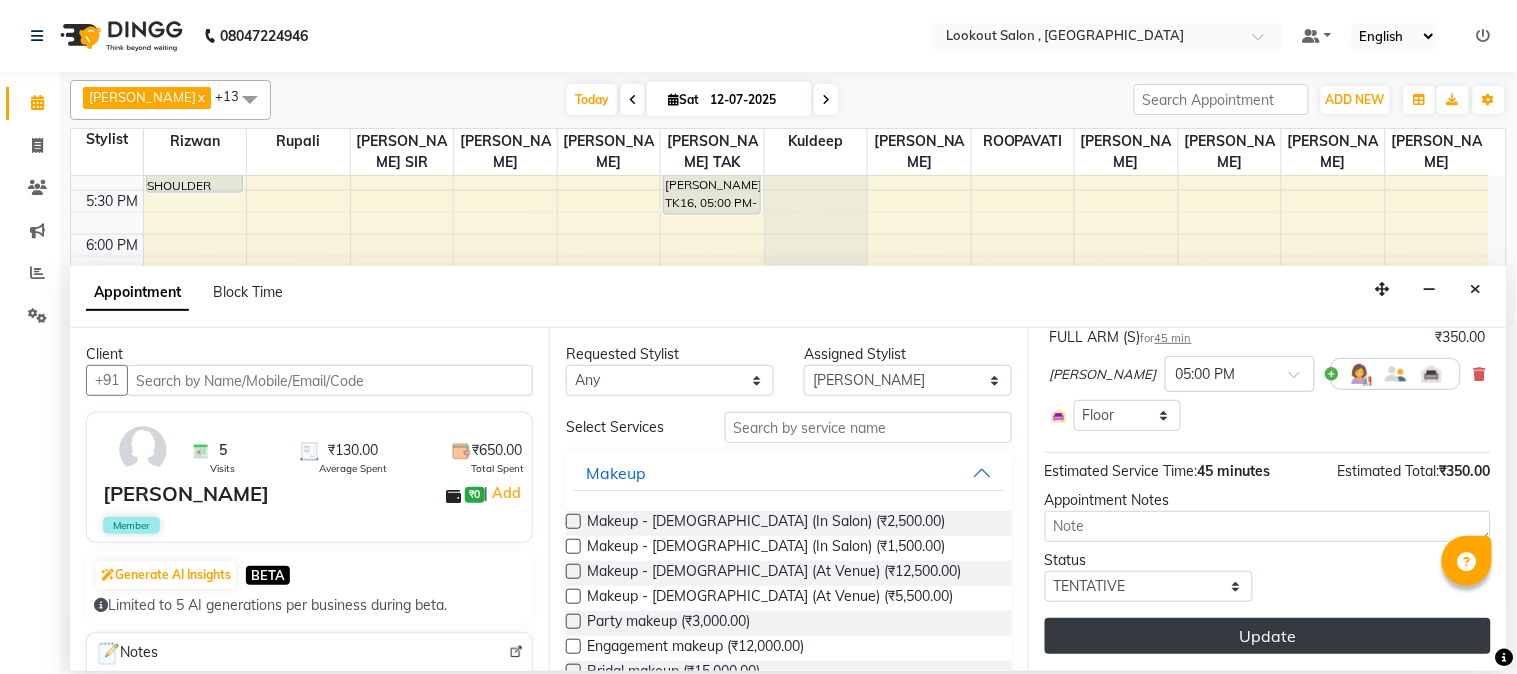 click on "Update" at bounding box center (1268, 636) 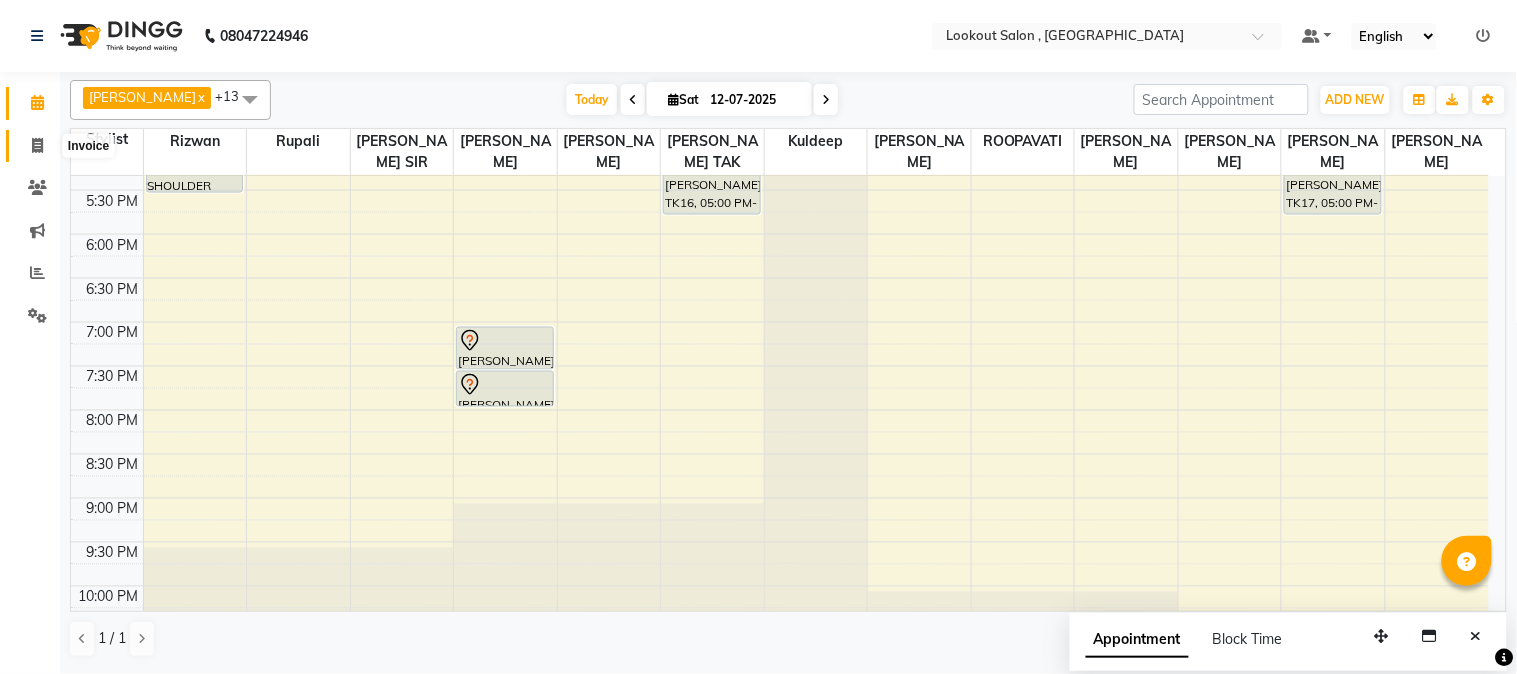 click 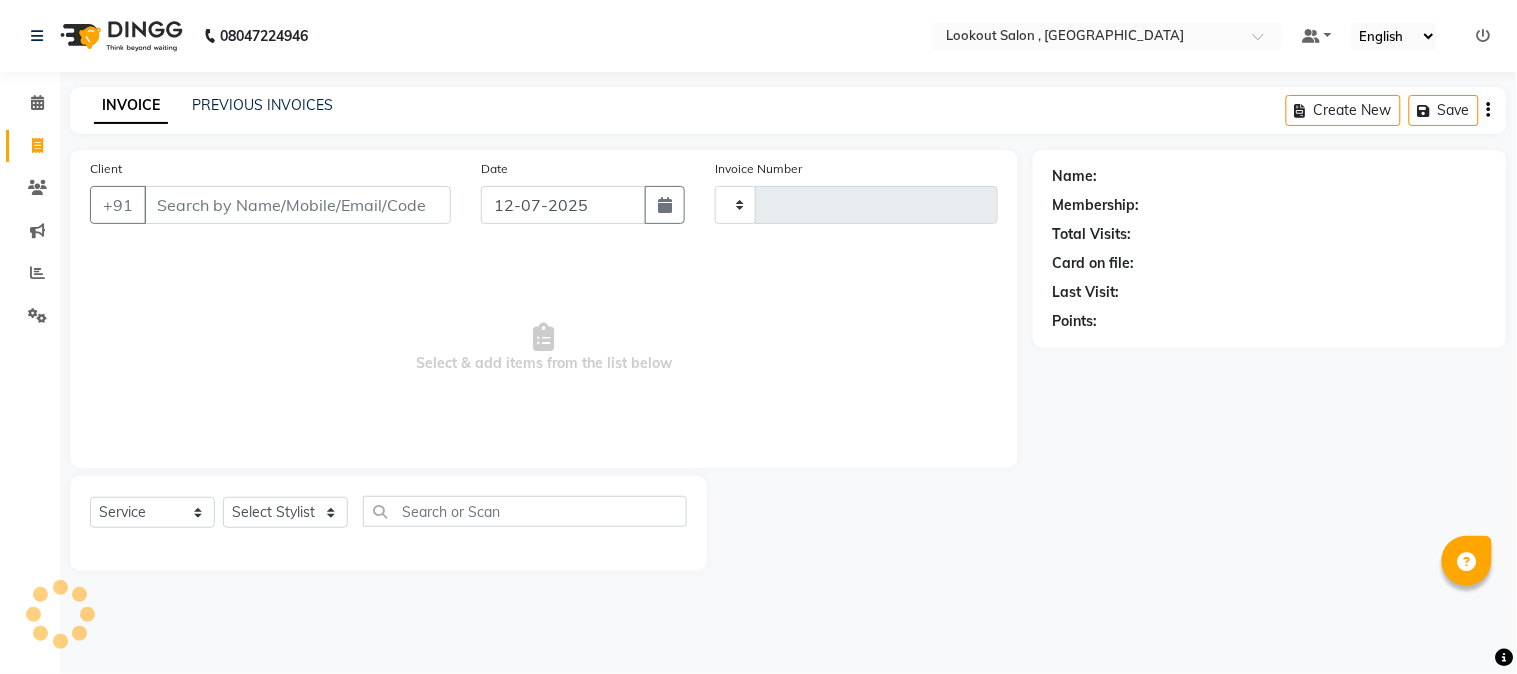 type on "4058" 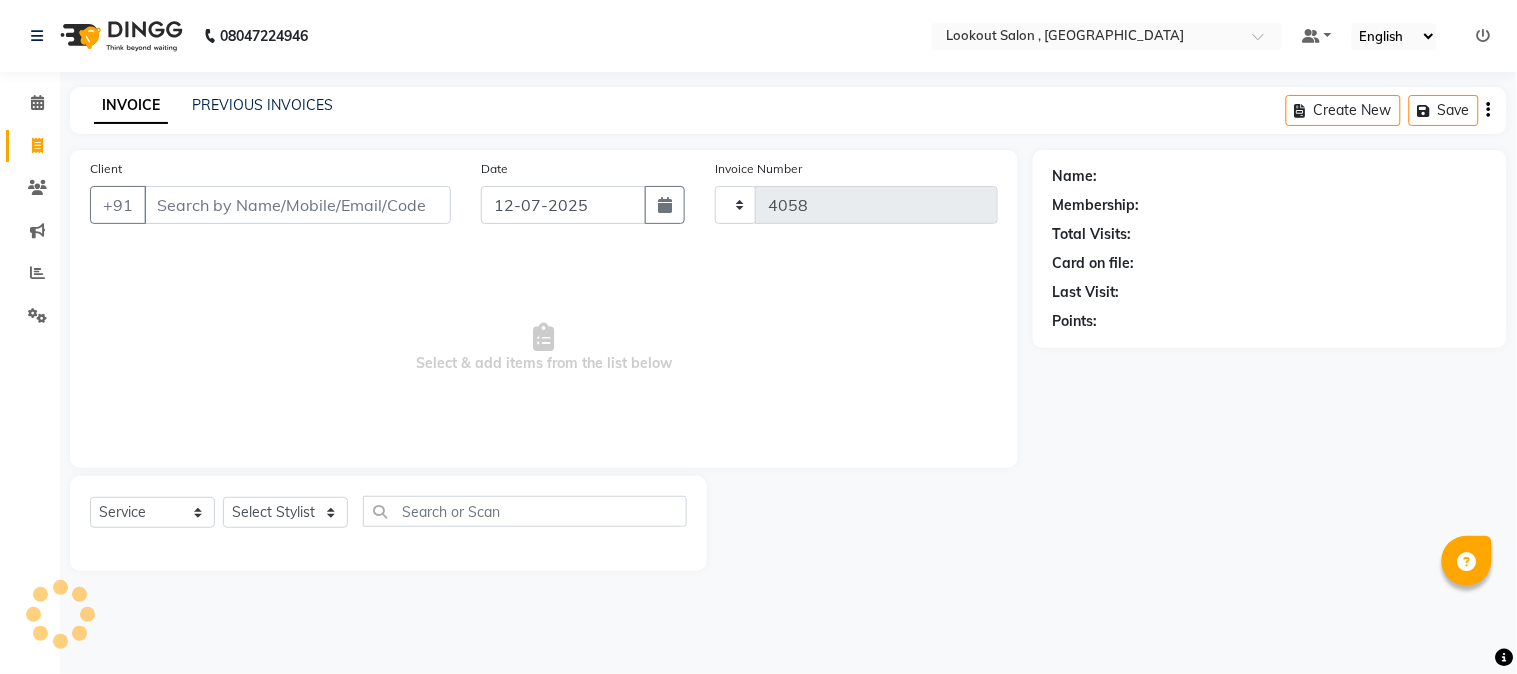 select on "151" 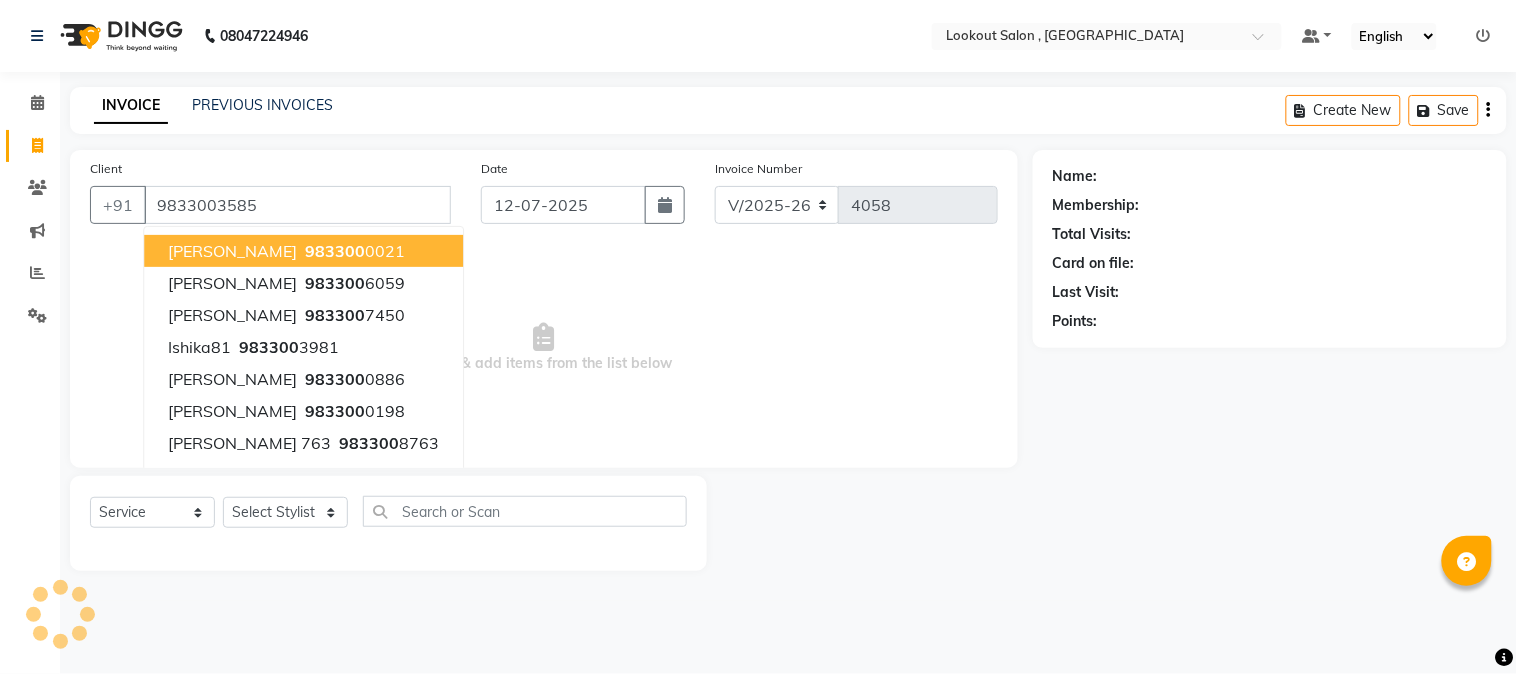 type on "9833003585" 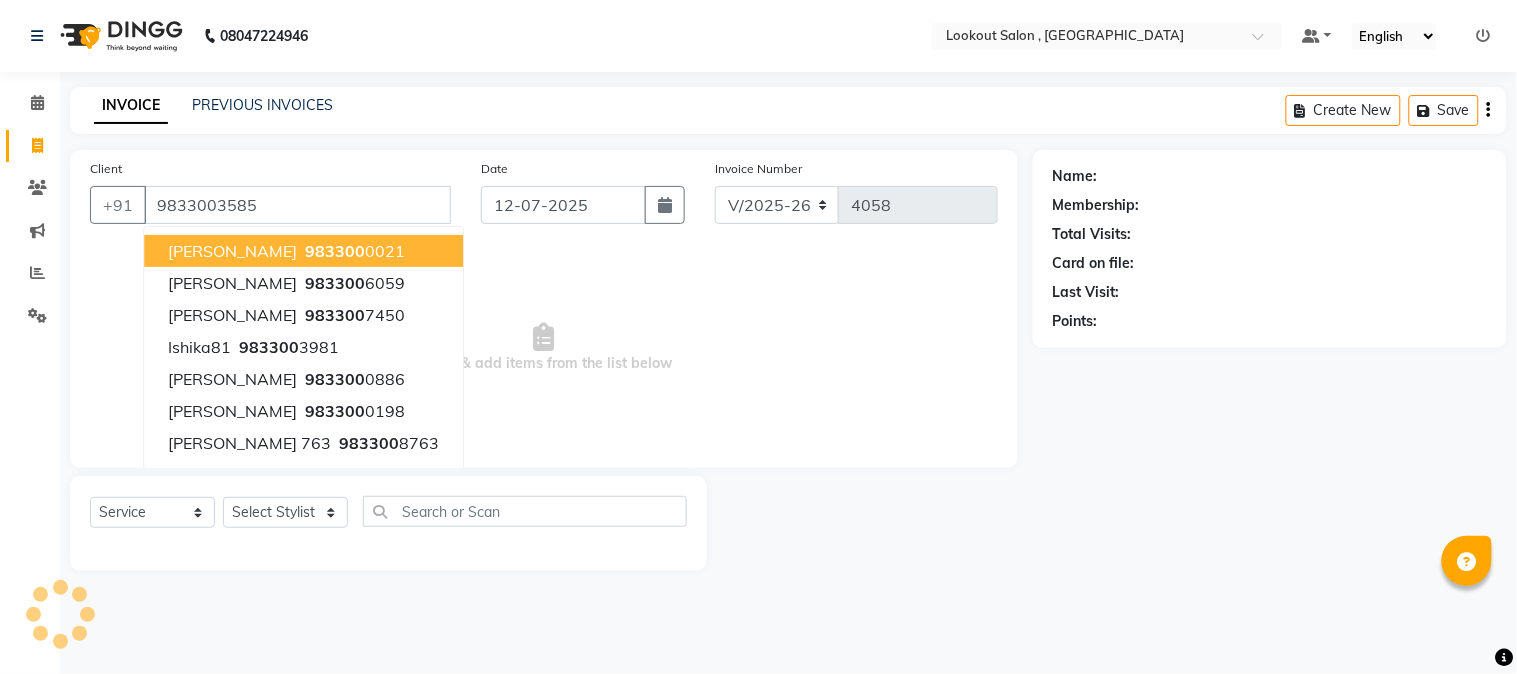 select on "1: Object" 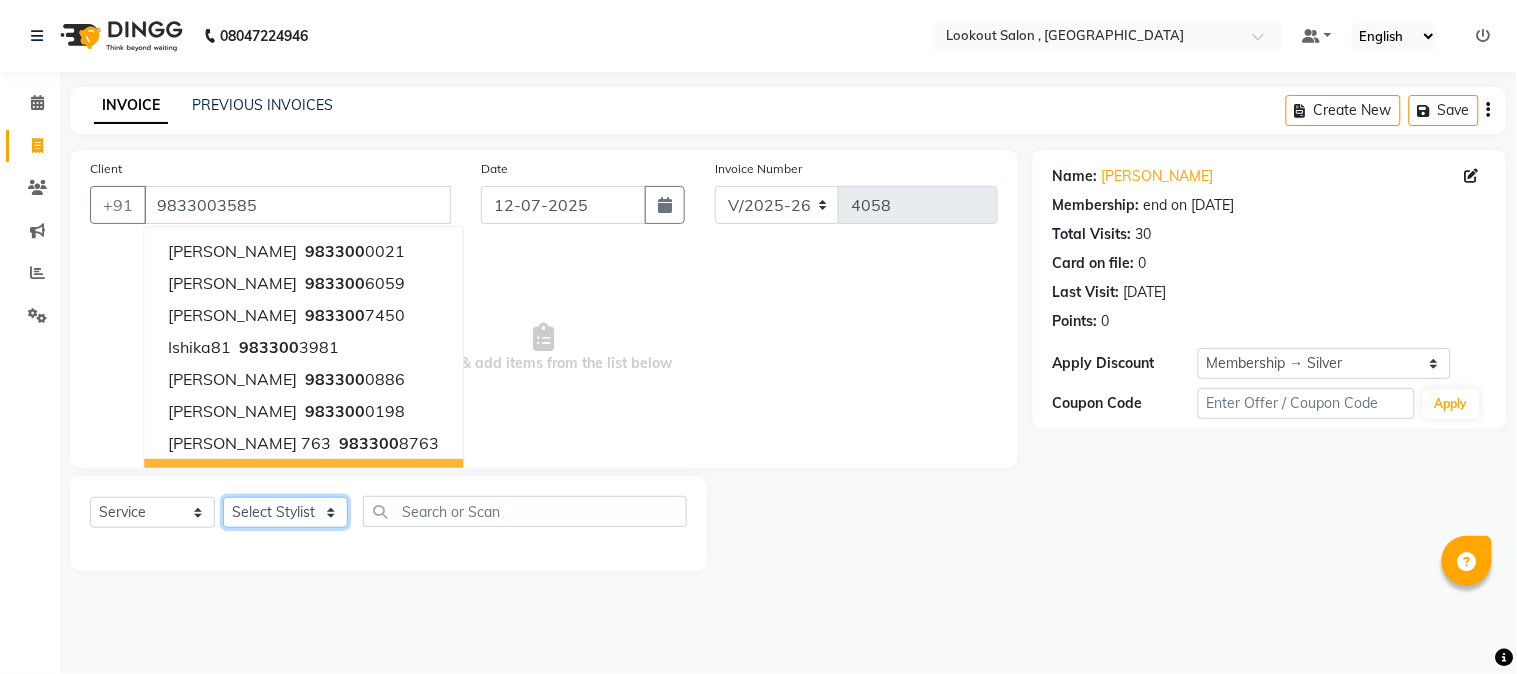 click on "Select Stylist AMIT SOLANKI jishan shekh kuldeep MANDAR GOSAVI MANISHA SAHU NANDINI GUPTA NIPUL SIR NISAR AHMED PIRJADE Rizwan ROOPAVATI Rupali  RUPESH SADAF SHAIKH SAHIL TAK shweta kashyap" 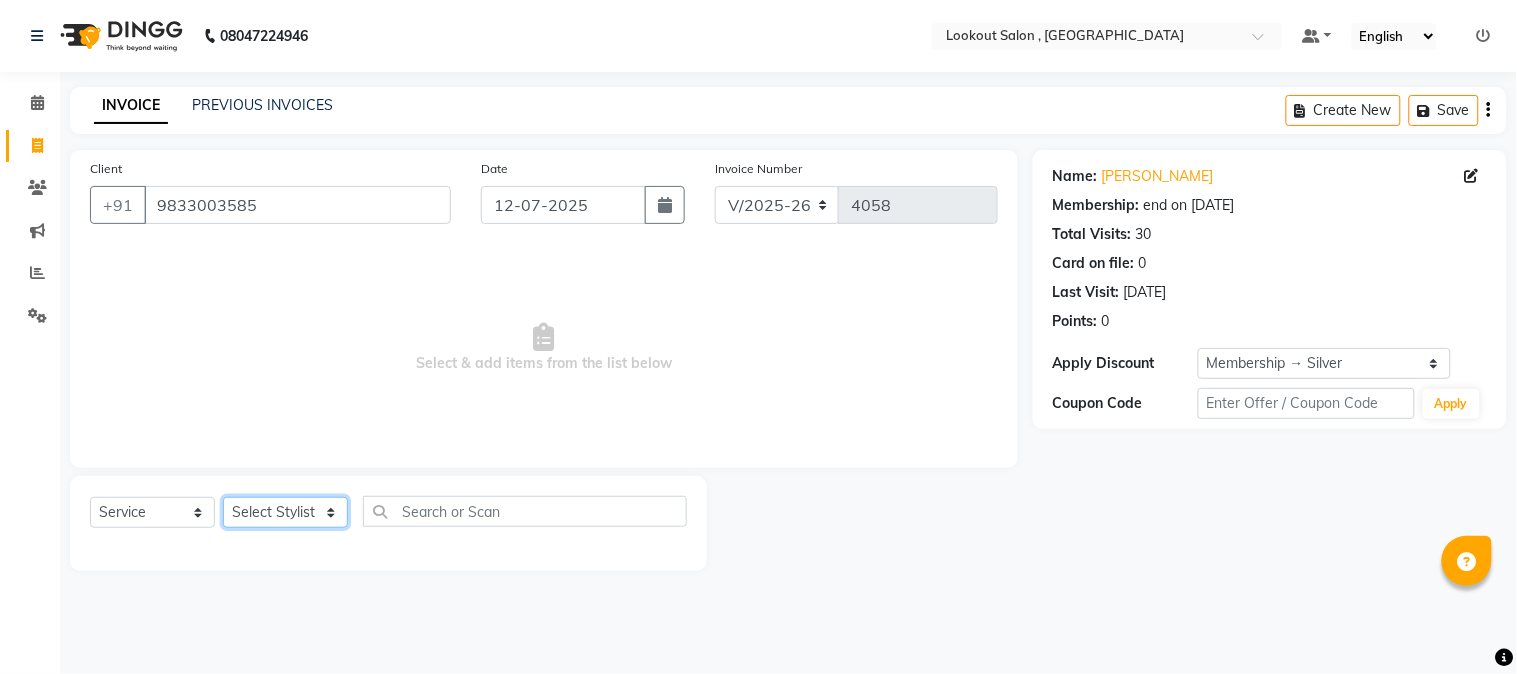 select on "20721" 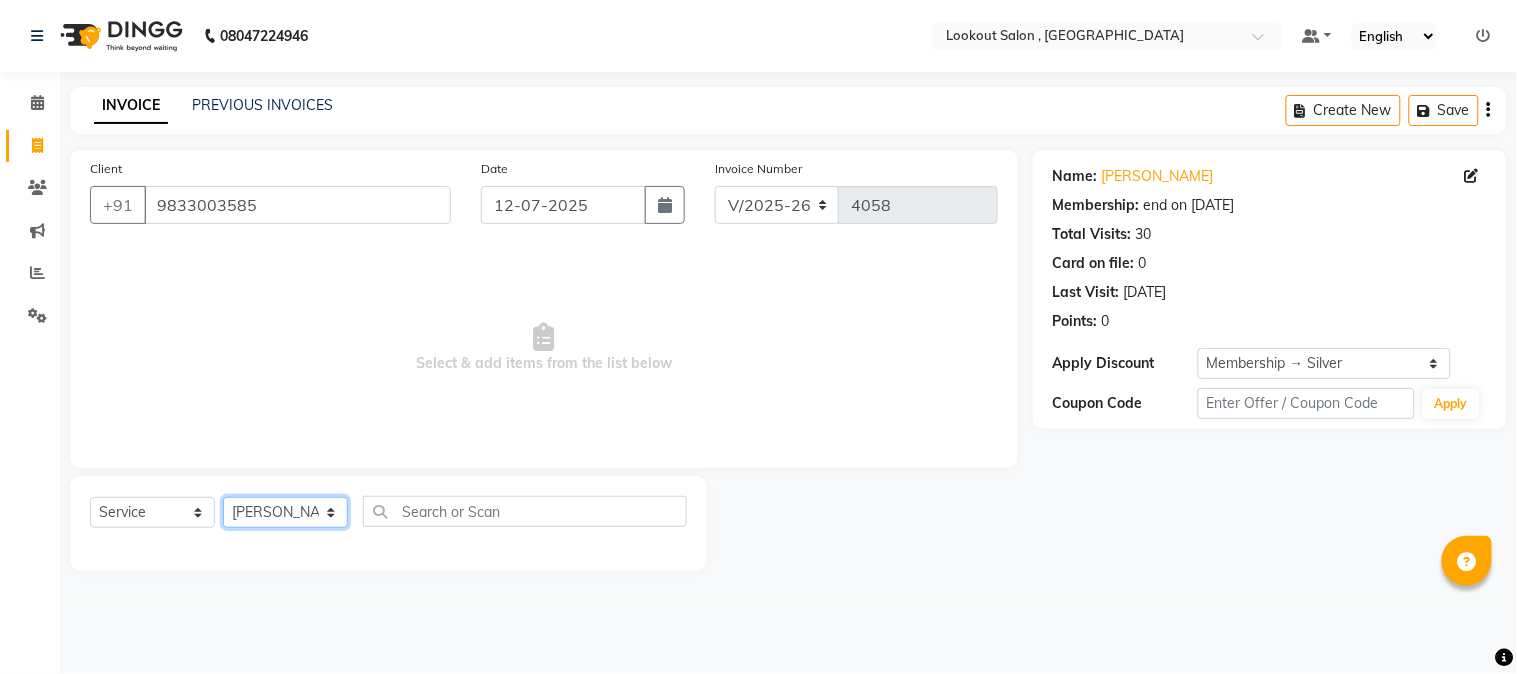 click on "Select Stylist AMIT SOLANKI jishan shekh kuldeep MANDAR GOSAVI MANISHA SAHU NANDINI GUPTA NIPUL SIR NISAR AHMED PIRJADE Rizwan ROOPAVATI Rupali  RUPESH SADAF SHAIKH SAHIL TAK shweta kashyap" 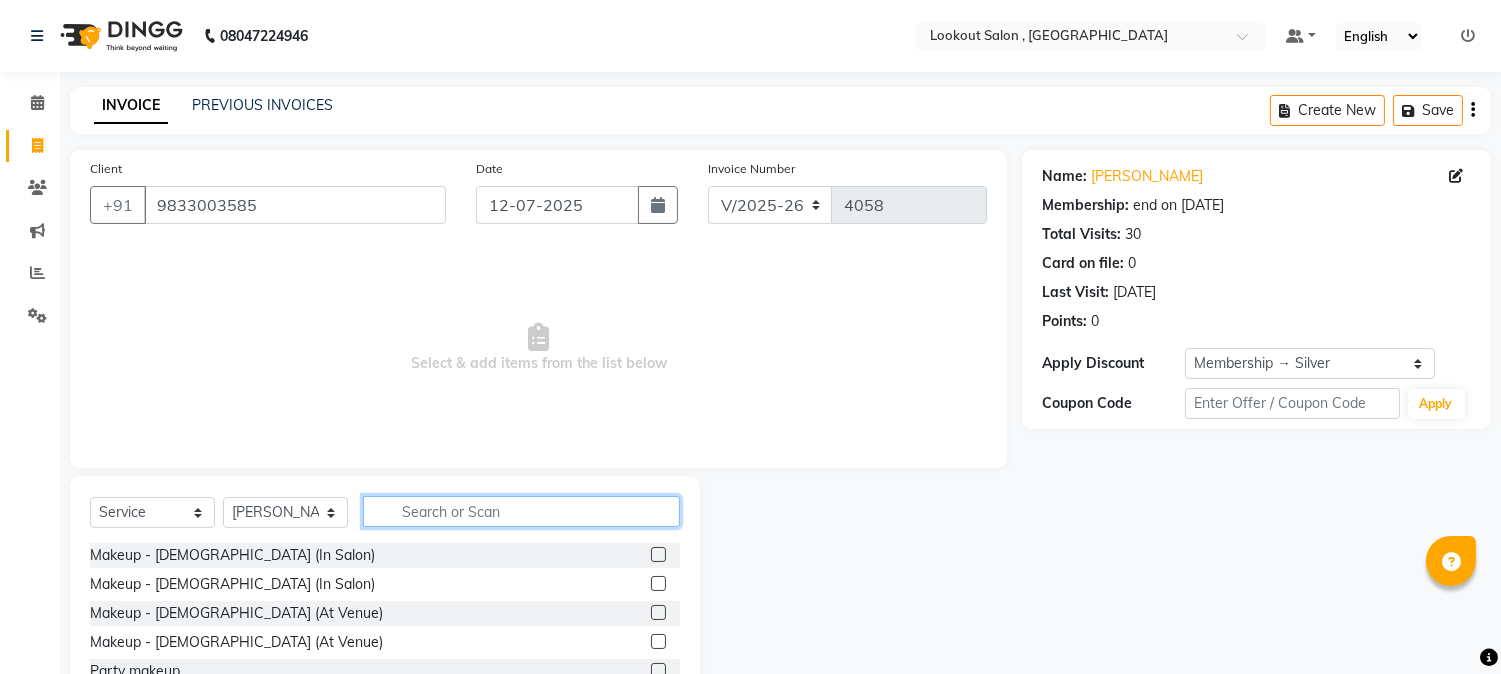 click 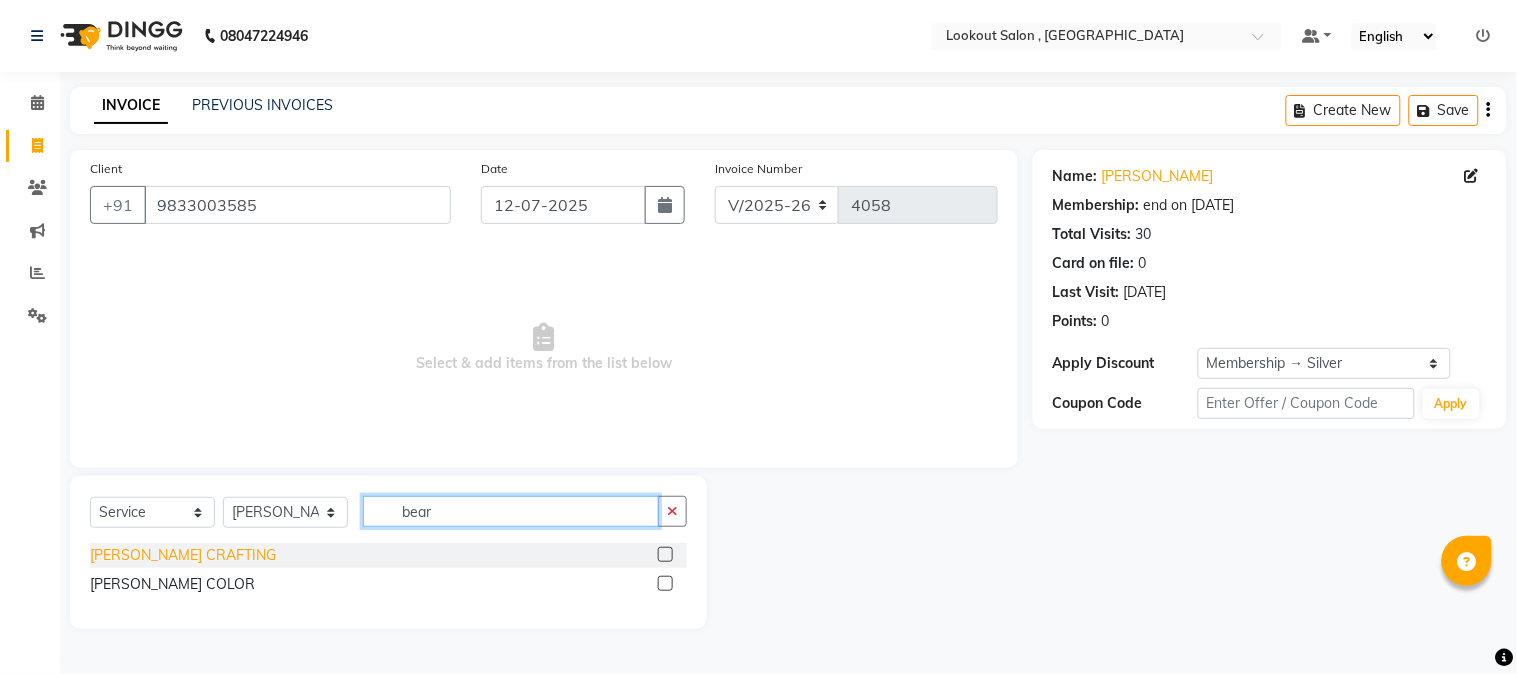 type on "bear" 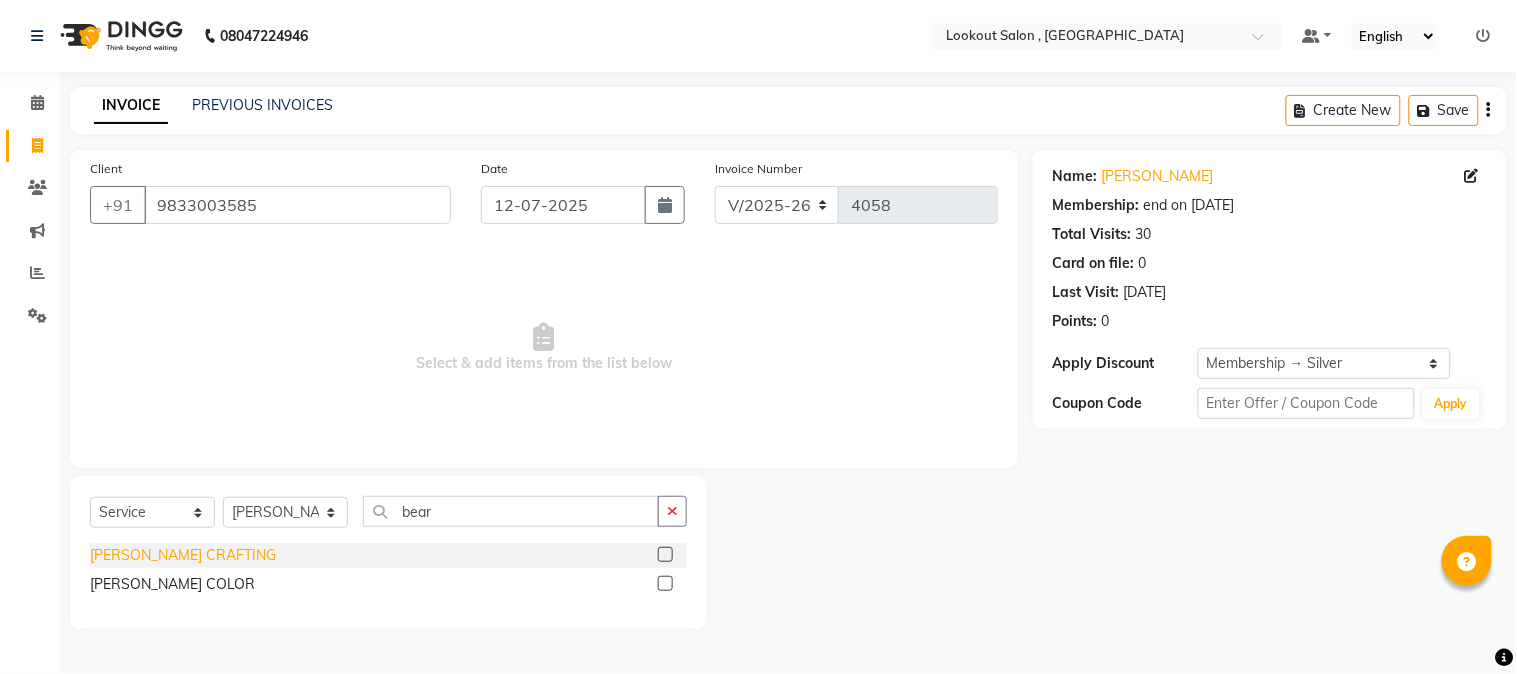 click on "BEARD CRAFTING" 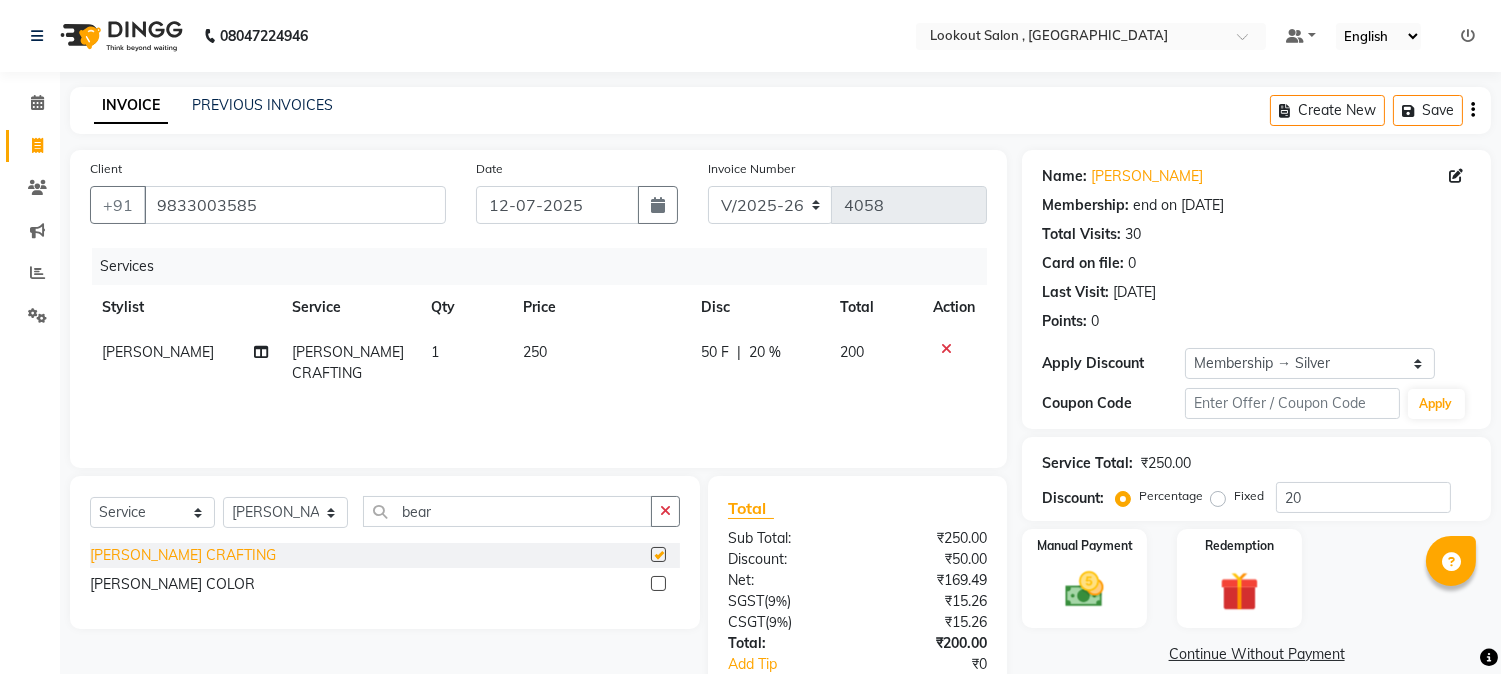 checkbox on "false" 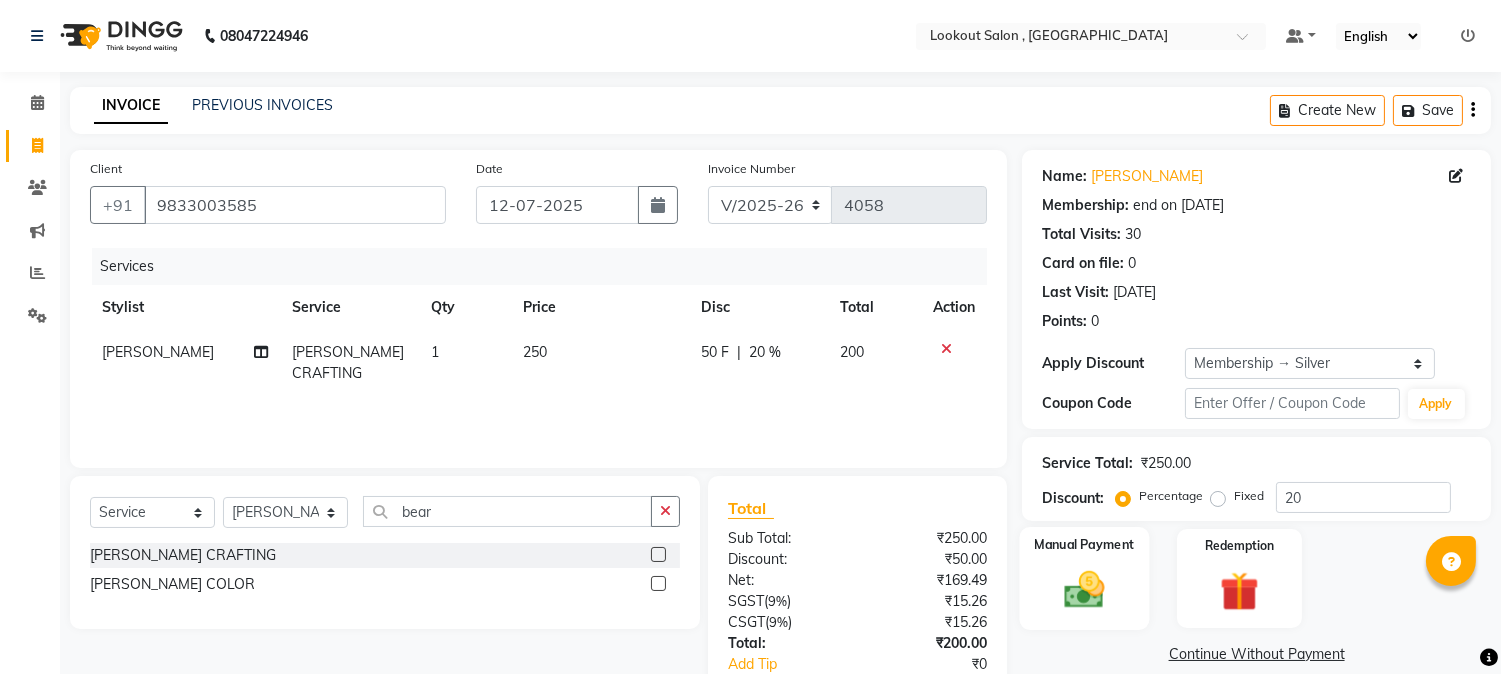 click 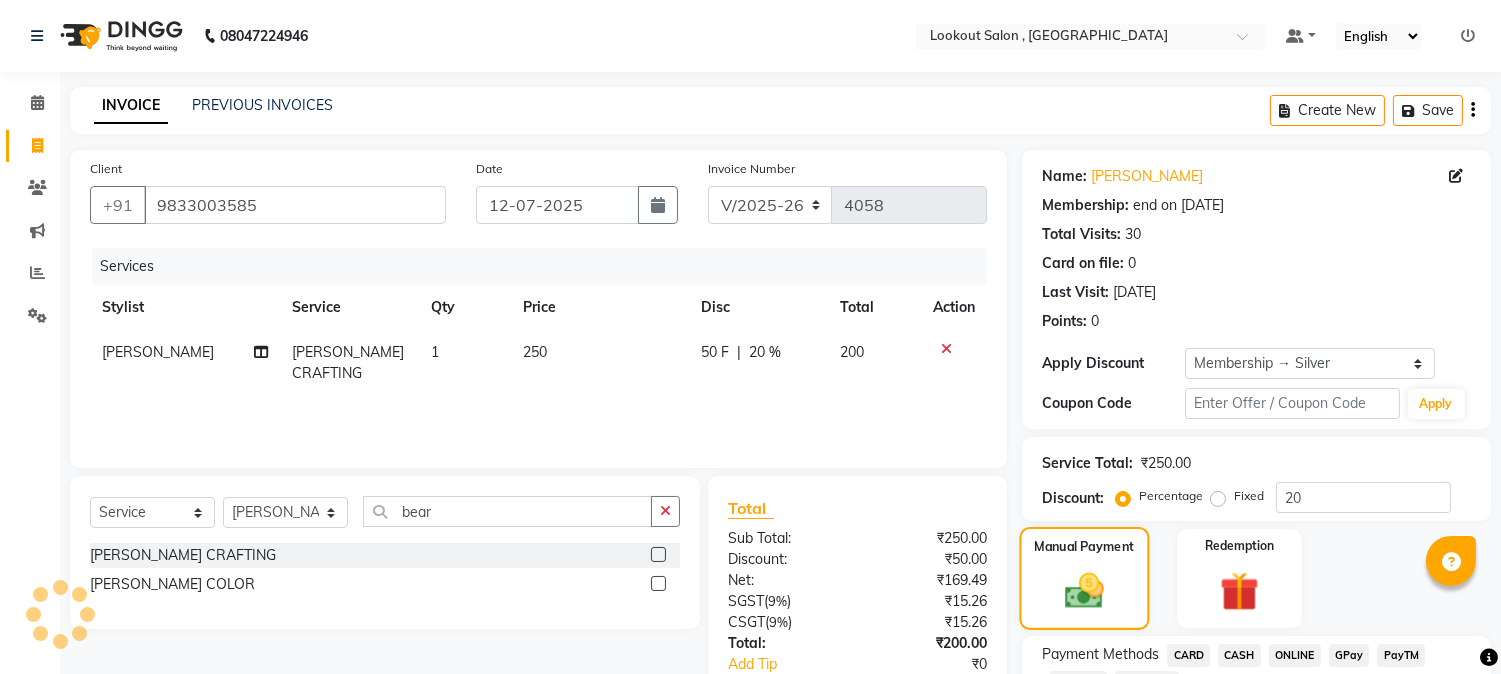 scroll, scrollTop: 125, scrollLeft: 0, axis: vertical 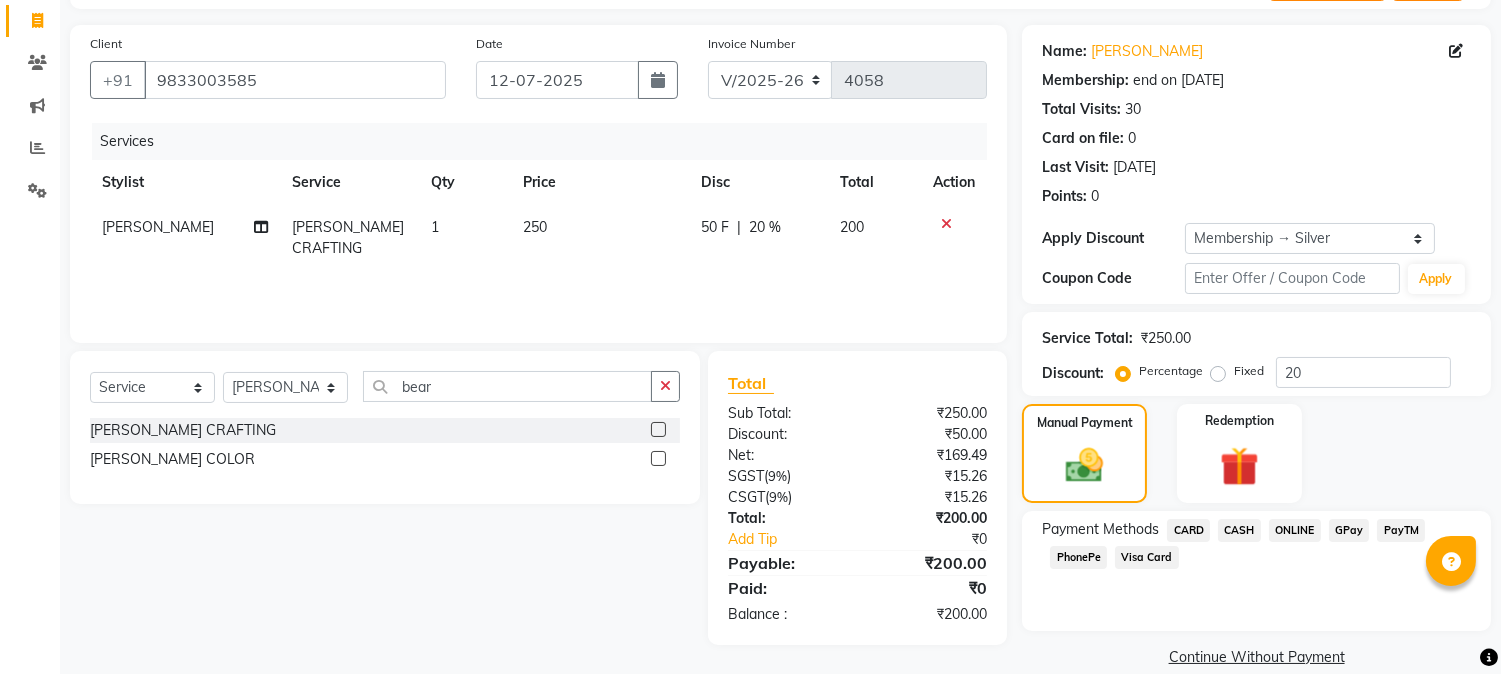 click on "CASH" 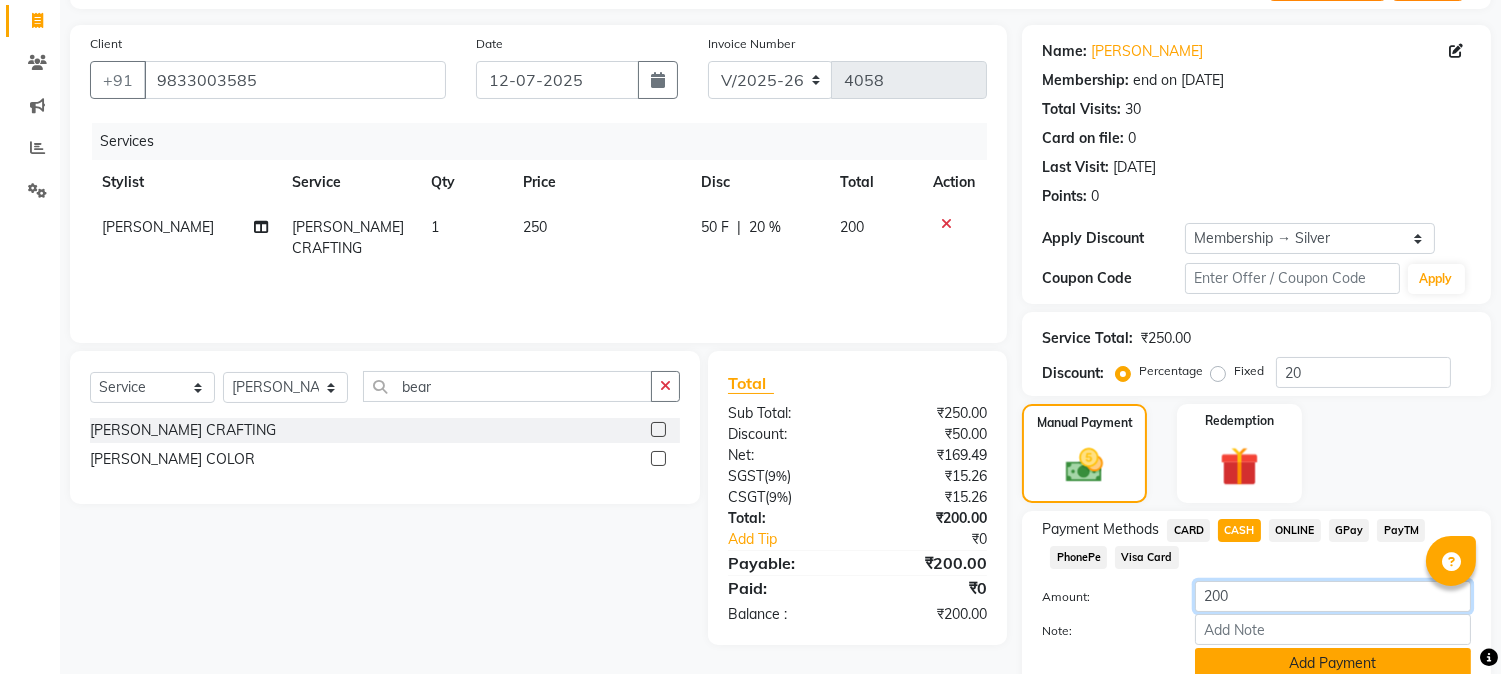 click on "200" 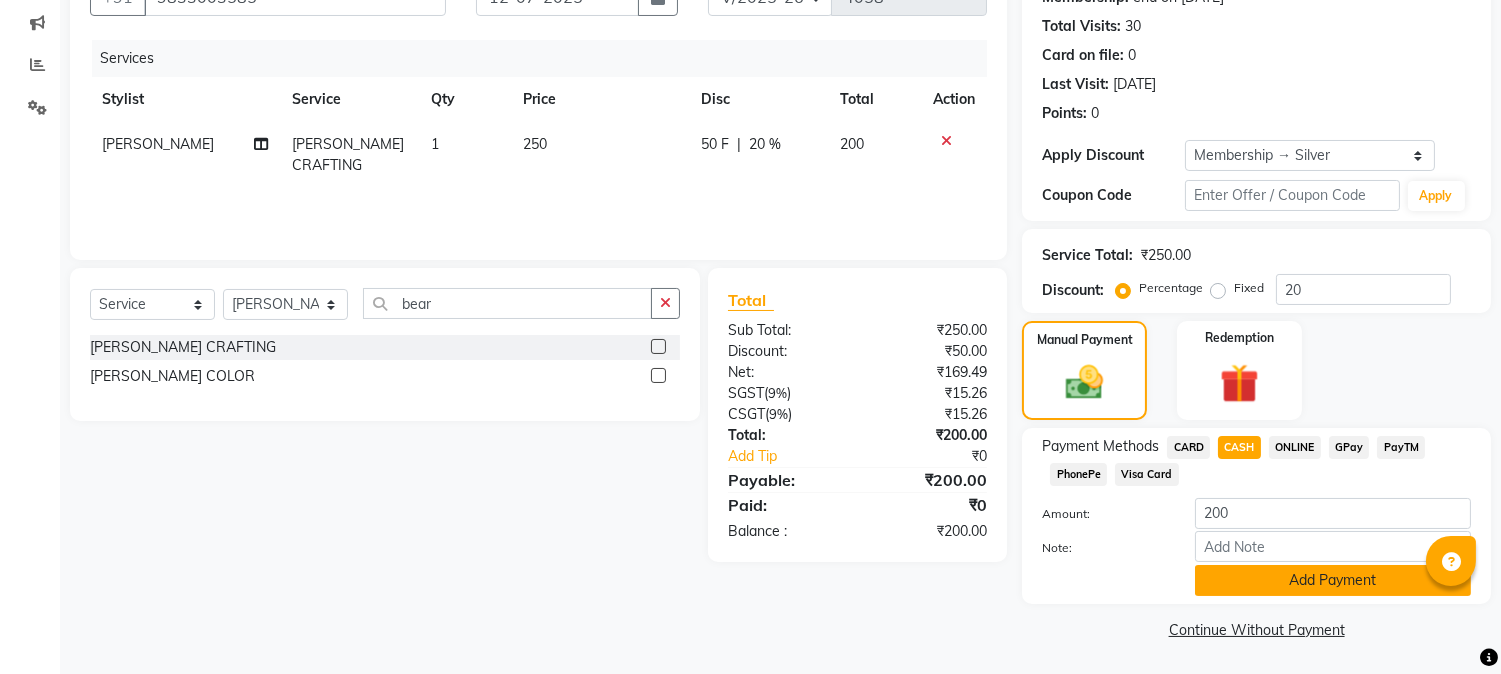 click on "Add Payment" 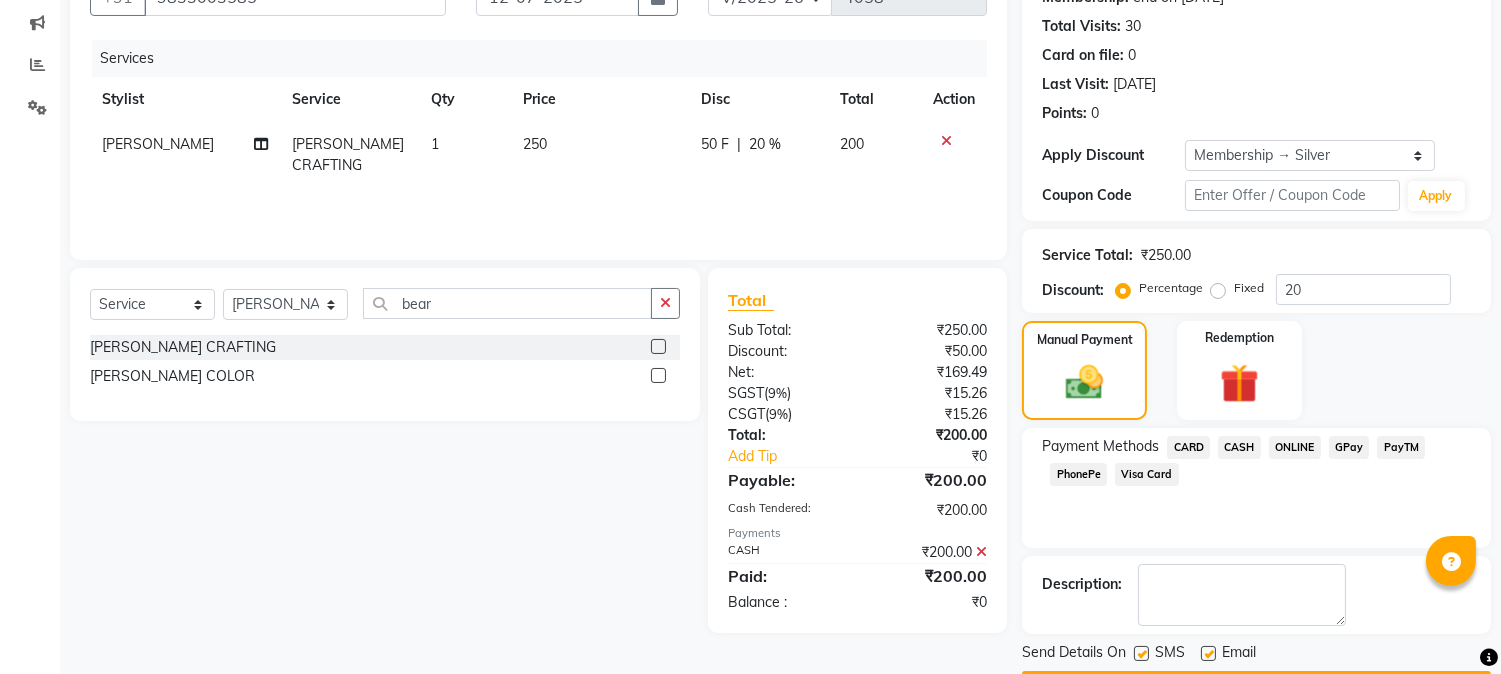 click on "Name: Dipesh Soni Membership: end on 30-11-2025 Total Visits:  30 Card on file:  0 Last Visit:   27-06-2025 Points:   0  Apply Discount Select Membership → Silver Coupon Code Apply Service Total:  ₹250.00  Discount:  Percentage   Fixed  20 Manual Payment Redemption Payment Methods  CARD   CASH   ONLINE   GPay   PayTM   PhonePe   Visa Card  Description:                  Send Details On SMS Email  Checkout" 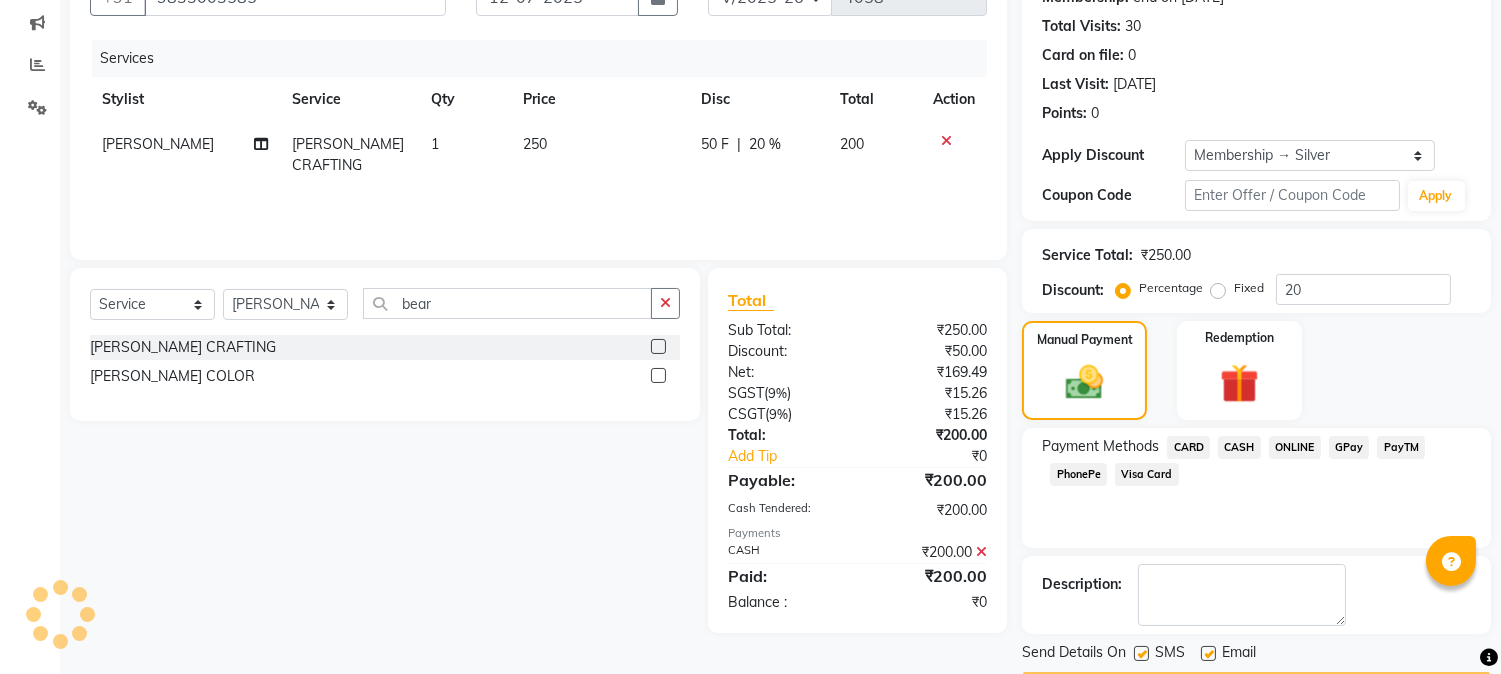scroll, scrollTop: 265, scrollLeft: 0, axis: vertical 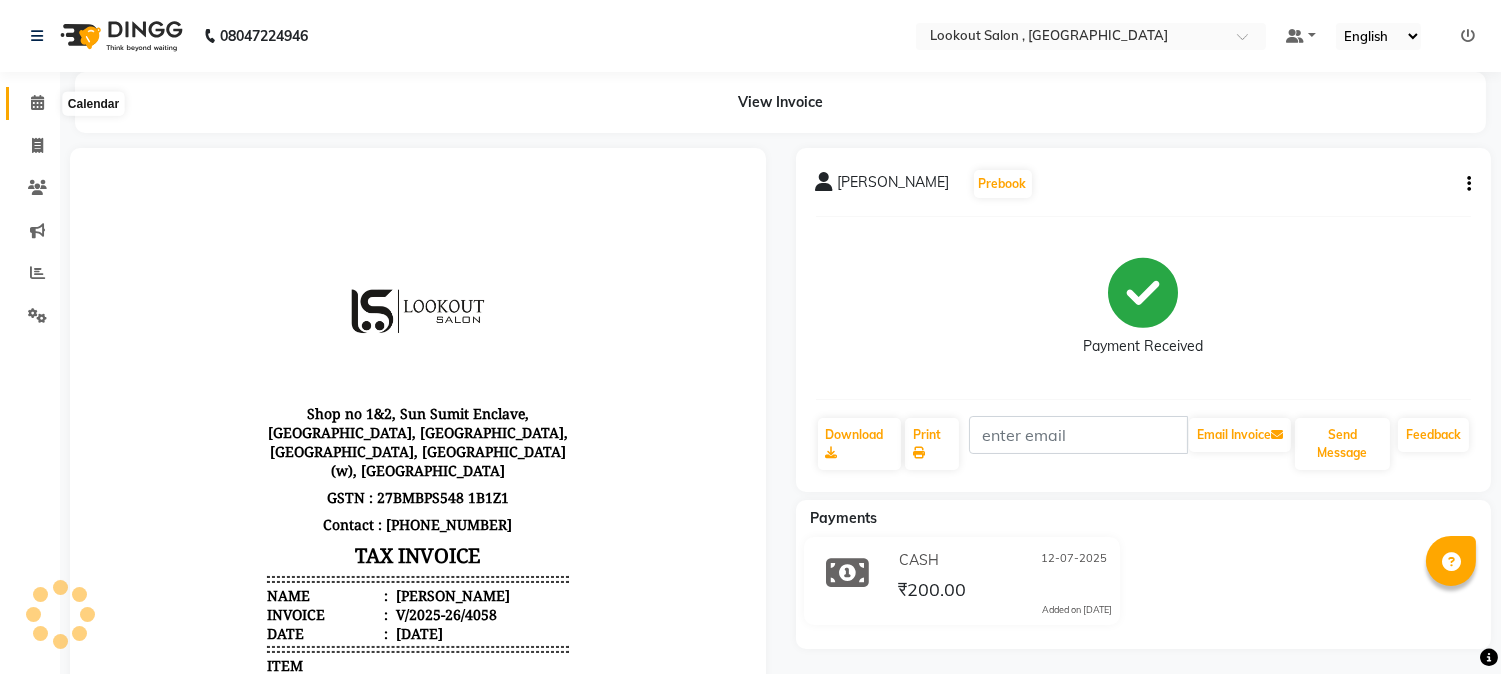 click 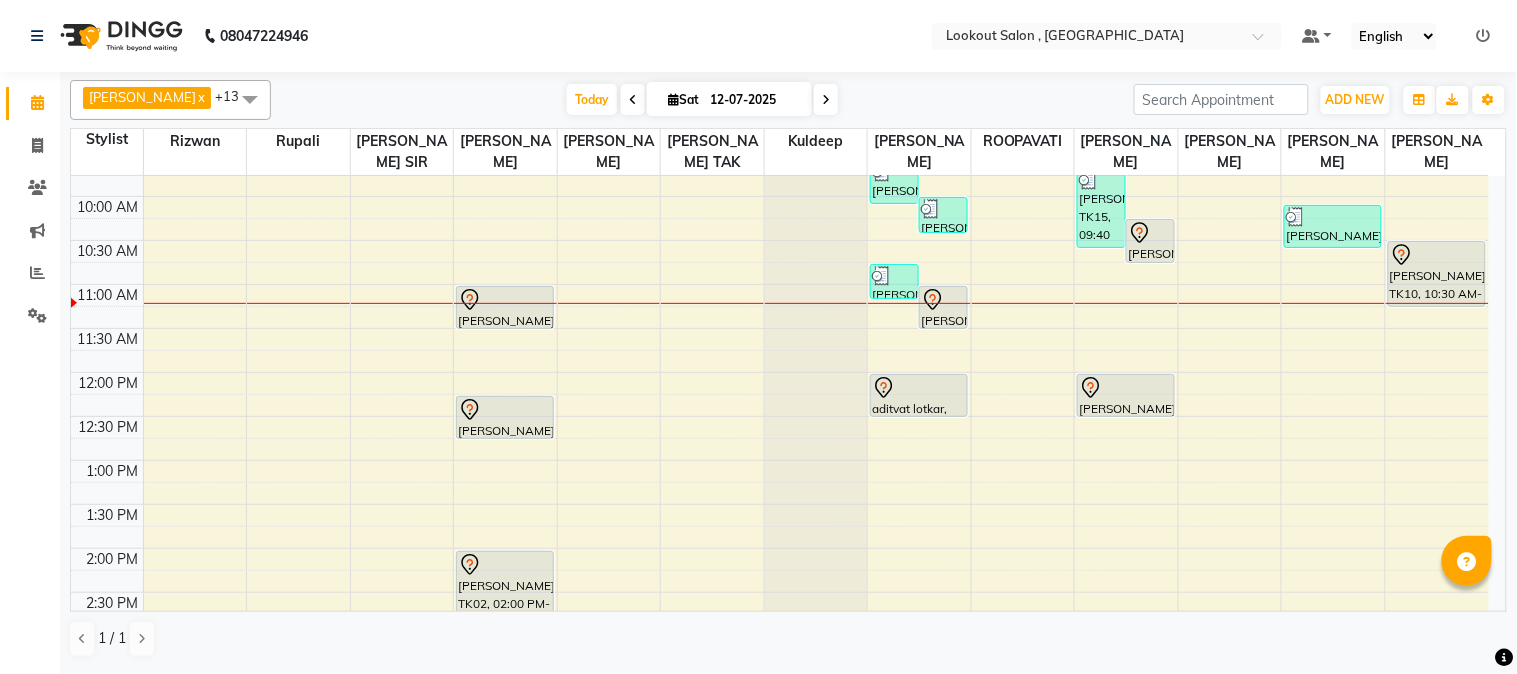 scroll, scrollTop: 154, scrollLeft: 0, axis: vertical 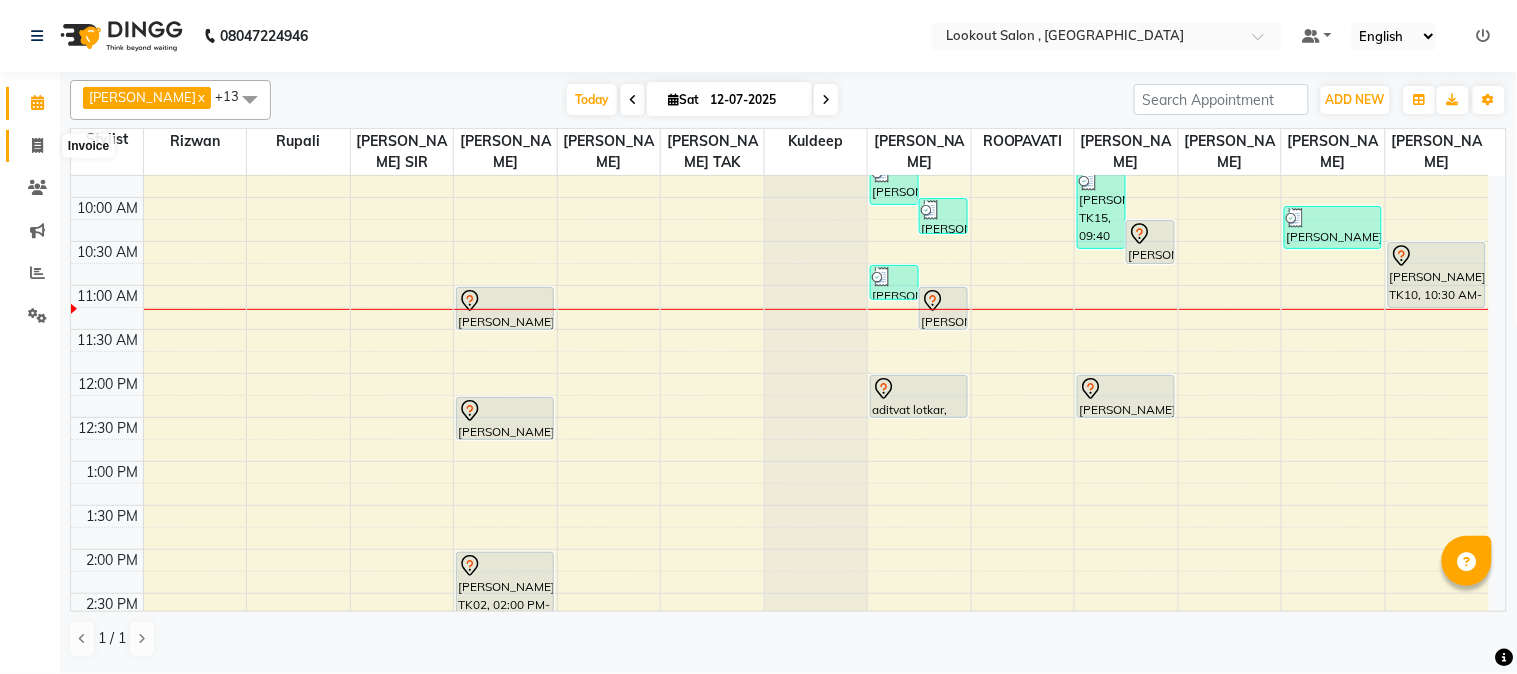 click 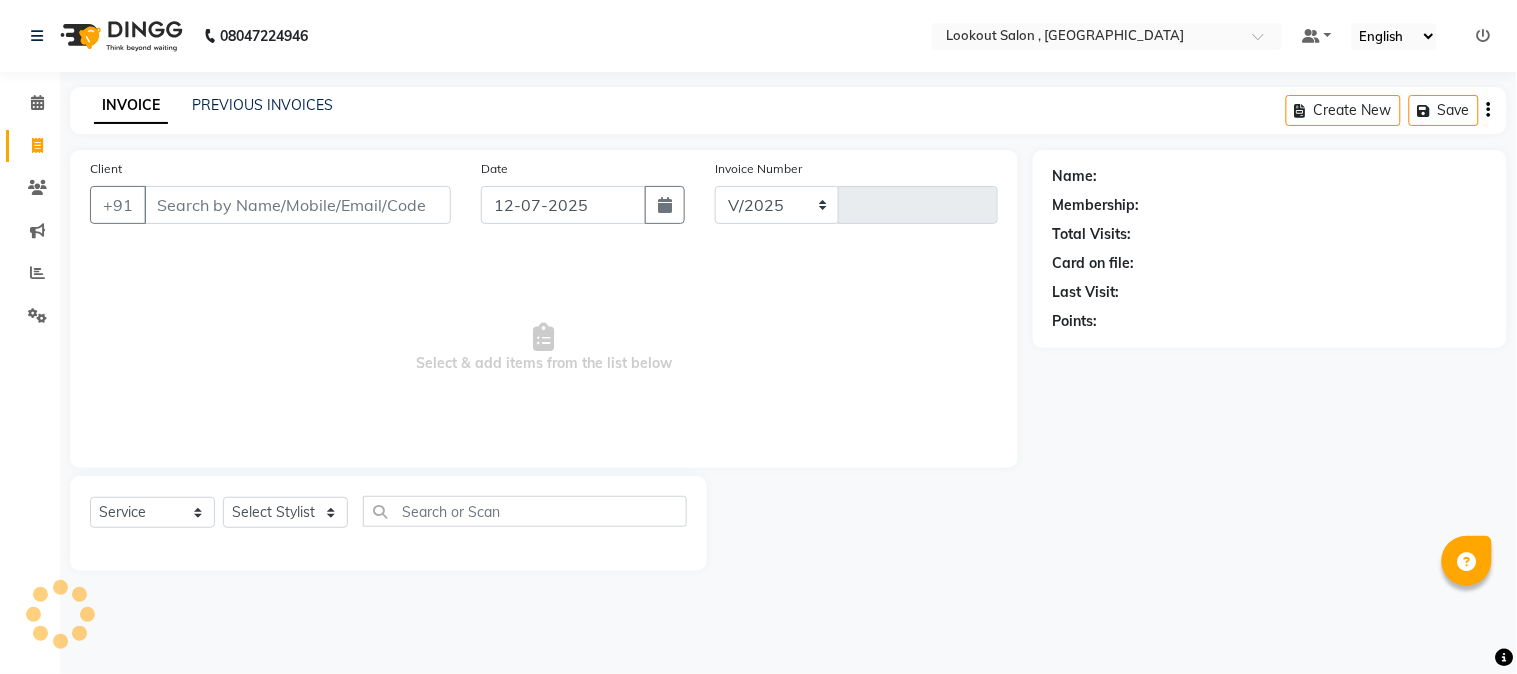 select on "151" 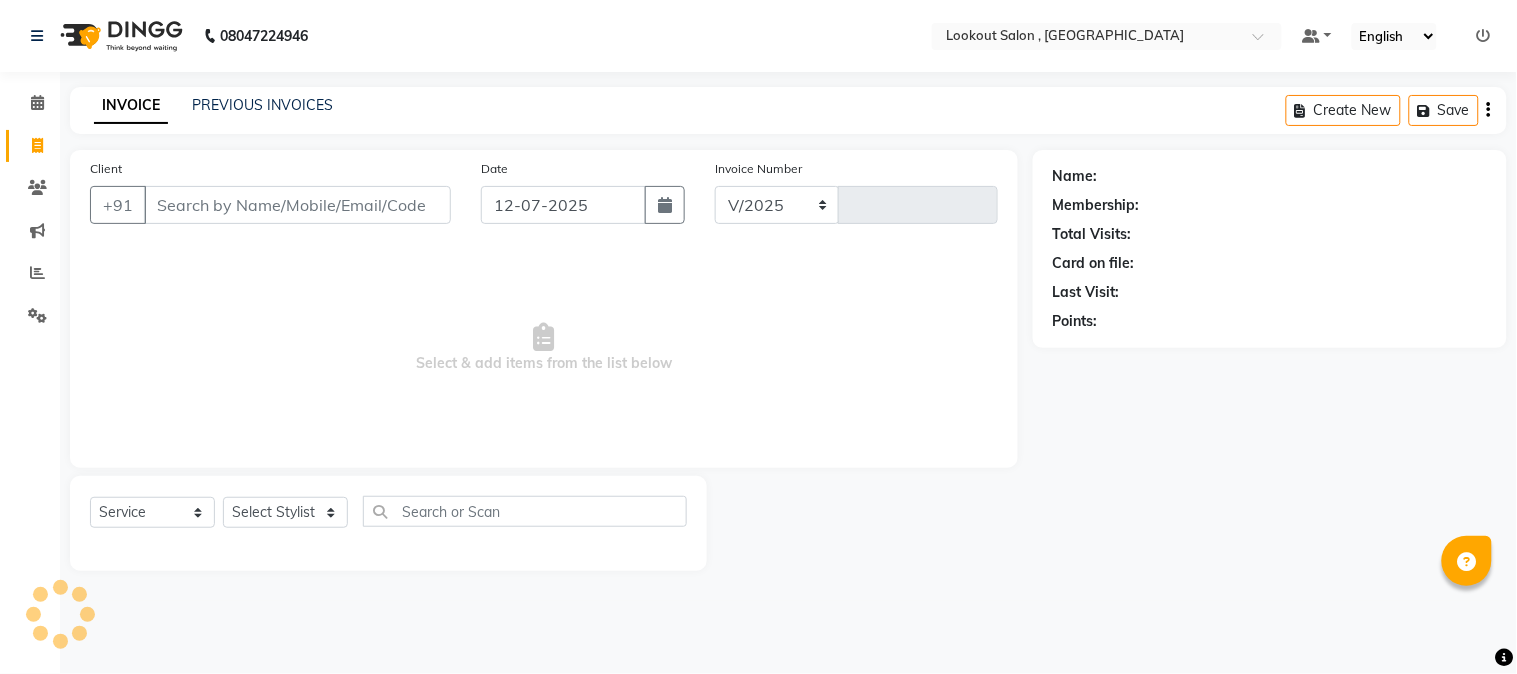 type on "4059" 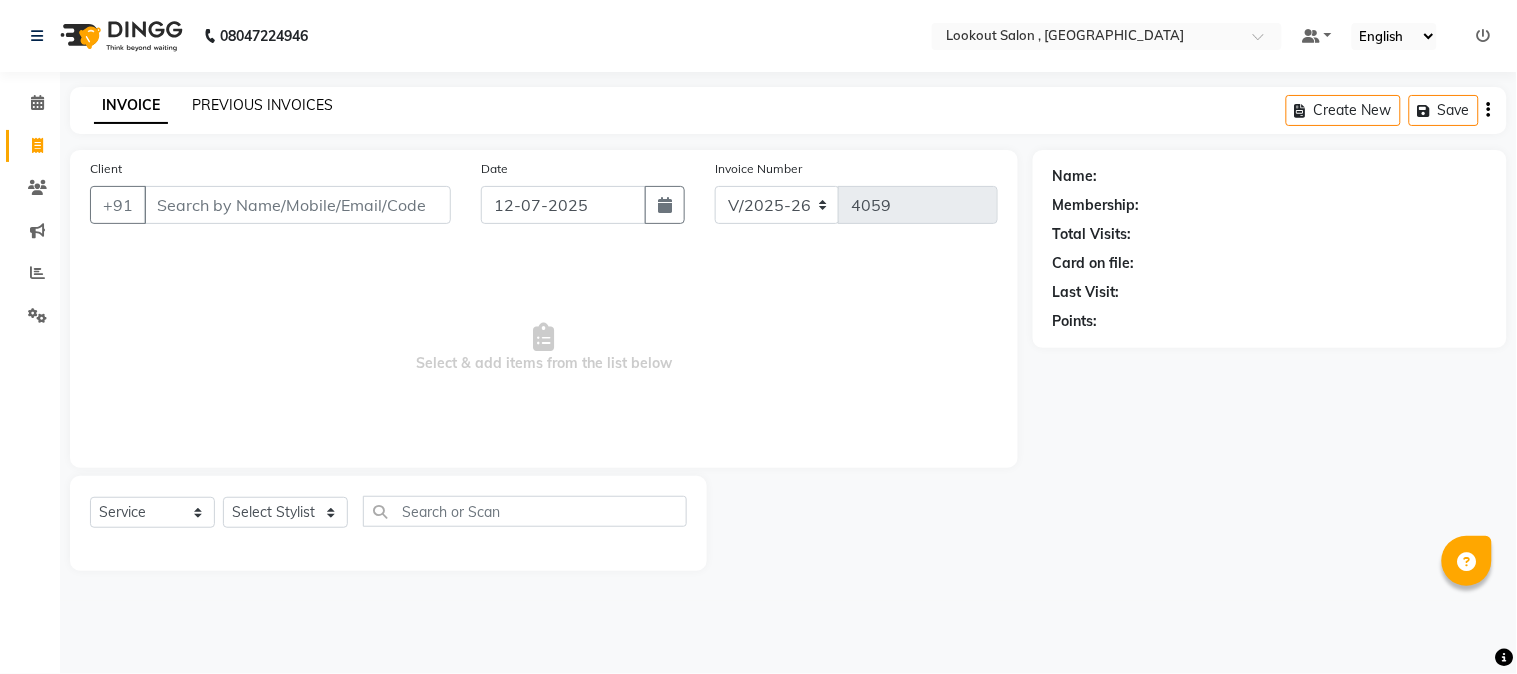 click on "PREVIOUS INVOICES" 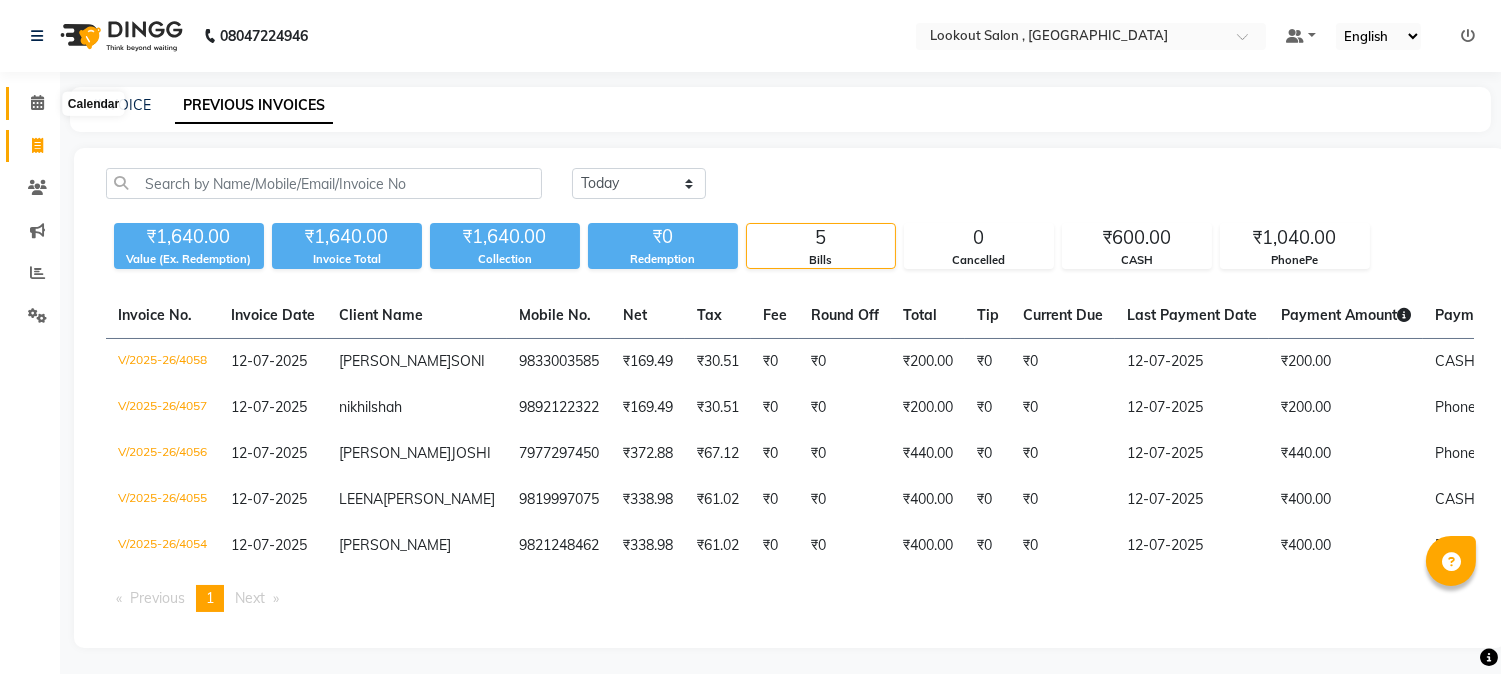 click 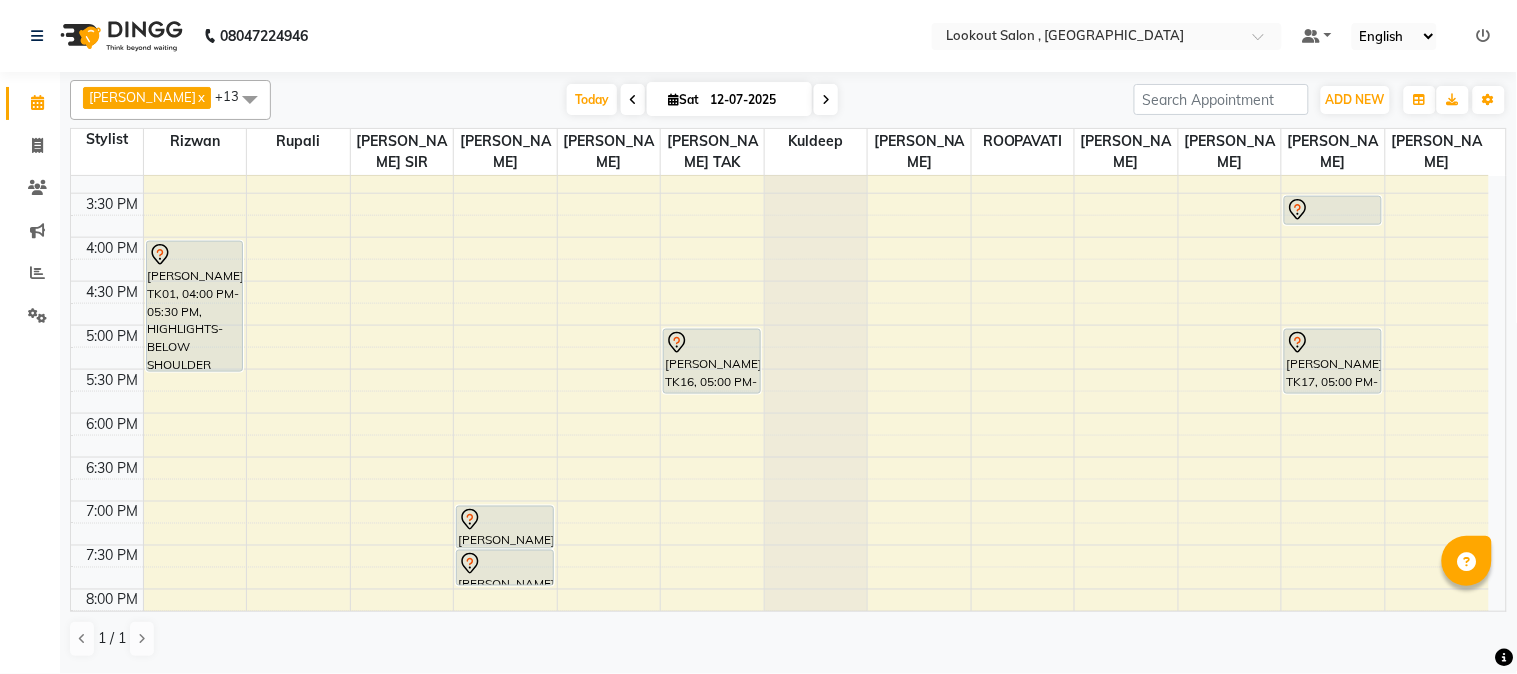 scroll, scrollTop: 666, scrollLeft: 0, axis: vertical 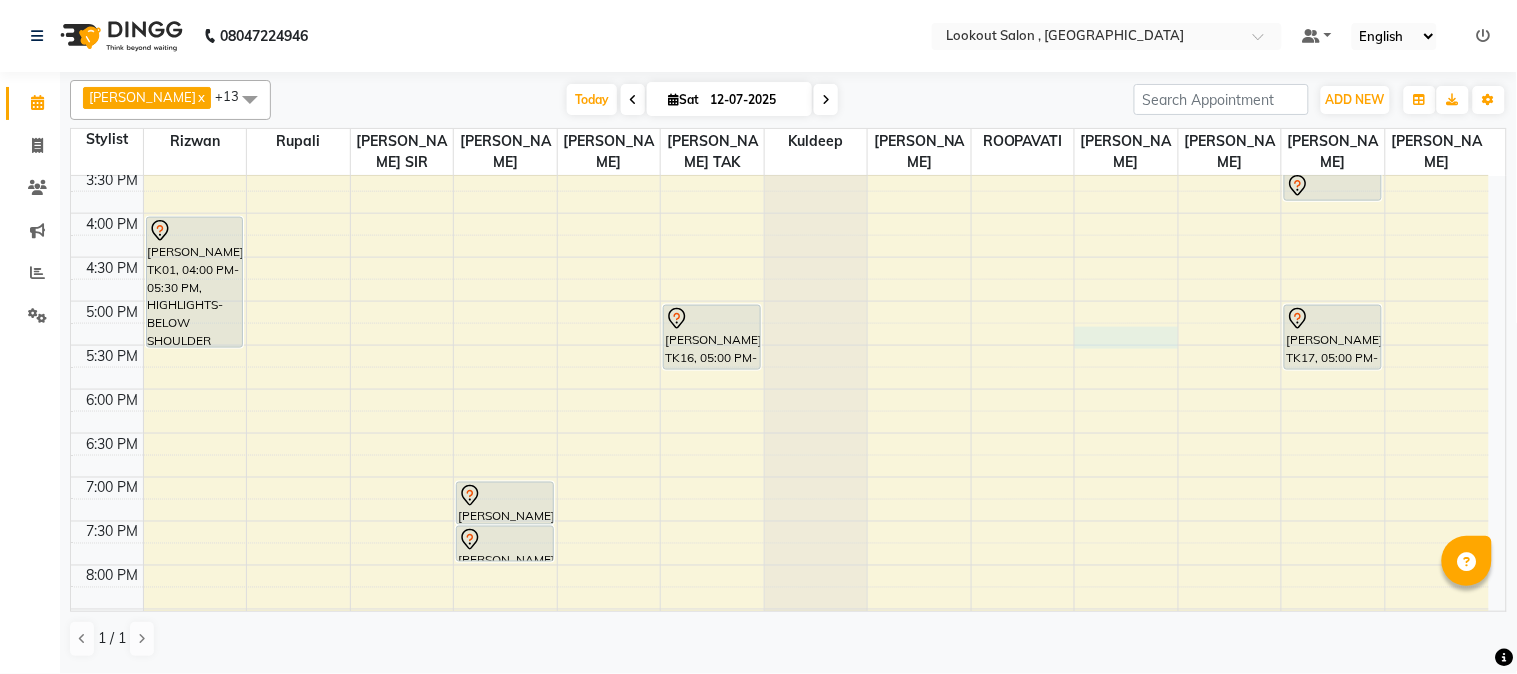click on "8:00 AM 8:30 AM 9:00 AM 9:30 AM 10:00 AM 10:30 AM 11:00 AM 11:30 AM 12:00 PM 12:30 PM 1:00 PM 1:30 PM 2:00 PM 2:30 PM 3:00 PM 3:30 PM 4:00 PM 4:30 PM 5:00 PM 5:30 PM 6:00 PM 6:30 PM 7:00 PM 7:30 PM 8:00 PM 8:30 PM 9:00 PM 9:30 PM 10:00 PM 10:30 PM 11:00 PM 11:30 PM             Deepali, TK01, 04:00 PM-05:30 PM, HIGHLIGHTS-BELOW SHOULDER             Sohil Shah15, TK04, 11:00 AM-11:30 AM, HAIRCUT WITH STYLIST (M)             Virendra Kamdar, TK13, 12:15 PM-12:45 PM, HAIRCUT WITH SENIOR STYLIST(M)             shravani joshi, TK02, 02:00 PM-03:00 PM, PREMIUM BTX BELOW SHOULDER              girish soneja, TK03, 07:00 PM-07:30 PM, HAIRCUT WITH STYLIST (M)             girish soneja, TK03, 07:30 PM-07:55 PM, BEARD CRAFTING             SAILEE SURVE, TK16, 05:00 PM-05:45 PM, HAIRCUT WITH STYLIST (F)     harshil, TK12, 09:35 AM-10:05 AM, HAIRCUT WITH SENIOR STYLIST(M)     nikhil shah, TK05, 10:00 AM-10:25 AM, BEARD CRAFTING     DIPESH SONI, TK18, 10:45 AM-11:10 AM, BEARD CRAFTING" at bounding box center [780, 213] 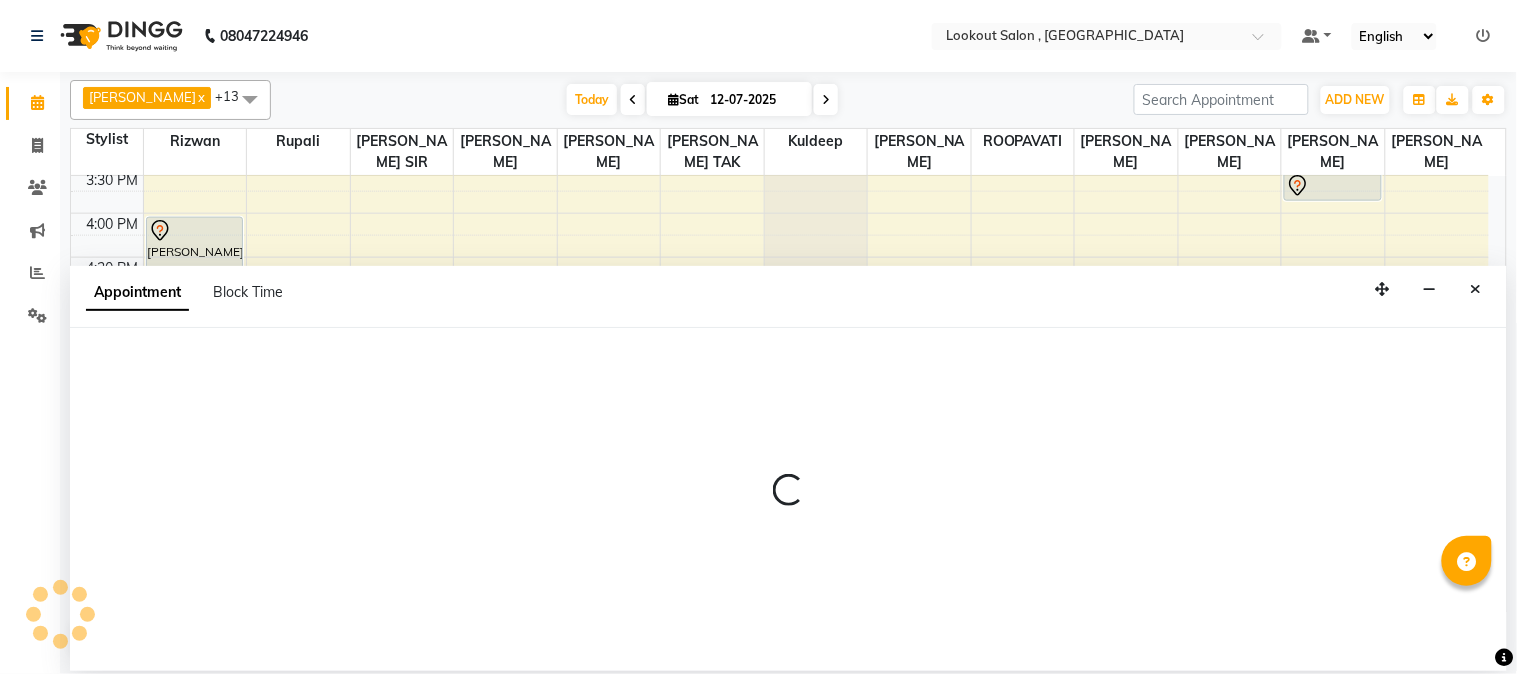 select on "24828" 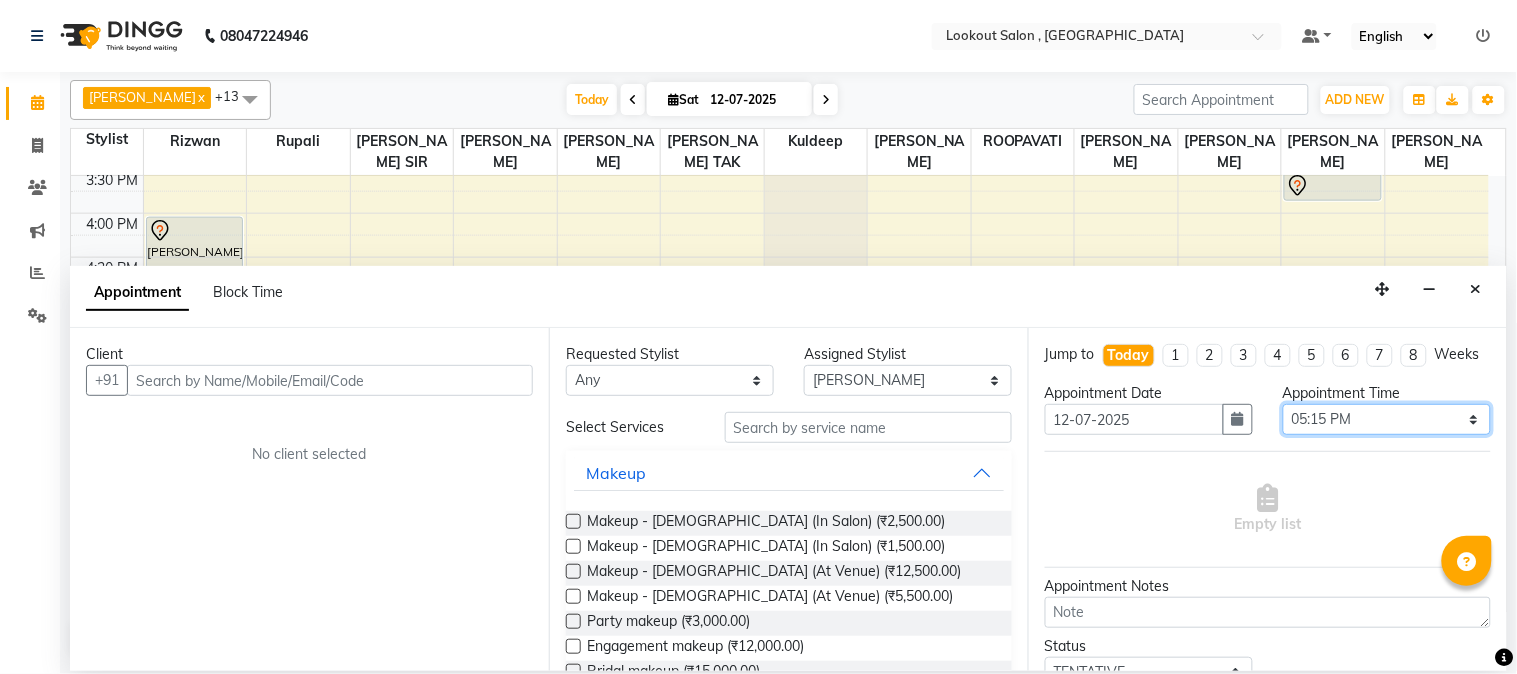 click on "Select 09:00 AM 09:15 AM 09:30 AM 09:45 AM 10:00 AM 10:15 AM 10:30 AM 10:45 AM 11:00 AM 11:15 AM 11:30 AM 11:45 AM 12:00 PM 12:15 PM 12:30 PM 12:45 PM 01:00 PM 01:15 PM 01:30 PM 01:45 PM 02:00 PM 02:15 PM 02:30 PM 02:45 PM 03:00 PM 03:15 PM 03:30 PM 03:45 PM 04:00 PM 04:15 PM 04:30 PM 04:45 PM 05:00 PM 05:15 PM 05:30 PM 05:45 PM 06:00 PM 06:15 PM 06:30 PM 06:45 PM 07:00 PM 07:15 PM 07:30 PM 07:45 PM 08:00 PM 08:15 PM 08:30 PM 08:45 PM 09:00 PM 09:15 PM 09:30 PM 09:45 PM 10:00 PM 10:15 PM 10:30 PM 10:45 PM 11:00 PM" at bounding box center (1387, 419) 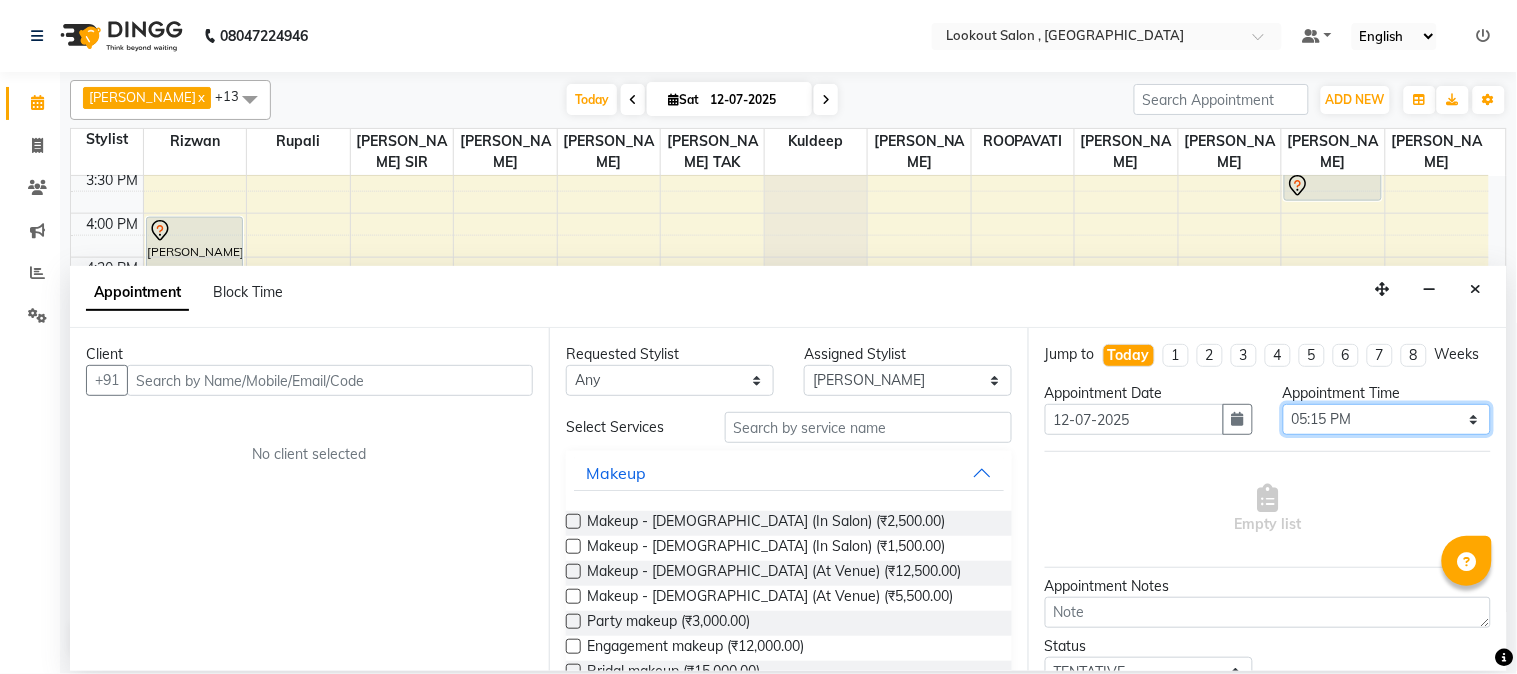 select on "1065" 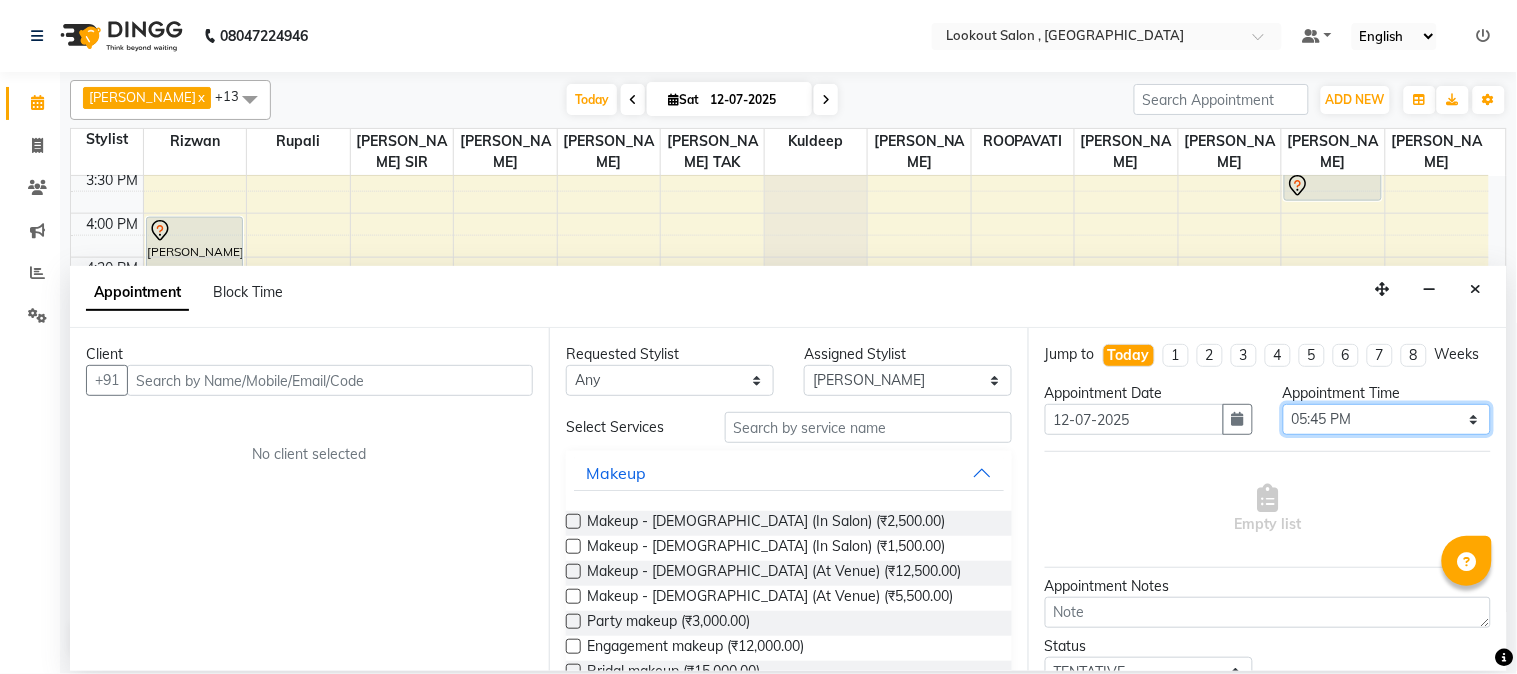 click on "Select 09:00 AM 09:15 AM 09:30 AM 09:45 AM 10:00 AM 10:15 AM 10:30 AM 10:45 AM 11:00 AM 11:15 AM 11:30 AM 11:45 AM 12:00 PM 12:15 PM 12:30 PM 12:45 PM 01:00 PM 01:15 PM 01:30 PM 01:45 PM 02:00 PM 02:15 PM 02:30 PM 02:45 PM 03:00 PM 03:15 PM 03:30 PM 03:45 PM 04:00 PM 04:15 PM 04:30 PM 04:45 PM 05:00 PM 05:15 PM 05:30 PM 05:45 PM 06:00 PM 06:15 PM 06:30 PM 06:45 PM 07:00 PM 07:15 PM 07:30 PM 07:45 PM 08:00 PM 08:15 PM 08:30 PM 08:45 PM 09:00 PM 09:15 PM 09:30 PM 09:45 PM 10:00 PM 10:15 PM 10:30 PM 10:45 PM 11:00 PM" at bounding box center (1387, 419) 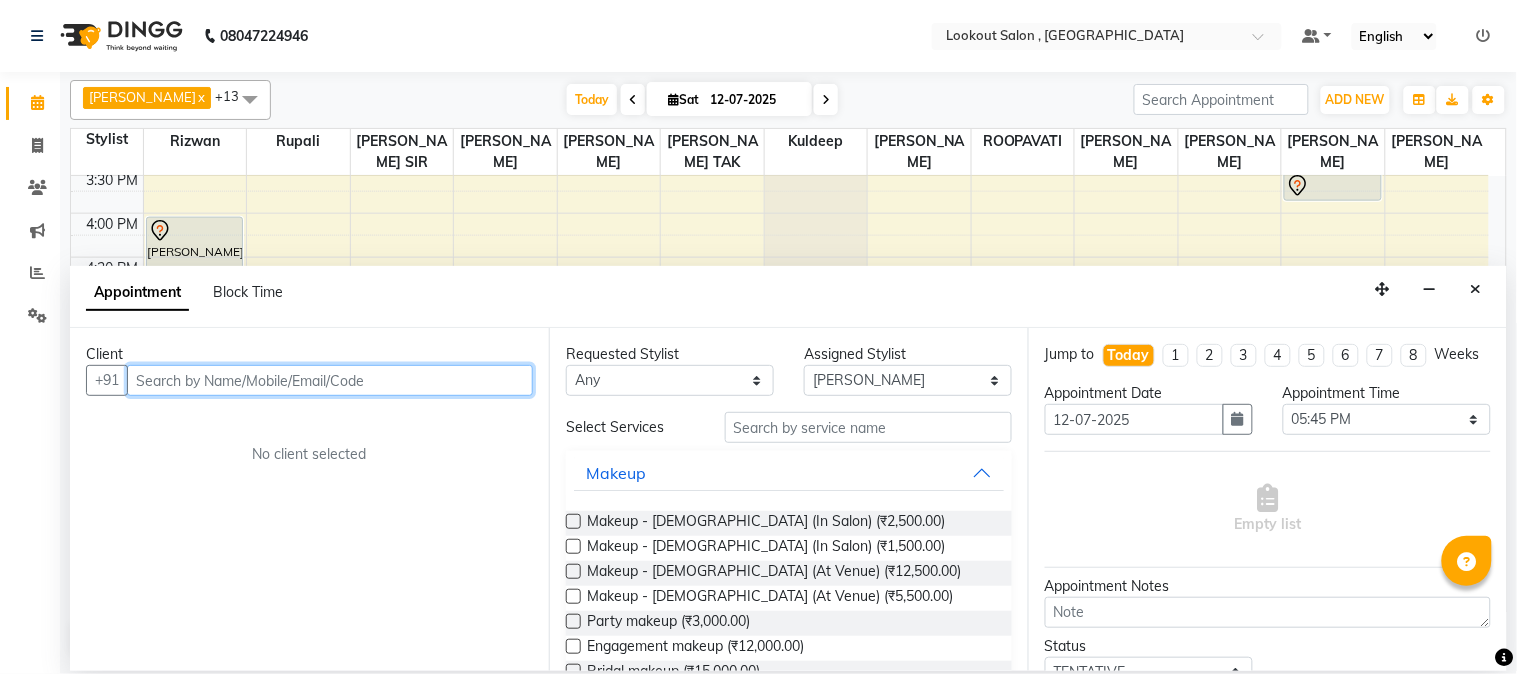 click at bounding box center (330, 380) 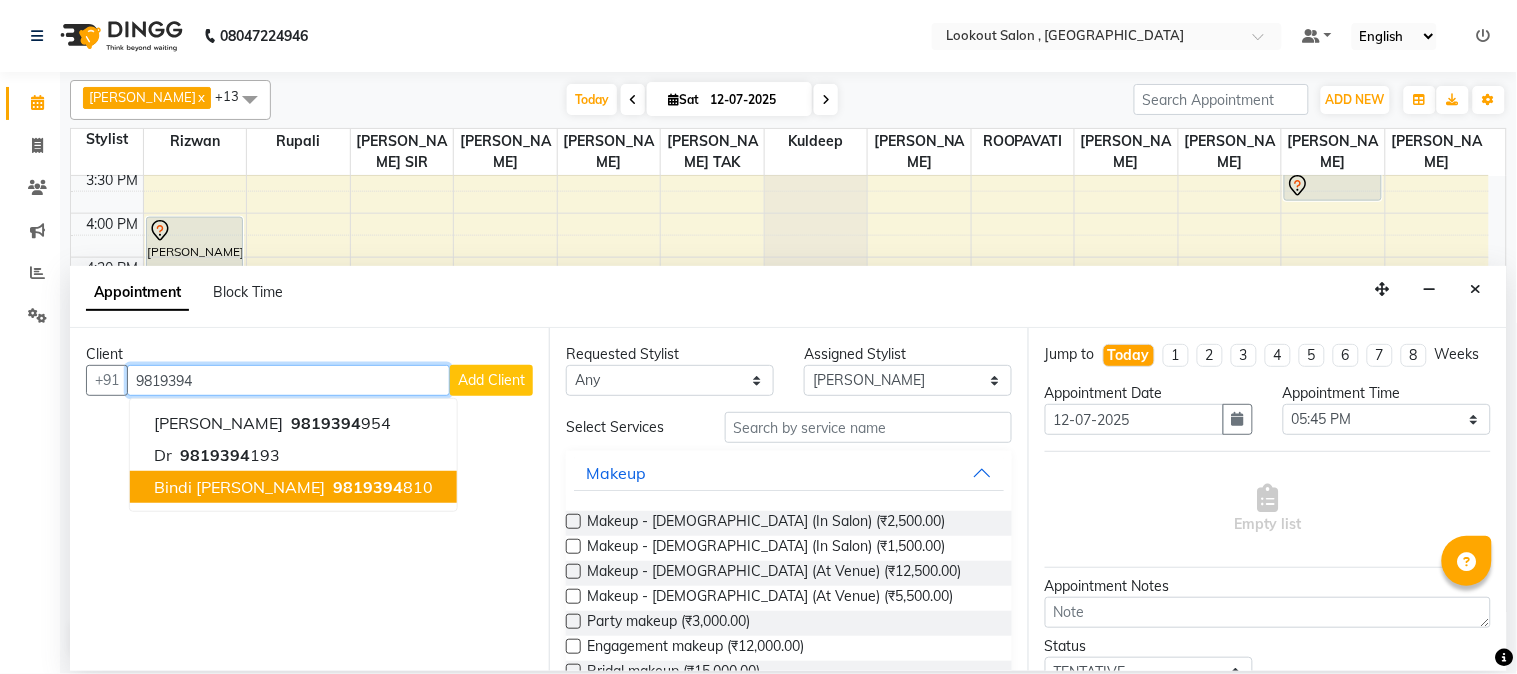 click on "9819394" at bounding box center (368, 487) 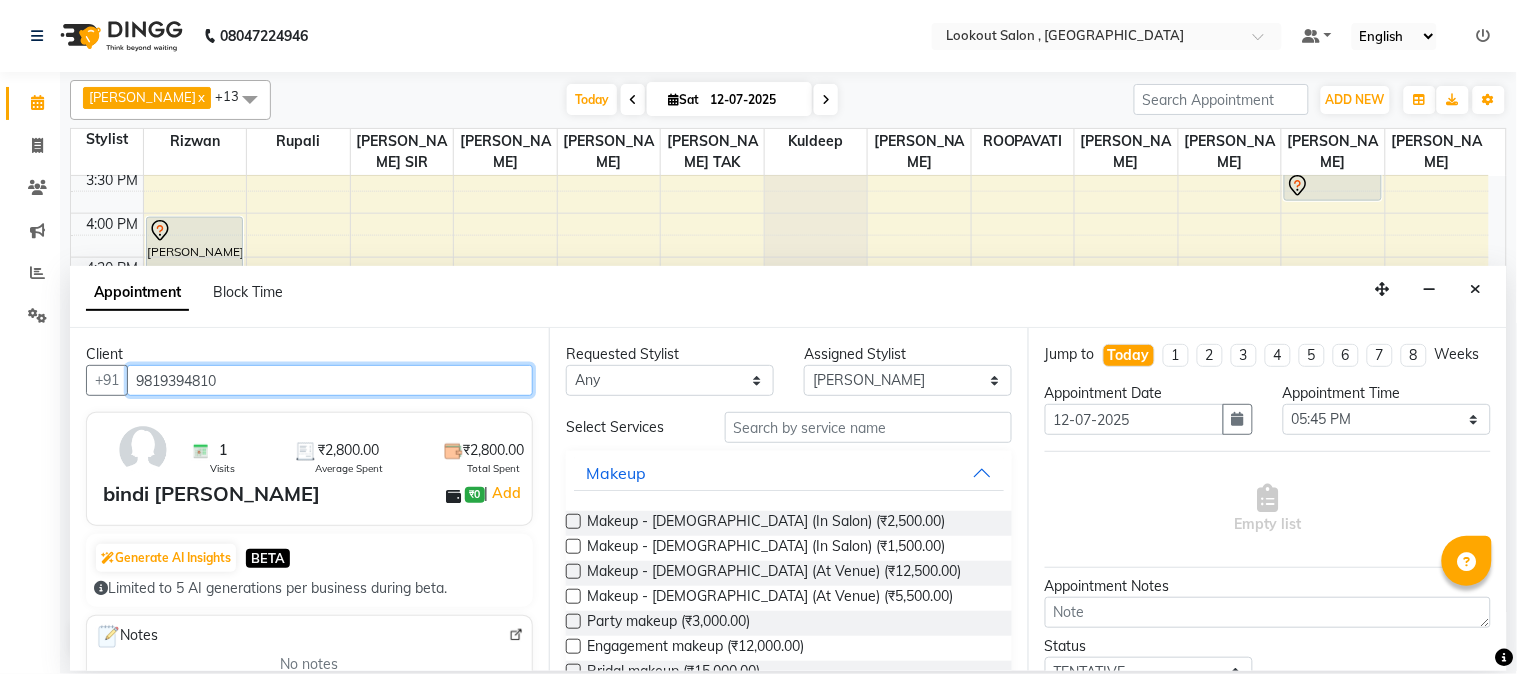 type on "9819394810" 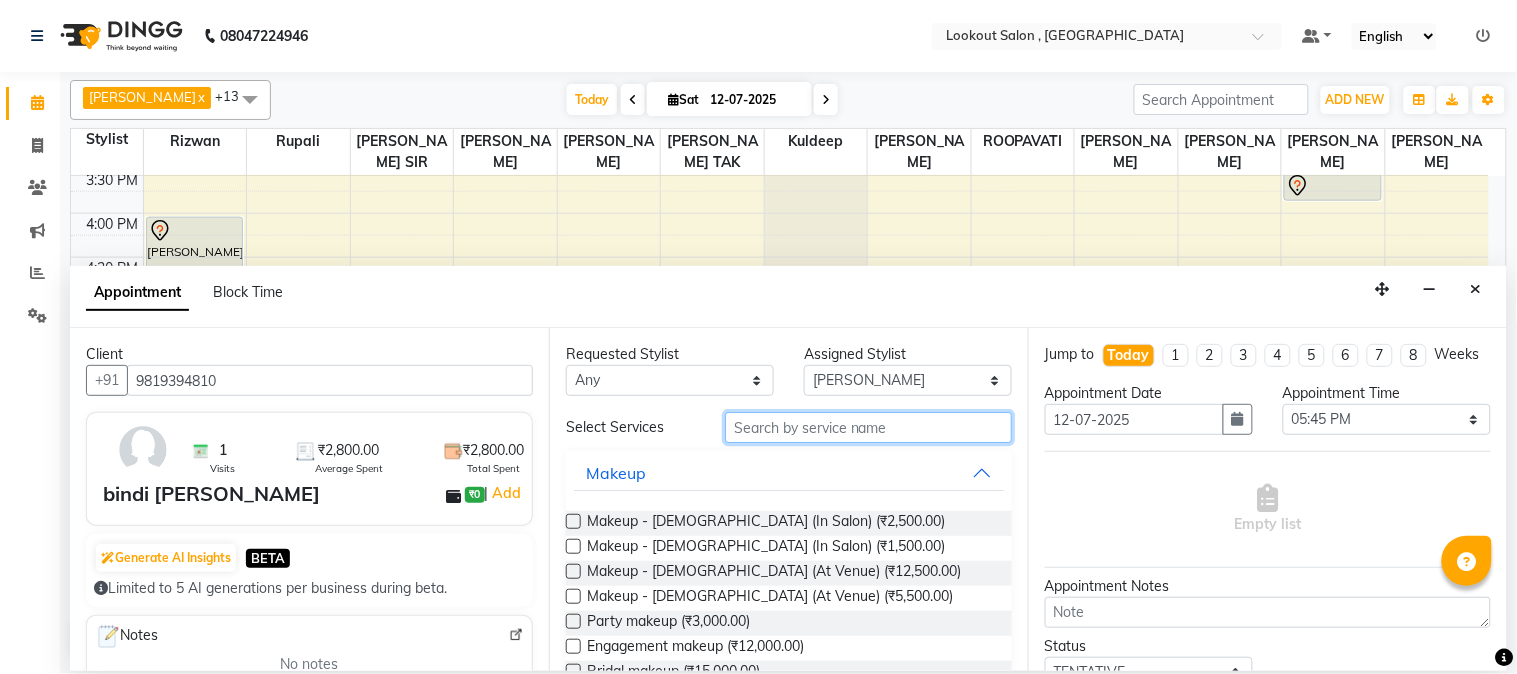 click at bounding box center (868, 427) 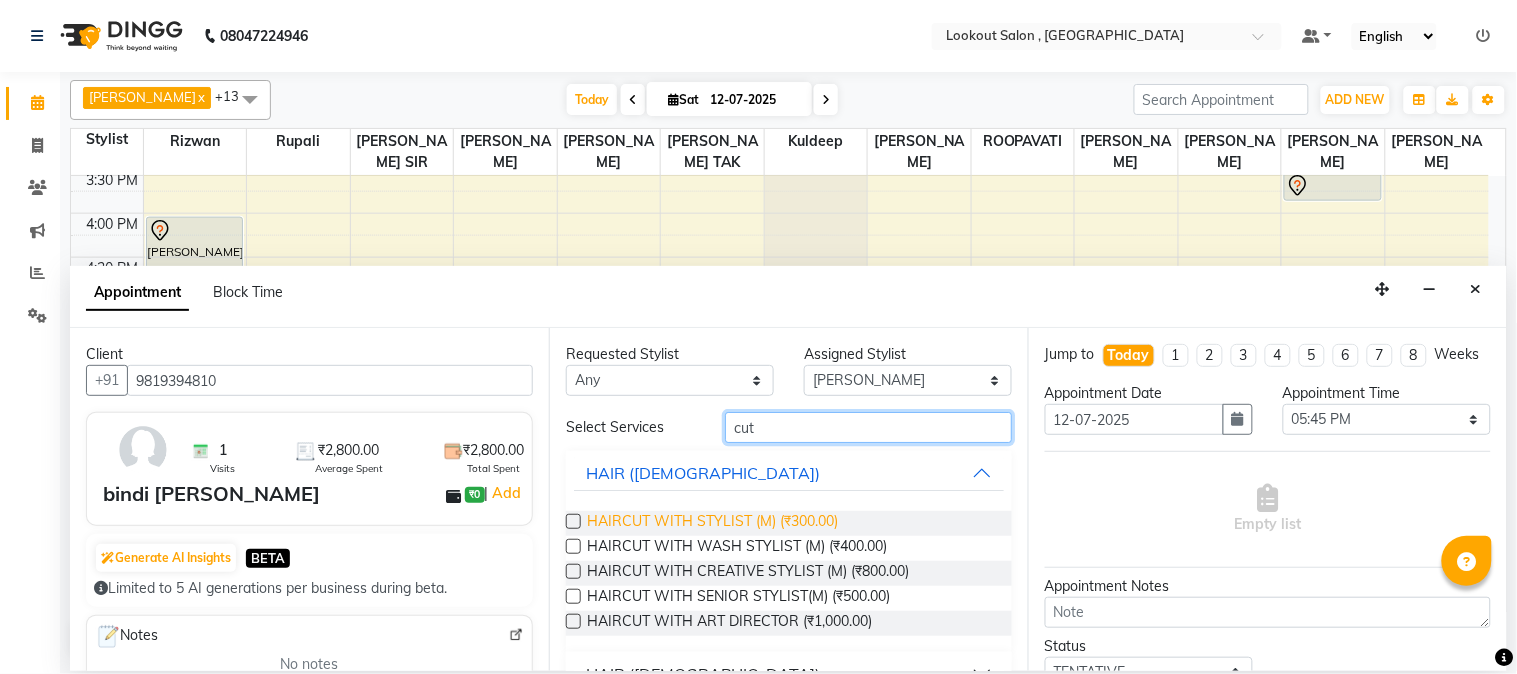 type on "cut" 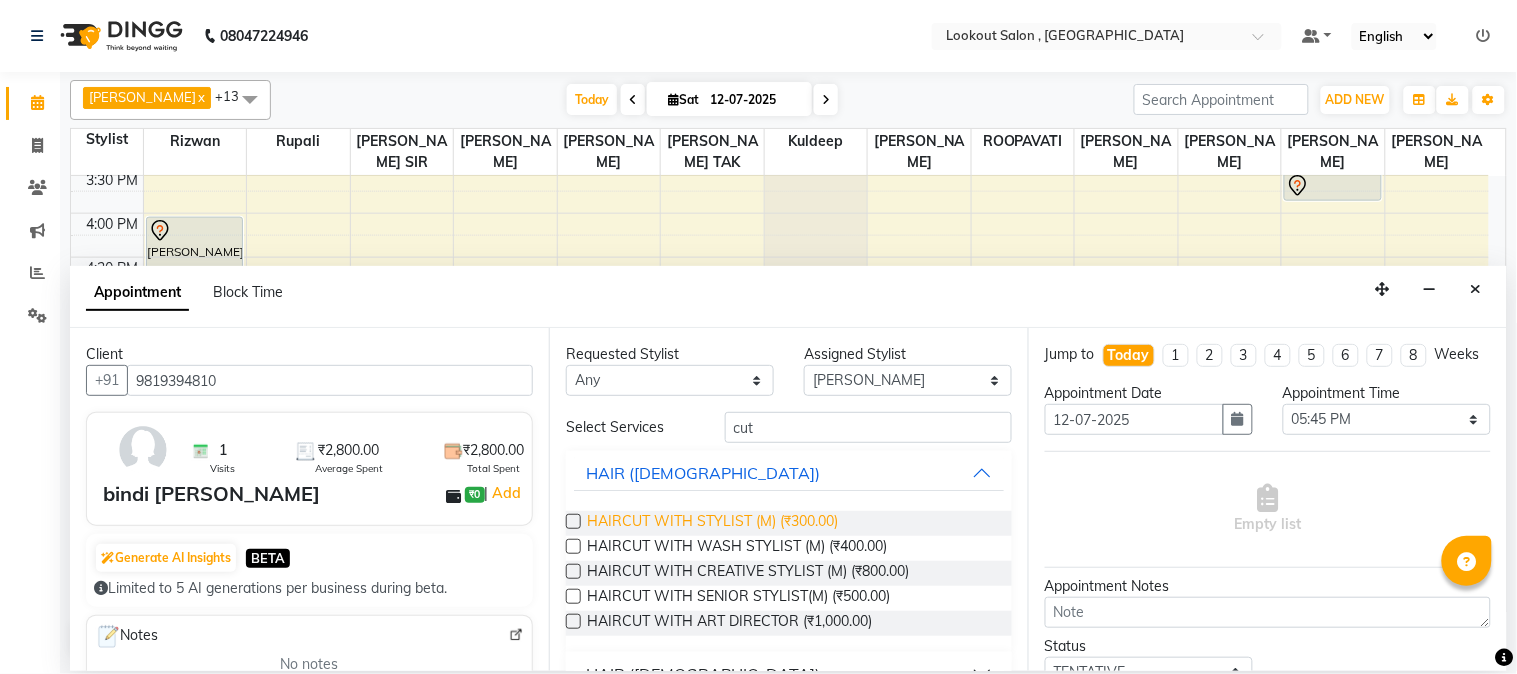 click on "HAIRCUT WITH STYLIST (M) (₹300.00)" at bounding box center [712, 523] 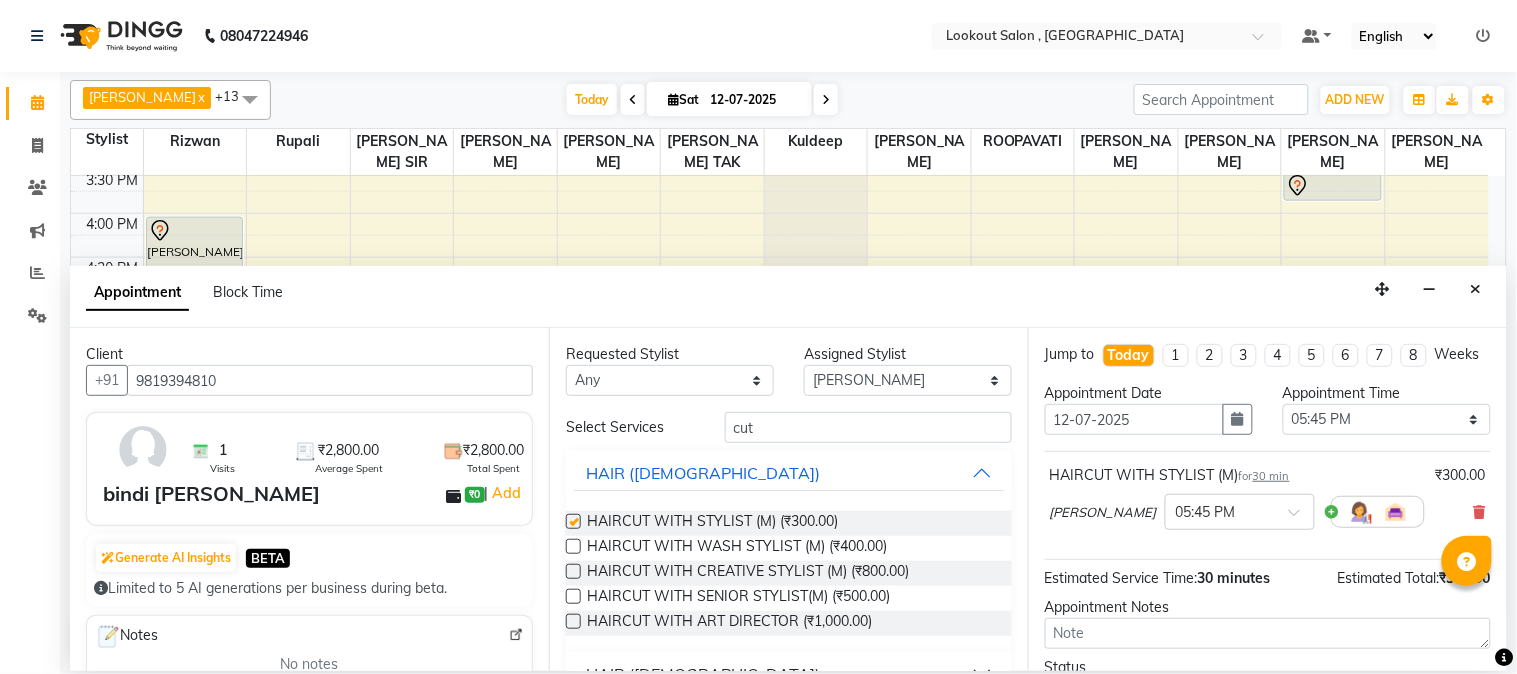 checkbox on "false" 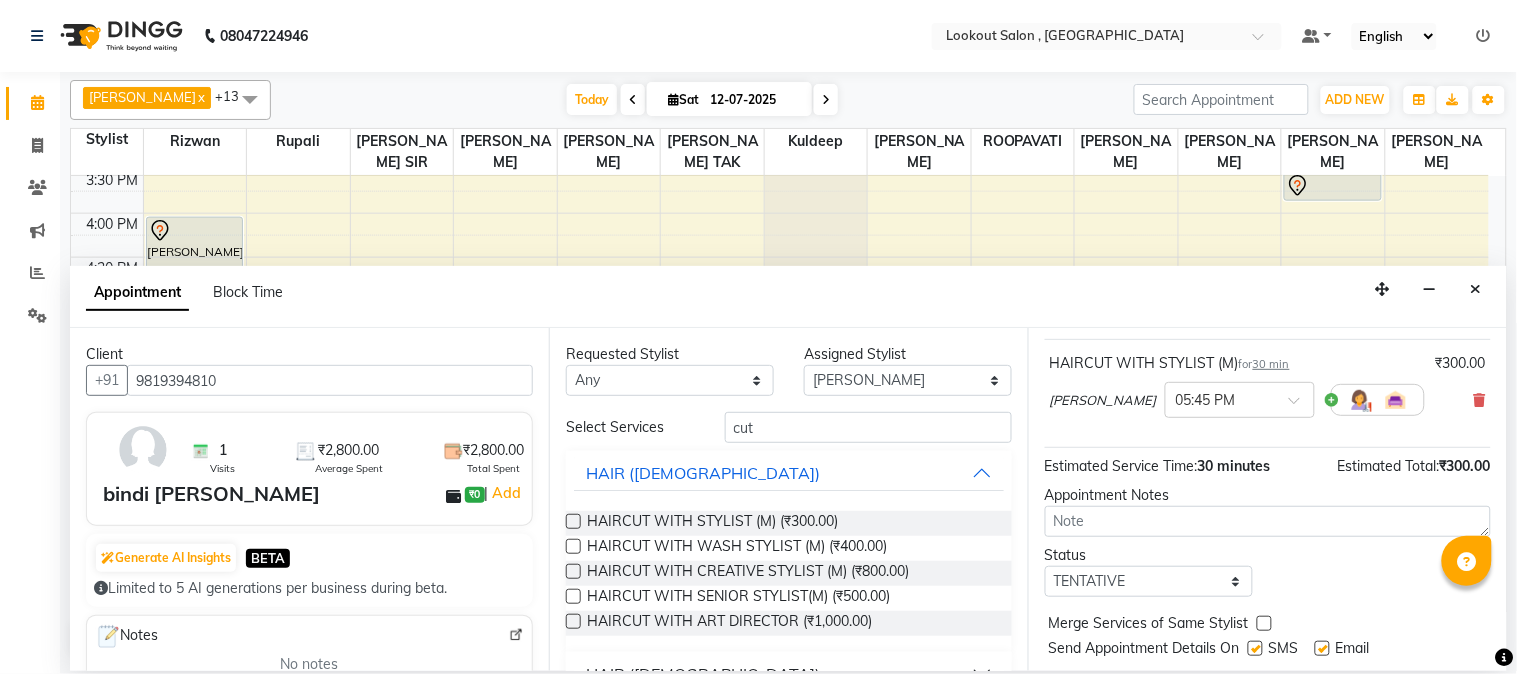 scroll, scrollTop: 183, scrollLeft: 0, axis: vertical 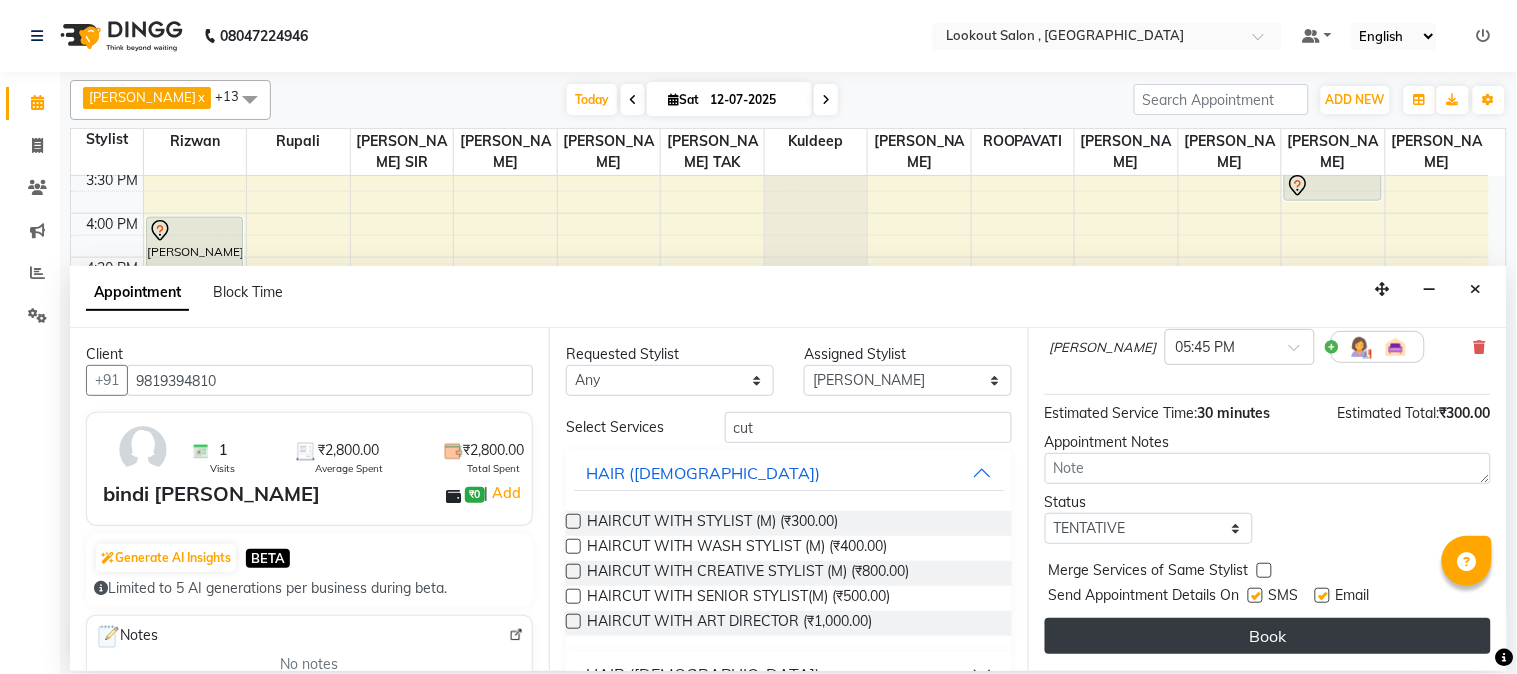 click on "Book" at bounding box center (1268, 636) 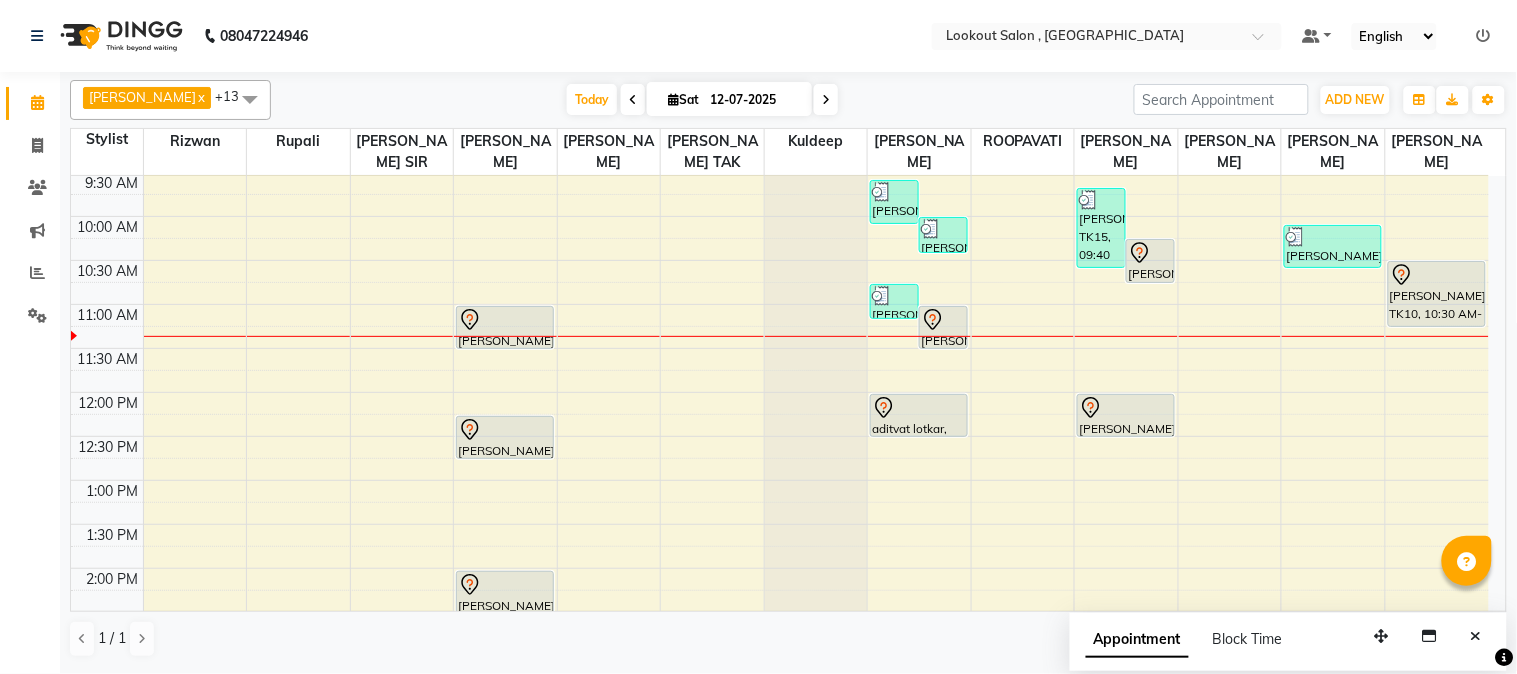 scroll, scrollTop: 0, scrollLeft: 0, axis: both 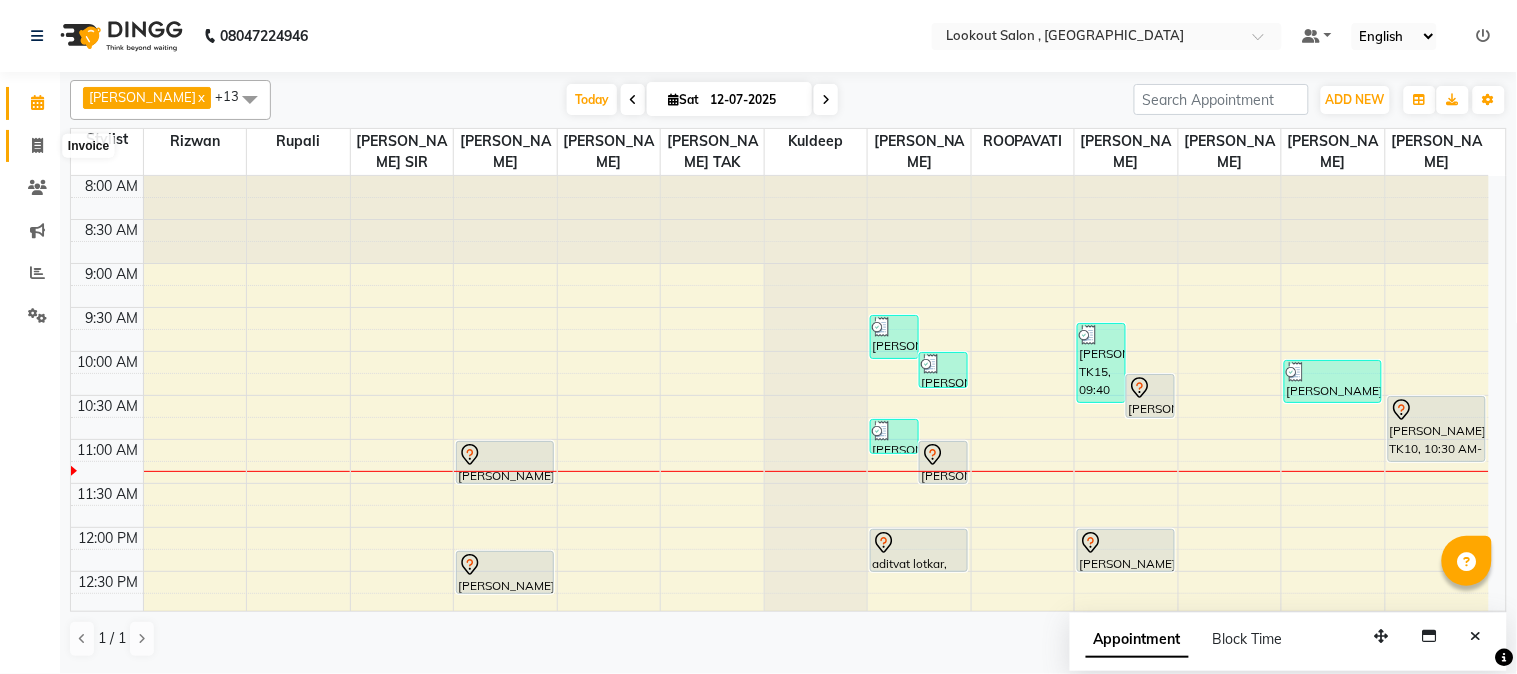 click 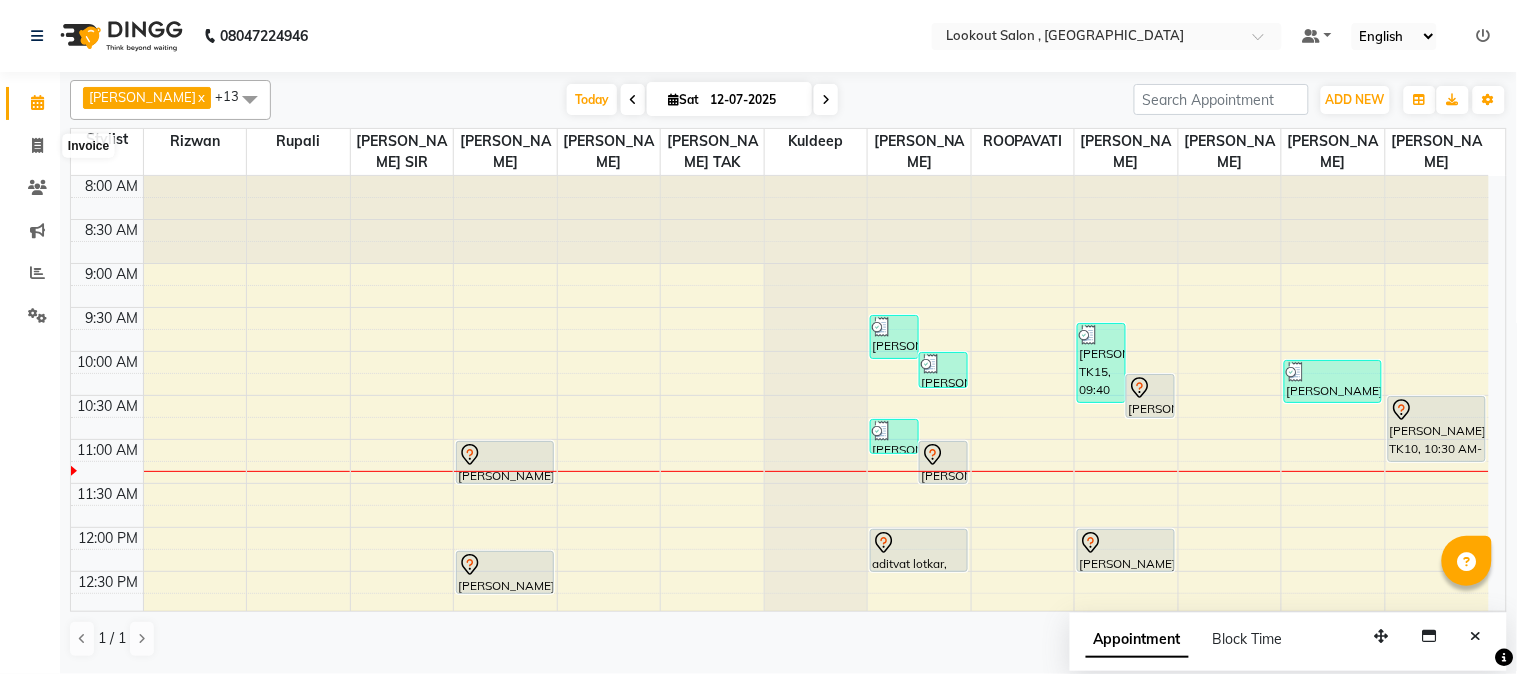 select on "service" 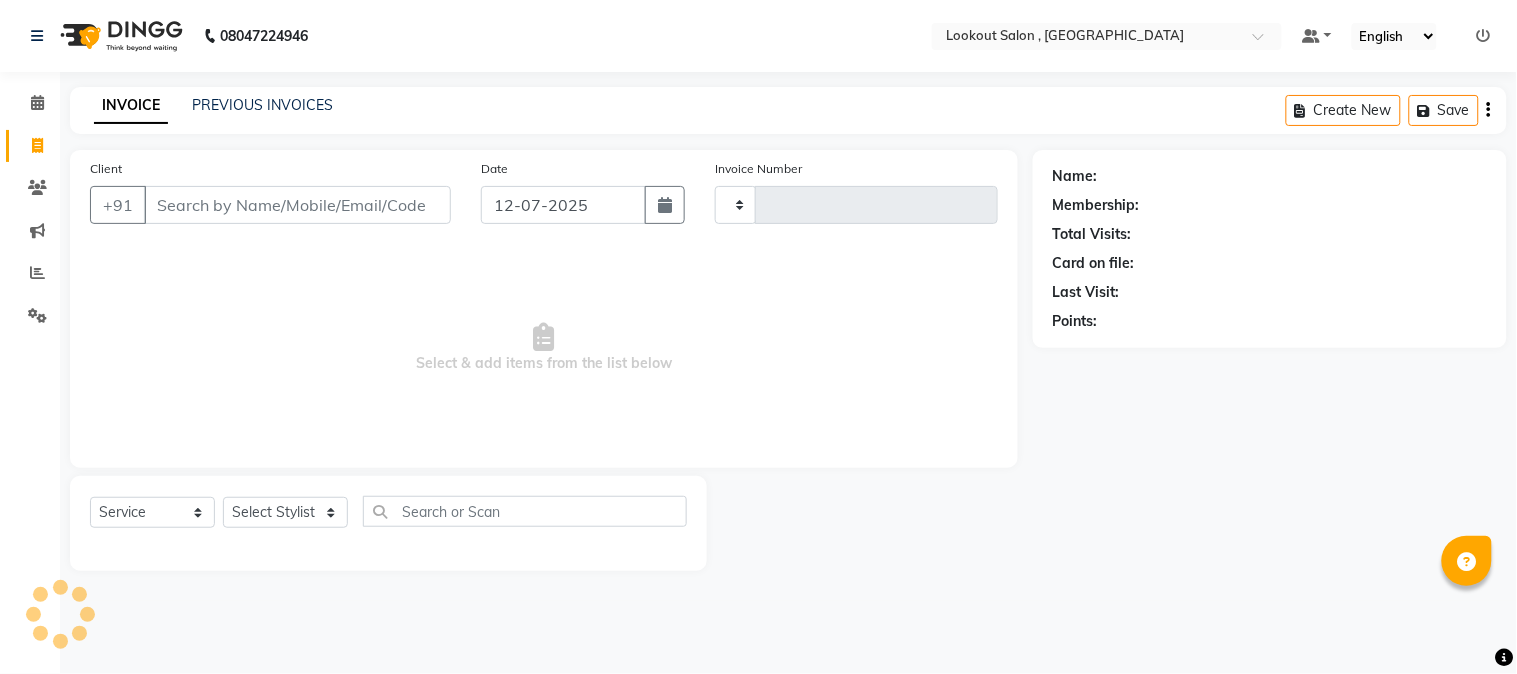 type on "4059" 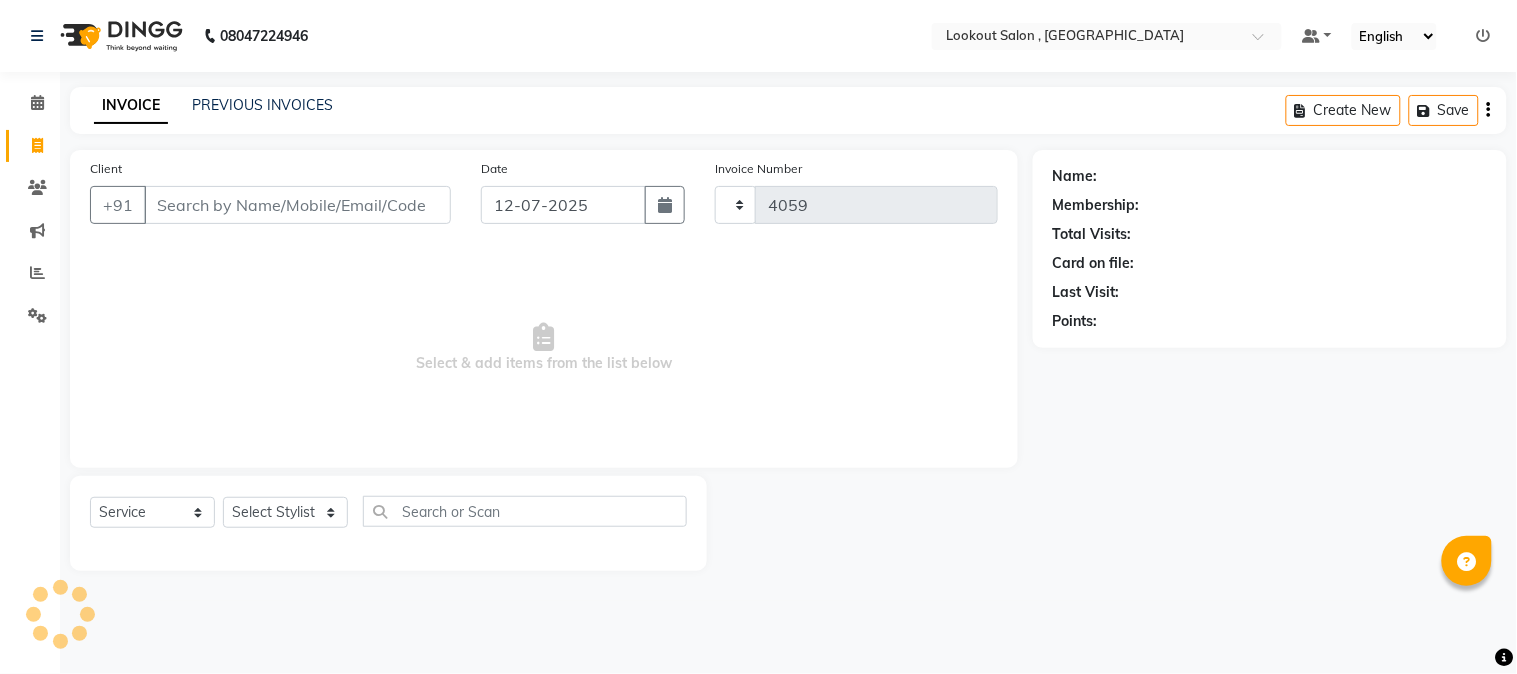 select on "151" 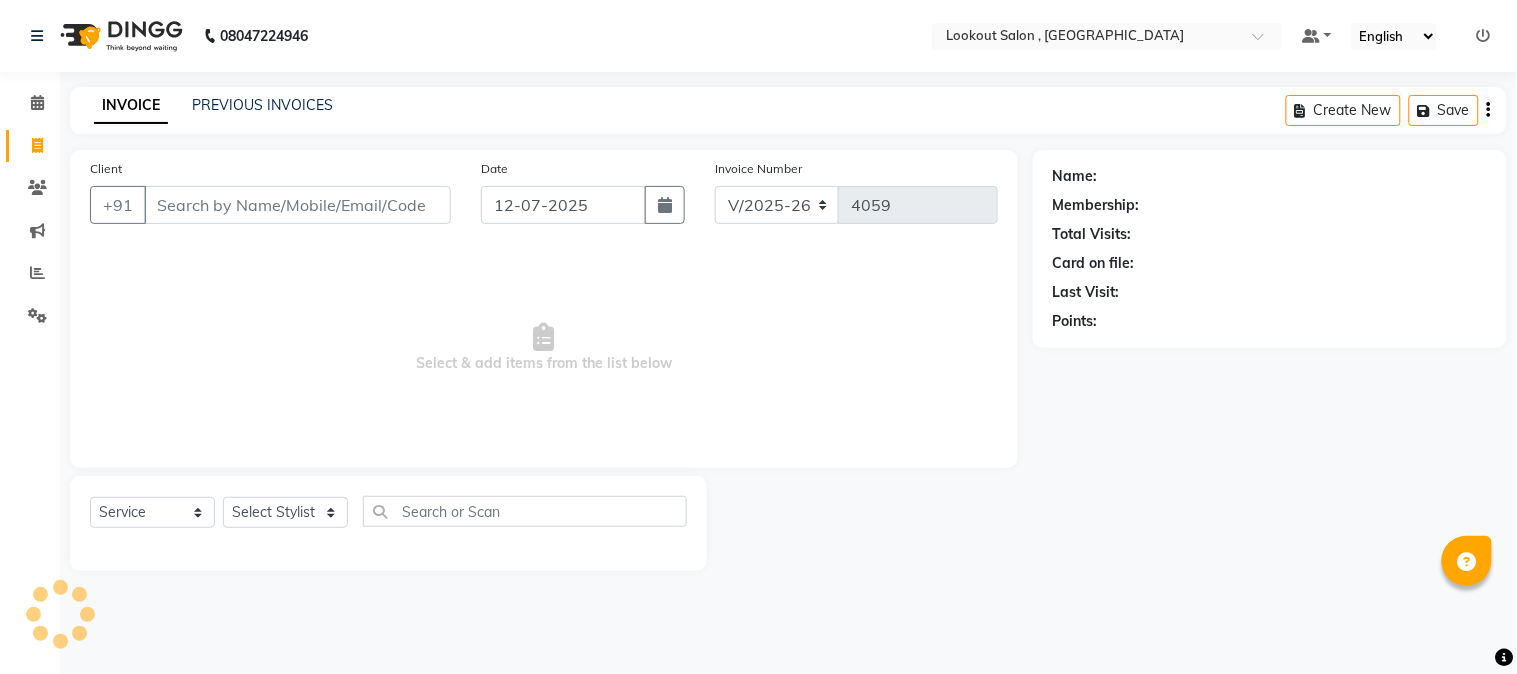 click on "INVOICE PREVIOUS INVOICES Create New   Save" 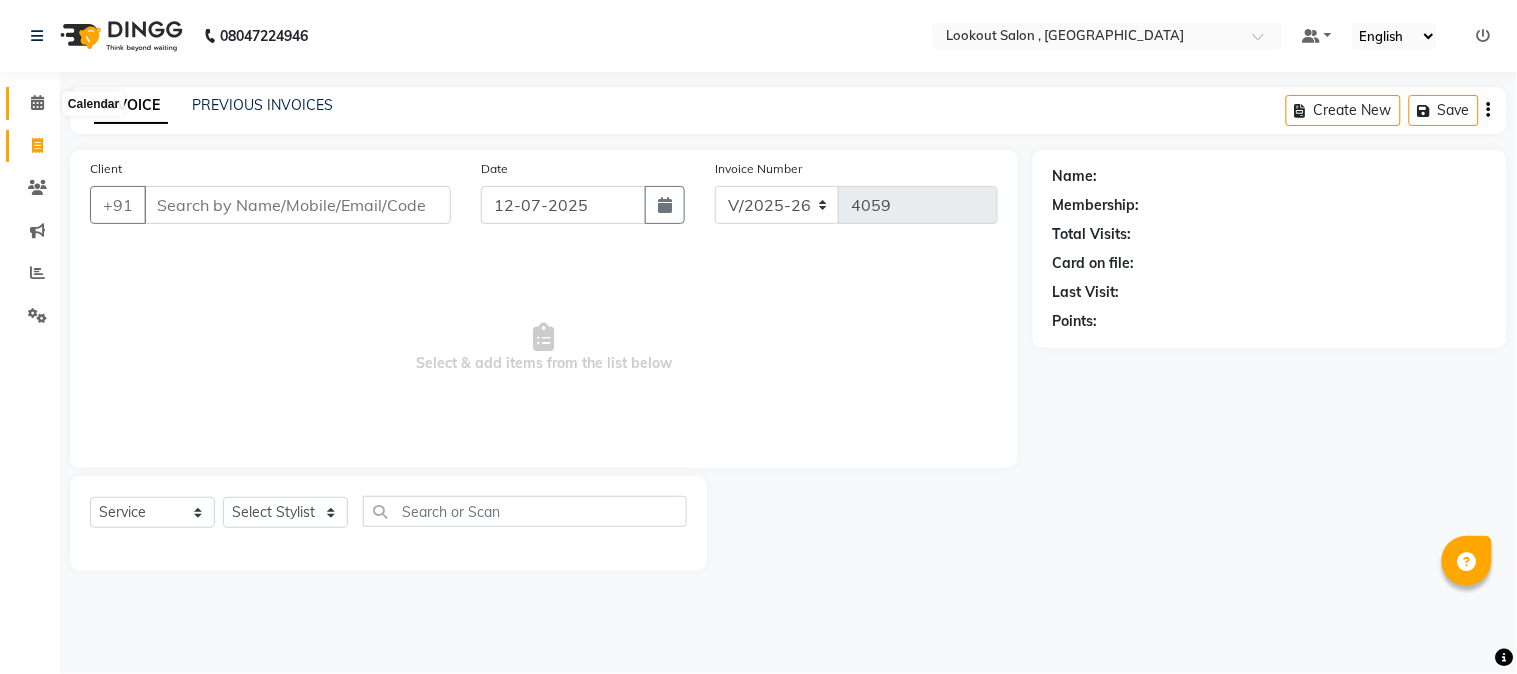click 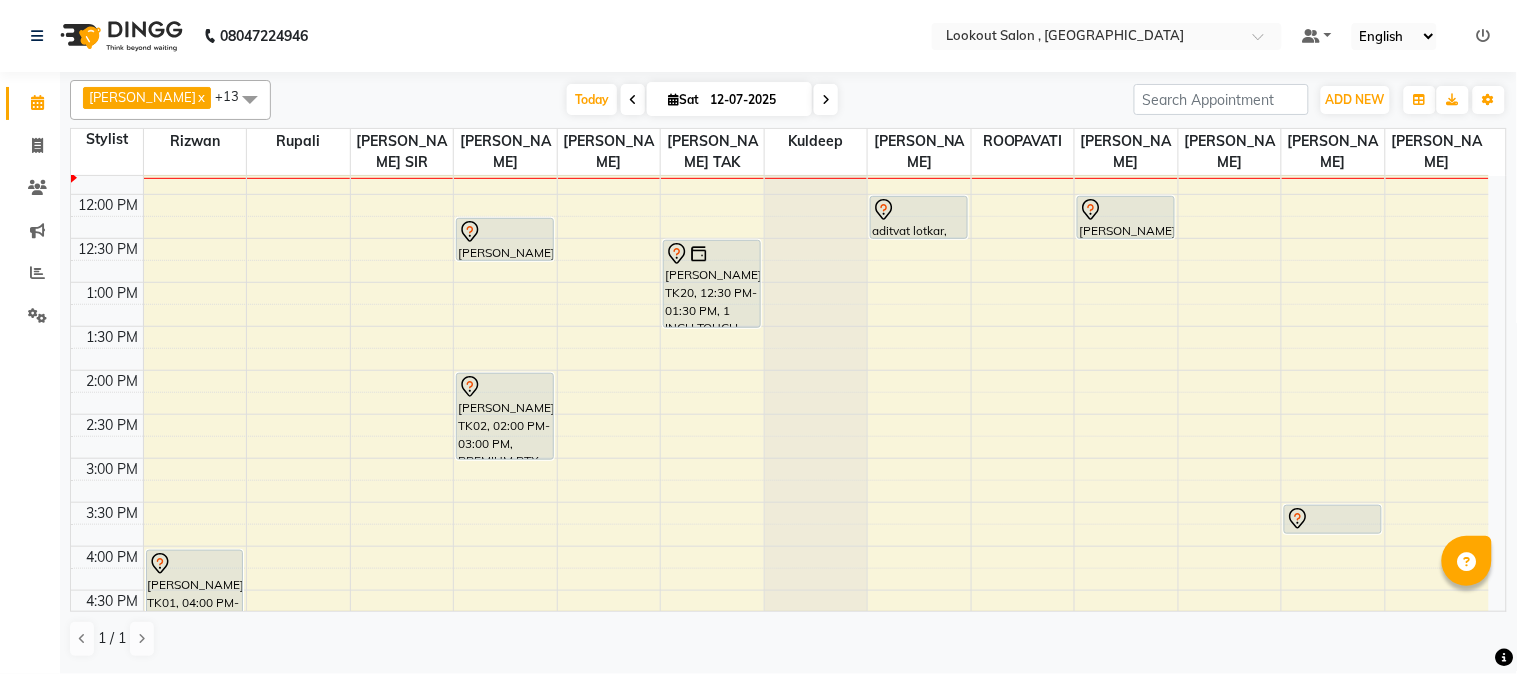 scroll, scrollTop: 444, scrollLeft: 0, axis: vertical 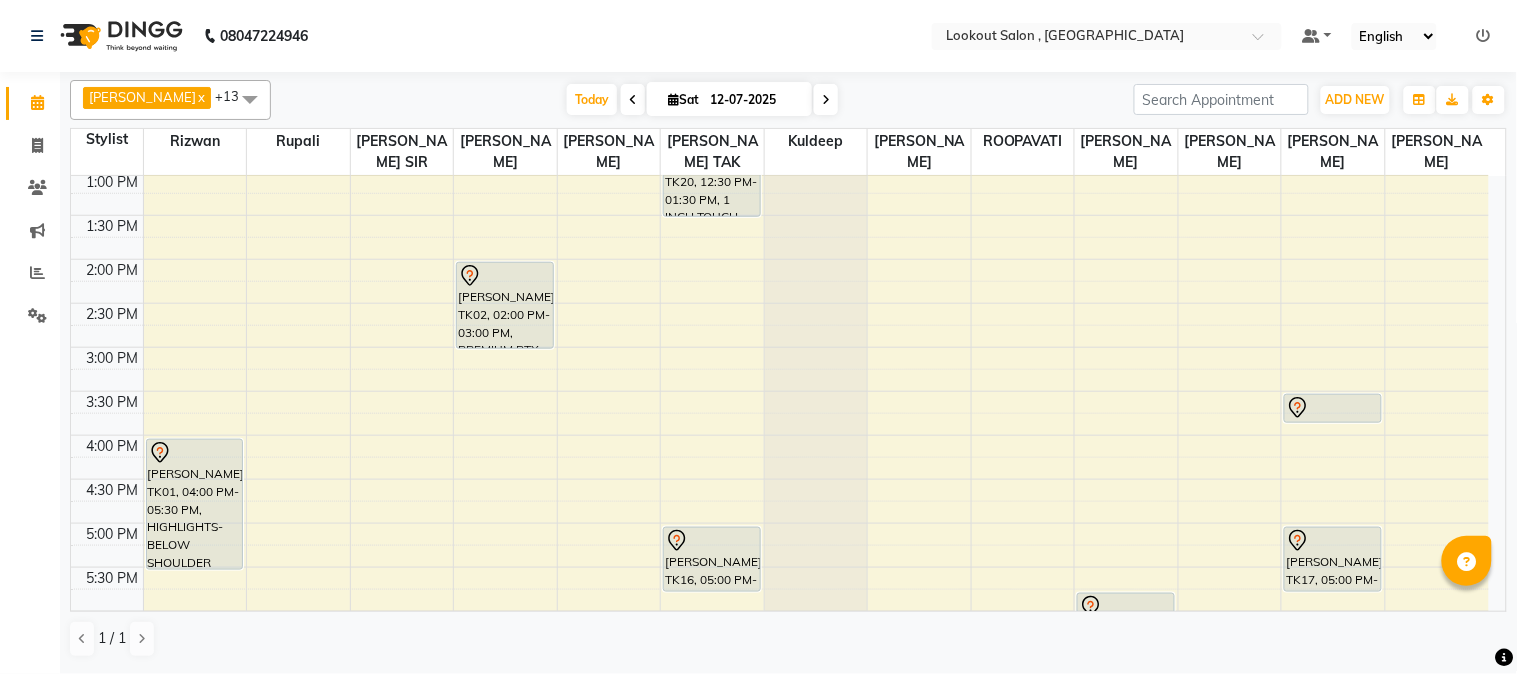 click on "8:00 AM 8:30 AM 9:00 AM 9:30 AM 10:00 AM 10:30 AM 11:00 AM 11:30 AM 12:00 PM 12:30 PM 1:00 PM 1:30 PM 2:00 PM 2:30 PM 3:00 PM 3:30 PM 4:00 PM 4:30 PM 5:00 PM 5:30 PM 6:00 PM 6:30 PM 7:00 PM 7:30 PM 8:00 PM 8:30 PM 9:00 PM 9:30 PM 10:00 PM 10:30 PM 11:00 PM 11:30 PM             Deepali, TK01, 04:00 PM-05:30 PM, HIGHLIGHTS-BELOW SHOULDER             Sohil Shah15, TK04, 11:00 AM-11:30 AM, HAIRCUT WITH STYLIST (M)             Virendra Kamdar, TK13, 12:15 PM-12:45 PM, HAIRCUT WITH SENIOR STYLIST(M)             shravani joshi, TK02, 02:00 PM-03:00 PM, PREMIUM BTX BELOW SHOULDER              girish soneja, TK03, 07:00 PM-07:30 PM, HAIRCUT WITH STYLIST (M)             girish soneja, TK03, 07:30 PM-07:55 PM, BEARD CRAFTING             Meghna gupta, TK20, 12:30 PM-01:30 PM, 1 INCH TOUCH-UP  (WITHOUT AMMONIA)             SAILEE SURVE, TK16, 05:00 PM-05:45 PM, HAIRCUT WITH STYLIST (F)     harshil, TK12, 09:35 AM-10:05 AM, HAIRCUT WITH SENIOR STYLIST(M)     nikhil shah, TK05, 10:00 AM-10:25 AM, BEARD CRAFTING" at bounding box center (780, 435) 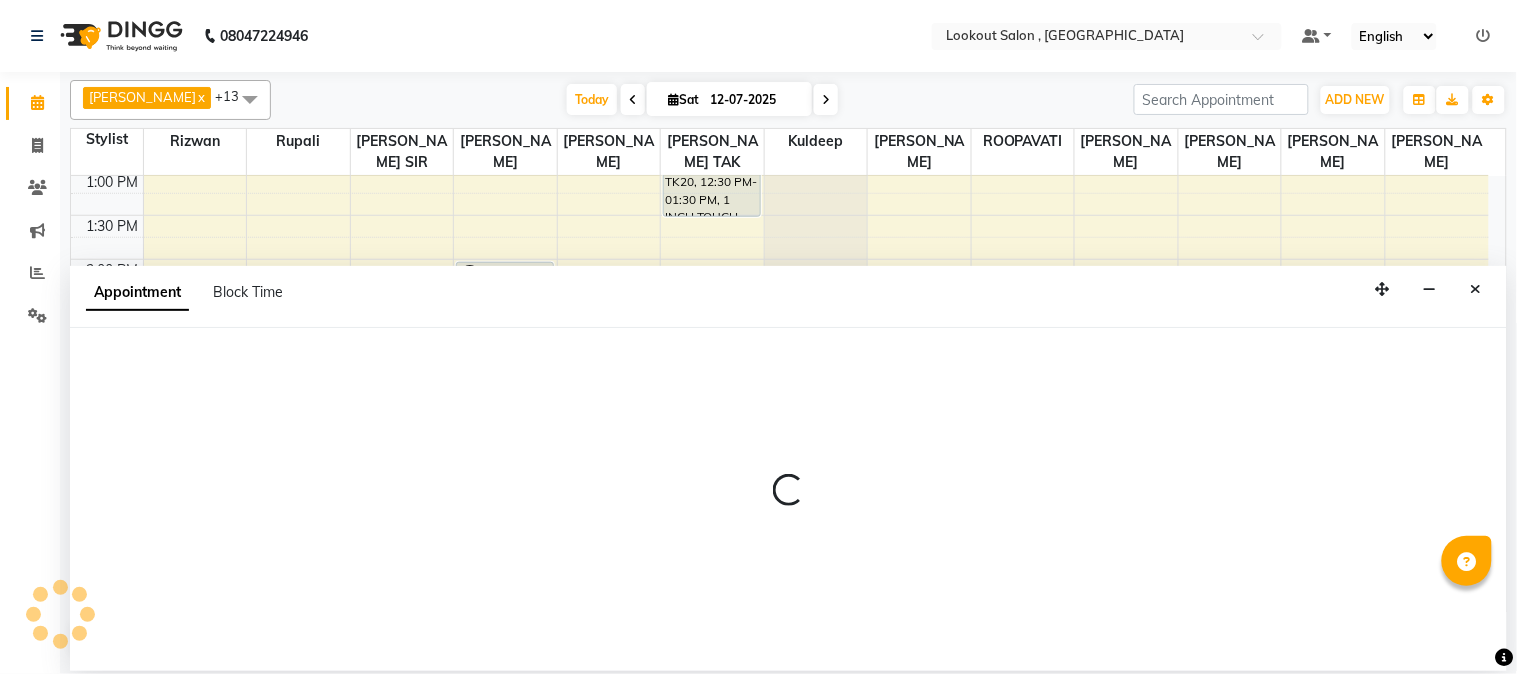 select on "24828" 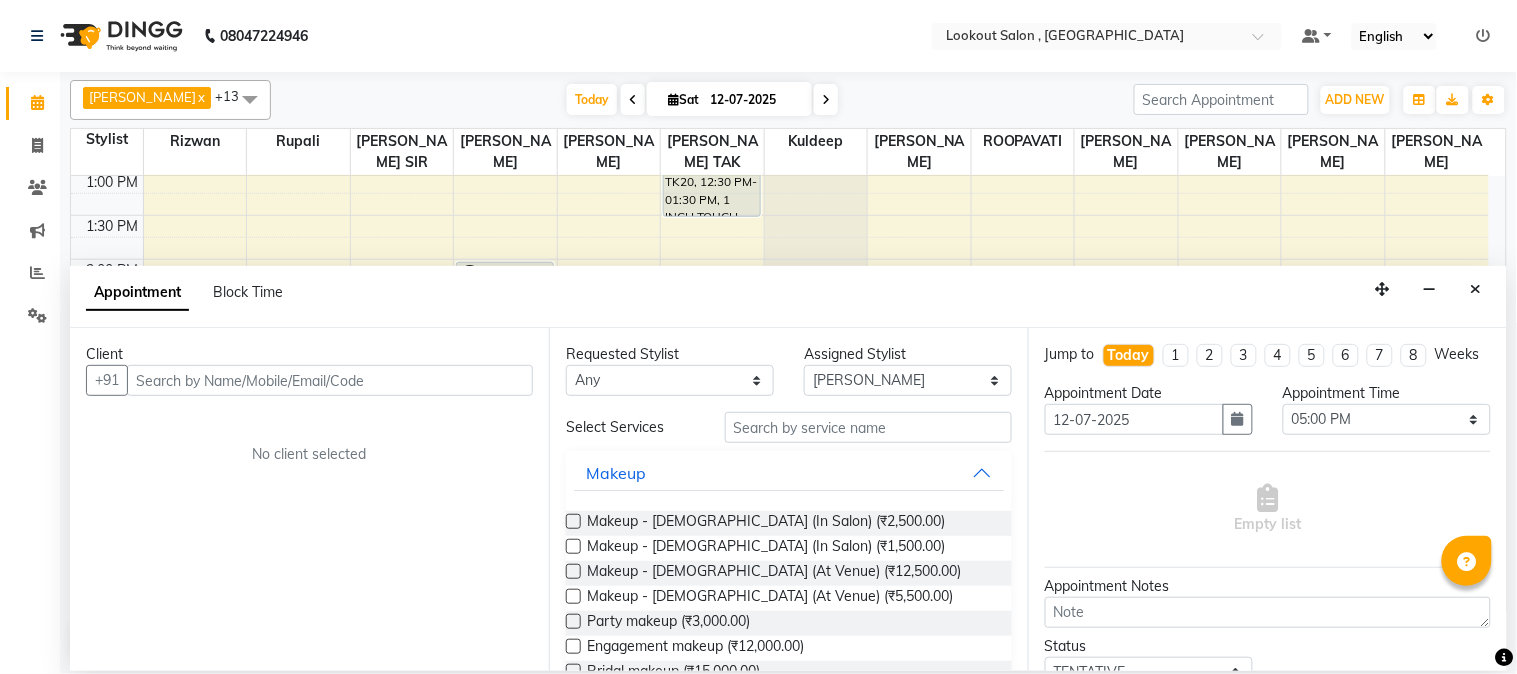 click at bounding box center [330, 380] 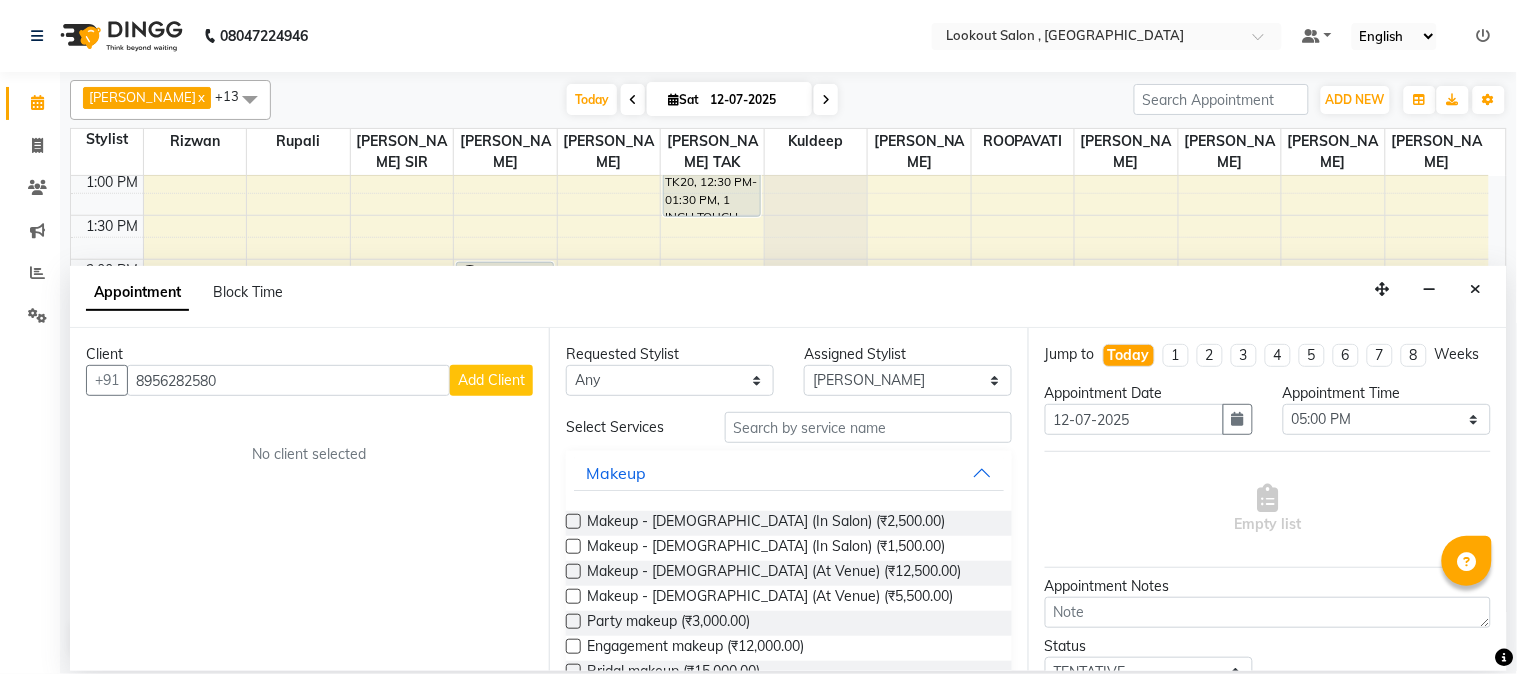 type on "8956282580" 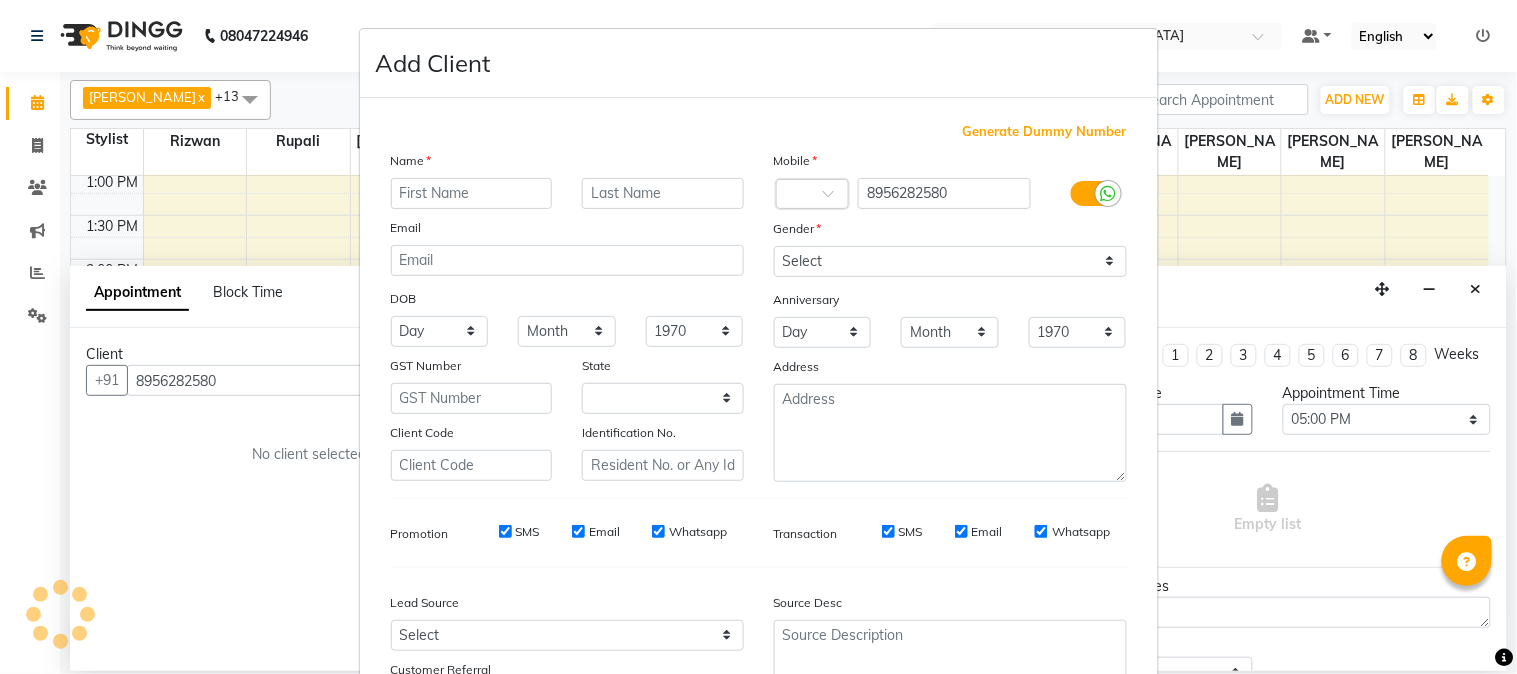 select on "22" 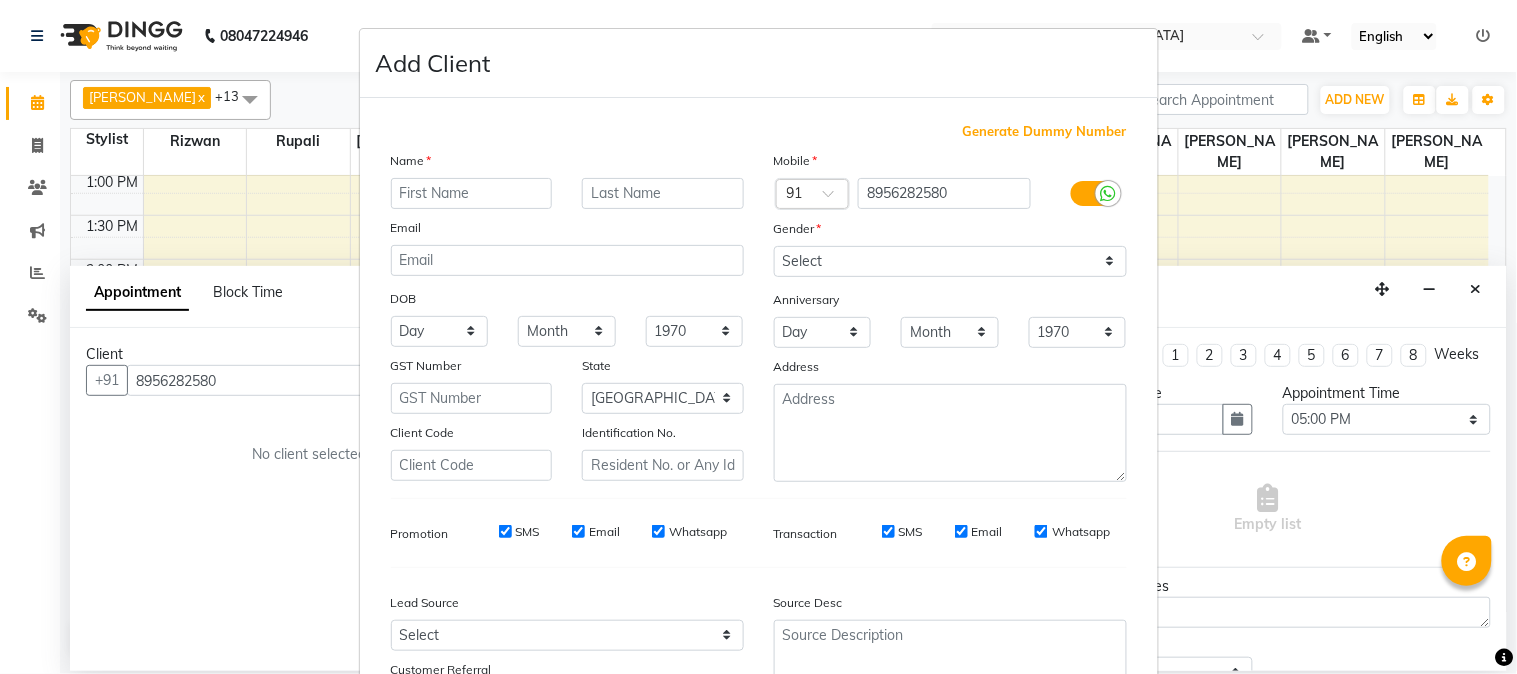 click at bounding box center (472, 193) 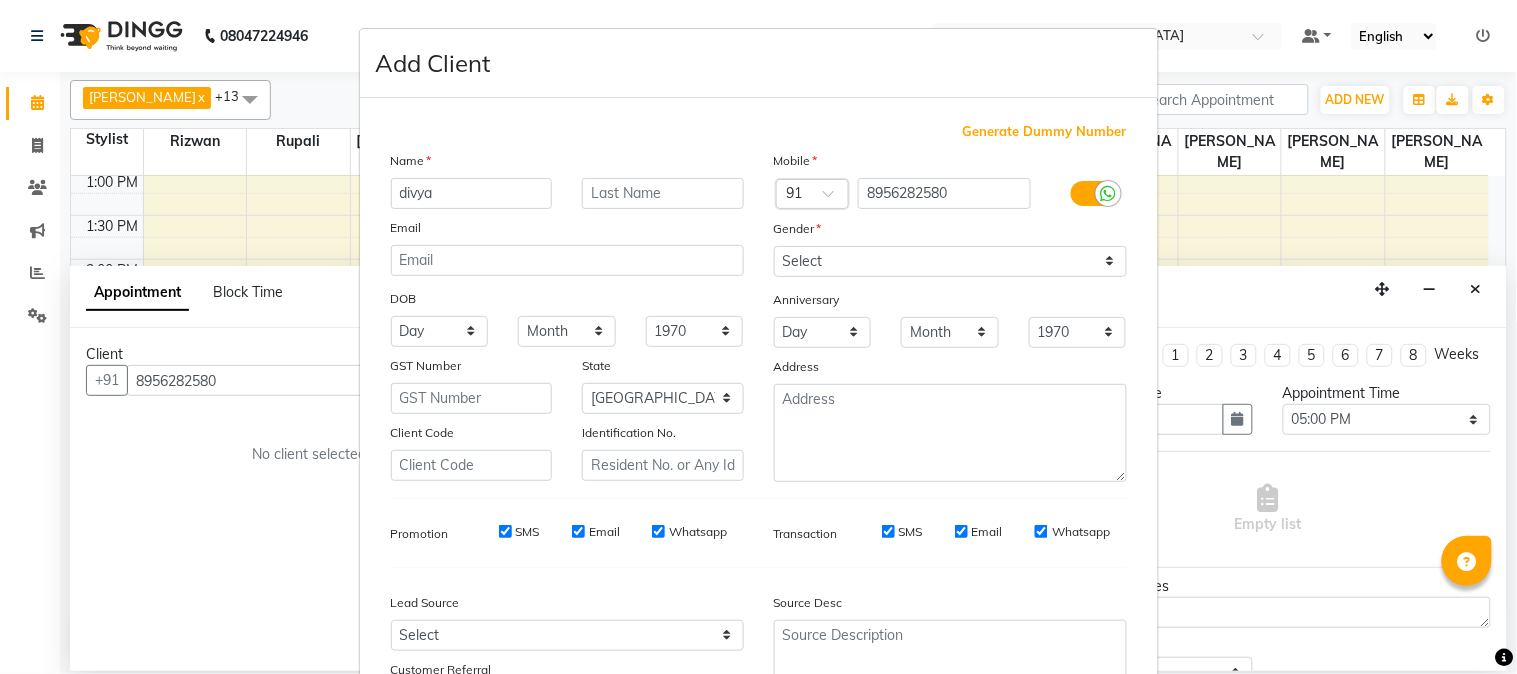 type on "divya" 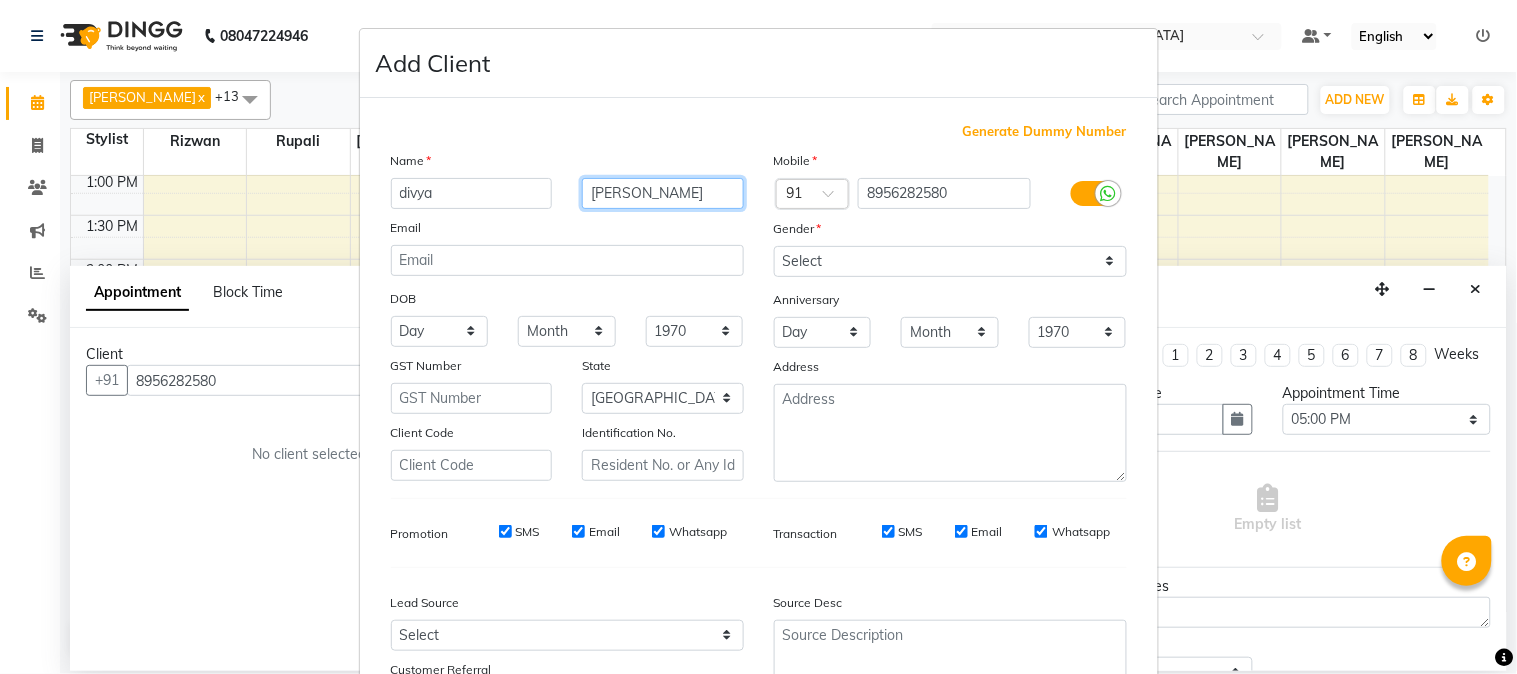 type on "[PERSON_NAME]" 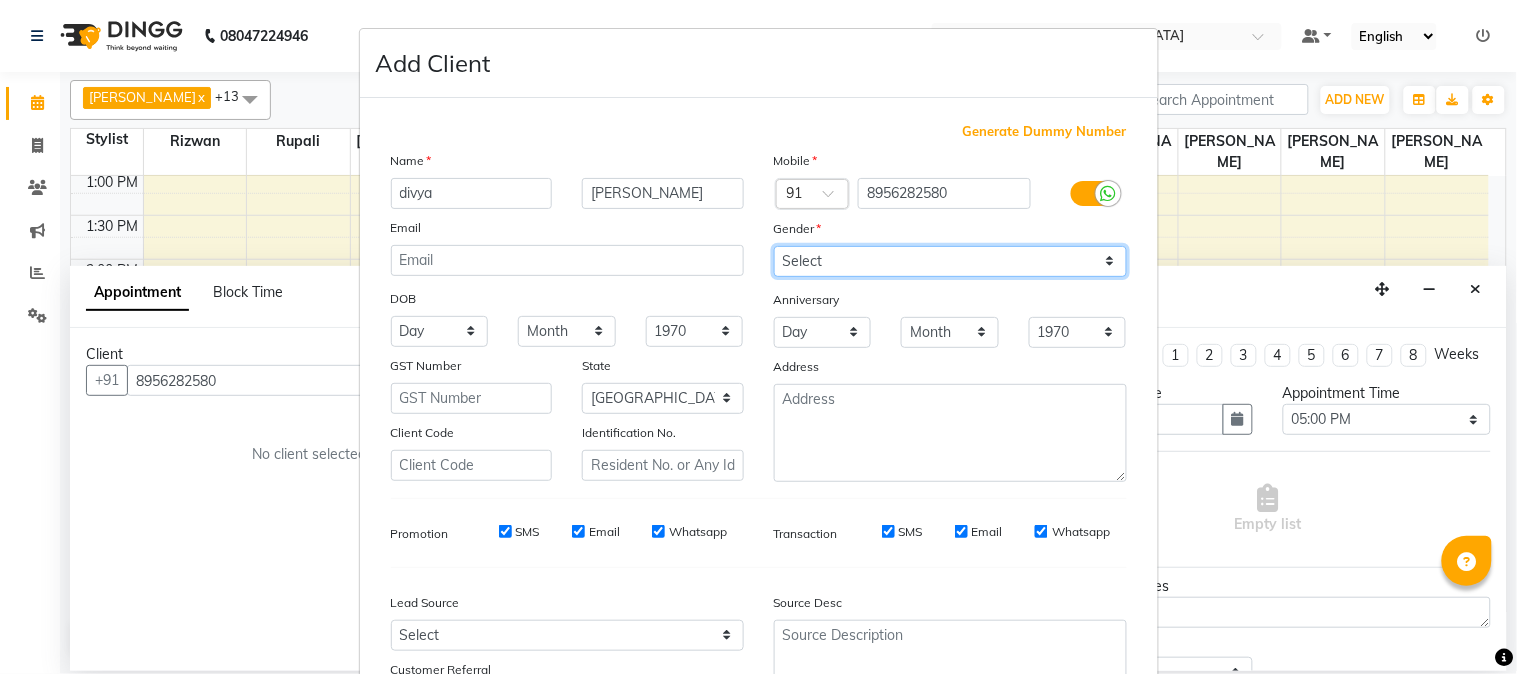 click on "Select Male Female Other Prefer Not To Say" at bounding box center (950, 261) 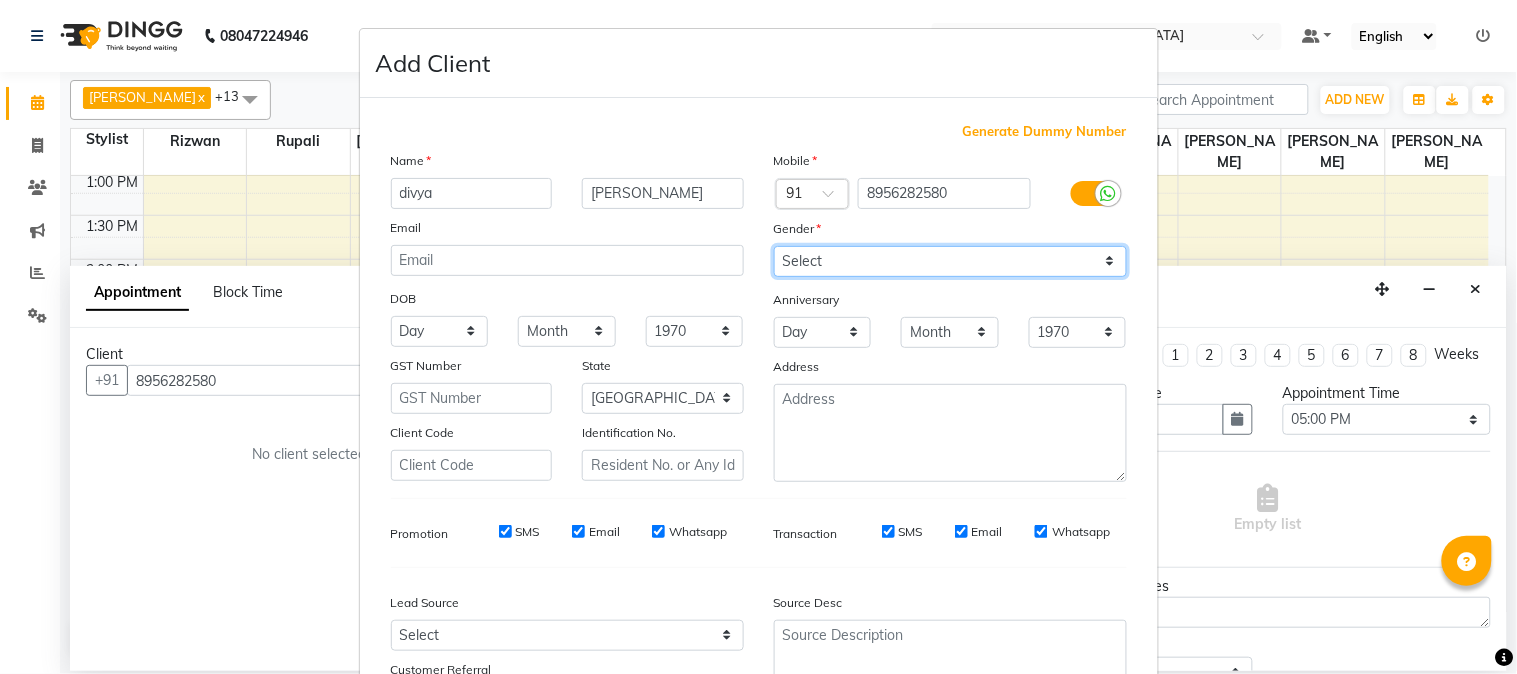 select on "female" 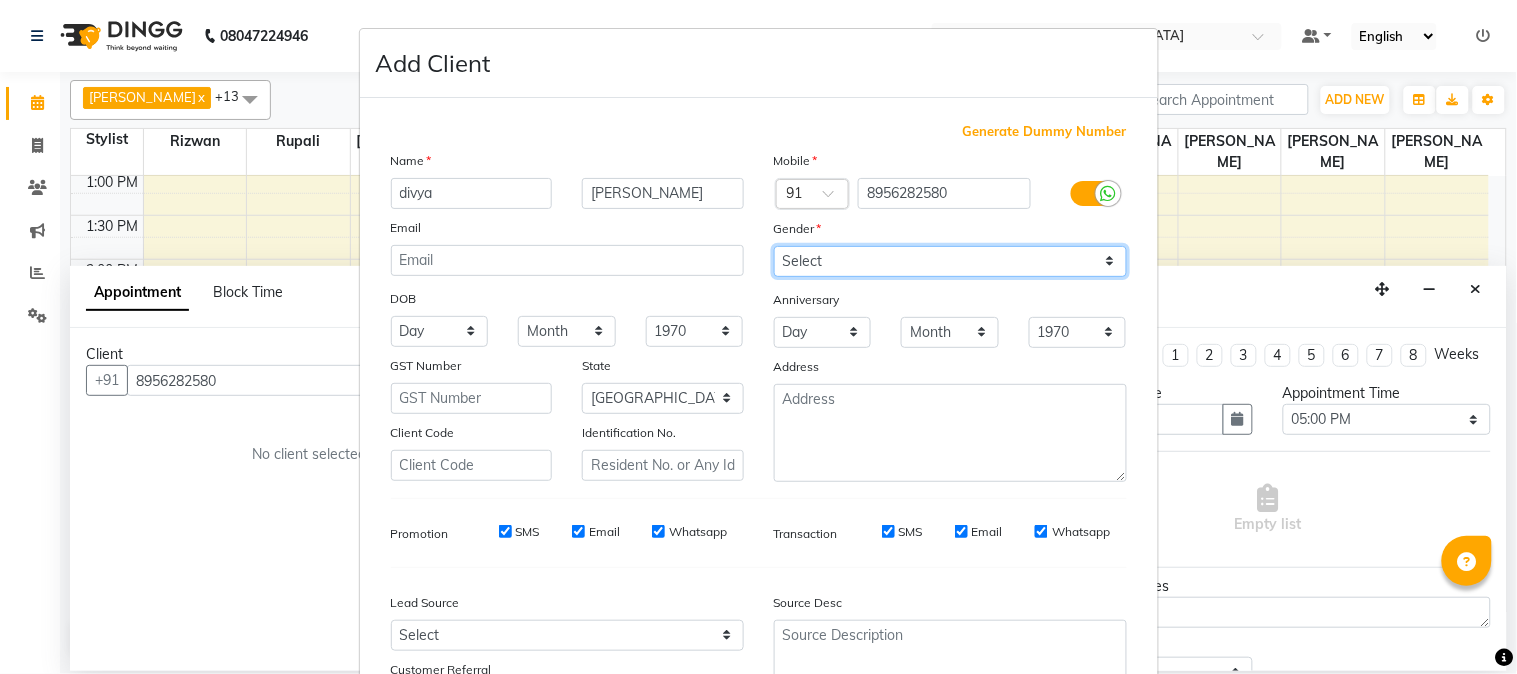 click on "Select Male Female Other Prefer Not To Say" at bounding box center [950, 261] 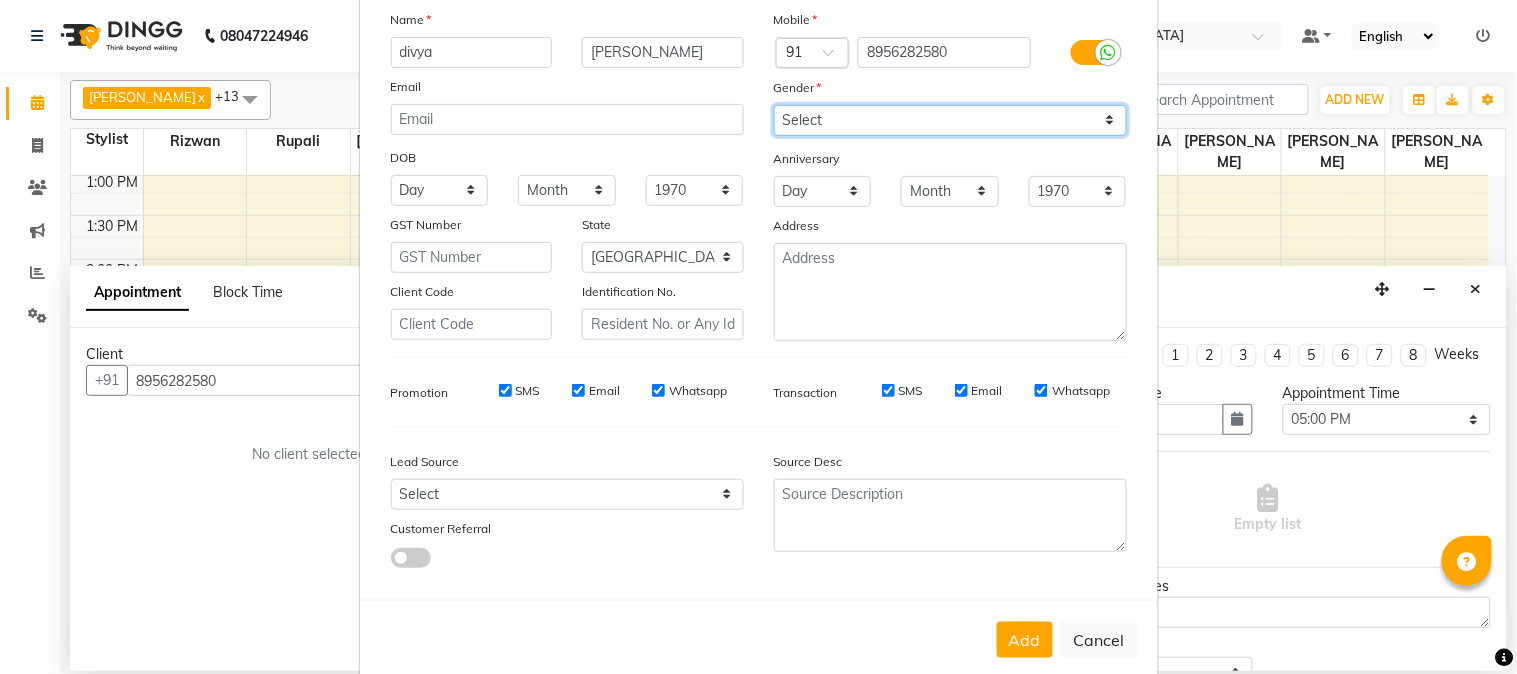 scroll, scrollTop: 176, scrollLeft: 0, axis: vertical 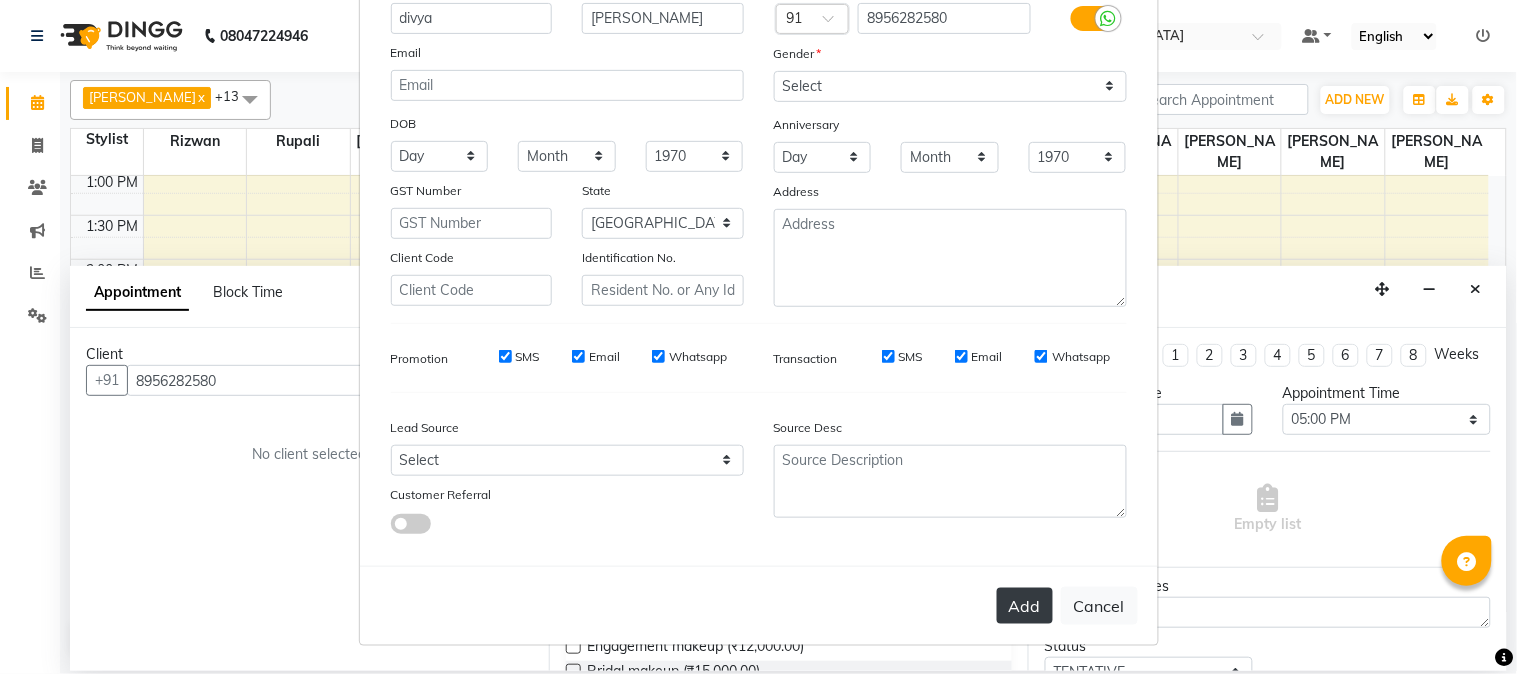 click on "Add" at bounding box center [1025, 606] 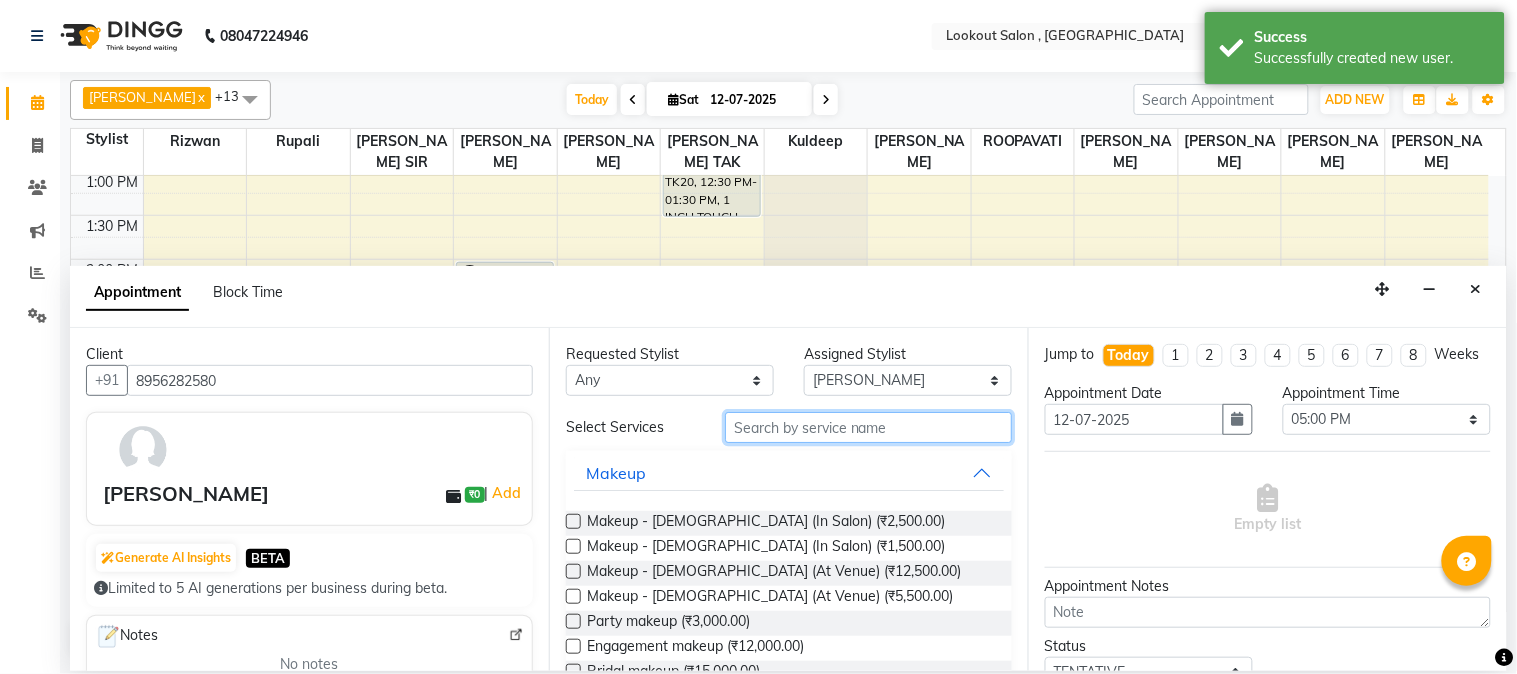 click at bounding box center (868, 427) 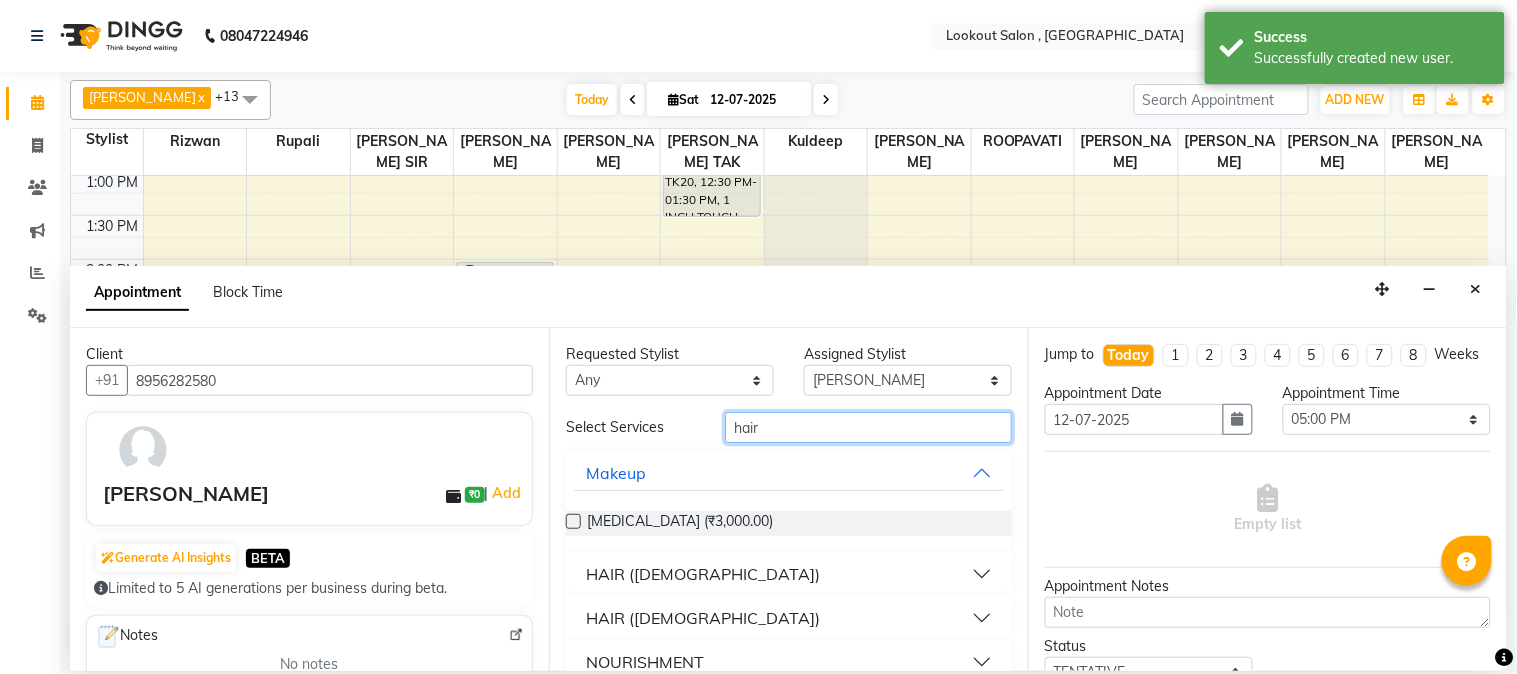 type on "hair" 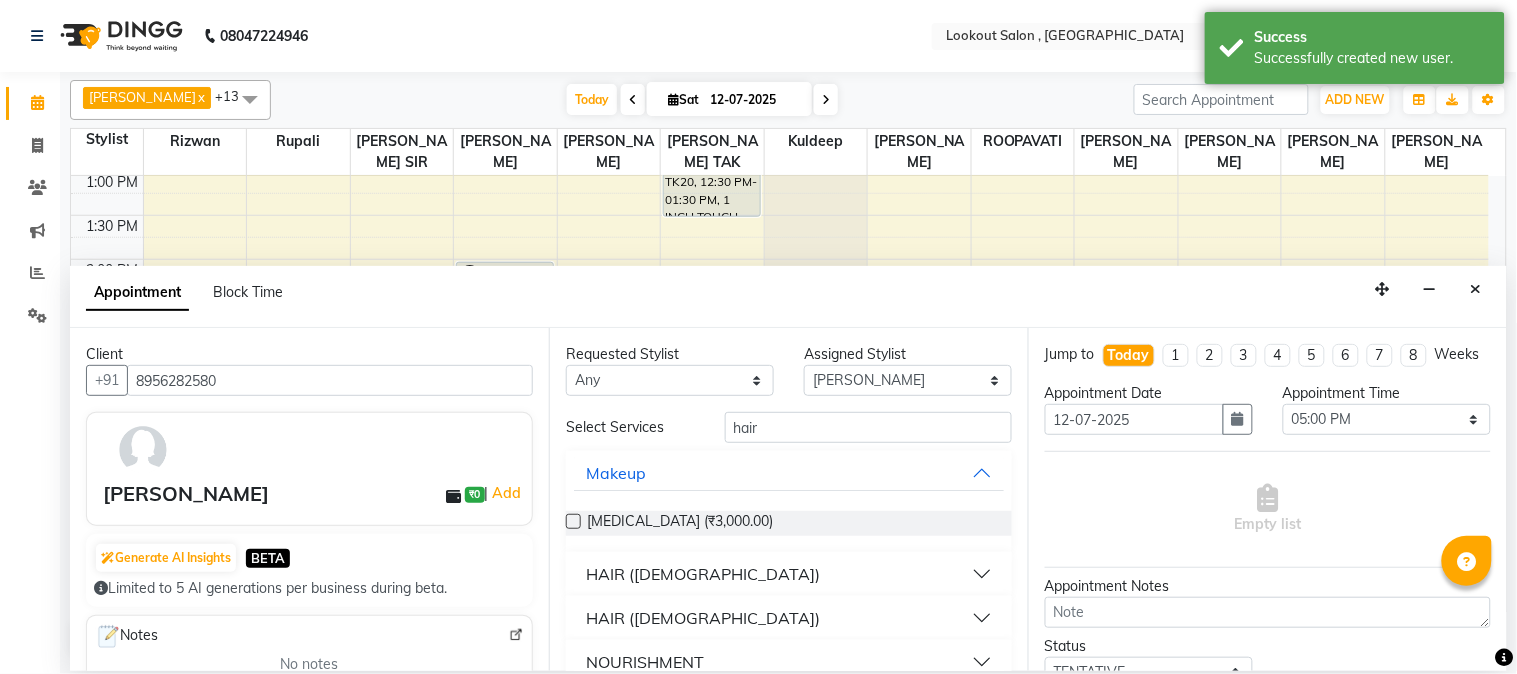 click on "HAIR (FEMALE)" at bounding box center (703, 618) 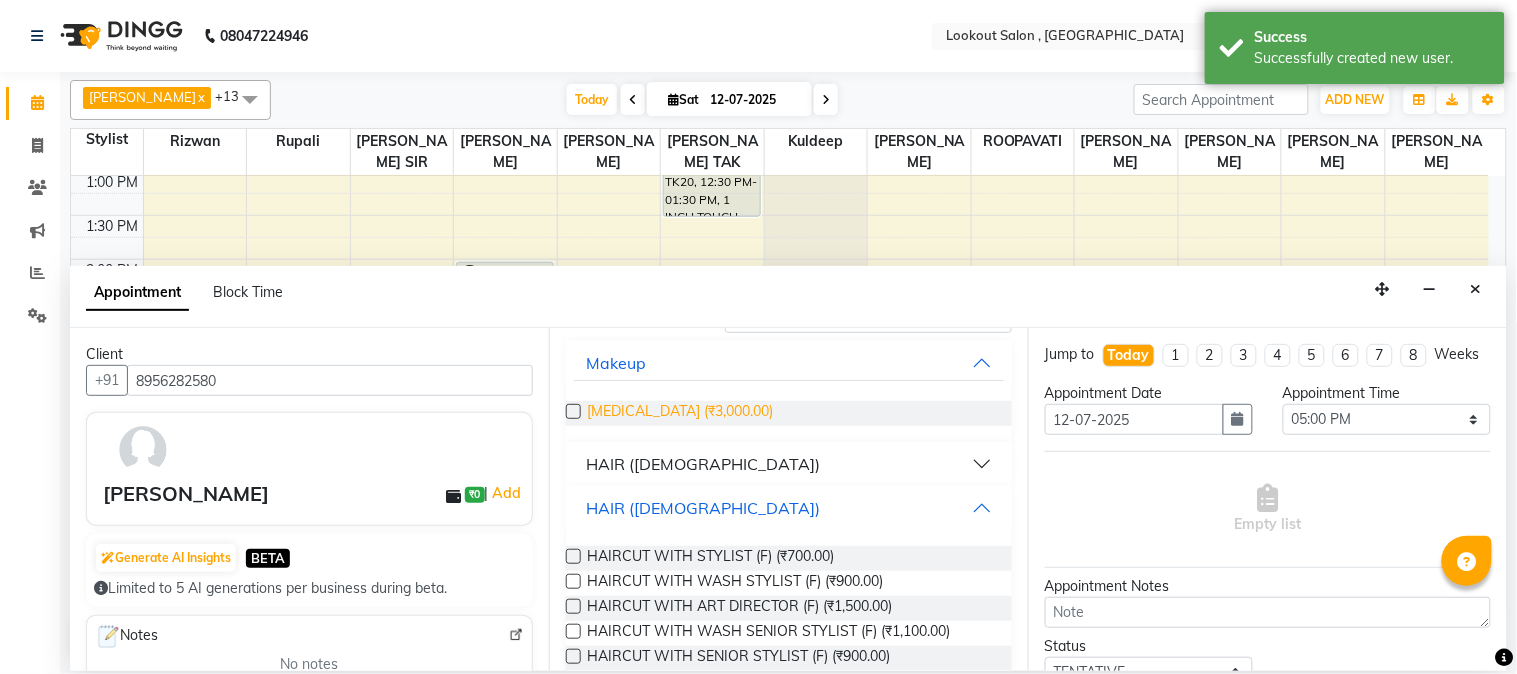 scroll, scrollTop: 111, scrollLeft: 0, axis: vertical 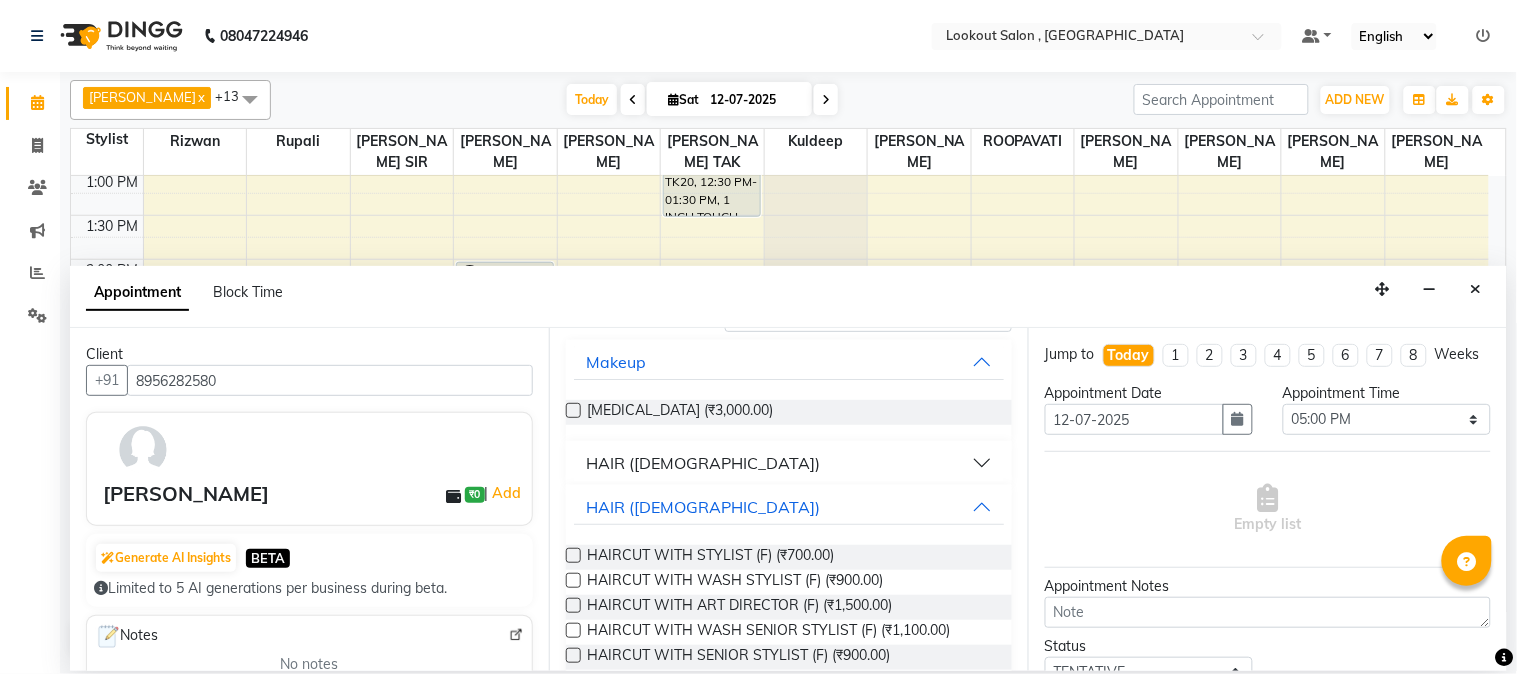 click on "HAIRCUT WITH STYLIST (F) (₹700.00) HAIRCUT WITH WASH STYLIST (F) (₹900.00) HAIRCUT WITH ART DIRECTOR (F) (₹1,500.00) HAIRCUT WITH WASH SENIOR STYLIST (F) (₹1,100.00) HAIRCUT WITH SENIOR STYLIST (F) (₹900.00) HAIRCUT WITH CREATIVE STYLIST (F) (₹1,200.00)" at bounding box center [789, 620] 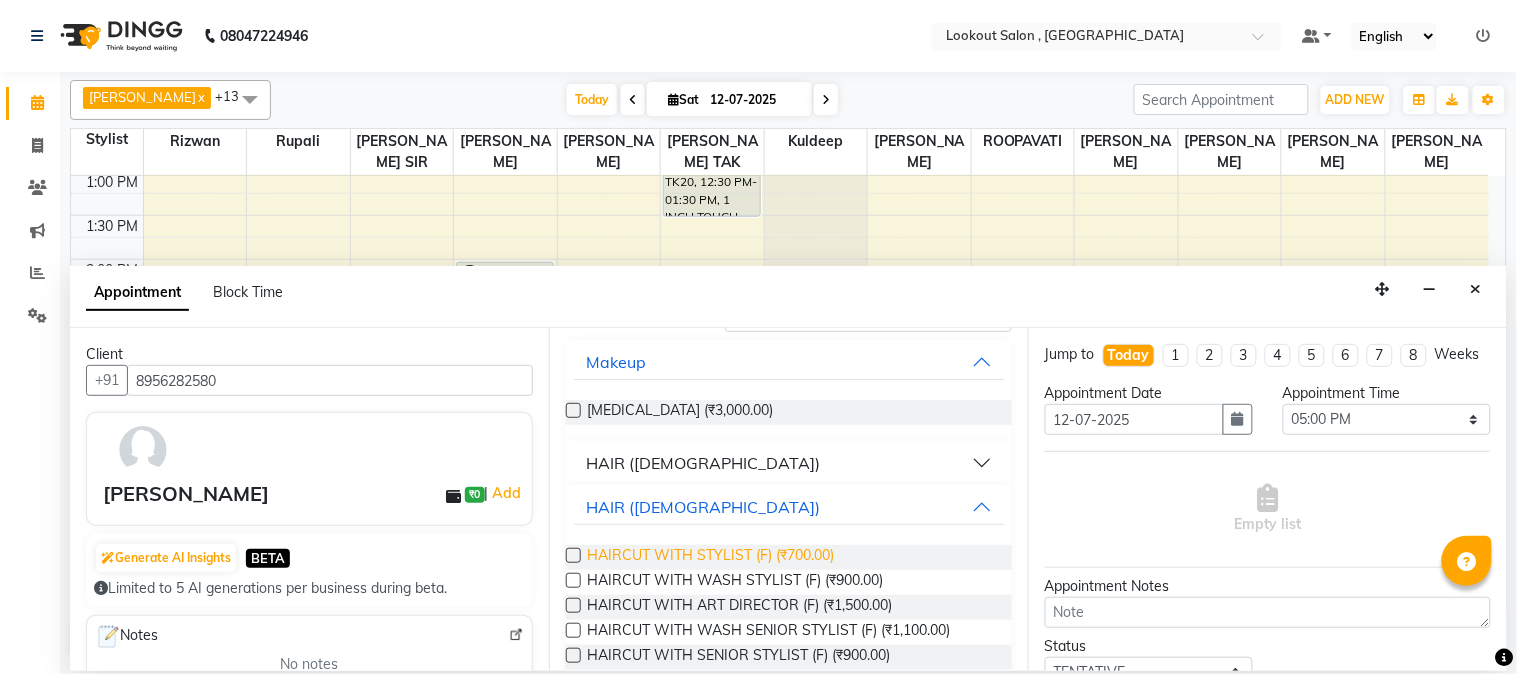 click on "HAIRCUT WITH STYLIST (F) (₹700.00)" at bounding box center [710, 557] 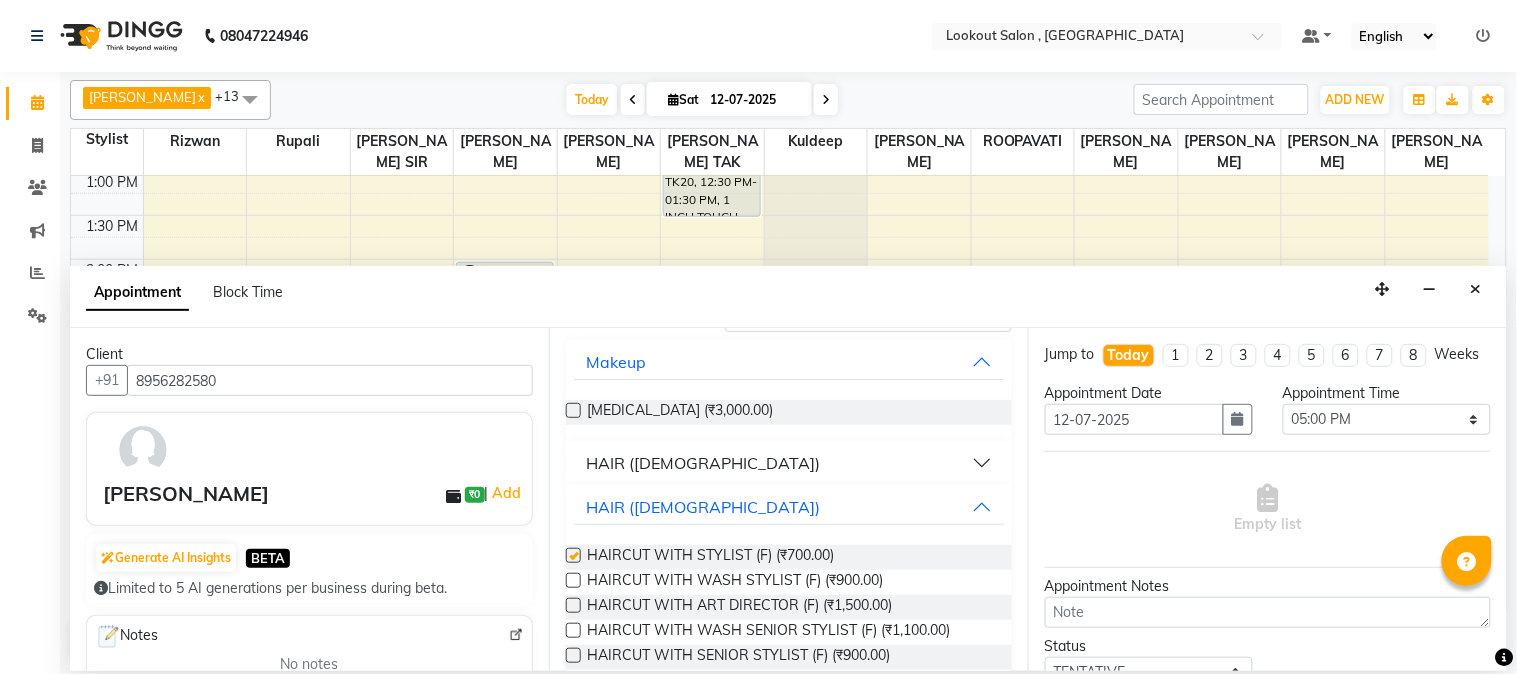 checkbox on "false" 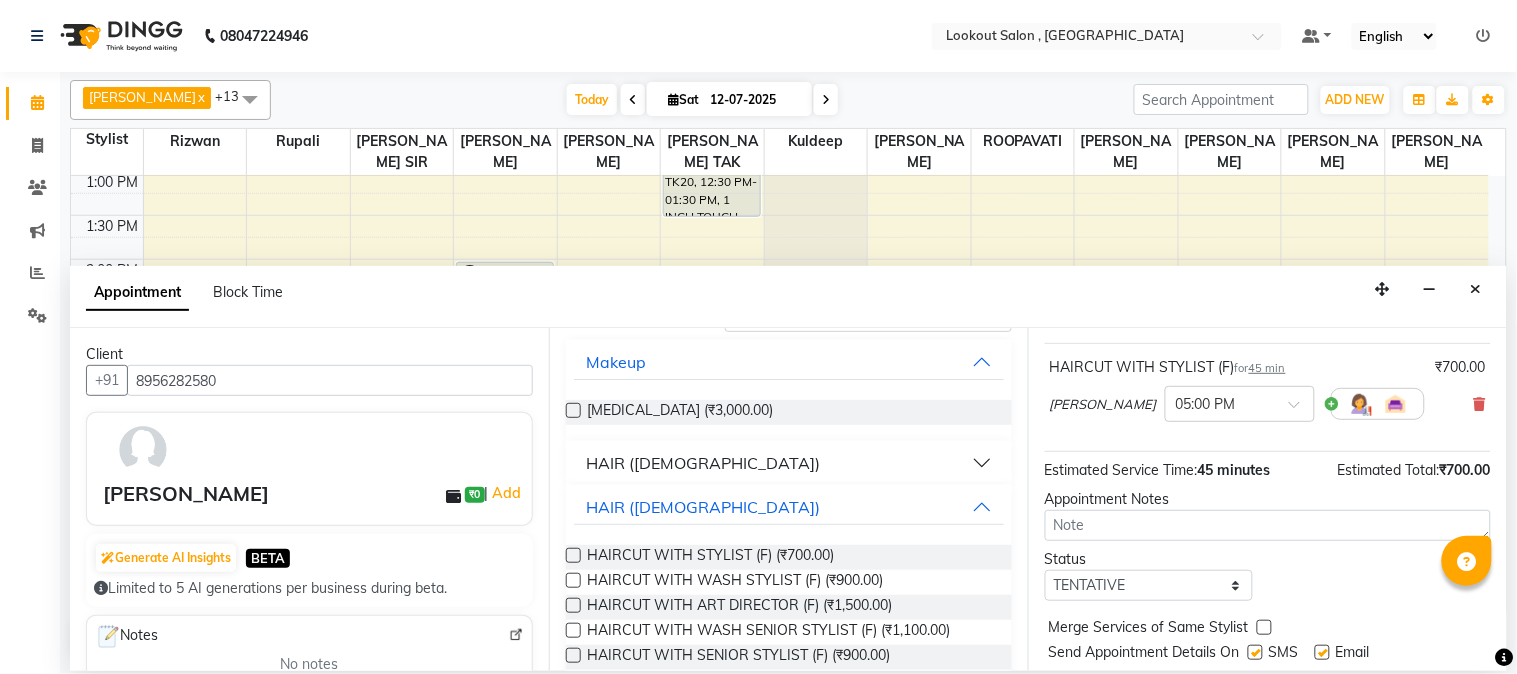 scroll, scrollTop: 183, scrollLeft: 0, axis: vertical 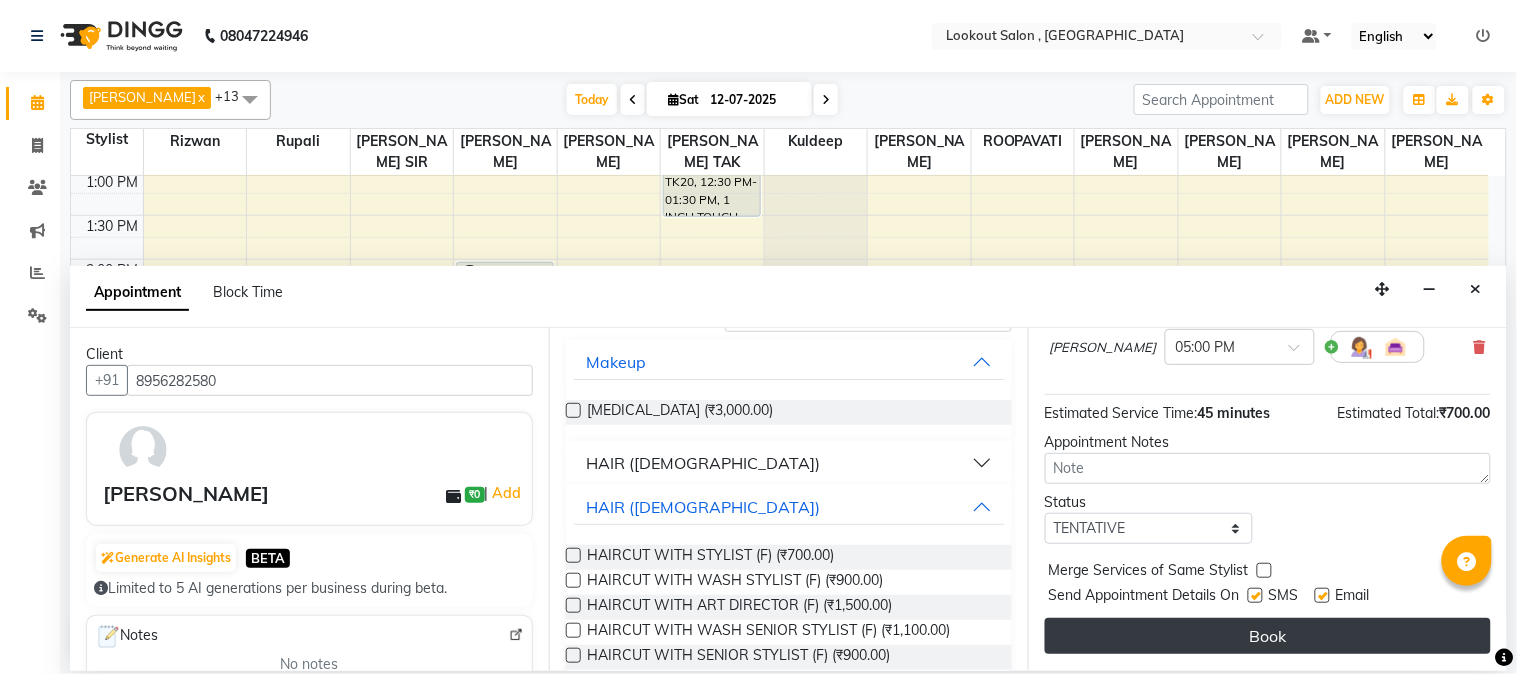 click on "Book" at bounding box center [1268, 636] 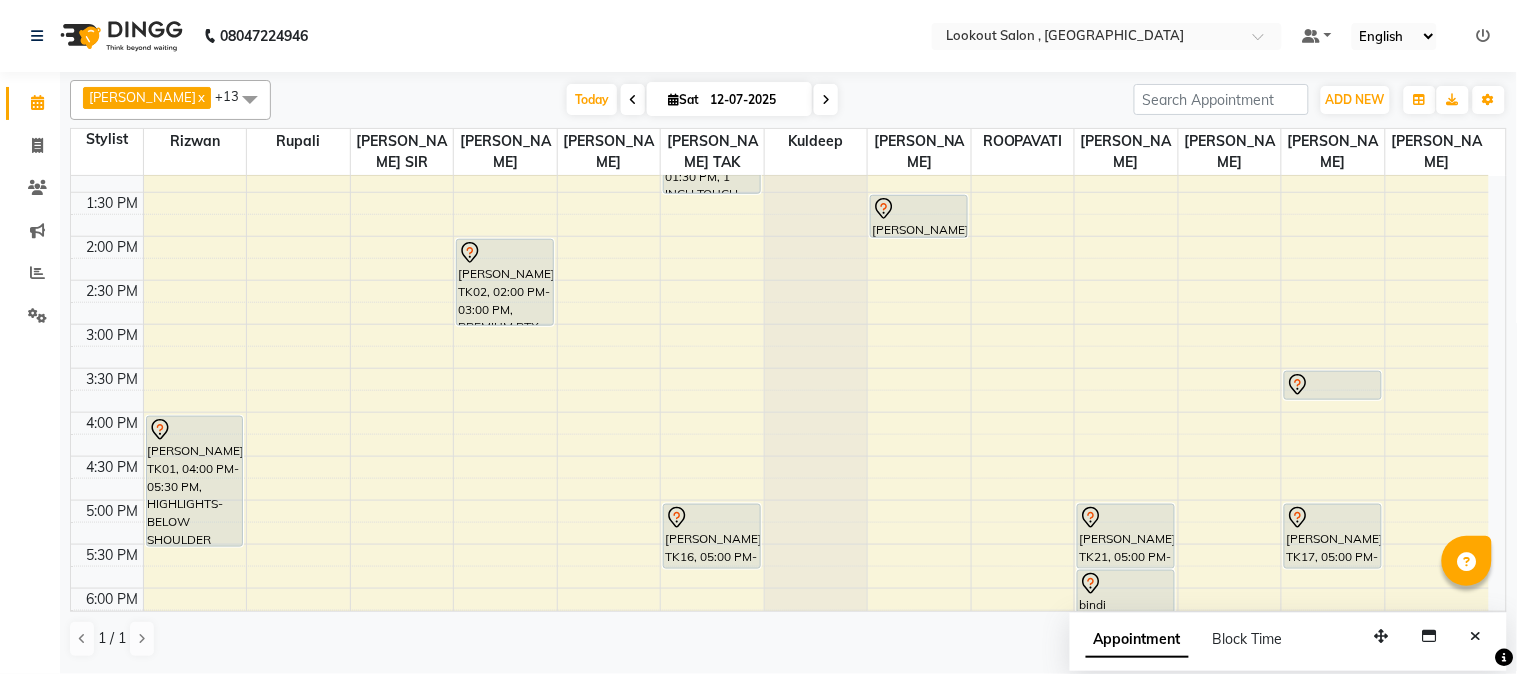 scroll, scrollTop: 555, scrollLeft: 0, axis: vertical 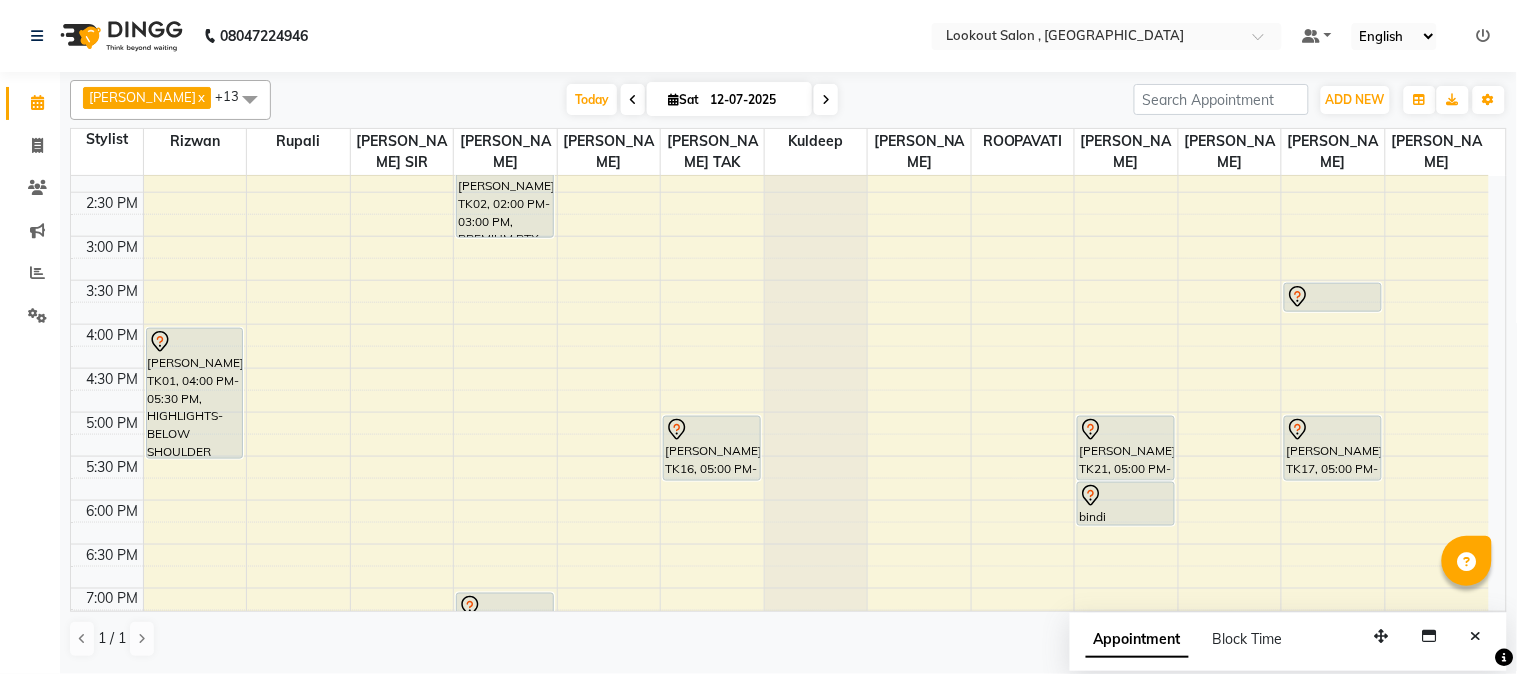 click on "8:00 AM 8:30 AM 9:00 AM 9:30 AM 10:00 AM 10:30 AM 11:00 AM 11:30 AM 12:00 PM 12:30 PM 1:00 PM 1:30 PM 2:00 PM 2:30 PM 3:00 PM 3:30 PM 4:00 PM 4:30 PM 5:00 PM 5:30 PM 6:00 PM 6:30 PM 7:00 PM 7:30 PM 8:00 PM 8:30 PM 9:00 PM 9:30 PM 10:00 PM 10:30 PM 11:00 PM 11:30 PM             Deepali, TK01, 04:00 PM-05:30 PM, HIGHLIGHTS-BELOW SHOULDER             Sohil Shah15, TK04, 11:00 AM-11:30 AM, HAIRCUT WITH STYLIST (M)             Virendra Kamdar, TK13, 12:15 PM-12:45 PM, HAIRCUT WITH SENIOR STYLIST(M)             shravani joshi, TK02, 02:00 PM-03:00 PM, PREMIUM BTX BELOW SHOULDER              girish soneja, TK03, 07:00 PM-07:30 PM, HAIRCUT WITH STYLIST (M)             girish soneja, TK03, 07:30 PM-07:55 PM, BEARD CRAFTING             Meghna gupta, TK20, 12:30 PM-01:30 PM, 1 INCH TOUCH-UP  (WITHOUT AMMONIA)             SAILEE SURVE, TK16, 05:00 PM-05:45 PM, HAIRCUT WITH STYLIST (F)     harshil, TK12, 09:35 AM-10:05 AM, HAIRCUT WITH SENIOR STYLIST(M)     nikhil shah, TK05, 10:00 AM-10:25 AM, BEARD CRAFTING" at bounding box center (780, 324) 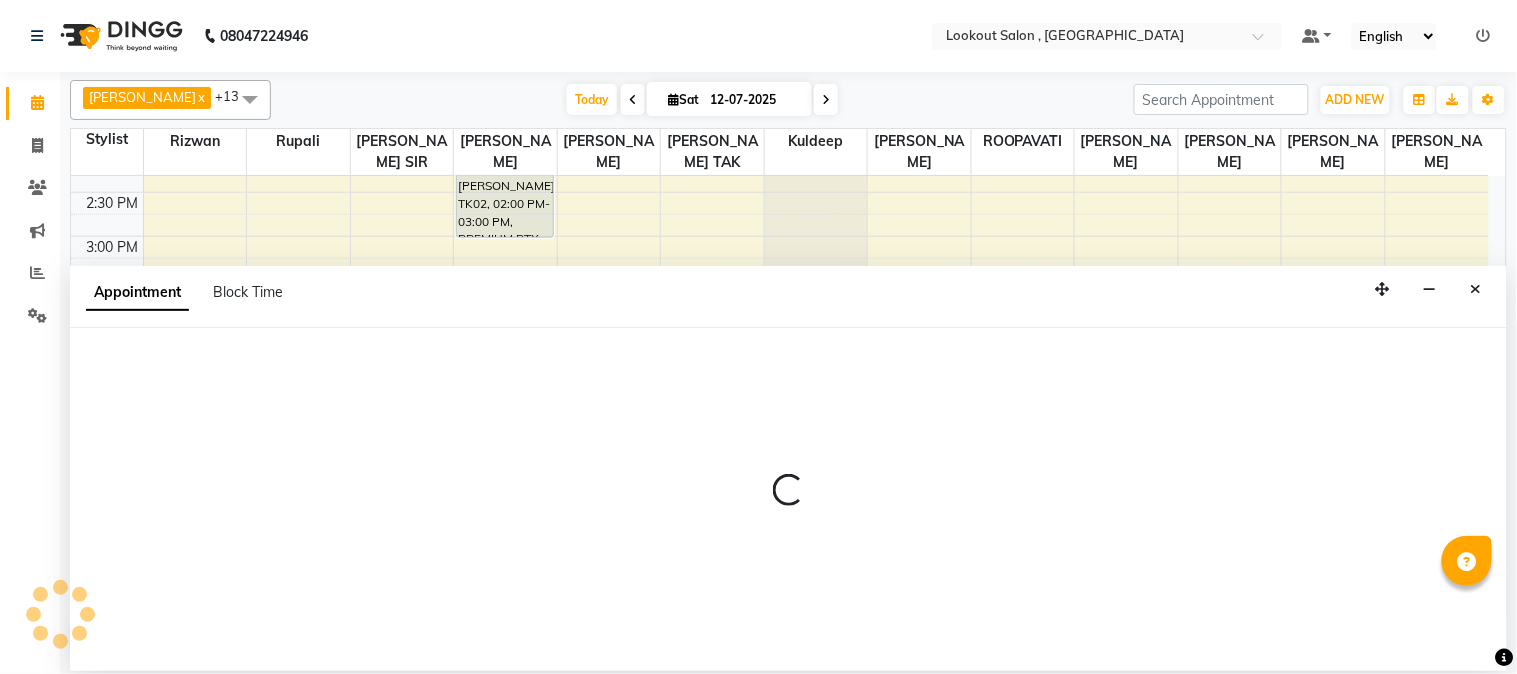 select on "20721" 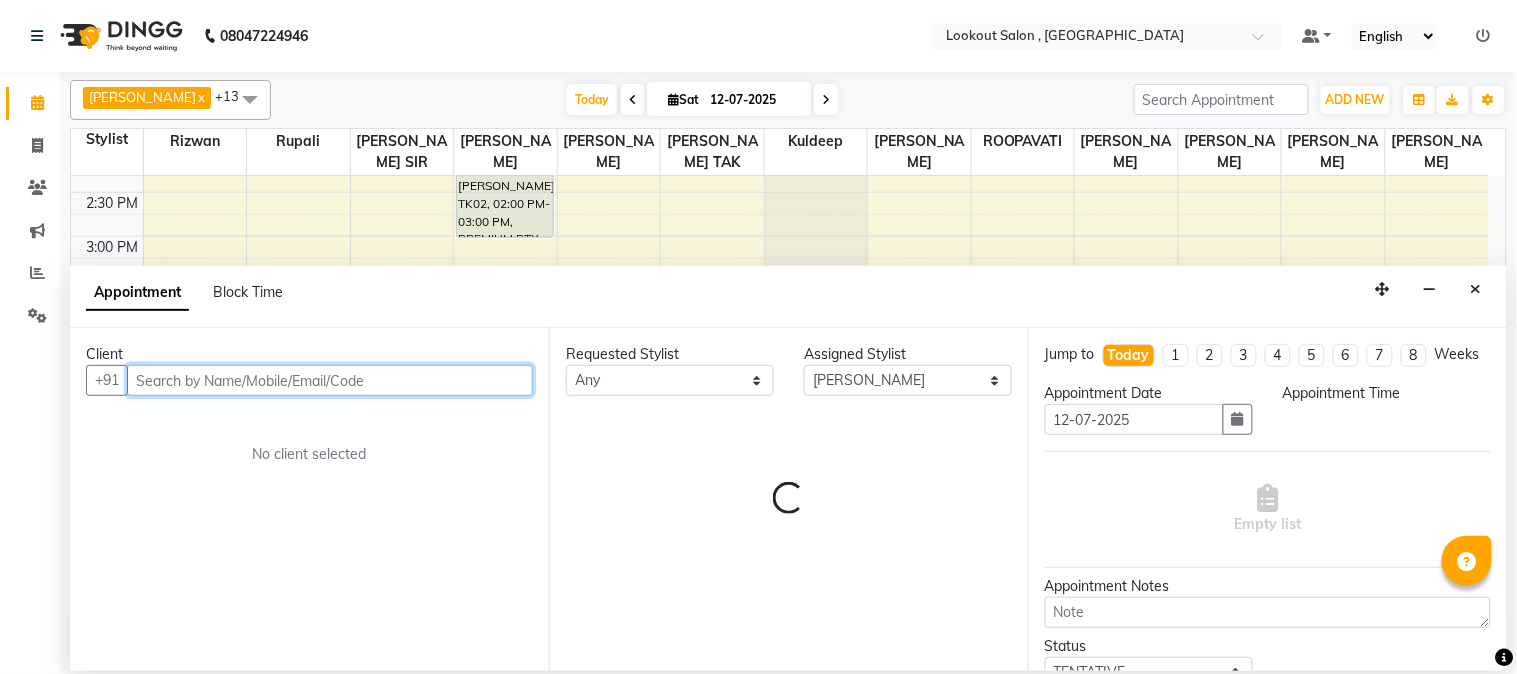 select on "930" 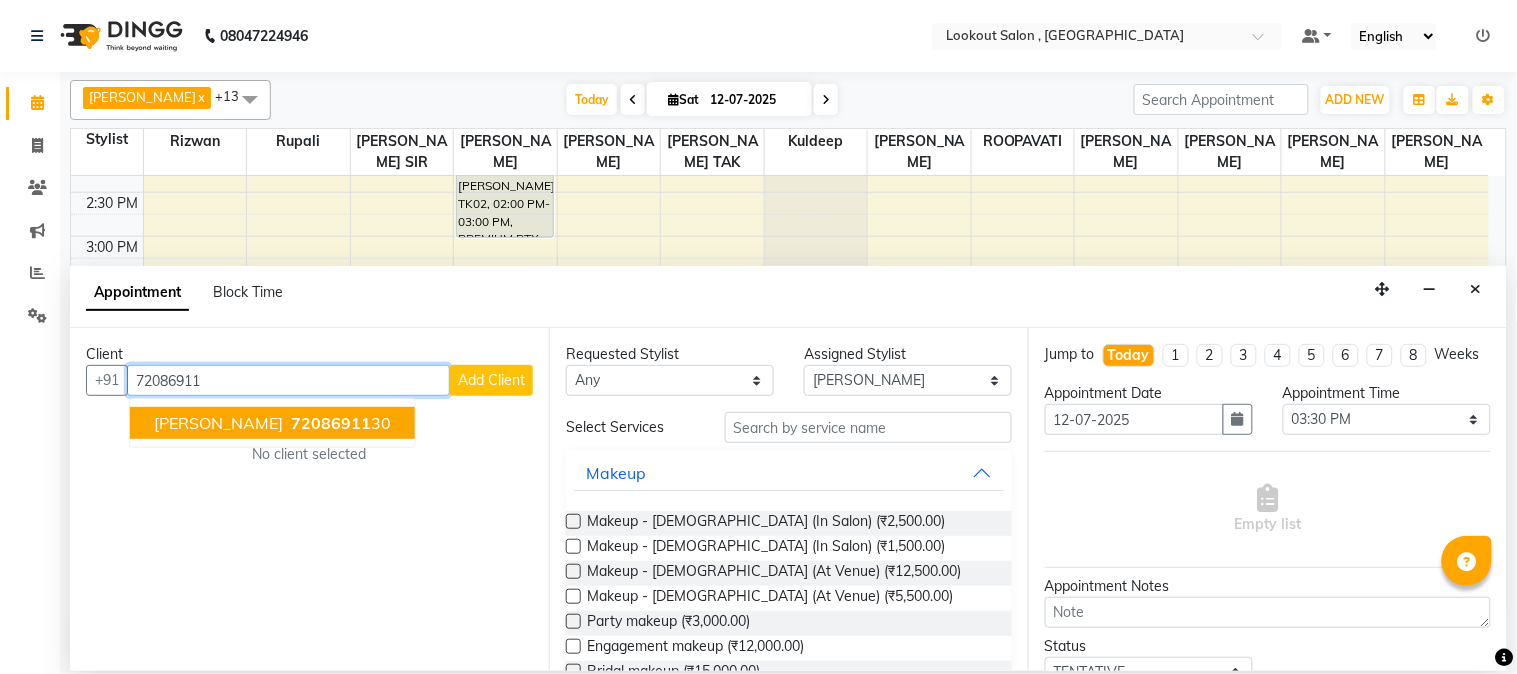 click on "72086911" at bounding box center [331, 423] 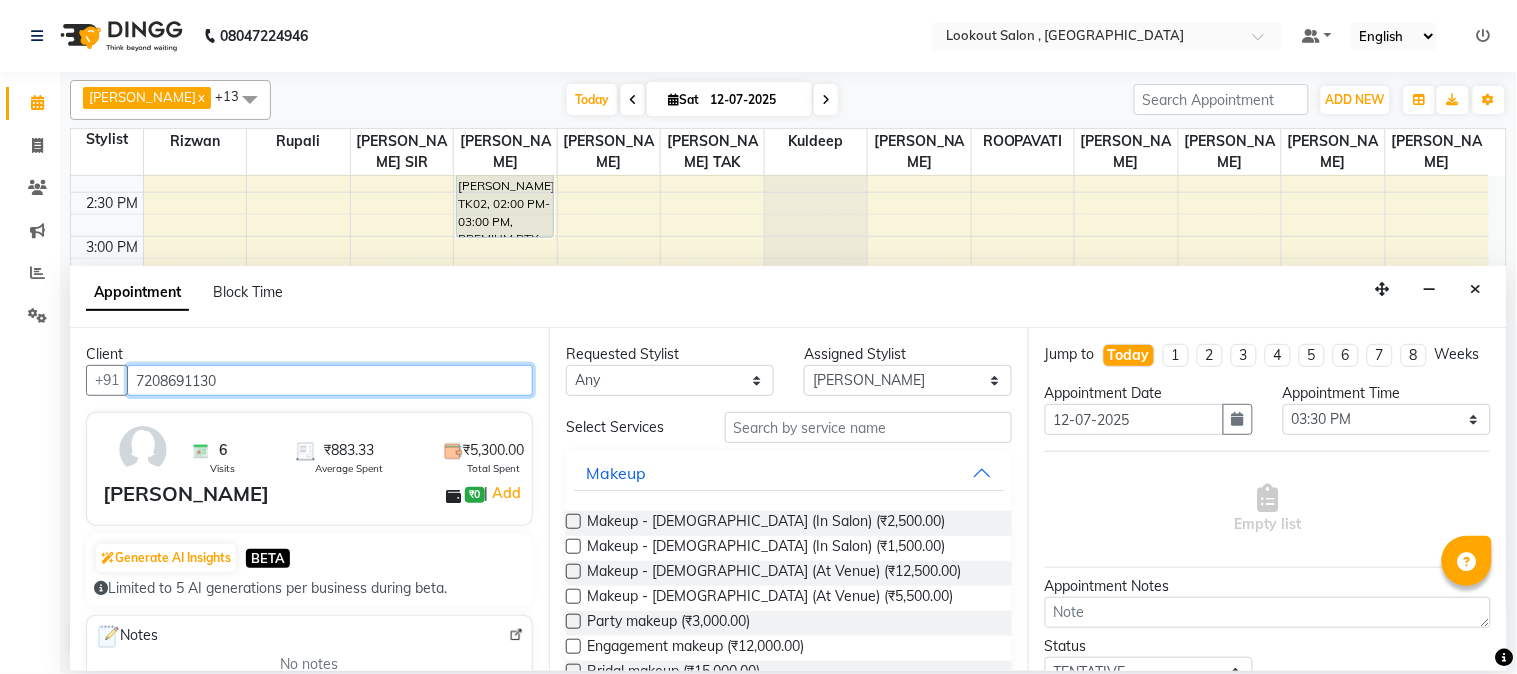 type on "7208691130" 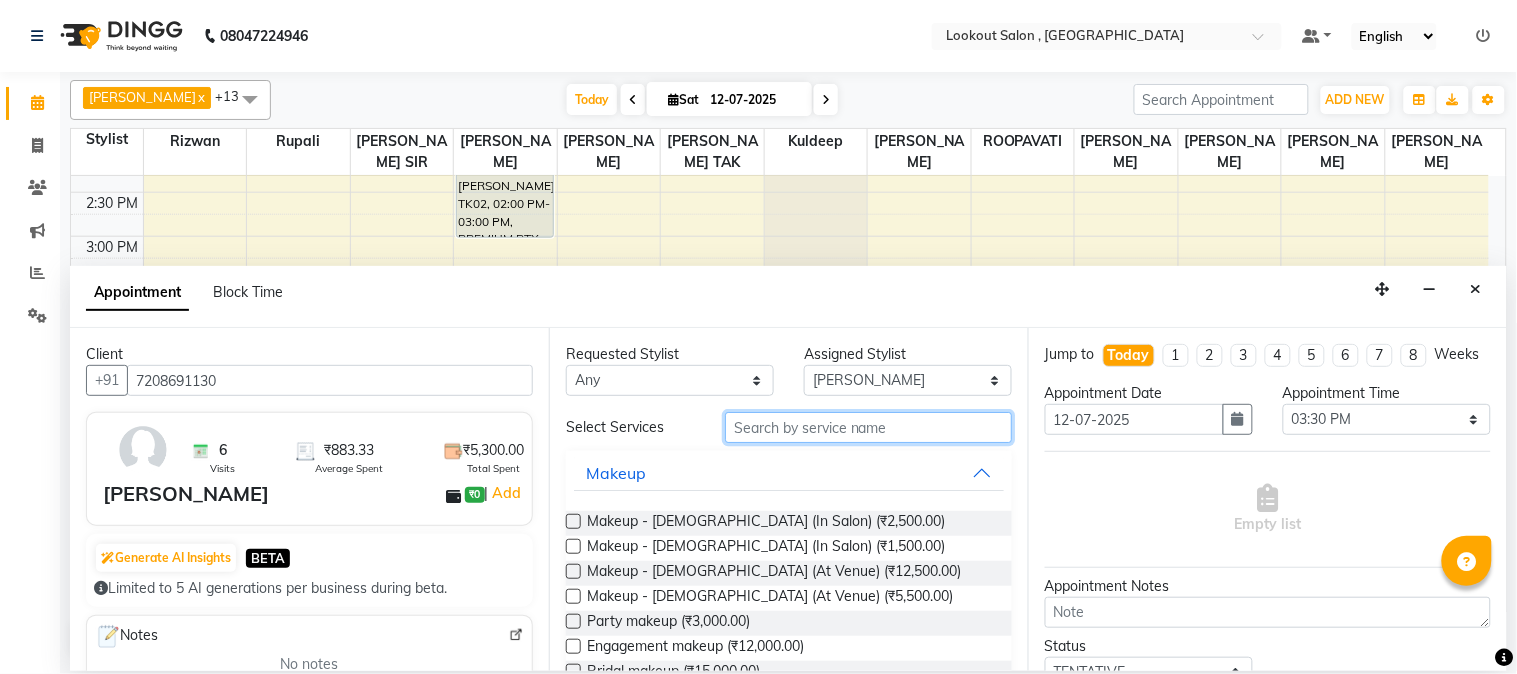 click at bounding box center (868, 427) 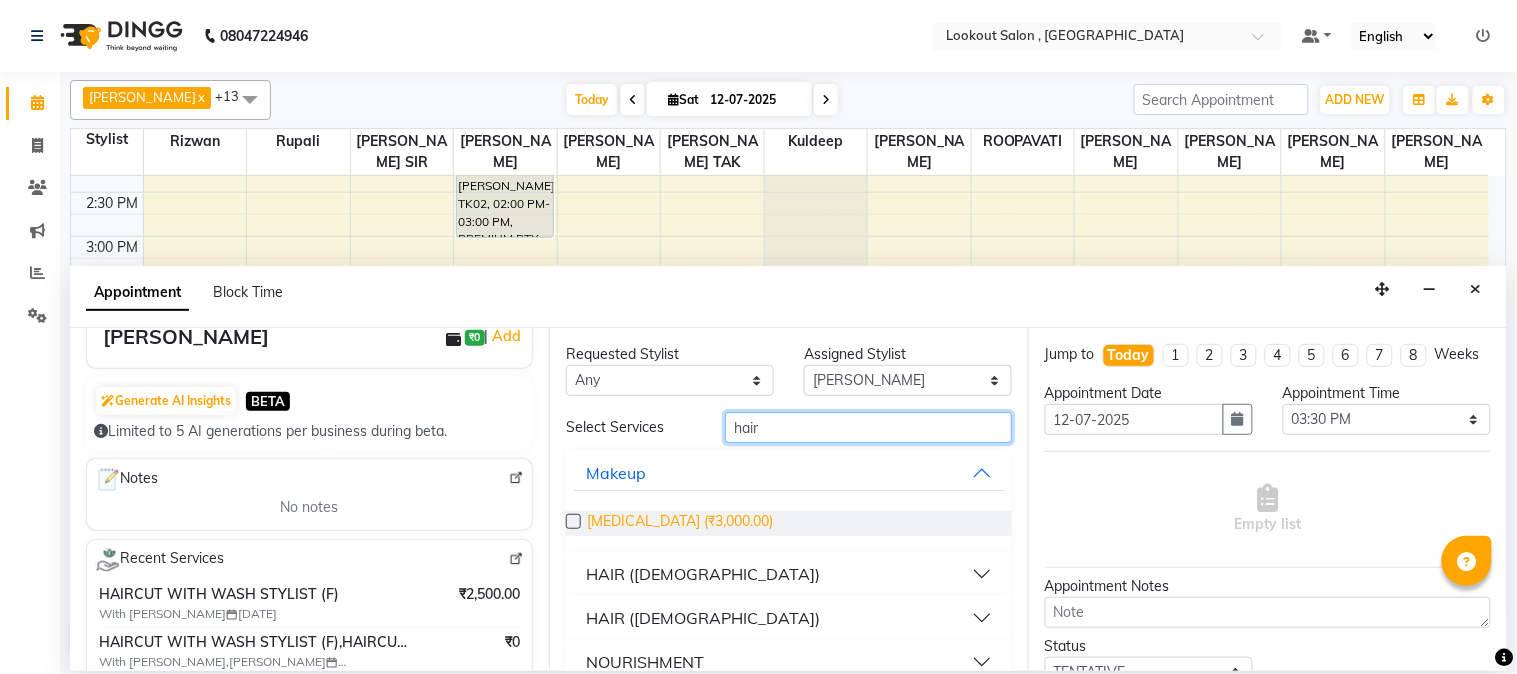 scroll, scrollTop: 333, scrollLeft: 0, axis: vertical 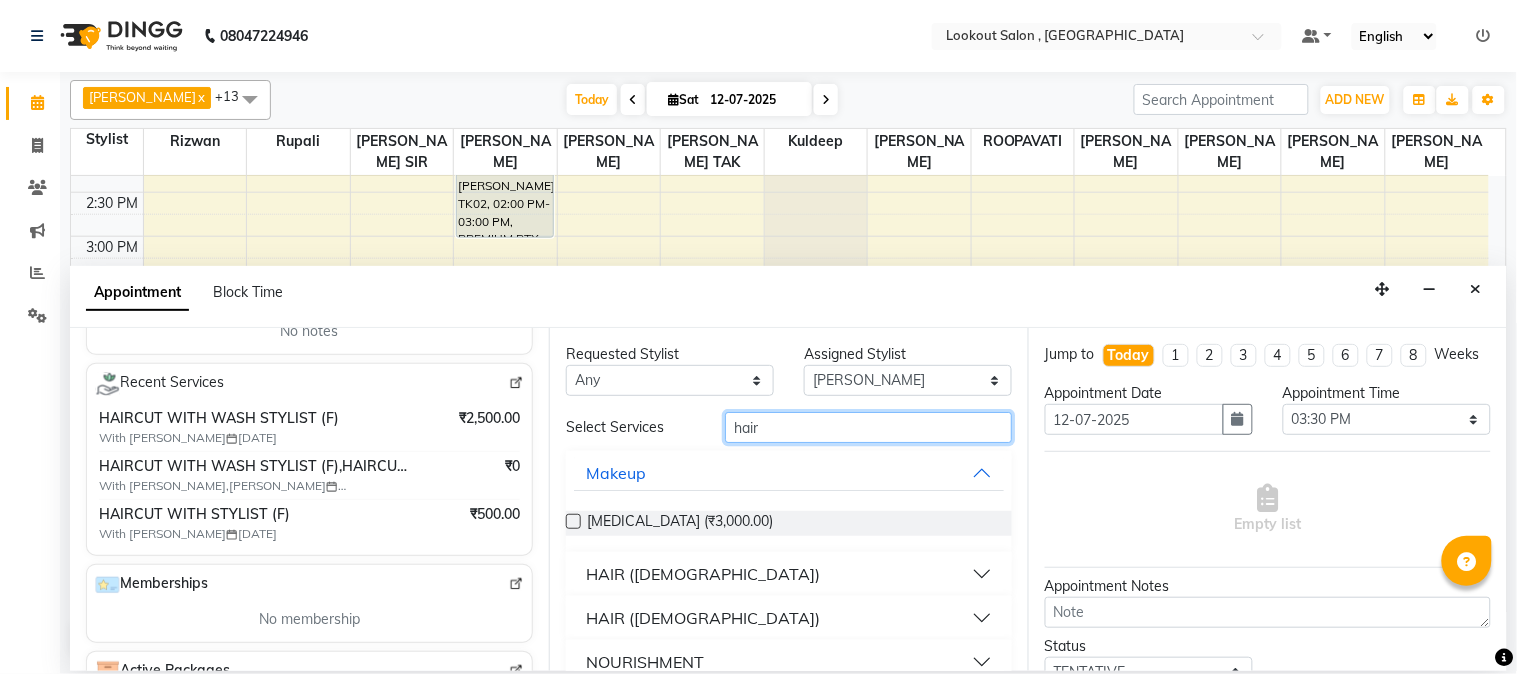 type on "hair" 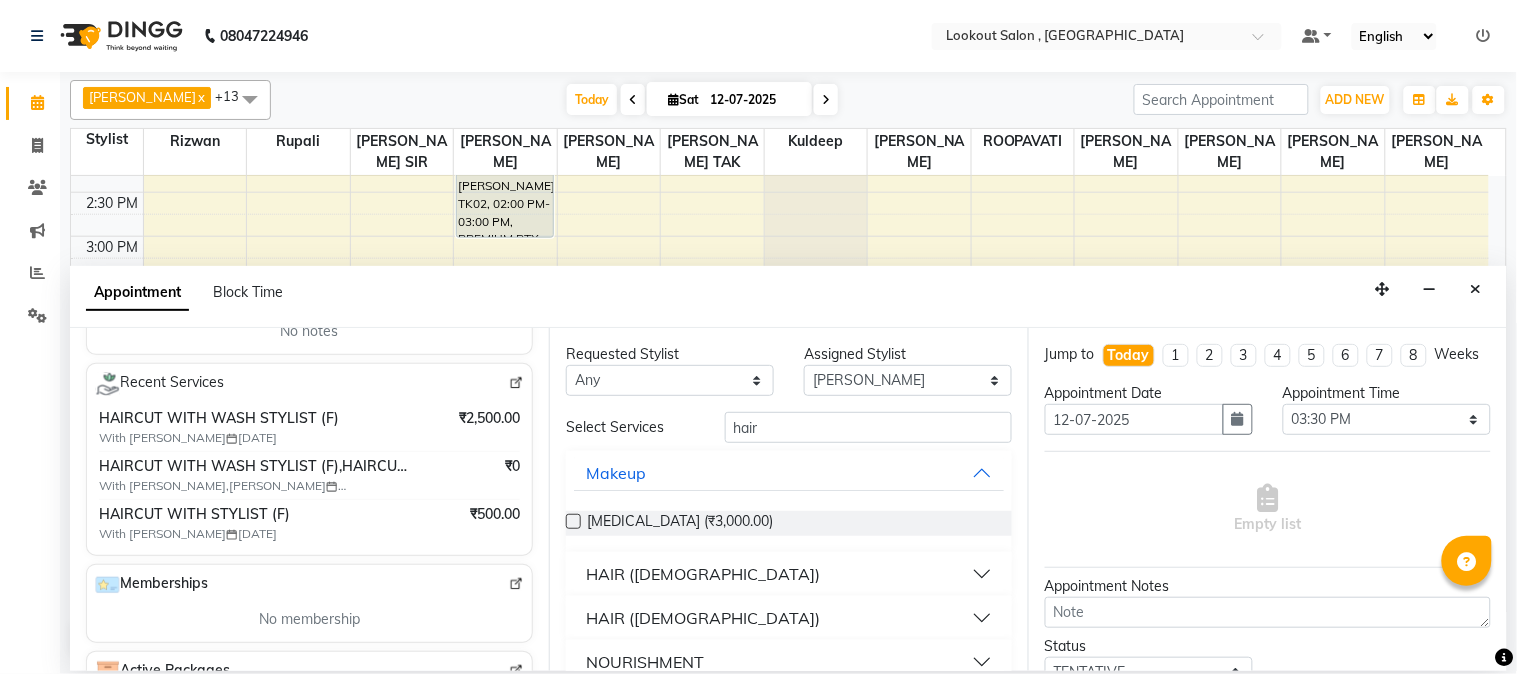 click on "HAIR (FEMALE)" at bounding box center (703, 618) 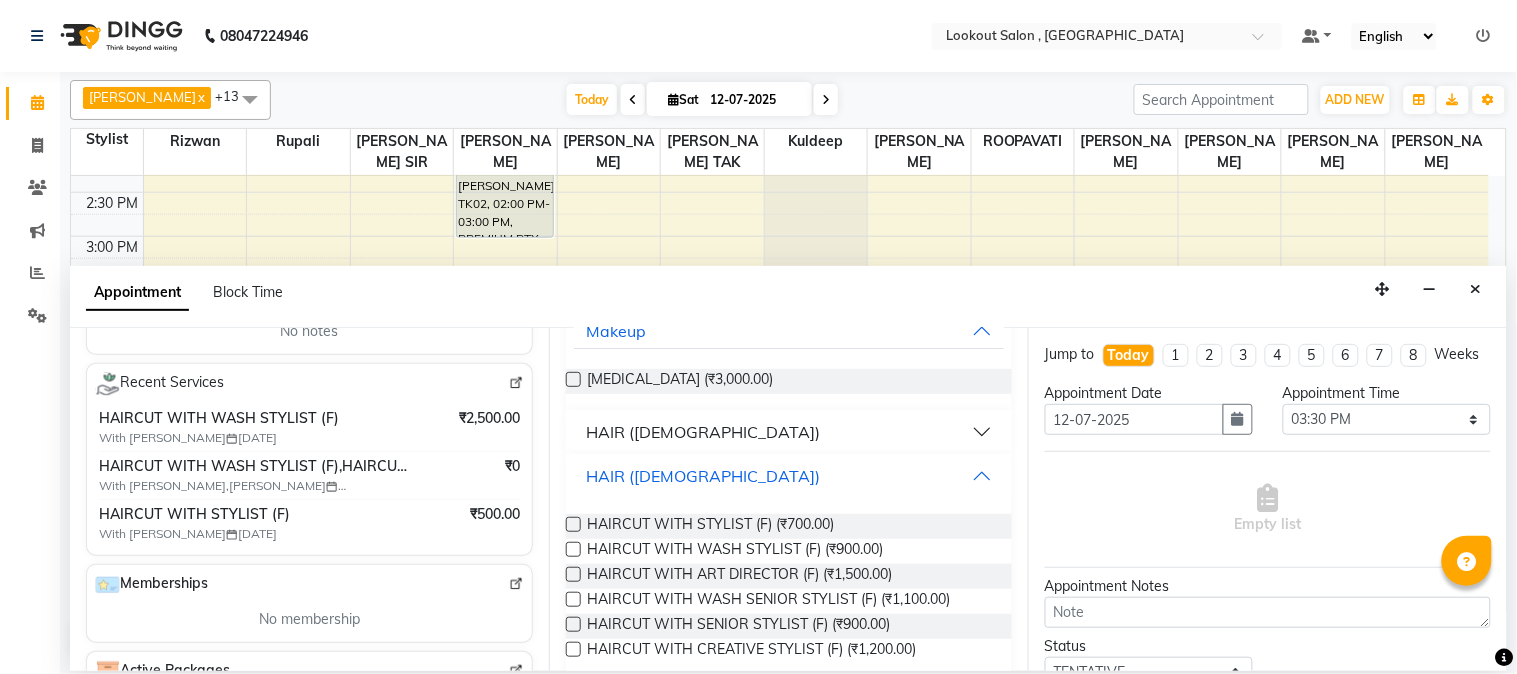 scroll, scrollTop: 197, scrollLeft: 0, axis: vertical 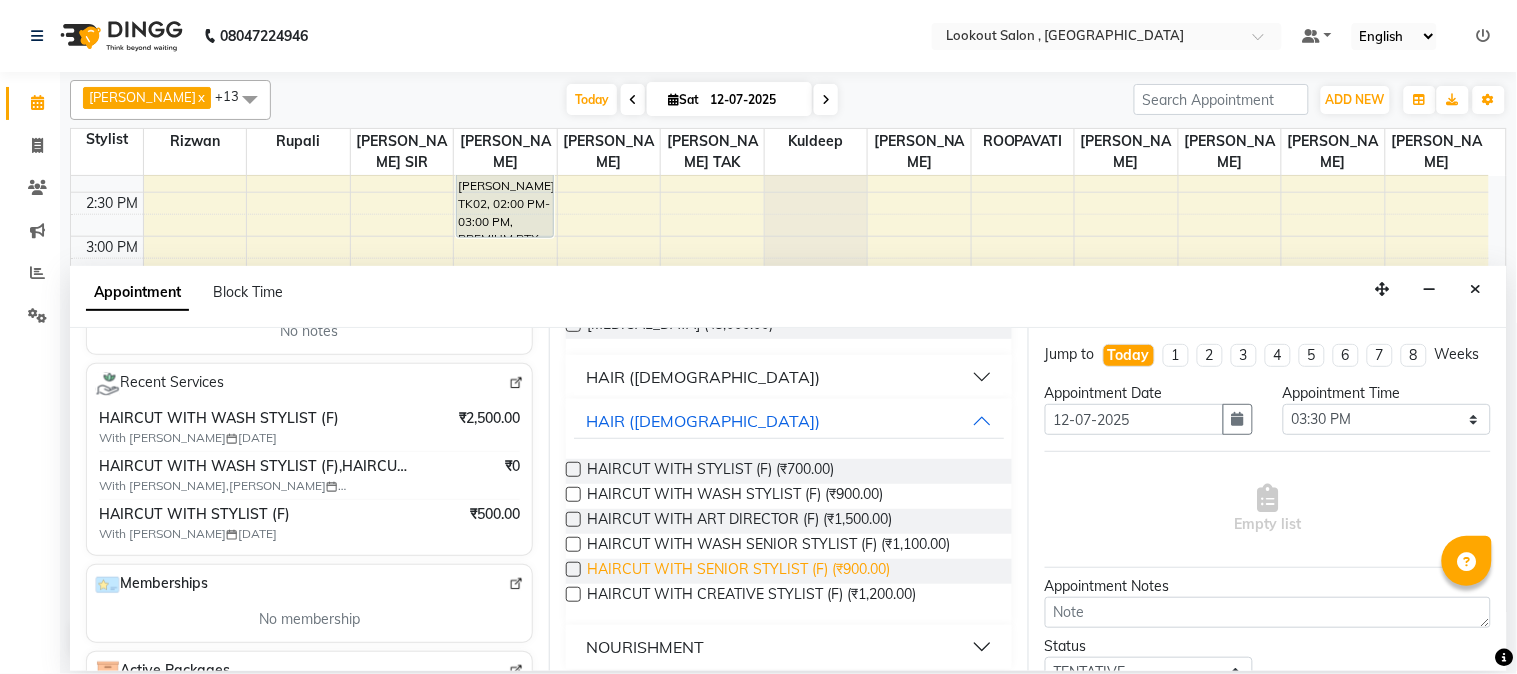 click on "HAIRCUT WITH SENIOR STYLIST (F) (₹900.00)" at bounding box center (738, 571) 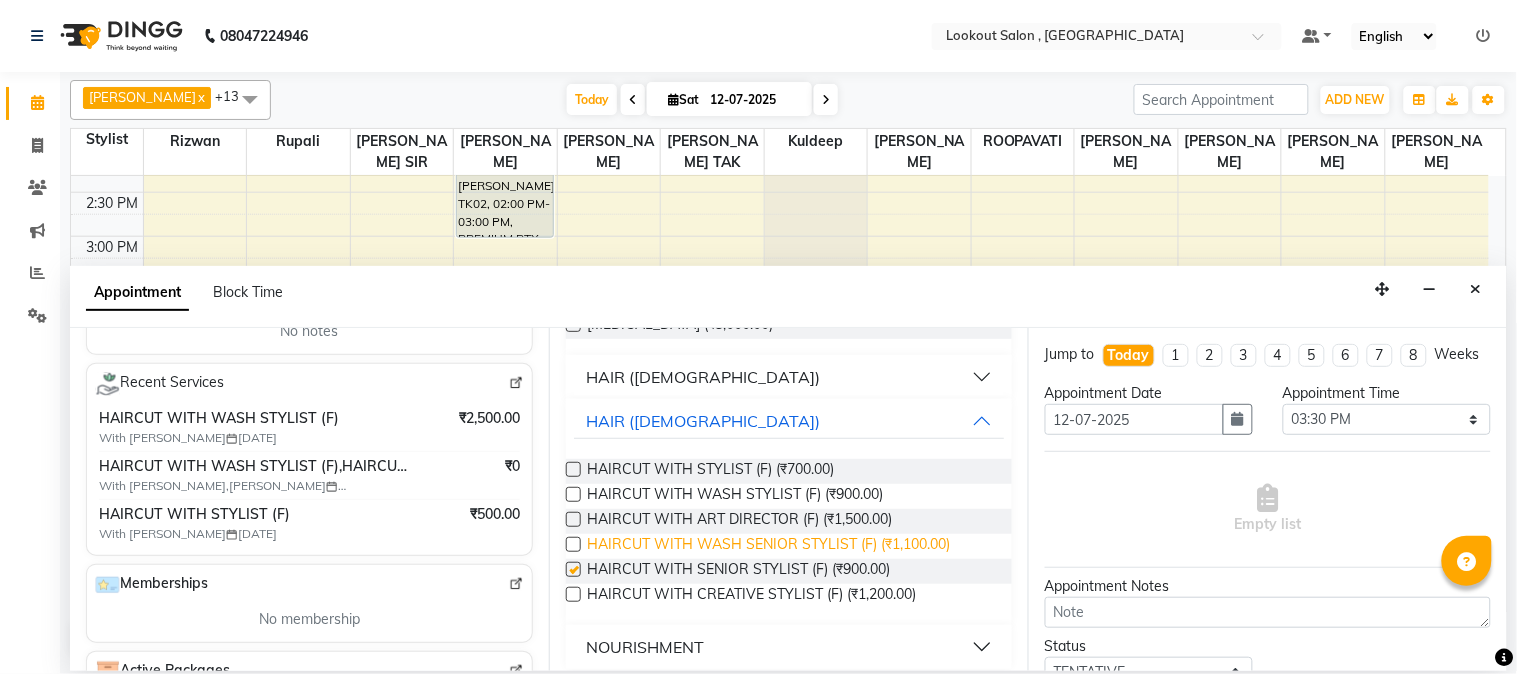 checkbox on "false" 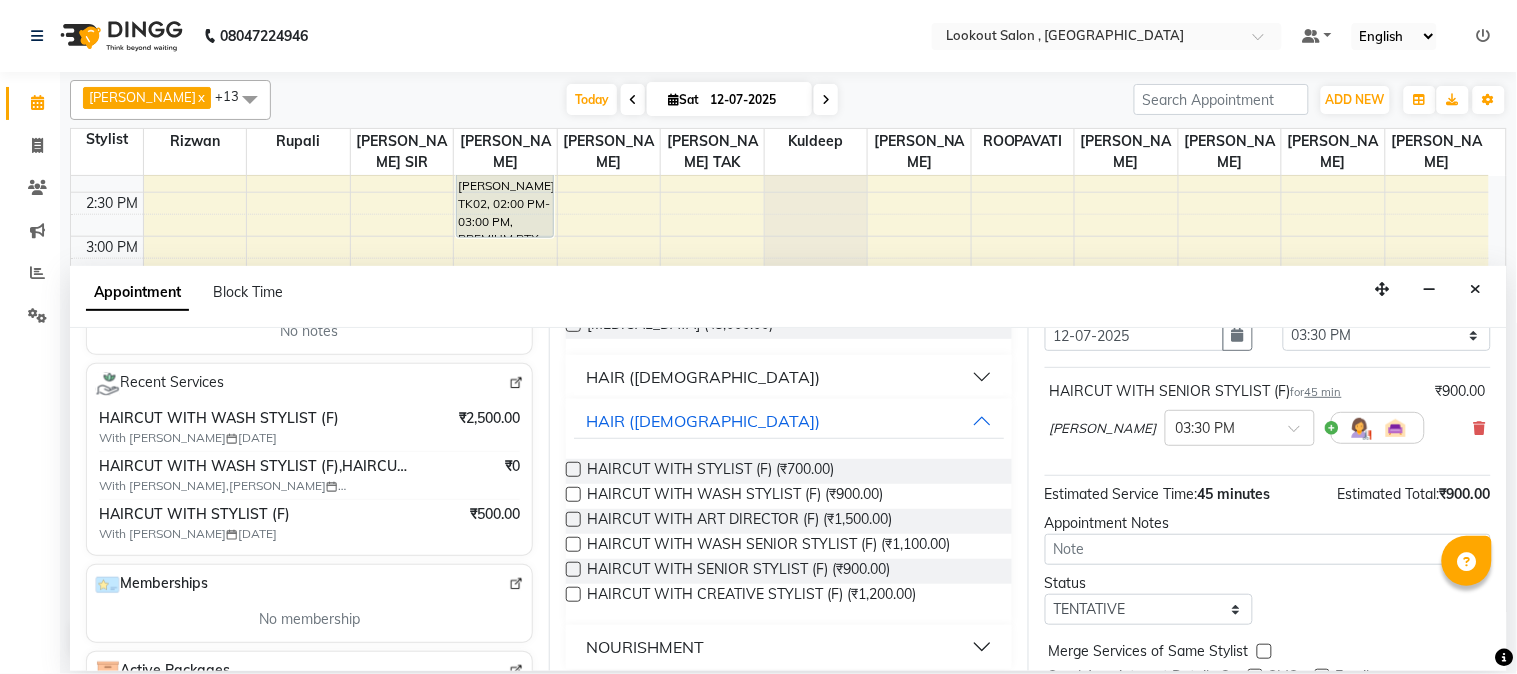 scroll, scrollTop: 183, scrollLeft: 0, axis: vertical 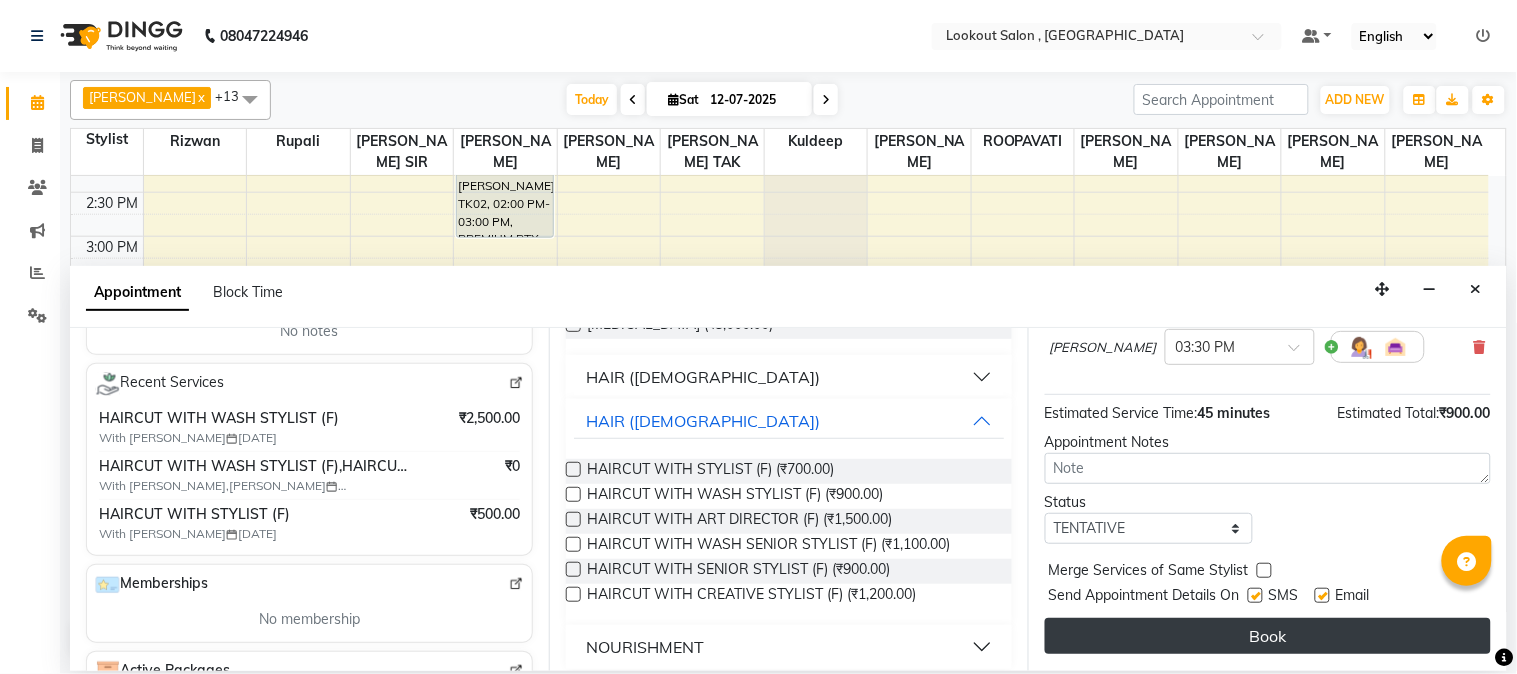 click on "Book" at bounding box center (1268, 636) 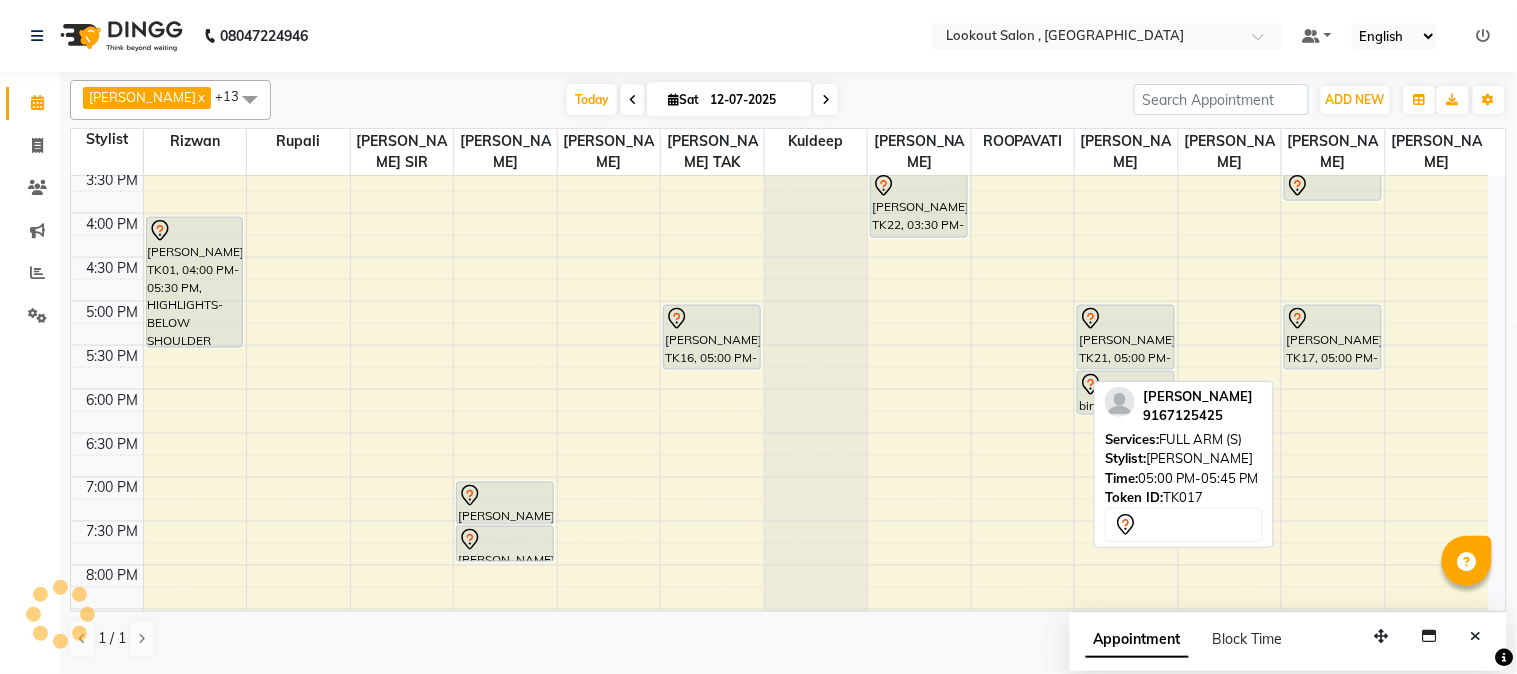 scroll, scrollTop: 555, scrollLeft: 0, axis: vertical 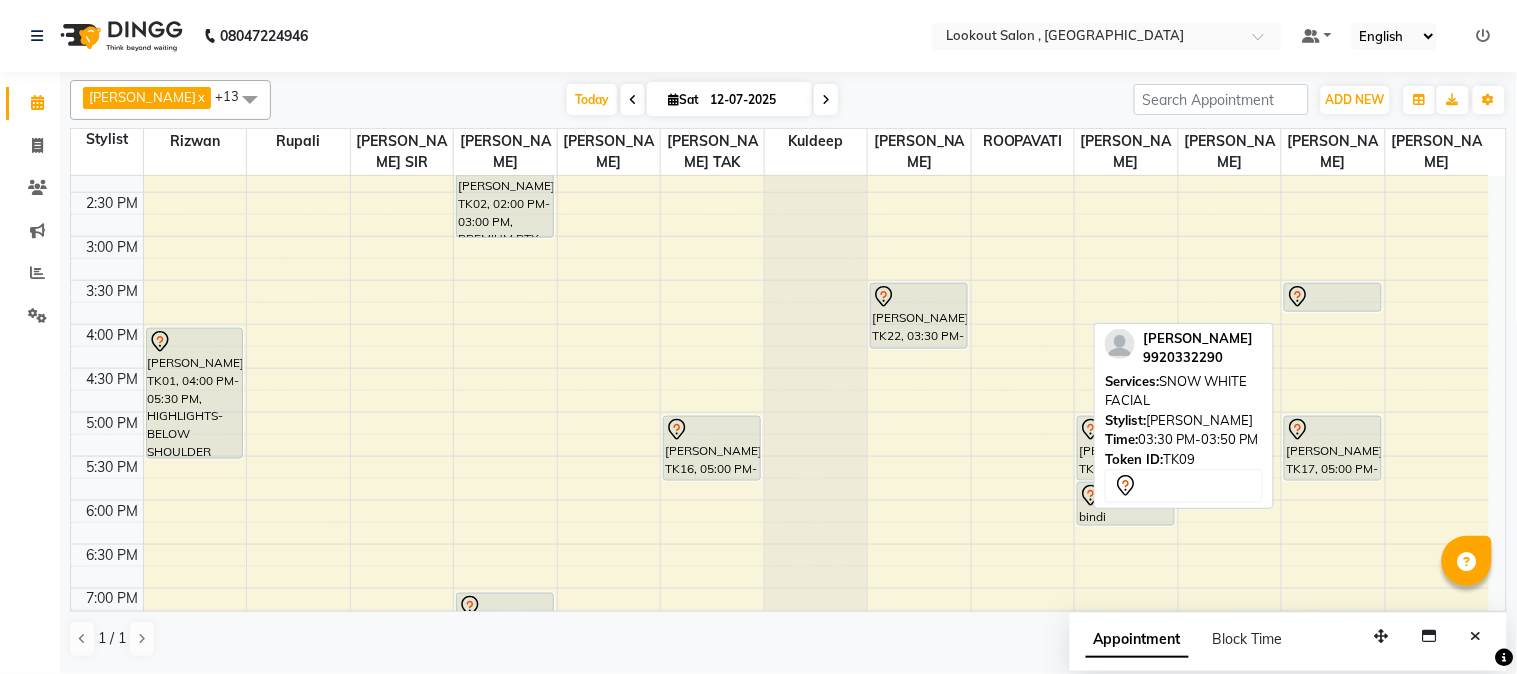 click at bounding box center (1333, 297) 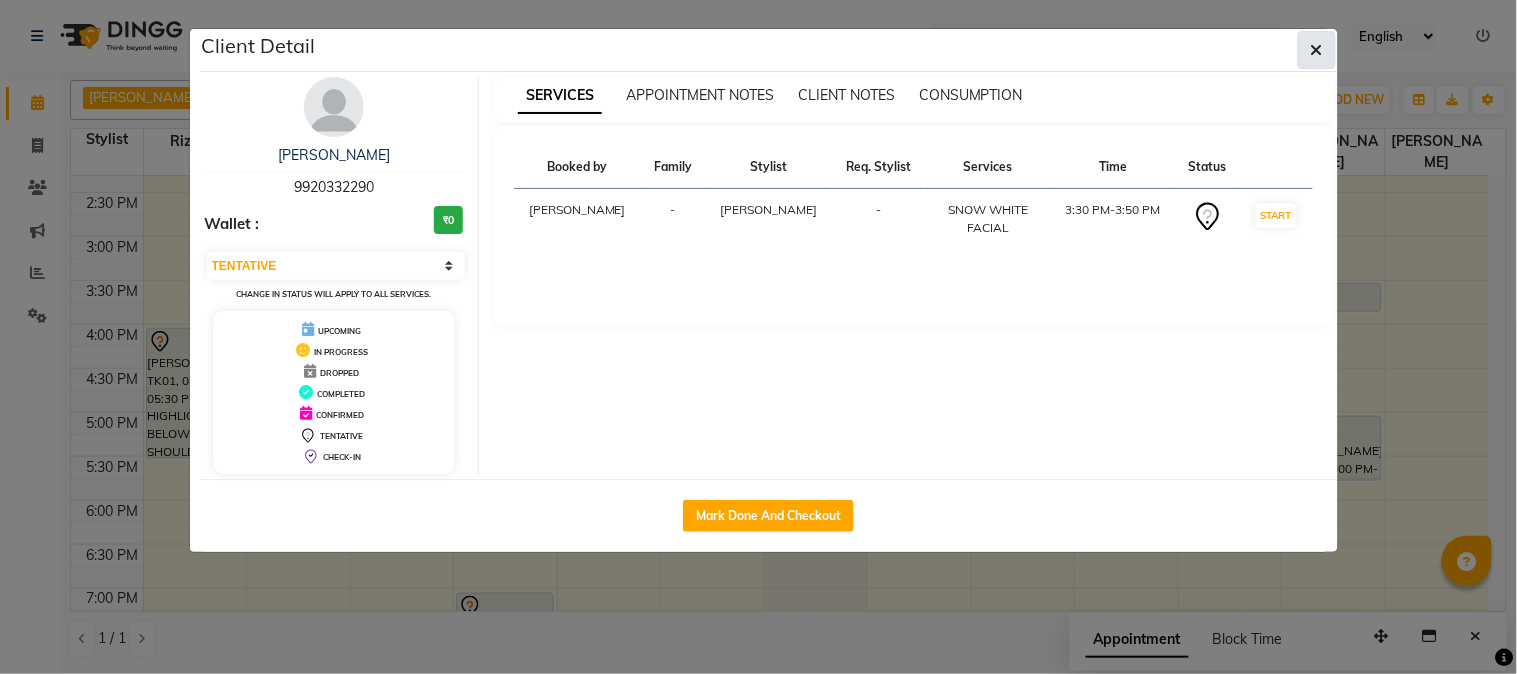click 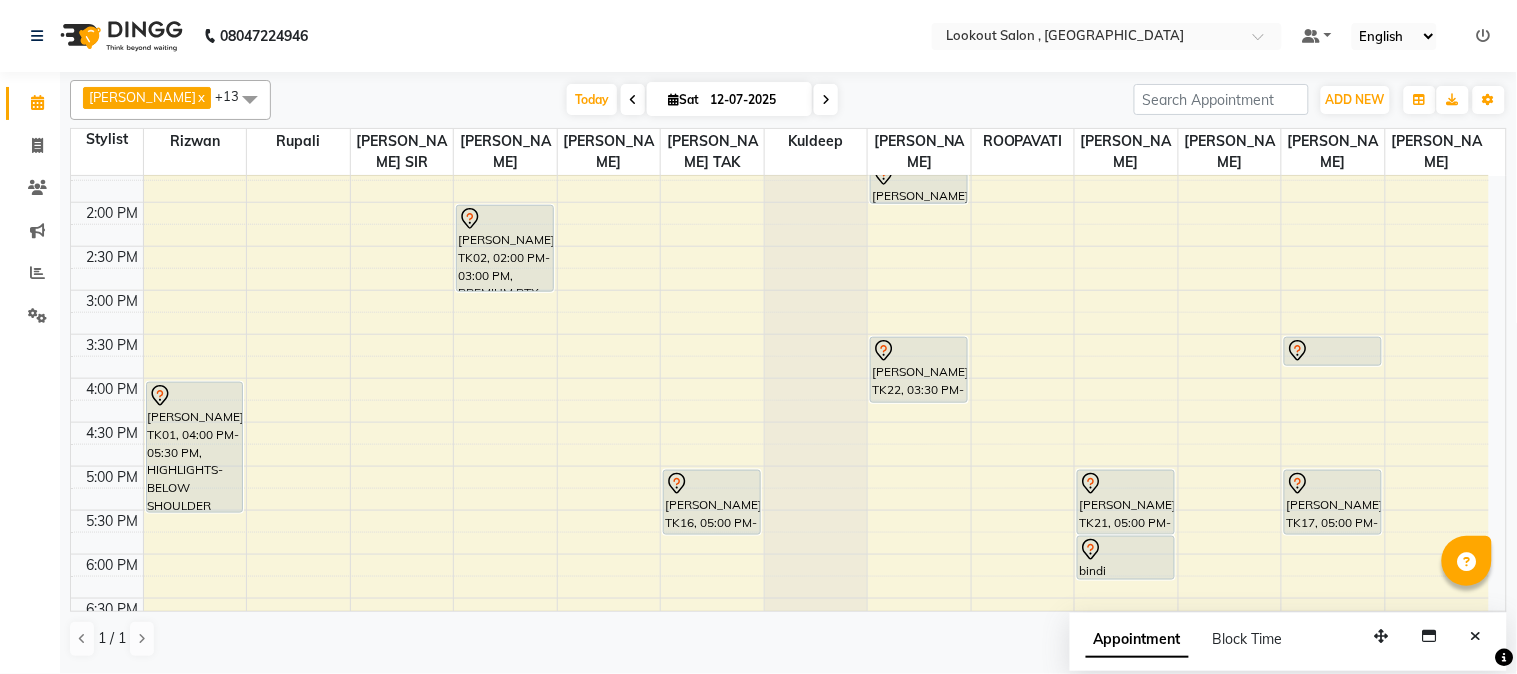 scroll, scrollTop: 333, scrollLeft: 0, axis: vertical 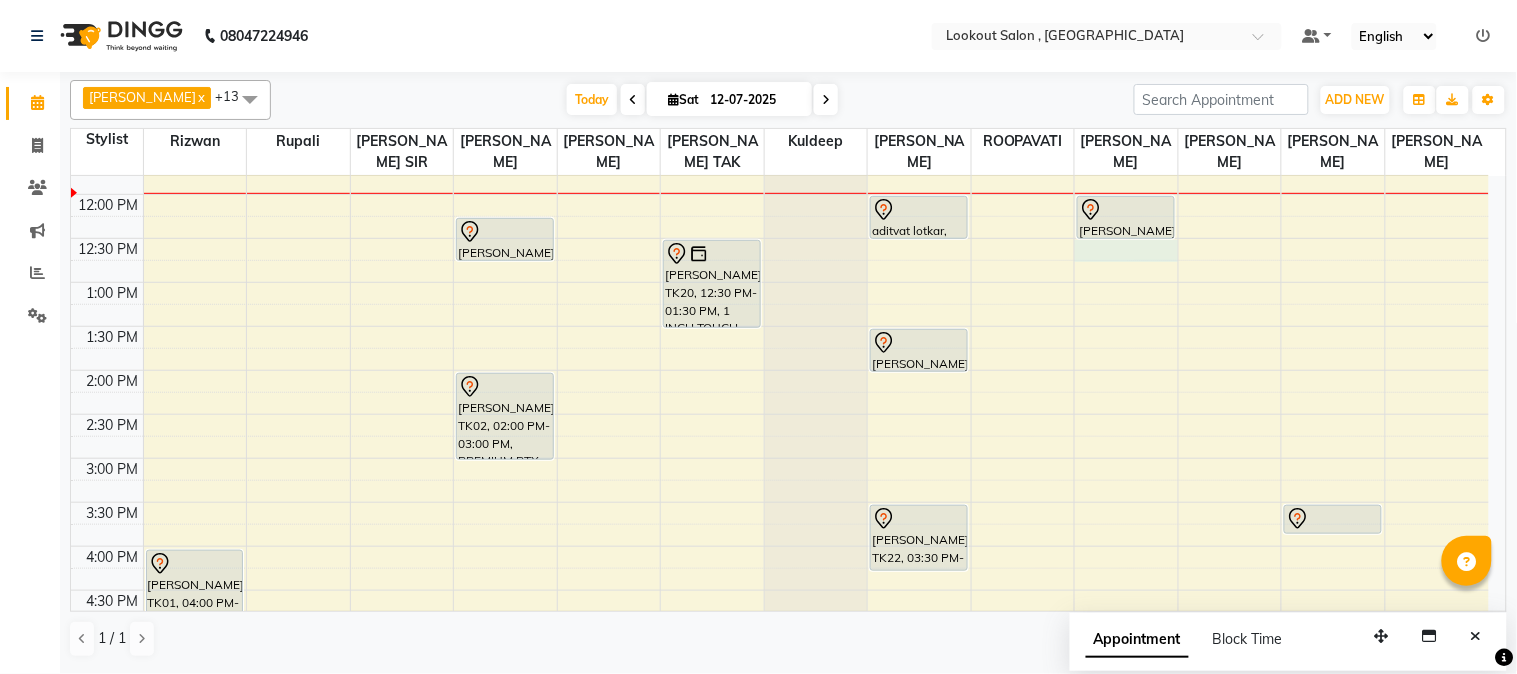 click on "8:00 AM 8:30 AM 9:00 AM 9:30 AM 10:00 AM 10:30 AM 11:00 AM 11:30 AM 12:00 PM 12:30 PM 1:00 PM 1:30 PM 2:00 PM 2:30 PM 3:00 PM 3:30 PM 4:00 PM 4:30 PM 5:00 PM 5:30 PM 6:00 PM 6:30 PM 7:00 PM 7:30 PM 8:00 PM 8:30 PM 9:00 PM 9:30 PM 10:00 PM 10:30 PM 11:00 PM 11:30 PM             Deepali, TK01, 04:00 PM-05:30 PM, HIGHLIGHTS-BELOW SHOULDER             Sohil Shah15, TK04, 11:00 AM-11:30 AM, HAIRCUT WITH STYLIST (M)             Virendra Kamdar, TK13, 12:15 PM-12:45 PM, HAIRCUT WITH SENIOR STYLIST(M)             shravani joshi, TK02, 02:00 PM-03:00 PM, PREMIUM BTX BELOW SHOULDER              girish soneja, TK03, 07:00 PM-07:30 PM, HAIRCUT WITH STYLIST (M)             girish soneja, TK03, 07:30 PM-07:55 PM, BEARD CRAFTING             Meghna gupta, TK20, 12:30 PM-01:30 PM, 1 INCH TOUCH-UP  (WITHOUT AMMONIA)             SAILEE SURVE, TK16, 05:00 PM-05:45 PM, HAIRCUT WITH STYLIST (F)     harshil, TK12, 09:35 AM-10:05 AM, HAIRCUT WITH SENIOR STYLIST(M)     nikhil shah, TK05, 10:00 AM-10:25 AM, BEARD CRAFTING" at bounding box center (780, 546) 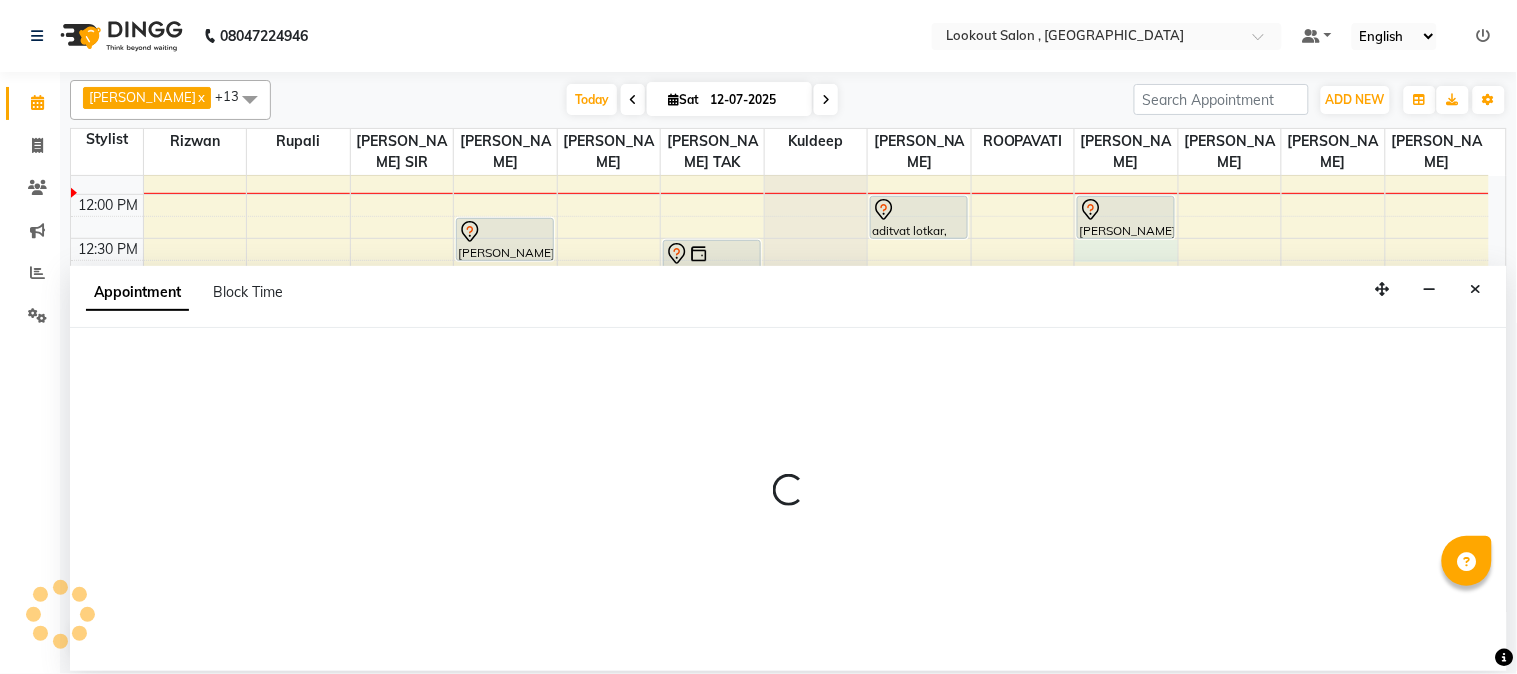 select on "24828" 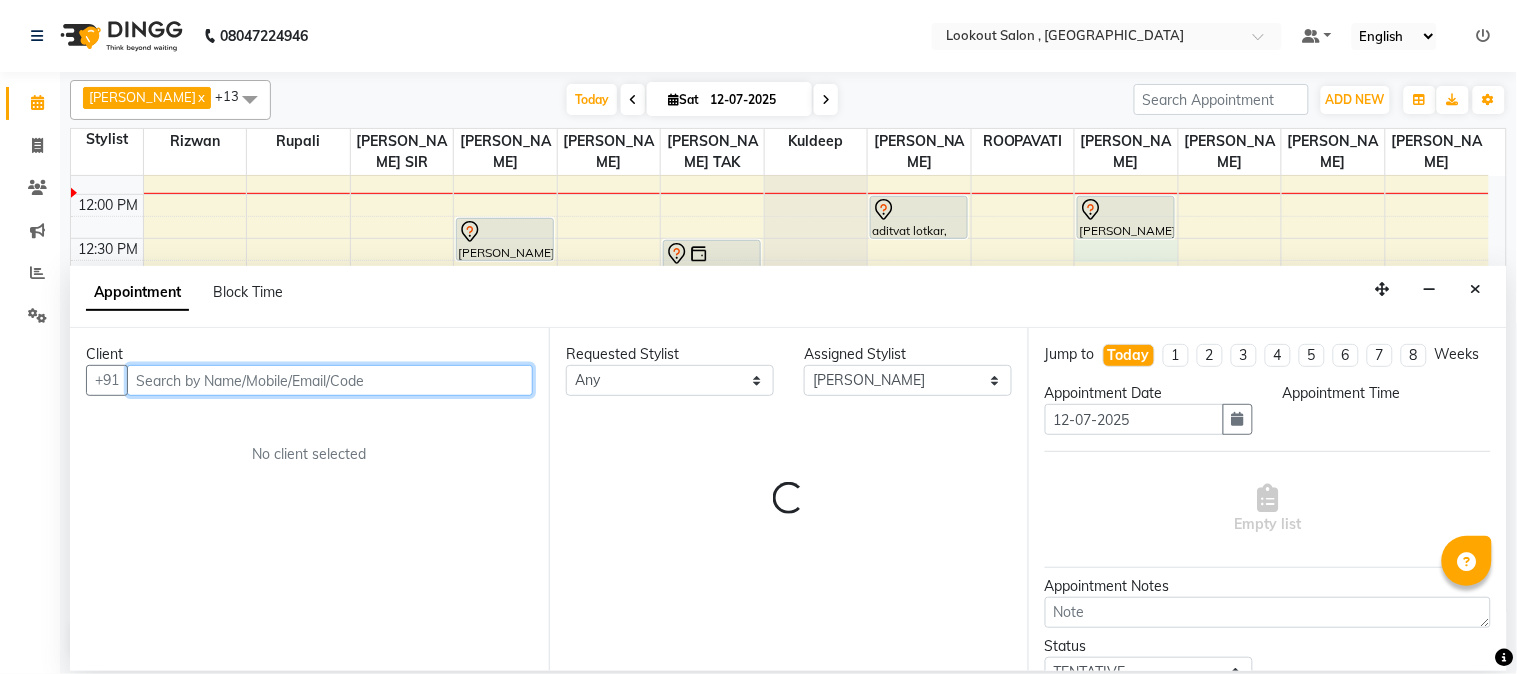 select on "750" 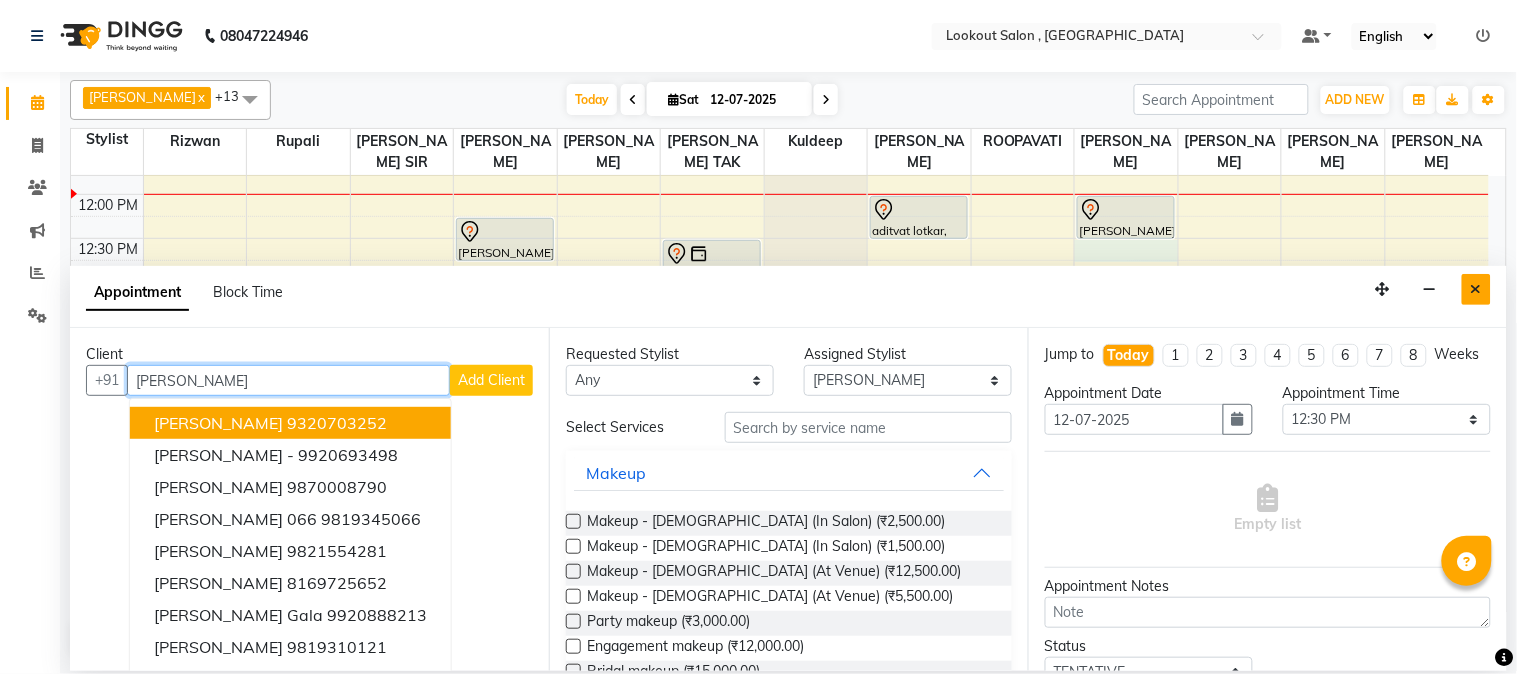 type on "jigna" 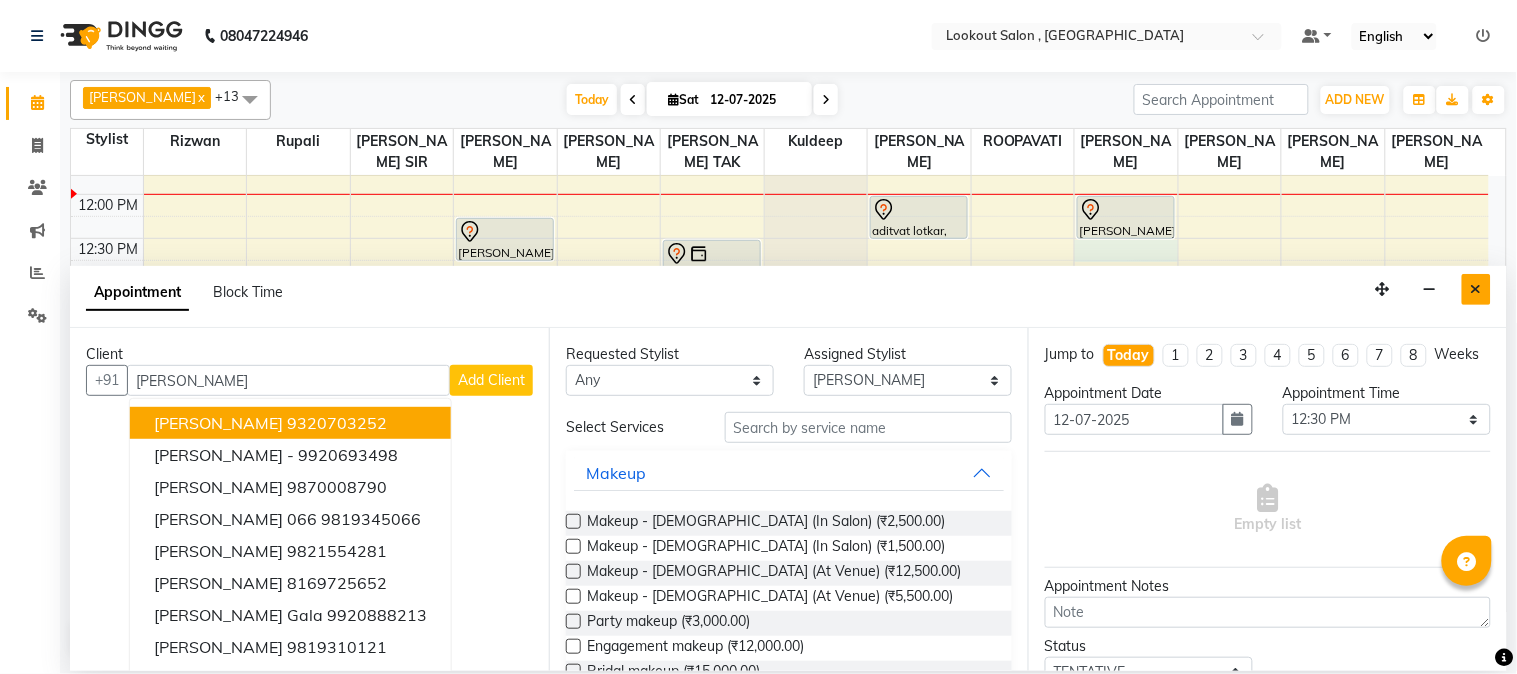 click at bounding box center [1476, 289] 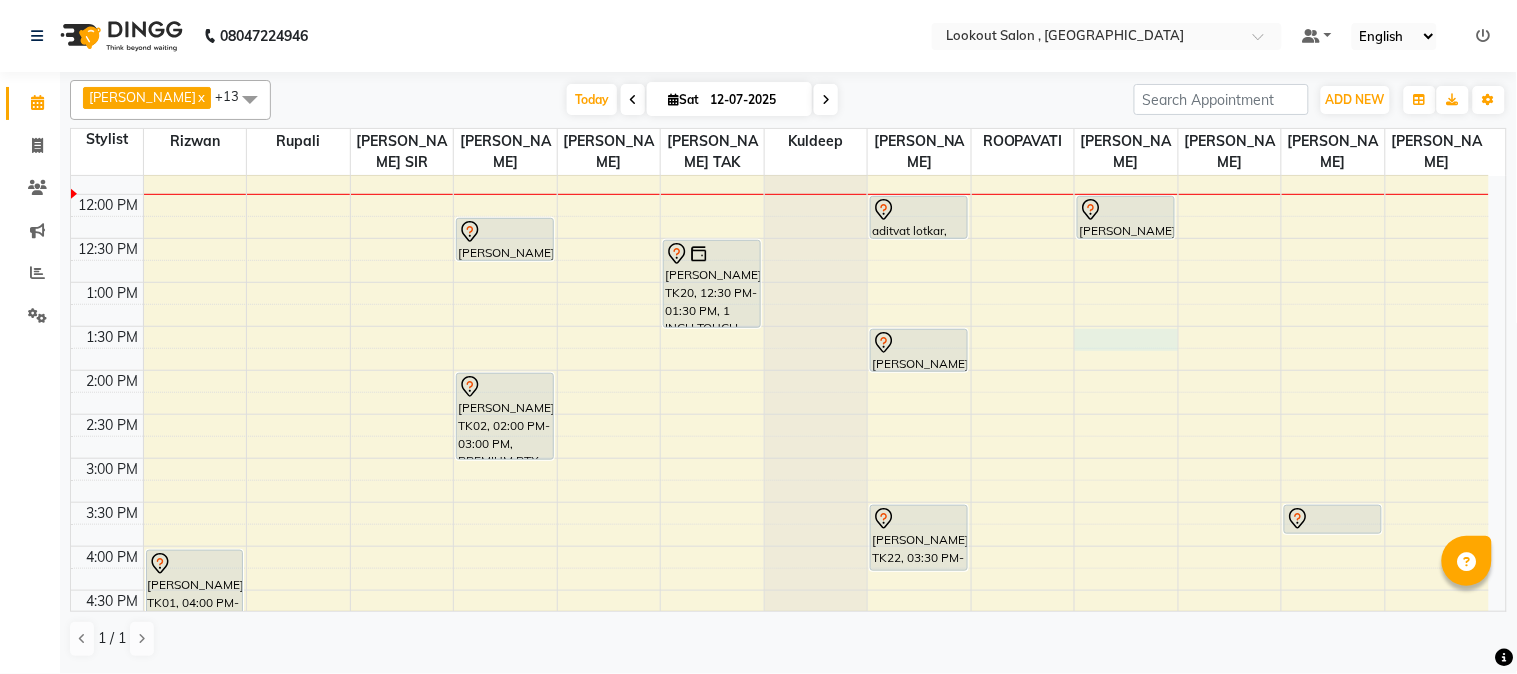click on "8:00 AM 8:30 AM 9:00 AM 9:30 AM 10:00 AM 10:30 AM 11:00 AM 11:30 AM 12:00 PM 12:30 PM 1:00 PM 1:30 PM 2:00 PM 2:30 PM 3:00 PM 3:30 PM 4:00 PM 4:30 PM 5:00 PM 5:30 PM 6:00 PM 6:30 PM 7:00 PM 7:30 PM 8:00 PM 8:30 PM 9:00 PM 9:30 PM 10:00 PM 10:30 PM 11:00 PM 11:30 PM             Deepali, TK01, 04:00 PM-05:30 PM, HIGHLIGHTS-BELOW SHOULDER             Sohil Shah15, TK04, 11:00 AM-11:30 AM, HAIRCUT WITH STYLIST (M)             Virendra Kamdar, TK13, 12:15 PM-12:45 PM, HAIRCUT WITH SENIOR STYLIST(M)             shravani joshi, TK02, 02:00 PM-03:00 PM, PREMIUM BTX BELOW SHOULDER              girish soneja, TK03, 07:00 PM-07:30 PM, HAIRCUT WITH STYLIST (M)             girish soneja, TK03, 07:30 PM-07:55 PM, BEARD CRAFTING             Meghna gupta, TK20, 12:30 PM-01:30 PM, 1 INCH TOUCH-UP  (WITHOUT AMMONIA)             SAILEE SURVE, TK16, 05:00 PM-05:45 PM, HAIRCUT WITH STYLIST (F)     harshil, TK12, 09:35 AM-10:05 AM, HAIRCUT WITH SENIOR STYLIST(M)     nikhil shah, TK05, 10:00 AM-10:25 AM, BEARD CRAFTING" at bounding box center (780, 546) 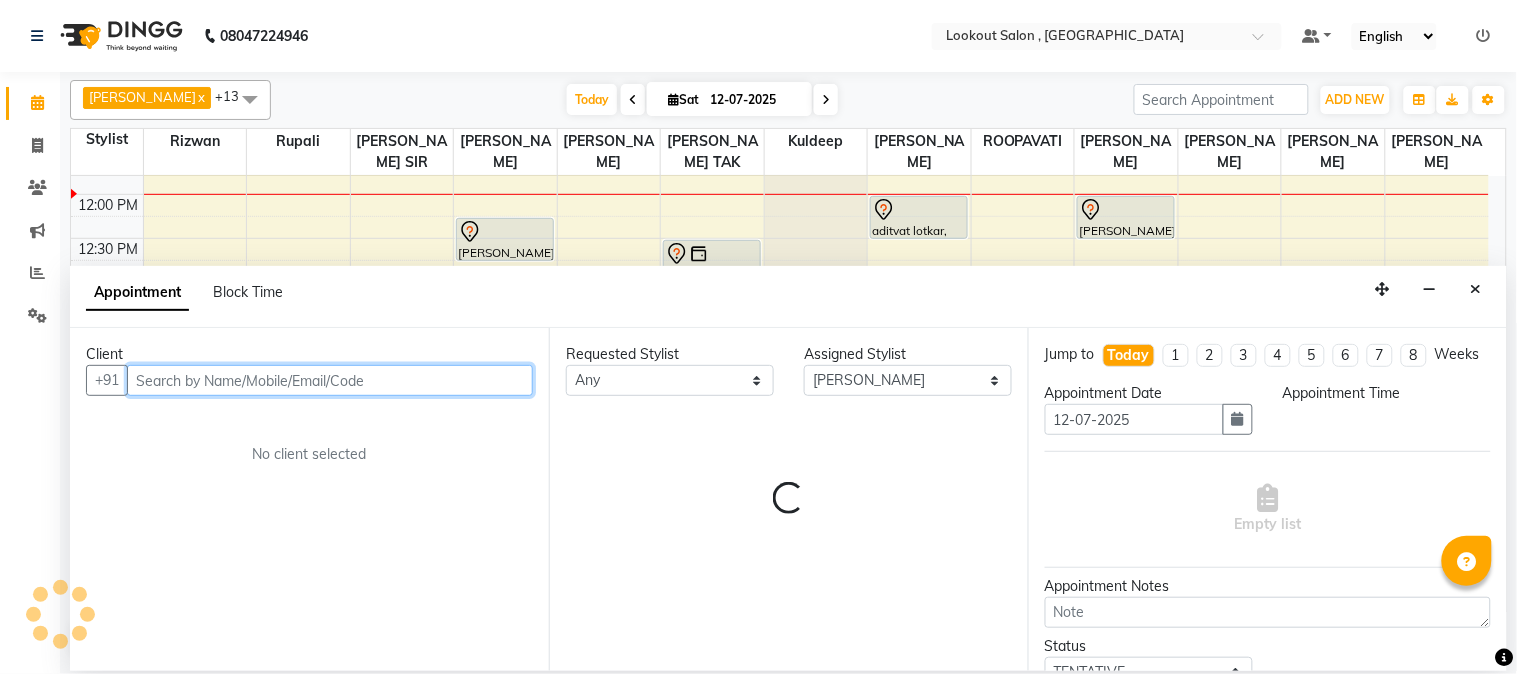 select on "810" 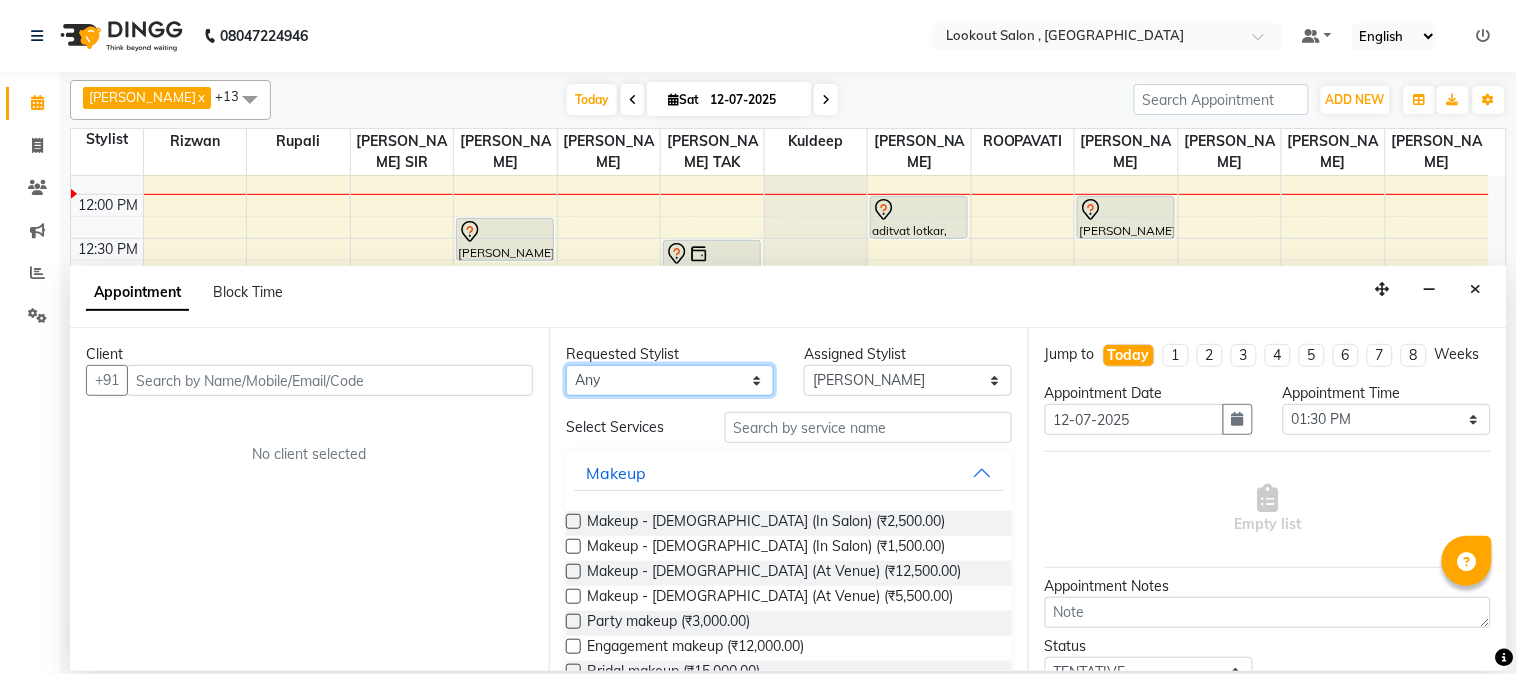 click on "Any AMIT SOLANKI jishan shekh kuldeep MANISHA SAHU NANDINI GUPTA NIPUL SIR NISAR AHMED PIRJADE Rizwan ROOPAVATI Rupali  RUPESH SAHIL TAK shweta kashyap" at bounding box center (670, 380) 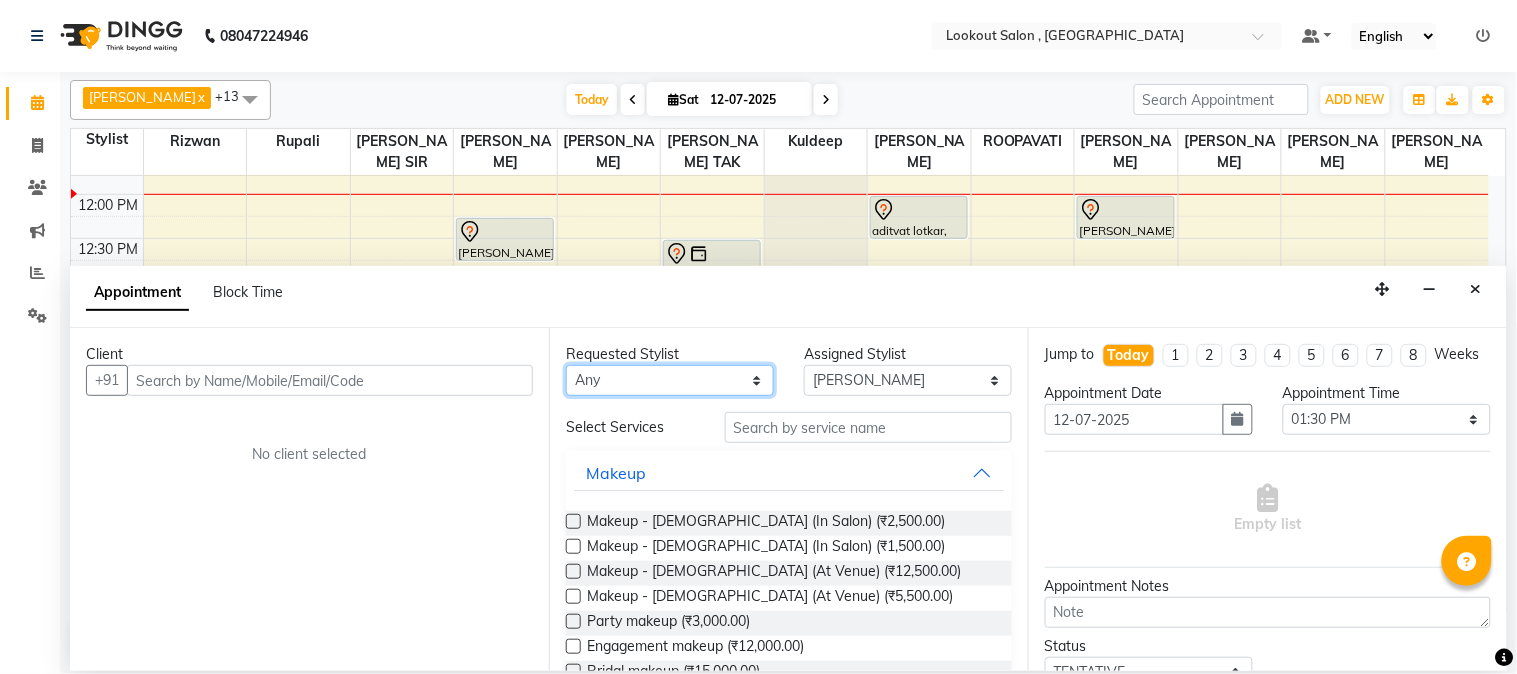 select on "24828" 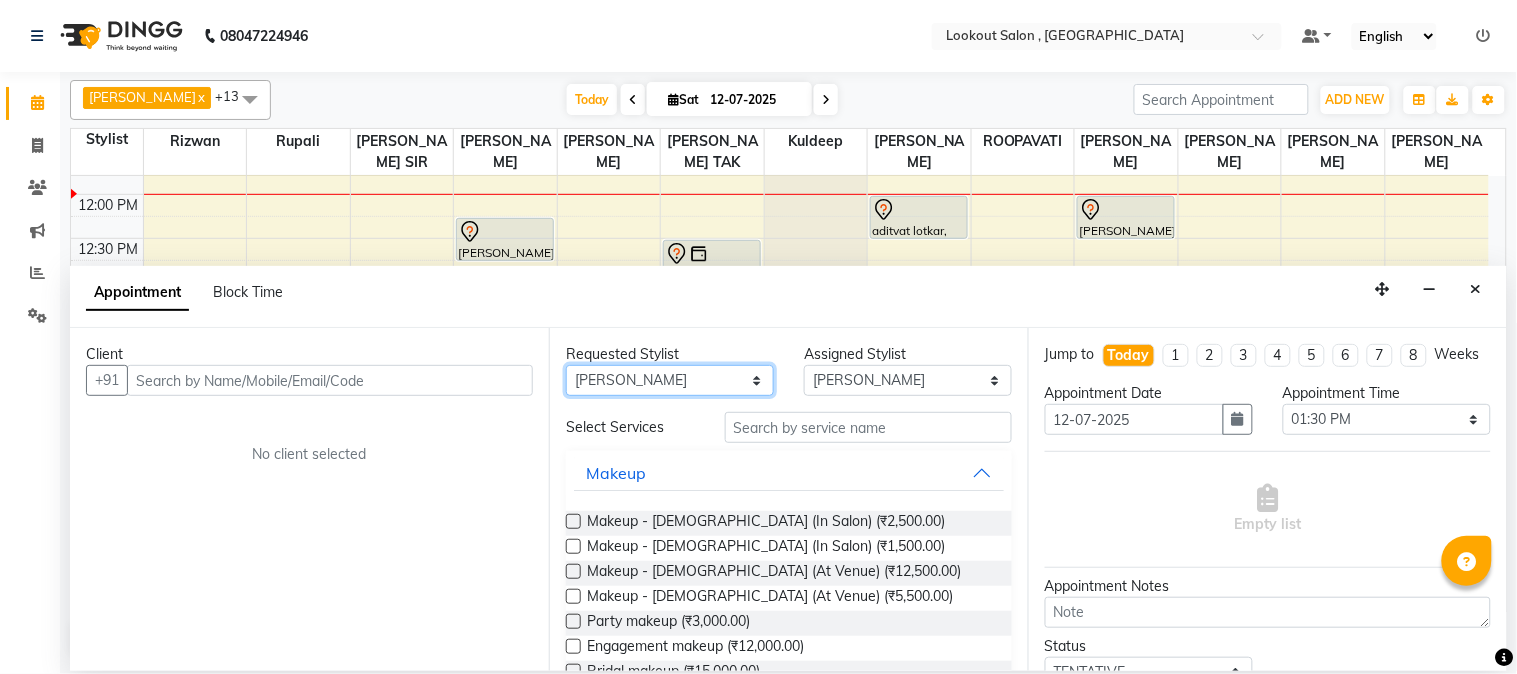 click on "Any AMIT SOLANKI jishan shekh kuldeep MANISHA SAHU NANDINI GUPTA NIPUL SIR NISAR AHMED PIRJADE Rizwan ROOPAVATI Rupali  RUPESH SAHIL TAK shweta kashyap" at bounding box center [670, 380] 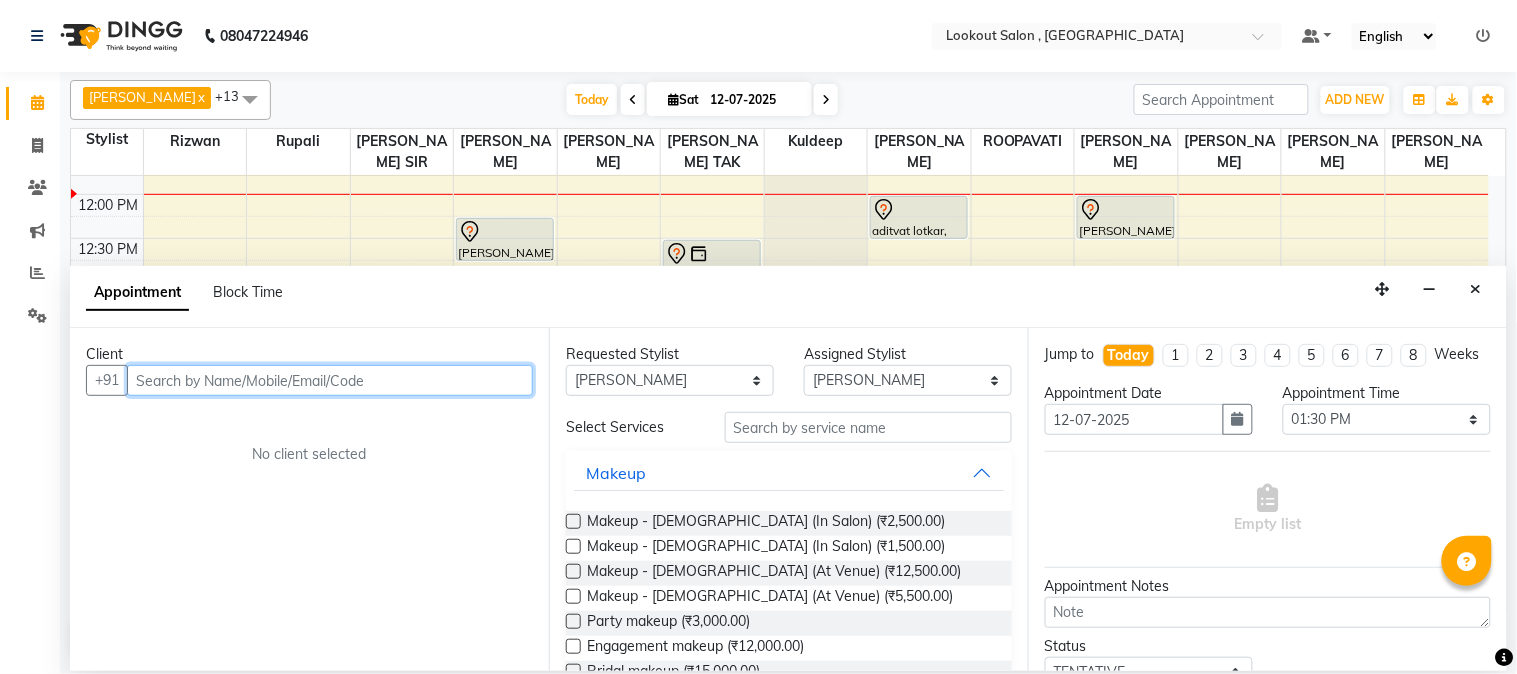 click at bounding box center [330, 380] 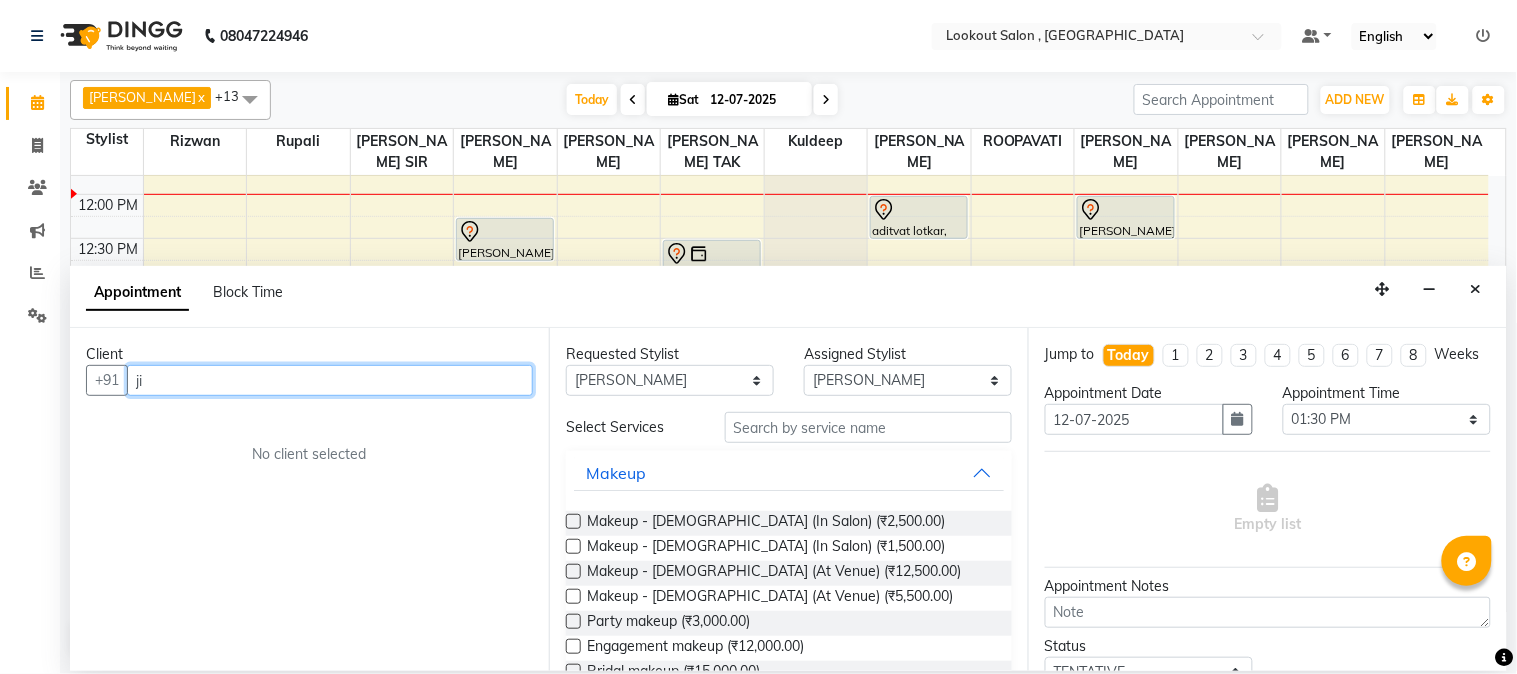 type on "j" 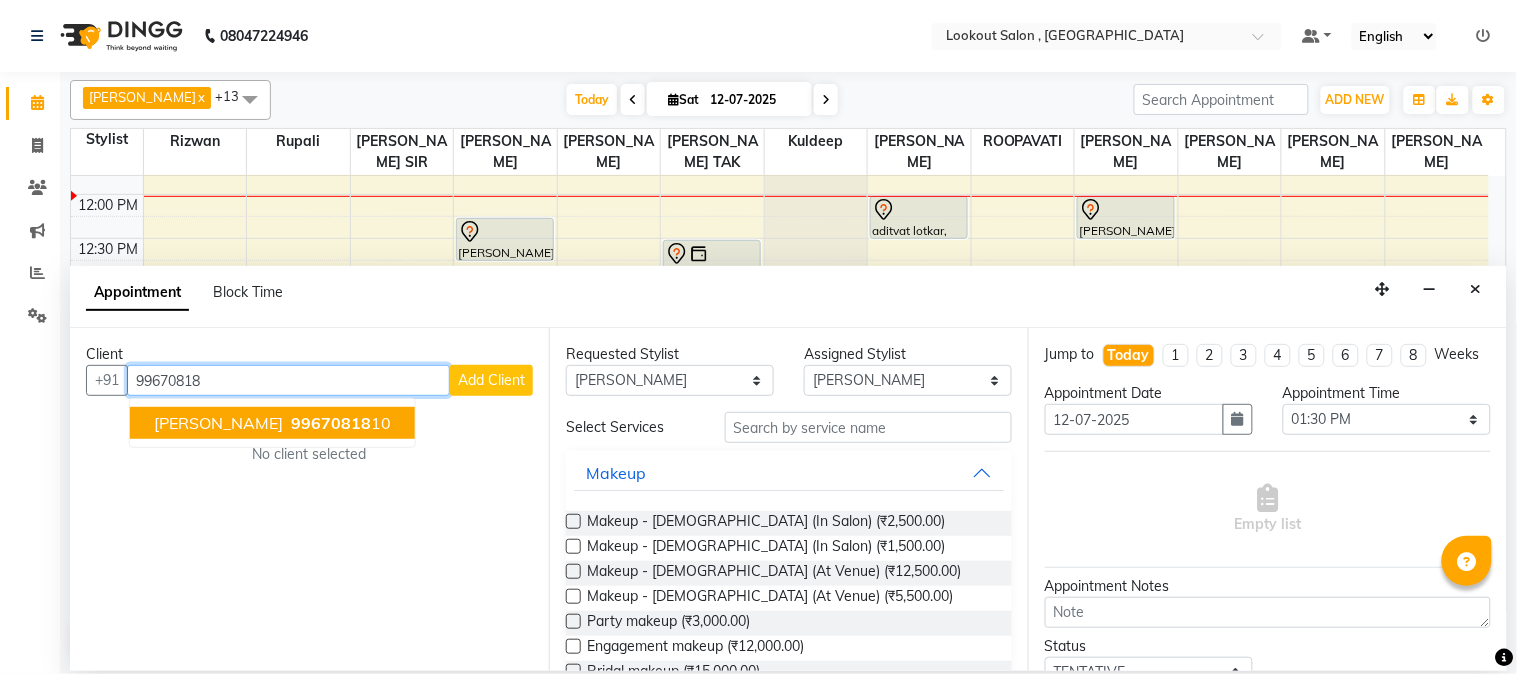 click on "JIGNA MEHTA" at bounding box center [218, 423] 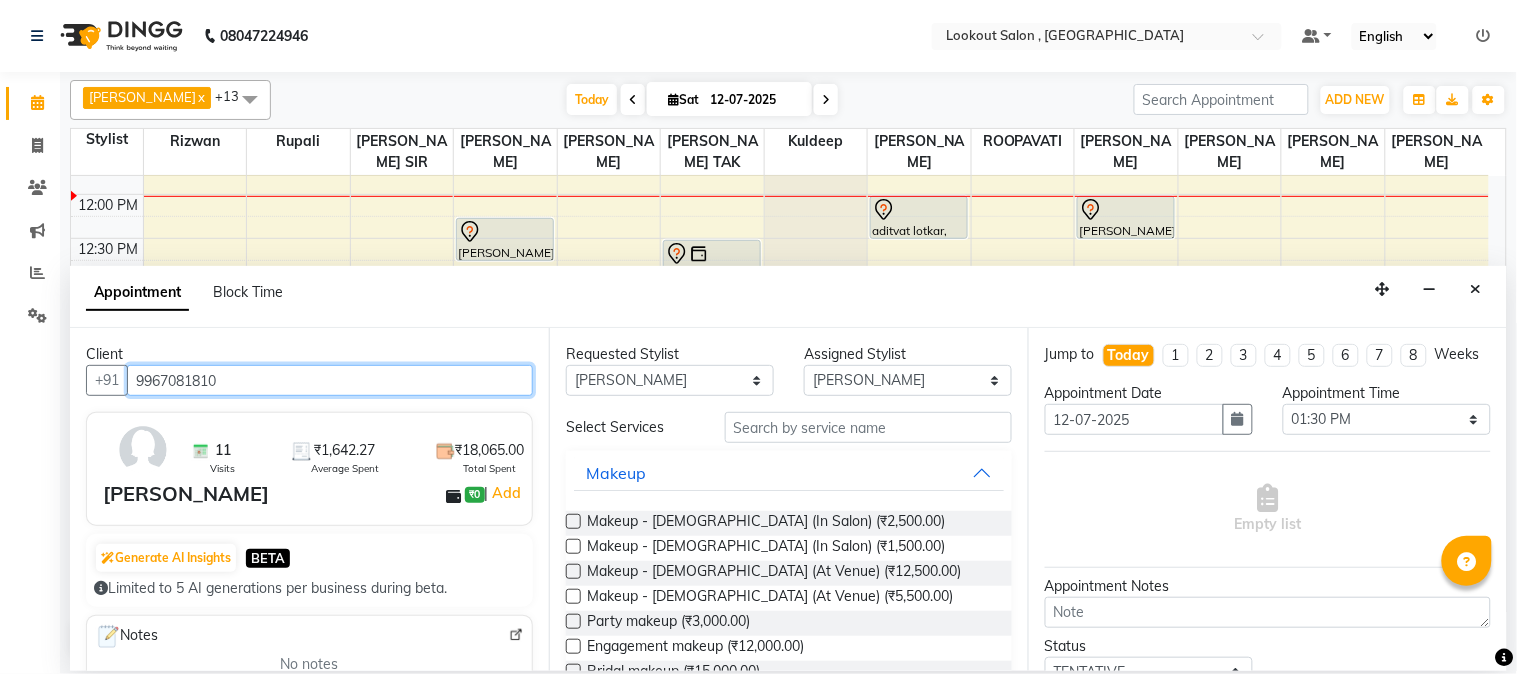 type on "9967081810" 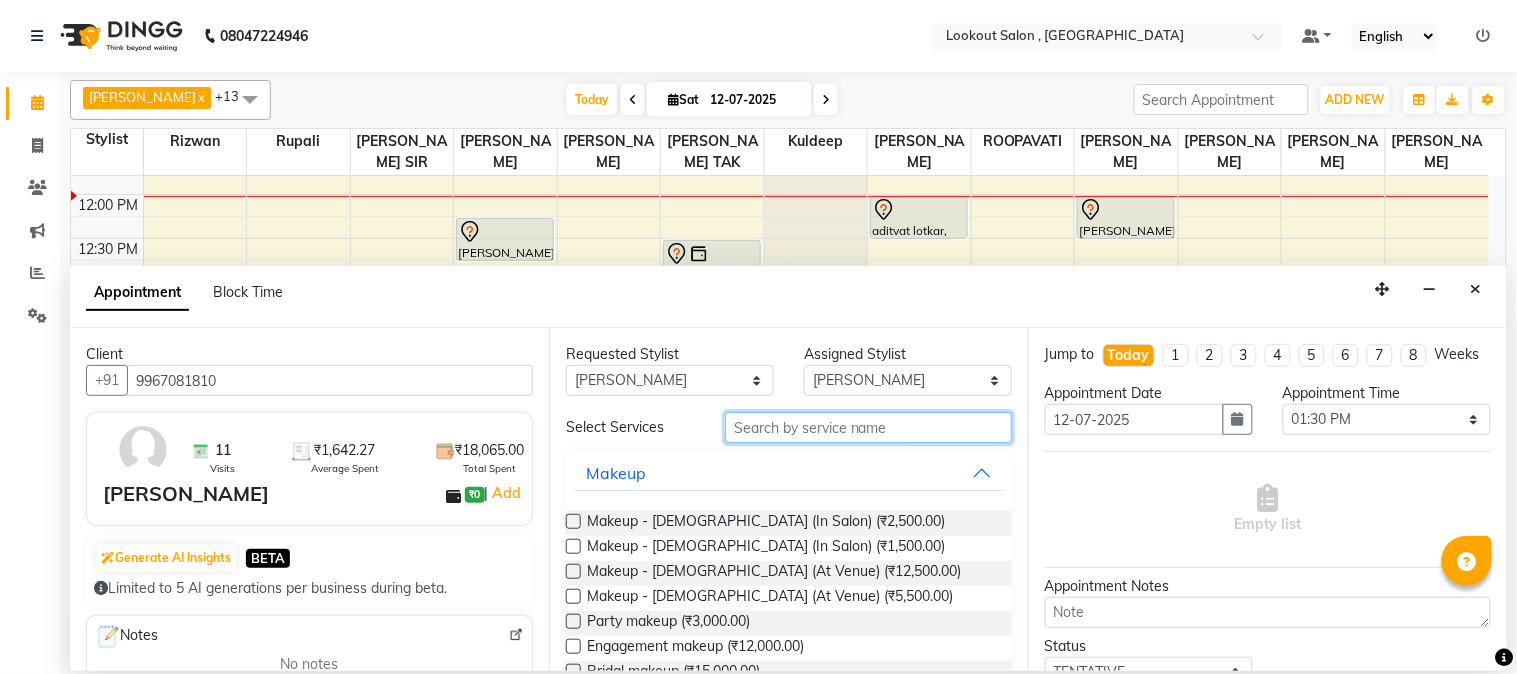 click at bounding box center [868, 427] 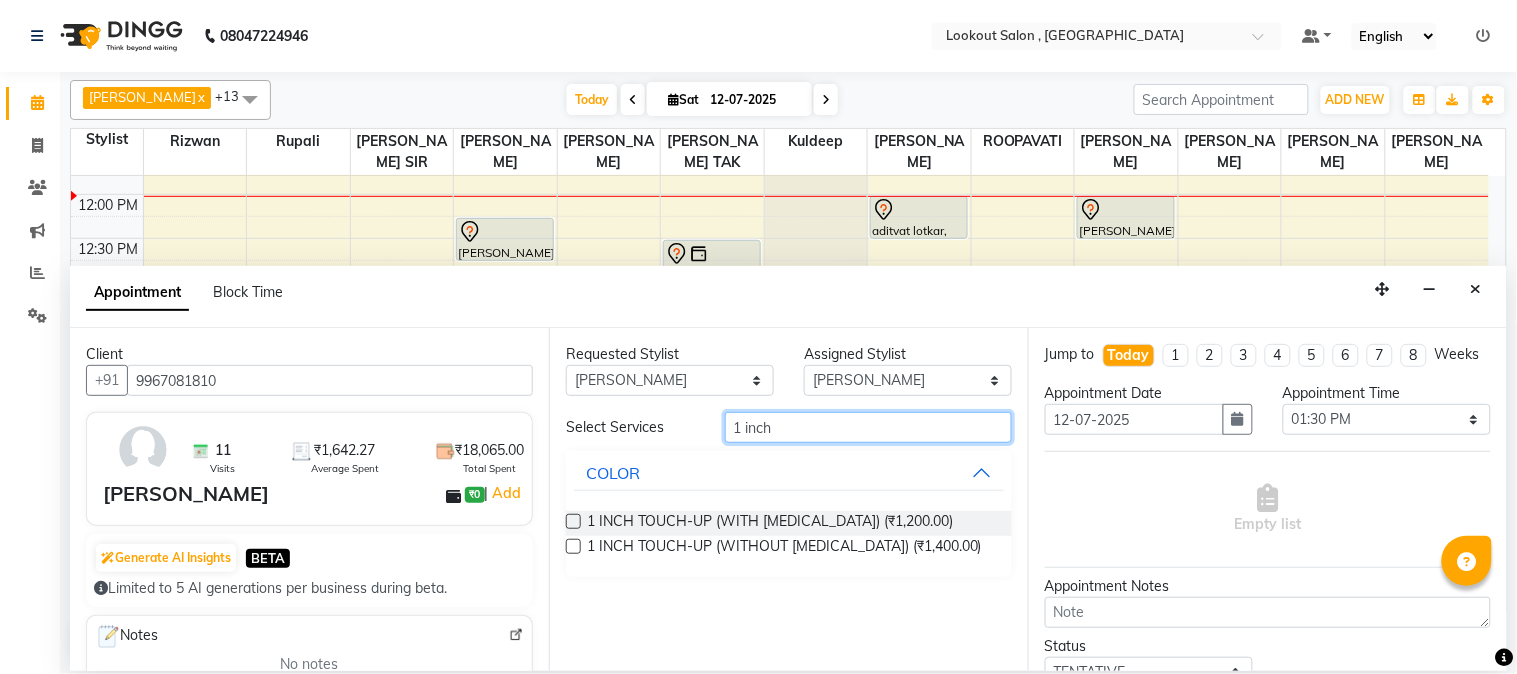 type on "1 inch" 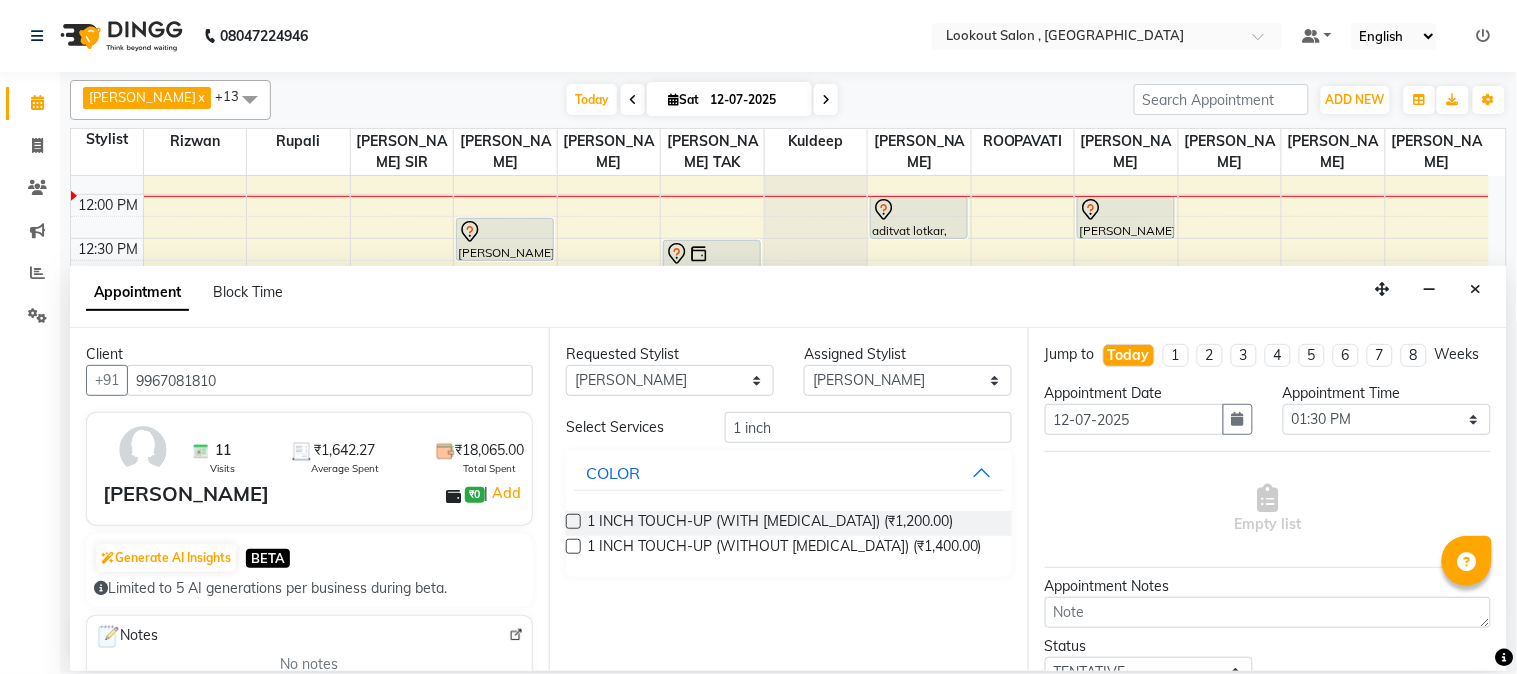 click on "1 INCH TOUCH-UP (WITH AMMONIA) (₹1,200.00)" at bounding box center (789, 523) 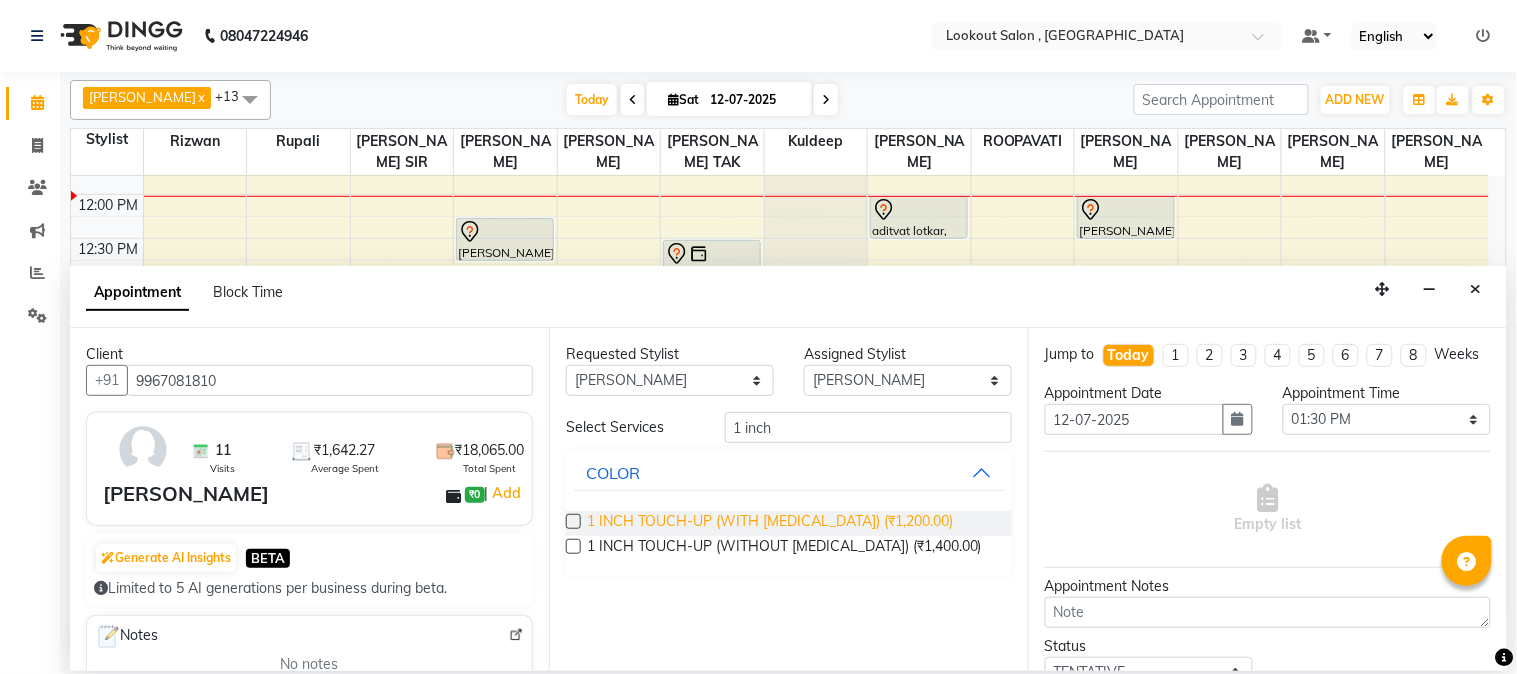click on "1 INCH TOUCH-UP (WITH AMMONIA) (₹1,200.00)" at bounding box center [770, 523] 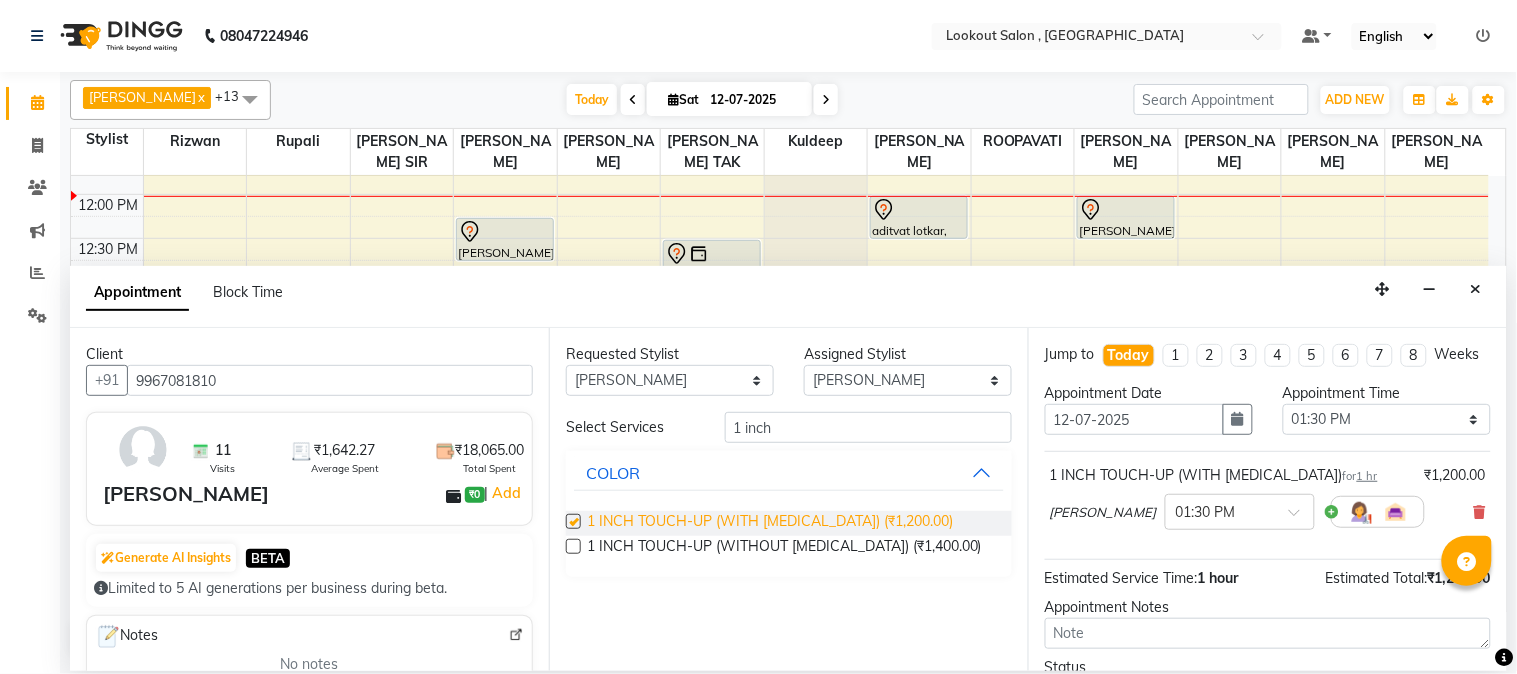 checkbox on "false" 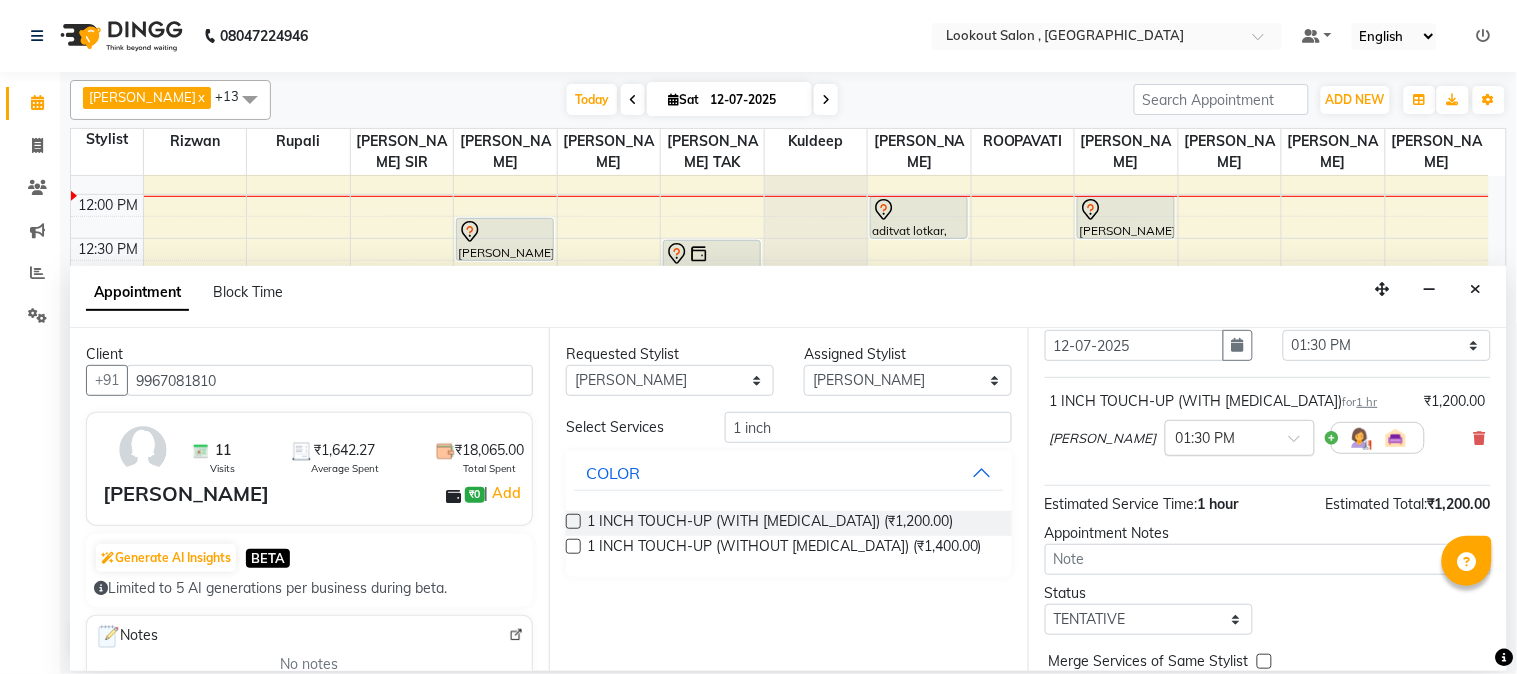 scroll, scrollTop: 183, scrollLeft: 0, axis: vertical 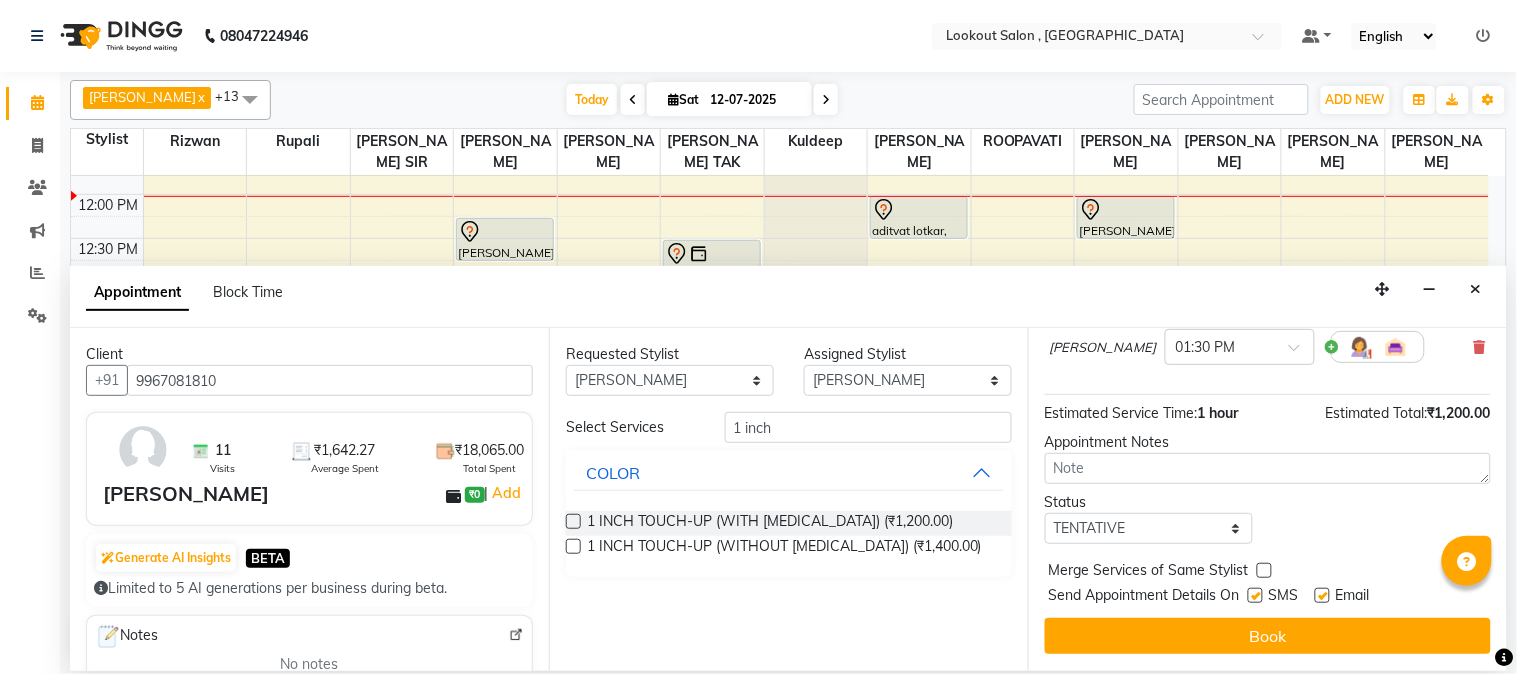click on "Book" at bounding box center [1268, 636] 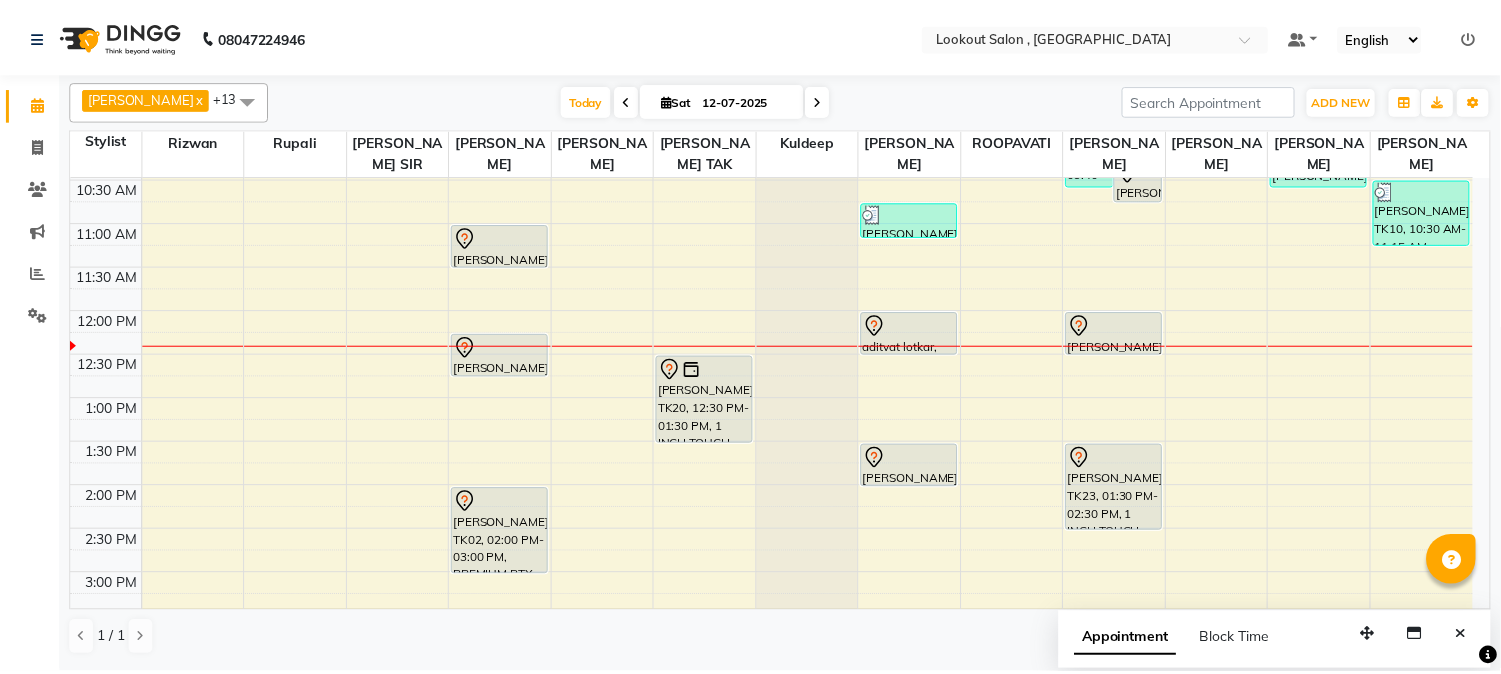 scroll, scrollTop: 111, scrollLeft: 0, axis: vertical 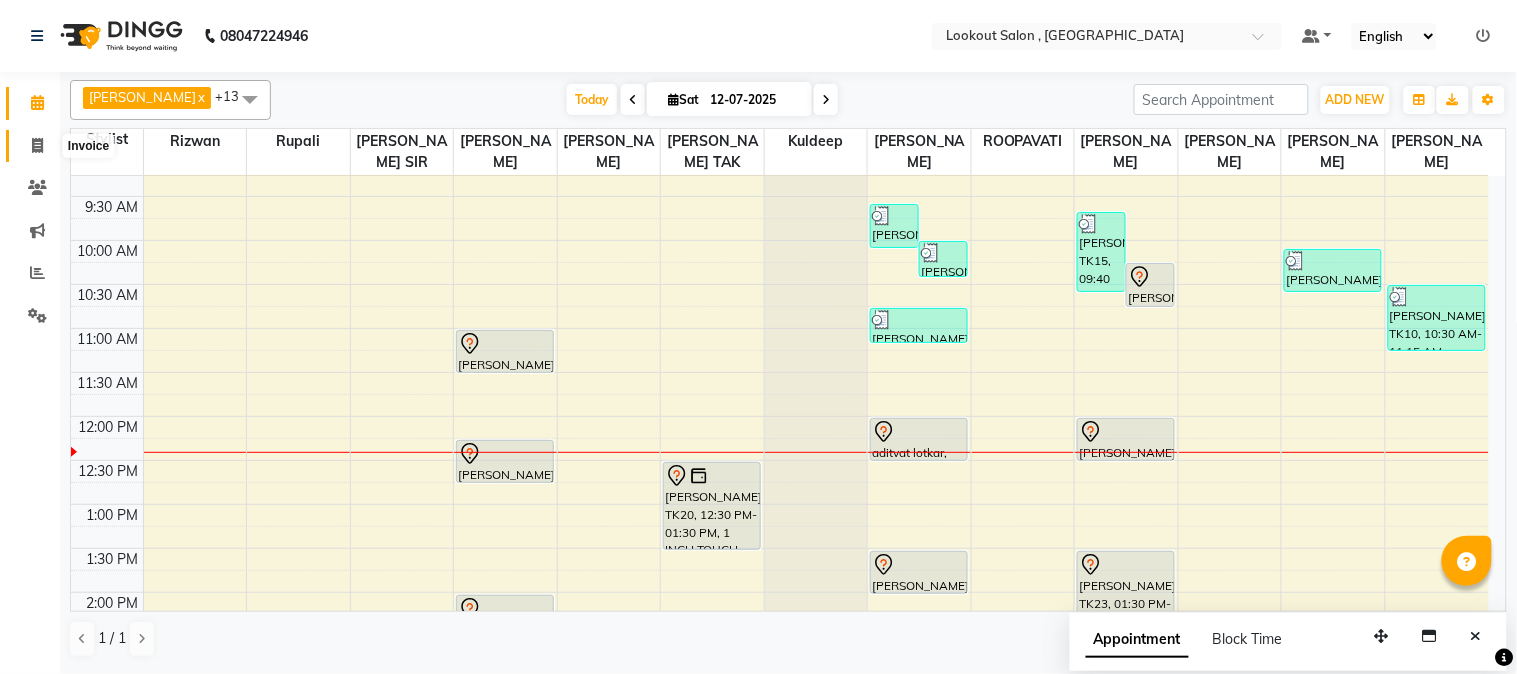 click 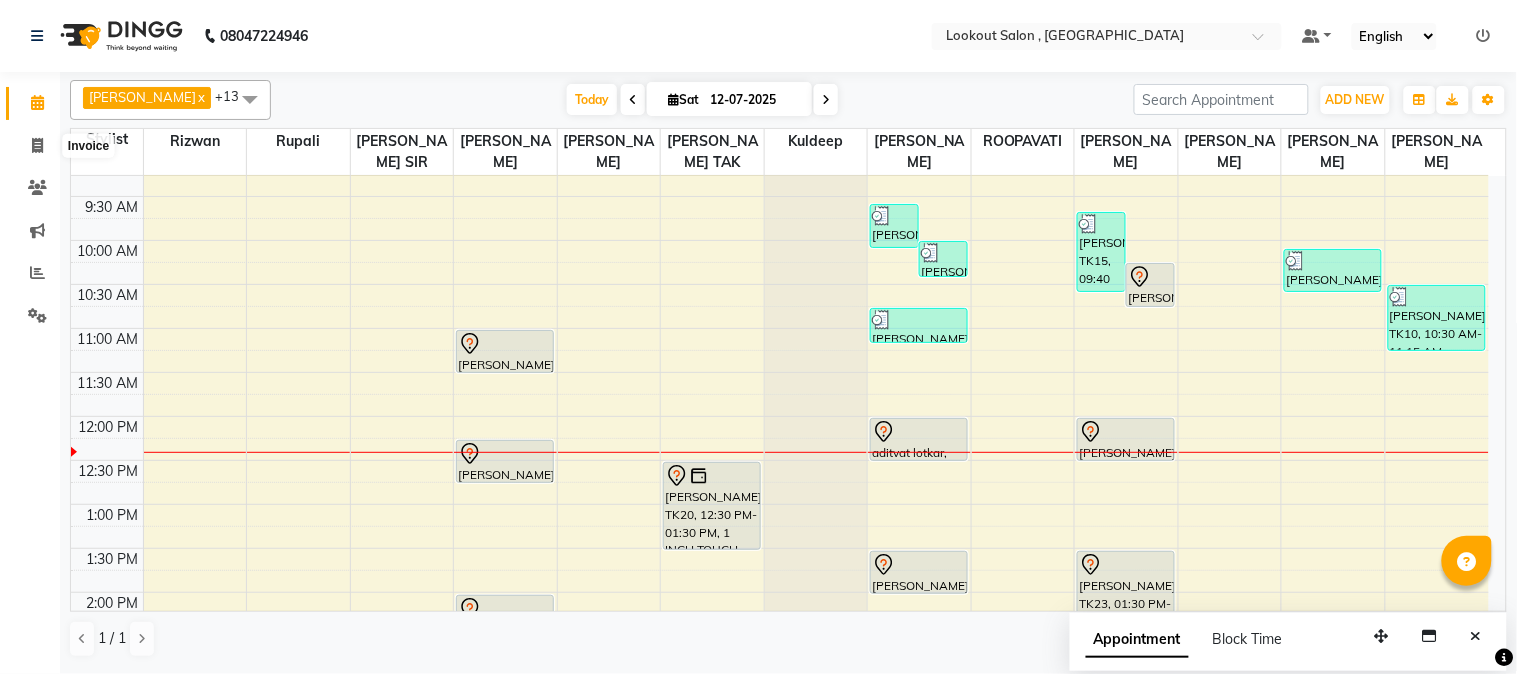 select on "service" 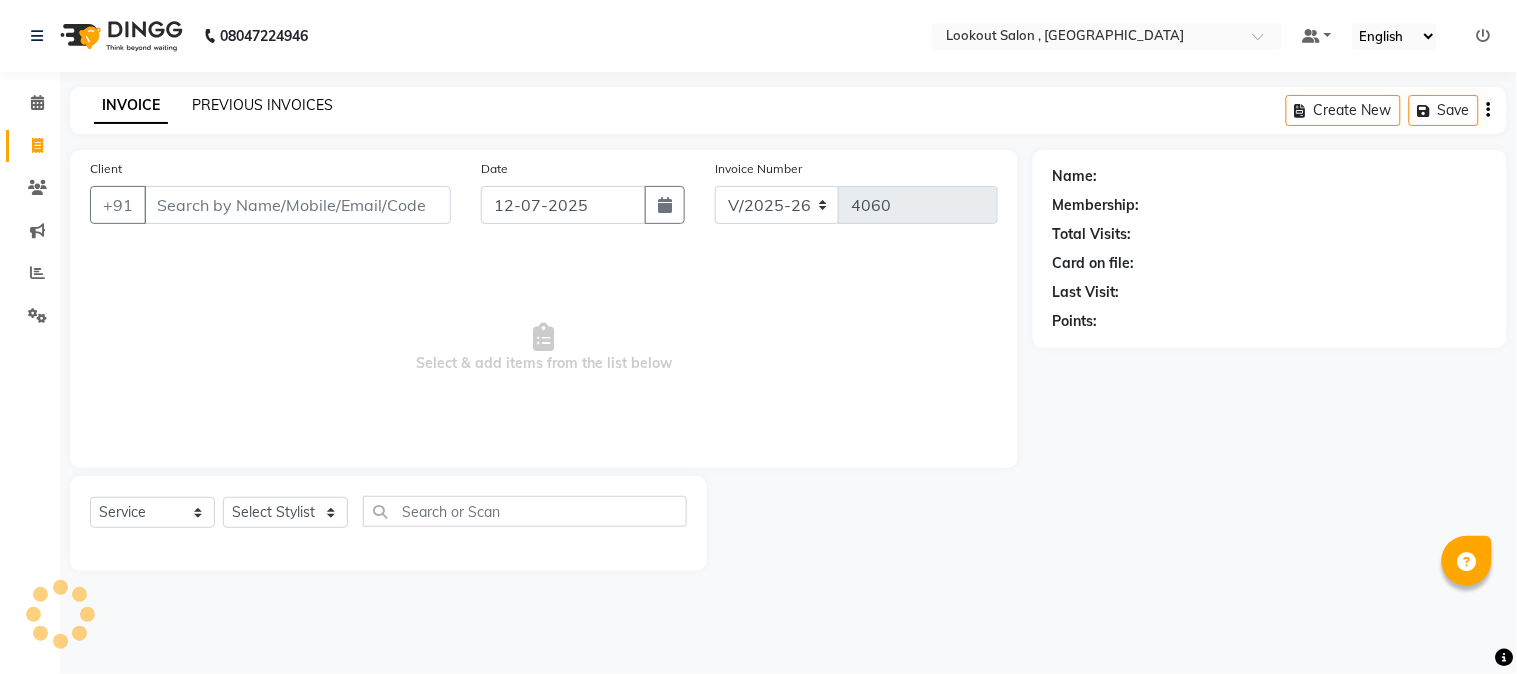 click on "PREVIOUS INVOICES" 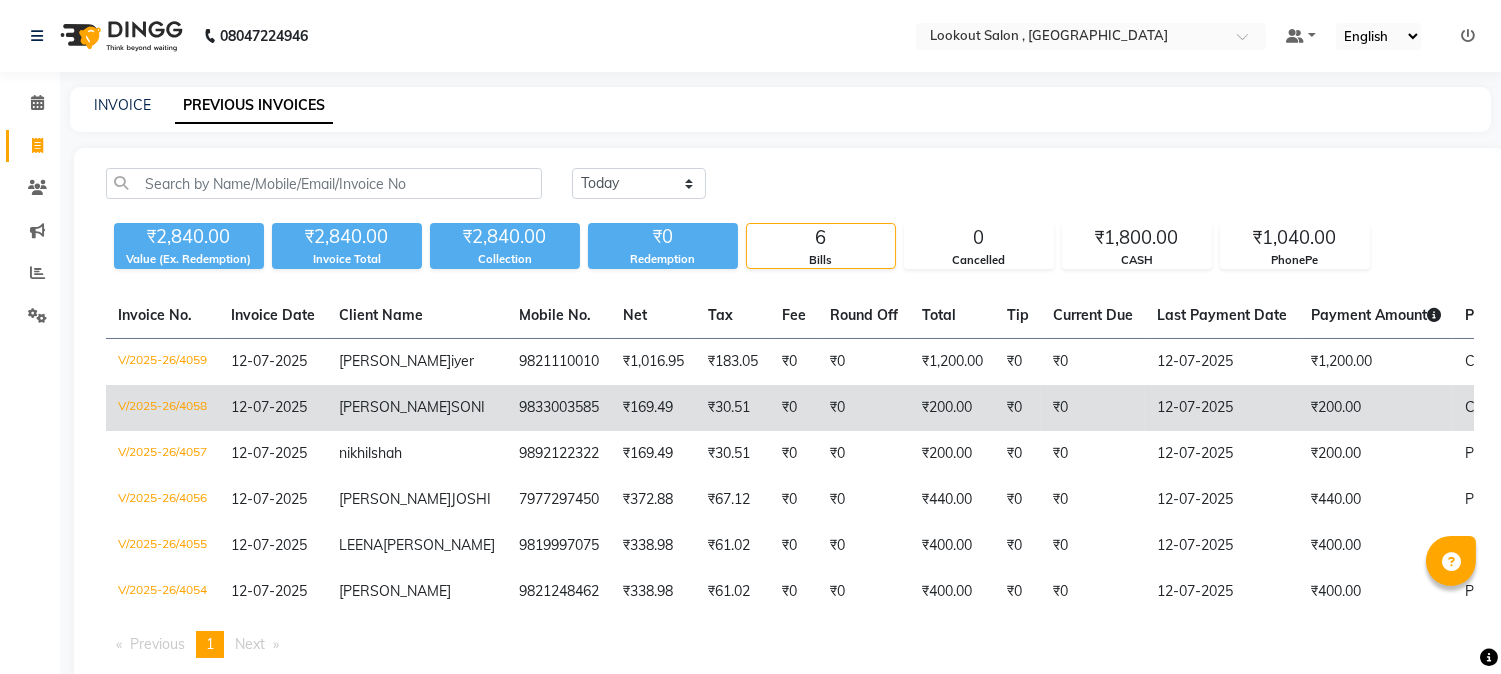 scroll, scrollTop: 145, scrollLeft: 0, axis: vertical 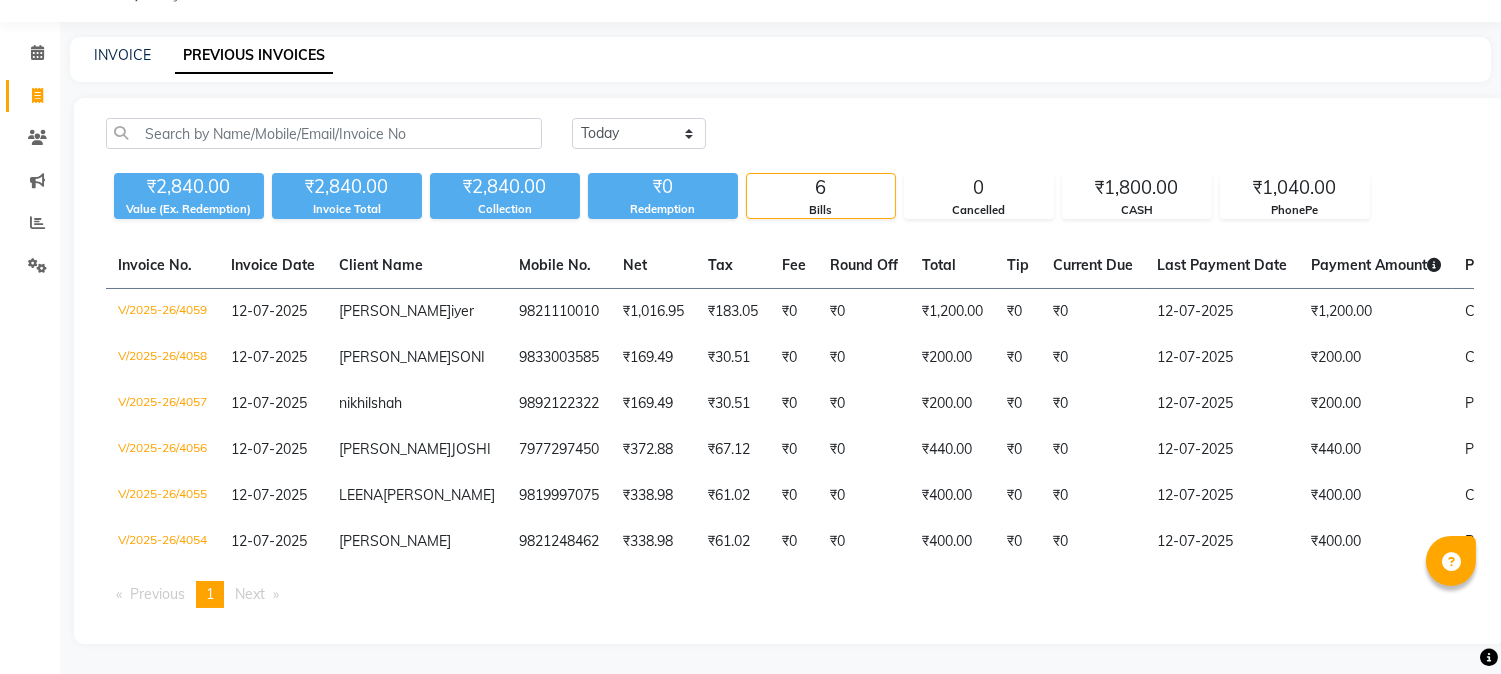 click on "Today Yesterday Custom Range" 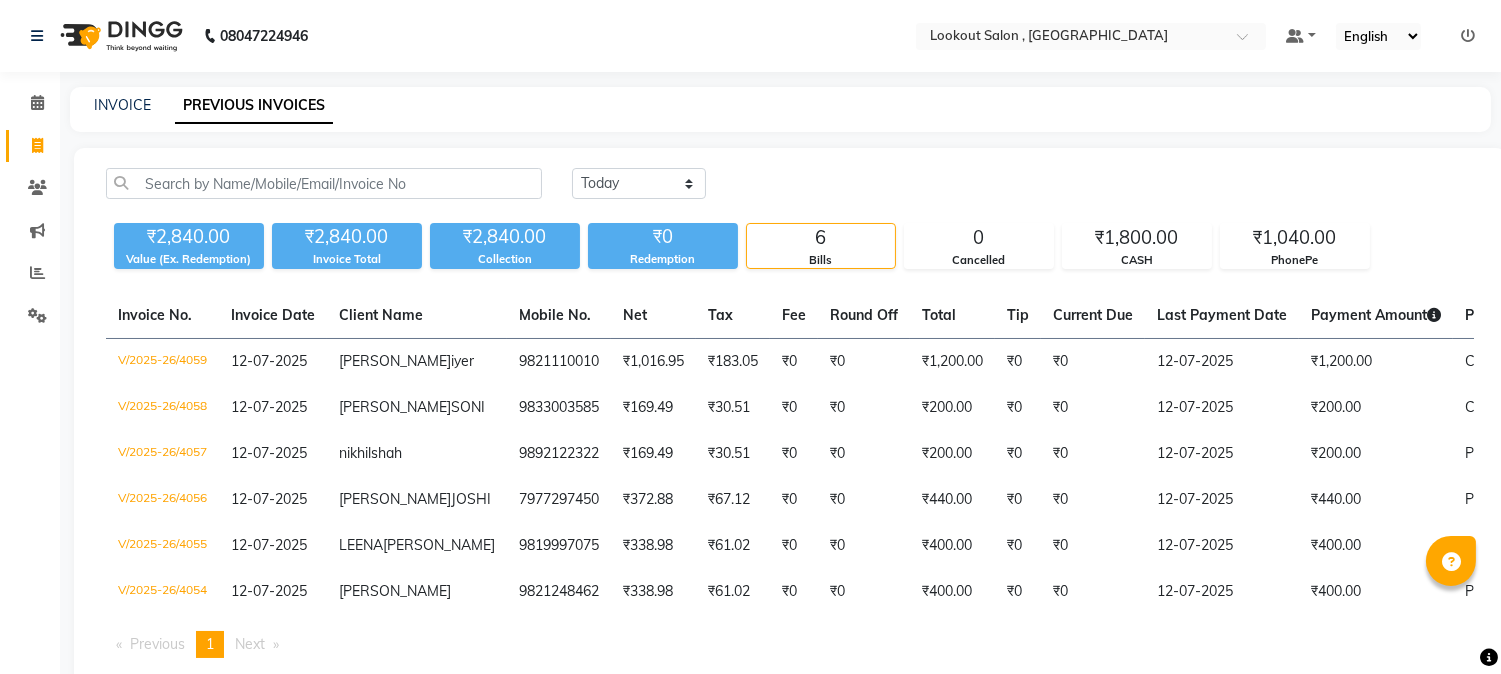 click 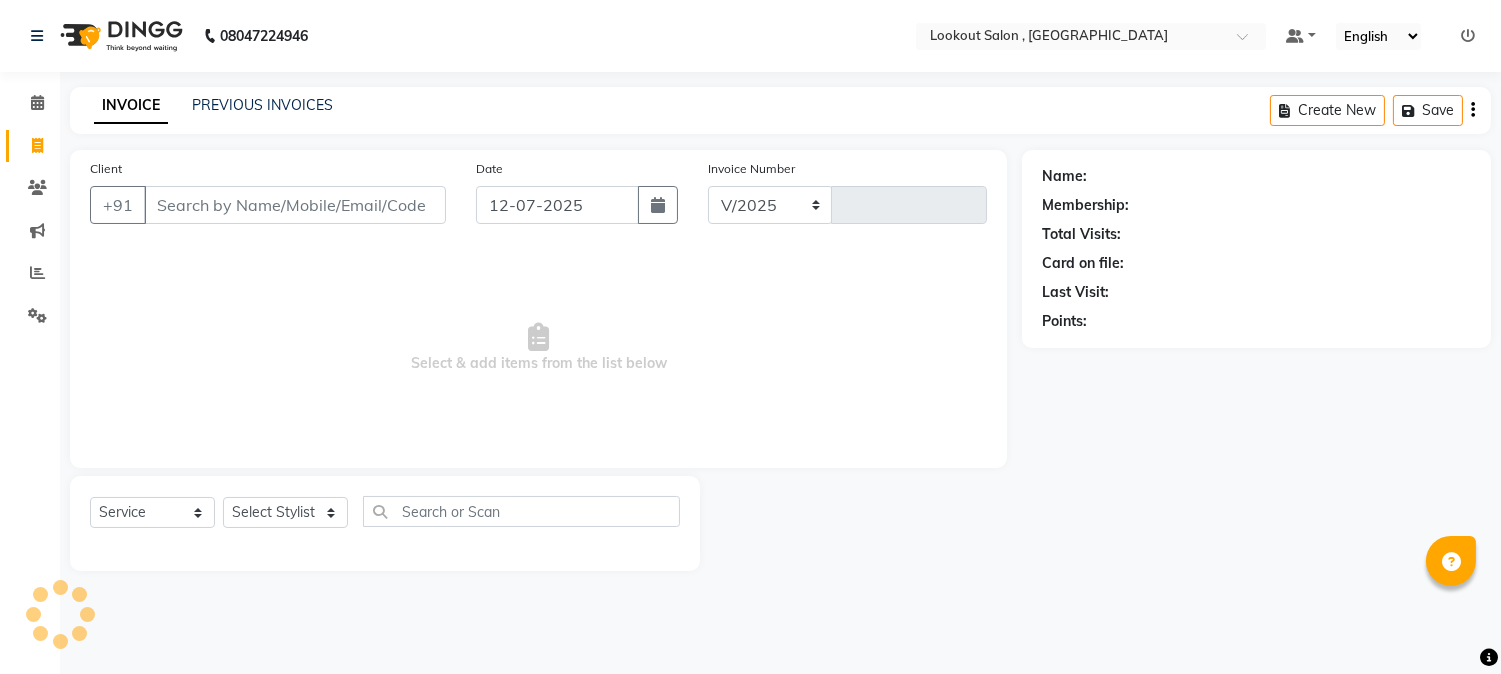 click on "Client" at bounding box center [295, 205] 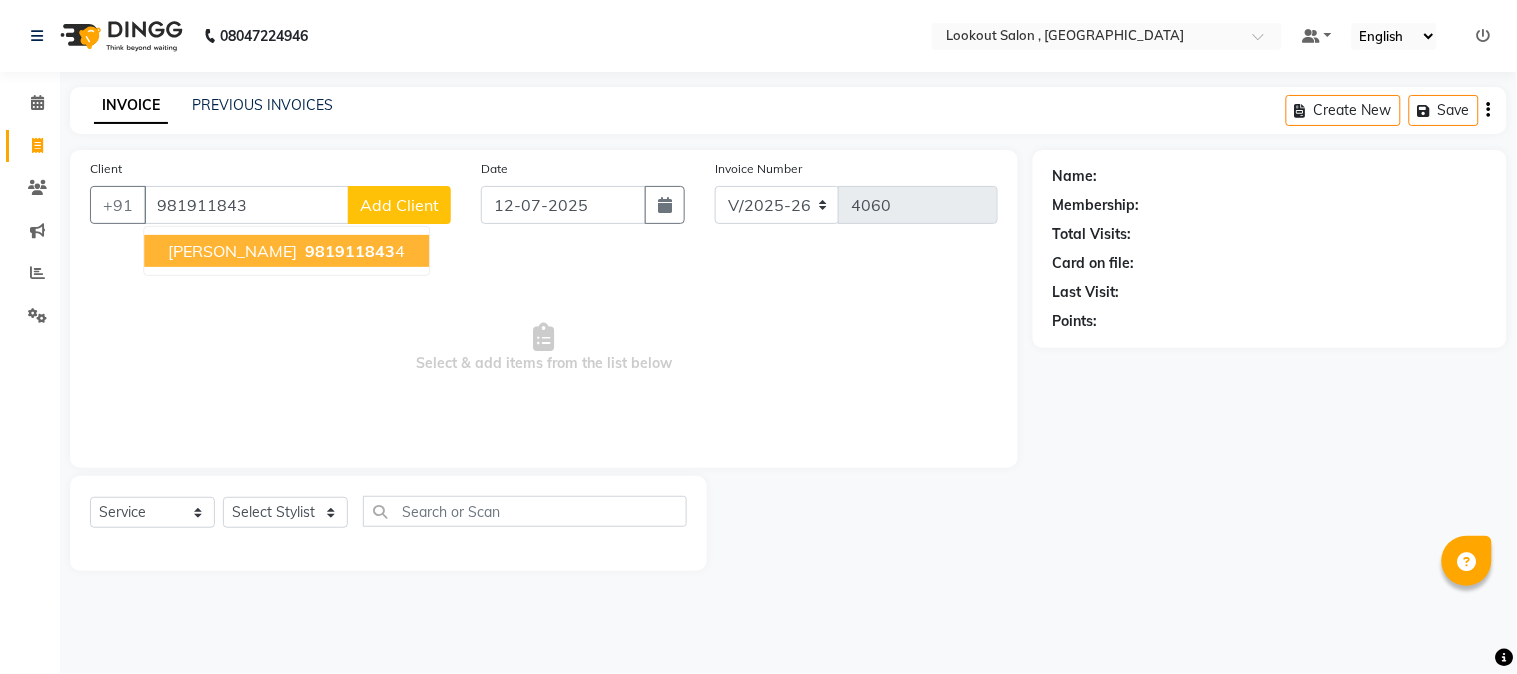 click on "Virendra Kamdar" at bounding box center [232, 251] 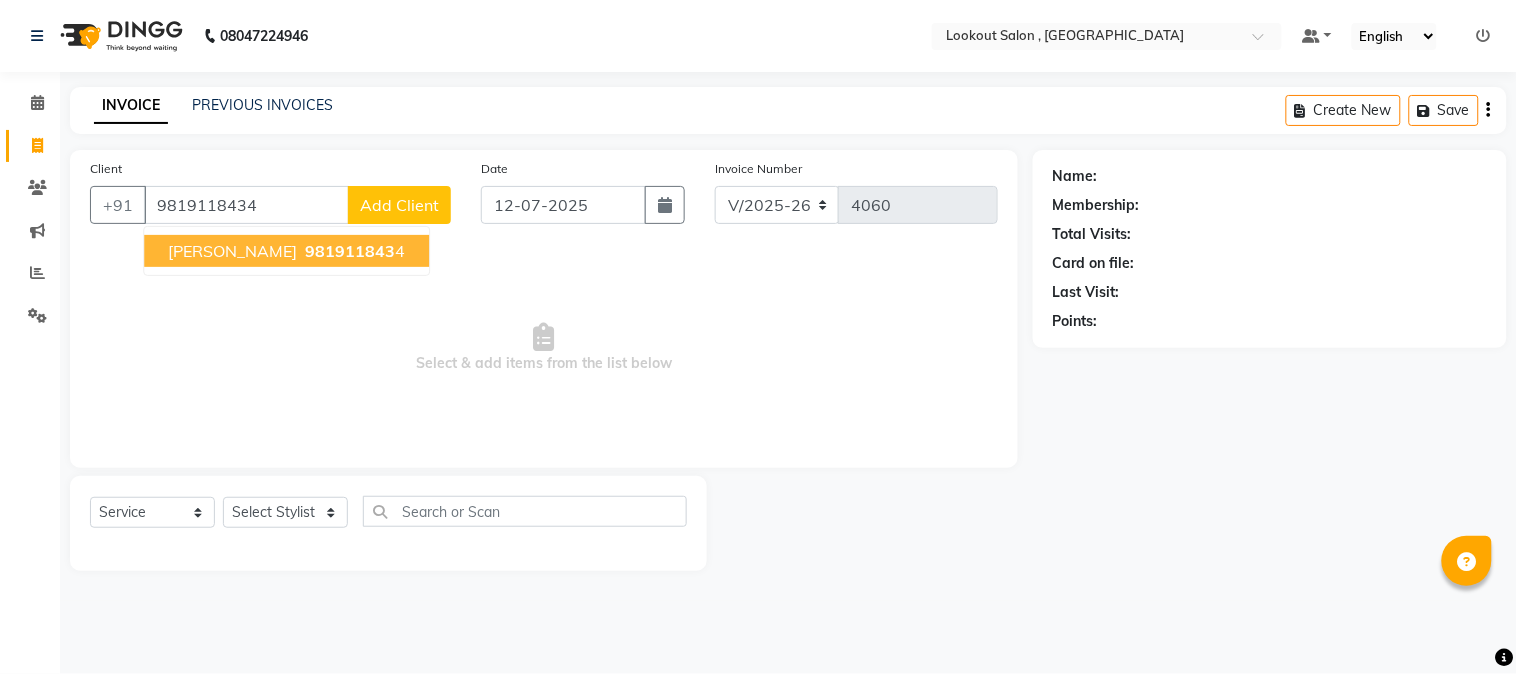 type on "9819118434" 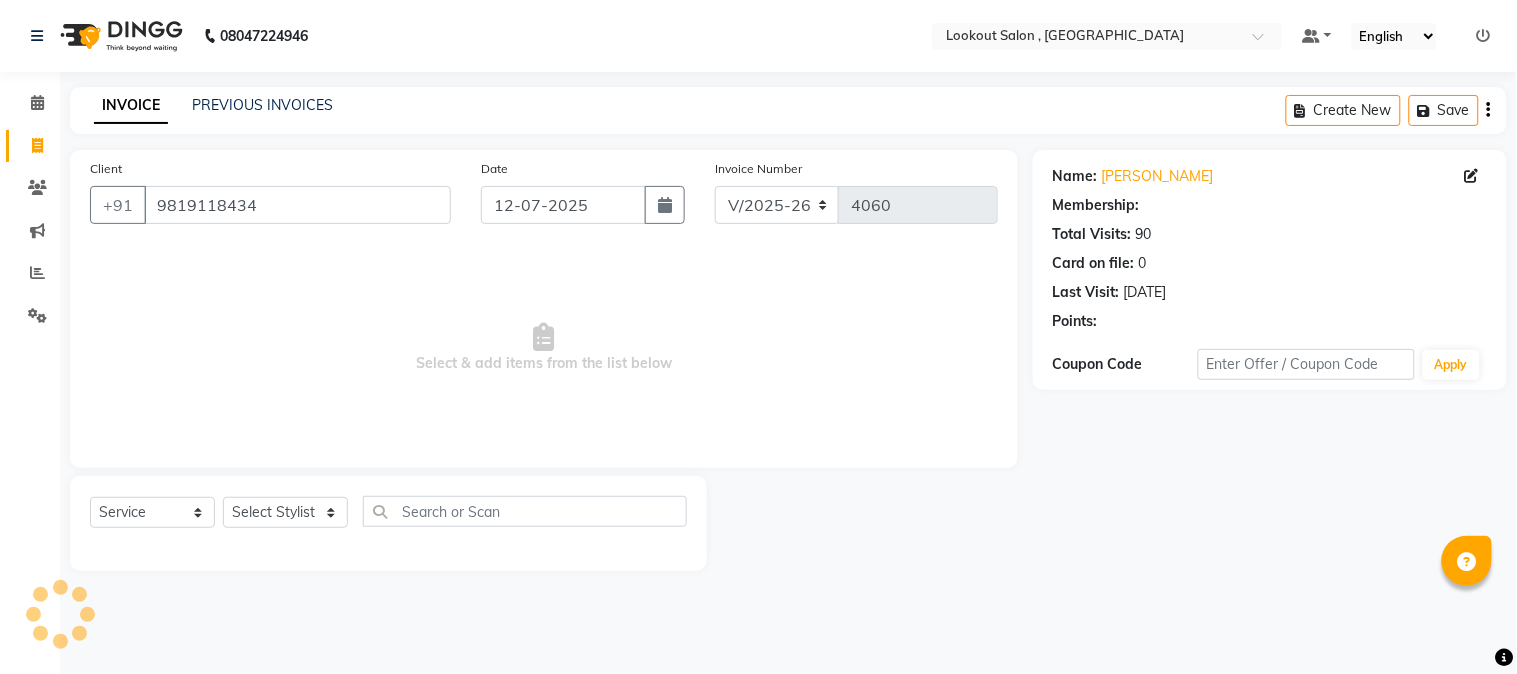 select on "1: Object" 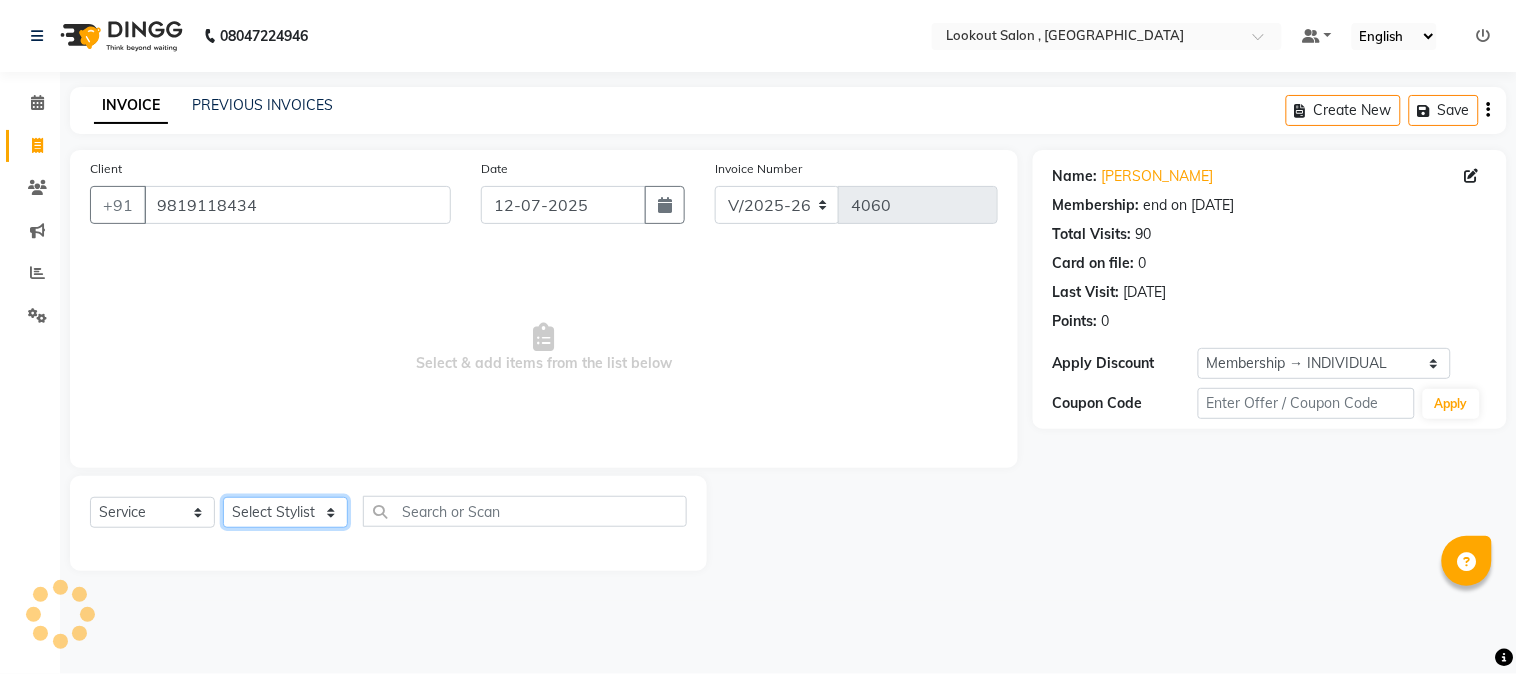 click on "Select Stylist AMIT SOLANKI jishan shekh kuldeep MANDAR GOSAVI MANISHA SAHU NANDINI GUPTA NIPUL SIR NISAR AHMED PIRJADE Rizwan ROOPAVATI Rupali  RUPESH SADAF SHAIKH SAHIL TAK shweta kashyap" 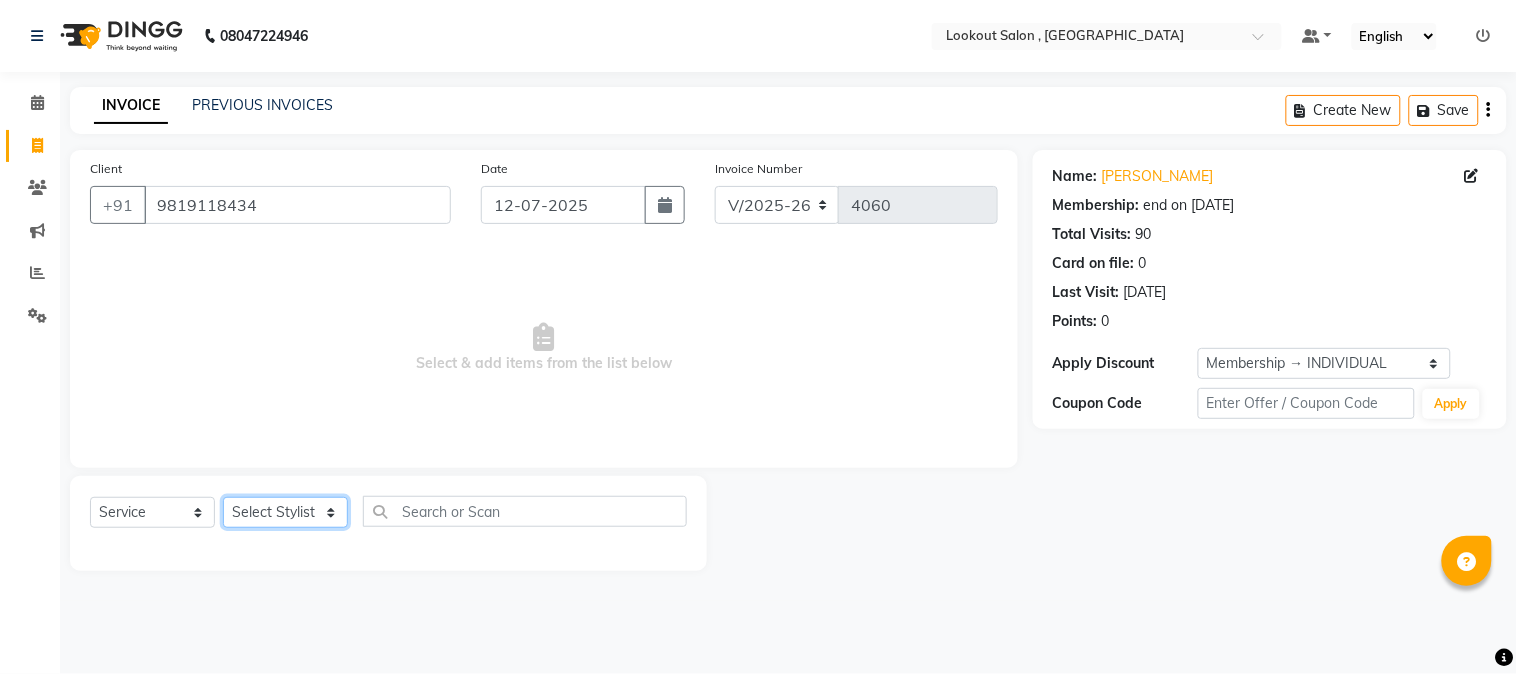 select on "7174" 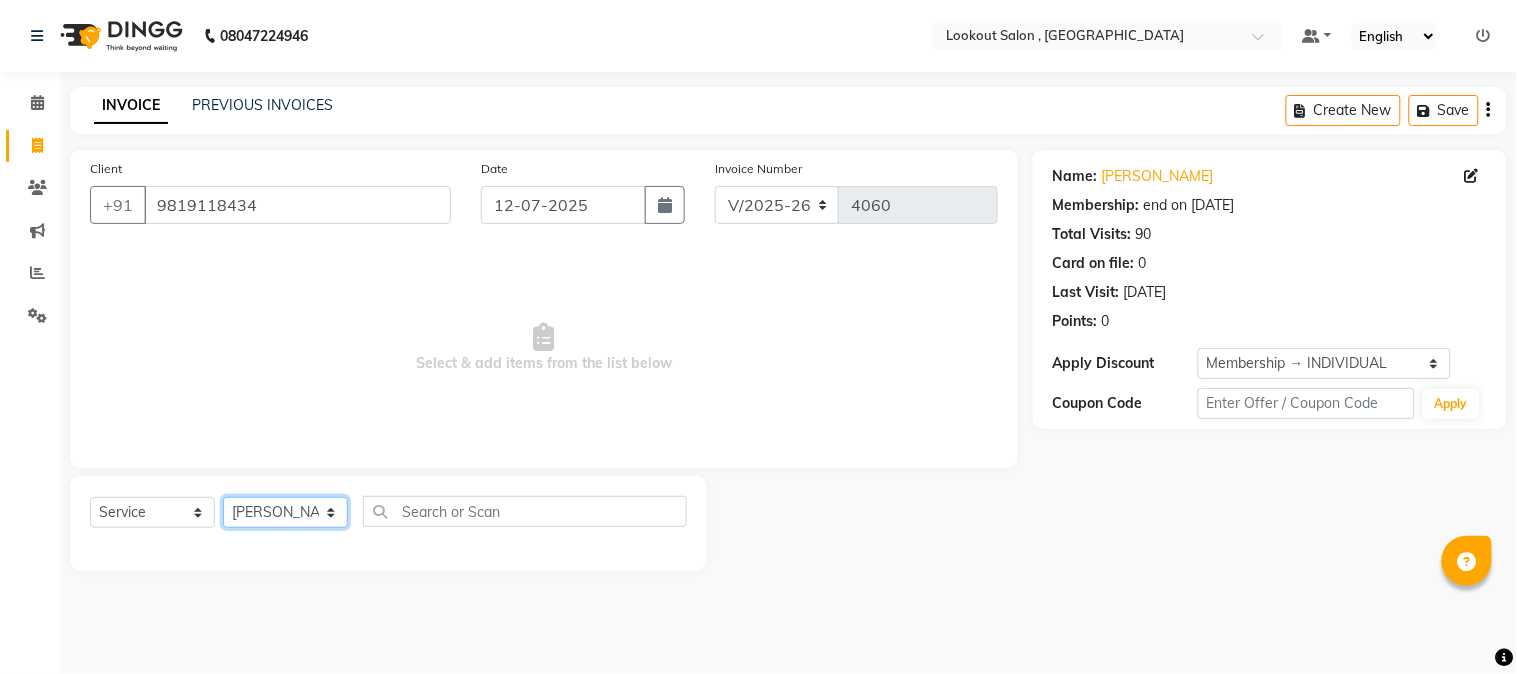 drag, startPoint x: 283, startPoint y: 507, endPoint x: 426, endPoint y: 476, distance: 146.32156 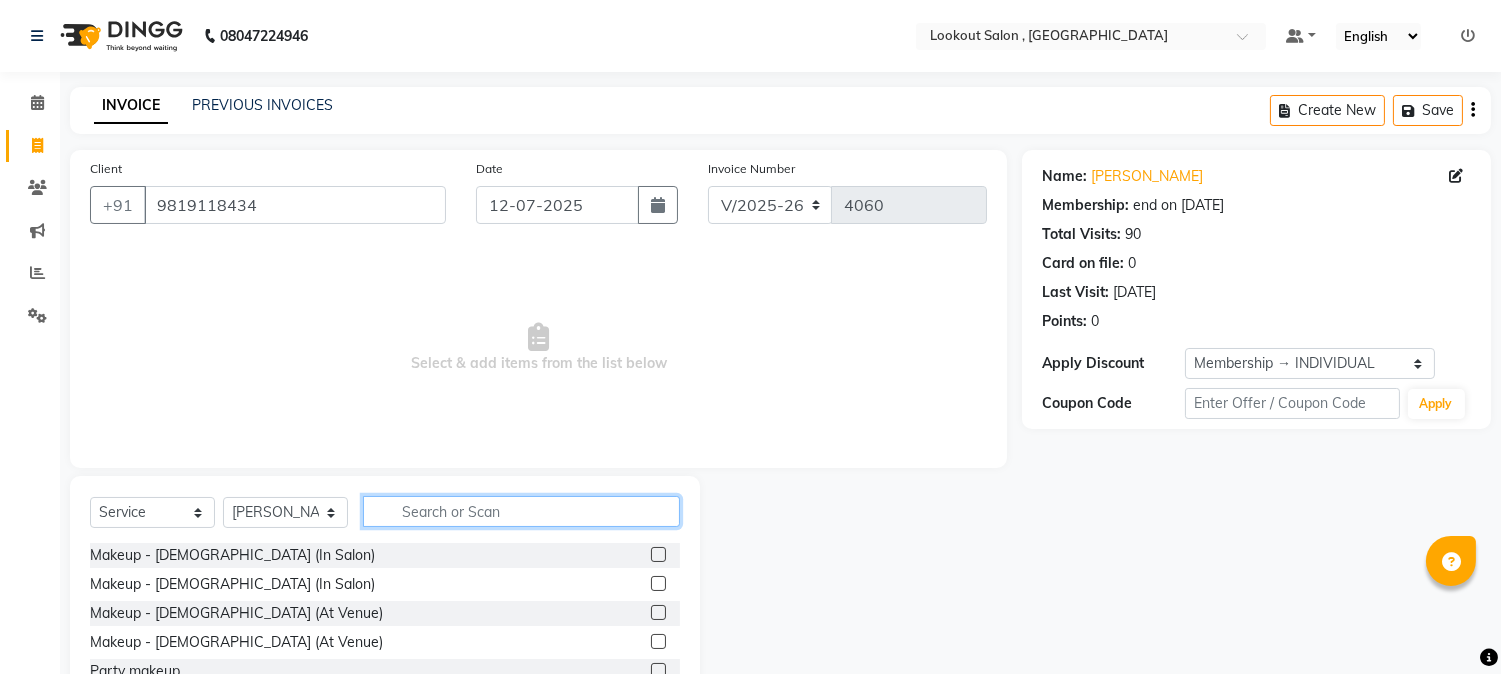 click 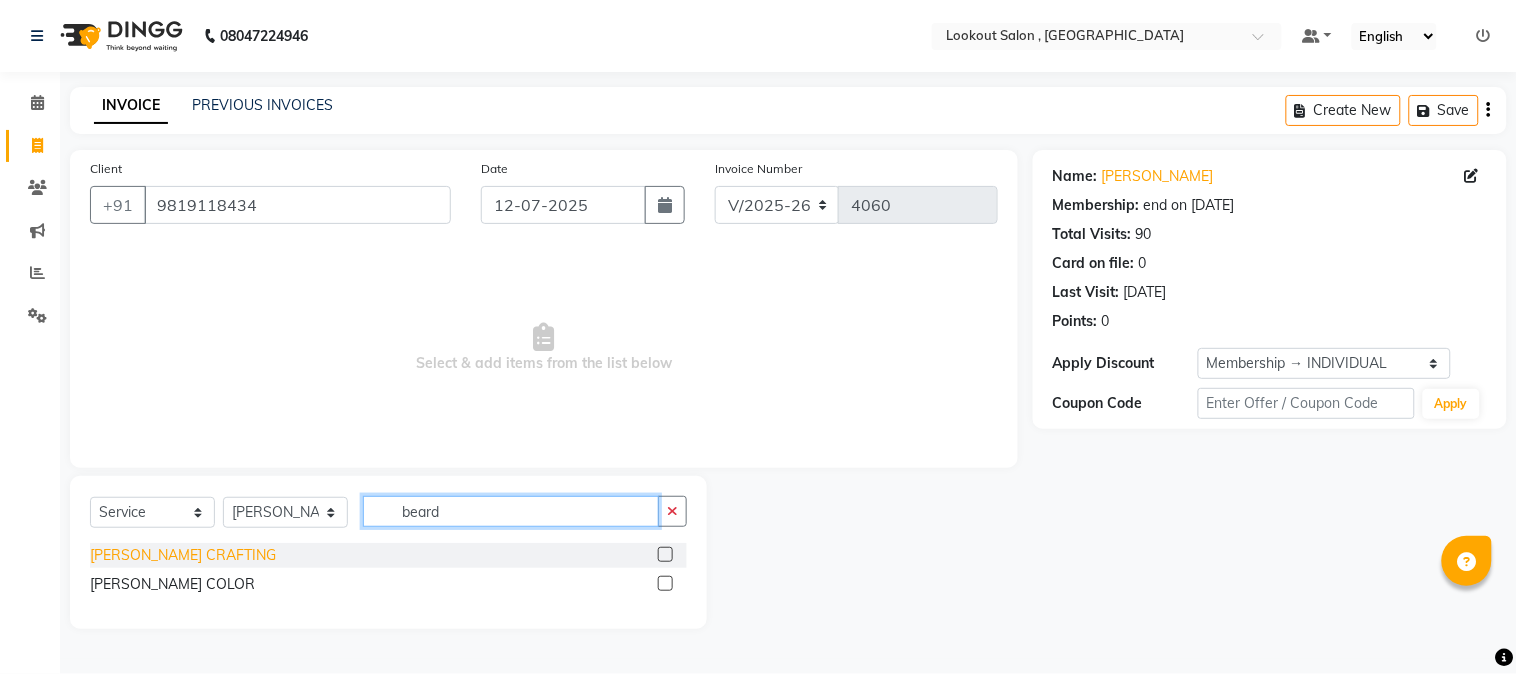 type on "beard" 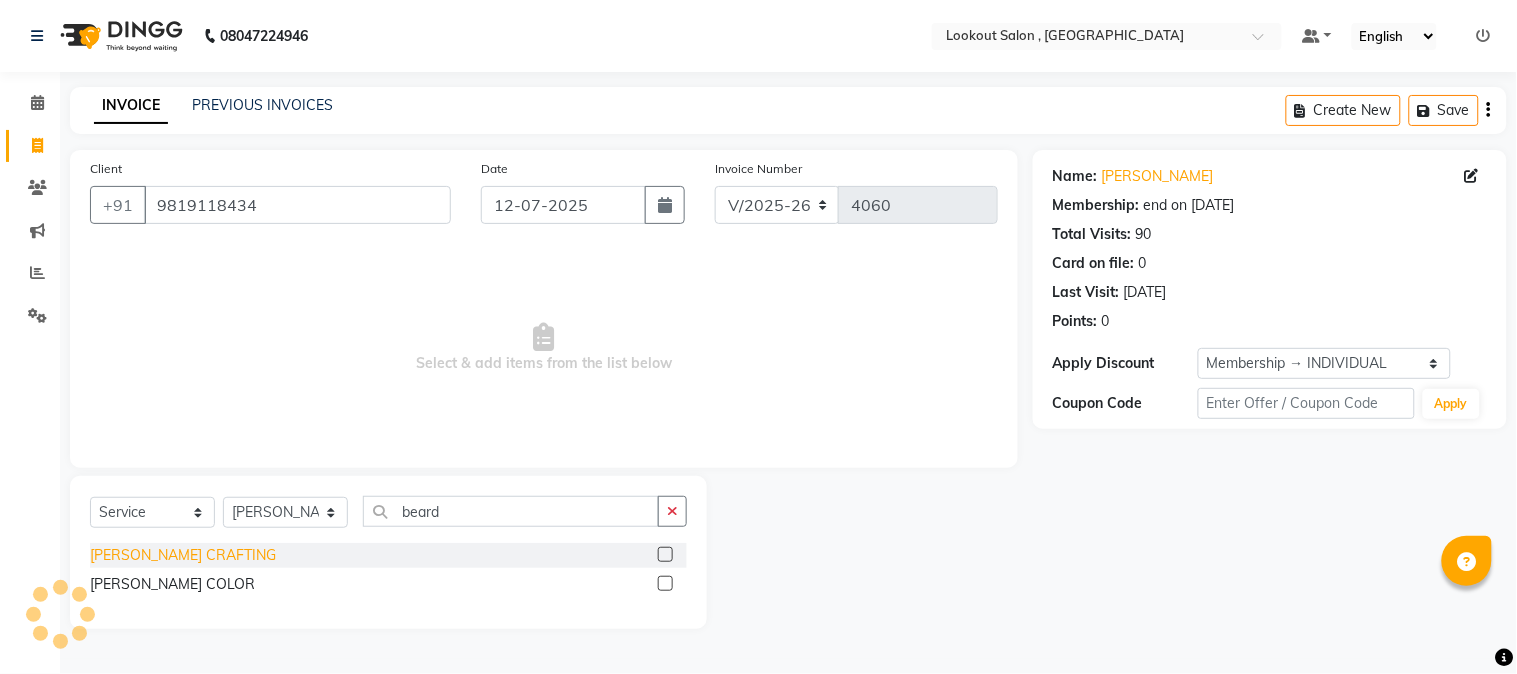 click on "BEARD CRAFTING" 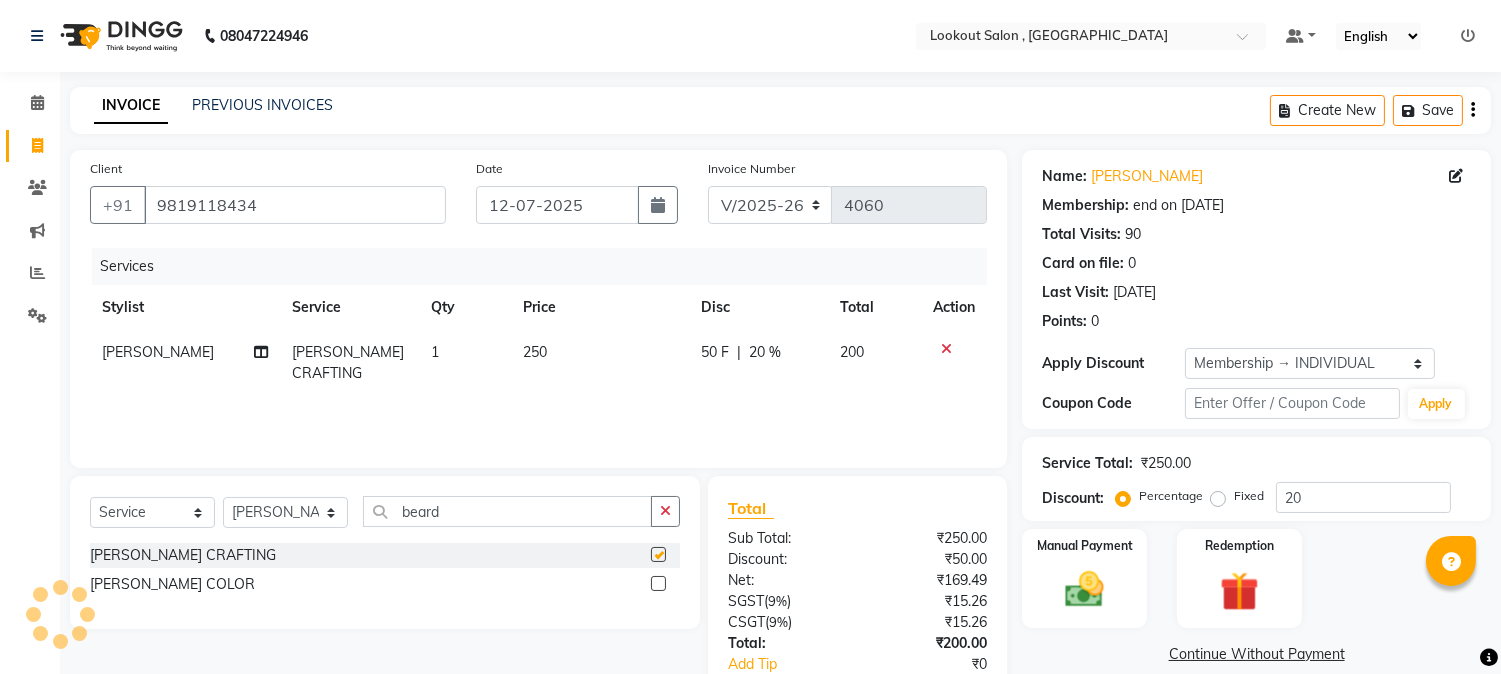 checkbox on "false" 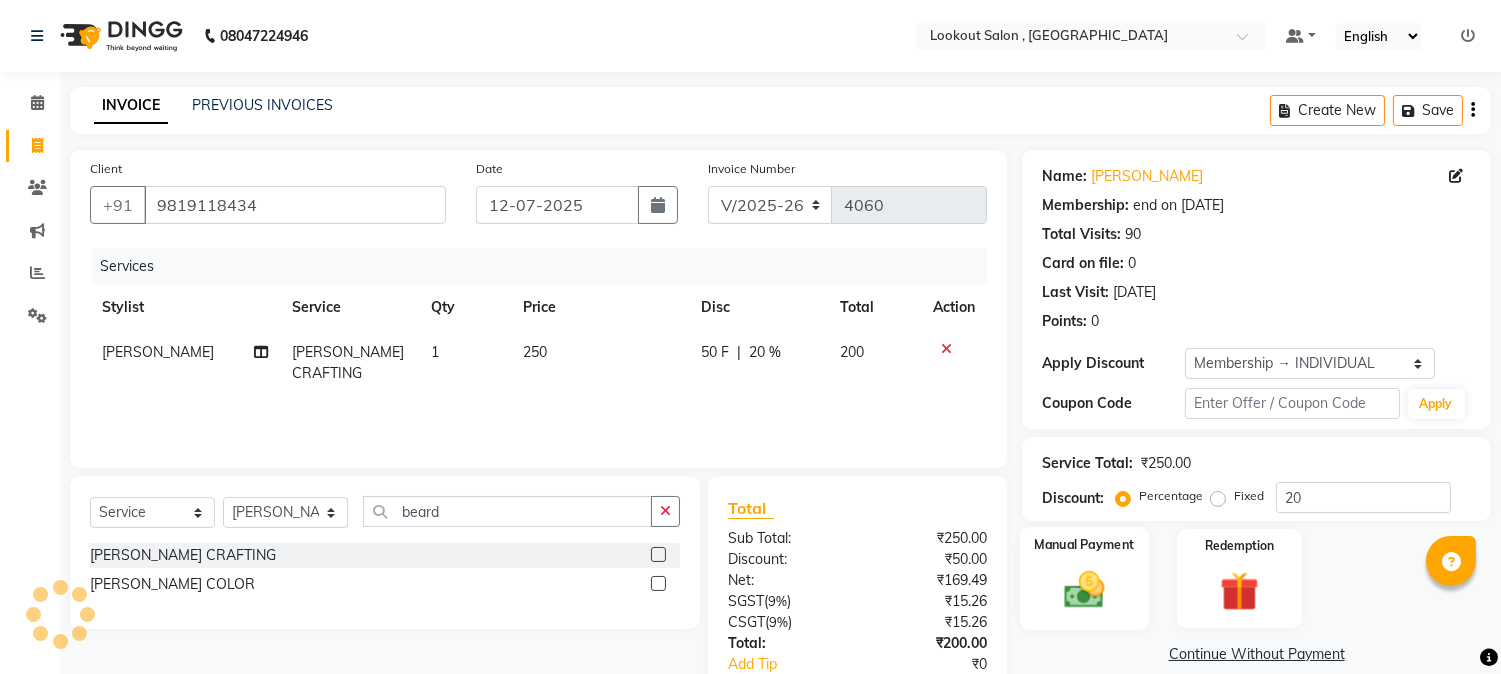 click on "Manual Payment" 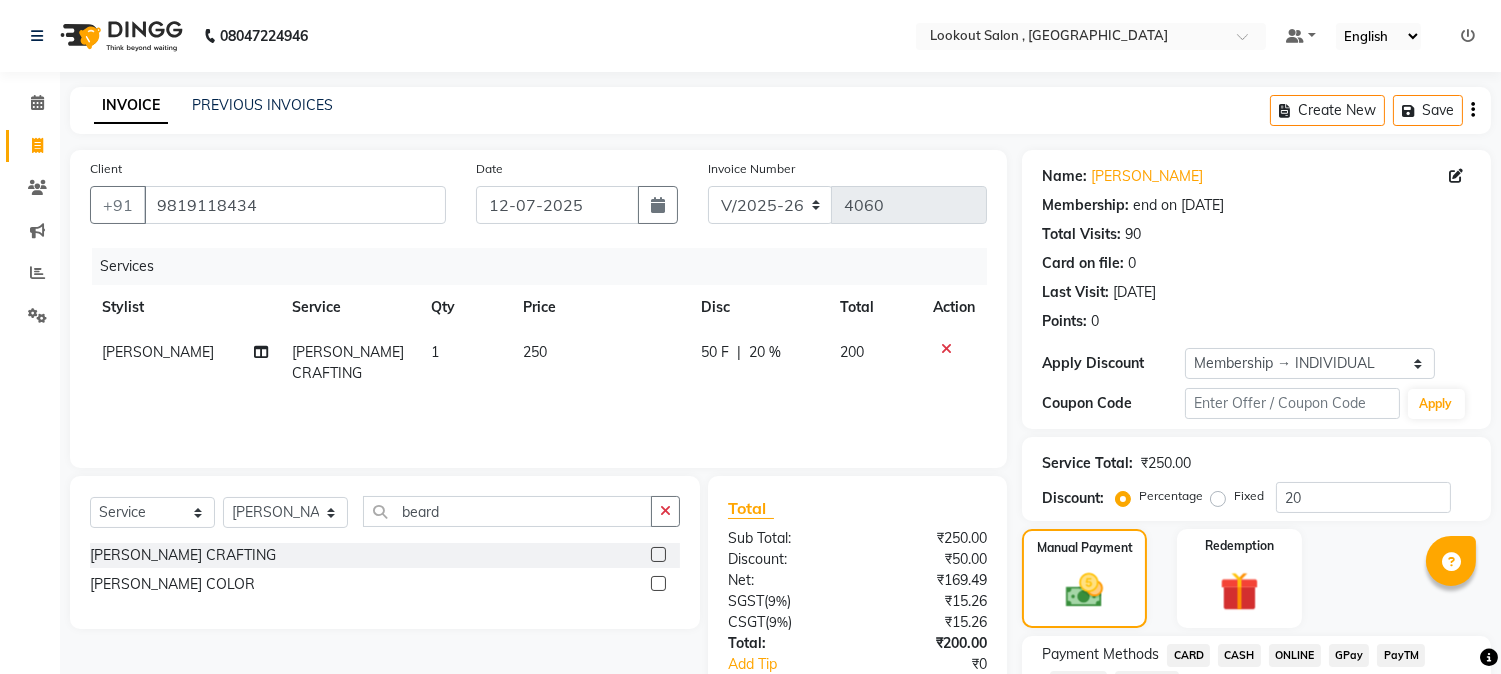 scroll, scrollTop: 125, scrollLeft: 0, axis: vertical 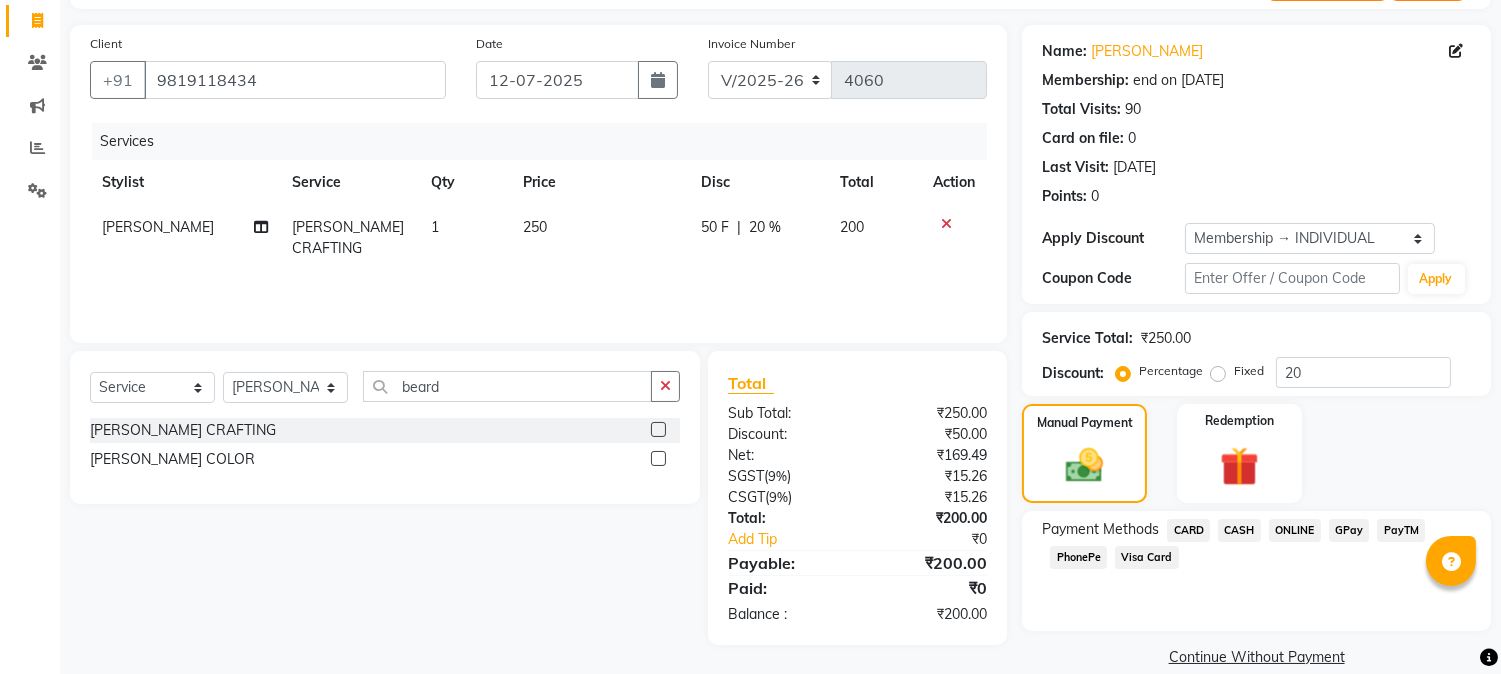 click on "CASH" 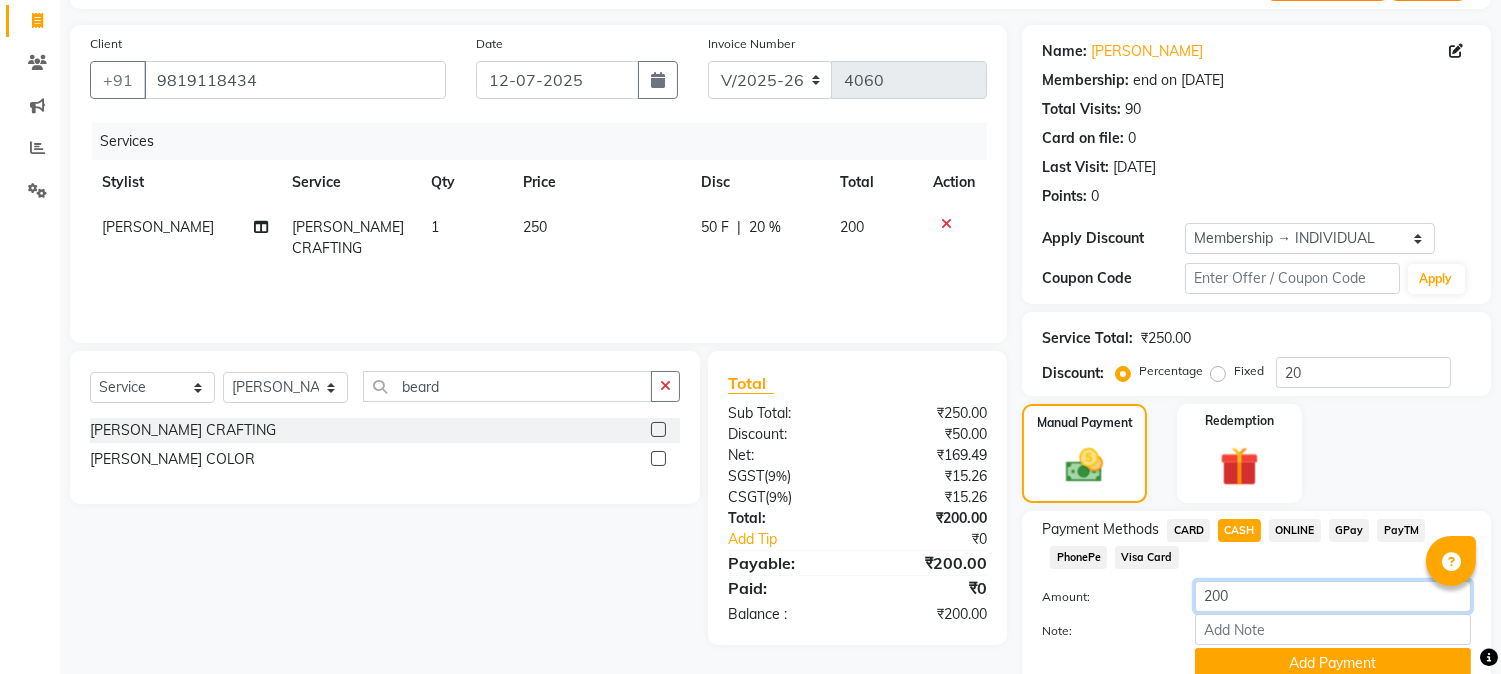 click on "200" 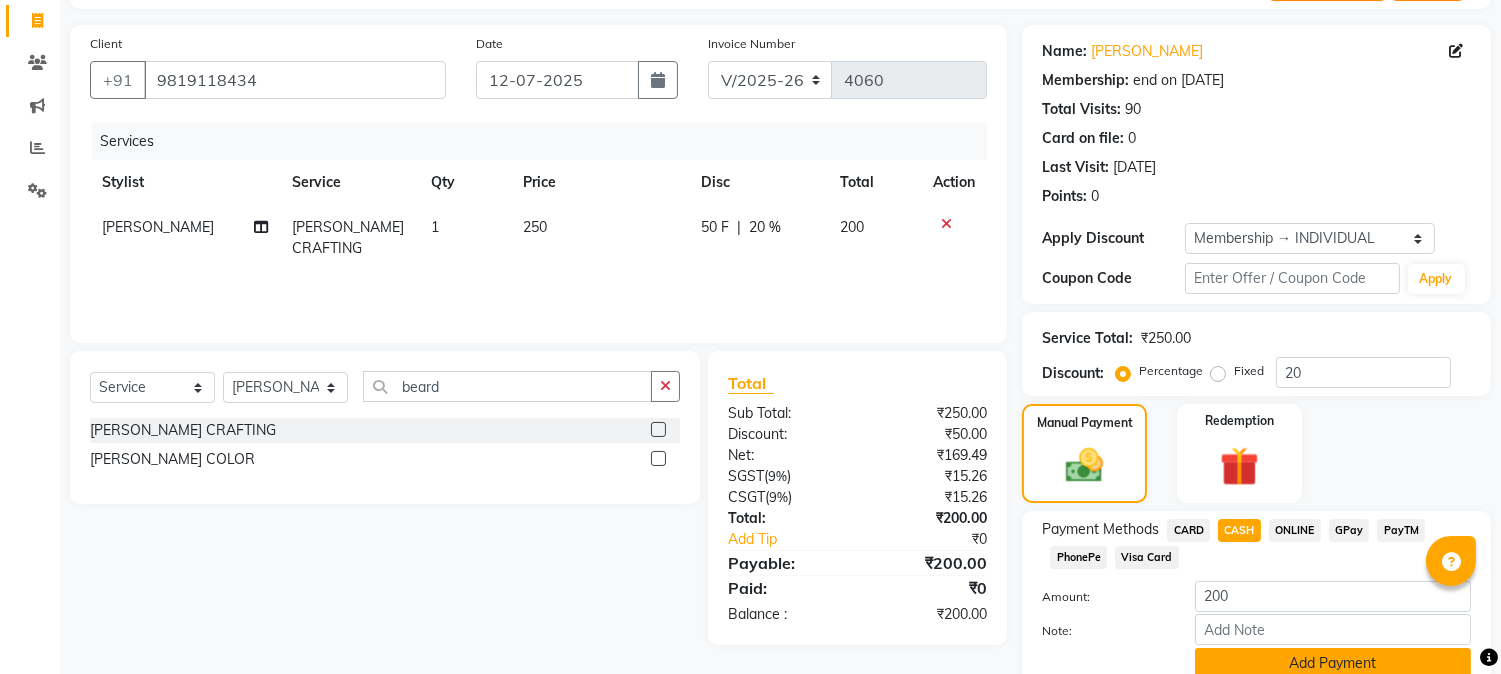 click on "Add Payment" 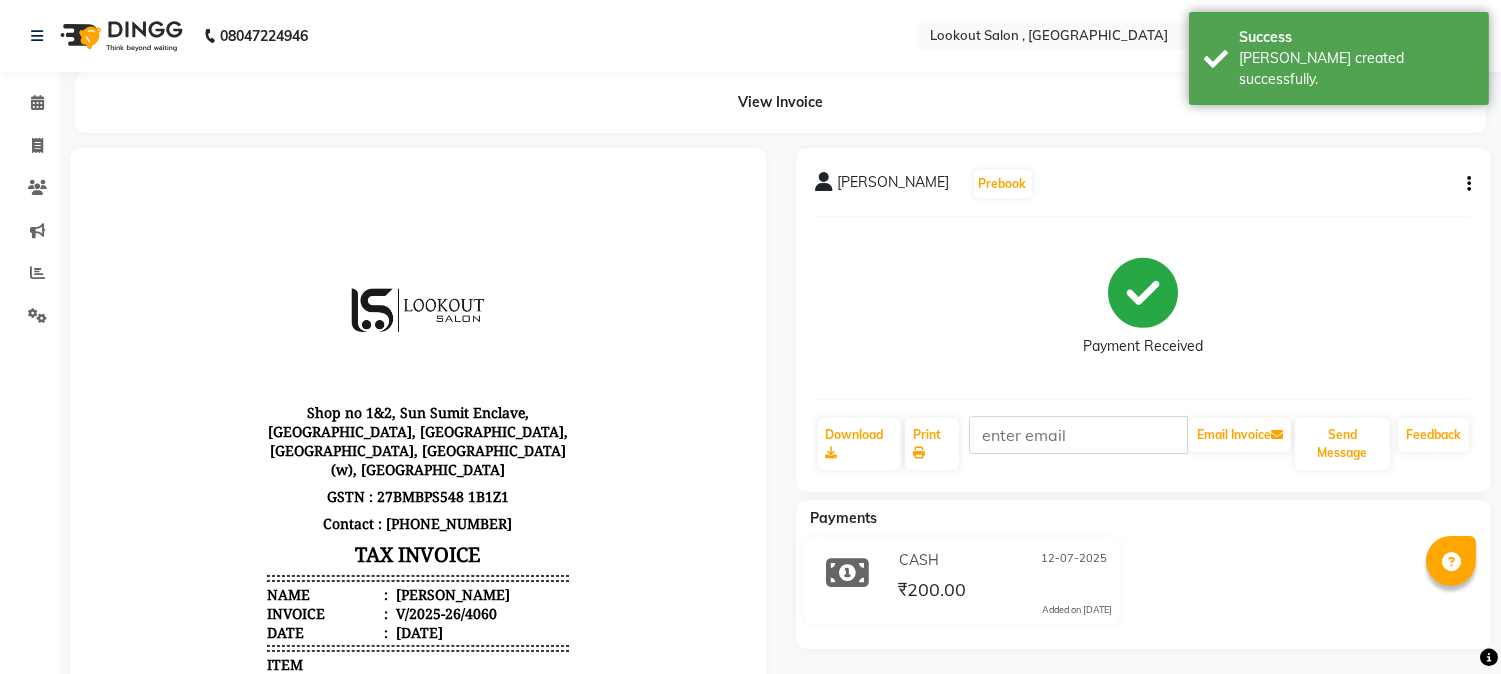 scroll, scrollTop: 0, scrollLeft: 0, axis: both 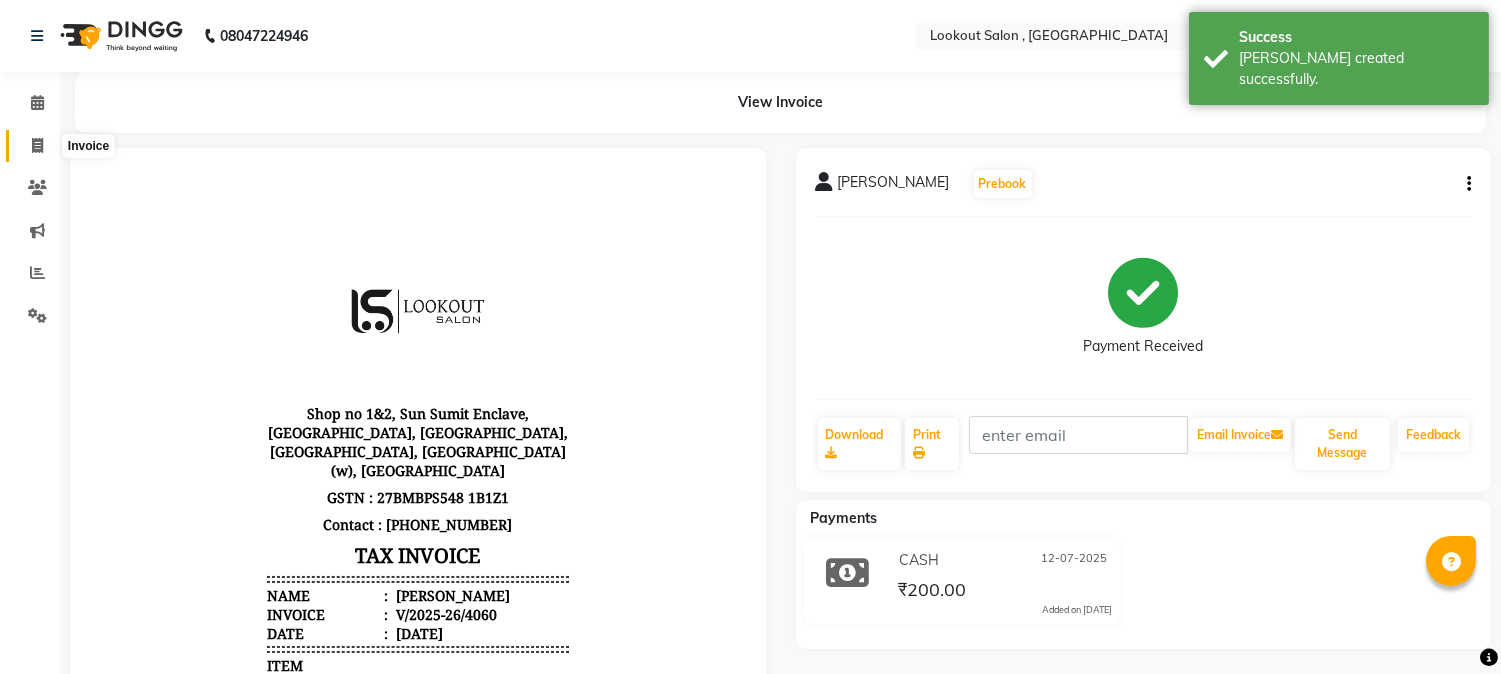 click 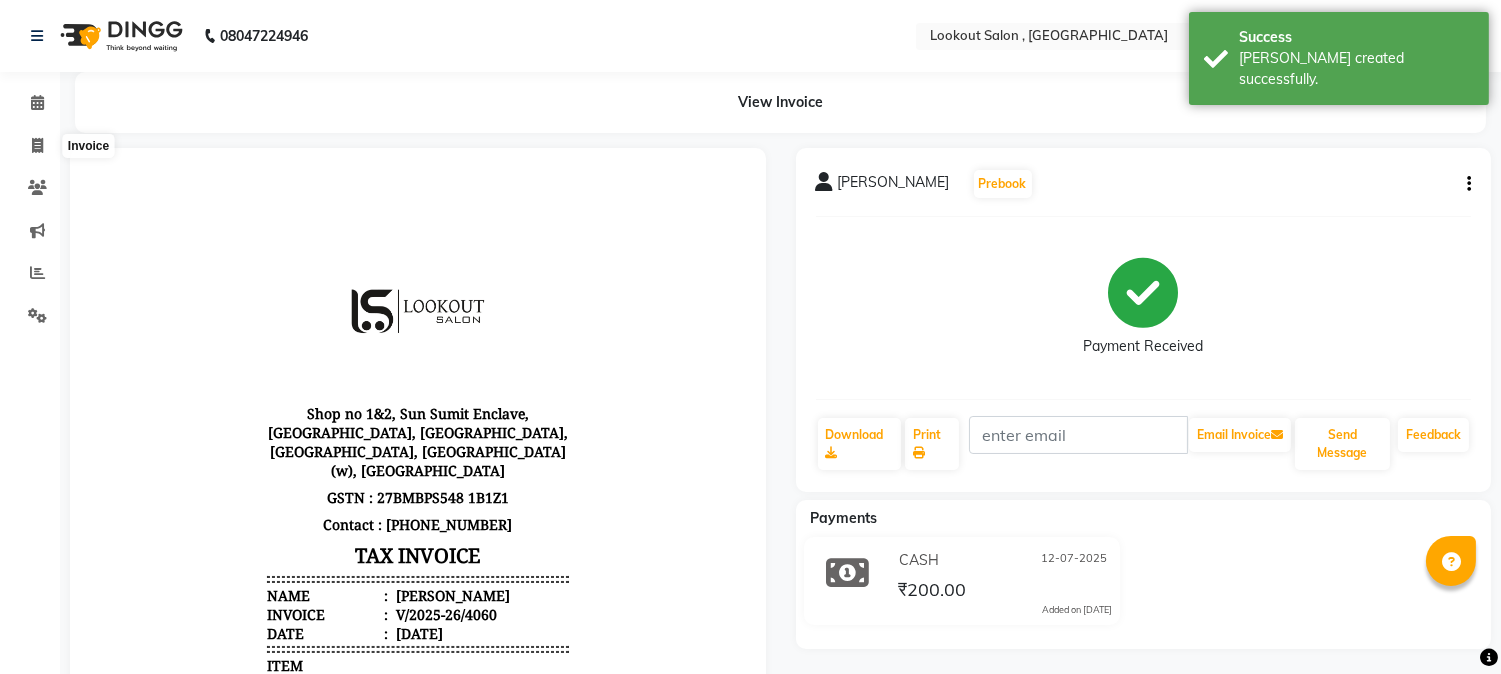 select on "service" 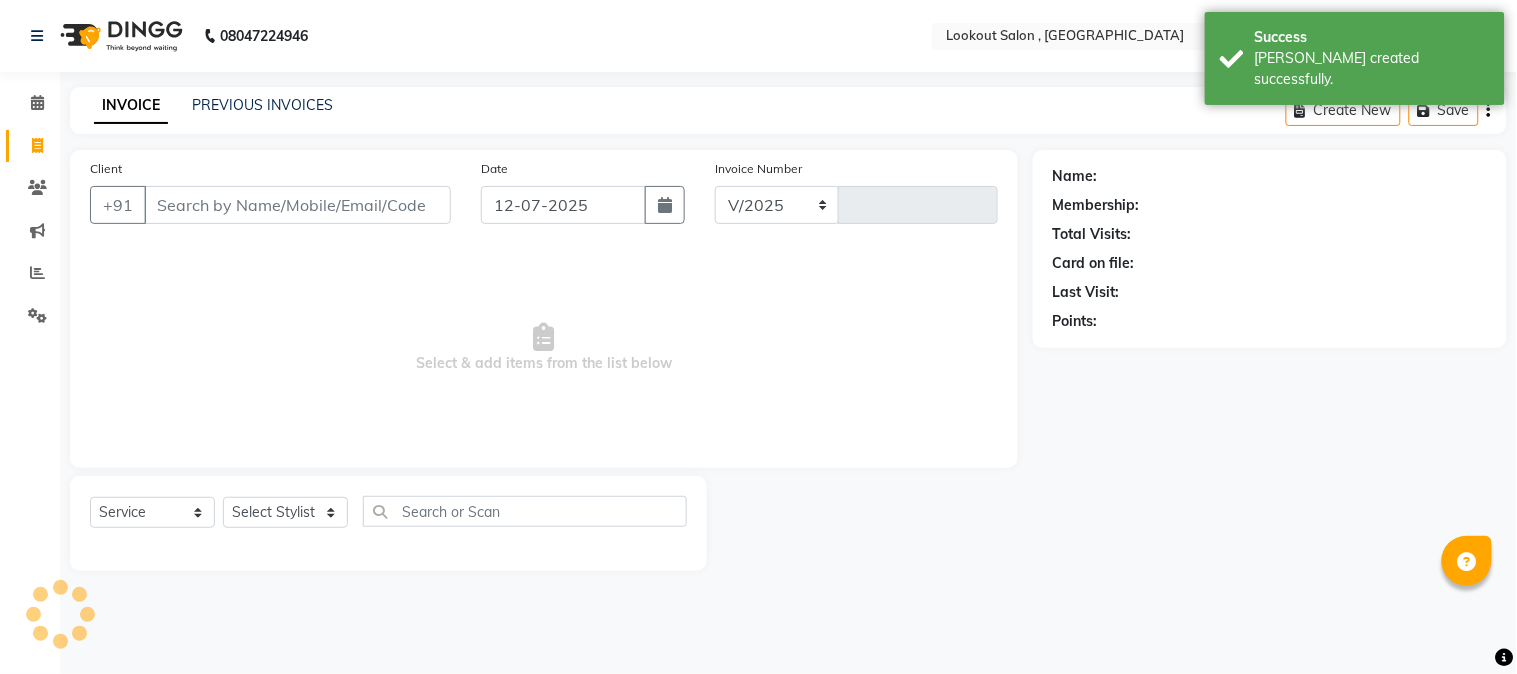 select on "151" 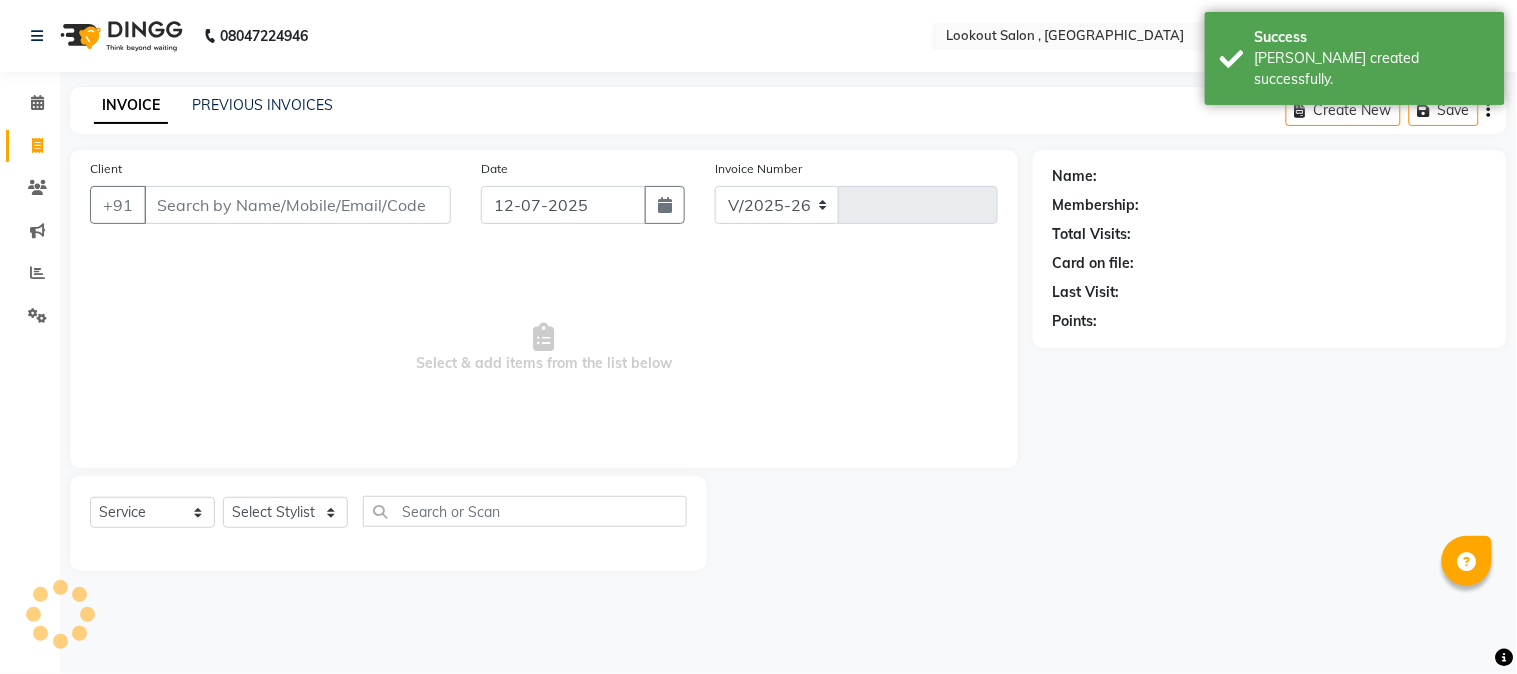 type on "4061" 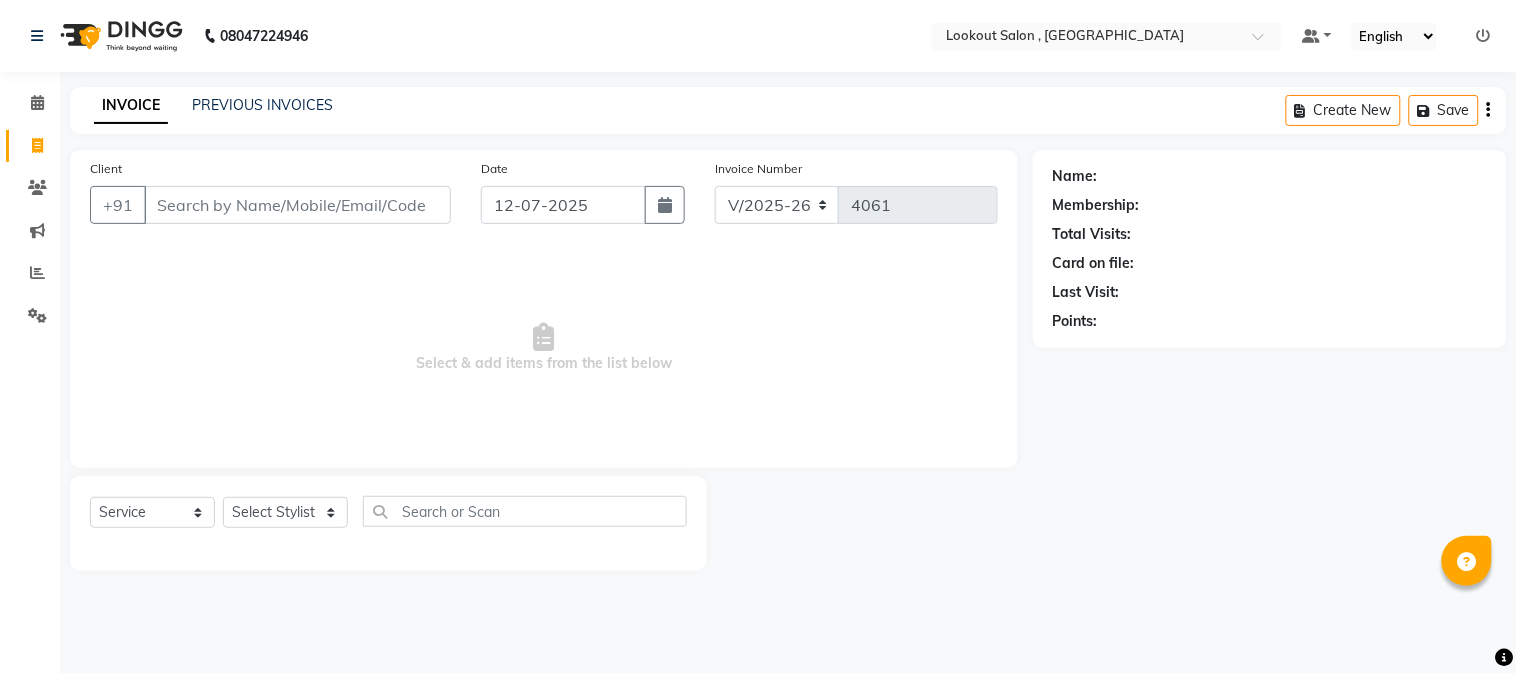 click on "Client" at bounding box center [297, 205] 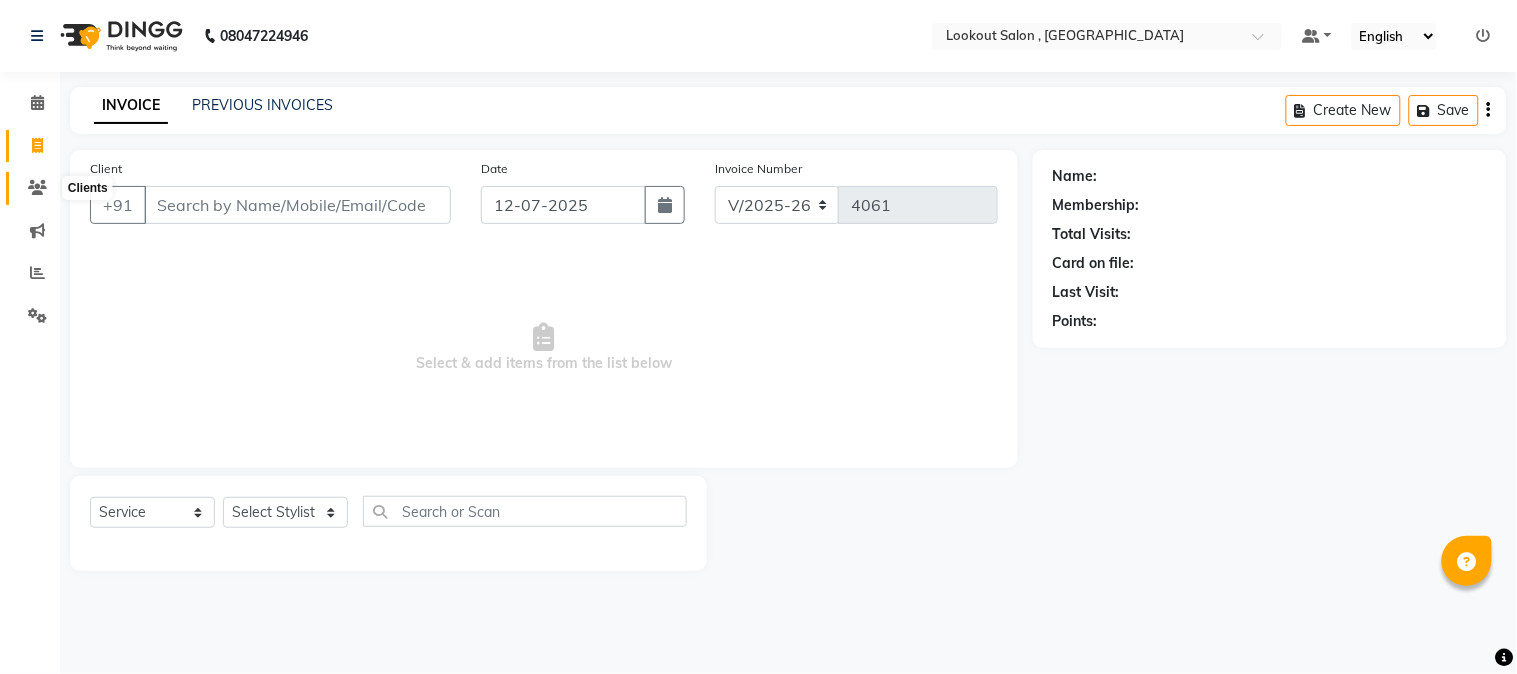 click 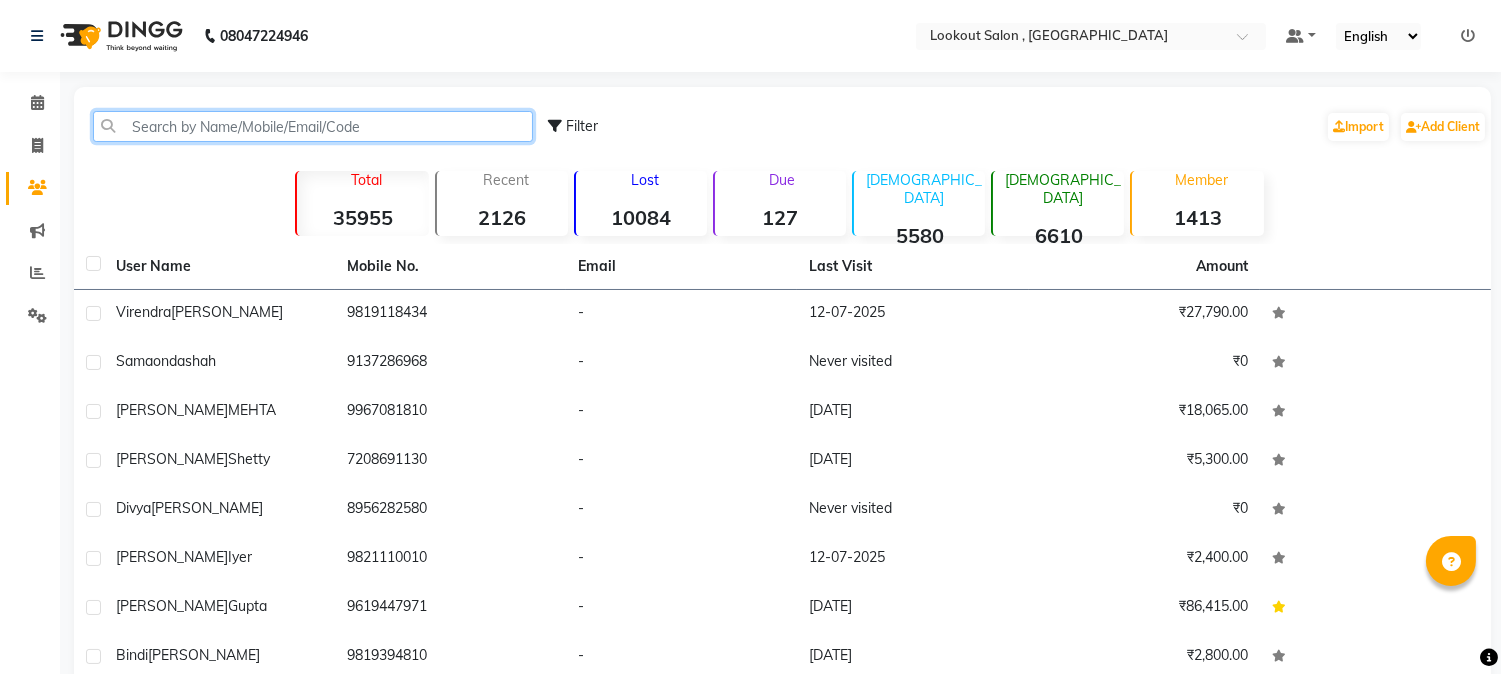 click 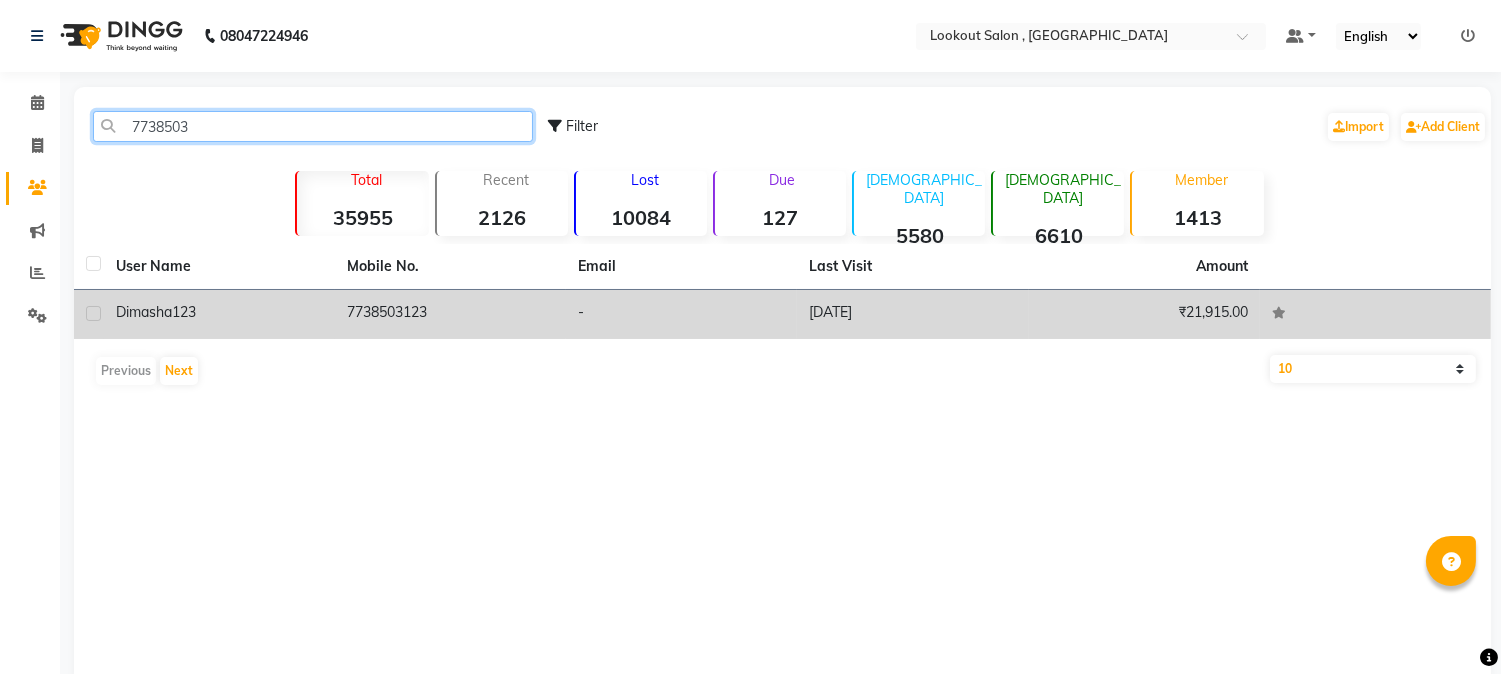 type on "7738503" 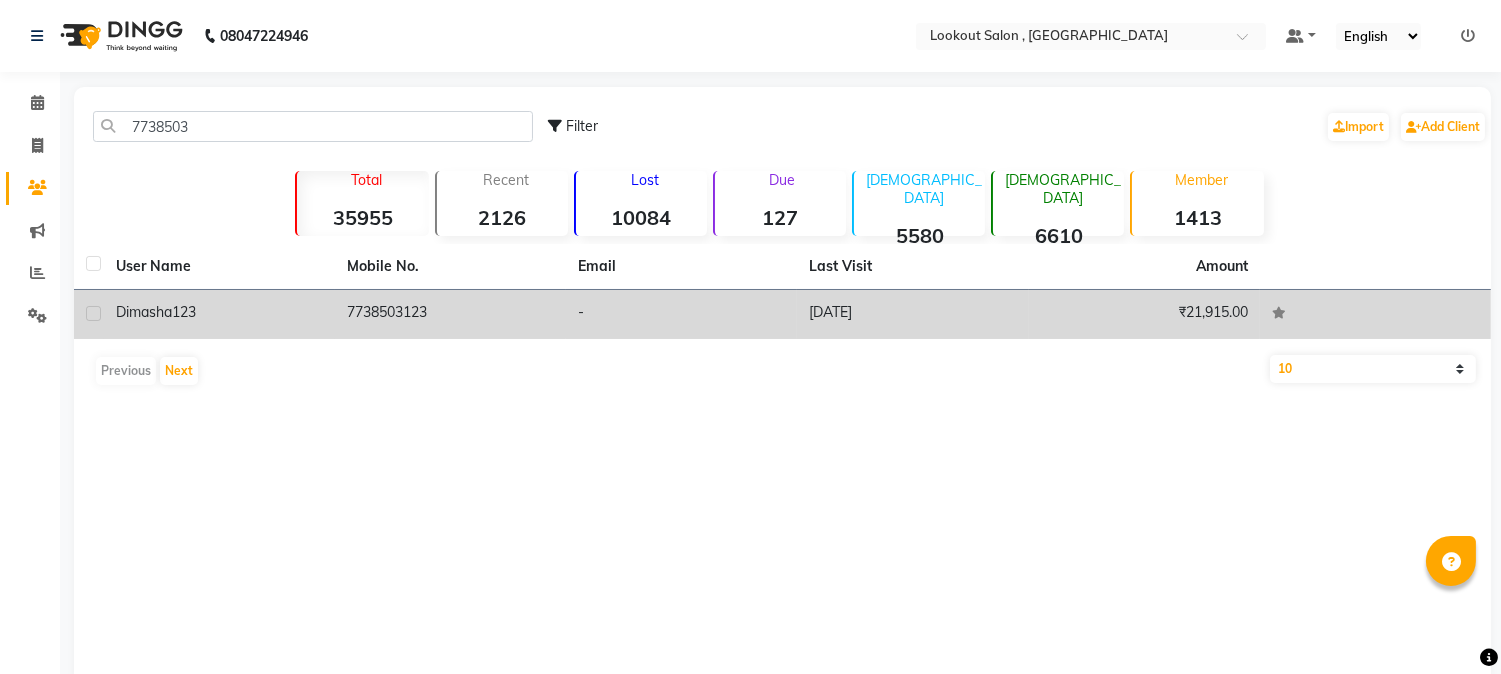 click on "7738503123" 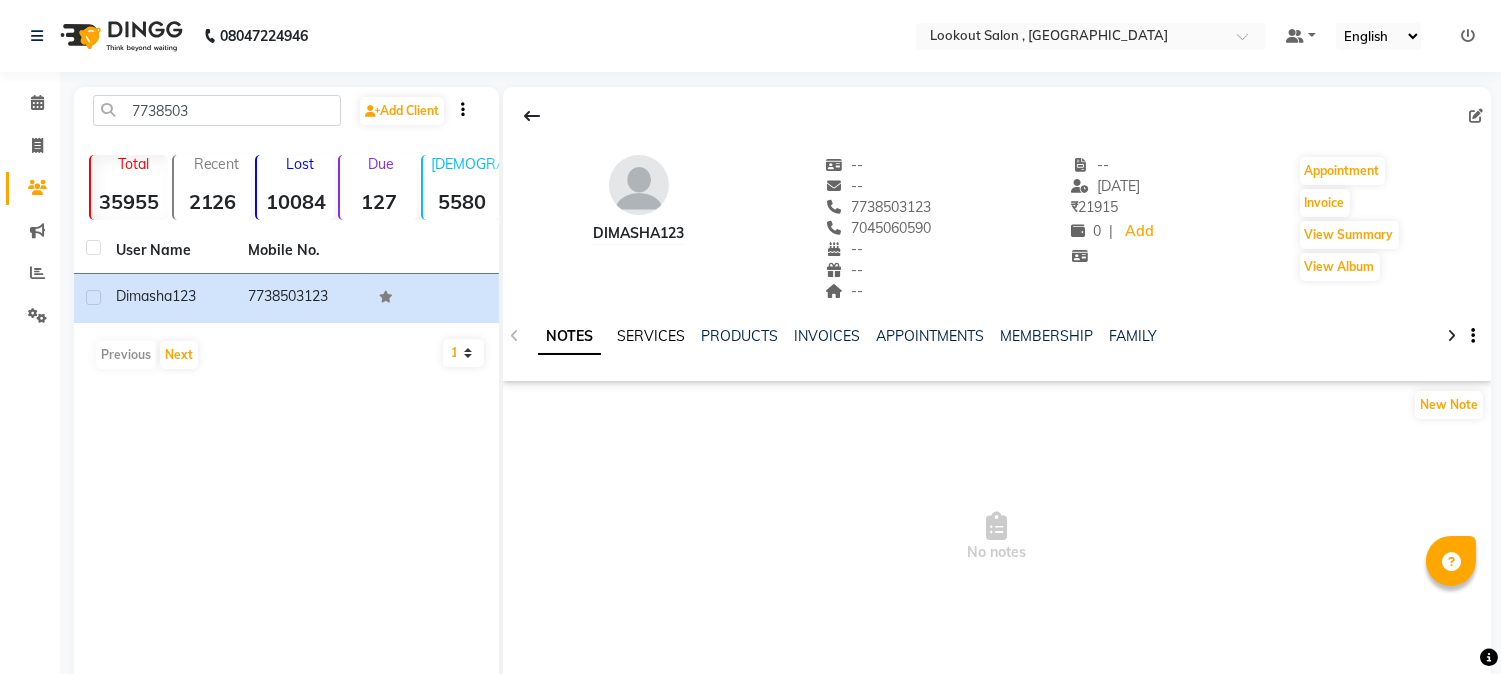 click on "SERVICES" 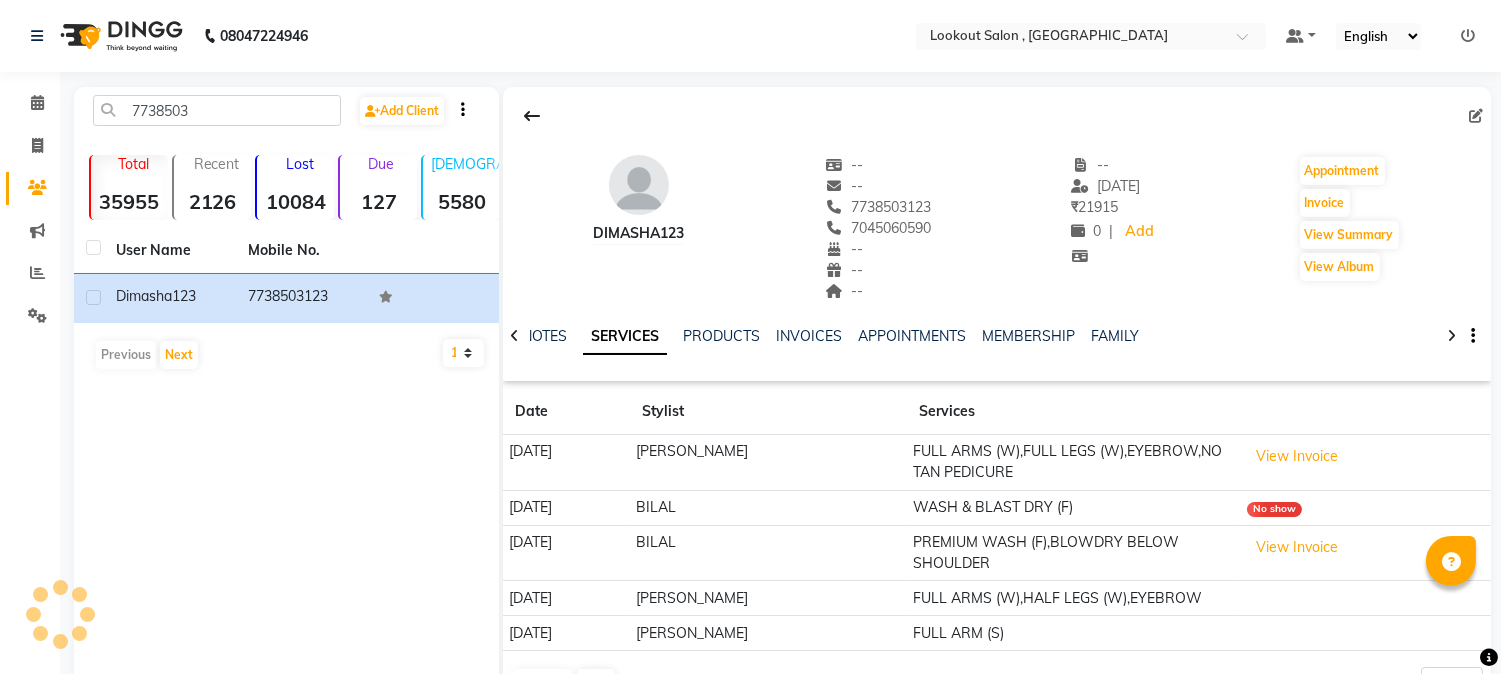 scroll, scrollTop: 63, scrollLeft: 0, axis: vertical 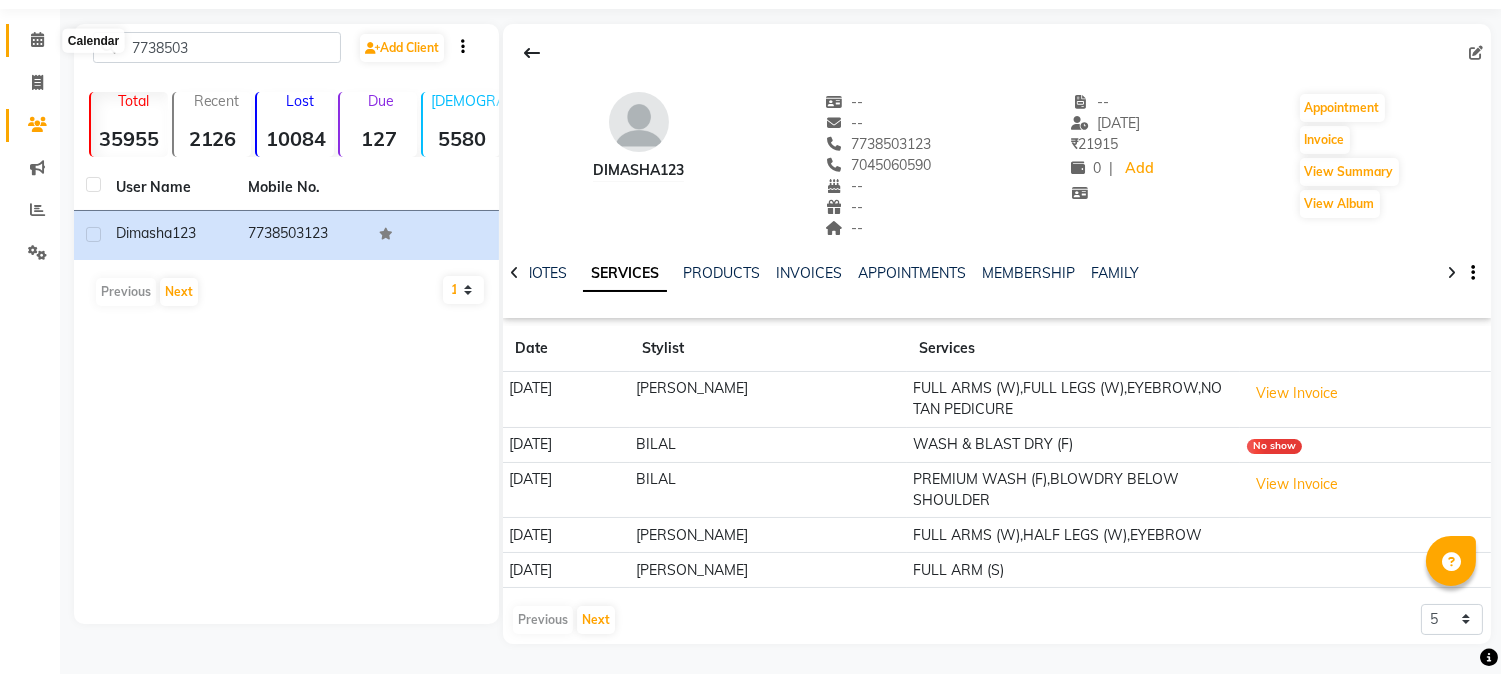 click 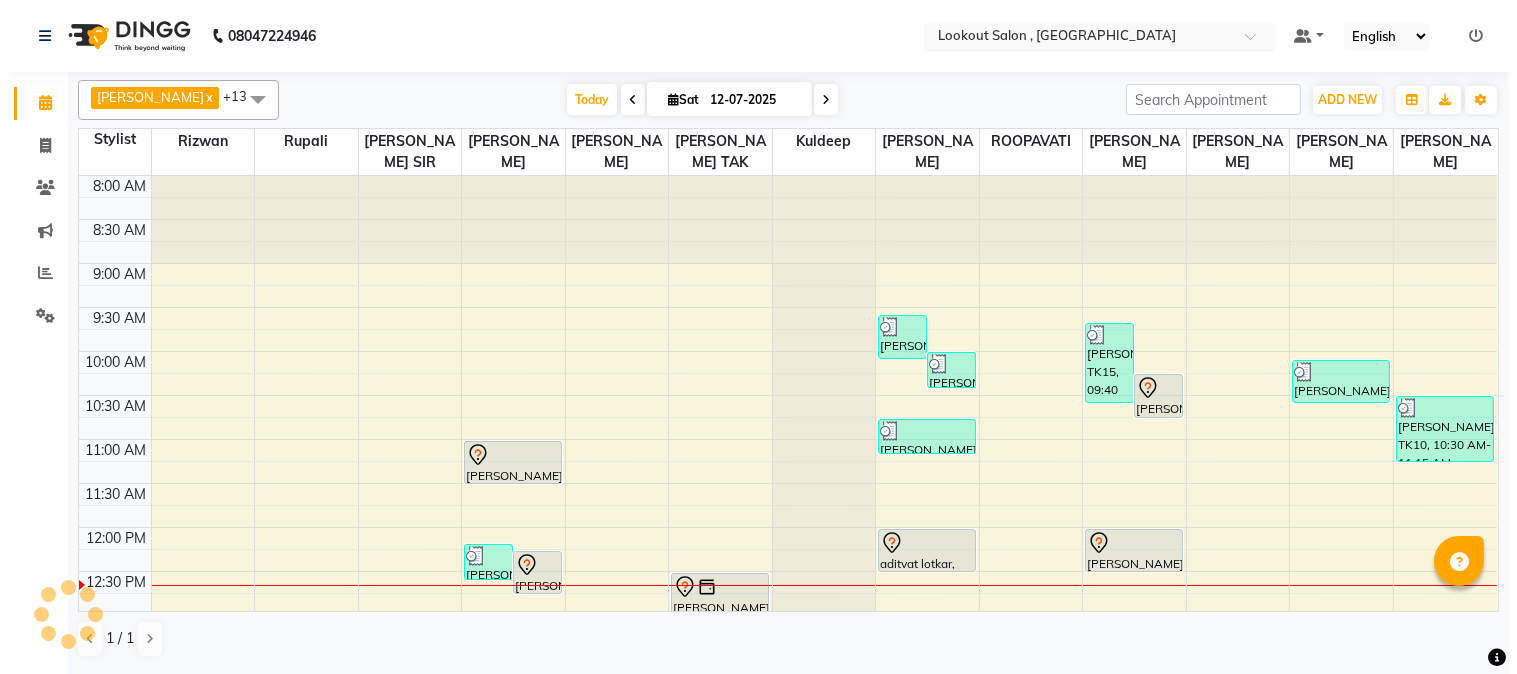 scroll, scrollTop: 0, scrollLeft: 0, axis: both 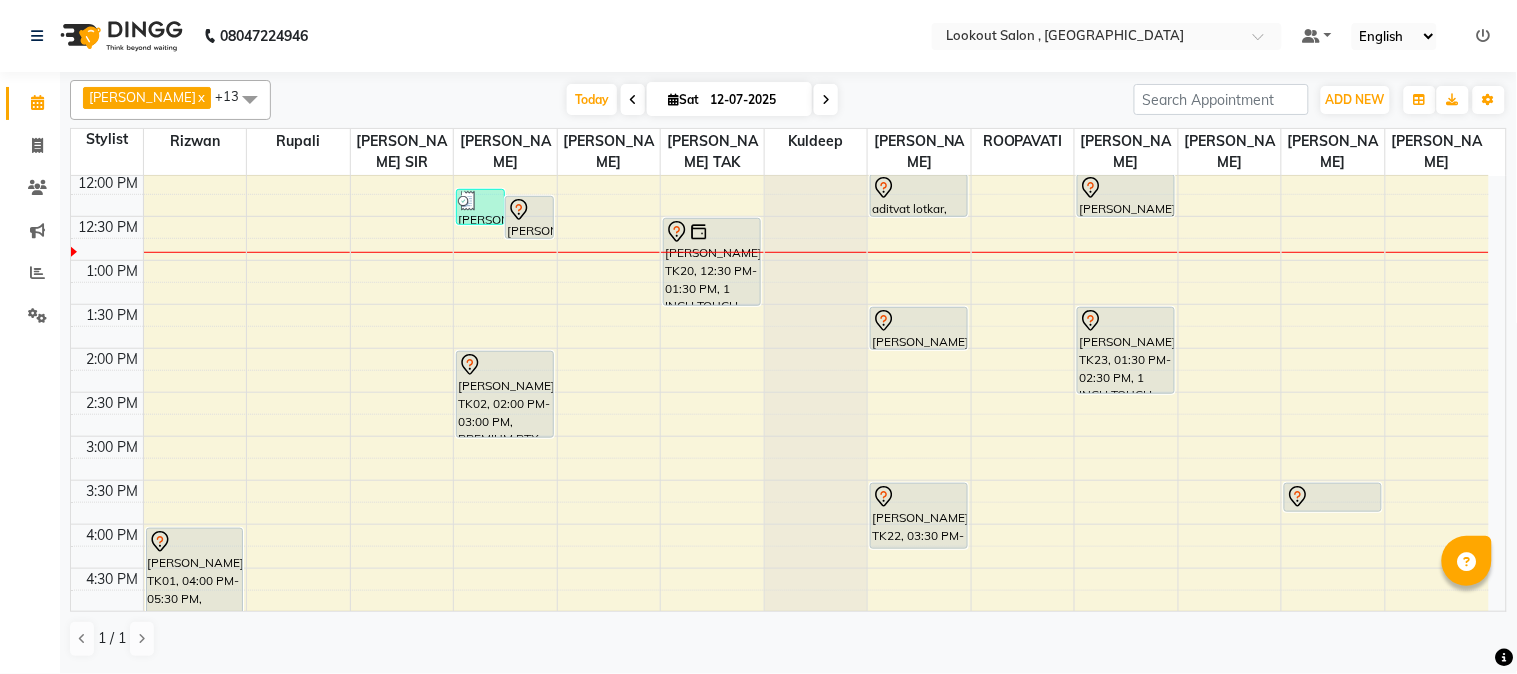 click on "8:00 AM 8:30 AM 9:00 AM 9:30 AM 10:00 AM 10:30 AM 11:00 AM 11:30 AM 12:00 PM 12:30 PM 1:00 PM 1:30 PM 2:00 PM 2:30 PM 3:00 PM 3:30 PM 4:00 PM 4:30 PM 5:00 PM 5:30 PM 6:00 PM 6:30 PM 7:00 PM 7:30 PM 8:00 PM 8:30 PM 9:00 PM 9:30 PM 10:00 PM 10:30 PM 11:00 PM 11:30 PM             Deepali, TK01, 04:00 PM-05:30 PM, HIGHLIGHTS-BELOW SHOULDER     Virendra Kamdar, TK25, 12:10 PM-12:35 PM, BEARD CRAFTING             Virendra Kamdar, TK13, 12:15 PM-12:45 PM, HAIRCUT WITH SENIOR STYLIST(M)             Sohil Shah15, TK04, 11:00 AM-11:30 AM, HAIRCUT WITH STYLIST (M)             shravani joshi, TK02, 02:00 PM-03:00 PM, PREMIUM BTX BELOW SHOULDER              samaonda shah, TK24, 05:30 PM-06:15 PM, HAIRCUT WITH STYLIST (F)             girish soneja, TK03, 07:00 PM-07:30 PM, HAIRCUT WITH STYLIST (M)             girish soneja, TK03, 07:30 PM-07:55 PM, BEARD CRAFTING             Meghna gupta, TK20, 12:30 PM-01:30 PM, 1 INCH TOUCH-UP  (WITHOUT AMMONIA)             SAILEE SURVE, TK16, 05:00 PM-05:45 PM, HAIRCUT WITH STYLIST (F)" at bounding box center [780, 524] 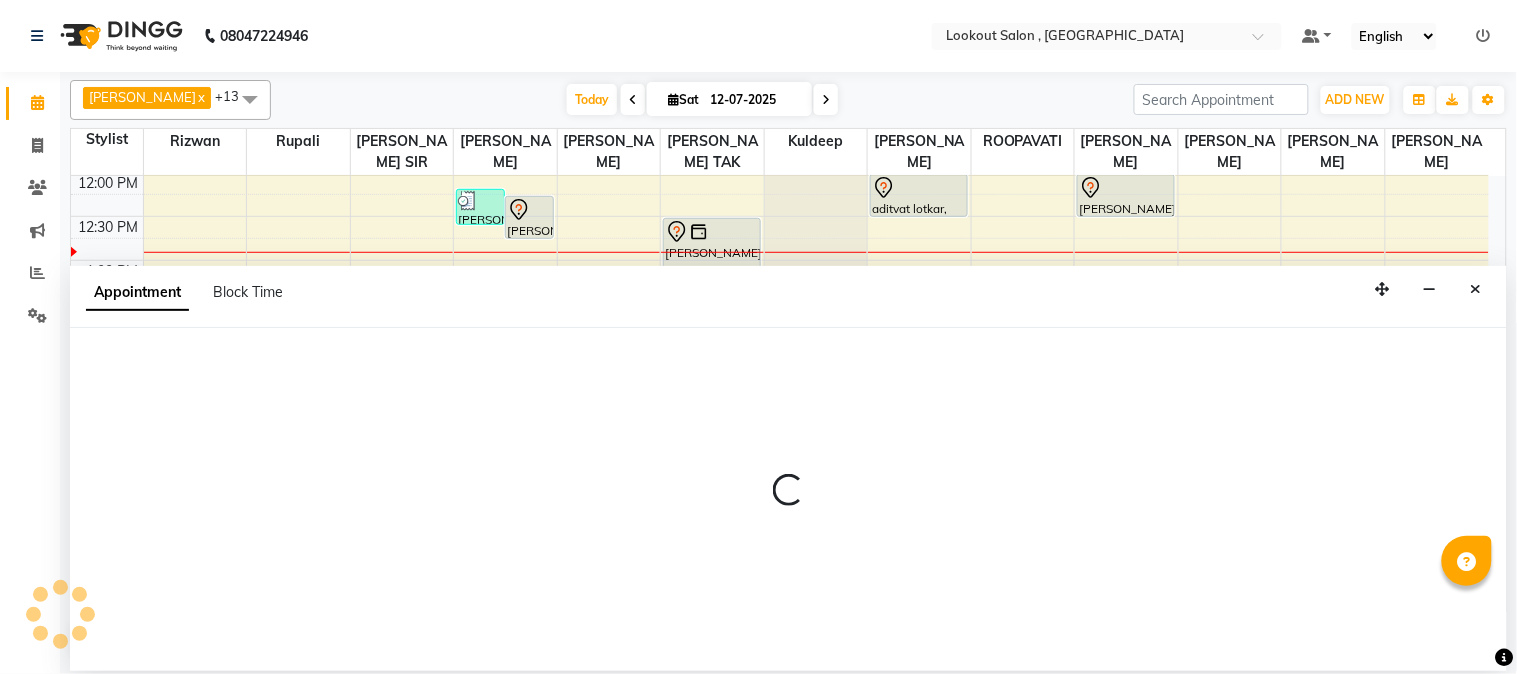 select on "48095" 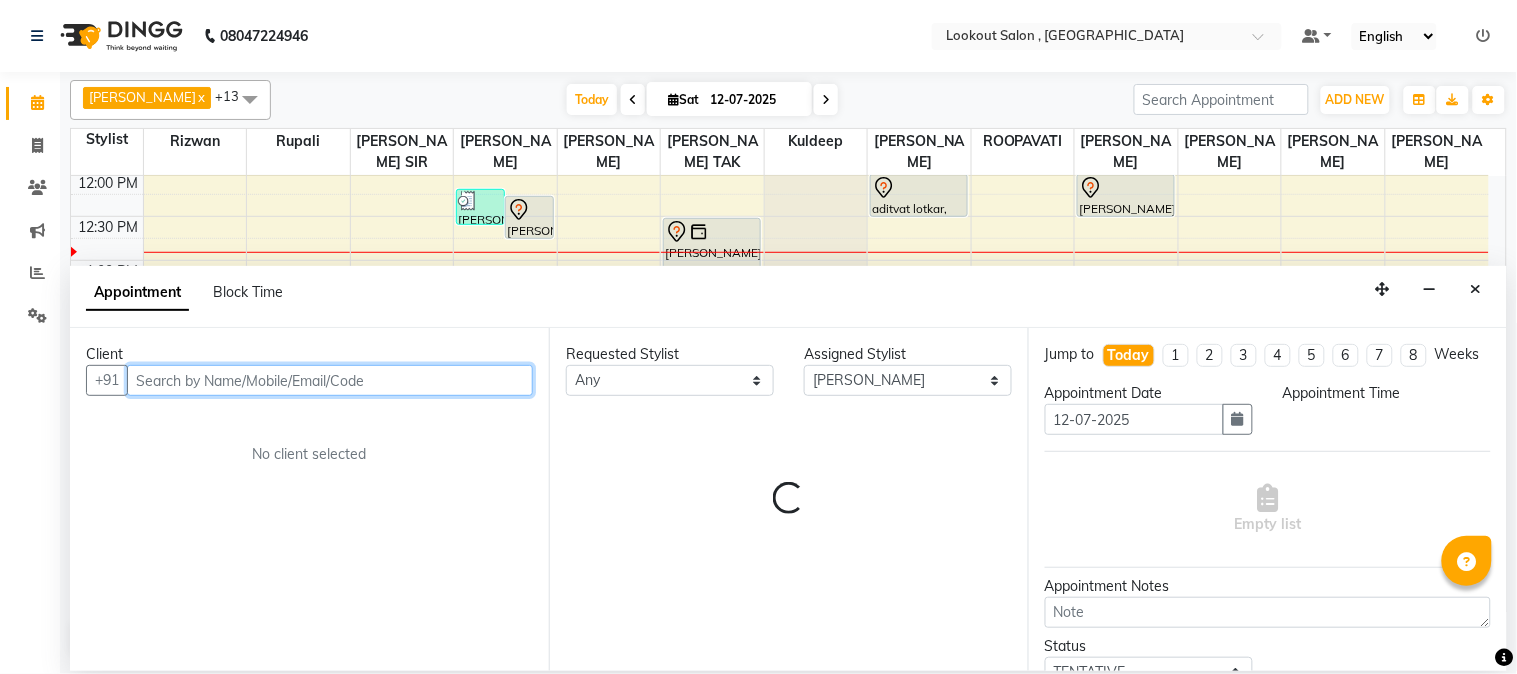 select on "795" 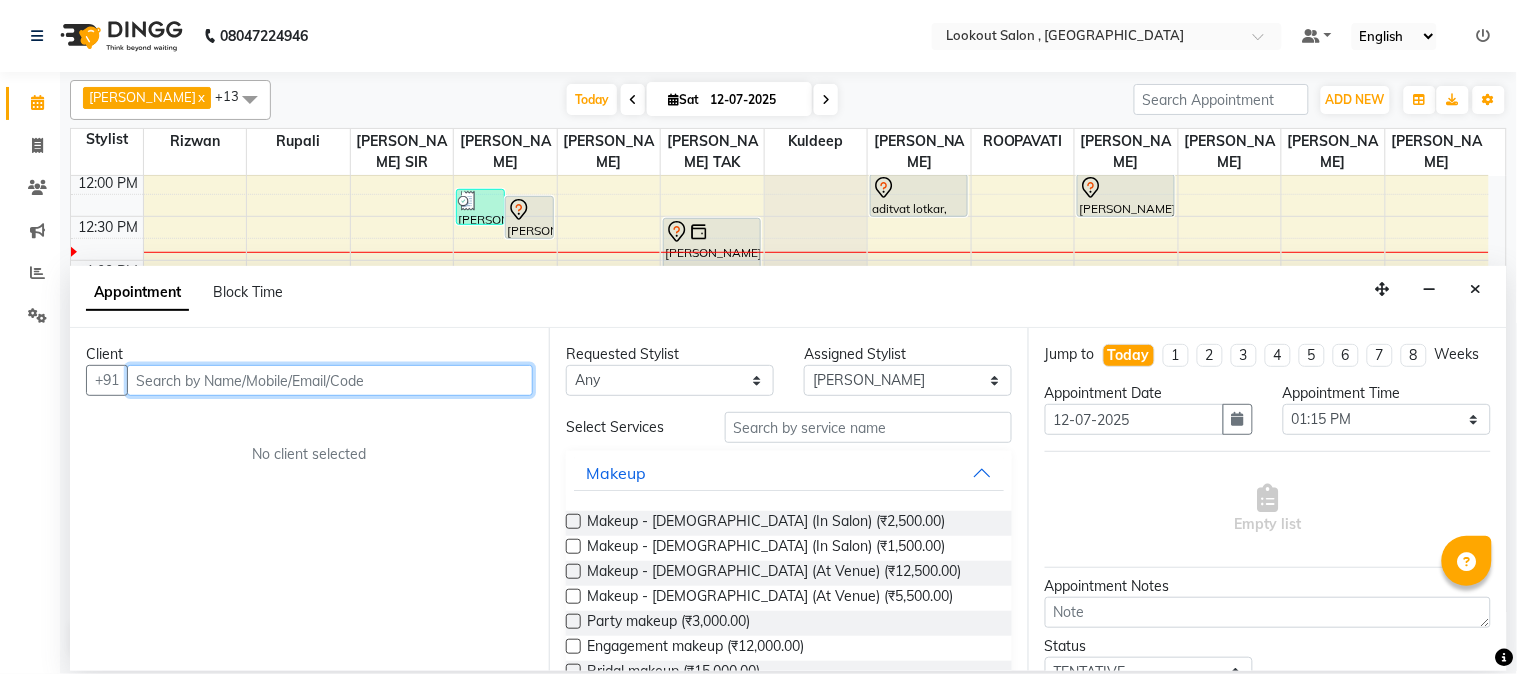 click at bounding box center [330, 380] 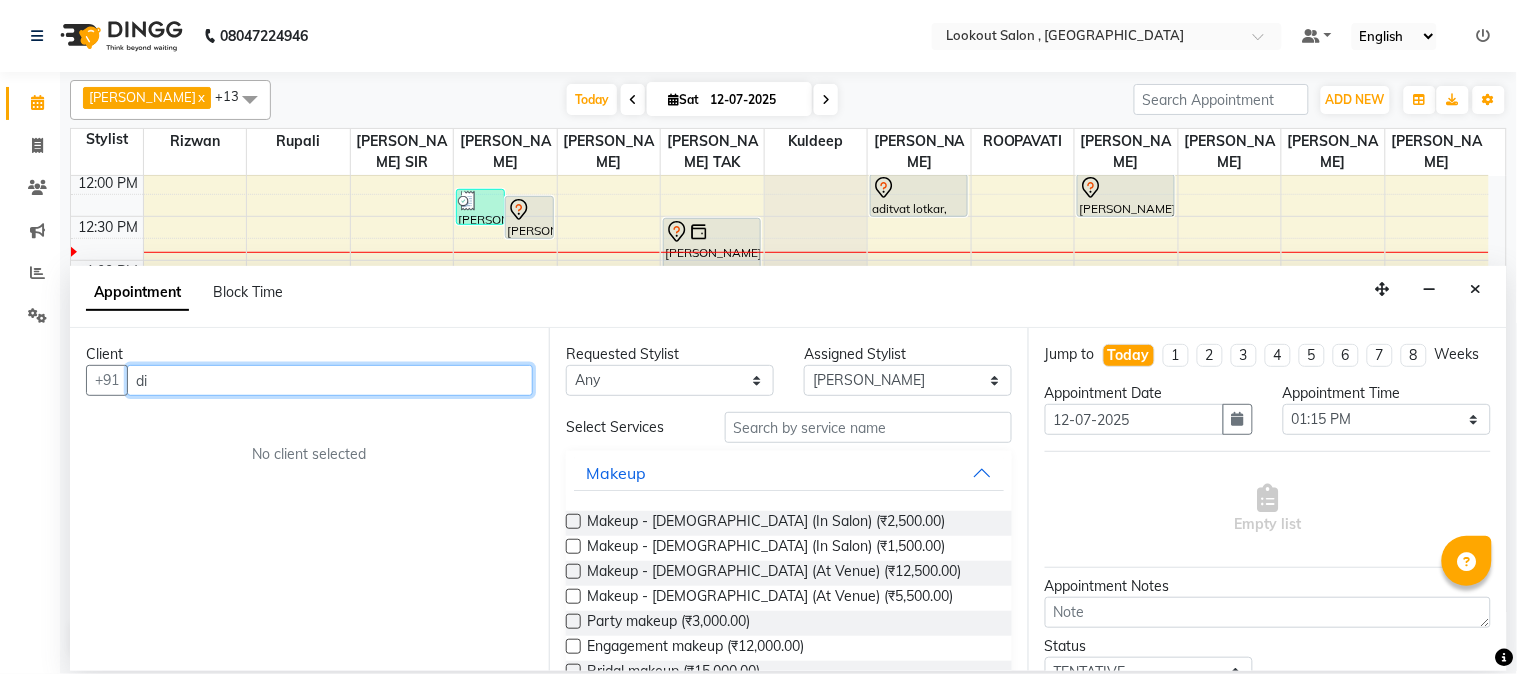 type on "d" 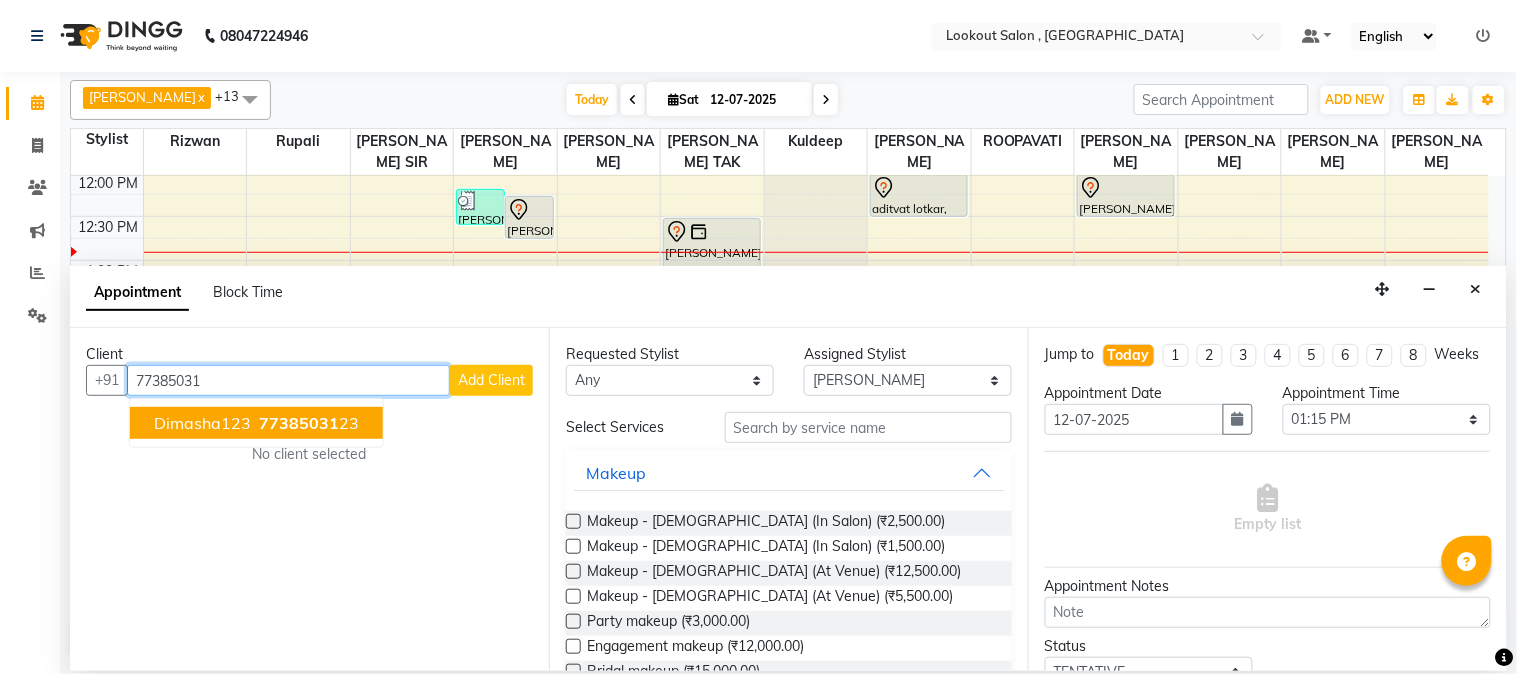 click on "77385031" at bounding box center [299, 423] 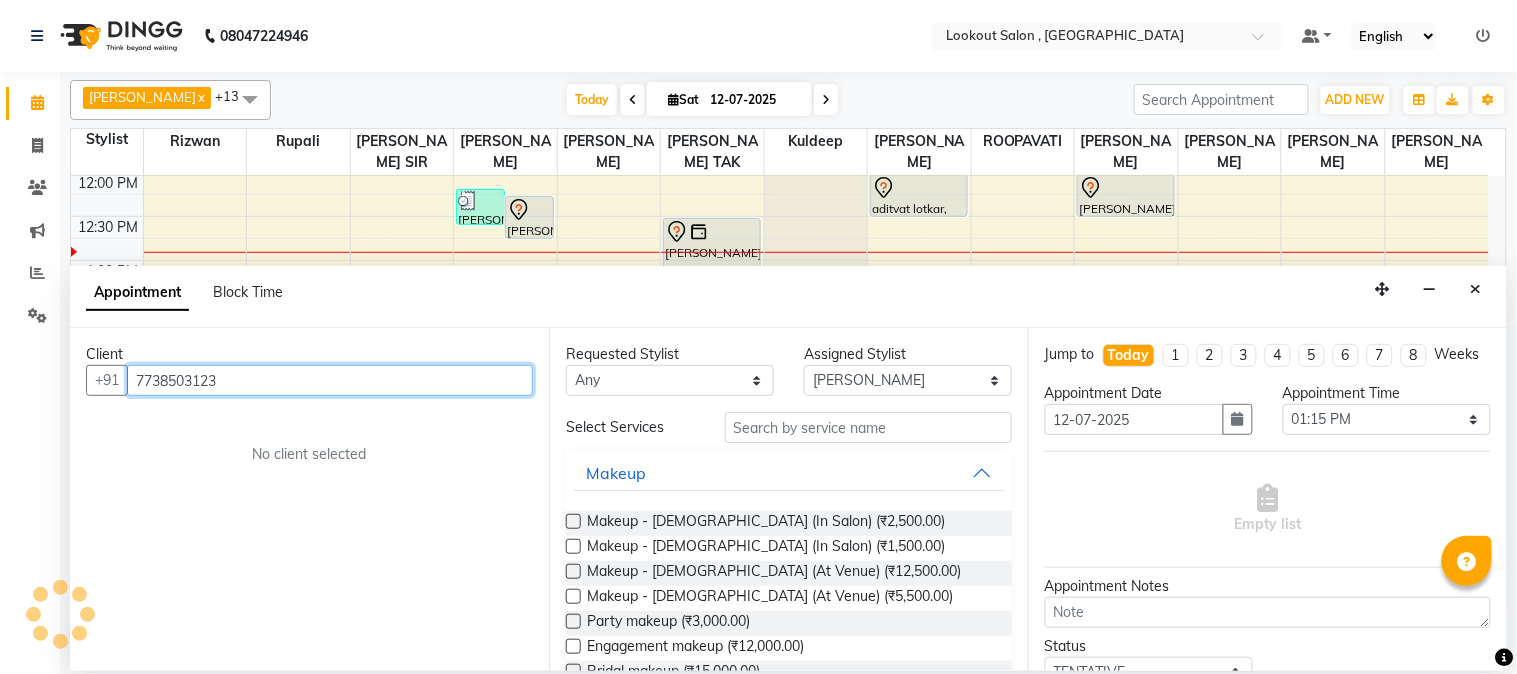 type on "7738503123" 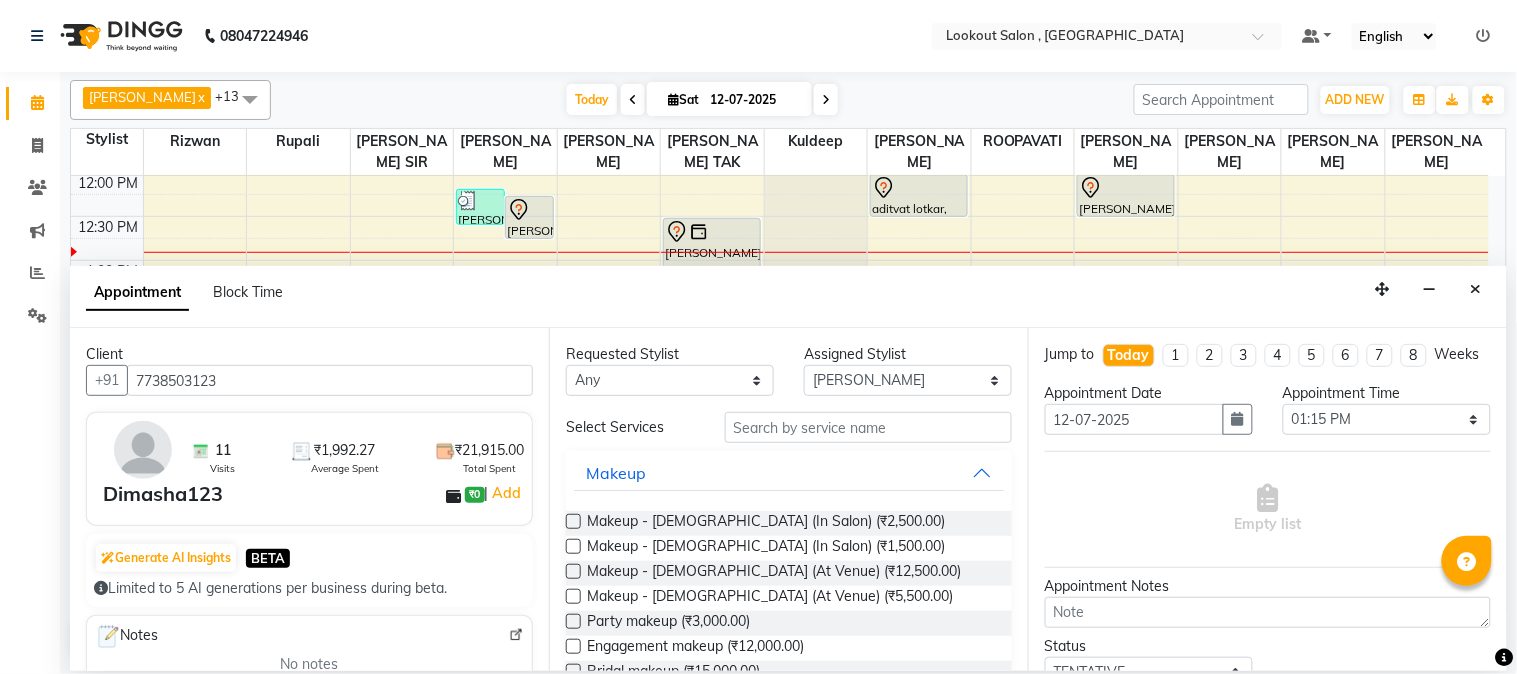 click on "Select Services    Makeup Makeup - Female (In Salon) (₹2,500.00) Makeup - Male (In Salon) (₹1,500.00) Makeup - Female (At Venue) (₹12,500.00) Makeup - Male (At Venue) (₹5,500.00) Party makeup (₹3,000.00) Engagement makeup (₹12,000.00) Bridal makeup (₹15,000.00) Sider Makeup (₹3,500.00) Groom makeup (₹3,500.00) EAR STUD (₹1,100.00) HAIR EXTENSION (₹3,000.00)    HAIR (MALE)    HAIR (FEMALE)    NOURISHMENT    COLOR    PROTIENT TRMNT    SMOOTHENING/REBONDING    SKIN THREADING    WAXING    BLEACH / DTAN    FACE MASK    CLEANUP    FACIAL (BASIC)    FACIAL (PREMIUM)    H & F    BODY    NAIL    BLACK MASK    DAVINES RITUALS" at bounding box center [789, 1003] 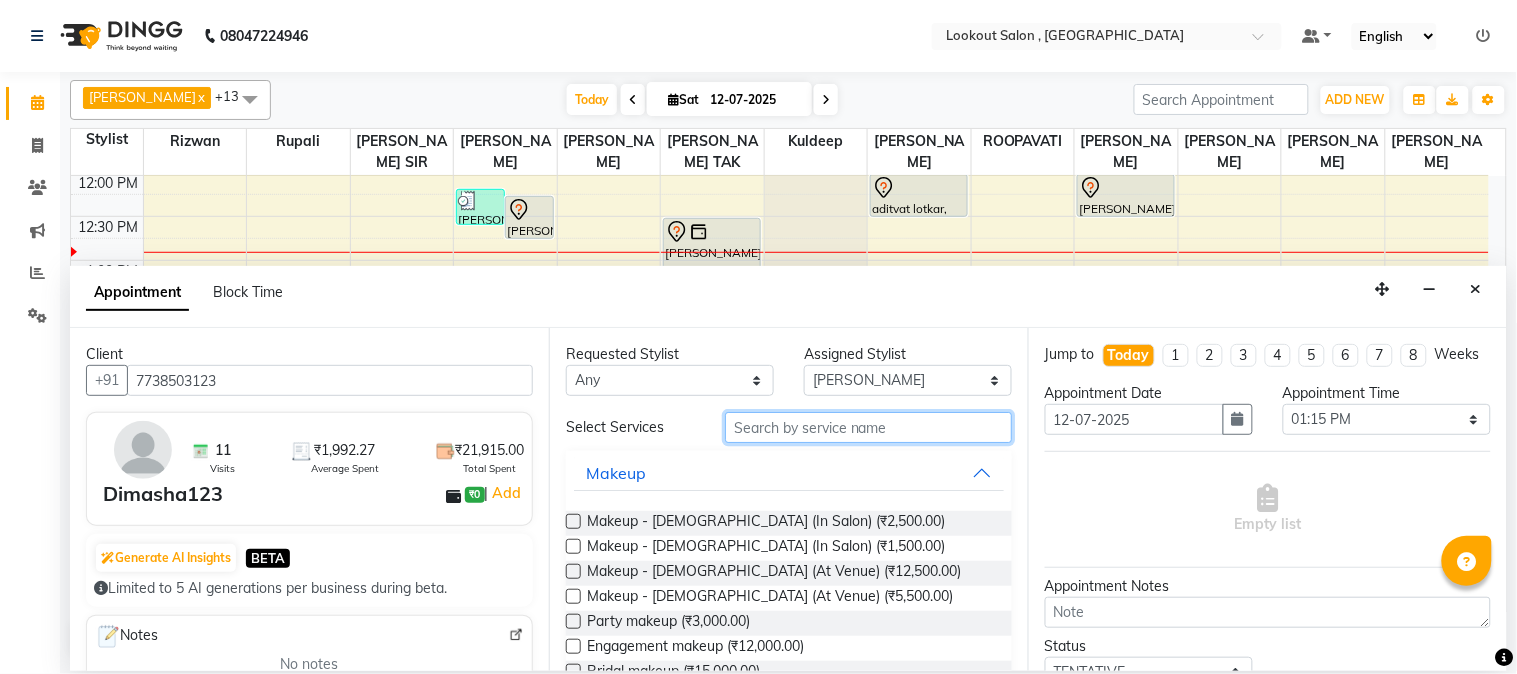 click at bounding box center (868, 427) 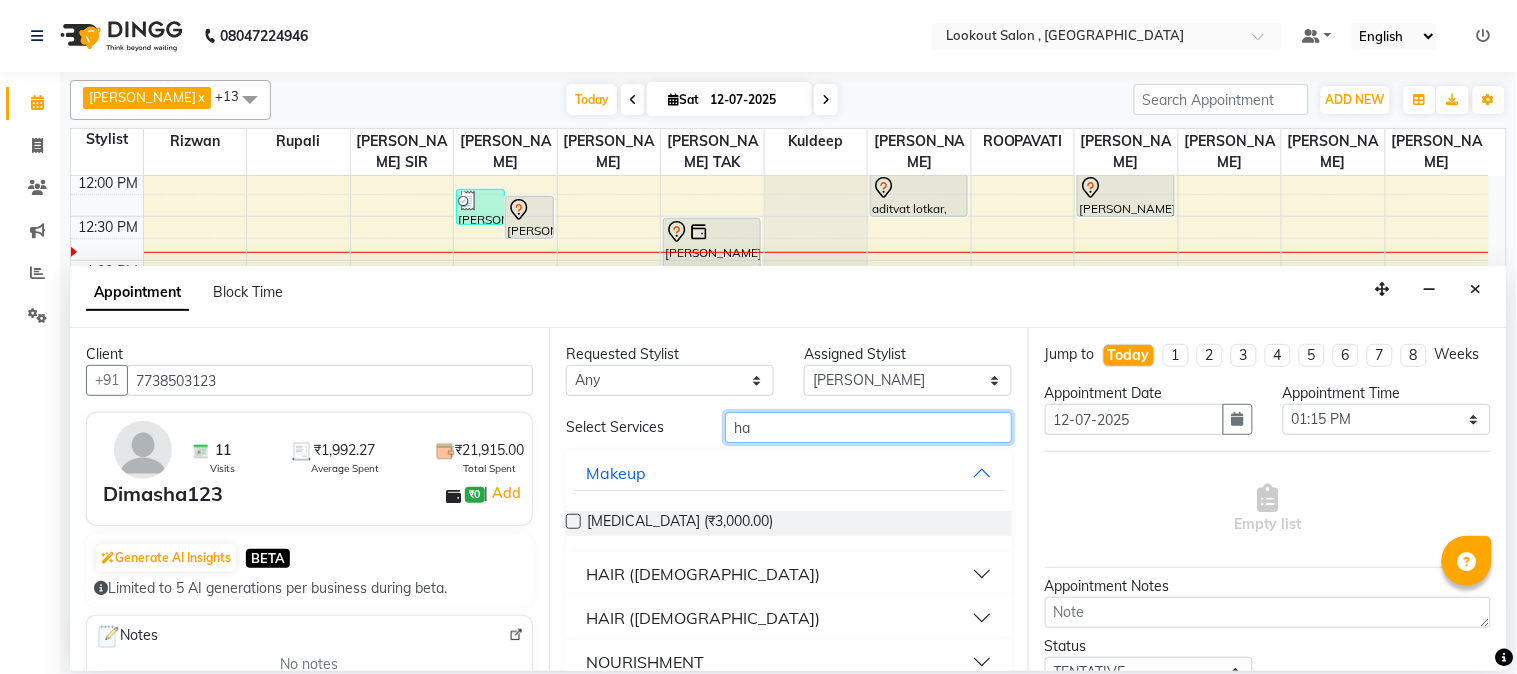 type on "h" 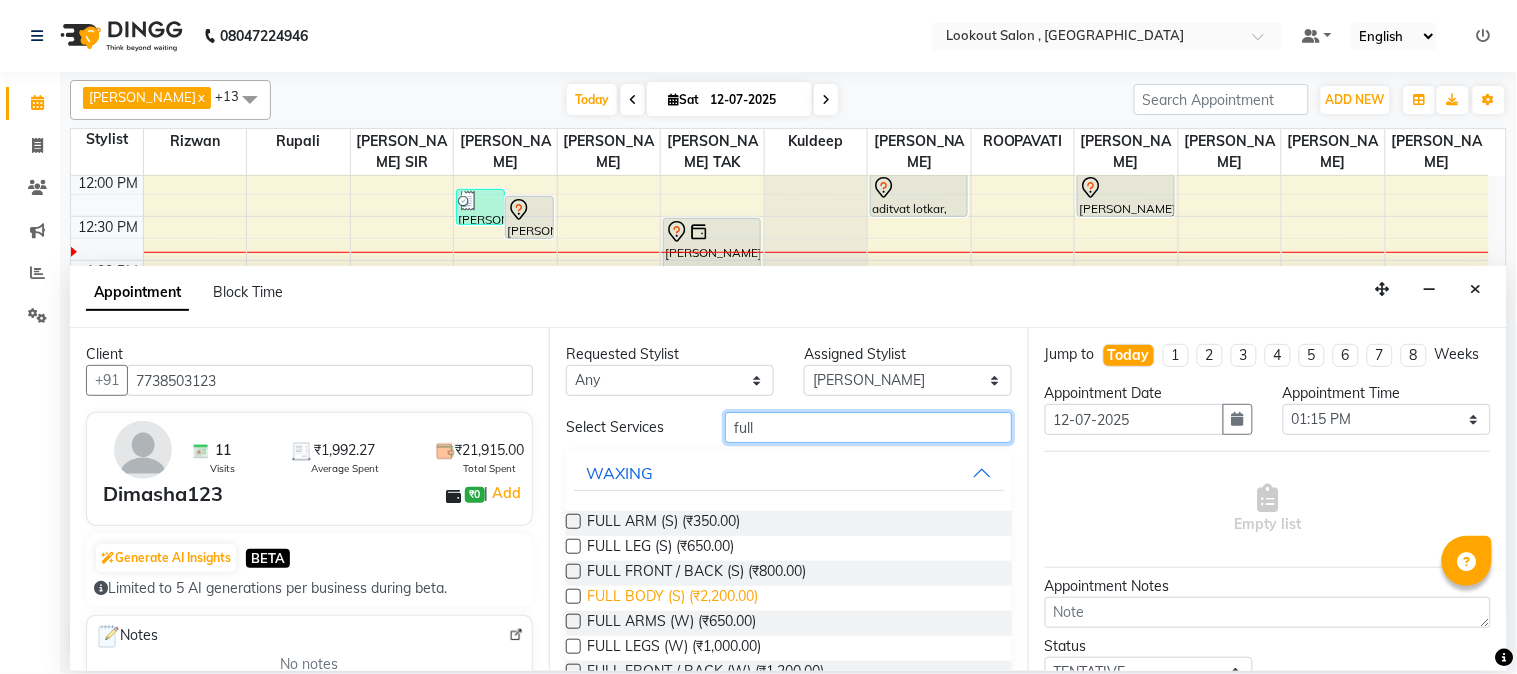 type on "full" 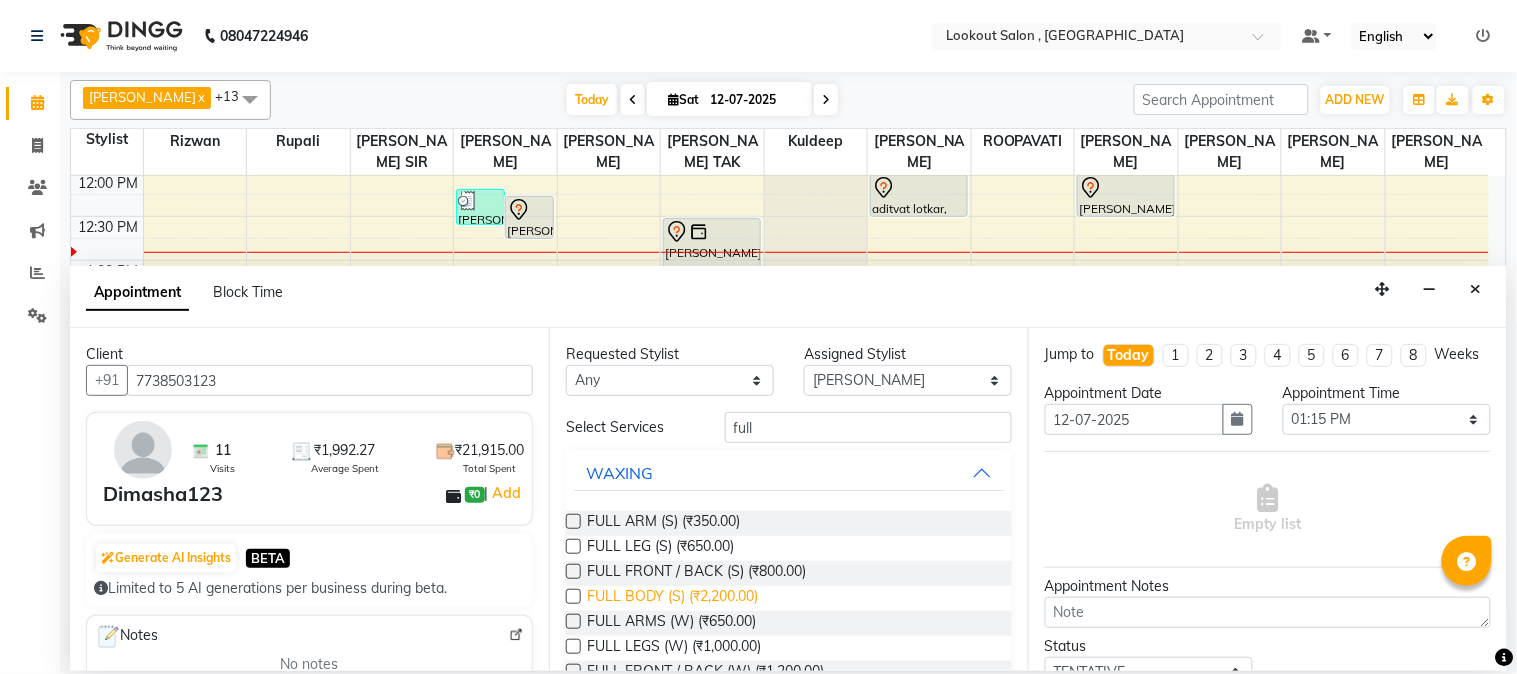 click on "FULL BODY  (S) (₹2,200.00)" at bounding box center [672, 598] 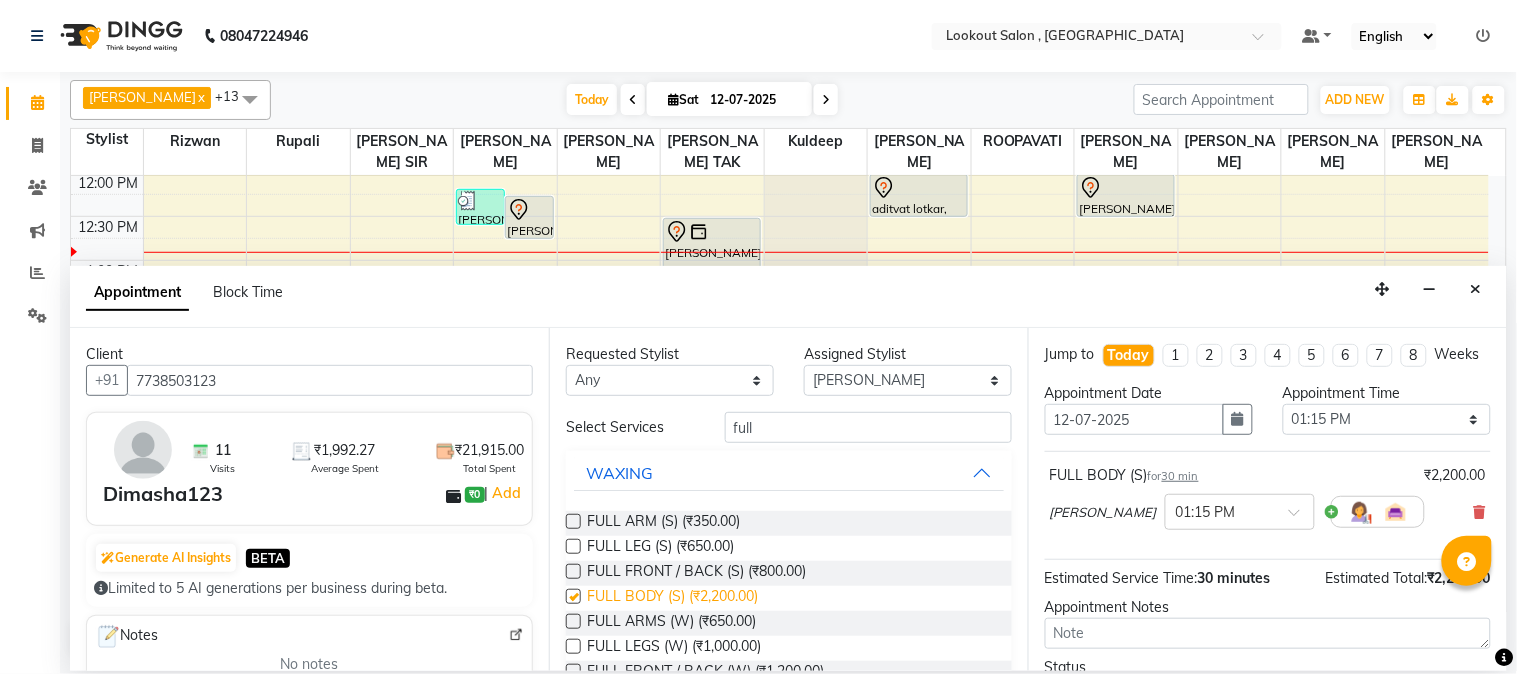 checkbox on "false" 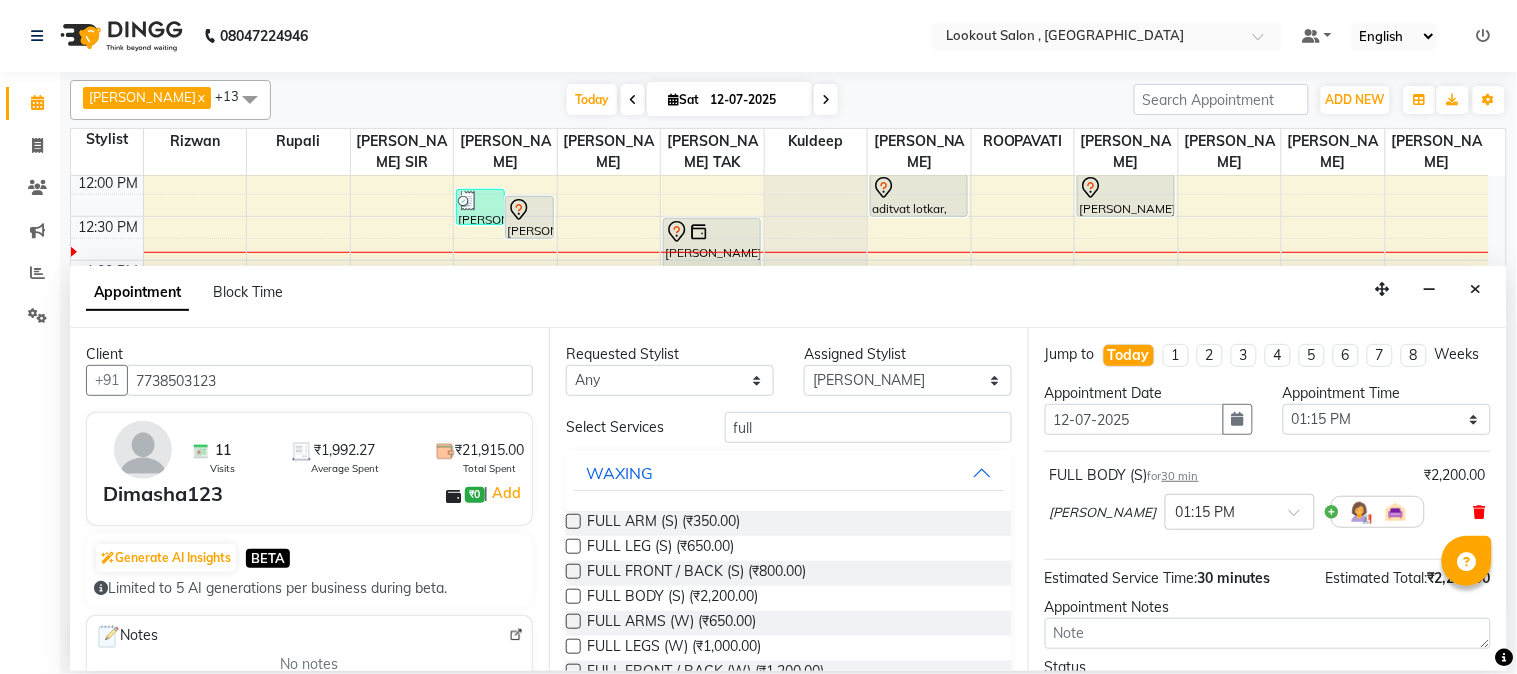 click at bounding box center [1480, 512] 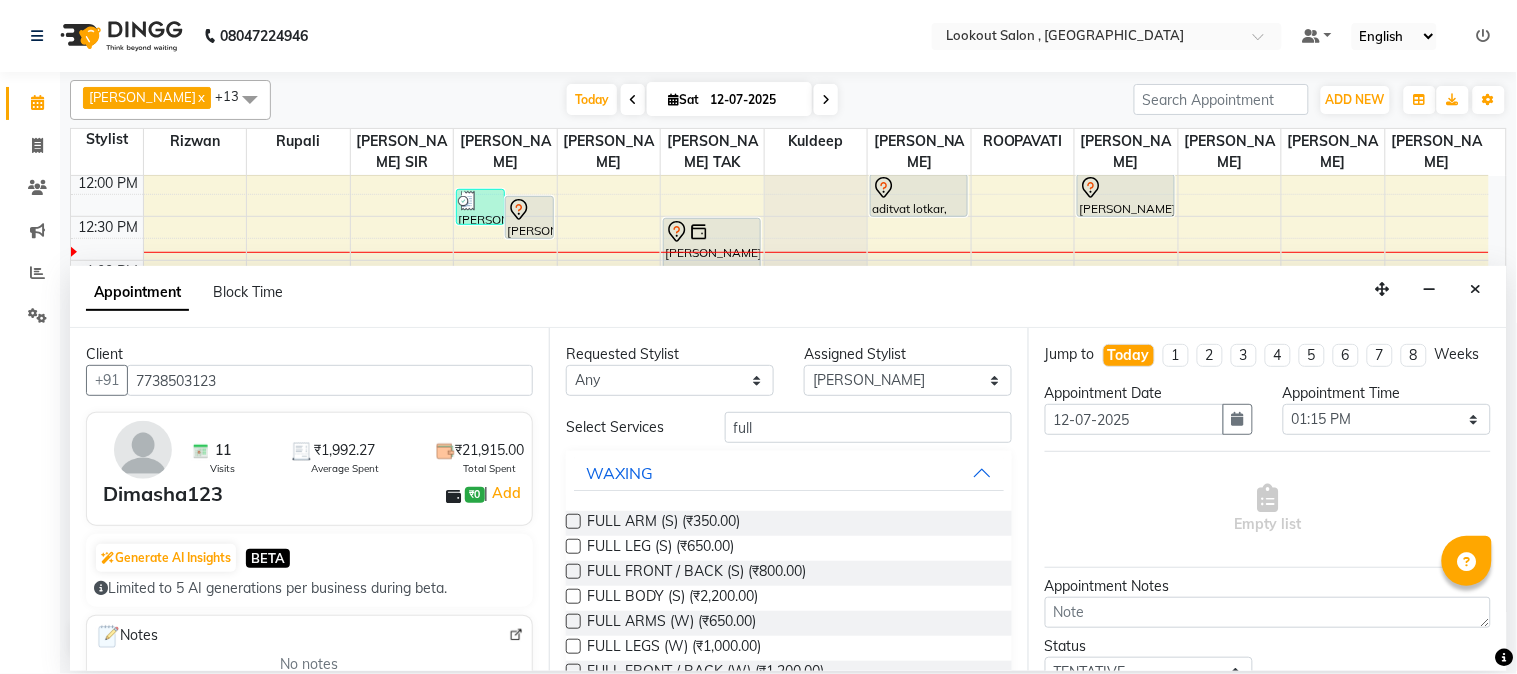 scroll, scrollTop: 222, scrollLeft: 0, axis: vertical 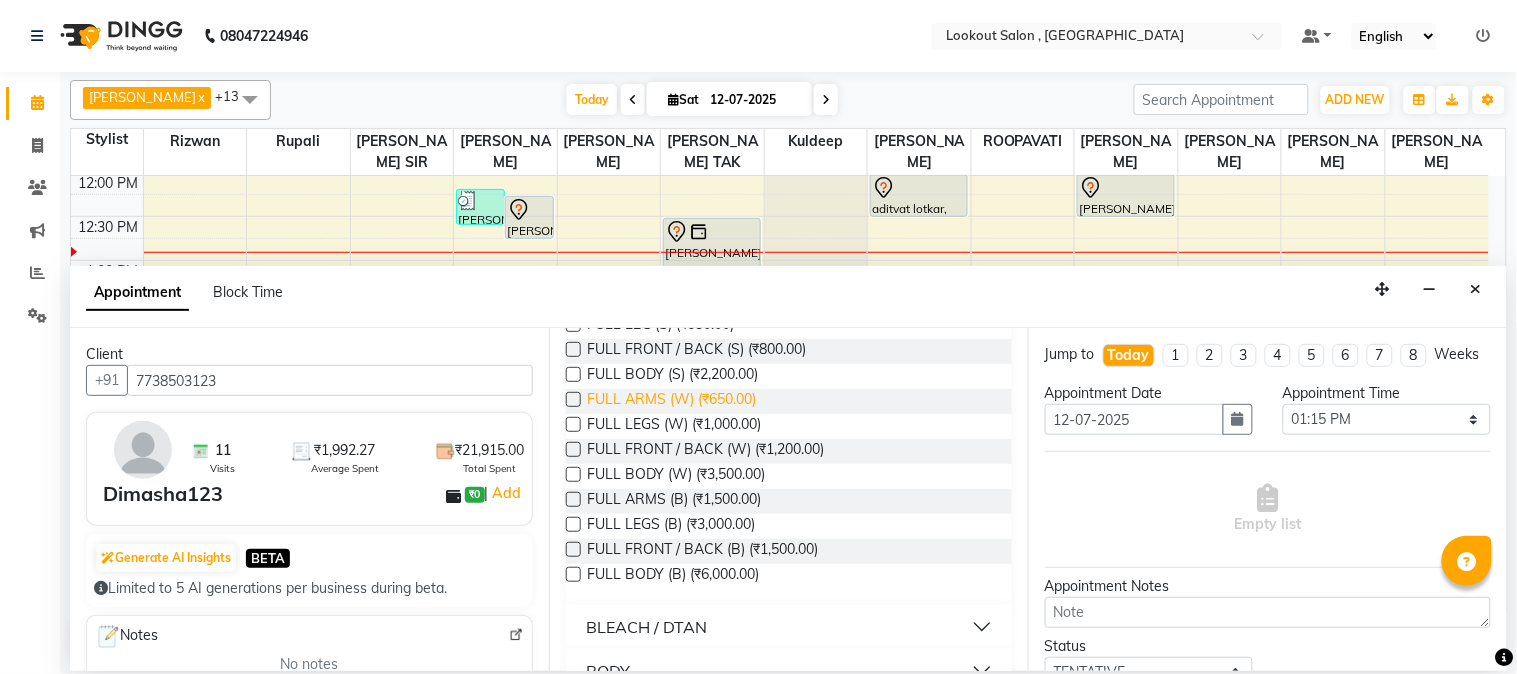 click on "FULL ARMS (W) (₹650.00)" at bounding box center (671, 401) 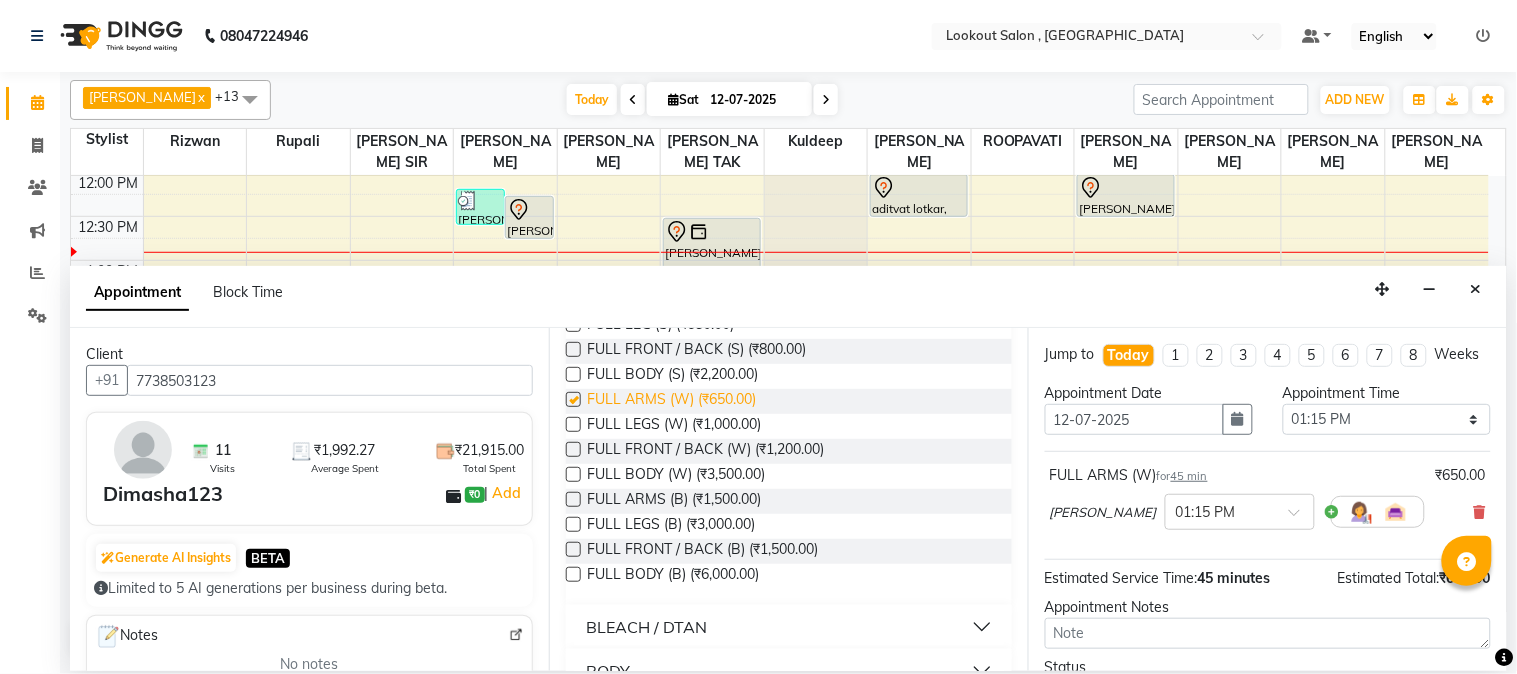 checkbox on "false" 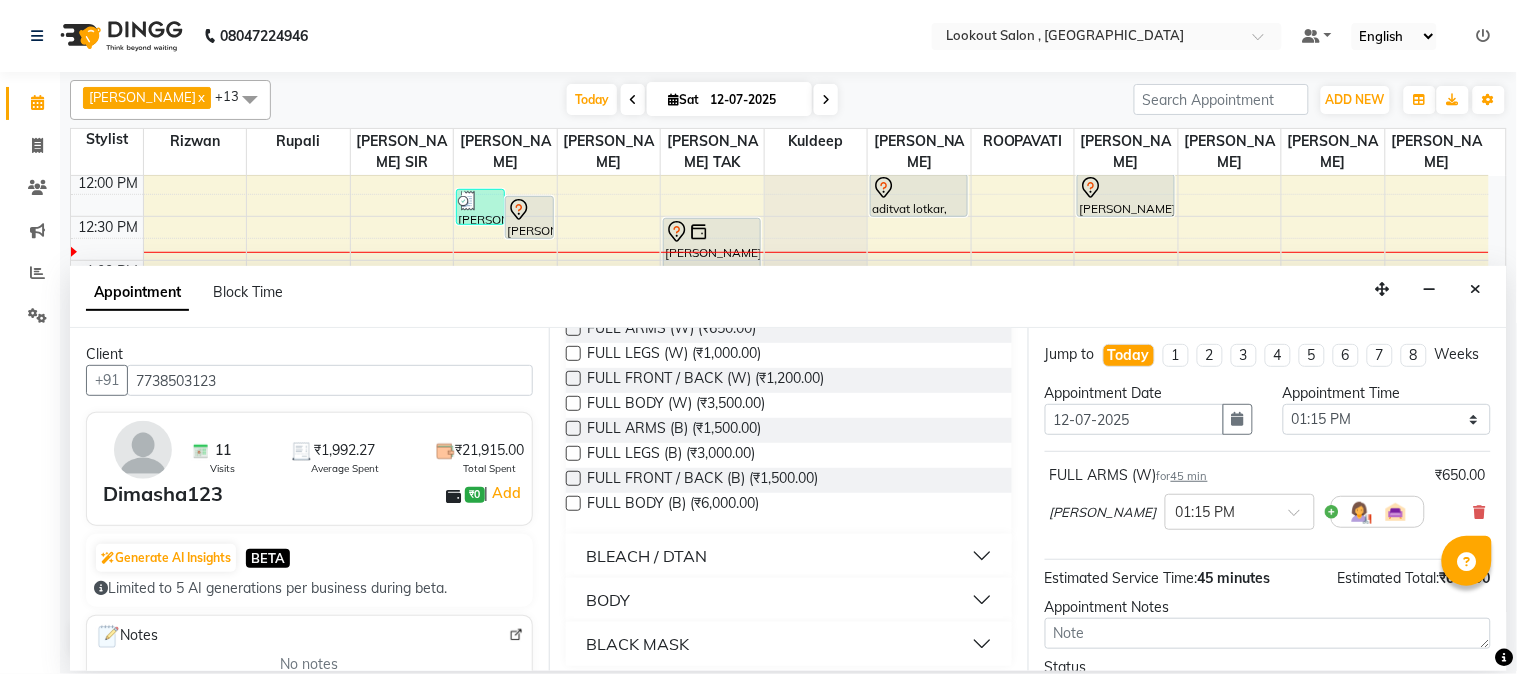 scroll, scrollTop: 303, scrollLeft: 0, axis: vertical 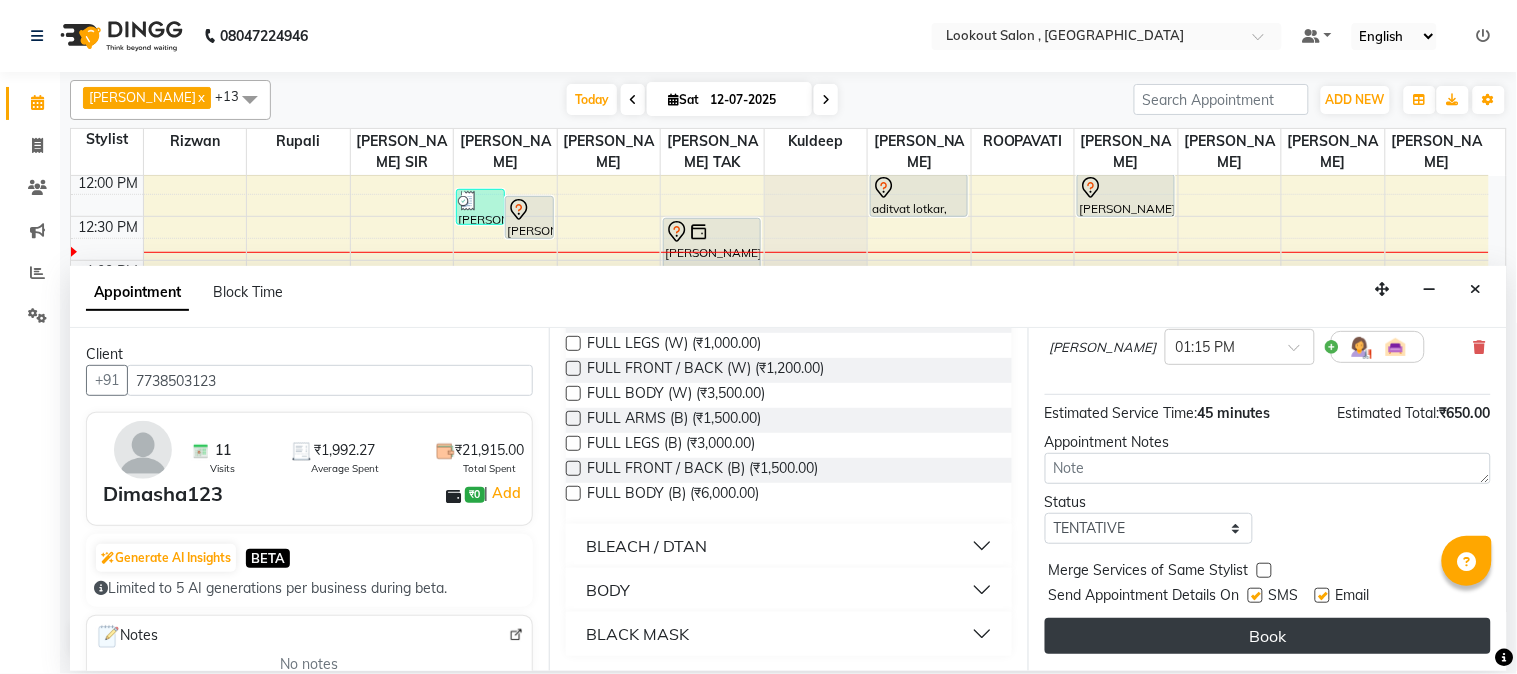 click on "Book" at bounding box center (1268, 636) 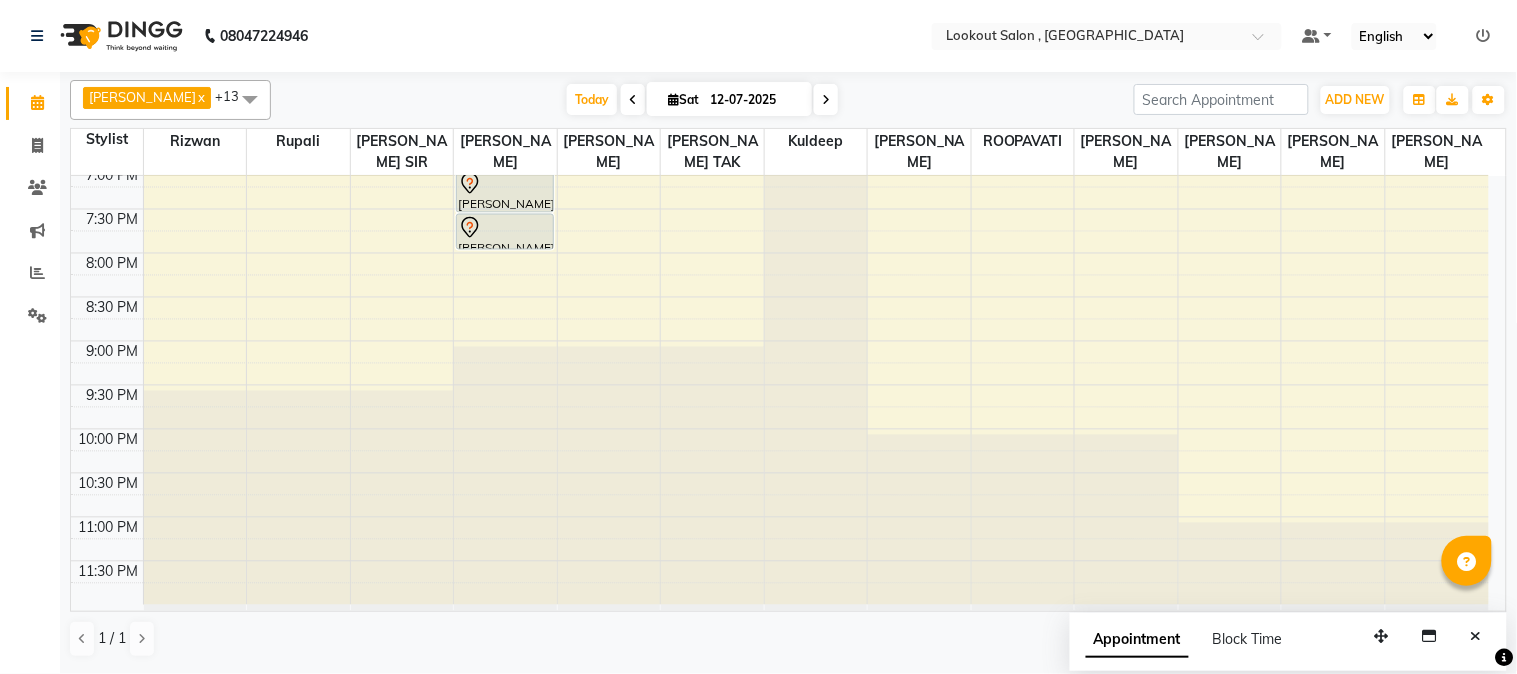 scroll, scrollTop: 777, scrollLeft: 0, axis: vertical 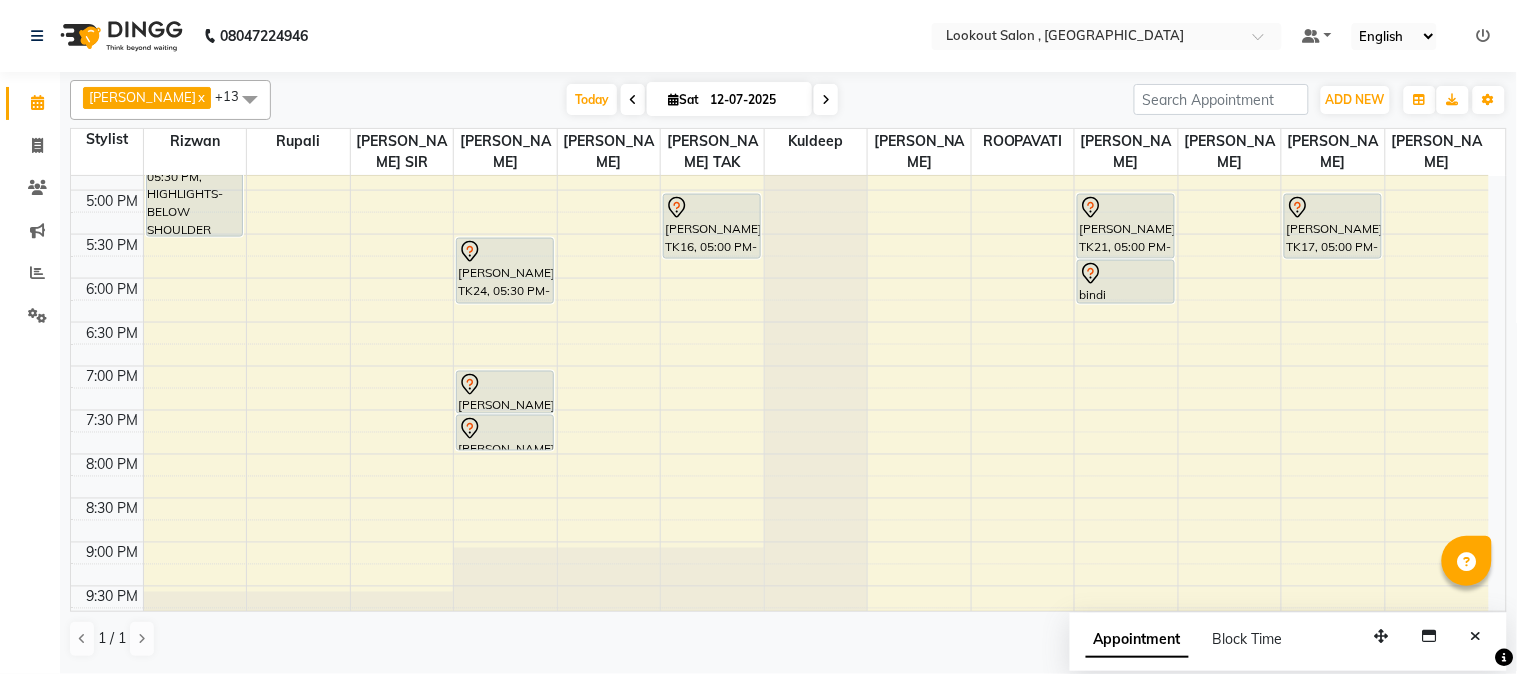 click on "8:00 AM 8:30 AM 9:00 AM 9:30 AM 10:00 AM 10:30 AM 11:00 AM 11:30 AM 12:00 PM 12:30 PM 1:00 PM 1:30 PM 2:00 PM 2:30 PM 3:00 PM 3:30 PM 4:00 PM 4:30 PM 5:00 PM 5:30 PM 6:00 PM 6:30 PM 7:00 PM 7:30 PM 8:00 PM 8:30 PM 9:00 PM 9:30 PM 10:00 PM 10:30 PM 11:00 PM 11:30 PM             Deepali, TK01, 04:00 PM-05:30 PM, HIGHLIGHTS-BELOW SHOULDER     Virendra Kamdar, TK25, 12:10 PM-12:35 PM, BEARD CRAFTING             Virendra Kamdar, TK13, 12:15 PM-12:45 PM, HAIRCUT WITH SENIOR STYLIST(M)             Sohil Shah15, TK04, 11:00 AM-11:30 AM, HAIRCUT WITH STYLIST (M)             shravani joshi, TK02, 02:00 PM-03:00 PM, PREMIUM BTX BELOW SHOULDER              samaonda shah, TK24, 05:30 PM-06:15 PM, HAIRCUT WITH STYLIST (F)             girish soneja, TK03, 07:00 PM-07:30 PM, HAIRCUT WITH STYLIST (M)             girish soneja, TK03, 07:30 PM-07:55 PM, BEARD CRAFTING             Meghna gupta, TK20, 12:30 PM-01:30 PM, 1 INCH TOUCH-UP  (WITHOUT AMMONIA)             SAILEE SURVE, TK16, 05:00 PM-05:45 PM, HAIRCUT WITH STYLIST (F)" at bounding box center [780, 102] 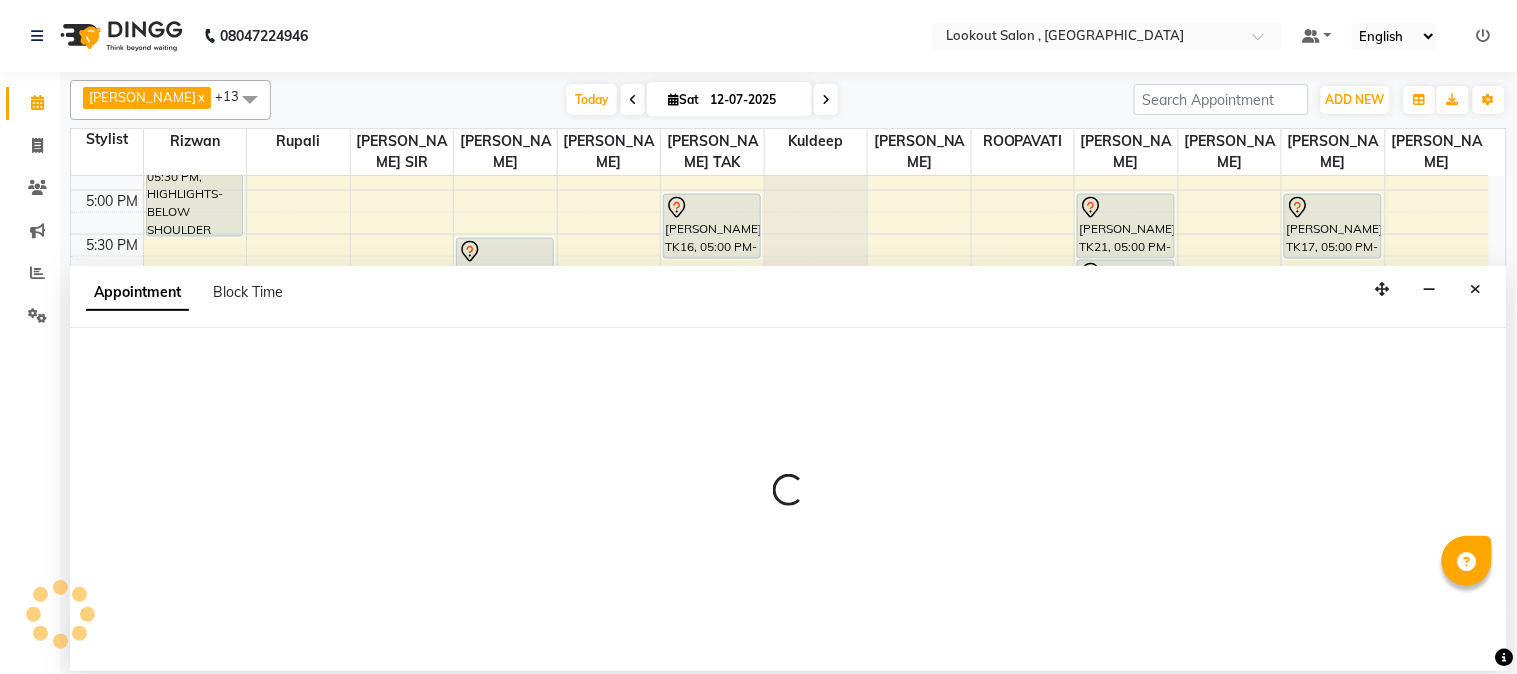 select on "6223" 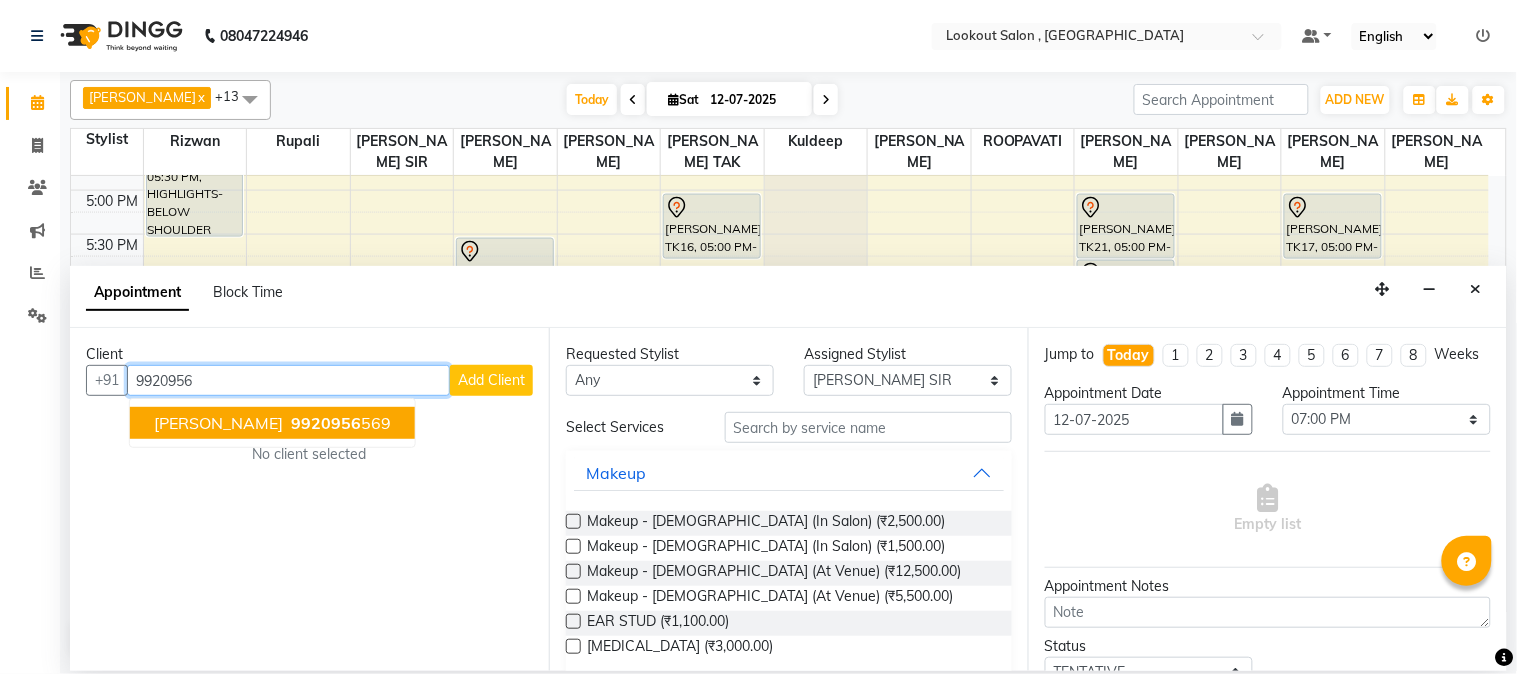 click on "9920956" at bounding box center [326, 423] 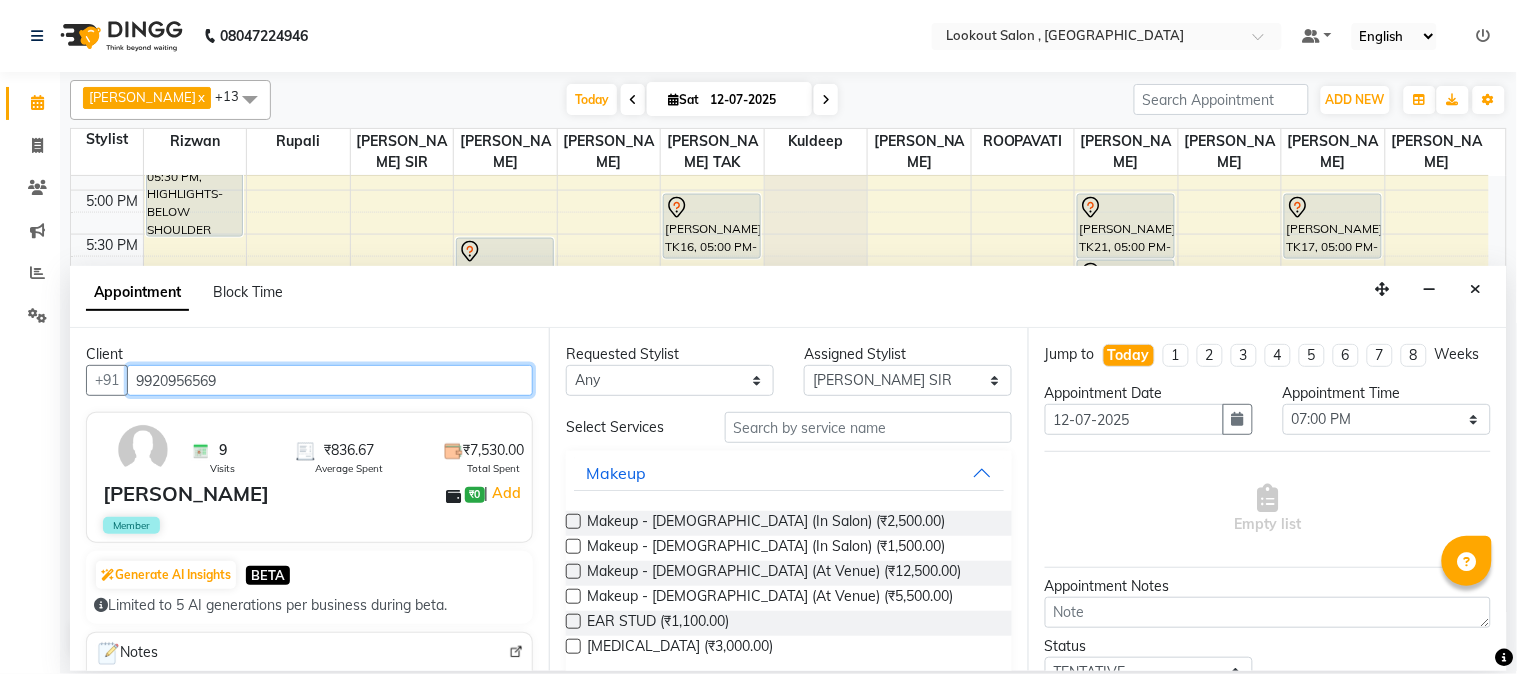 type on "9920956569" 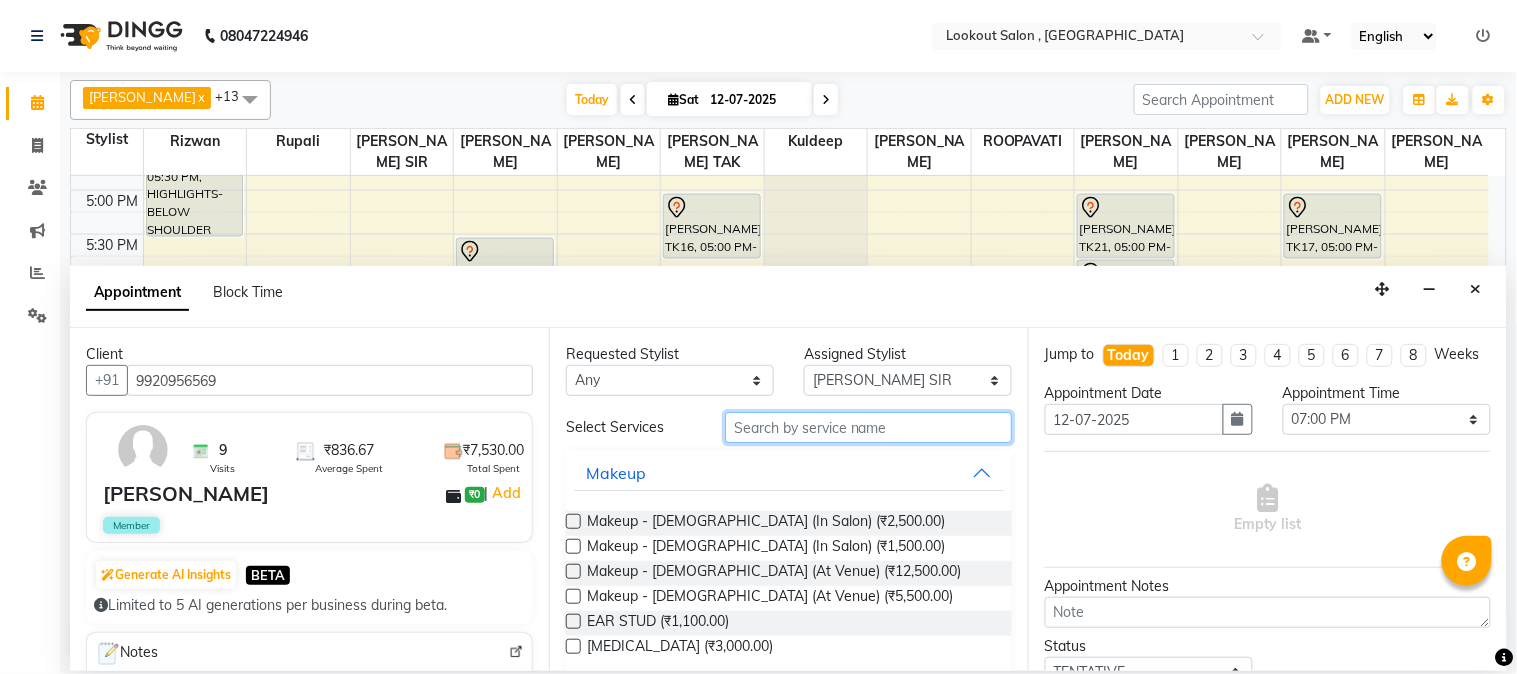 click at bounding box center [868, 427] 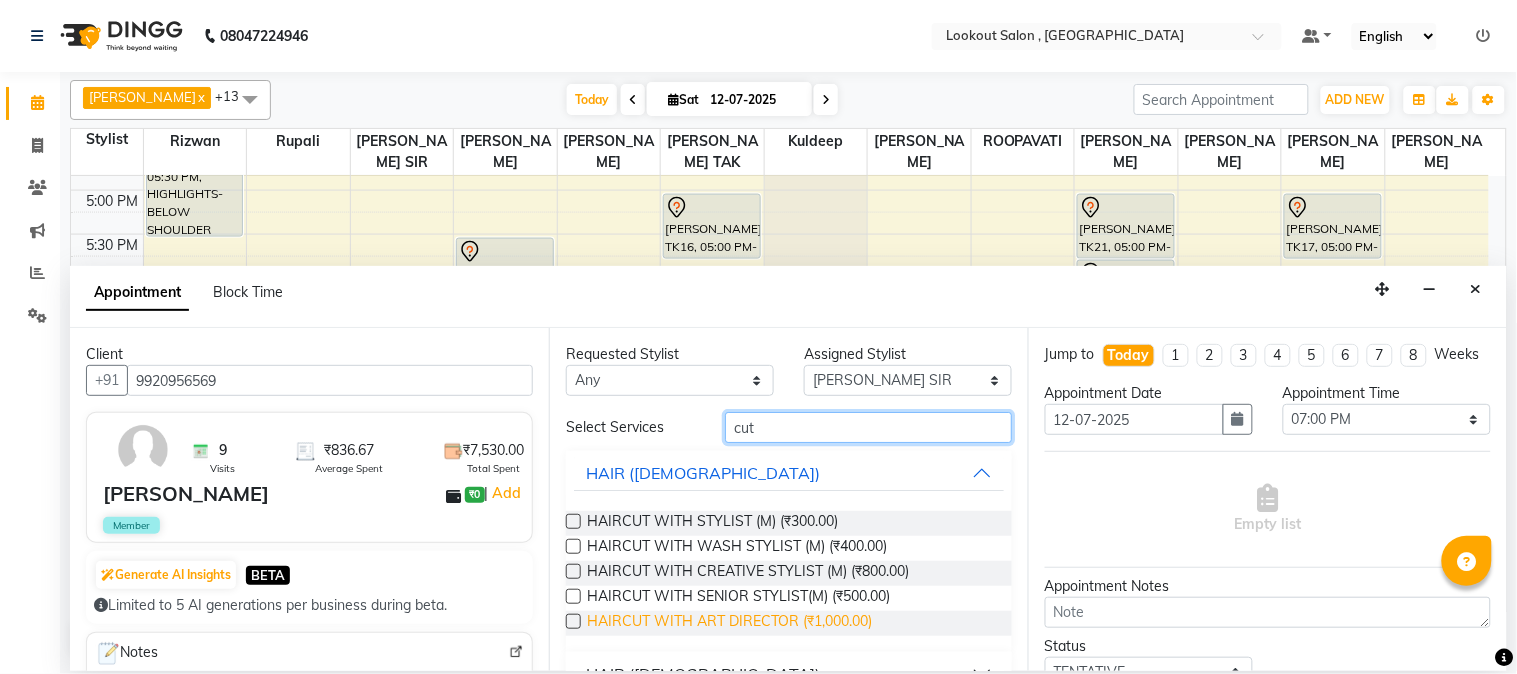 type on "cut" 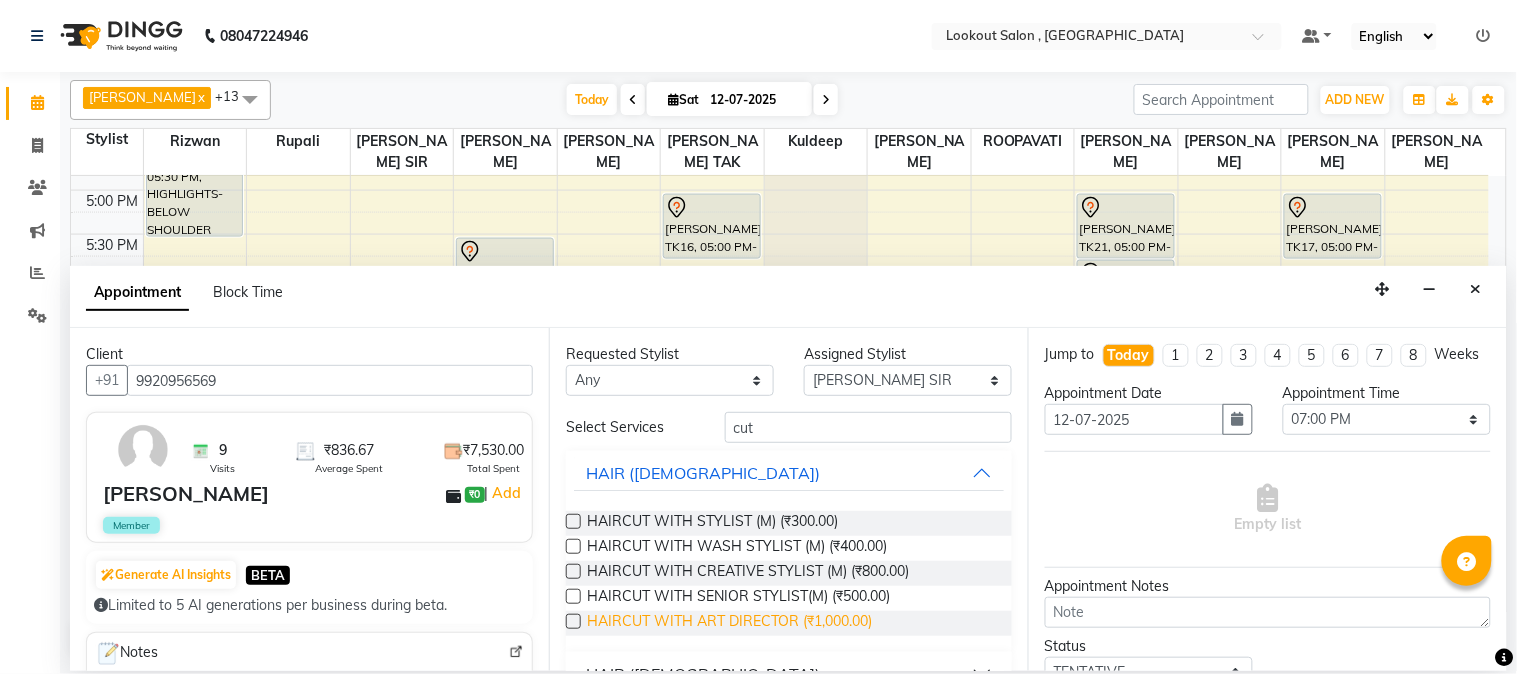 click on "HAIRCUT WITH ART DIRECTOR (₹1,000.00)" at bounding box center (729, 623) 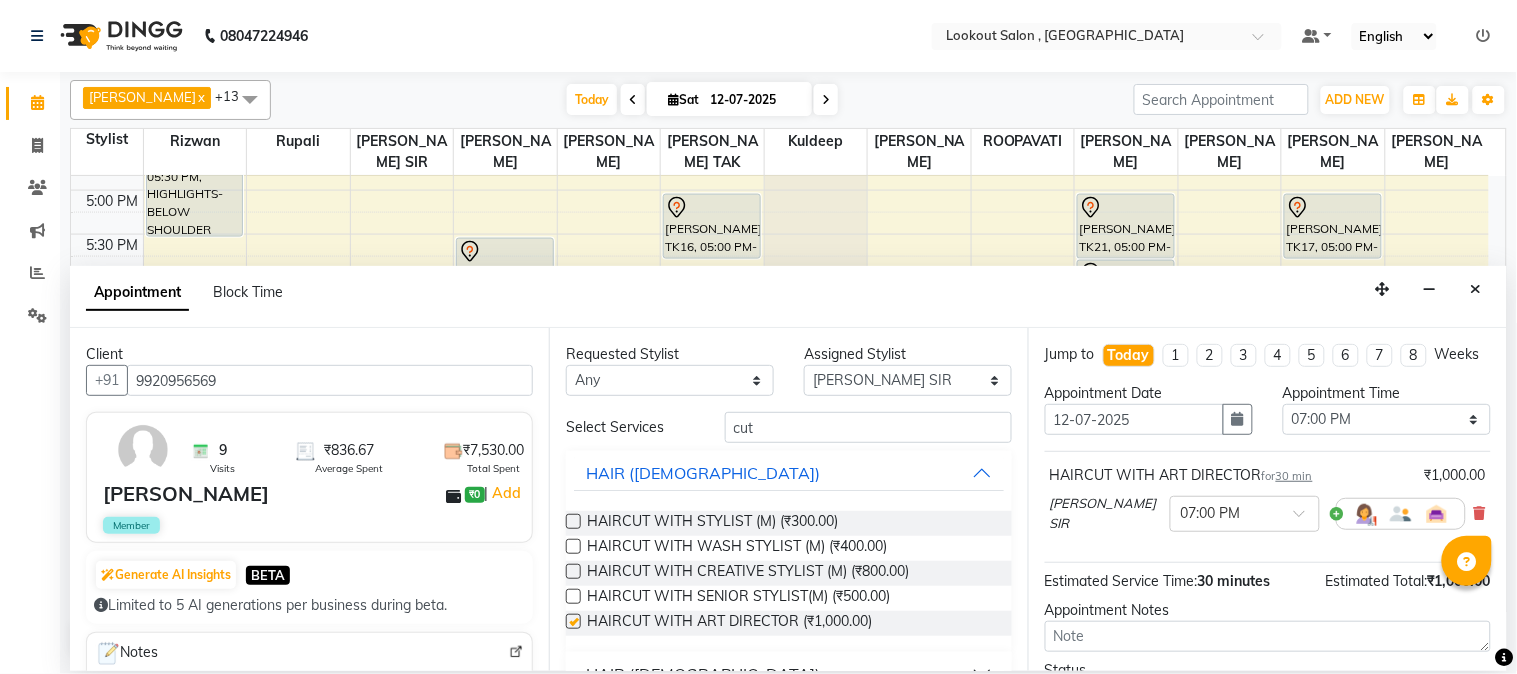 checkbox on "false" 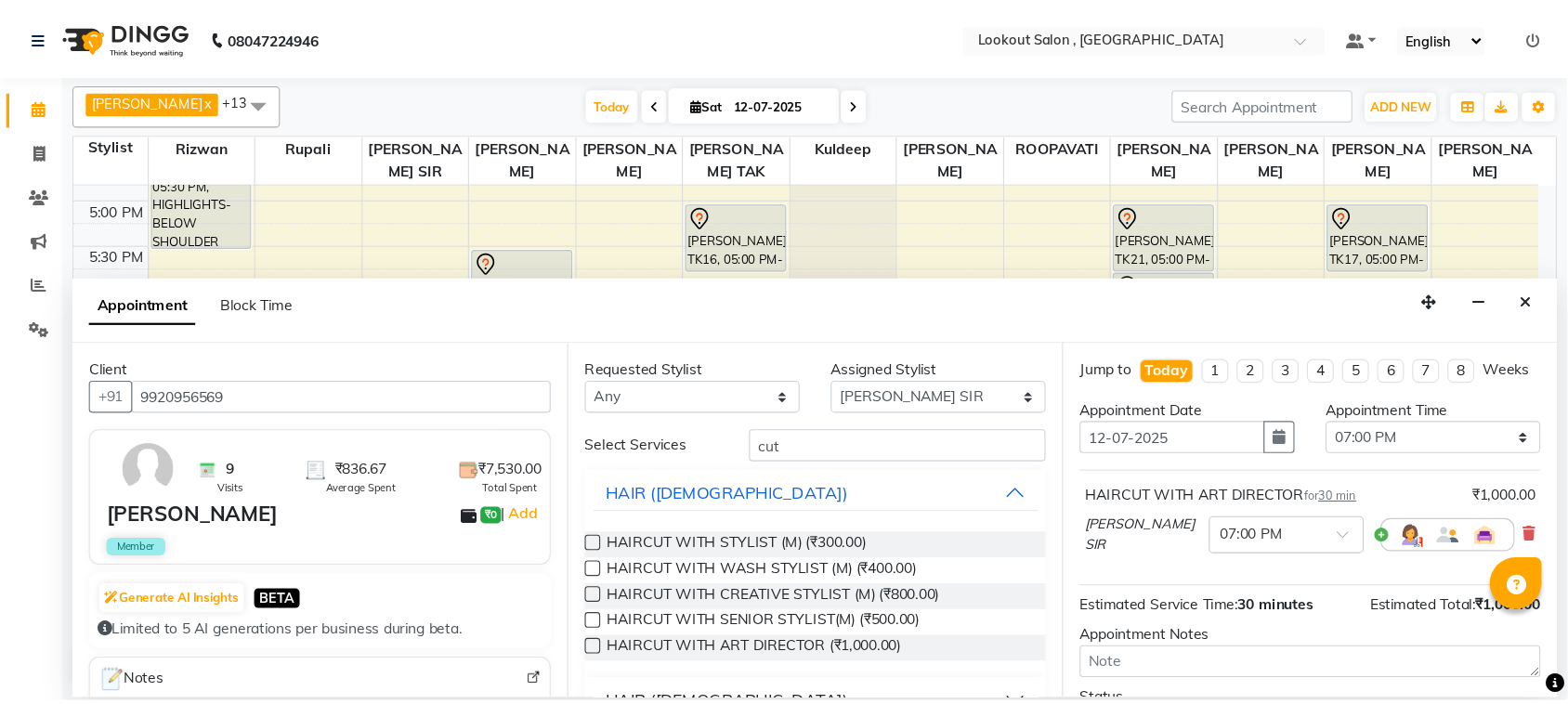 scroll, scrollTop: 170, scrollLeft: 0, axis: vertical 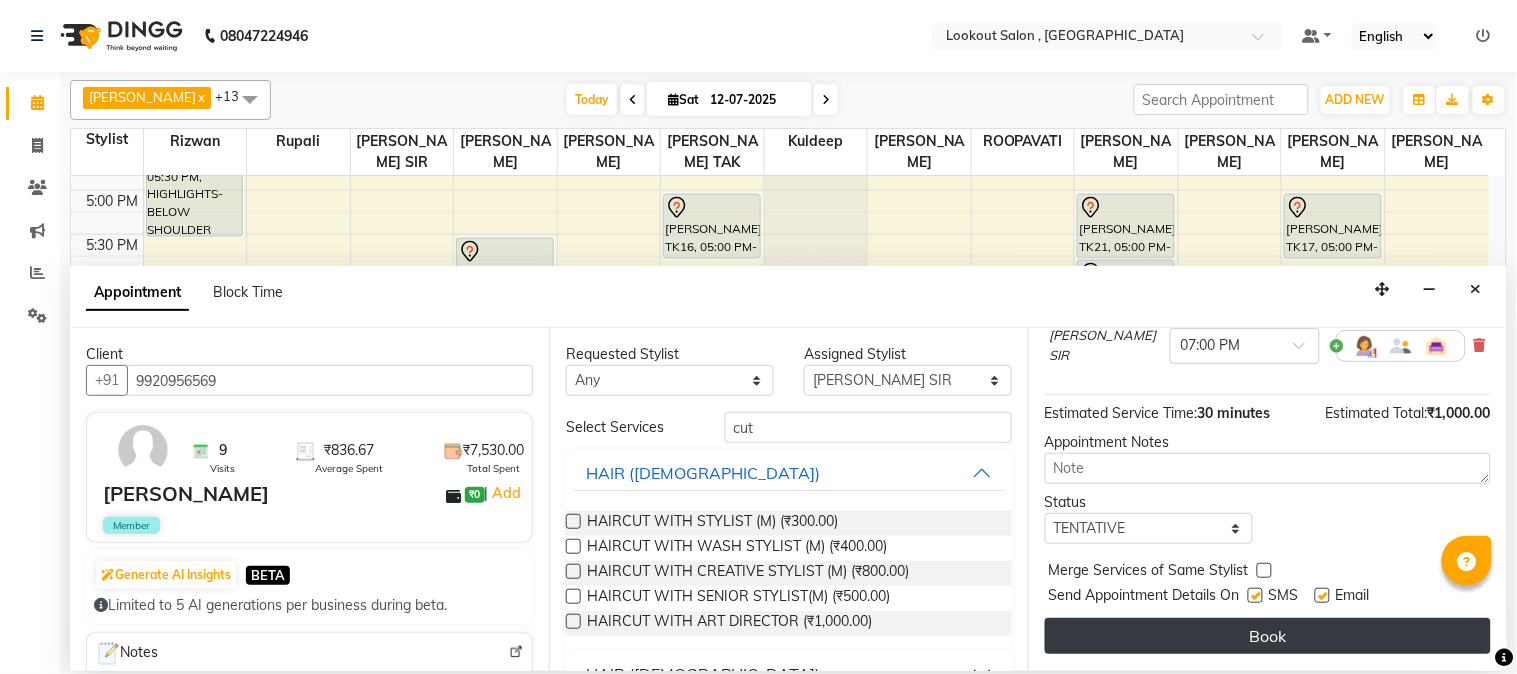 click on "Book" at bounding box center [1268, 636] 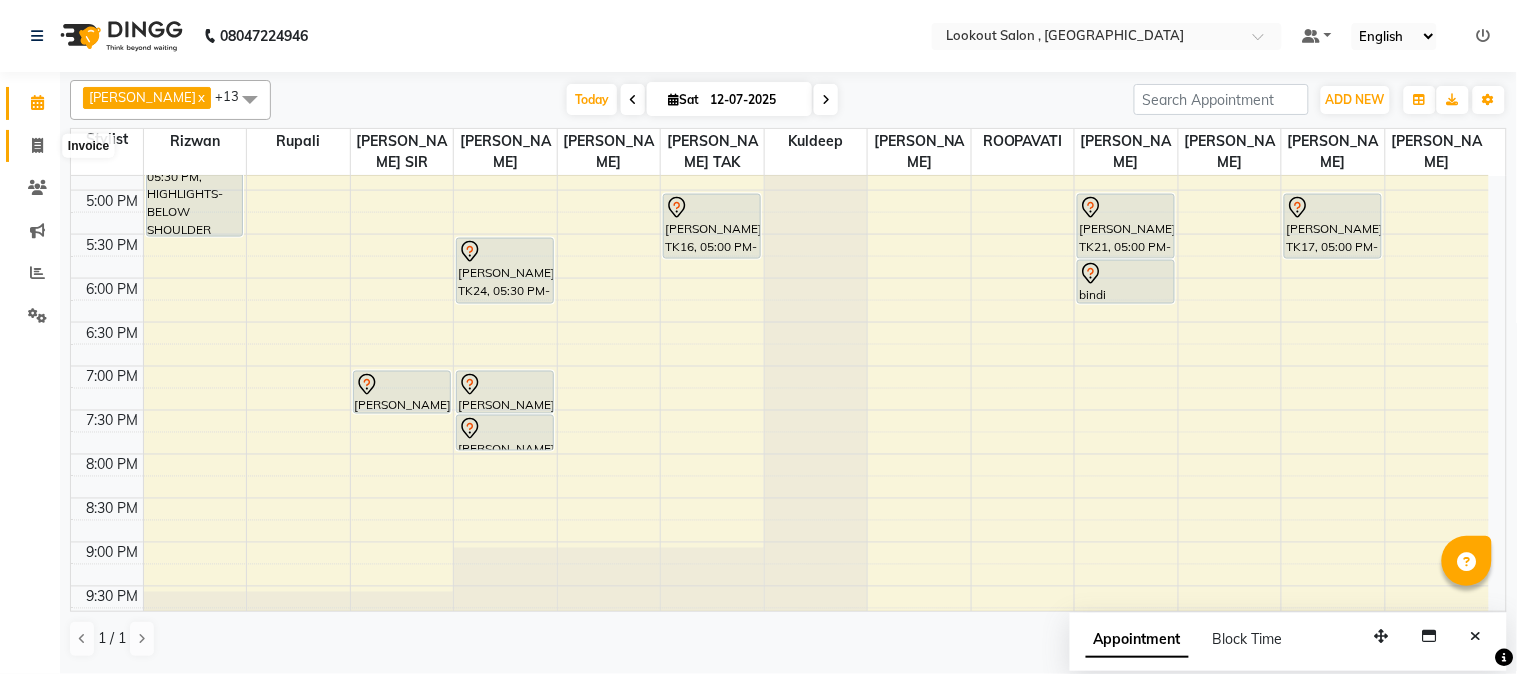 click 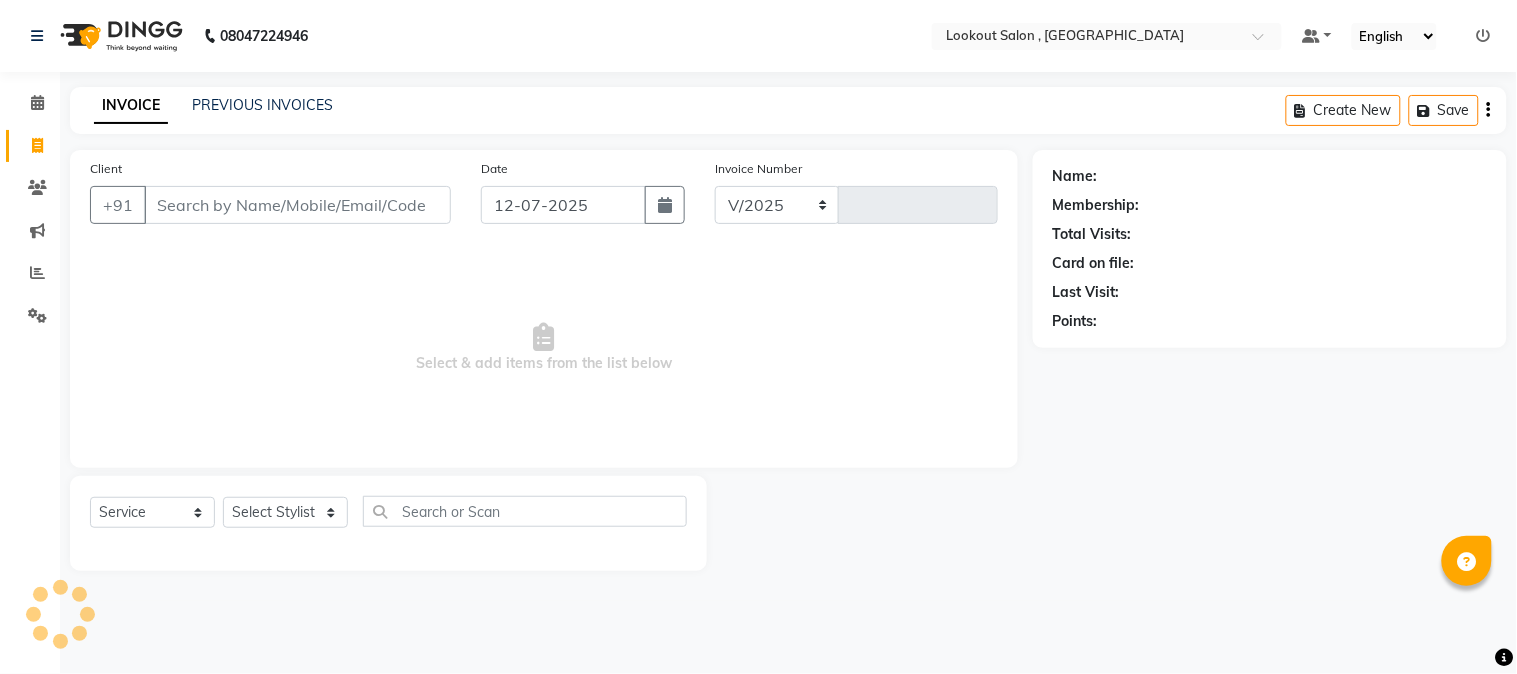select on "151" 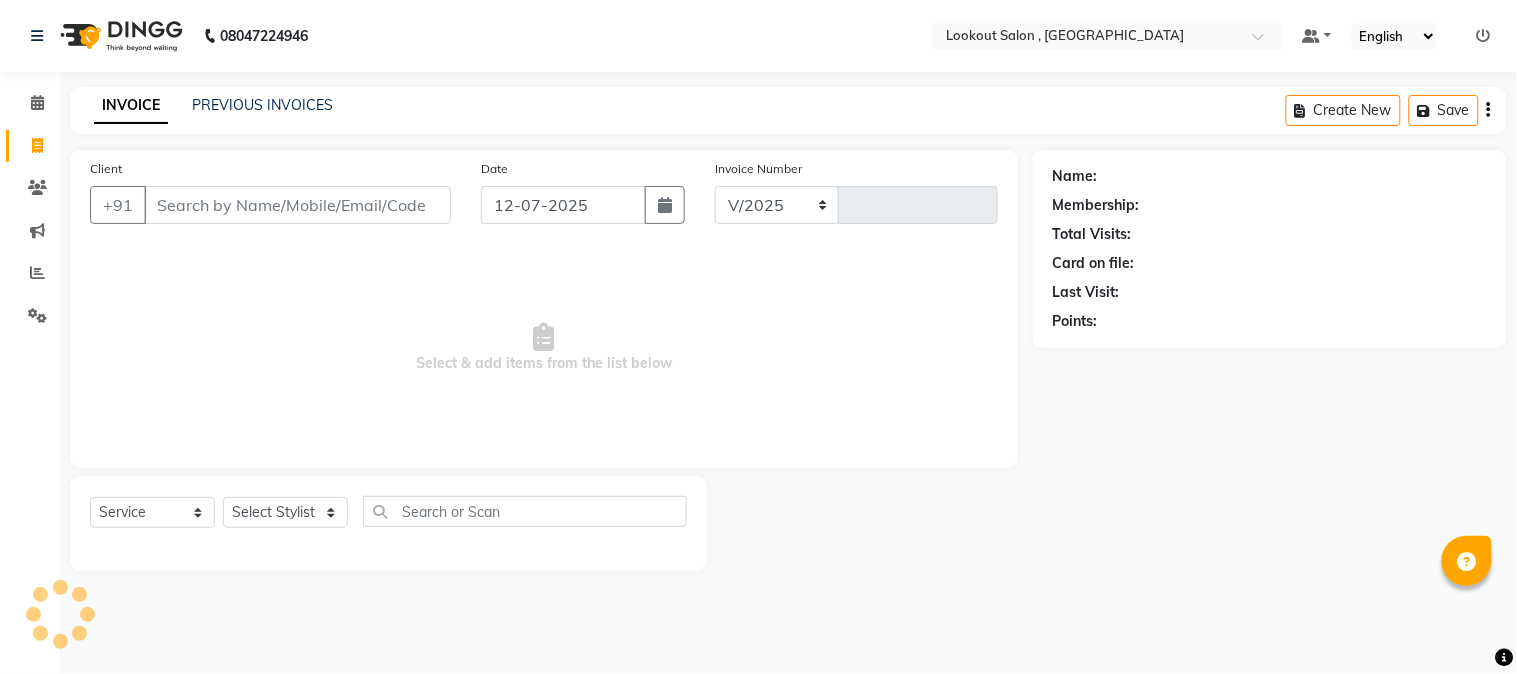 type on "4061" 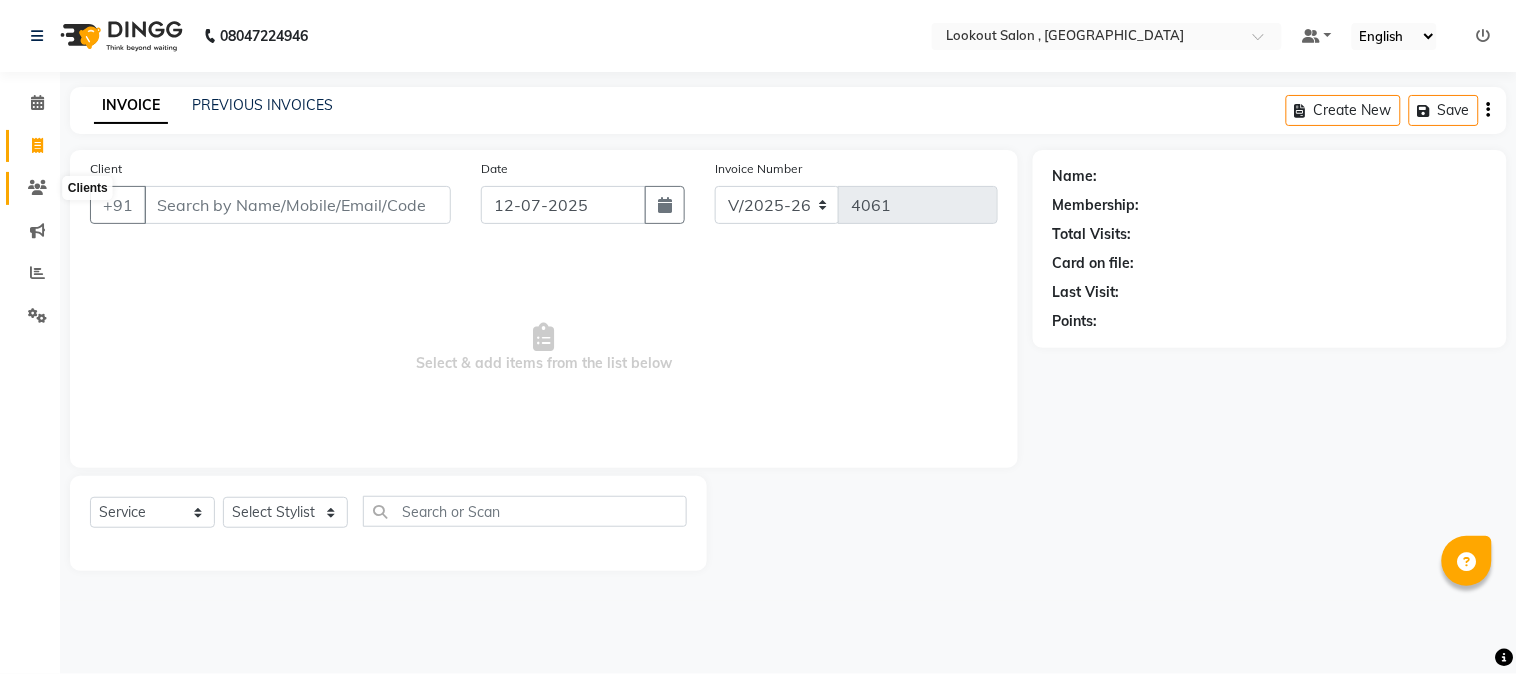 click 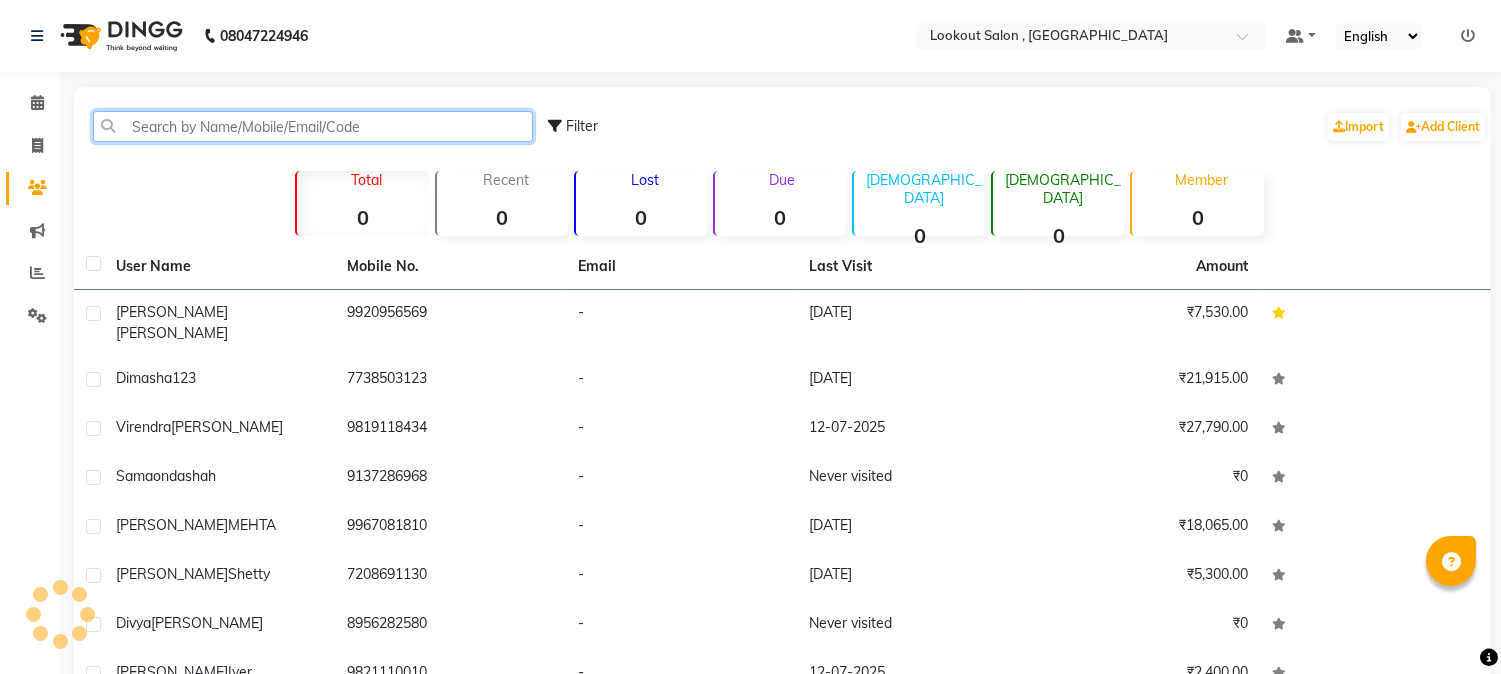 click 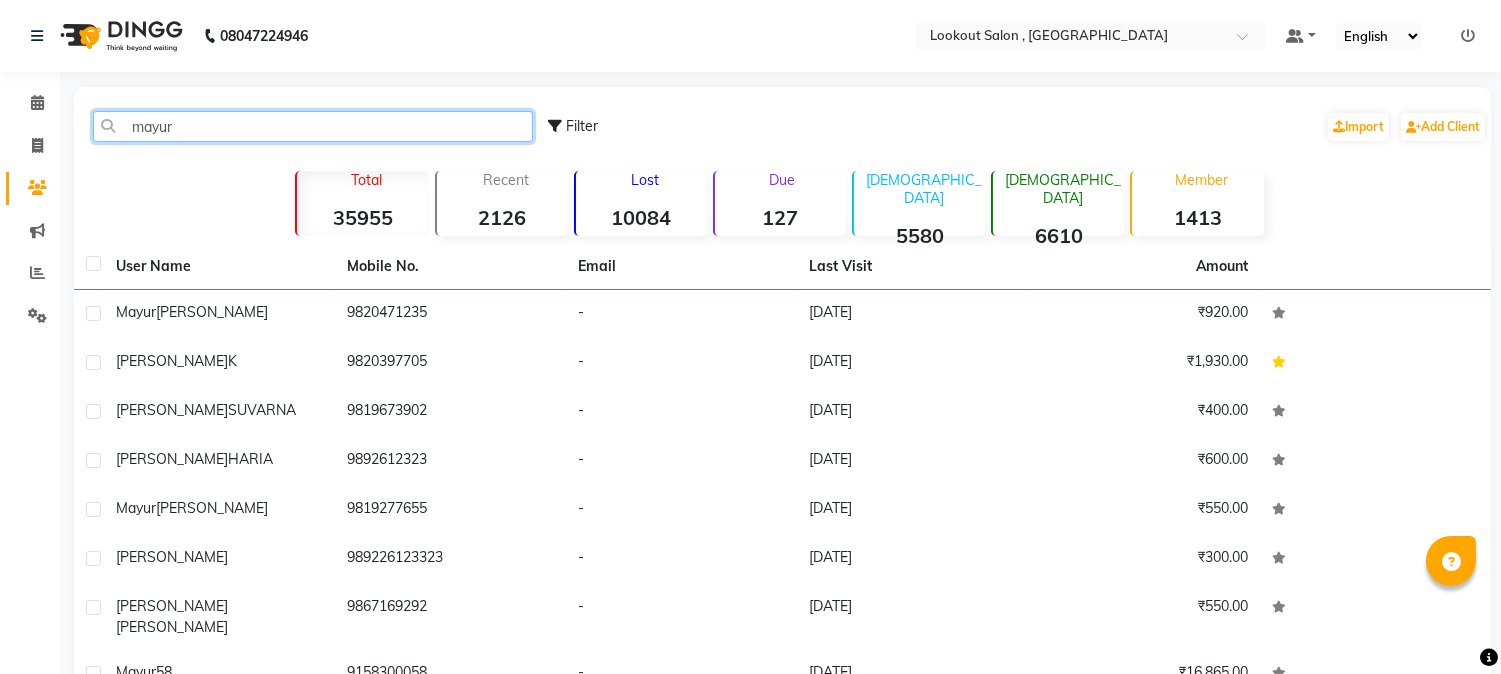 type 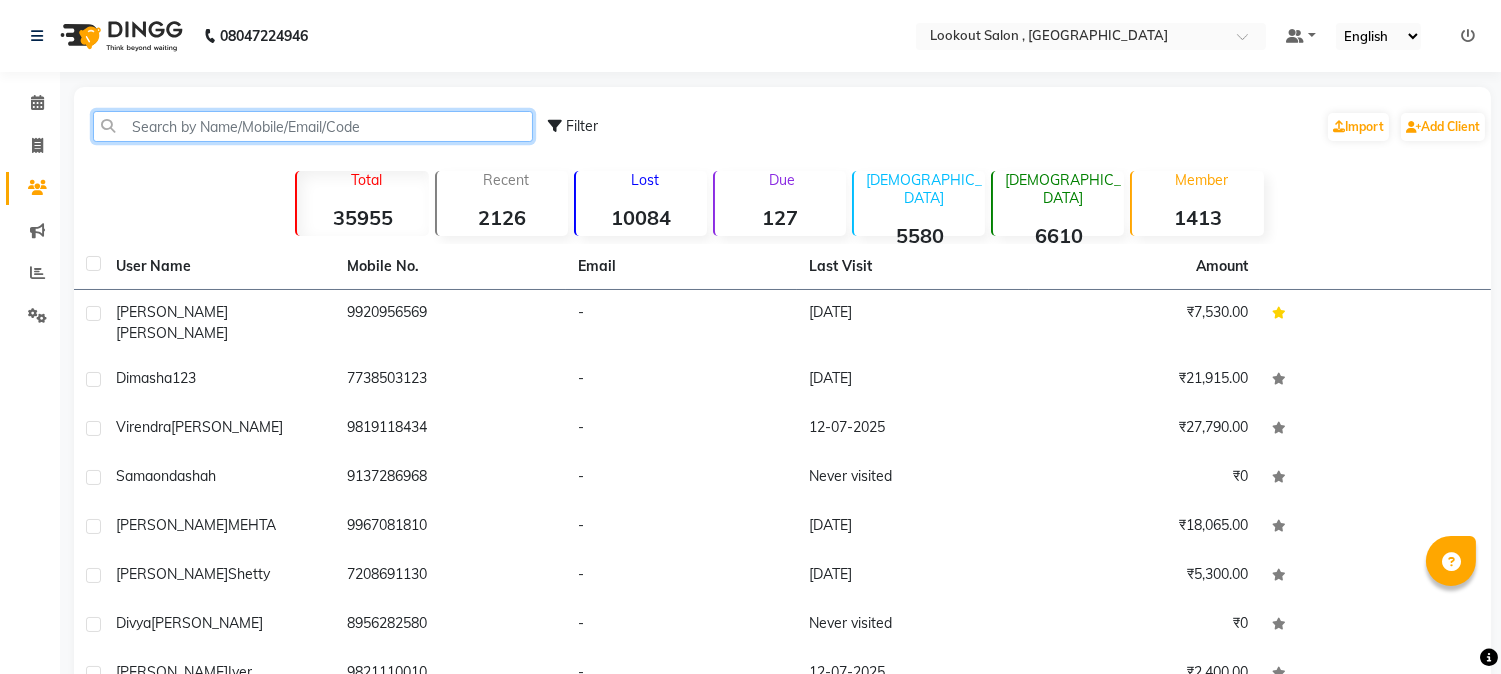 click 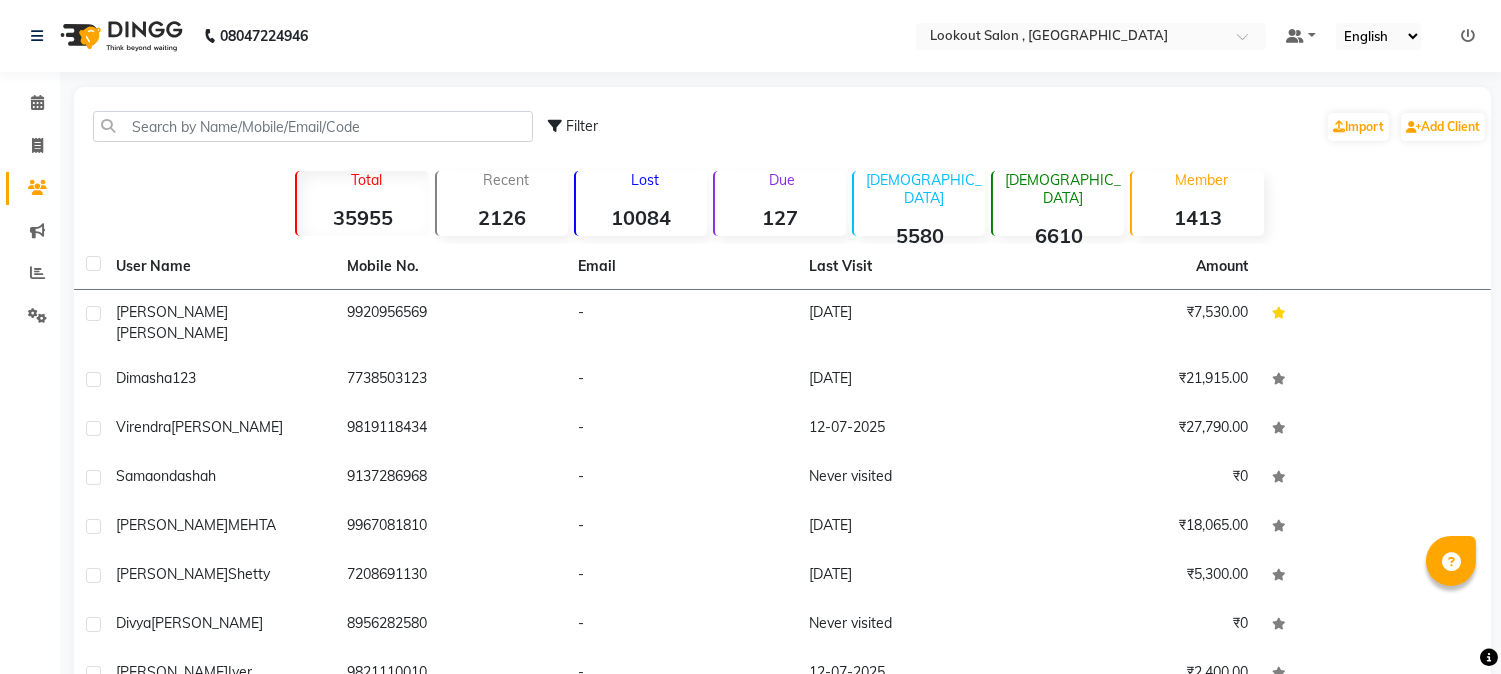 click on "Filter  Import   Add Client" 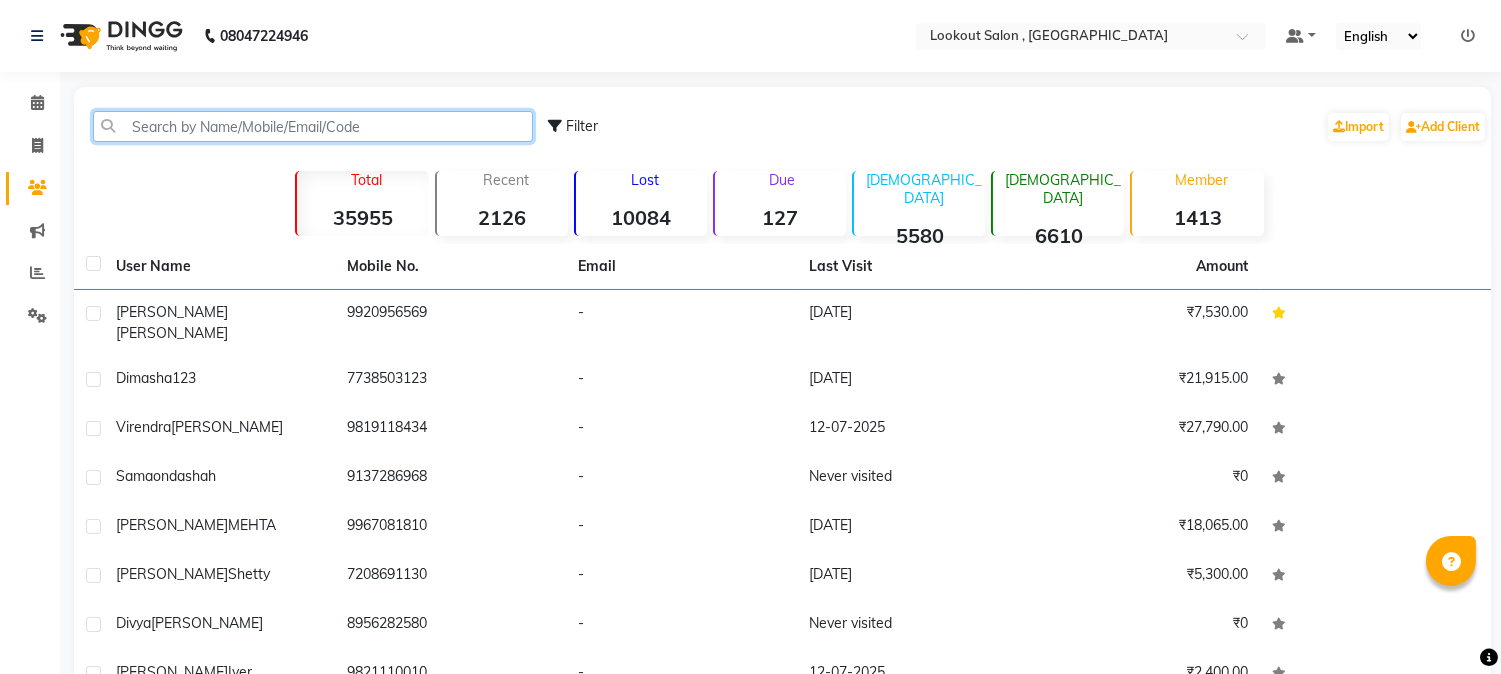 click 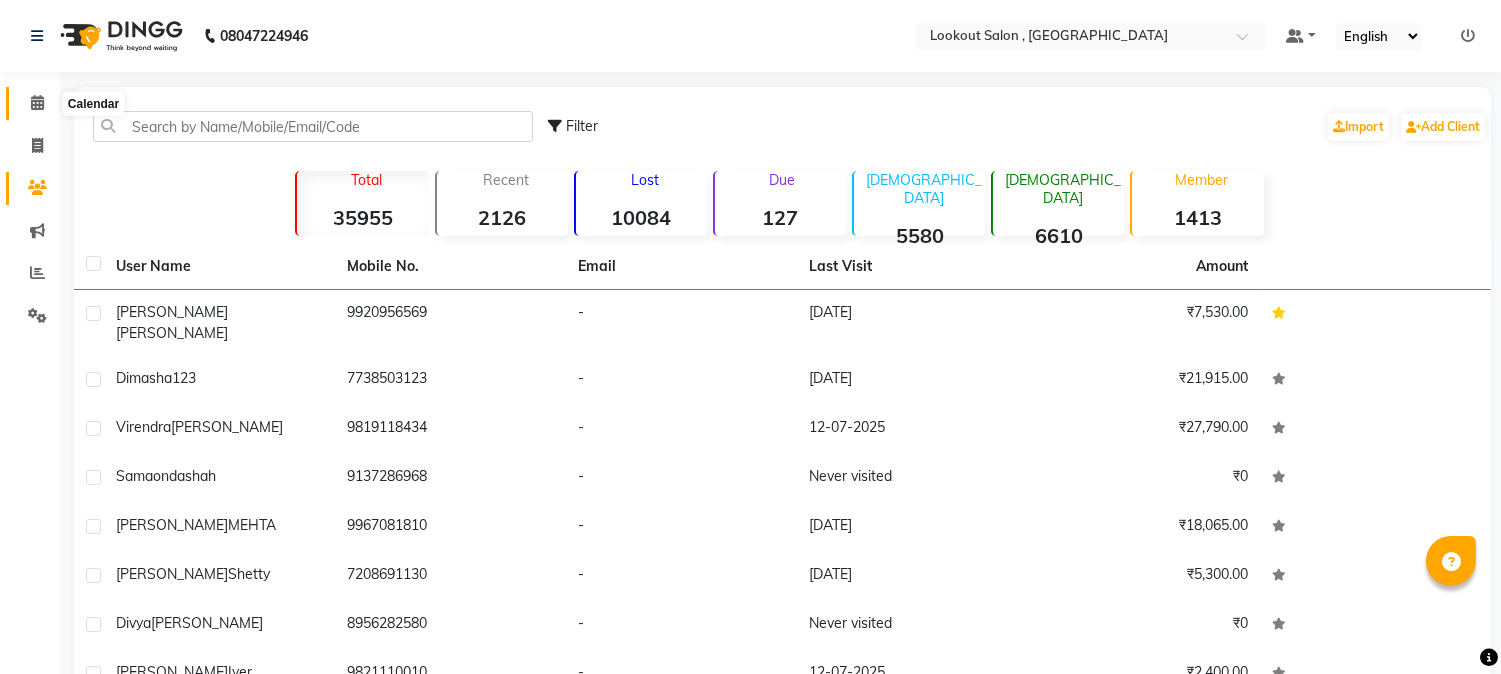 click 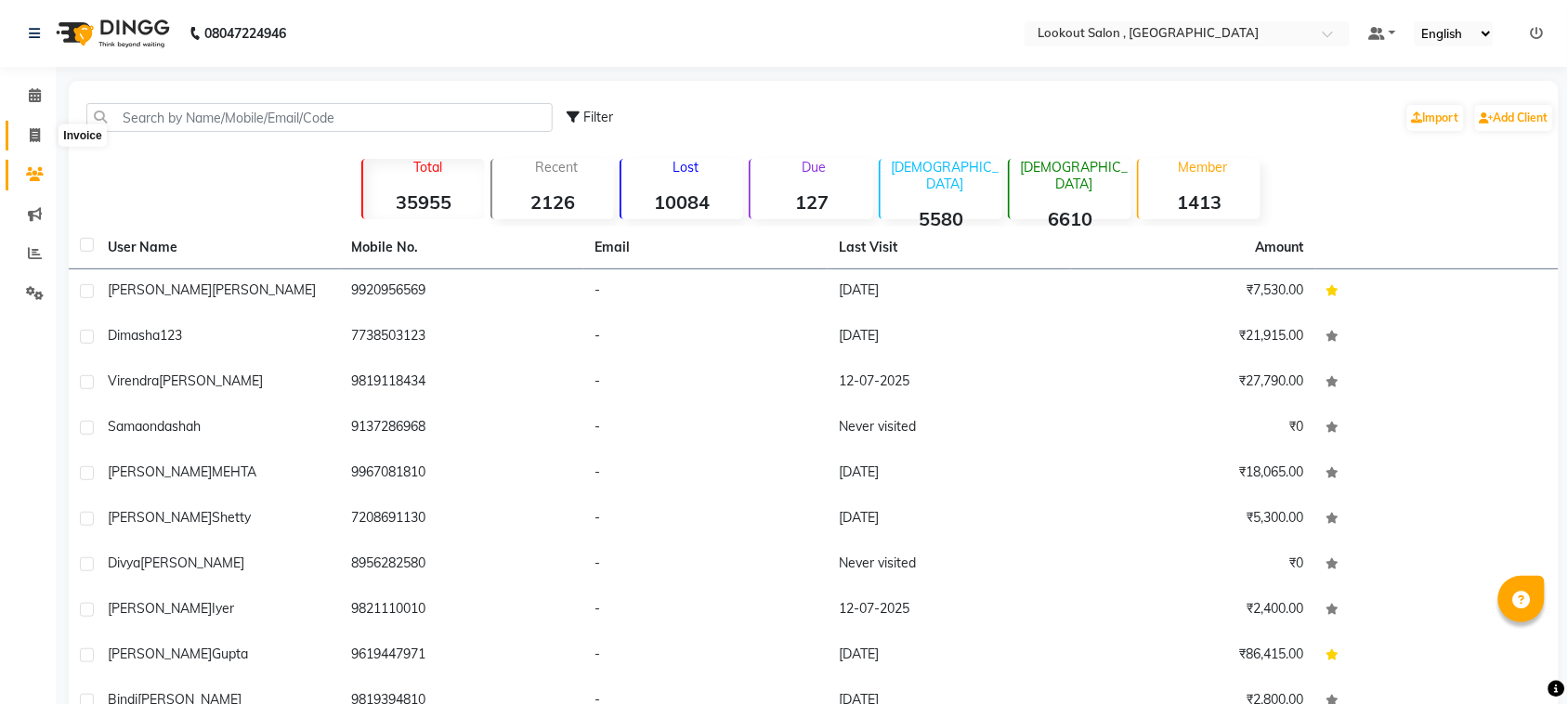 click 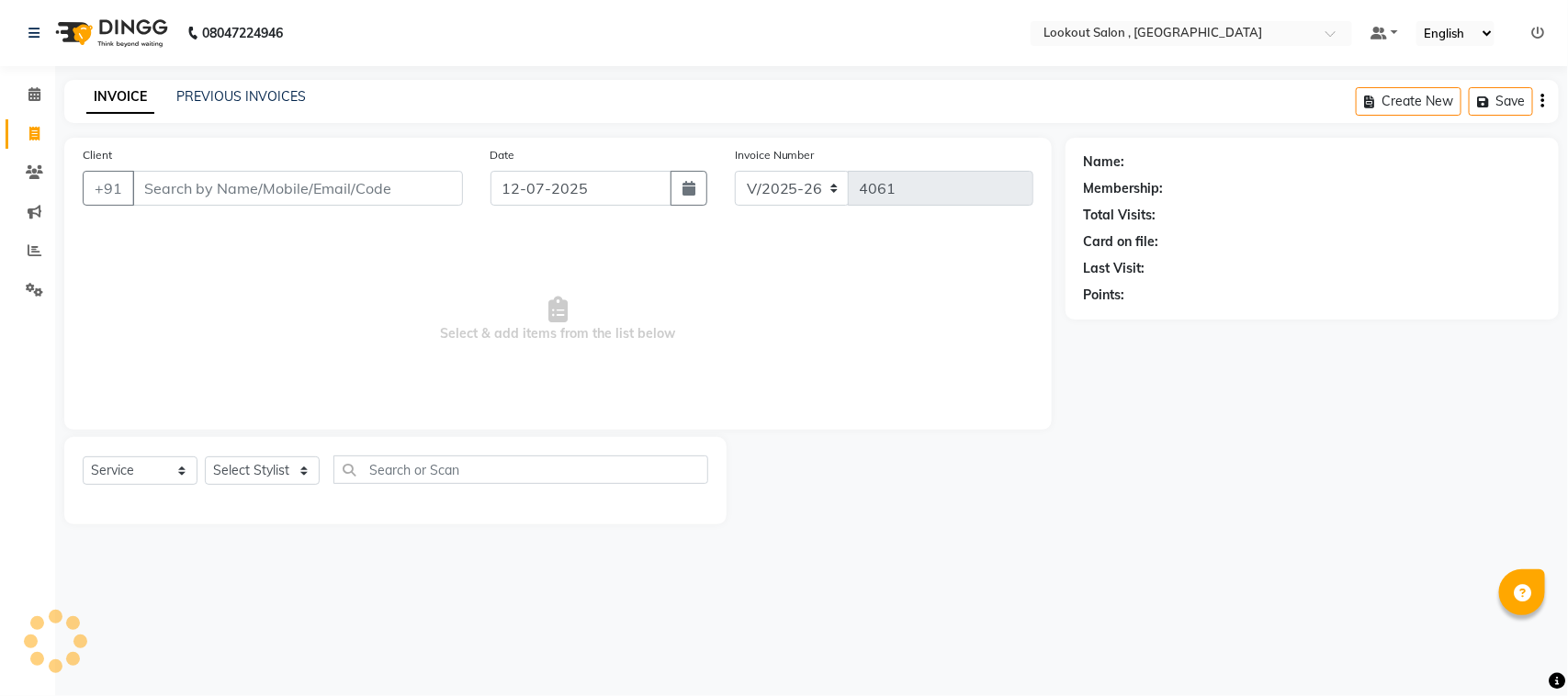 click on "Client" at bounding box center (298, 188) 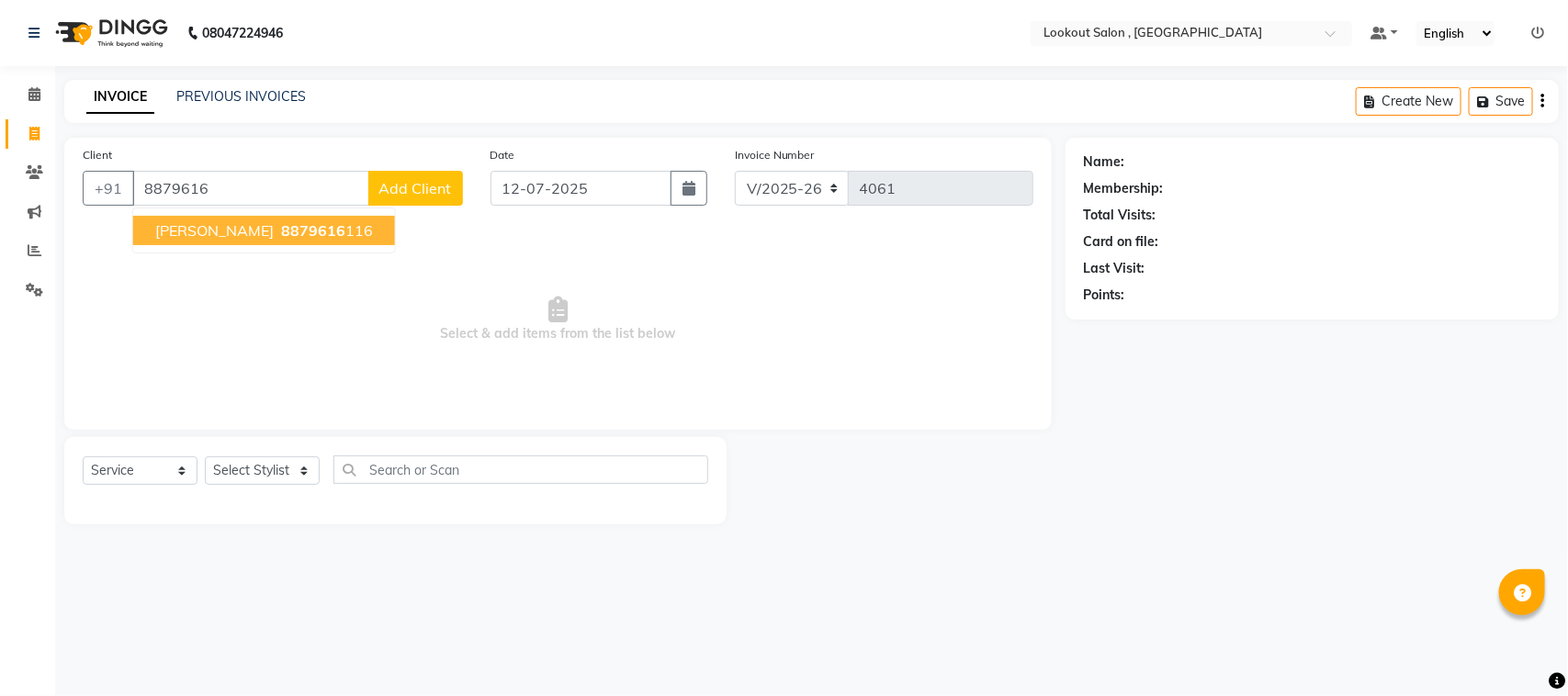 click on "8879616" at bounding box center [313, 230] 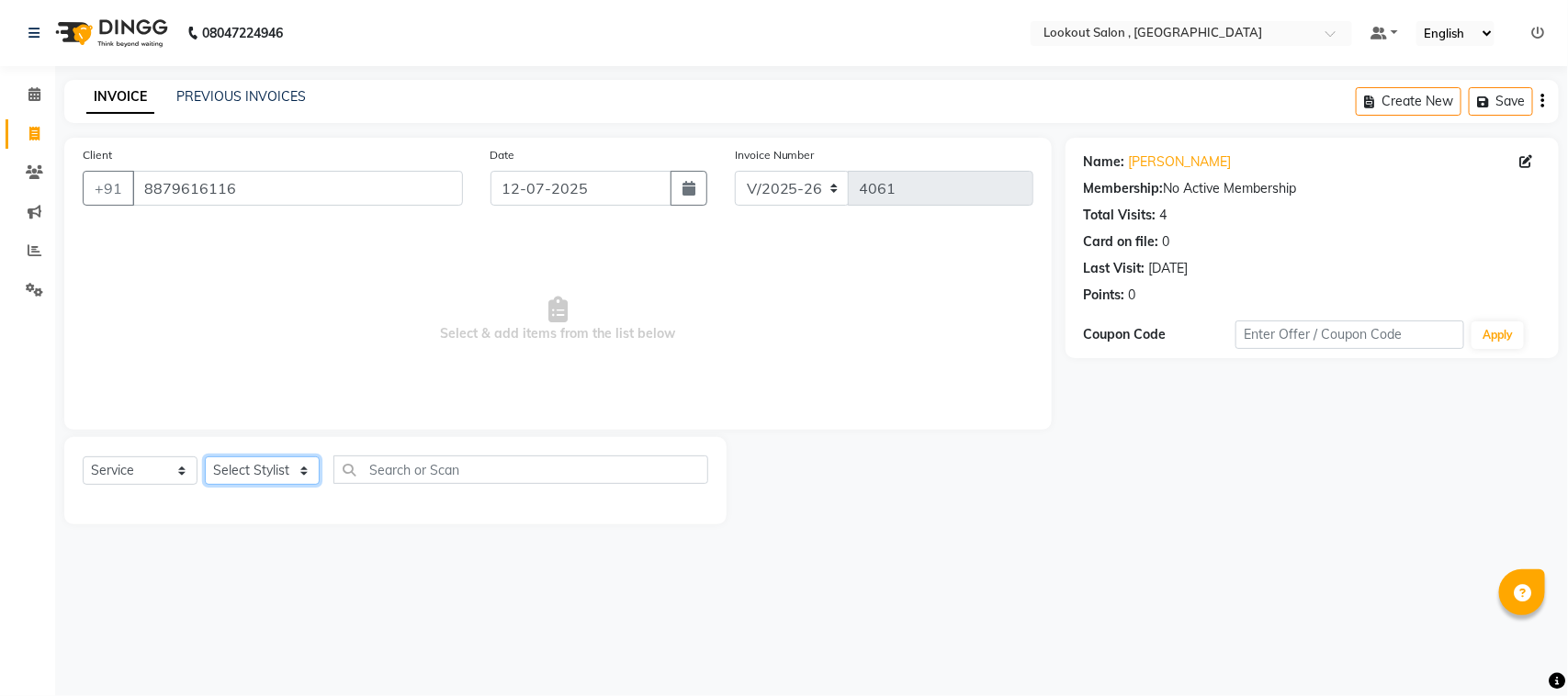 click on "Select Stylist AMIT SOLANKI jishan shekh kuldeep MANDAR GOSAVI MANISHA SAHU NANDINI GUPTA NIPUL SIR NISAR AHMED PIRJADE Rizwan ROOPAVATI Rupali  RUPESH SADAF SHAIKH SAHIL TAK shweta kashyap" 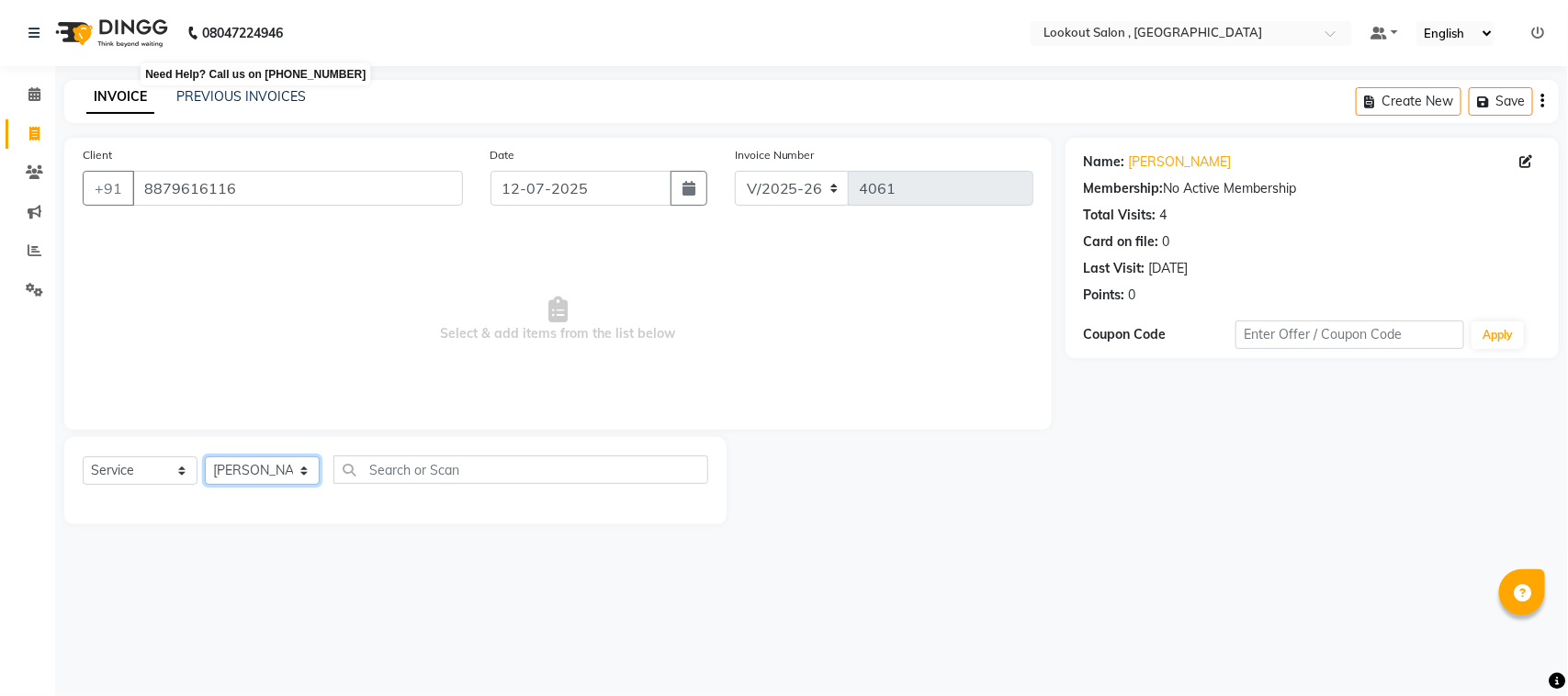 click on "Select Stylist AMIT SOLANKI jishan shekh kuldeep MANDAR GOSAVI MANISHA SAHU NANDINI GUPTA NIPUL SIR NISAR AHMED PIRJADE Rizwan ROOPAVATI Rupali  RUPESH SADAF SHAIKH SAHIL TAK shweta kashyap" 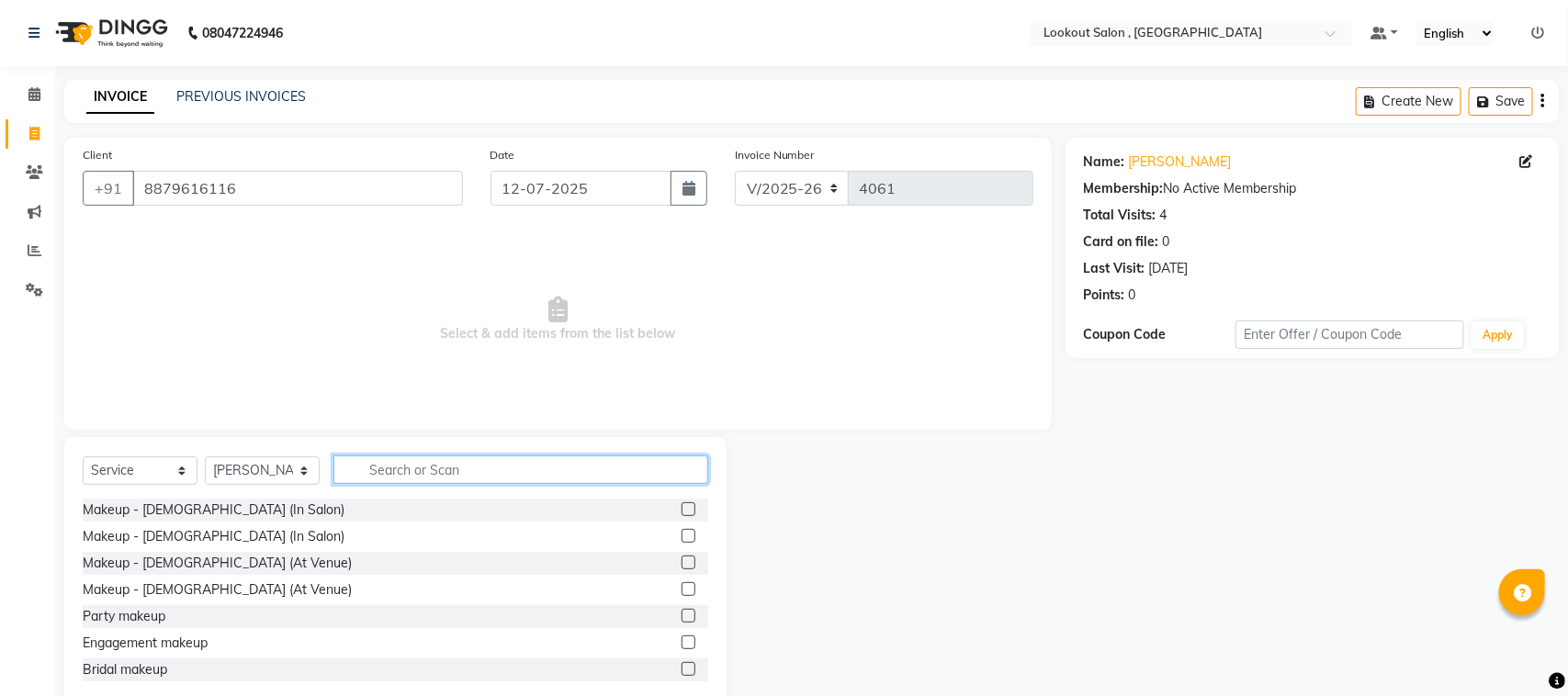 click 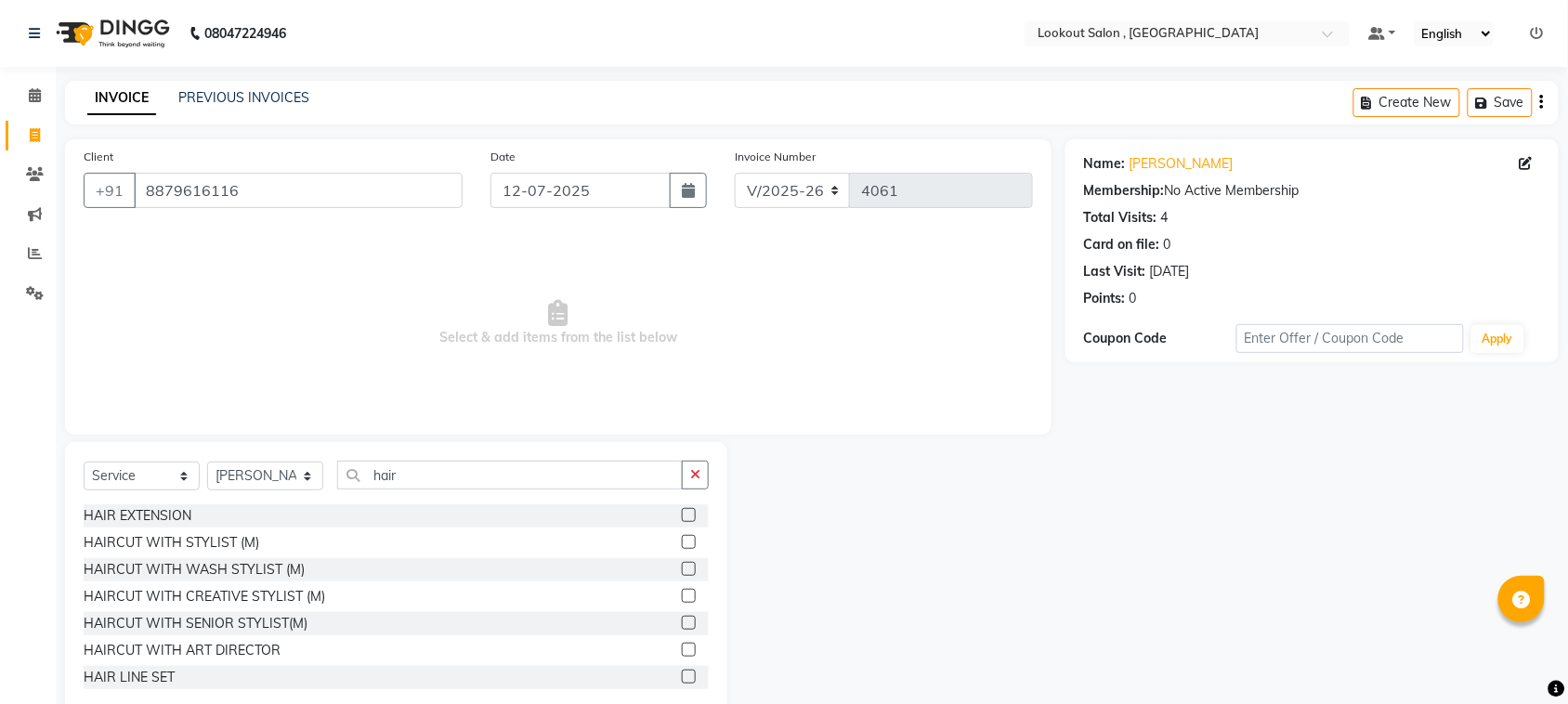 click 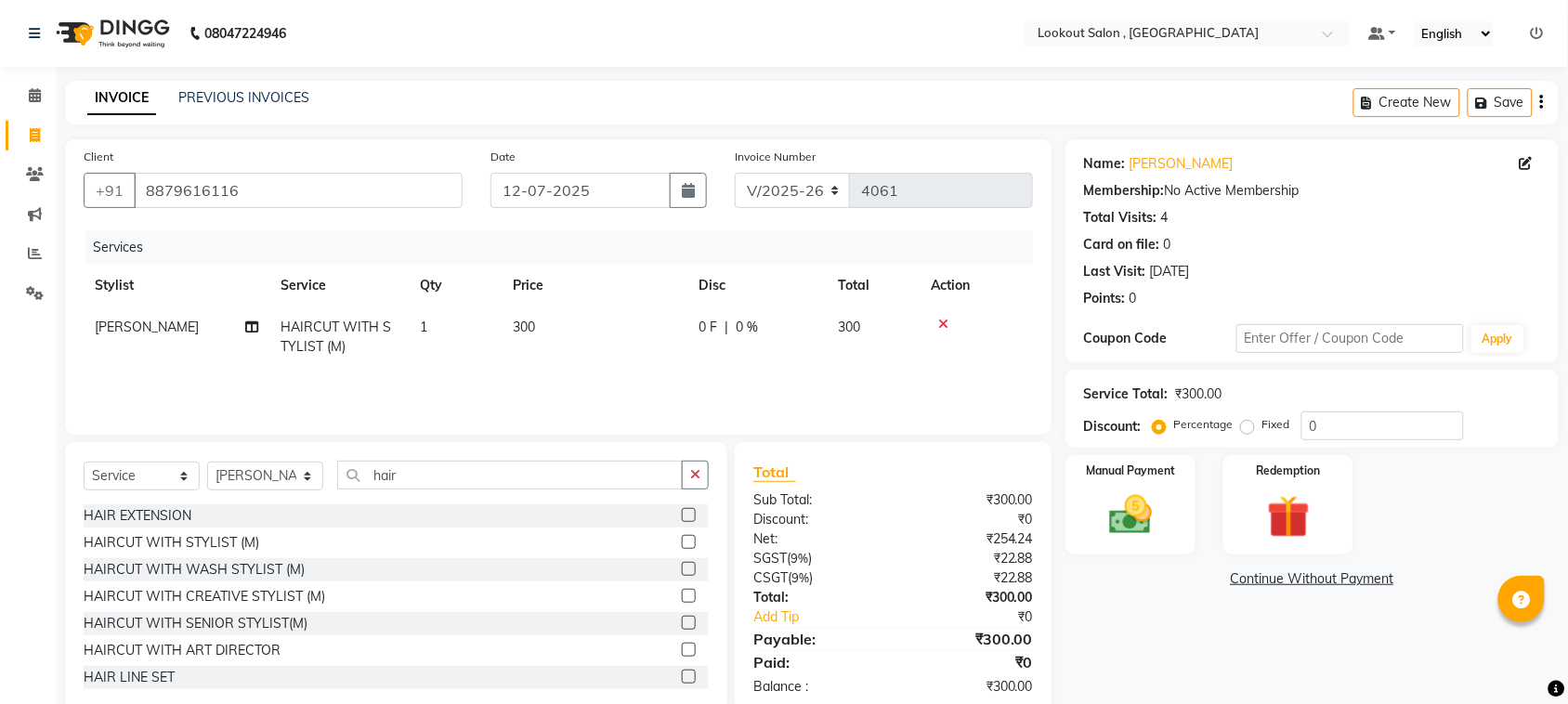 click 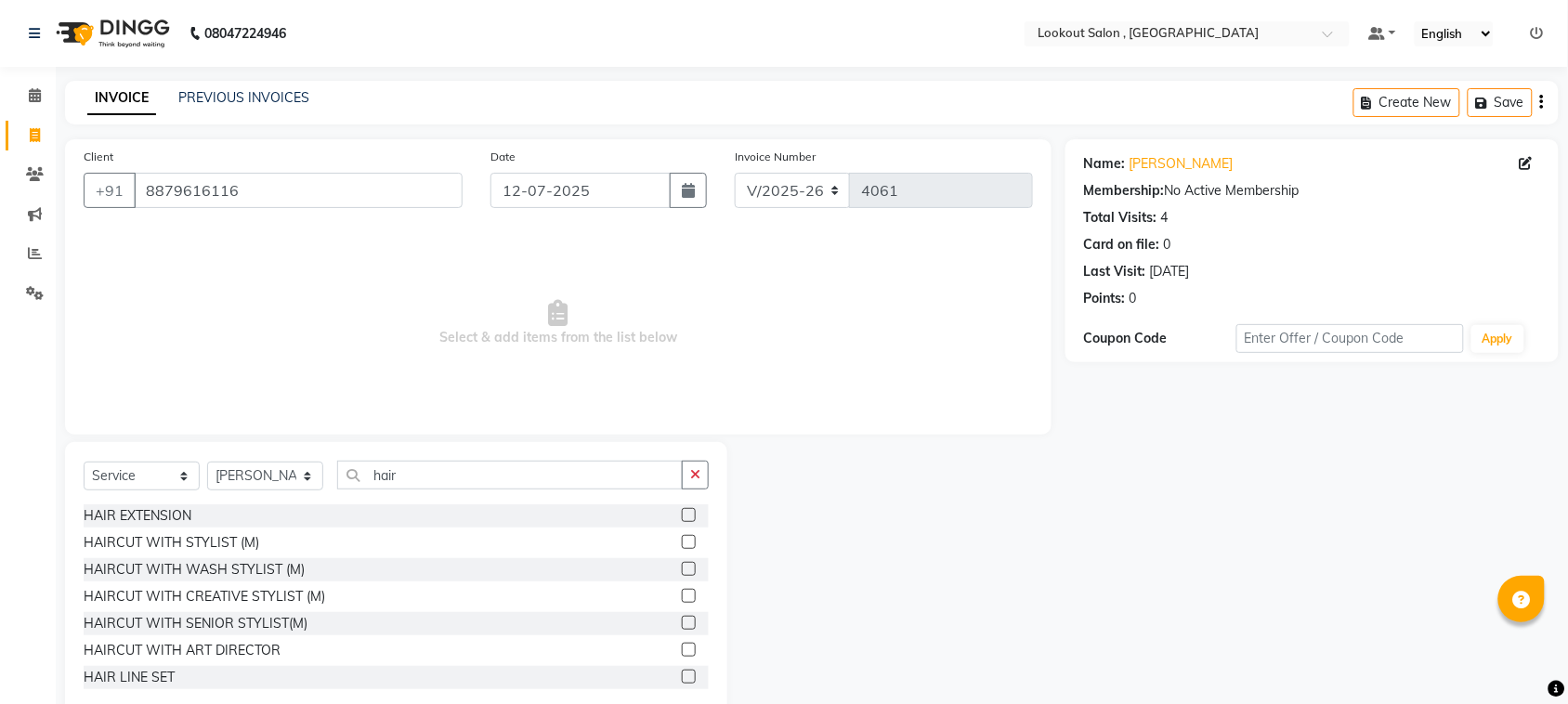 click 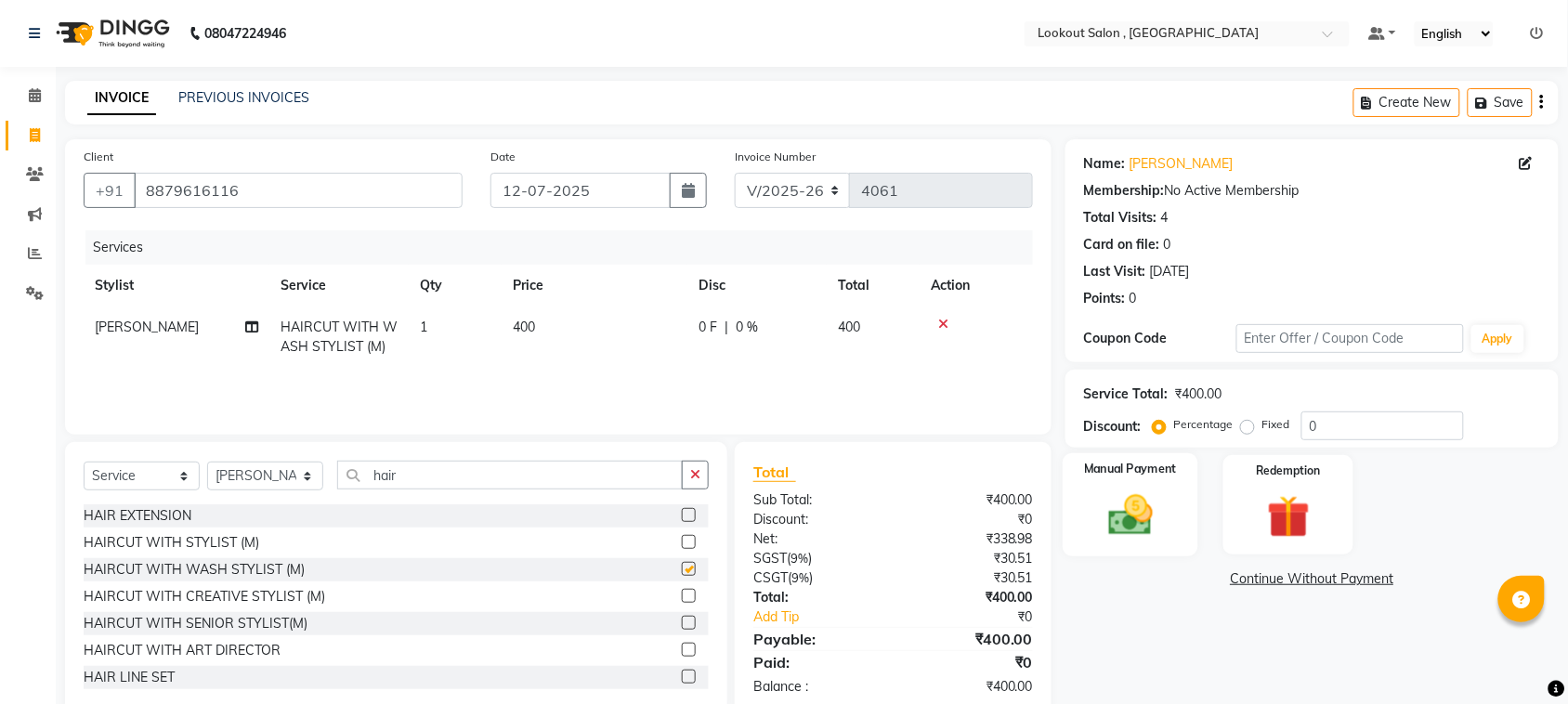 click on "Manual Payment" 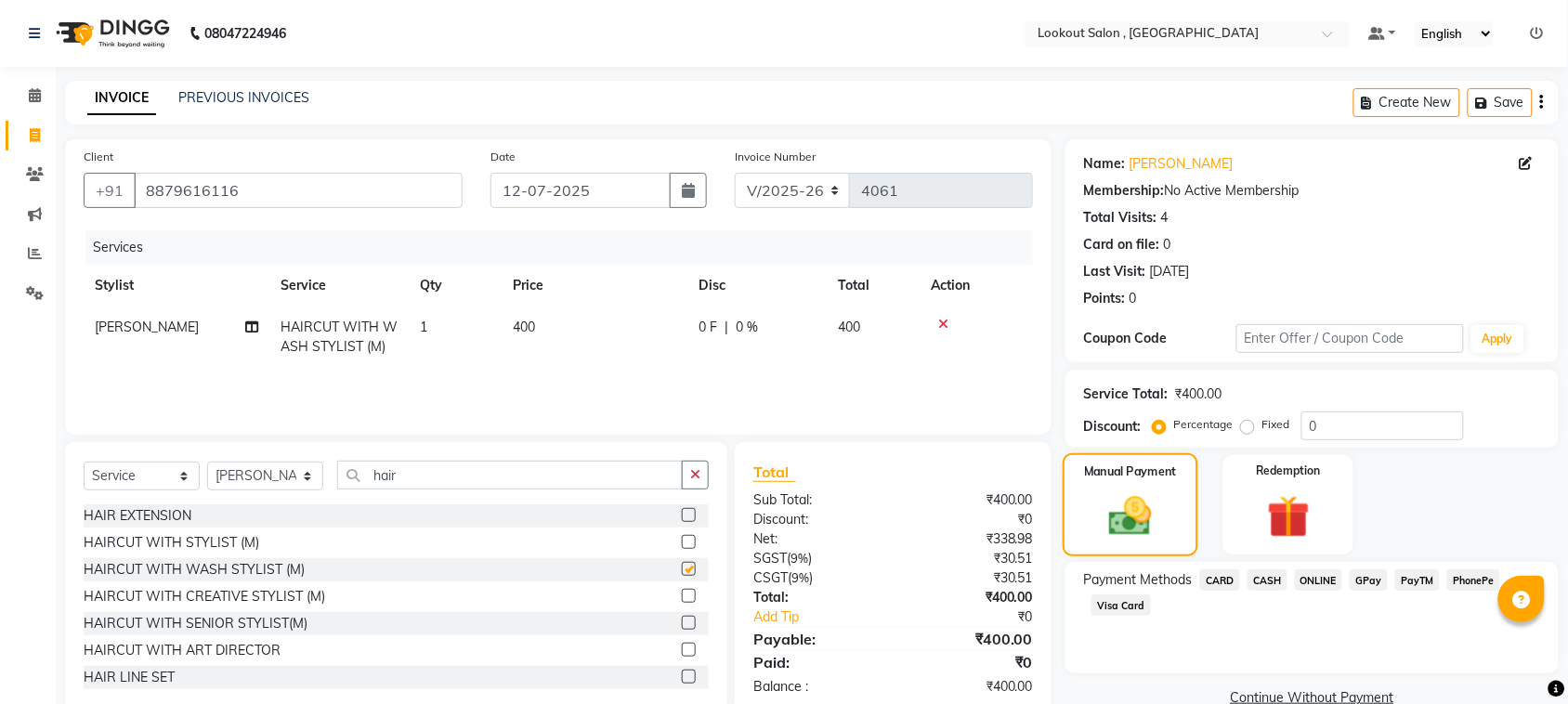 click 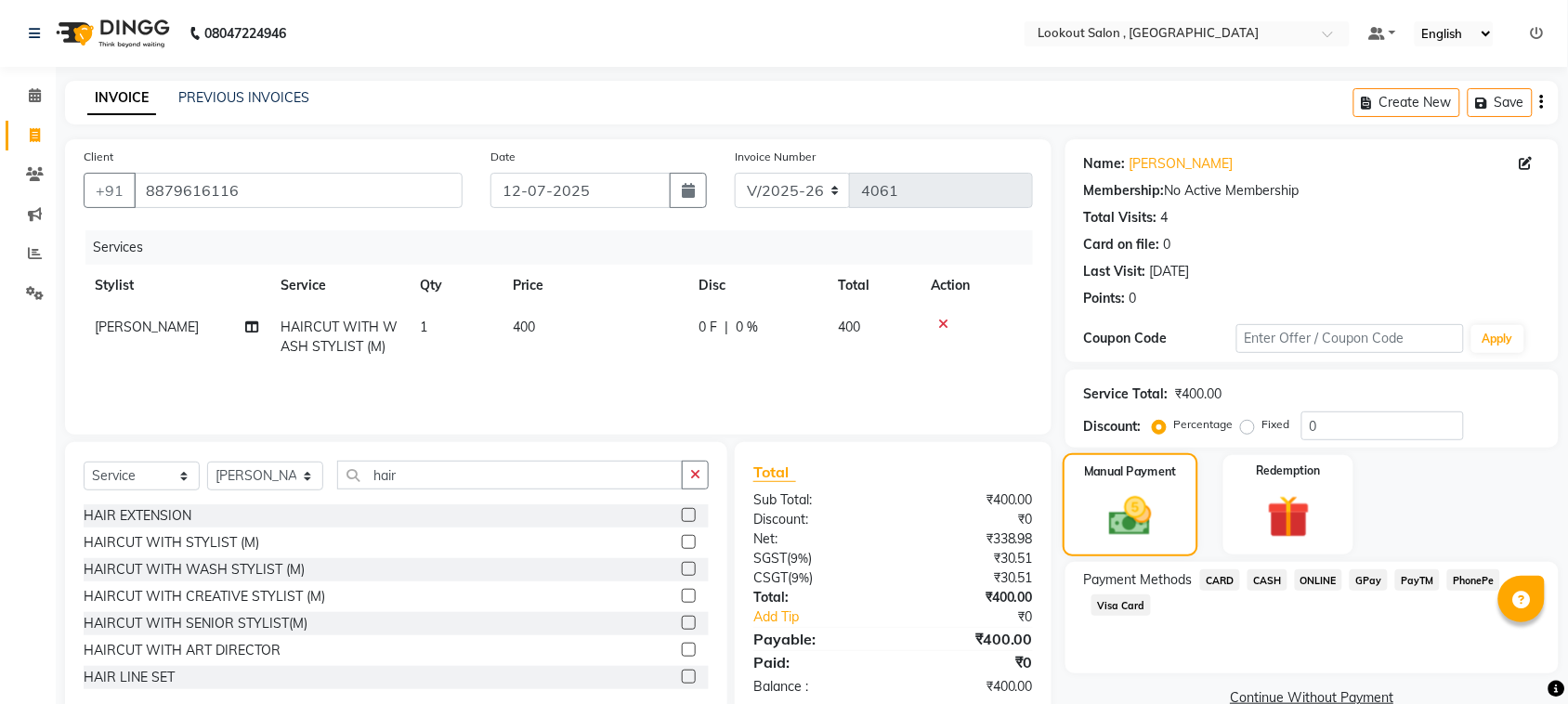 scroll, scrollTop: 39, scrollLeft: 0, axis: vertical 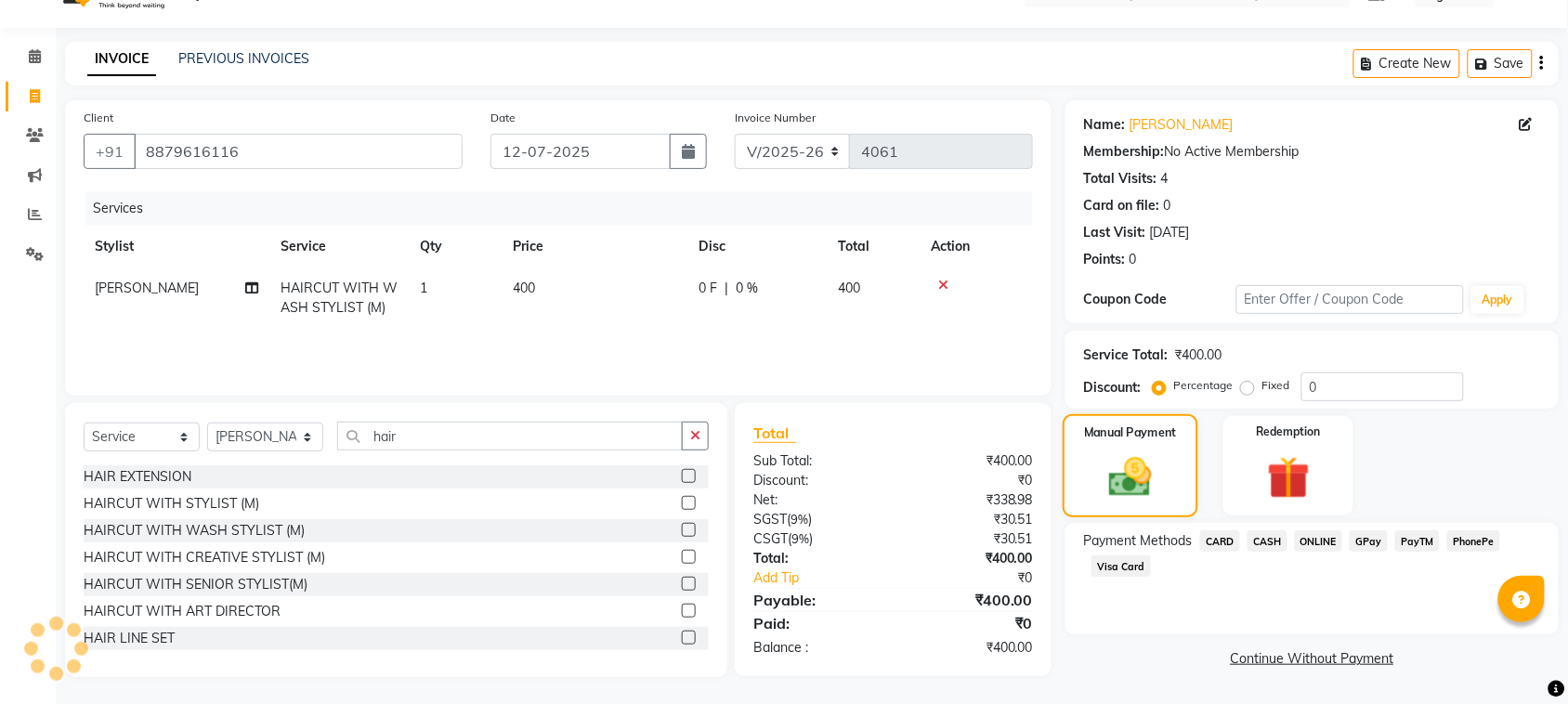 click on "Manual Payment" 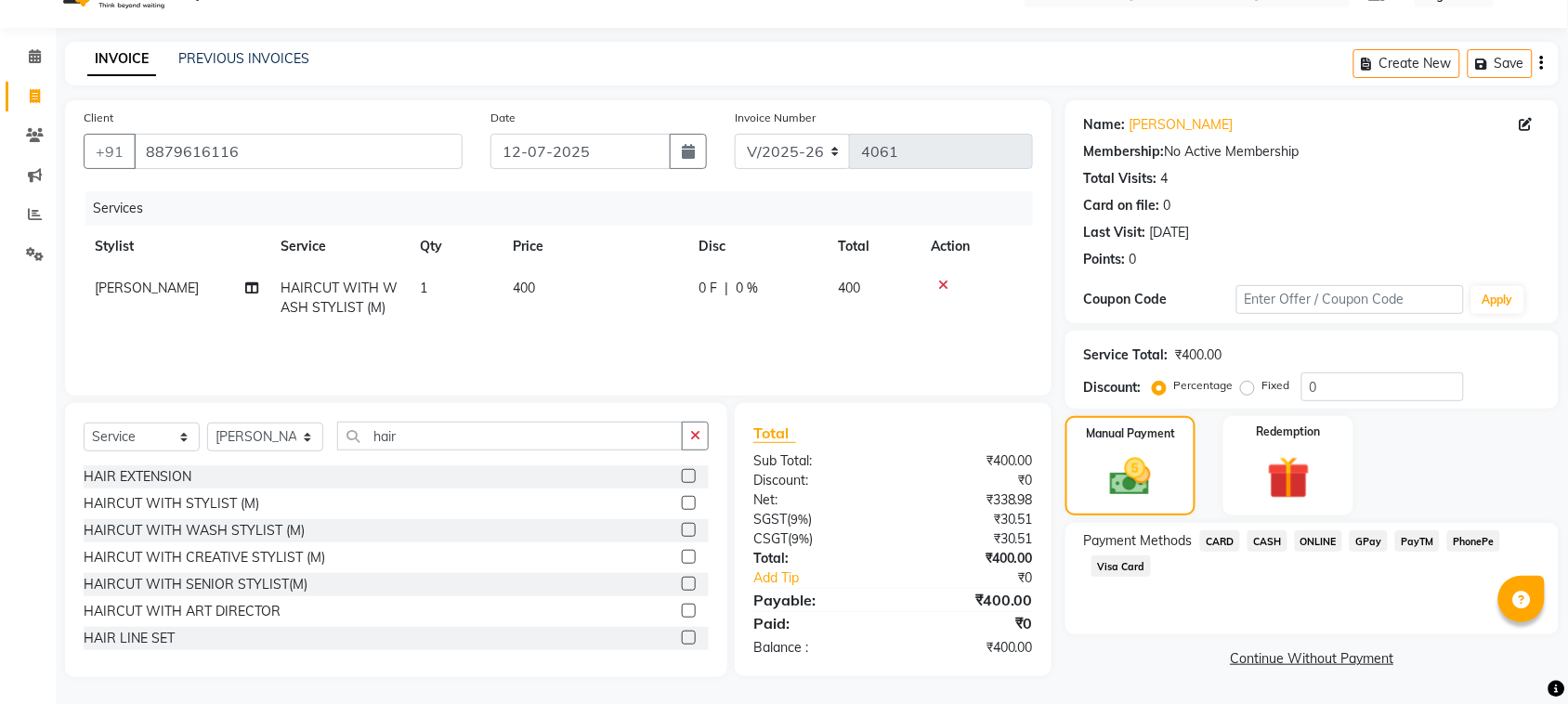 click on "CASH" 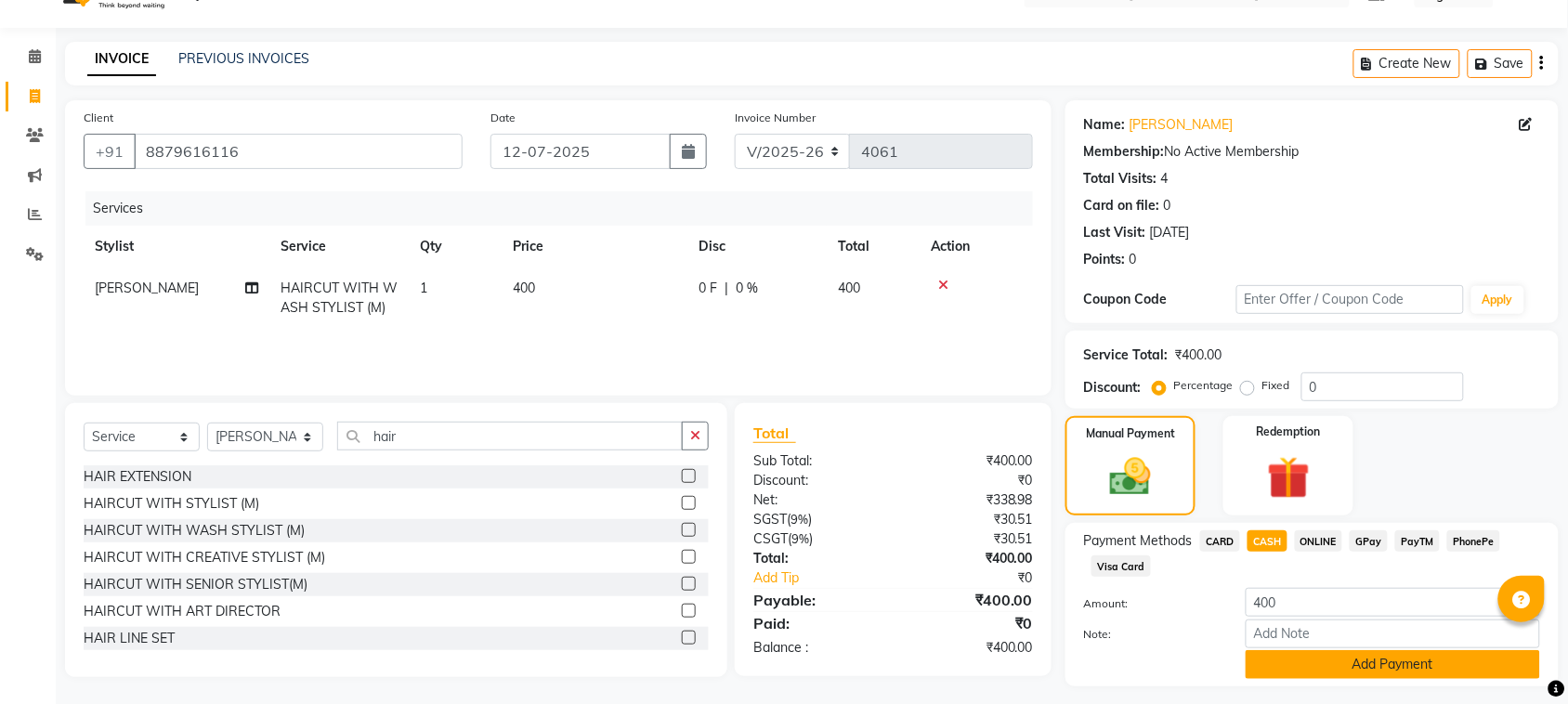click on "Add Payment" 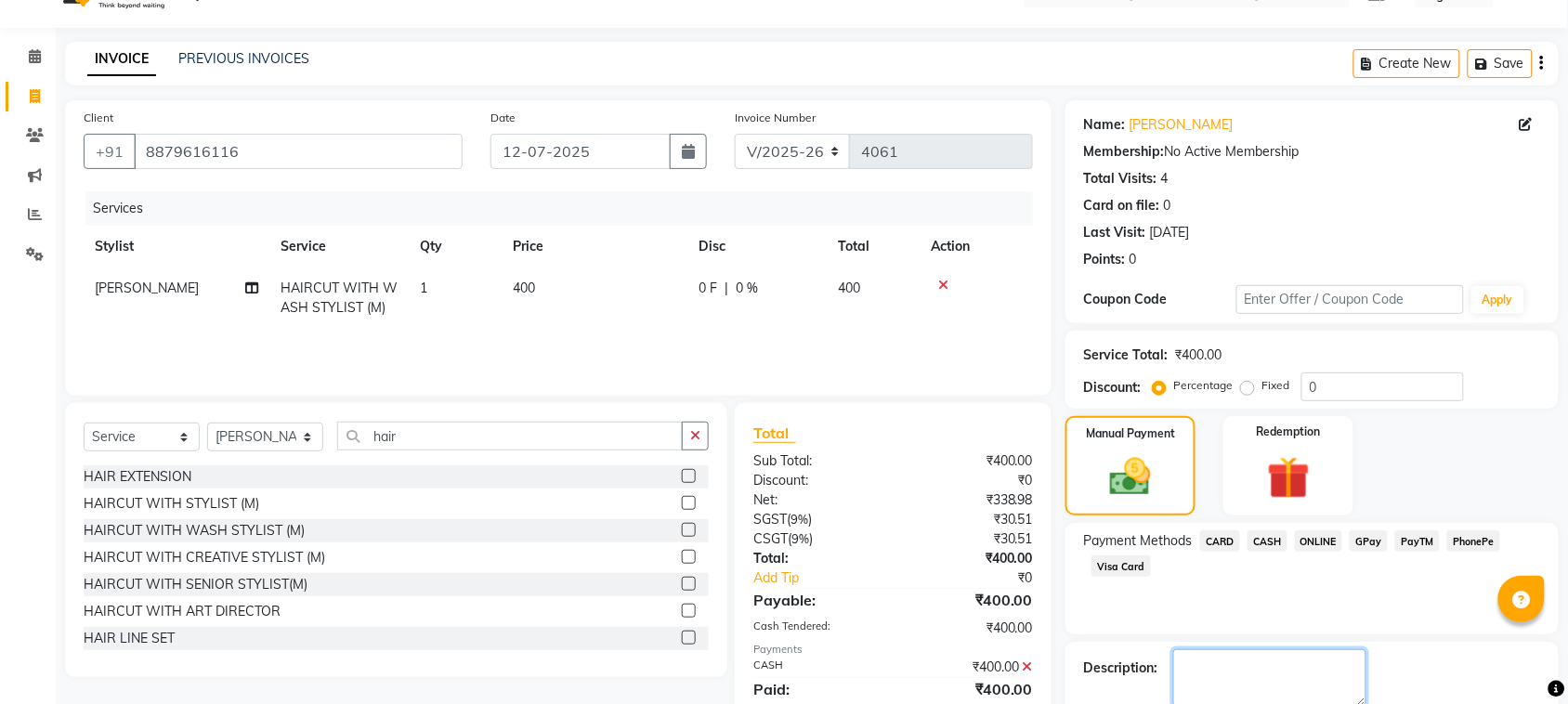 click 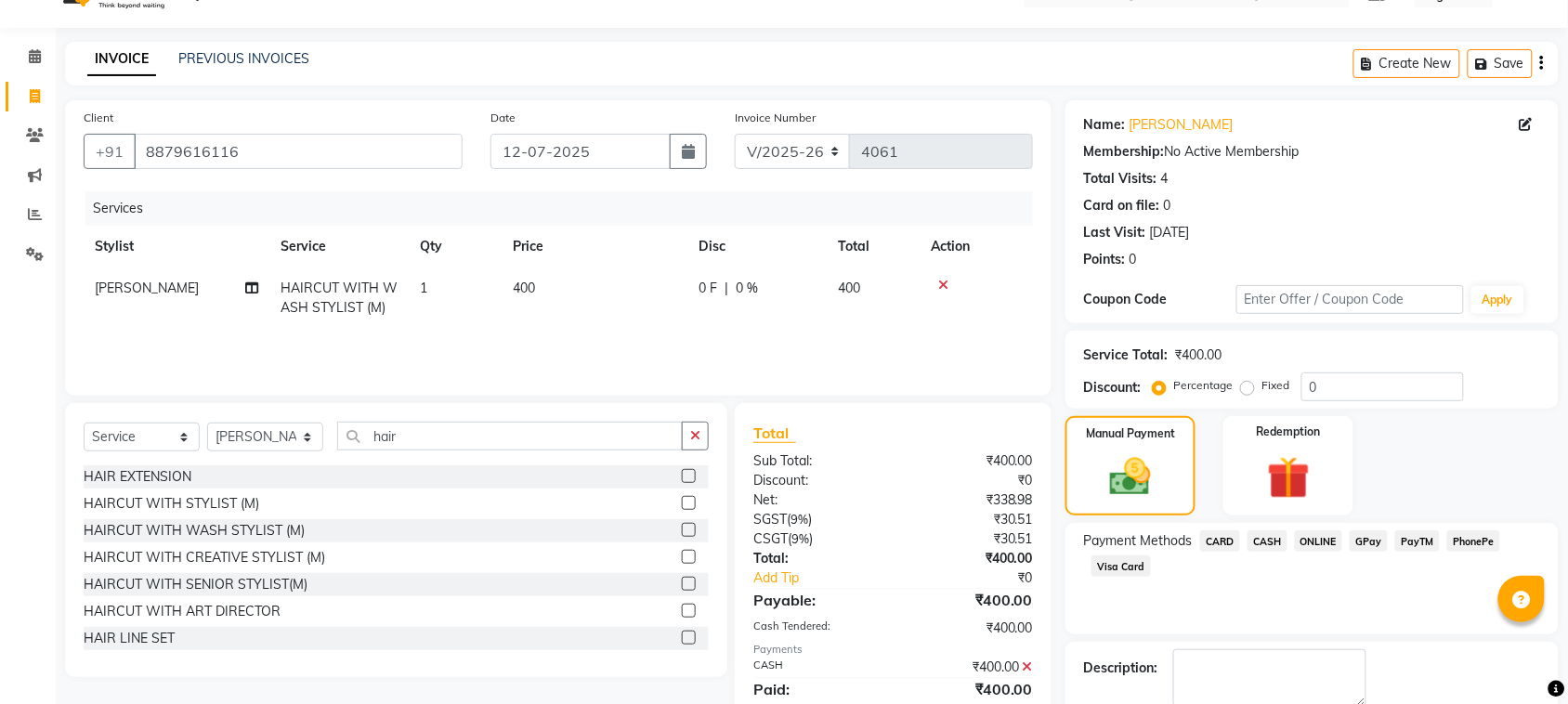click on "Checkout" 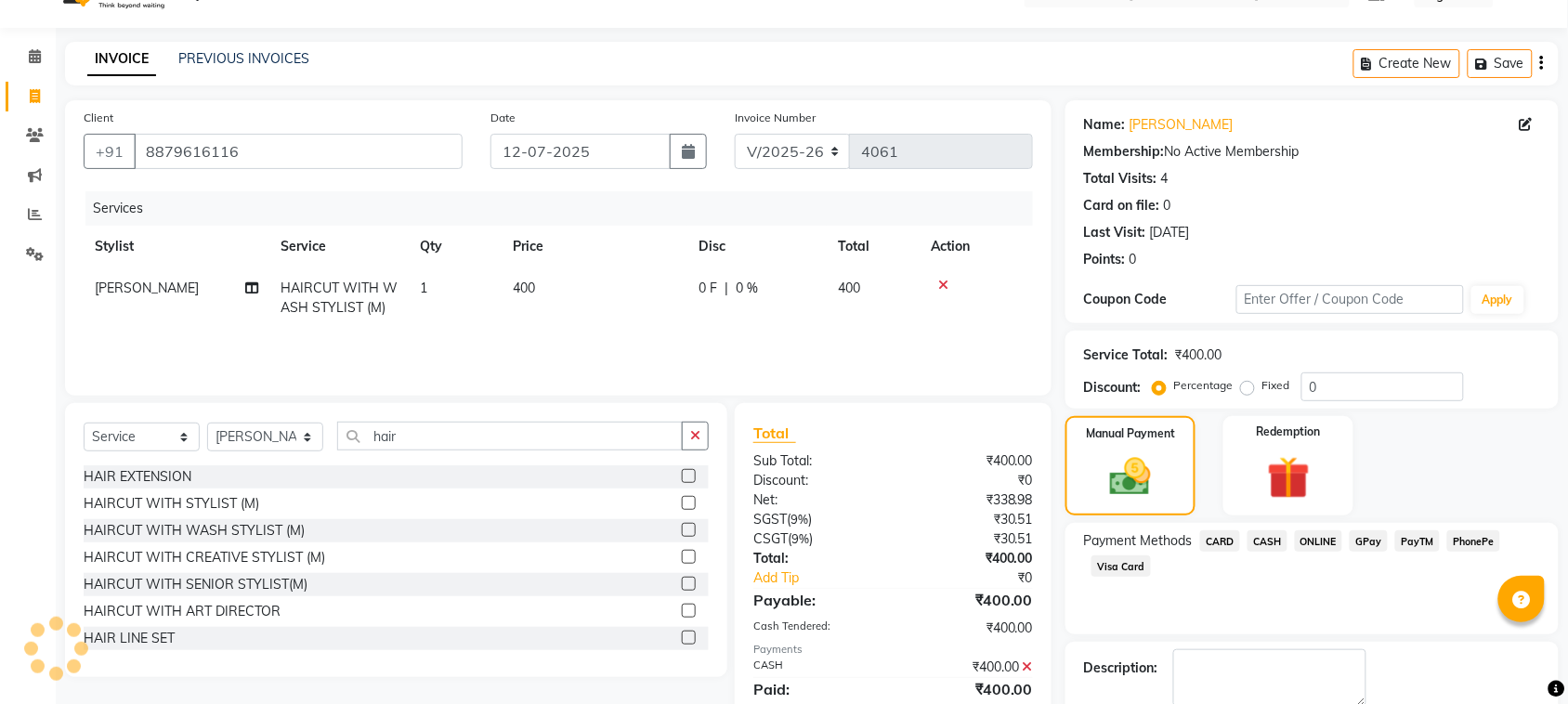 click on "Checkout" 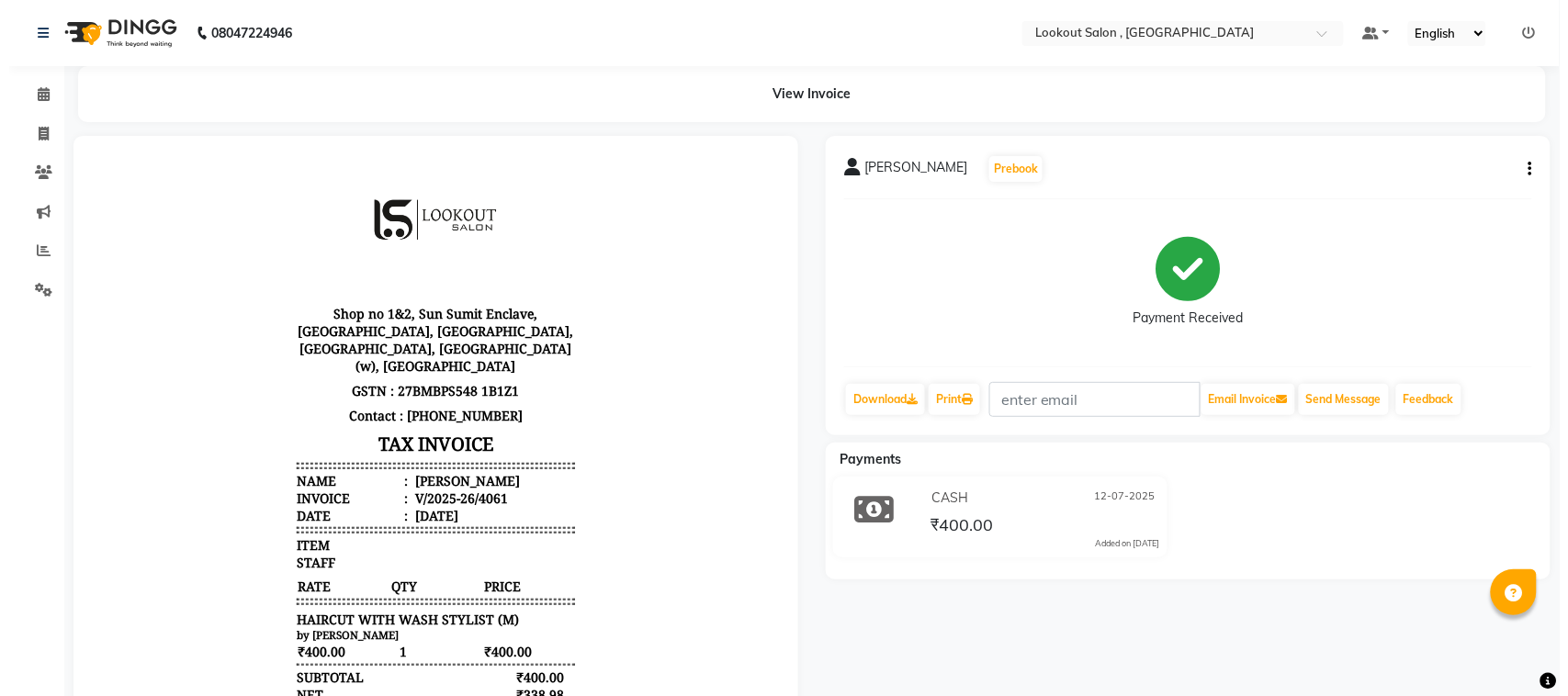 scroll, scrollTop: 95, scrollLeft: 0, axis: vertical 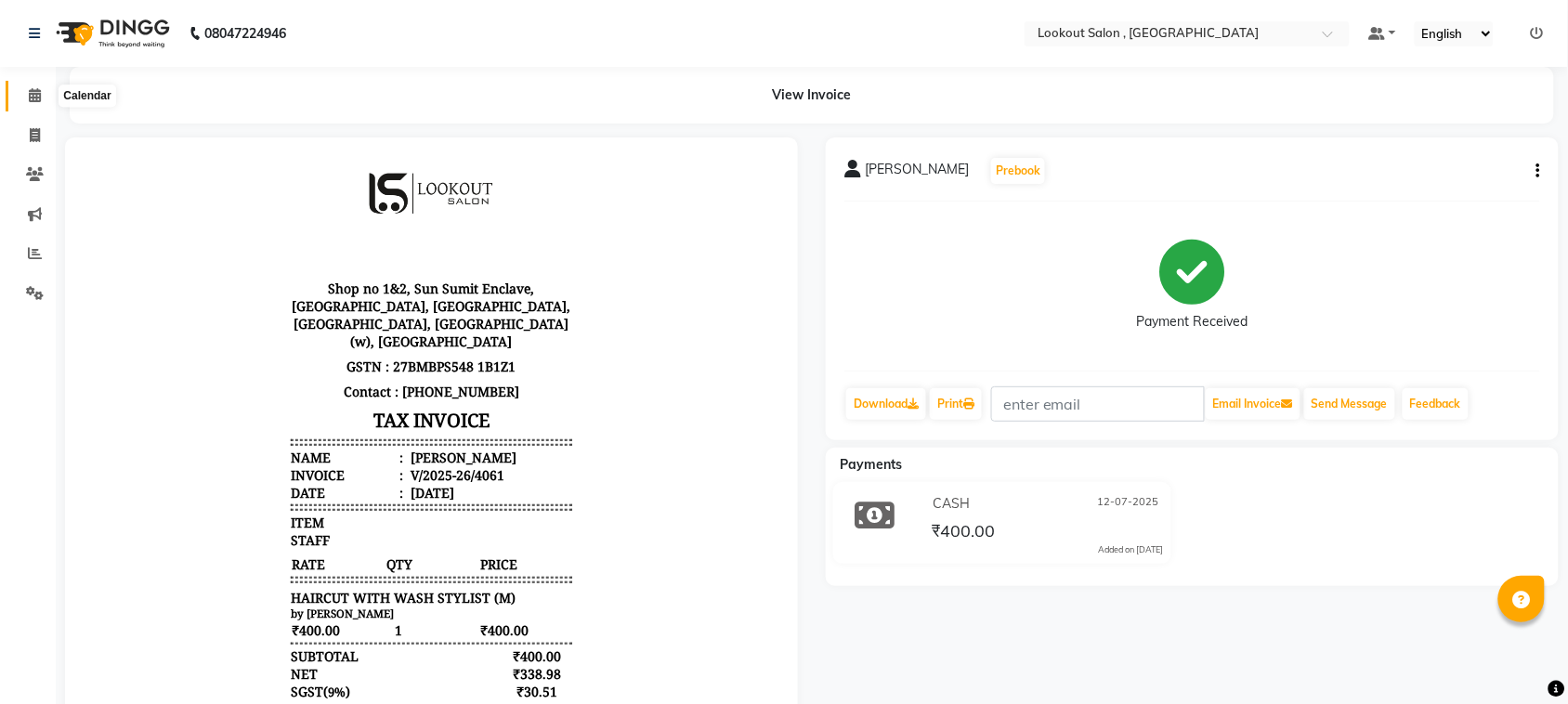 click 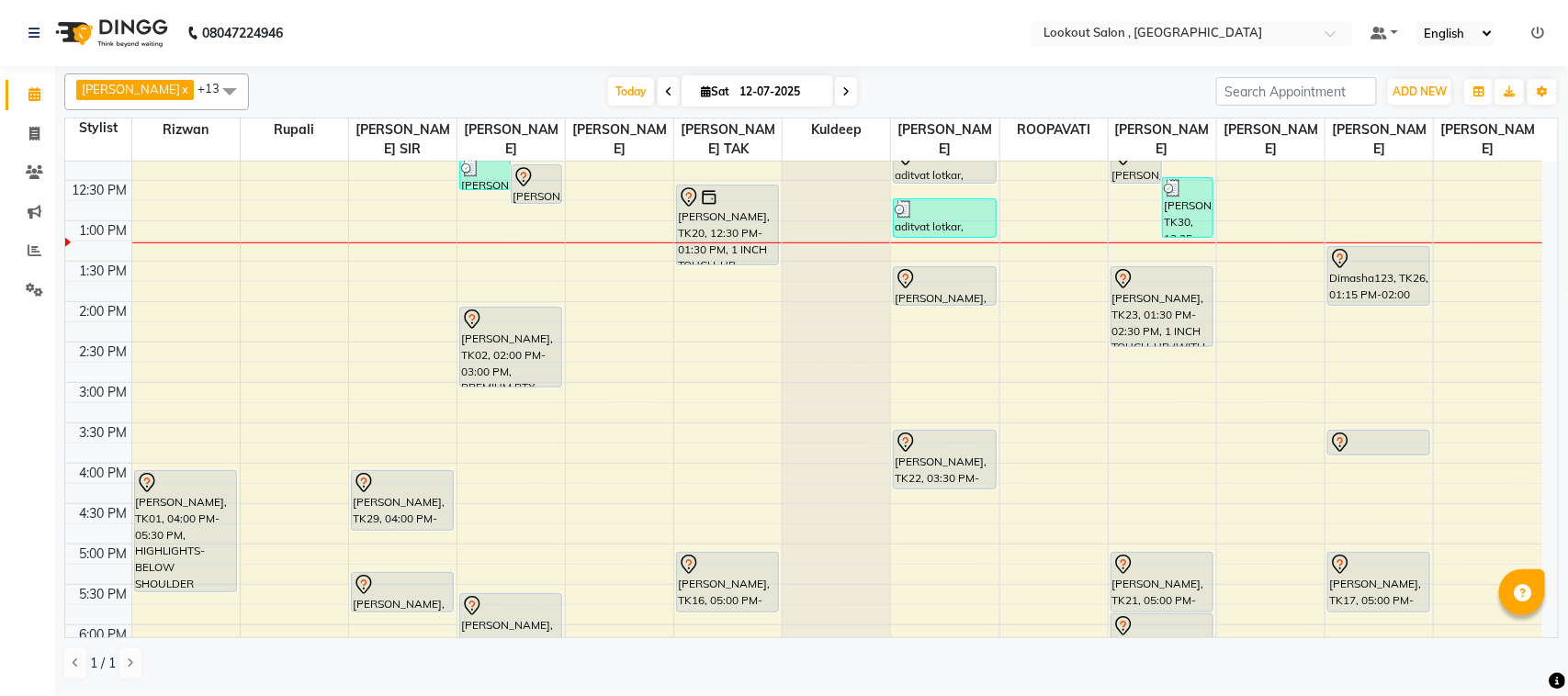 scroll, scrollTop: 230, scrollLeft: 0, axis: vertical 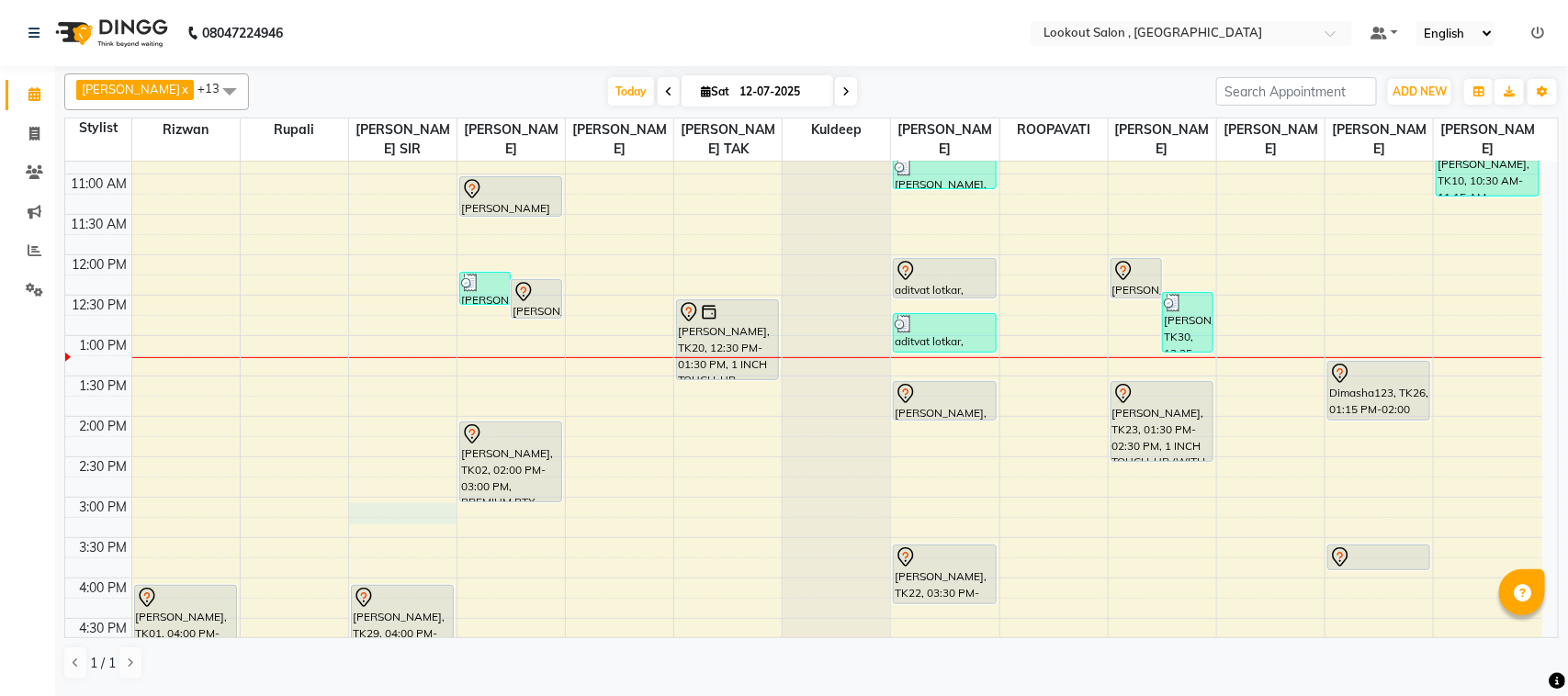 click on "8:00 AM 8:30 AM 9:00 AM 9:30 AM 10:00 AM 10:30 AM 11:00 AM 11:30 AM 12:00 PM 12:30 PM 1:00 PM 1:30 PM 2:00 PM 2:30 PM 3:00 PM 3:30 PM 4:00 PM 4:30 PM 5:00 PM 5:30 PM 6:00 PM 6:30 PM 7:00 PM 7:30 PM 8:00 PM 8:30 PM 9:00 PM 9:30 PM 10:00 PM 10:30 PM 11:00 PM 11:30 PM             Deepali, TK01, 04:00 PM-05:30 PM, HIGHLIGHTS-BELOW SHOULDER             Mayuri shah, TK29, 04:00 PM-04:45 PM, HAIRCUT WITH ART DIRECTOR (F)             vastal shah, TK28, 05:15 PM-05:45 PM, HAIRCUT WITH ART DIRECTOR             chirag vora, TK27, 07:00 PM-07:30 PM, HAIRCUT WITH ART DIRECTOR     Virendra Kamdar, TK25, 12:10 PM-12:35 PM, BEARD CRAFTING             Virendra Kamdar, TK13, 12:15 PM-12:45 PM, HAIRCUT WITH SENIOR STYLIST(M)             Sohil Shah15, TK04, 11:00 AM-11:30 AM, HAIRCUT WITH STYLIST (M)             shravani joshi, TK02, 02:00 PM-03:00 PM, PREMIUM BTX BELOW SHOULDER              samaonda shah, TK24, 05:30 PM-06:15 PM, HAIRCUT WITH STYLIST (F)" at bounding box center (804, 578) 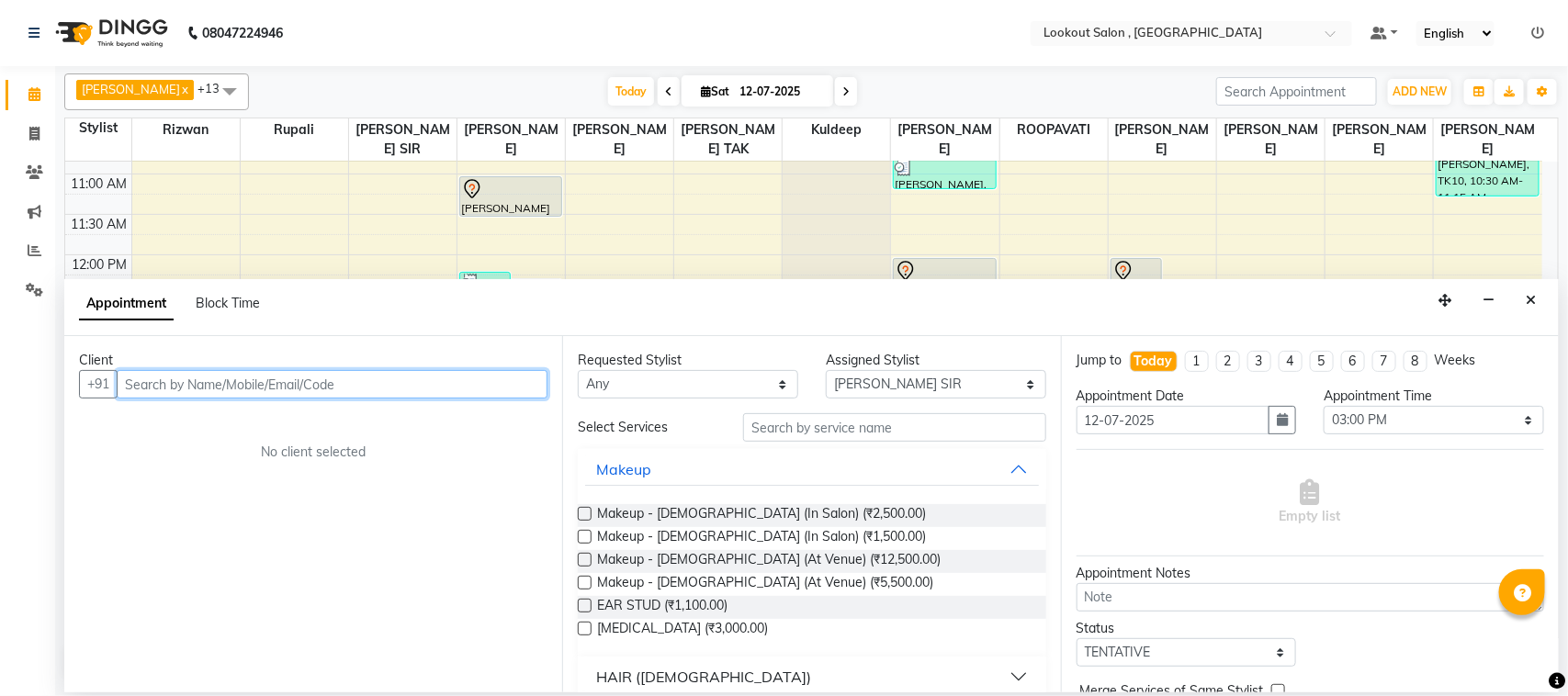 click at bounding box center (332, 384) 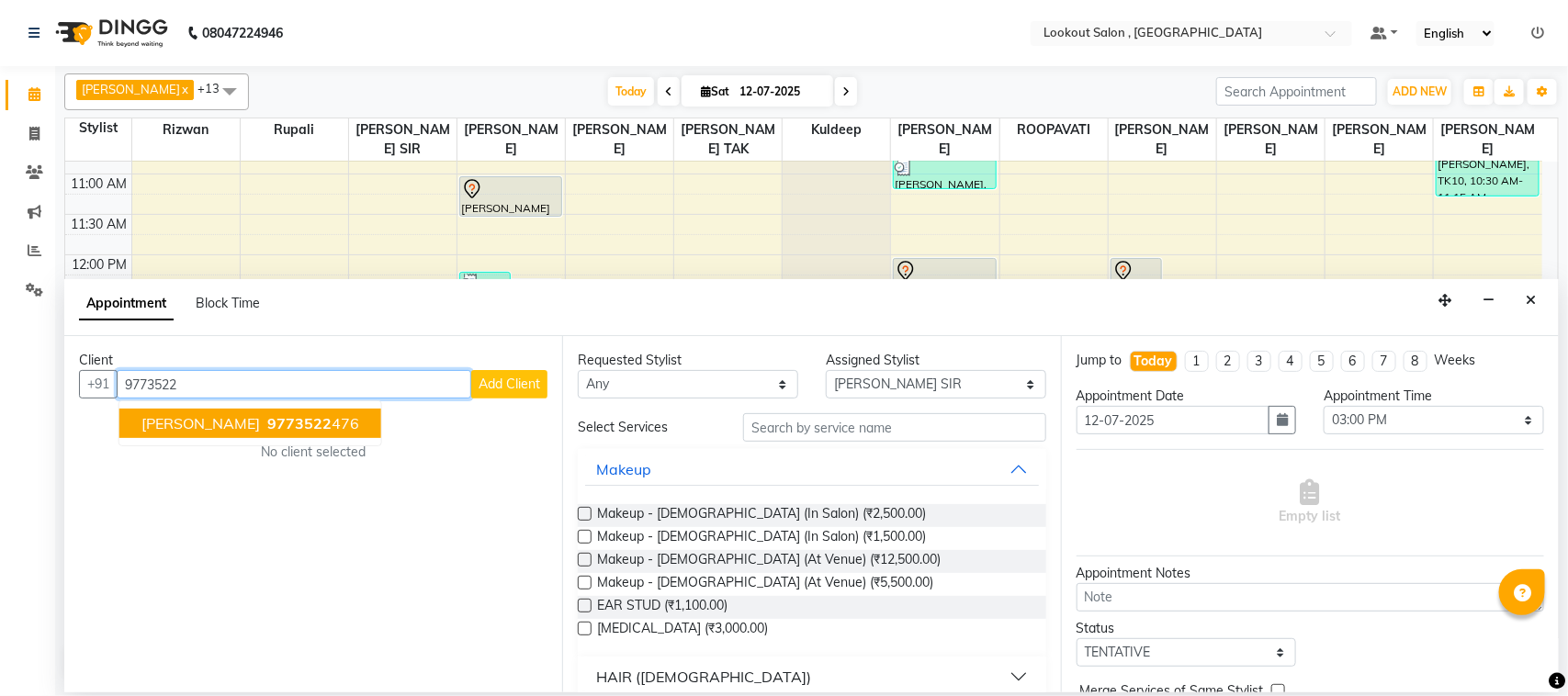 click on "amruta sawant   9773522 476" at bounding box center (250, 423) 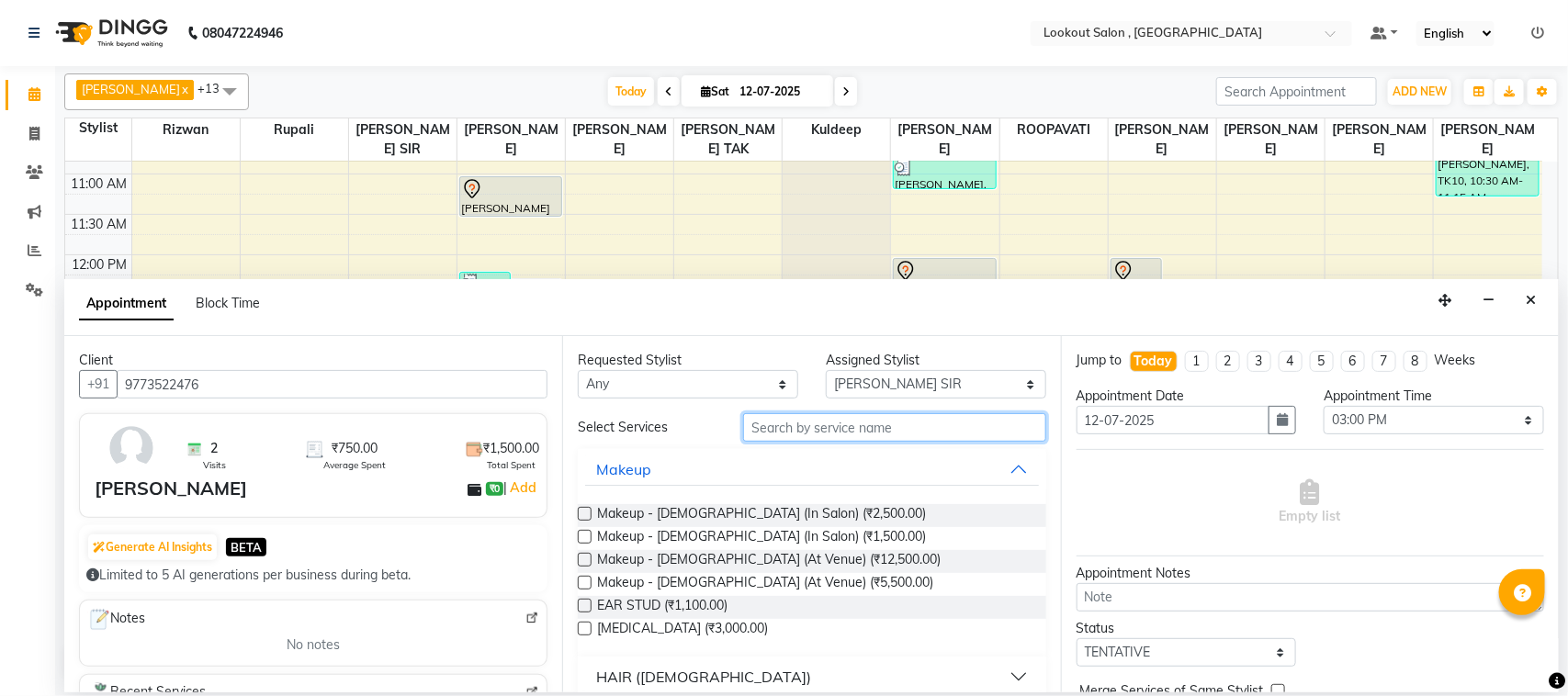 click at bounding box center (895, 427) 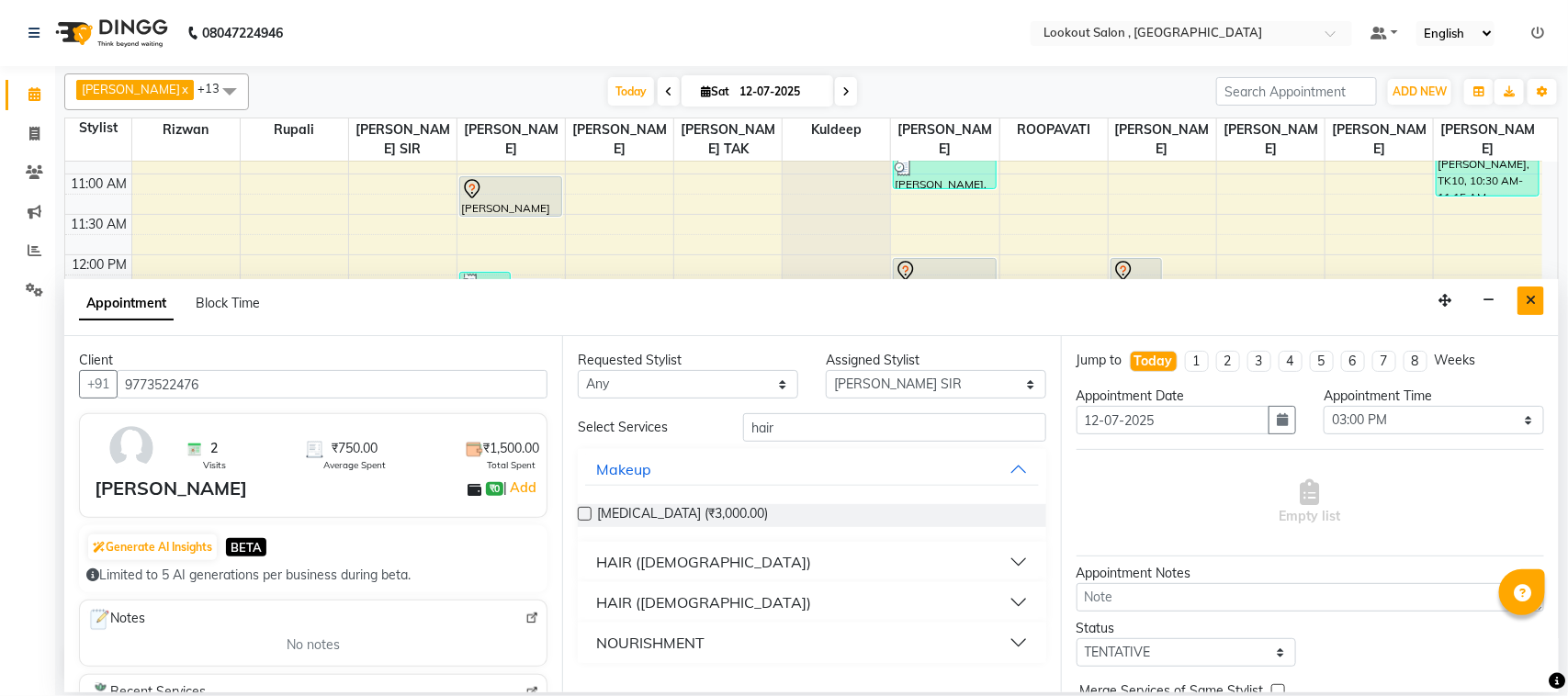 click at bounding box center (1530, 300) 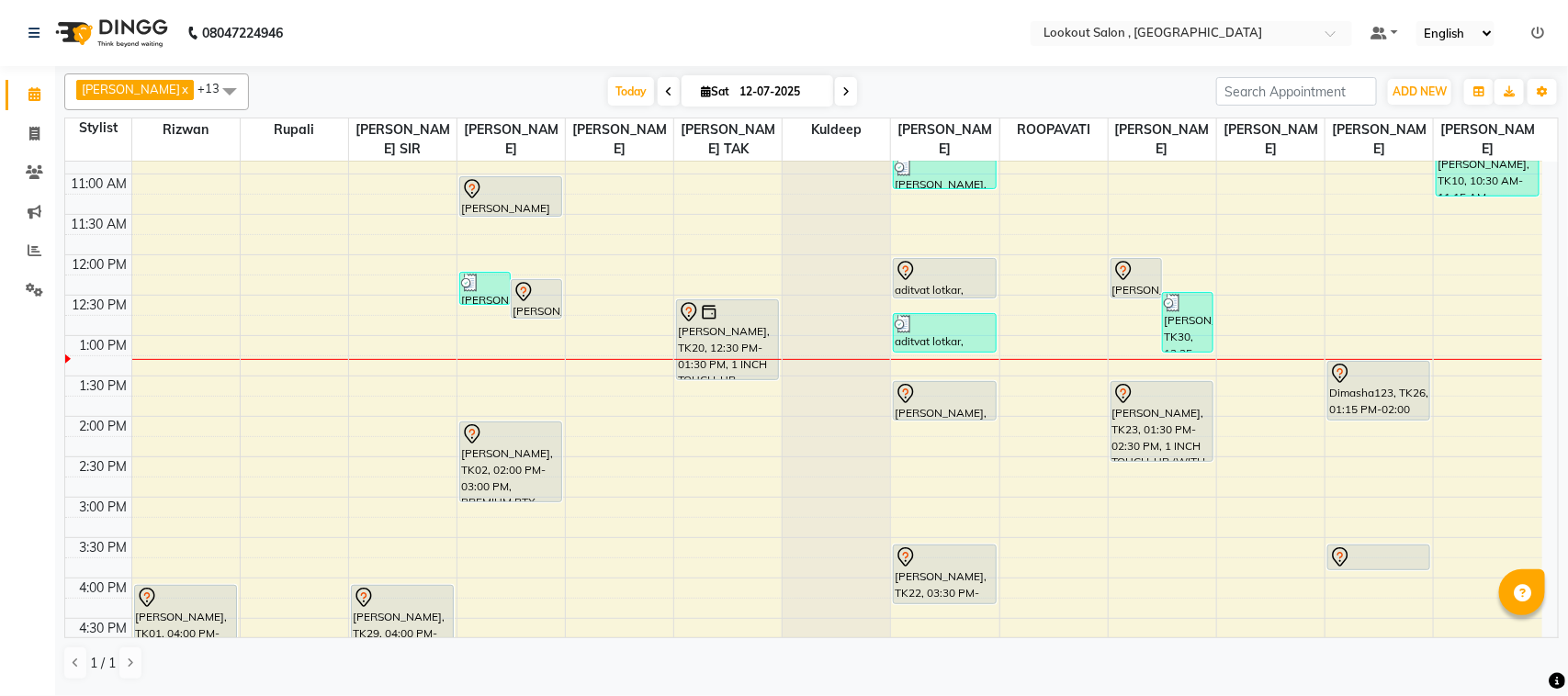 click on "8:00 AM 8:30 AM 9:00 AM 9:30 AM 10:00 AM 10:30 AM 11:00 AM 11:30 AM 12:00 PM 12:30 PM 1:00 PM 1:30 PM 2:00 PM 2:30 PM 3:00 PM 3:30 PM 4:00 PM 4:30 PM 5:00 PM 5:30 PM 6:00 PM 6:30 PM 7:00 PM 7:30 PM 8:00 PM 8:30 PM 9:00 PM 9:30 PM 10:00 PM 10:30 PM 11:00 PM 11:30 PM             Deepali, TK01, 04:00 PM-05:30 PM, HIGHLIGHTS-BELOW SHOULDER             Mayuri shah, TK29, 04:00 PM-04:45 PM, HAIRCUT WITH ART DIRECTOR (F)             vastal shah, TK28, 05:15 PM-05:45 PM, HAIRCUT WITH ART DIRECTOR             chirag vora, TK27, 07:00 PM-07:30 PM, HAIRCUT WITH ART DIRECTOR     Virendra Kamdar, TK25, 12:10 PM-12:35 PM, BEARD CRAFTING             Virendra Kamdar, TK13, 12:15 PM-12:45 PM, HAIRCUT WITH SENIOR STYLIST(M)             Sohil Shah15, TK04, 11:00 AM-11:30 AM, HAIRCUT WITH STYLIST (M)             shravani joshi, TK02, 02:00 PM-03:00 PM, PREMIUM BTX BELOW SHOULDER              samaonda shah, TK24, 05:30 PM-06:15 PM, HAIRCUT WITH STYLIST (F)" at bounding box center [804, 578] 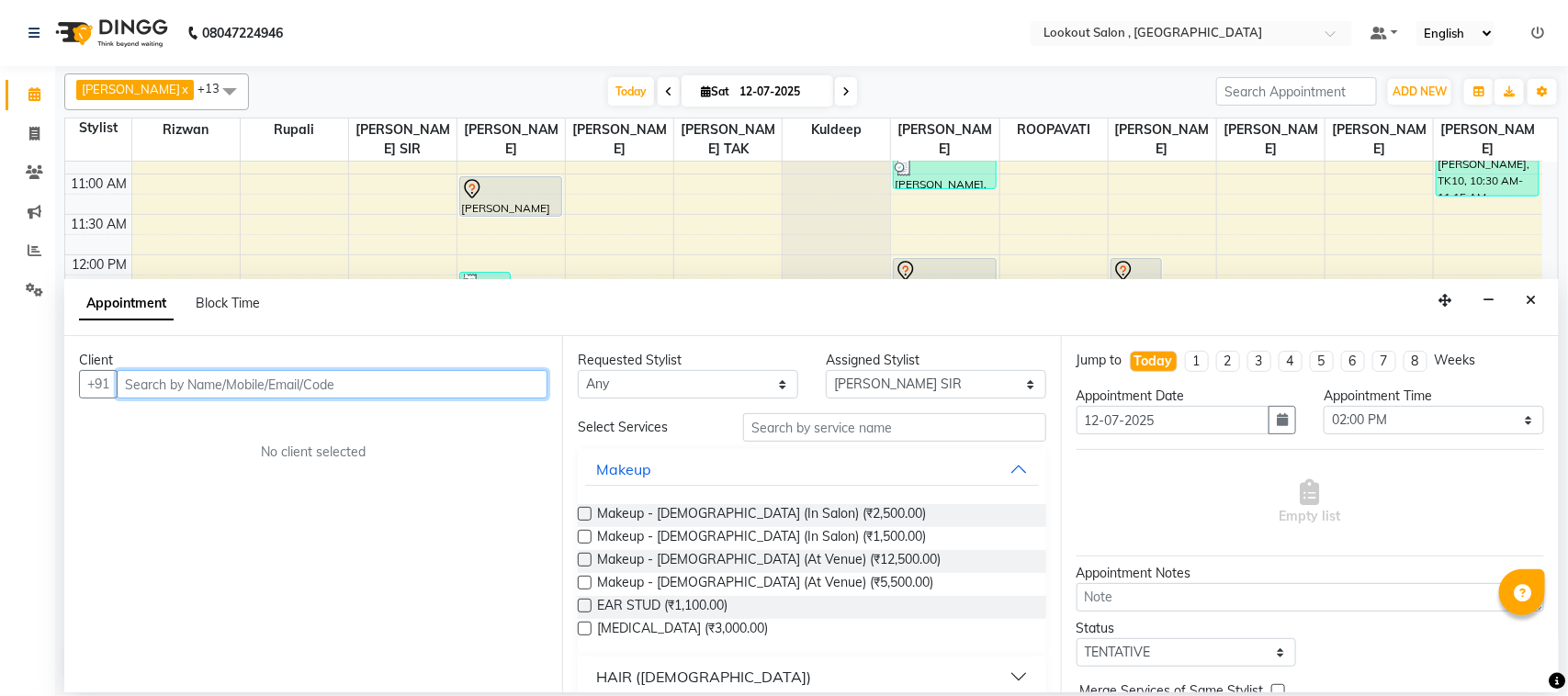 click at bounding box center [332, 384] 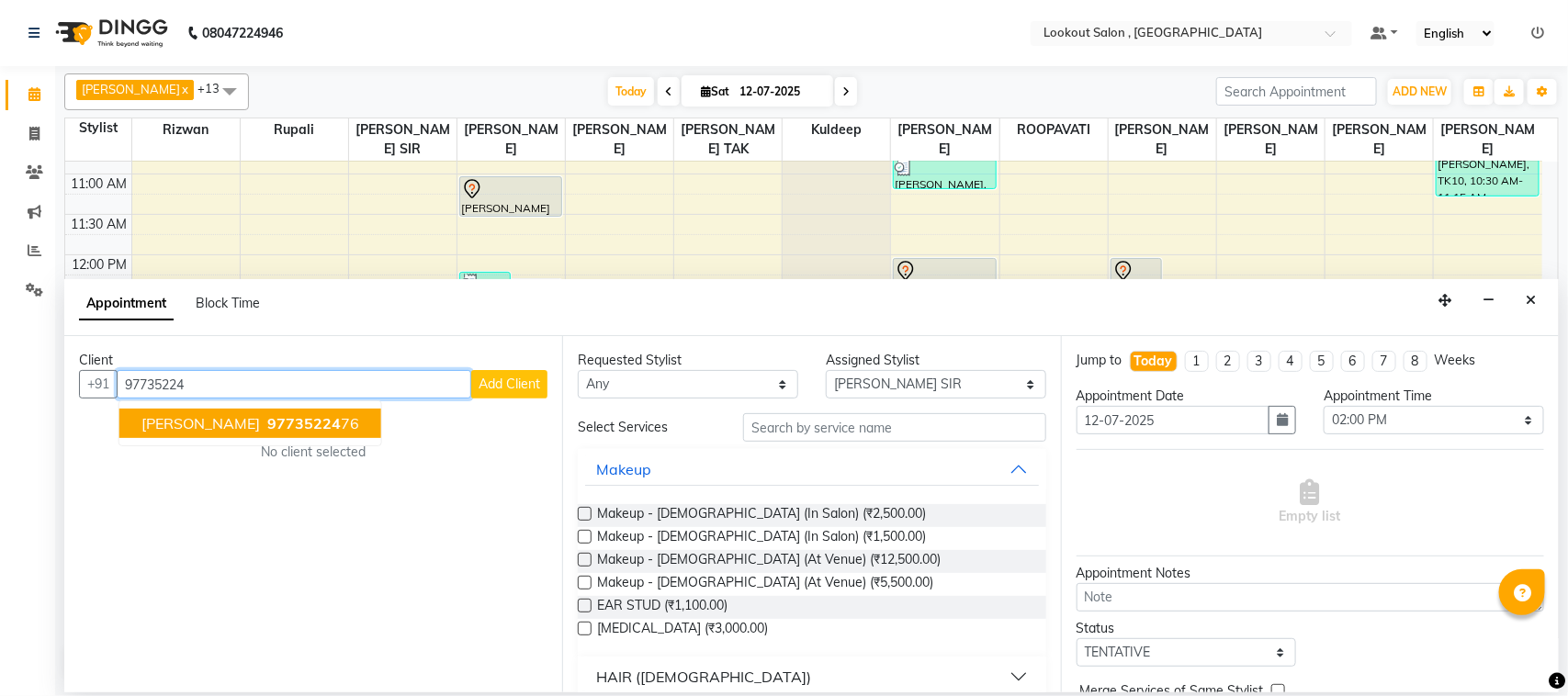 click on "[PERSON_NAME]" at bounding box center (200, 423) 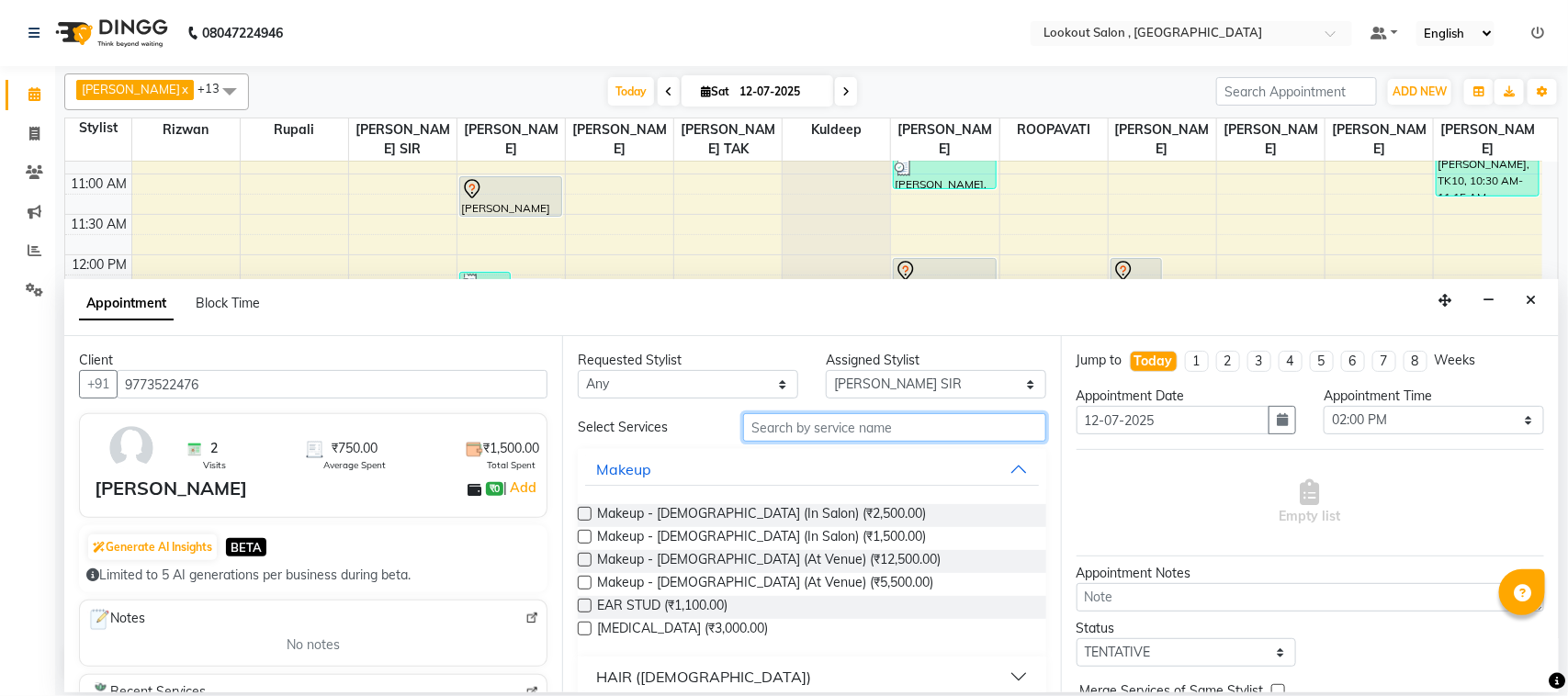 click at bounding box center [895, 427] 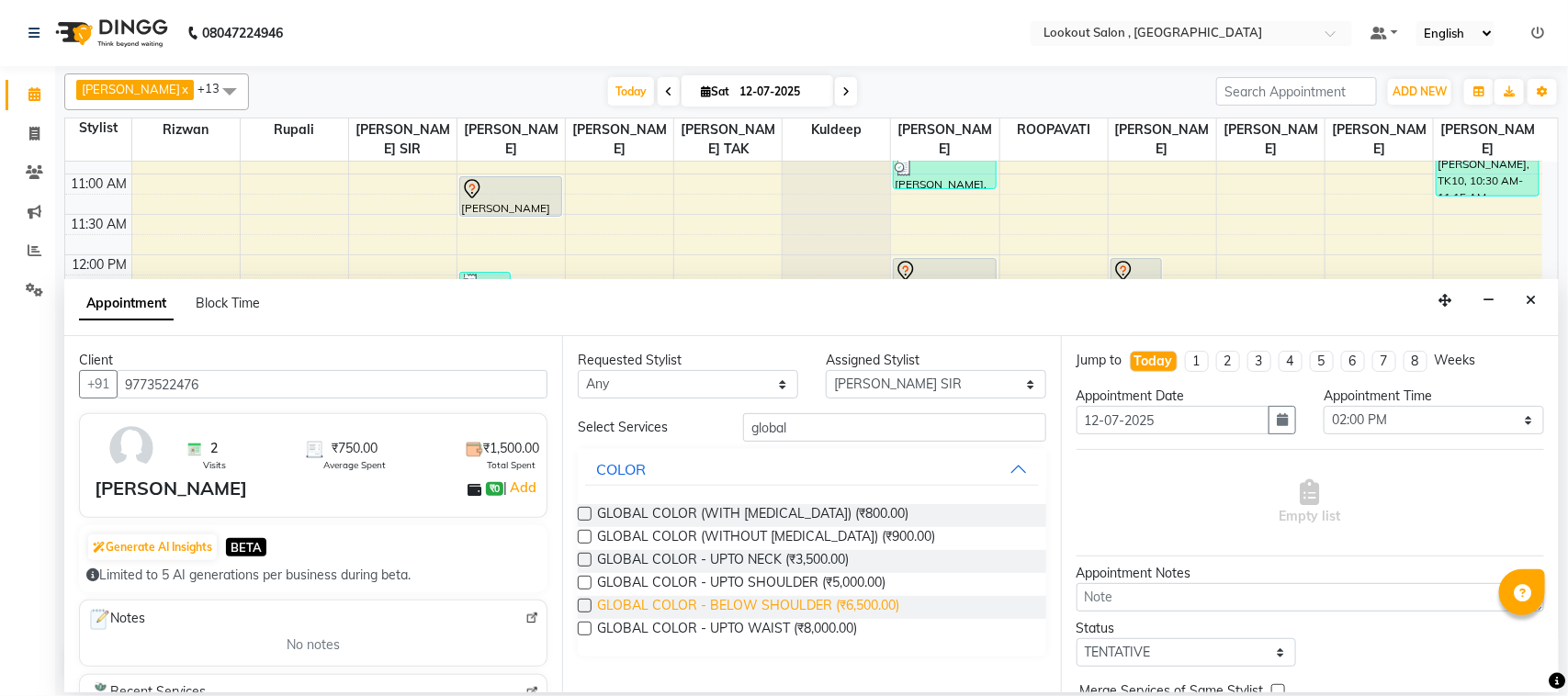 click on "GLOBAL COLOR -  BELOW SHOULDER (₹6,500.00)" at bounding box center [748, 607] 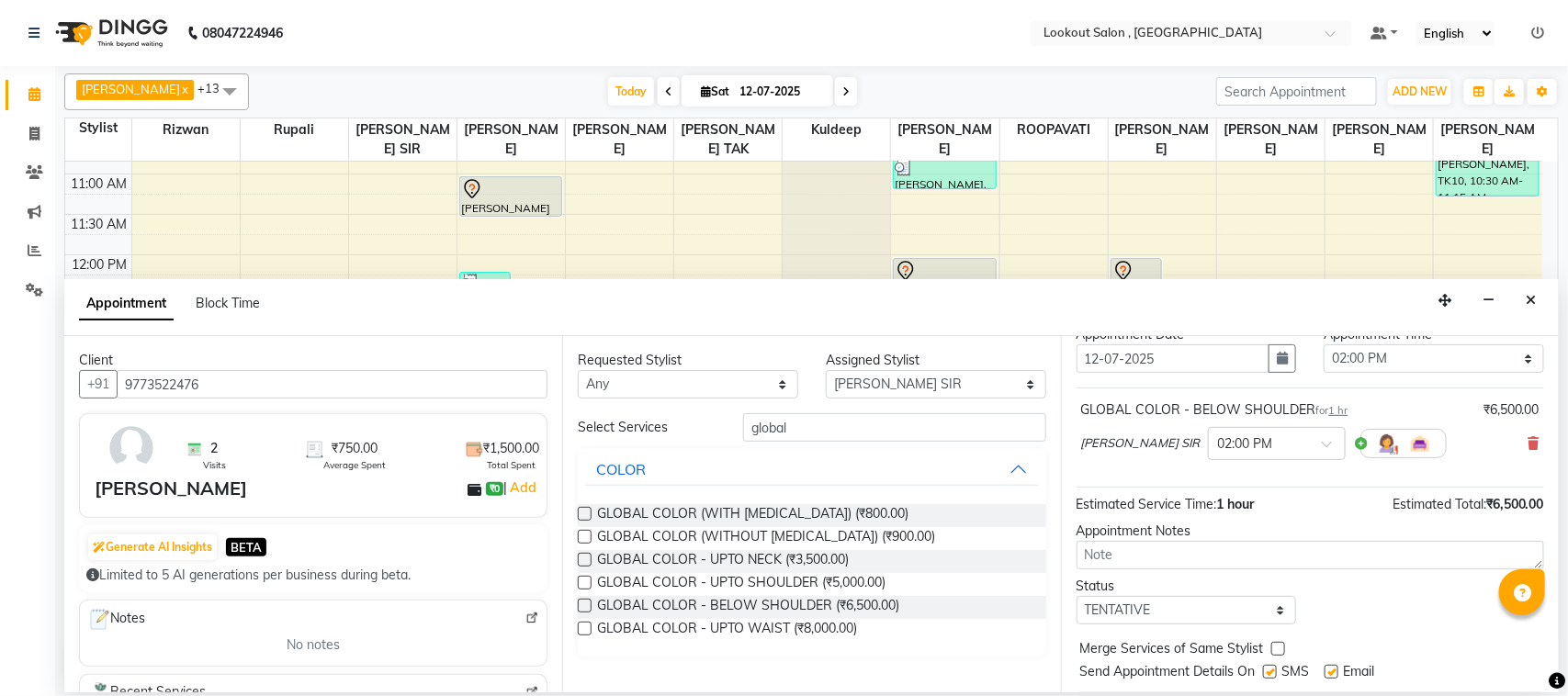 scroll, scrollTop: 111, scrollLeft: 0, axis: vertical 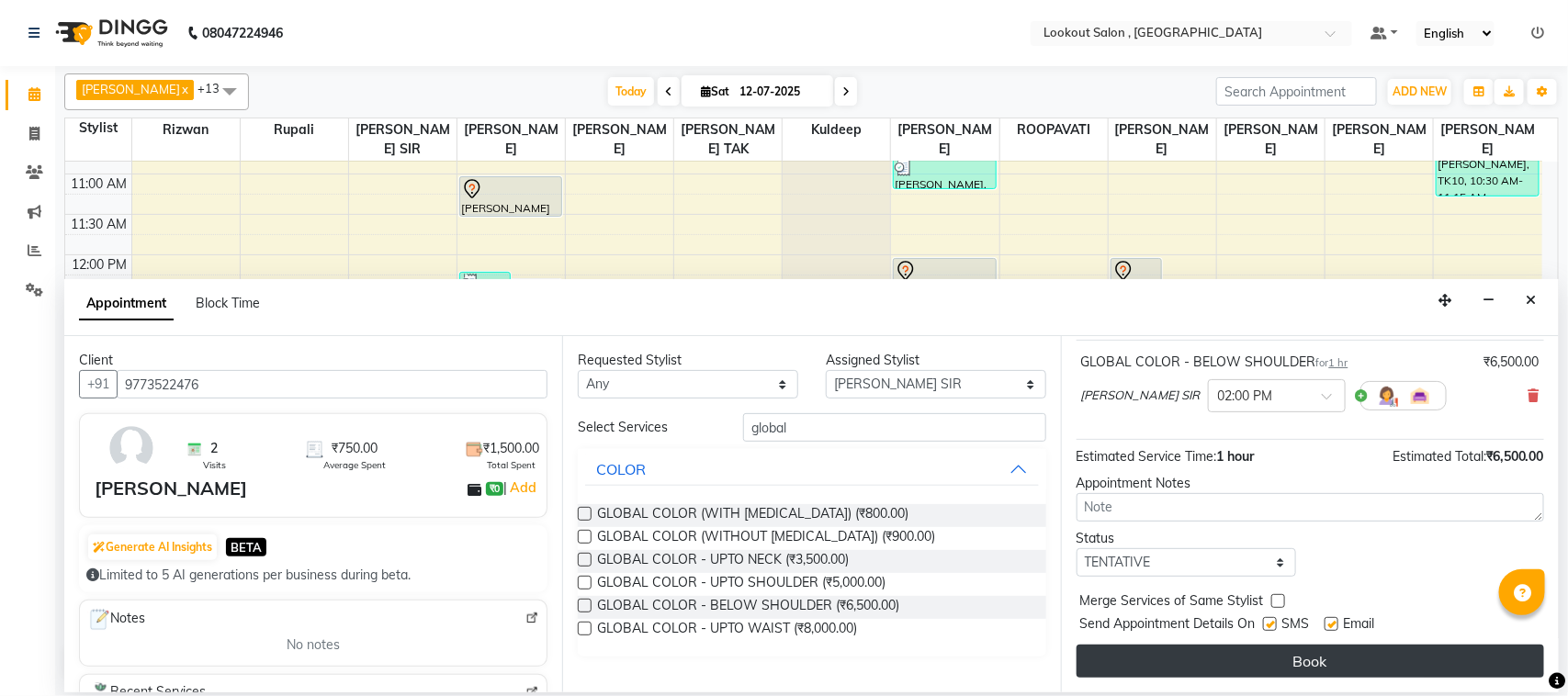 click on "Book" at bounding box center [1310, 661] 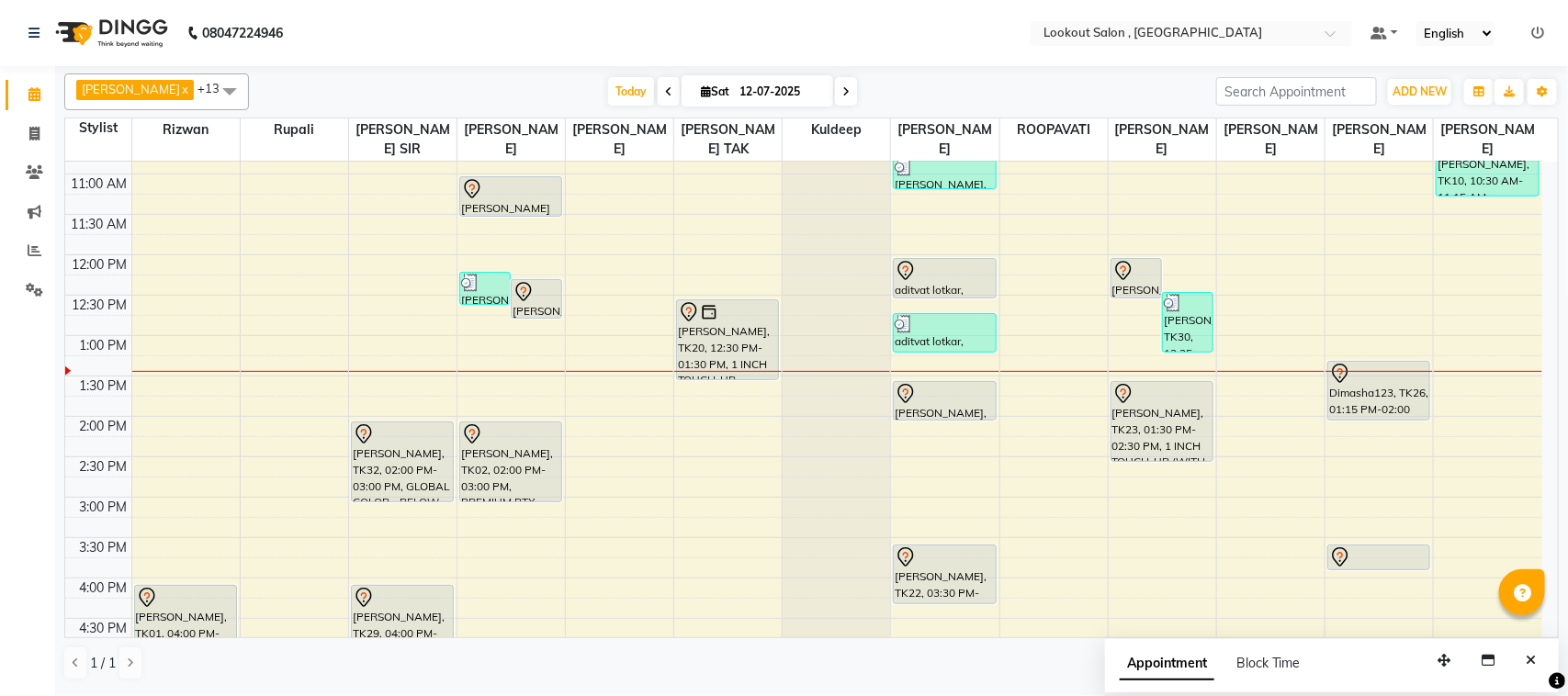 scroll, scrollTop: 344, scrollLeft: 0, axis: vertical 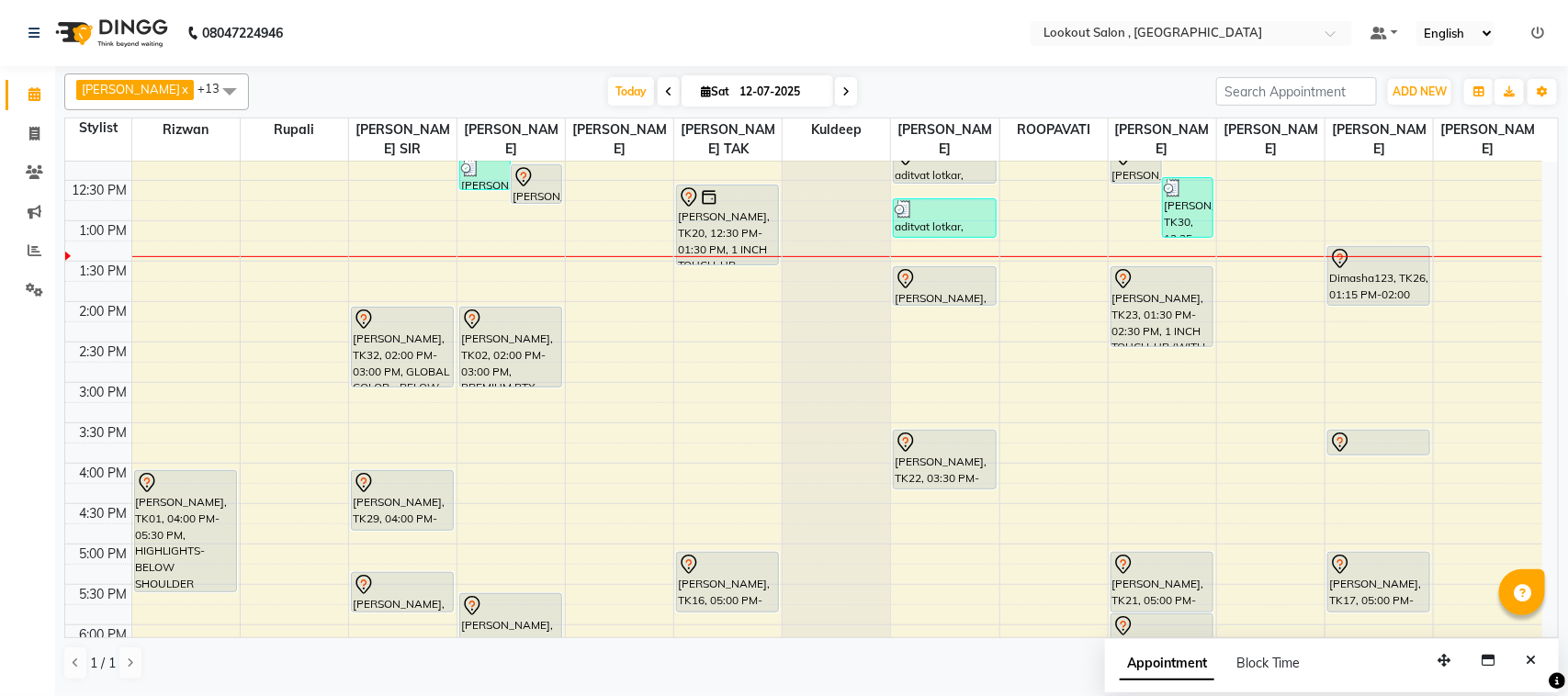 click on "Calendar" 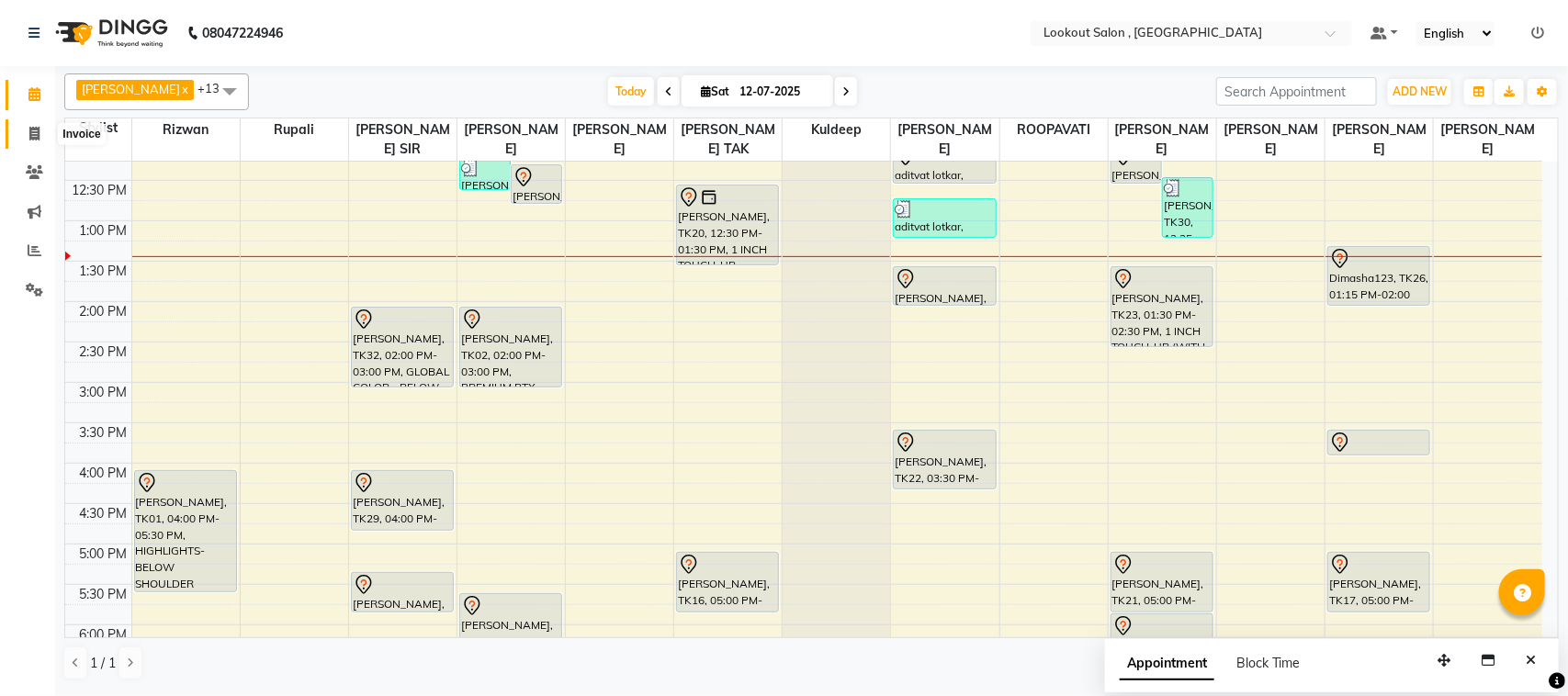 click 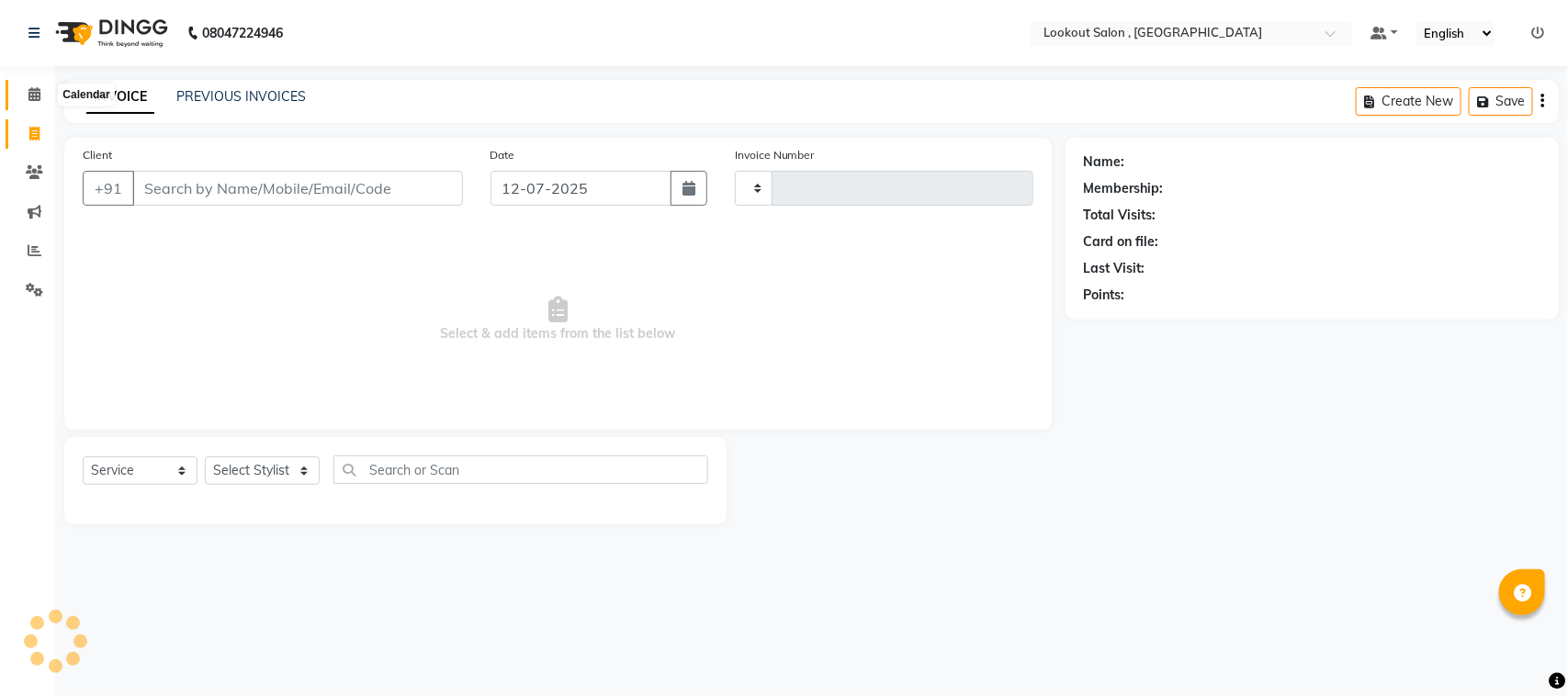 click 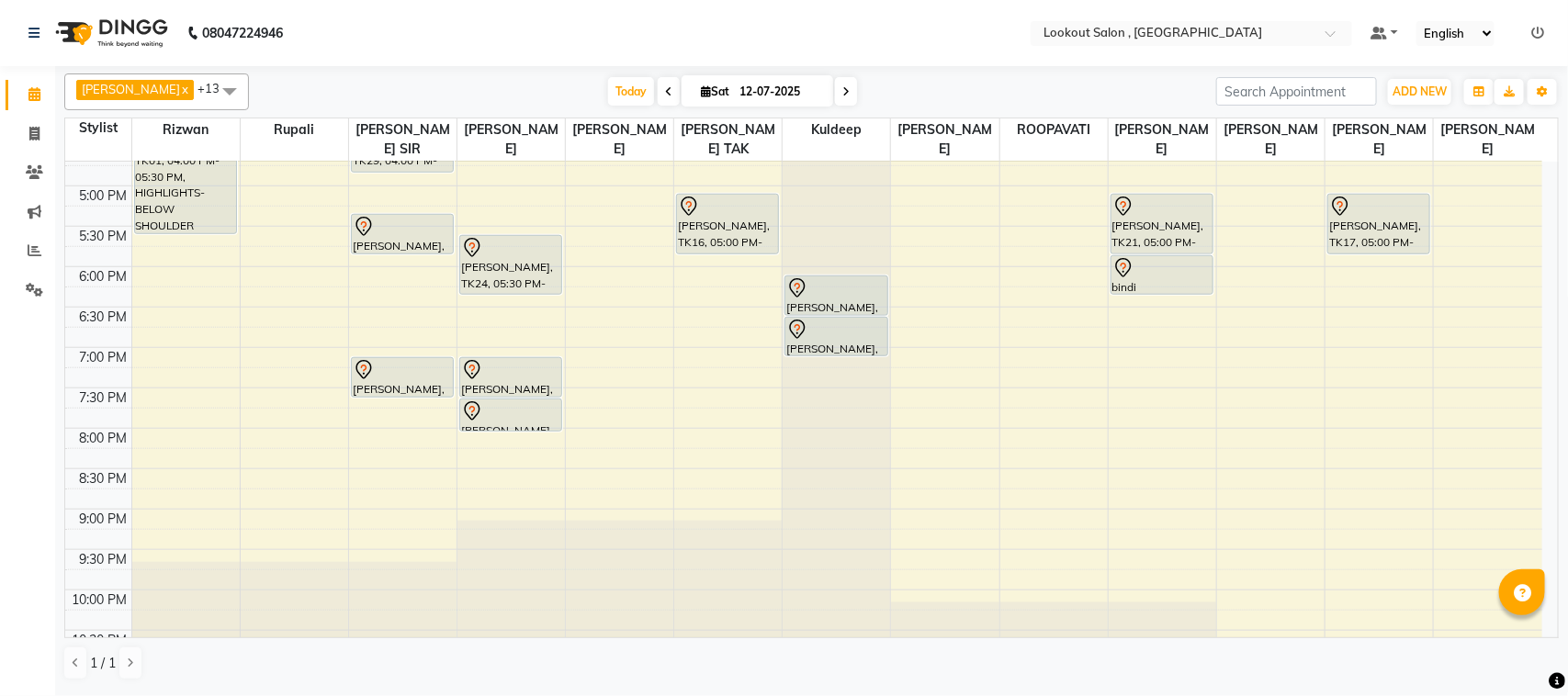 scroll, scrollTop: 689, scrollLeft: 0, axis: vertical 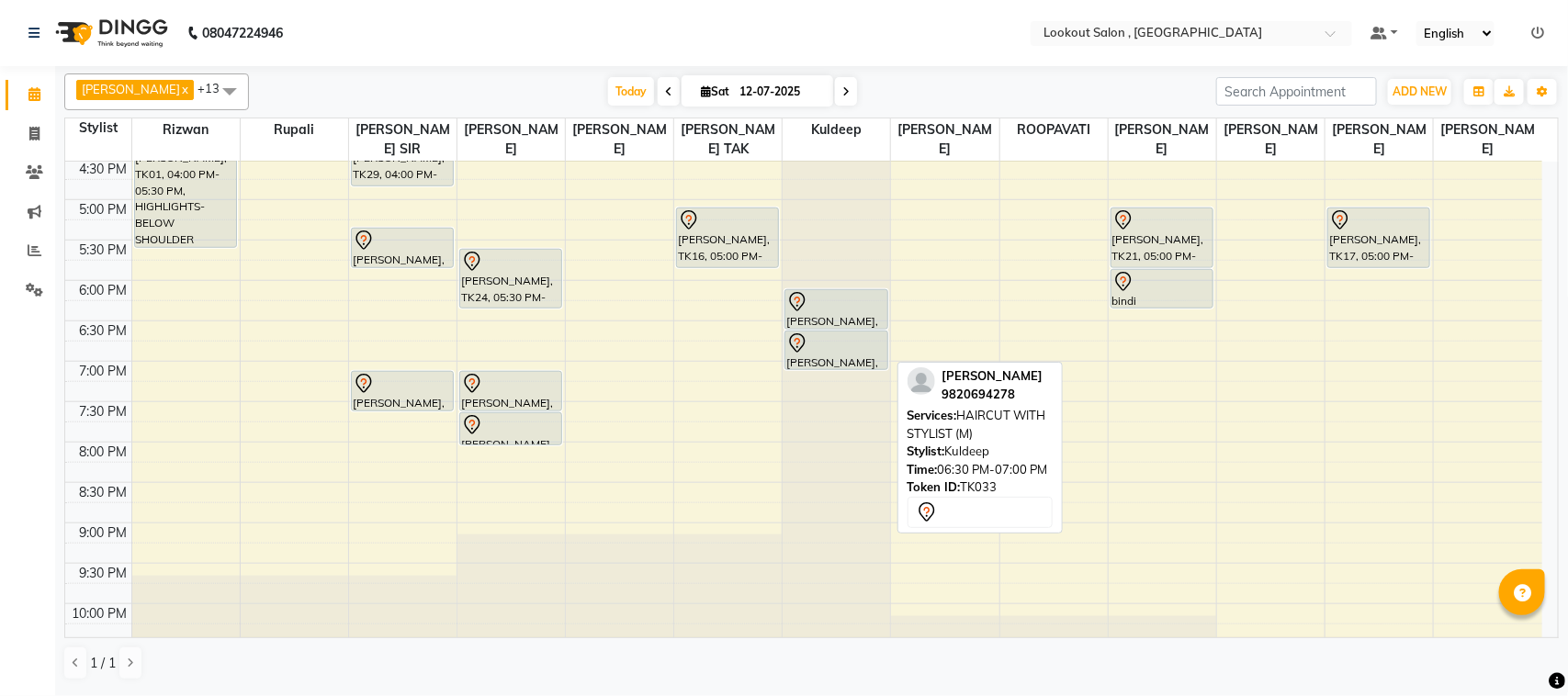 click on "Mudit Sharma, TK33, 06:30 PM-07:00 PM, HAIRCUT WITH STYLIST (M)" at bounding box center (836, 350) 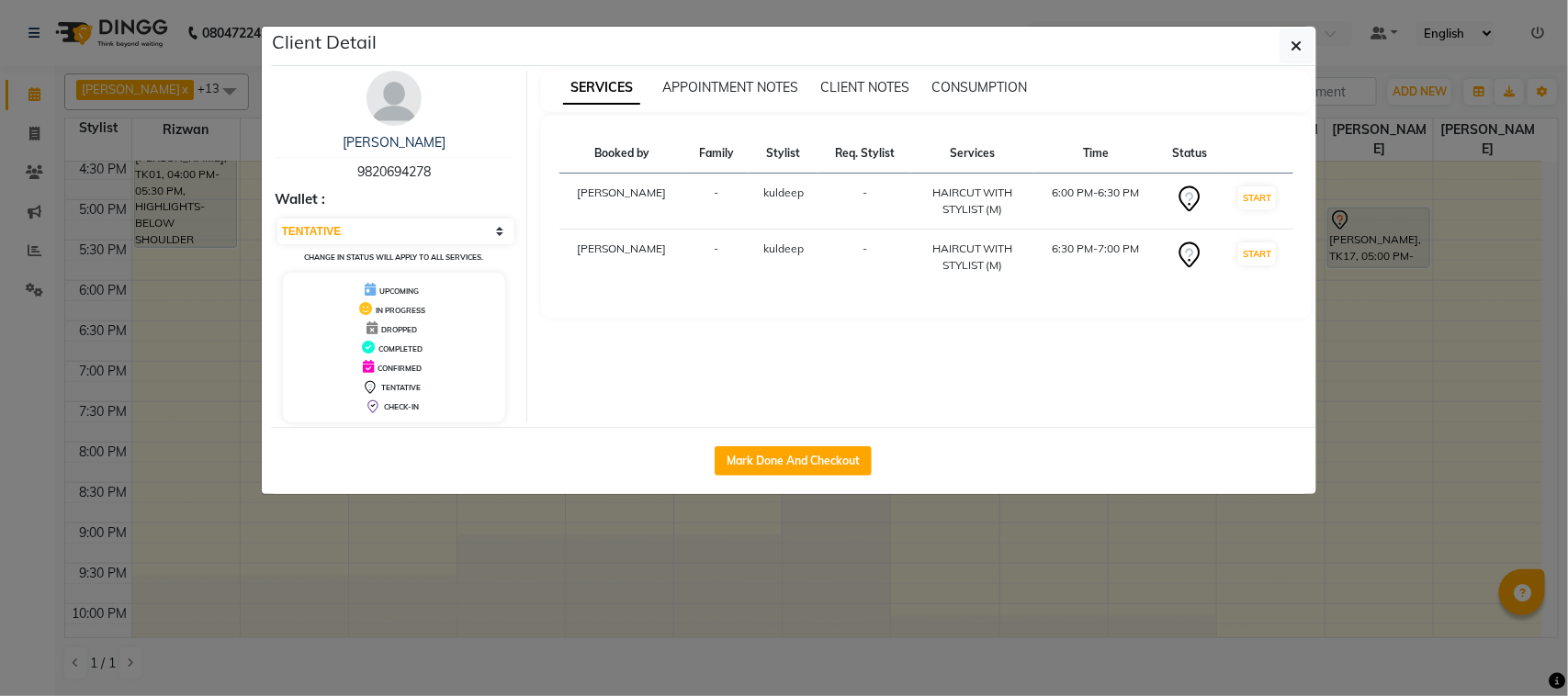 click on "SERVICES APPOINTMENT NOTES CLIENT NOTES CONSUMPTION Booked by Family Stylist Req. Stylist Services Time Status  MANDAR GOSAVI  - kuldeep -  HAIRCUT WITH STYLIST (M)   6:00 PM-6:30 PM   START   MANDAR GOSAVI  - kuldeep -  HAIRCUT WITH STYLIST (M)   6:30 PM-7:00 PM   START" at bounding box center (926, 246) 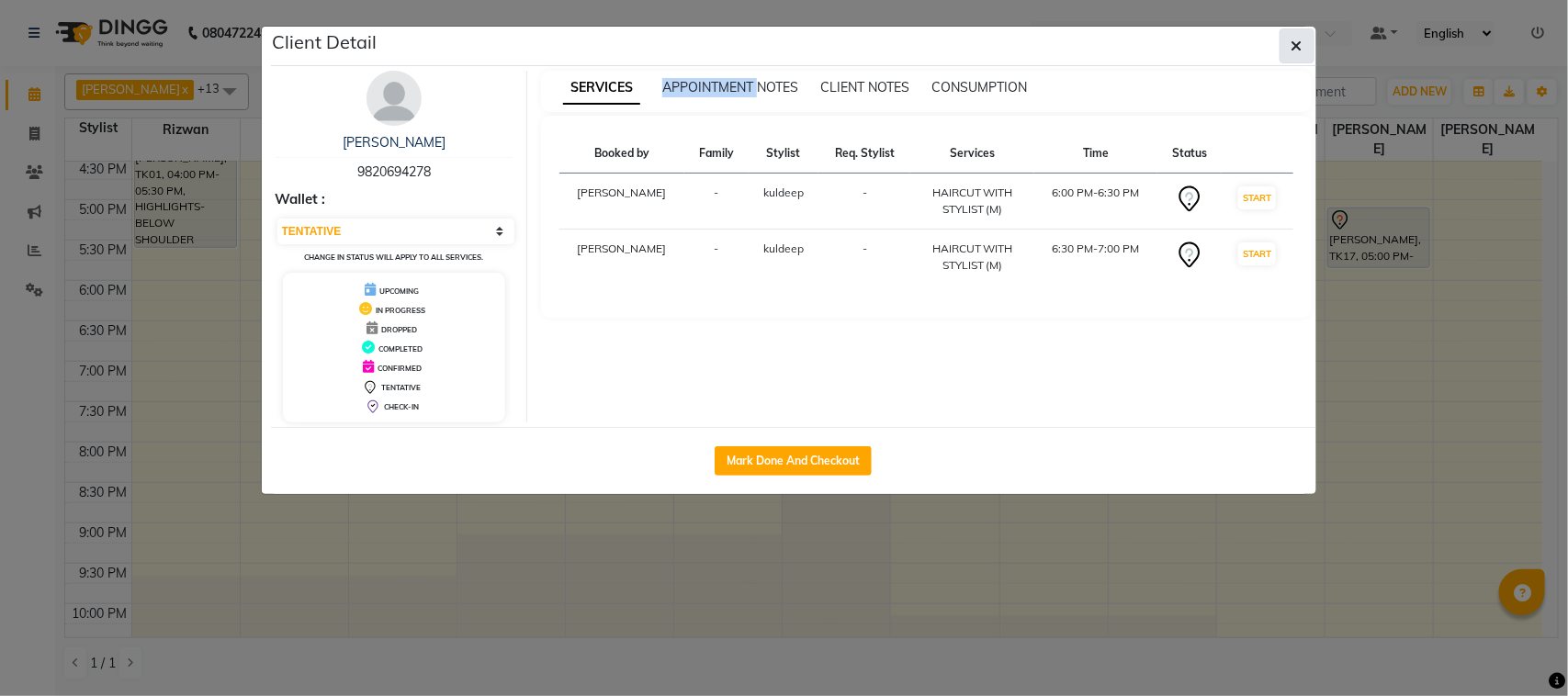 click 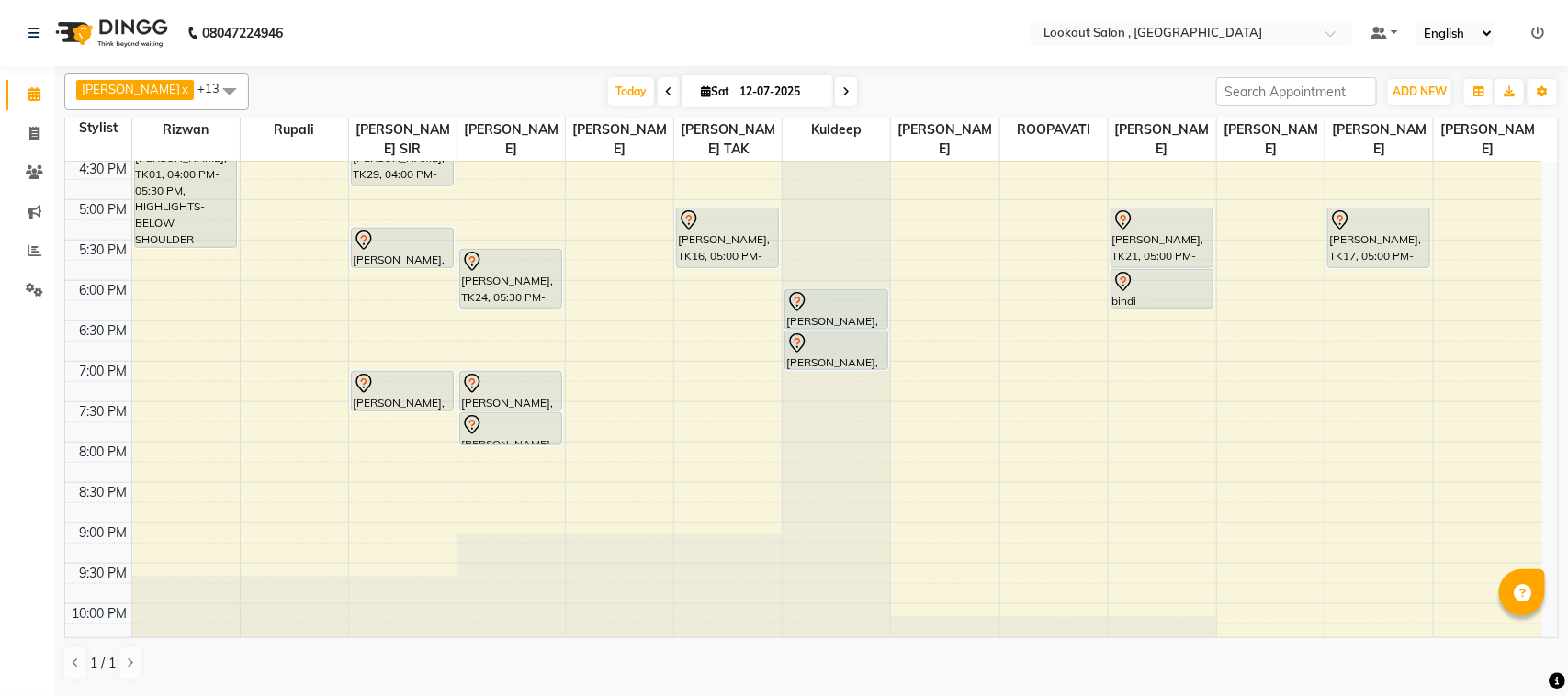 scroll, scrollTop: 344, scrollLeft: 0, axis: vertical 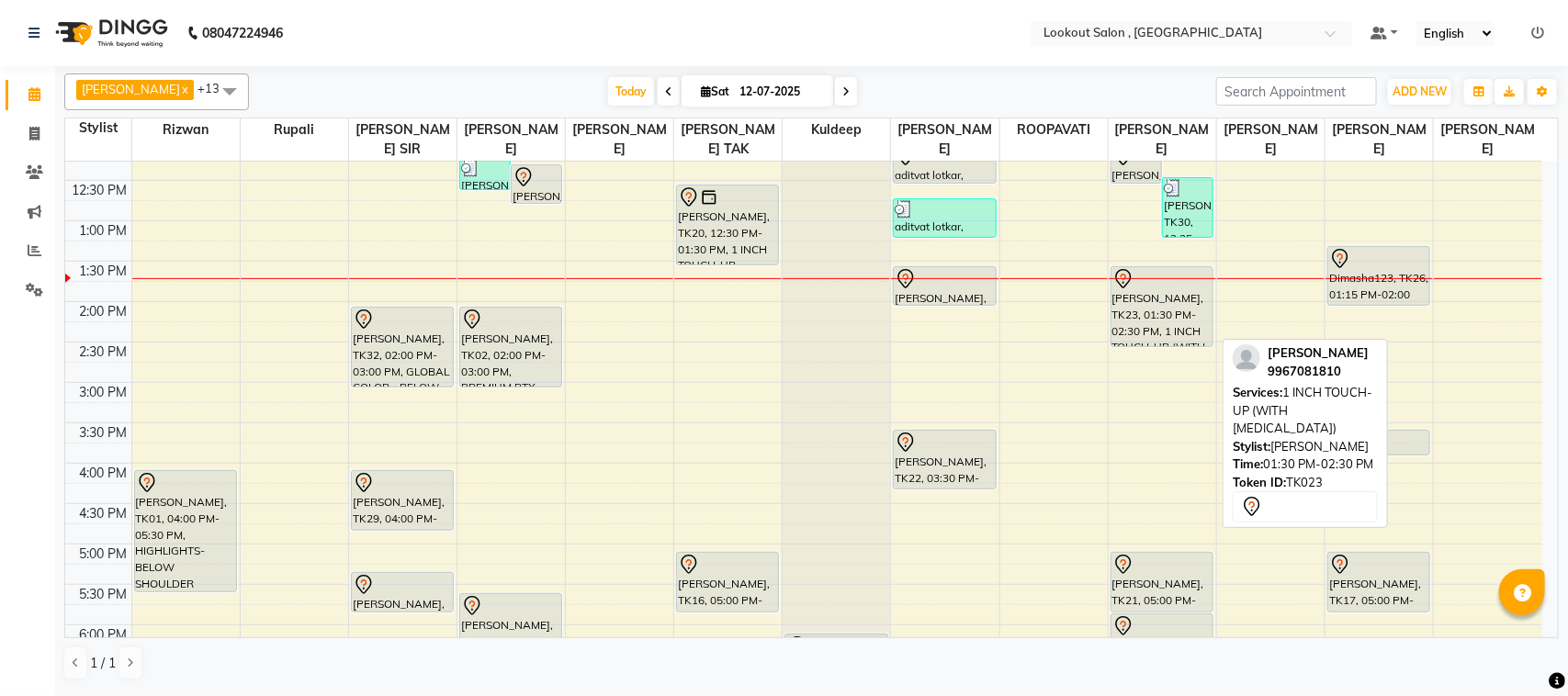 drag, startPoint x: 1203, startPoint y: 309, endPoint x: 1191, endPoint y: 323, distance: 18.439089 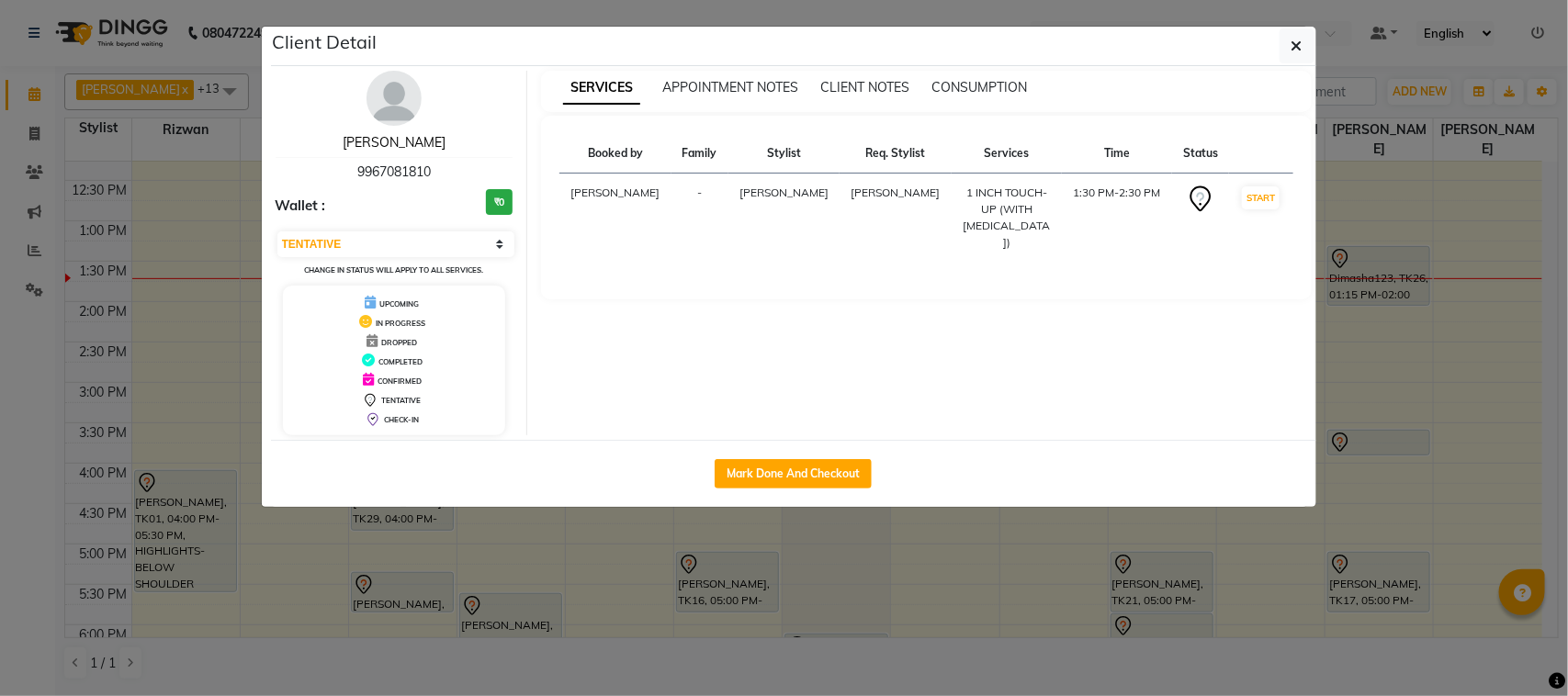 click on "JIGNA MEHTA" at bounding box center [394, 142] 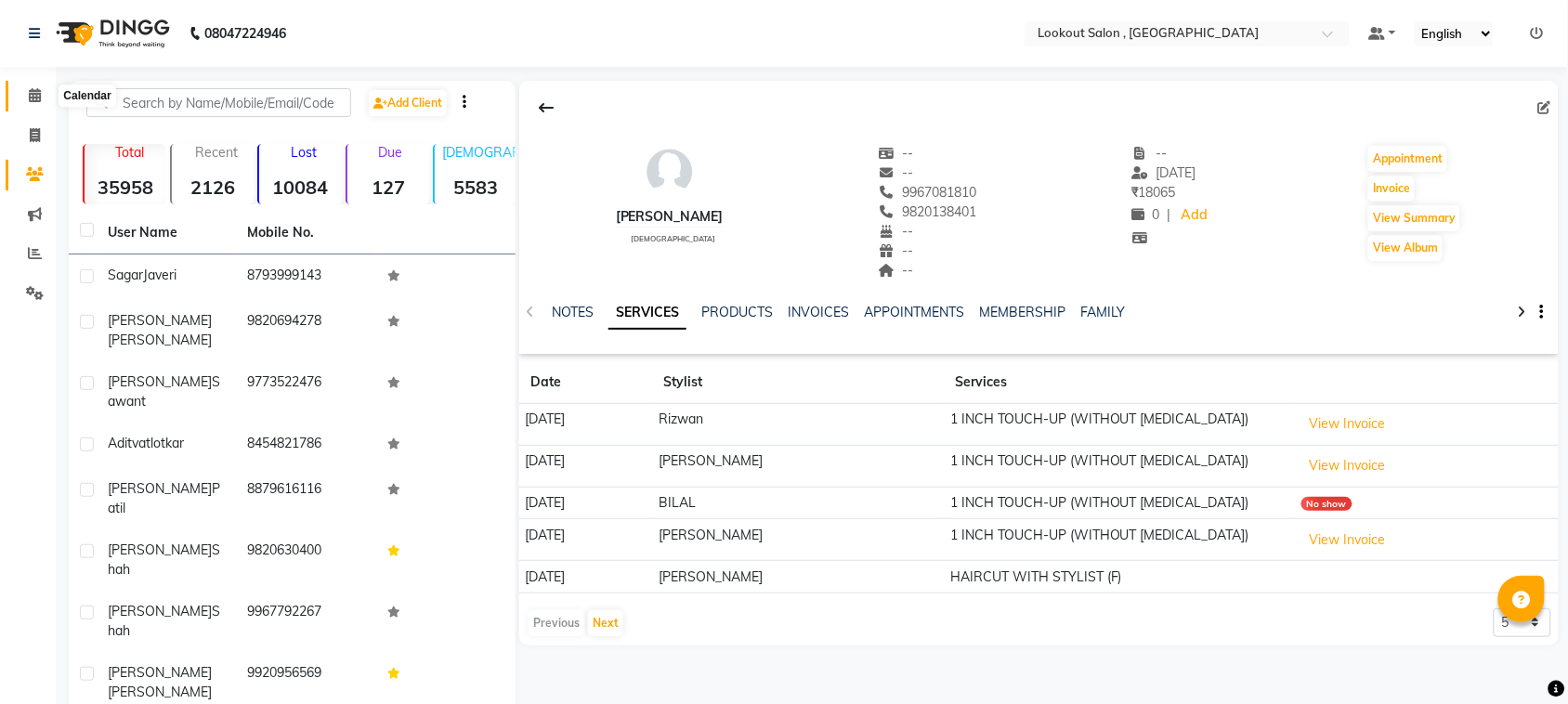 click 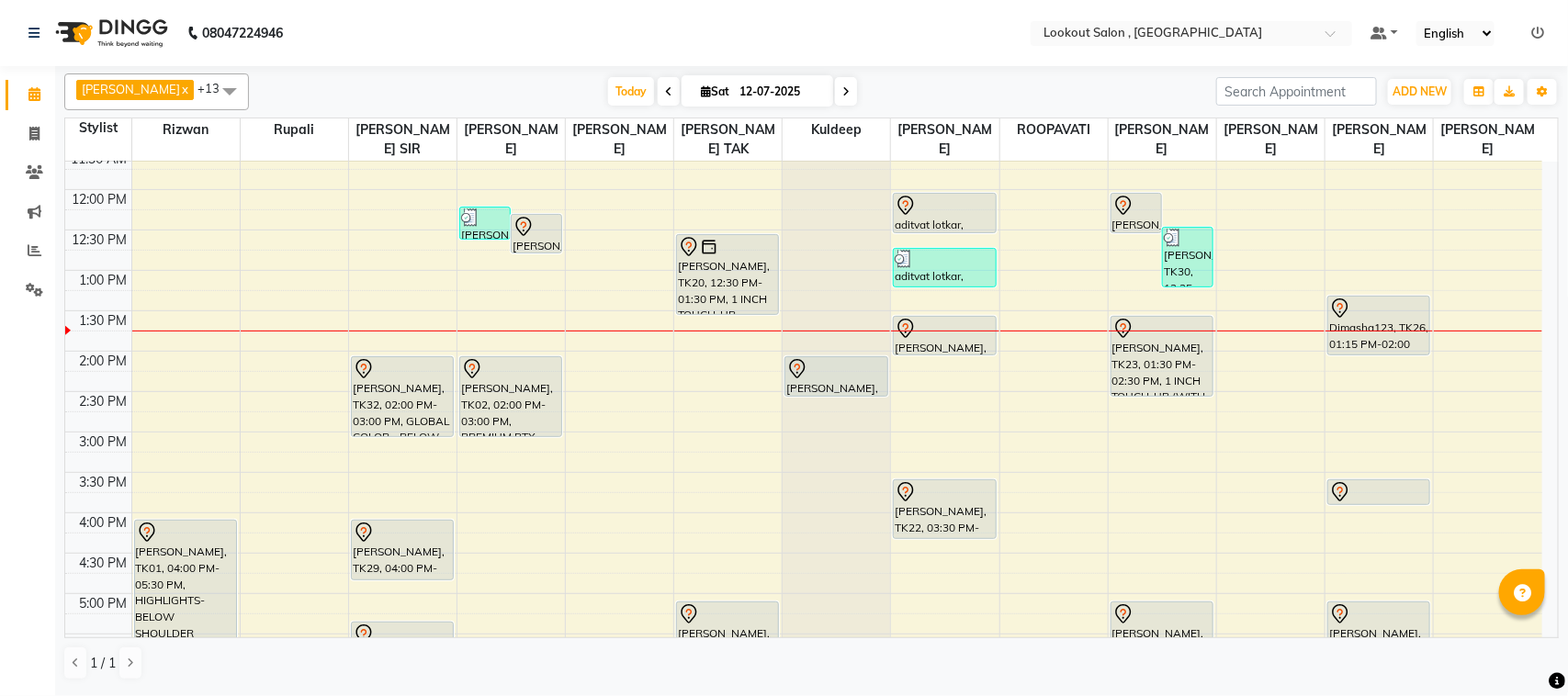 scroll, scrollTop: 459, scrollLeft: 0, axis: vertical 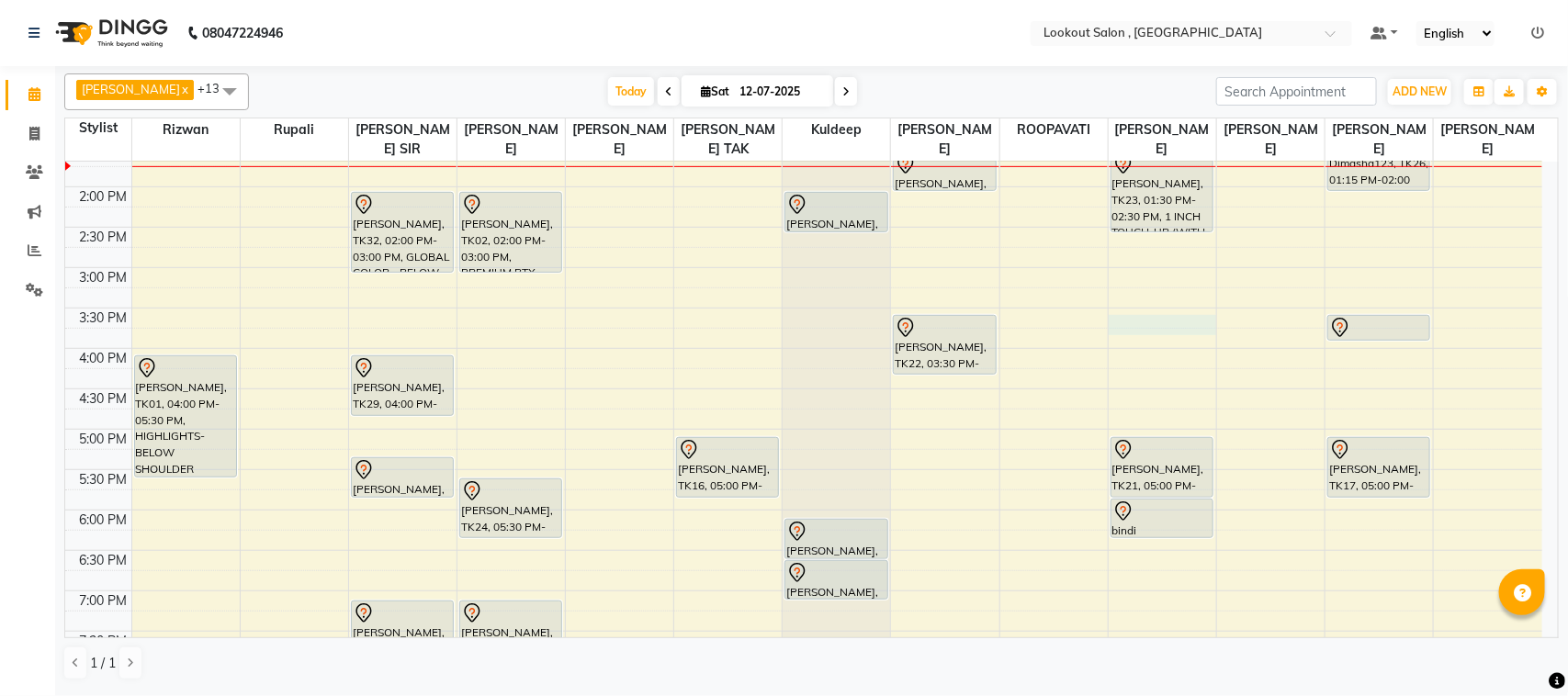 click on "8:00 AM 8:30 AM 9:00 AM 9:30 AM 10:00 AM 10:30 AM 11:00 AM 11:30 AM 12:00 PM 12:30 PM 1:00 PM 1:30 PM 2:00 PM 2:30 PM 3:00 PM 3:30 PM 4:00 PM 4:30 PM 5:00 PM 5:30 PM 6:00 PM 6:30 PM 7:00 PM 7:30 PM 8:00 PM 8:30 PM 9:00 PM 9:30 PM 10:00 PM 10:30 PM 11:00 PM 11:30 PM             Deepali, TK01, 04:00 PM-05:30 PM, HIGHLIGHTS-BELOW SHOULDER             amruta sawant, TK32, 02:00 PM-03:00 PM, GLOBAL COLOR -  BELOW SHOULDER             Mayuri shah, TK29, 04:00 PM-04:45 PM, HAIRCUT WITH ART DIRECTOR (F)             vastal shah, TK28, 05:15 PM-05:45 PM, HAIRCUT WITH ART DIRECTOR             chirag vora, TK27, 07:00 PM-07:30 PM, HAIRCUT WITH ART DIRECTOR     Virendra Kamdar, TK25, 12:10 PM-12:35 PM, BEARD CRAFTING             Virendra Kamdar, TK13, 12:15 PM-12:45 PM, HAIRCUT WITH SENIOR STYLIST(M)             Sohil Shah15, TK04, 11:00 AM-11:30 AM, HAIRCUT WITH STYLIST (M)             shravani joshi, TK02, 02:00 PM-03:00 PM, PREMIUM BTX BELOW SHOULDER" at bounding box center (804, 348) 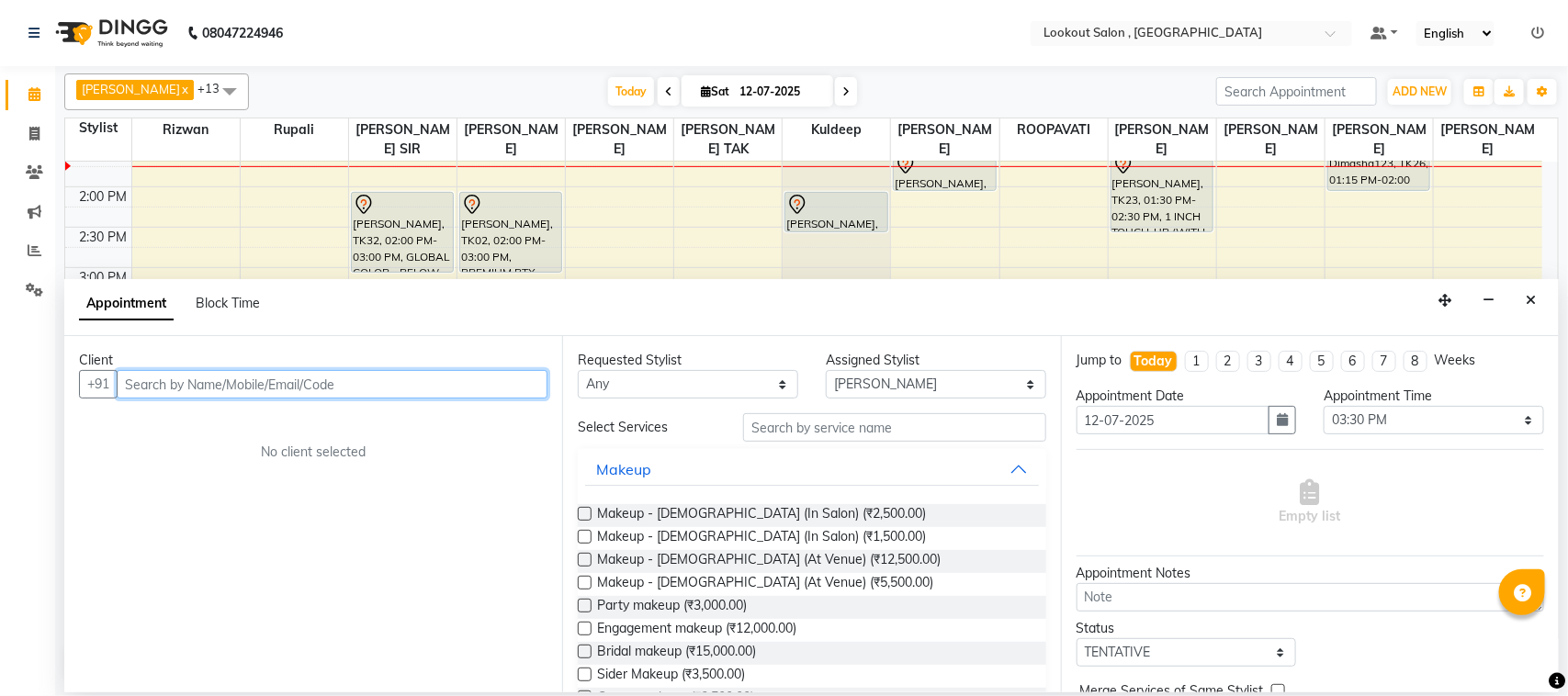 click at bounding box center [332, 384] 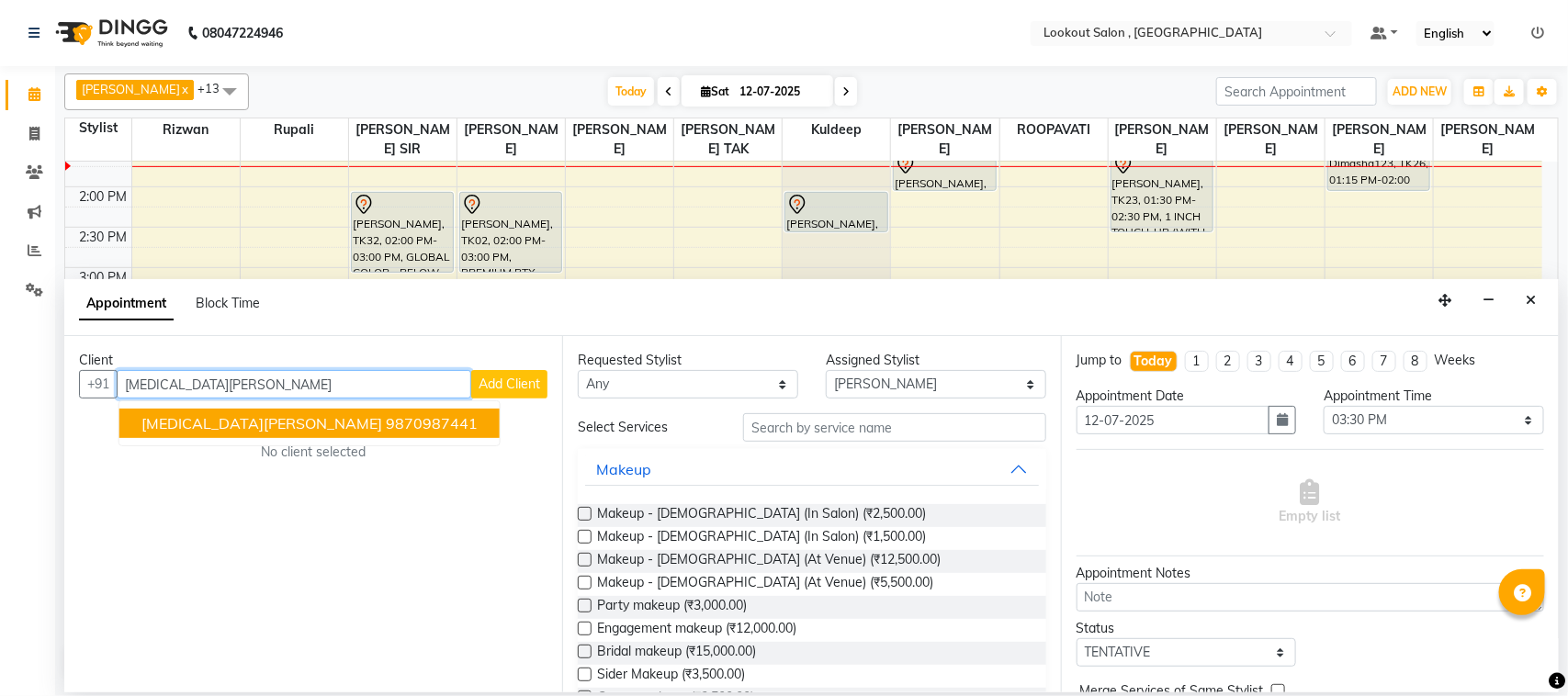 click on "nikita bhuta  9870987441" at bounding box center [310, 423] 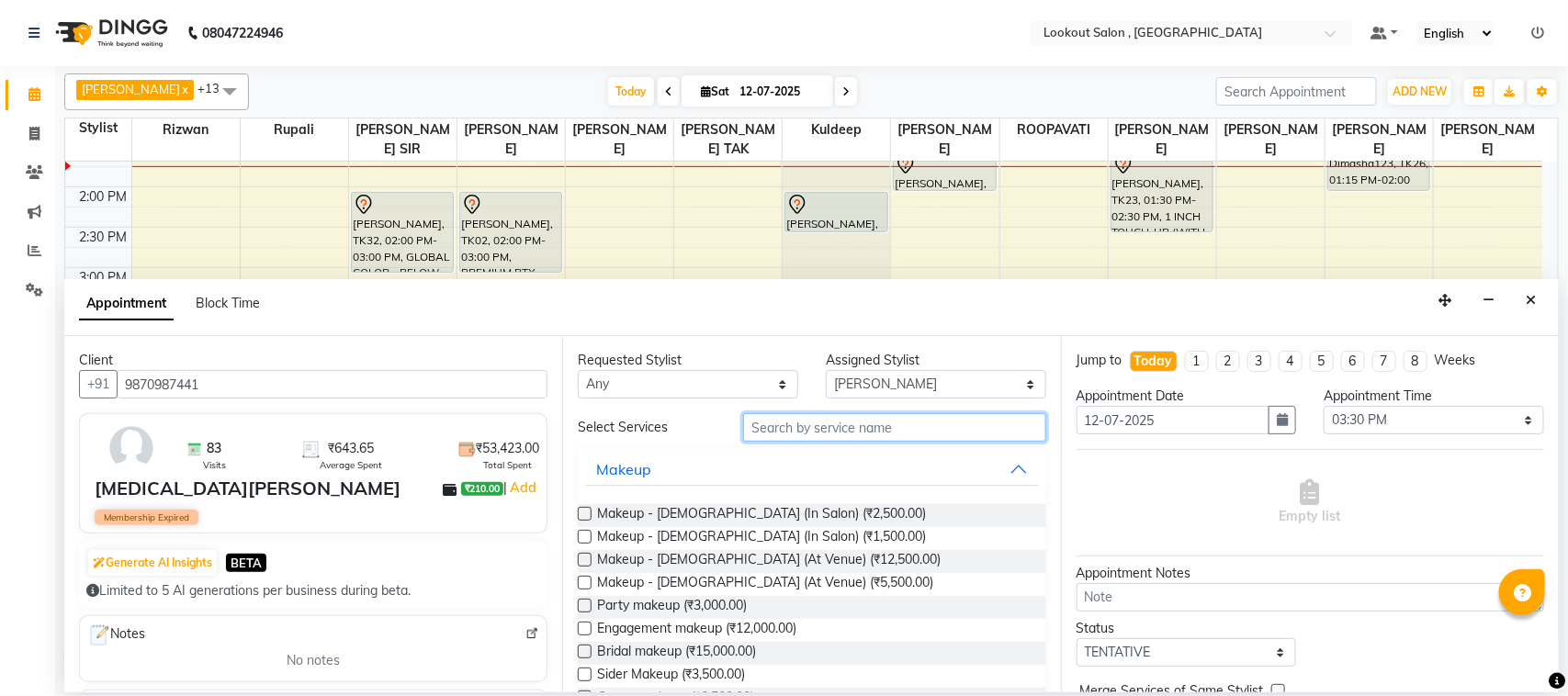 click at bounding box center [895, 427] 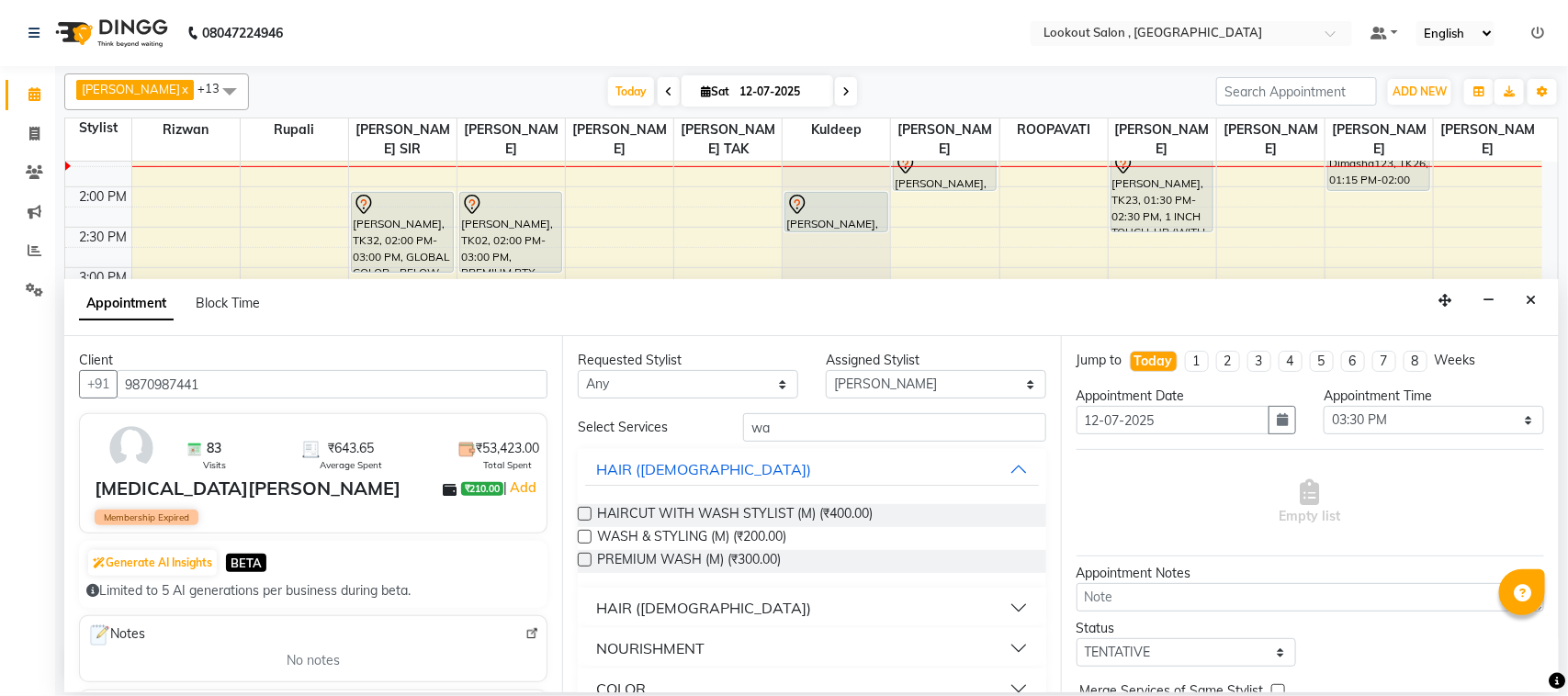 click on "HAIR (FEMALE)" at bounding box center (704, 608) 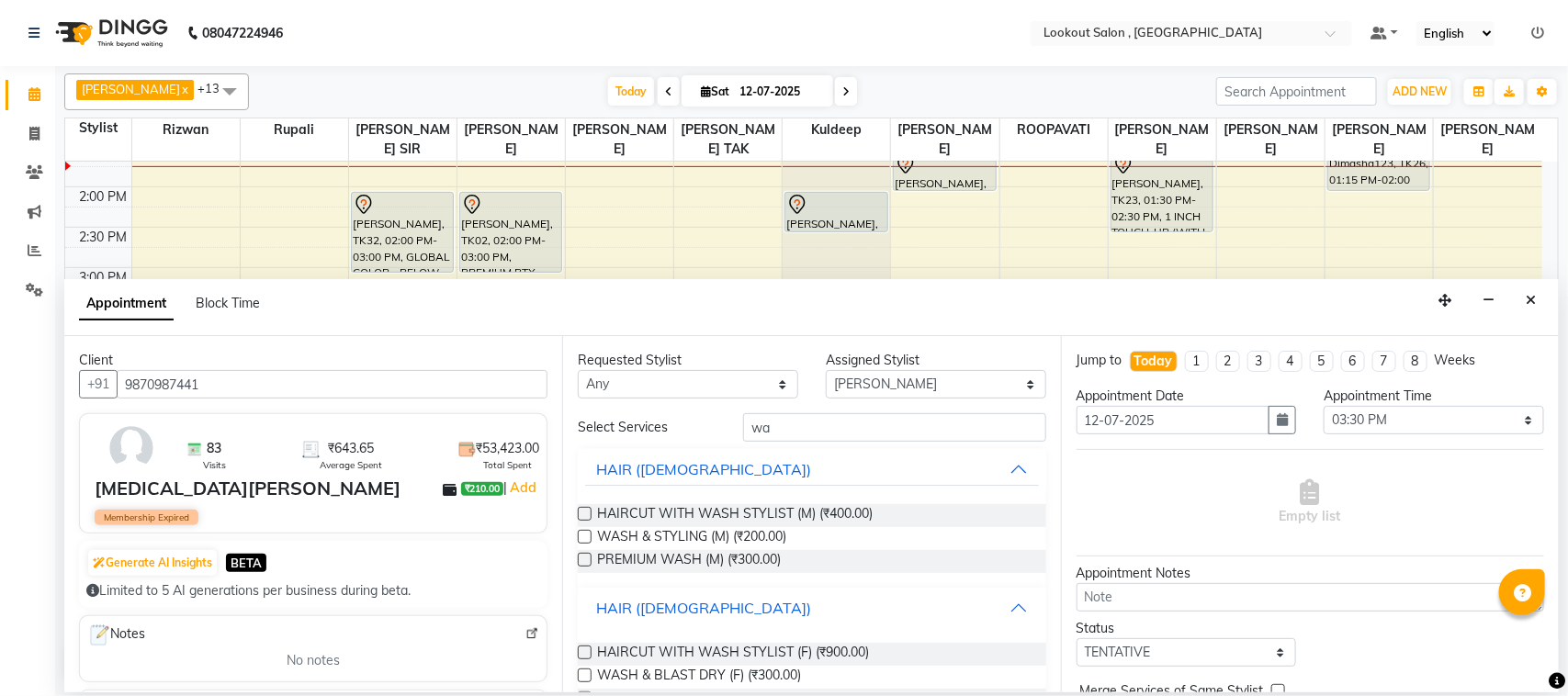 scroll, scrollTop: 115, scrollLeft: 0, axis: vertical 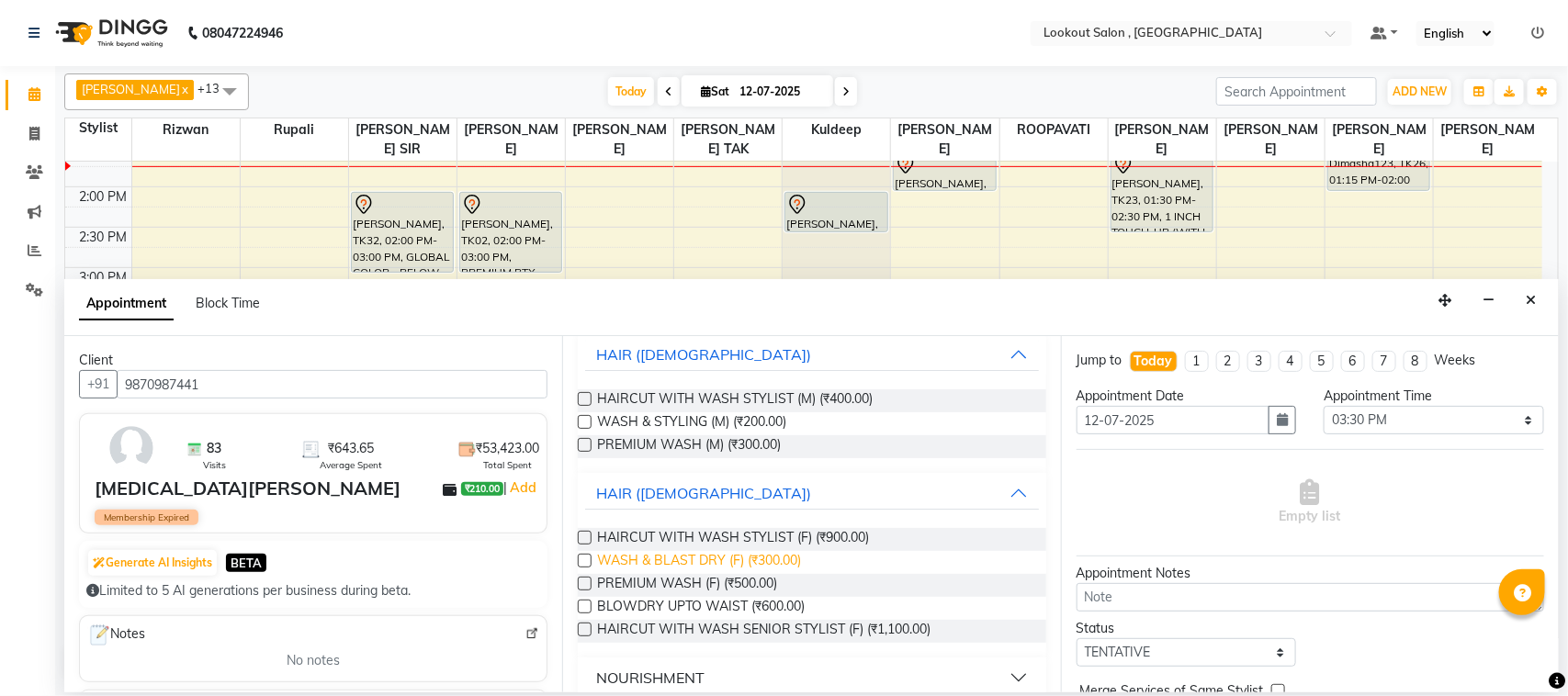 click on "WASH & BLAST DRY (F) (₹300.00)" at bounding box center [699, 562] 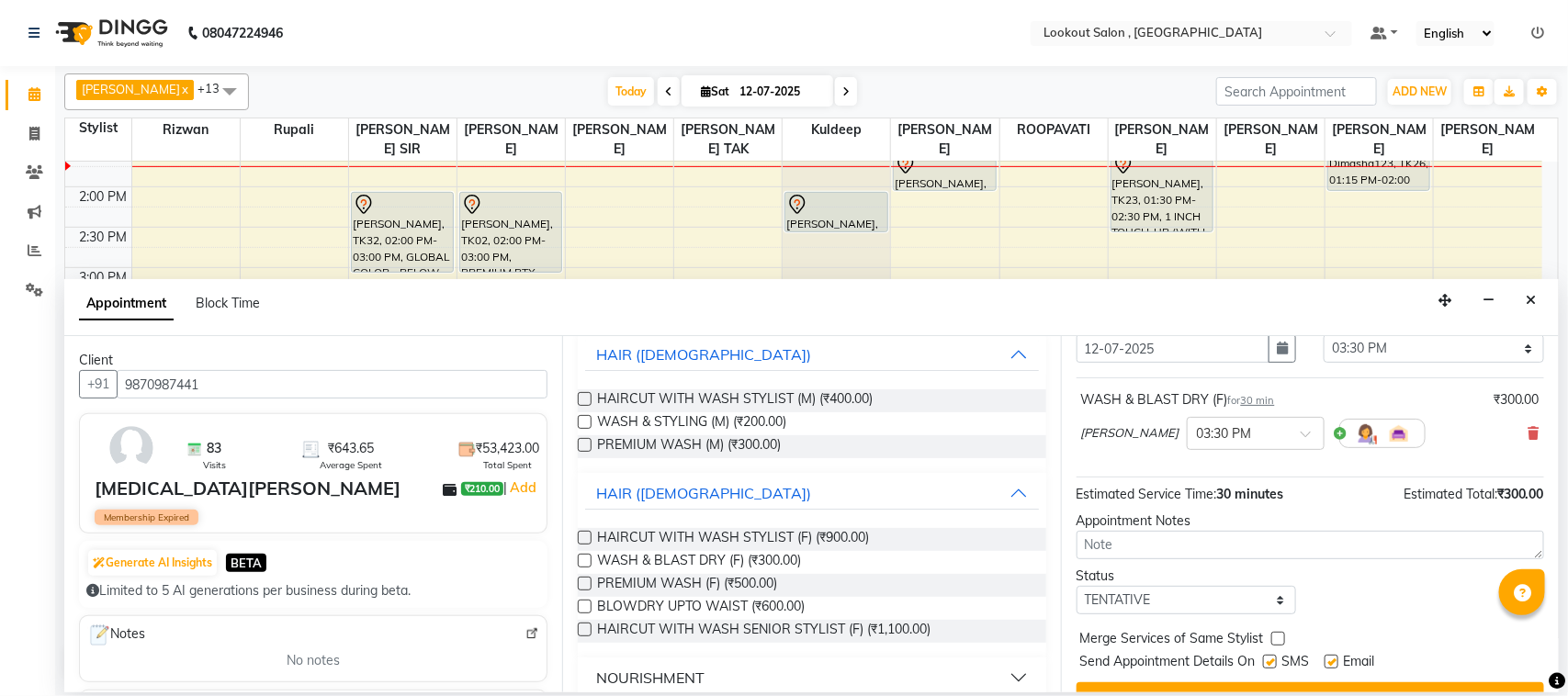 scroll, scrollTop: 111, scrollLeft: 0, axis: vertical 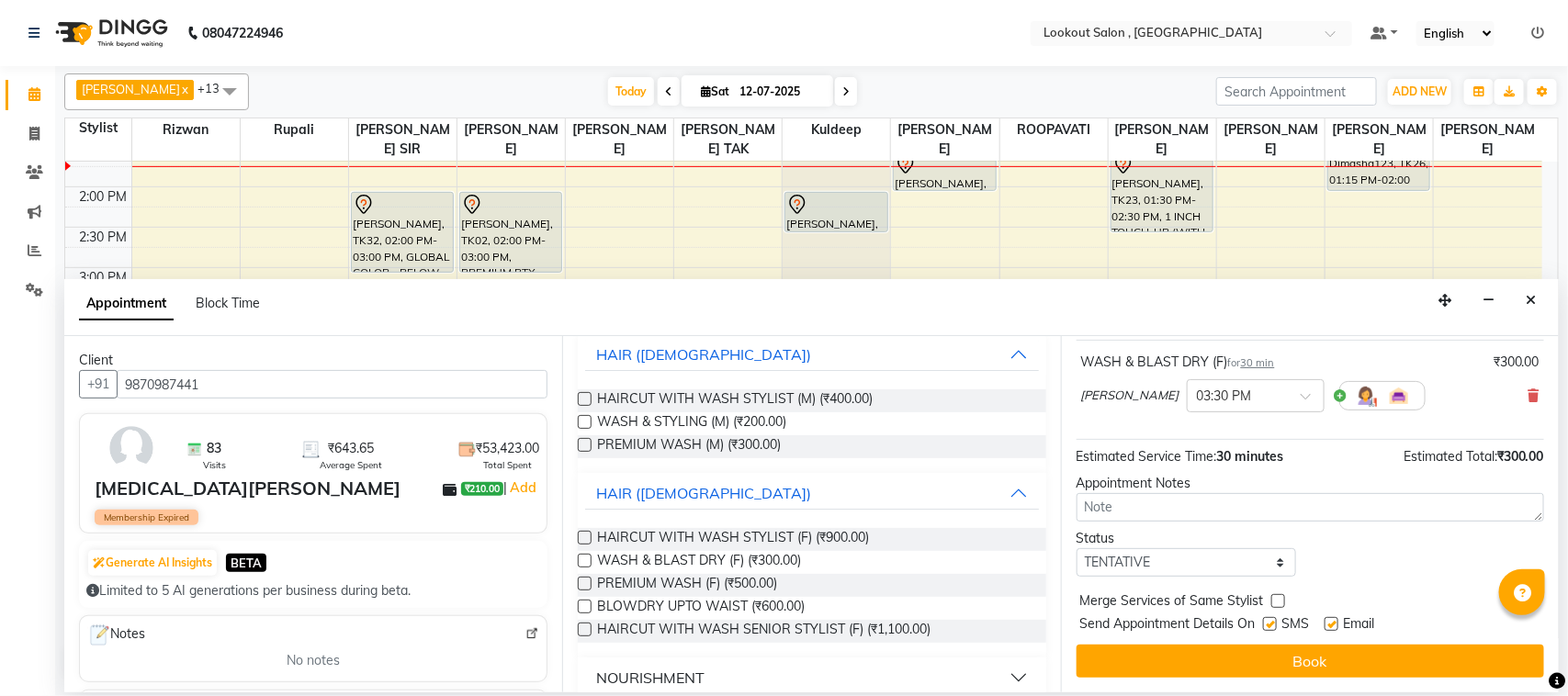 click on "Jump to Today 1 2 3 4 5 6 7 8 Weeks Appointment Date 12-07-2025 Appointment Time Select 09:00 AM 09:15 AM 09:30 AM 09:45 AM 10:00 AM 10:15 AM 10:30 AM 10:45 AM 11:00 AM 11:15 AM 11:30 AM 11:45 AM 12:00 PM 12:15 PM 12:30 PM 12:45 PM 01:00 PM 01:15 PM 01:30 PM 01:45 PM 02:00 PM 02:15 PM 02:30 PM 02:45 PM 03:00 PM 03:15 PM 03:30 PM 03:45 PM 04:00 PM 04:15 PM 04:30 PM 04:45 PM 05:00 PM 05:15 PM 05:30 PM 05:45 PM 06:00 PM 06:15 PM 06:30 PM 06:45 PM 07:00 PM 07:15 PM 07:30 PM 07:45 PM 08:00 PM 08:15 PM 08:30 PM 08:45 PM 09:00 PM 09:15 PM 09:30 PM 09:45 PM 10:00 PM 10:15 PM 10:30 PM 10:45 PM 11:00 PM WASH & BLAST DRY (F)   for  30 min ₹300.00 RUPESH × 03:30 PM Estimated Service Time:  30 minutes Estimated Total:  ₹300.00 Appointment Notes Status Select TENTATIVE CONFIRM CHECK-IN UPCOMING Merge Services of Same Stylist Send Appointment Details On SMS Email  Book" at bounding box center [1310, 514] 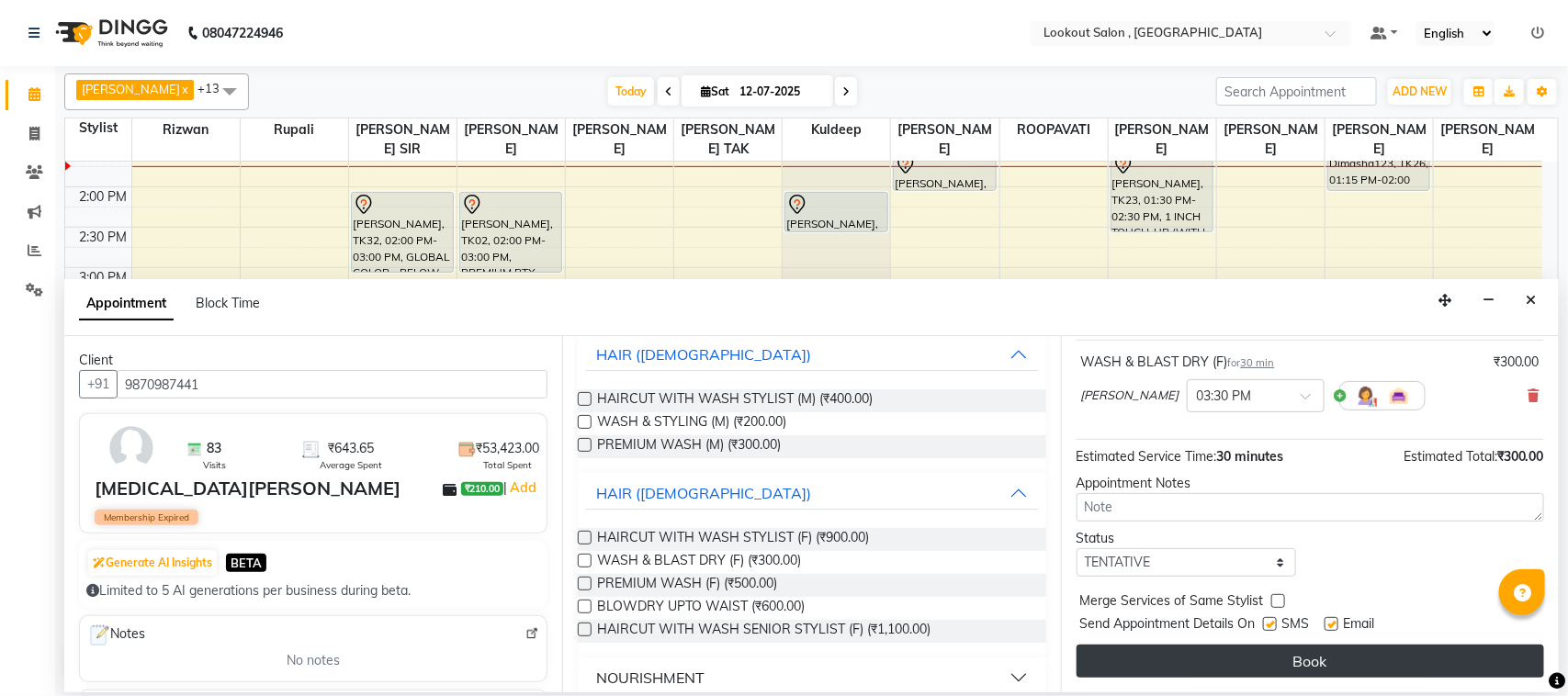 click on "Book" at bounding box center [1310, 661] 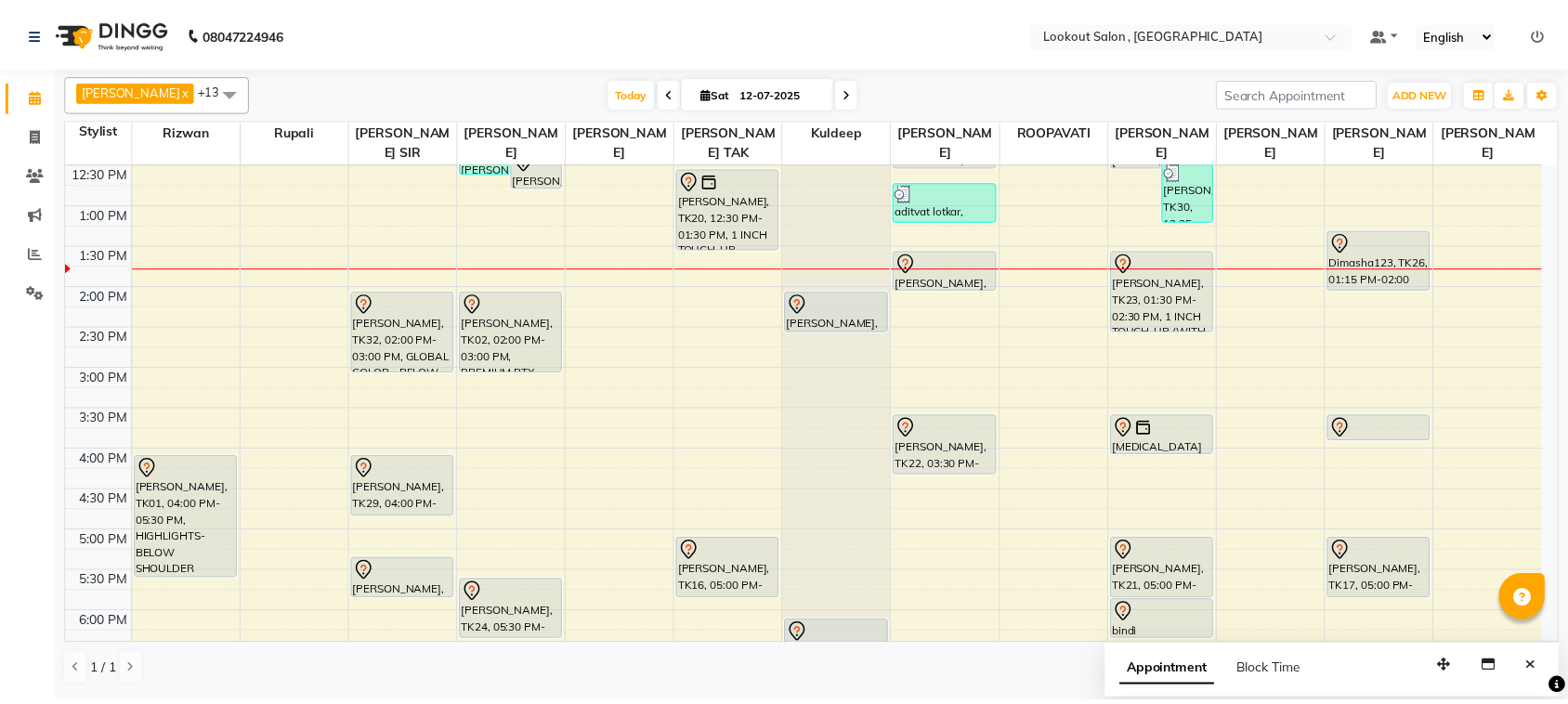 scroll, scrollTop: 348, scrollLeft: 0, axis: vertical 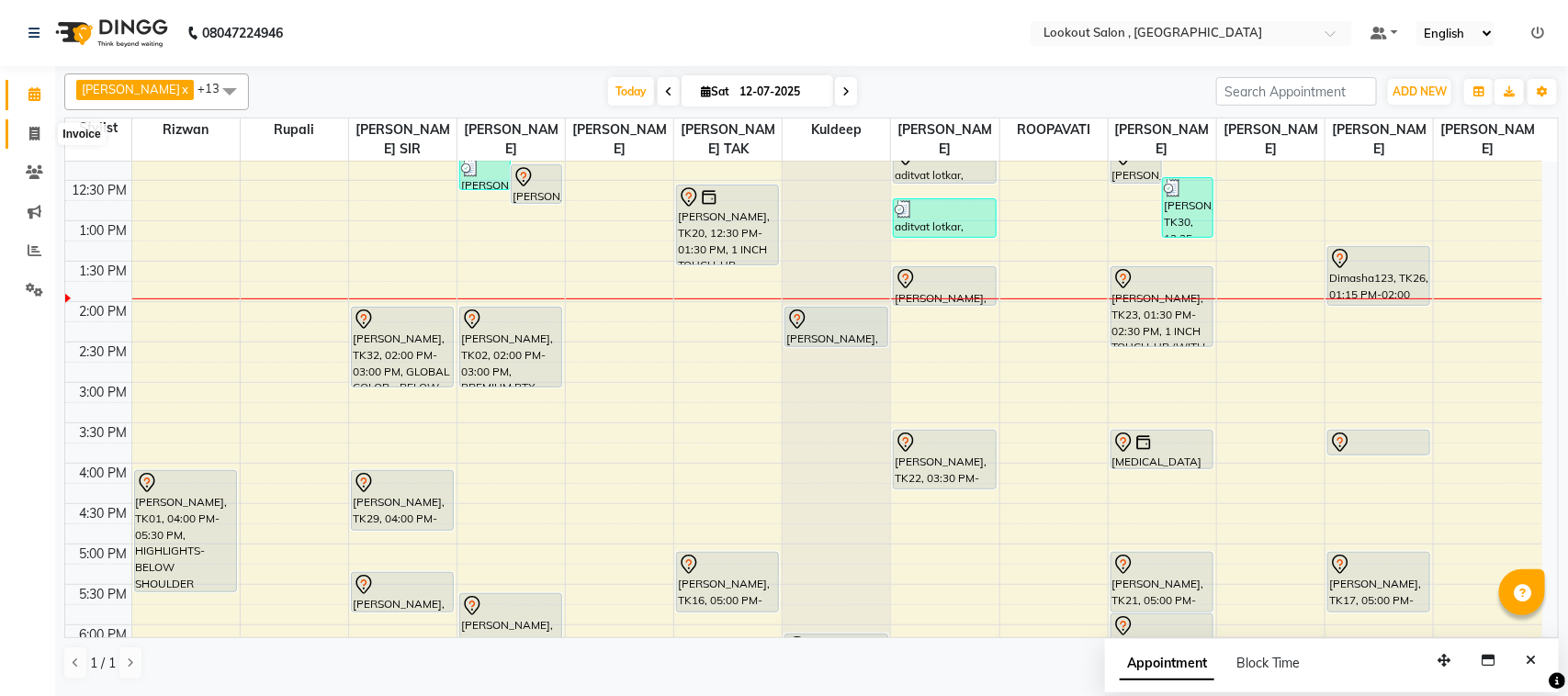 click 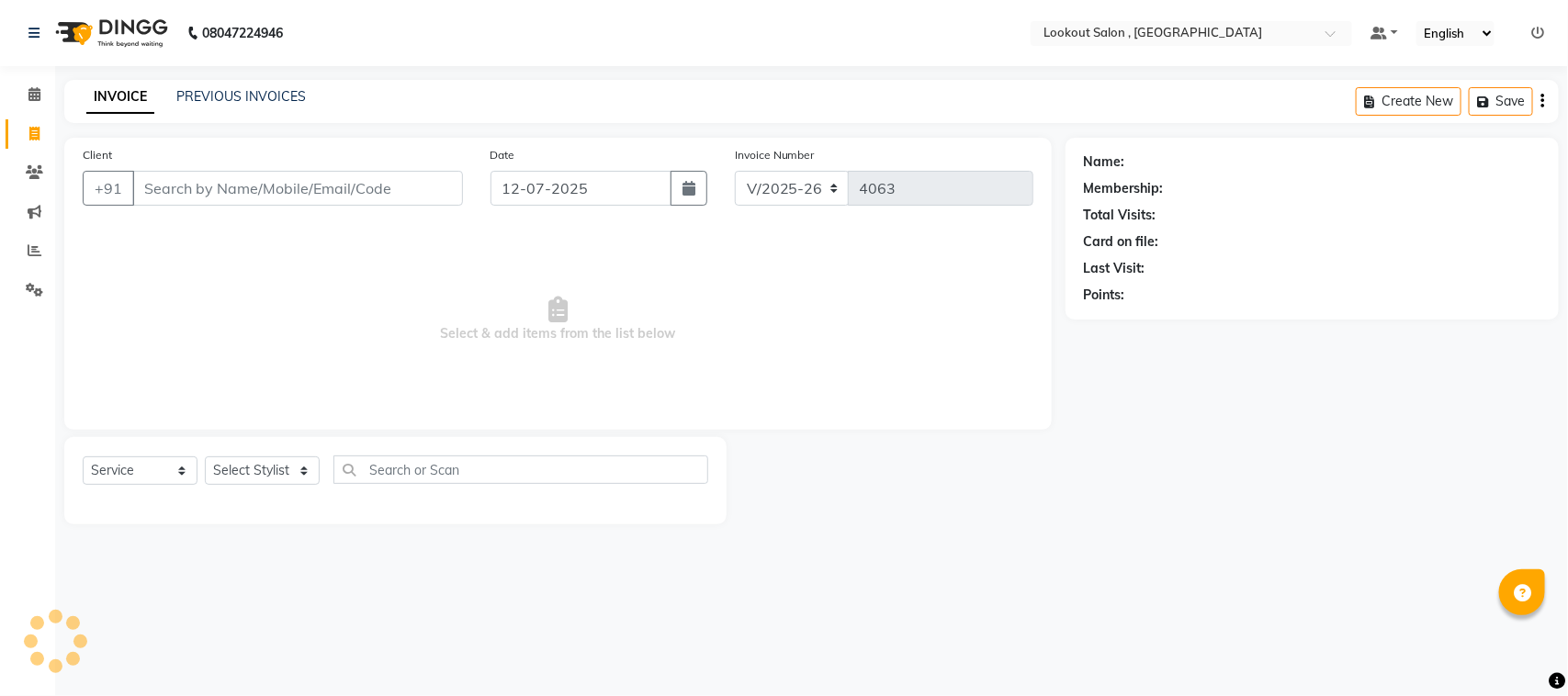 click on "Client" at bounding box center (298, 188) 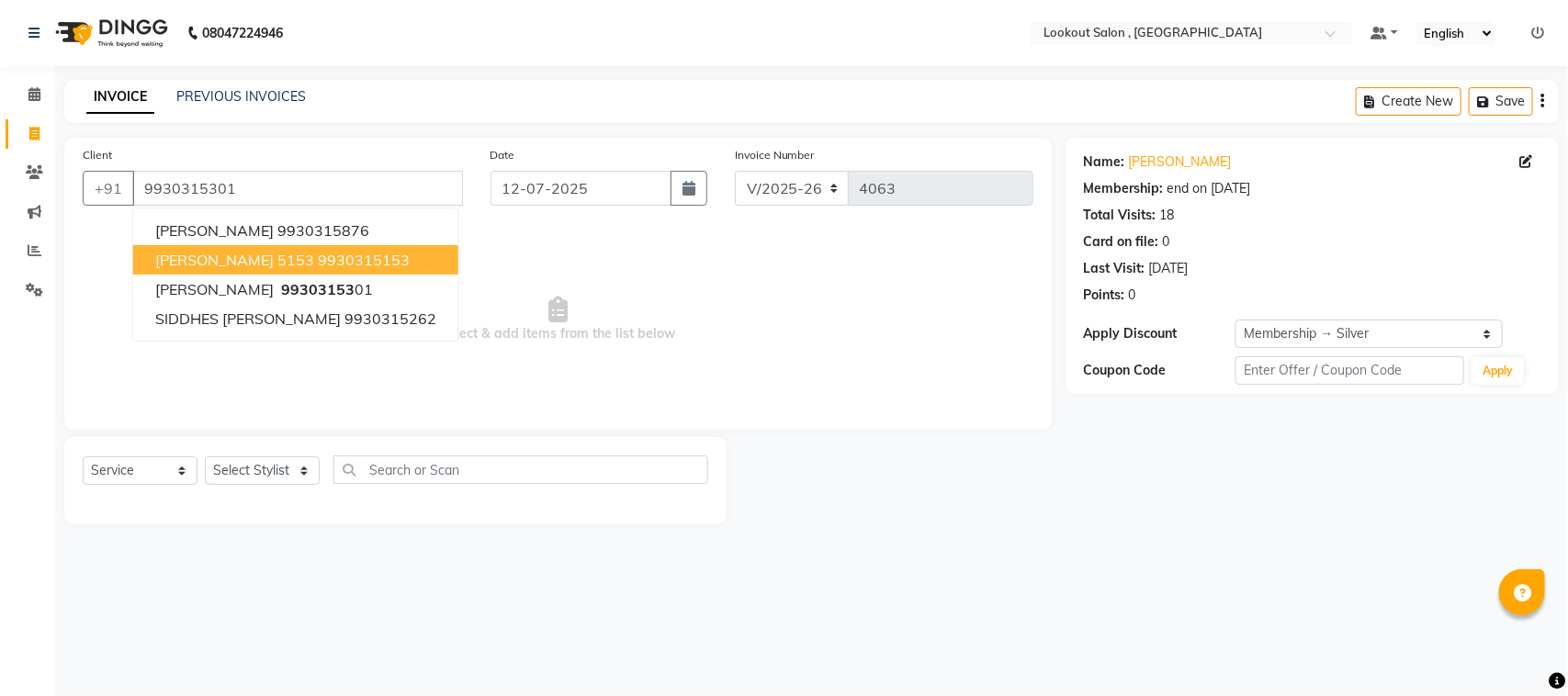 click on "Select & add items from the list below" at bounding box center (558, 320) 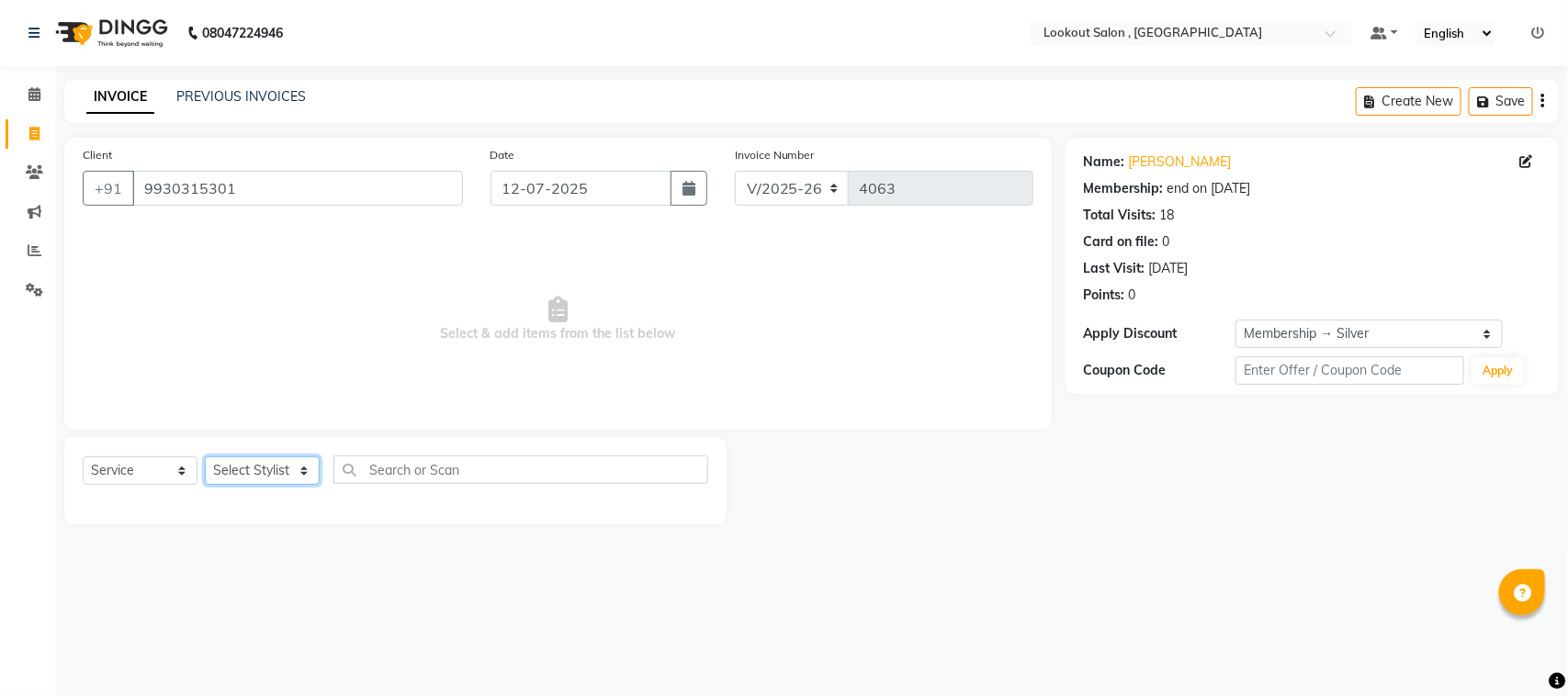 click on "Select Stylist AMIT SOLANKI jishan shekh kuldeep MANDAR GOSAVI MANISHA SAHU NANDINI GUPTA NIPUL SIR NISAR AHMED PIRJADE Rizwan ROOPAVATI Rupali  RUPESH SADAF SHAIKH SAHIL TAK shweta kashyap" 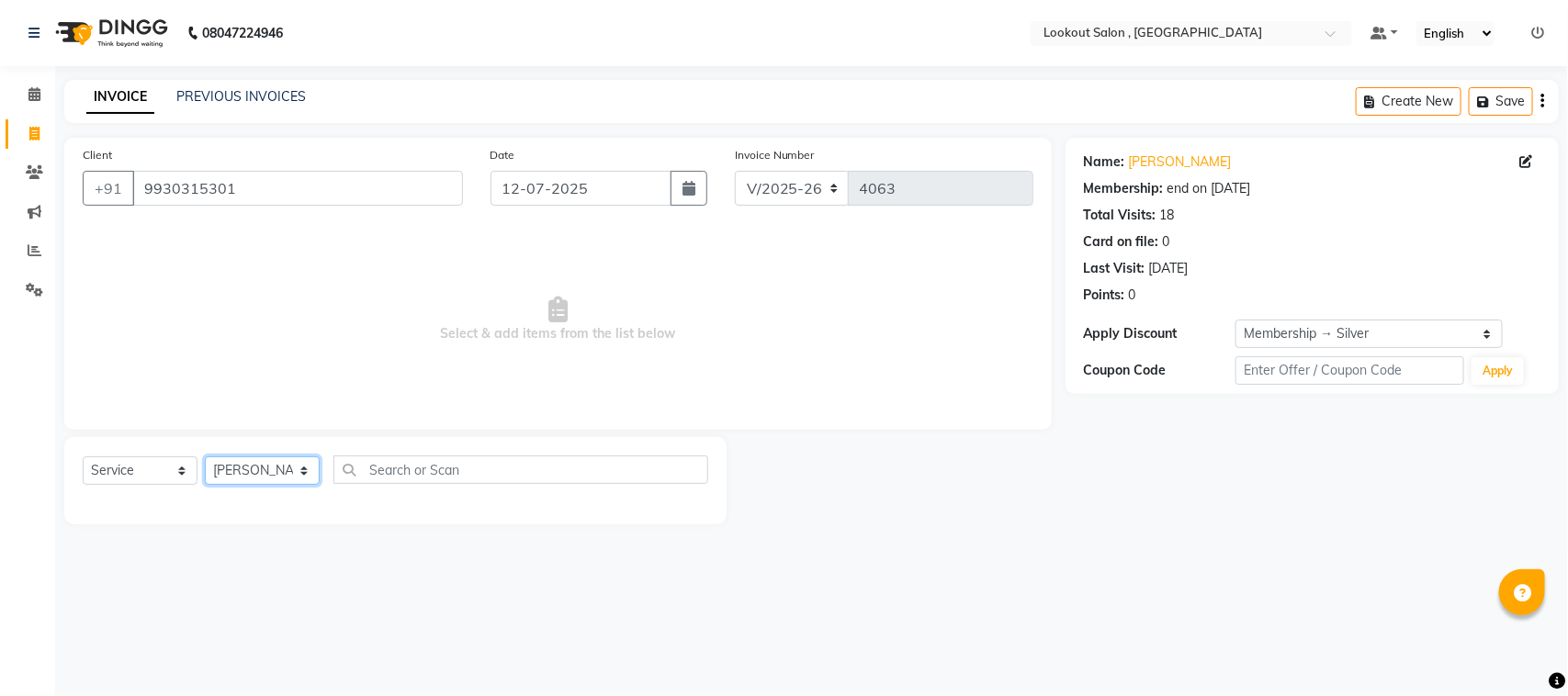 drag, startPoint x: 243, startPoint y: 470, endPoint x: 379, endPoint y: 446, distance: 138.10141 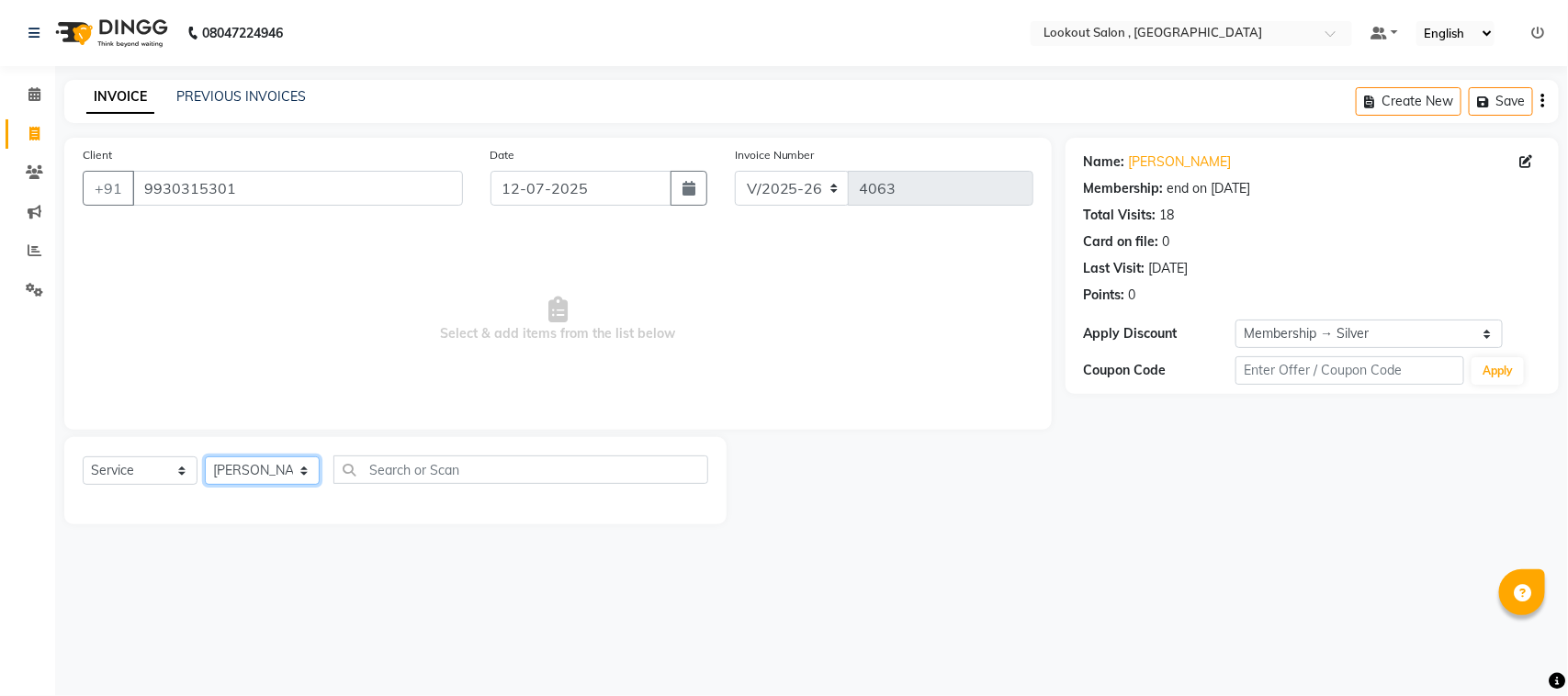 click on "Select Stylist AMIT SOLANKI jishan shekh kuldeep MANDAR GOSAVI MANISHA SAHU NANDINI GUPTA NIPUL SIR NISAR AHMED PIRJADE Rizwan ROOPAVATI Rupali  RUPESH SADAF SHAIKH SAHIL TAK shweta kashyap" 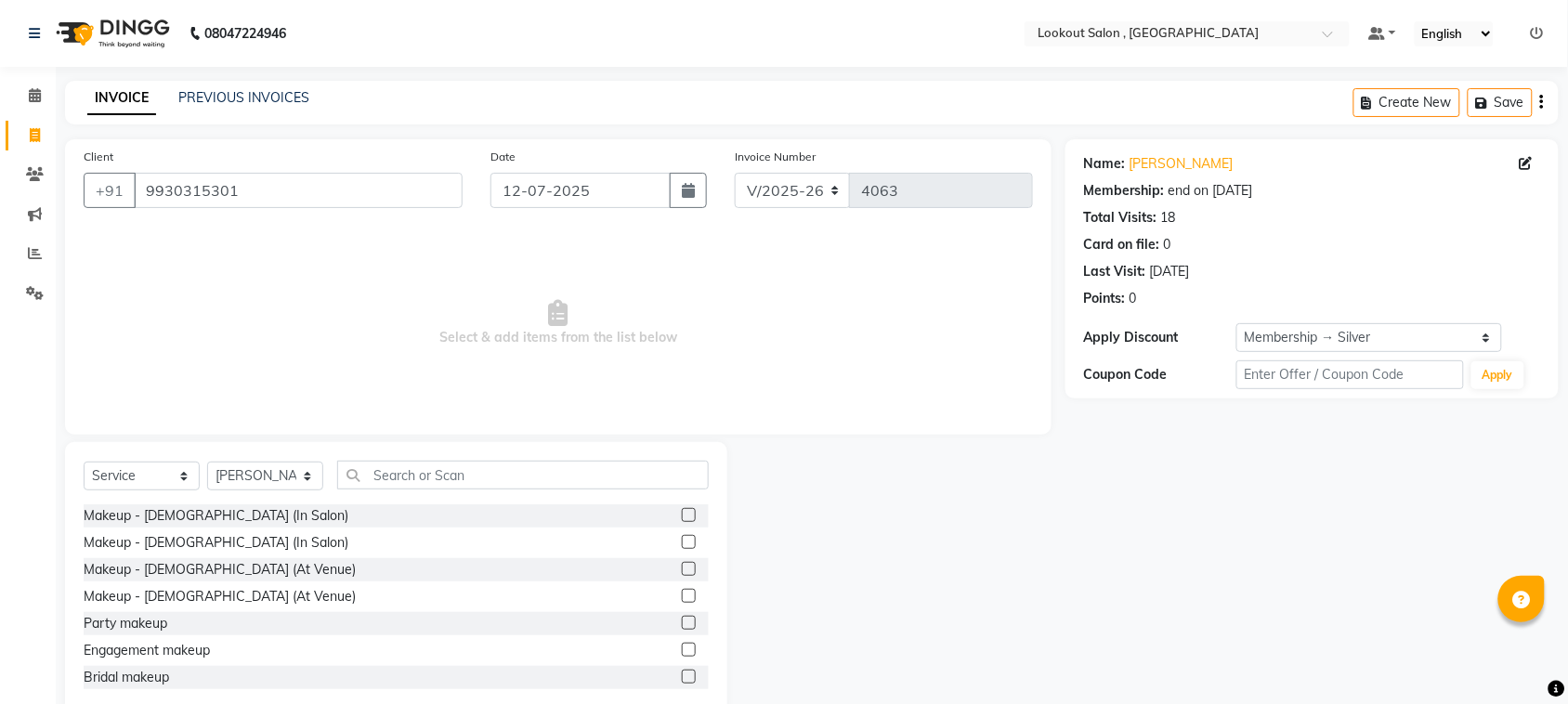 click on "Select  Service  Product  Membership  Package Voucher Prepaid Gift Card  Select Stylist AMIT SOLANKI jishan shekh kuldeep MANDAR GOSAVI MANISHA SAHU NANDINI GUPTA NIPUL SIR NISAR AHMED PIRJADE Rizwan ROOPAVATI Rupali  RUPESH SADAF SHAIKH SAHIL TAK shweta kashyap" 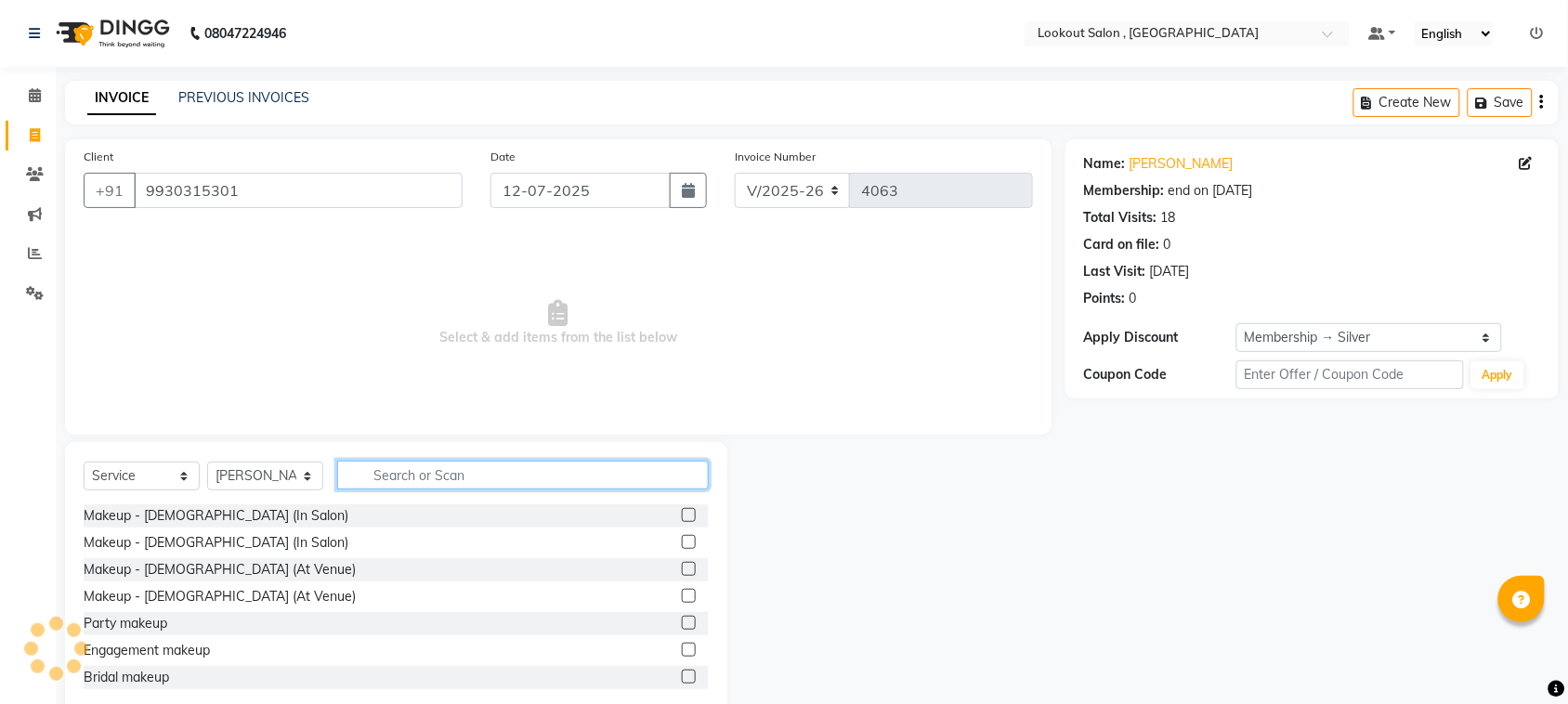 click 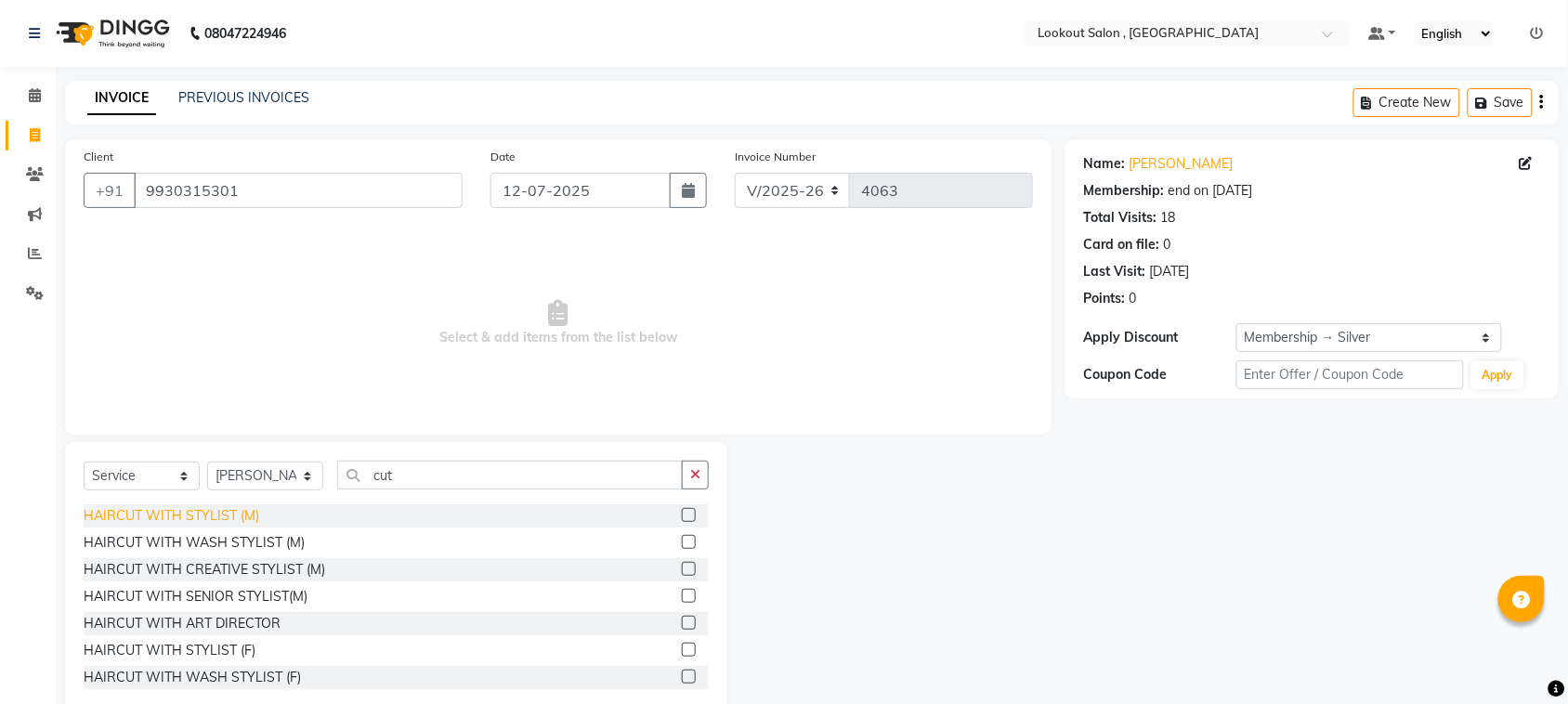 click on "HAIRCUT WITH STYLIST (M)" 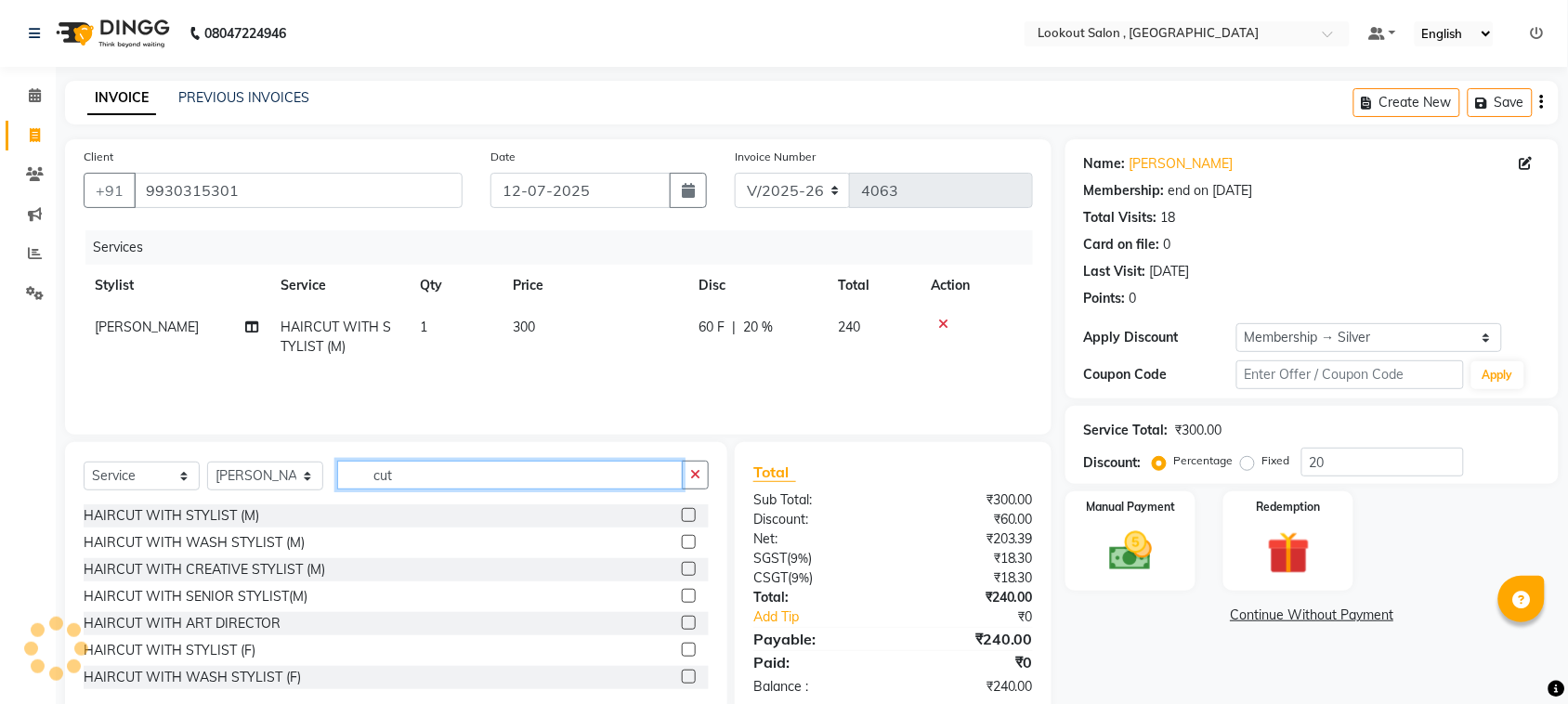 click on "cut" 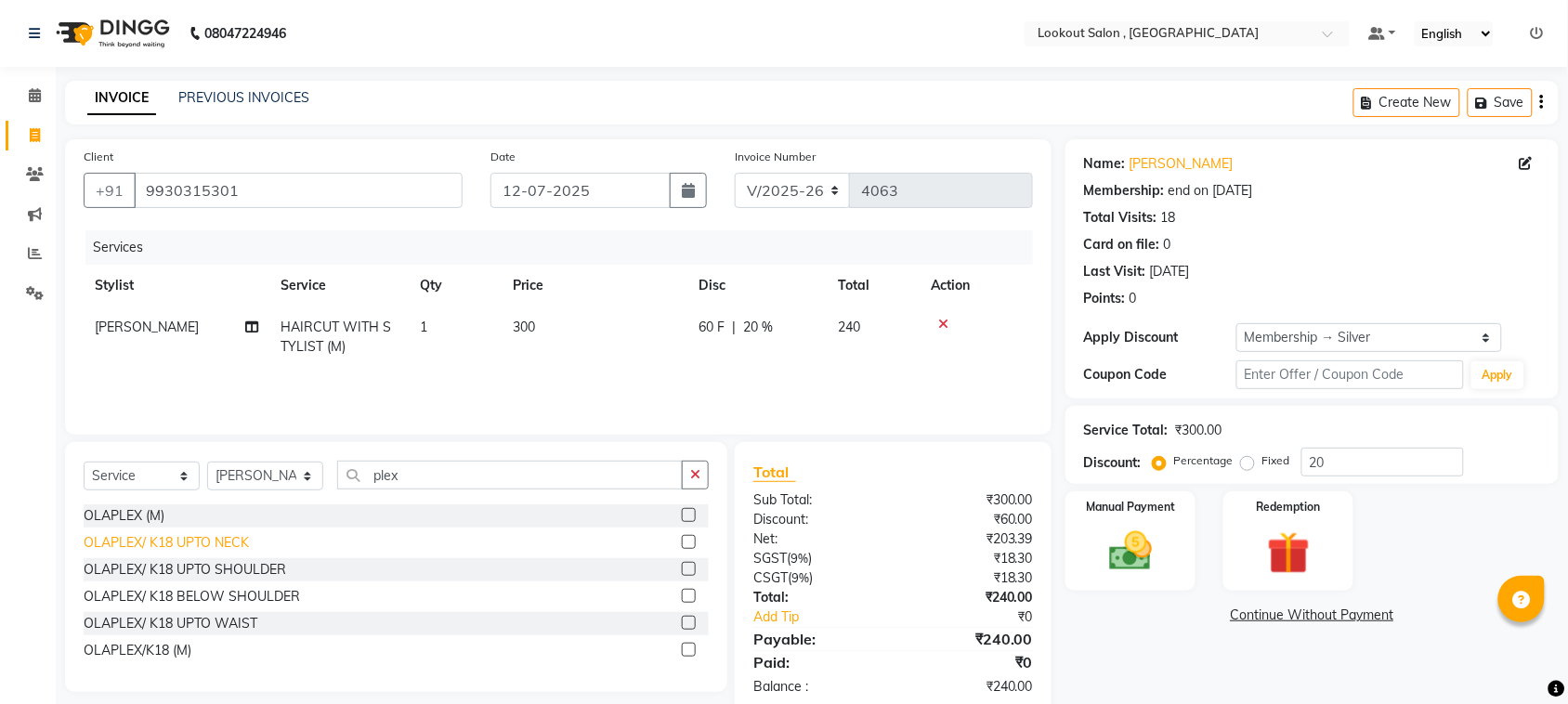click on "OLAPLEX/ K18 UPTO NECK" 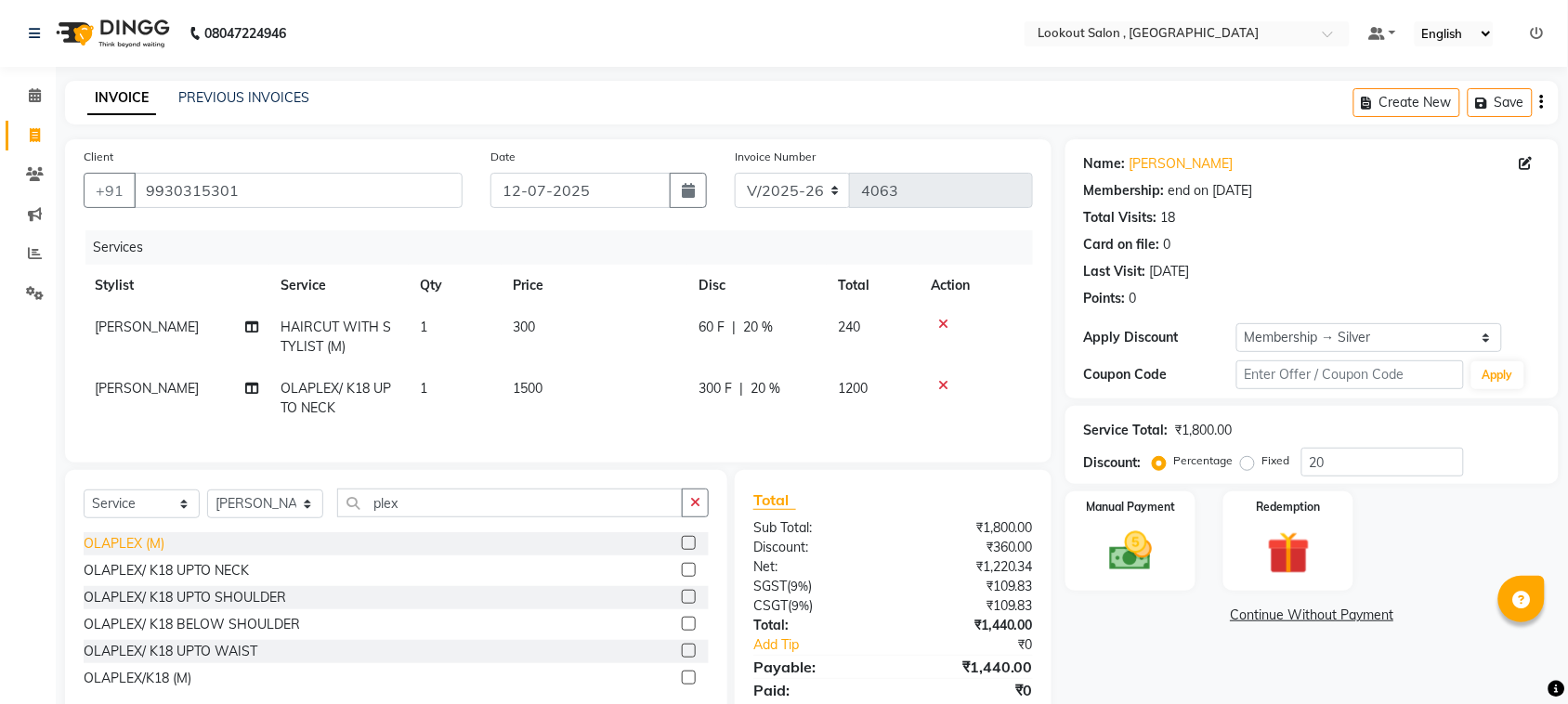 click on "OLAPLEX (M)" 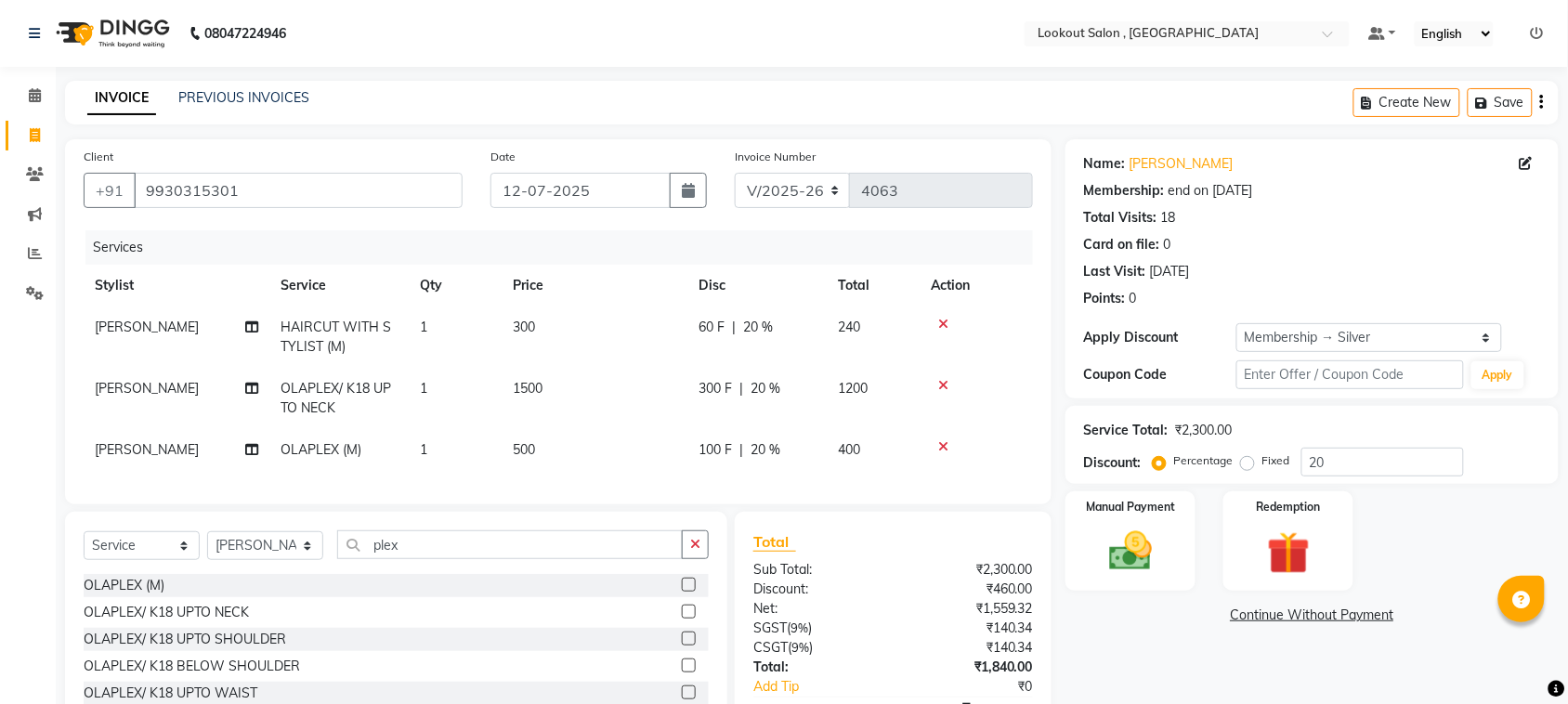 click 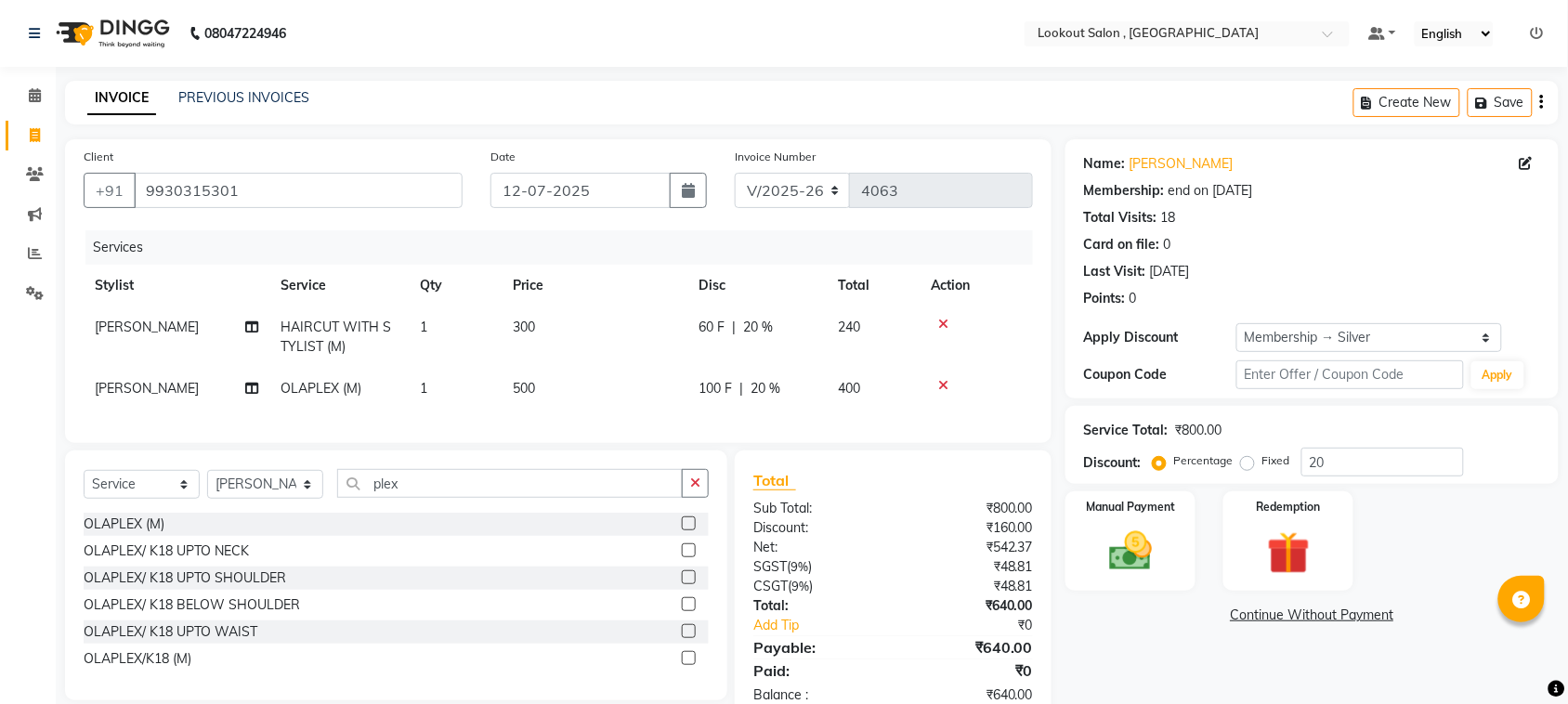 click on "500" 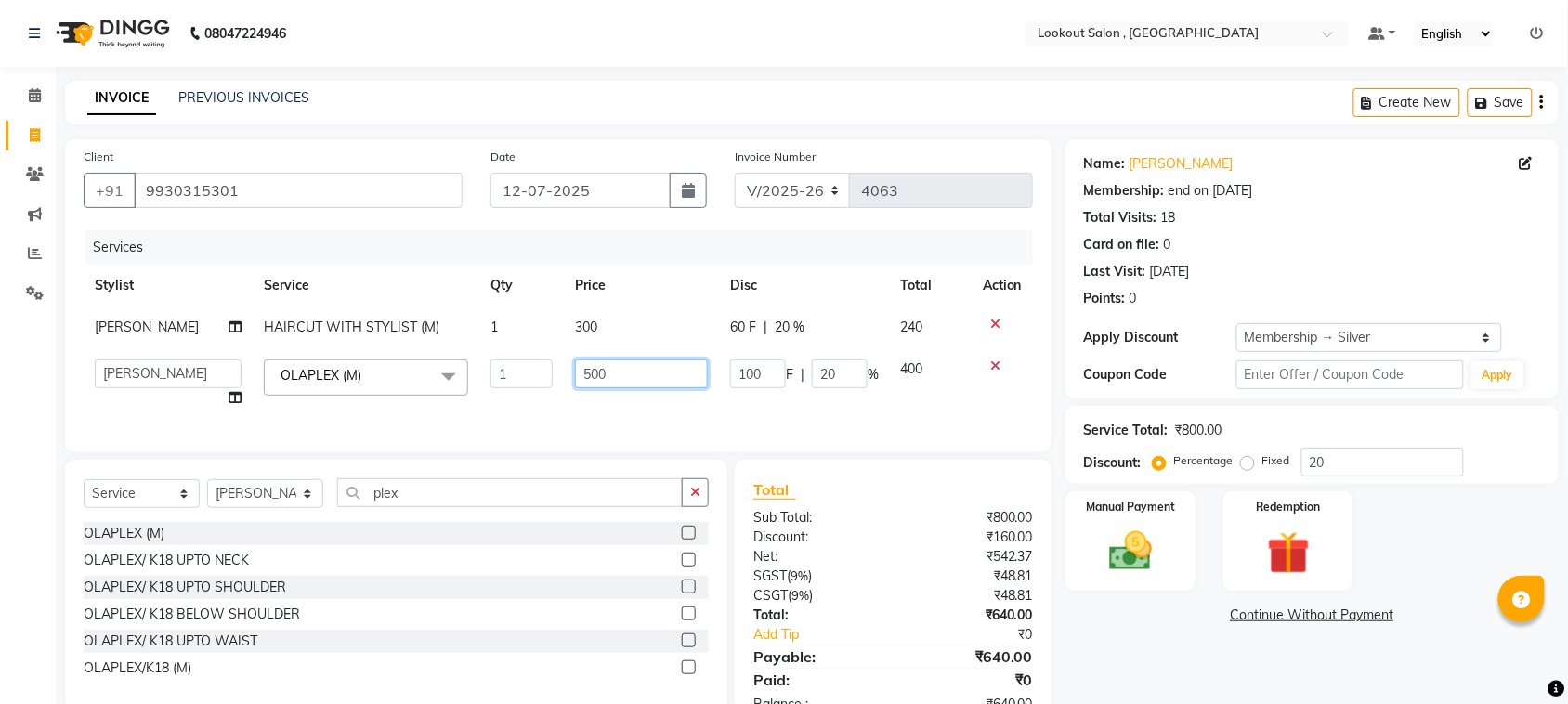 click on "500" 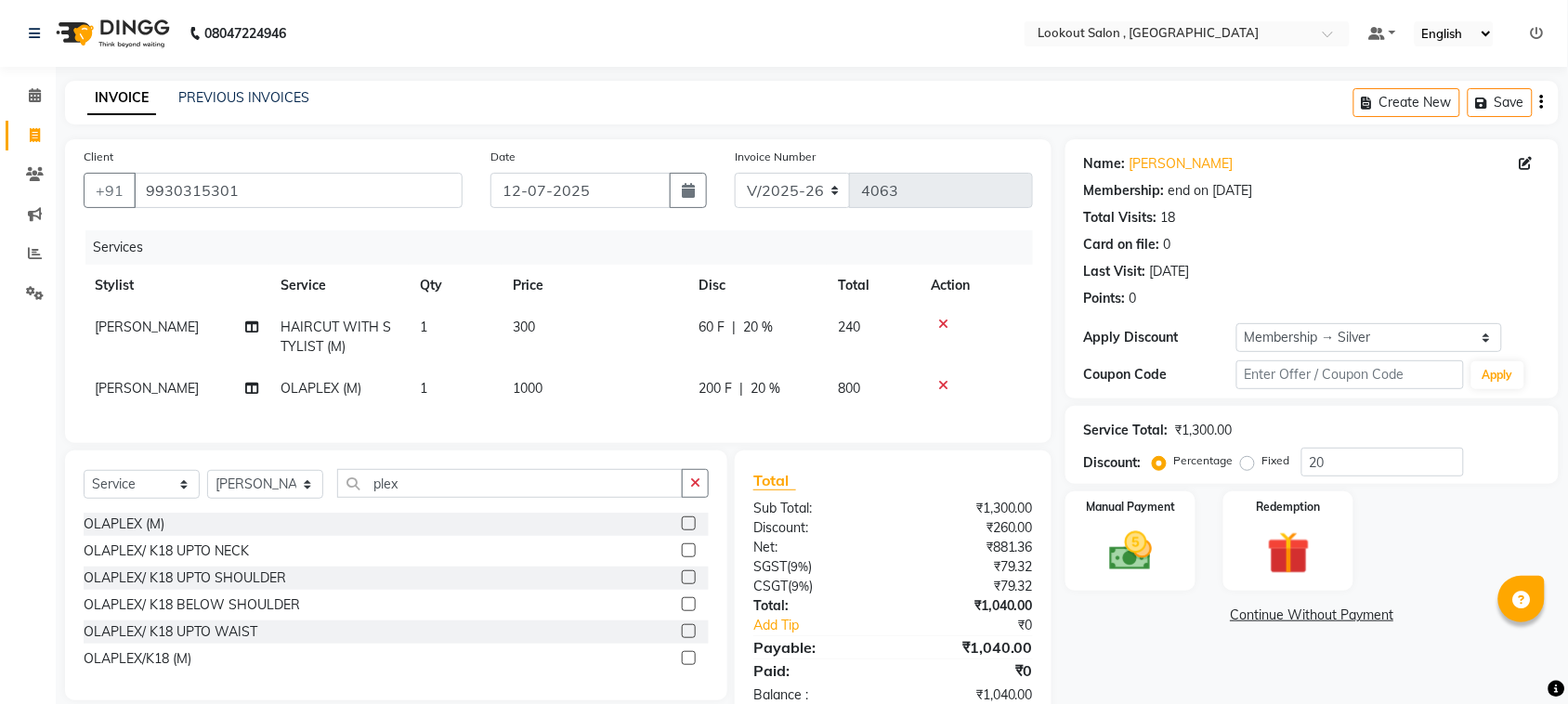 click on "Services Stylist Service Qty Price Disc Total Action jishan shekh HAIRCUT WITH STYLIST (M) 1 300 60 F | 20 % 240 jishan shekh OLAPLEX (M) 1 1000 200 F | 20 % 800" 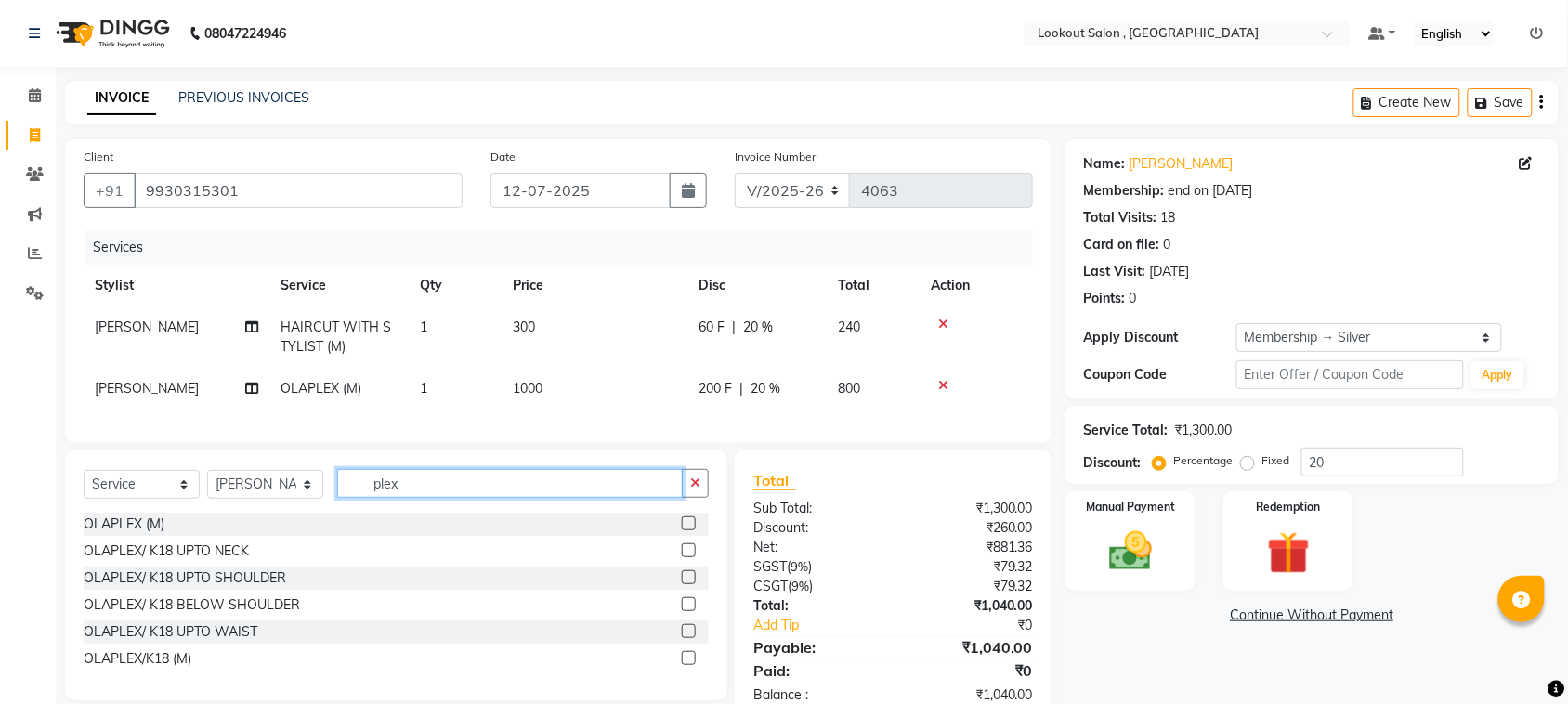 click on "plex" 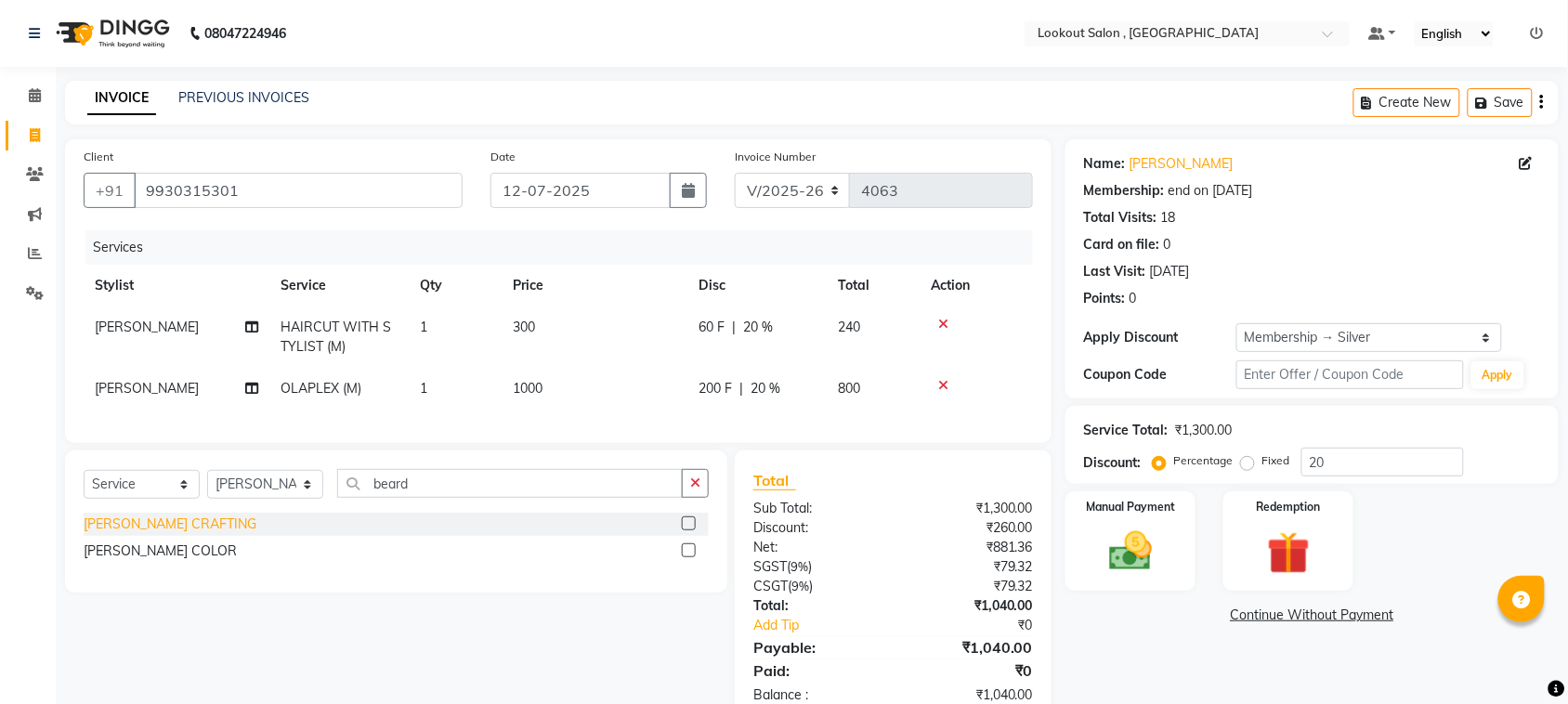 click on "BEARD CRAFTING" 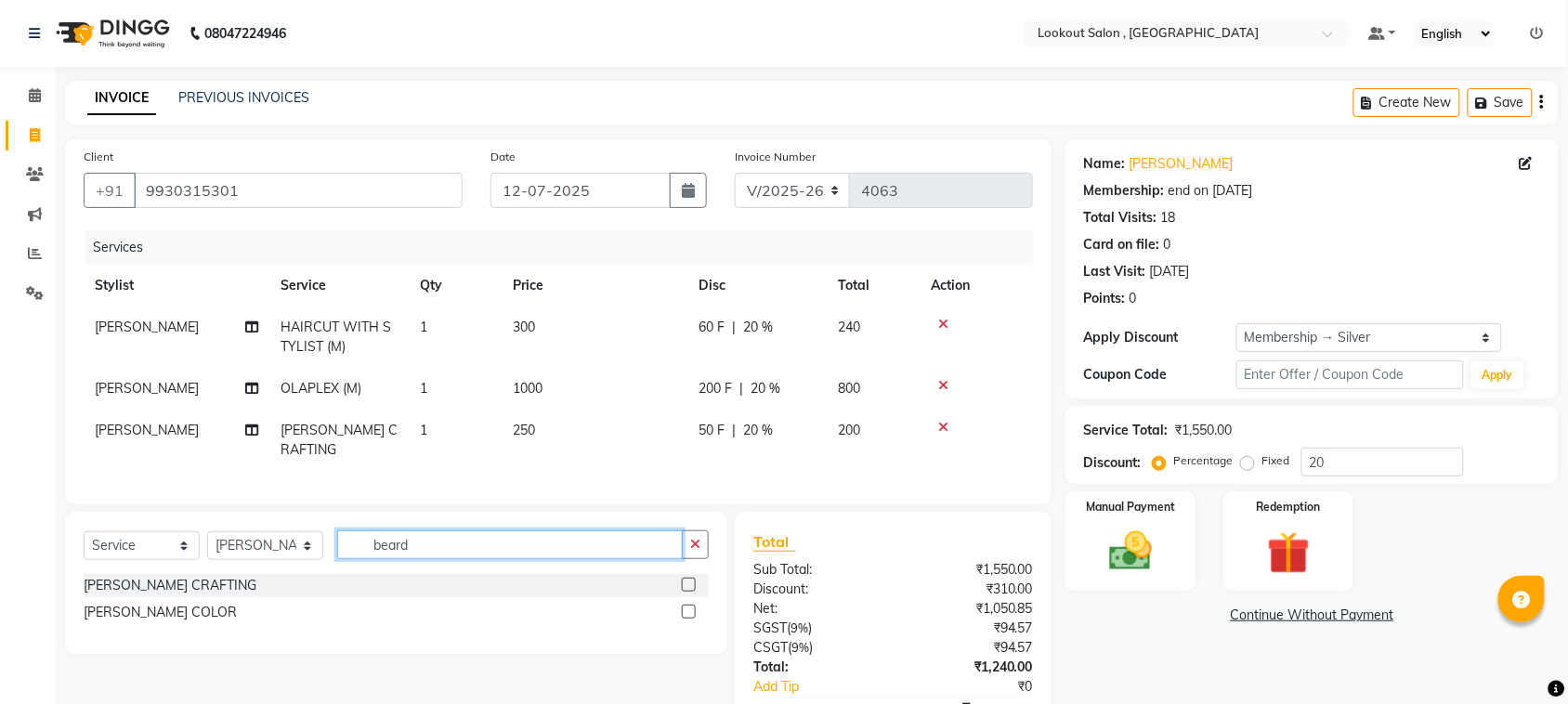 click on "beard" 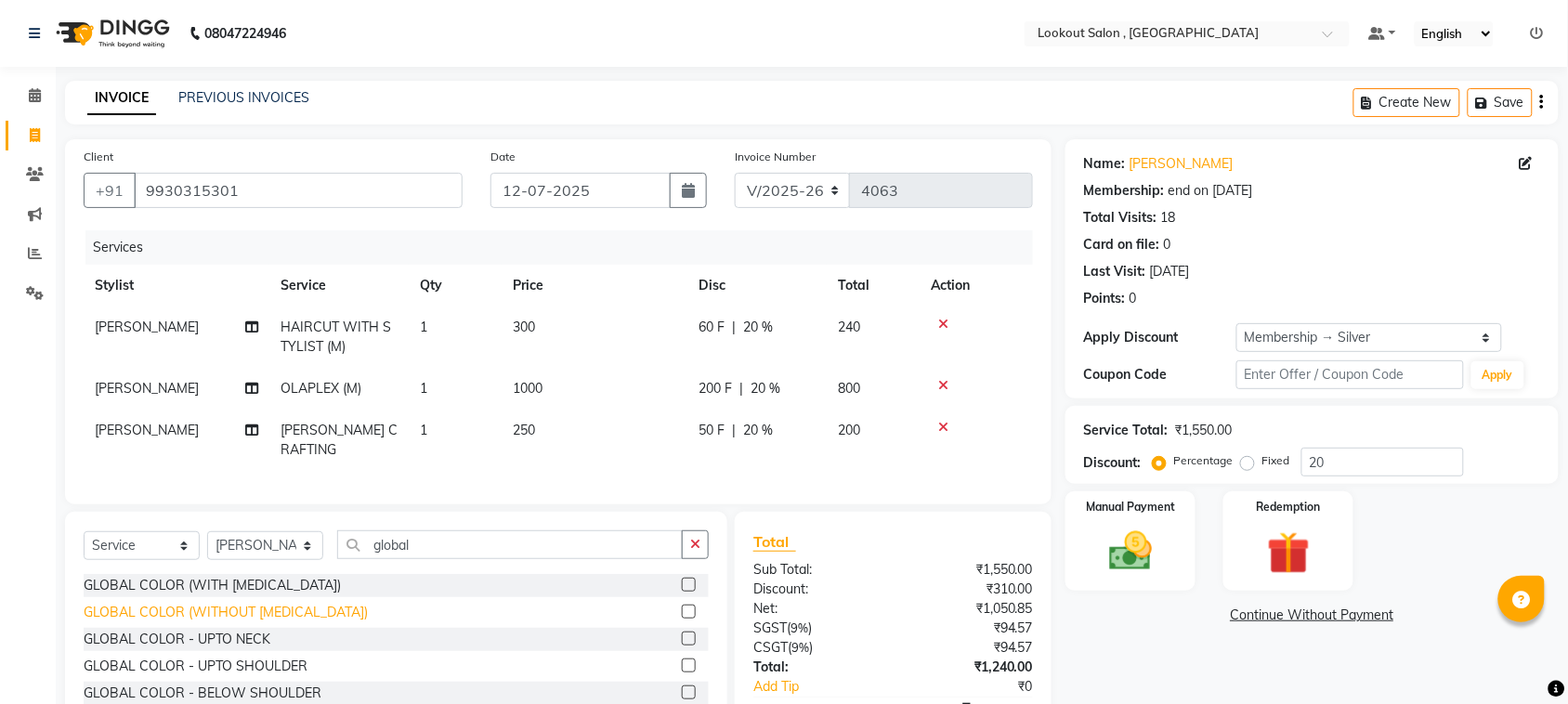 click on "GLOBAL COLOR (WITHOUT AMMONIA)" 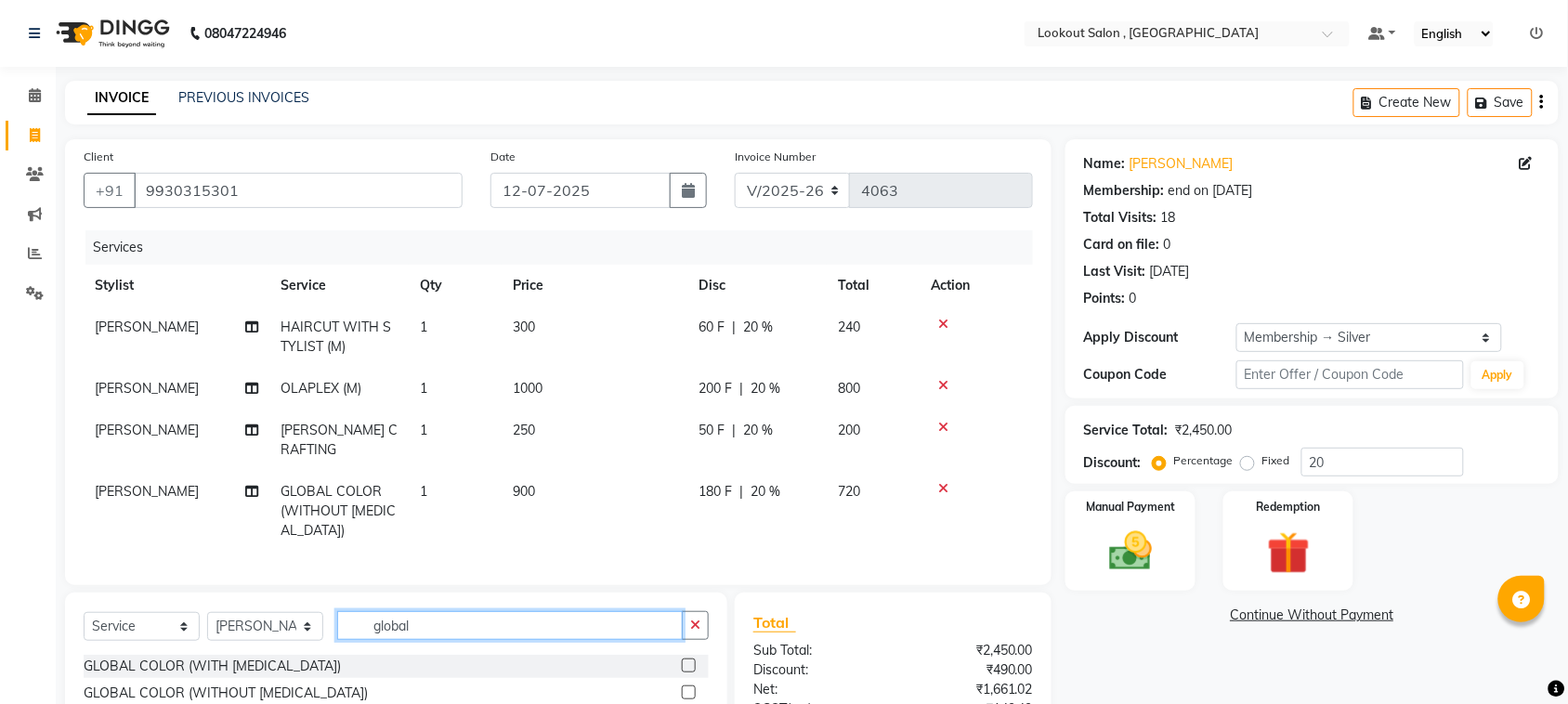 click on "global" 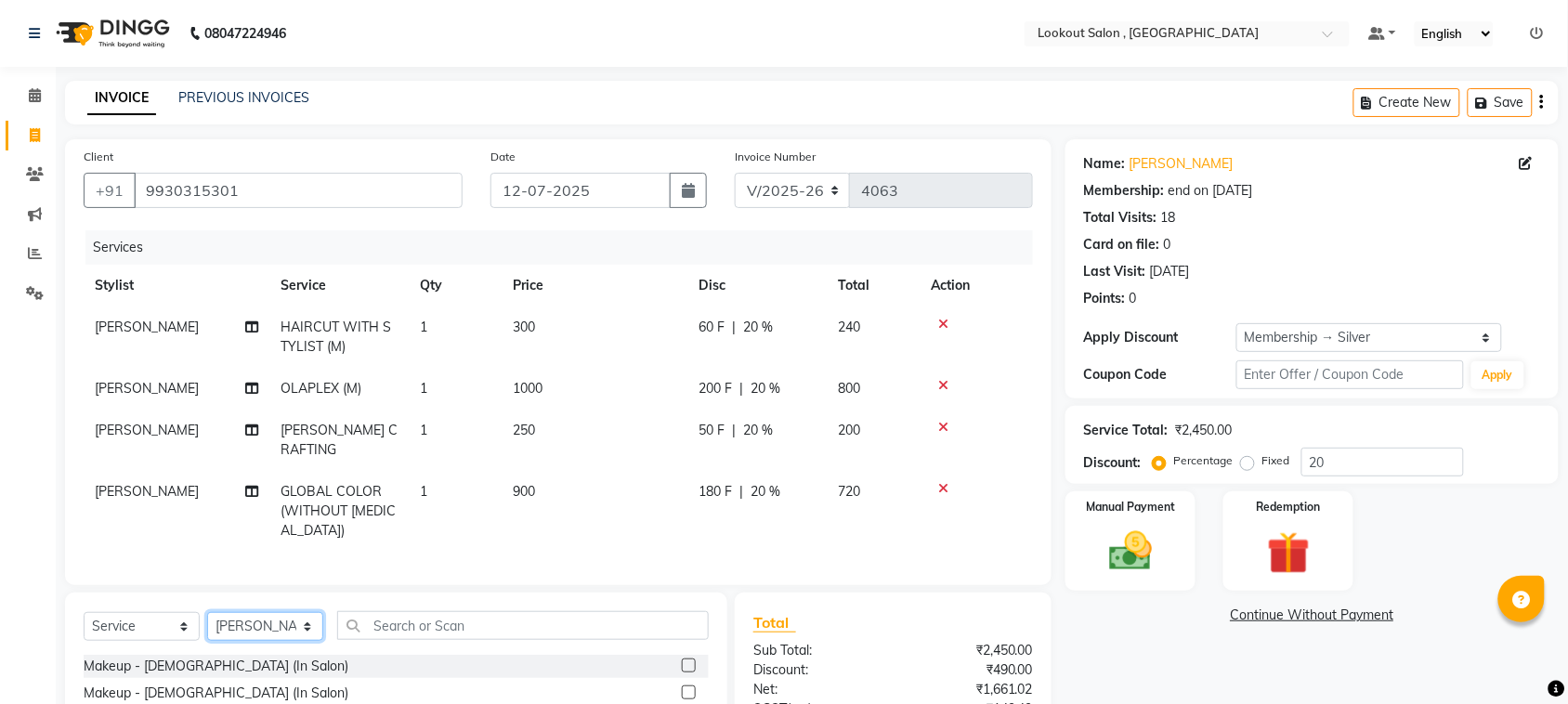 click on "Select Stylist AMIT SOLANKI jishan shekh kuldeep MANDAR GOSAVI MANISHA SAHU NANDINI GUPTA NIPUL SIR NISAR AHMED PIRJADE Rizwan ROOPAVATI Rupali  RUPESH SADAF SHAIKH SAHIL TAK shweta kashyap" 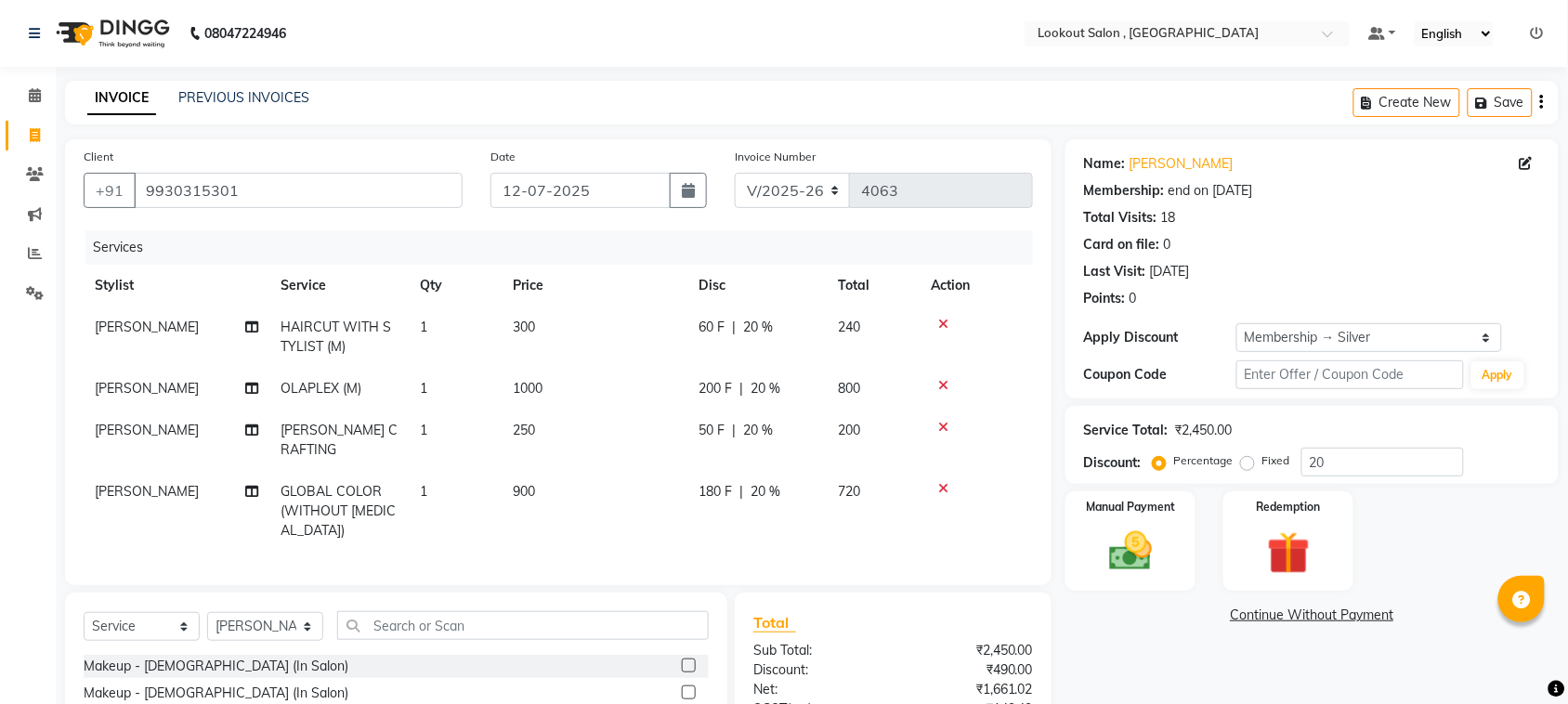 click on "[PERSON_NAME]" 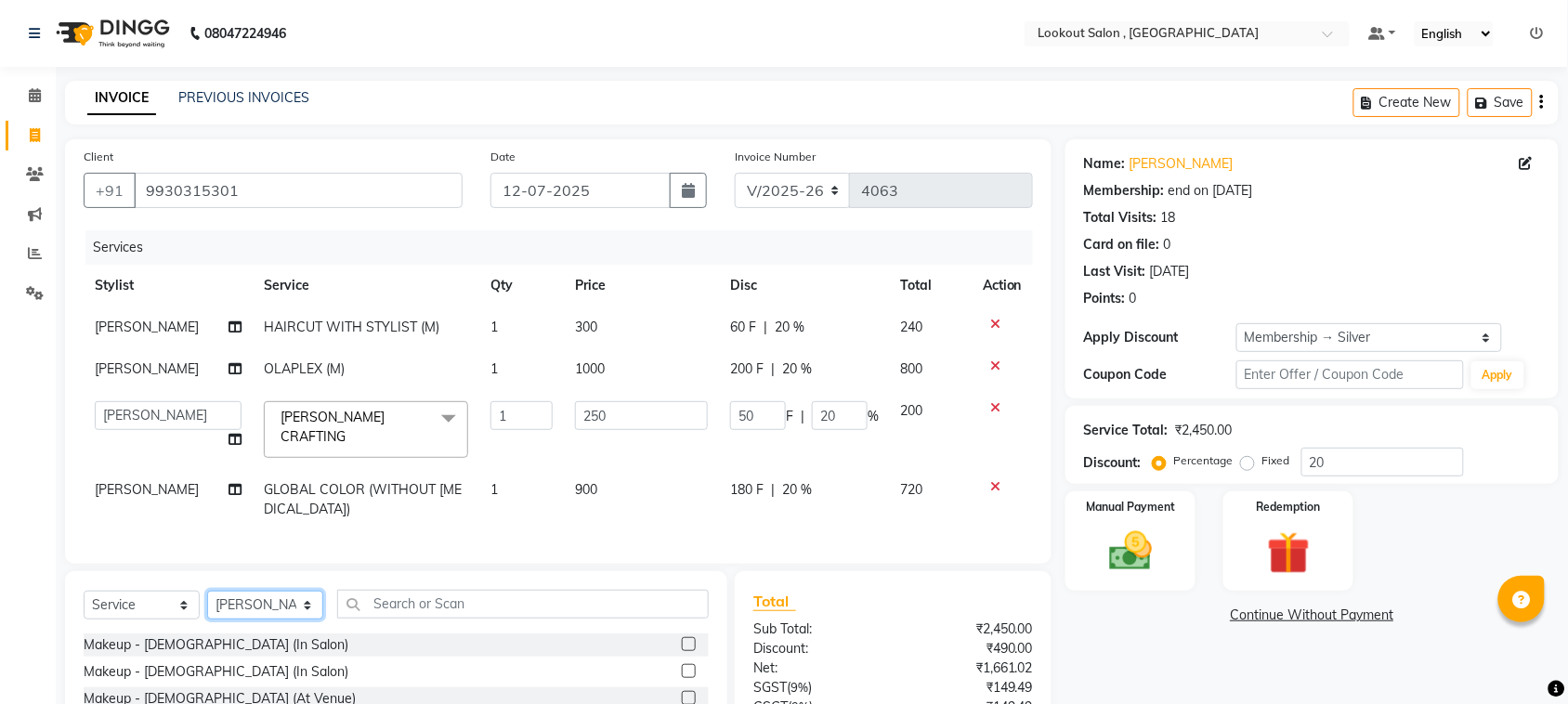 click on "Select Stylist AMIT SOLANKI jishan shekh kuldeep MANDAR GOSAVI MANISHA SAHU NANDINI GUPTA NIPUL SIR NISAR AHMED PIRJADE Rizwan ROOPAVATI Rupali  RUPESH SADAF SHAIKH SAHIL TAK shweta kashyap" 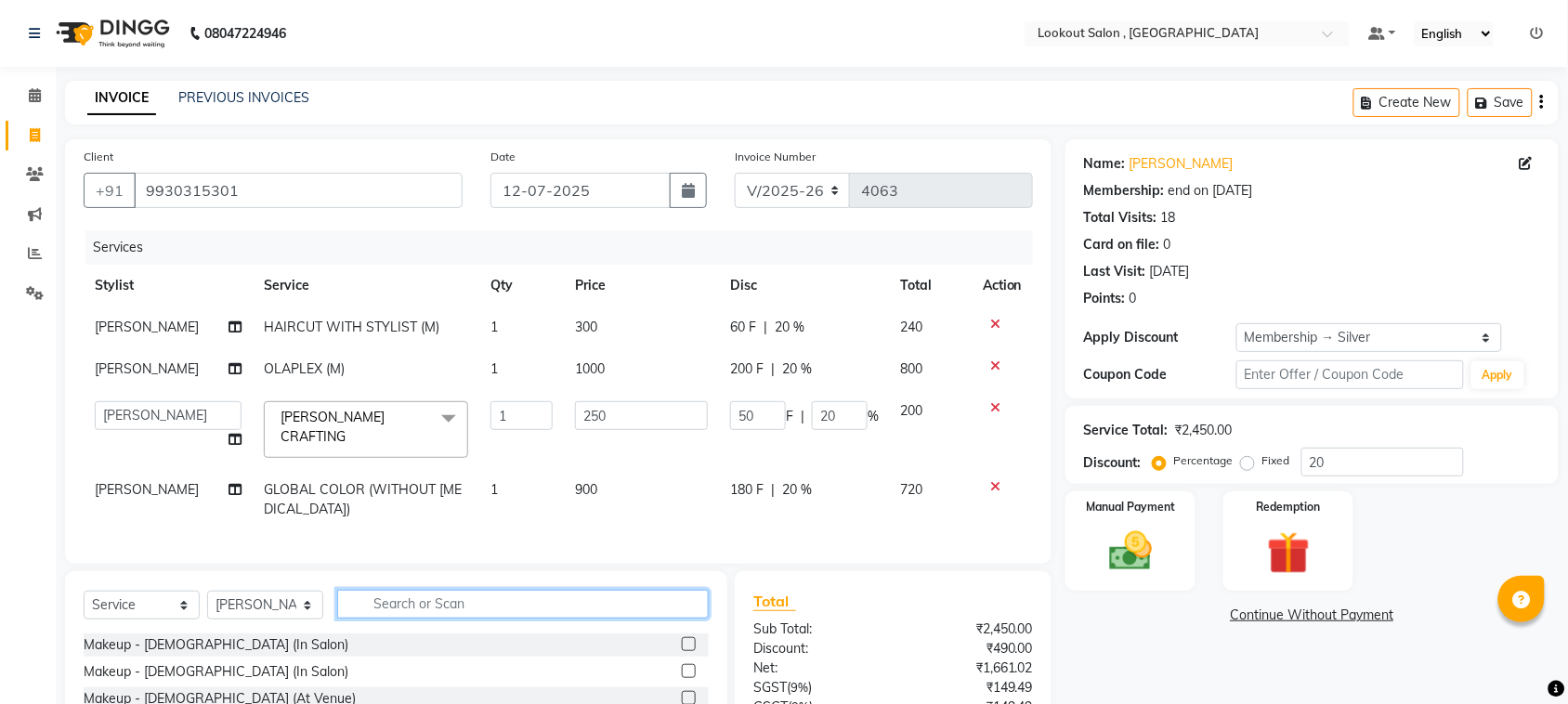 click 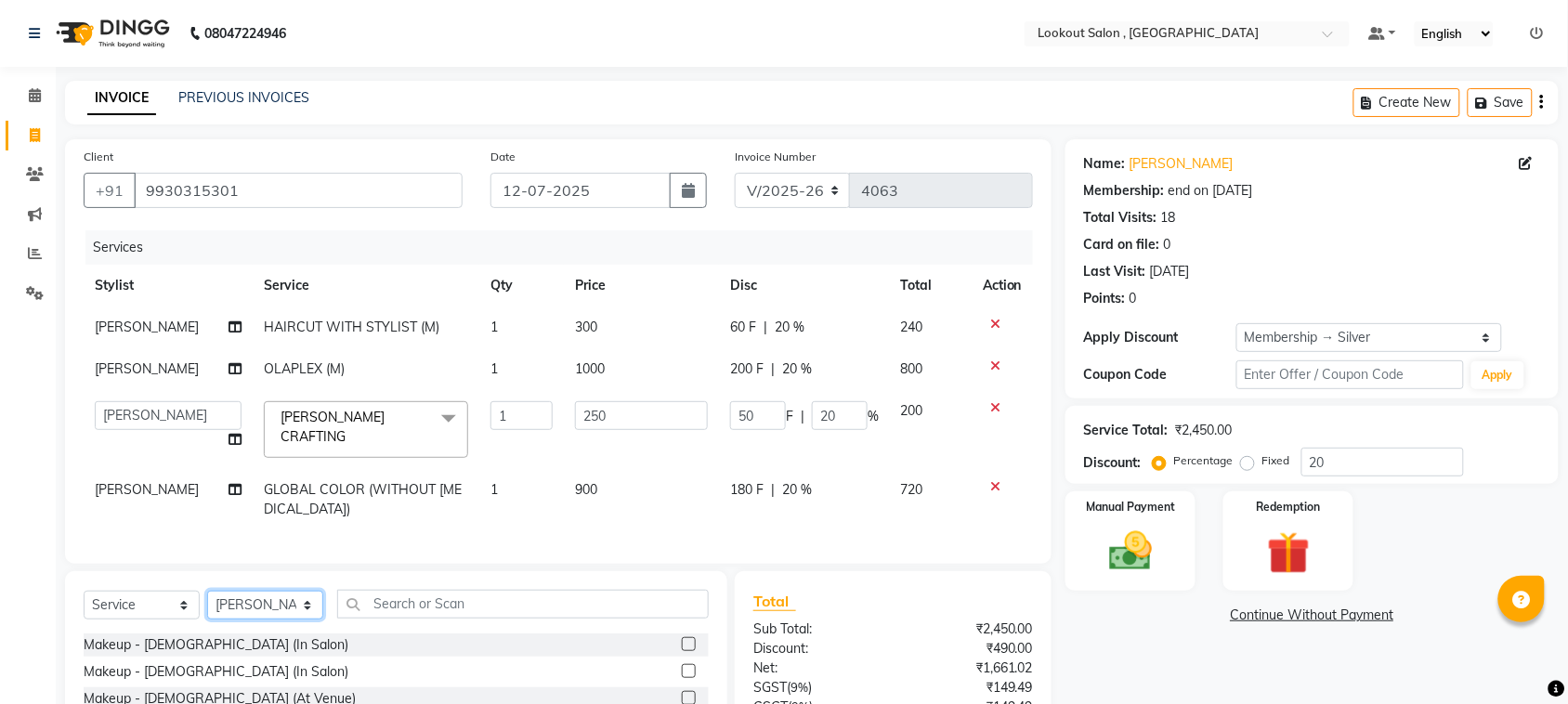 click on "Select Stylist AMIT SOLANKI jishan shekh kuldeep MANDAR GOSAVI MANISHA SAHU NANDINI GUPTA NIPUL SIR NISAR AHMED PIRJADE Rizwan ROOPAVATI Rupali  RUPESH SADAF SHAIKH SAHIL TAK shweta kashyap" 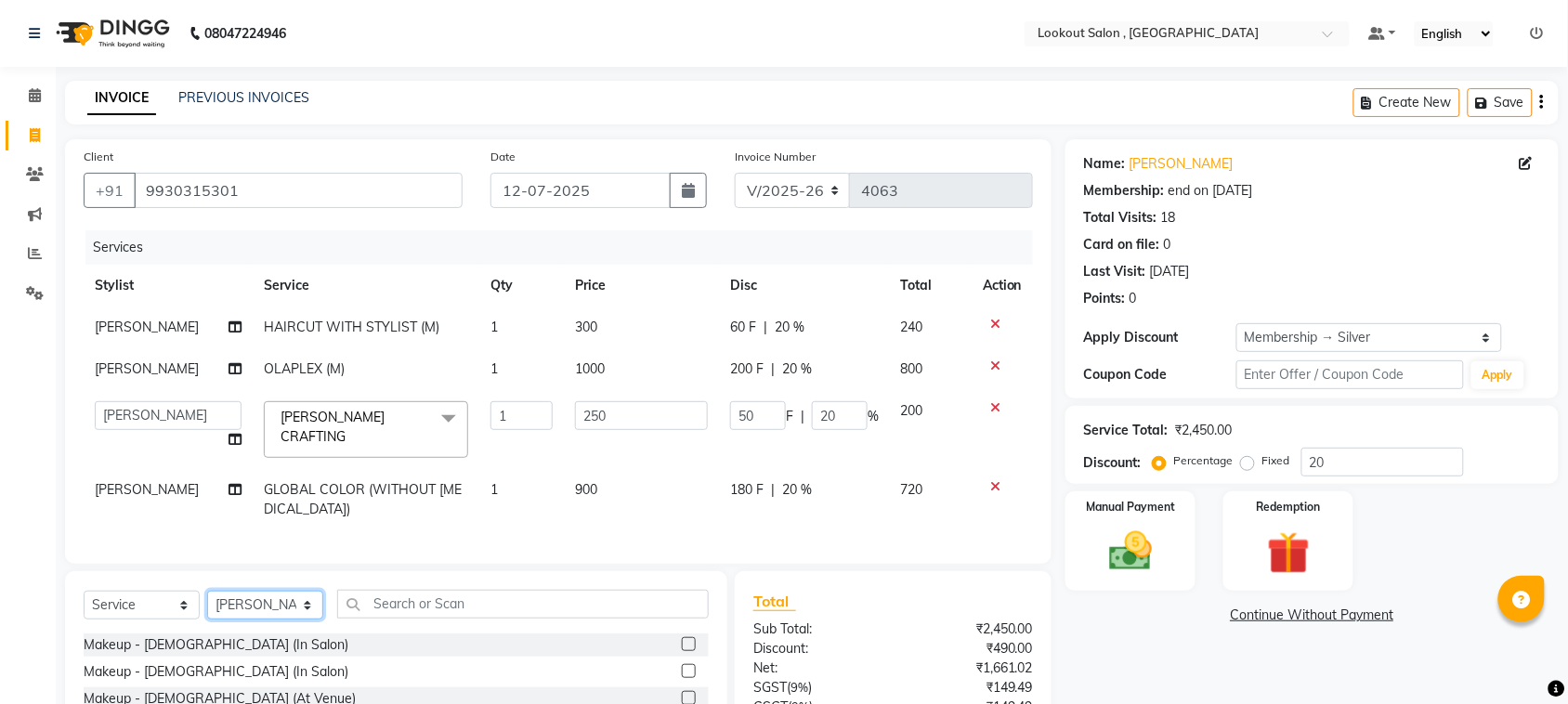 click on "Select Stylist AMIT SOLANKI jishan shekh kuldeep MANDAR GOSAVI MANISHA SAHU NANDINI GUPTA NIPUL SIR NISAR AHMED PIRJADE Rizwan ROOPAVATI Rupali  RUPESH SADAF SHAIKH SAHIL TAK shweta kashyap" 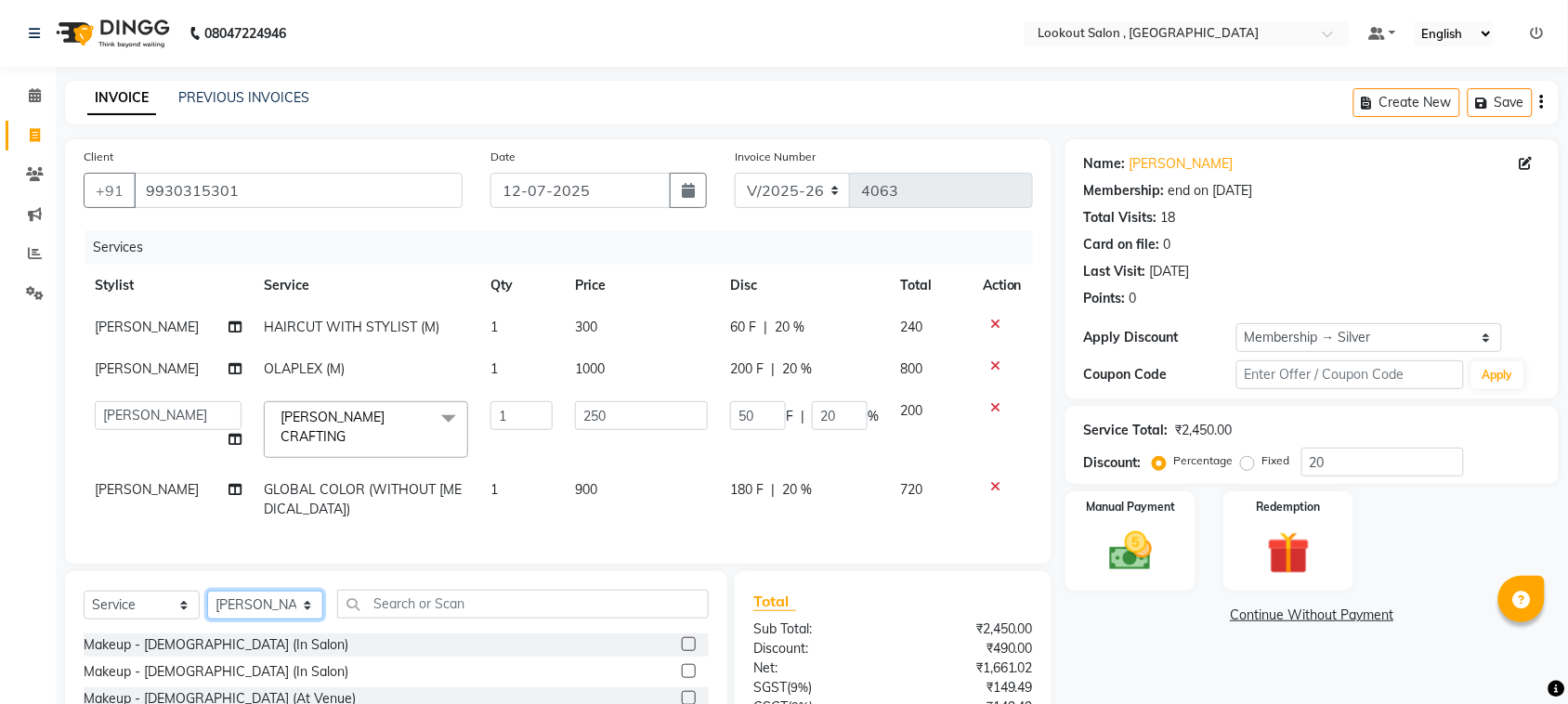 click on "Select Stylist AMIT SOLANKI jishan shekh kuldeep MANDAR GOSAVI MANISHA SAHU NANDINI GUPTA NIPUL SIR NISAR AHMED PIRJADE Rizwan ROOPAVATI Rupali  RUPESH SADAF SHAIKH SAHIL TAK shweta kashyap" 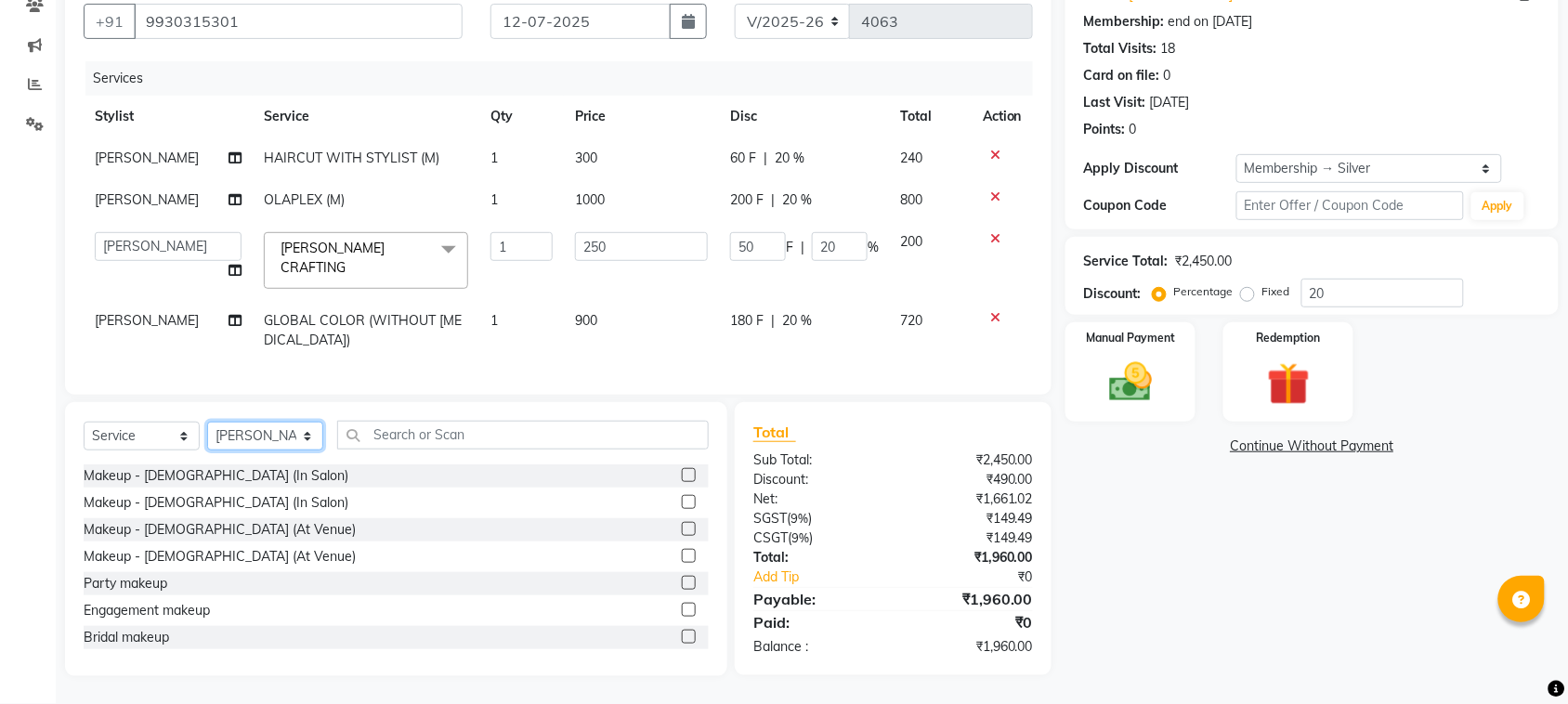 click on "Select Stylist AMIT SOLANKI jishan shekh kuldeep MANDAR GOSAVI MANISHA SAHU NANDINI GUPTA NIPUL SIR NISAR AHMED PIRJADE Rizwan ROOPAVATI Rupali  RUPESH SADAF SHAIKH SAHIL TAK shweta kashyap" 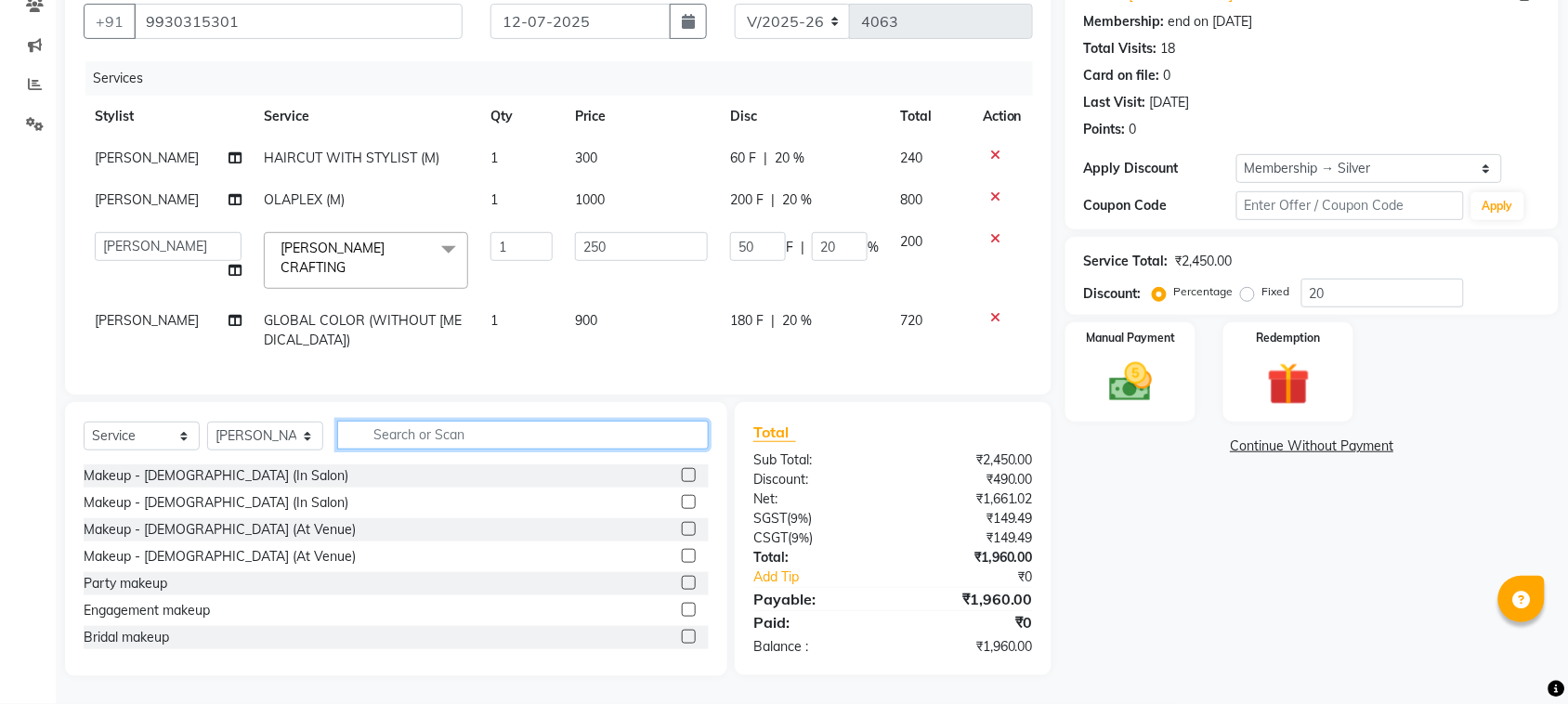 click 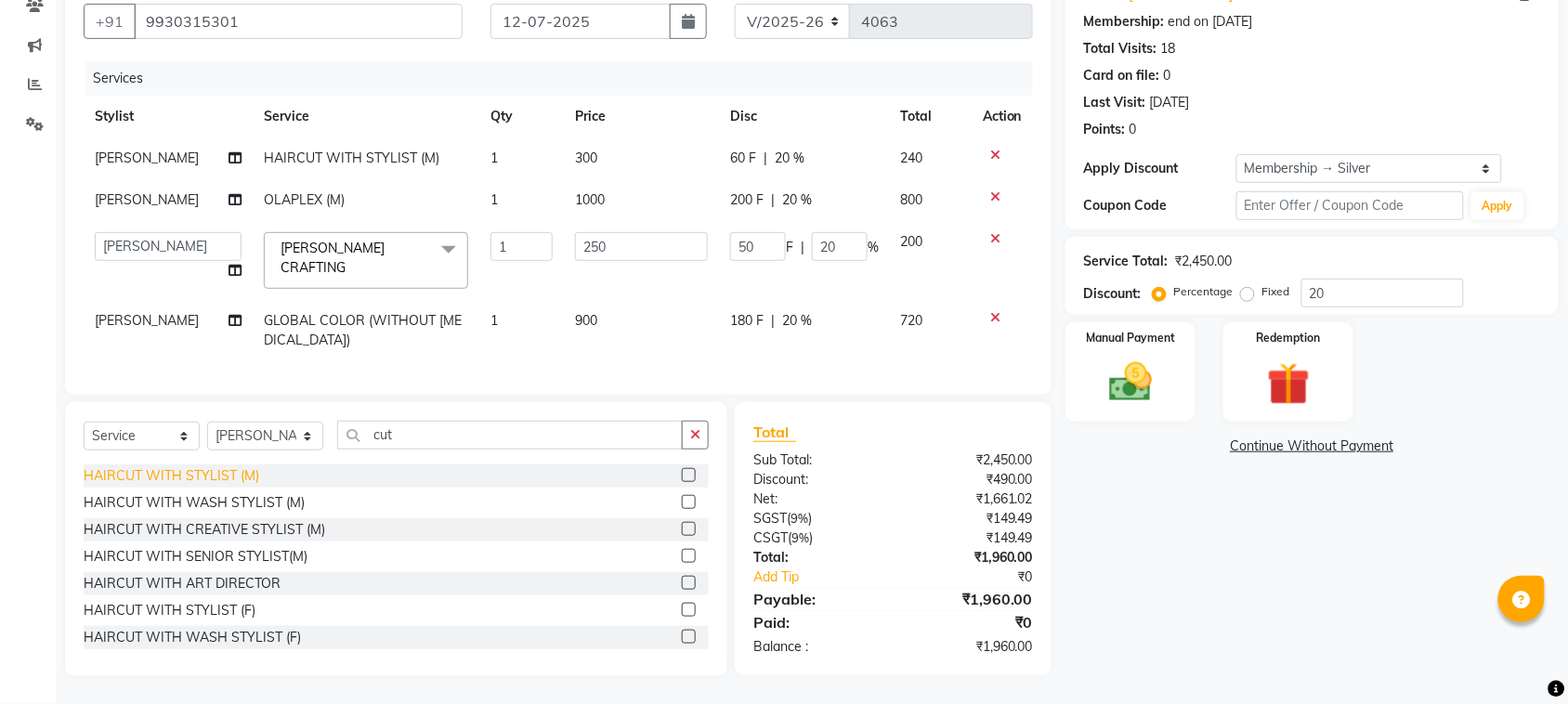 click on "HAIRCUT WITH STYLIST (M)" 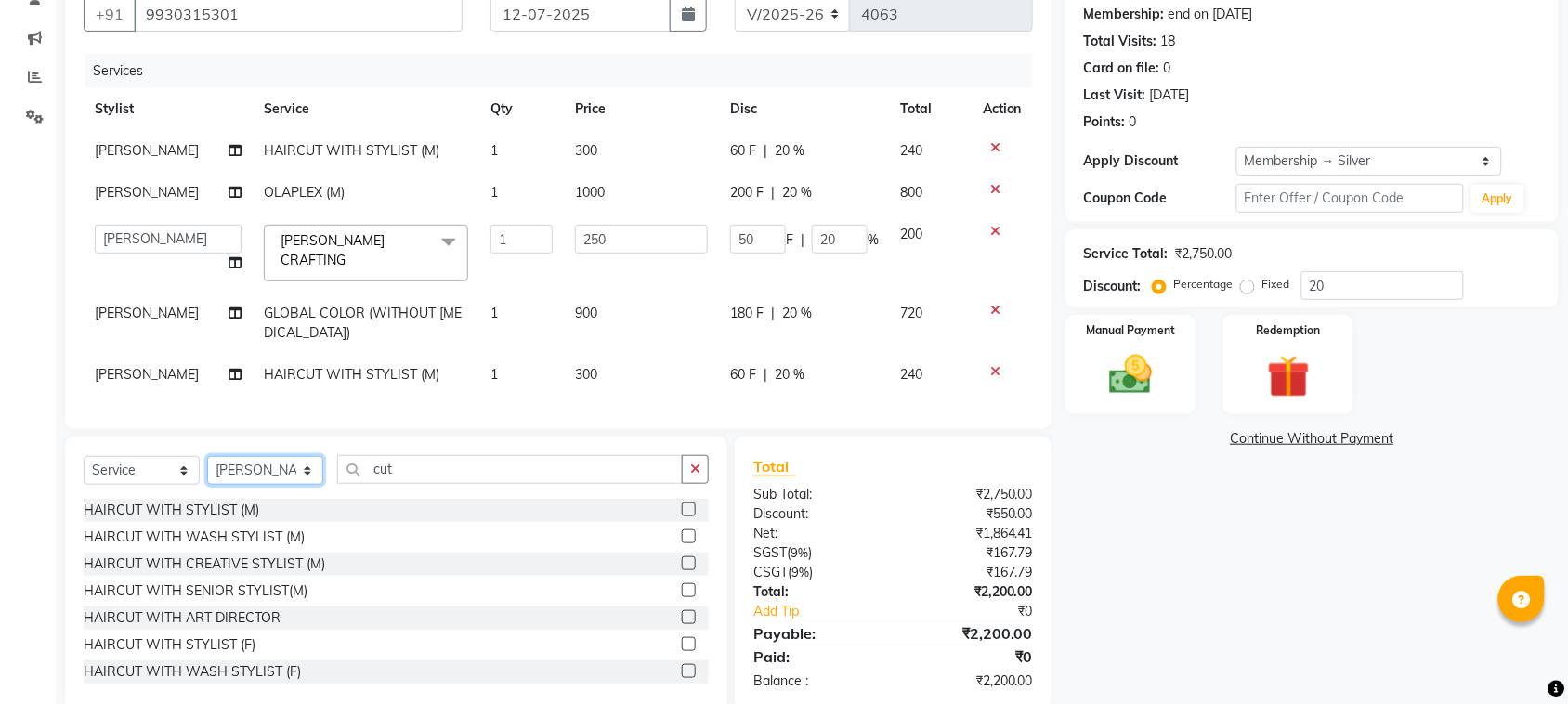 click on "Select Stylist AMIT SOLANKI jishan shekh kuldeep MANDAR GOSAVI MANISHA SAHU NANDINI GUPTA NIPUL SIR NISAR AHMED PIRJADE Rizwan ROOPAVATI Rupali  RUPESH SADAF SHAIKH SAHIL TAK shweta kashyap" 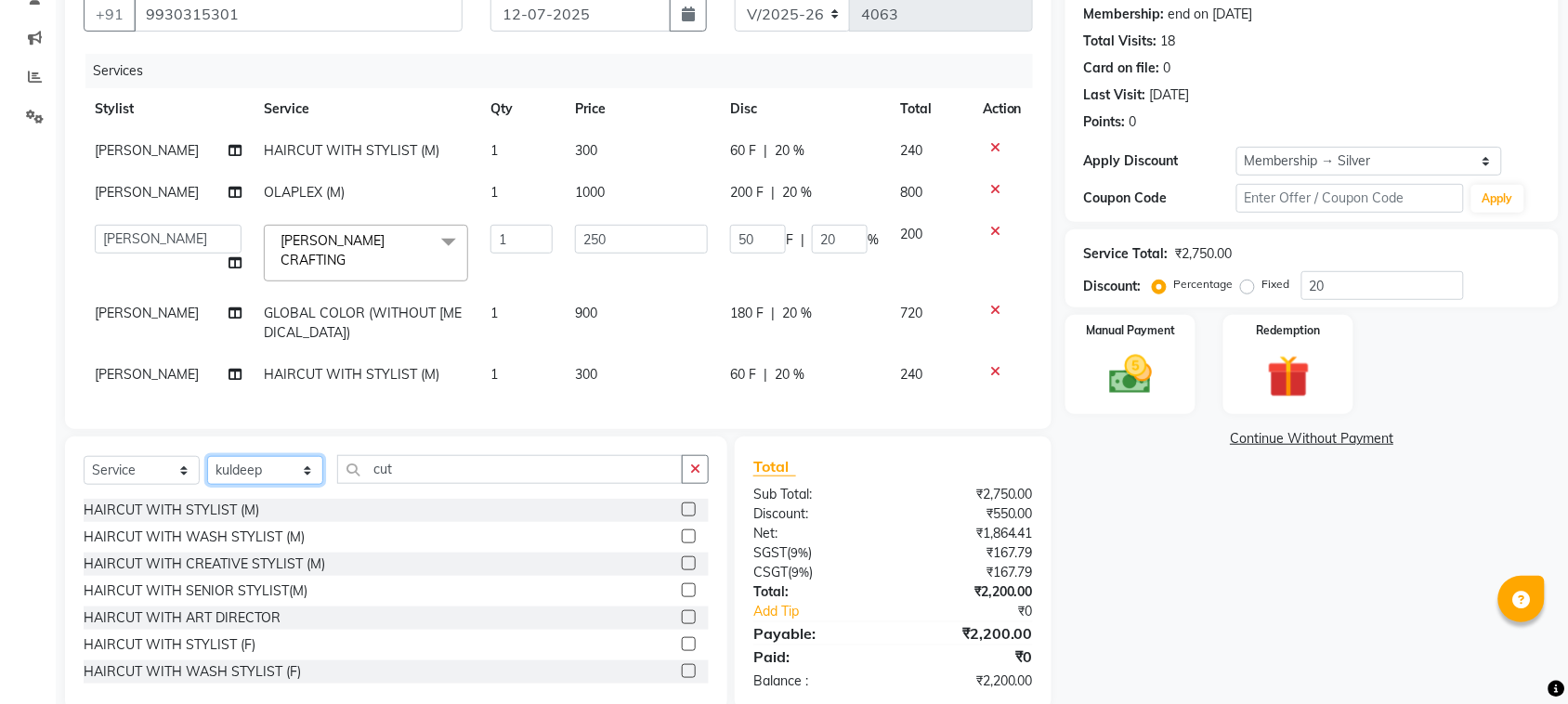 drag, startPoint x: 240, startPoint y: 475, endPoint x: 354, endPoint y: 467, distance: 114.28036 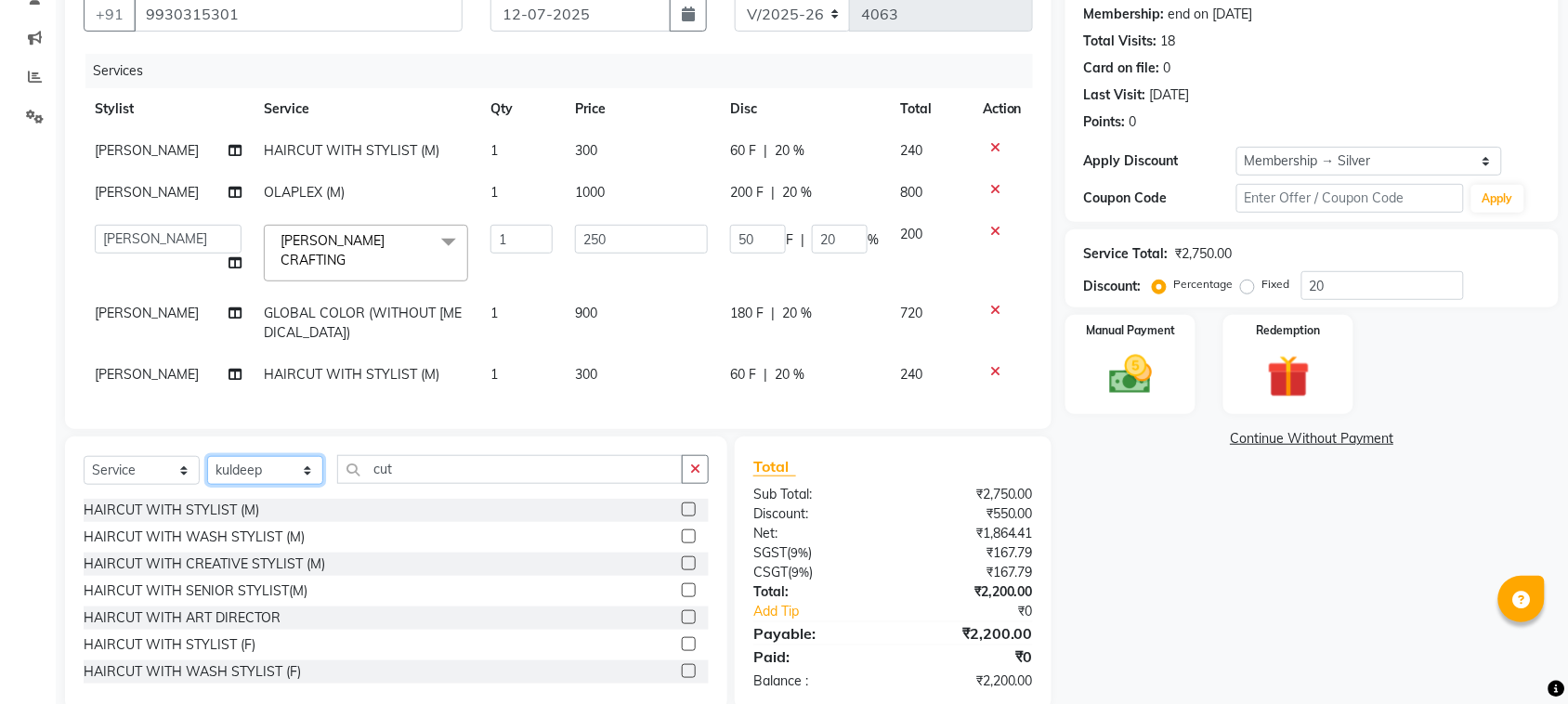 click on "Select Stylist AMIT SOLANKI jishan shekh kuldeep MANDAR GOSAVI MANISHA SAHU NANDINI GUPTA NIPUL SIR NISAR AHMED PIRJADE Rizwan ROOPAVATI Rupali  RUPESH SADAF SHAIKH SAHIL TAK shweta kashyap" 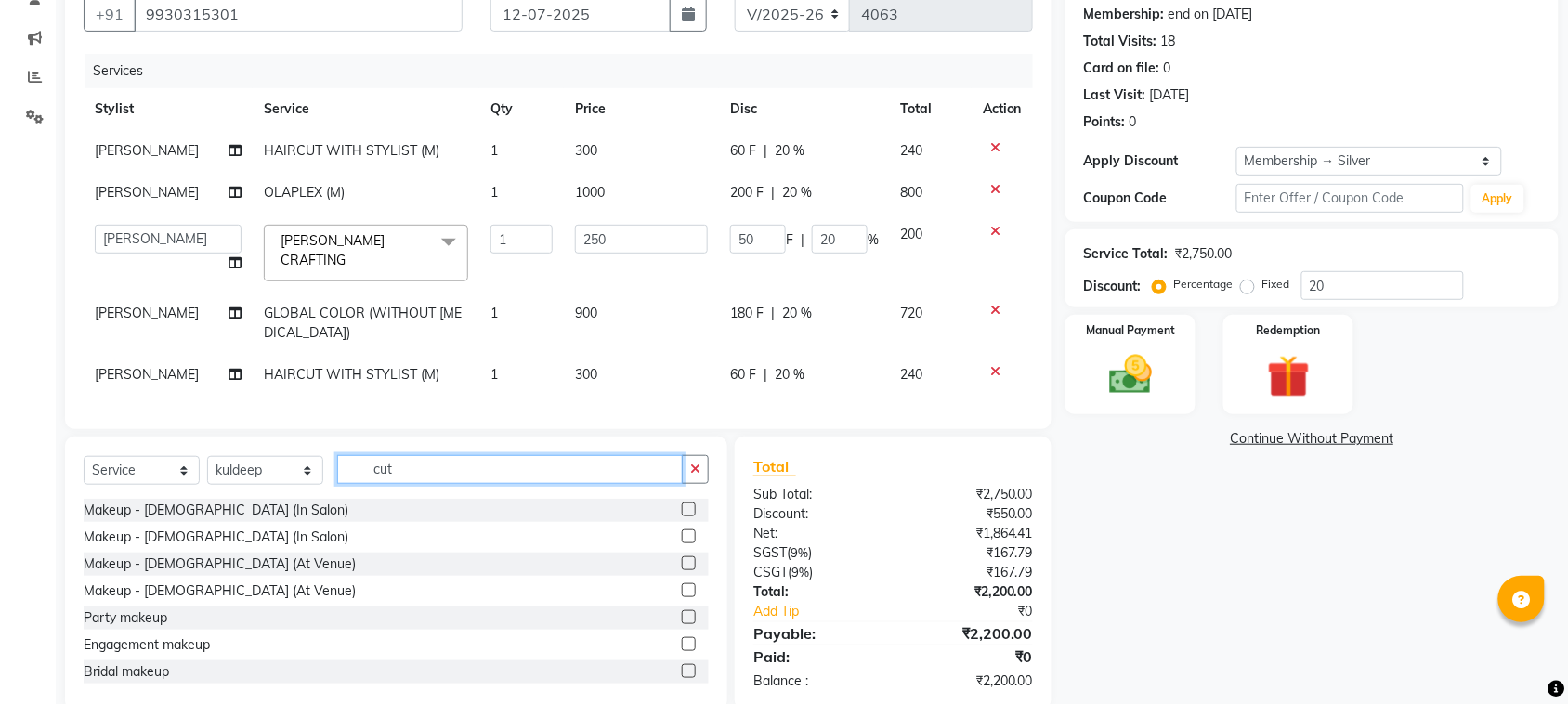 click on "cut" 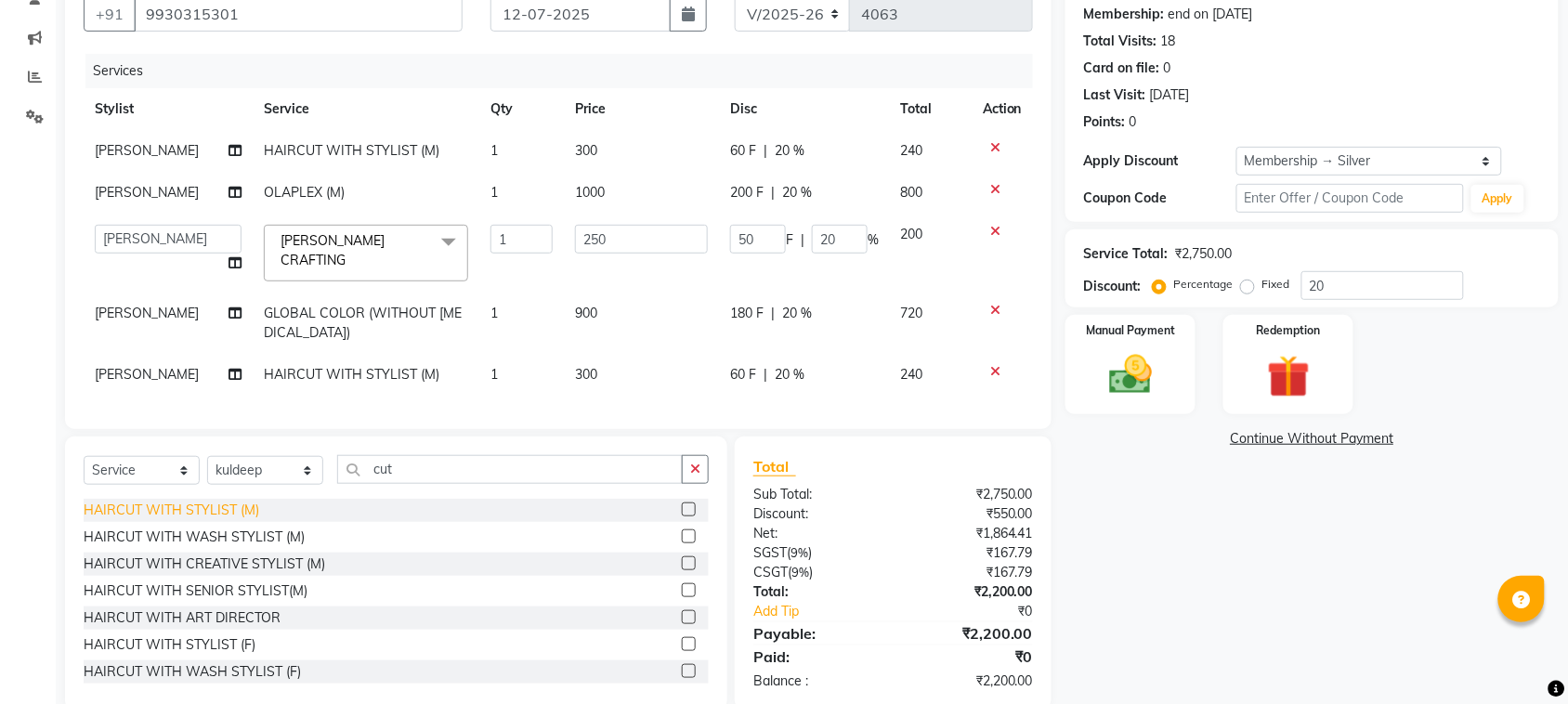 click on "HAIRCUT WITH STYLIST (M)" 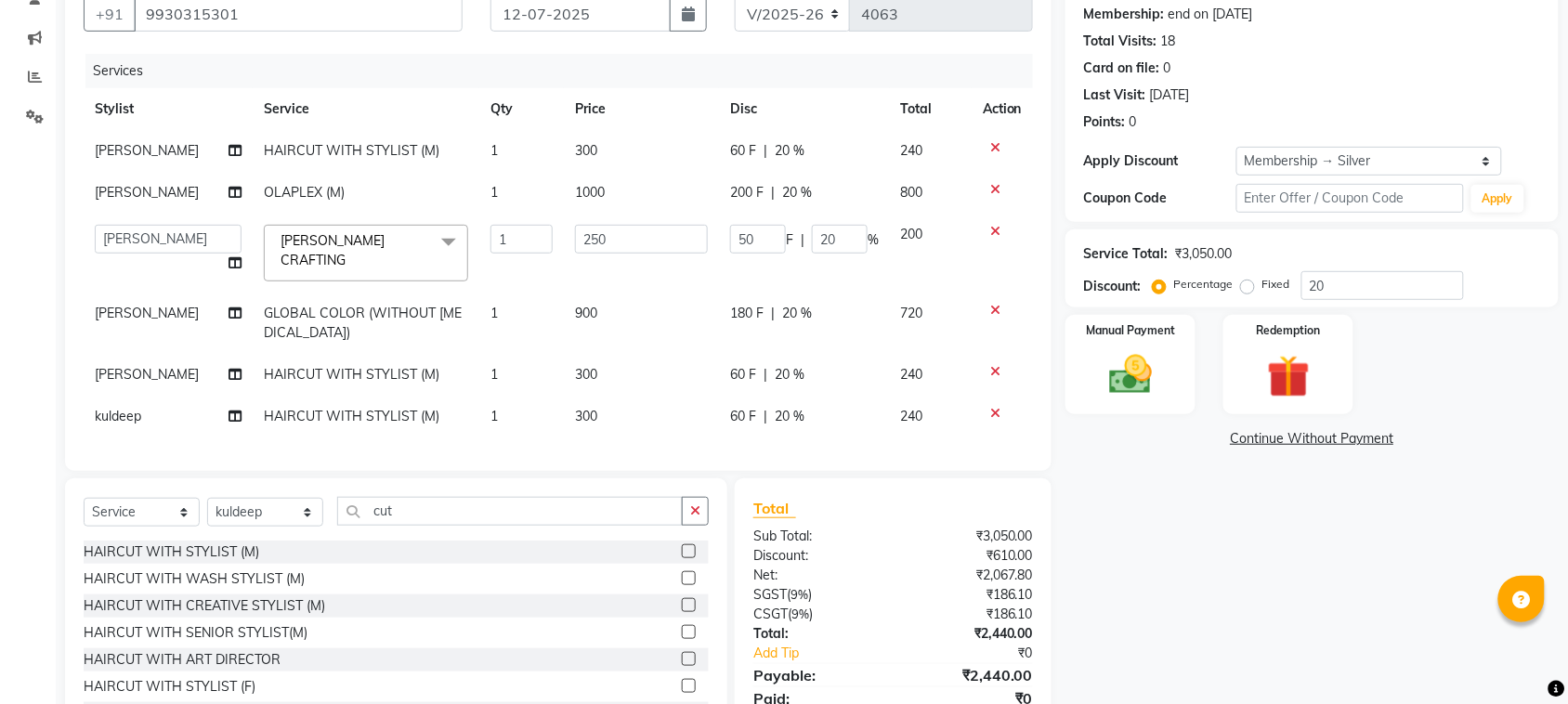 click on "Save" 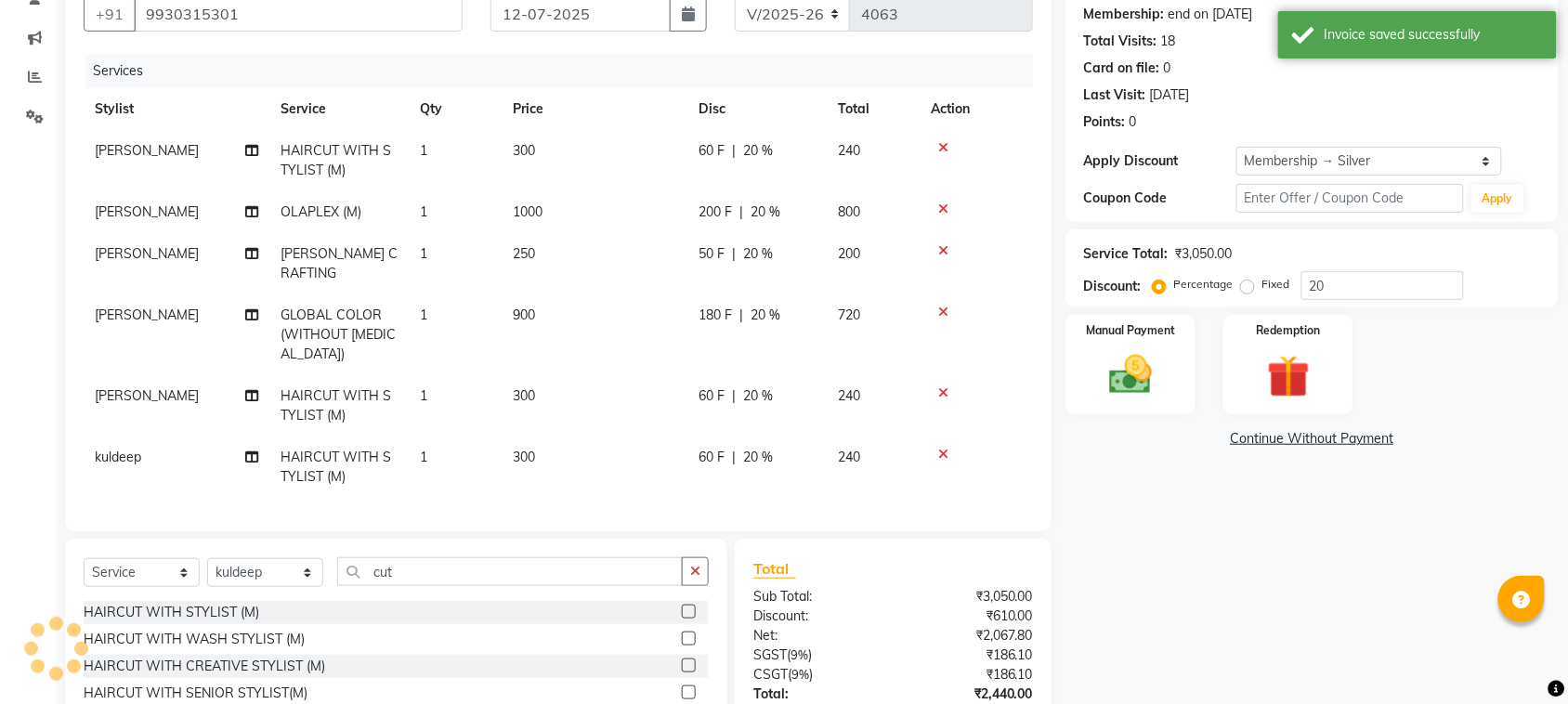 click on "Save" 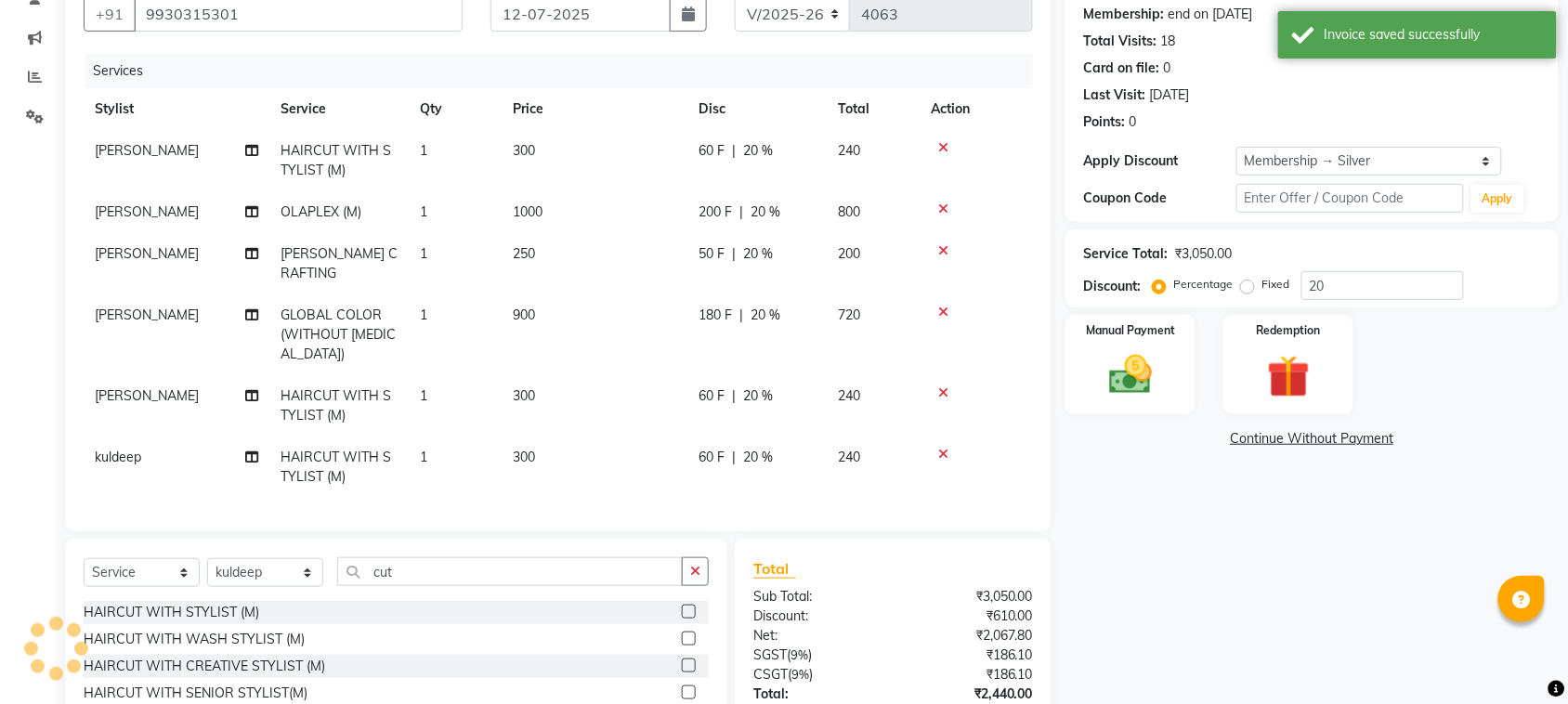 scroll, scrollTop: 0, scrollLeft: 0, axis: both 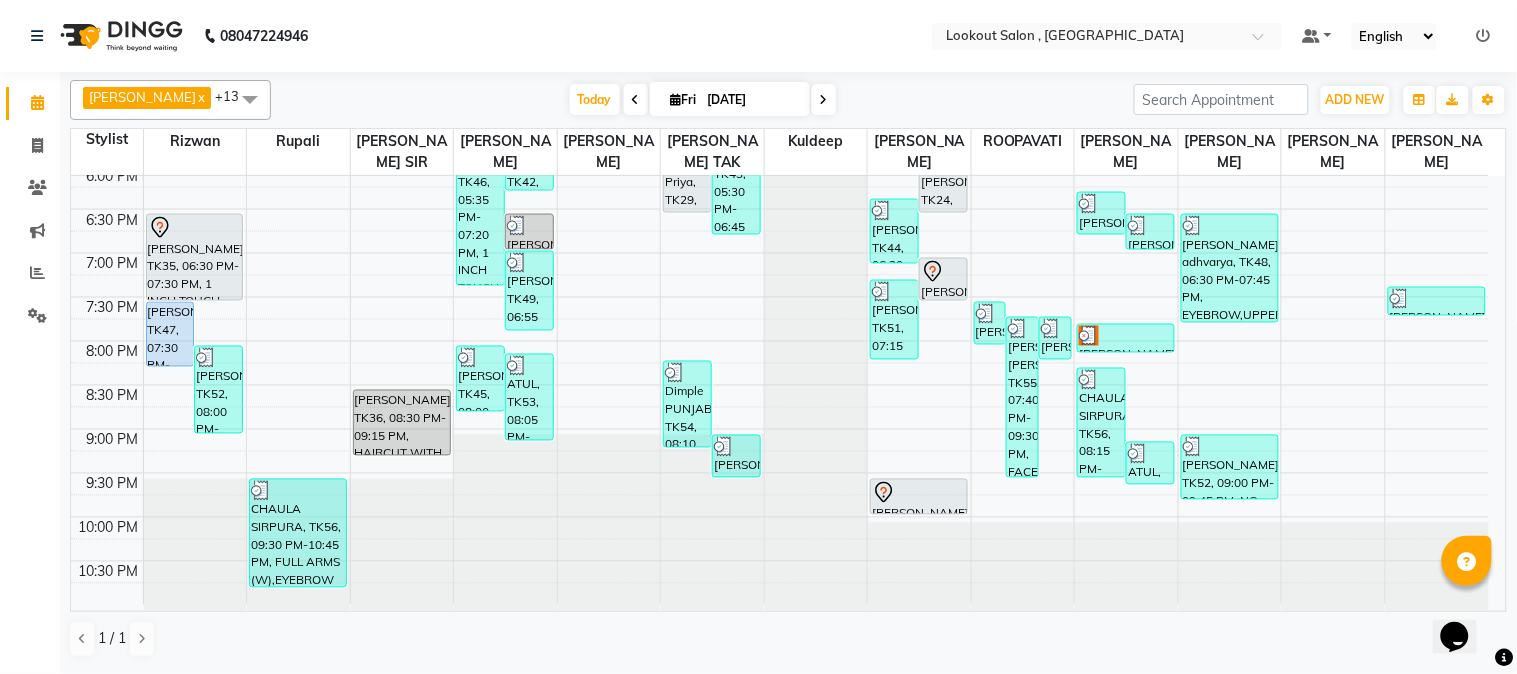 click at bounding box center [824, 100] 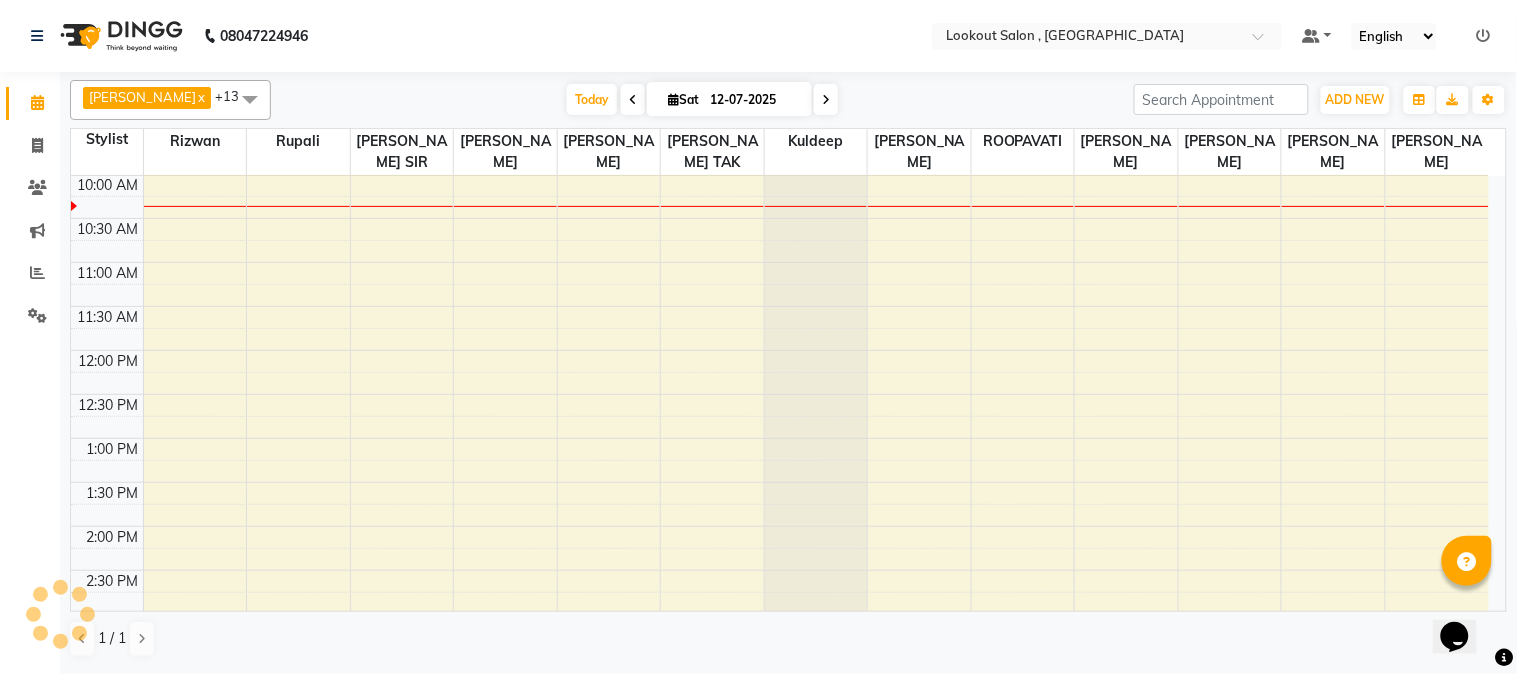 scroll, scrollTop: 177, scrollLeft: 0, axis: vertical 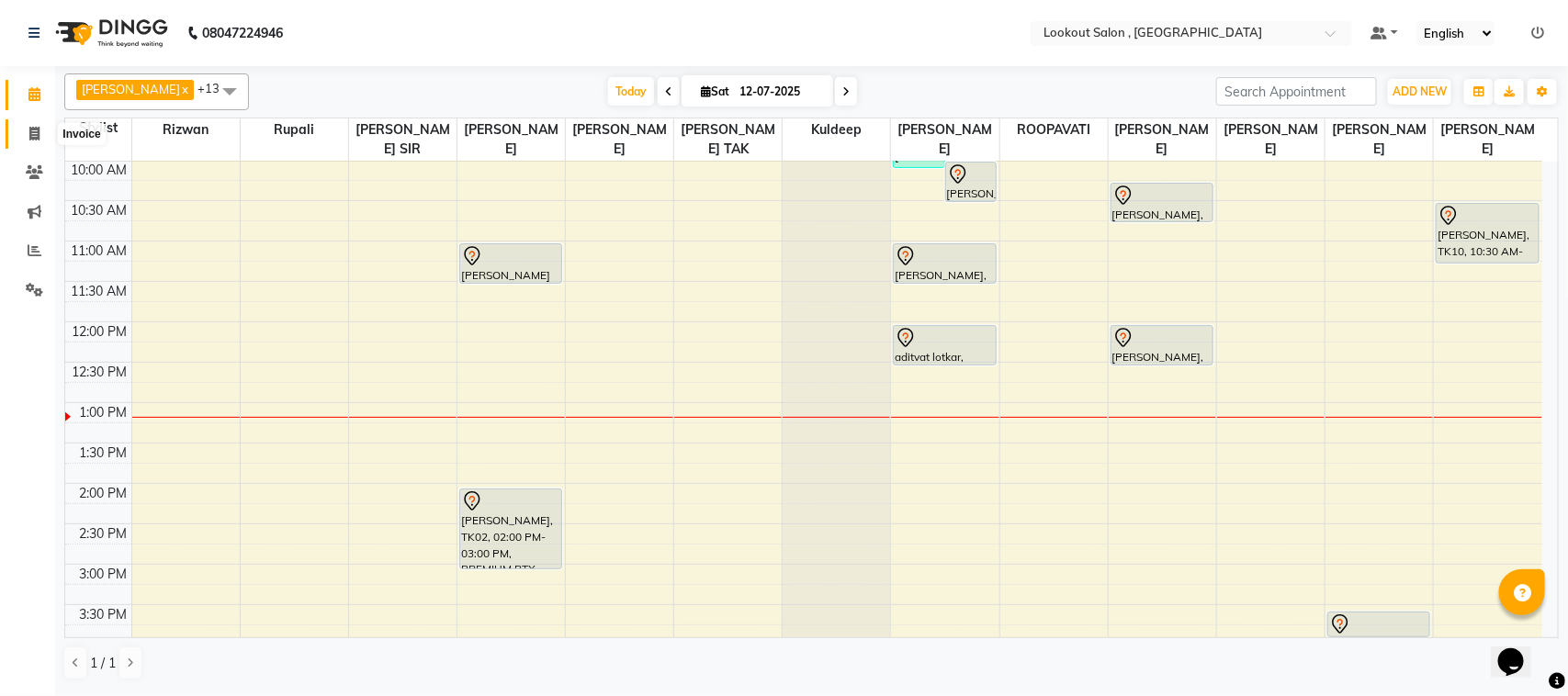 click 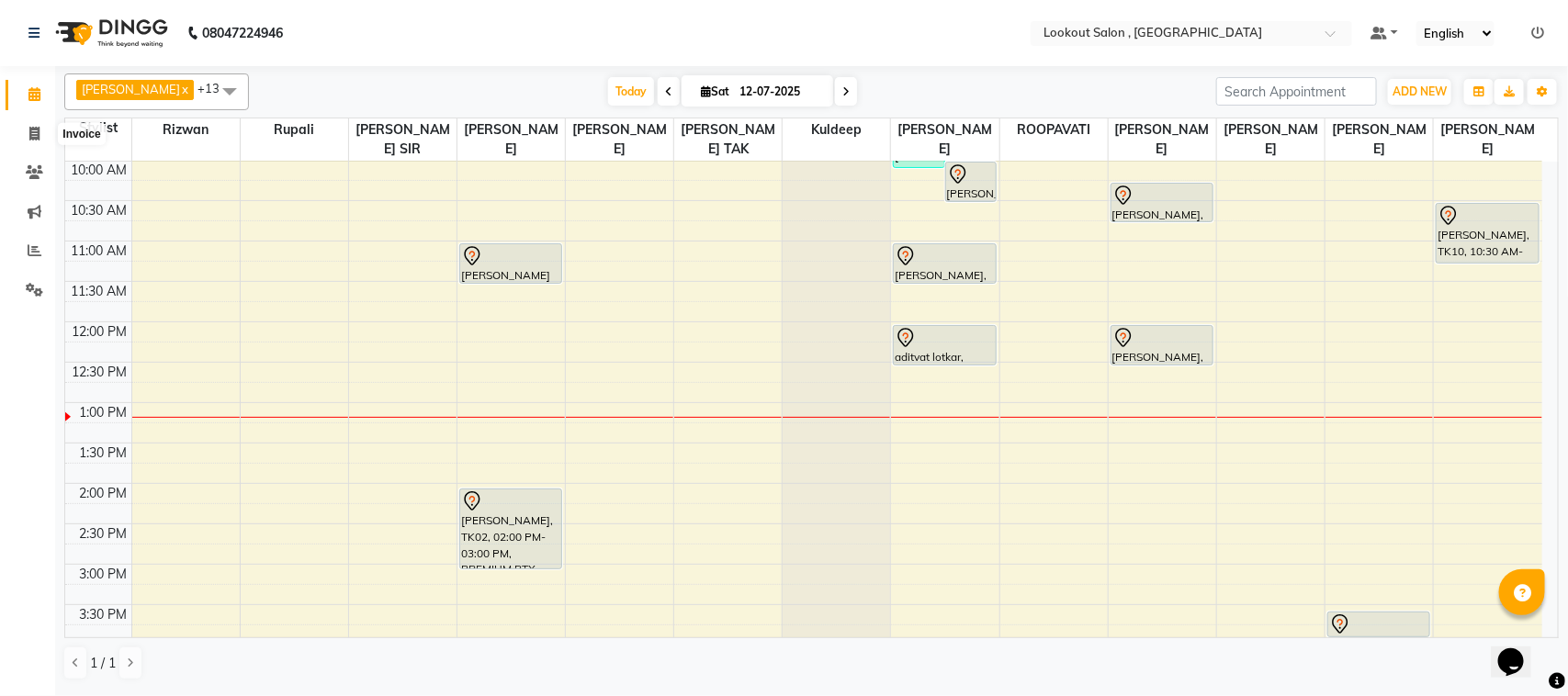 select on "service" 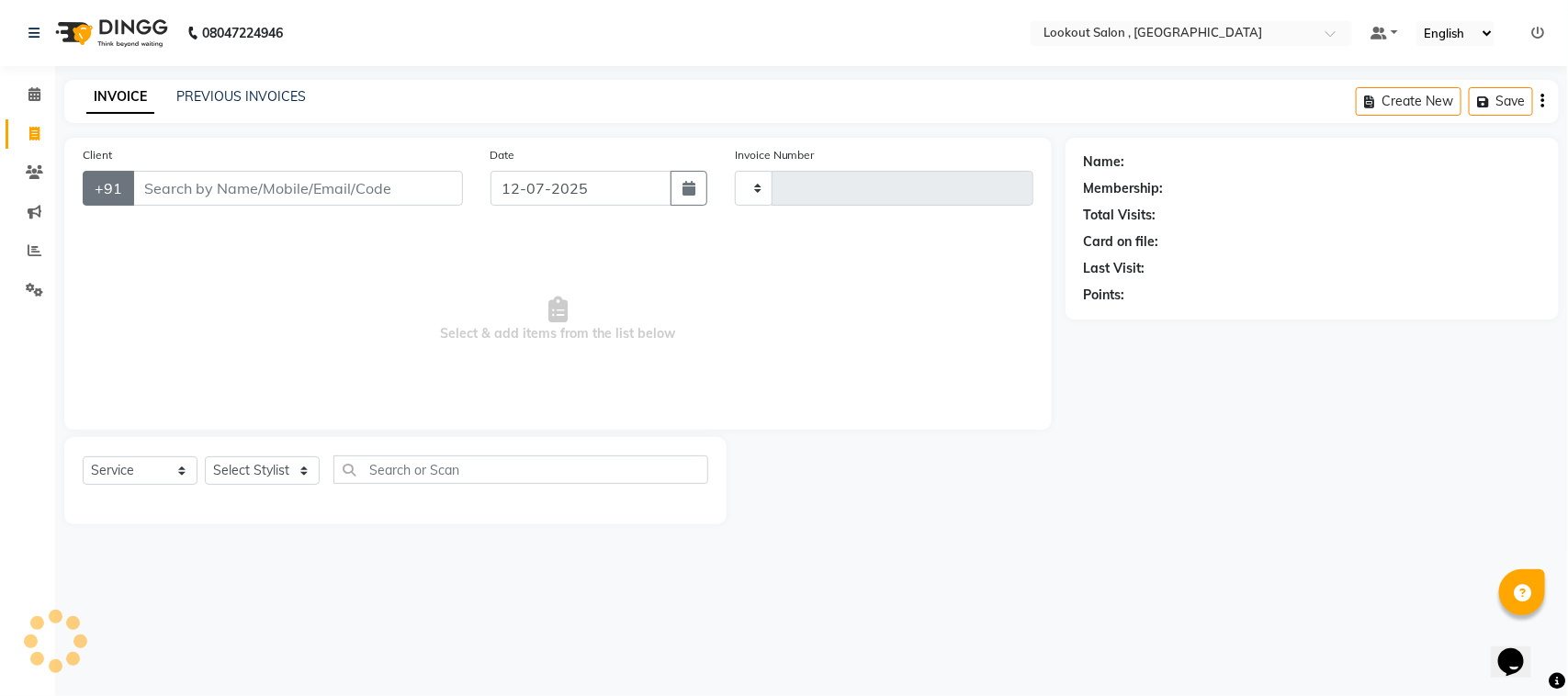 type on "4061" 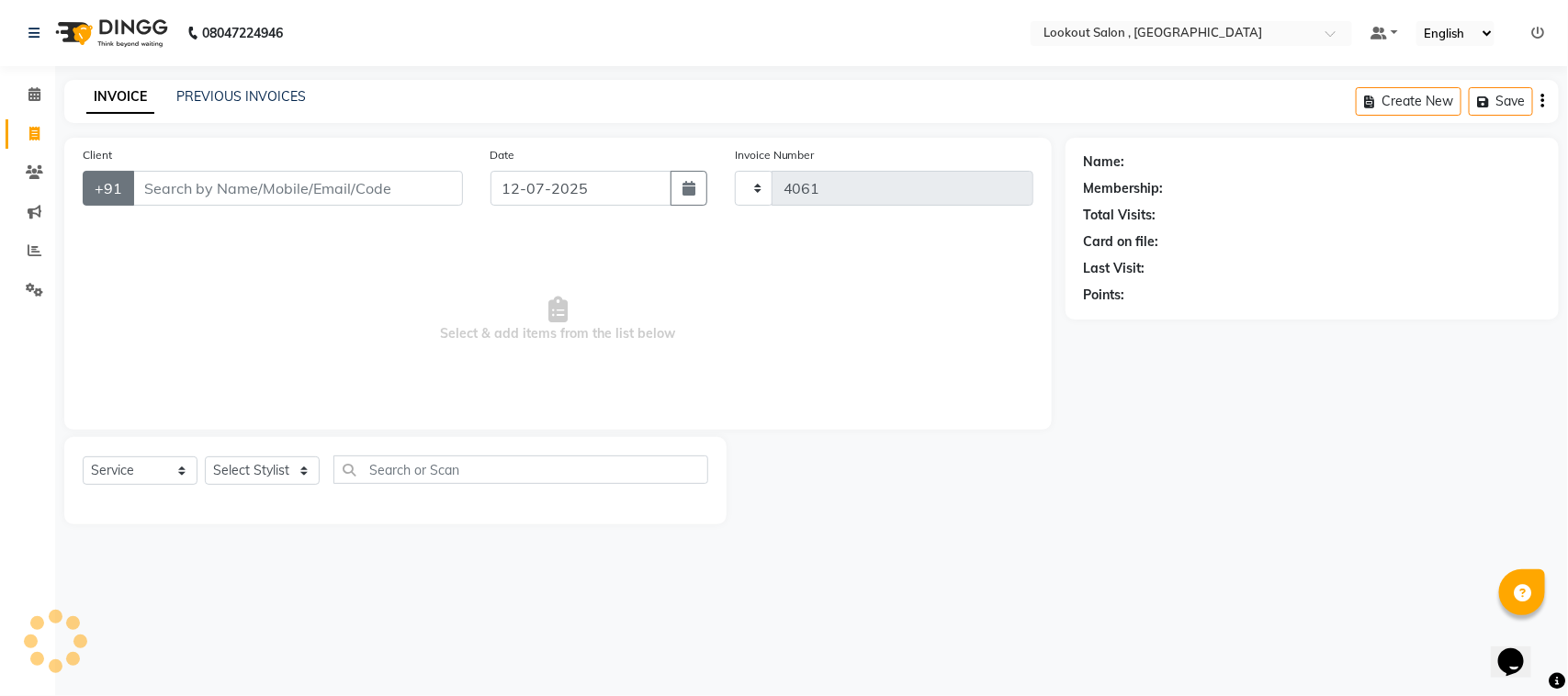 select on "151" 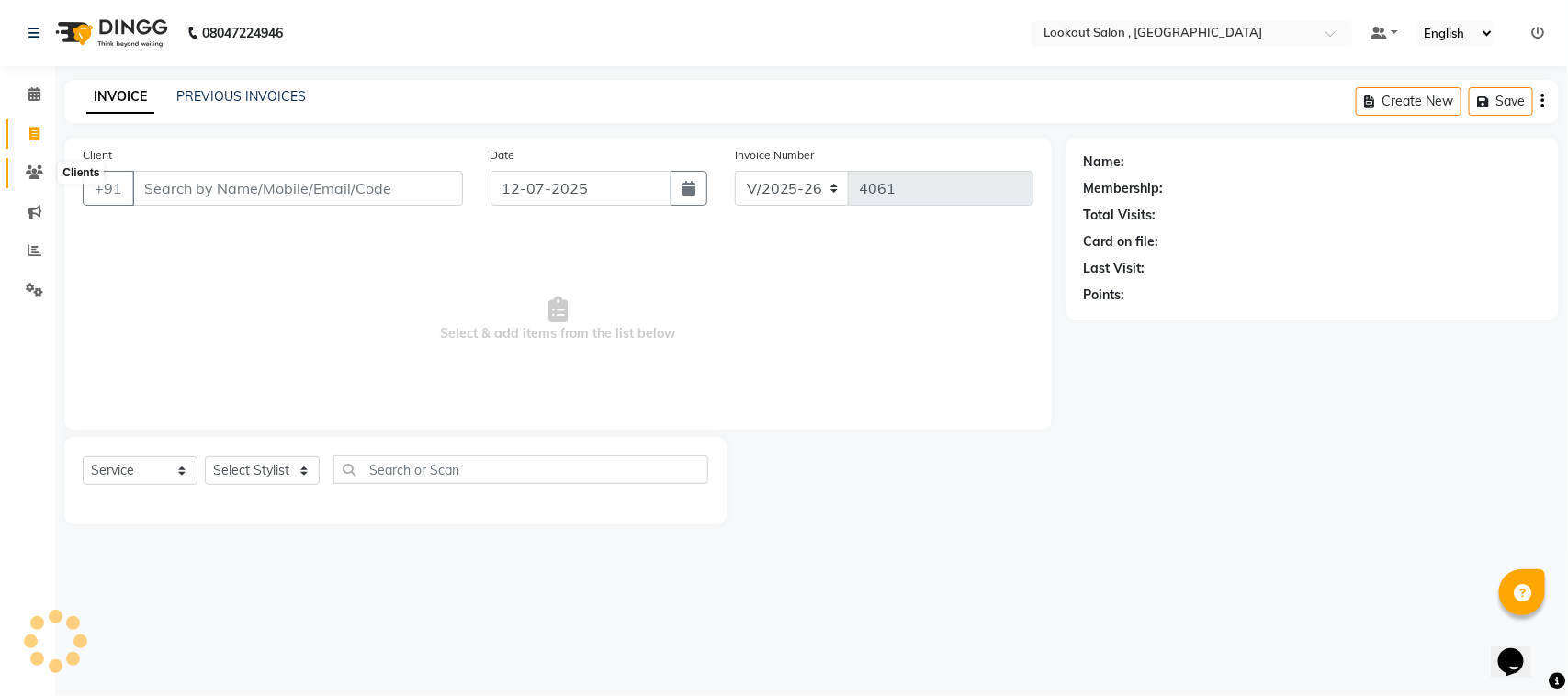 click 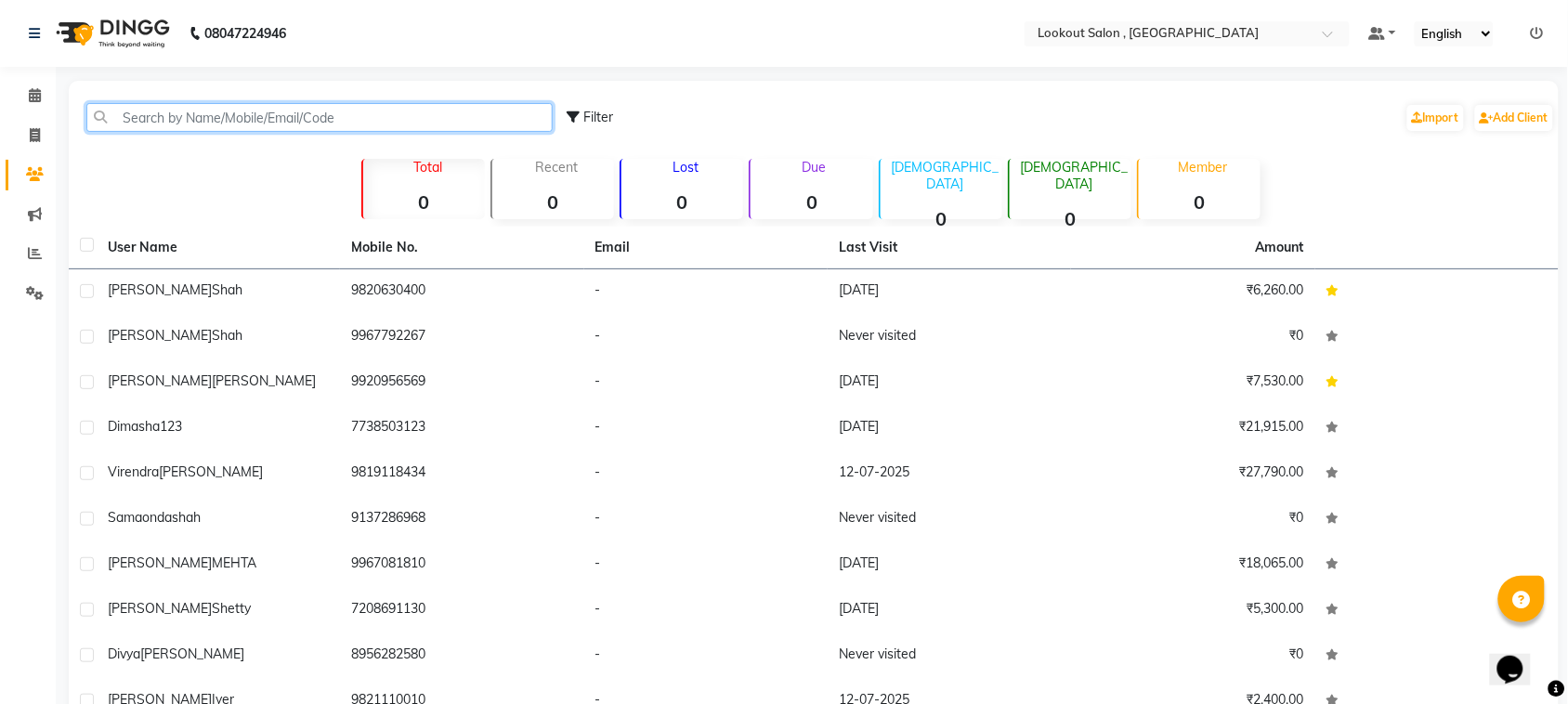click 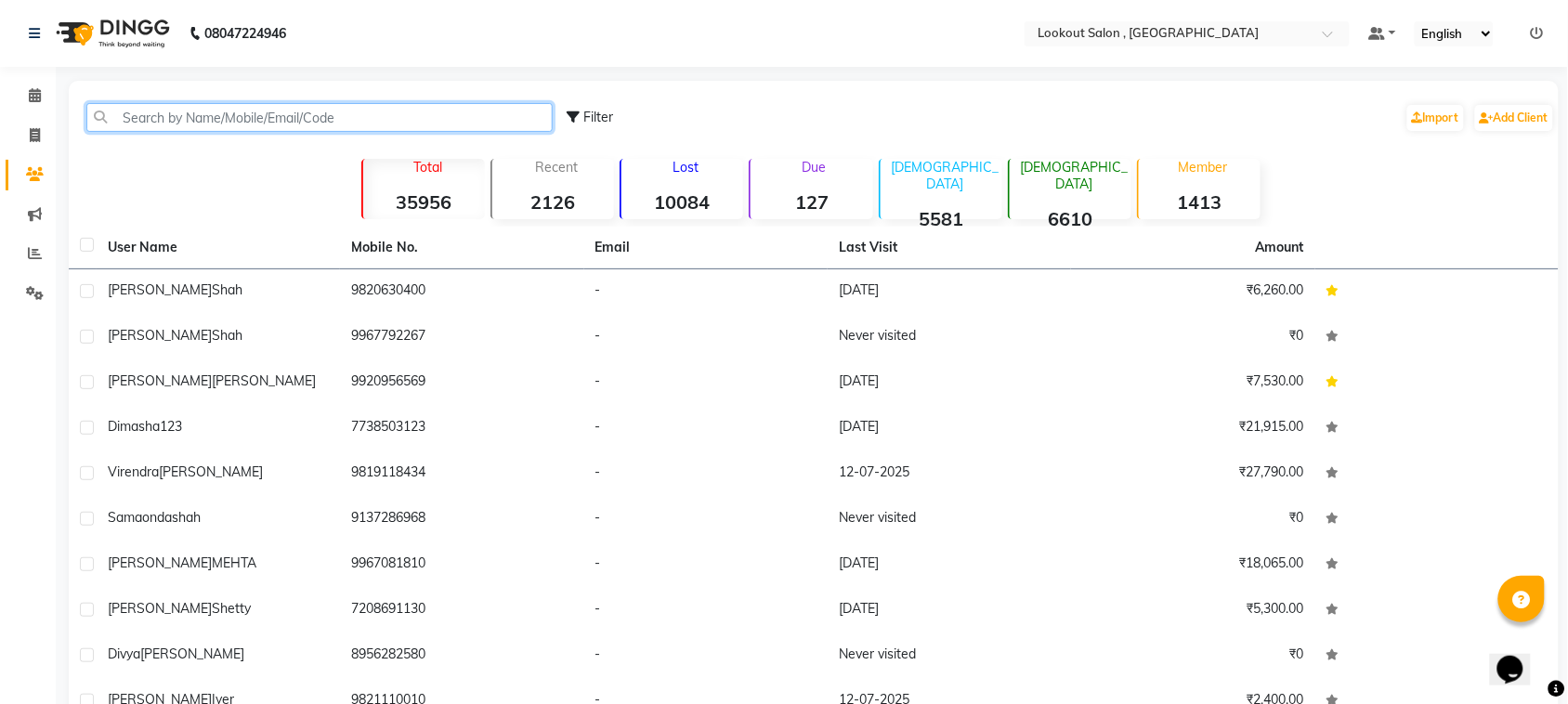 paste on "8454821786" 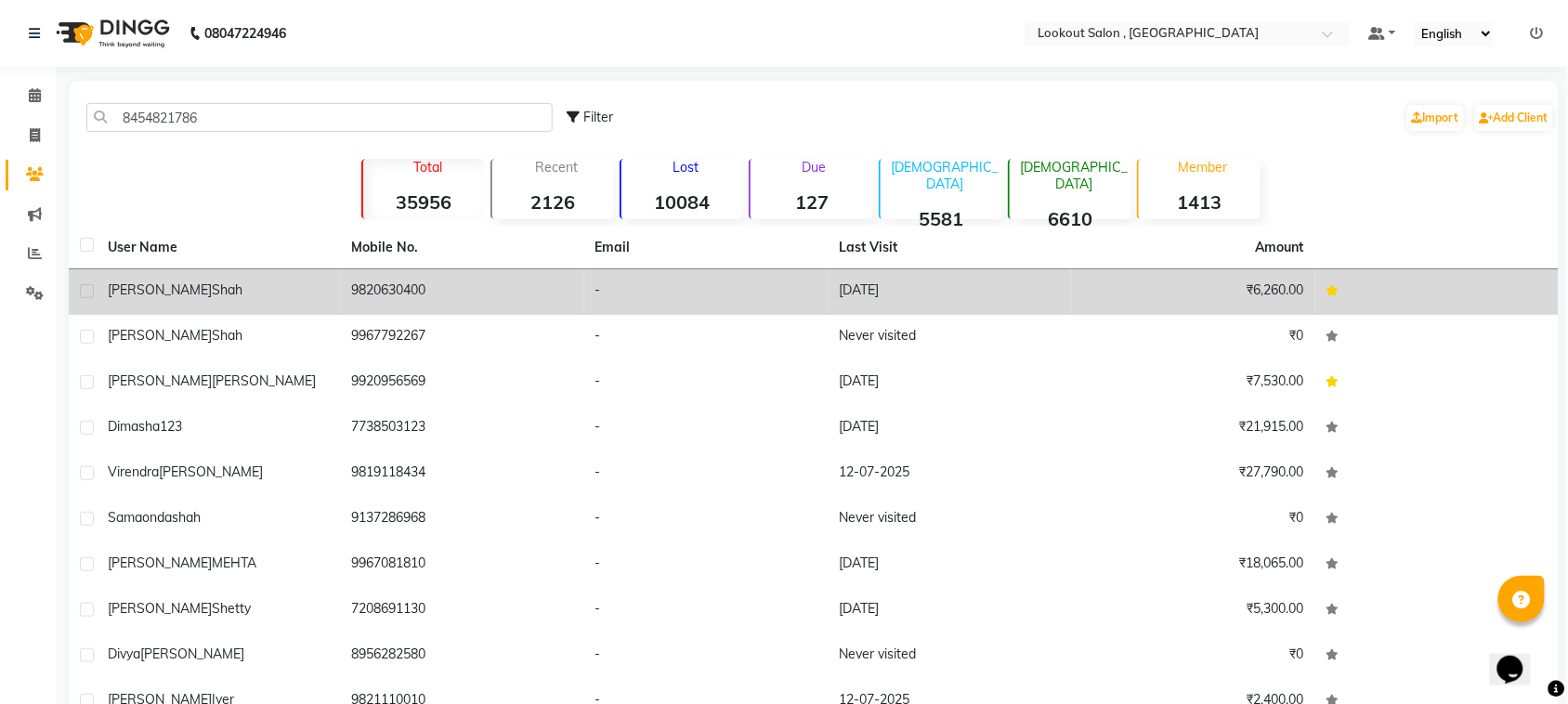 click on "Mayuri  shah" 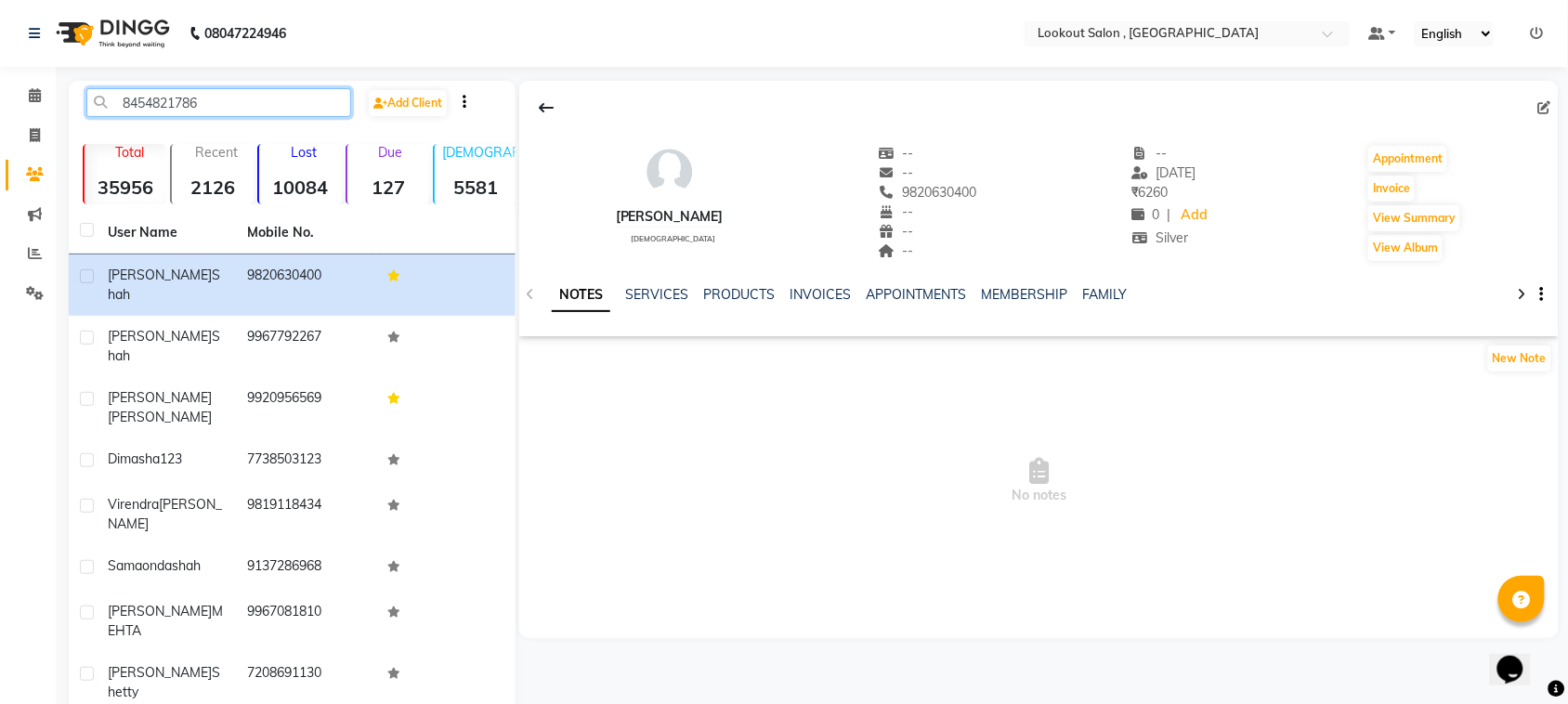 click on "8454821786" 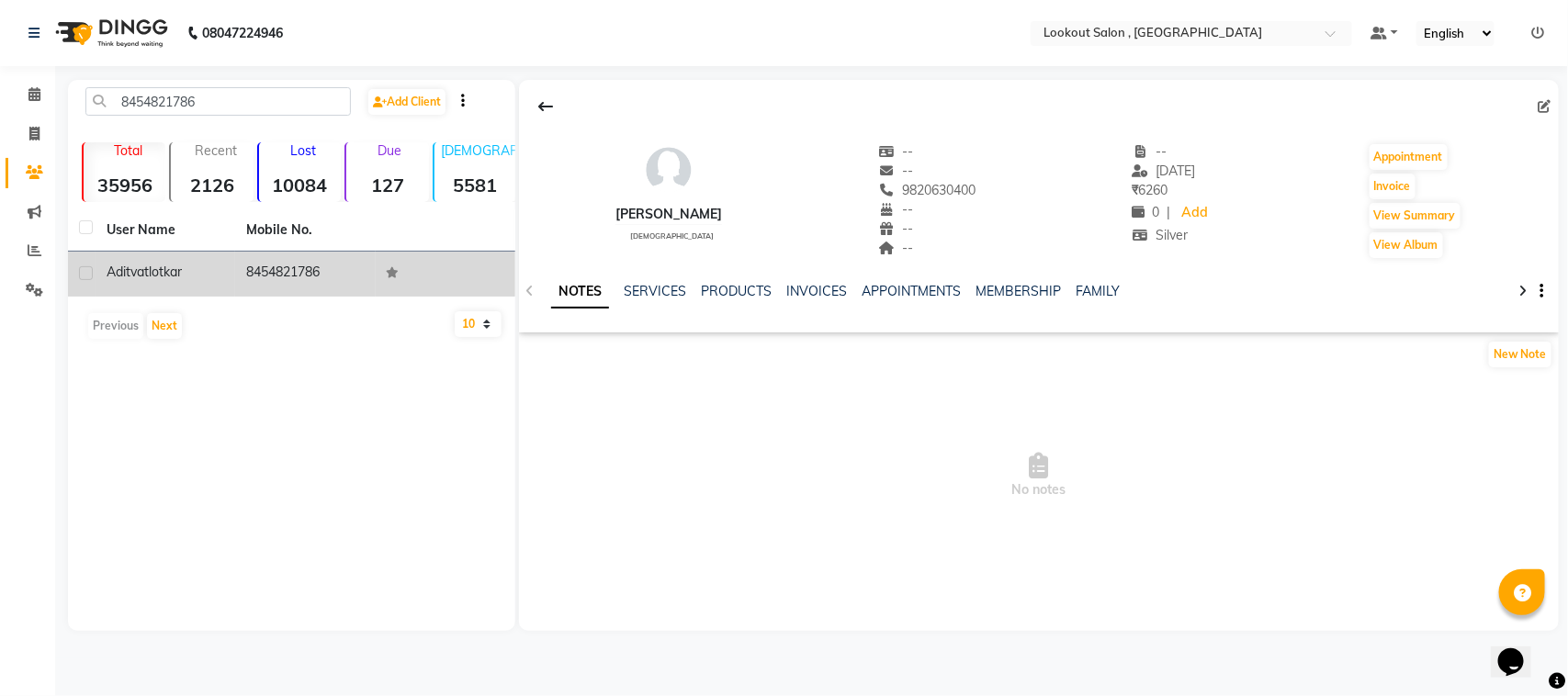 click on "lotkar" 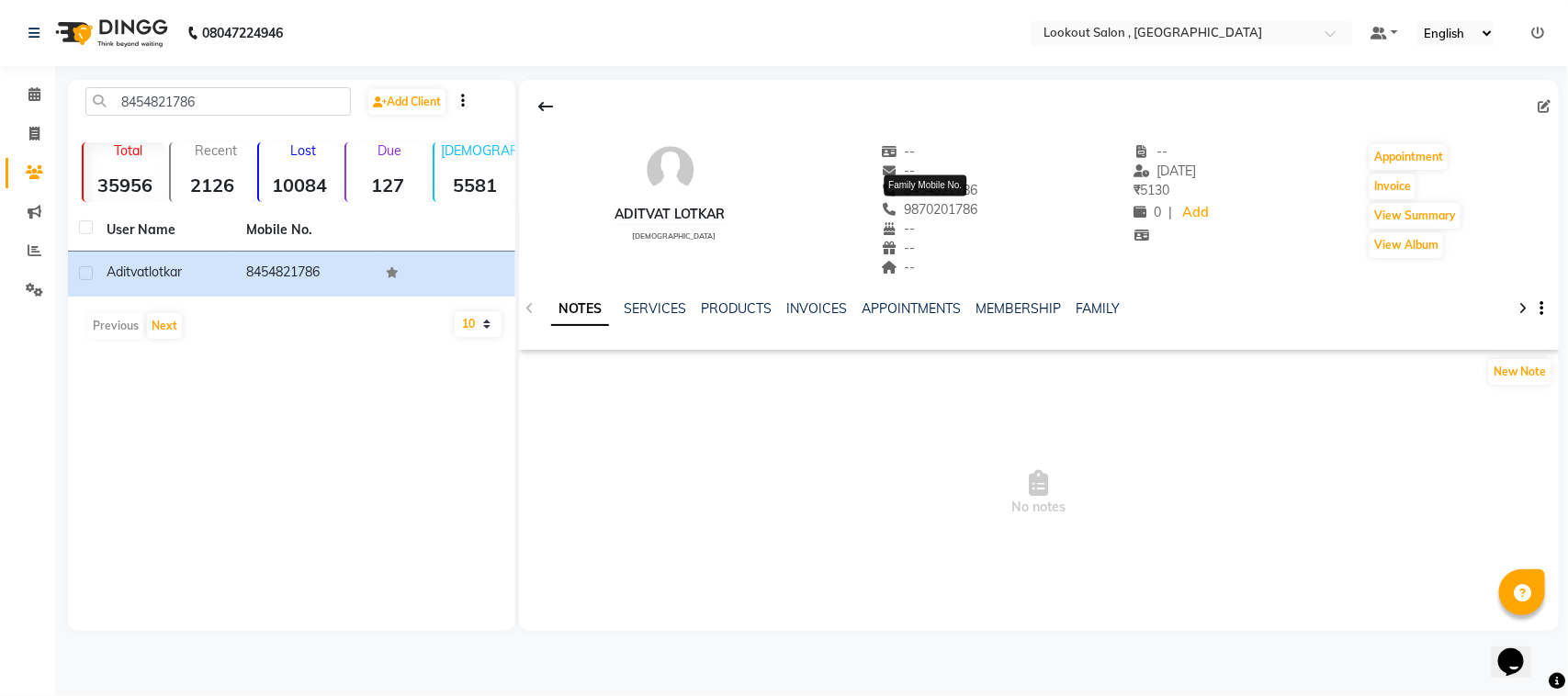 click on "9870201786" 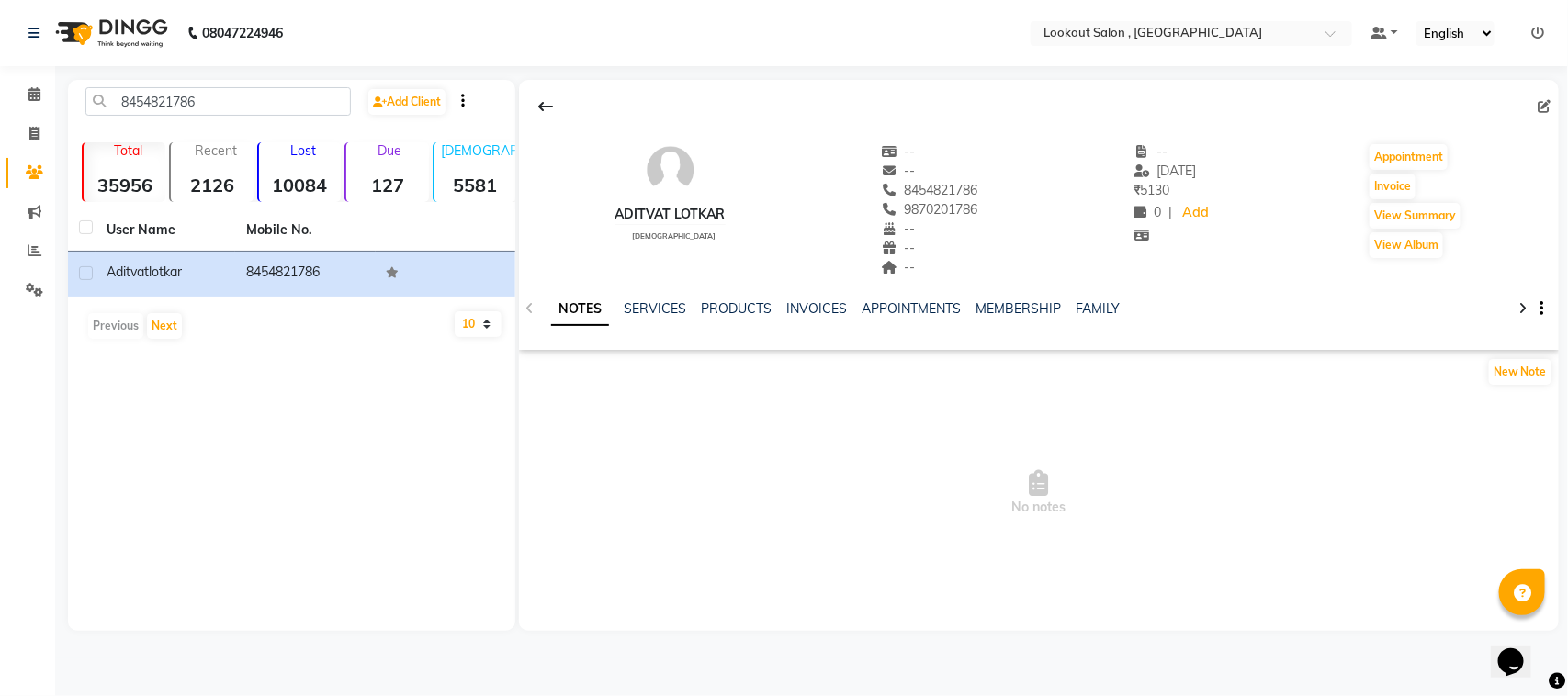 copy on "9870201786" 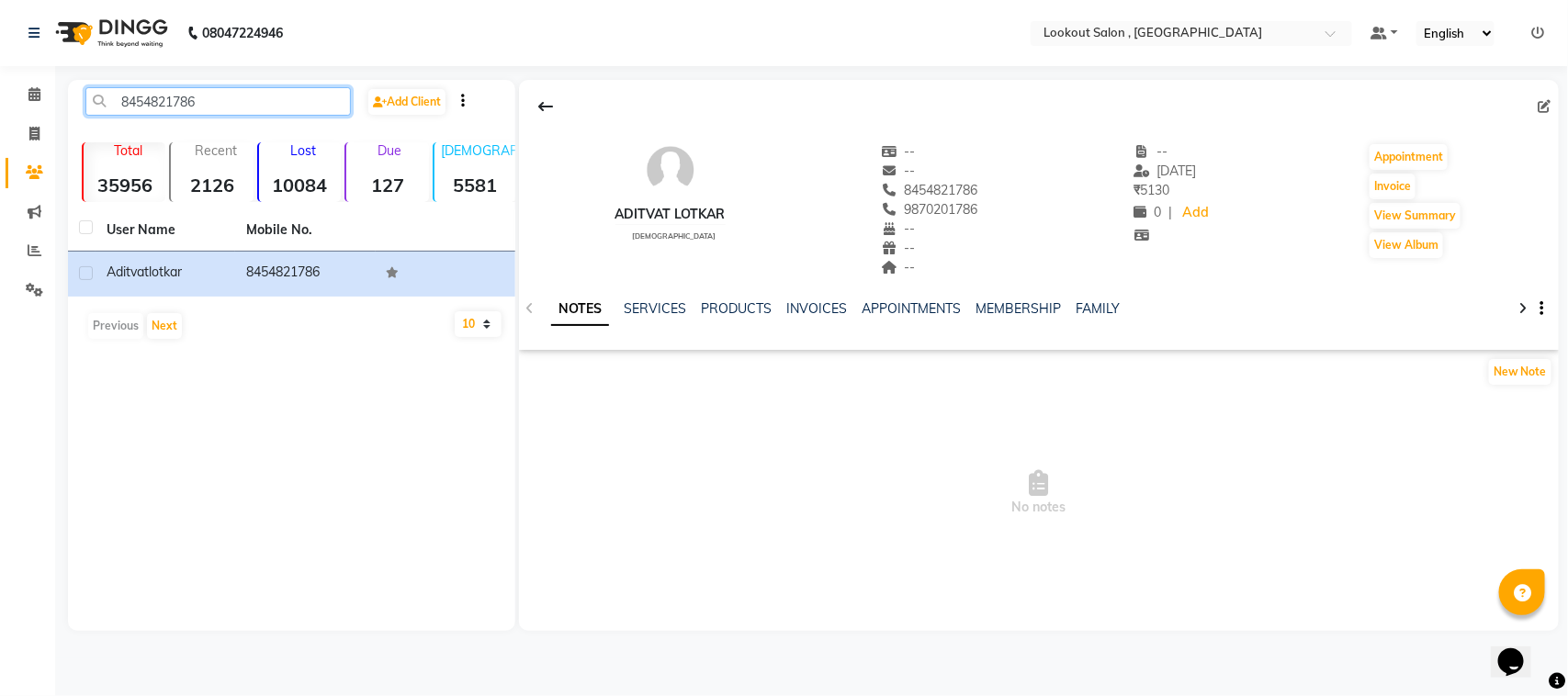 click on "8454821786" 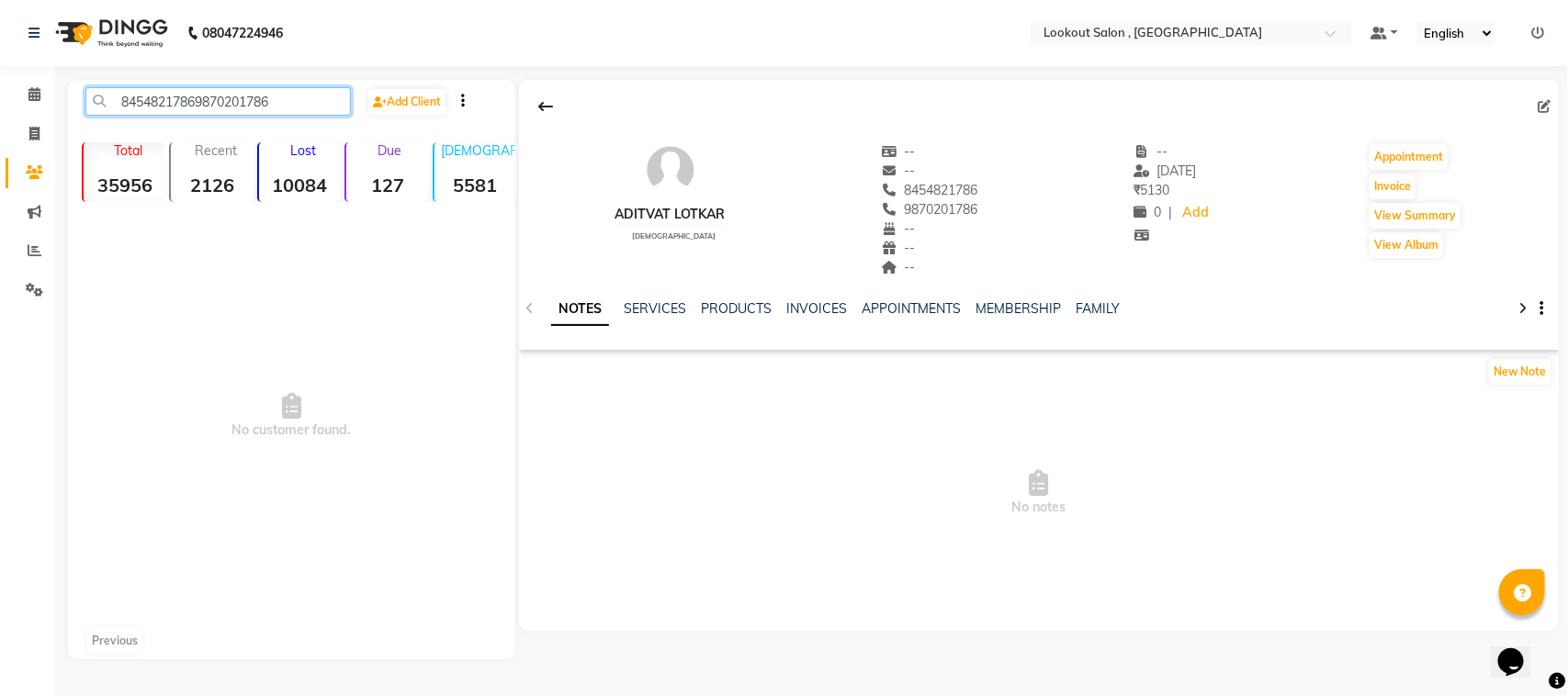 click on "84548217869870201786" 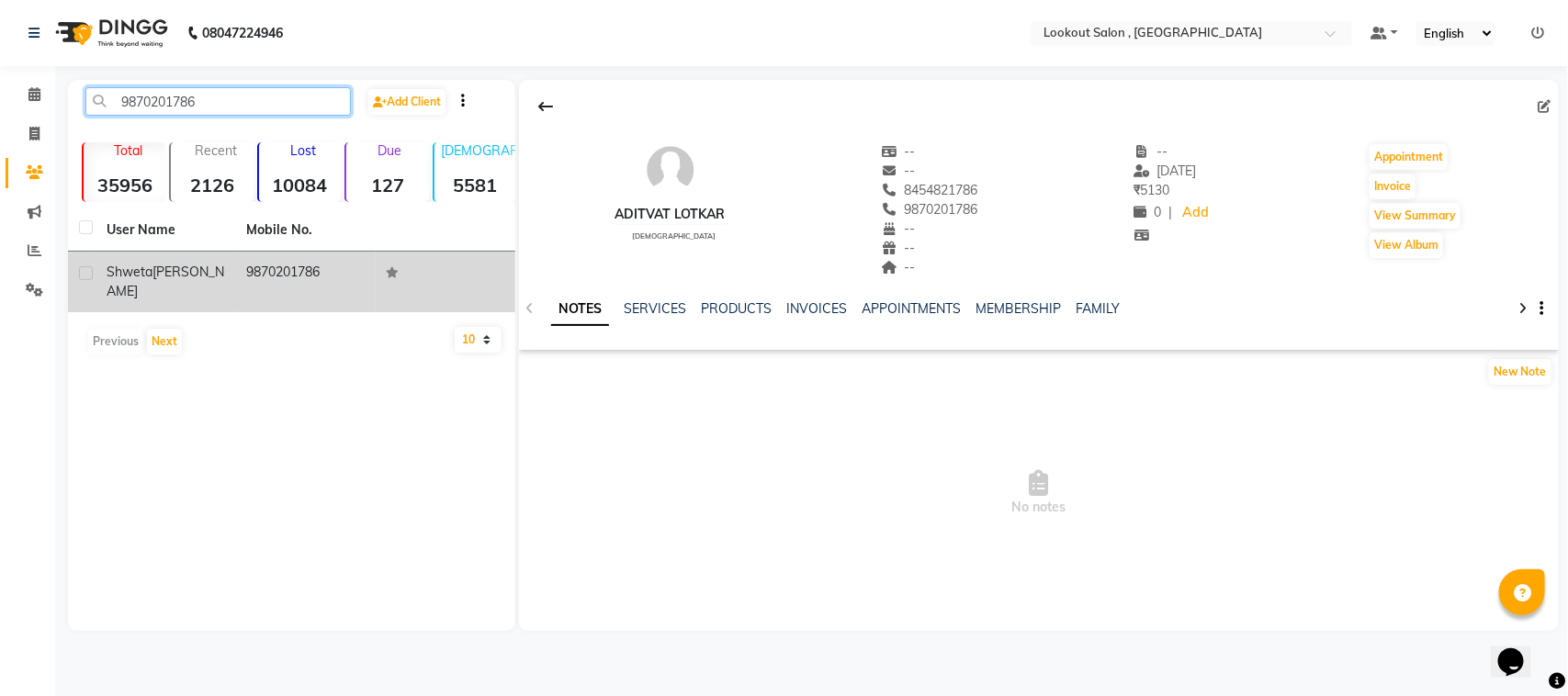 type on "9870201786" 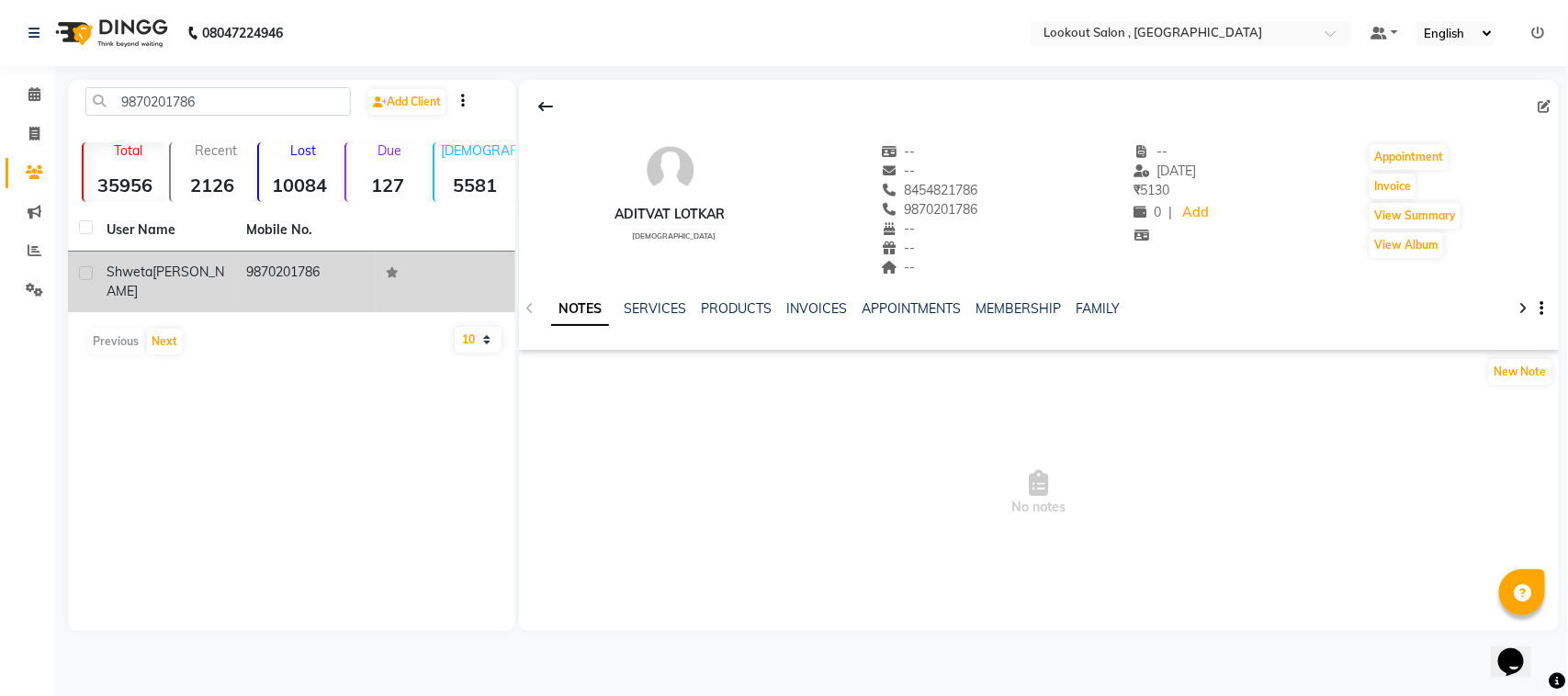 click on "shweta" 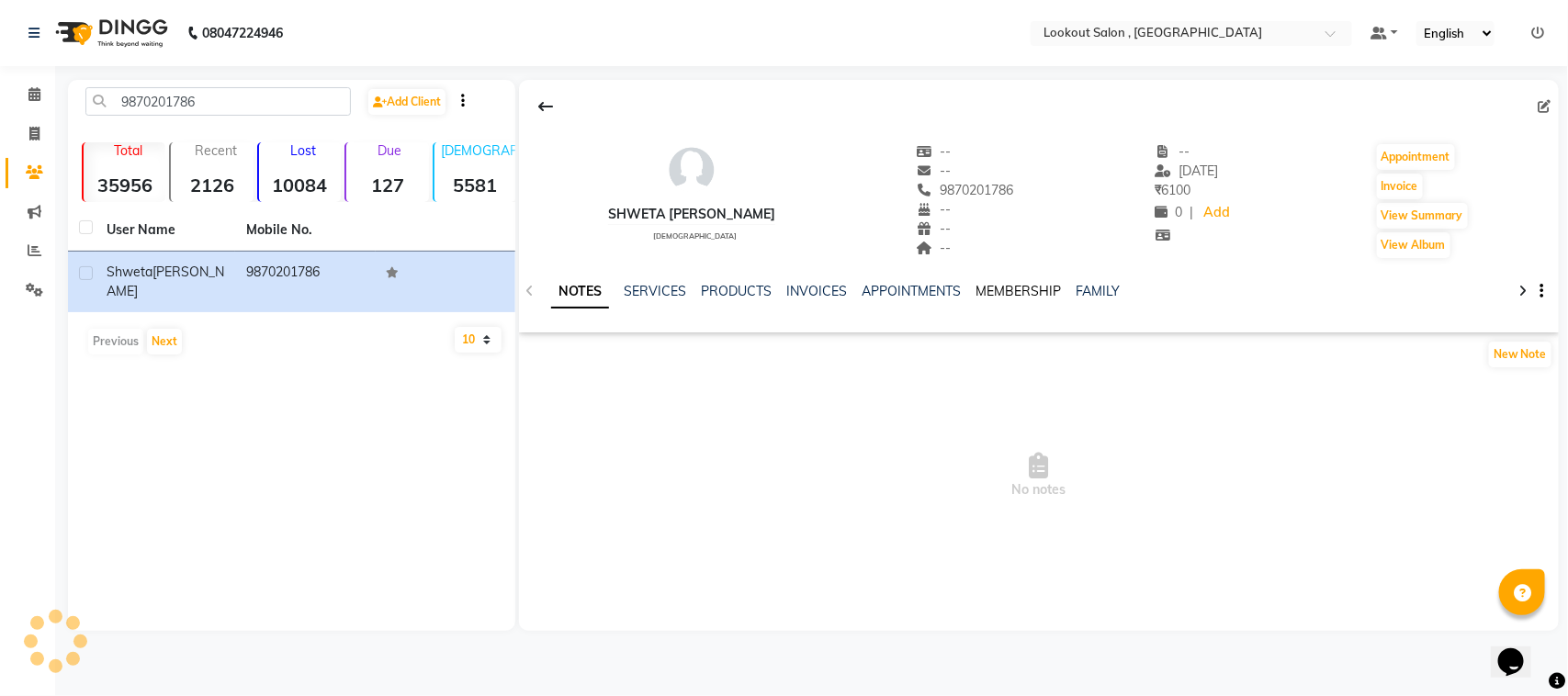 click on "MEMBERSHIP" 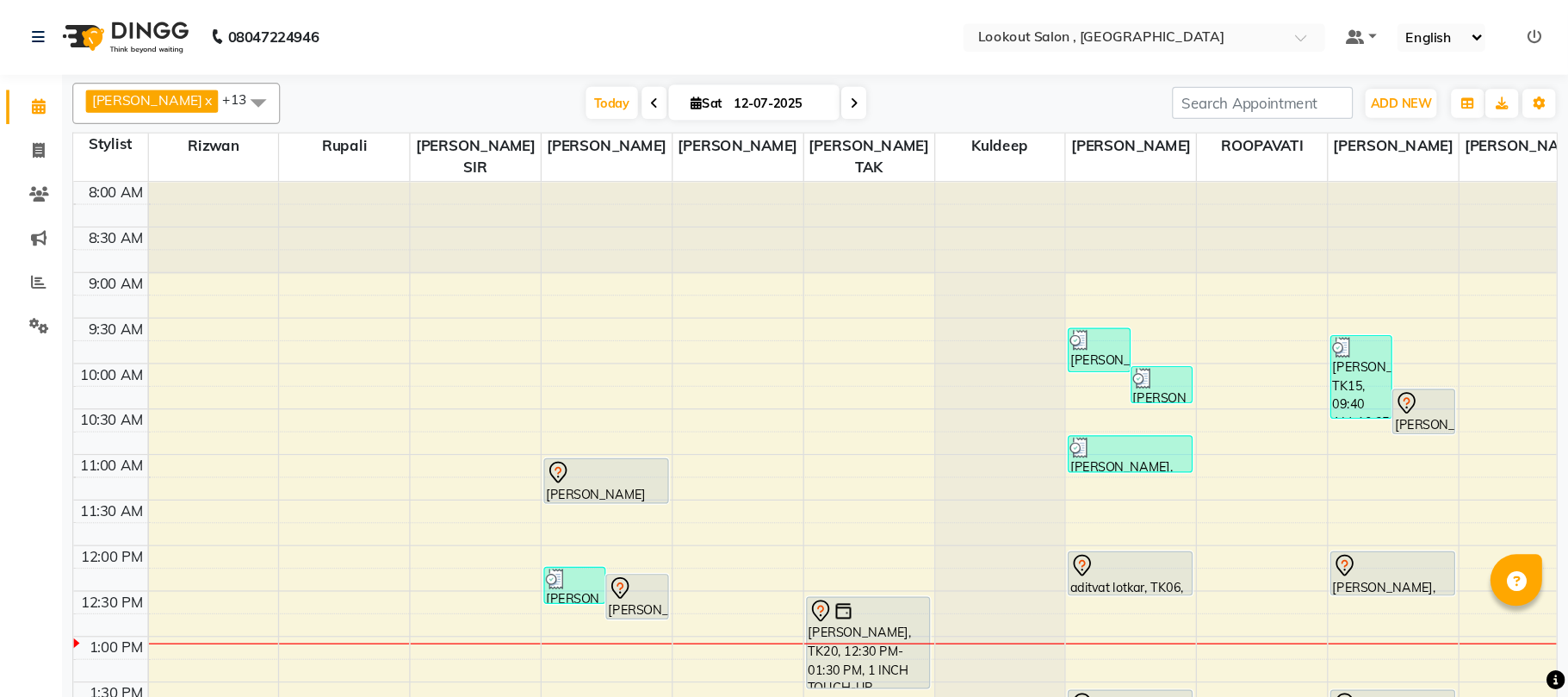 scroll, scrollTop: 0, scrollLeft: 0, axis: both 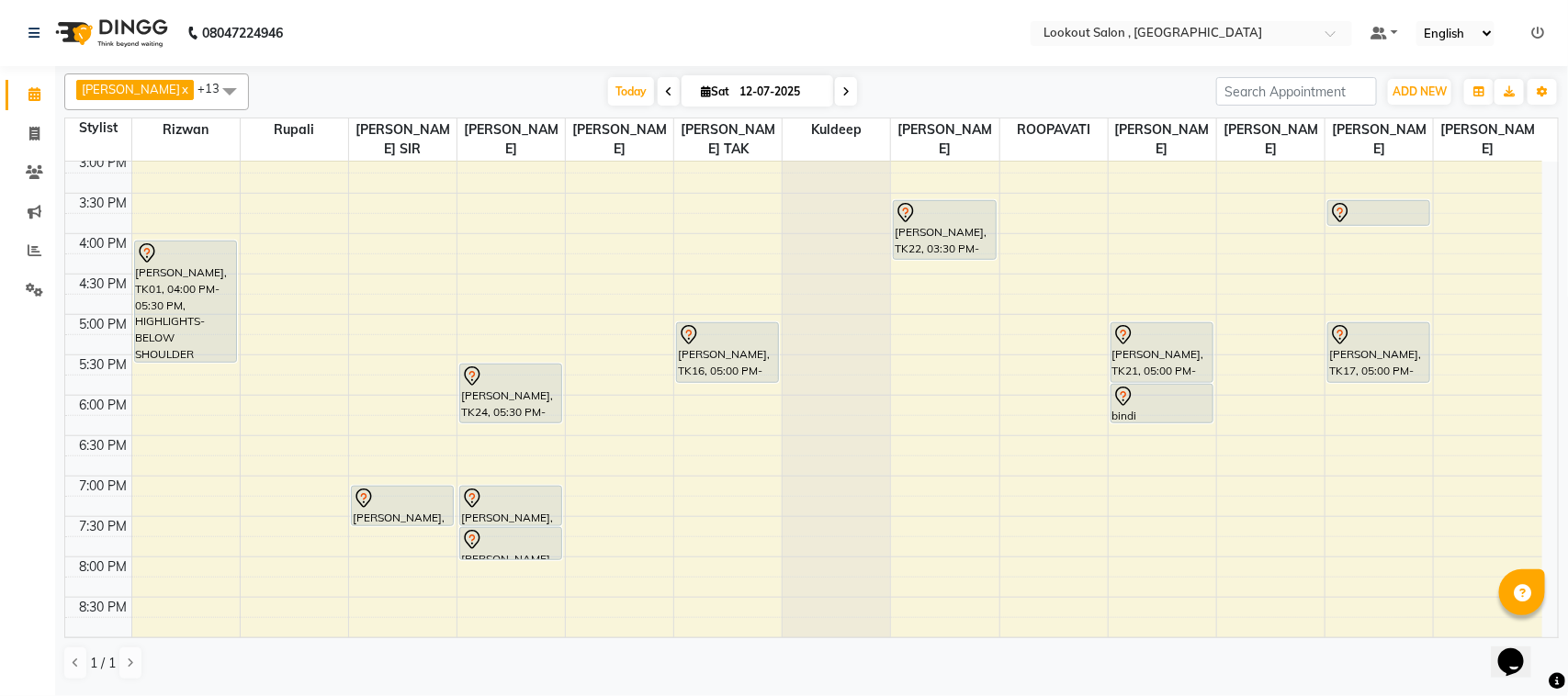 click on "8:00 AM 8:30 AM 9:00 AM 9:30 AM 10:00 AM 10:30 AM 11:00 AM 11:30 AM 12:00 PM 12:30 PM 1:00 PM 1:30 PM 2:00 PM 2:30 PM 3:00 PM 3:30 PM 4:00 PM 4:30 PM 5:00 PM 5:30 PM 6:00 PM 6:30 PM 7:00 PM 7:30 PM 8:00 PM 8:30 PM 9:00 PM 9:30 PM 10:00 PM 10:30 PM 11:00 PM 11:30 PM             Deepali, TK01, 04:00 PM-05:30 PM, HIGHLIGHTS-BELOW SHOULDER             chirag vora, TK27, 07:00 PM-07:30 PM, HAIRCUT WITH ART DIRECTOR     Virendra Kamdar, TK25, 12:10 PM-12:35 PM, BEARD CRAFTING             Virendra Kamdar, TK13, 12:15 PM-12:45 PM, HAIRCUT WITH SENIOR STYLIST(M)             Sohil Shah15, TK04, 11:00 AM-11:30 AM, HAIRCUT WITH STYLIST (M)             shravani joshi, TK02, 02:00 PM-03:00 PM, PREMIUM BTX BELOW SHOULDER              samaonda shah, TK24, 05:30 PM-06:15 PM, HAIRCUT WITH STYLIST (F)             girish soneja, TK03, 07:00 PM-07:30 PM, HAIRCUT WITH STYLIST (M)             girish soneja, TK03, 07:30 PM-07:55 PM, BEARD CRAFTING             Meghna gupta, TK20, 12:30 PM-01:30 PM, 1 INCH TOUCH-UP  (WITHOUT AMMONIA)" at bounding box center [804, 233] 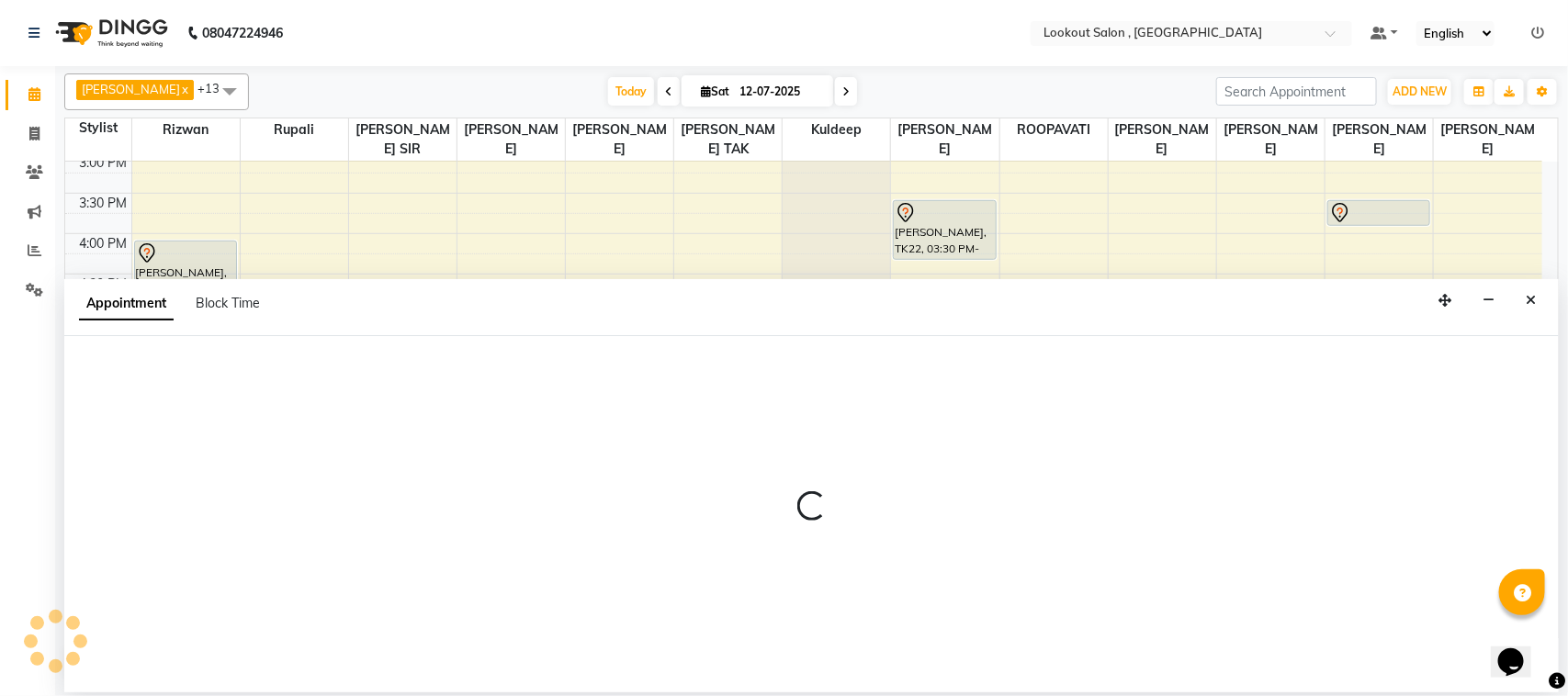 select on "6223" 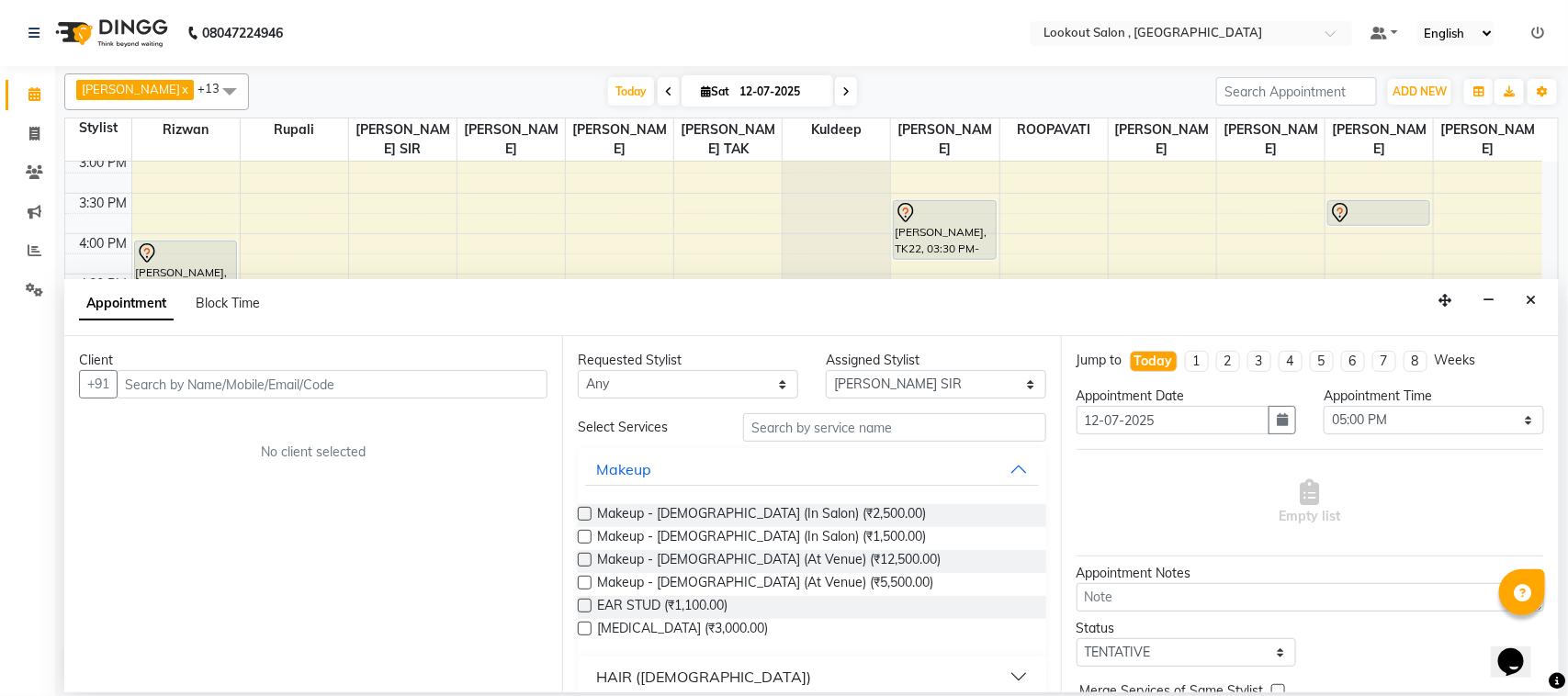 click at bounding box center (332, 384) 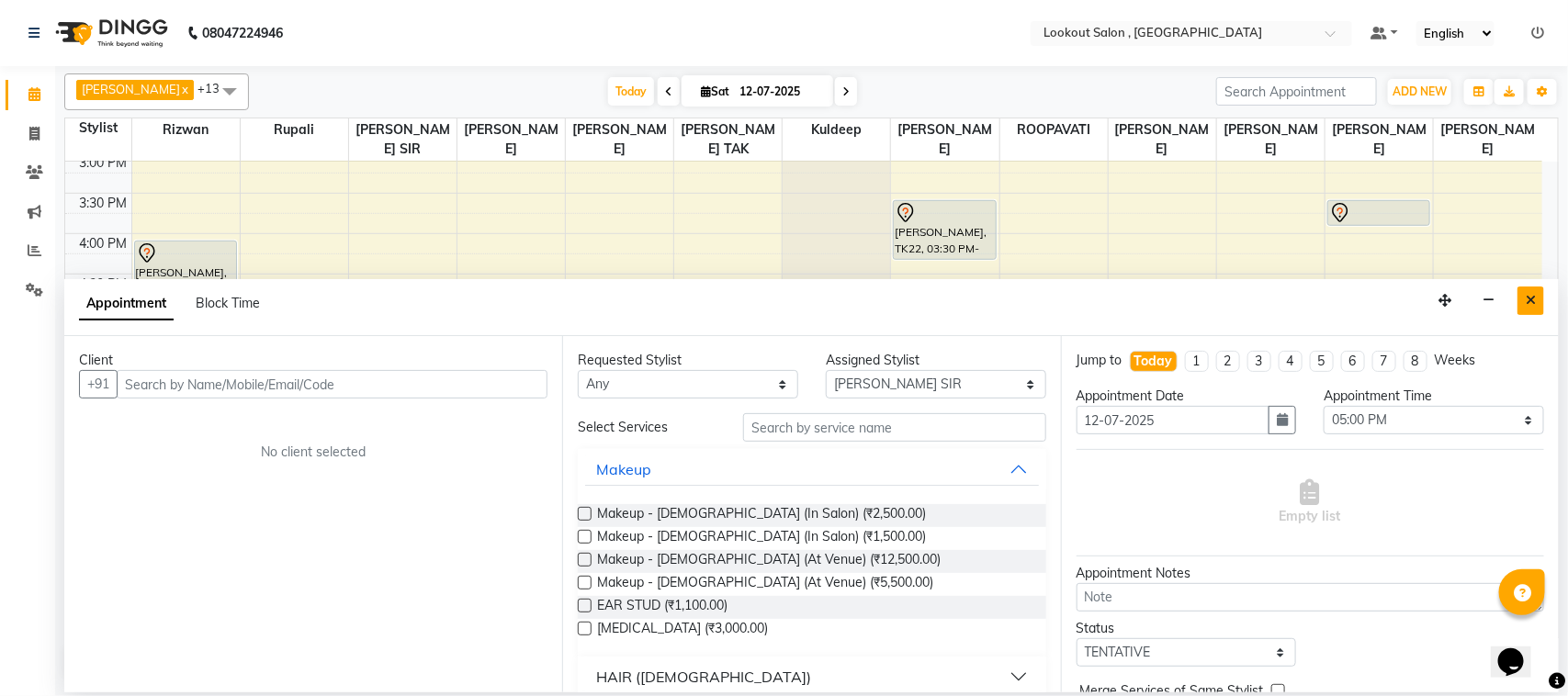 click at bounding box center [1530, 300] 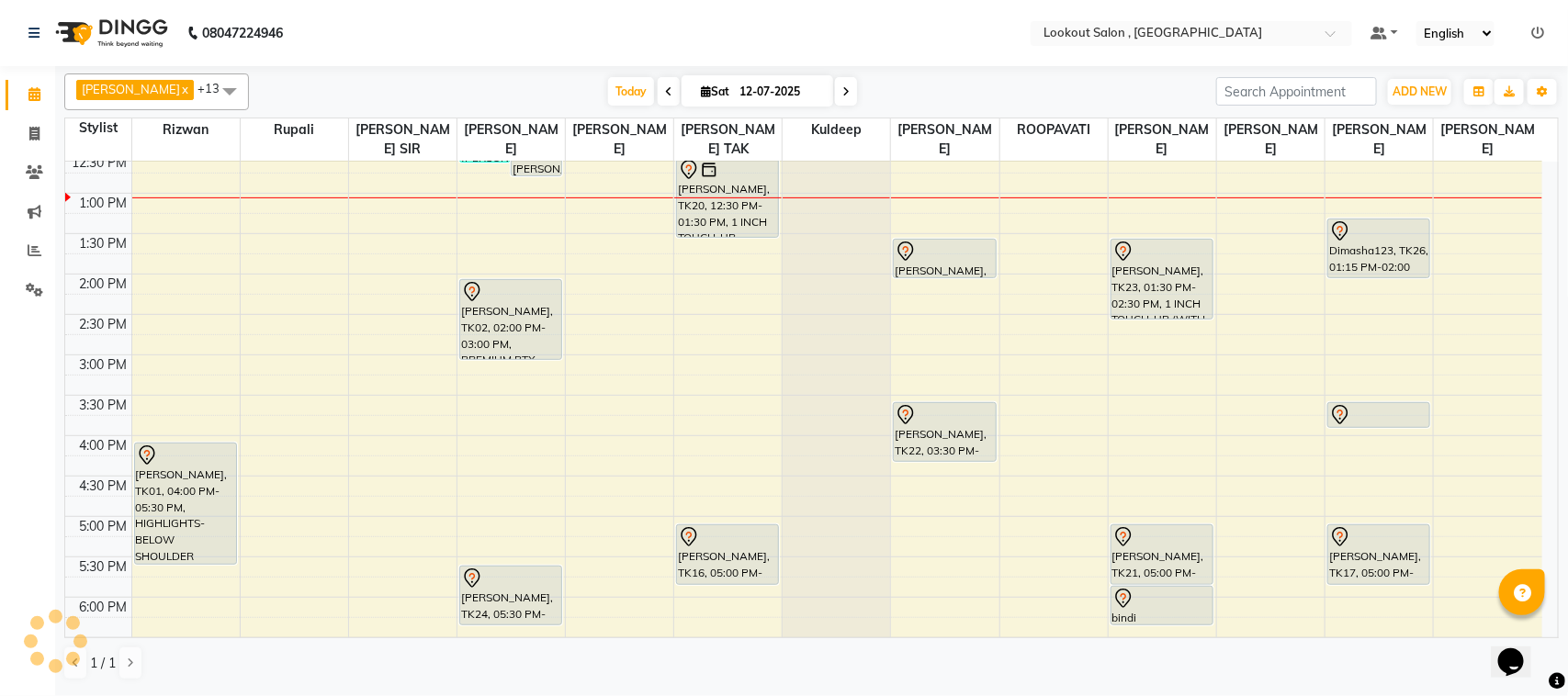 scroll, scrollTop: 459, scrollLeft: 0, axis: vertical 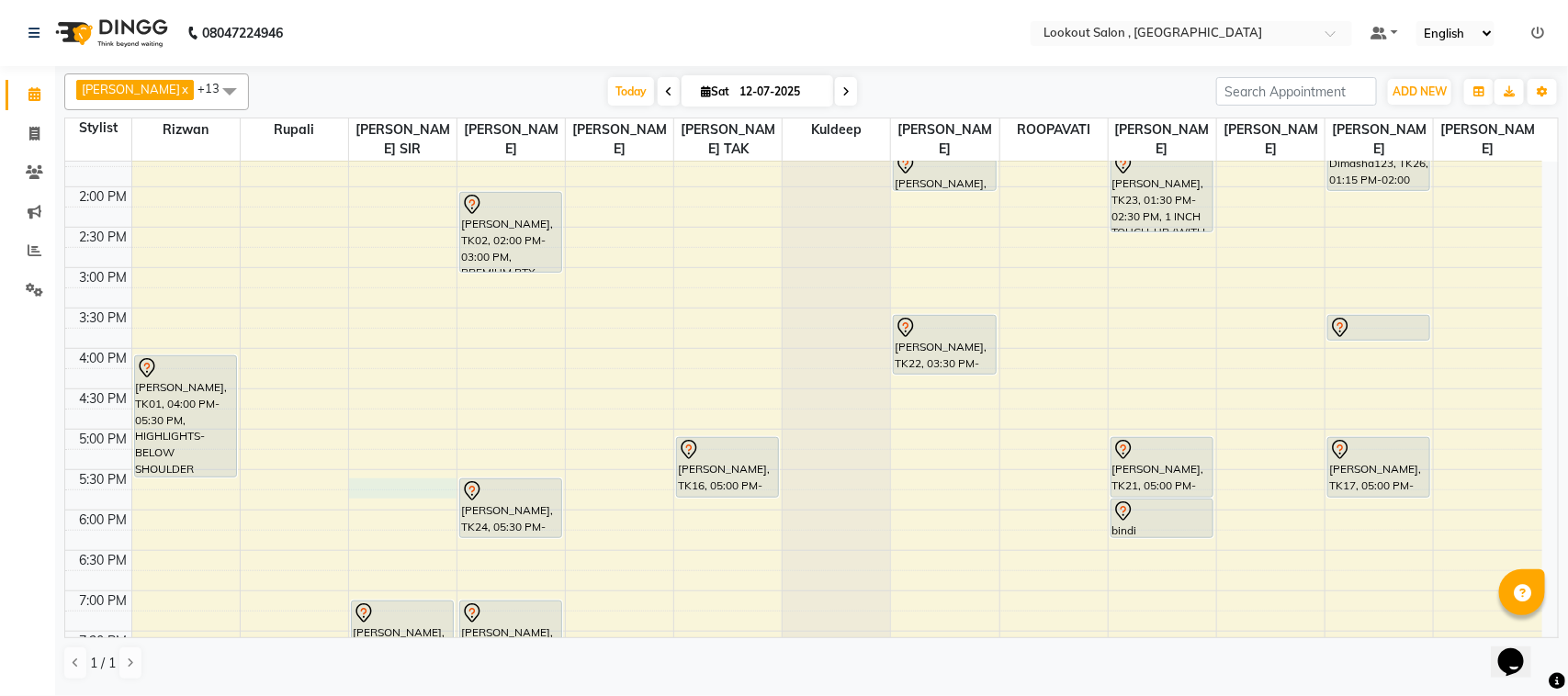 click on "8:00 AM 8:30 AM 9:00 AM 9:30 AM 10:00 AM 10:30 AM 11:00 AM 11:30 AM 12:00 PM 12:30 PM 1:00 PM 1:30 PM 2:00 PM 2:30 PM 3:00 PM 3:30 PM 4:00 PM 4:30 PM 5:00 PM 5:30 PM 6:00 PM 6:30 PM 7:00 PM 7:30 PM 8:00 PM 8:30 PM 9:00 PM 9:30 PM 10:00 PM 10:30 PM 11:00 PM 11:30 PM             Deepali, TK01, 04:00 PM-05:30 PM, HIGHLIGHTS-BELOW SHOULDER             chirag vora, TK27, 07:00 PM-07:30 PM, HAIRCUT WITH ART DIRECTOR     Virendra Kamdar, TK25, 12:10 PM-12:35 PM, BEARD CRAFTING             Virendra Kamdar, TK13, 12:15 PM-12:45 PM, HAIRCUT WITH SENIOR STYLIST(M)             Sohil Shah15, TK04, 11:00 AM-11:30 AM, HAIRCUT WITH STYLIST (M)             shravani joshi, TK02, 02:00 PM-03:00 PM, PREMIUM BTX BELOW SHOULDER              samaonda shah, TK24, 05:30 PM-06:15 PM, HAIRCUT WITH STYLIST (F)             girish soneja, TK03, 07:00 PM-07:30 PM, HAIRCUT WITH STYLIST (M)             girish soneja, TK03, 07:30 PM-07:55 PM, BEARD CRAFTING             Meghna gupta, TK20, 12:30 PM-01:30 PM, 1 INCH TOUCH-UP  (WITHOUT AMMONIA)" at bounding box center [804, 348] 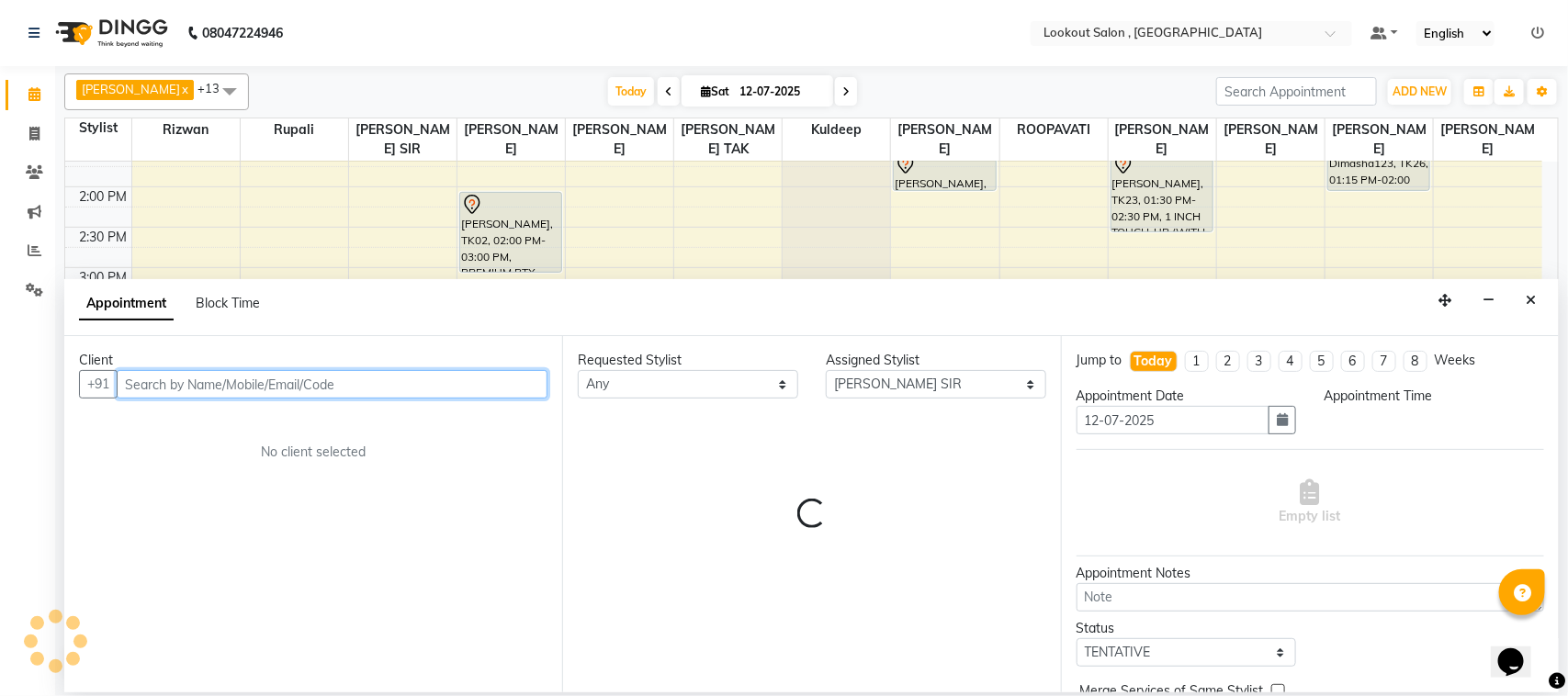 select on "1050" 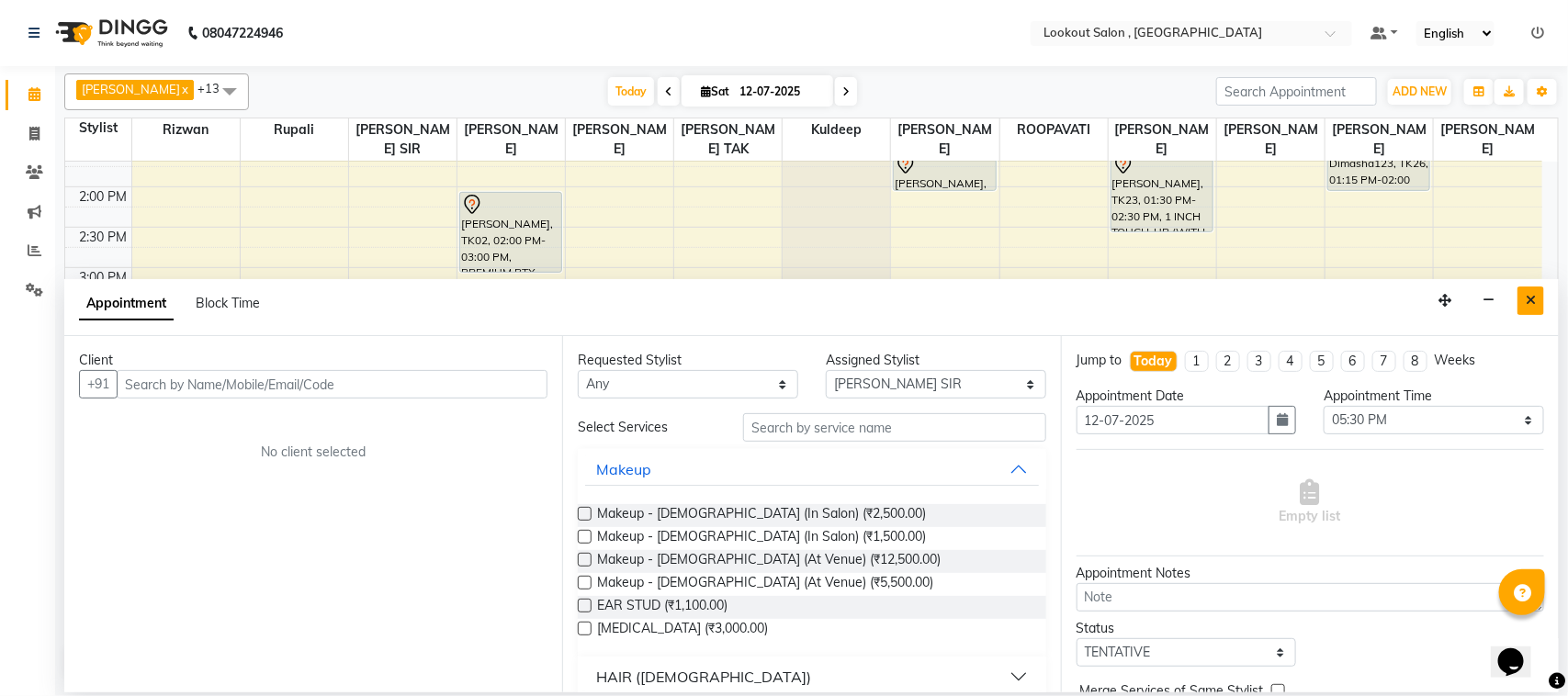 click at bounding box center [1530, 300] 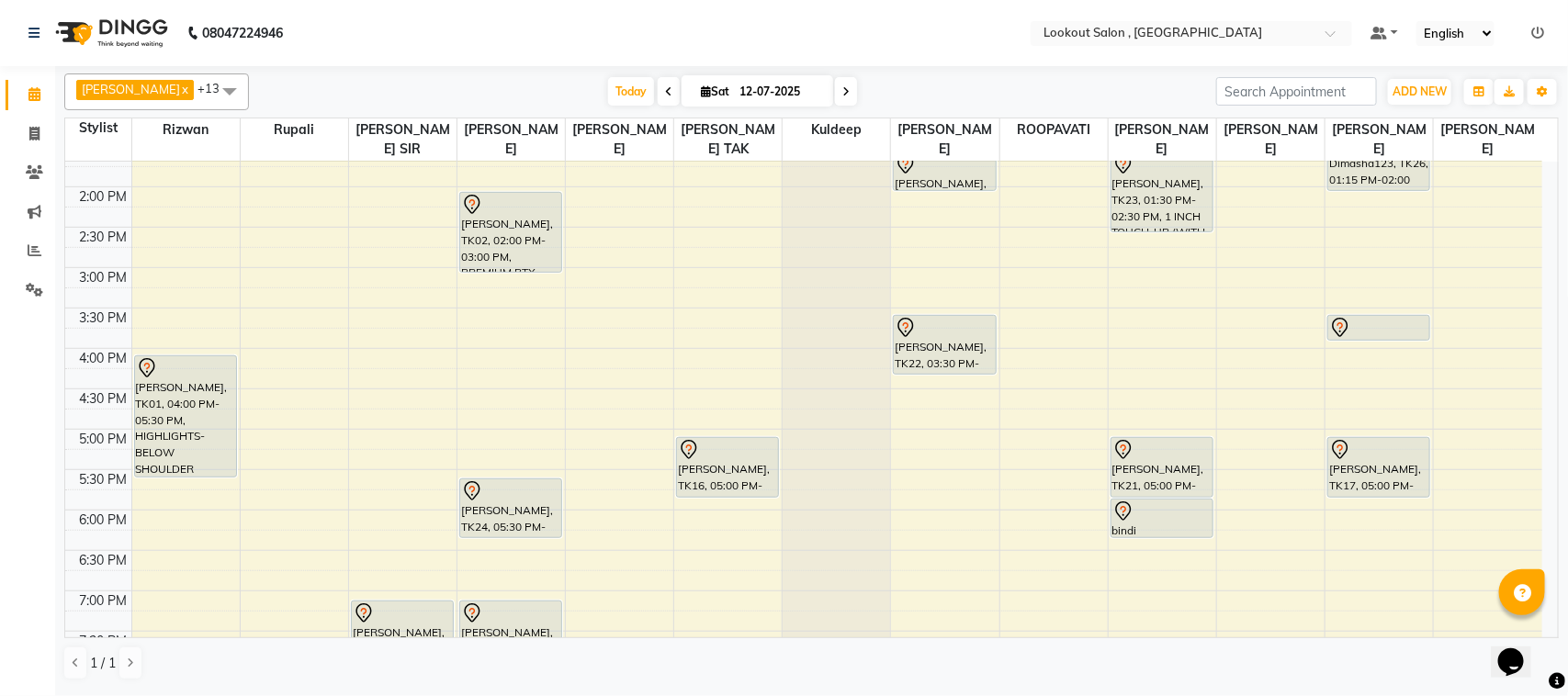click on "8:00 AM 8:30 AM 9:00 AM 9:30 AM 10:00 AM 10:30 AM 11:00 AM 11:30 AM 12:00 PM 12:30 PM 1:00 PM 1:30 PM 2:00 PM 2:30 PM 3:00 PM 3:30 PM 4:00 PM 4:30 PM 5:00 PM 5:30 PM 6:00 PM 6:30 PM 7:00 PM 7:30 PM 8:00 PM 8:30 PM 9:00 PM 9:30 PM 10:00 PM 10:30 PM 11:00 PM 11:30 PM             Deepali, TK01, 04:00 PM-05:30 PM, HIGHLIGHTS-BELOW SHOULDER             chirag vora, TK27, 07:00 PM-07:30 PM, HAIRCUT WITH ART DIRECTOR     Virendra Kamdar, TK25, 12:10 PM-12:35 PM, BEARD CRAFTING             Virendra Kamdar, TK13, 12:15 PM-12:45 PM, HAIRCUT WITH SENIOR STYLIST(M)             Sohil Shah15, TK04, 11:00 AM-11:30 AM, HAIRCUT WITH STYLIST (M)             shravani joshi, TK02, 02:00 PM-03:00 PM, PREMIUM BTX BELOW SHOULDER              samaonda shah, TK24, 05:30 PM-06:15 PM, HAIRCUT WITH STYLIST (F)             girish soneja, TK03, 07:00 PM-07:30 PM, HAIRCUT WITH STYLIST (M)             girish soneja, TK03, 07:30 PM-07:55 PM, BEARD CRAFTING             Meghna gupta, TK20, 12:30 PM-01:30 PM, 1 INCH TOUCH-UP  (WITHOUT AMMONIA)" at bounding box center (804, 348) 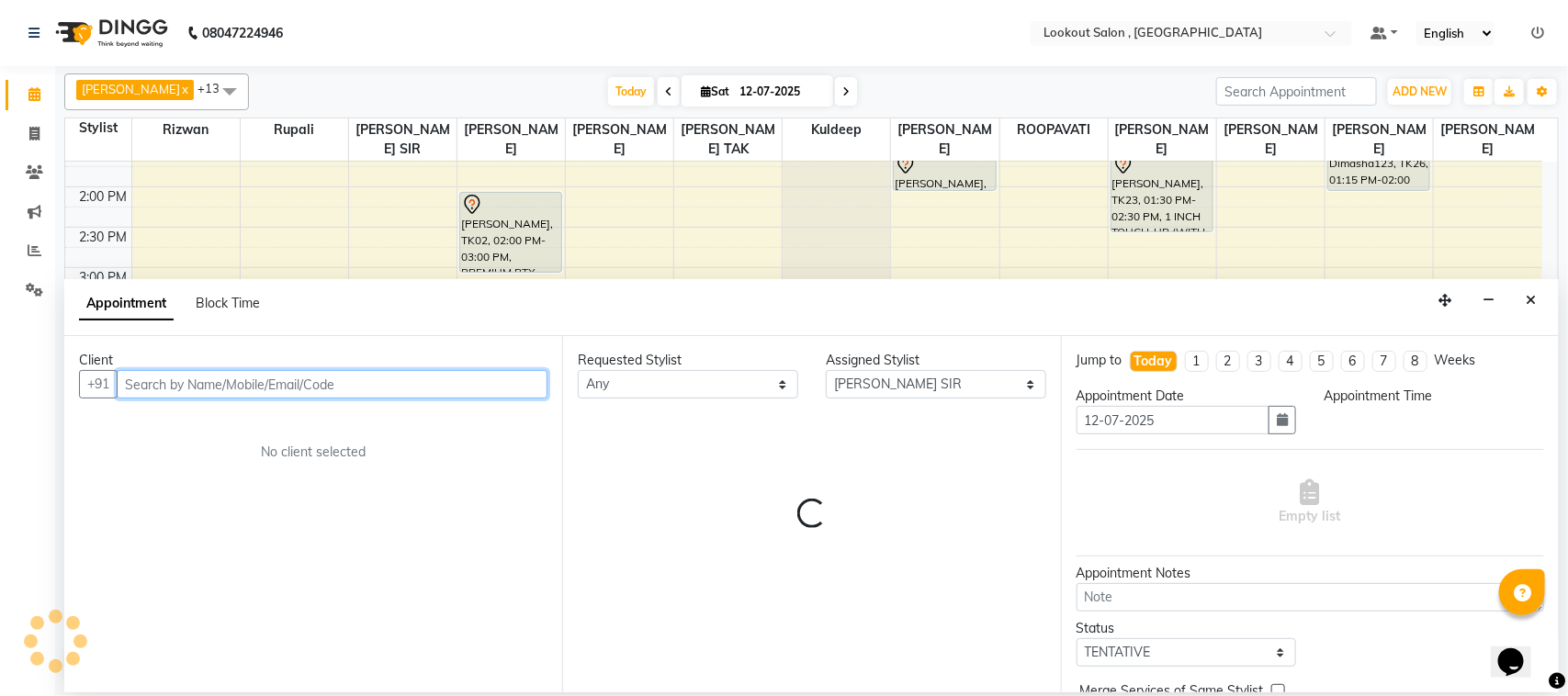 select on "1035" 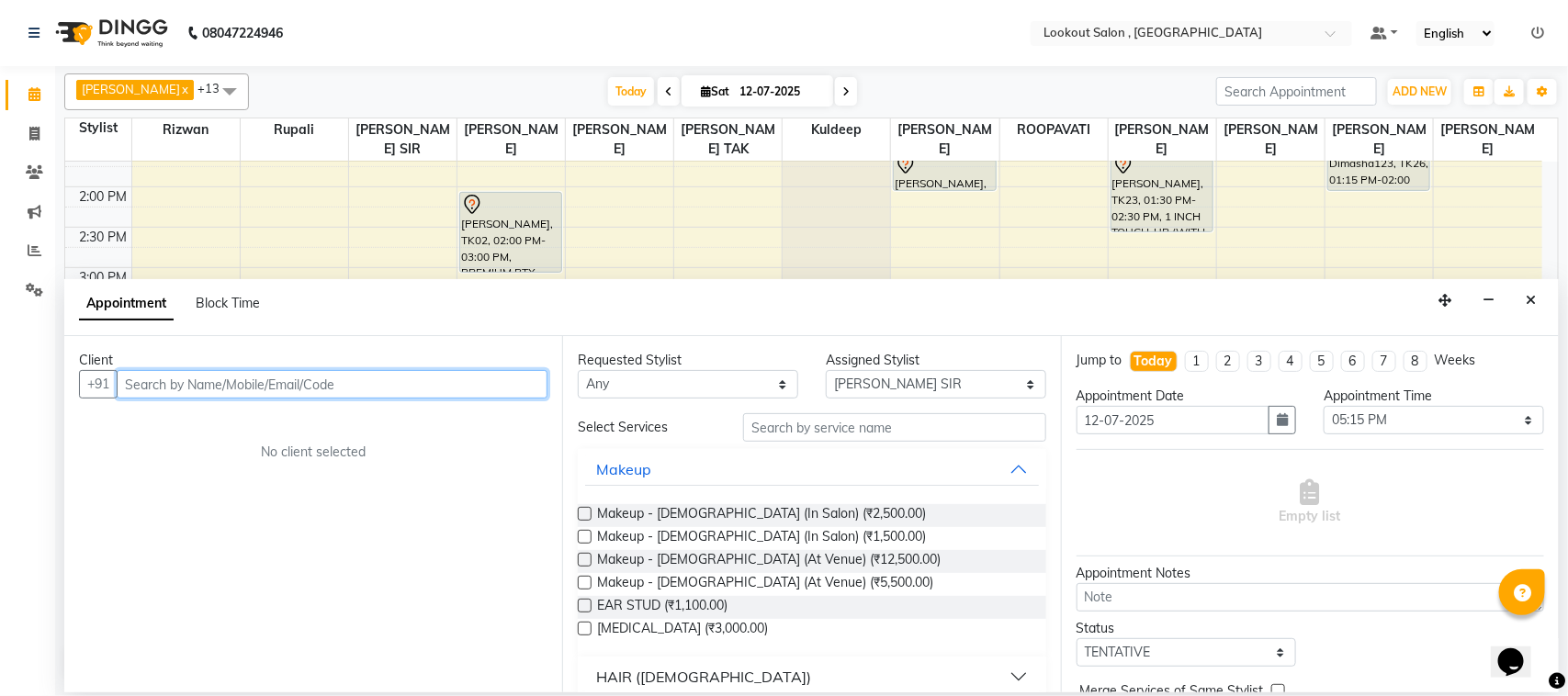 click at bounding box center (332, 384) 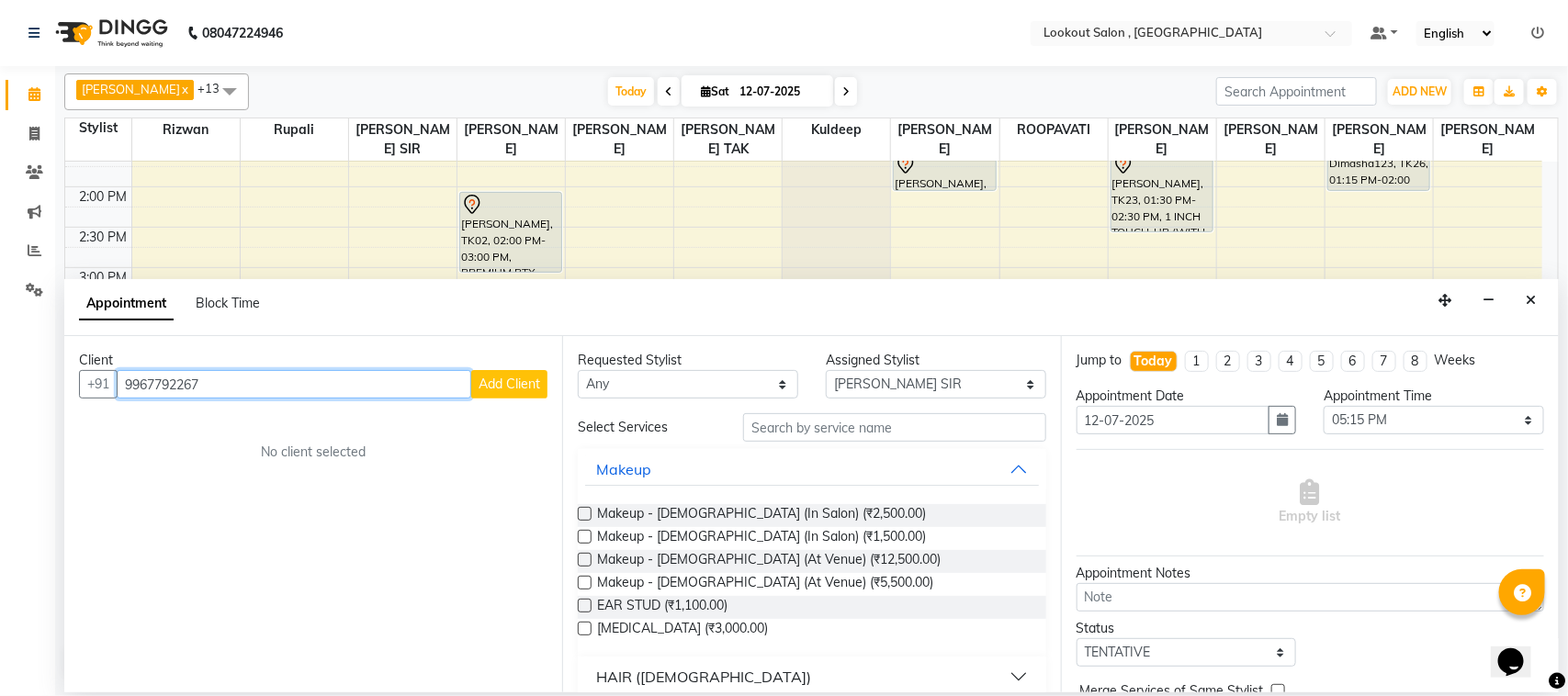 type on "9967792267" 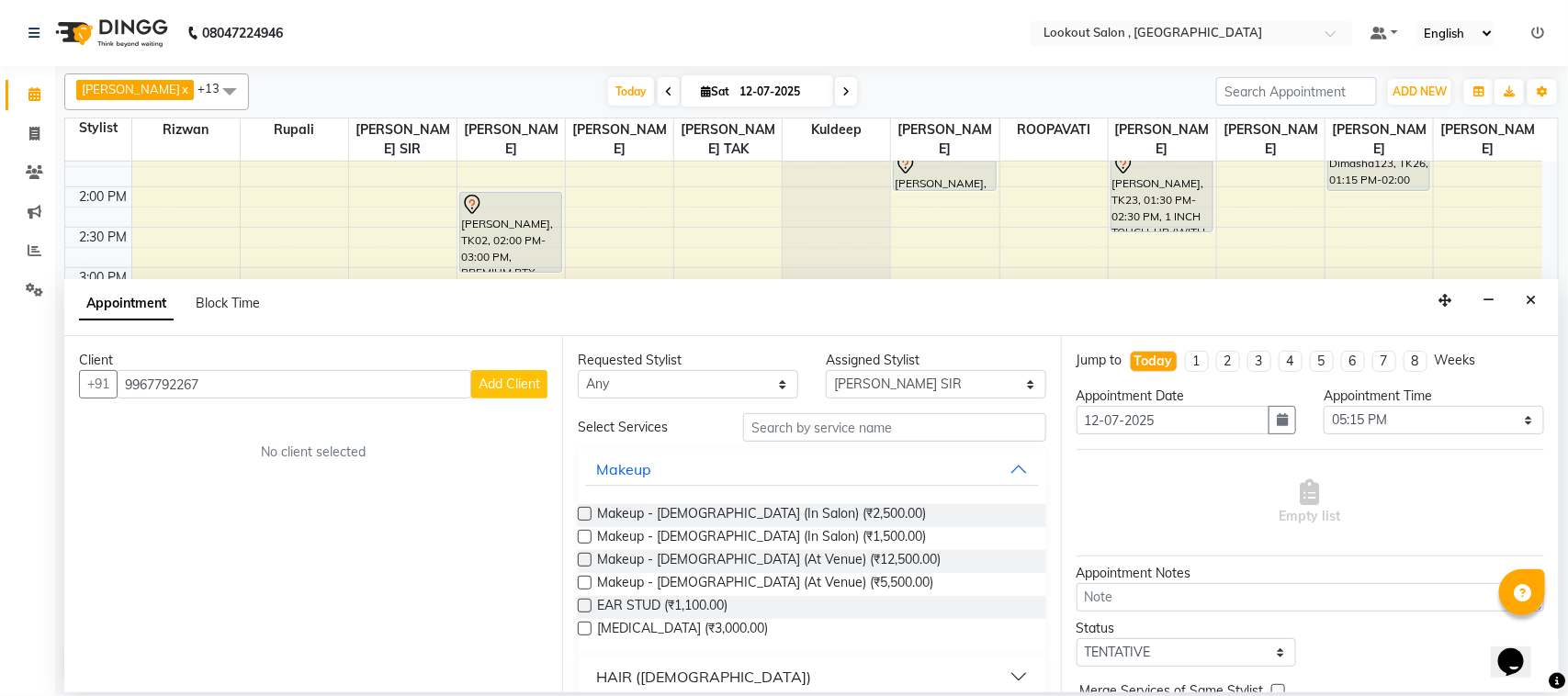 drag, startPoint x: 514, startPoint y: 368, endPoint x: 480, endPoint y: 399, distance: 46.01087 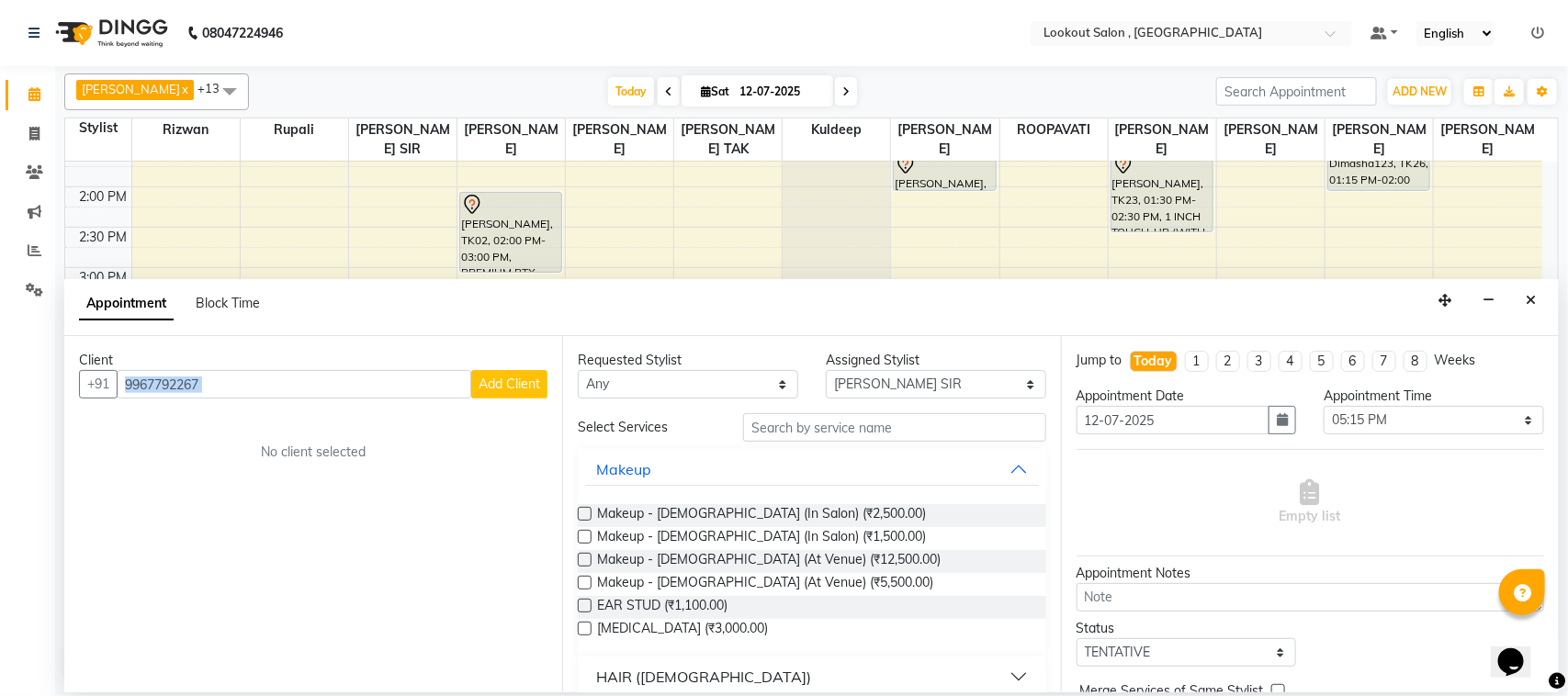click on "Add Client" at bounding box center [509, 384] 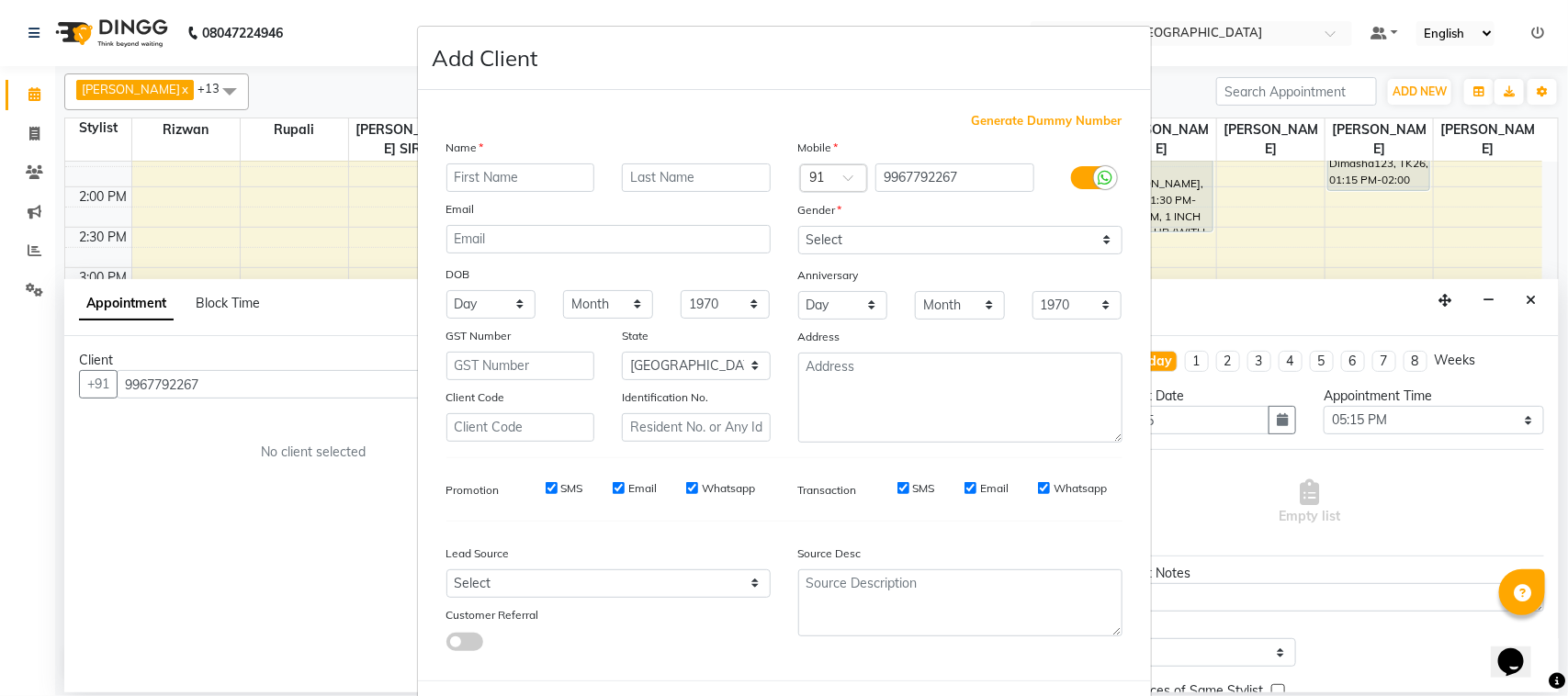 click at bounding box center (521, 177) 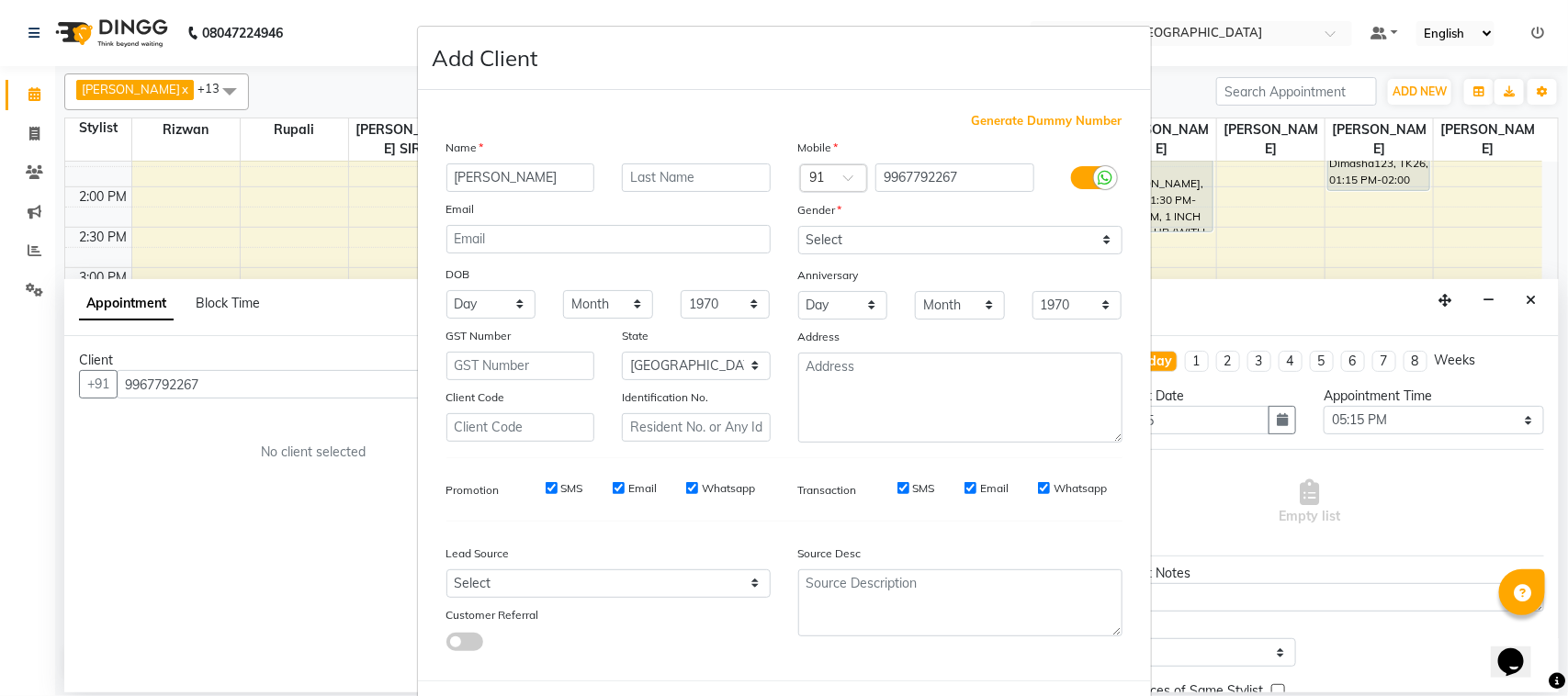 type on "vastal" 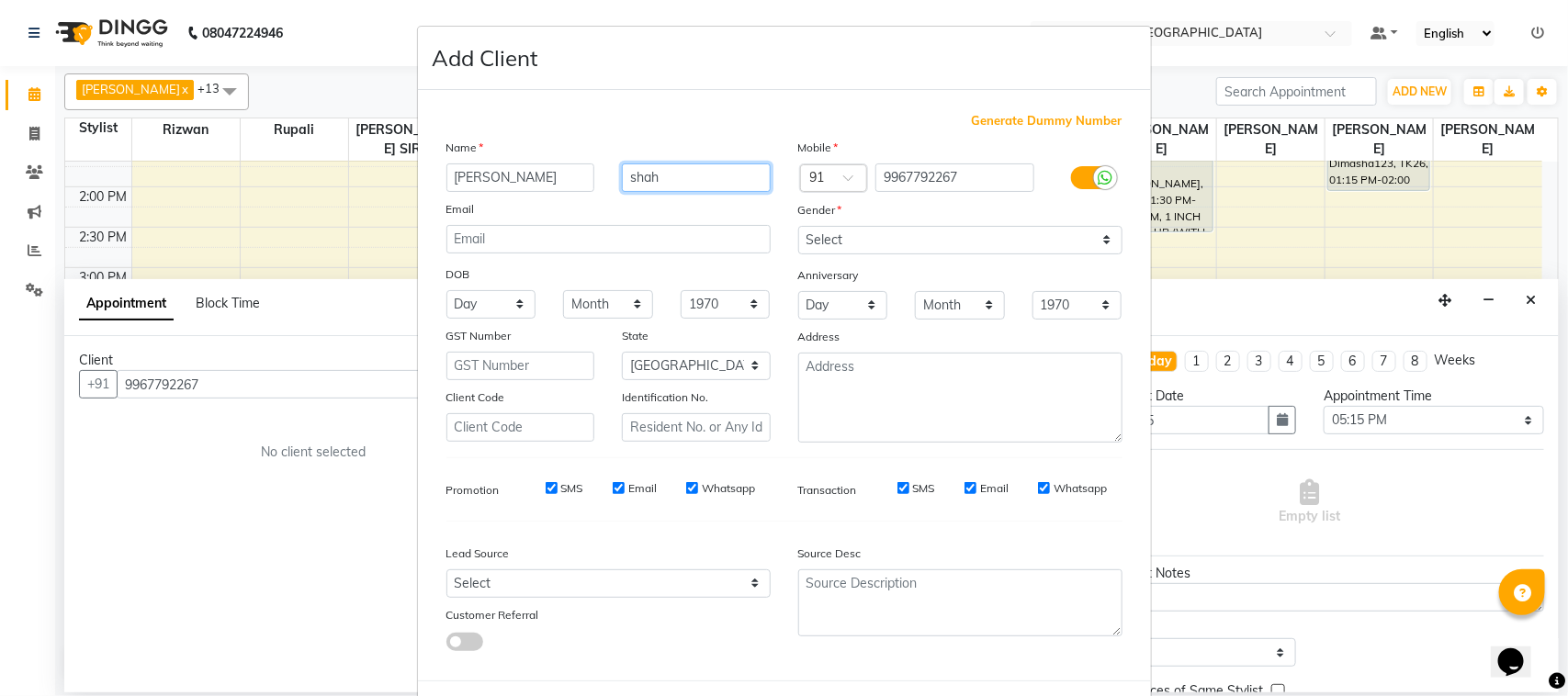 type on "shah" 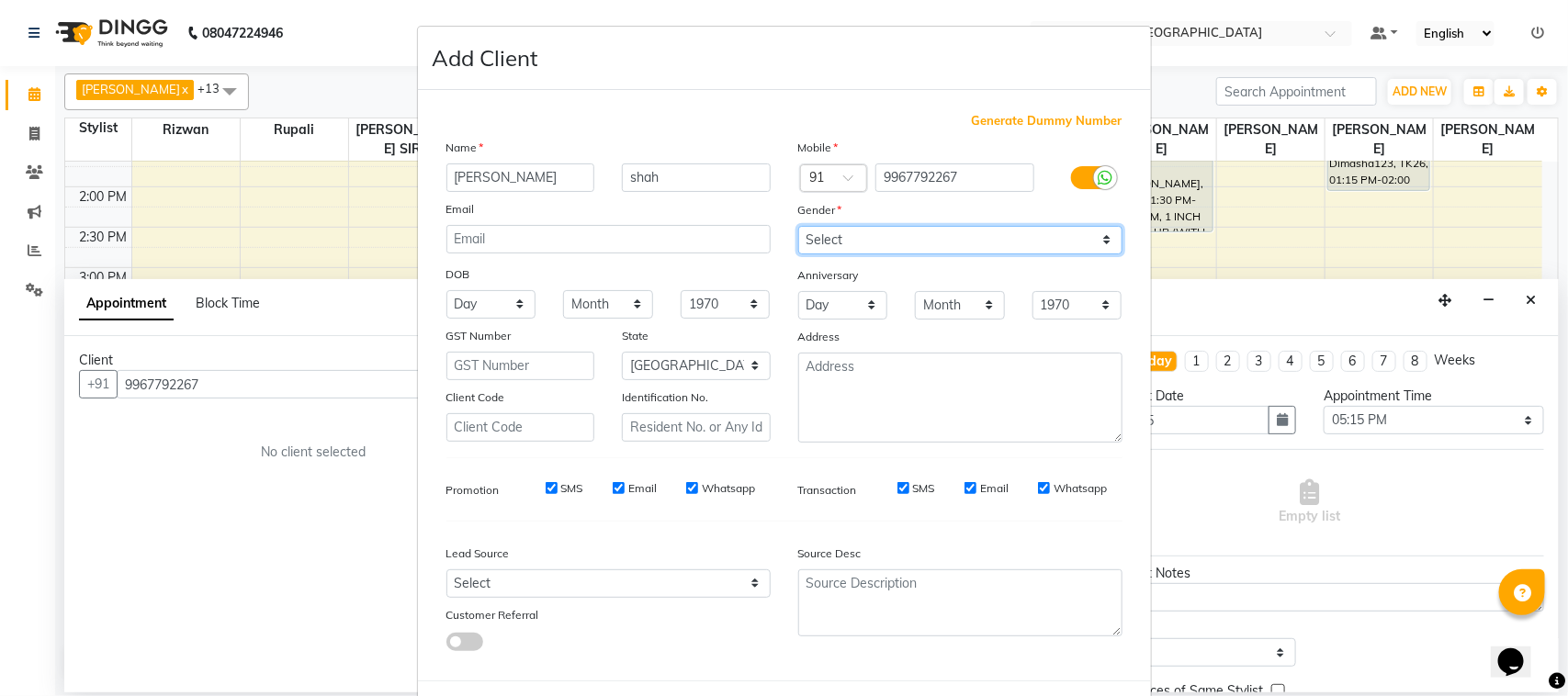 click on "Select Male Female Other Prefer Not To Say" at bounding box center (960, 240) 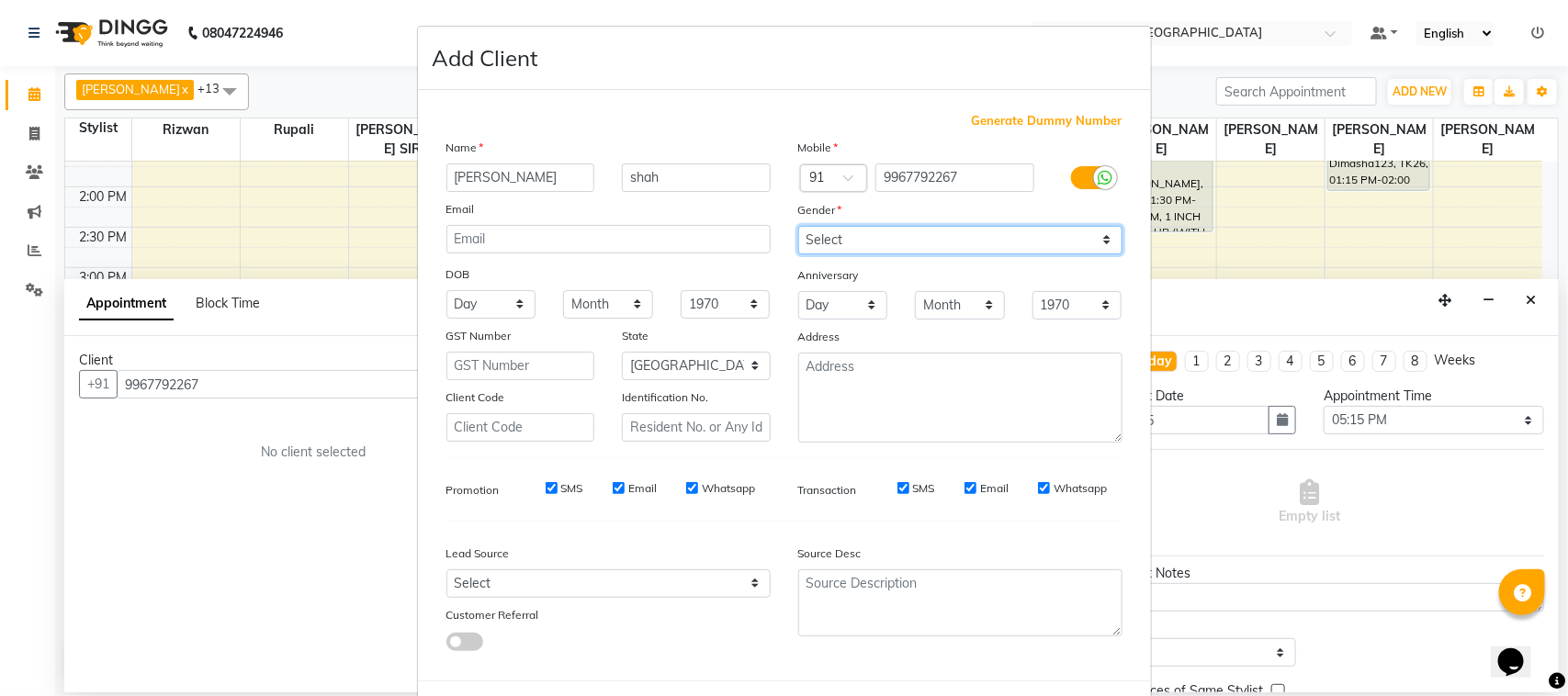 select on "male" 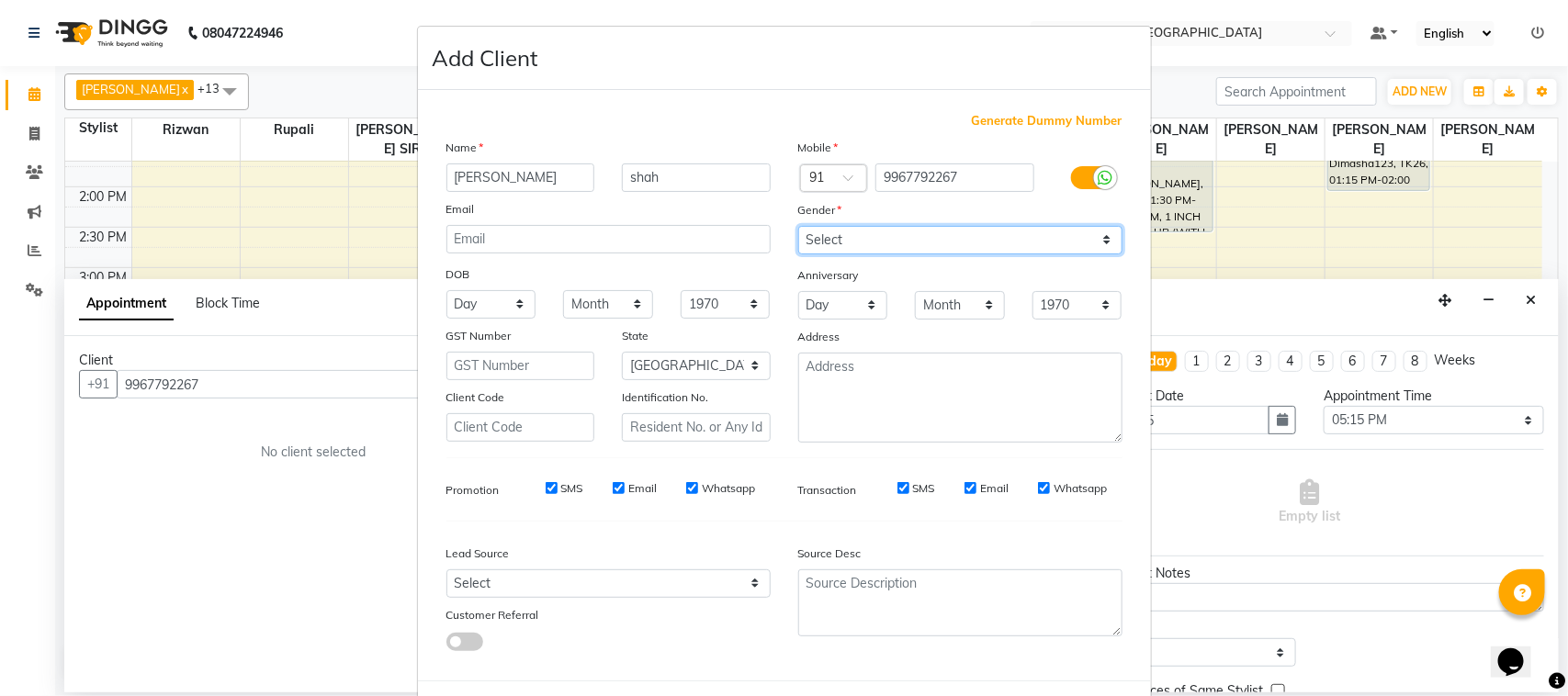 click on "Select Male Female Other Prefer Not To Say" at bounding box center (960, 240) 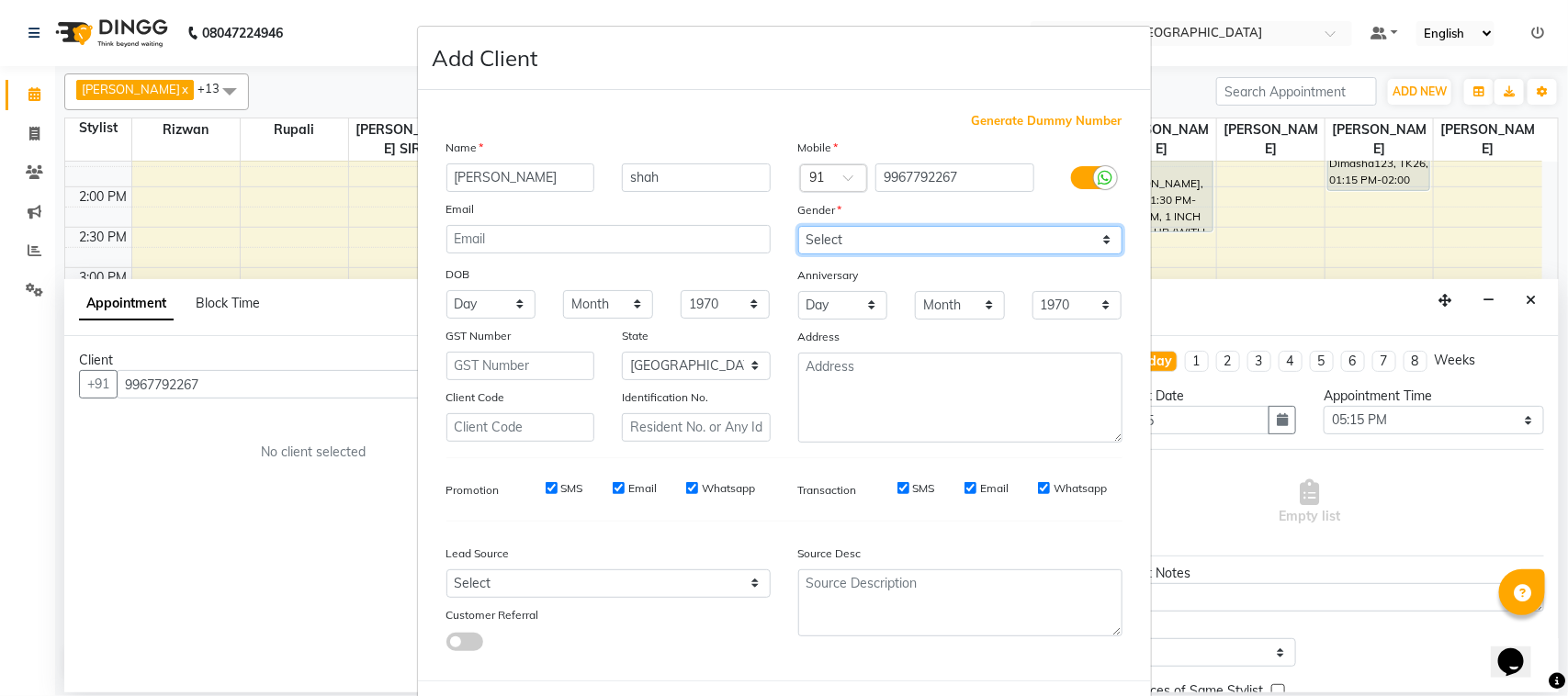 scroll, scrollTop: 79, scrollLeft: 0, axis: vertical 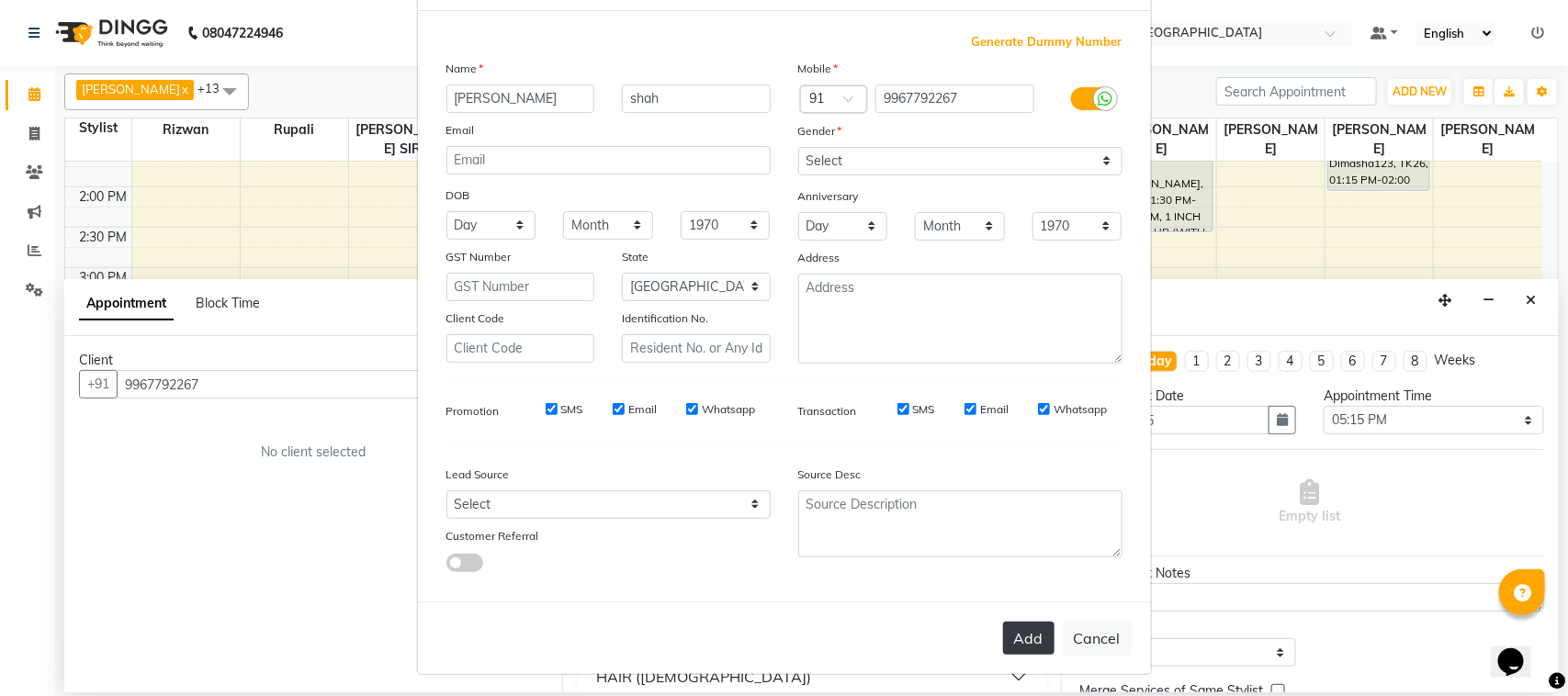 click on "Add" at bounding box center (1029, 638) 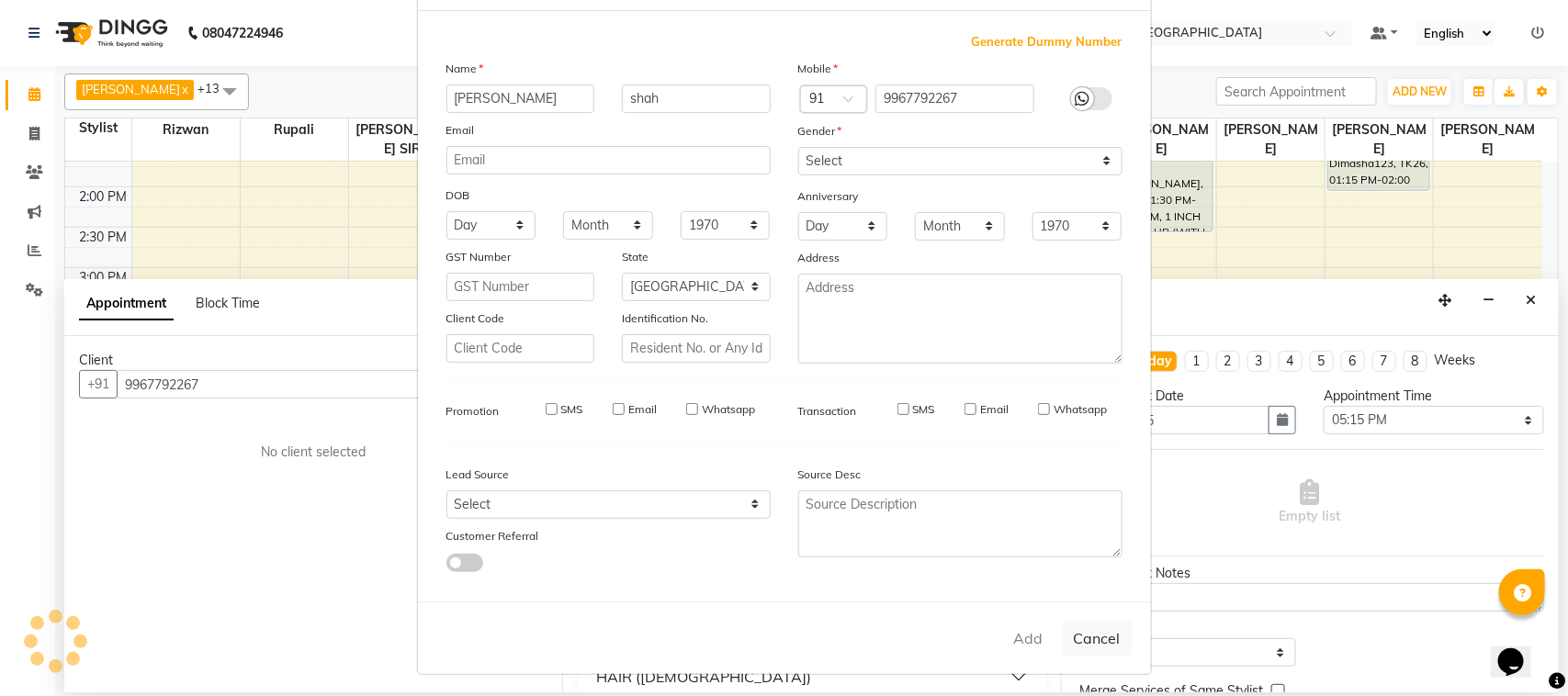 type 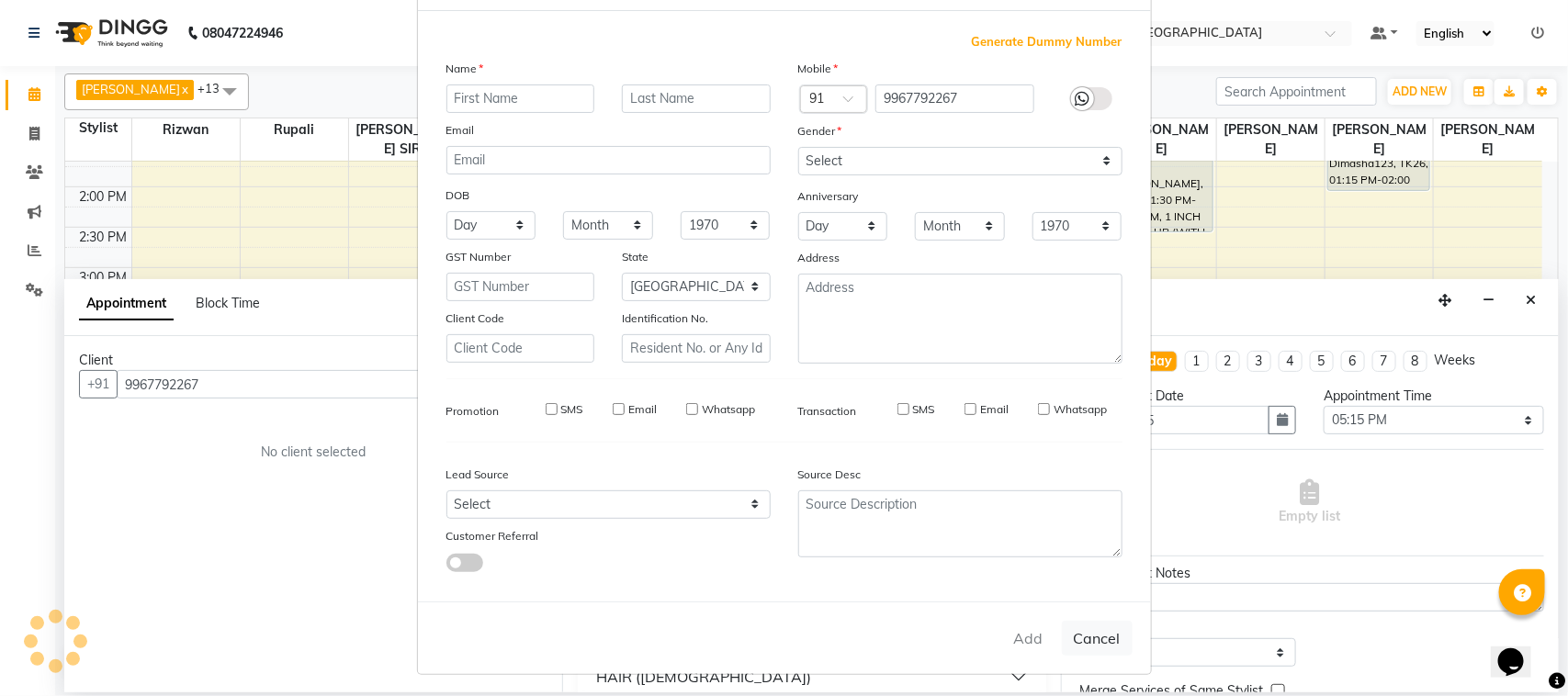 select 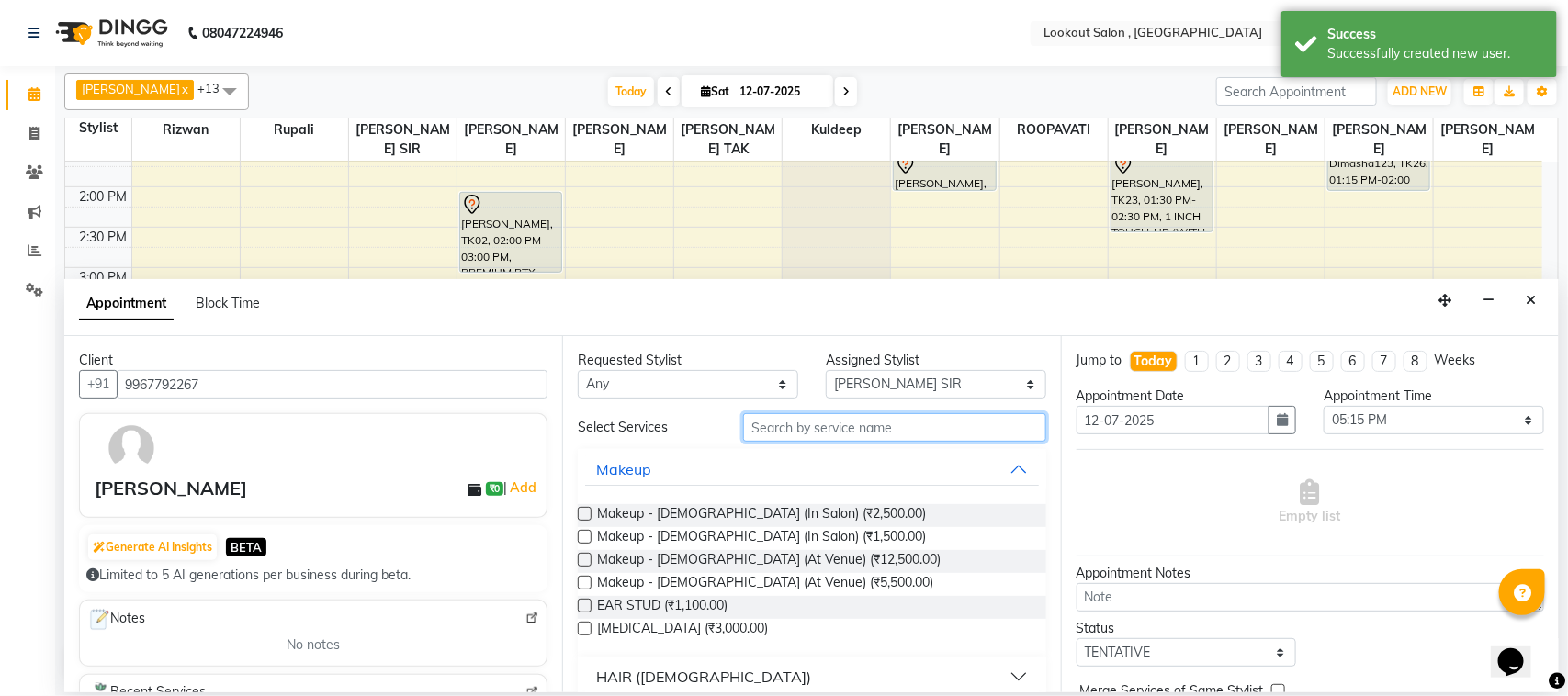 click at bounding box center [895, 427] 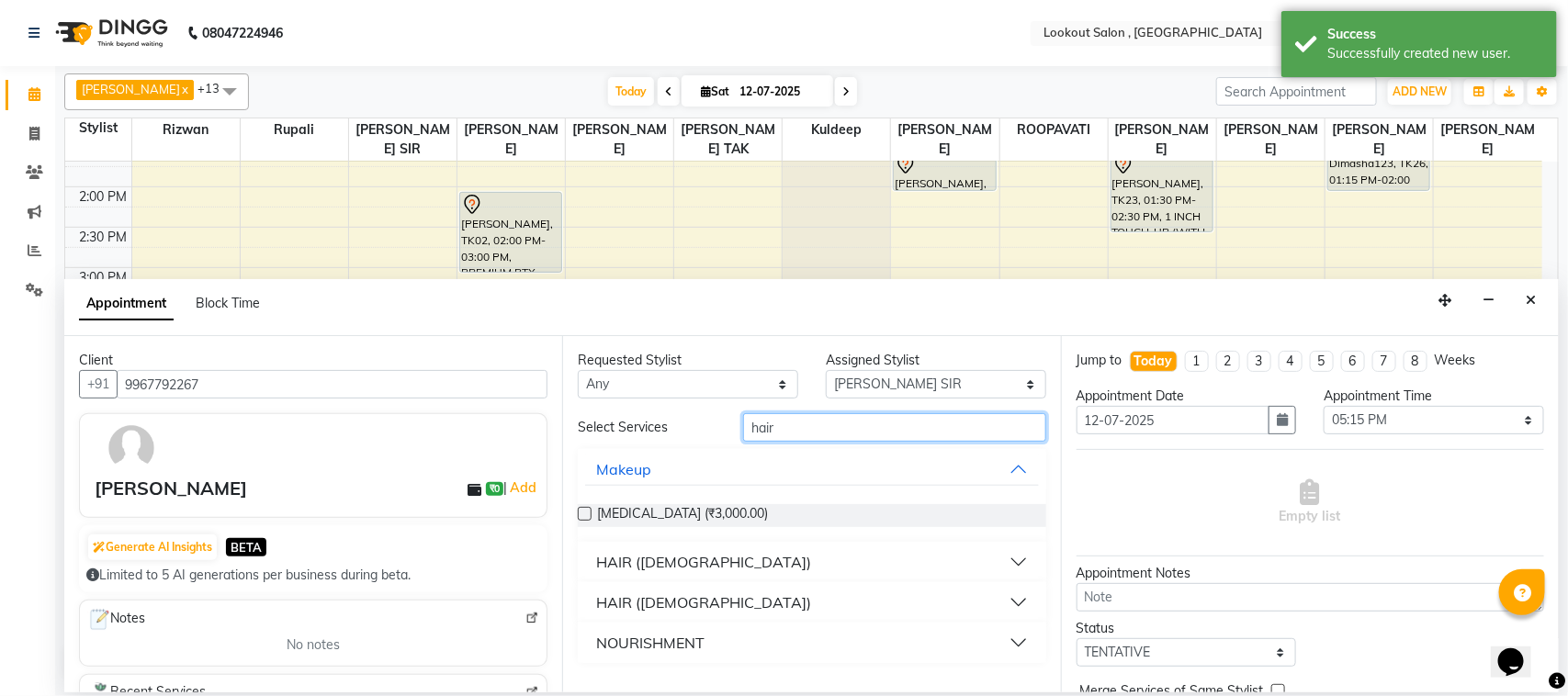 type on "hair" 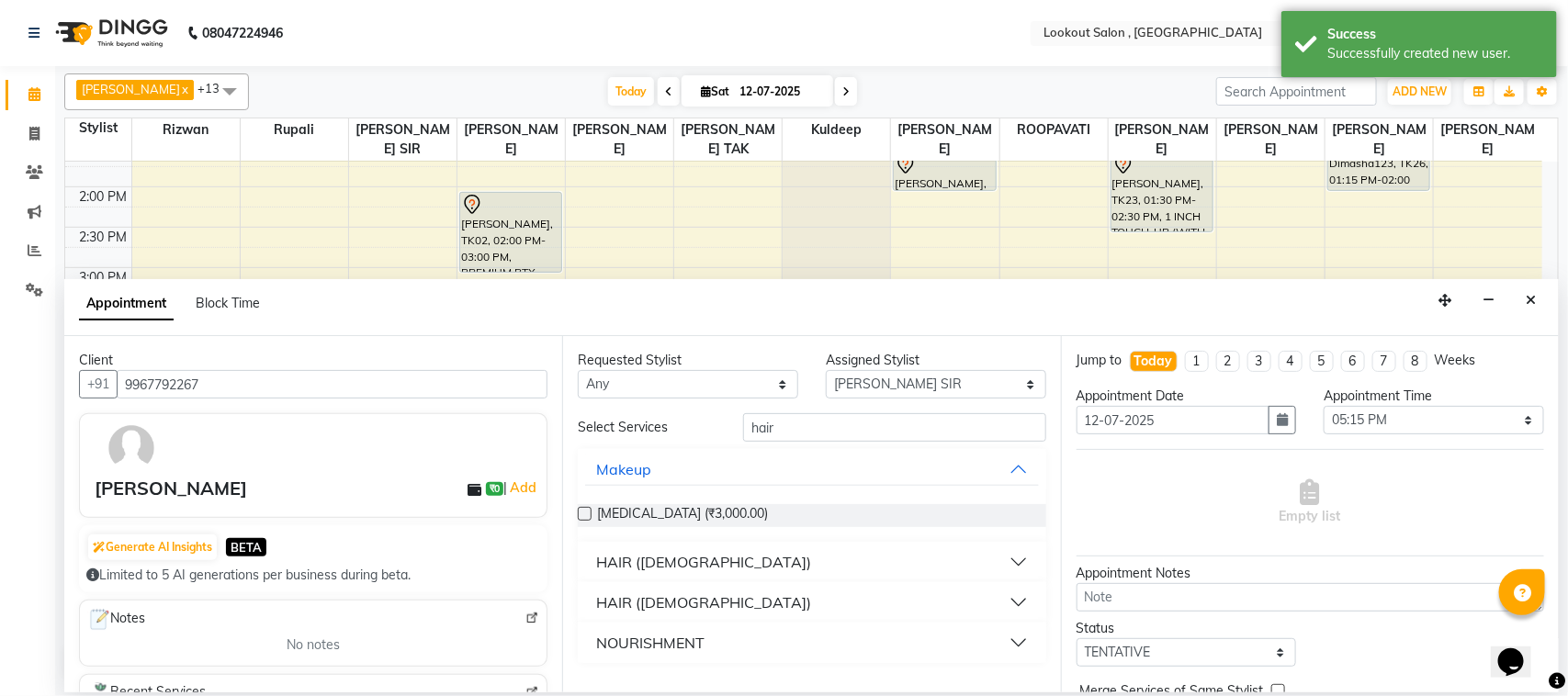 click on "HAIR (MALE)" at bounding box center [811, 562] 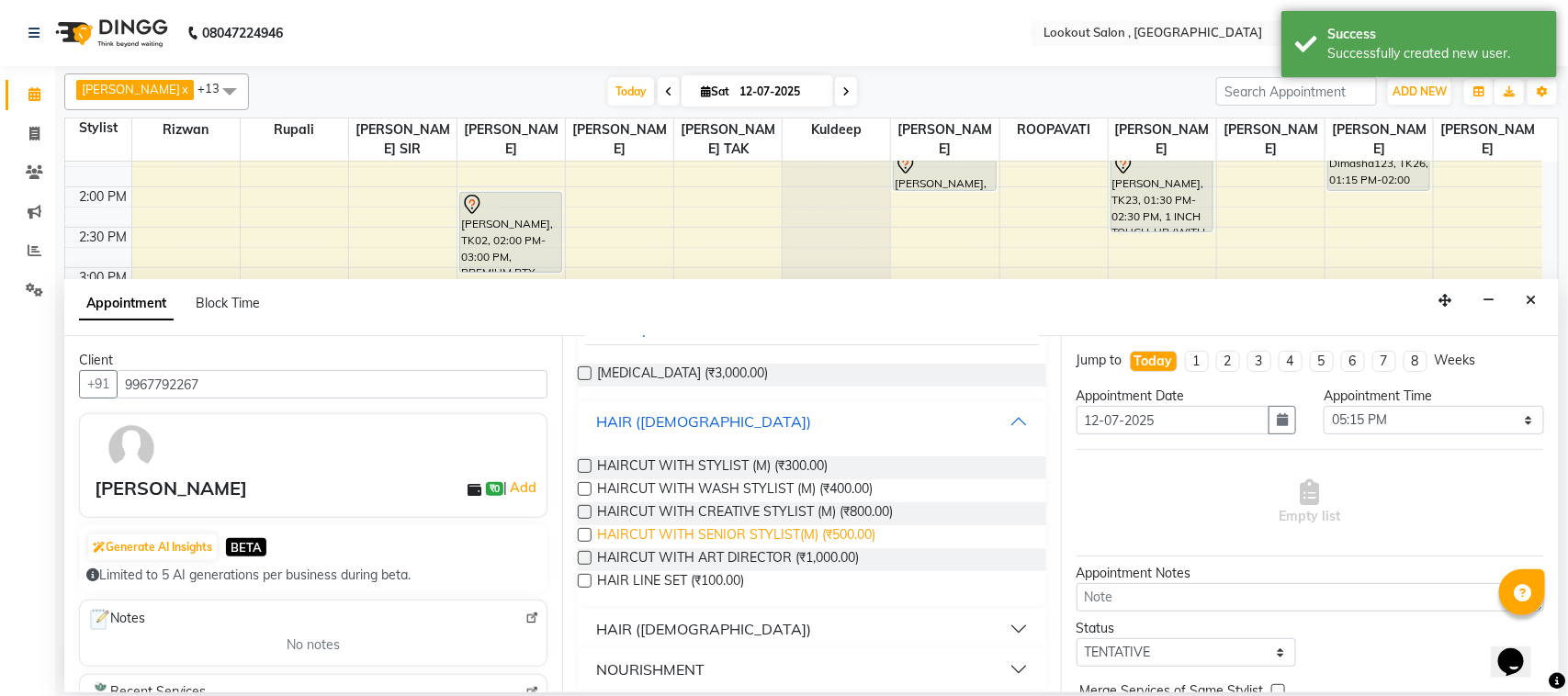 scroll, scrollTop: 152, scrollLeft: 0, axis: vertical 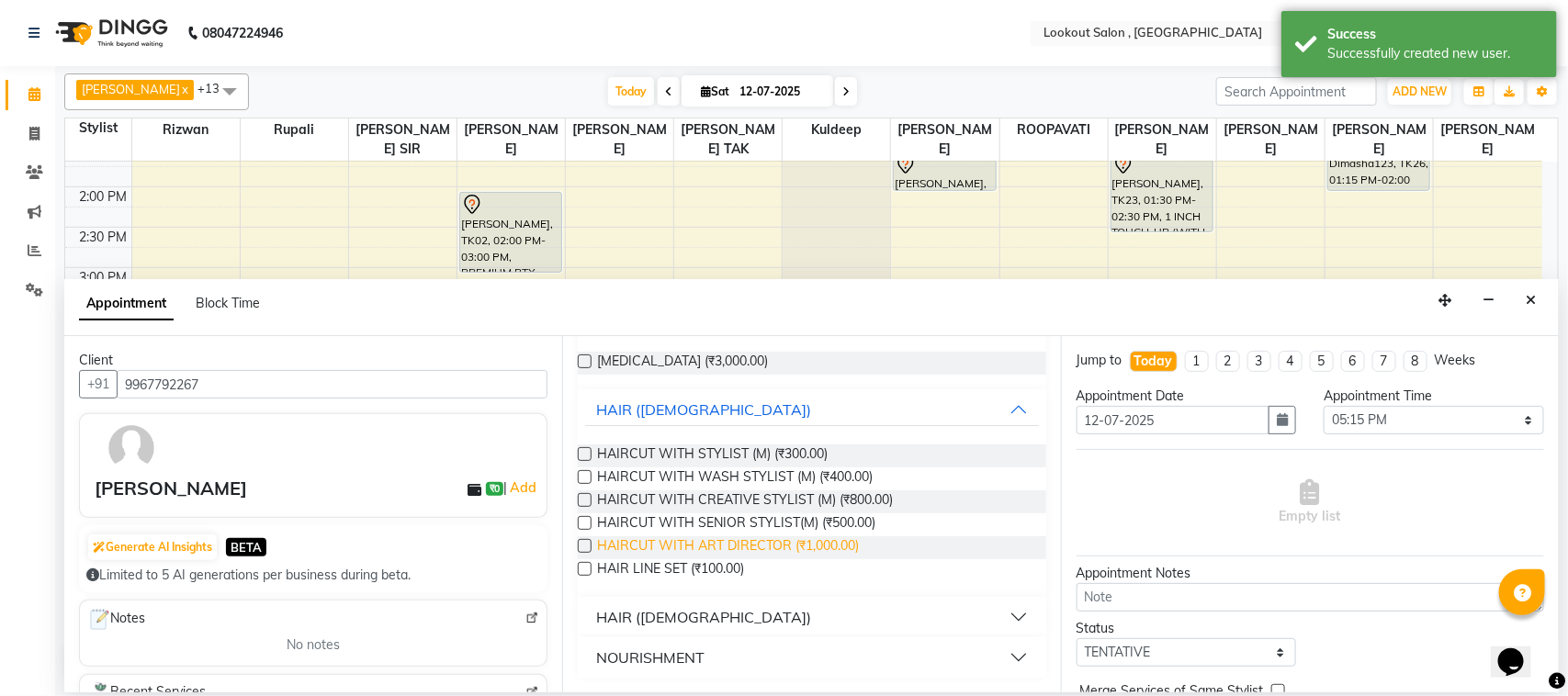 click on "HAIRCUT WITH ART DIRECTOR (₹1,000.00)" at bounding box center (728, 547) 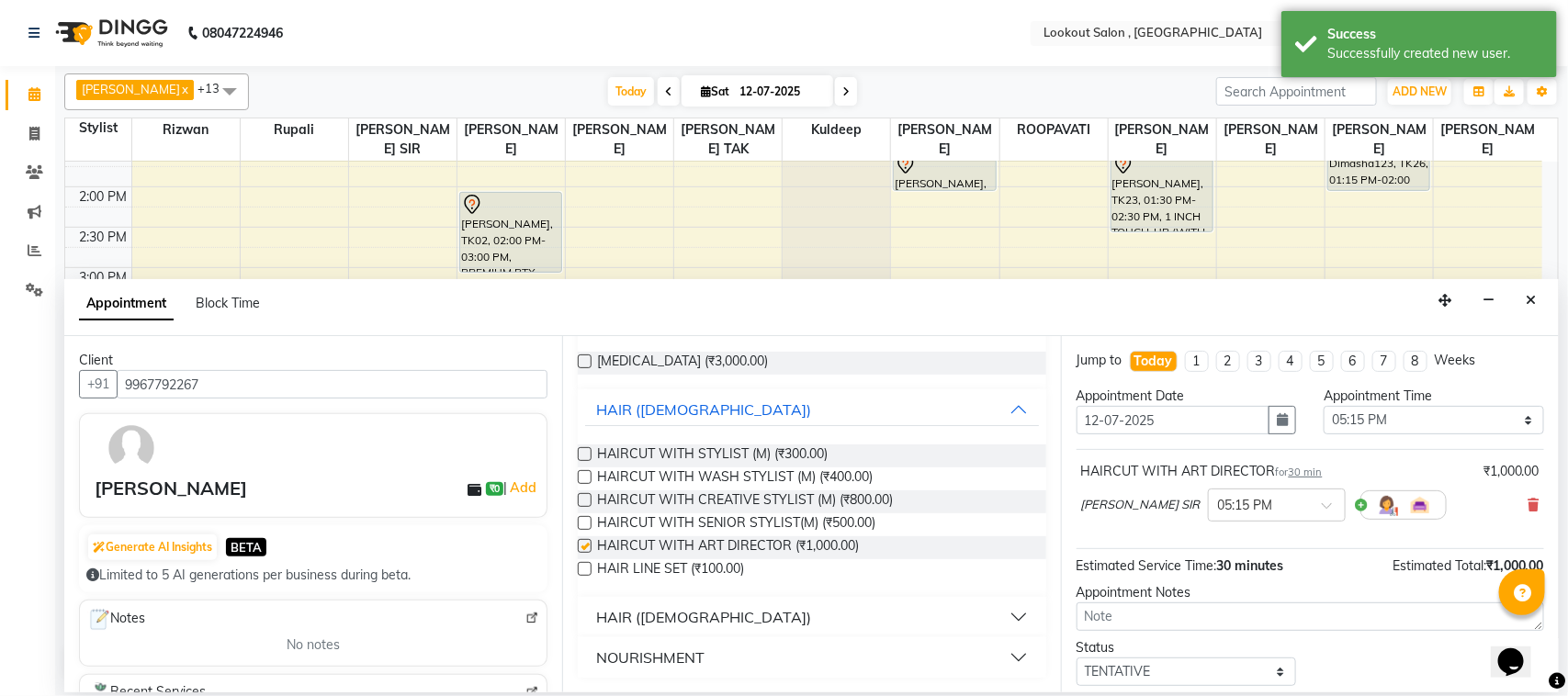 checkbox on "false" 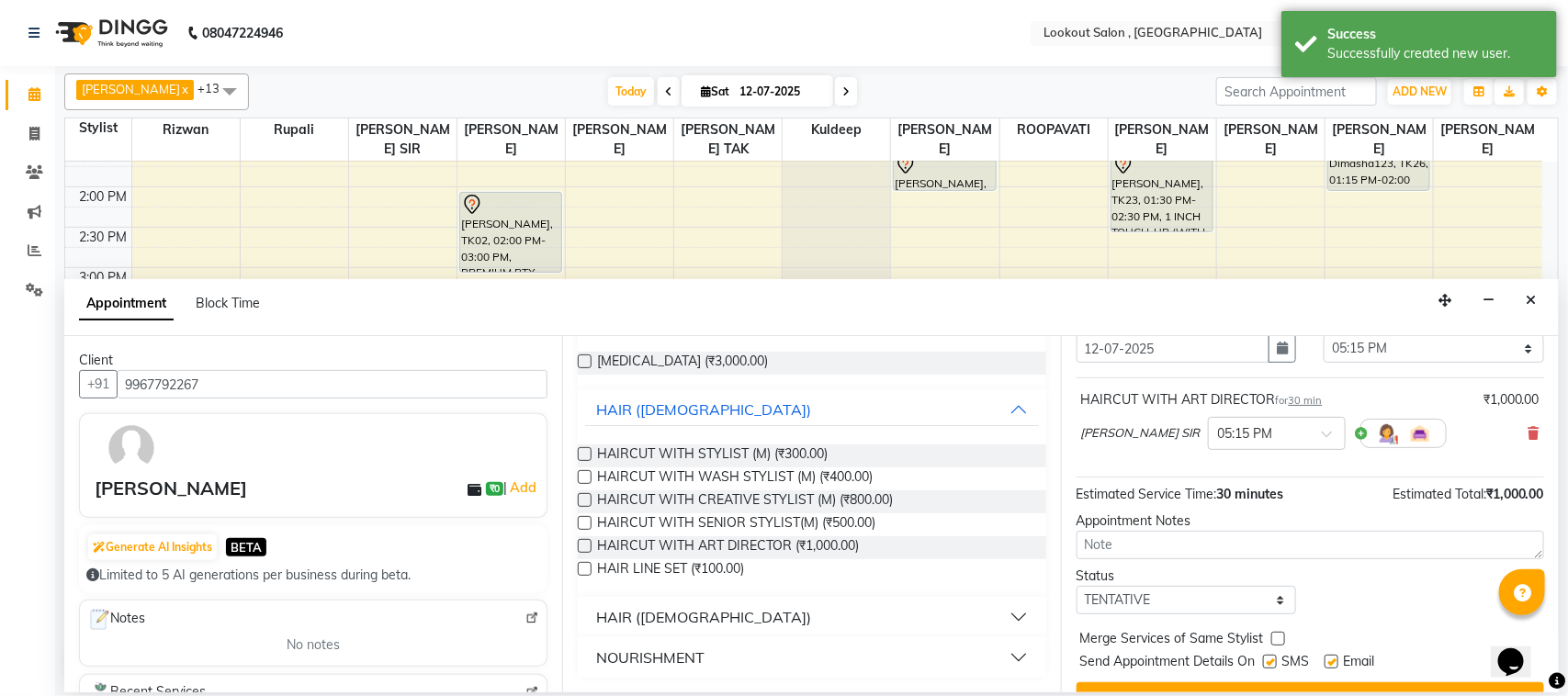 scroll, scrollTop: 111, scrollLeft: 0, axis: vertical 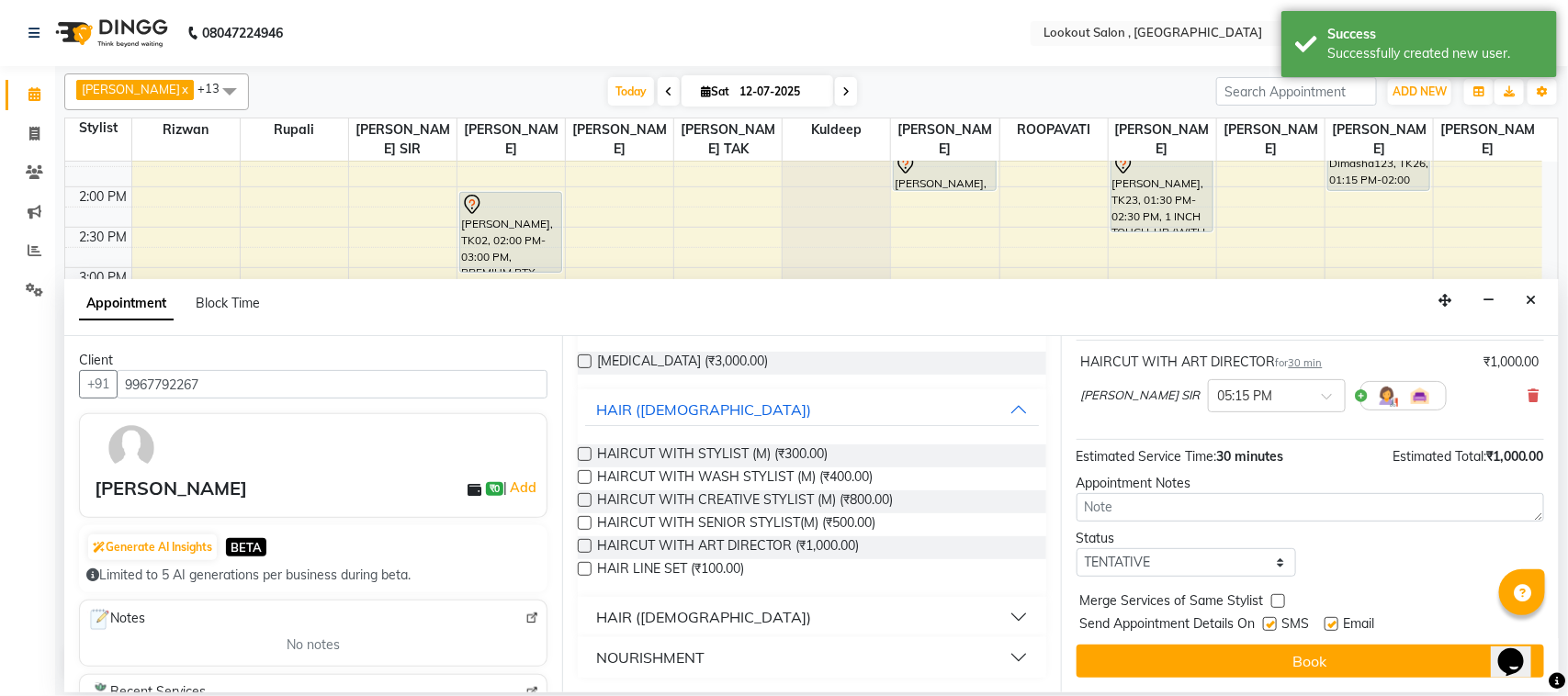 click on "Jump to Today 1 2 3 4 5 6 7 8 Weeks Appointment Date 12-07-2025 Appointment Time Select 09:00 AM 09:15 AM 09:30 AM 09:45 AM 10:00 AM 10:15 AM 10:30 AM 10:45 AM 11:00 AM 11:15 AM 11:30 AM 11:45 AM 12:00 PM 12:15 PM 12:30 PM 12:45 PM 01:00 PM 01:15 PM 01:30 PM 01:45 PM 02:00 PM 02:15 PM 02:30 PM 02:45 PM 03:00 PM 03:15 PM 03:30 PM 03:45 PM 04:00 PM 04:15 PM 04:30 PM 04:45 PM 05:00 PM 05:15 PM 05:30 PM 05:45 PM 06:00 PM 06:15 PM 06:30 PM 06:45 PM 07:00 PM 07:15 PM 07:30 PM 07:45 PM 08:00 PM 08:15 PM 08:30 PM 08:45 PM 09:00 PM 09:15 PM 09:30 PM 09:45 PM 10:00 PM 10:15 PM 10:30 PM 10:45 PM 11:00 PM HAIRCUT WITH ART DIRECTOR   for  30 min ₹1,000.00 NIPUL SIR × 05:15 PM Estimated Service Time:  30 minutes Estimated Total:  ₹1,000.00 Appointment Notes Status Select TENTATIVE CONFIRM CHECK-IN UPCOMING Merge Services of Same Stylist Send Appointment Details On SMS Email  Book" at bounding box center [1310, 514] 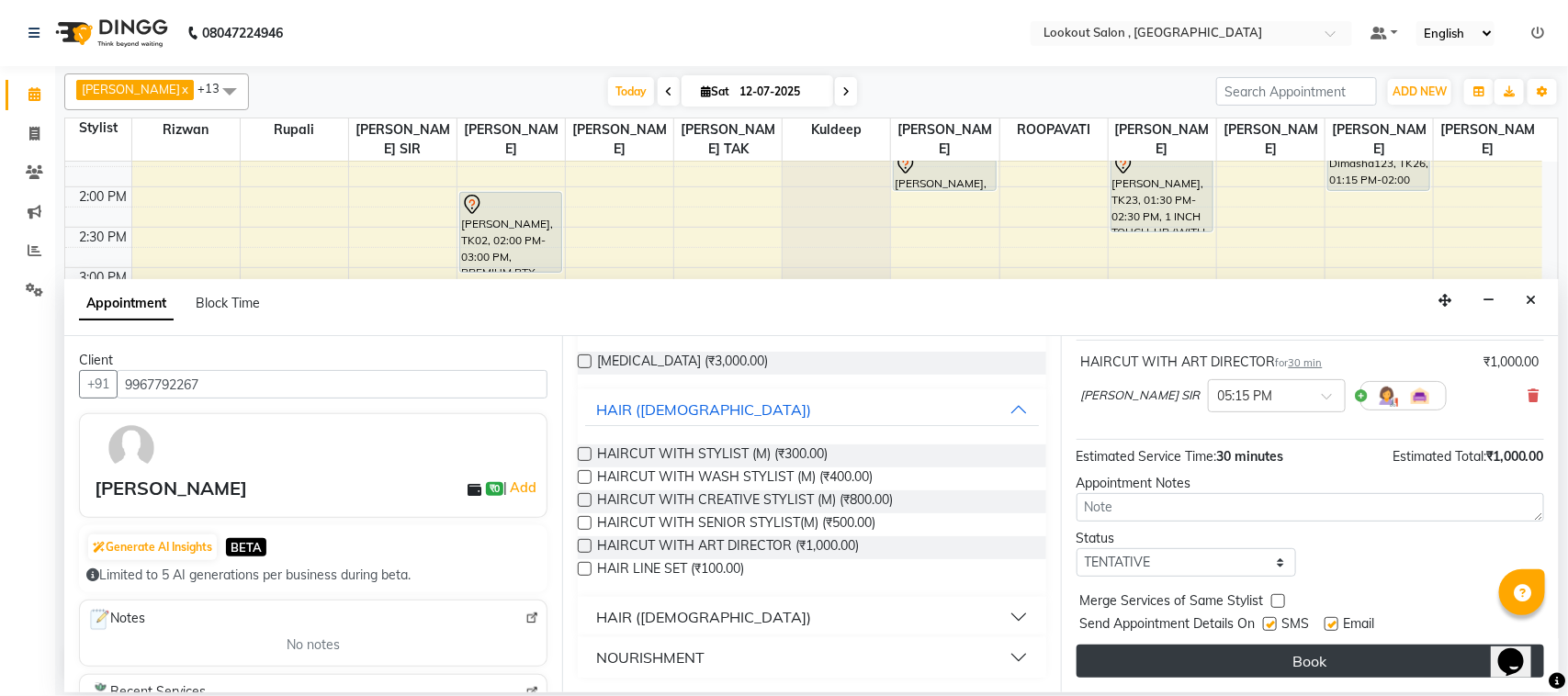 click on "Book" at bounding box center [1310, 661] 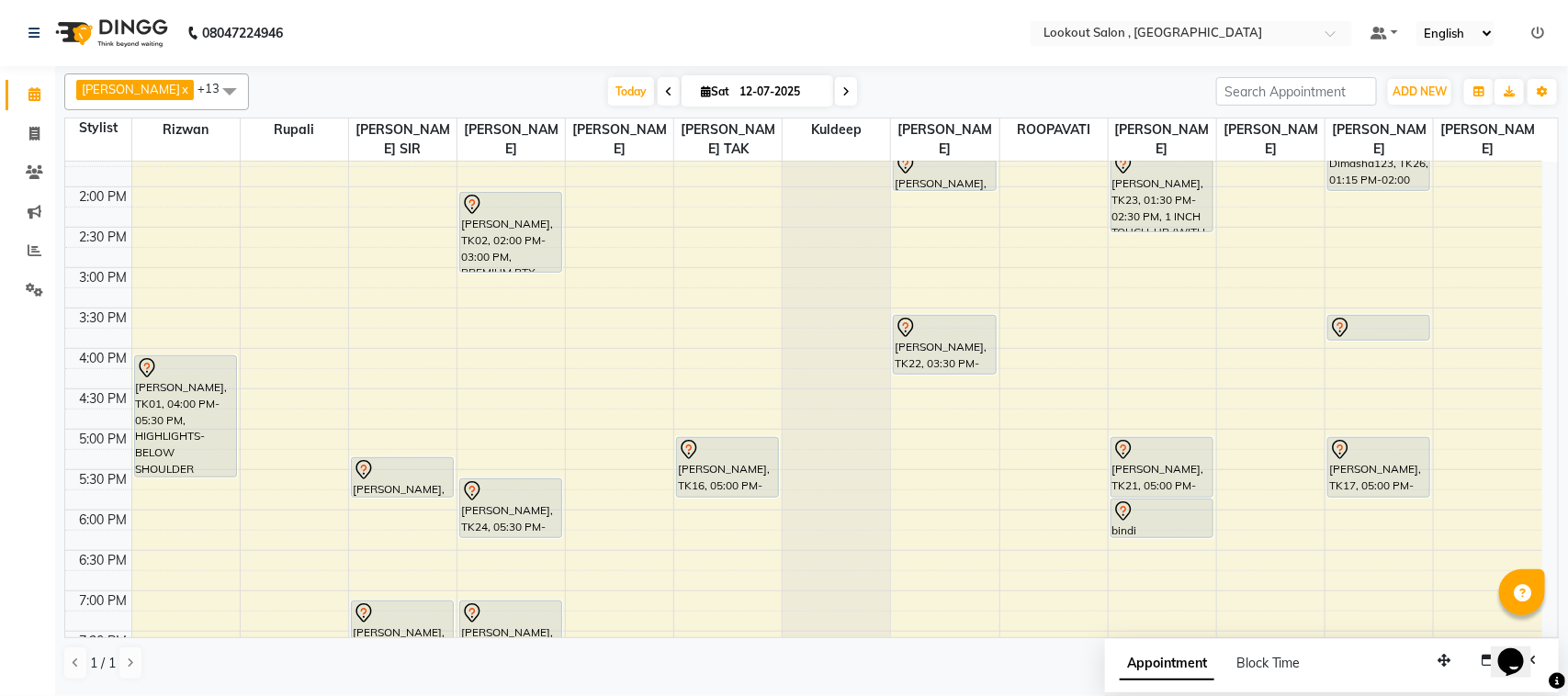 click on "8:00 AM 8:30 AM 9:00 AM 9:30 AM 10:00 AM 10:30 AM 11:00 AM 11:30 AM 12:00 PM 12:30 PM 1:00 PM 1:30 PM 2:00 PM 2:30 PM 3:00 PM 3:30 PM 4:00 PM 4:30 PM 5:00 PM 5:30 PM 6:00 PM 6:30 PM 7:00 PM 7:30 PM 8:00 PM 8:30 PM 9:00 PM 9:30 PM 10:00 PM 10:30 PM 11:00 PM 11:30 PM             Deepali, TK01, 04:00 PM-05:30 PM, HIGHLIGHTS-BELOW SHOULDER             vastal shah, TK28, 05:15 PM-05:45 PM, HAIRCUT WITH ART DIRECTOR             chirag vora, TK27, 07:00 PM-07:30 PM, HAIRCUT WITH ART DIRECTOR     Virendra Kamdar, TK25, 12:10 PM-12:35 PM, BEARD CRAFTING             Virendra Kamdar, TK13, 12:15 PM-12:45 PM, HAIRCUT WITH SENIOR STYLIST(M)             Sohil Shah15, TK04, 11:00 AM-11:30 AM, HAIRCUT WITH STYLIST (M)             shravani joshi, TK02, 02:00 PM-03:00 PM, PREMIUM BTX BELOW SHOULDER              samaonda shah, TK24, 05:30 PM-06:15 PM, HAIRCUT WITH STYLIST (F)             girish soneja, TK03, 07:00 PM-07:30 PM, HAIRCUT WITH STYLIST (M)             girish soneja, TK03, 07:30 PM-07:55 PM, BEARD CRAFTING" at bounding box center (804, 348) 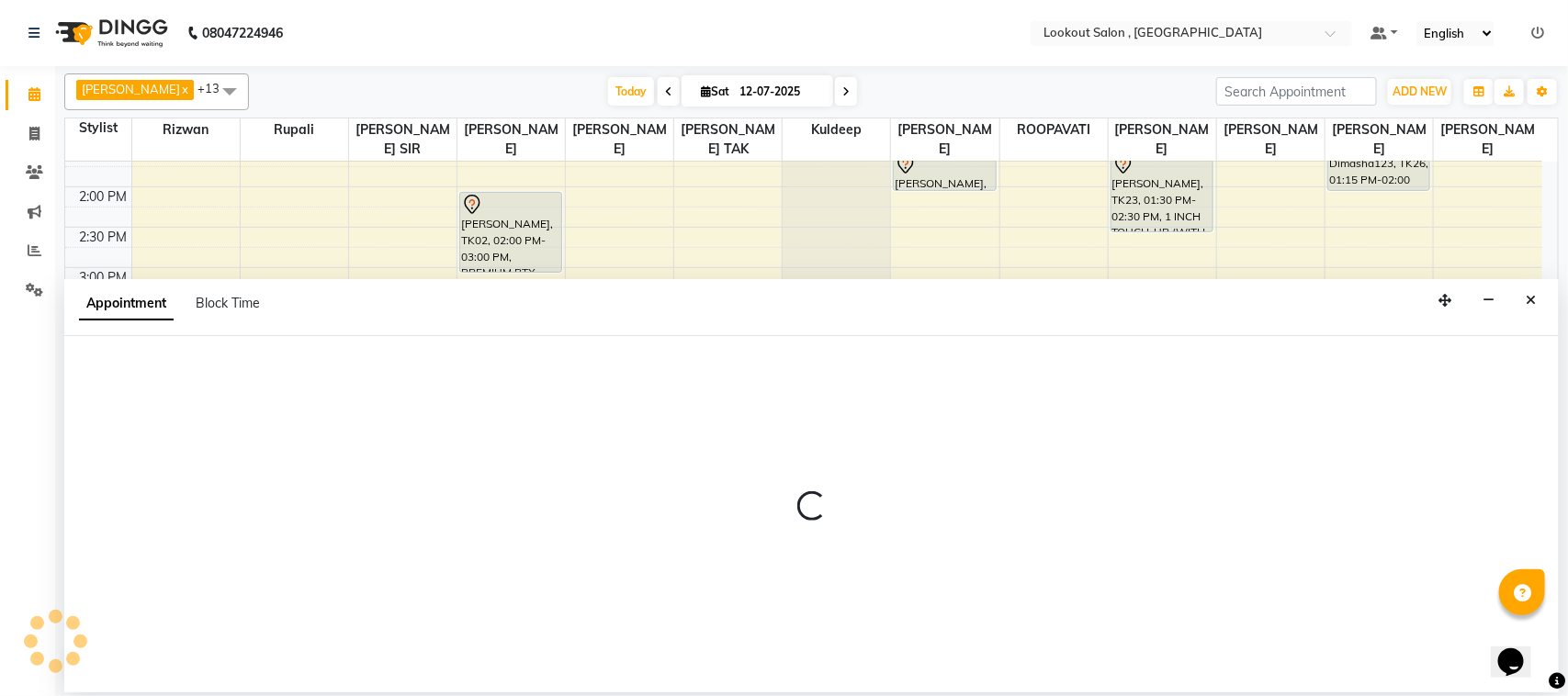 select on "6223" 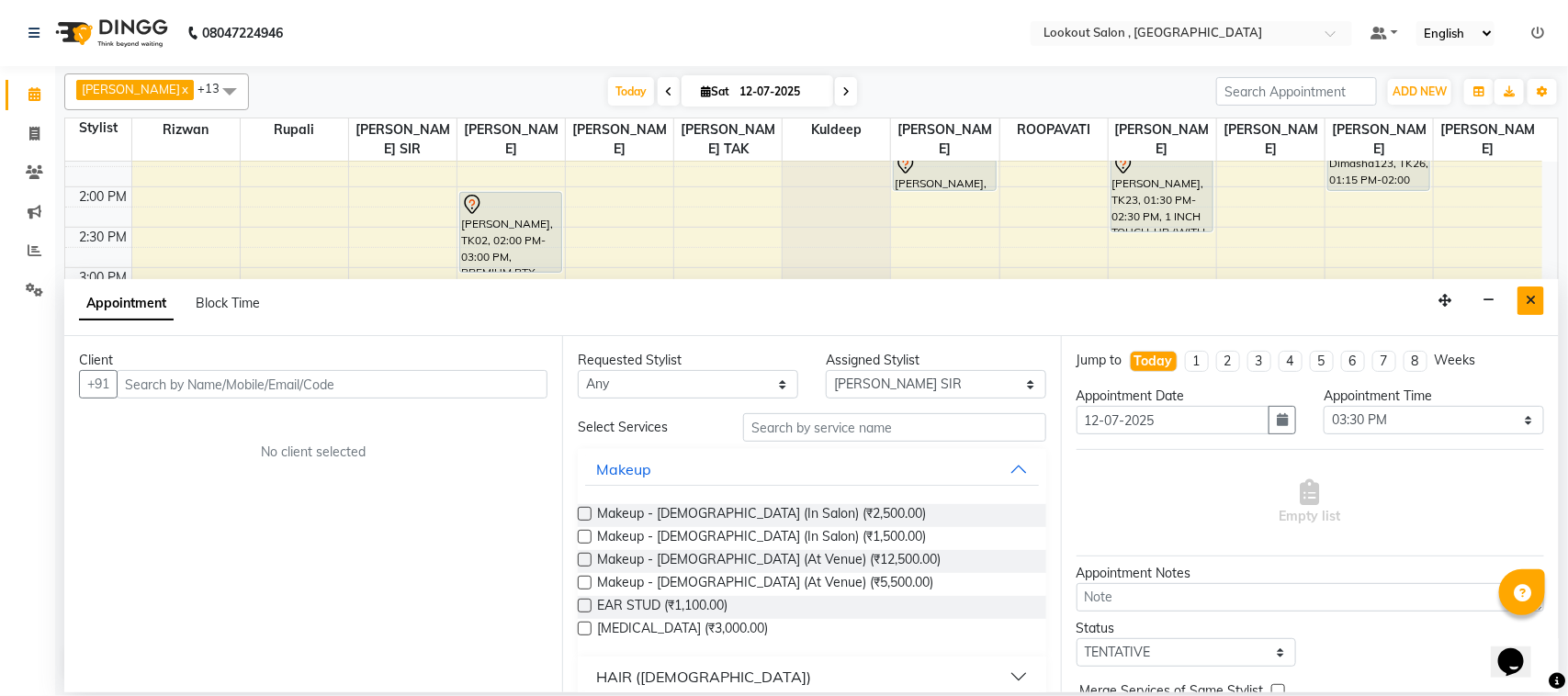 click at bounding box center [1530, 300] 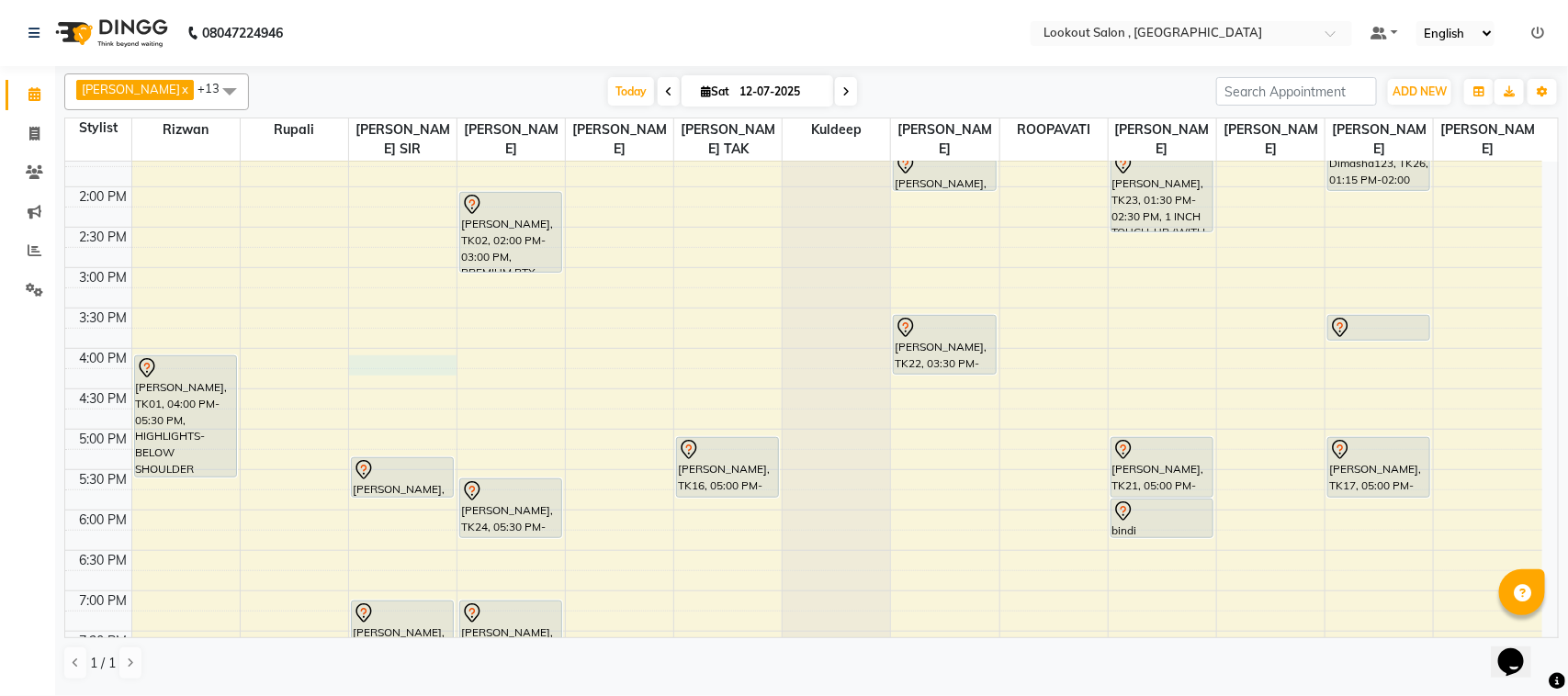 click on "8:00 AM 8:30 AM 9:00 AM 9:30 AM 10:00 AM 10:30 AM 11:00 AM 11:30 AM 12:00 PM 12:30 PM 1:00 PM 1:30 PM 2:00 PM 2:30 PM 3:00 PM 3:30 PM 4:00 PM 4:30 PM 5:00 PM 5:30 PM 6:00 PM 6:30 PM 7:00 PM 7:30 PM 8:00 PM 8:30 PM 9:00 PM 9:30 PM 10:00 PM 10:30 PM 11:00 PM 11:30 PM             Deepali, TK01, 04:00 PM-05:30 PM, HIGHLIGHTS-BELOW SHOULDER             vastal shah, TK28, 05:15 PM-05:45 PM, HAIRCUT WITH ART DIRECTOR             chirag vora, TK27, 07:00 PM-07:30 PM, HAIRCUT WITH ART DIRECTOR     Virendra Kamdar, TK25, 12:10 PM-12:35 PM, BEARD CRAFTING             Virendra Kamdar, TK13, 12:15 PM-12:45 PM, HAIRCUT WITH SENIOR STYLIST(M)             Sohil Shah15, TK04, 11:00 AM-11:30 AM, HAIRCUT WITH STYLIST (M)             shravani joshi, TK02, 02:00 PM-03:00 PM, PREMIUM BTX BELOW SHOULDER              samaonda shah, TK24, 05:30 PM-06:15 PM, HAIRCUT WITH STYLIST (F)             girish soneja, TK03, 07:00 PM-07:30 PM, HAIRCUT WITH STYLIST (M)             girish soneja, TK03, 07:30 PM-07:55 PM, BEARD CRAFTING" at bounding box center [804, 348] 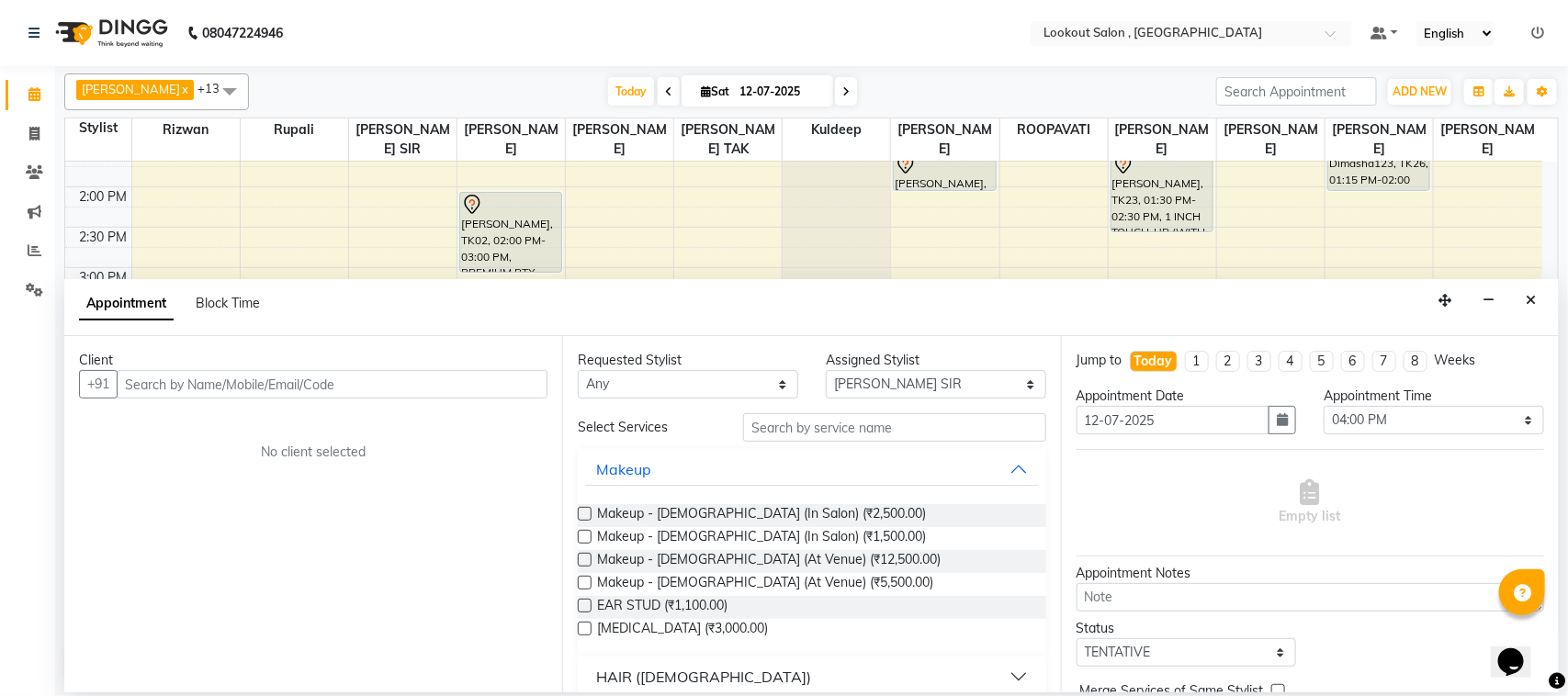 click at bounding box center [332, 384] 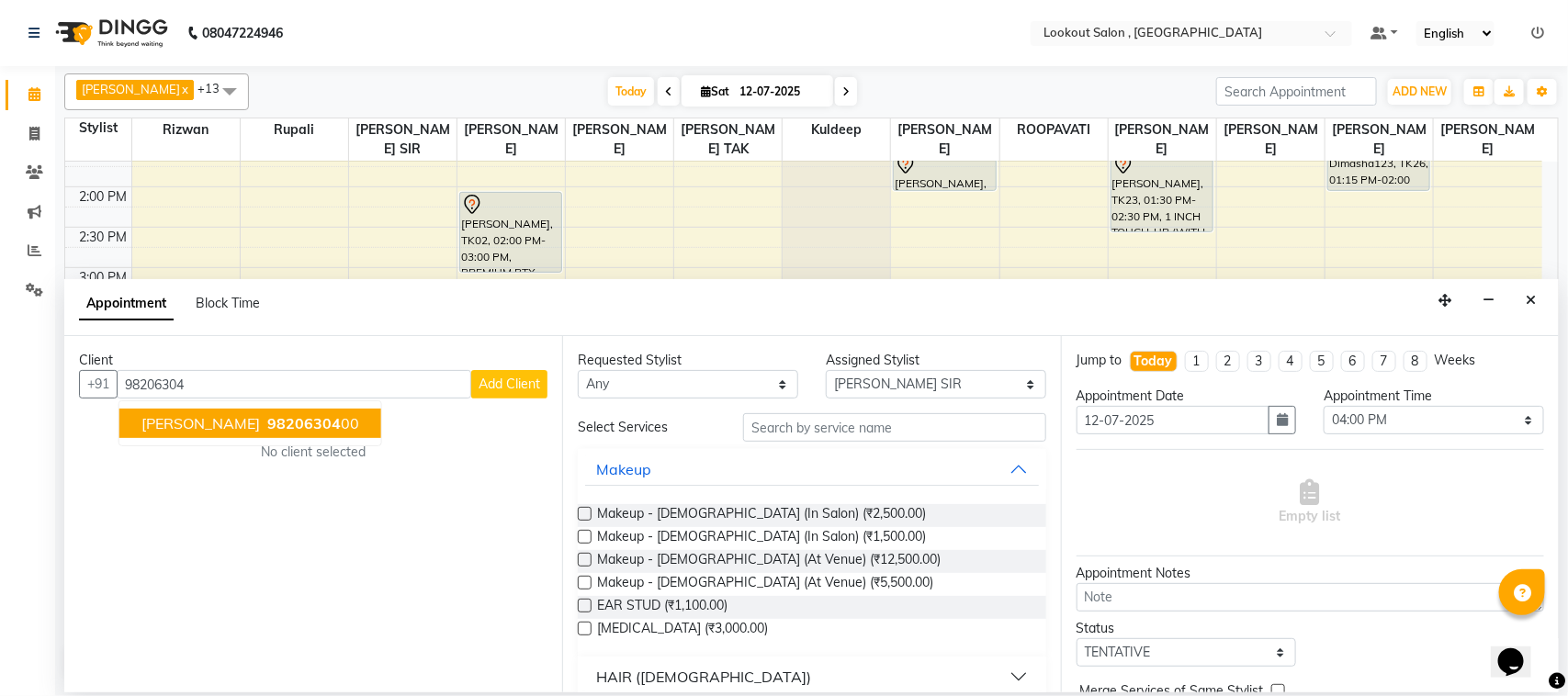 click on "Mayuri shah   98206304 00" at bounding box center [250, 423] 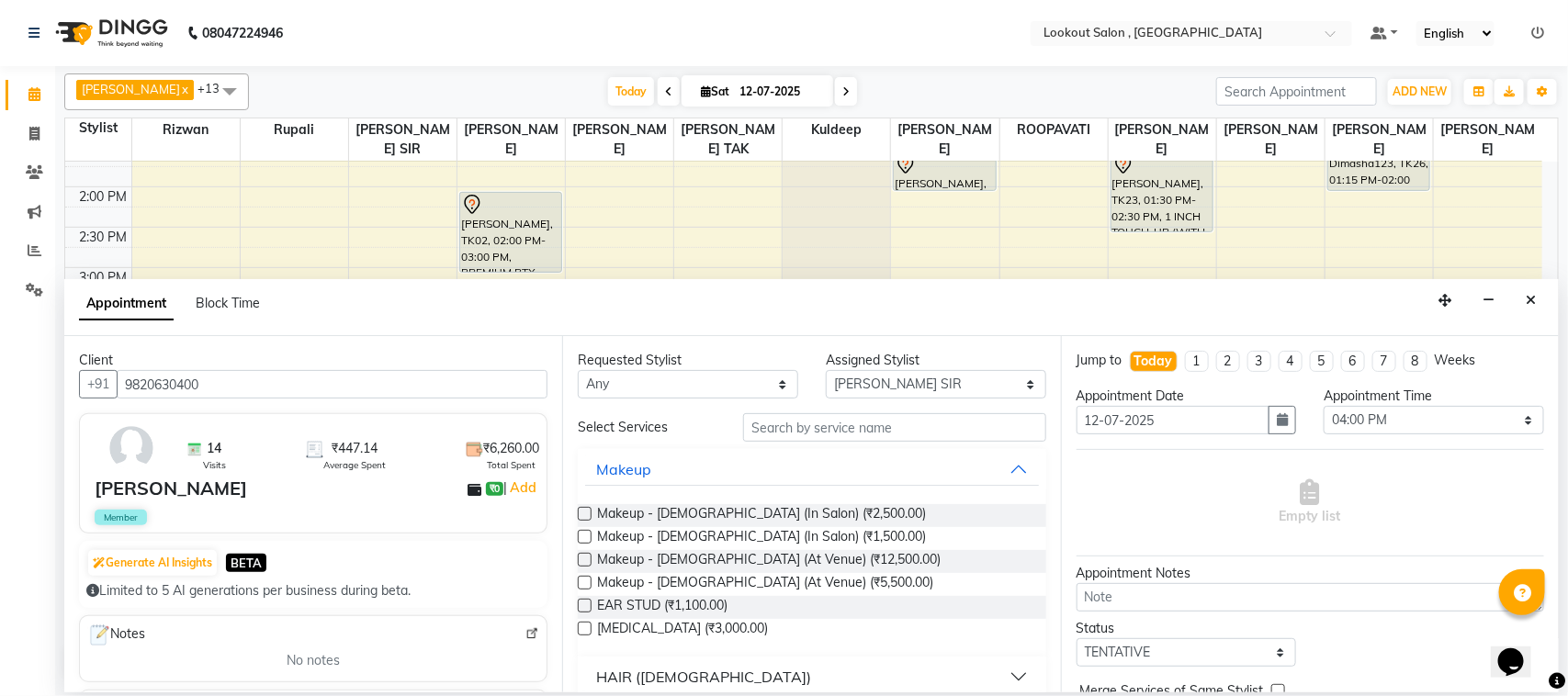 type on "9820630400" 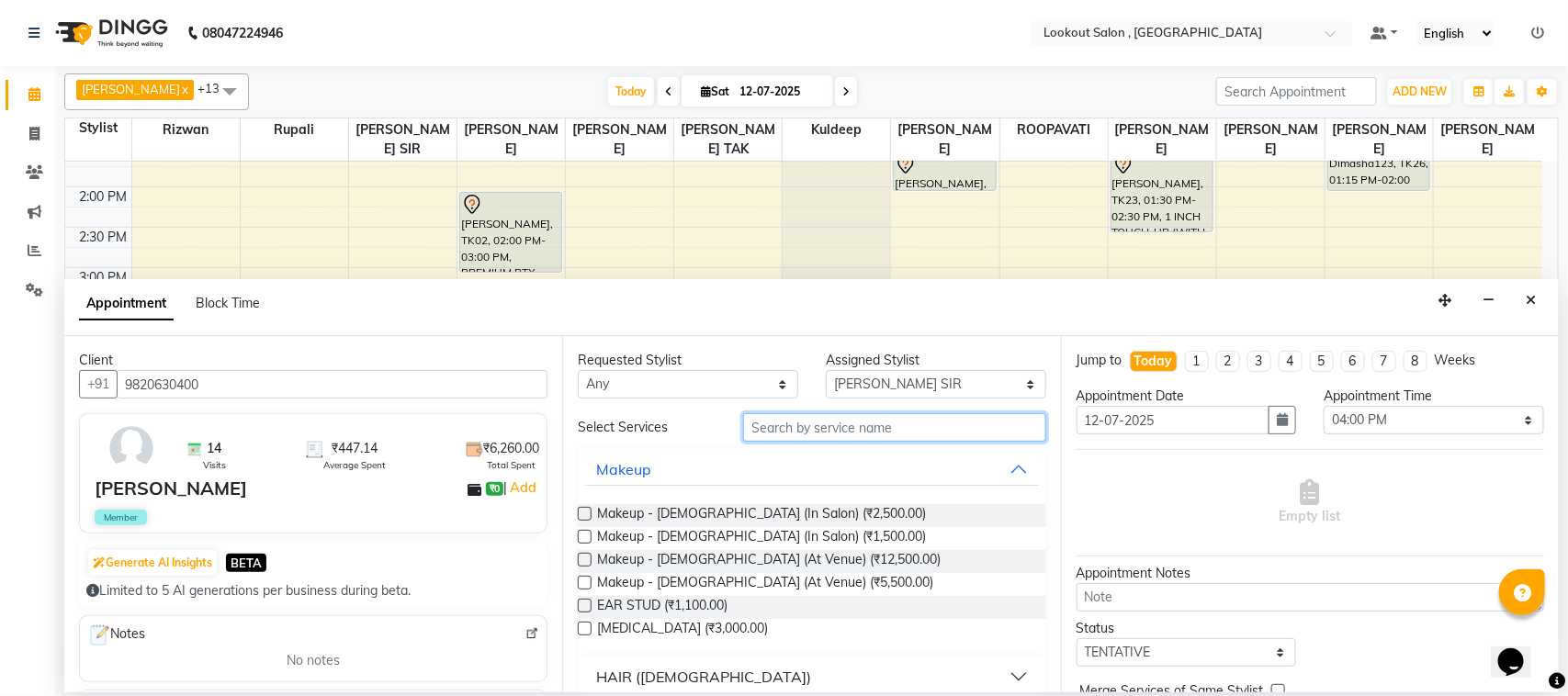 click at bounding box center (895, 427) 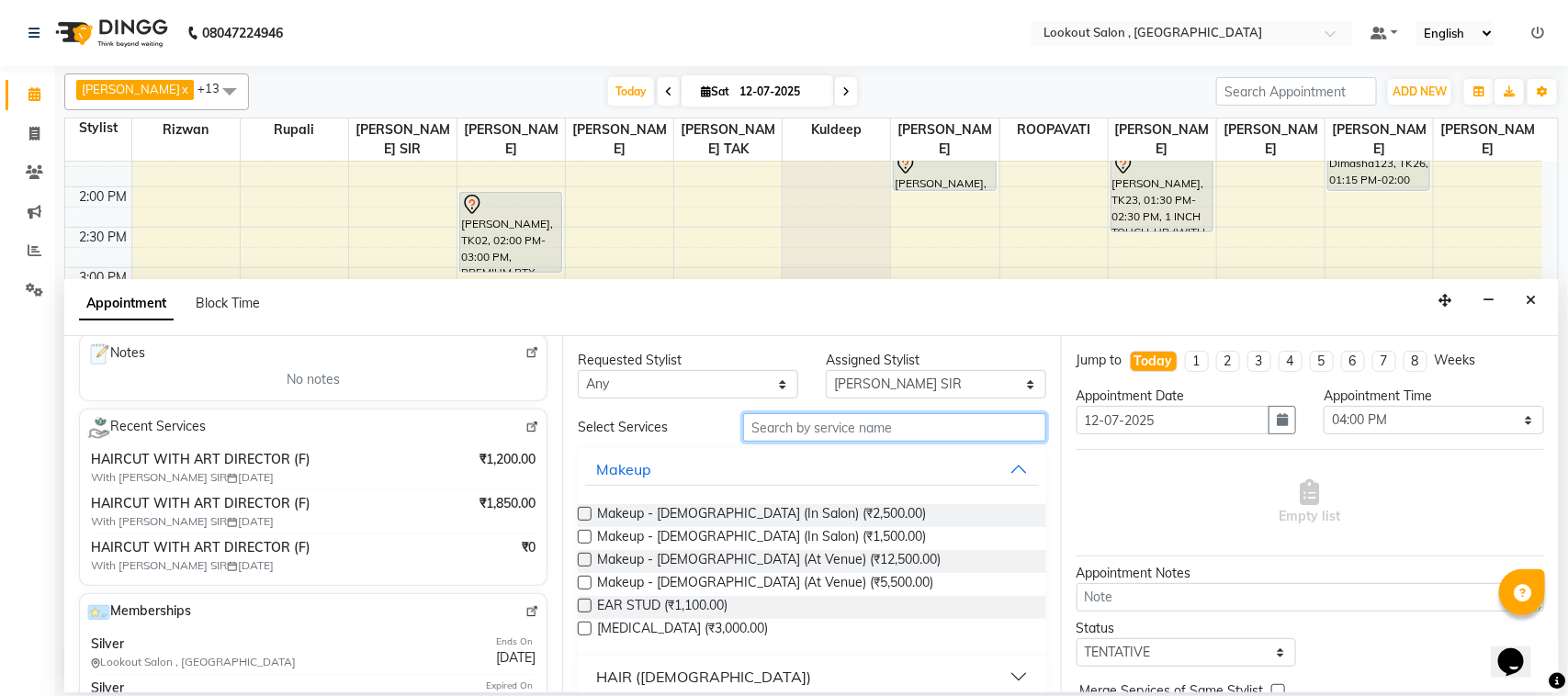 scroll, scrollTop: 230, scrollLeft: 0, axis: vertical 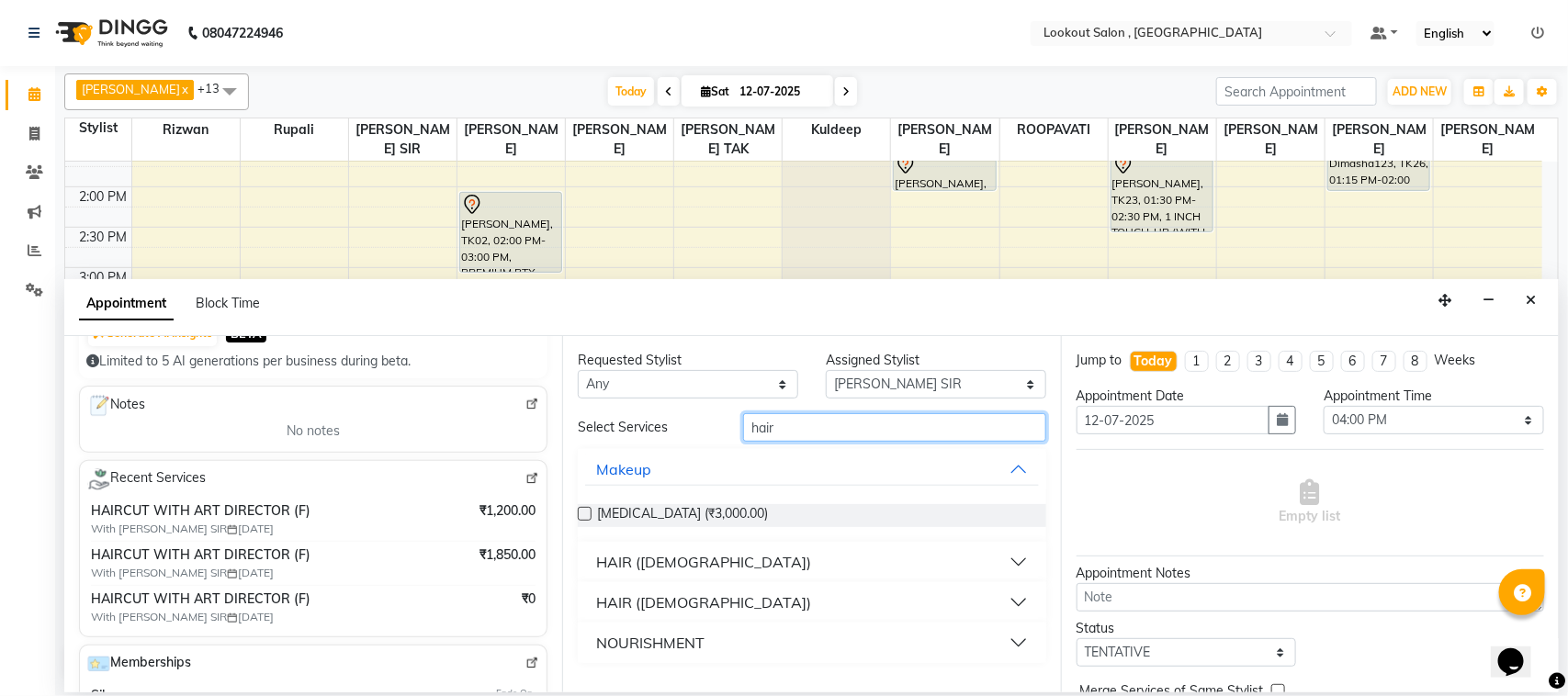 type on "hair" 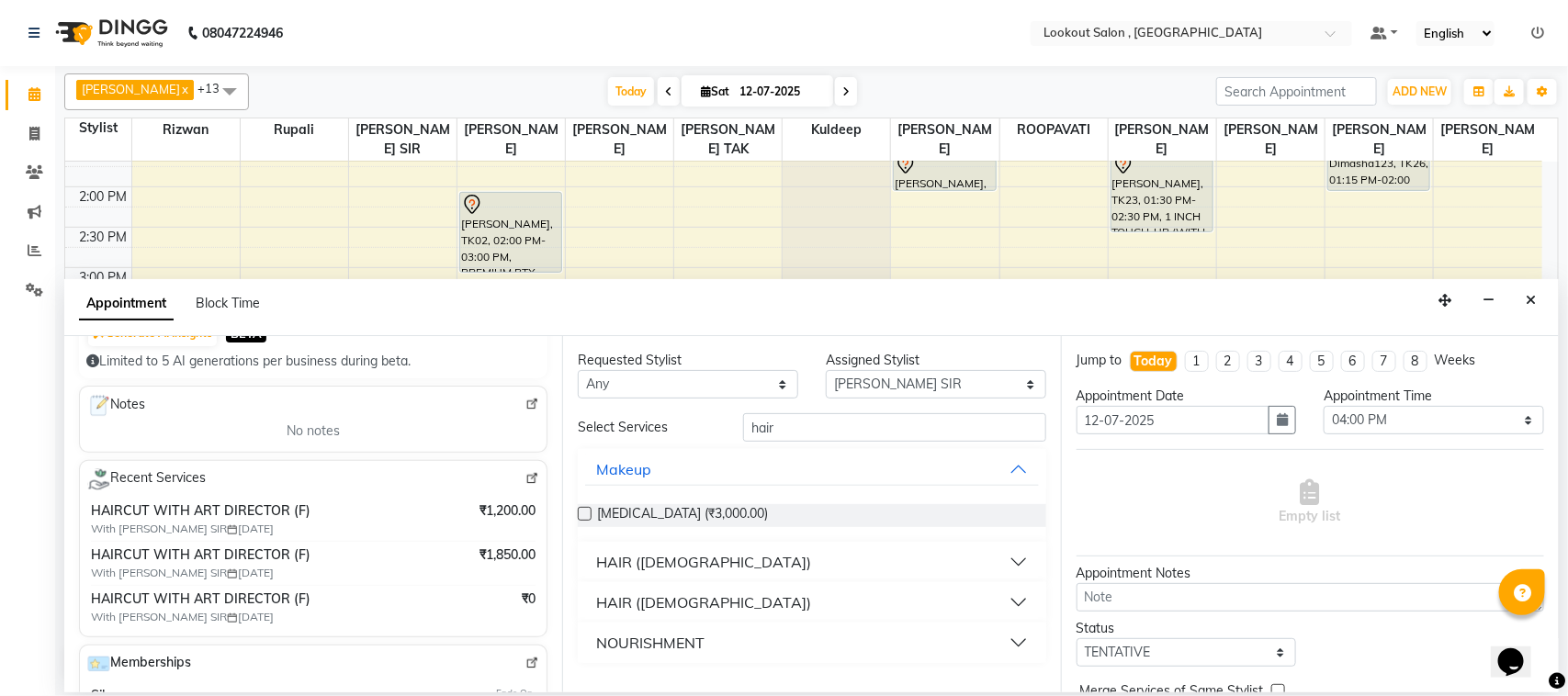 click on "HAIR (FEMALE)" at bounding box center (704, 602) 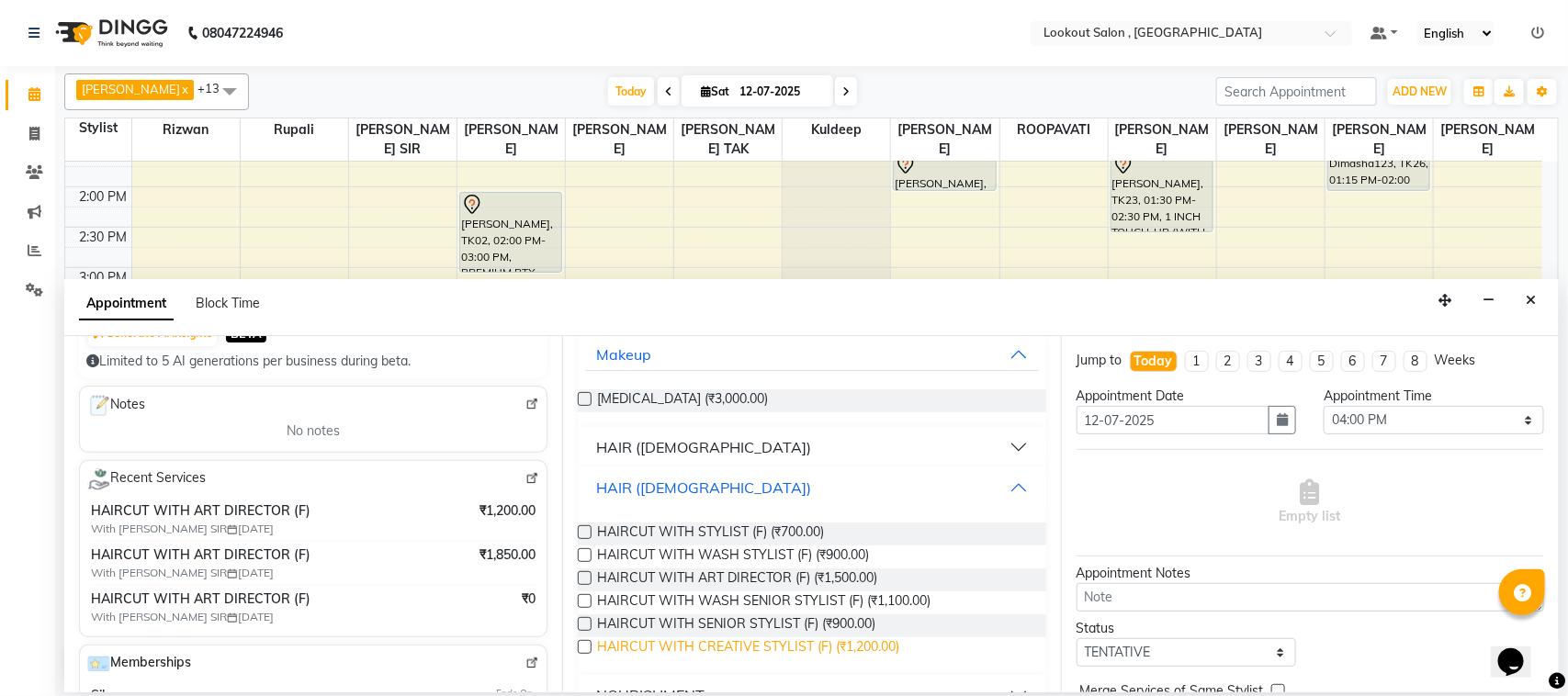 scroll, scrollTop: 152, scrollLeft: 0, axis: vertical 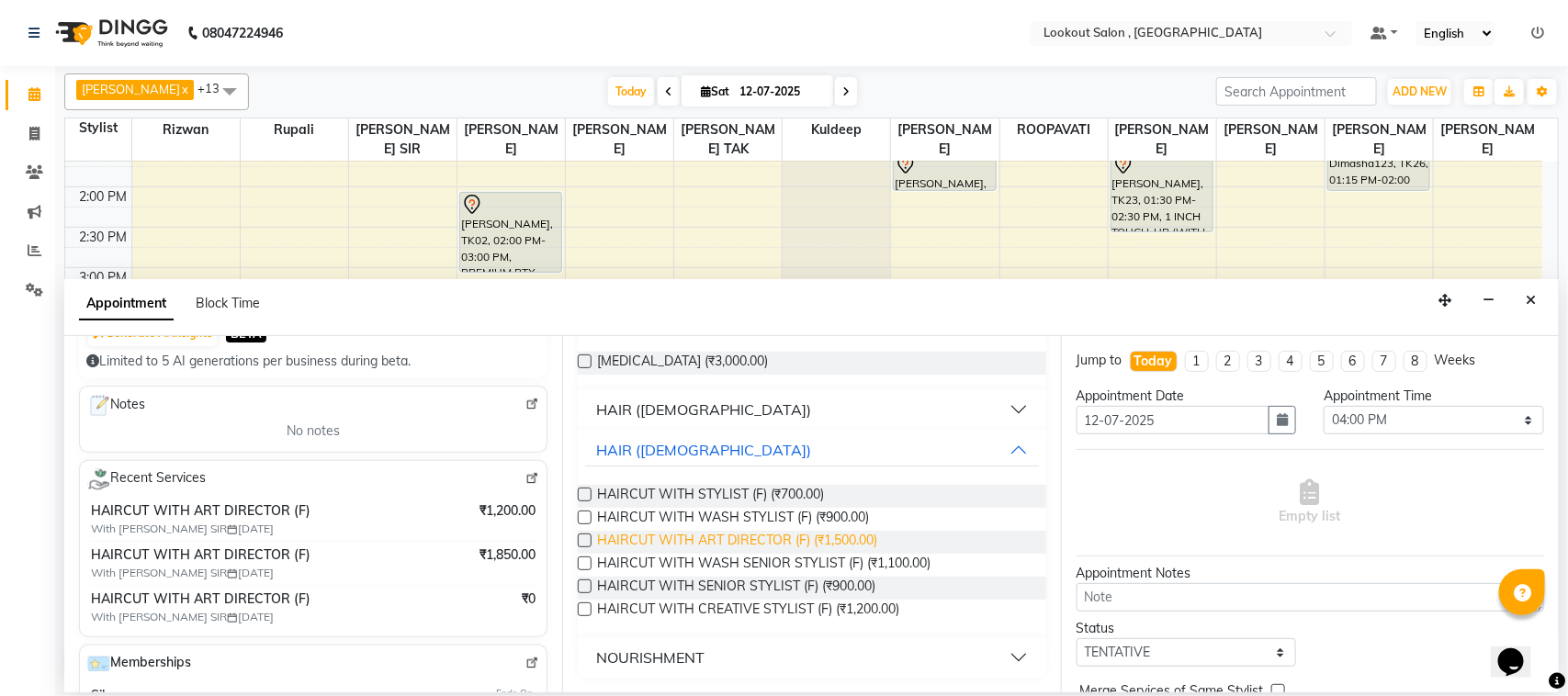 click on "HAIRCUT WITH ART DIRECTOR (F) (₹1,500.00)" at bounding box center [737, 542] 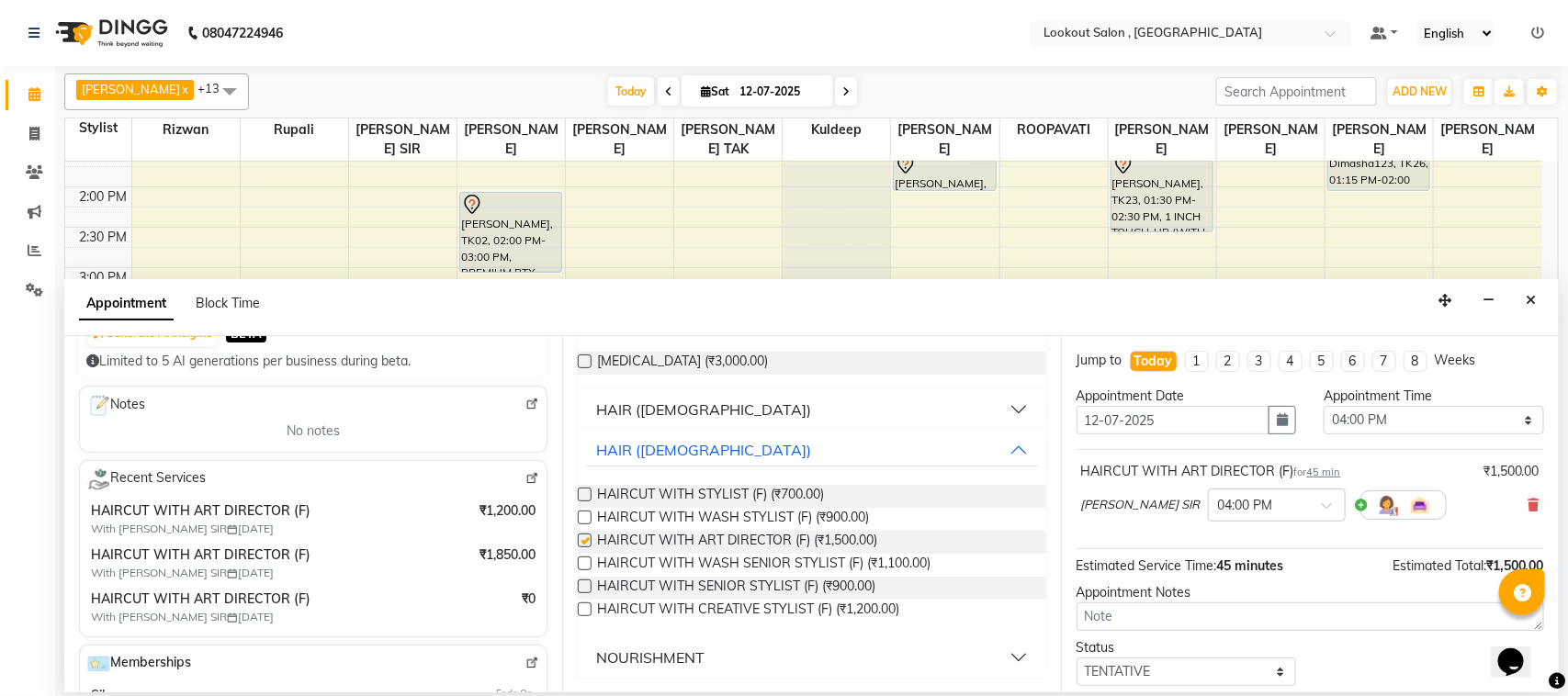 checkbox on "false" 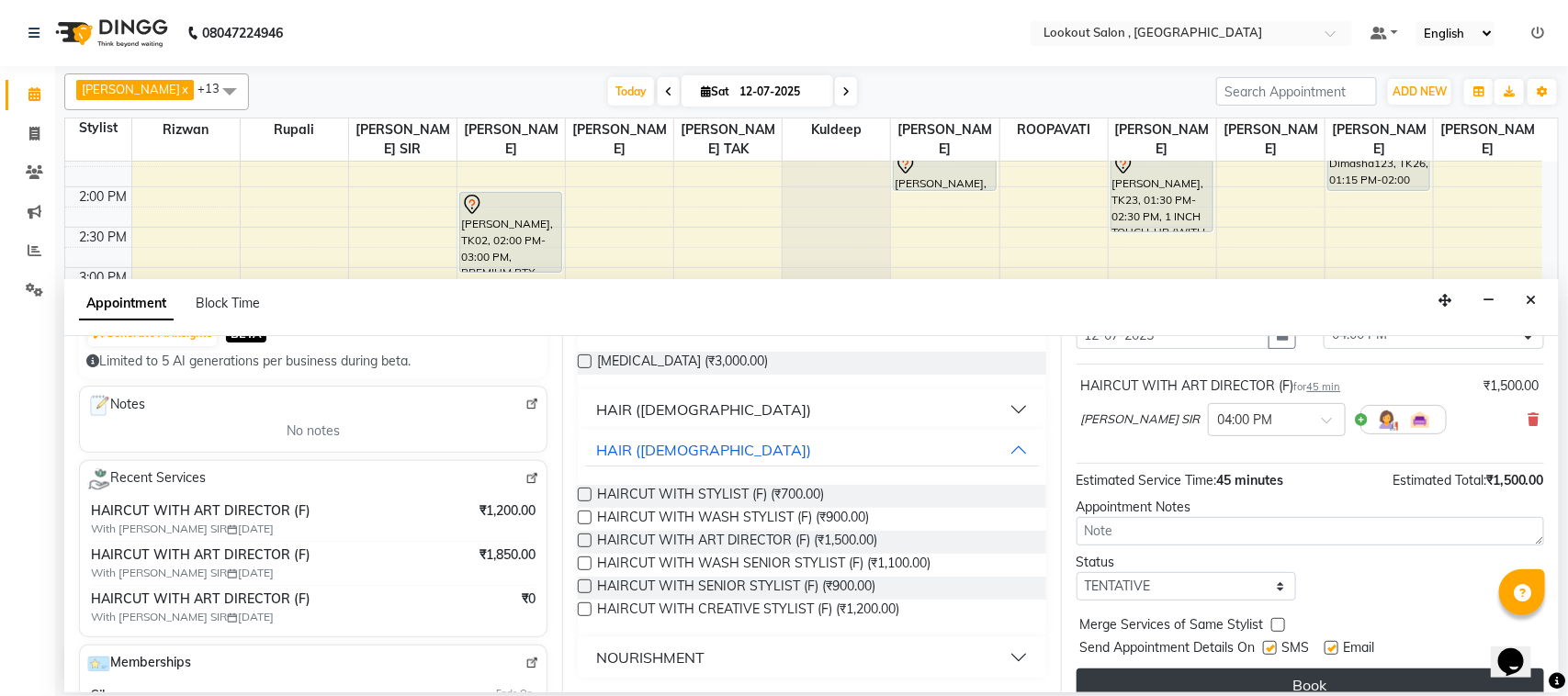 scroll, scrollTop: 111, scrollLeft: 0, axis: vertical 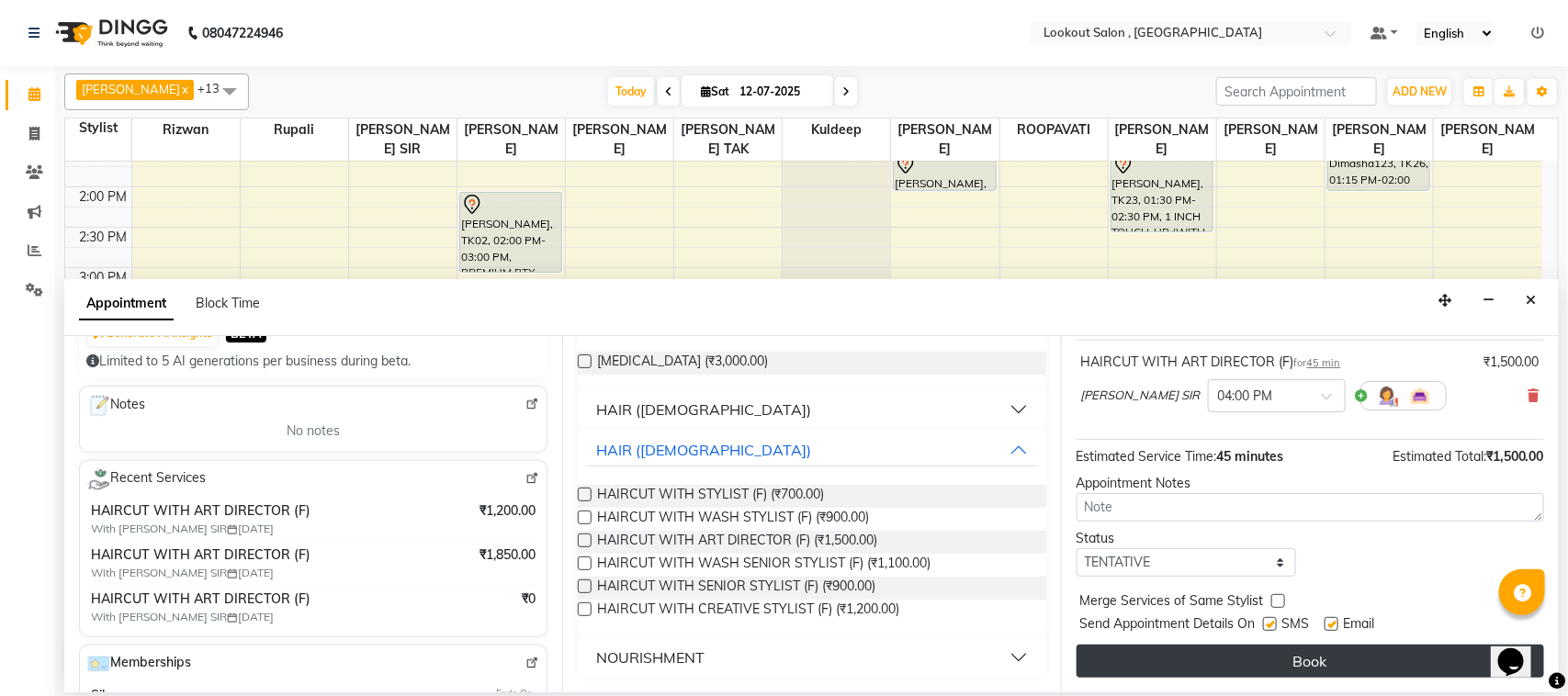 click on "Book" at bounding box center (1310, 661) 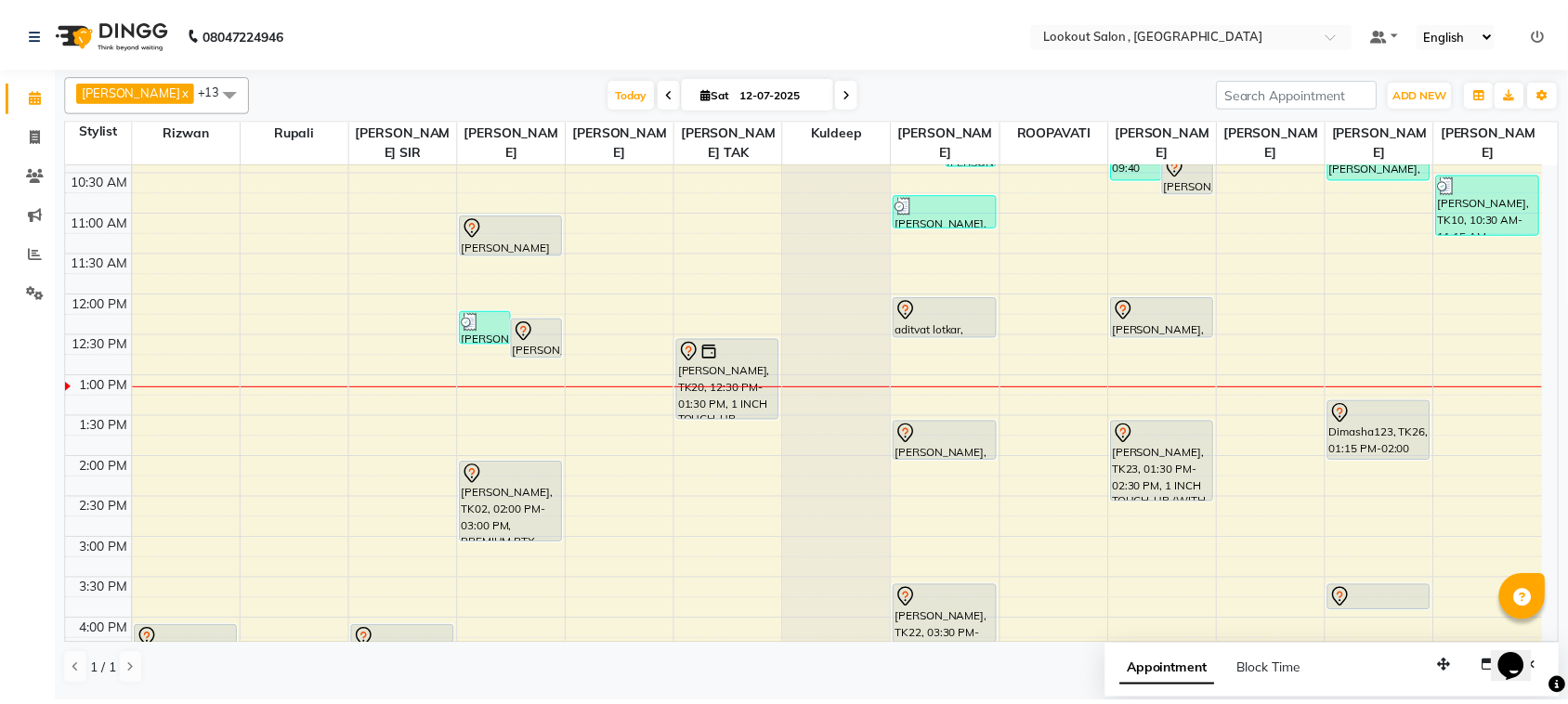 scroll, scrollTop: 232, scrollLeft: 0, axis: vertical 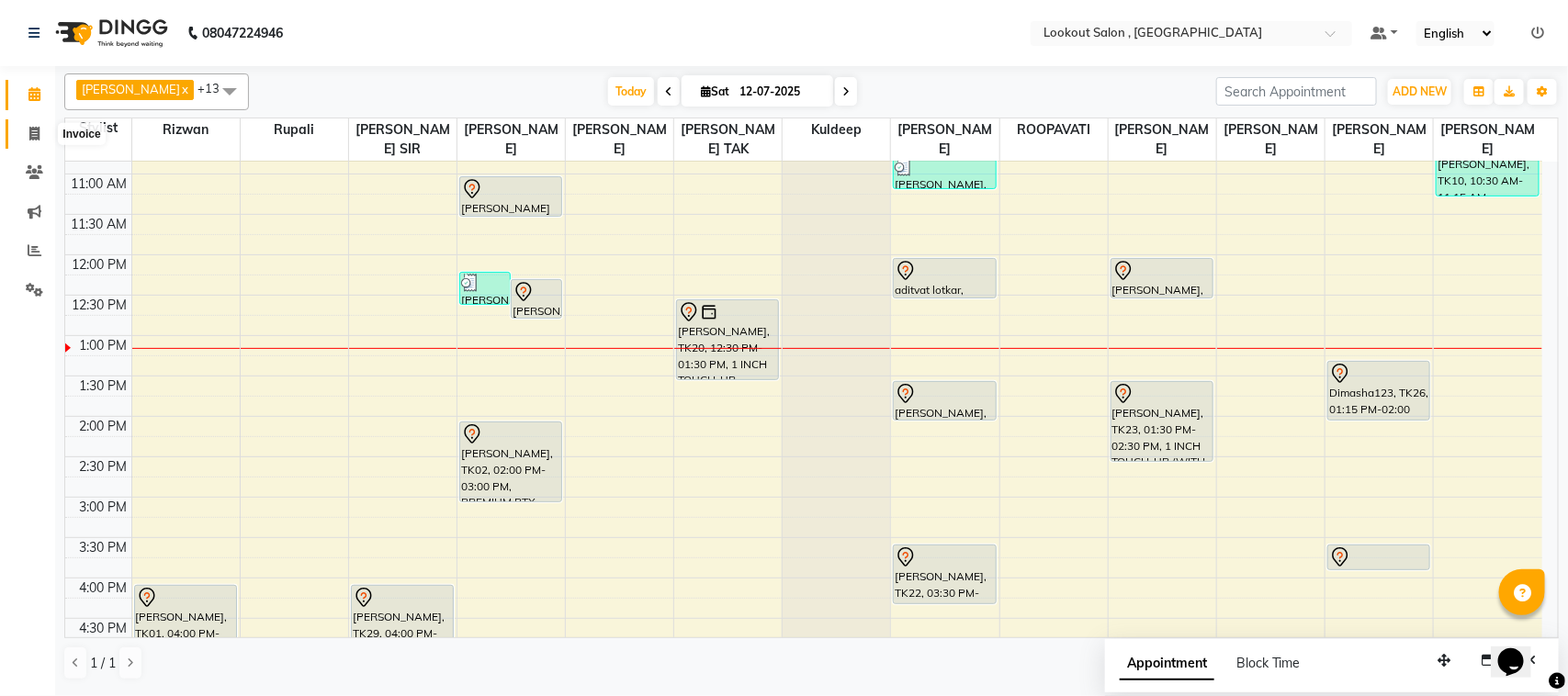 click 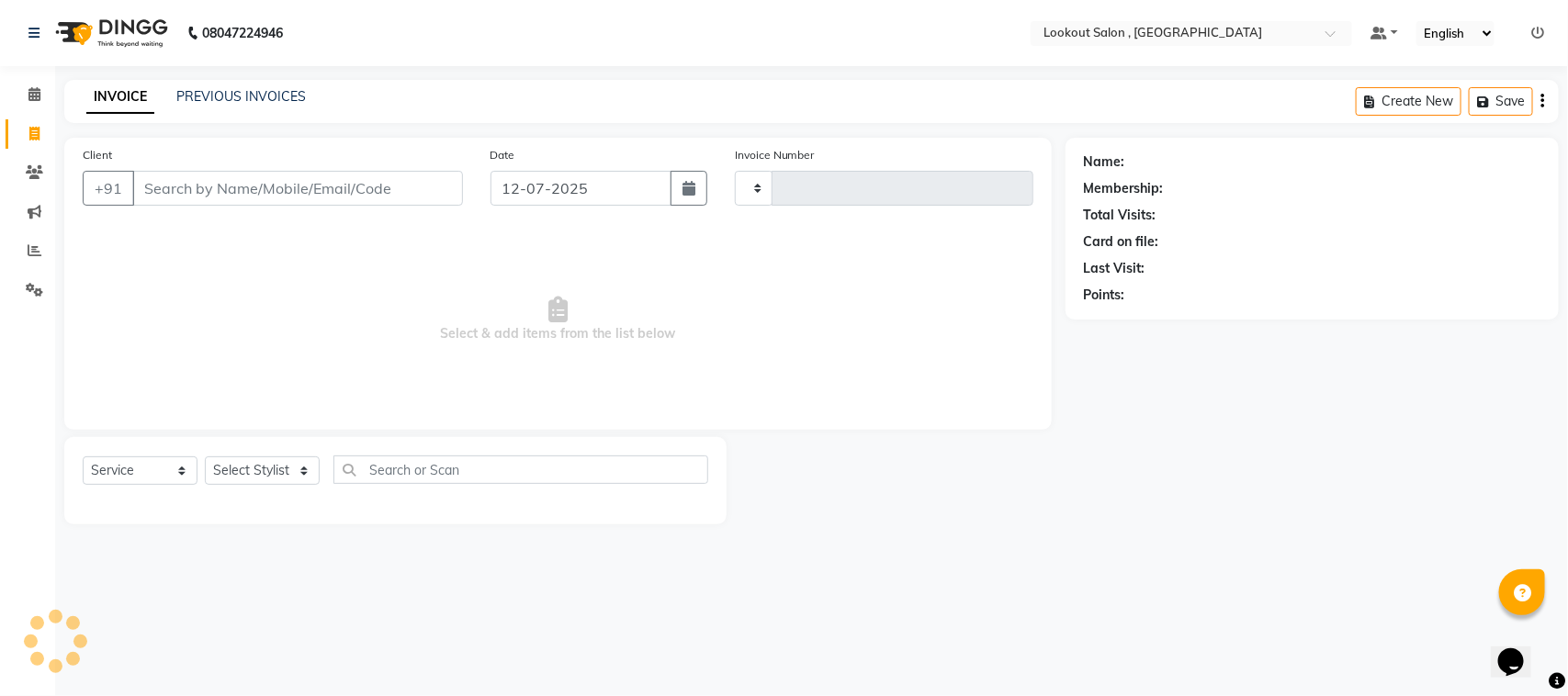 type on "4061" 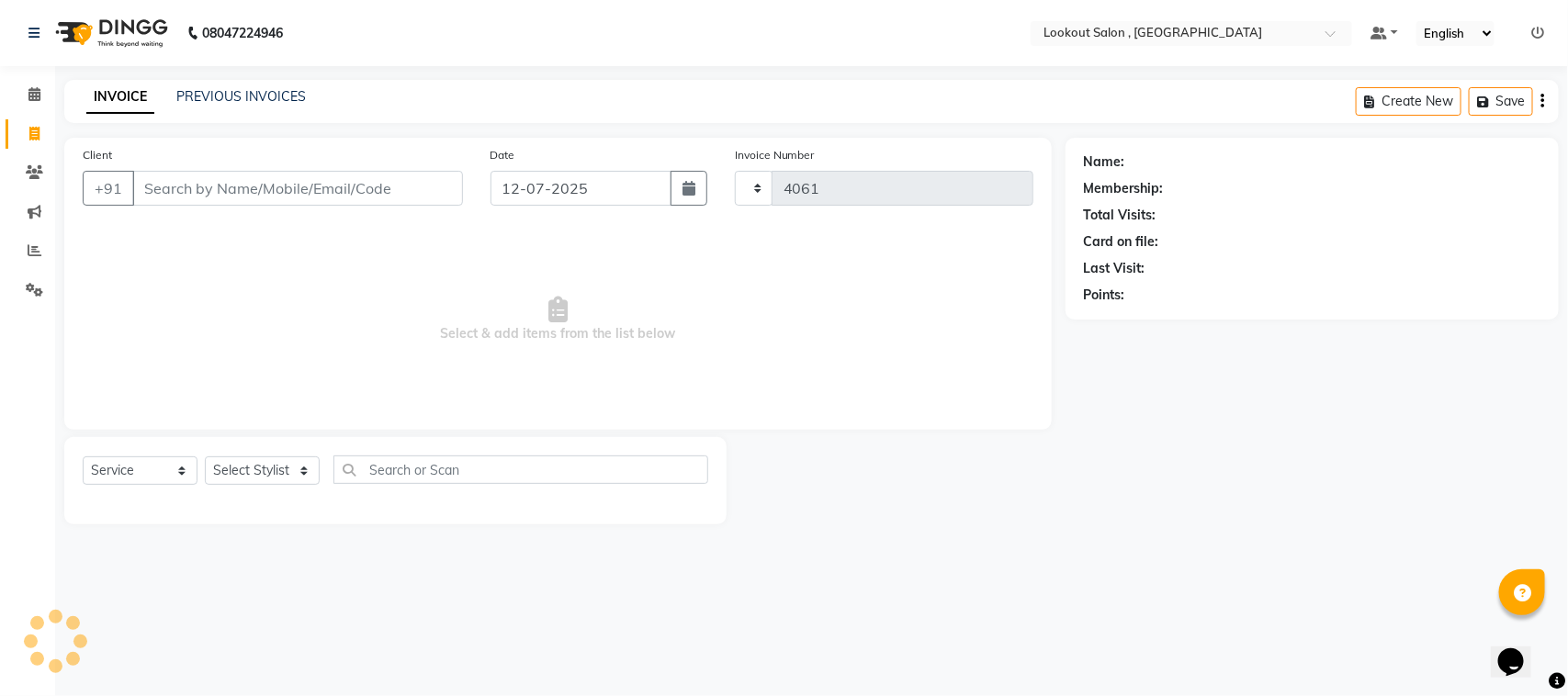 select on "151" 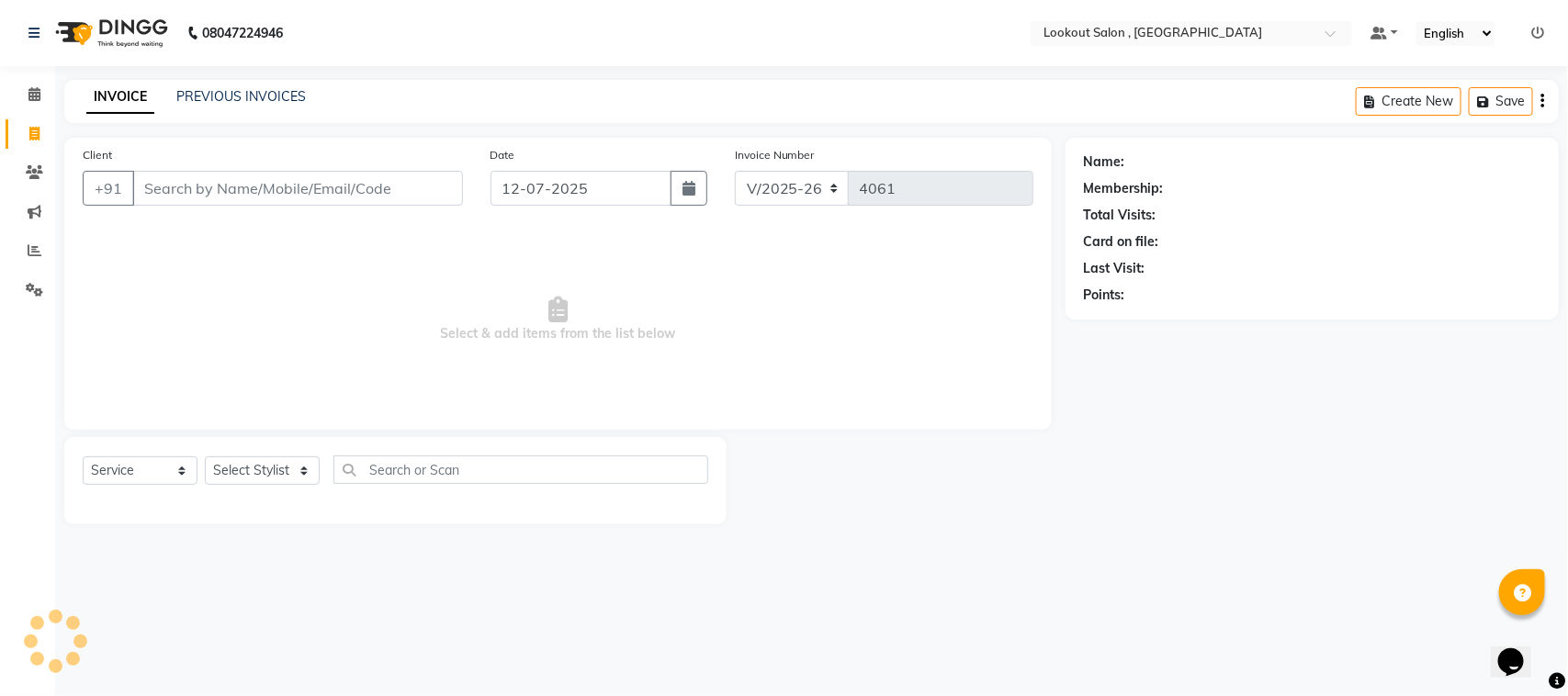 click on "Client" at bounding box center [298, 188] 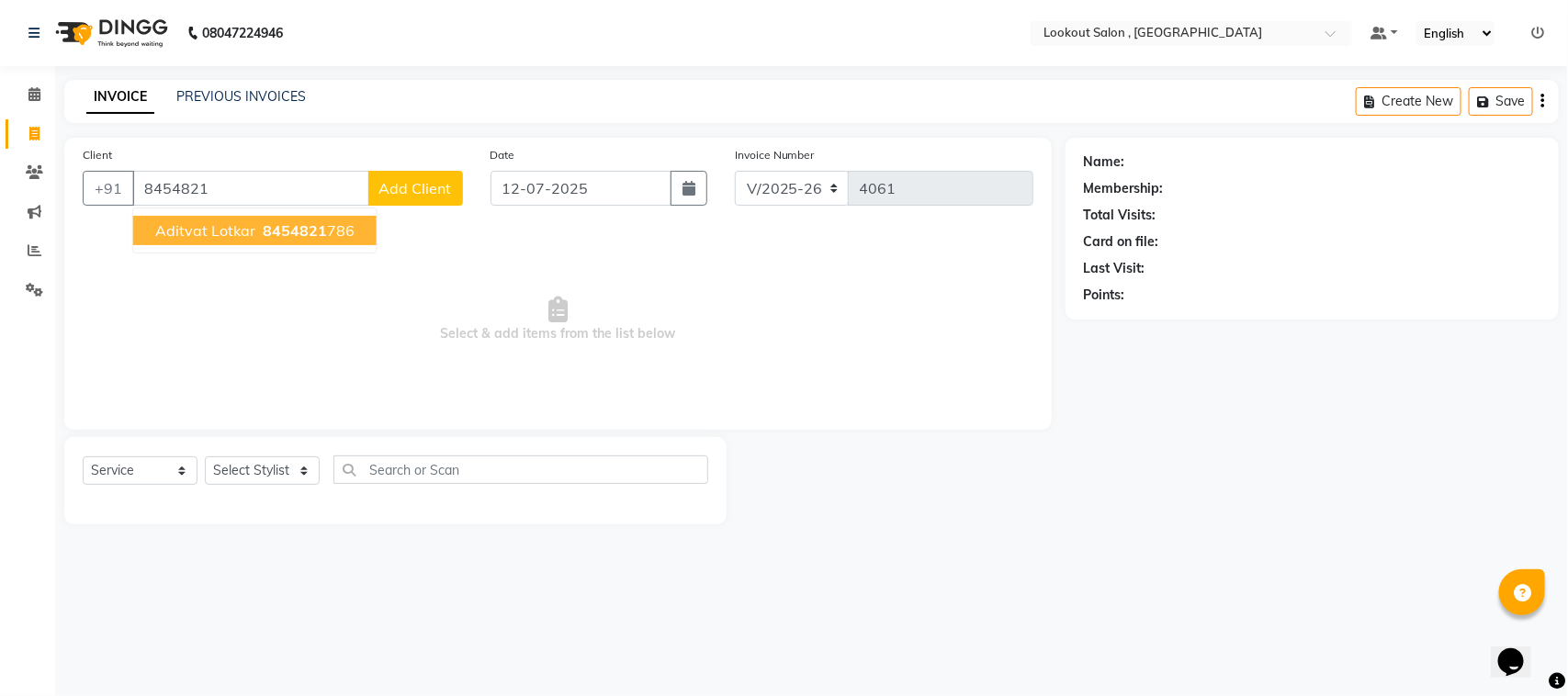 click on "8454821 786" at bounding box center [307, 230] 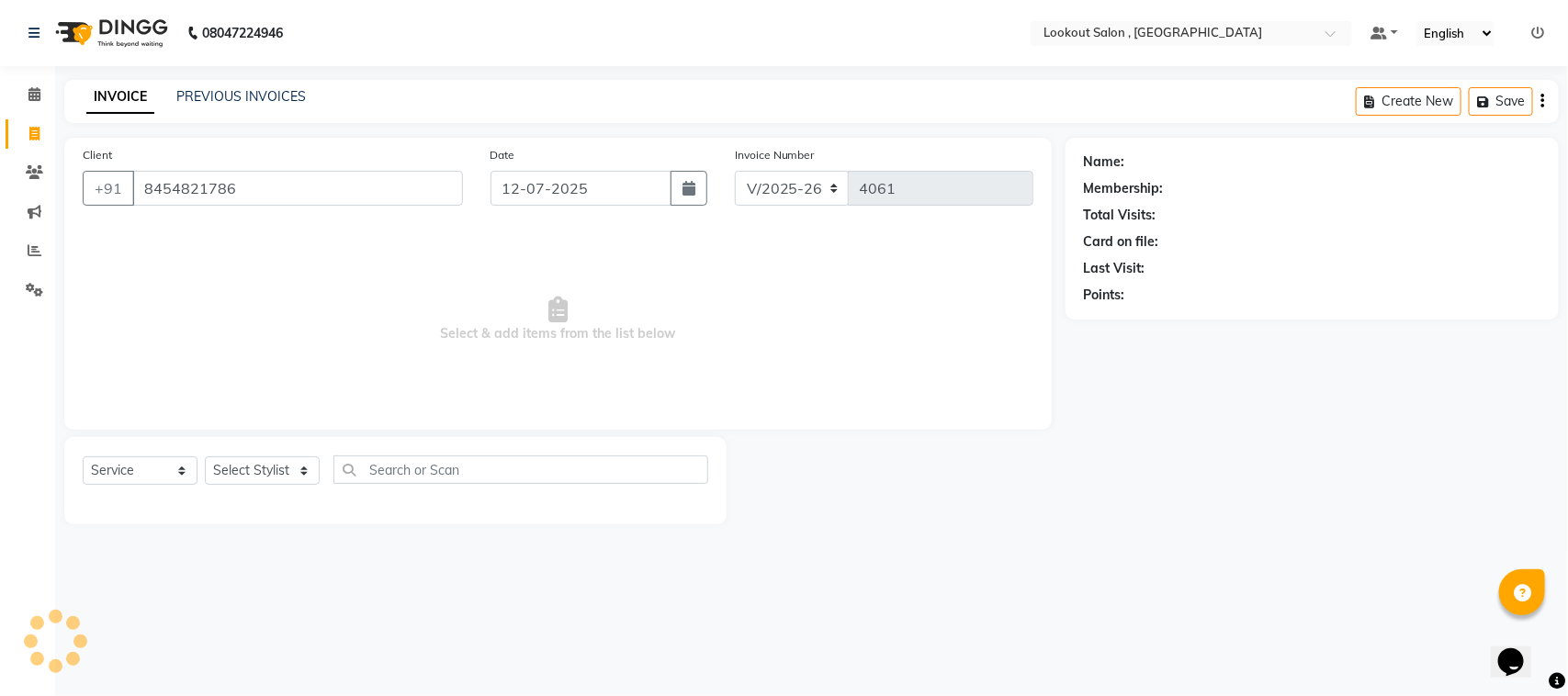 type on "8454821786" 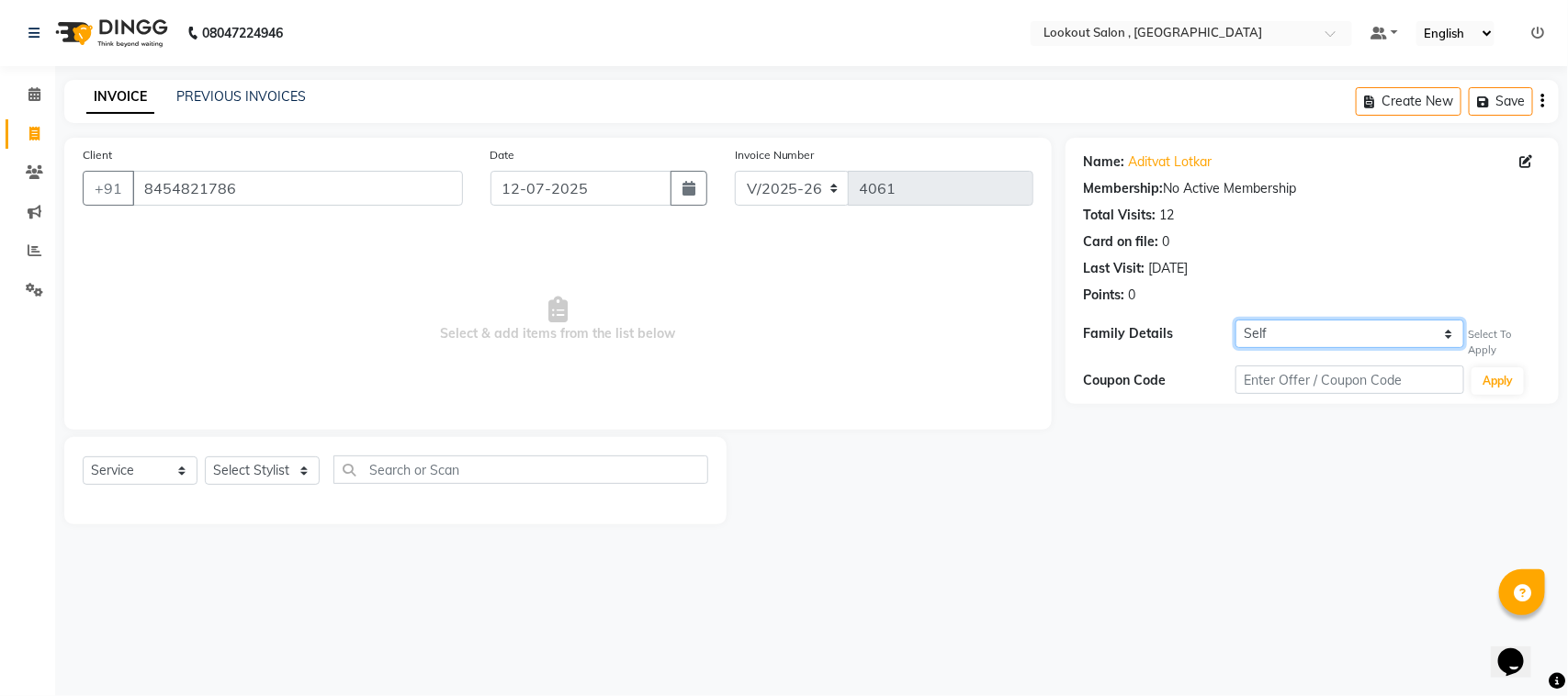 click on "Self shweta lotlikar" 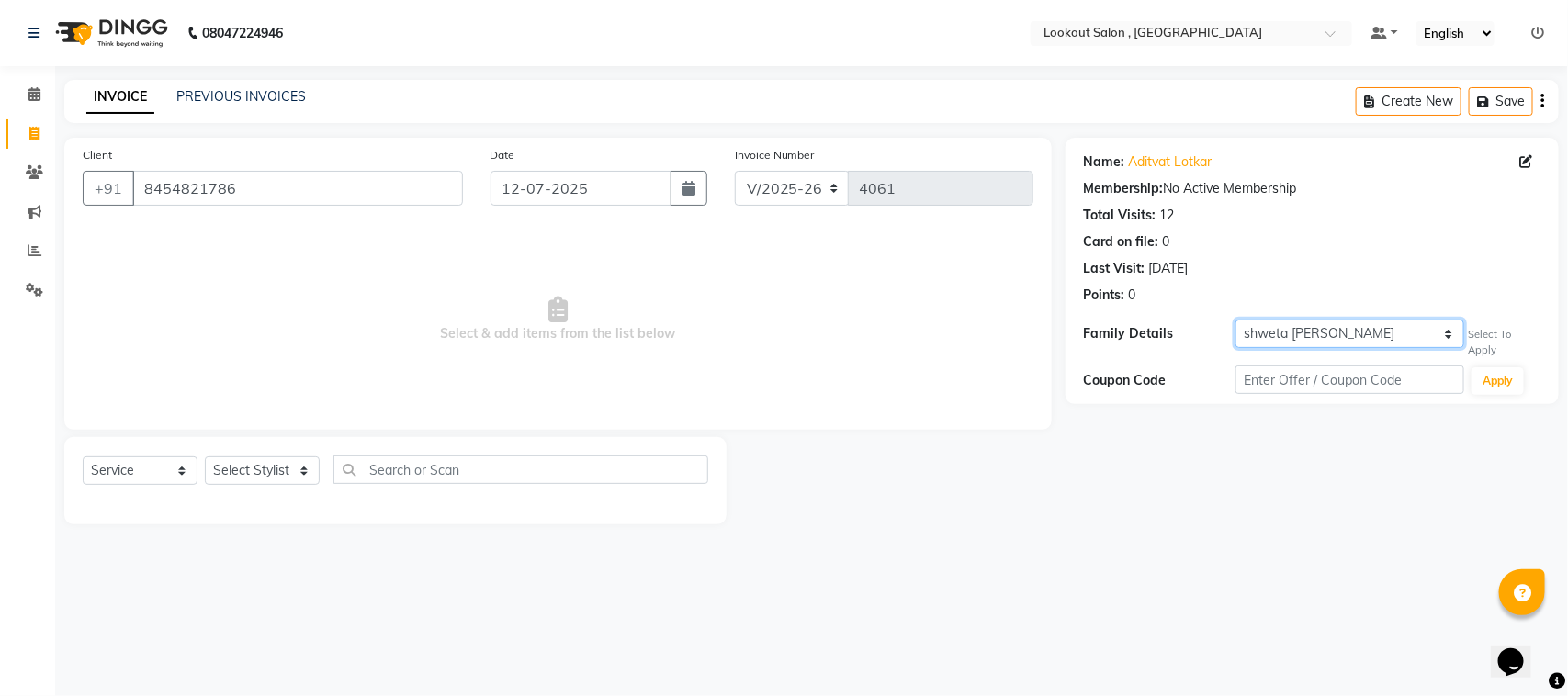 click on "Self shweta lotlikar" 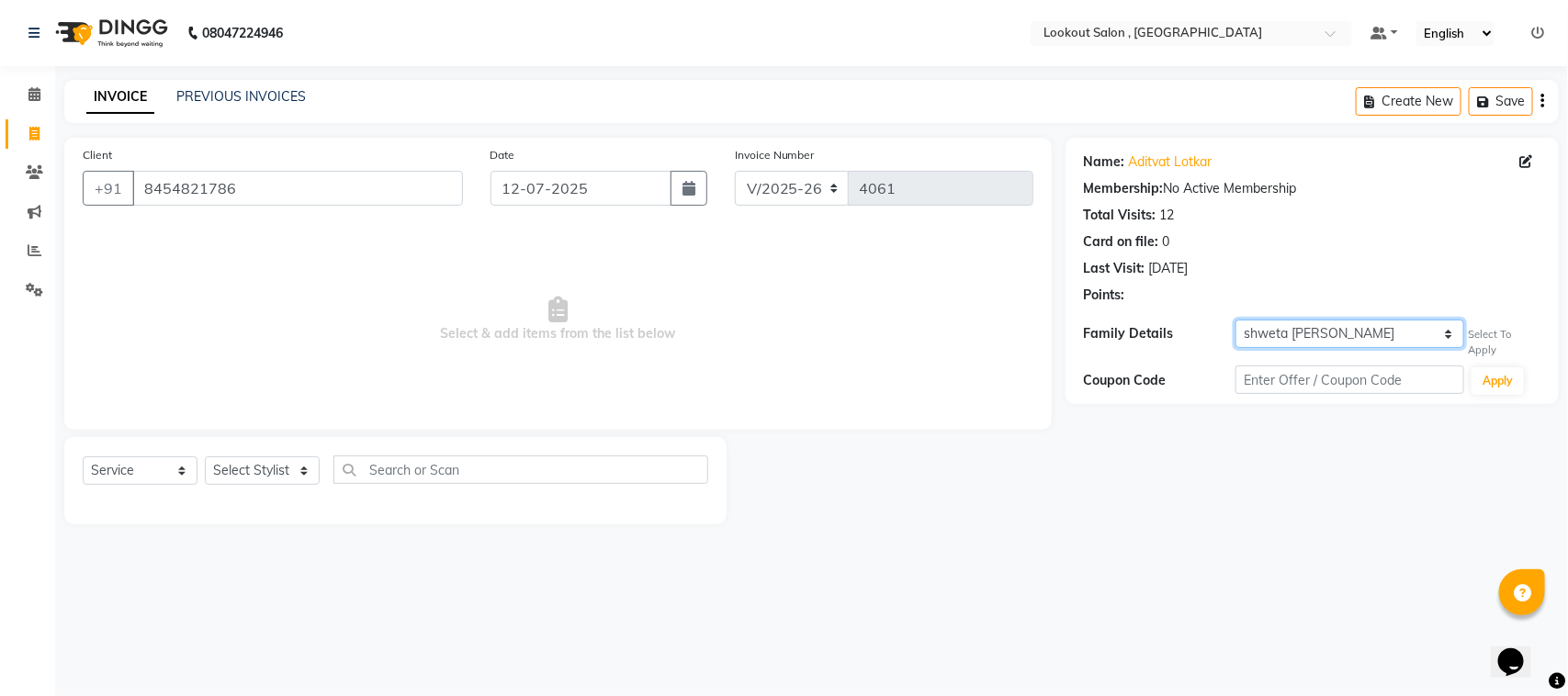 click on "Self shweta lotlikar" 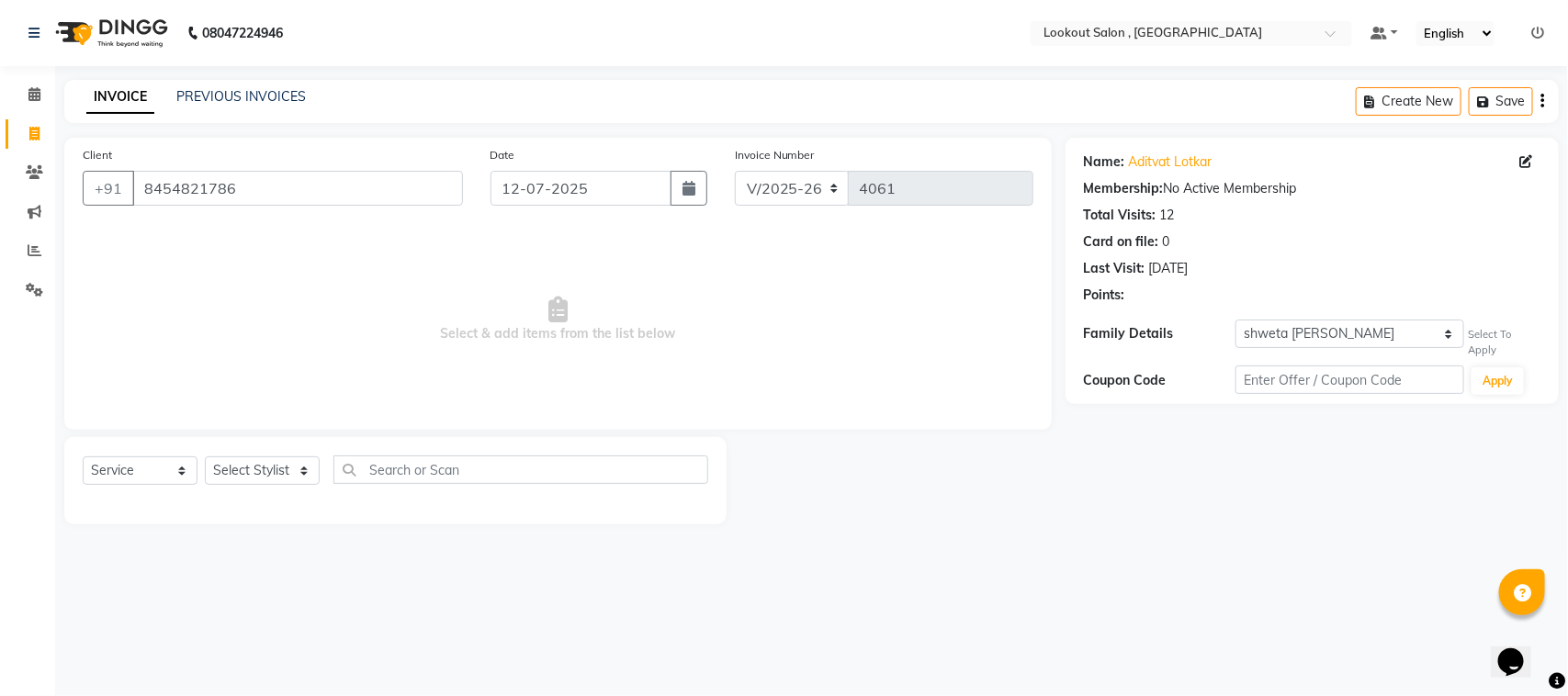 click on "Name: Aditvat Lotkar Membership:  No Active Membership  Total Visits:  12 Card on file:  0 Last Visit:   06-06-2025 Points:  Family Details Self shweta lotlikar Select To Apply Coupon Code Apply" 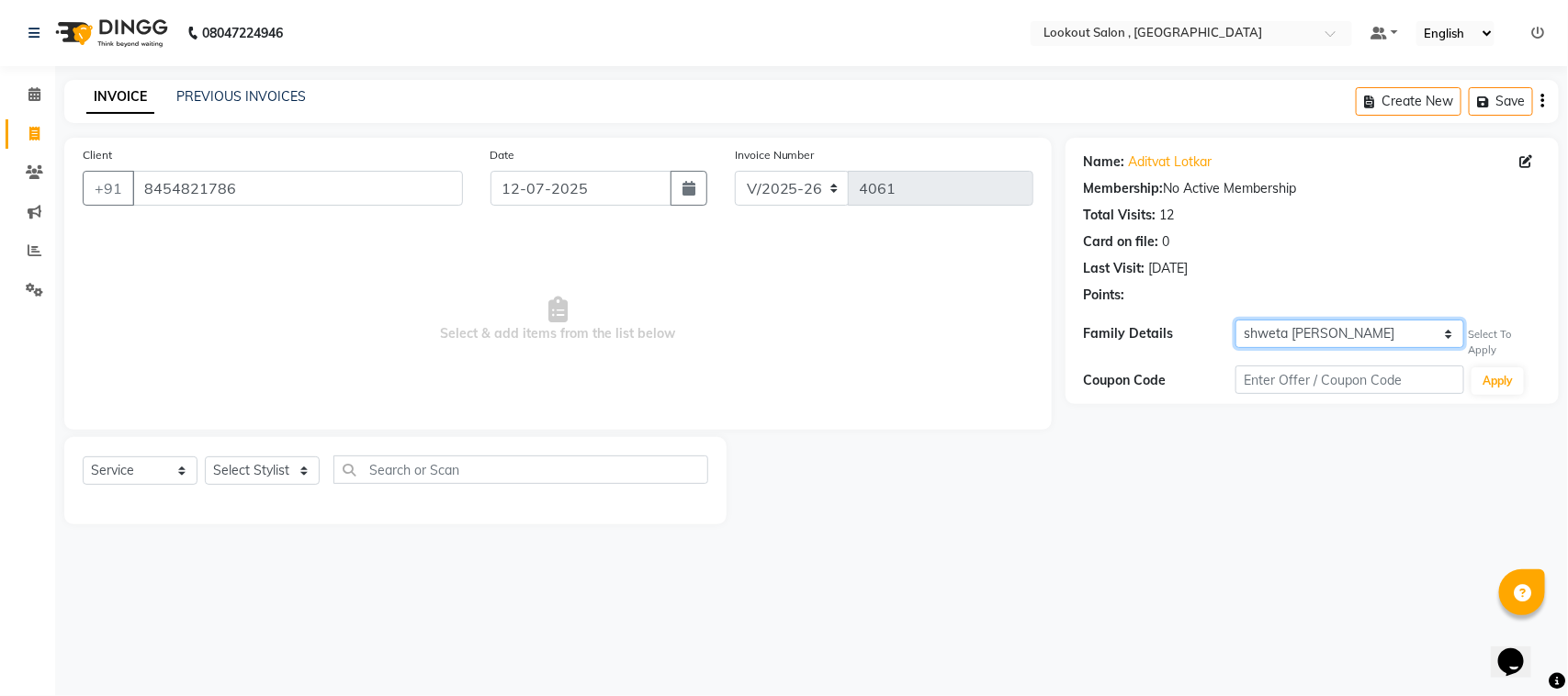 click on "Self shweta lotlikar" 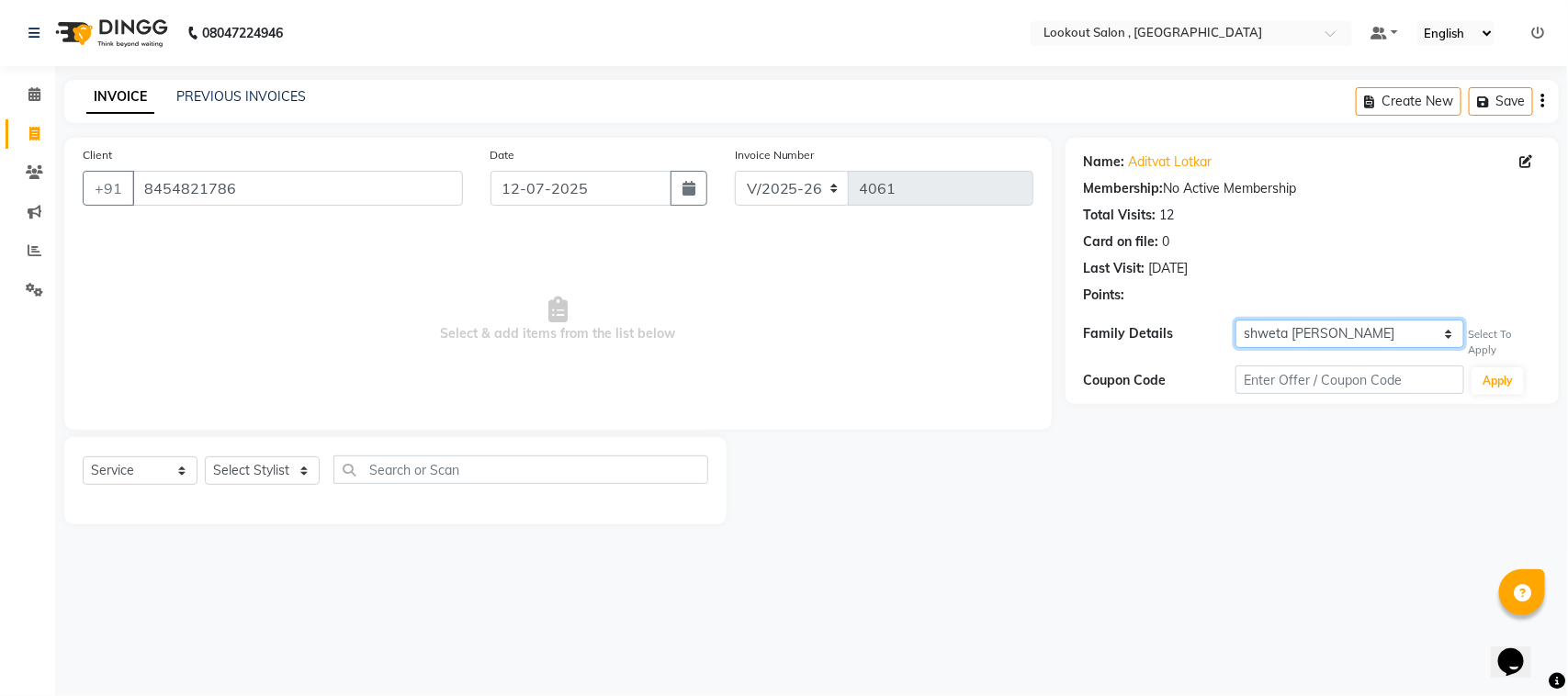 select on "self" 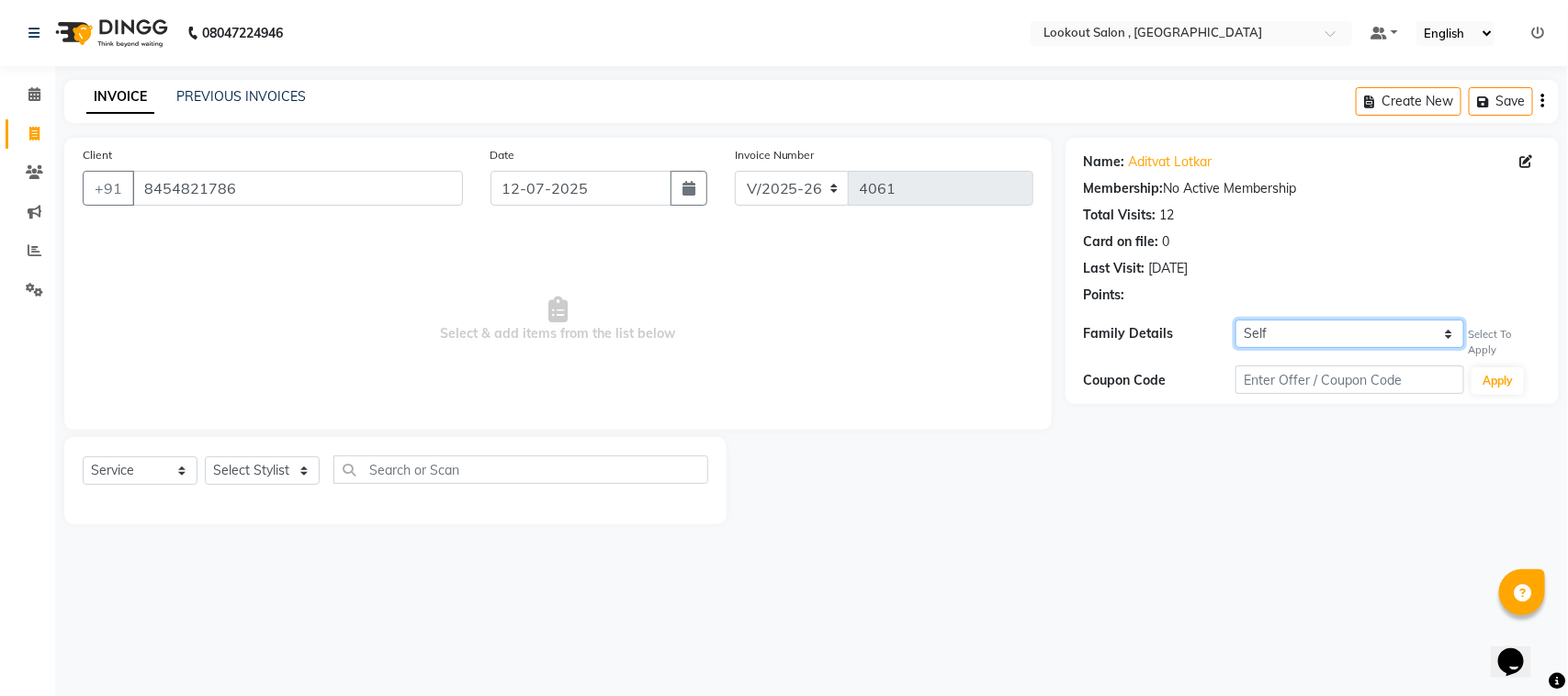 click on "Self shweta lotlikar" 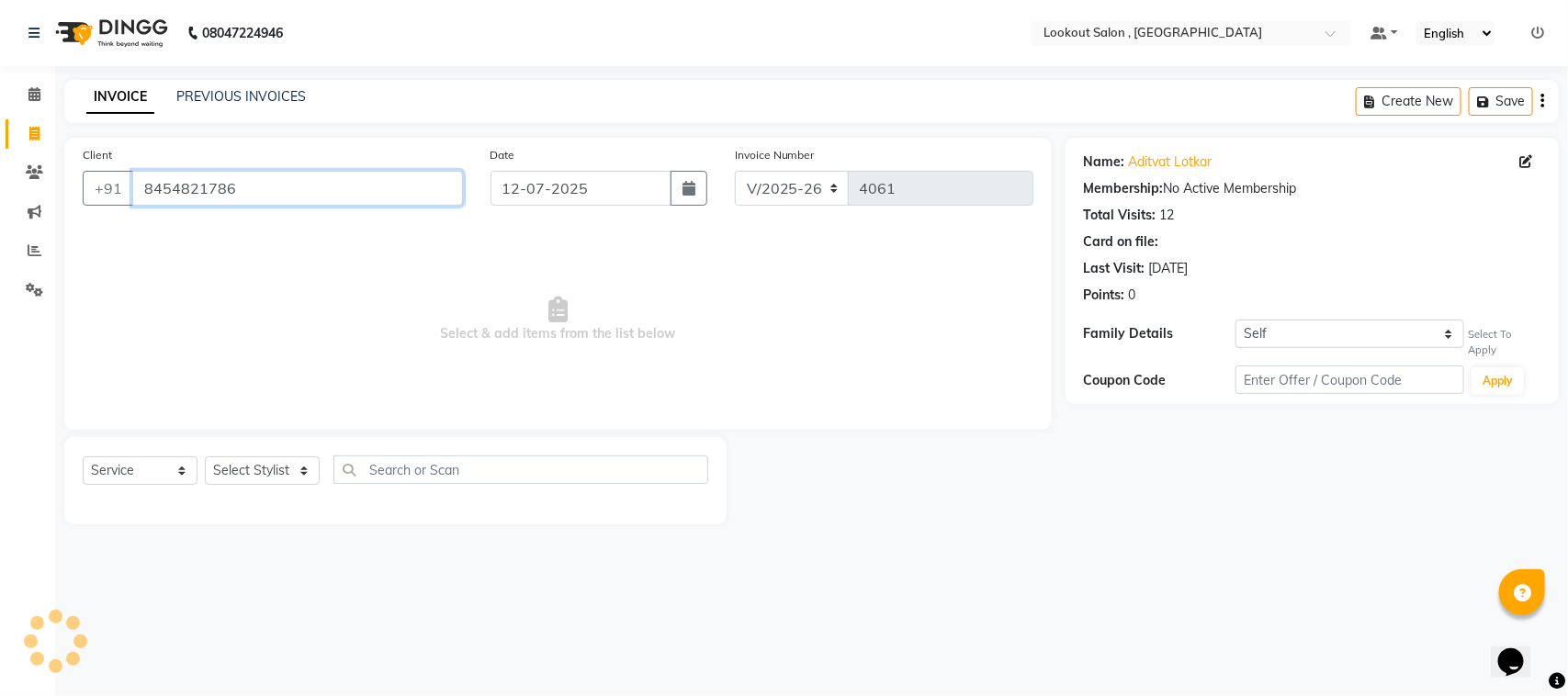 click on "8454821786" at bounding box center (298, 188) 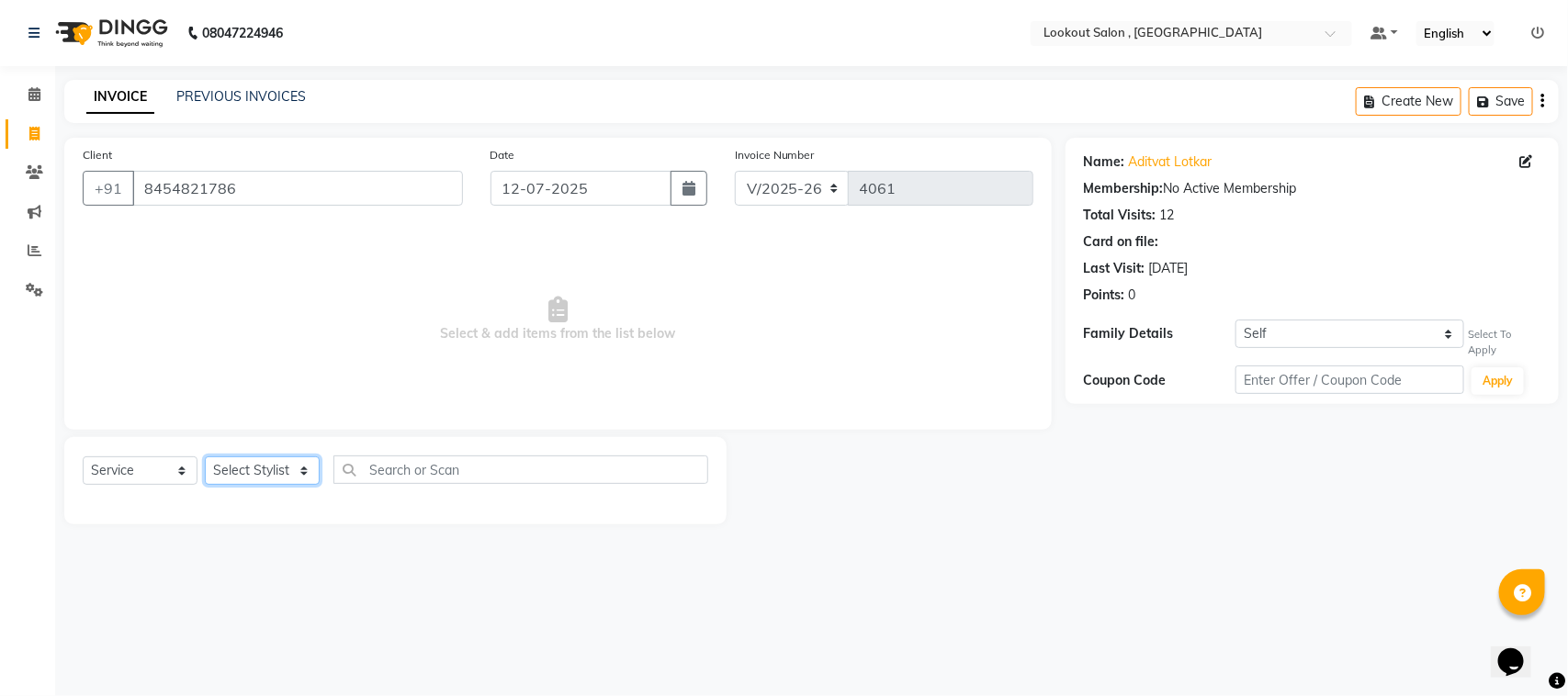 click on "Select Stylist AMIT SOLANKI jishan shekh kuldeep MANDAR GOSAVI MANISHA SAHU NANDINI GUPTA NIPUL SIR NISAR AHMED PIRJADE Rizwan ROOPAVATI Rupali  RUPESH SADAF SHAIKH SAHIL TAK shweta kashyap" 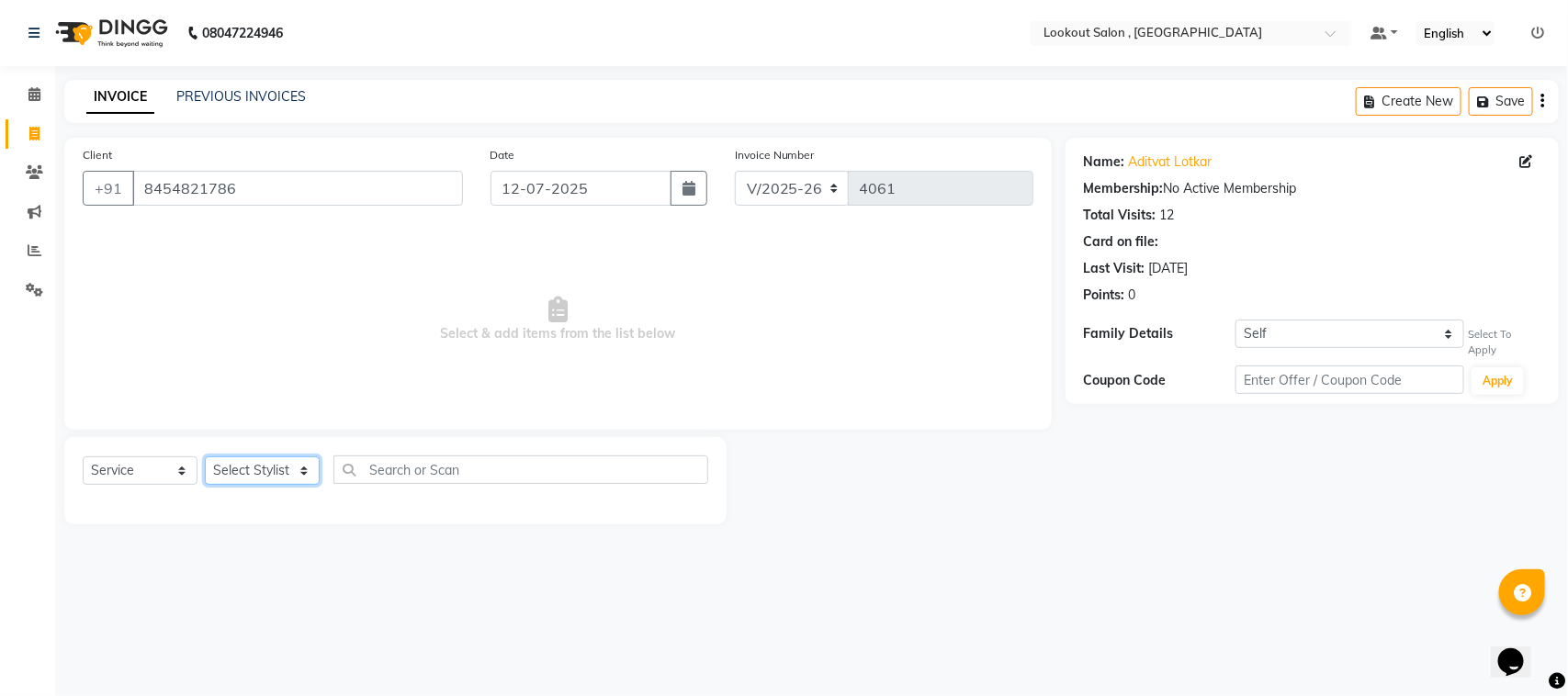 select on "20721" 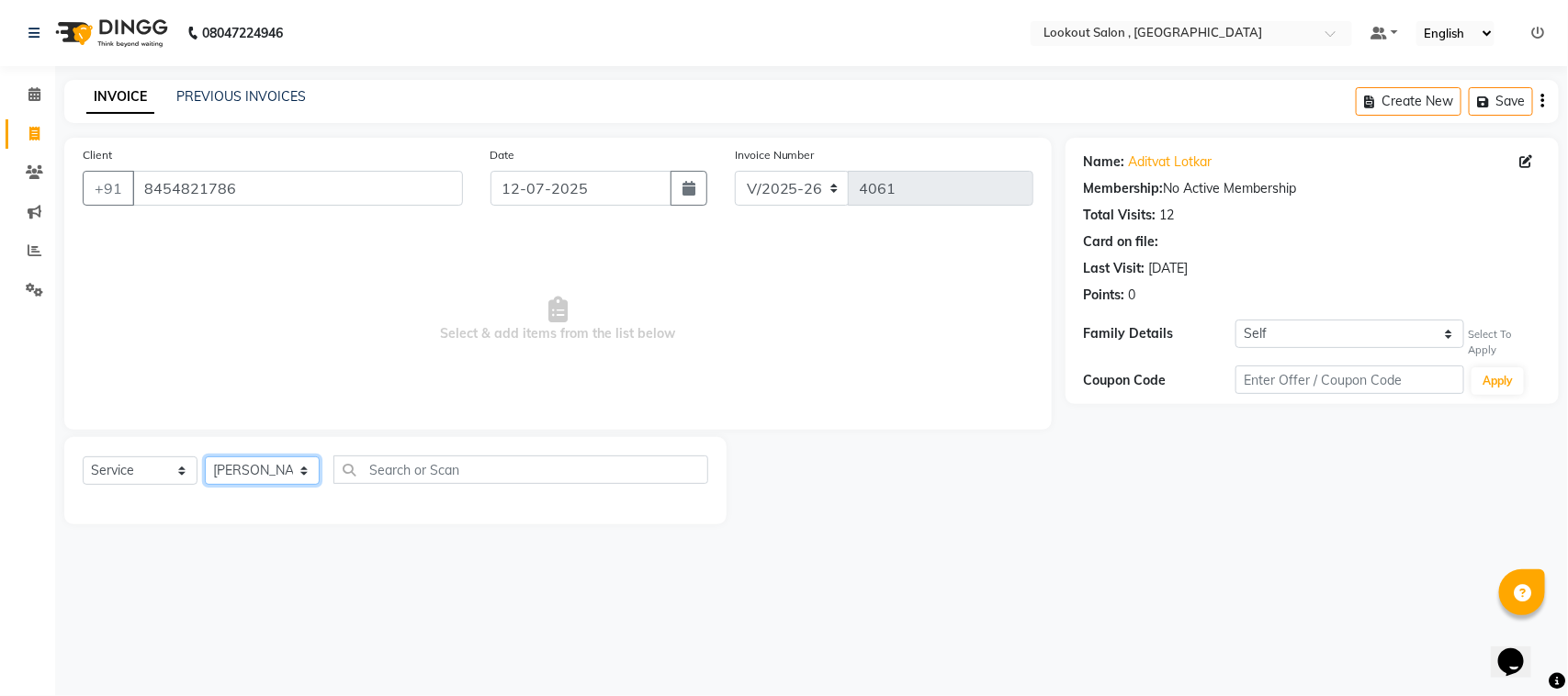 click on "Select Stylist AMIT SOLANKI jishan shekh kuldeep MANDAR GOSAVI MANISHA SAHU NANDINI GUPTA NIPUL SIR NISAR AHMED PIRJADE Rizwan ROOPAVATI Rupali  RUPESH SADAF SHAIKH SAHIL TAK shweta kashyap" 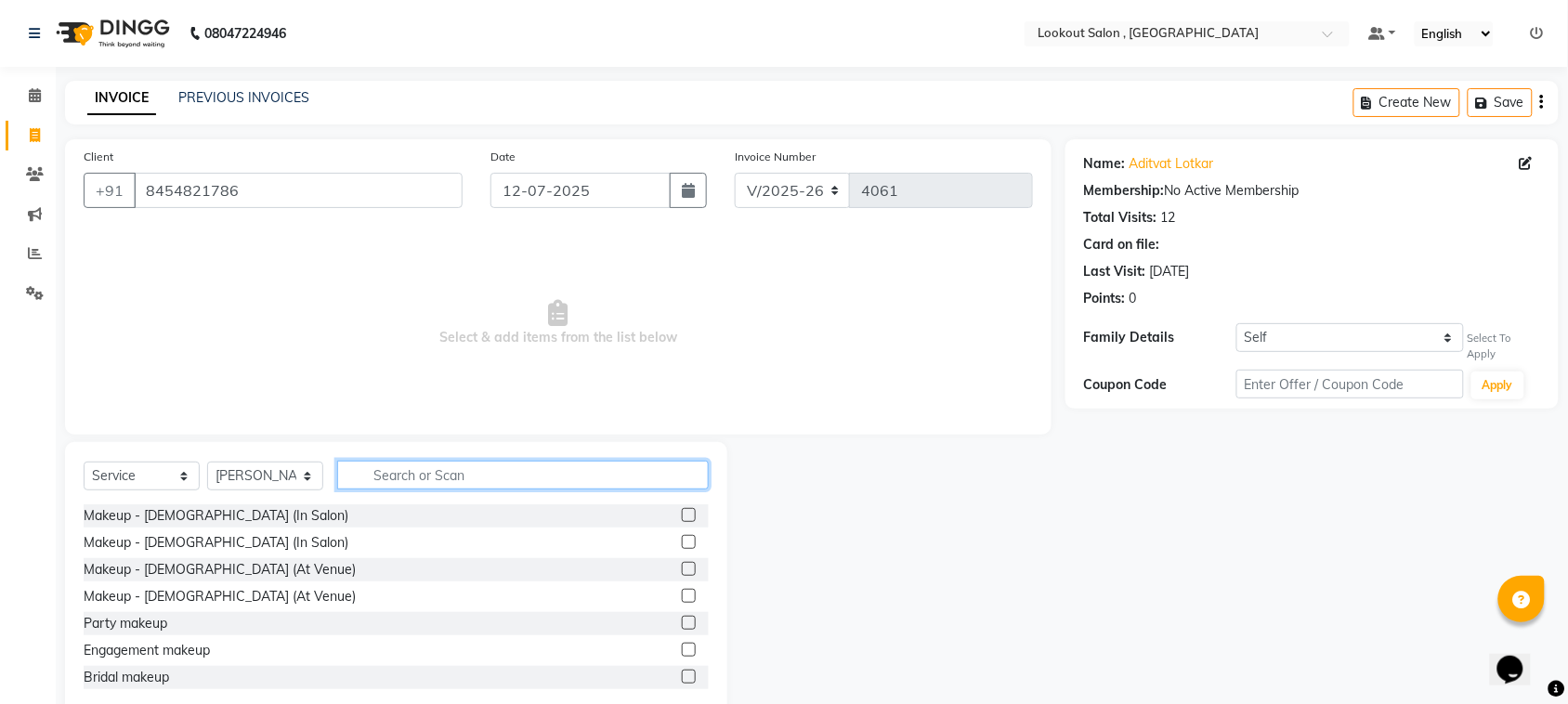 click 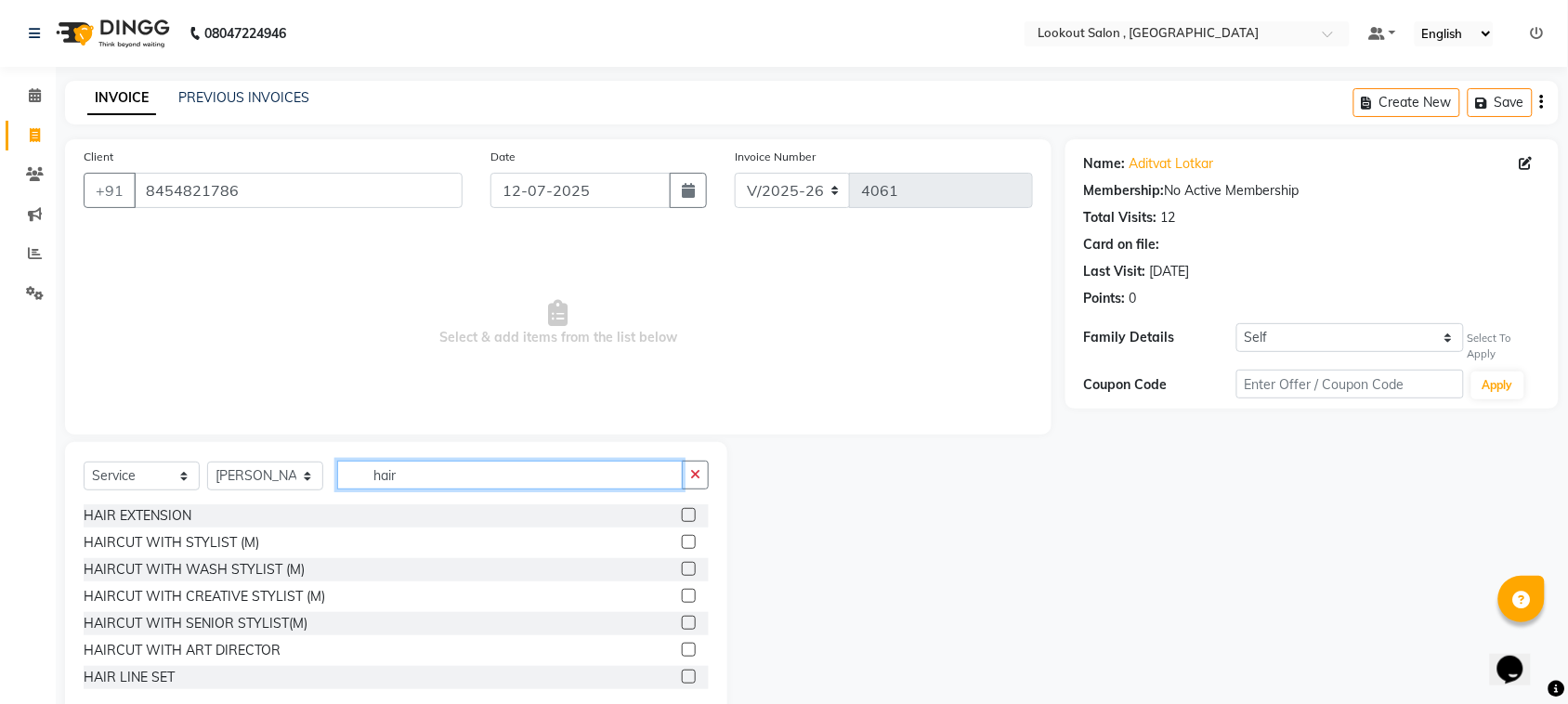 type on "hair" 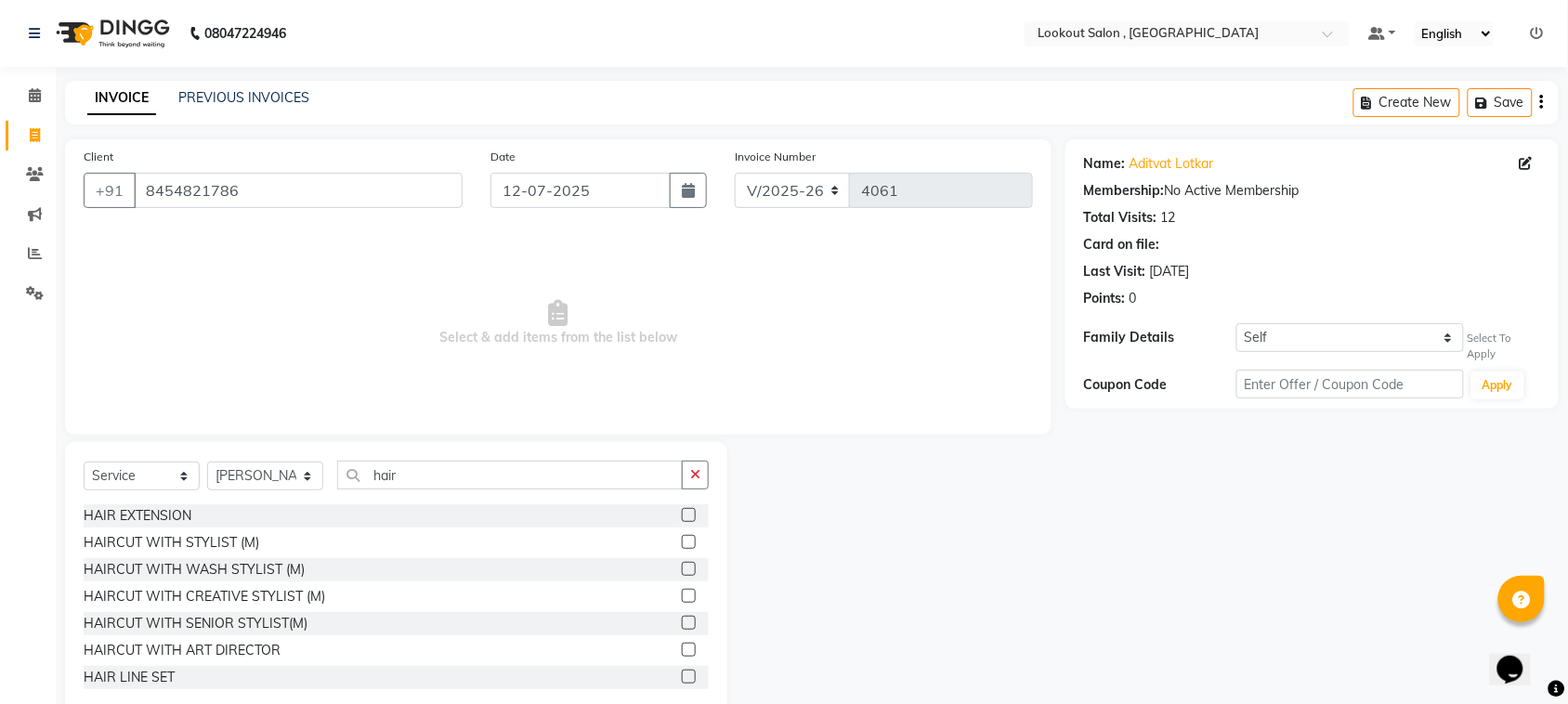 click 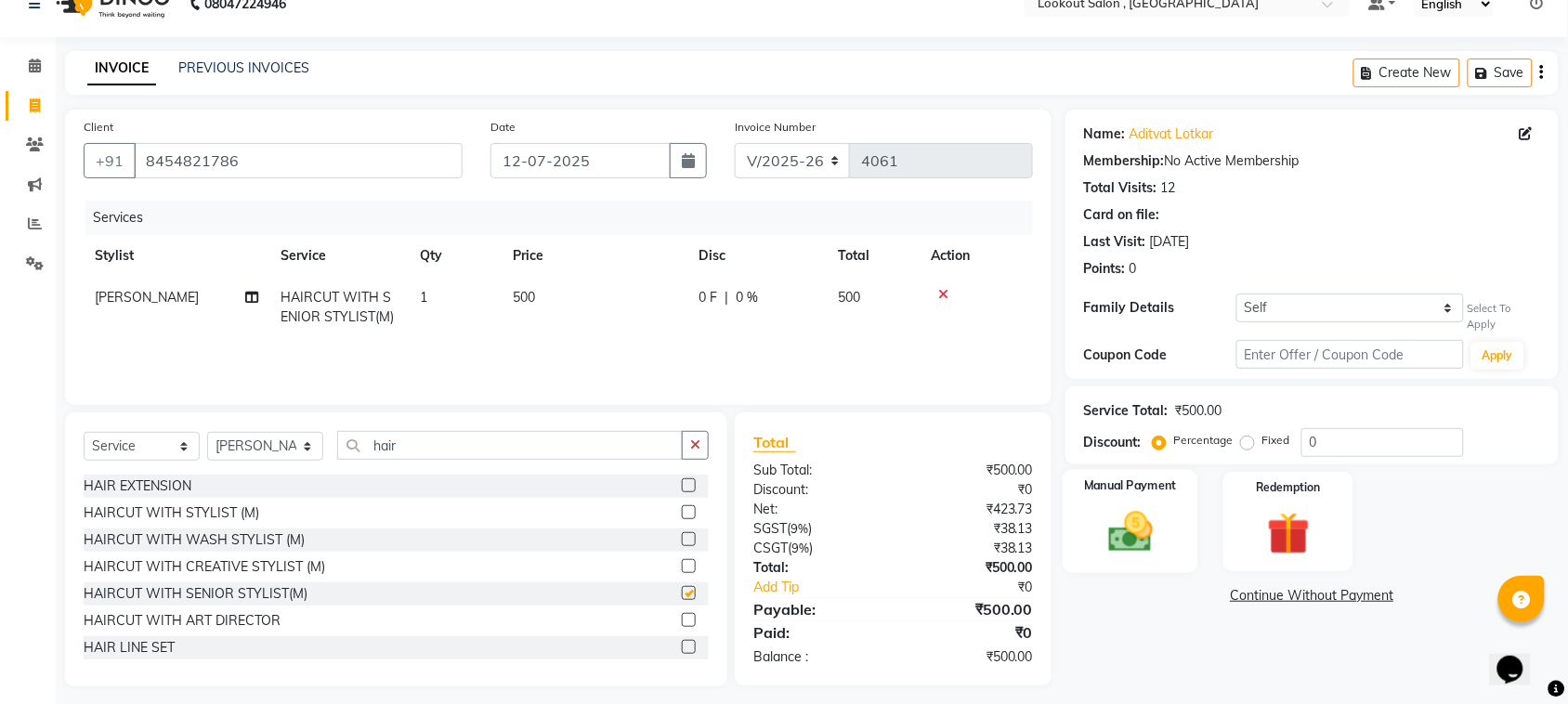 checkbox on "false" 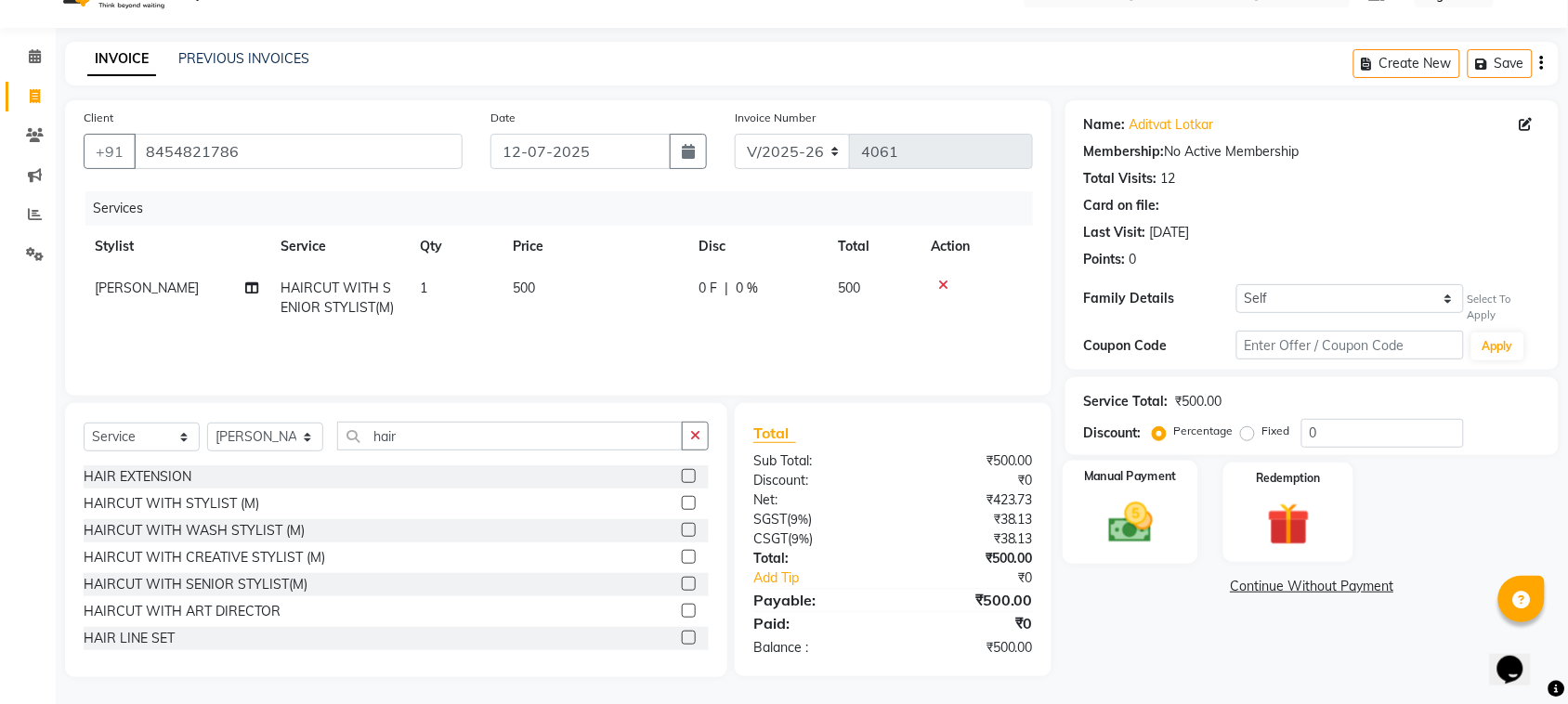 click on "Manual Payment" 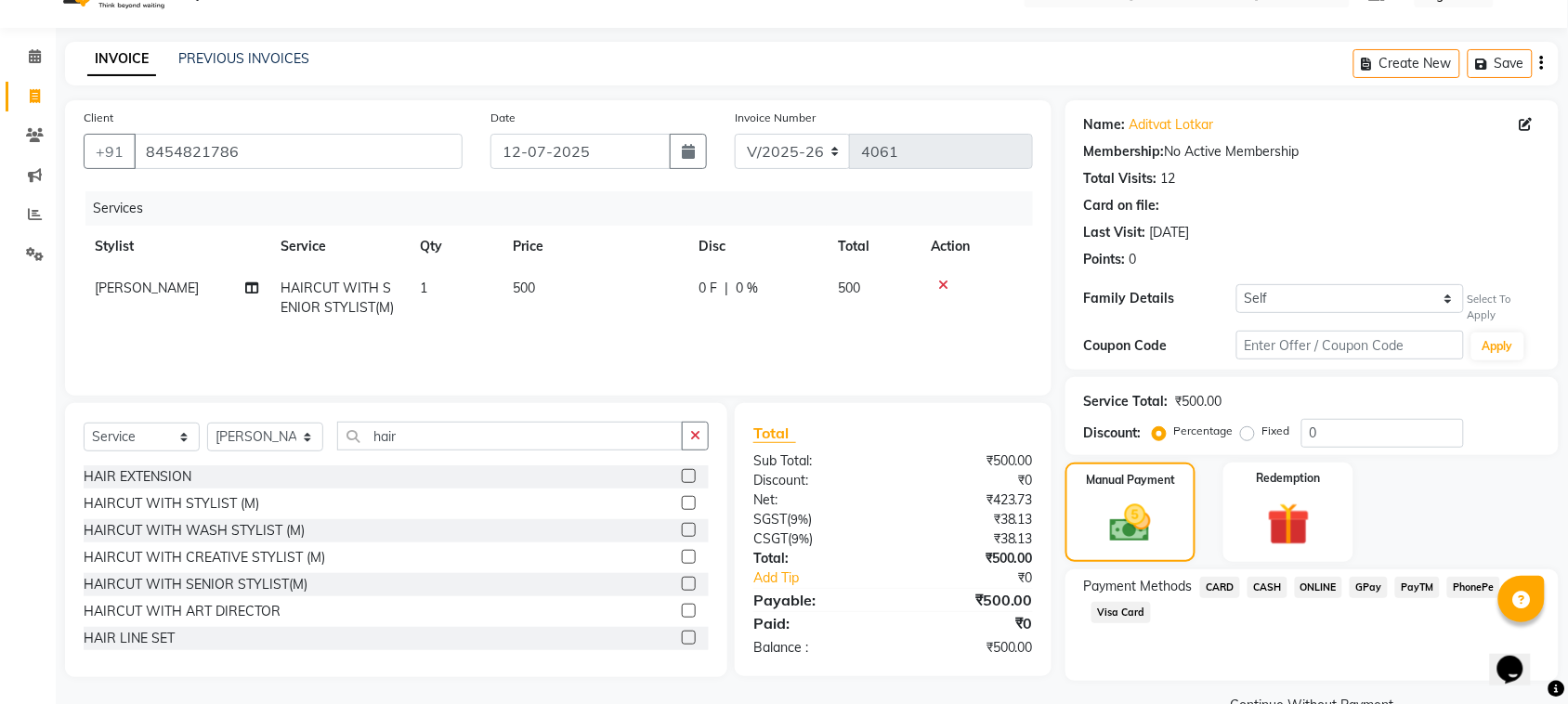 scroll, scrollTop: 81, scrollLeft: 0, axis: vertical 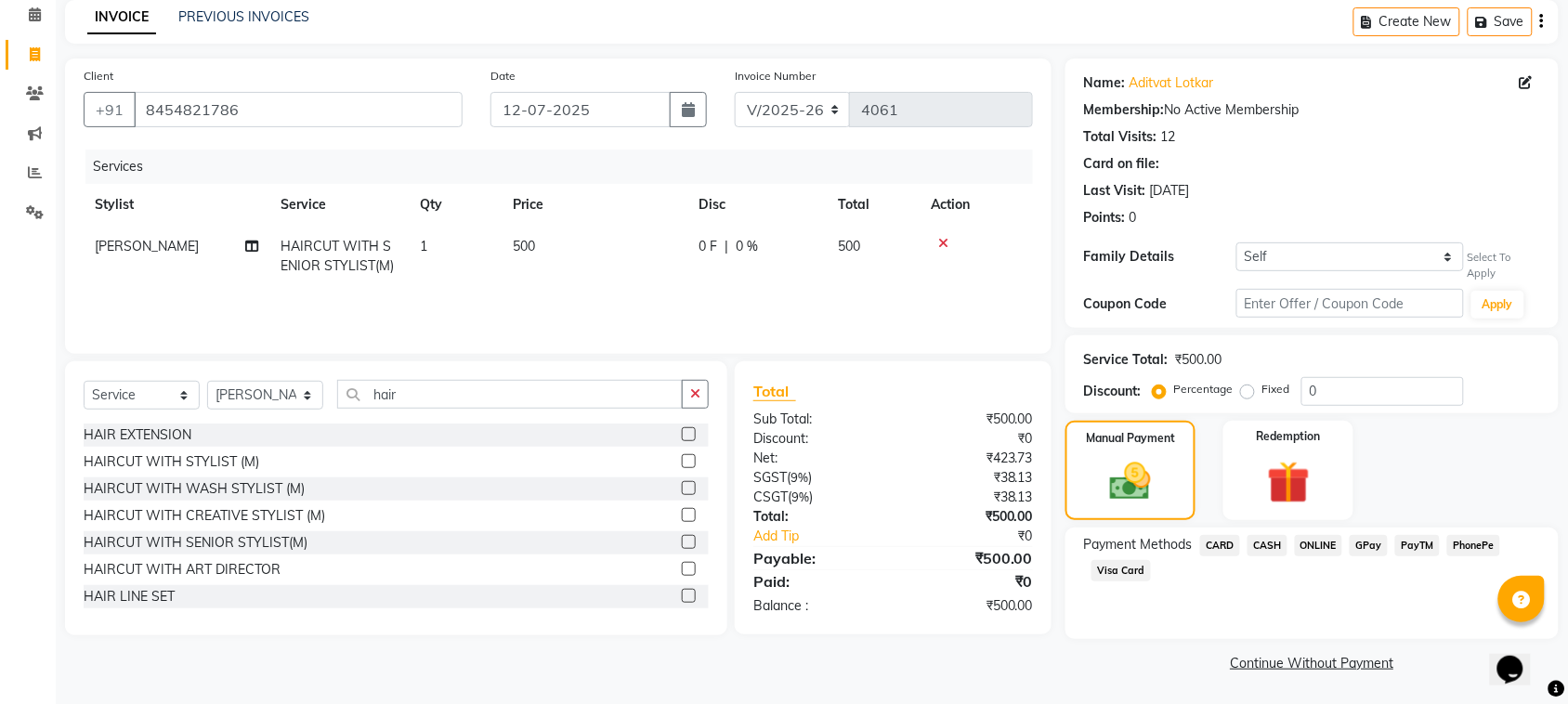 click on "PhonePe" 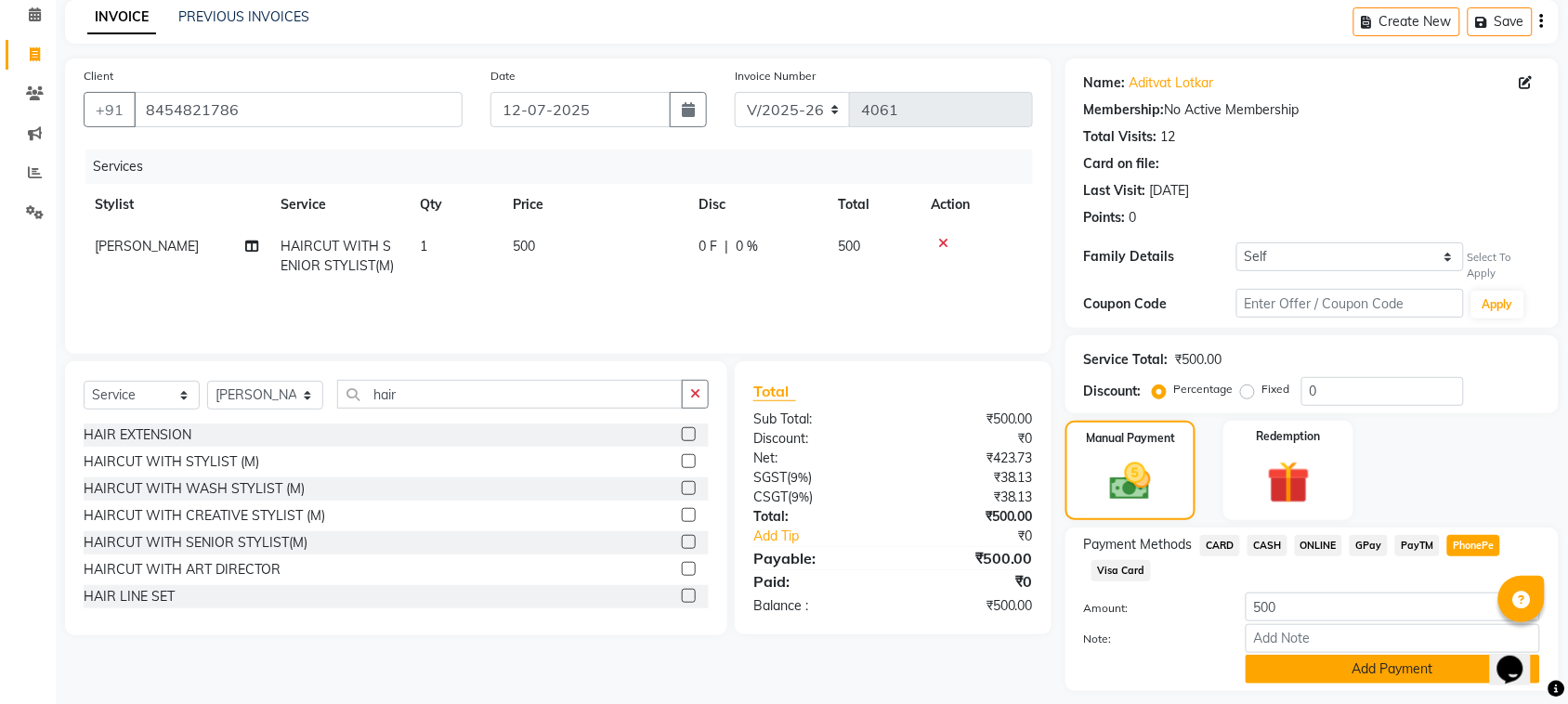click on "Add Payment" 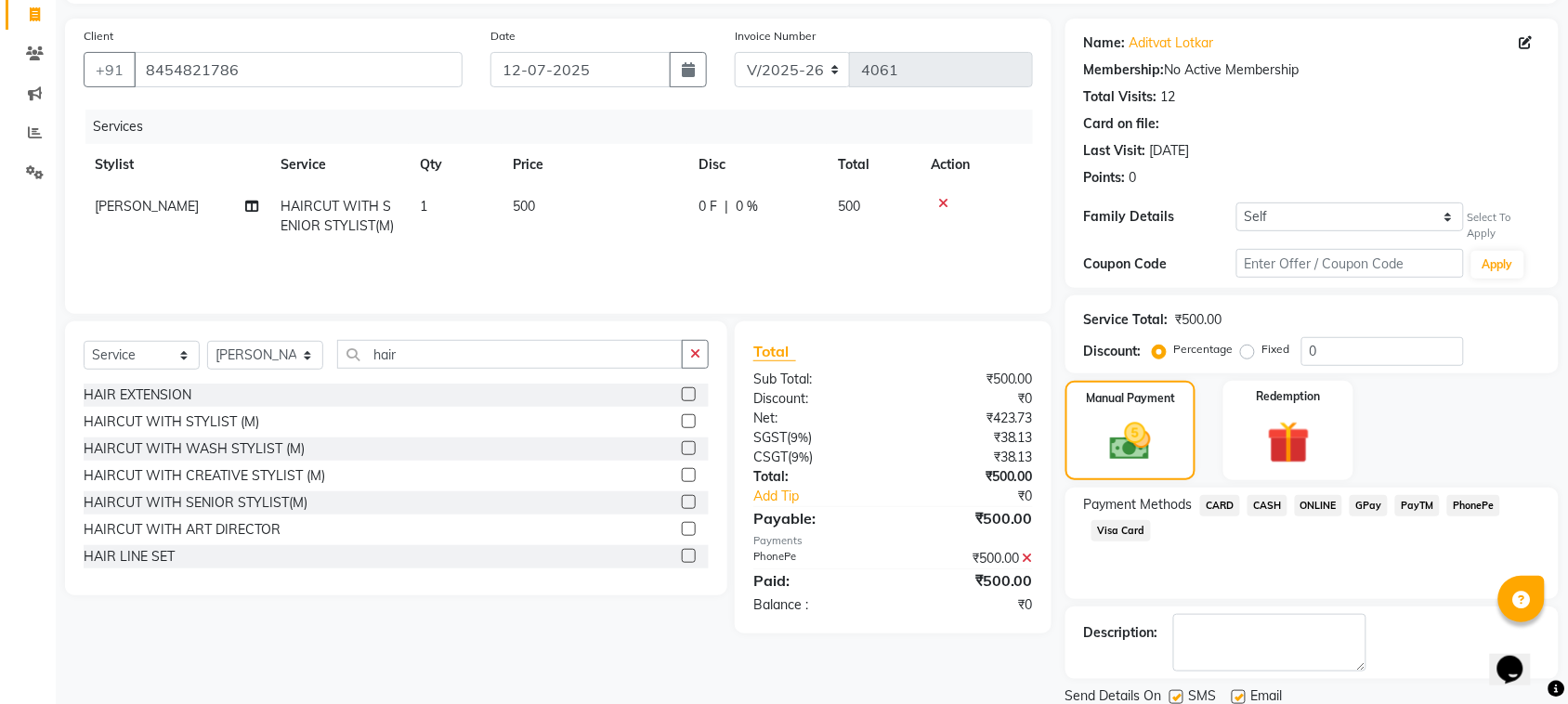 scroll, scrollTop: 187, scrollLeft: 0, axis: vertical 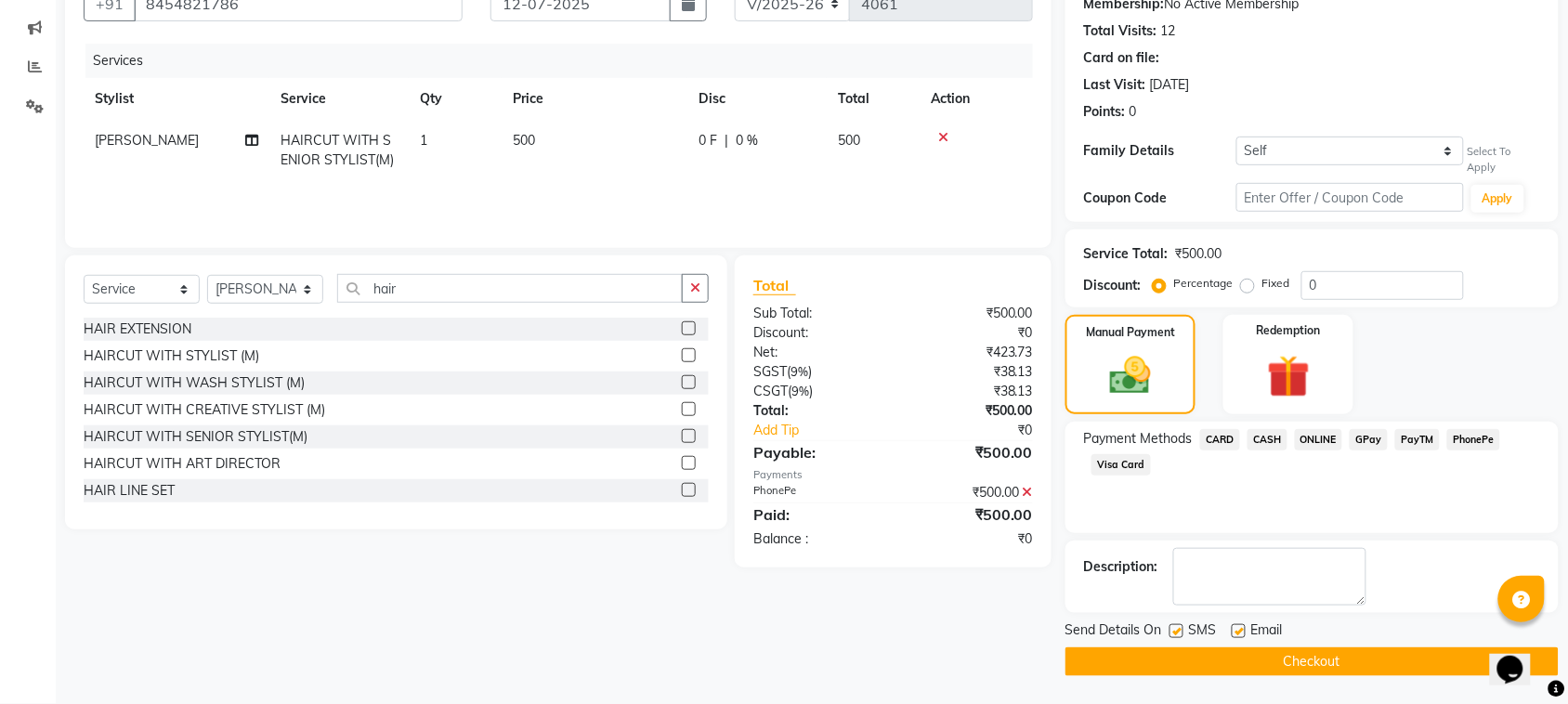click on "Checkout" 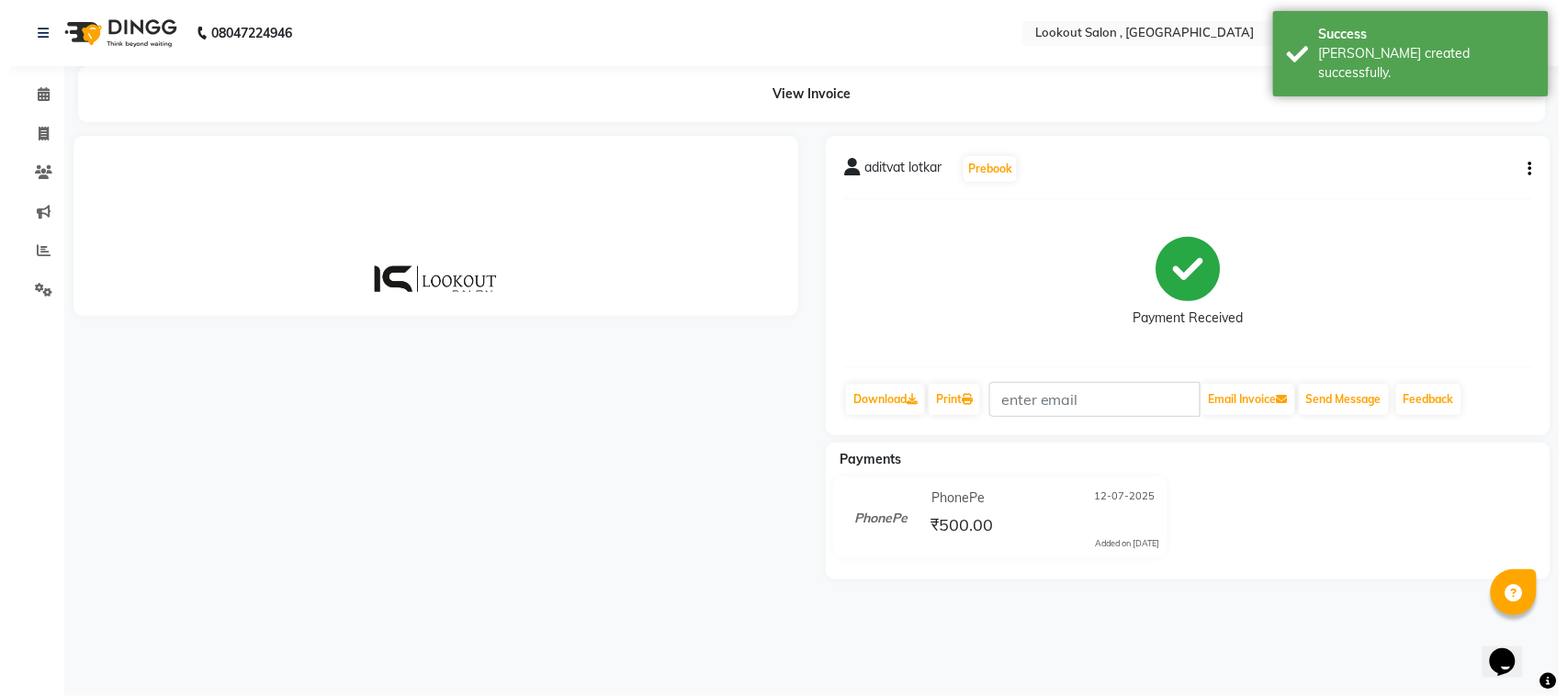 scroll, scrollTop: 0, scrollLeft: 0, axis: both 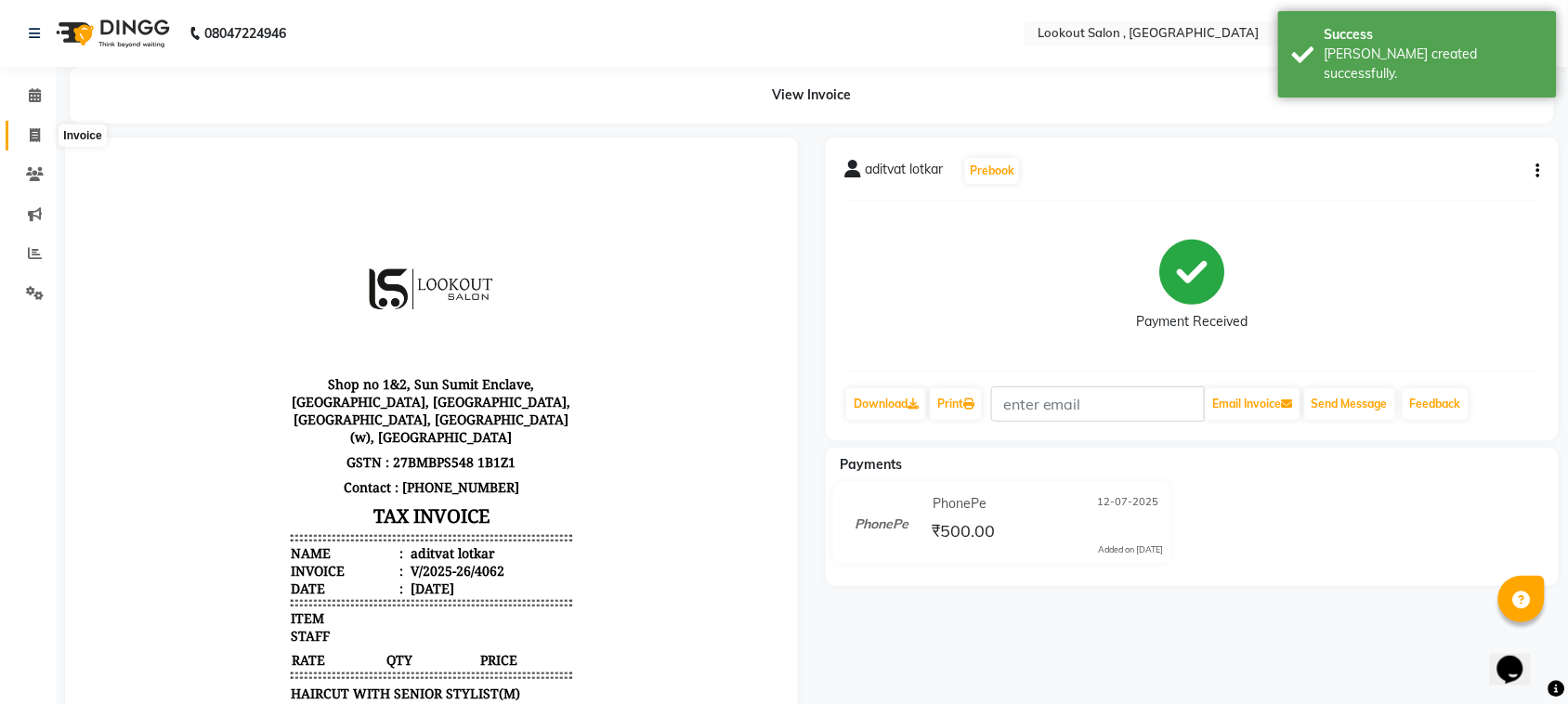 click 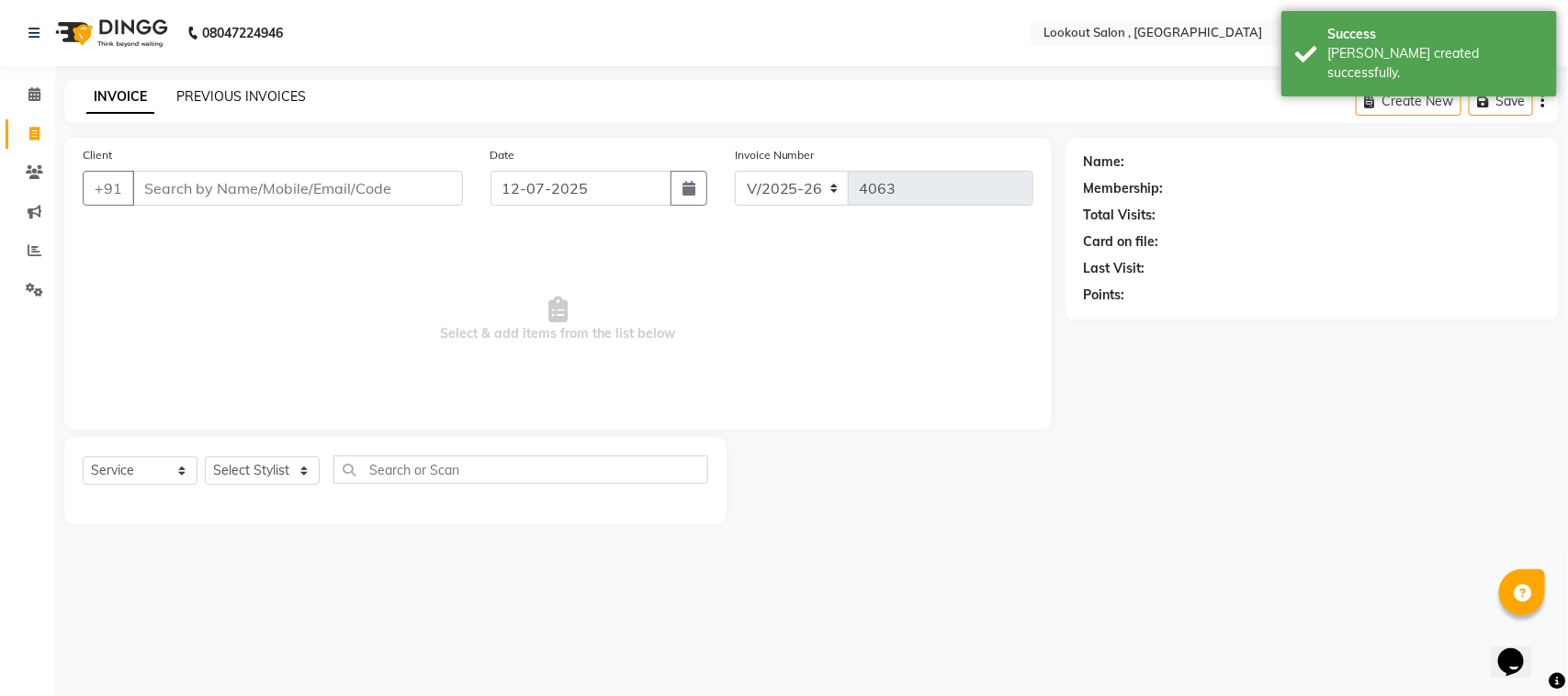 click on "PREVIOUS INVOICES" 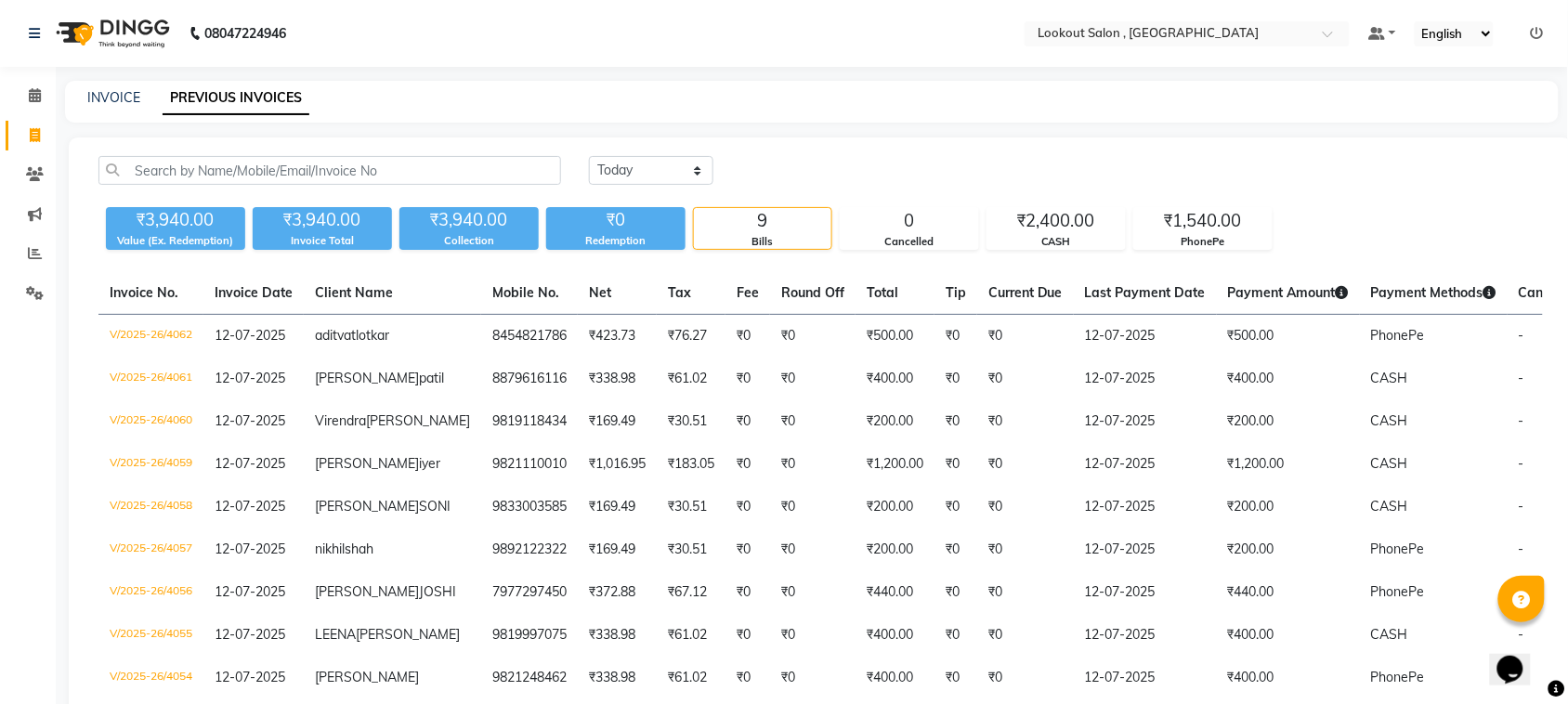 click on "INVOICE PREVIOUS INVOICES" 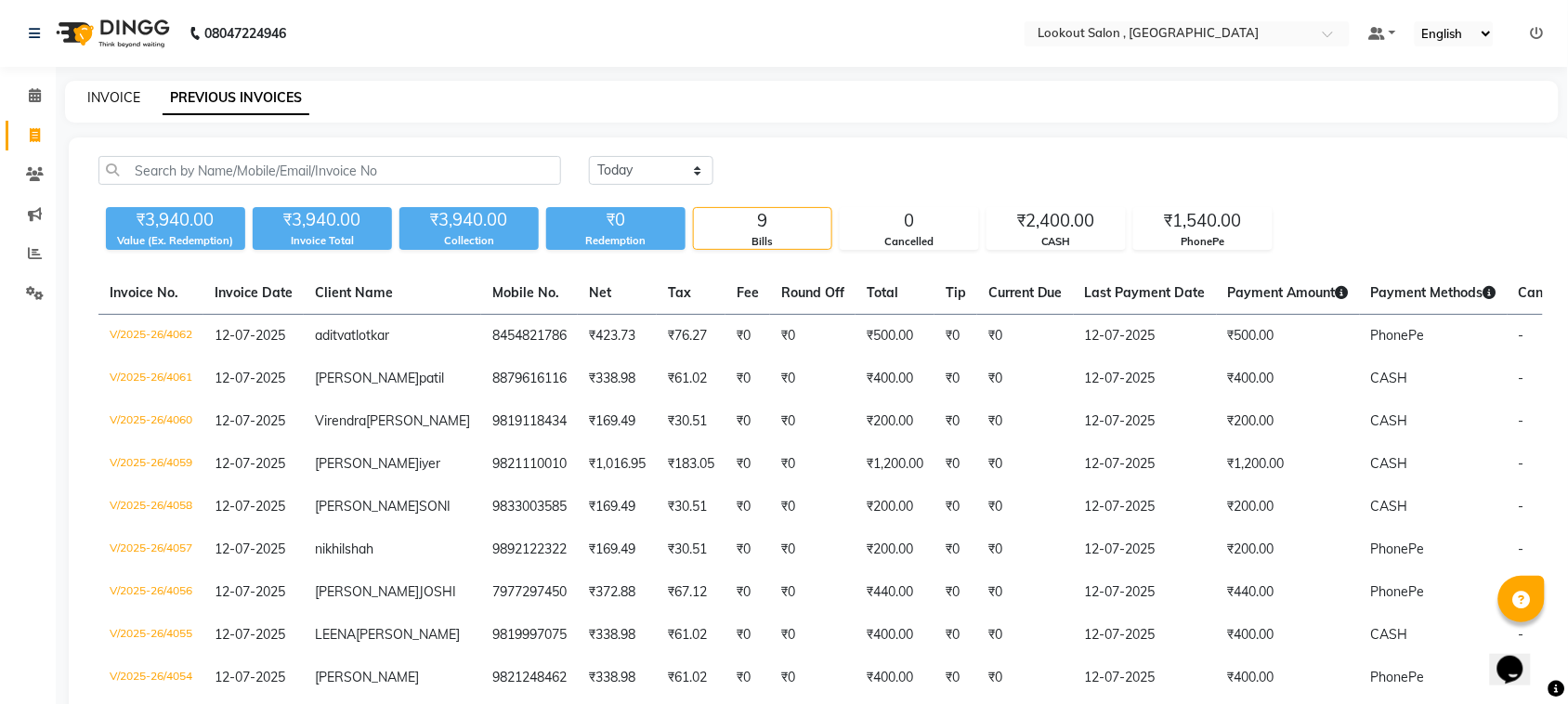 click on "INVOICE" 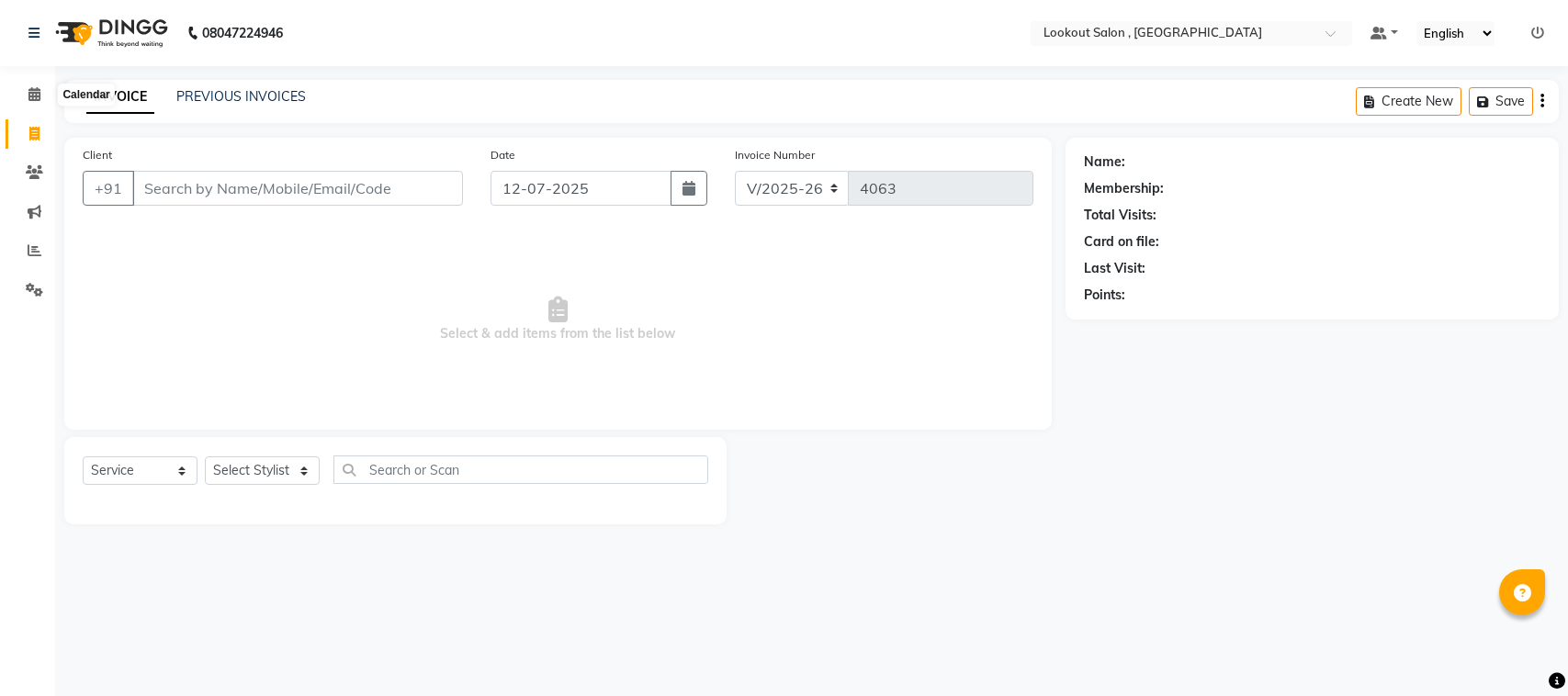 click 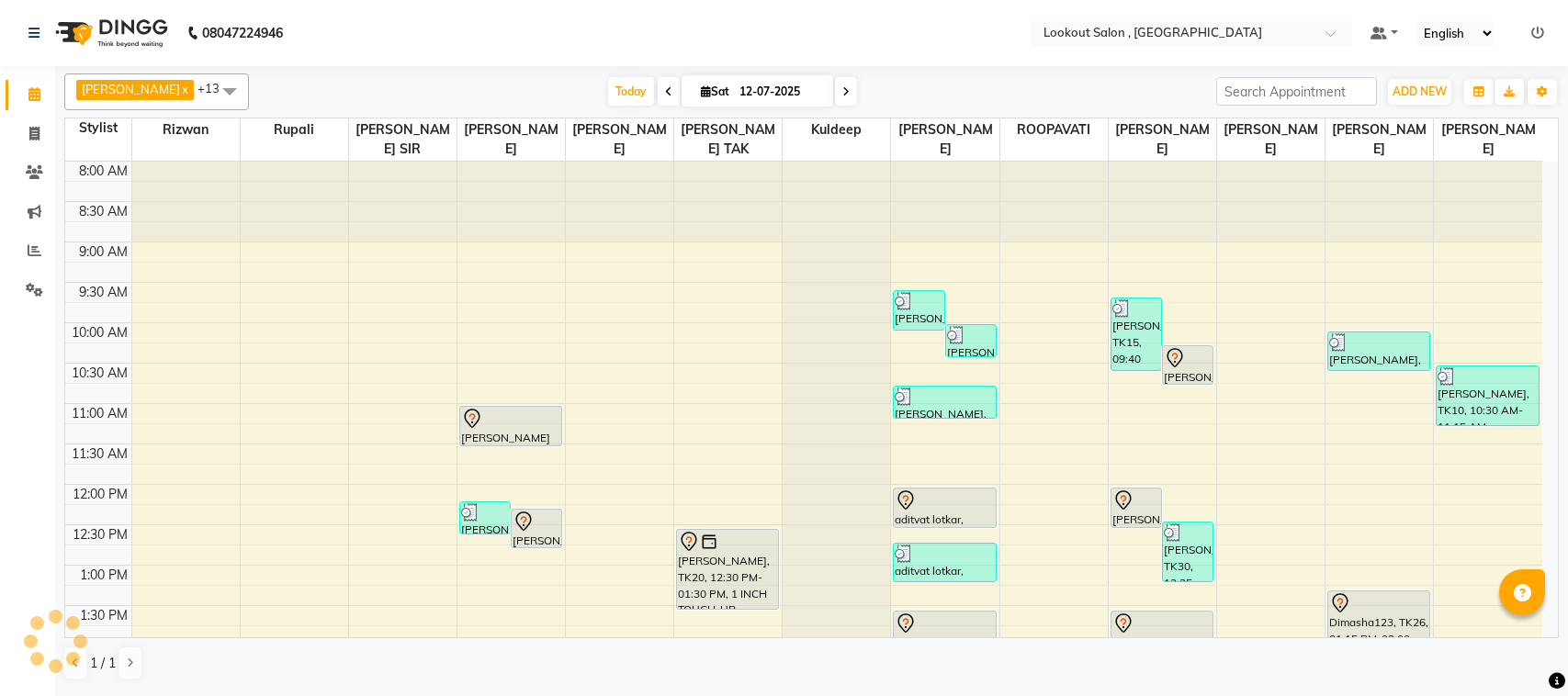 scroll, scrollTop: 0, scrollLeft: 0, axis: both 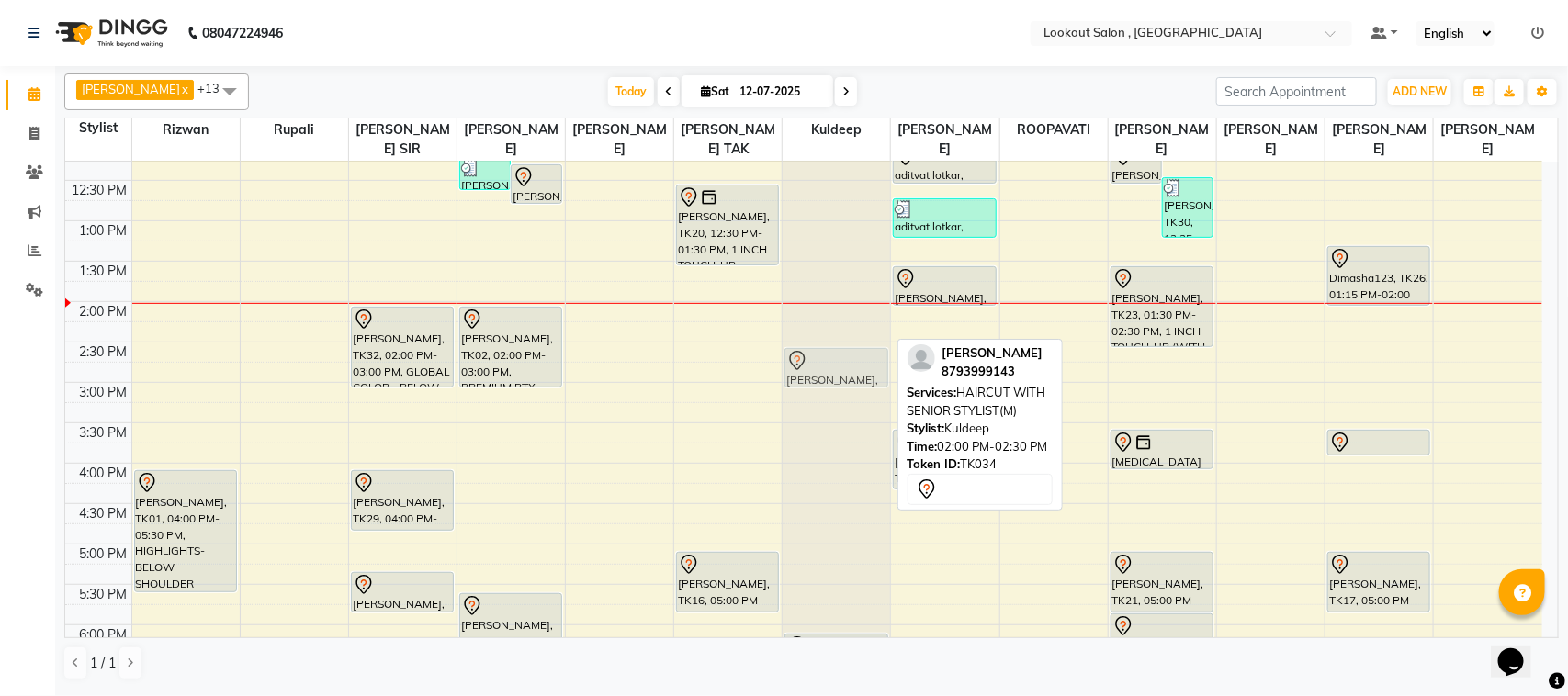 drag, startPoint x: 833, startPoint y: 322, endPoint x: 833, endPoint y: 340, distance: 18 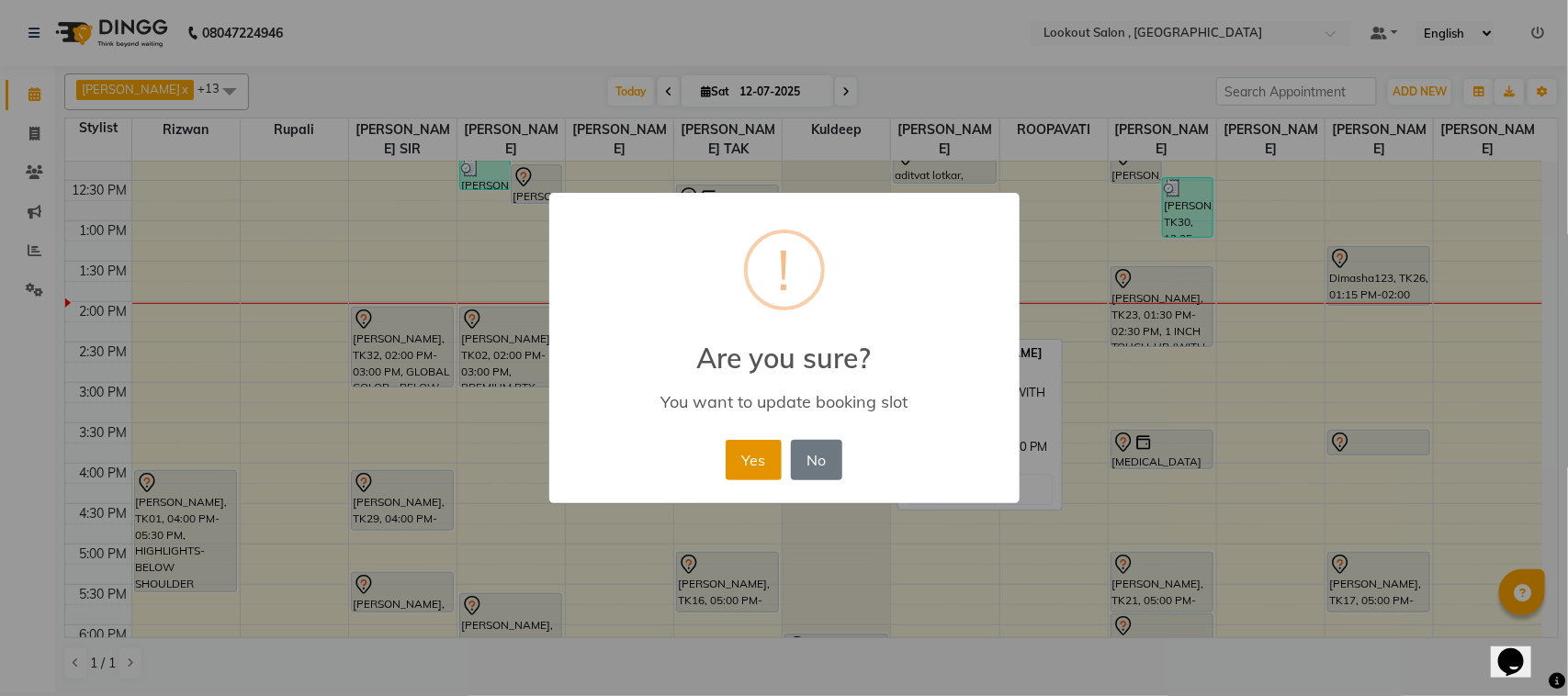 click on "Yes" at bounding box center [753, 460] 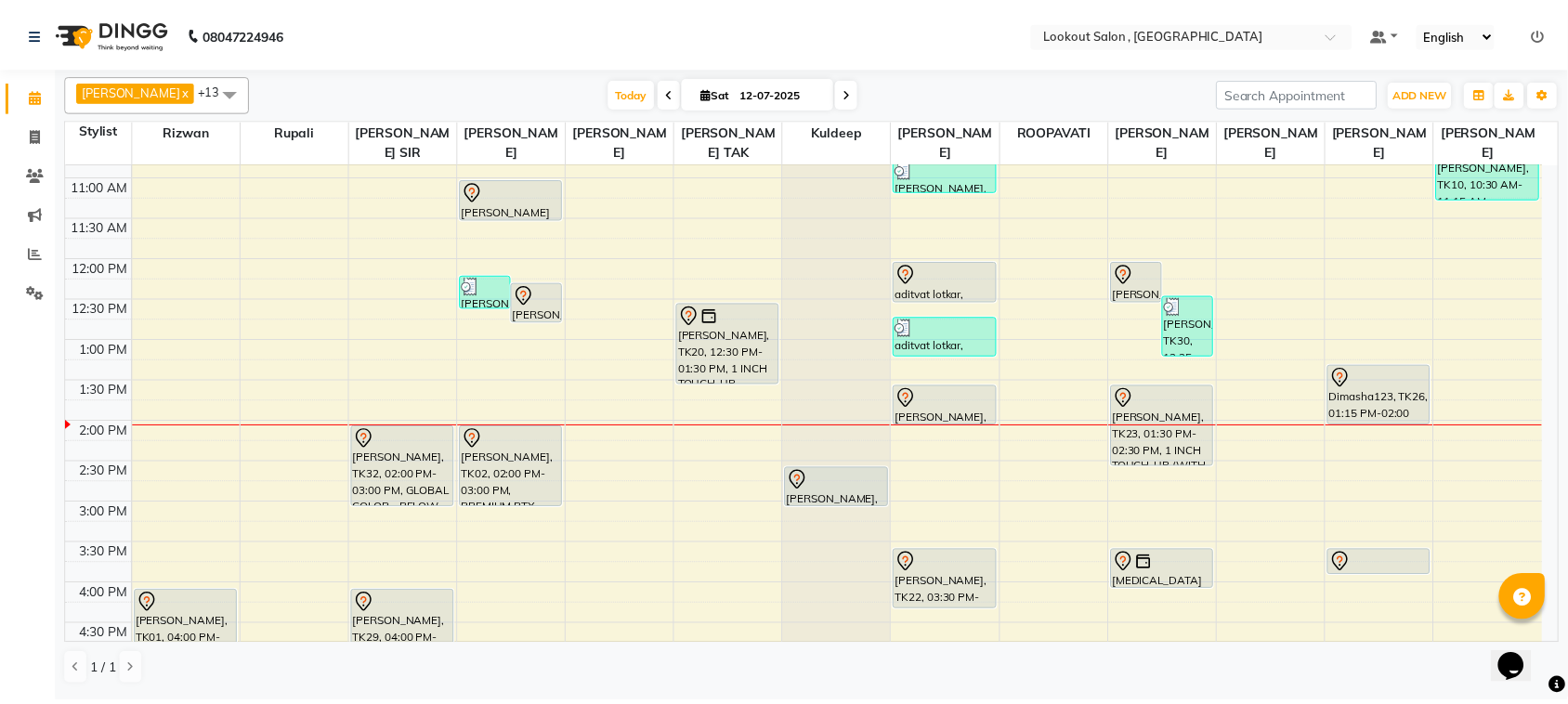 scroll, scrollTop: 464, scrollLeft: 0, axis: vertical 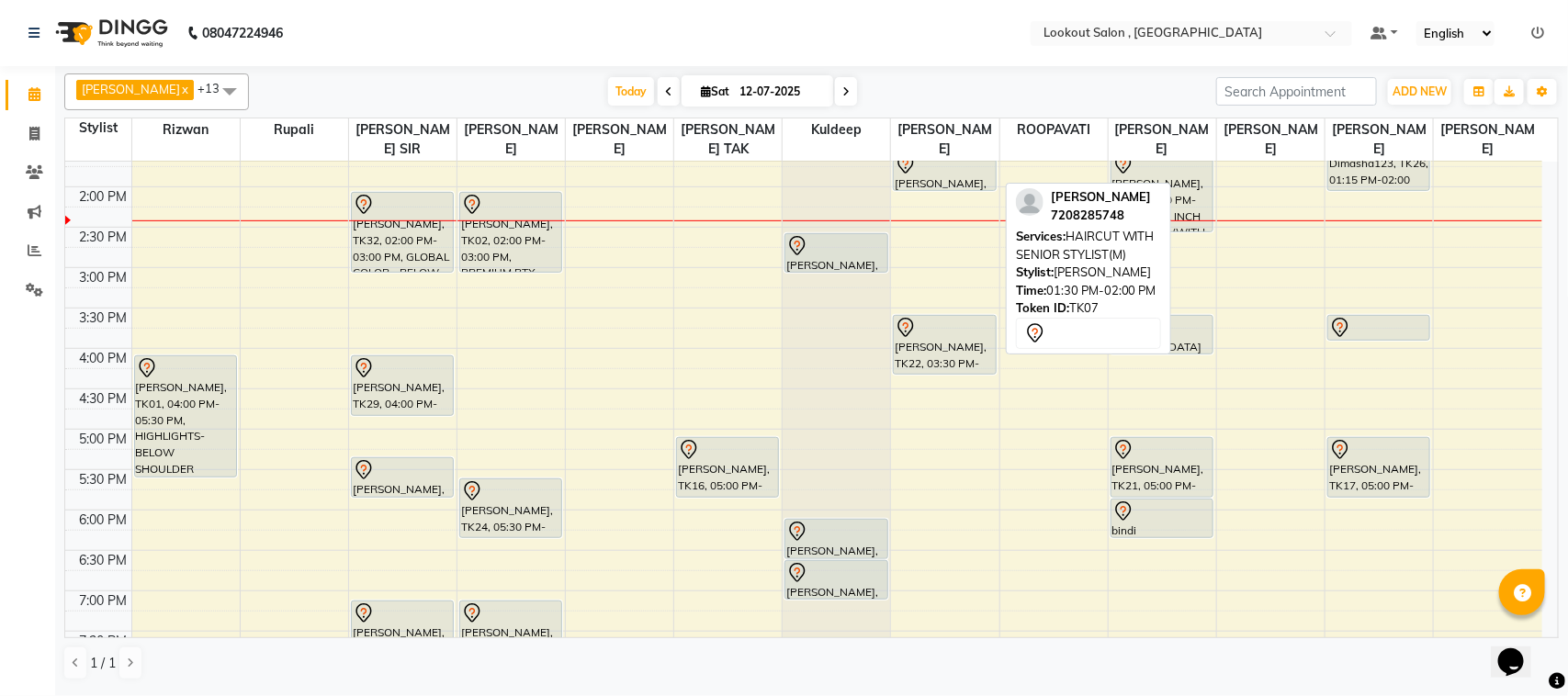 click on "[PERSON_NAME], TK07, 01:30 PM-02:00 PM, HAIRCUT WITH SENIOR STYLIST(M)" at bounding box center (944, 171) 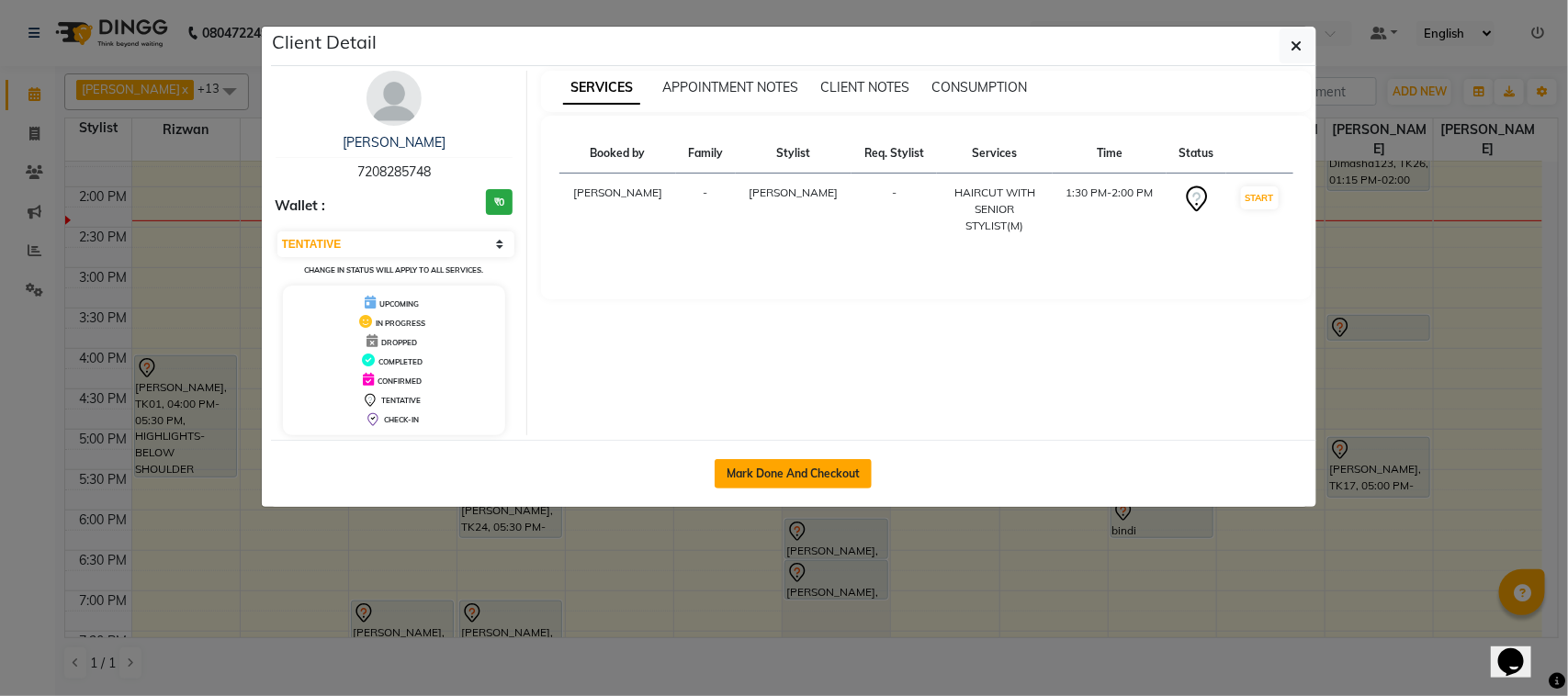 click on "Mark Done And Checkout" 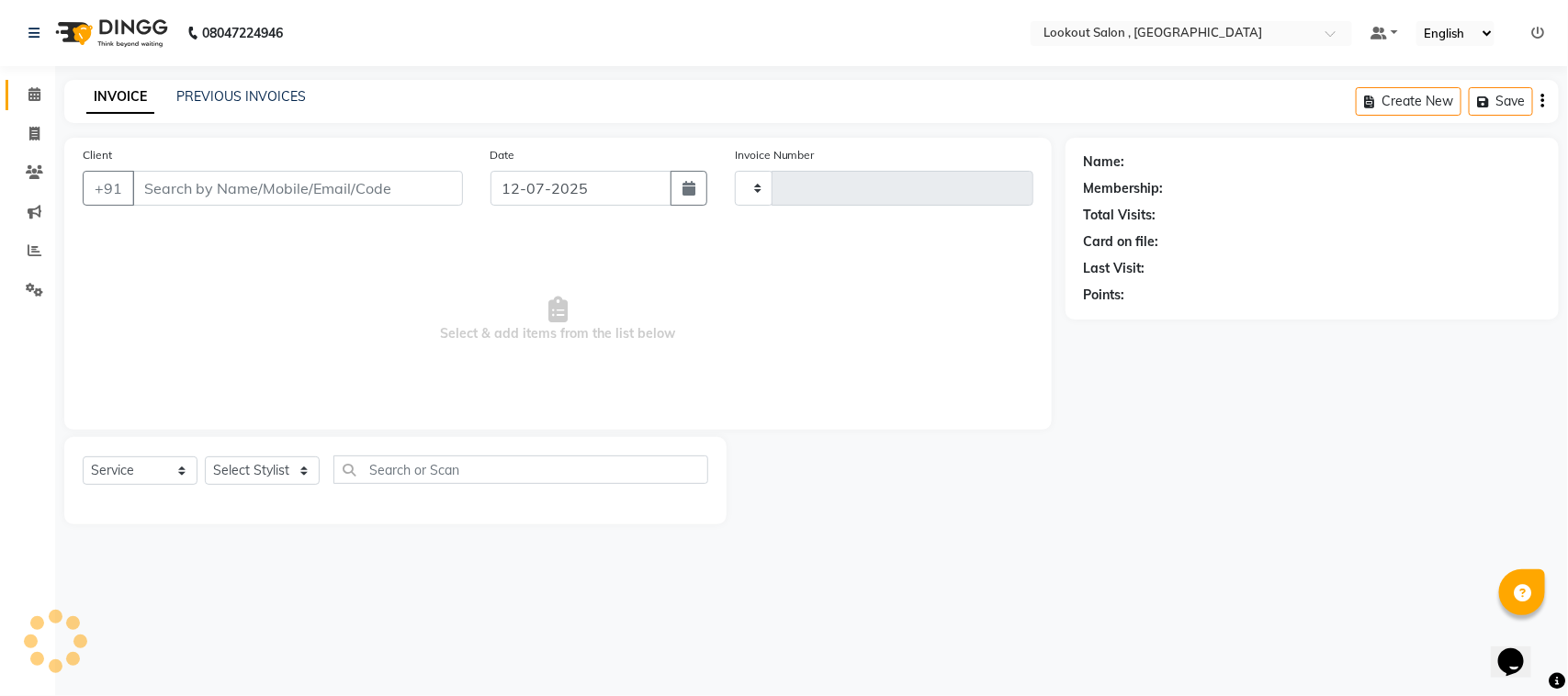 type on "4064" 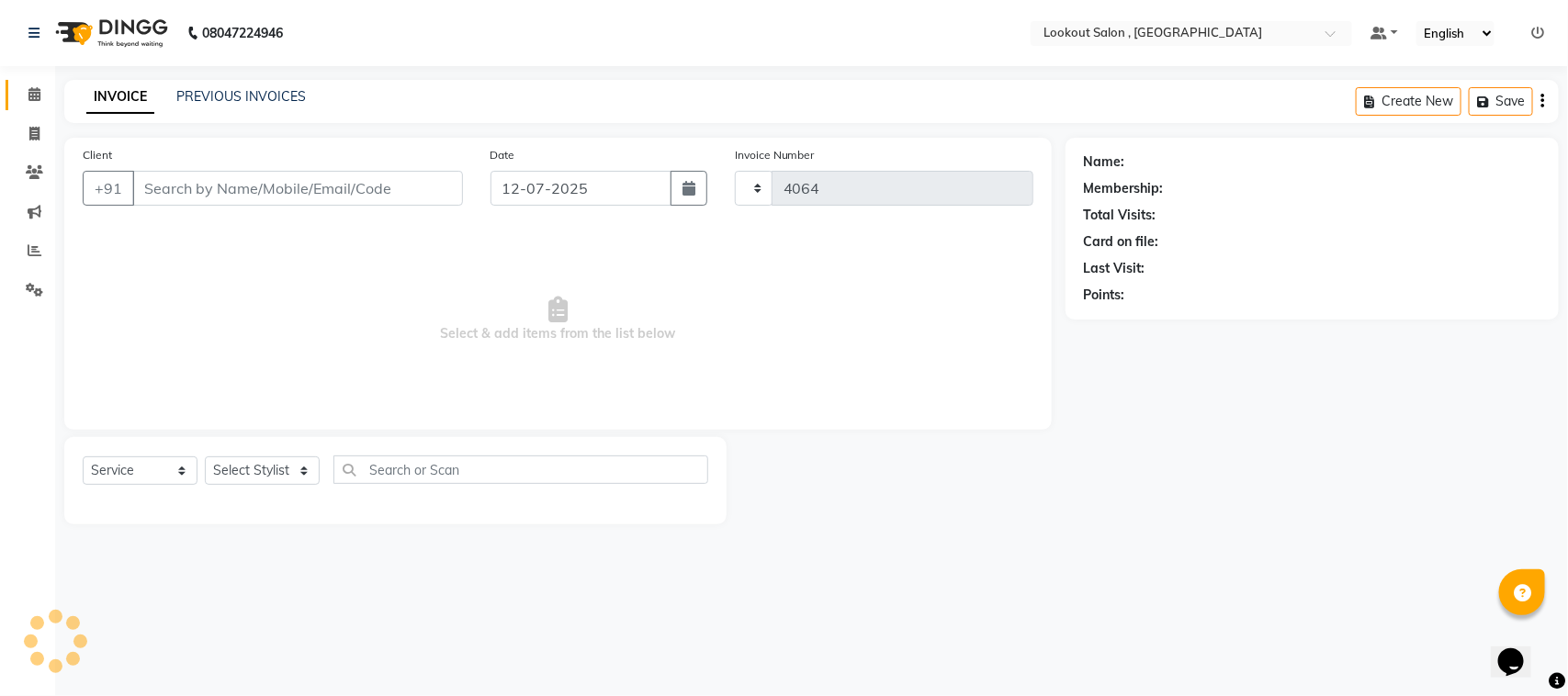 select on "151" 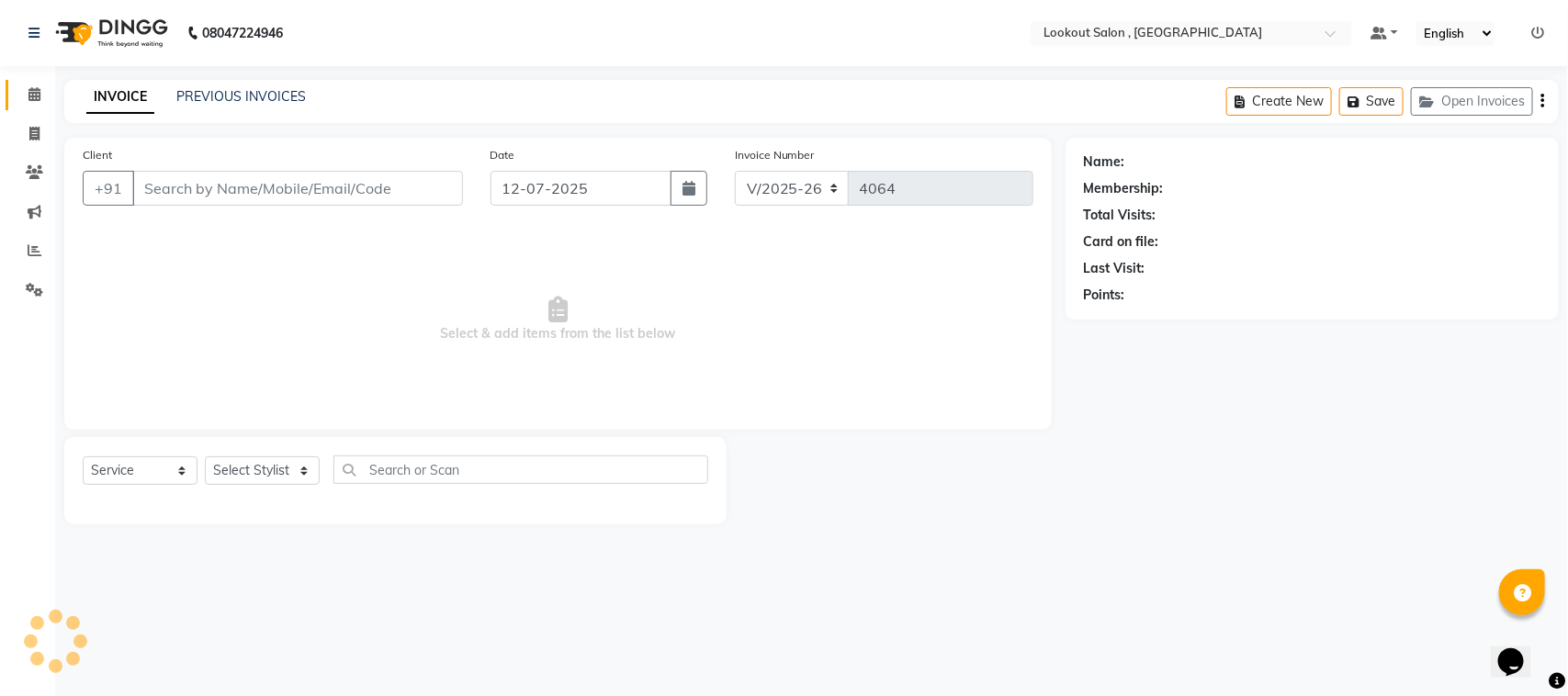 type on "7208285748" 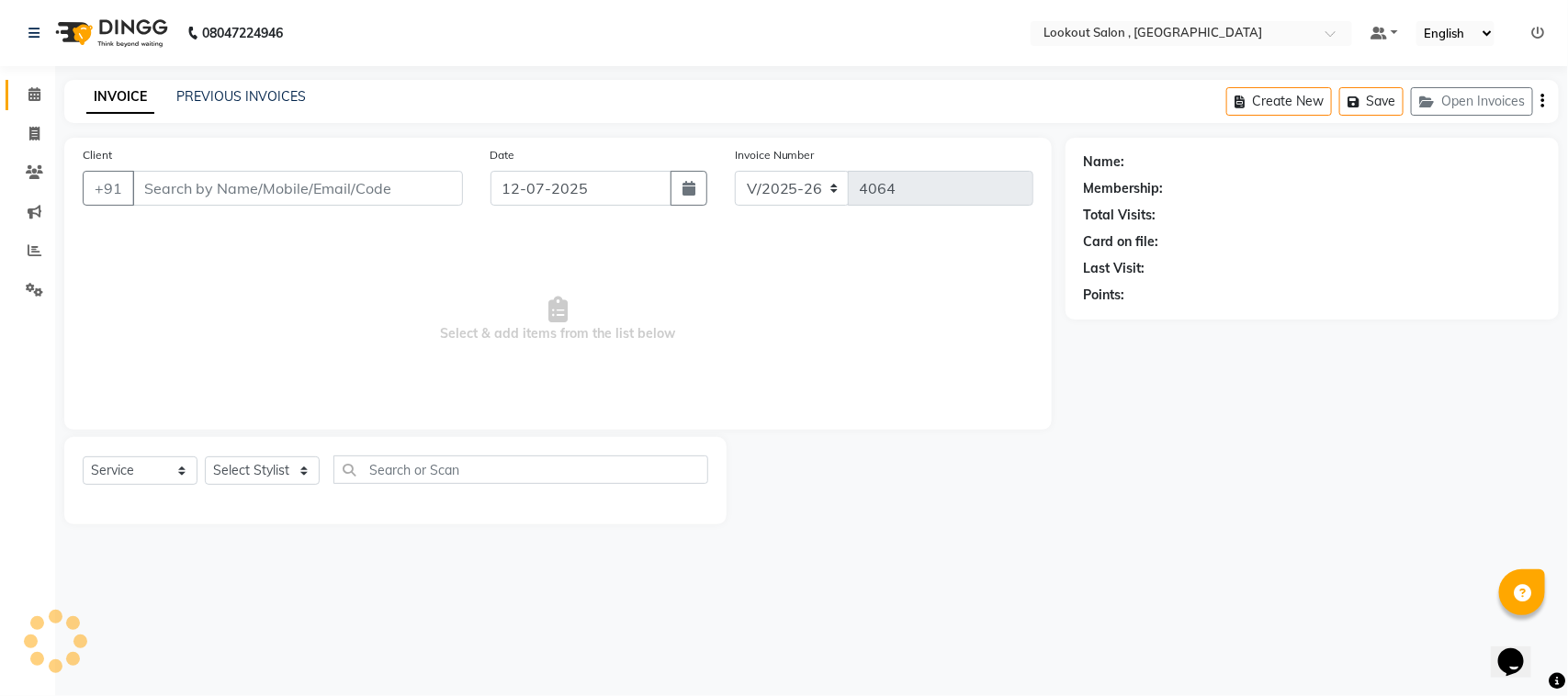 select on "20721" 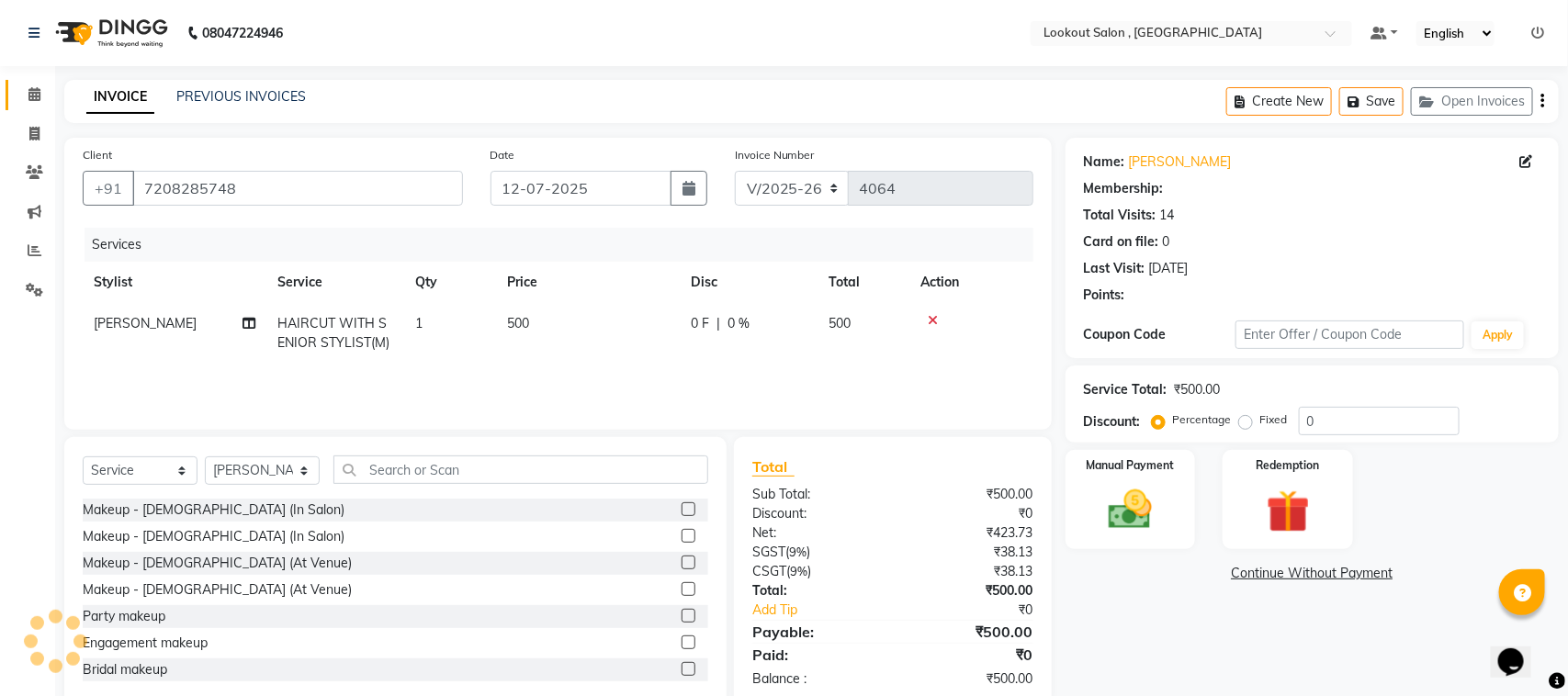 select on "1: Object" 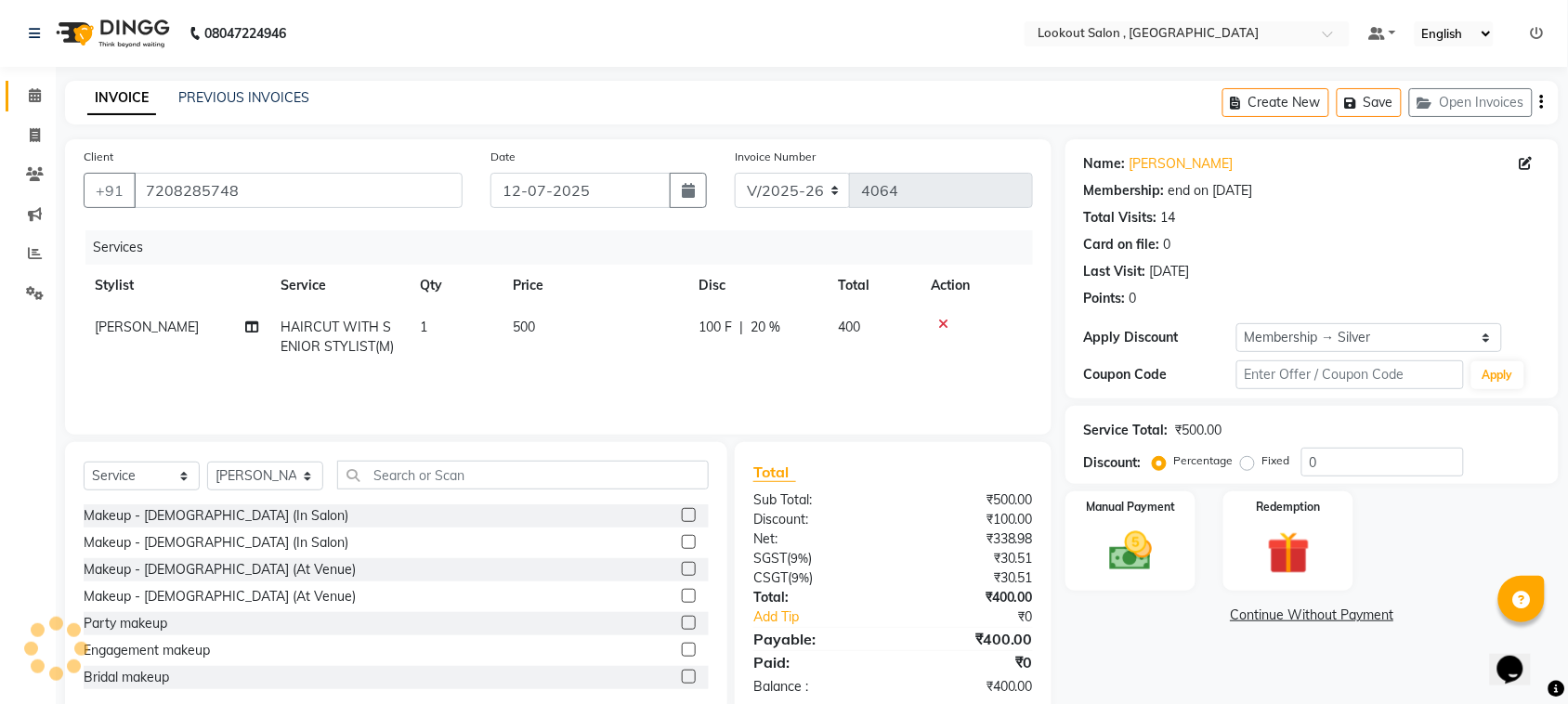 type on "20" 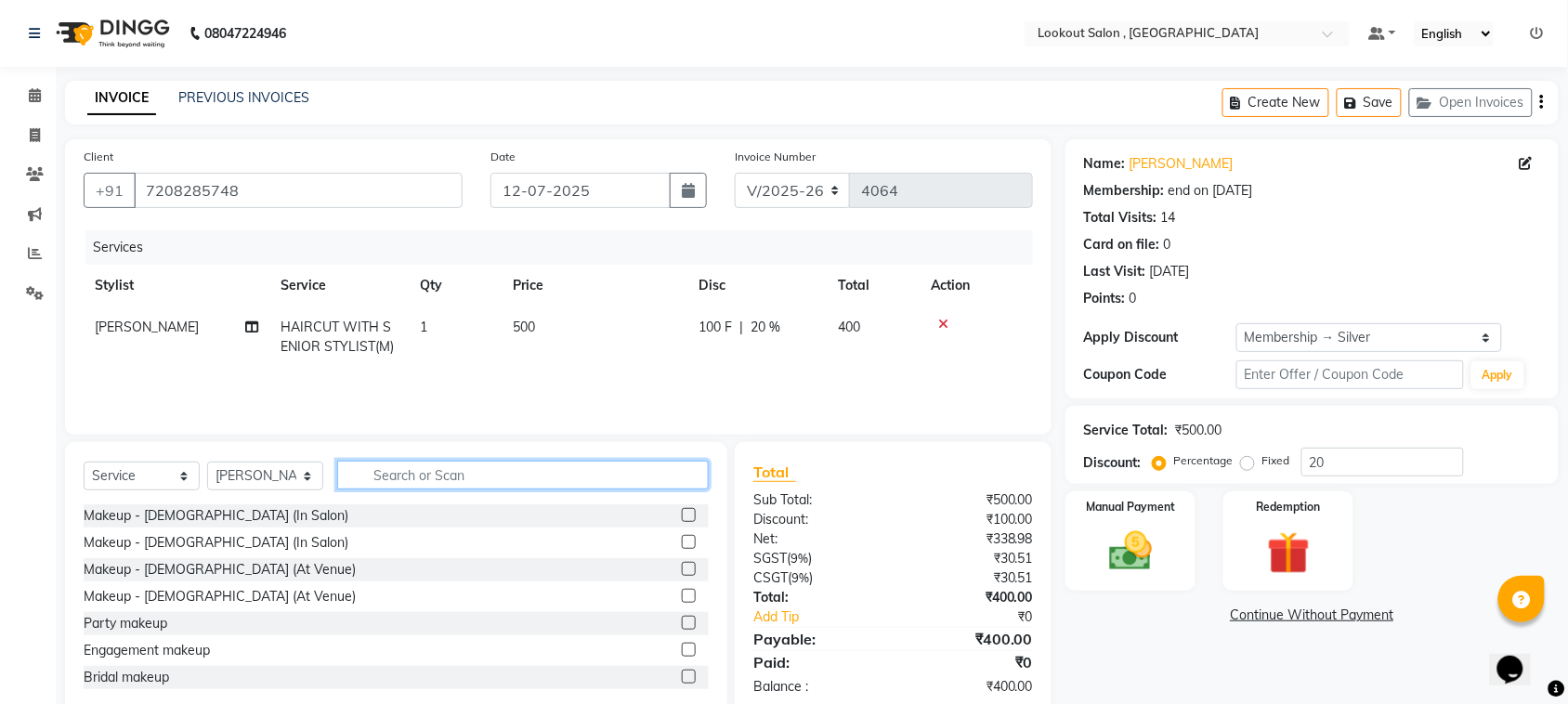 click 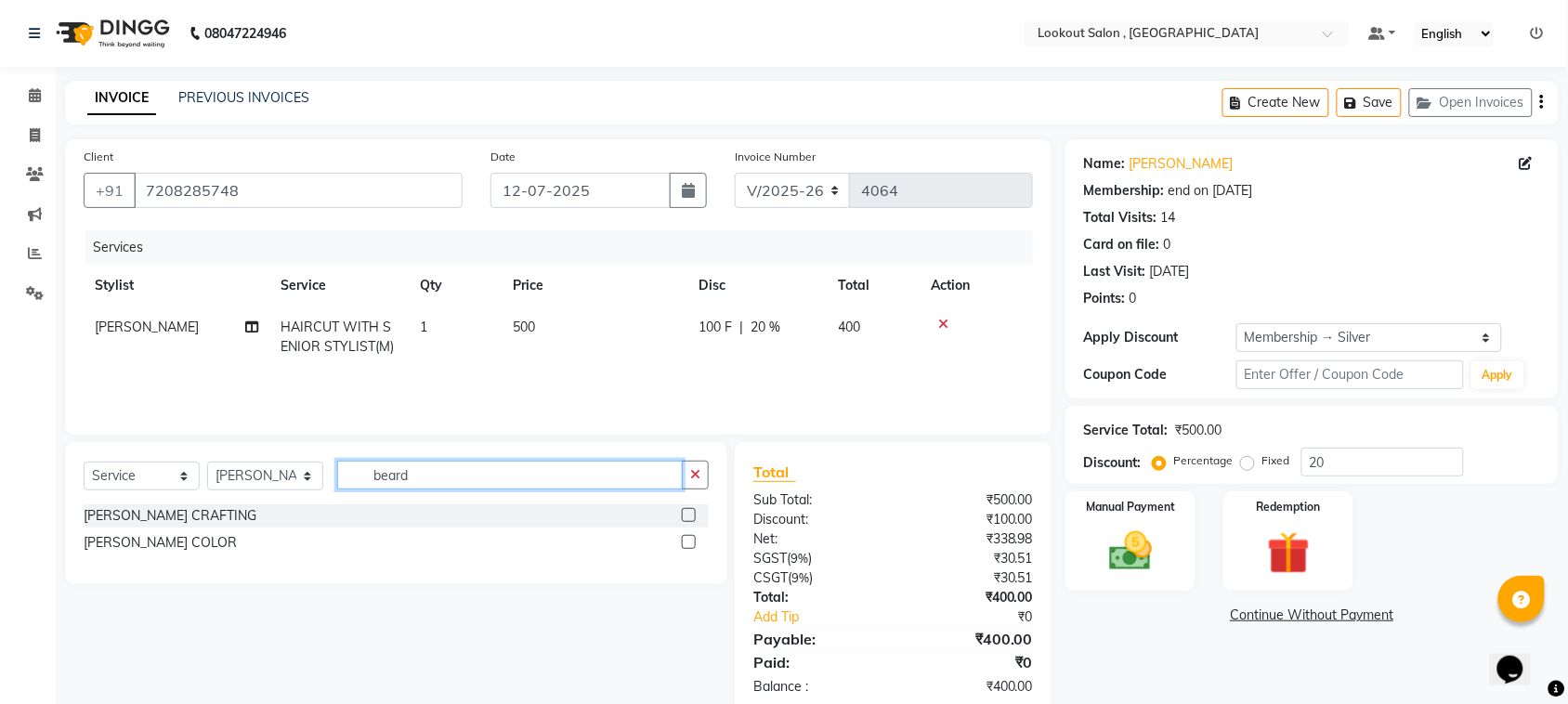 type on "beard" 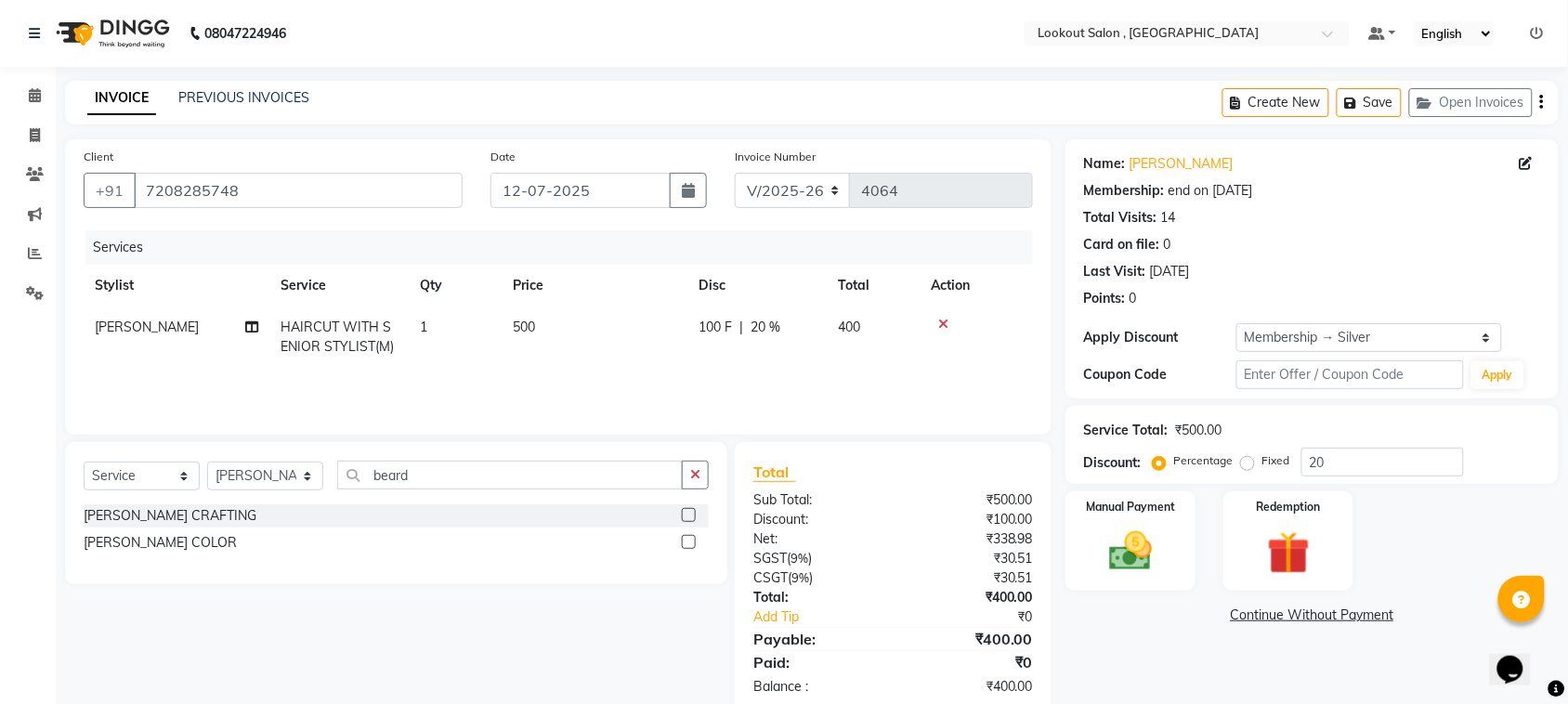 click 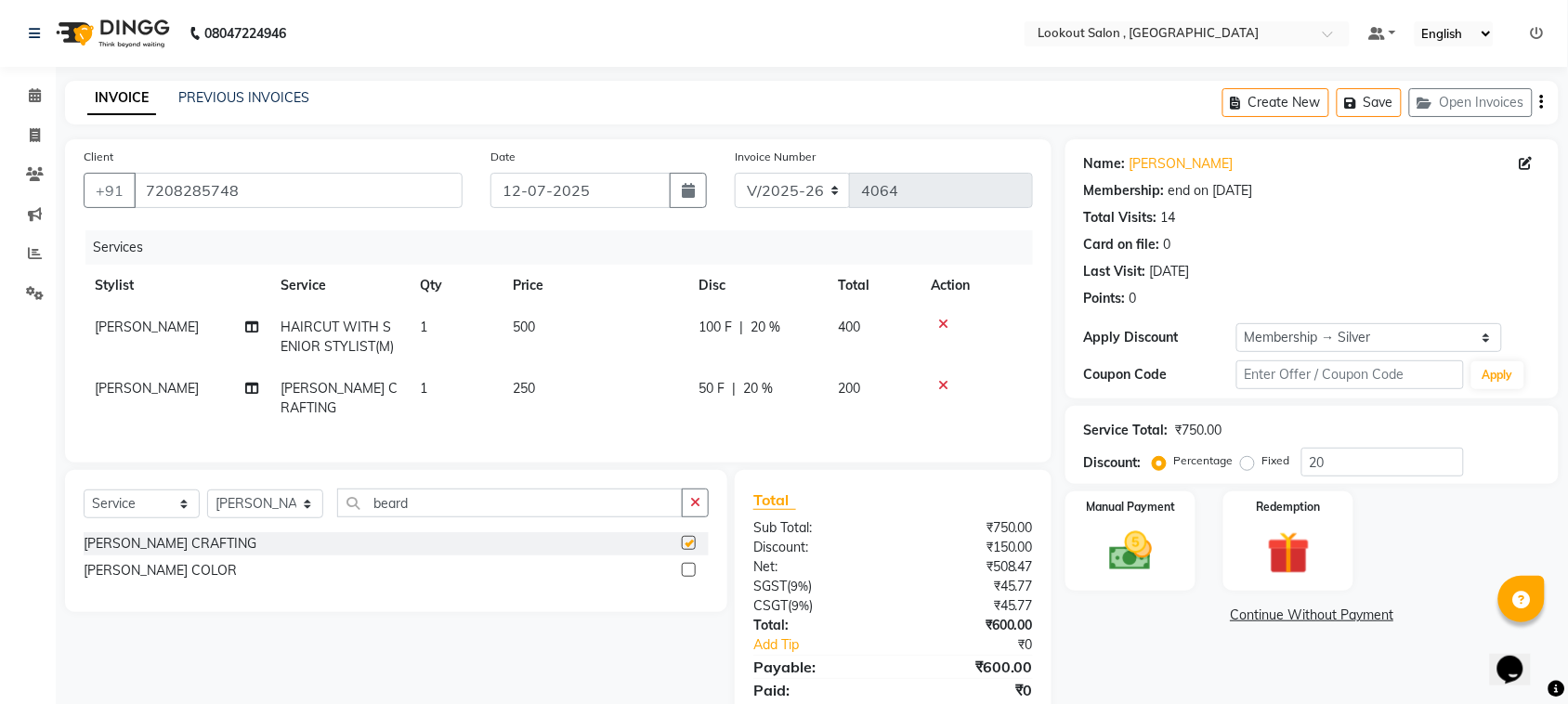 checkbox on "false" 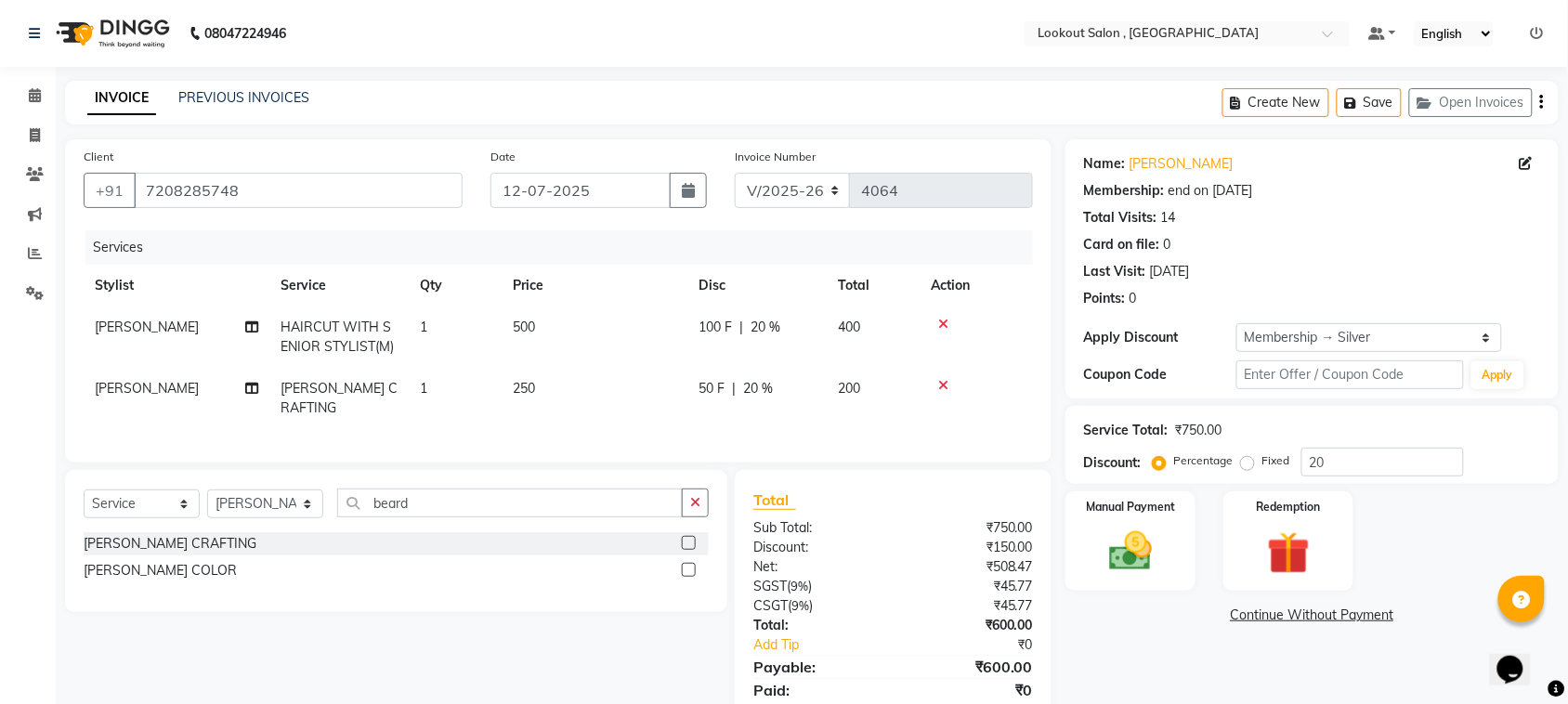 scroll, scrollTop: 63, scrollLeft: 0, axis: vertical 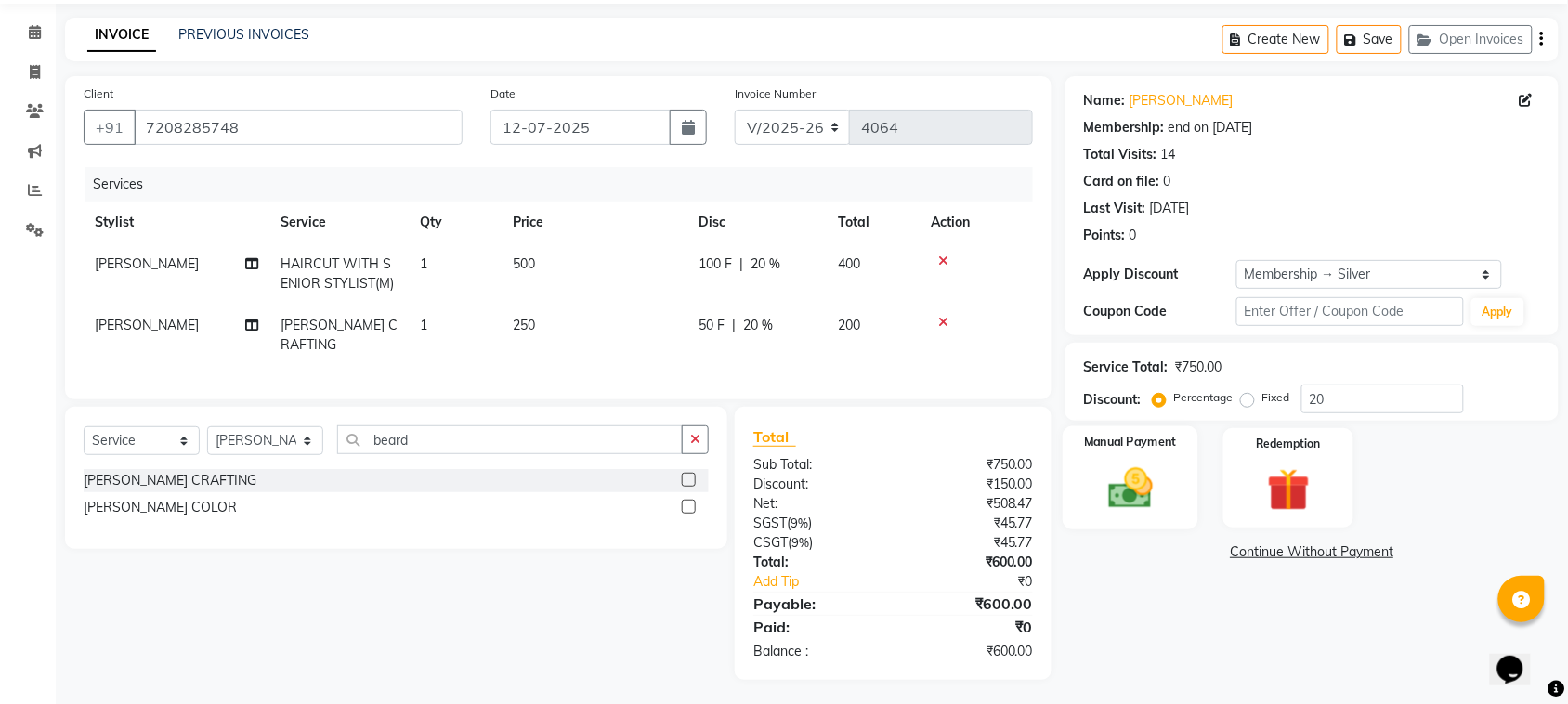 click 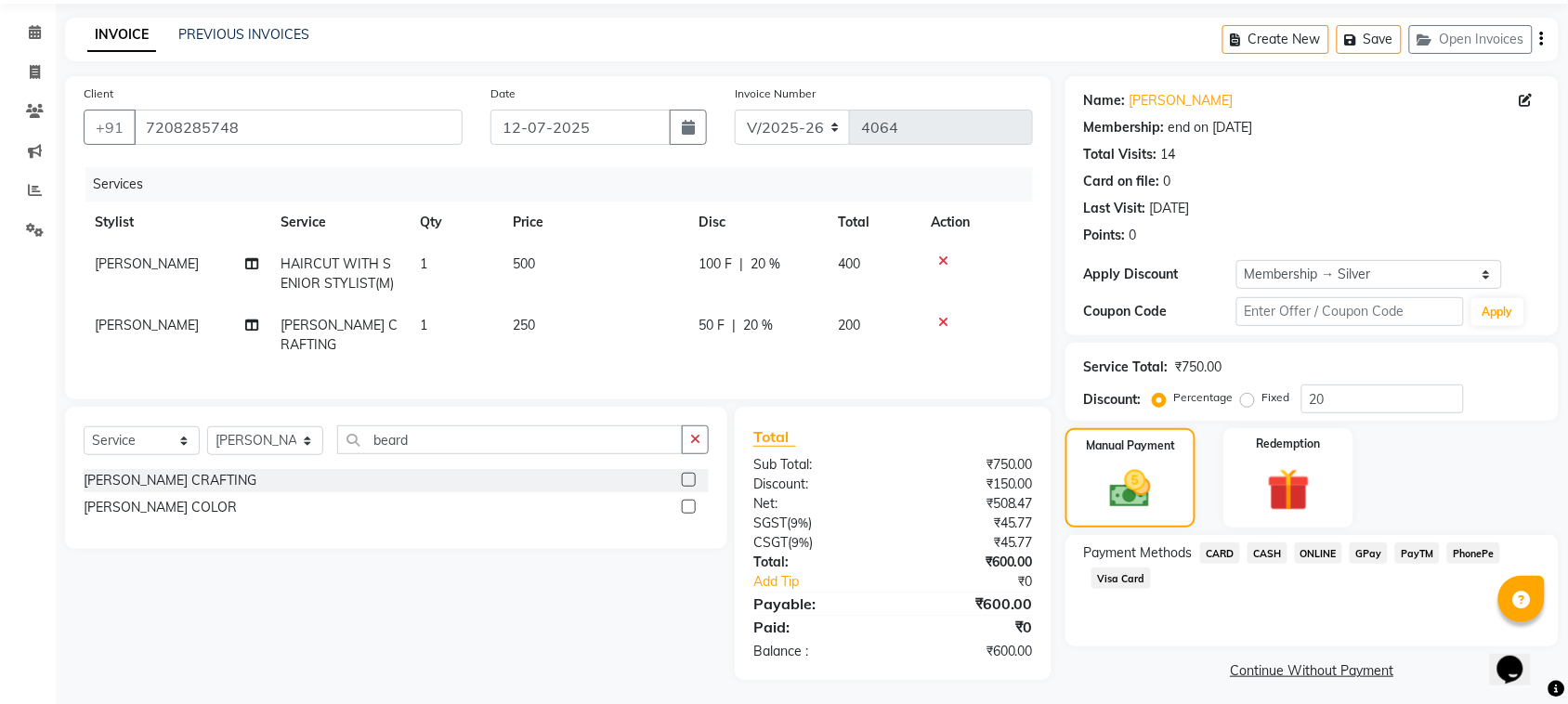 click on "PhonePe" 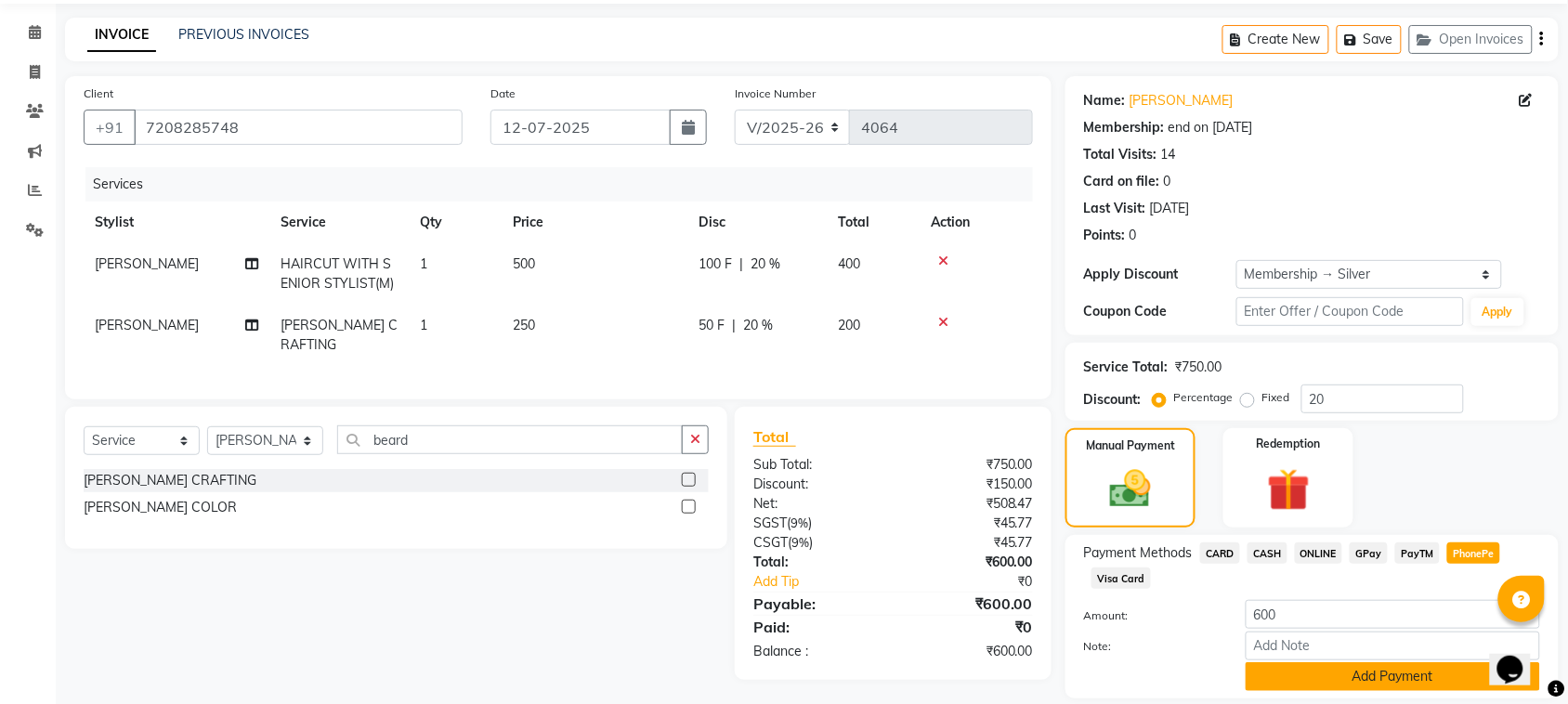click on "Add Payment" 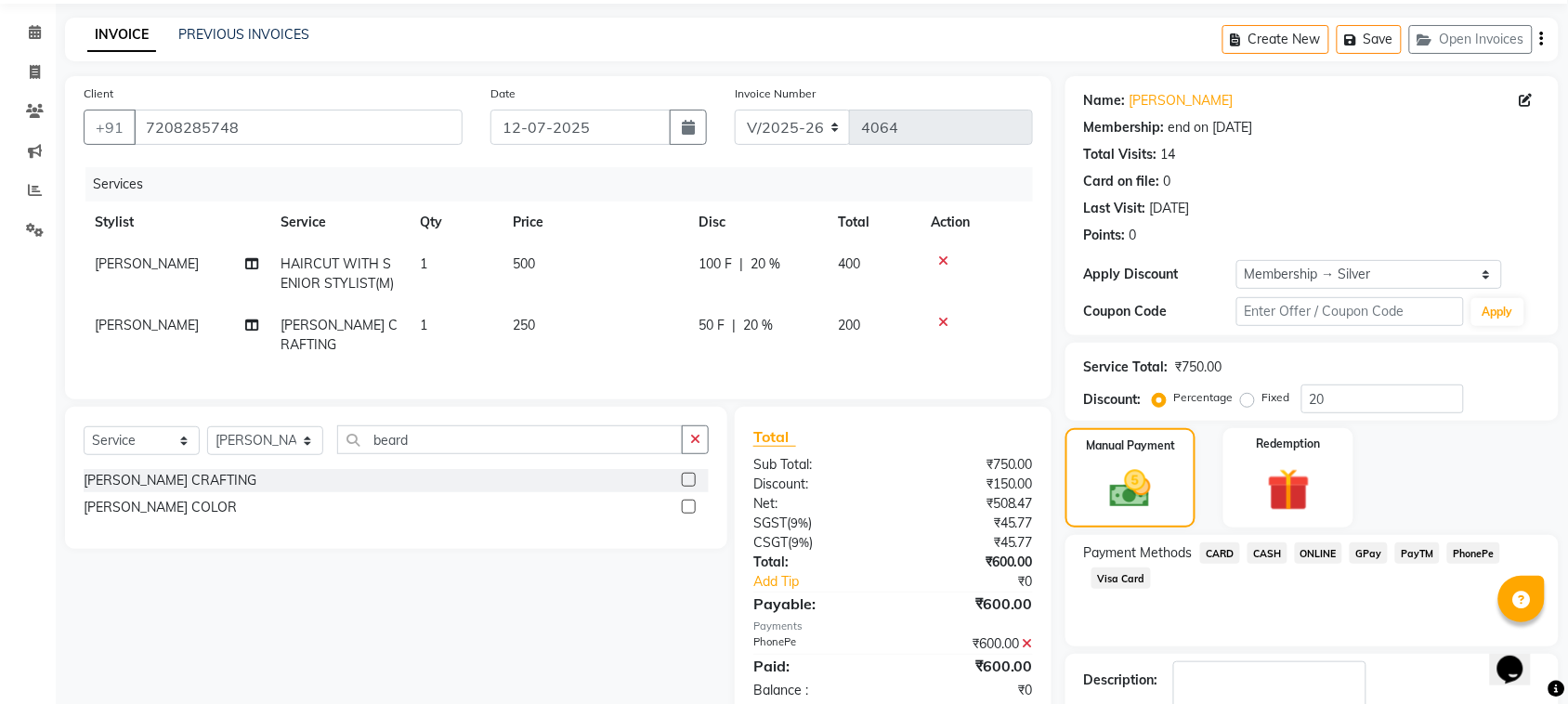 click on "Checkout" 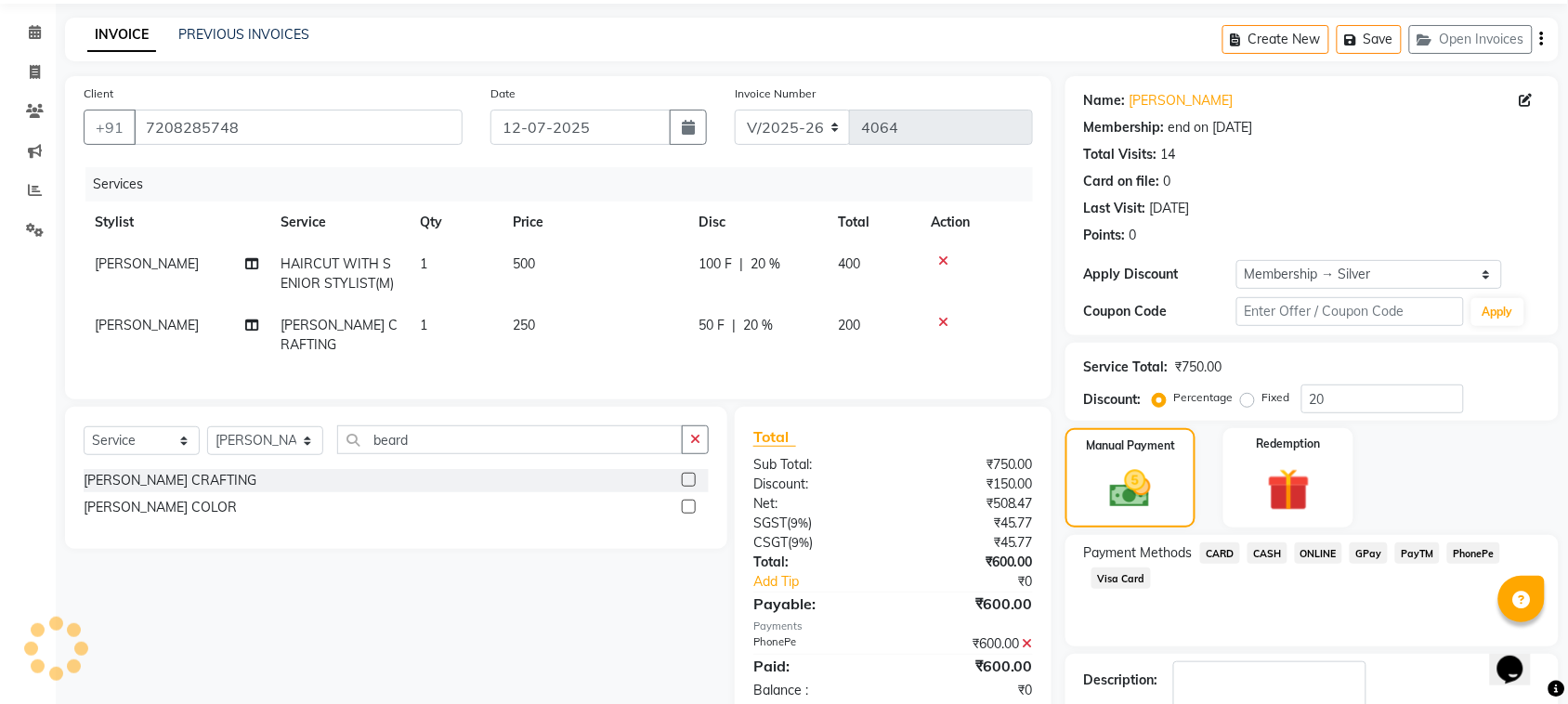 scroll, scrollTop: 177, scrollLeft: 0, axis: vertical 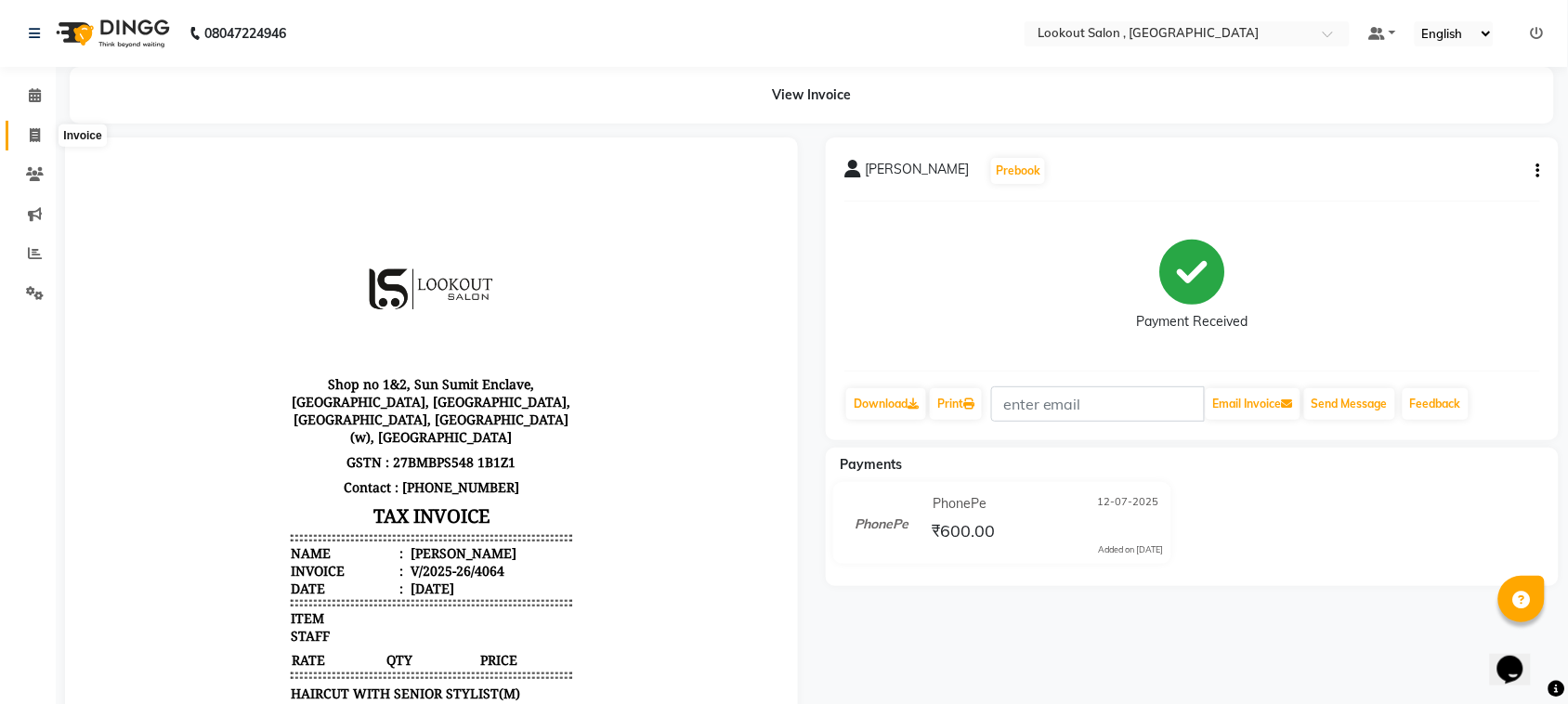 click 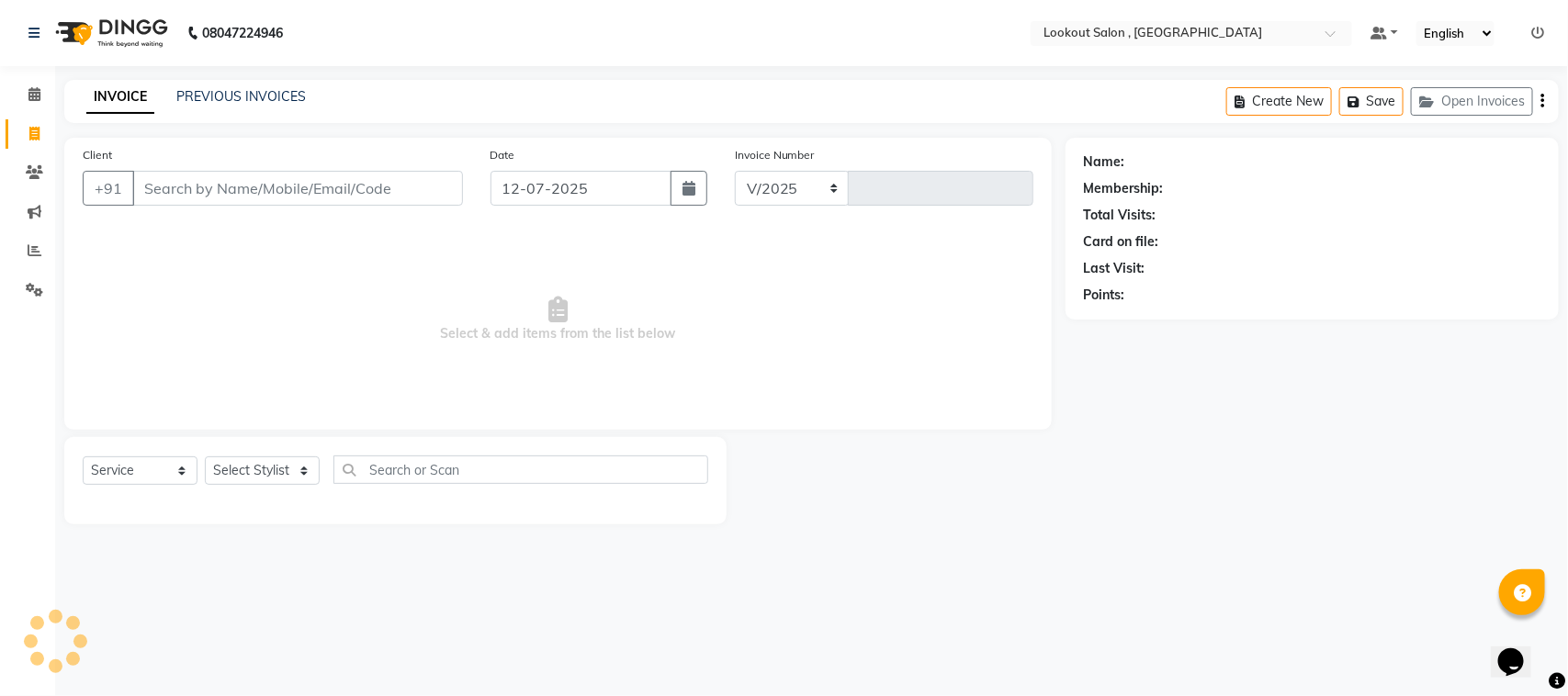 select on "151" 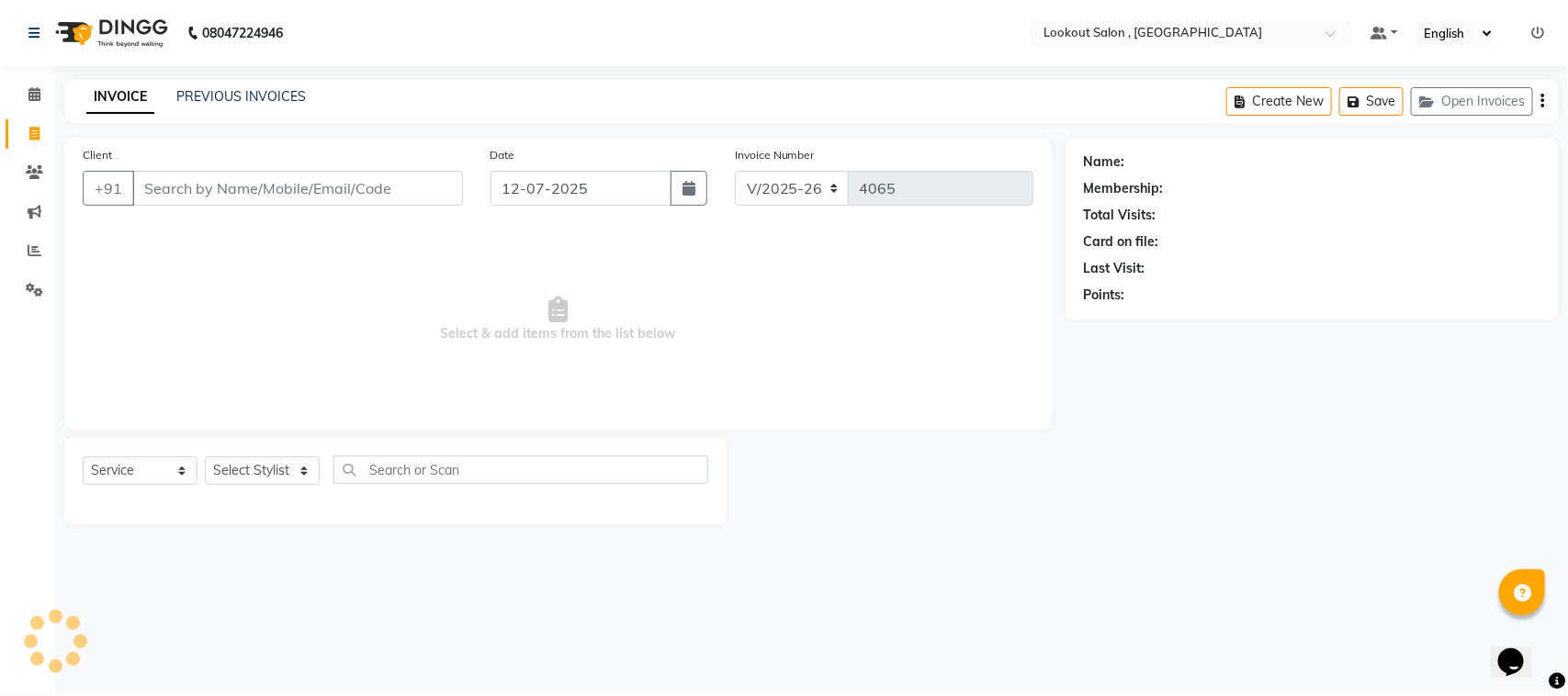 click on "Client" at bounding box center (298, 188) 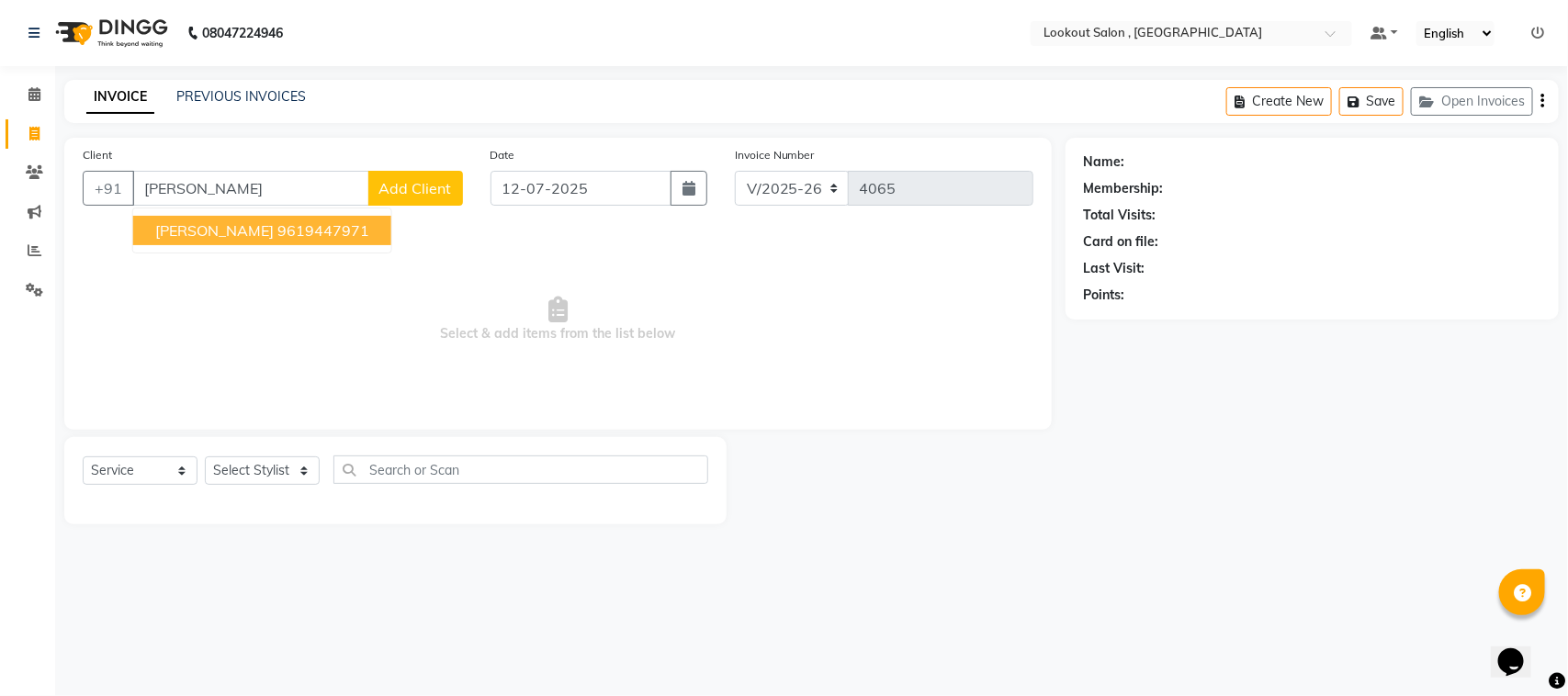 click on "Meghna gupta  9619447971" at bounding box center [262, 230] 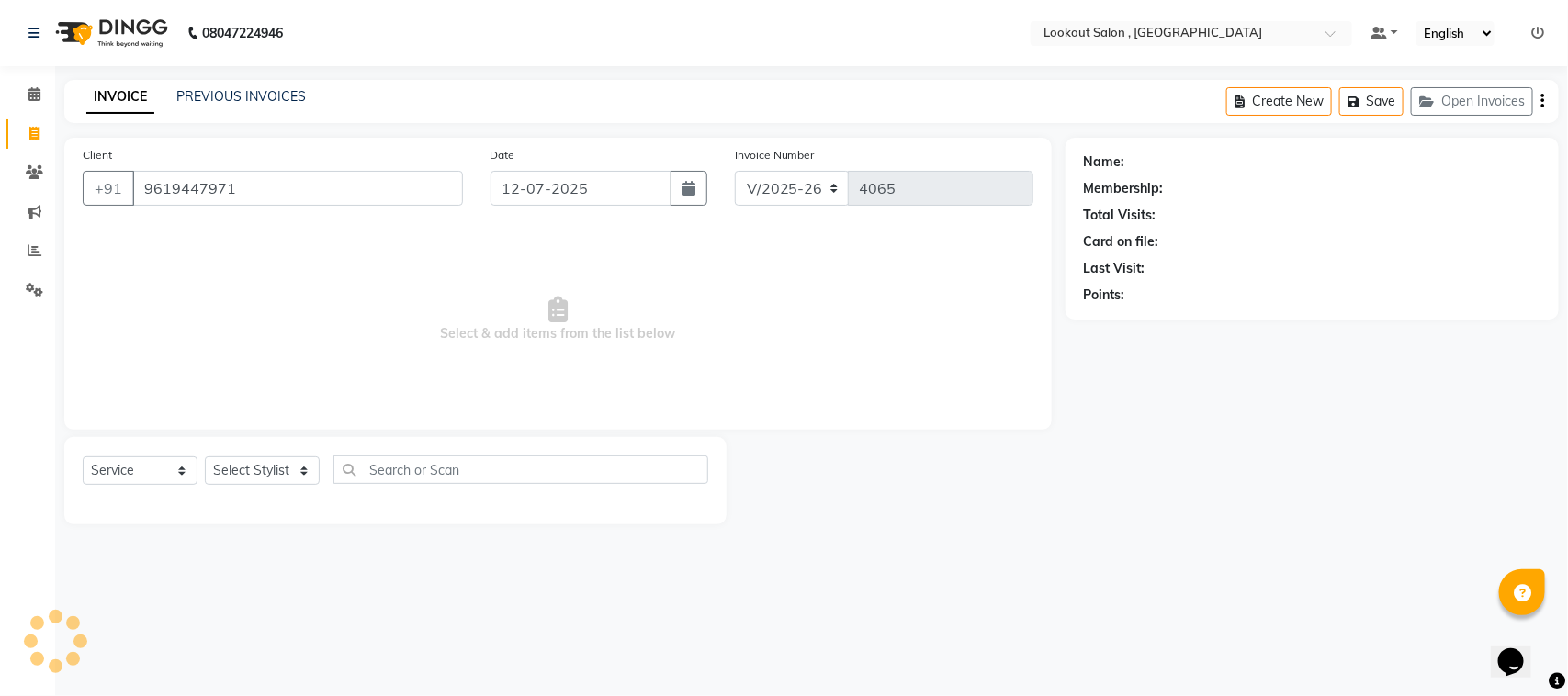 type on "9619447971" 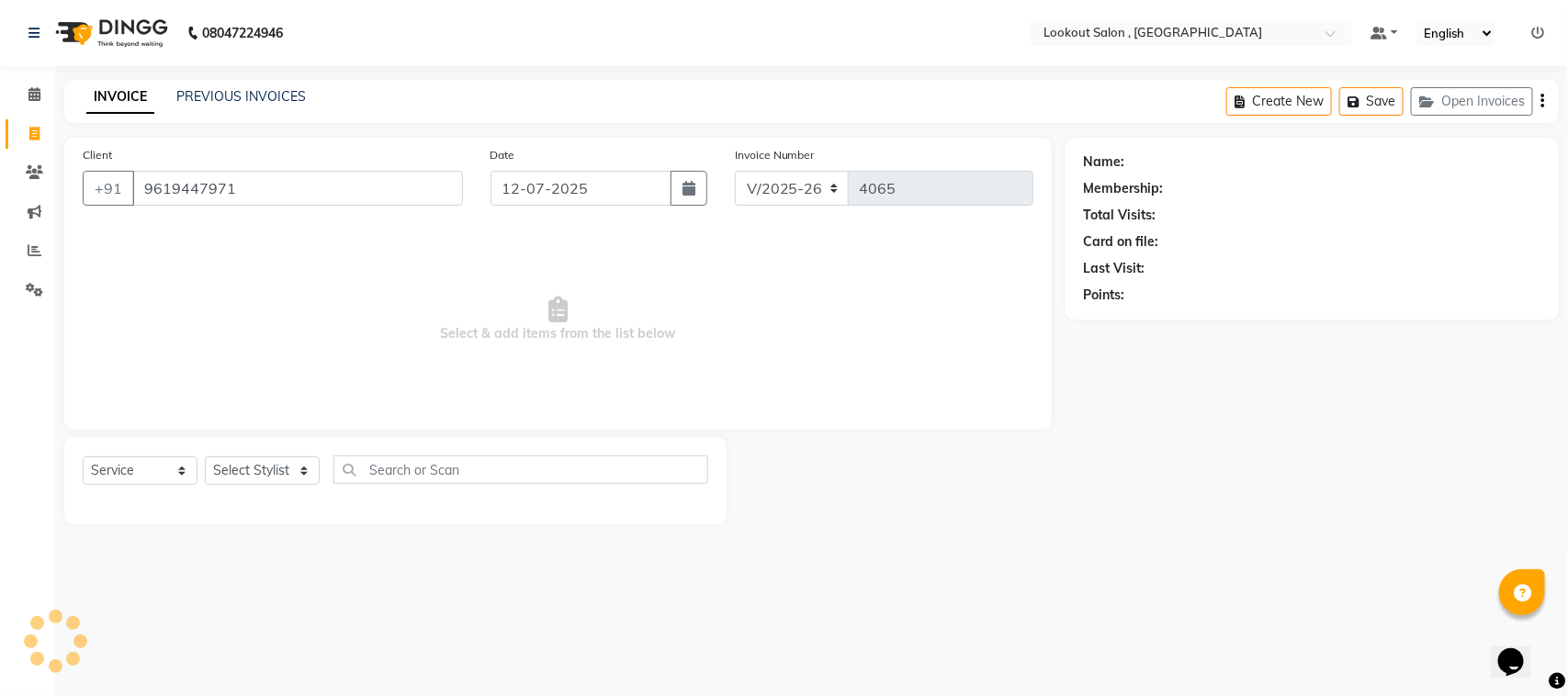 select on "1: Object" 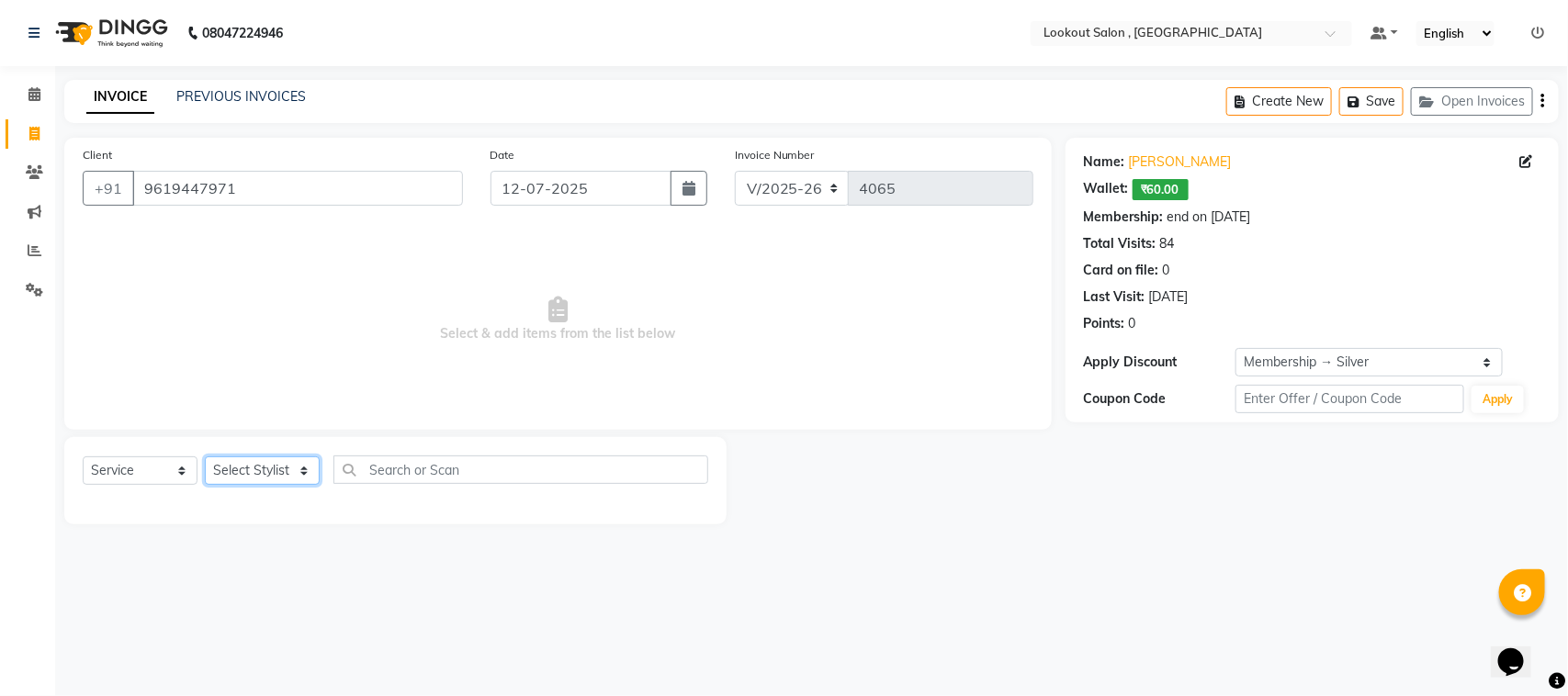 click on "Select Stylist AMIT SOLANKI jishan shekh kuldeep MANDAR GOSAVI MANISHA SAHU NANDINI GUPTA NIPUL SIR NISAR AHMED PIRJADE Rizwan ROOPAVATI Rupali  RUPESH SADAF SHAIKH SAHIL TAK shweta kashyap" 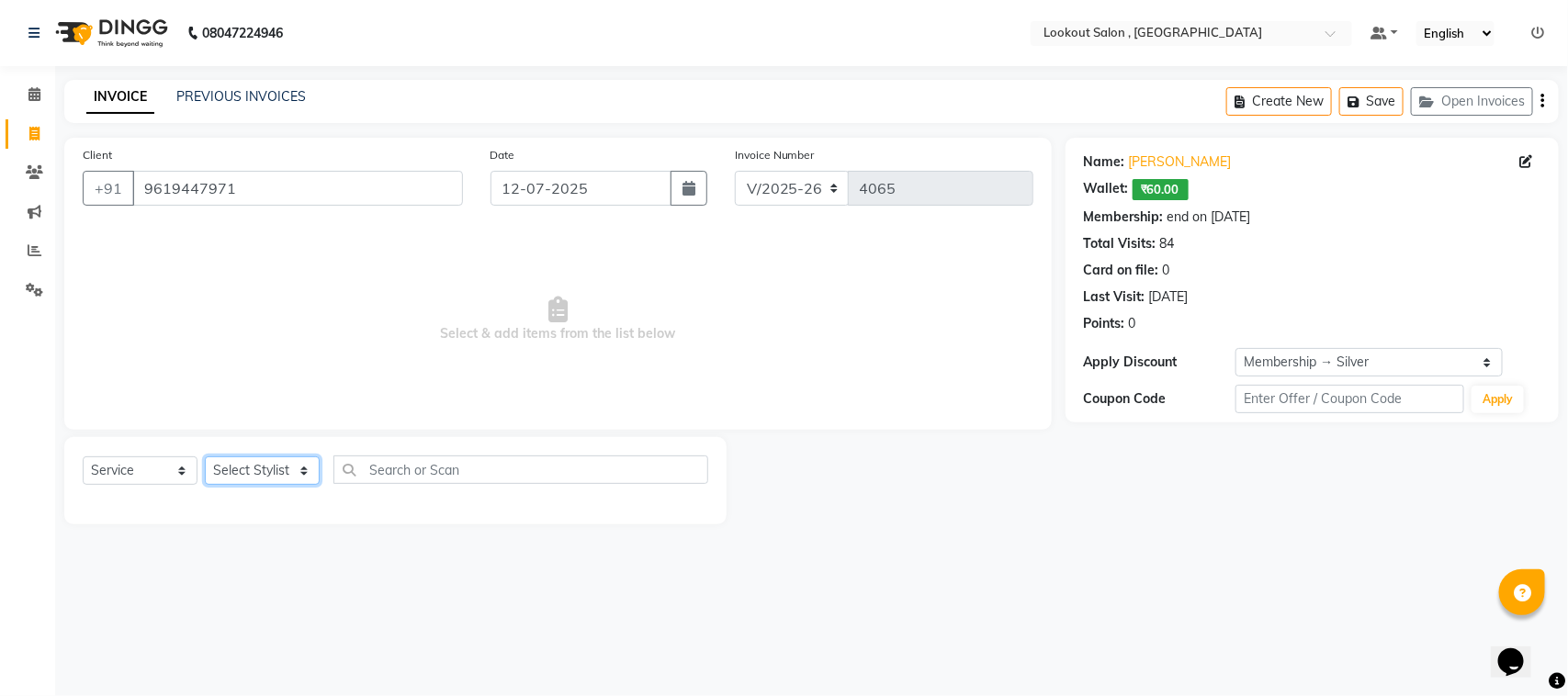 select on "11497" 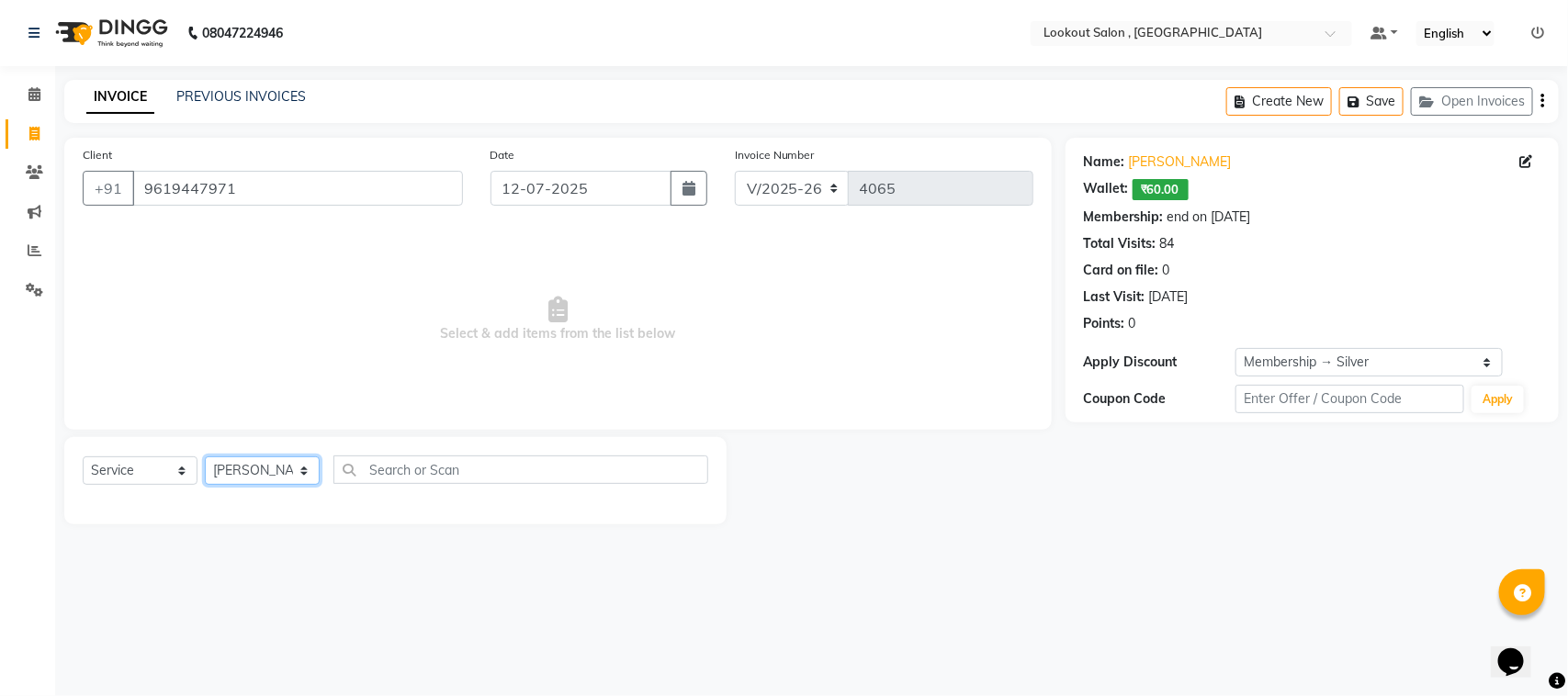 click on "Select Stylist AMIT SOLANKI jishan shekh kuldeep MANDAR GOSAVI MANISHA SAHU NANDINI GUPTA NIPUL SIR NISAR AHMED PIRJADE Rizwan ROOPAVATI Rupali  RUPESH SADAF SHAIKH SAHIL TAK shweta kashyap" 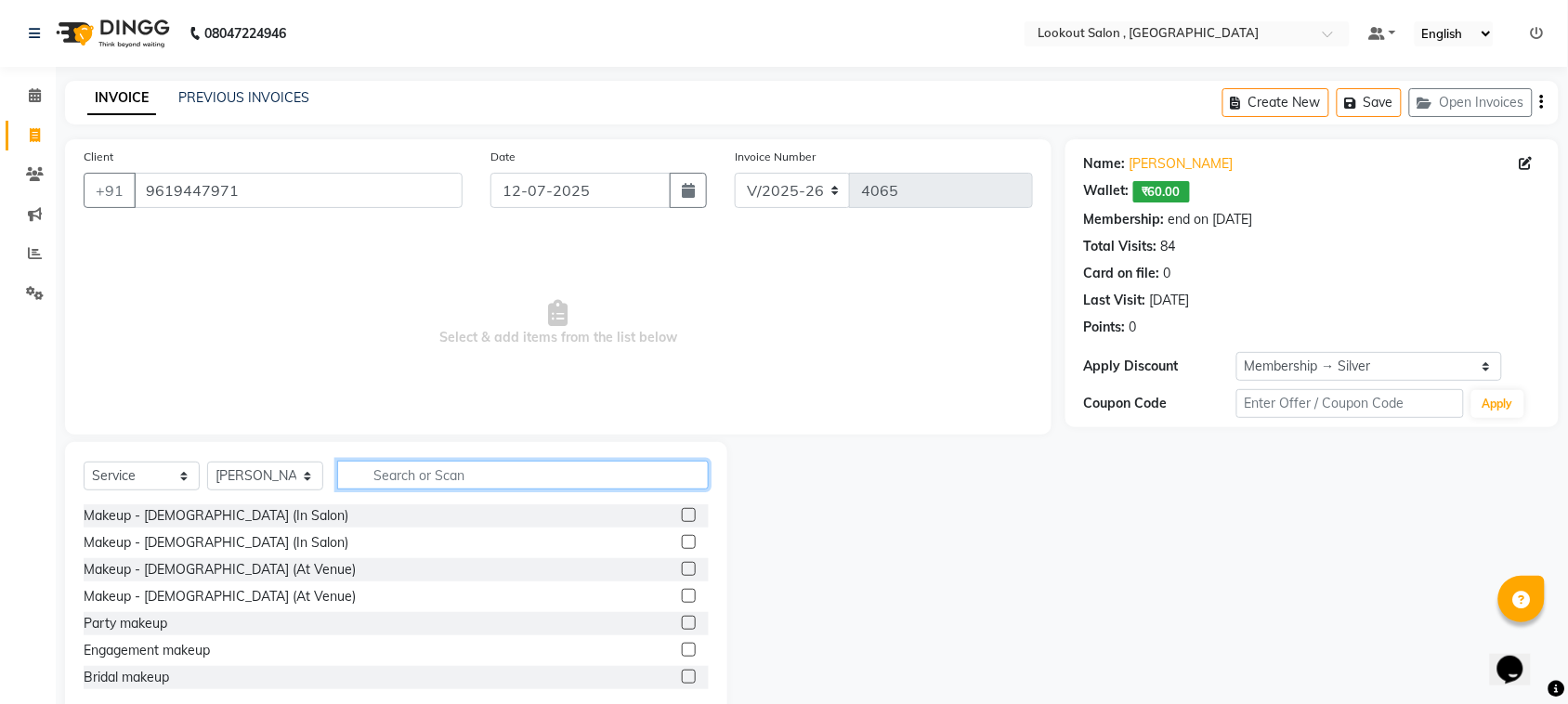 click 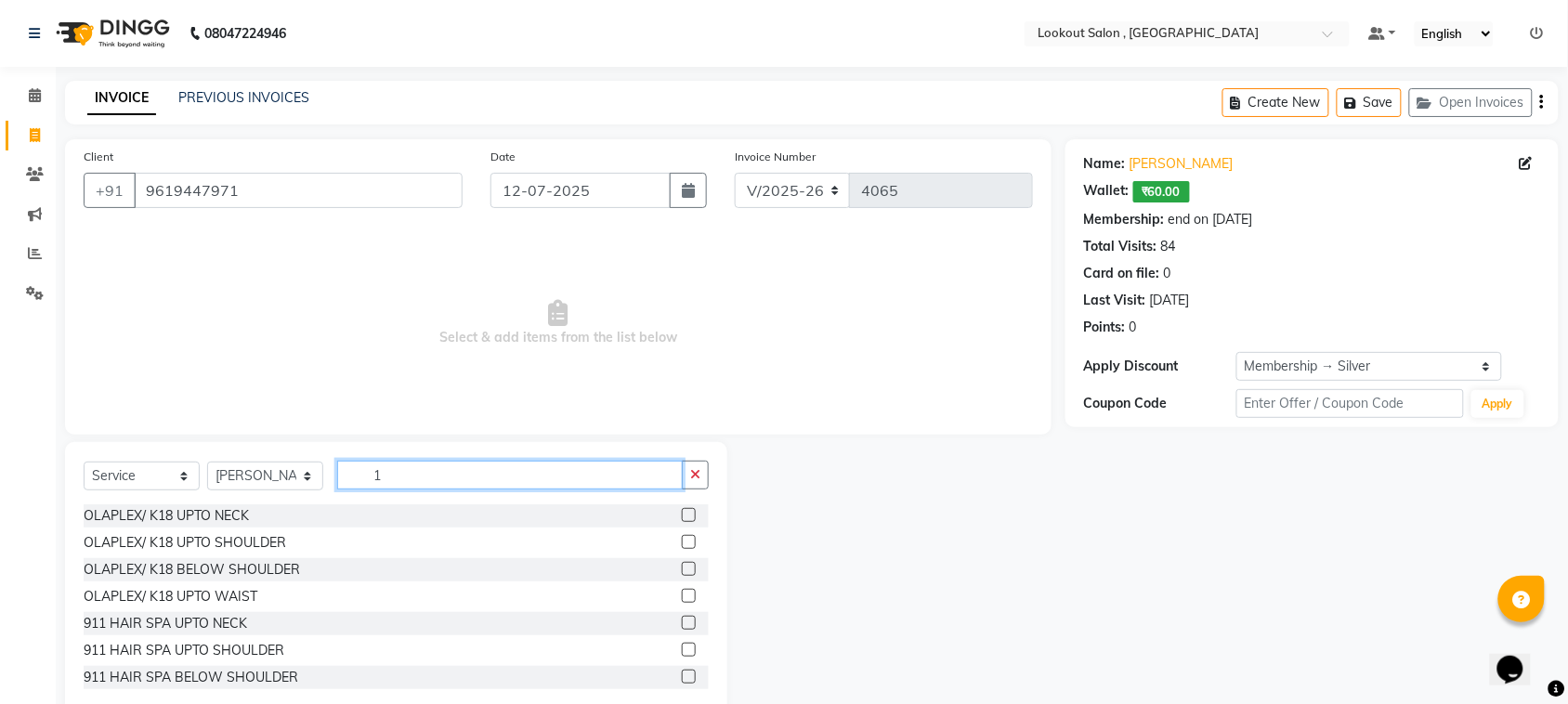 type on "1" 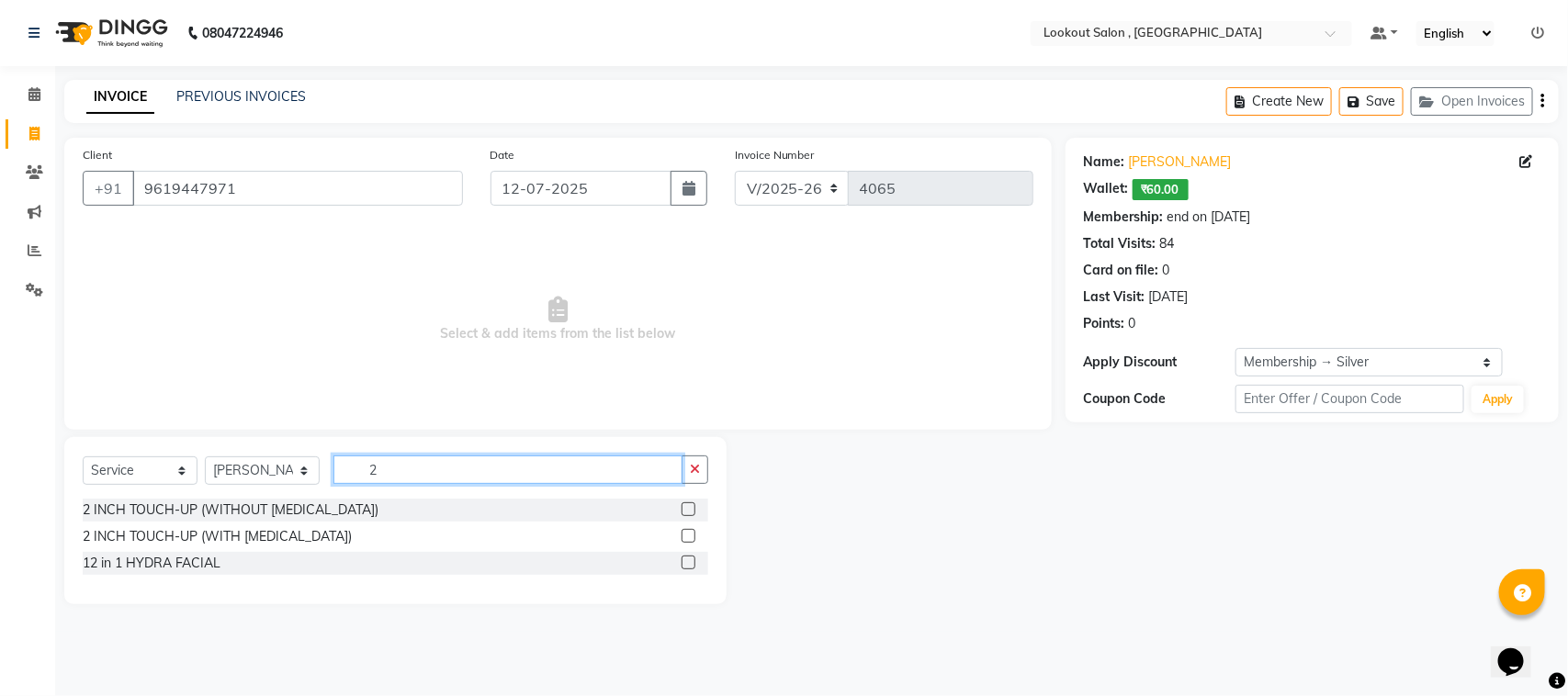 type on "2" 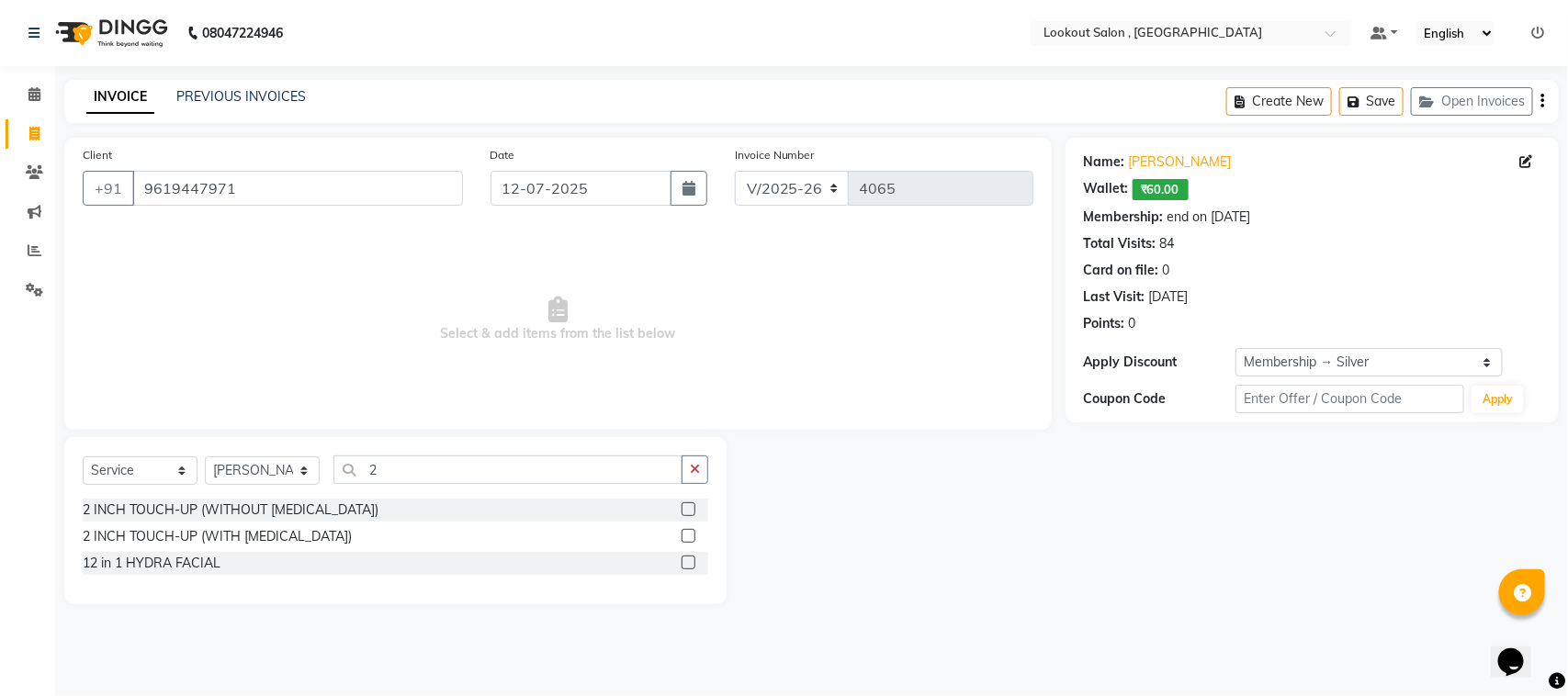 click 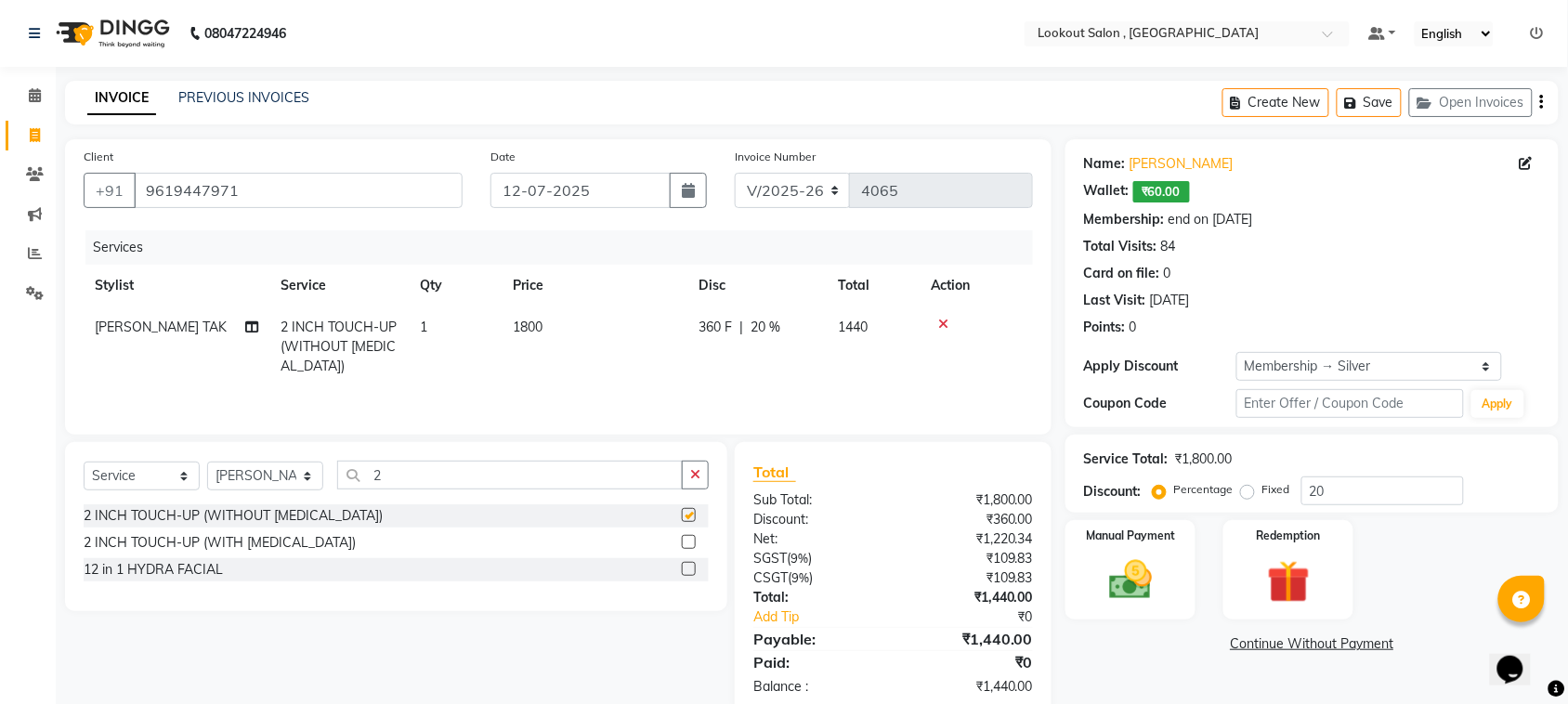checkbox on "false" 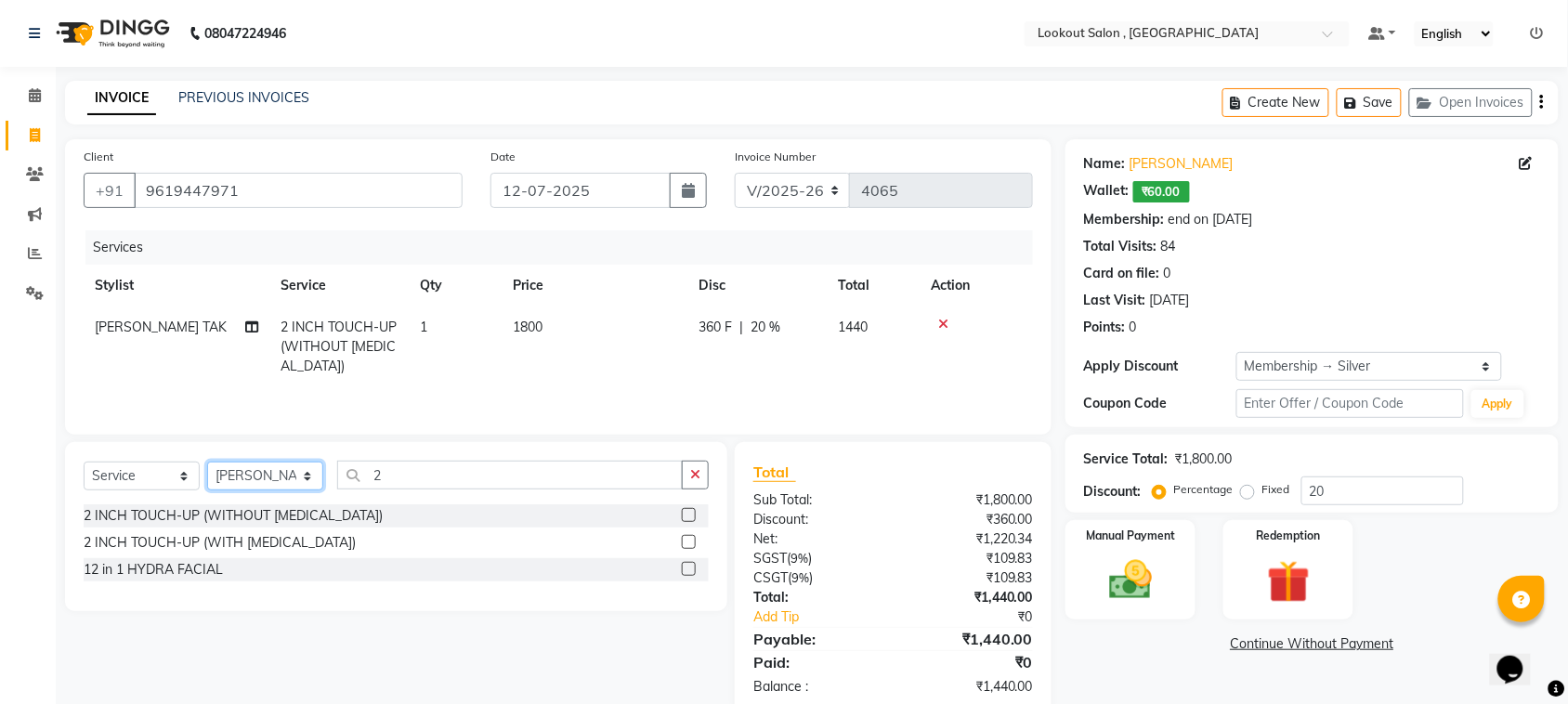 click on "Select Stylist AMIT SOLANKI jishan shekh kuldeep MANDAR GOSAVI MANISHA SAHU NANDINI GUPTA NIPUL SIR NISAR AHMED PIRJADE Rizwan ROOPAVATI Rupali  RUPESH SADAF SHAIKH SAHIL TAK shweta kashyap" 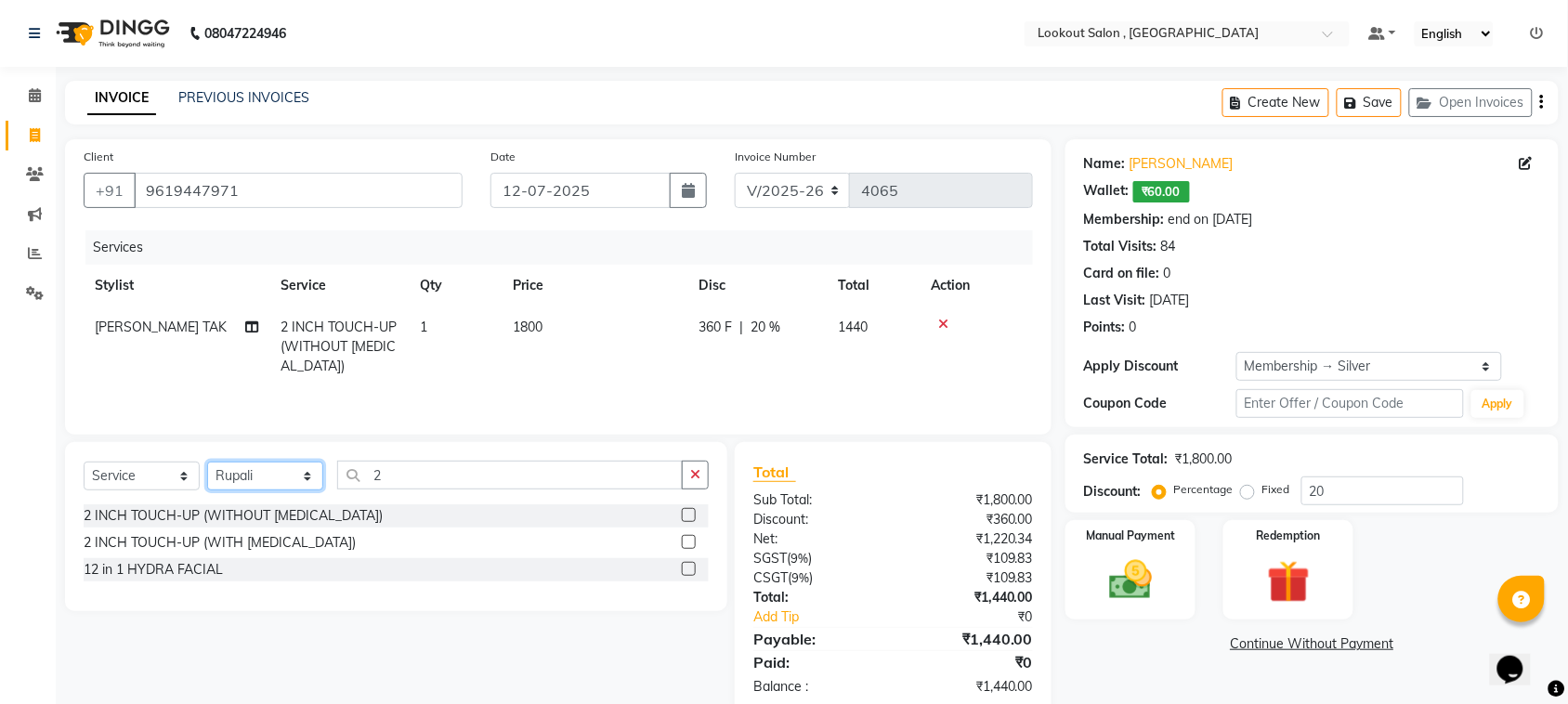 click on "Select Stylist AMIT SOLANKI jishan shekh kuldeep MANDAR GOSAVI MANISHA SAHU NANDINI GUPTA NIPUL SIR NISAR AHMED PIRJADE Rizwan ROOPAVATI Rupali  RUPESH SADAF SHAIKH SAHIL TAK shweta kashyap" 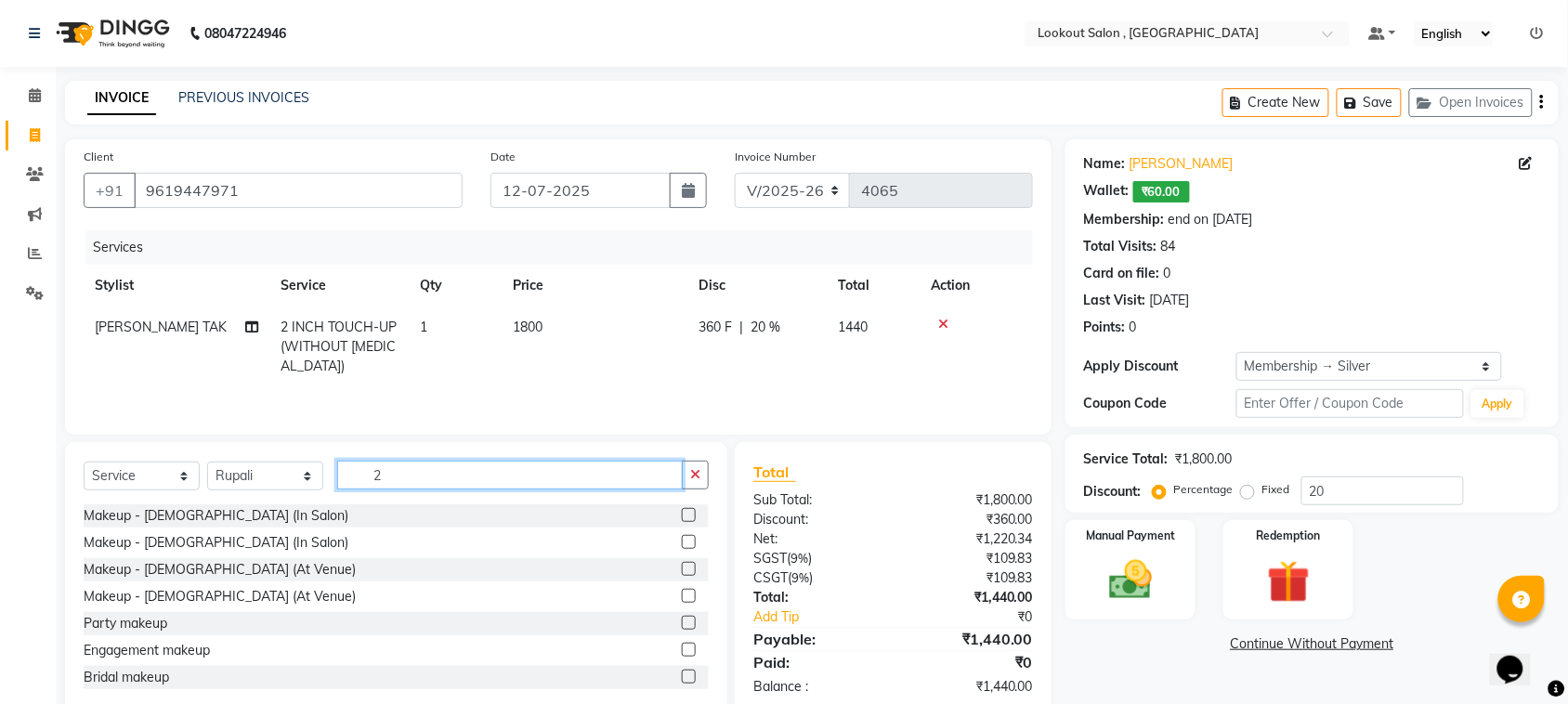click on "2" 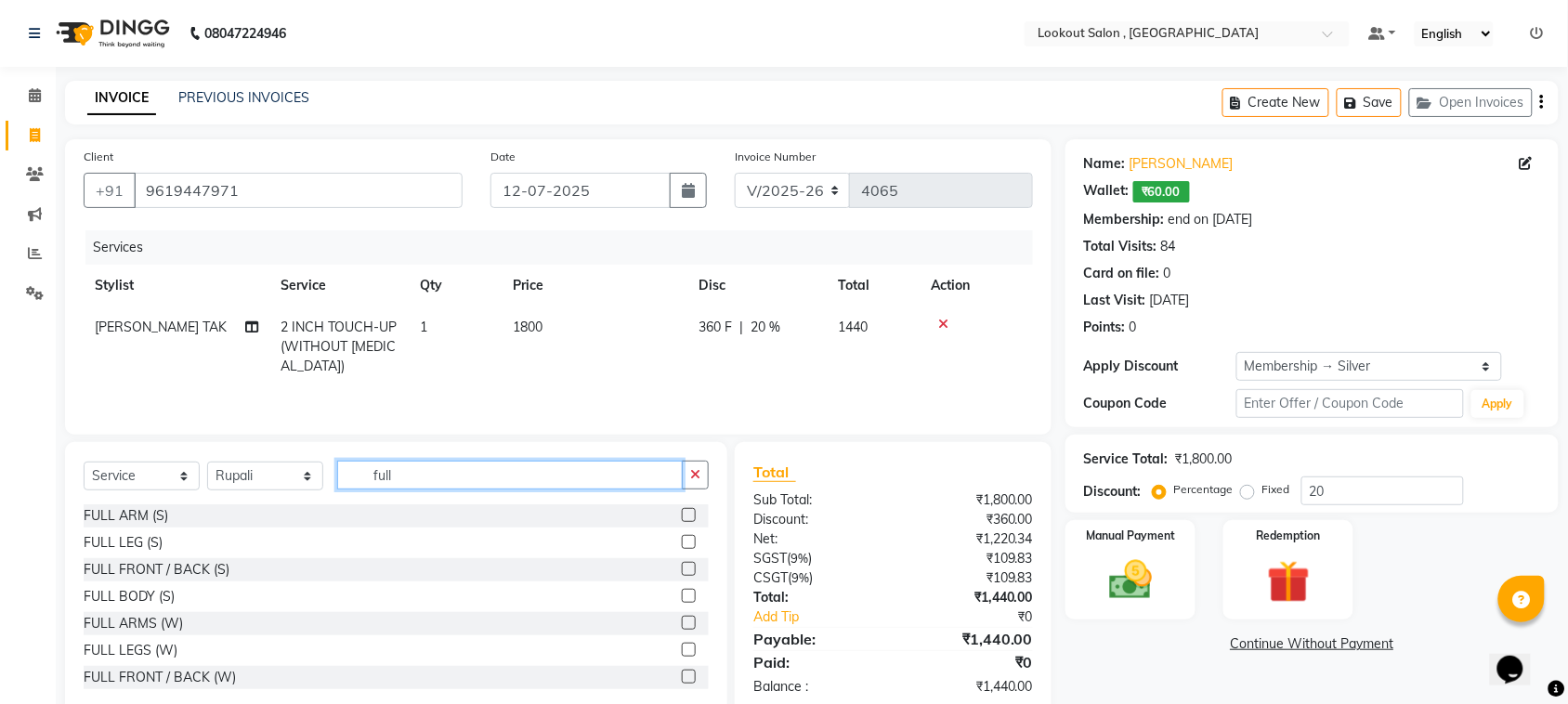 type on "full" 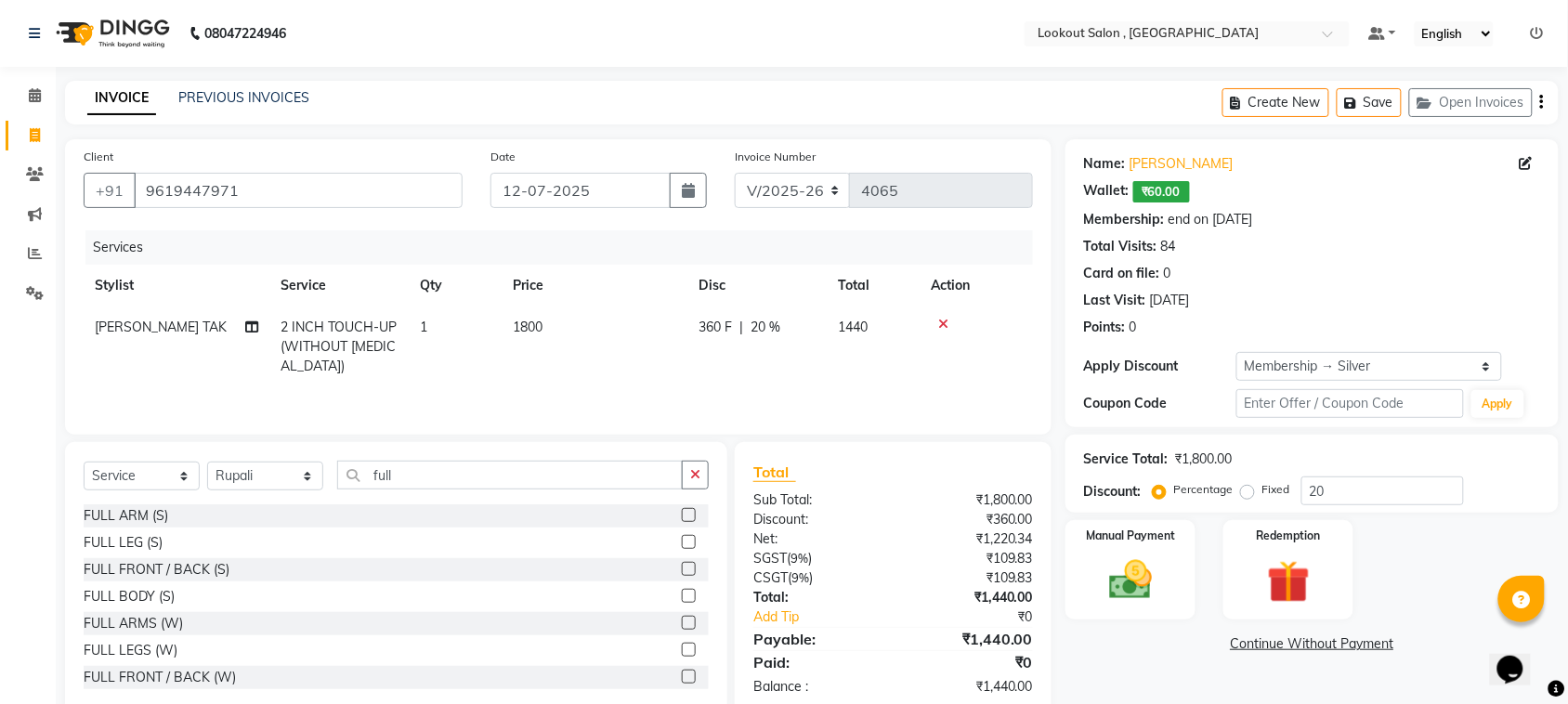 click 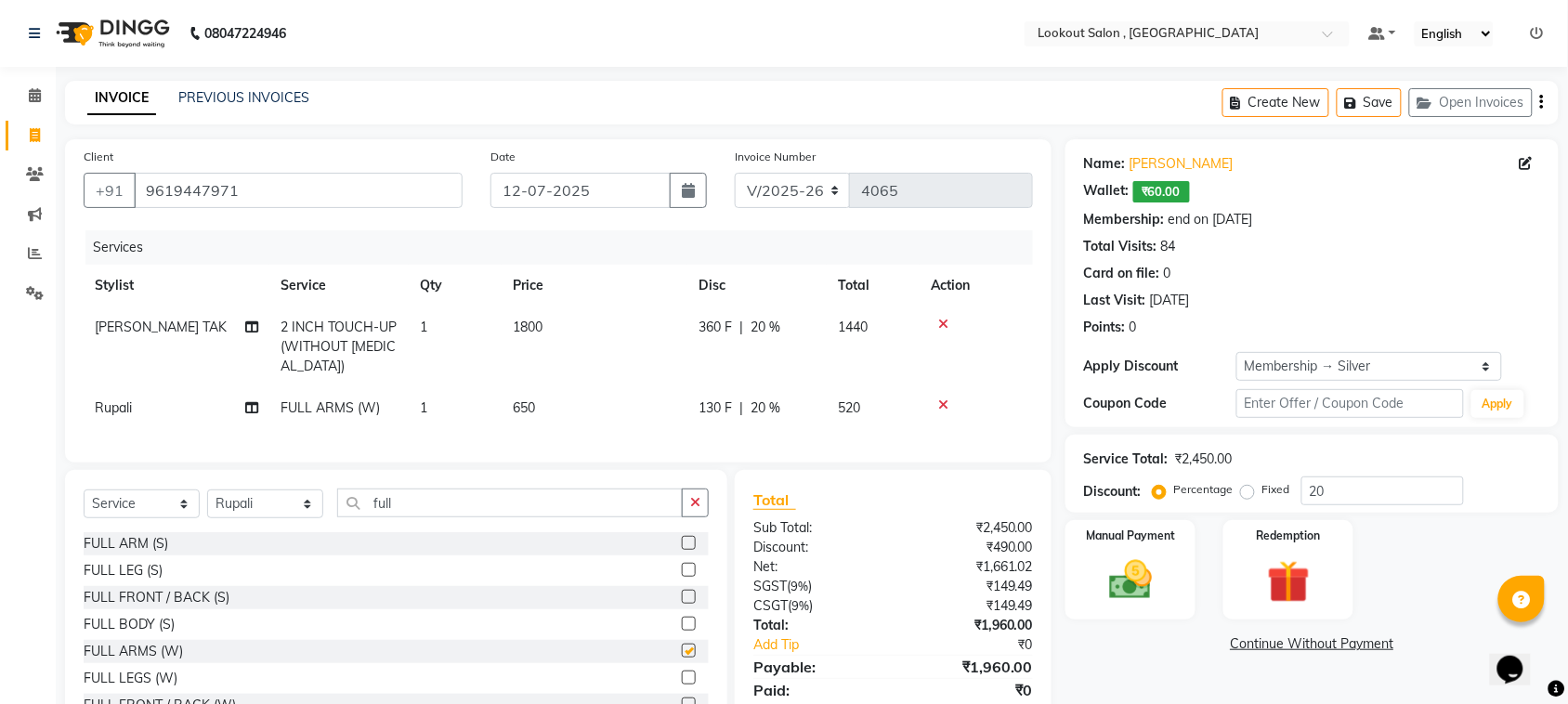 checkbox on "false" 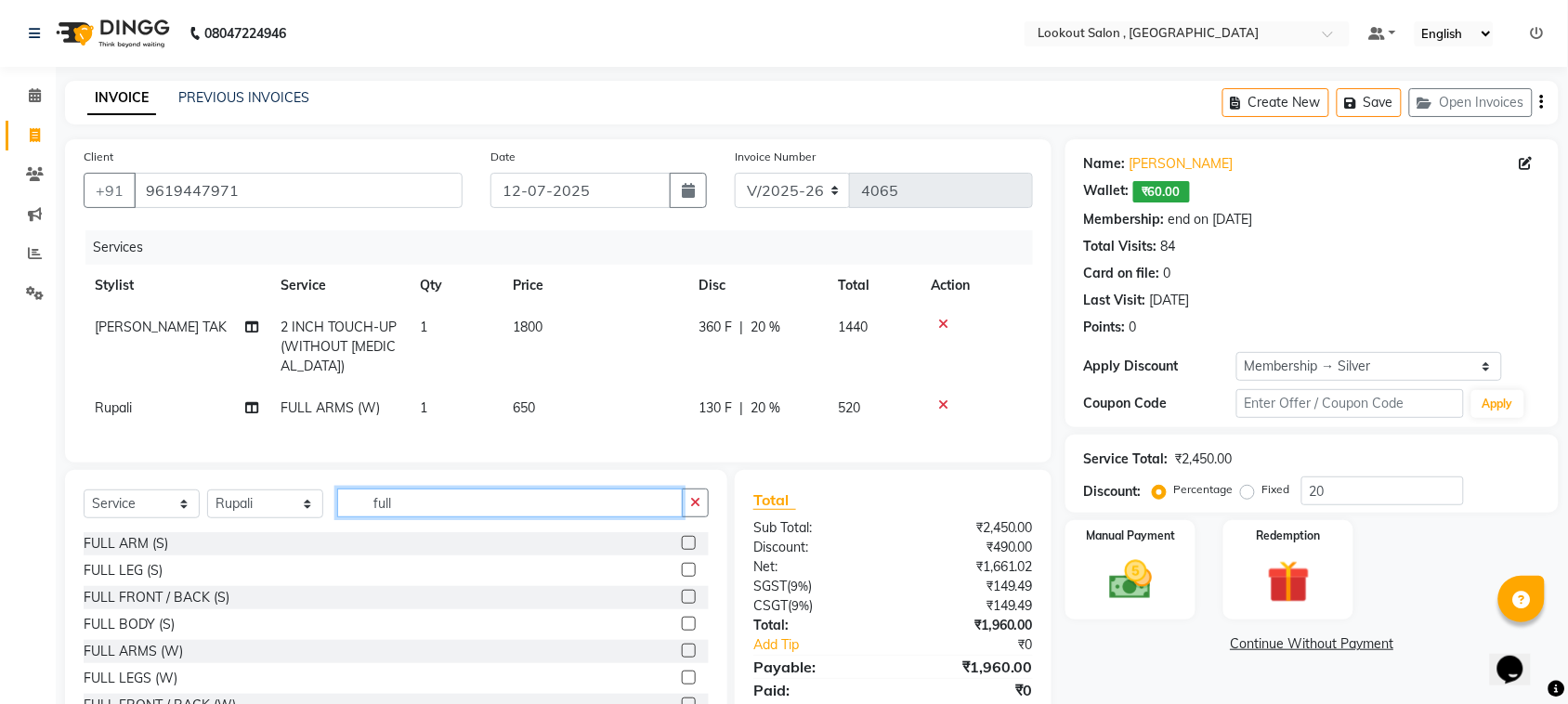 click on "full" 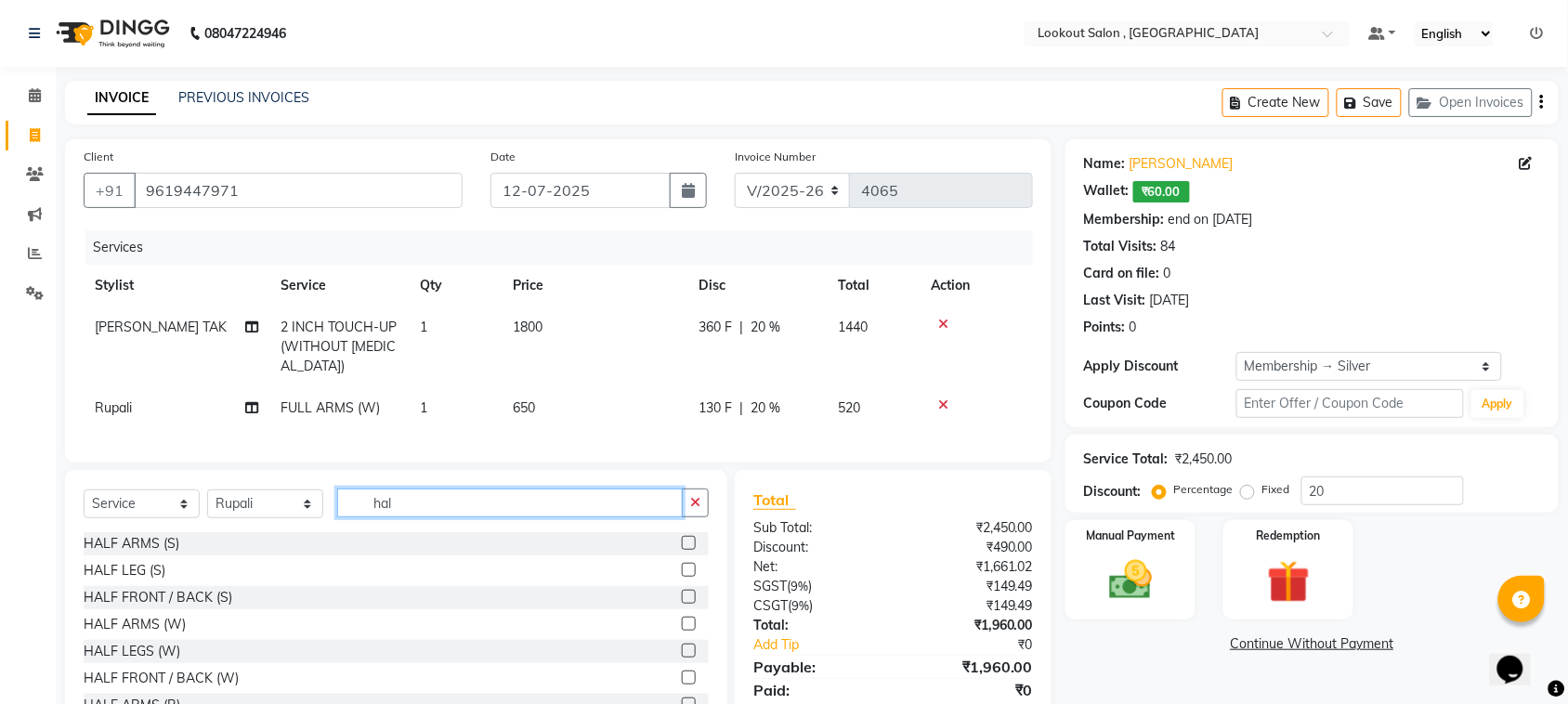 type on "hal" 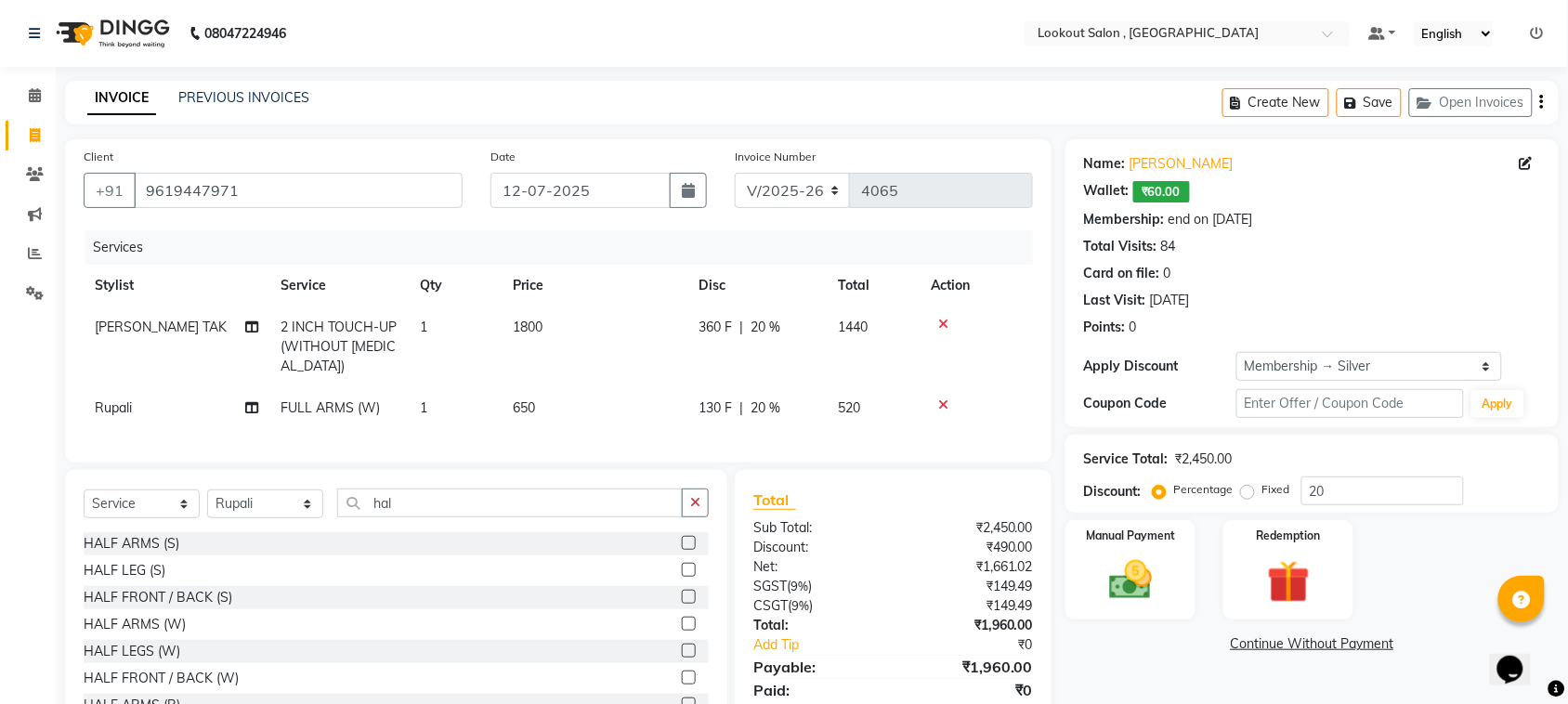 click 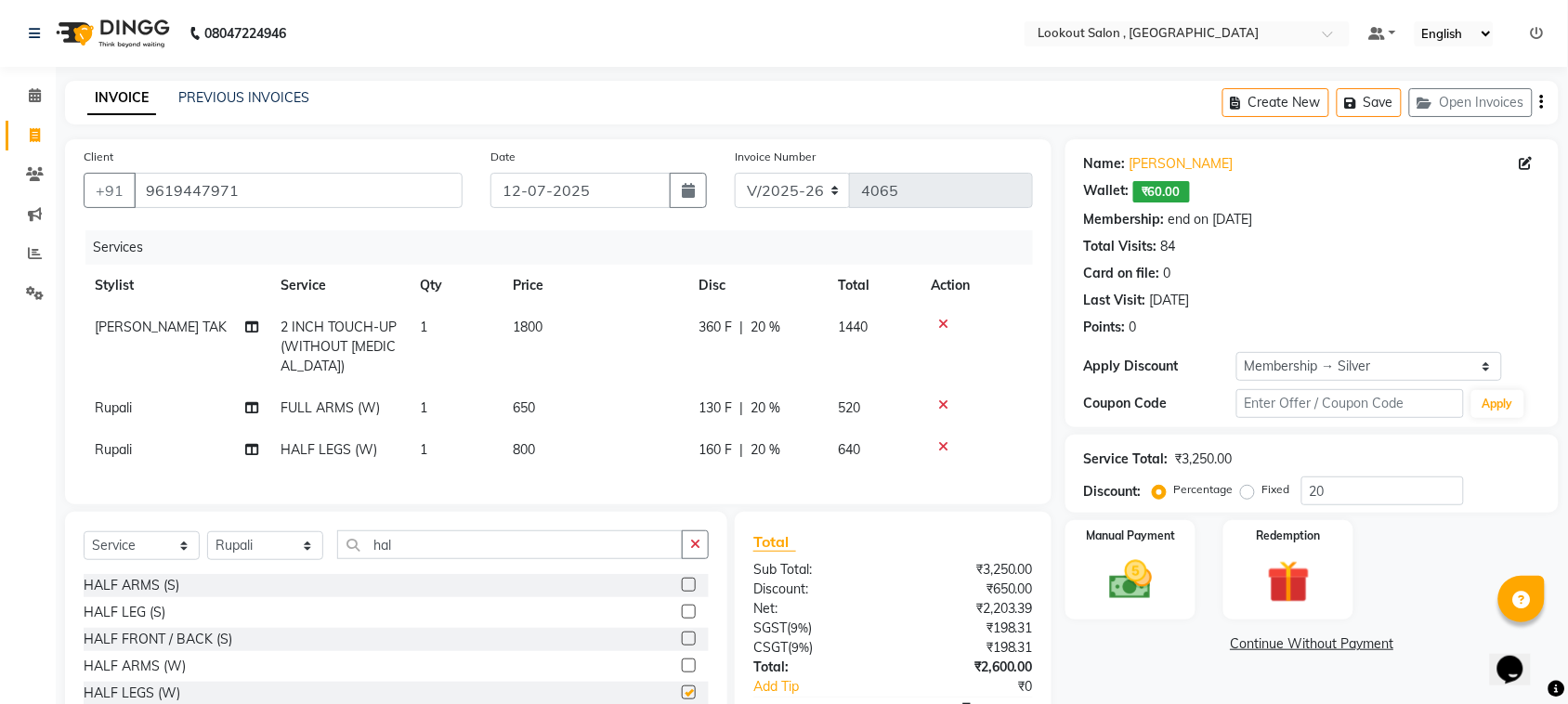 checkbox on "false" 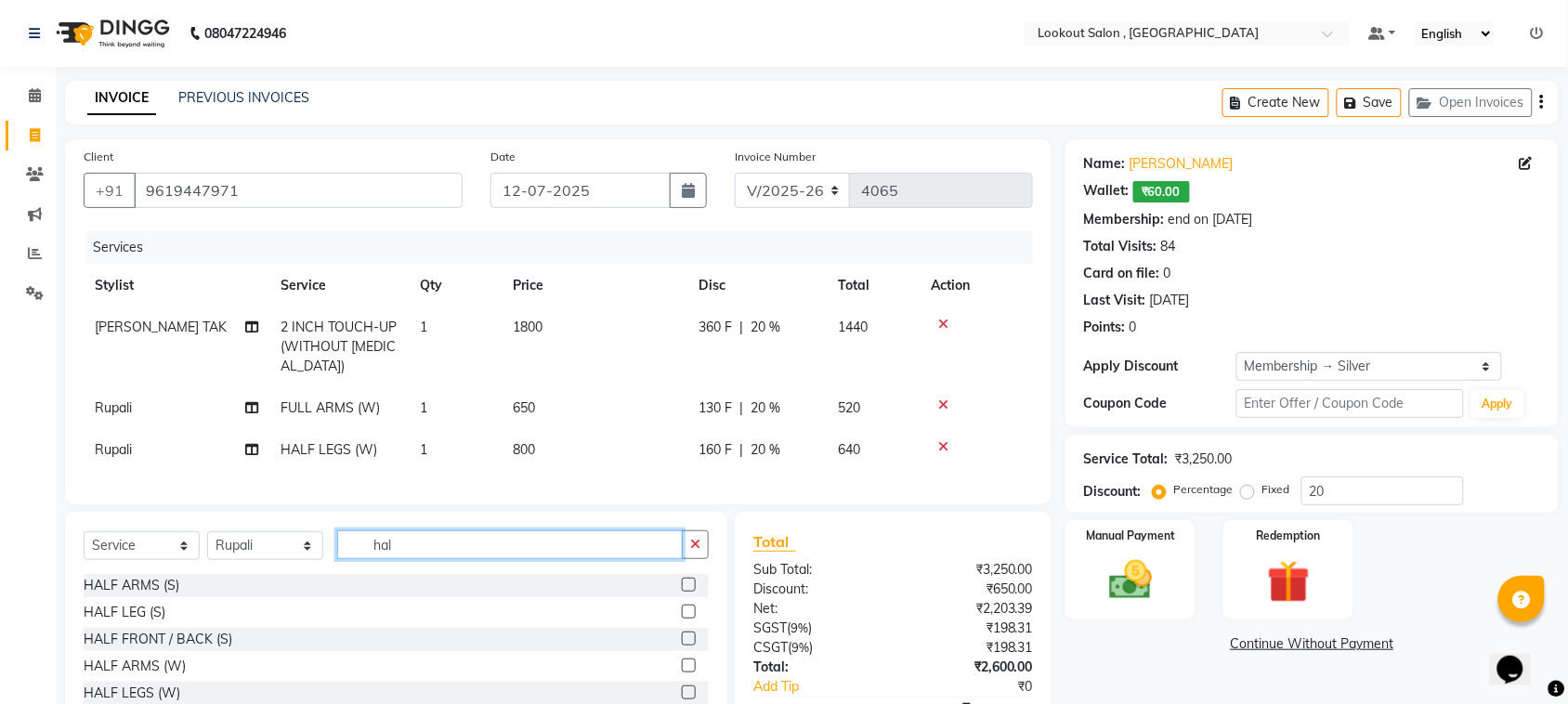 click on "hal" 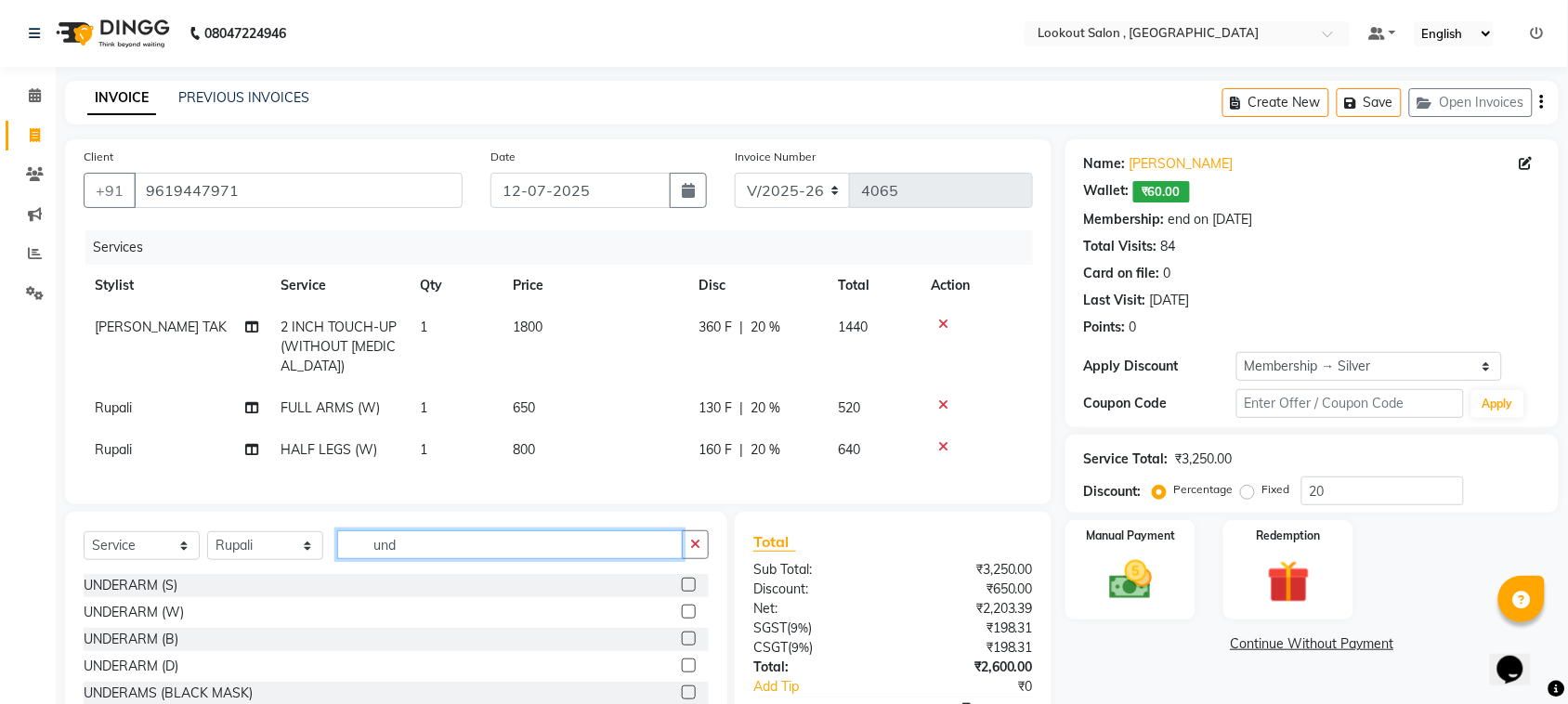 type on "und" 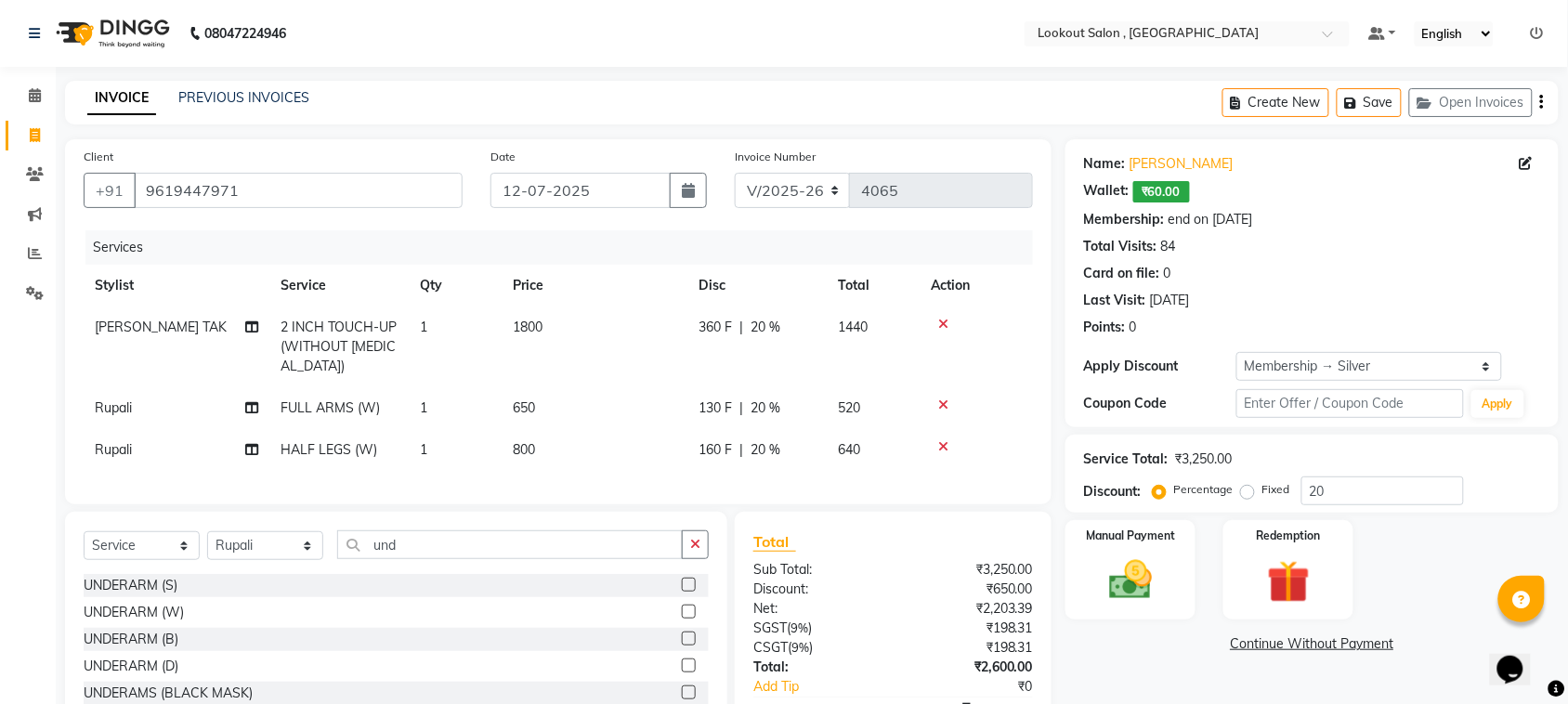 click 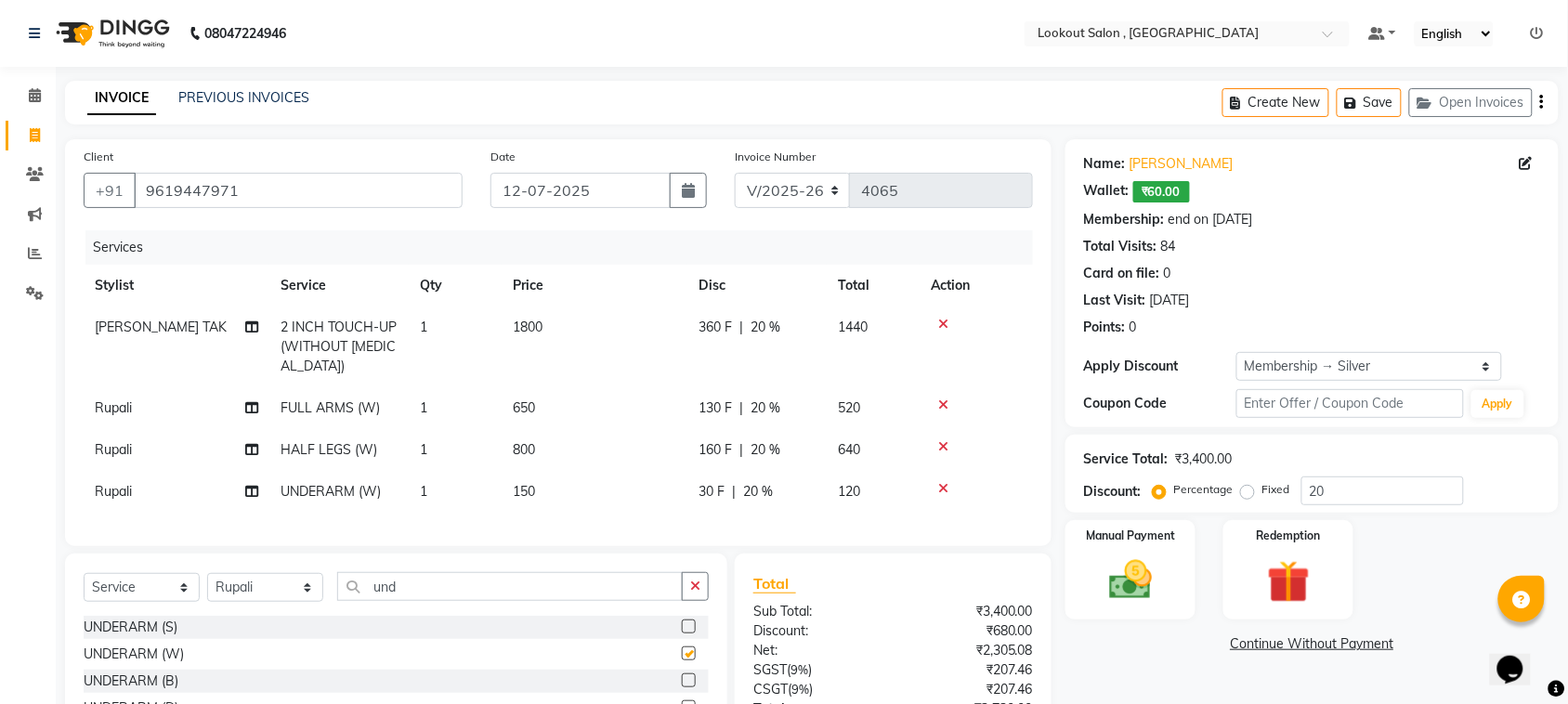 checkbox on "false" 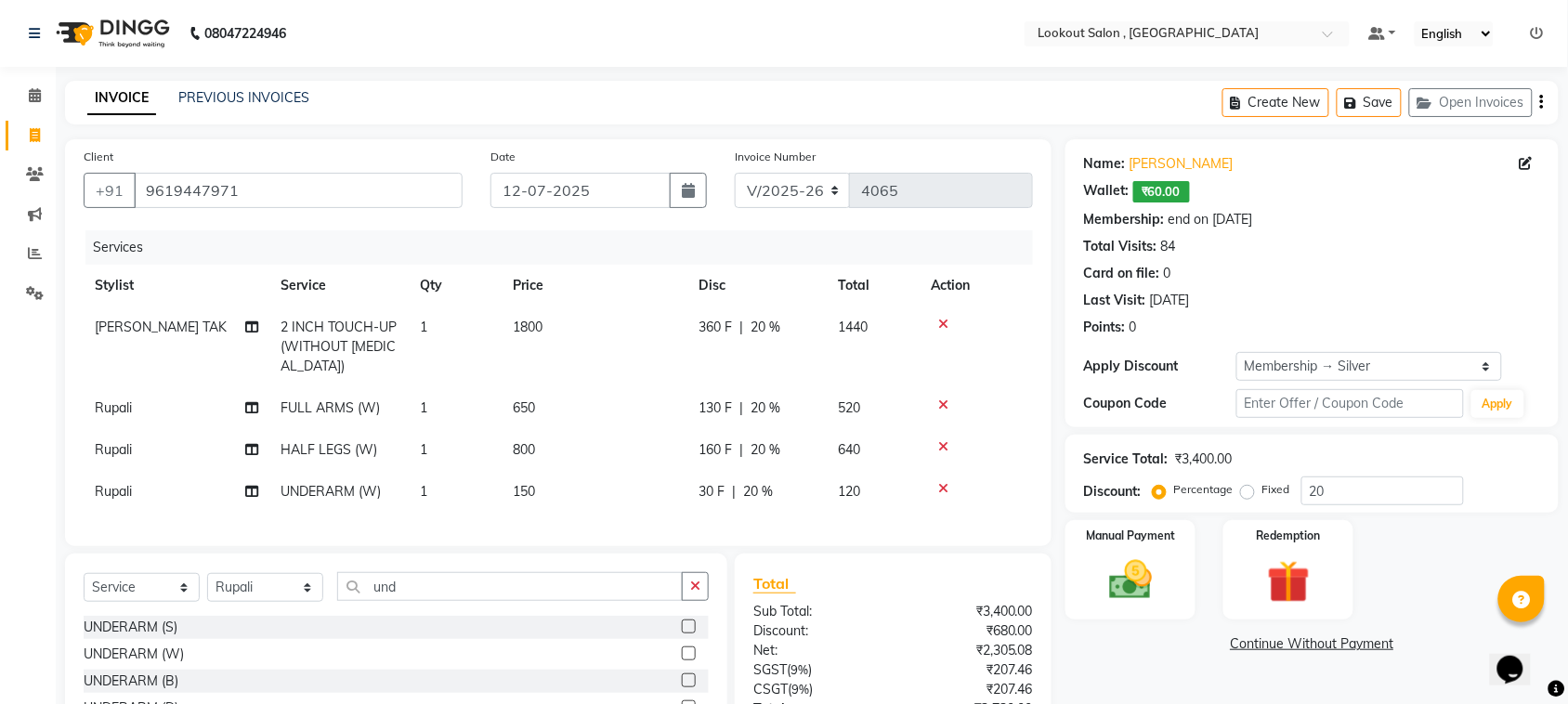 scroll, scrollTop: 116, scrollLeft: 0, axis: vertical 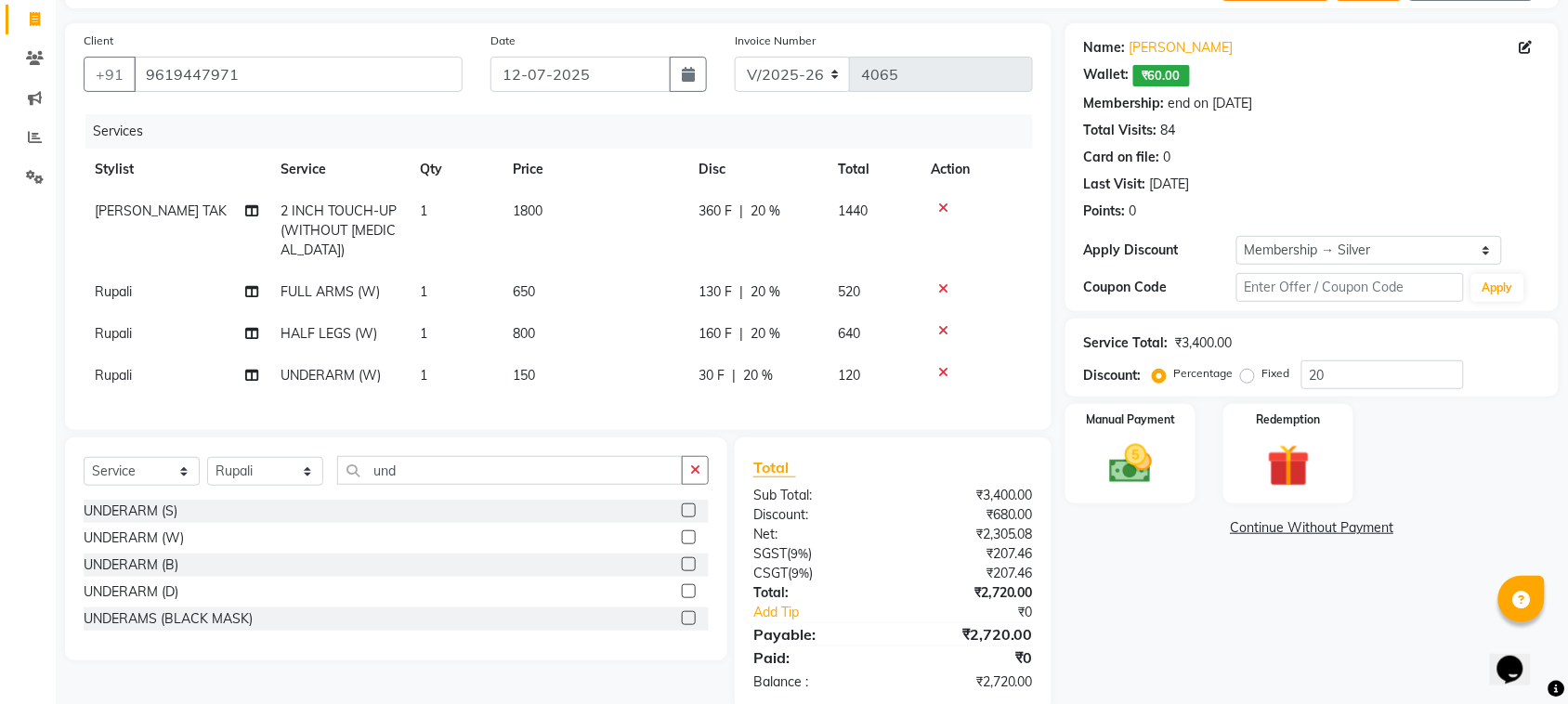 click 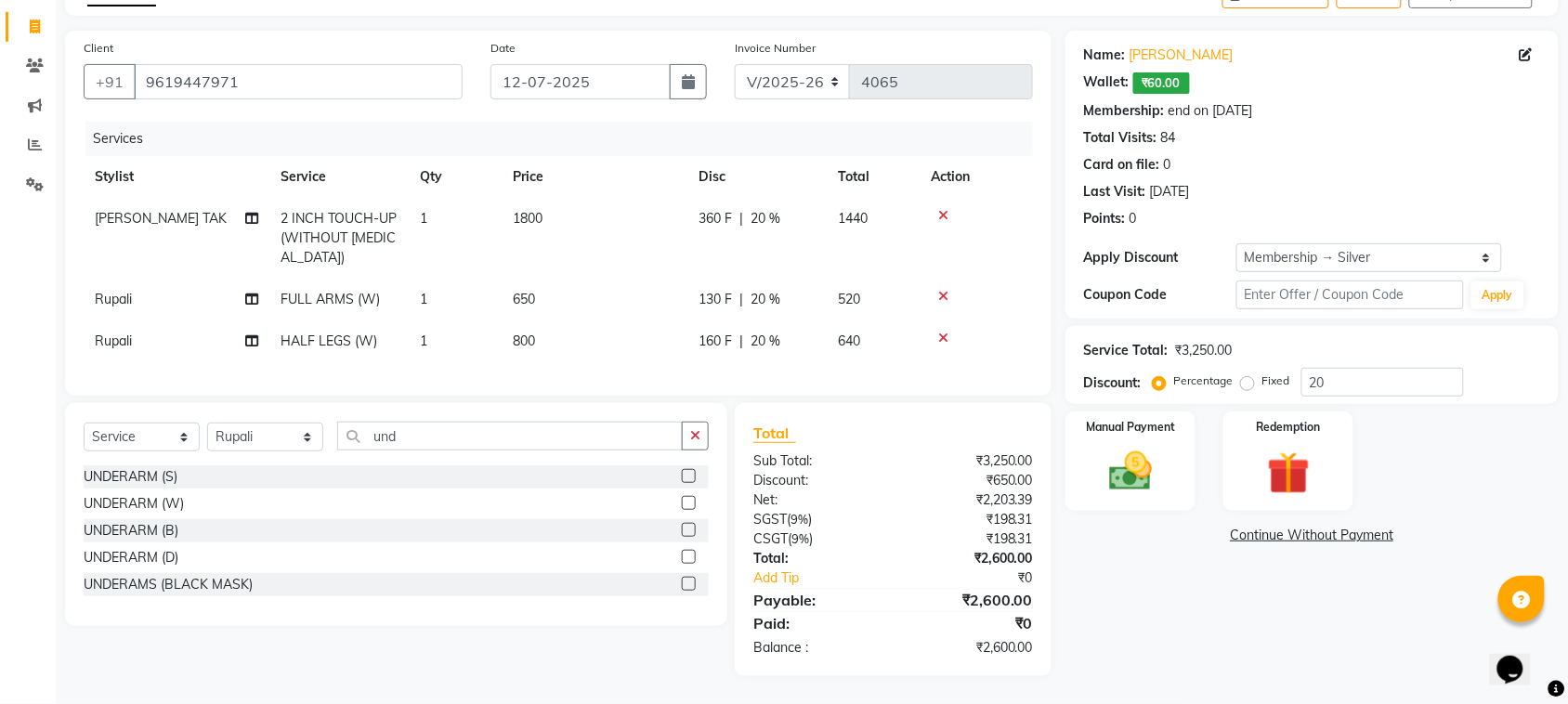 click 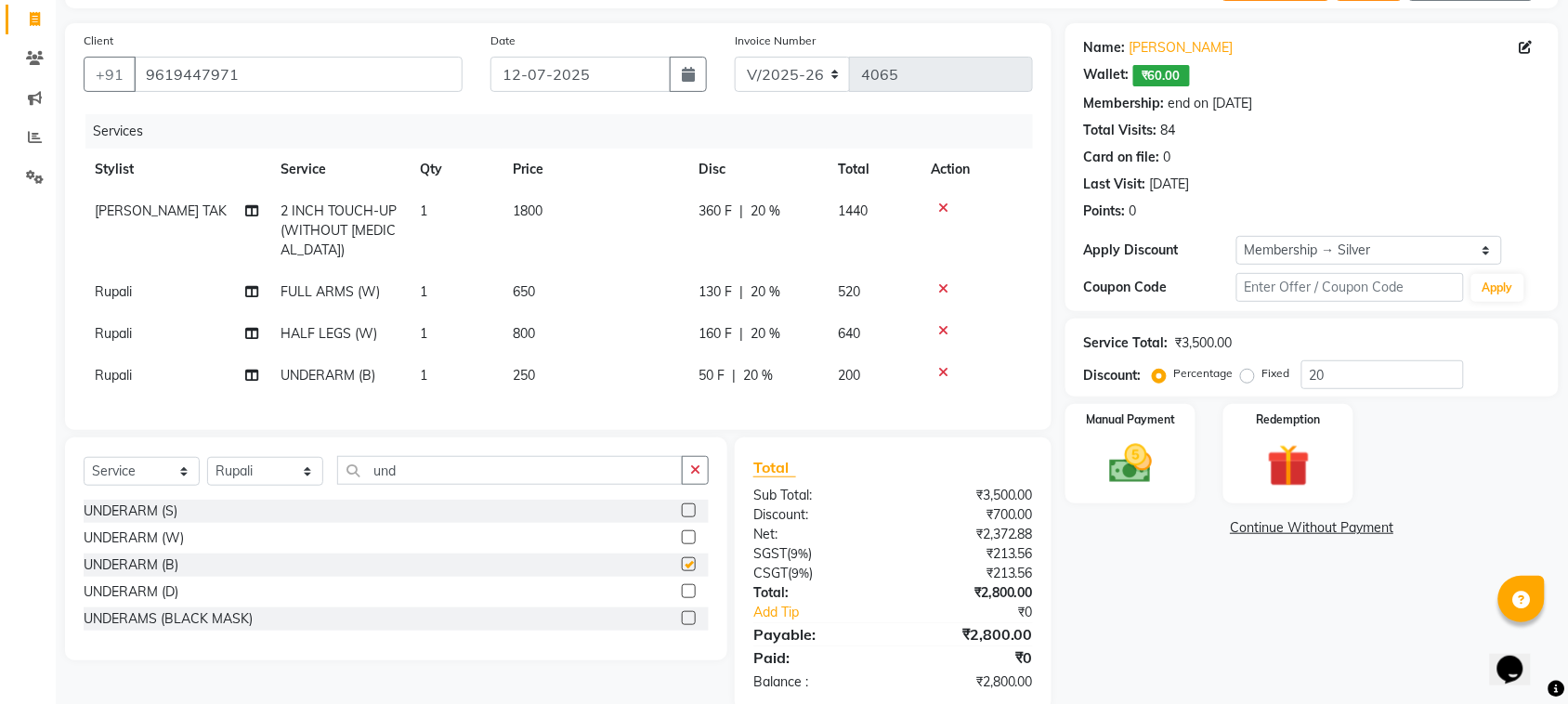 checkbox on "false" 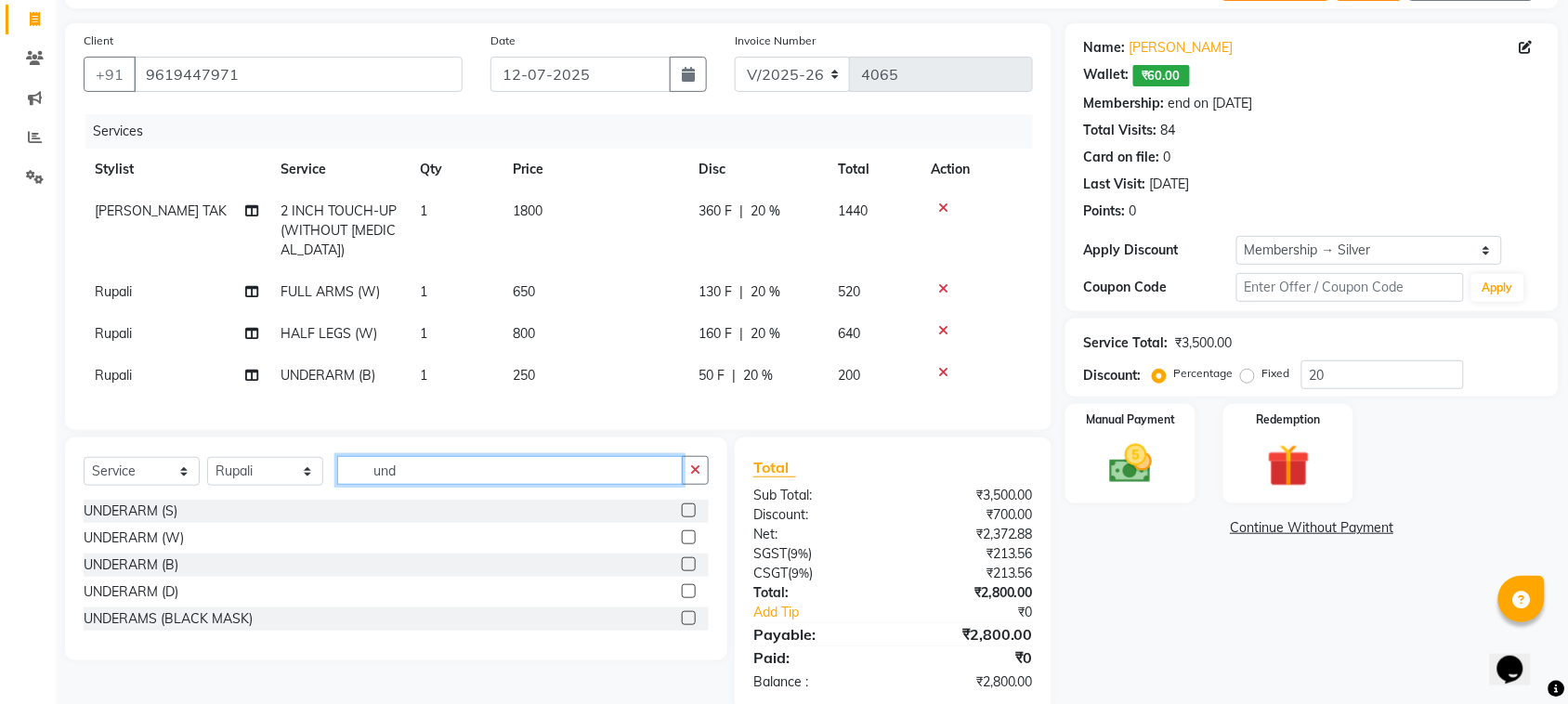 click on "und" 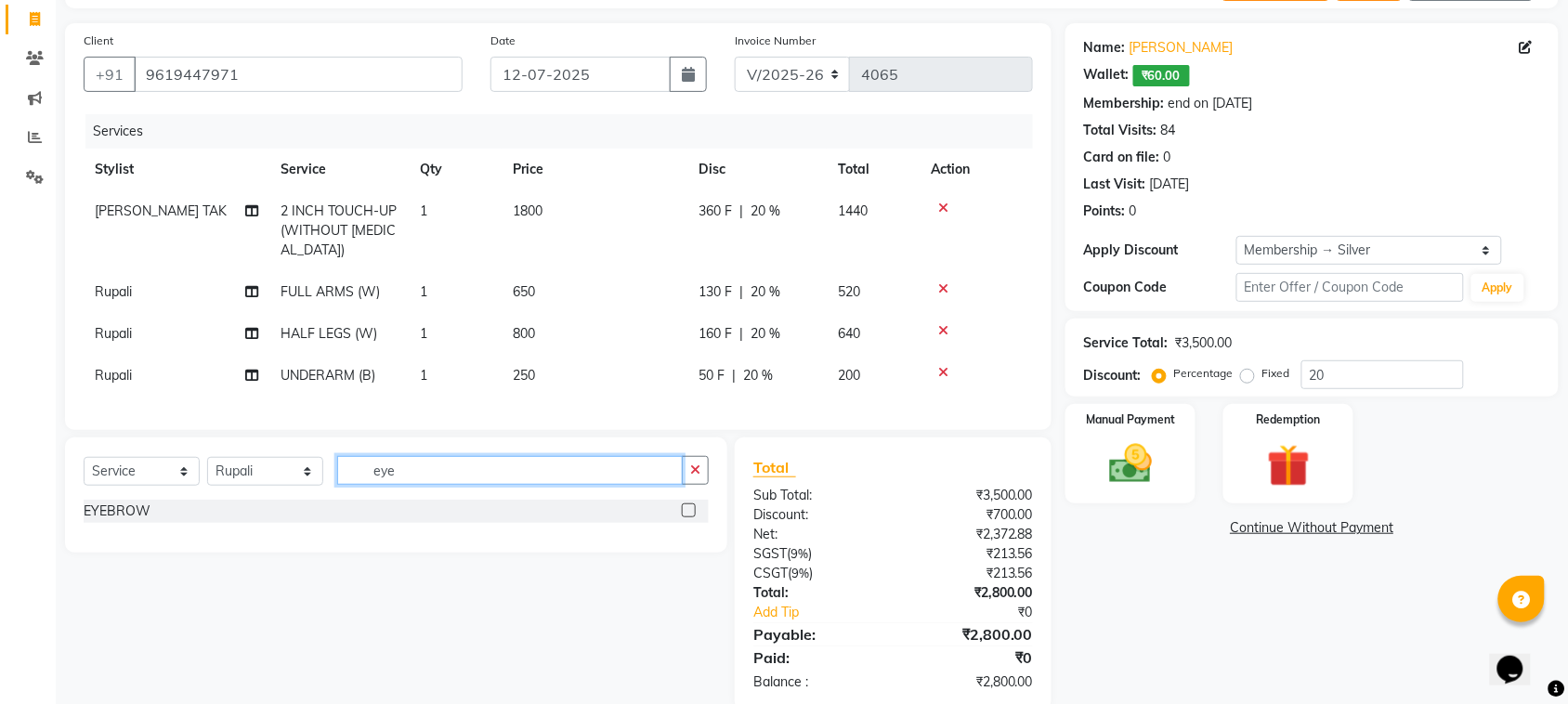 type on "eye" 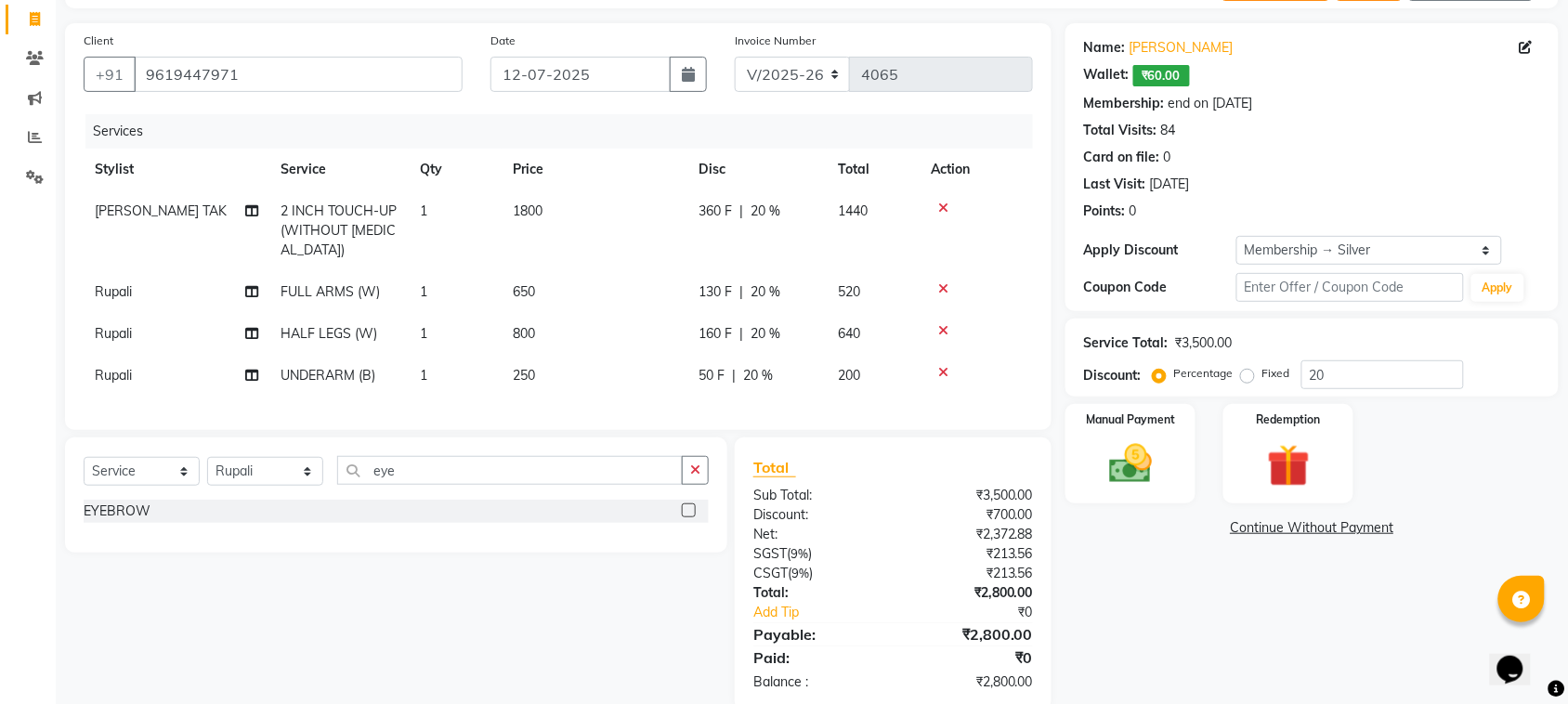 click 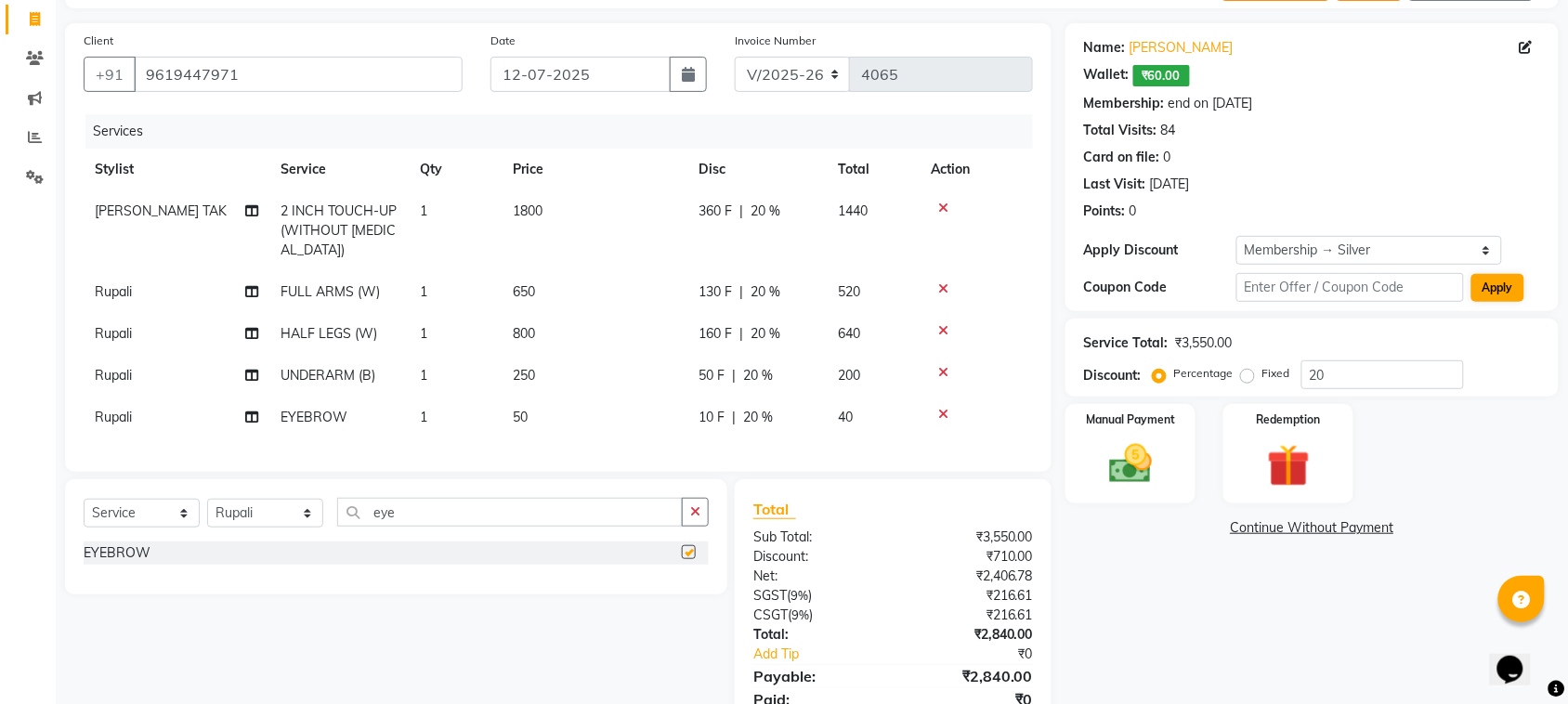 checkbox on "false" 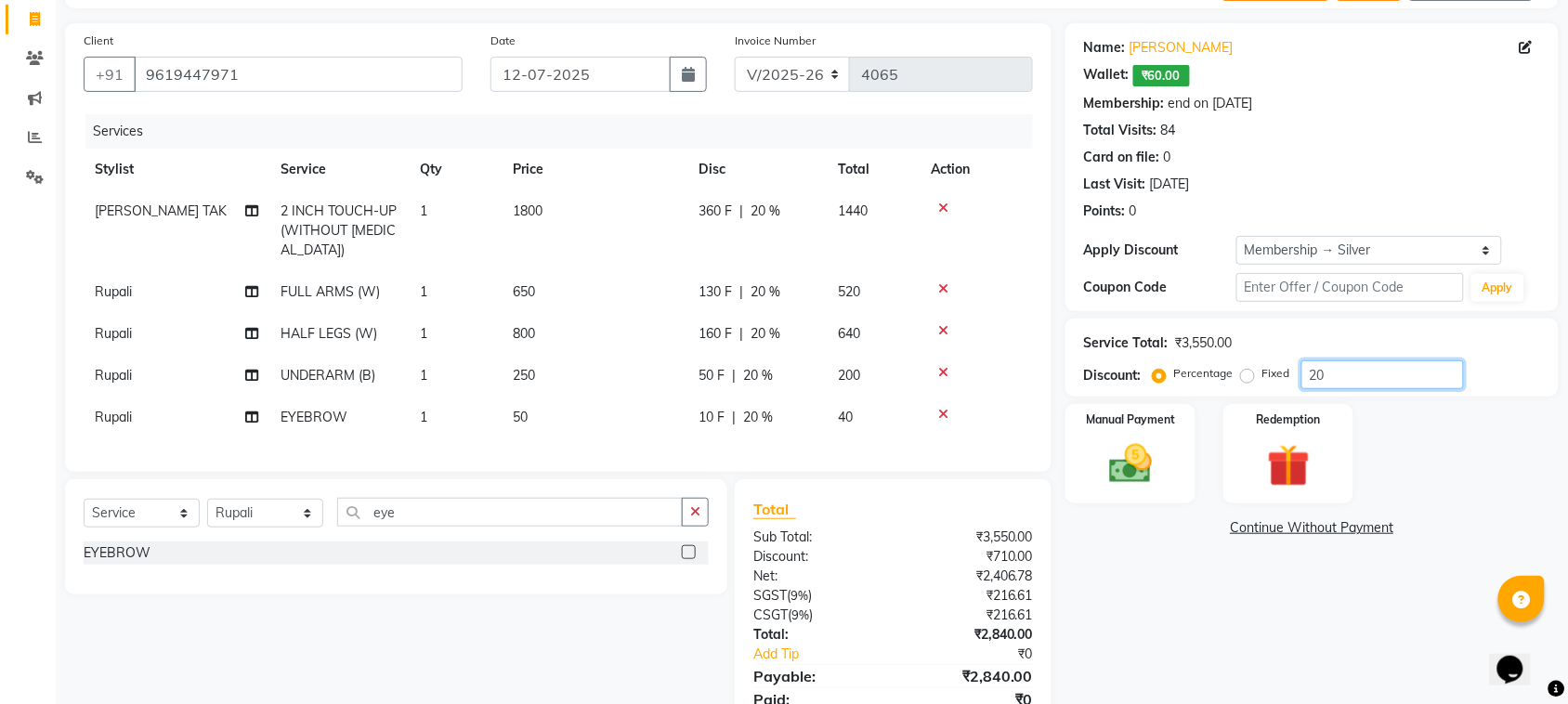 click on "20" 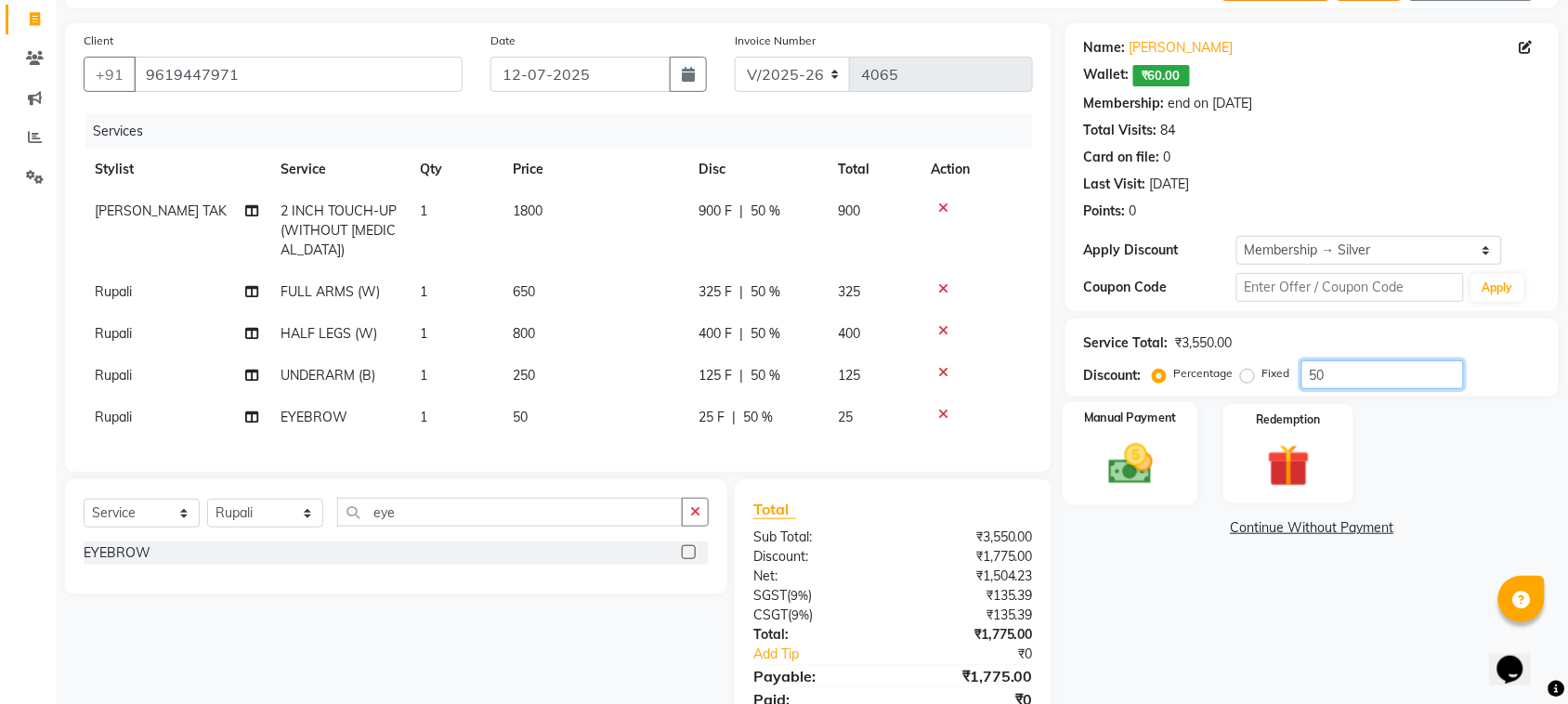type on "50" 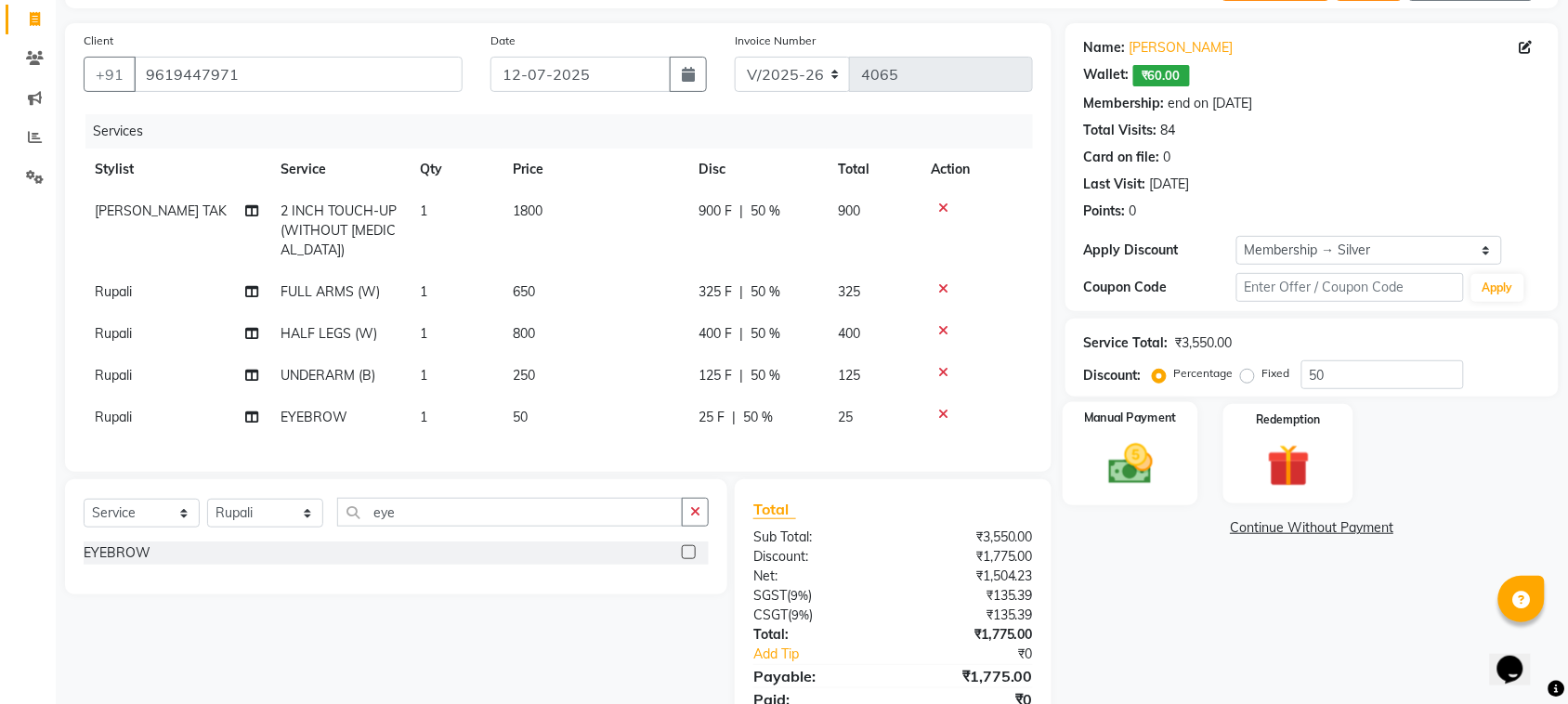 click 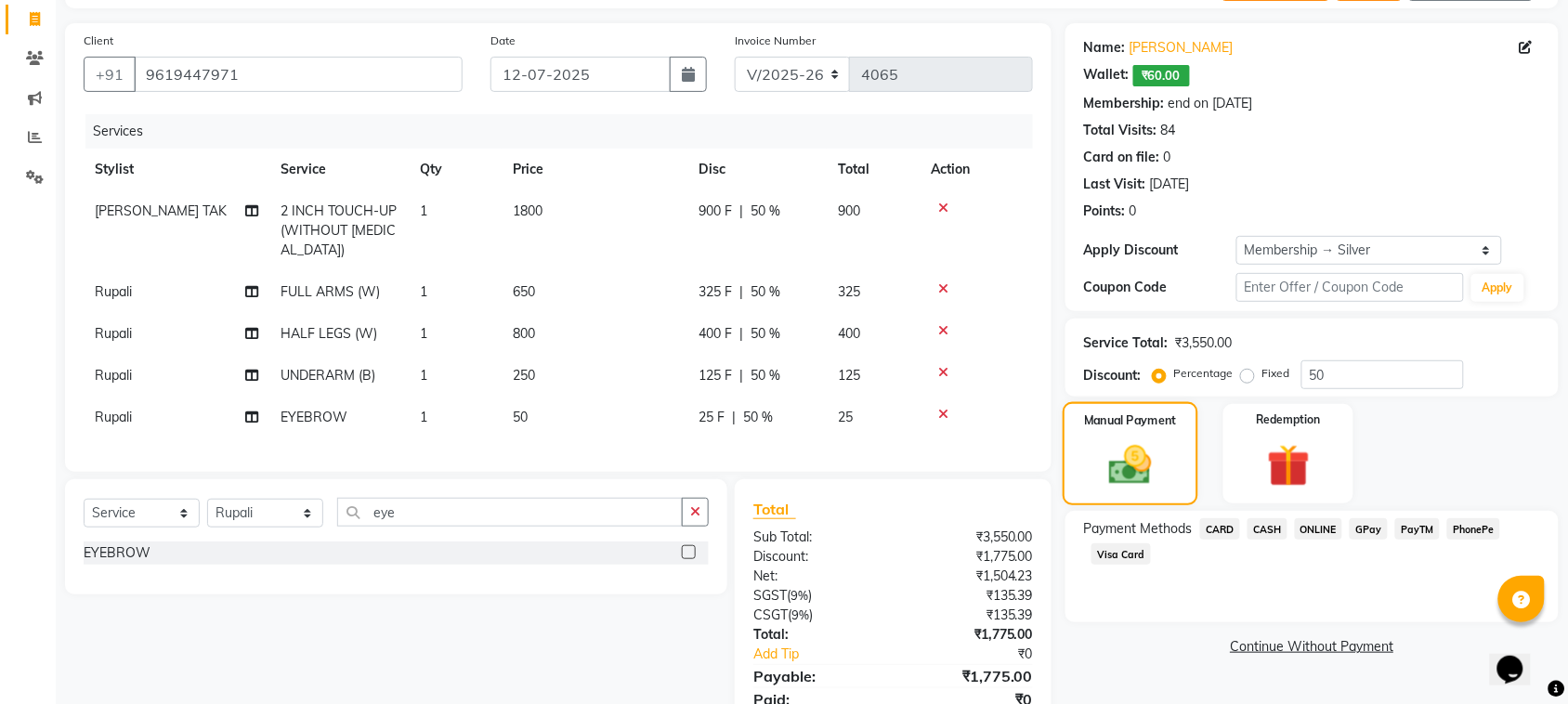 scroll, scrollTop: 209, scrollLeft: 0, axis: vertical 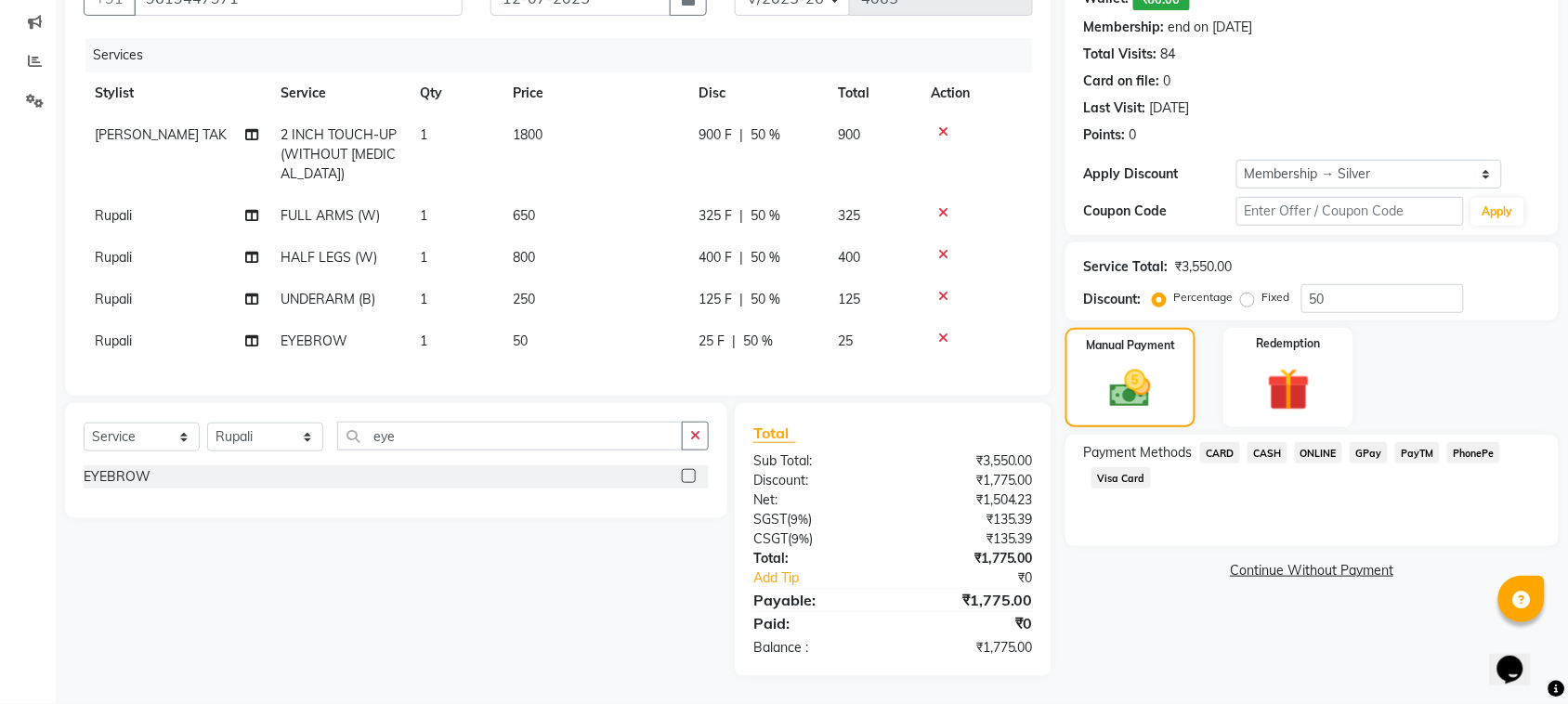 click on "CASH" 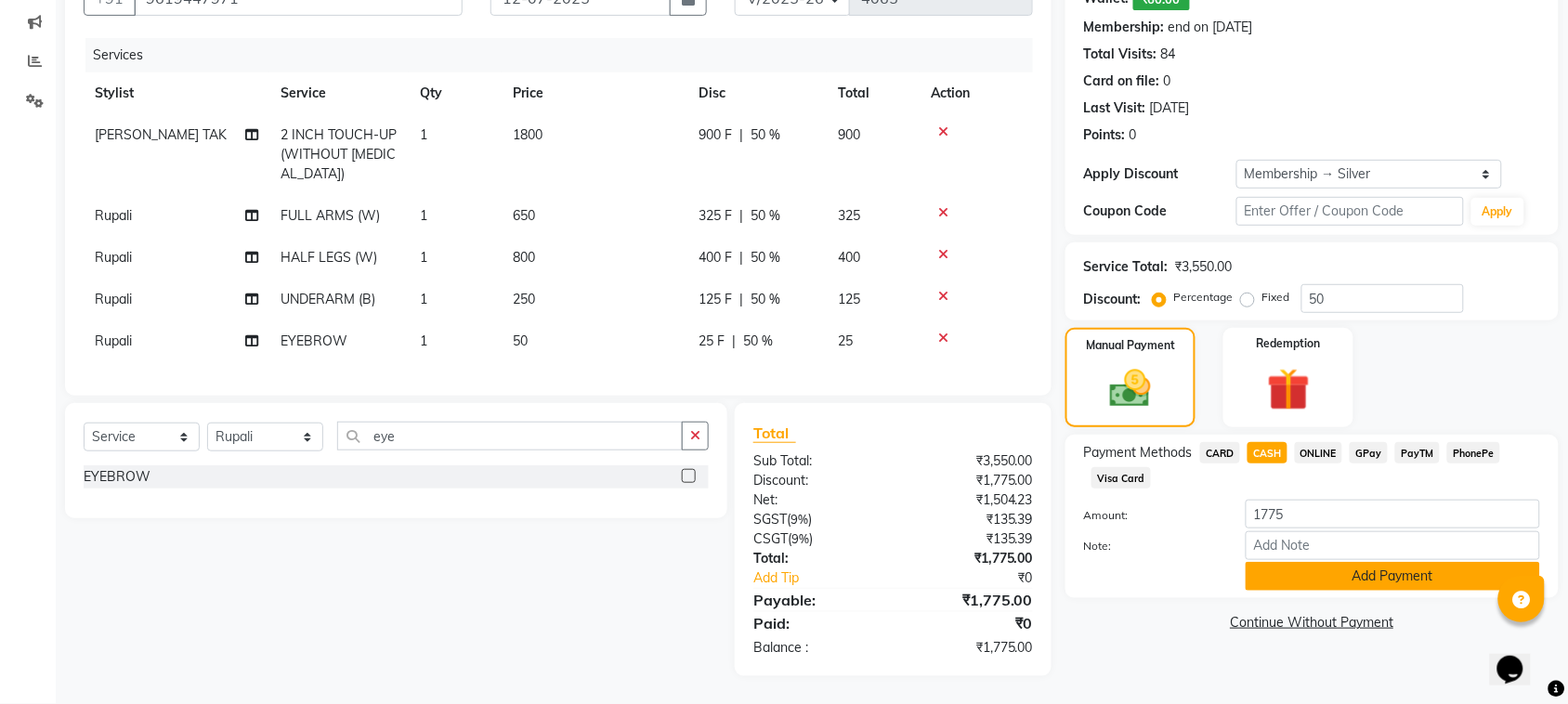 click on "Add Payment" 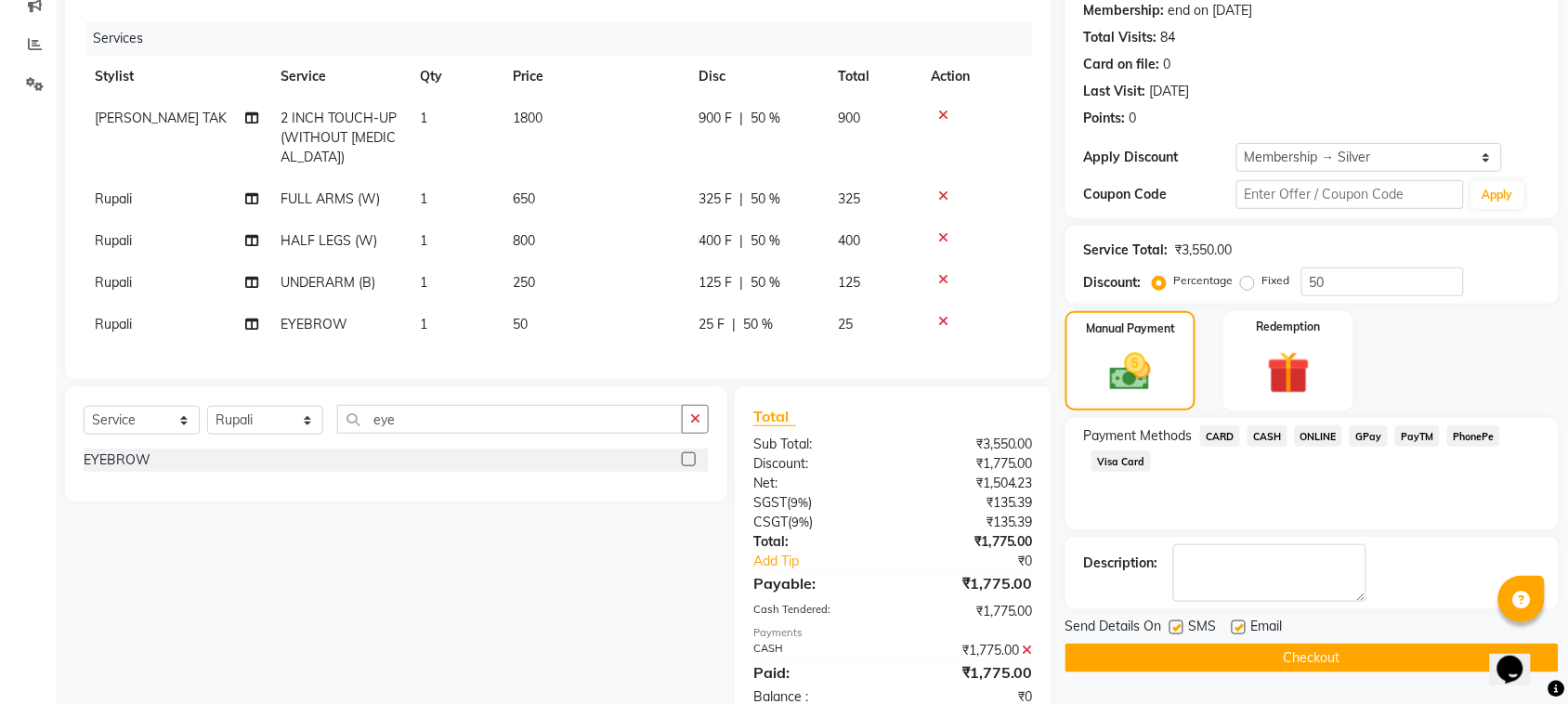 scroll, scrollTop: 274, scrollLeft: 0, axis: vertical 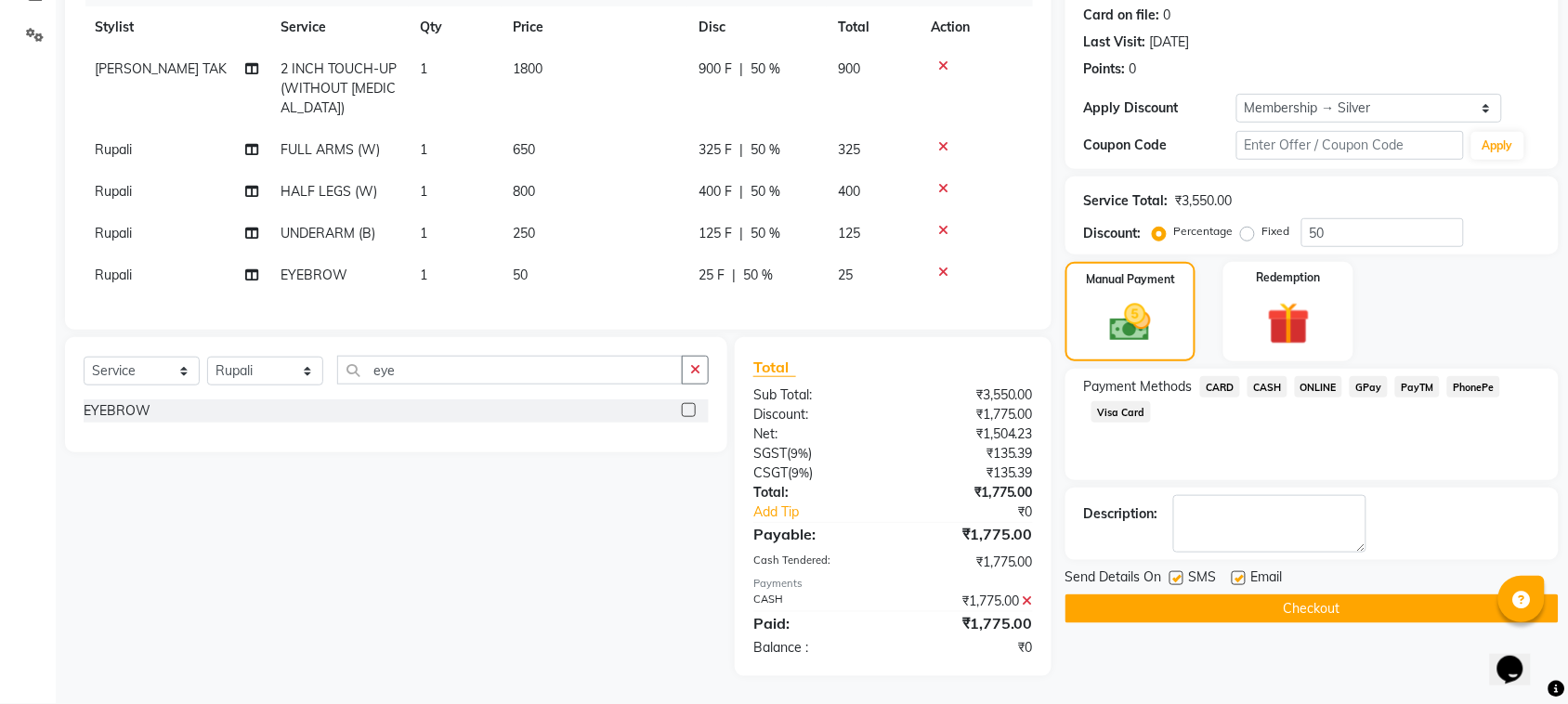 click on "Checkout" 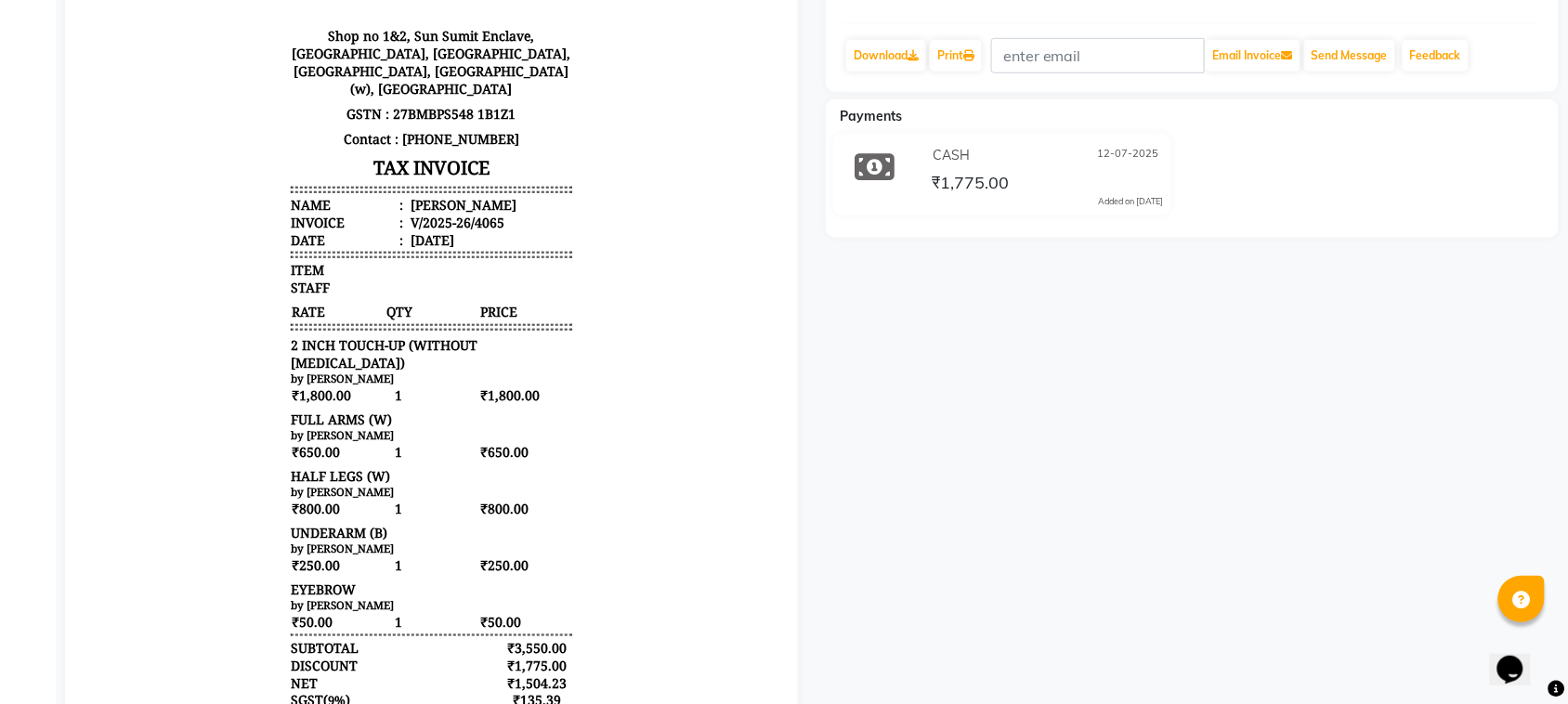 scroll, scrollTop: 0, scrollLeft: 0, axis: both 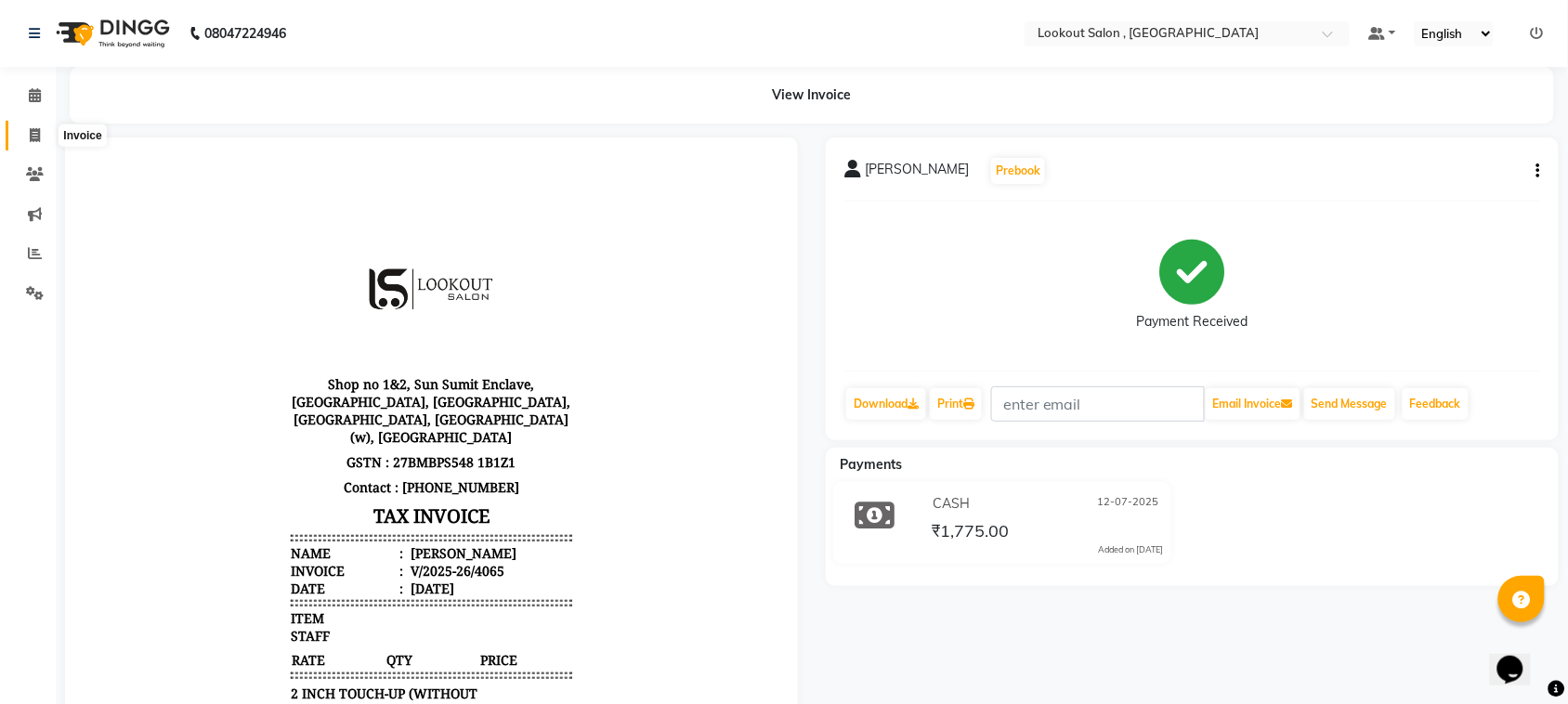 click 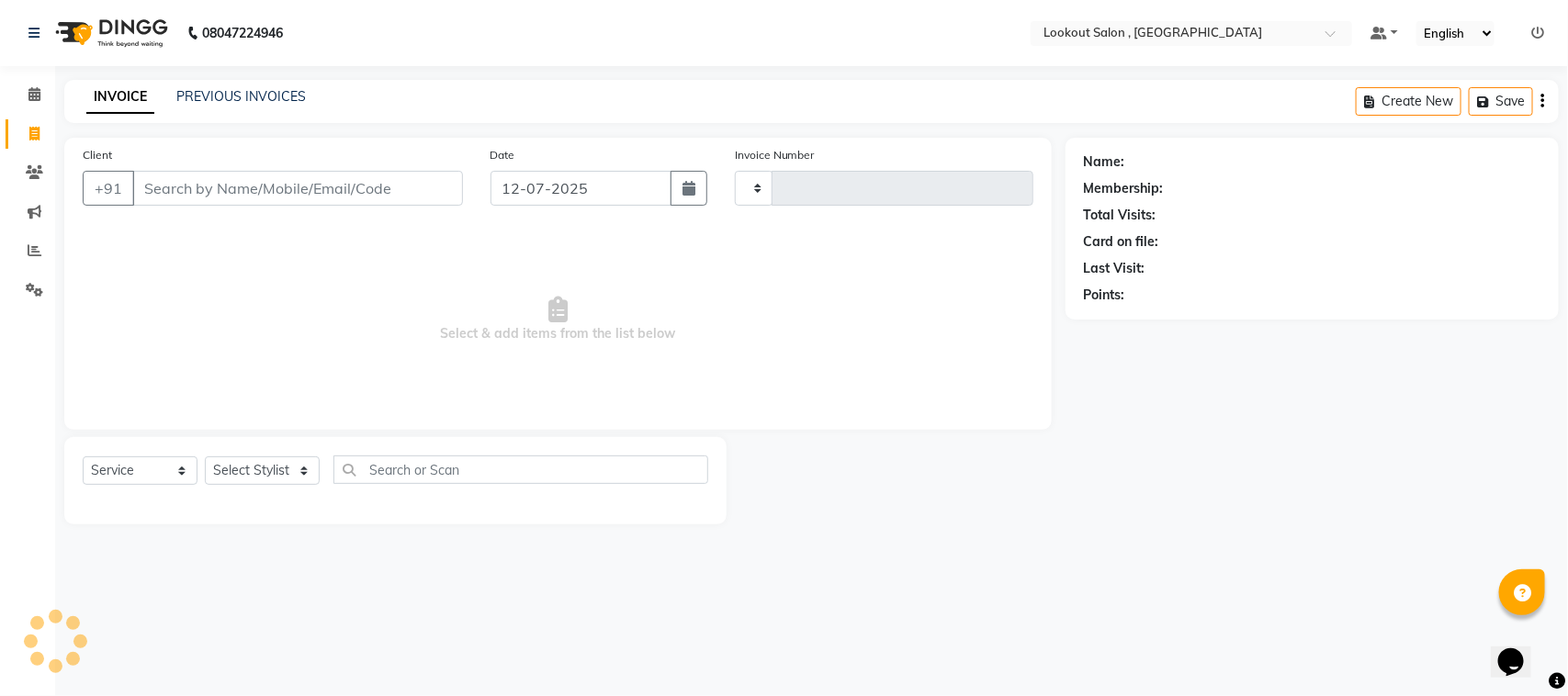 type on "4066" 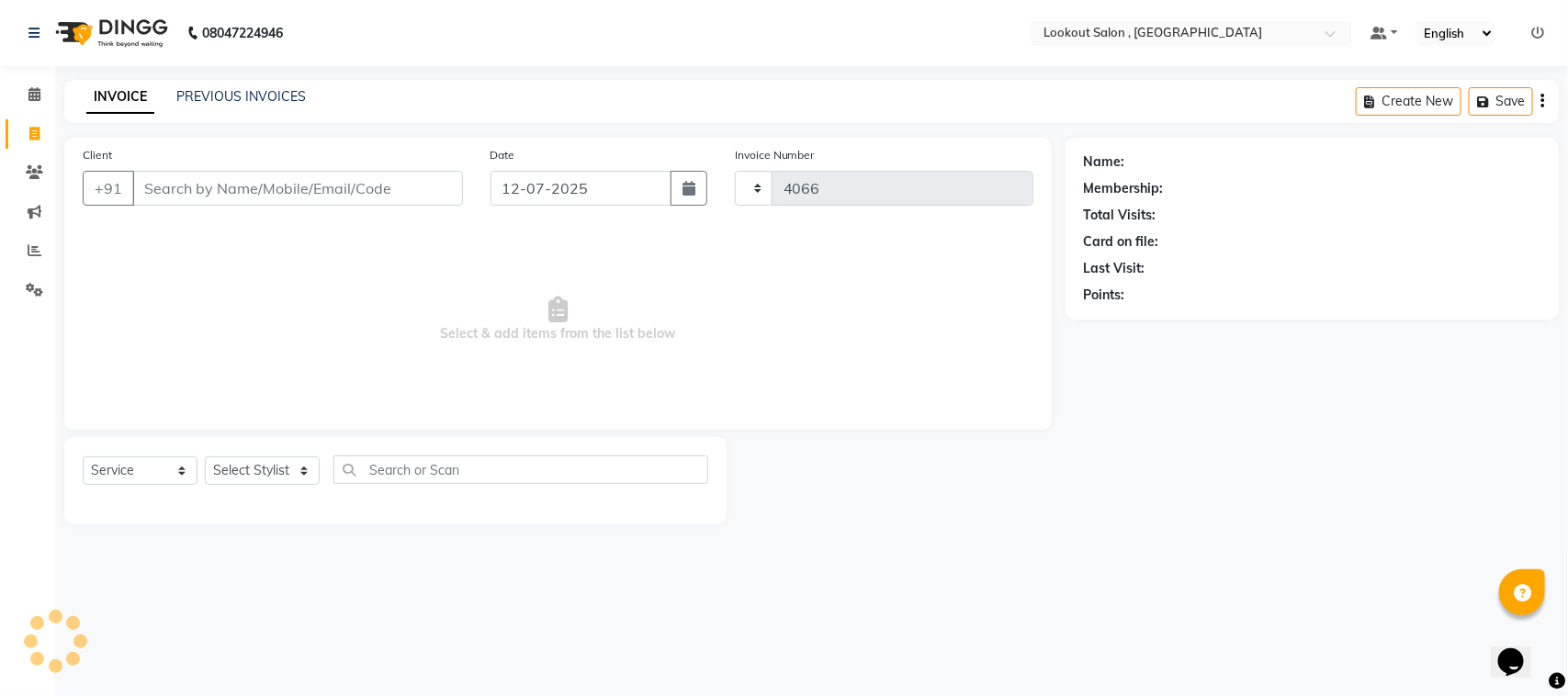 select on "151" 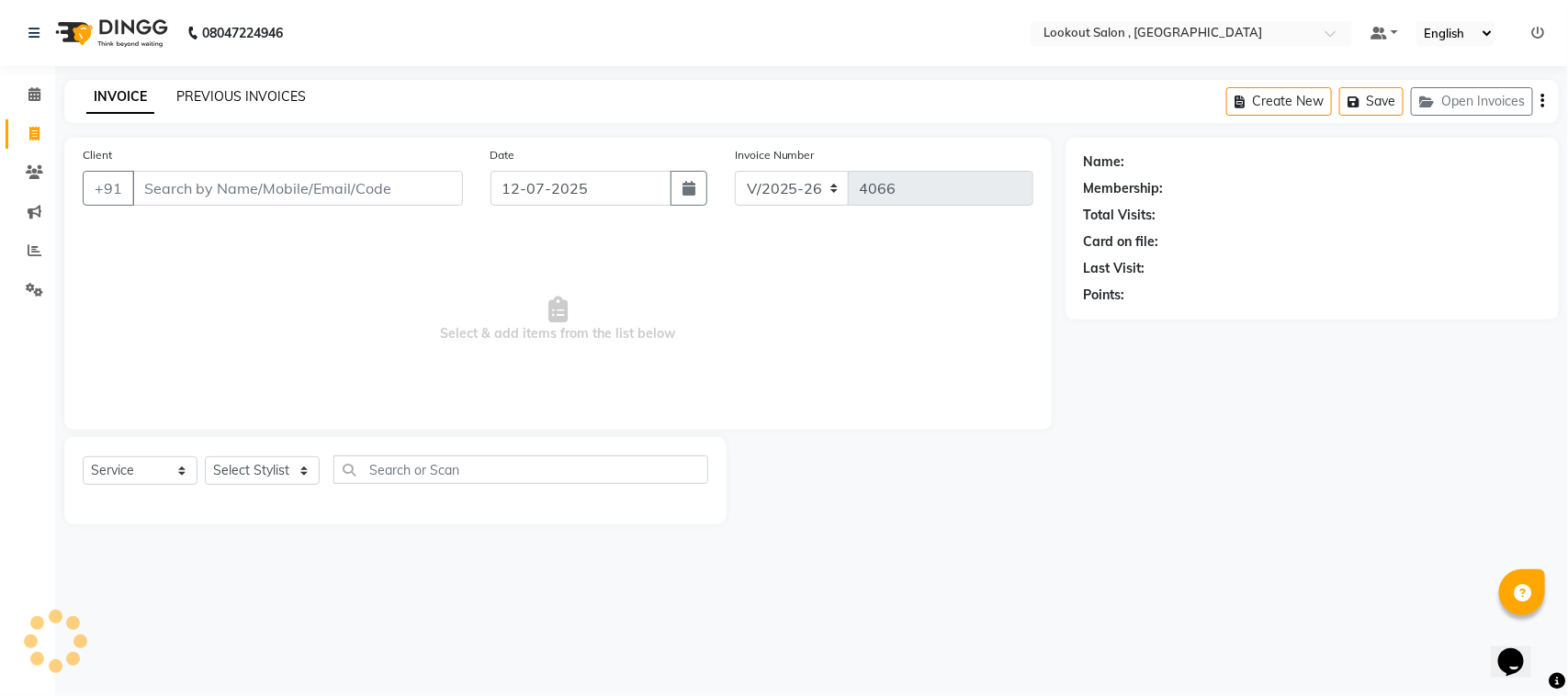 click on "PREVIOUS INVOICES" 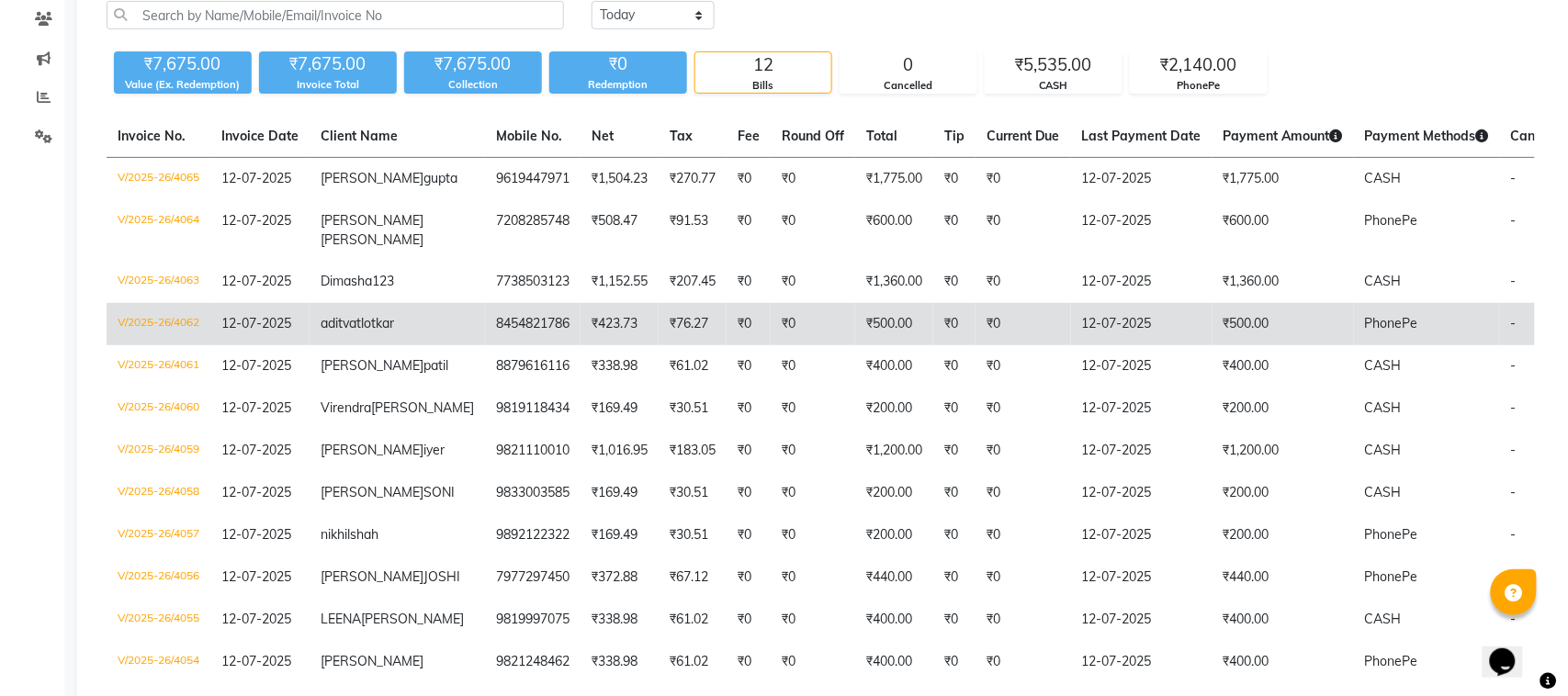 scroll, scrollTop: 0, scrollLeft: 0, axis: both 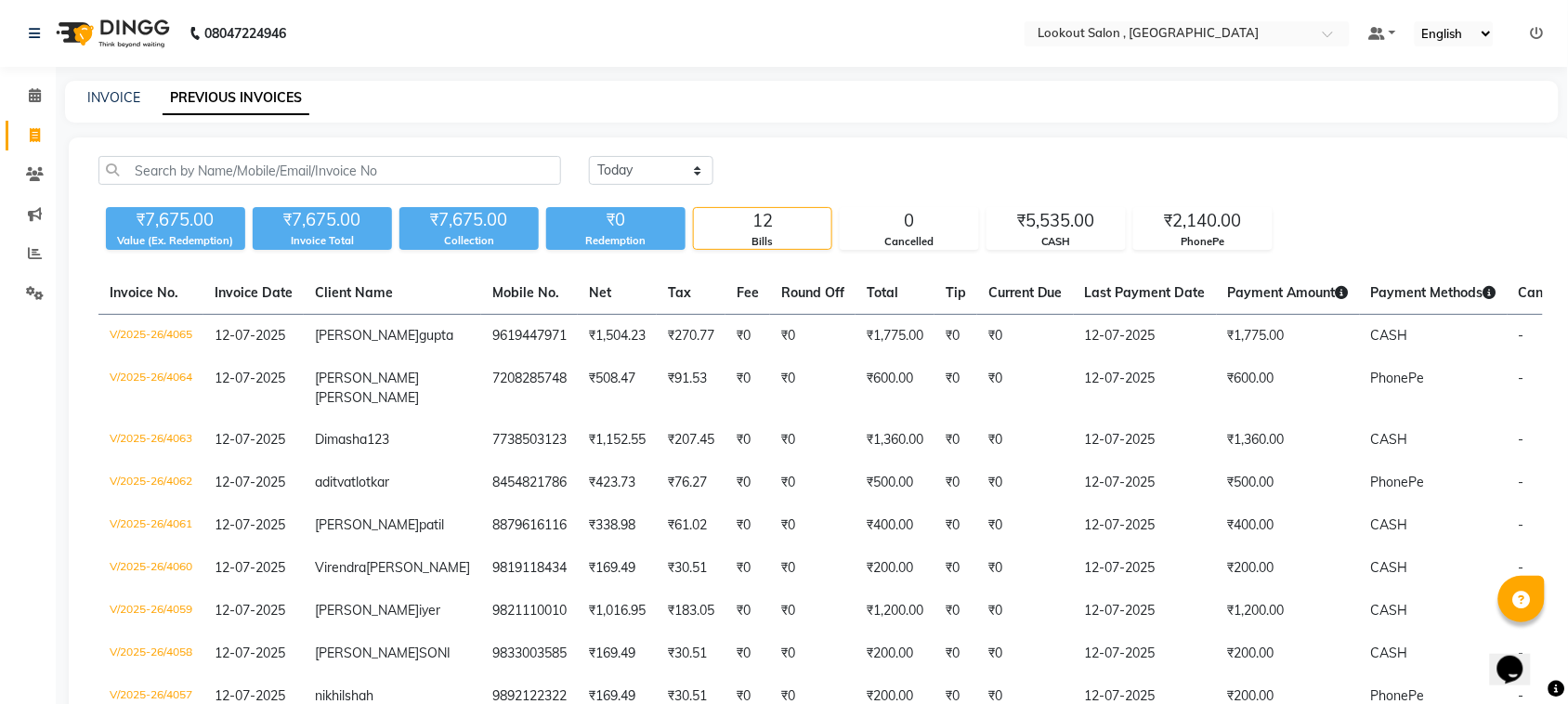 click on "INVOICE PREVIOUS INVOICES" 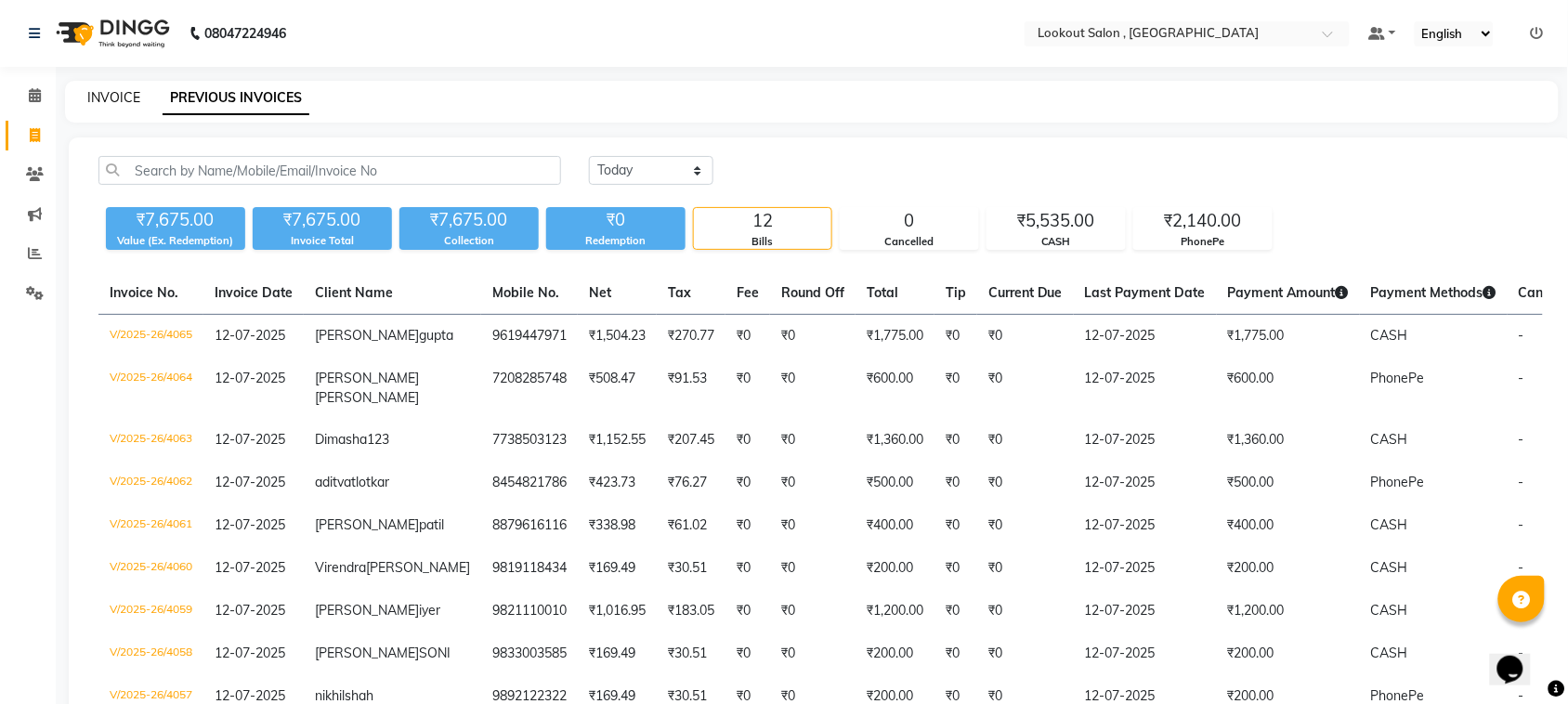 click on "INVOICE" 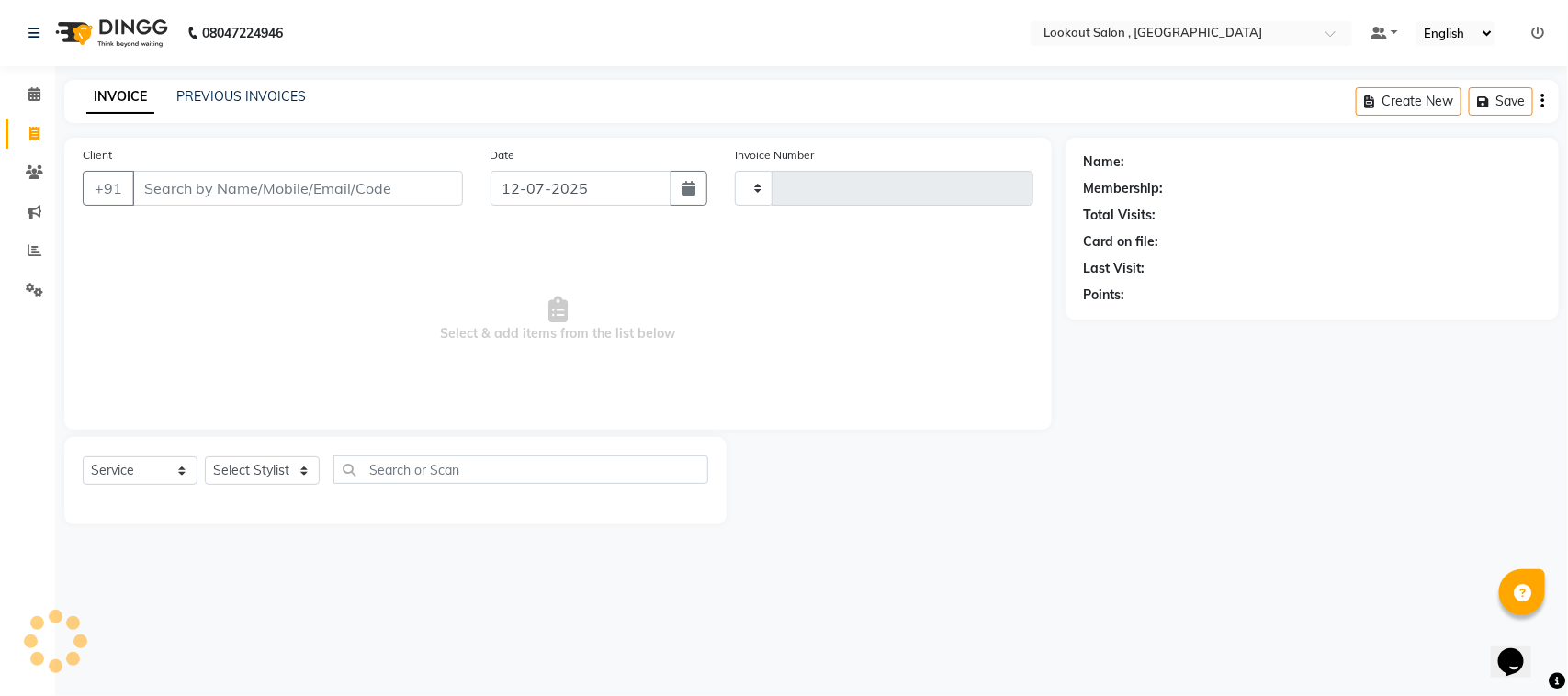 type on "4066" 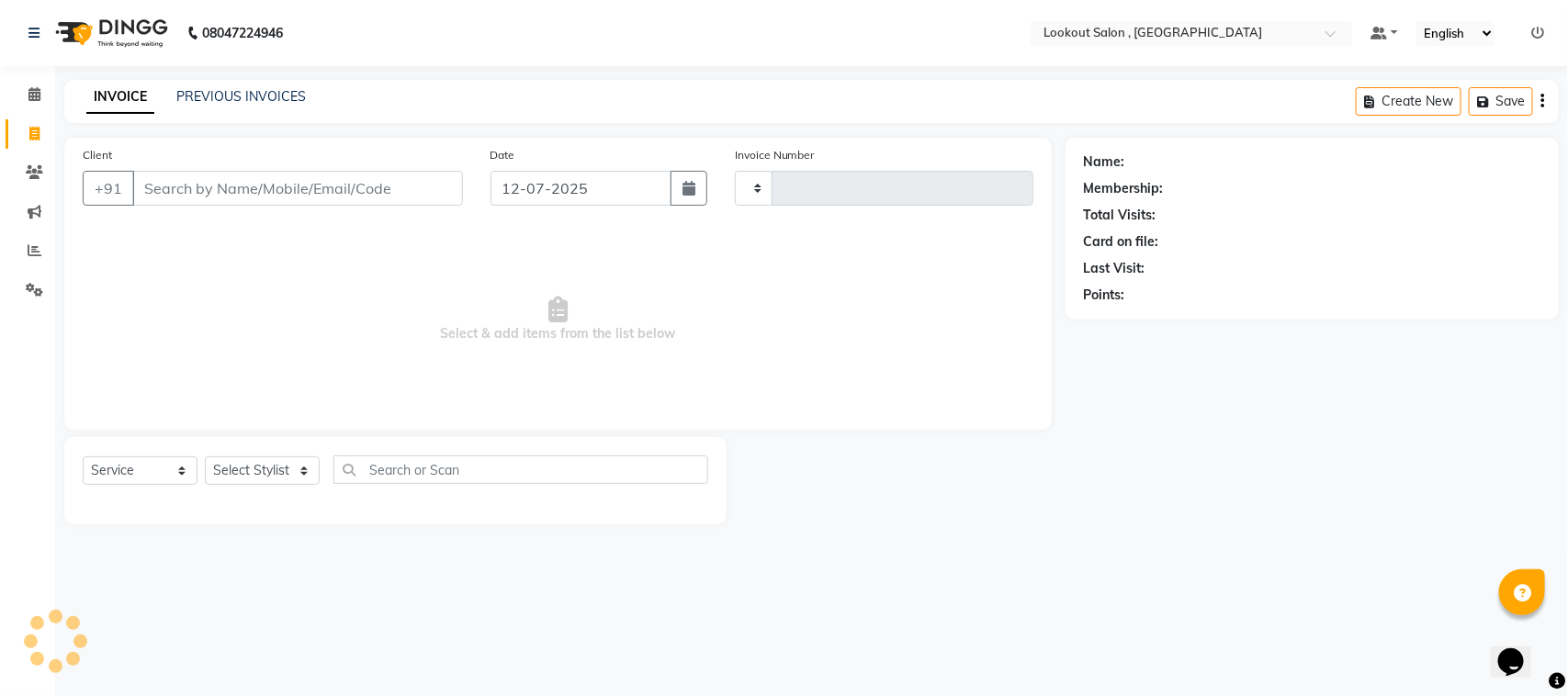 select on "151" 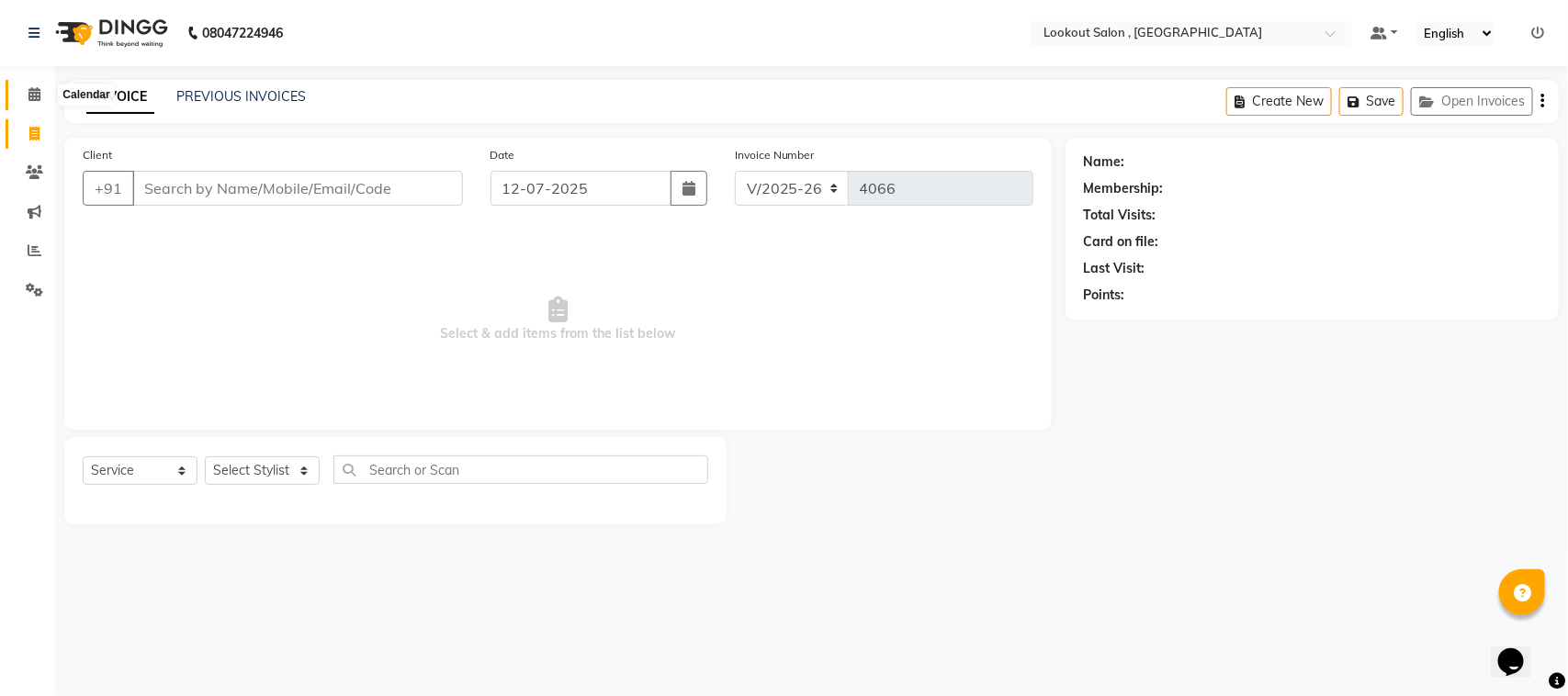 click 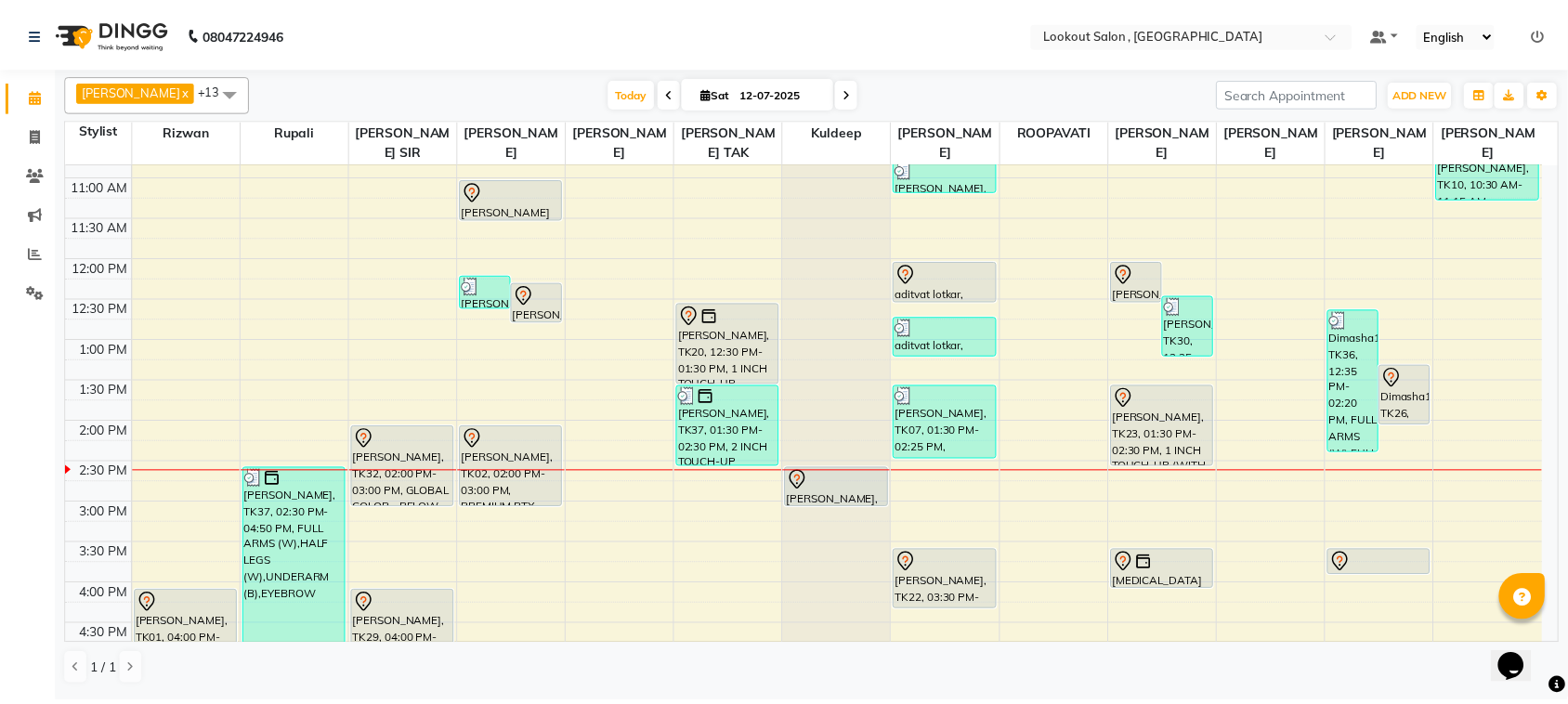 scroll, scrollTop: 348, scrollLeft: 0, axis: vertical 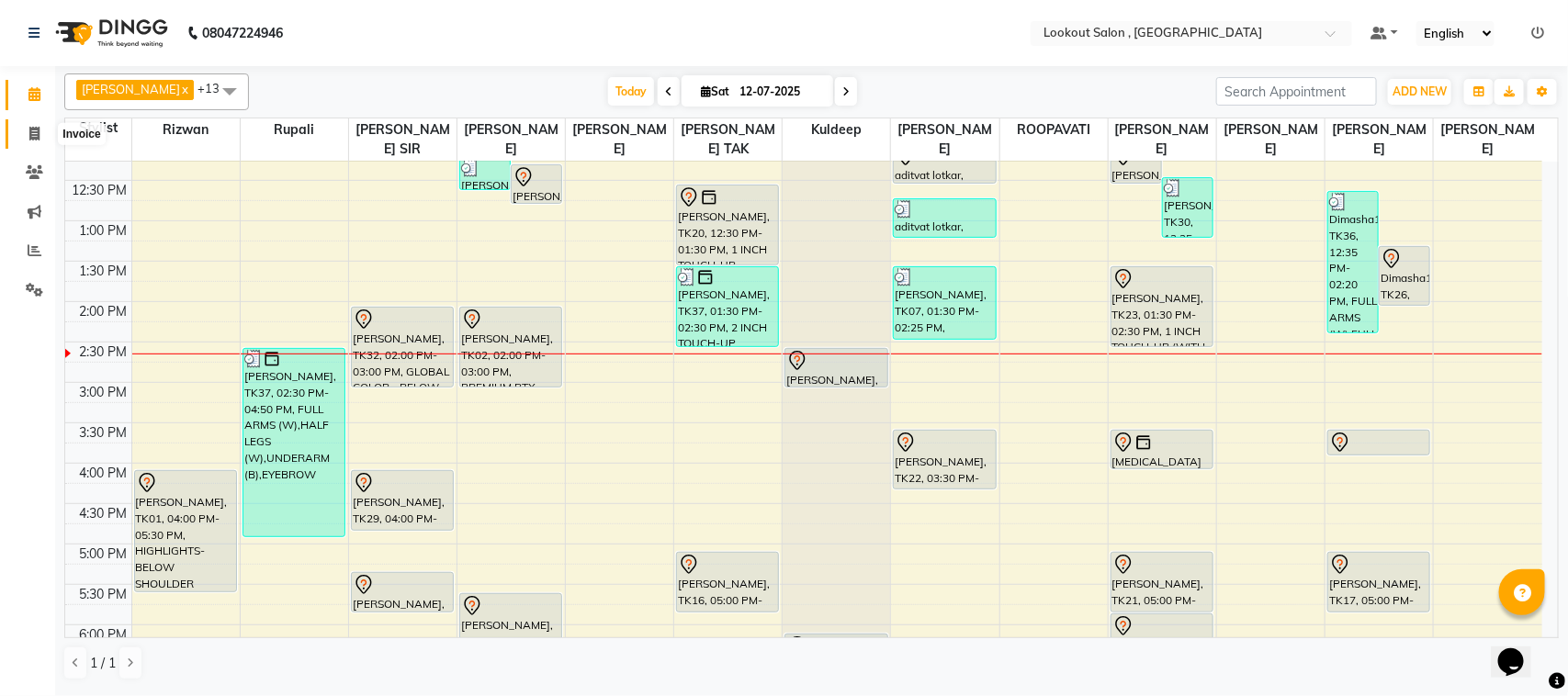 click 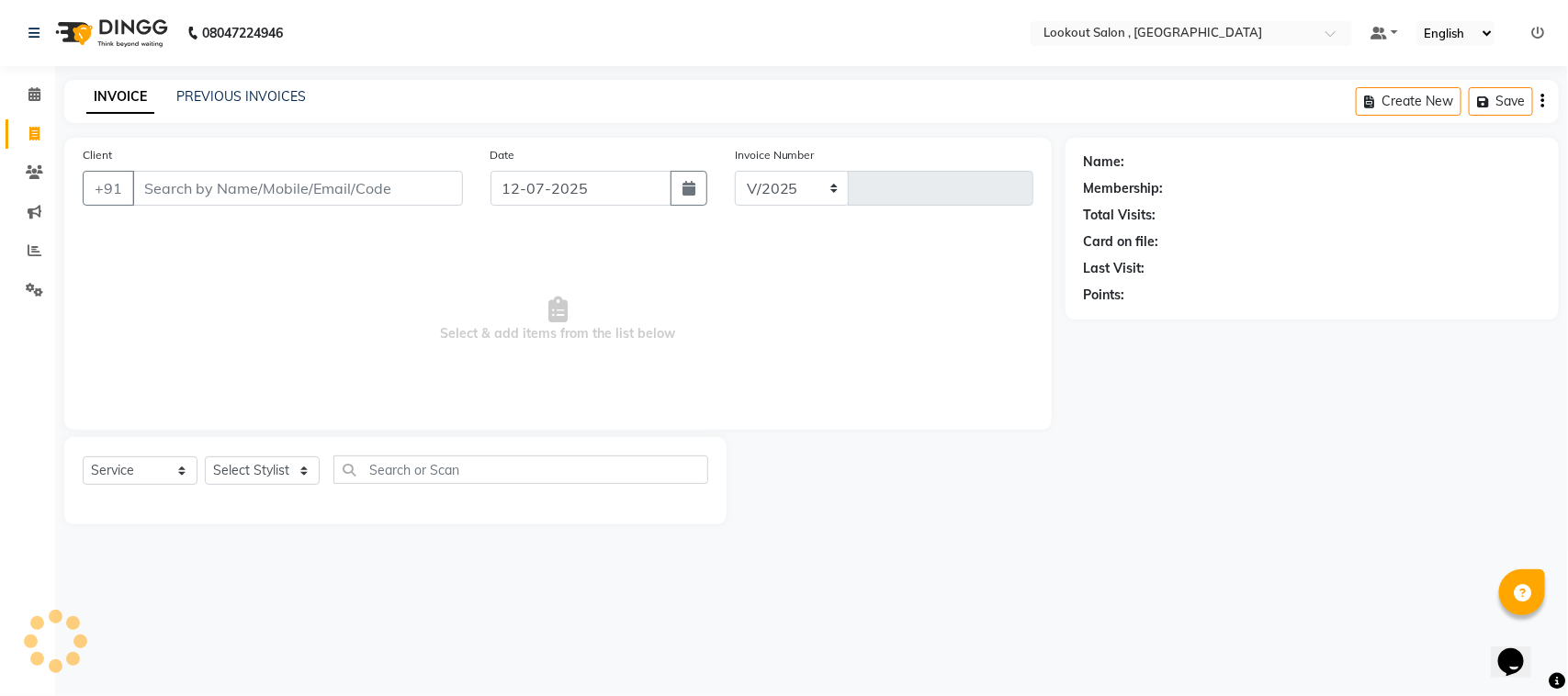 select on "151" 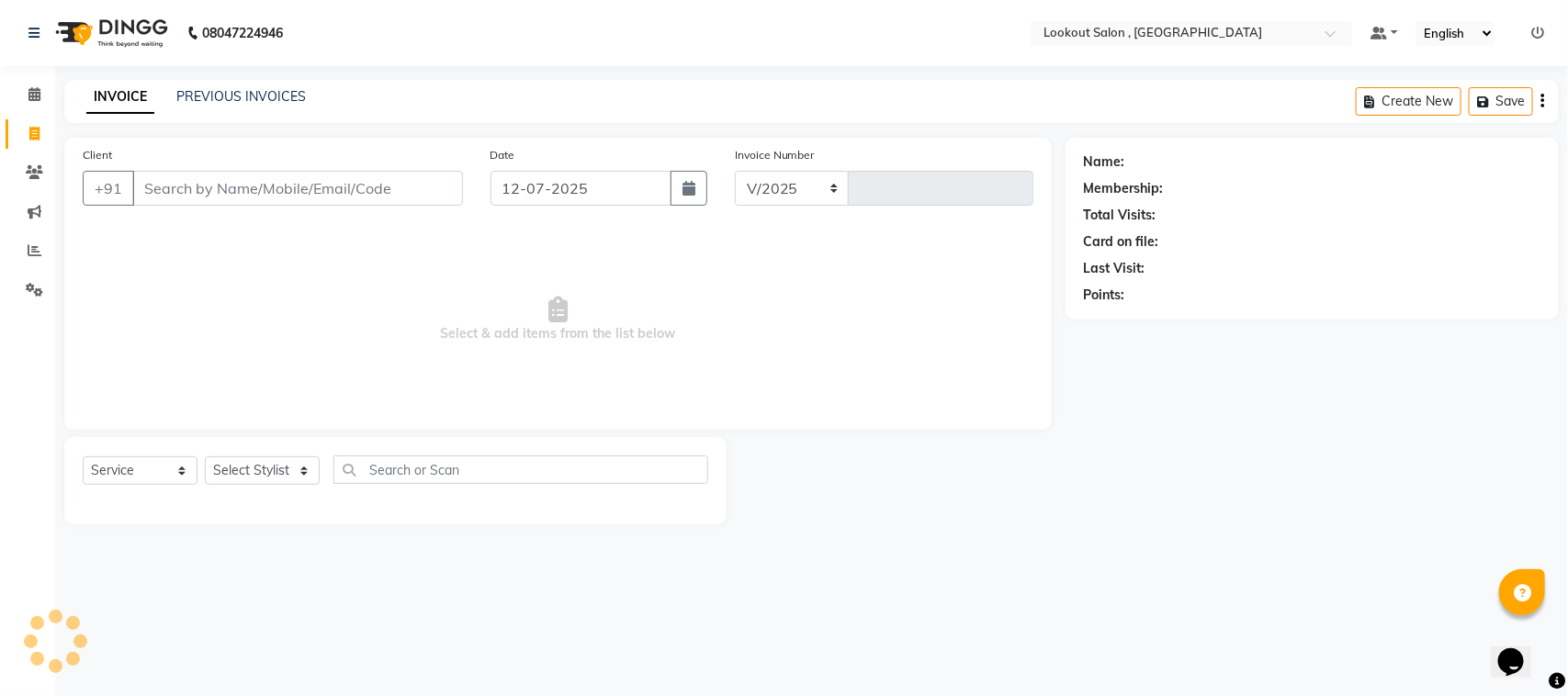type on "4066" 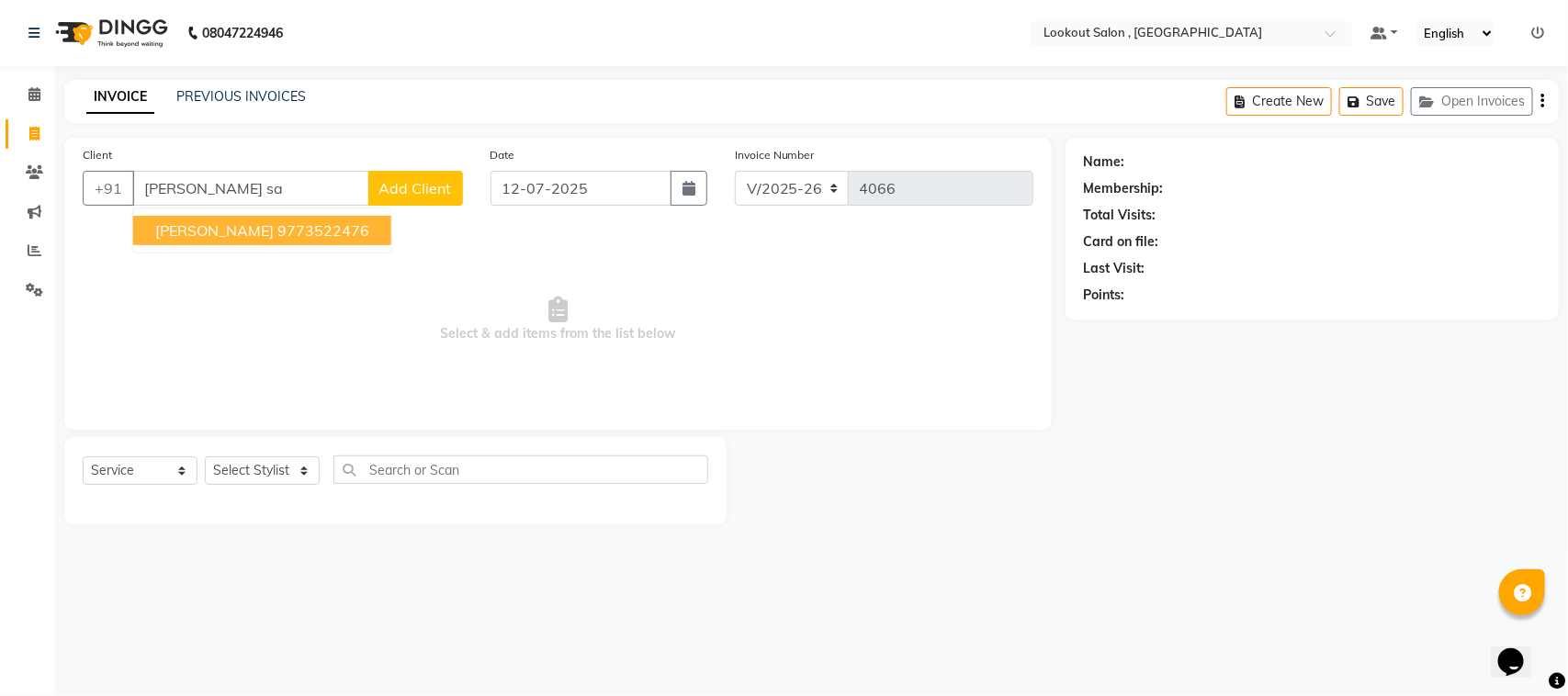 click on "[PERSON_NAME]" at bounding box center (214, 230) 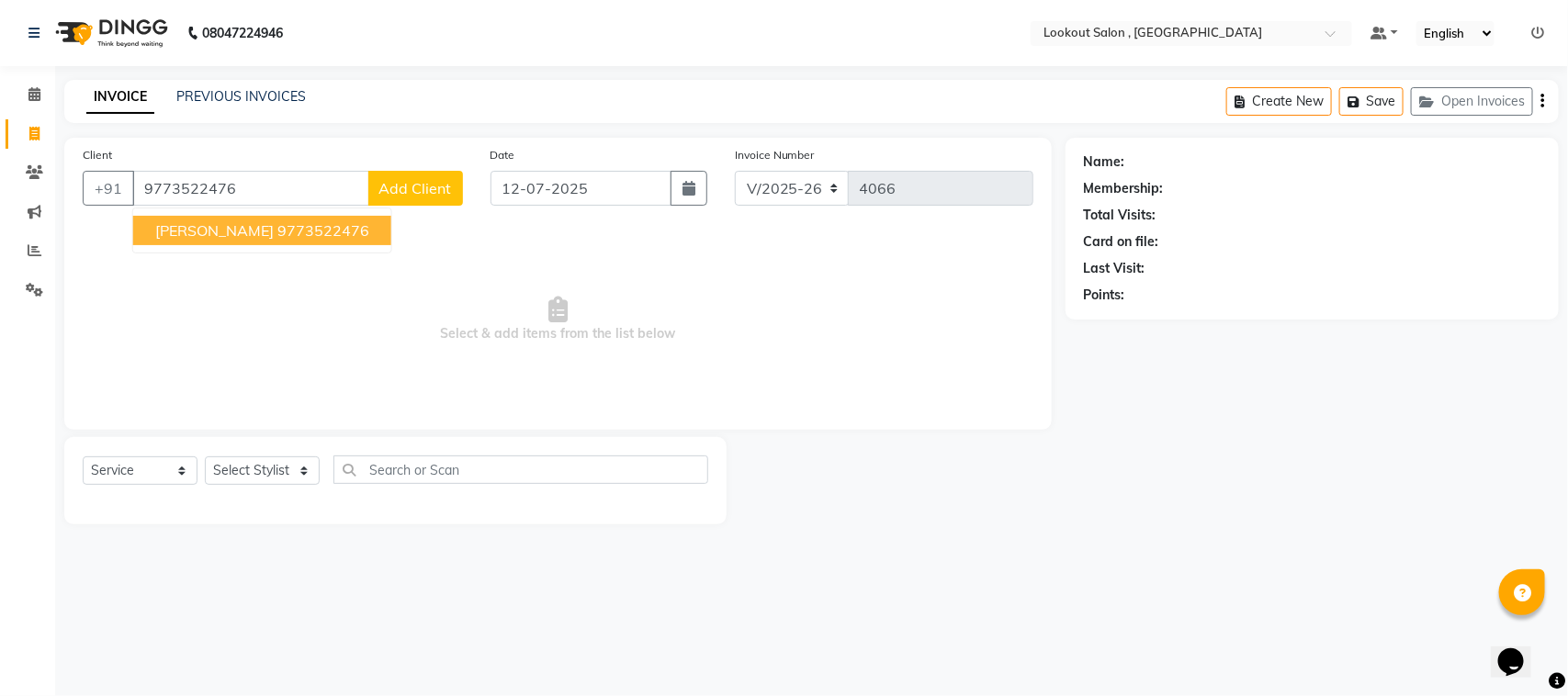 type on "9773522476" 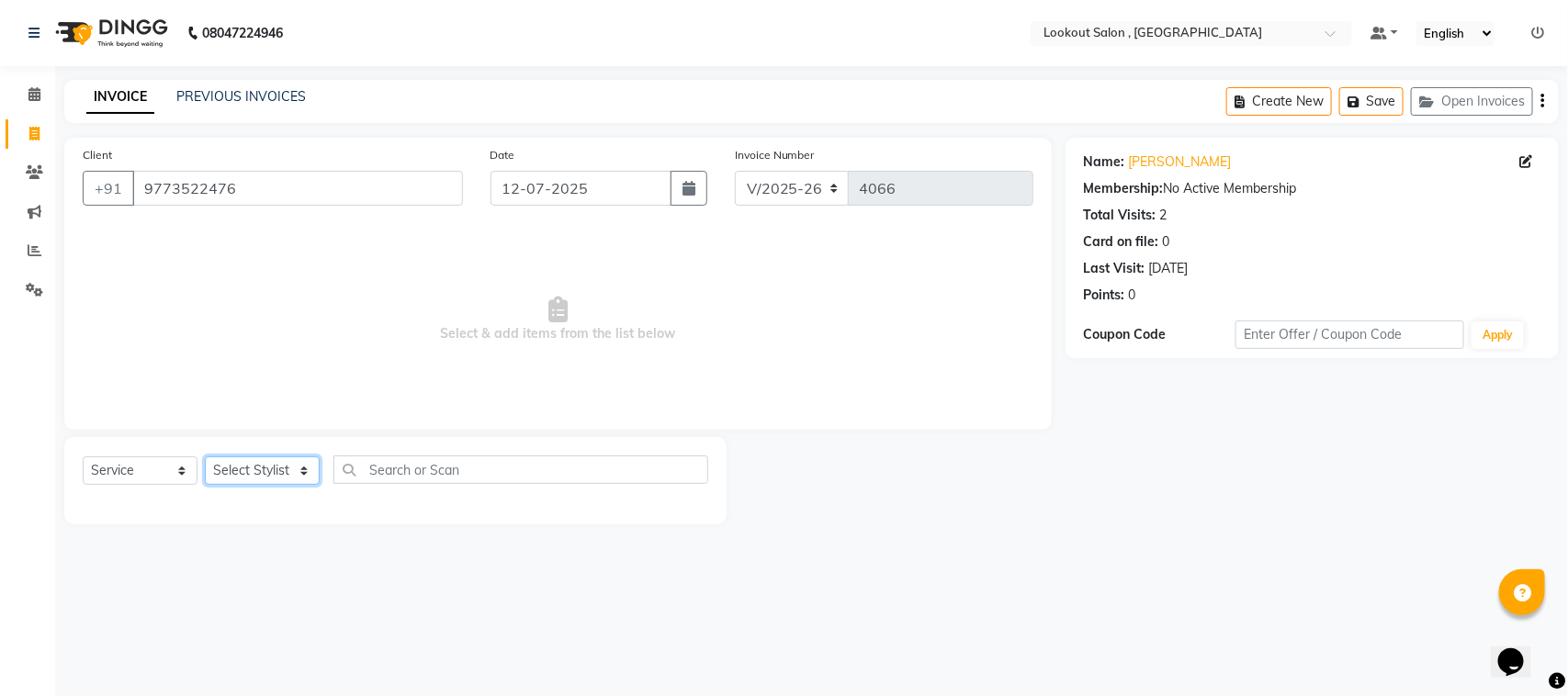 click on "Select Stylist AMIT SOLANKI jishan shekh kuldeep MANDAR GOSAVI MANISHA SAHU NANDINI GUPTA NIPUL SIR NISAR AHMED PIRJADE Rizwan ROOPAVATI Rupali  RUPESH SADAF SHAIKH SAHIL TAK shweta kashyap" 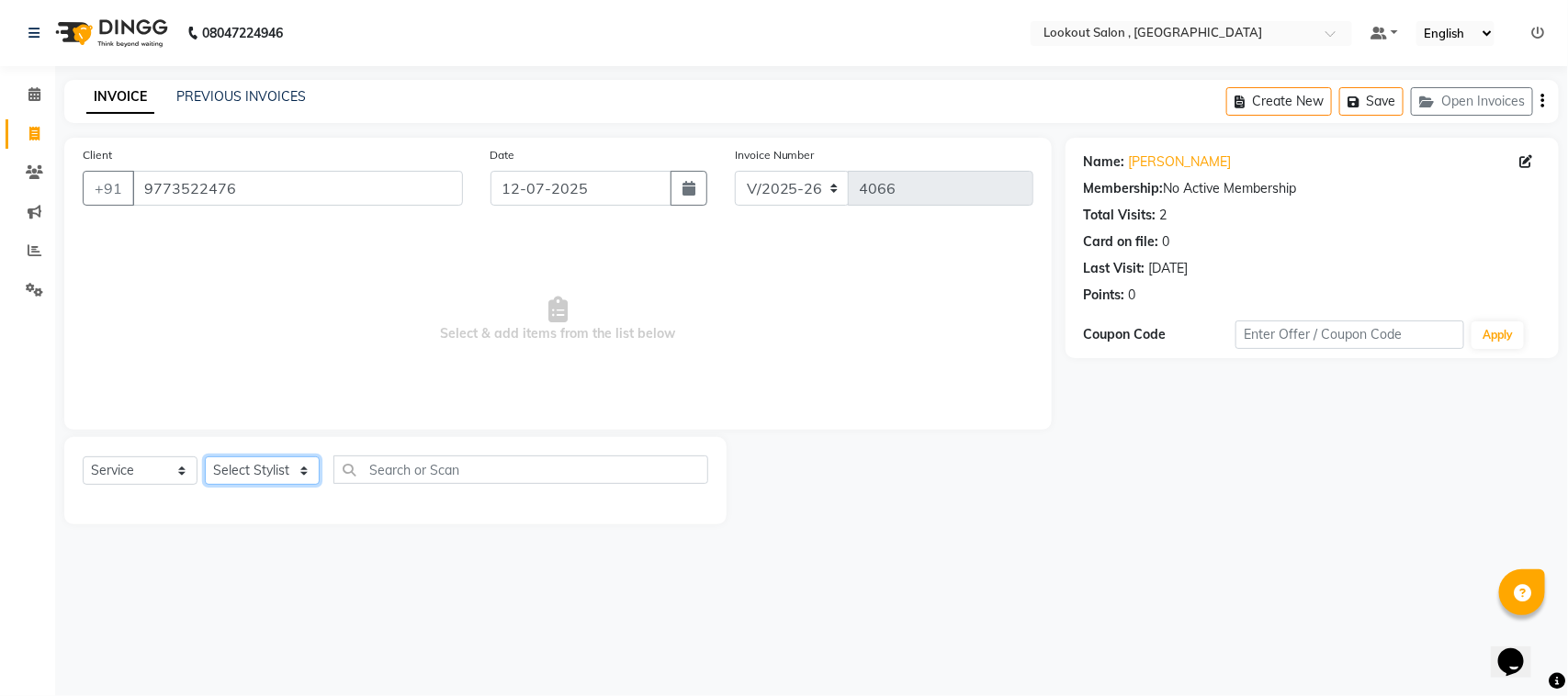 select on "6223" 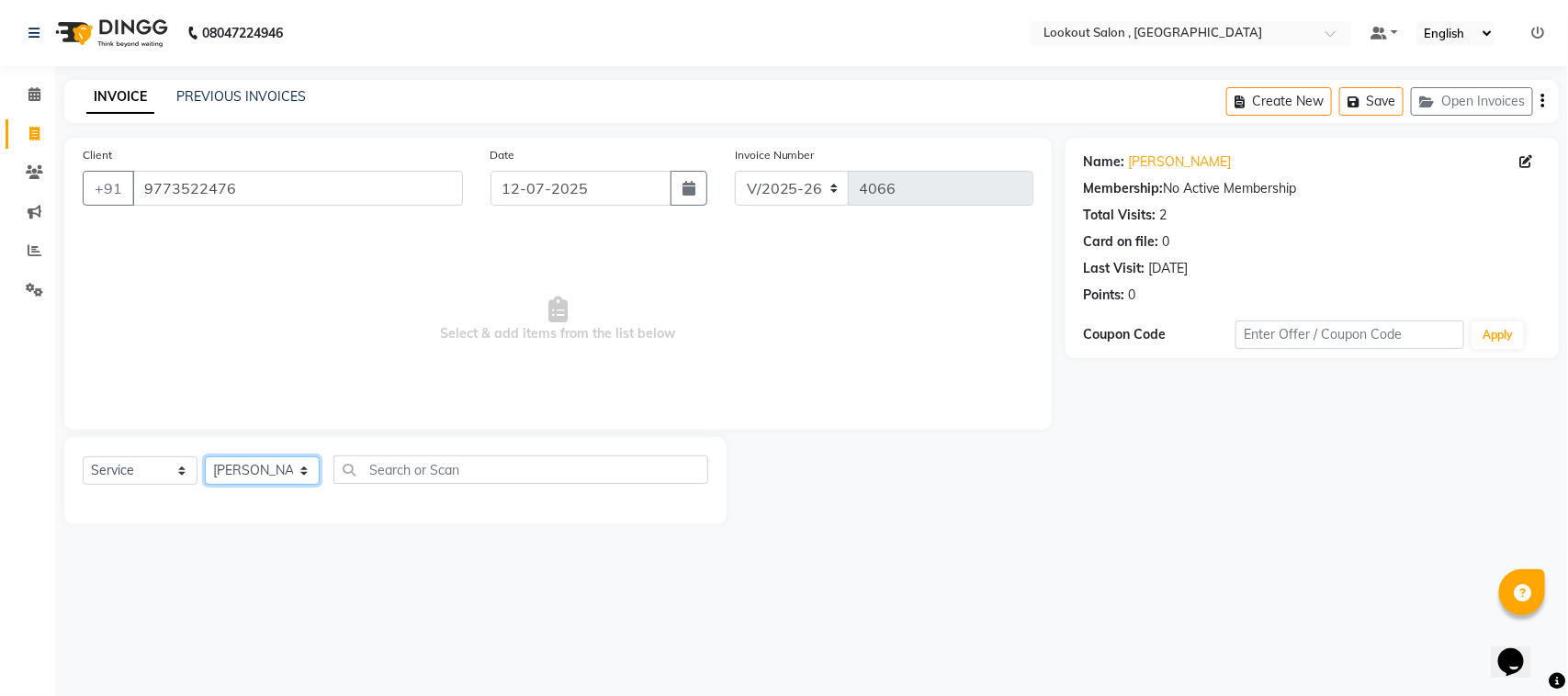 click on "Select Stylist AMIT SOLANKI jishan shekh kuldeep MANDAR GOSAVI MANISHA SAHU NANDINI GUPTA NIPUL SIR NISAR AHMED PIRJADE Rizwan ROOPAVATI Rupali  RUPESH SADAF SHAIKH SAHIL TAK shweta kashyap" 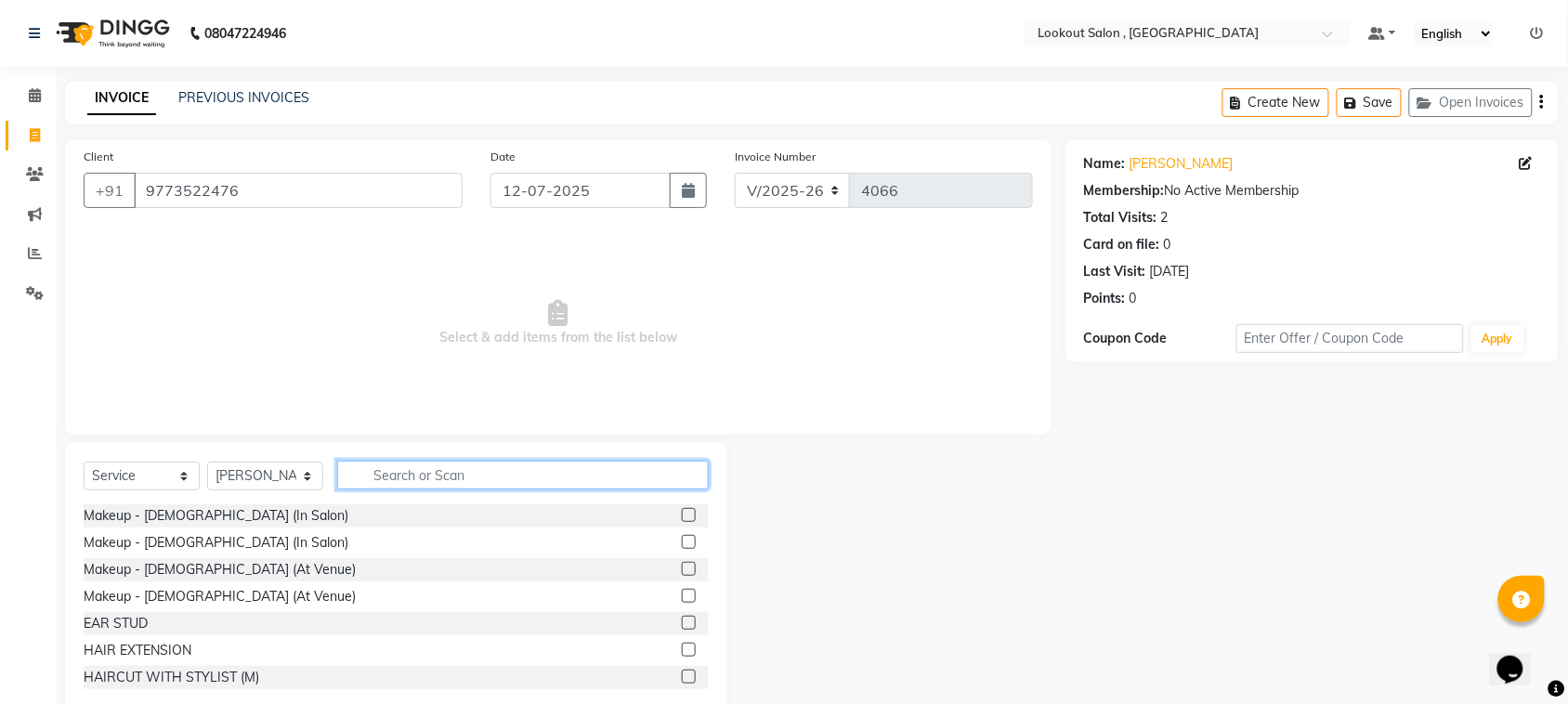click 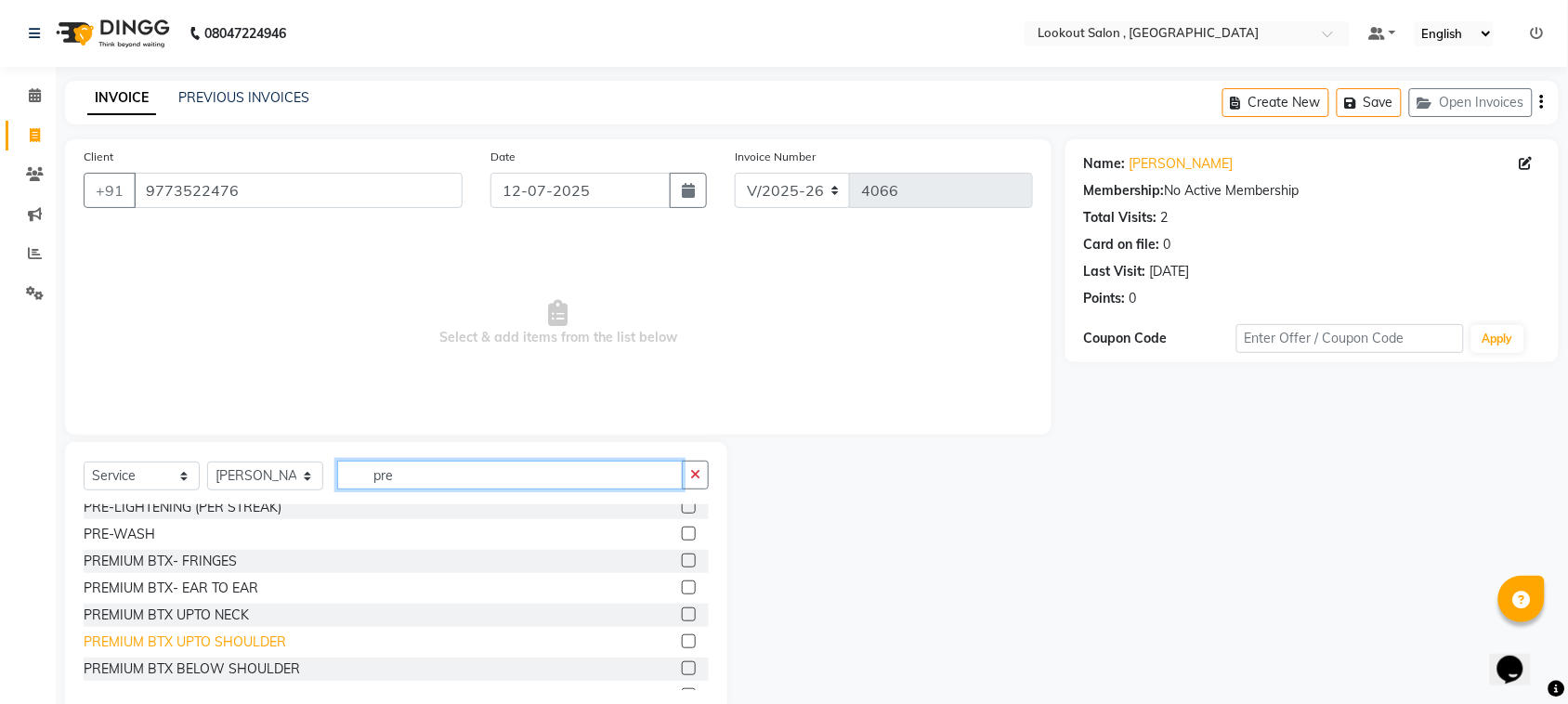 scroll, scrollTop: 218, scrollLeft: 0, axis: vertical 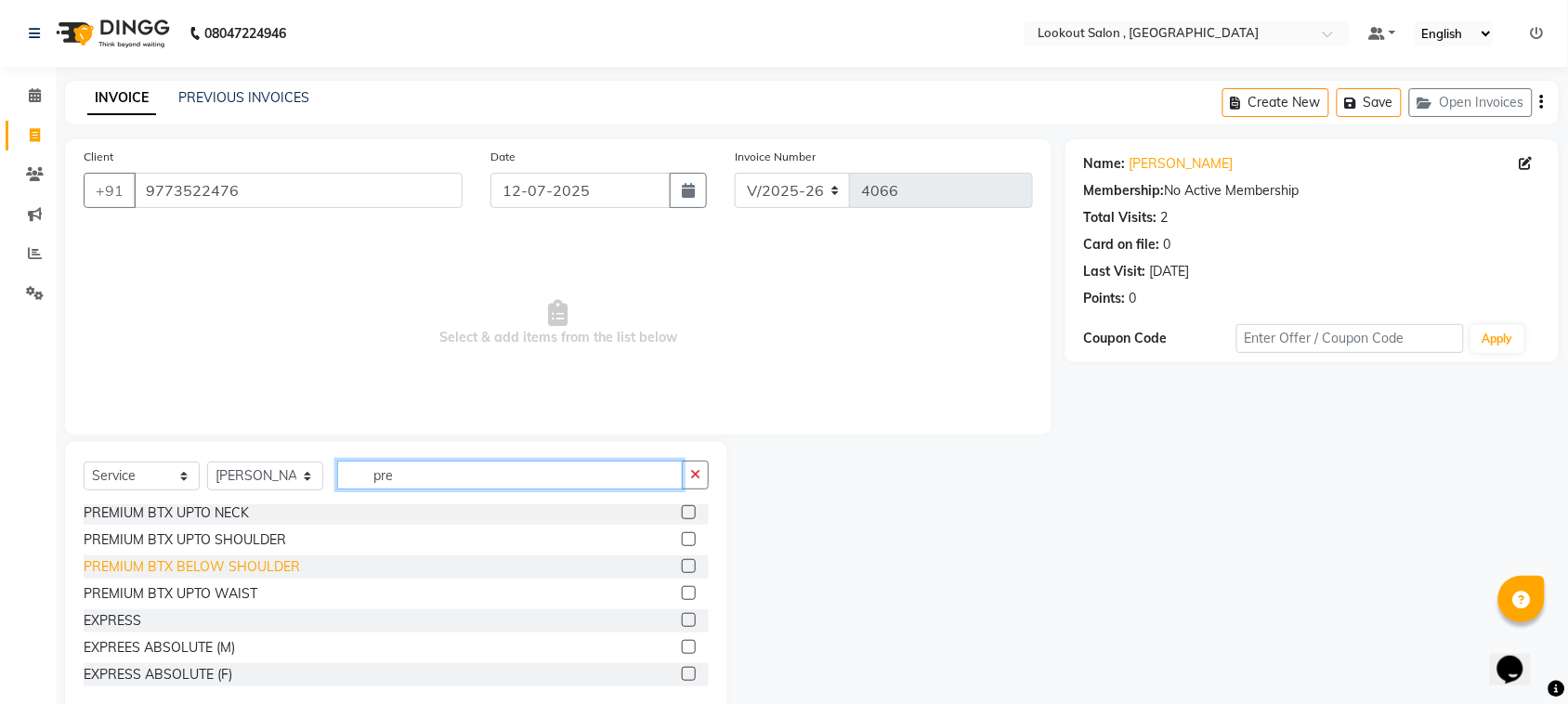 type on "pre" 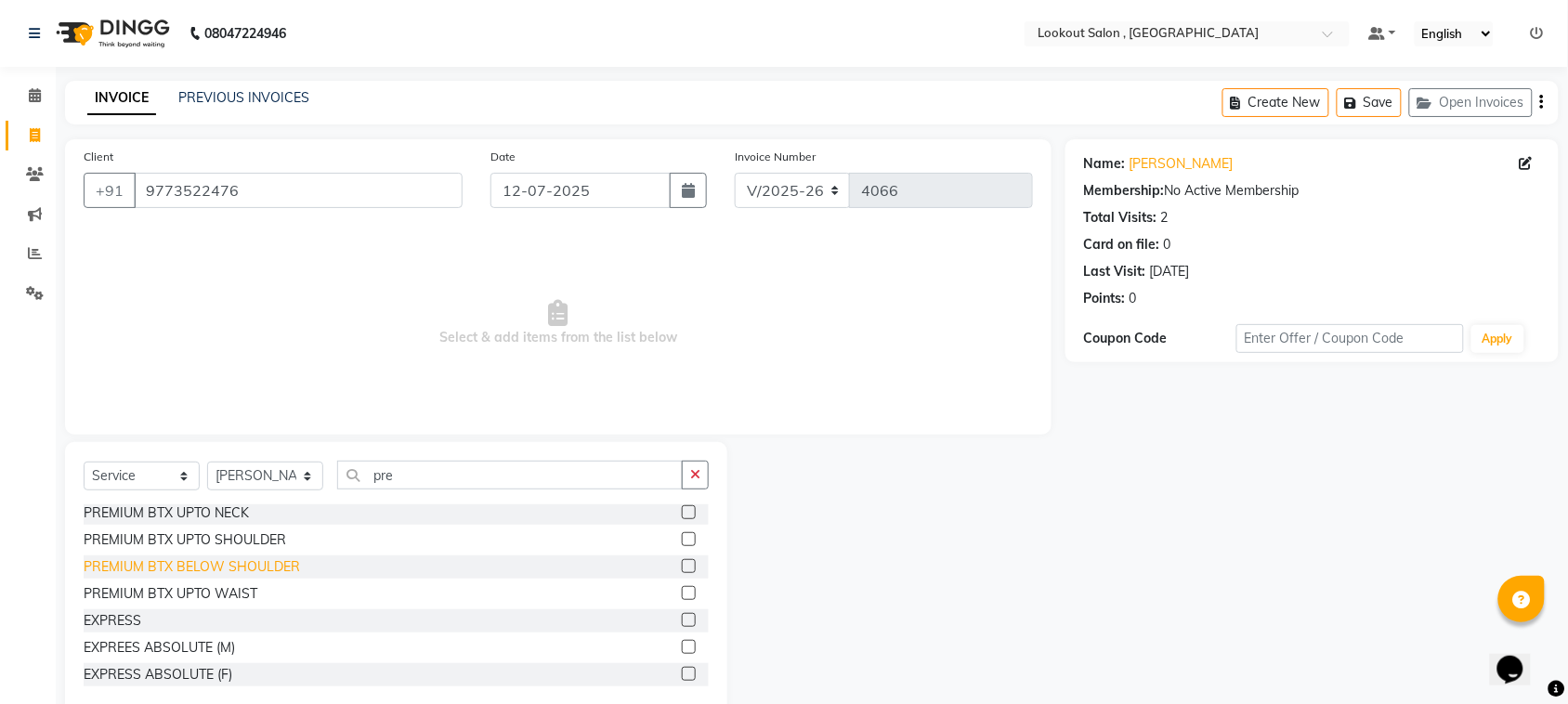 click on "PREMIUM BTX BELOW SHOULDER" 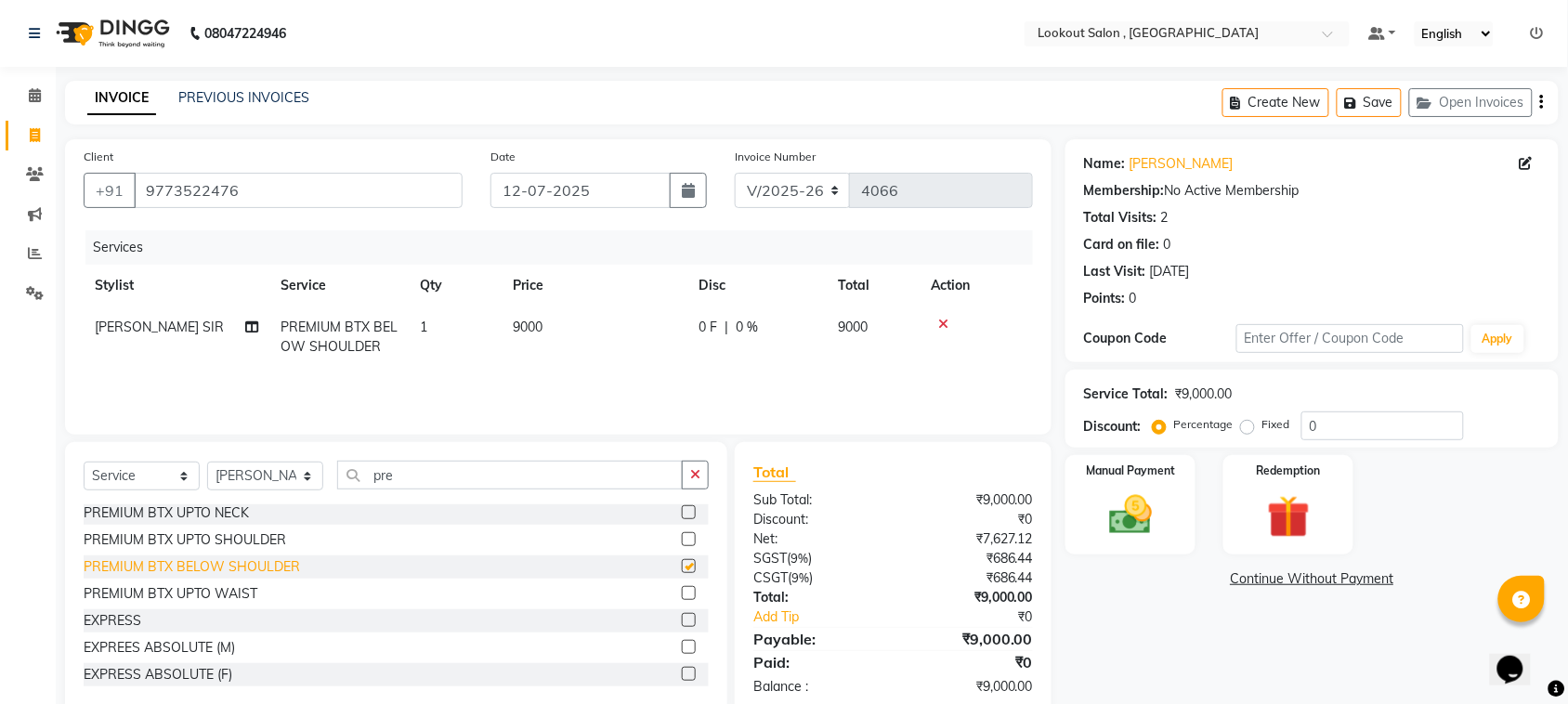 checkbox on "false" 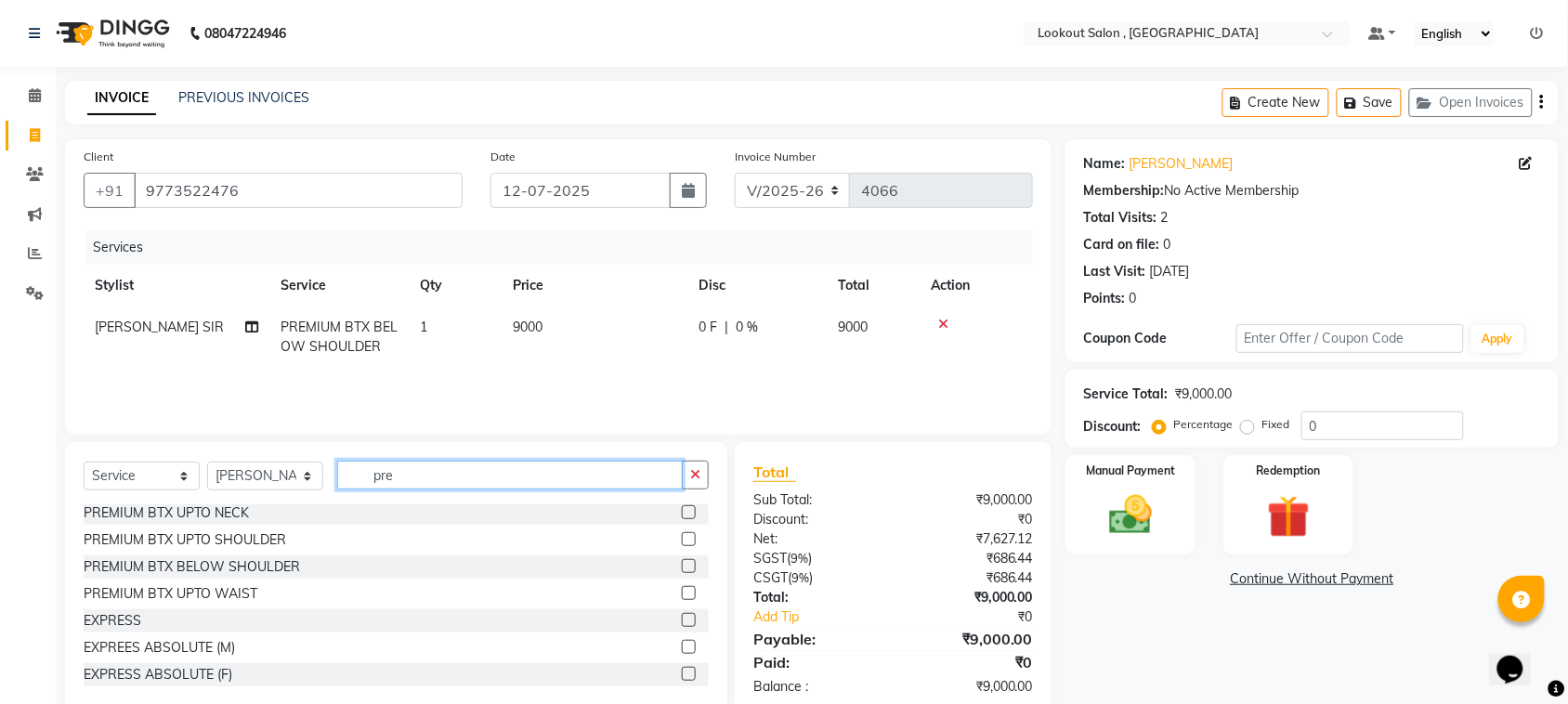 click on "pre" 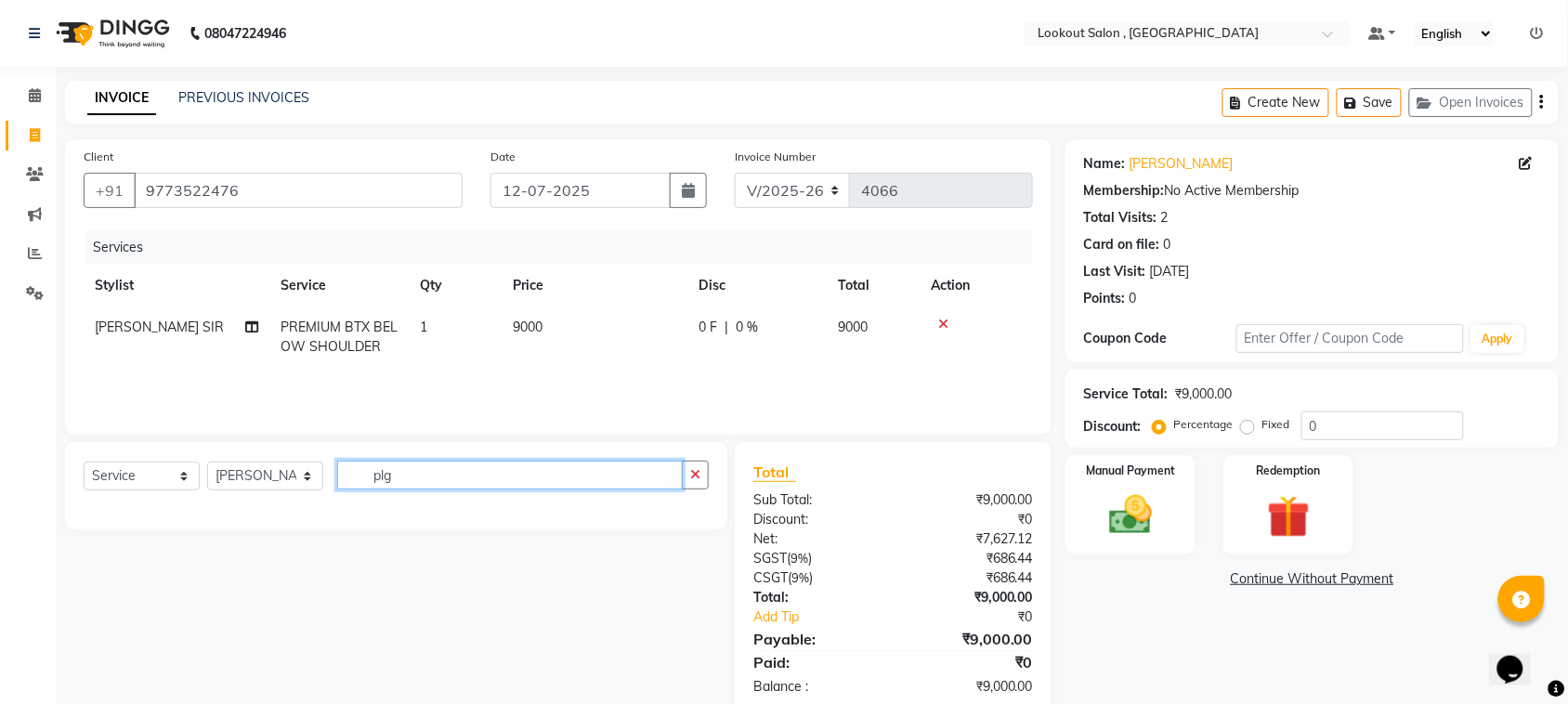 scroll, scrollTop: 0, scrollLeft: 0, axis: both 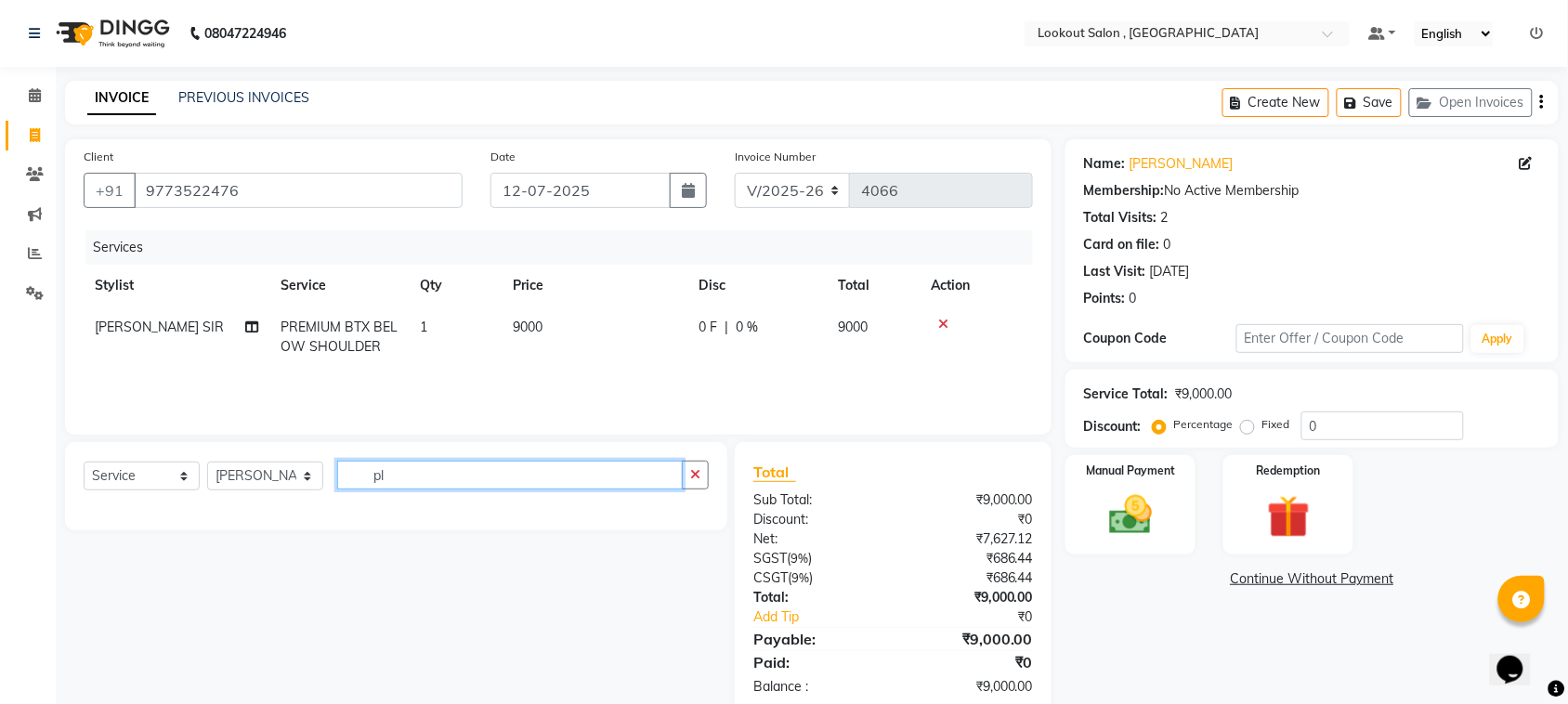 type on "p" 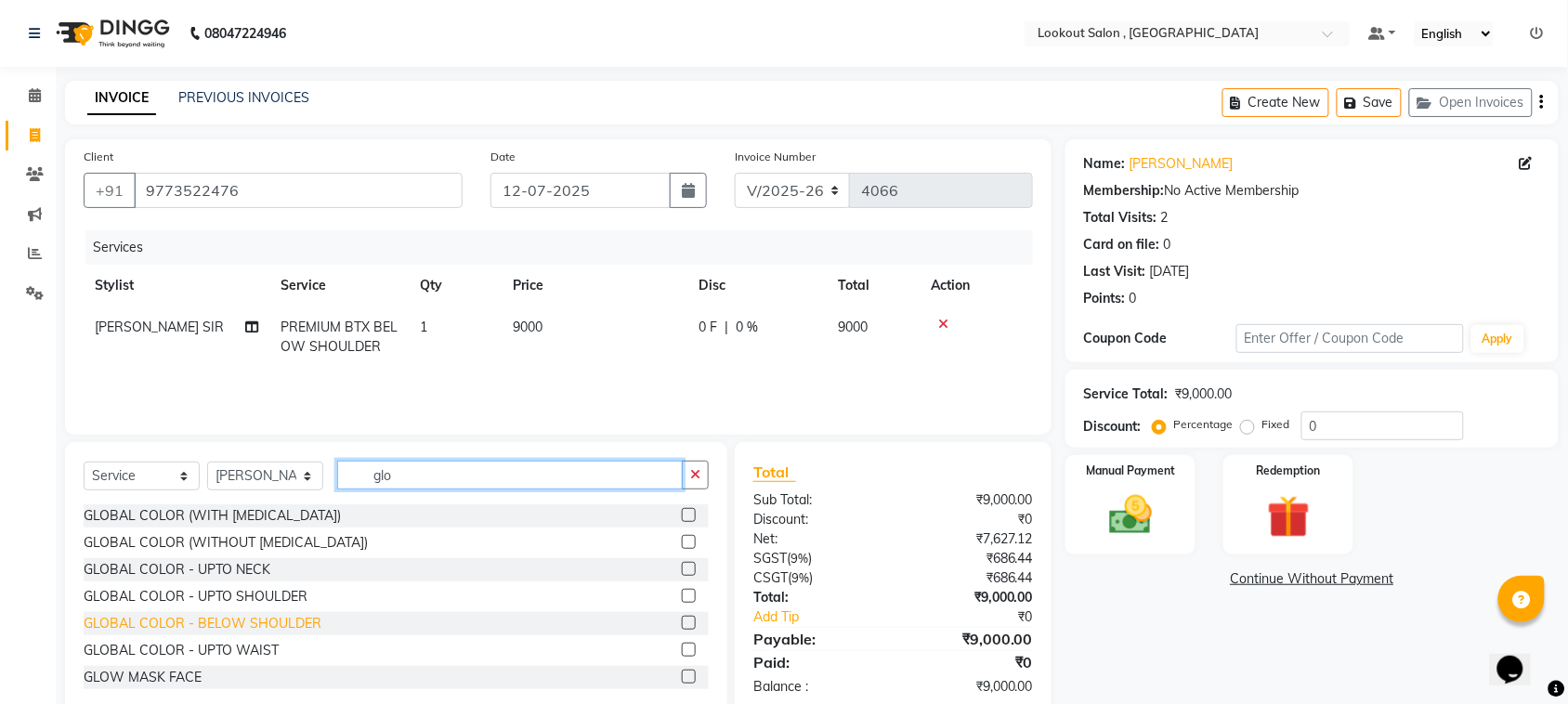 type on "glo" 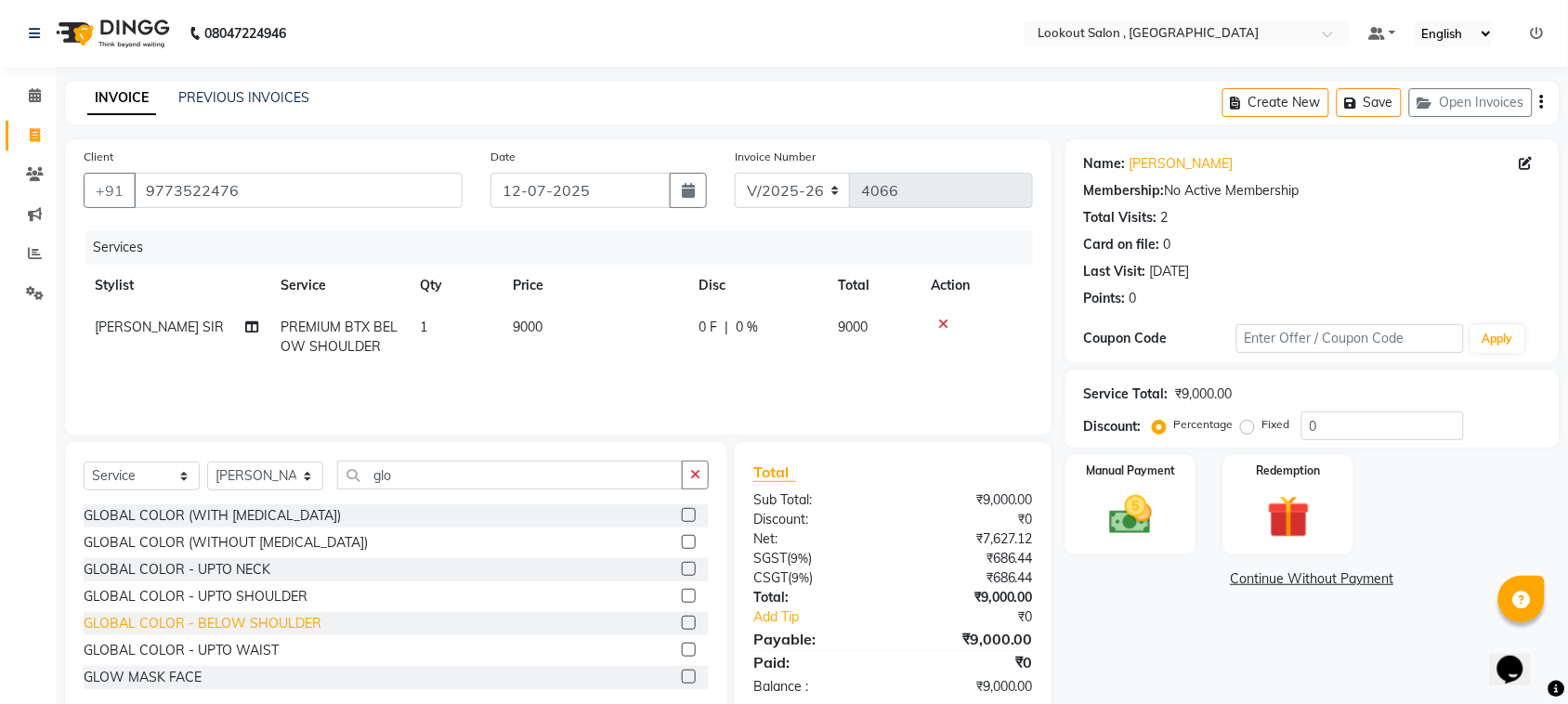 click on "GLOBAL COLOR -  BELOW SHOULDER" 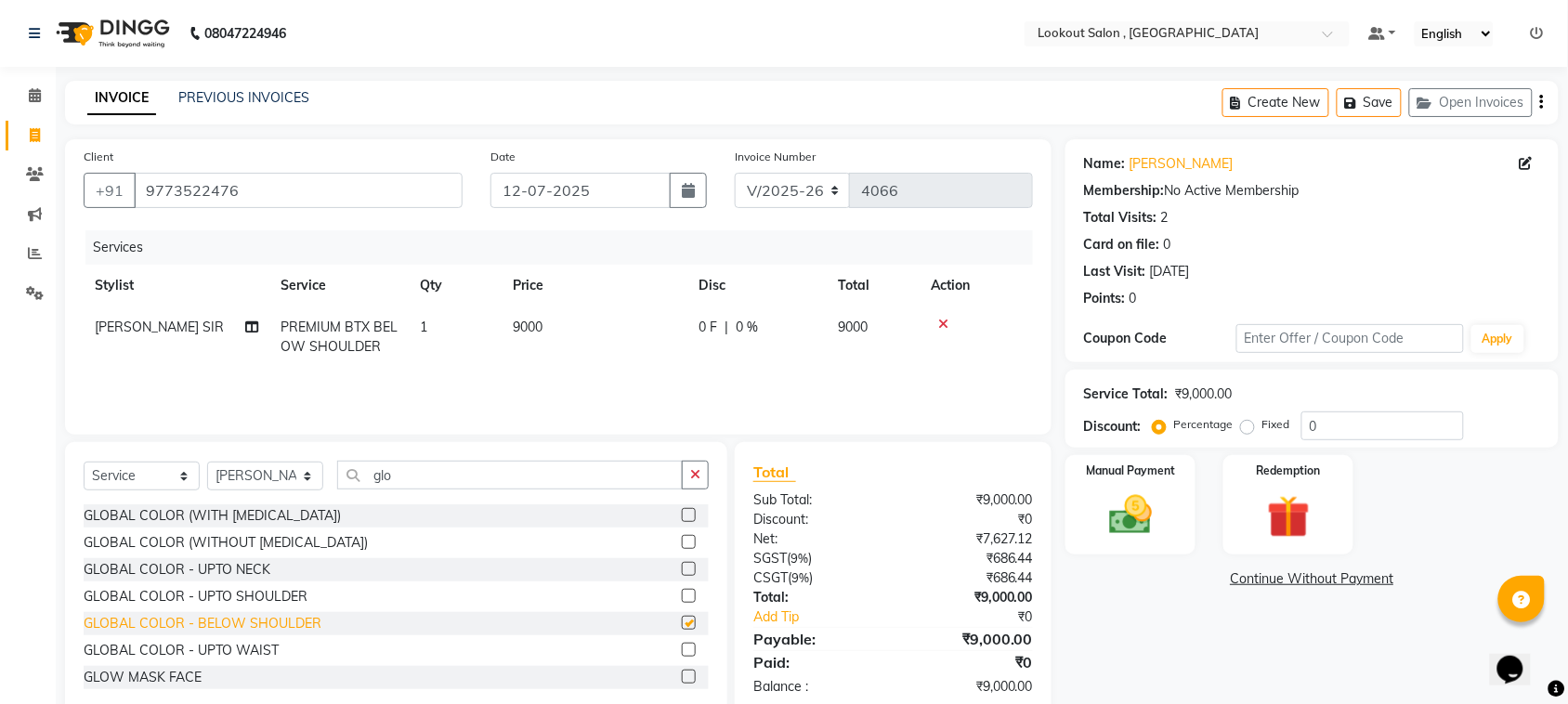 checkbox on "false" 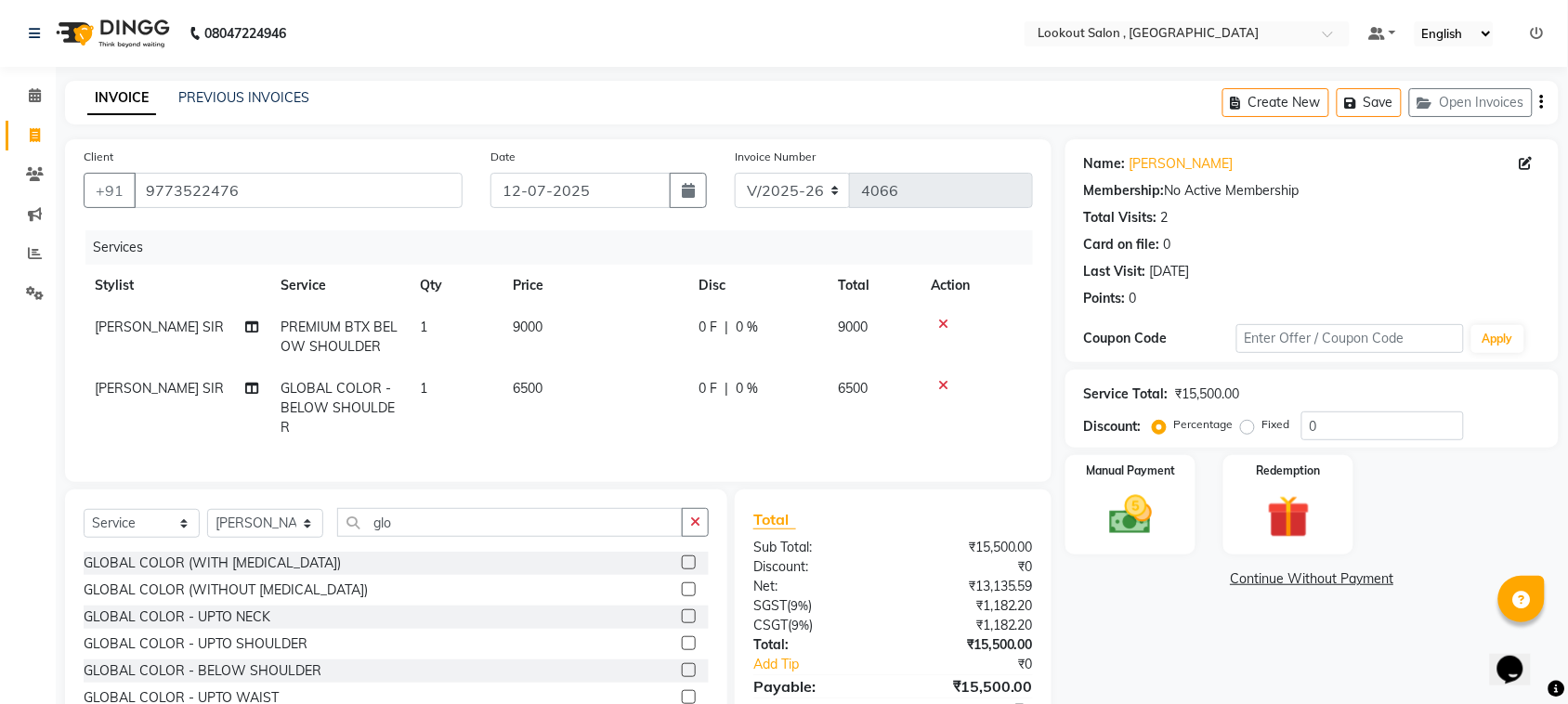 click on "6500" 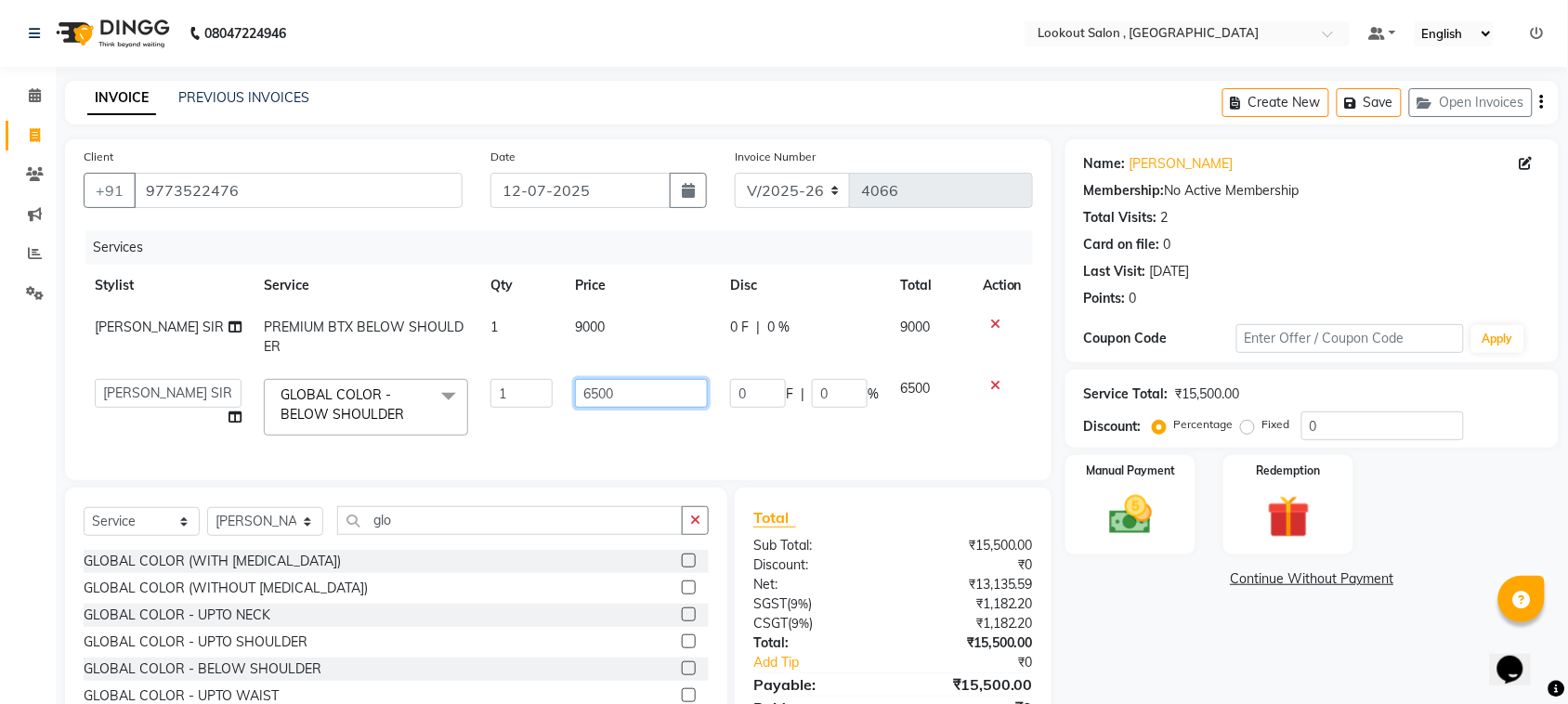 click on "6500" 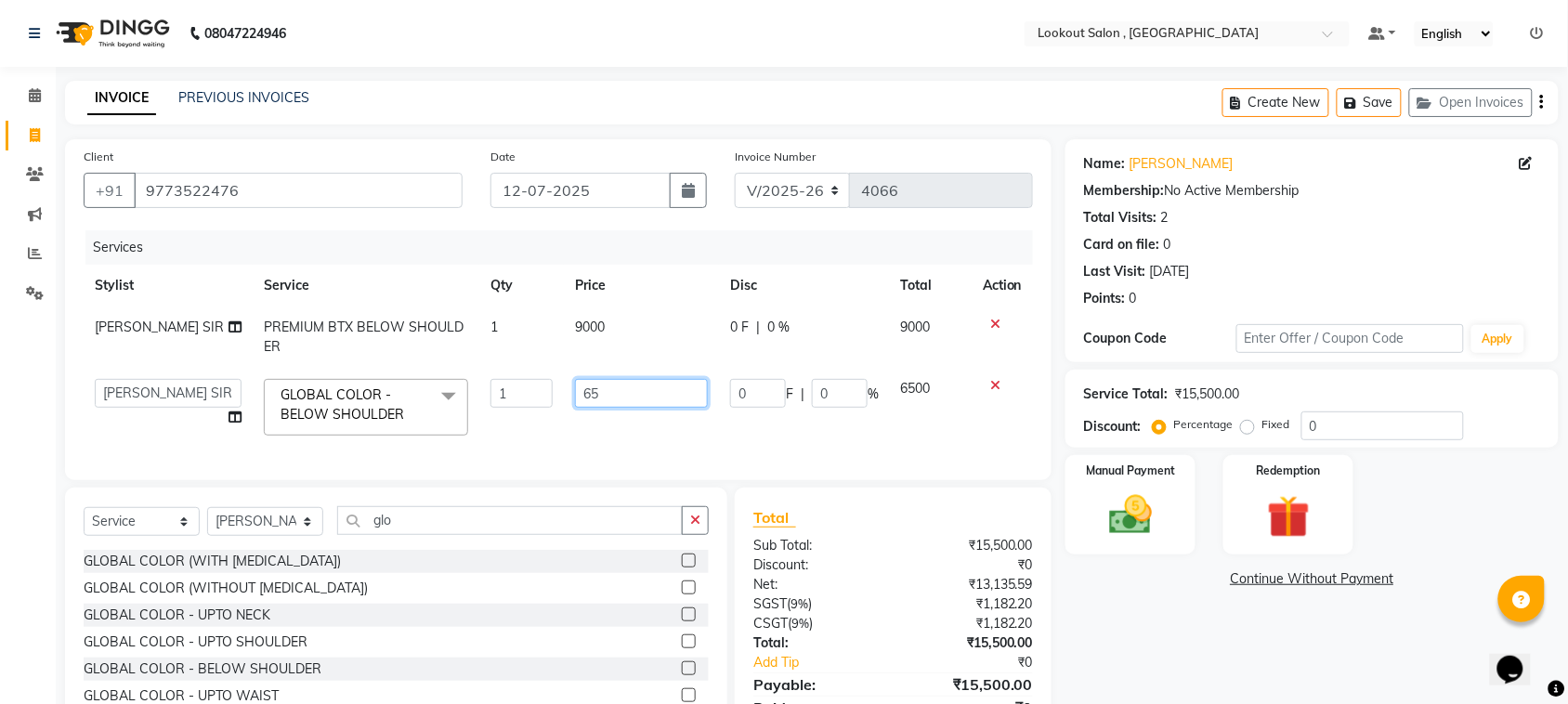 type on "6" 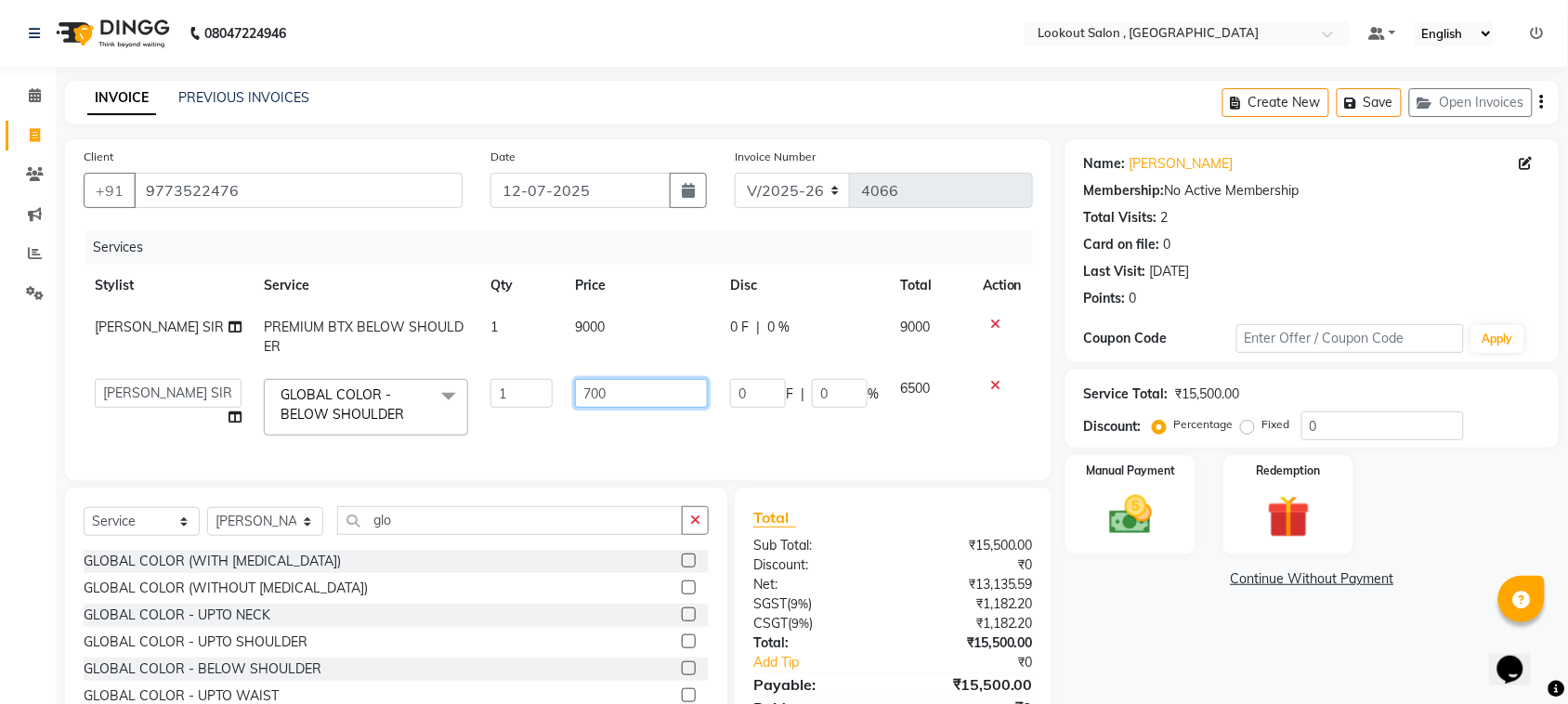 type on "7000" 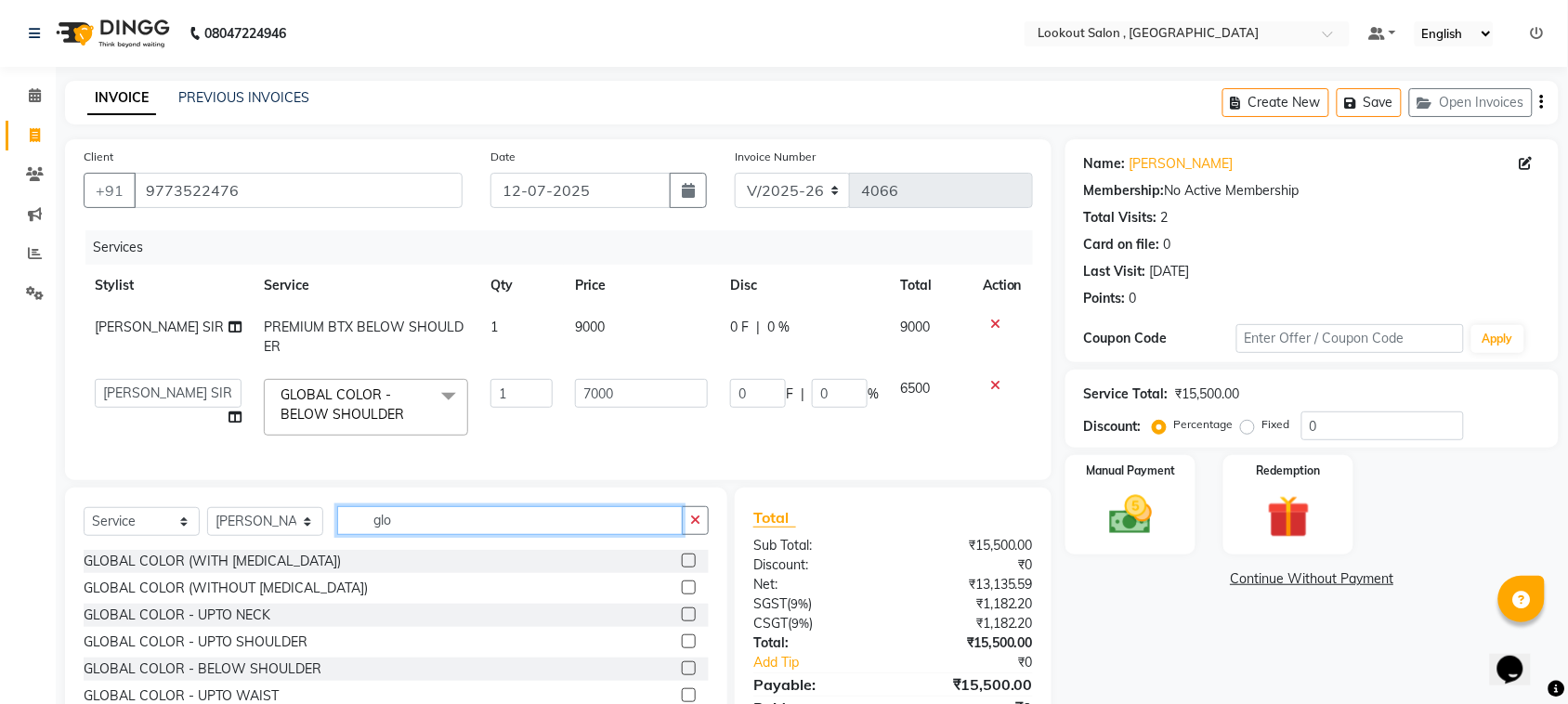 click on "glo" 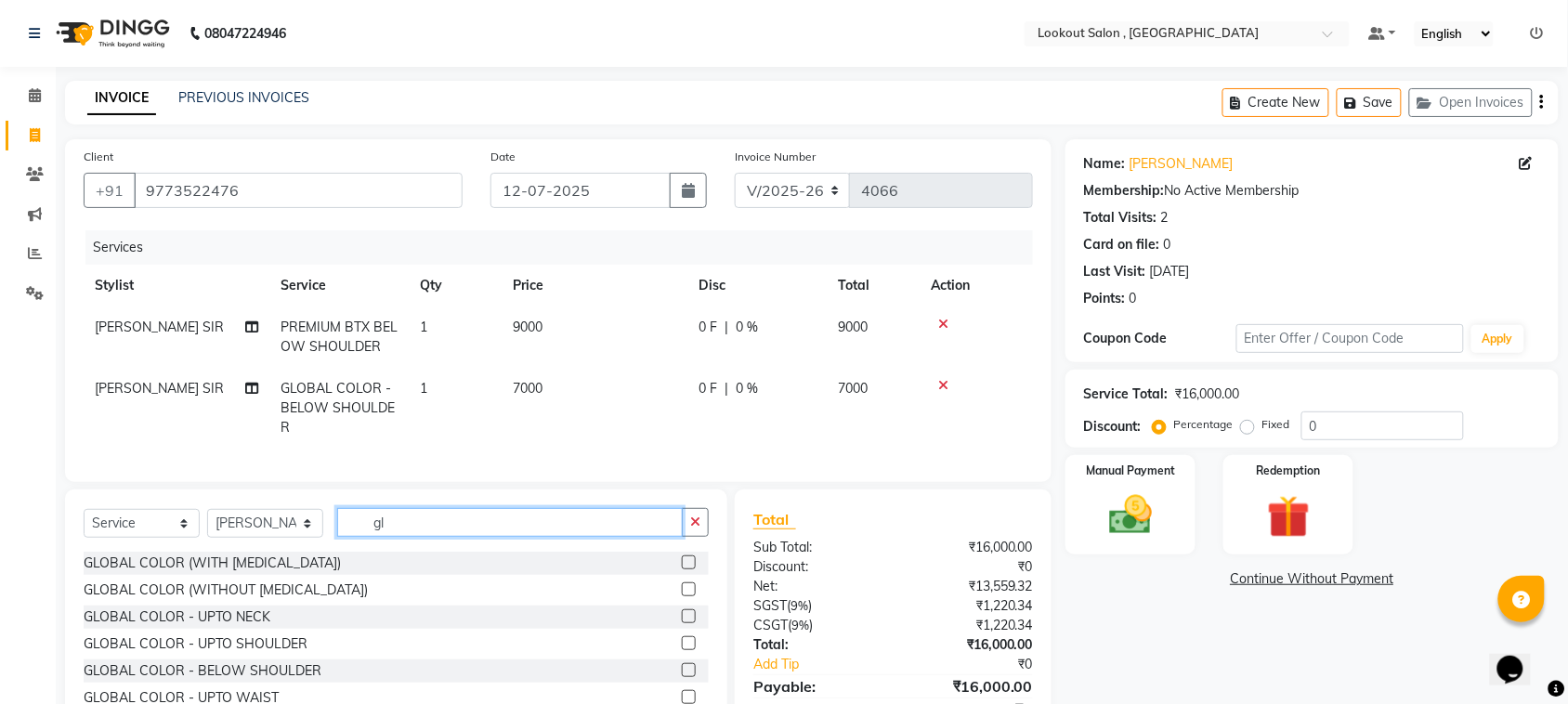 type on "g" 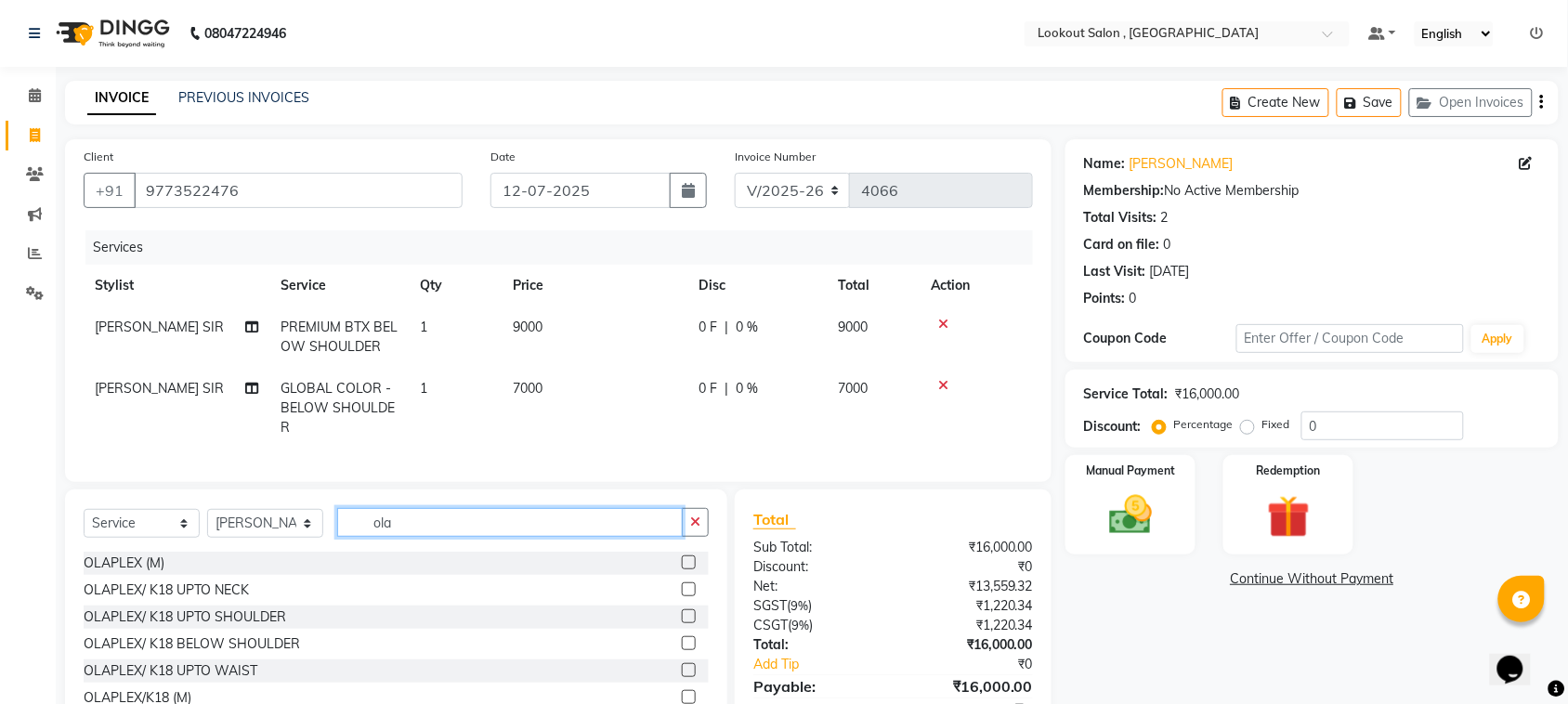 scroll, scrollTop: 103, scrollLeft: 0, axis: vertical 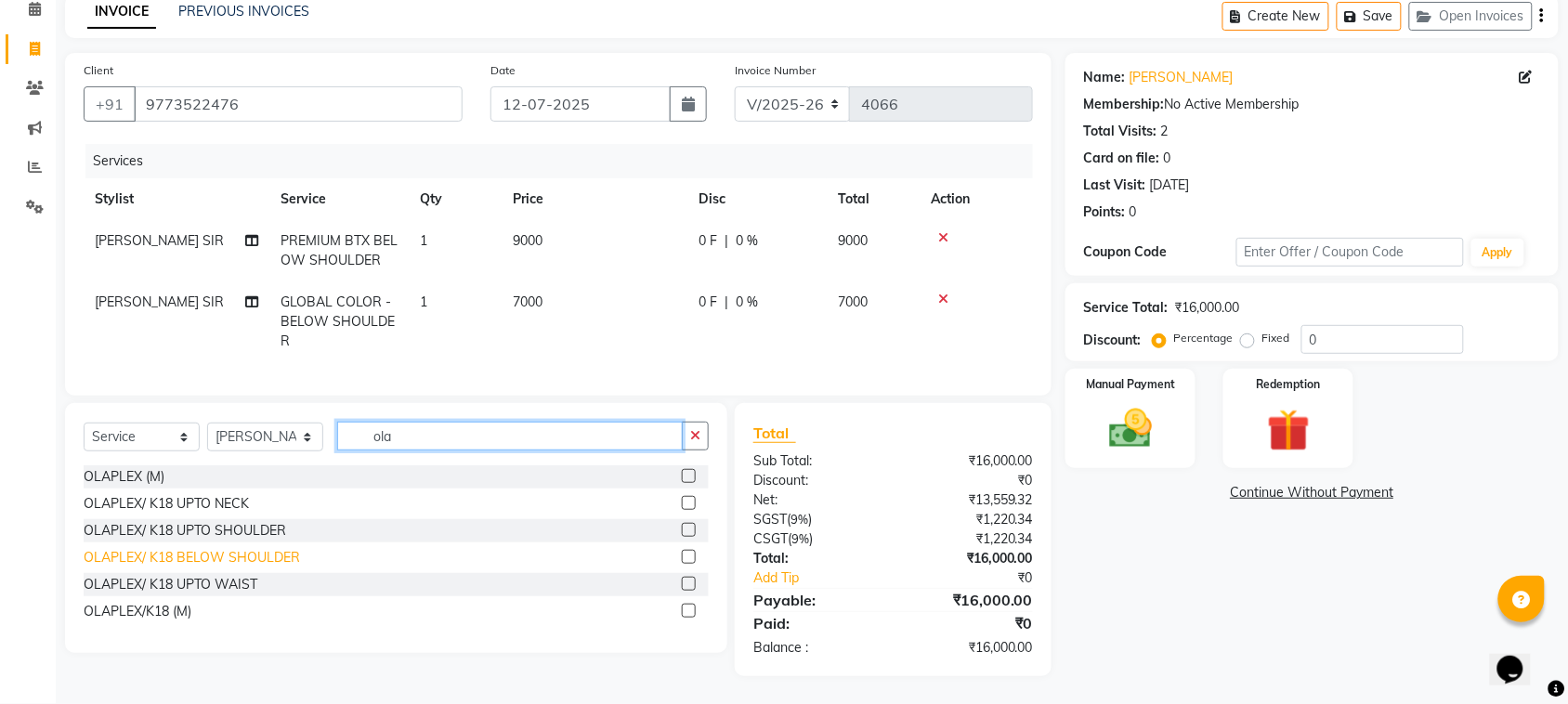 type on "ola" 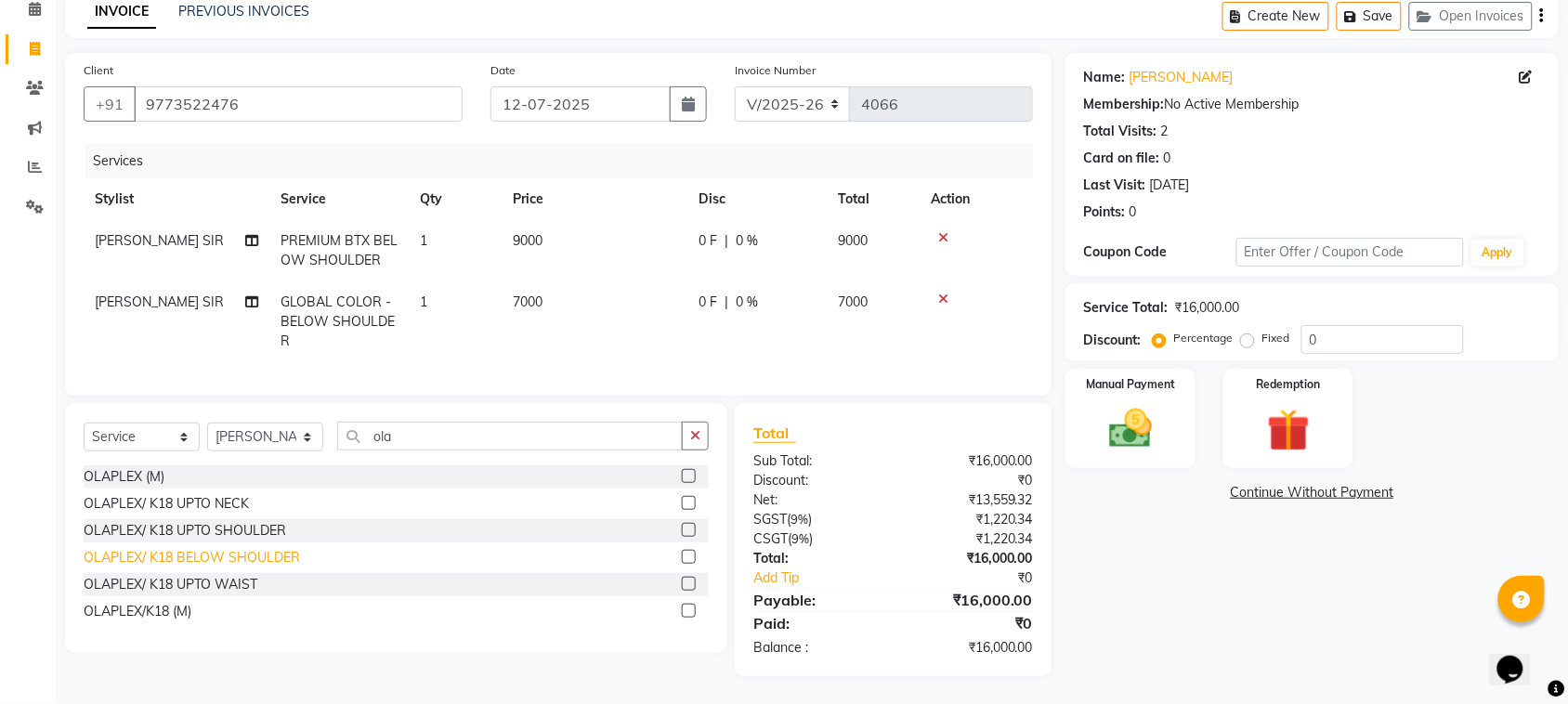 click on "OLAPLEX/ K18 BELOW SHOULDER" 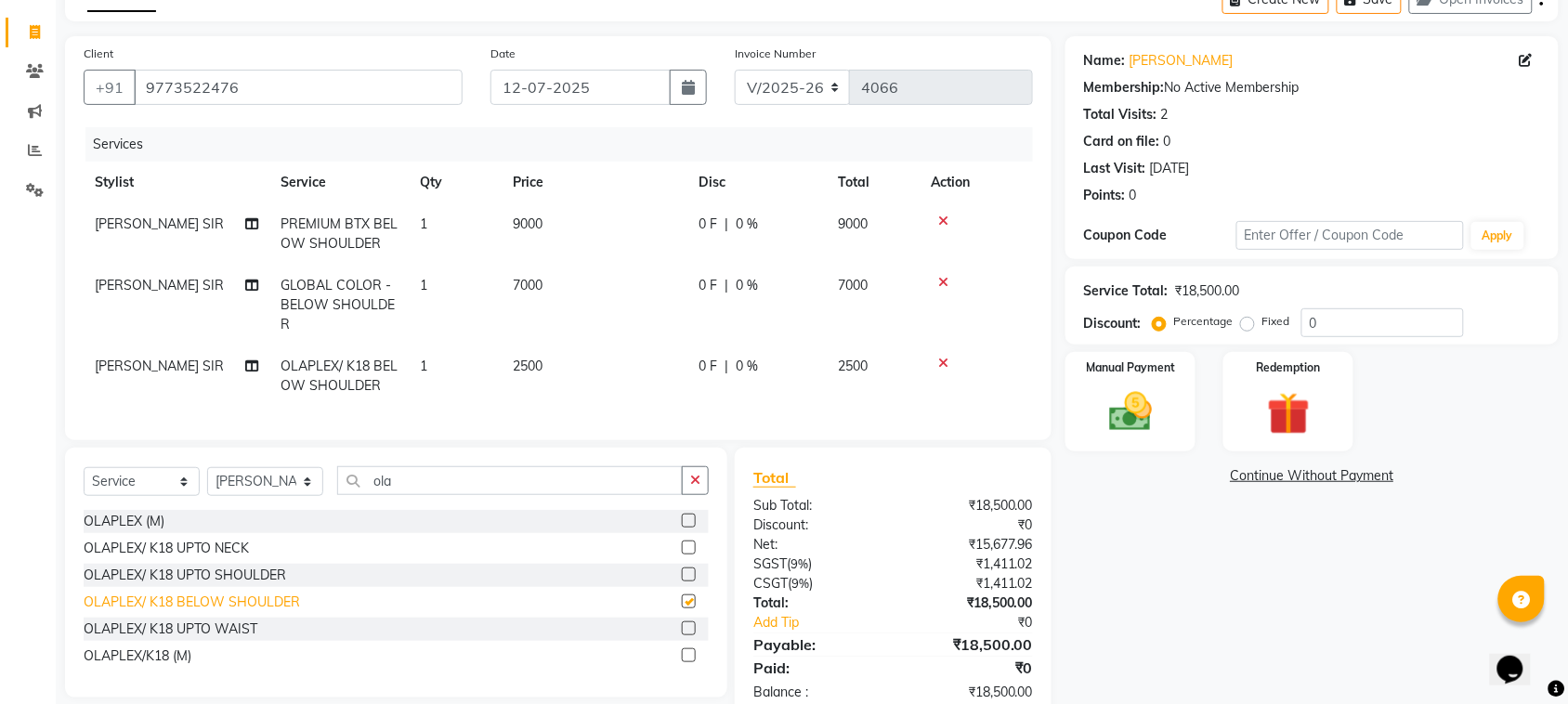 checkbox on "false" 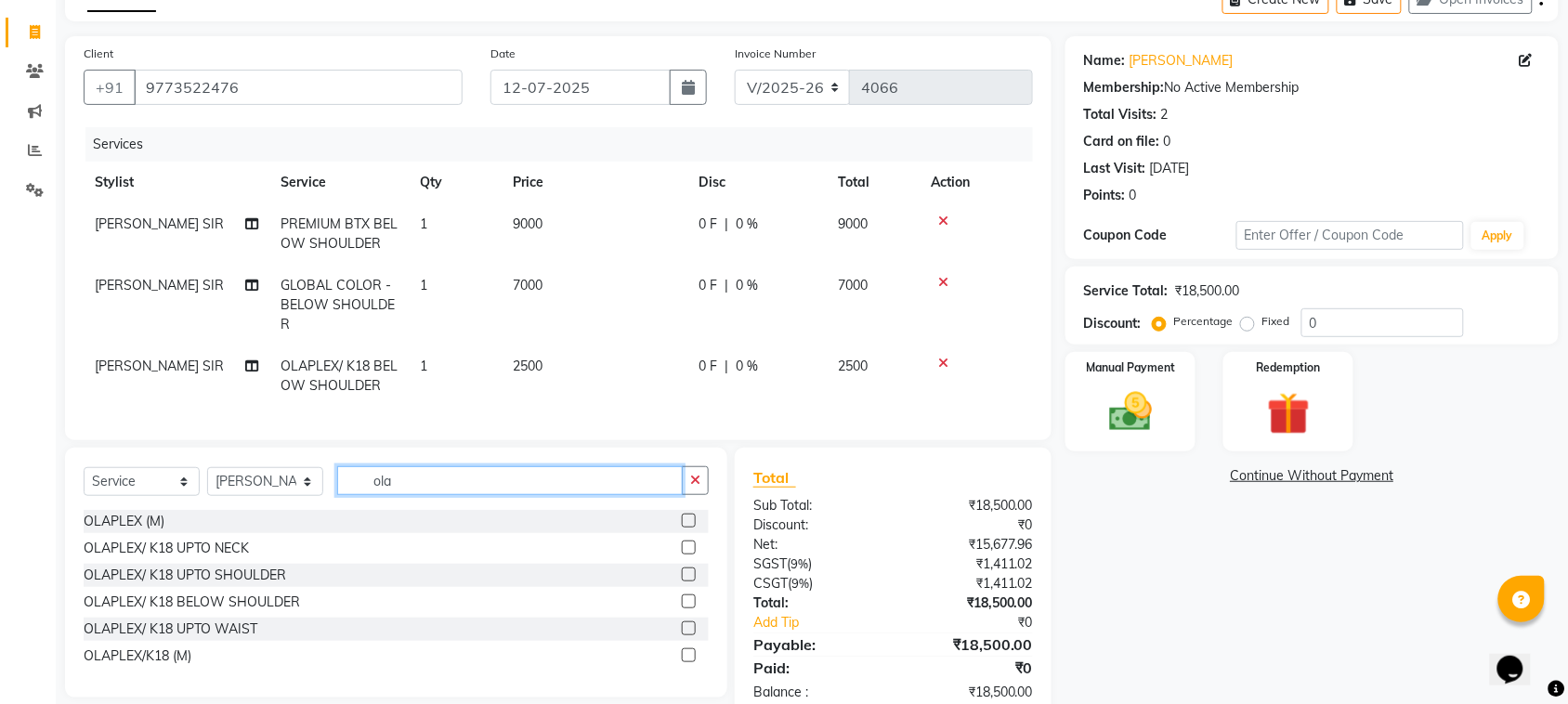 click on "ola" 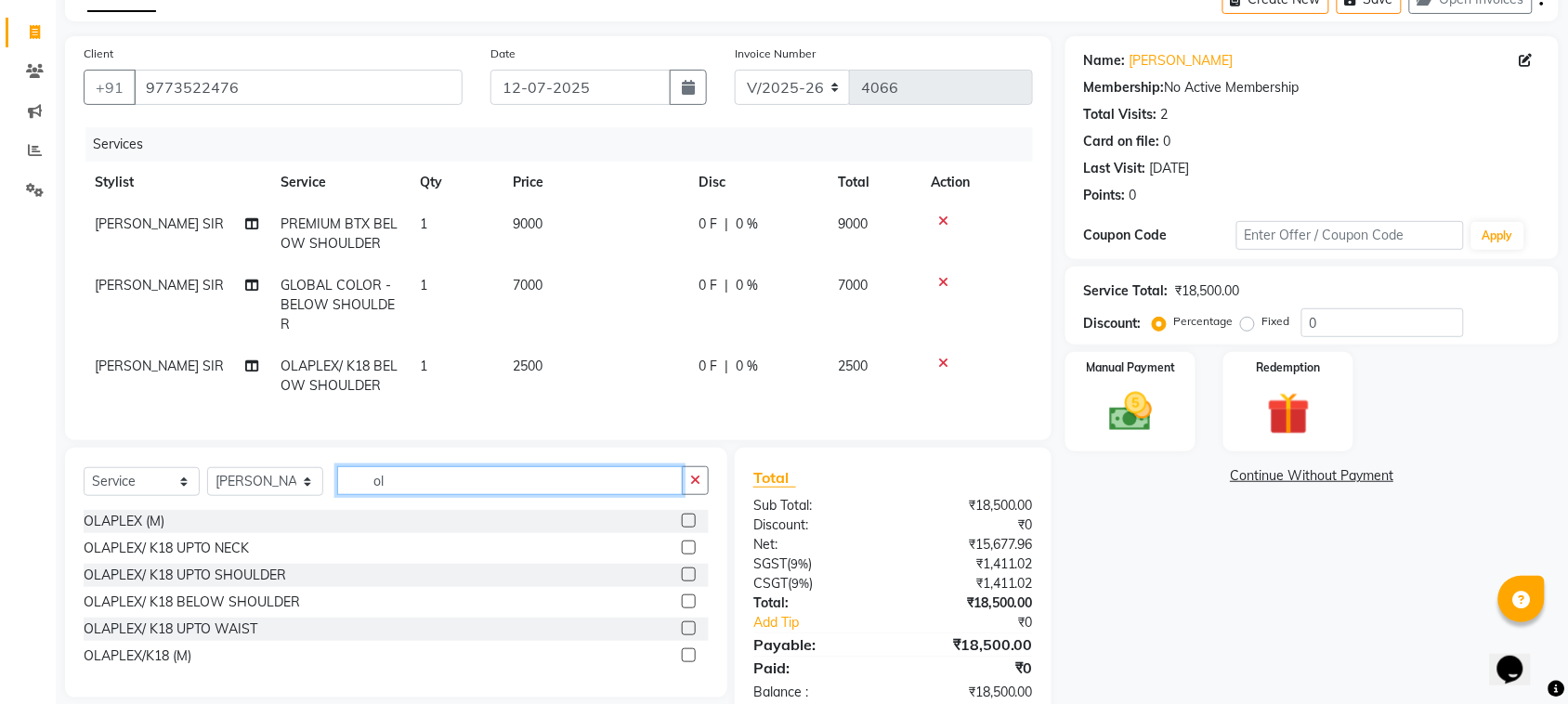 type on "o" 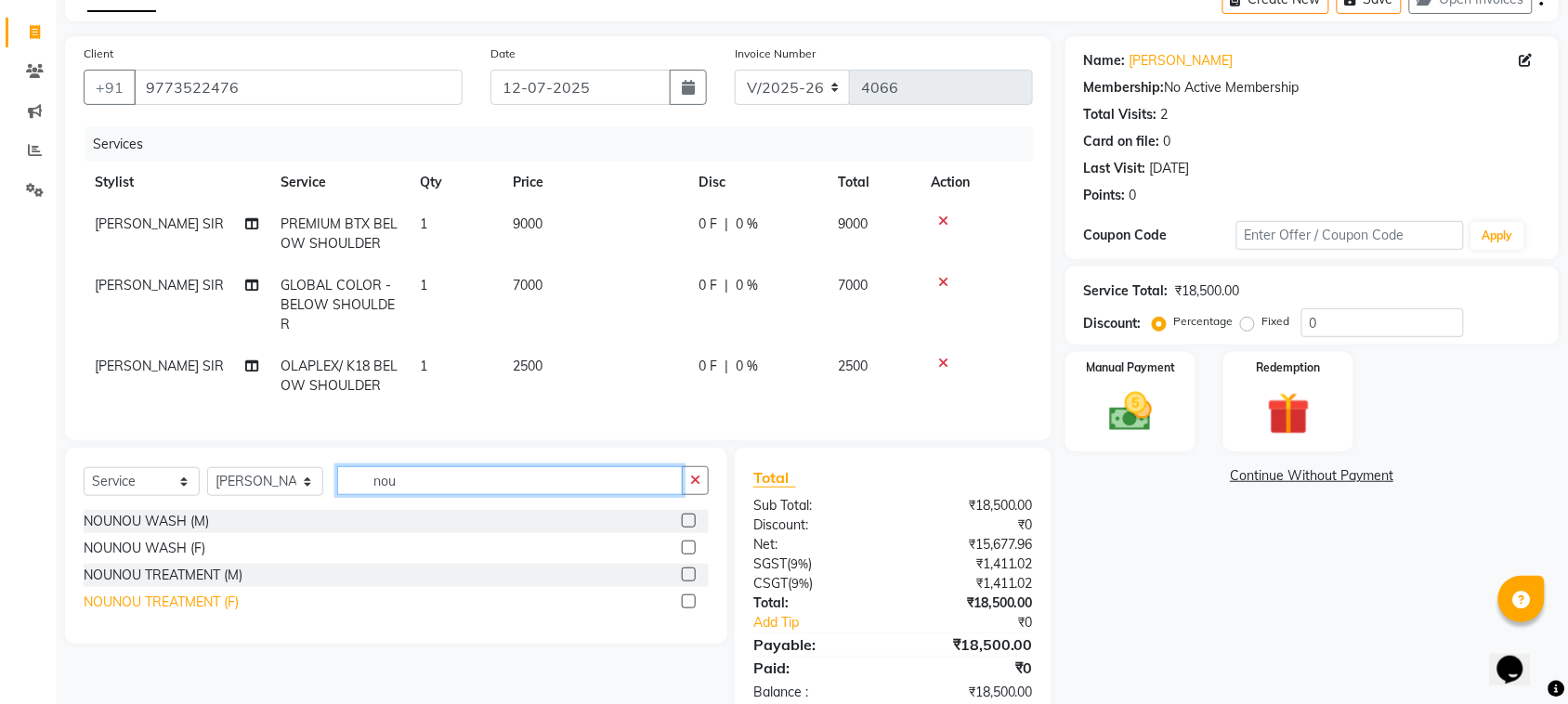 type on "nou" 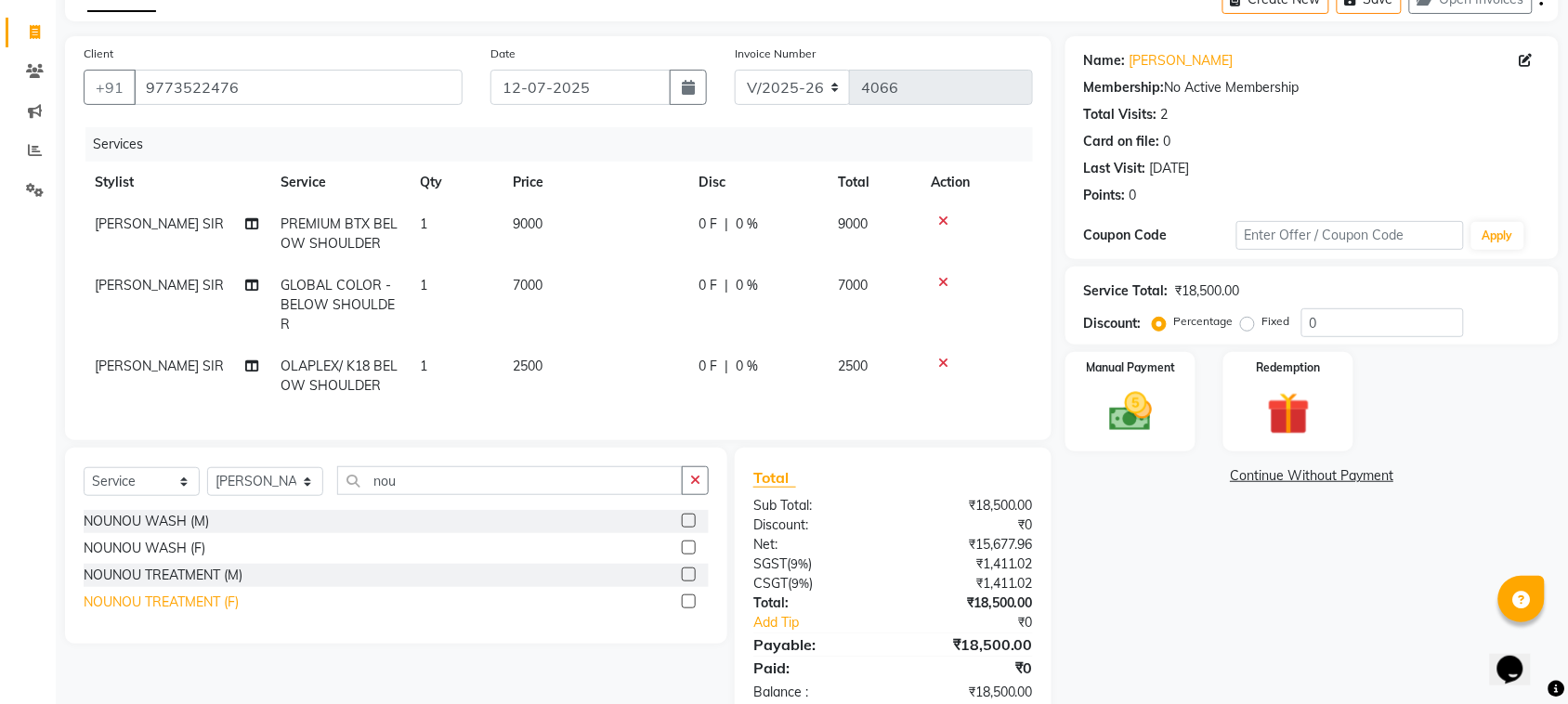 click on "NOUNOU TREATMENT (F)" 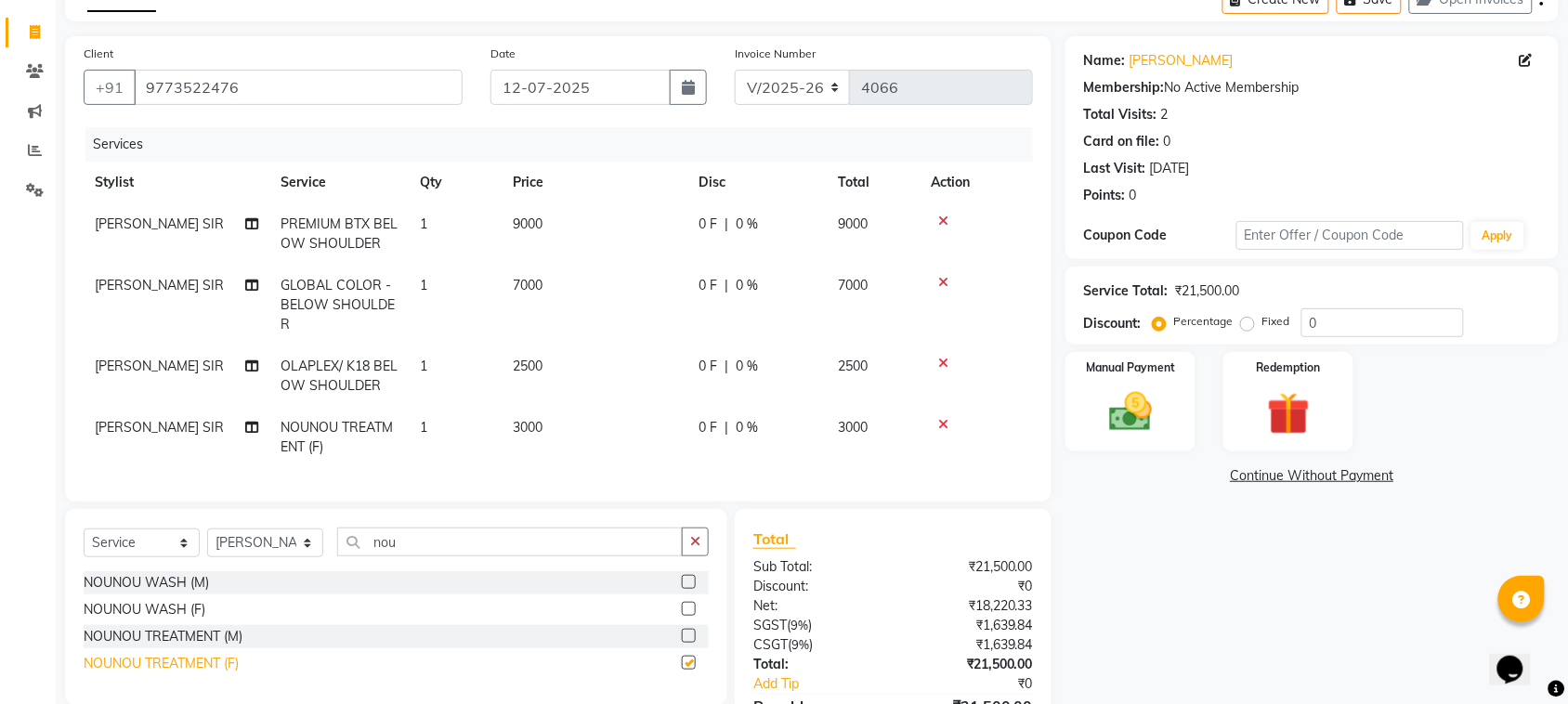 checkbox on "false" 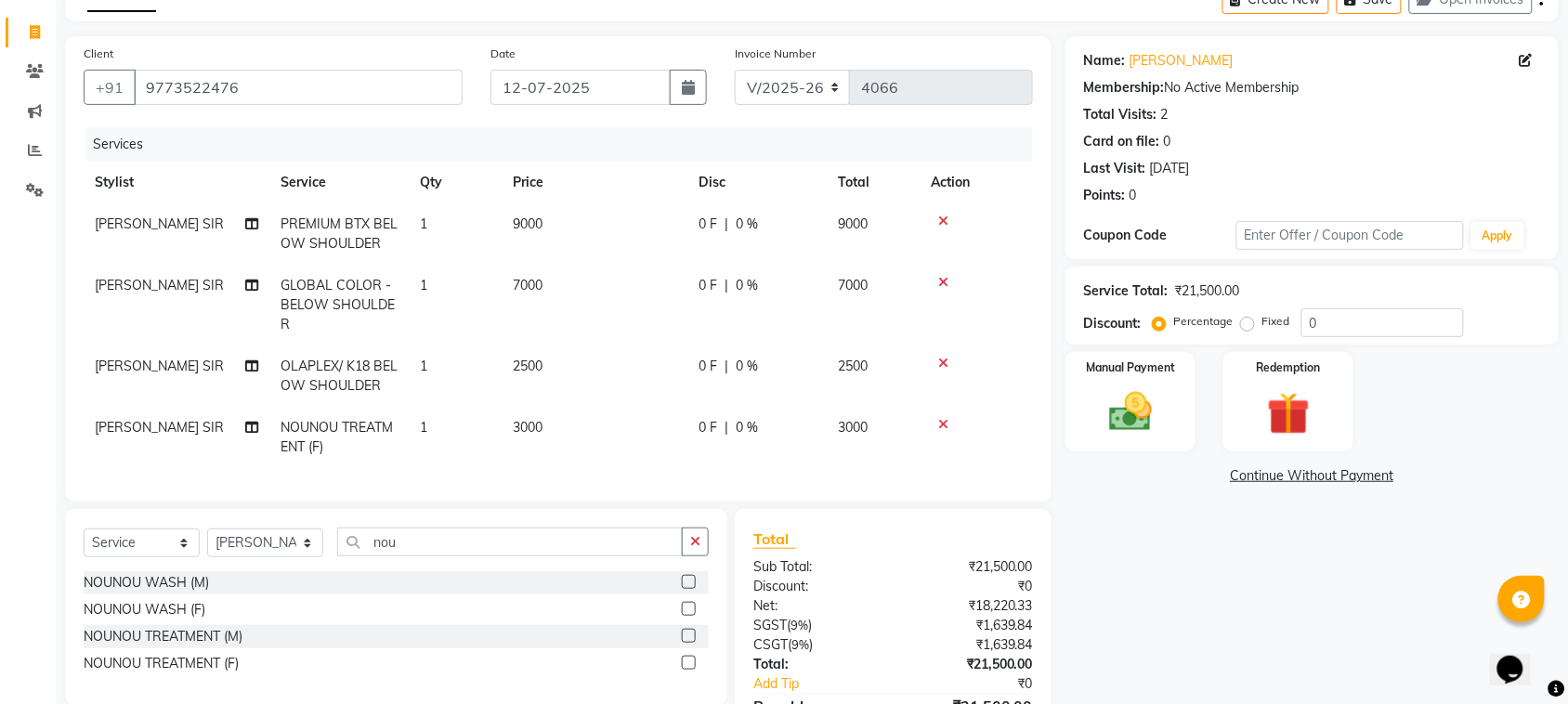 scroll, scrollTop: 225, scrollLeft: 0, axis: vertical 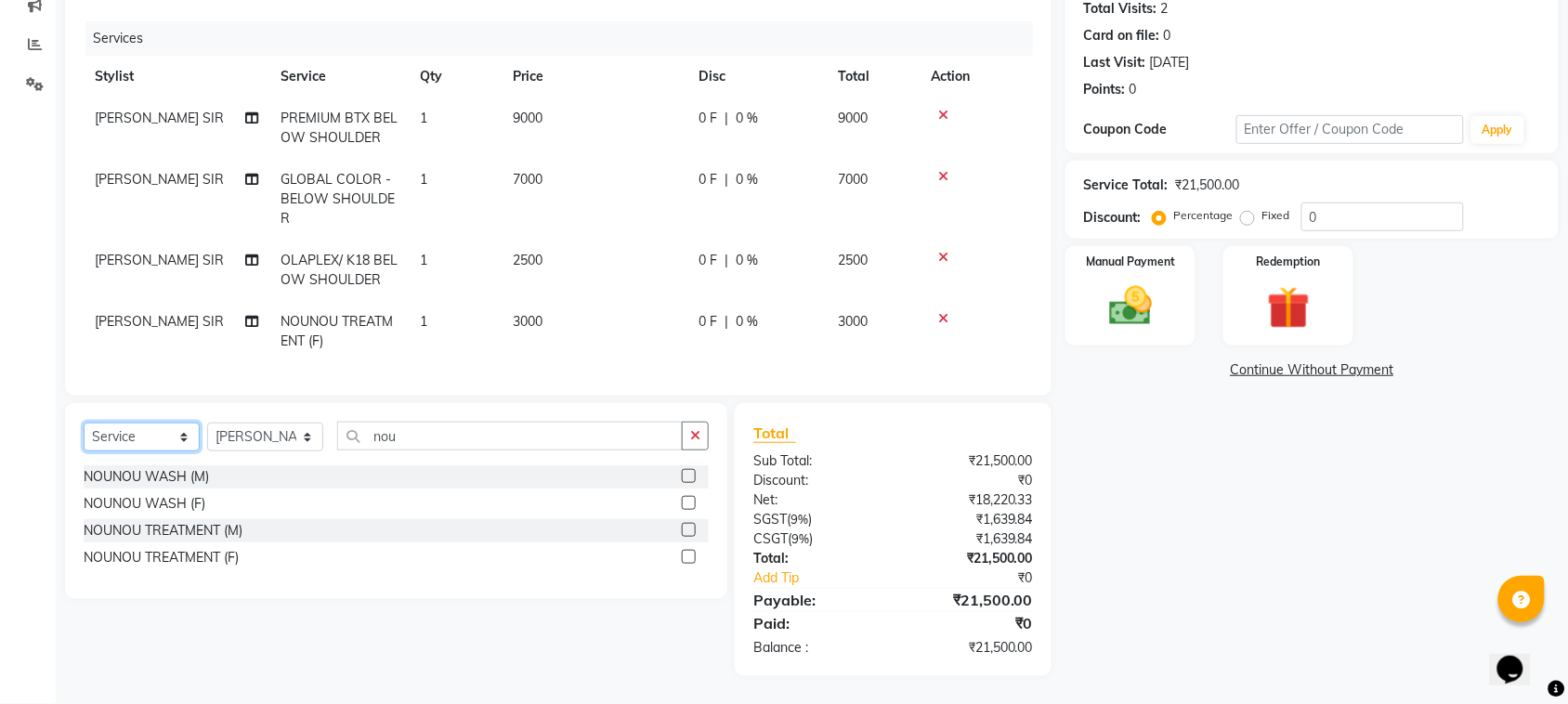 click on "Select  Service  Product  Membership  Package Voucher Prepaid Gift Card" 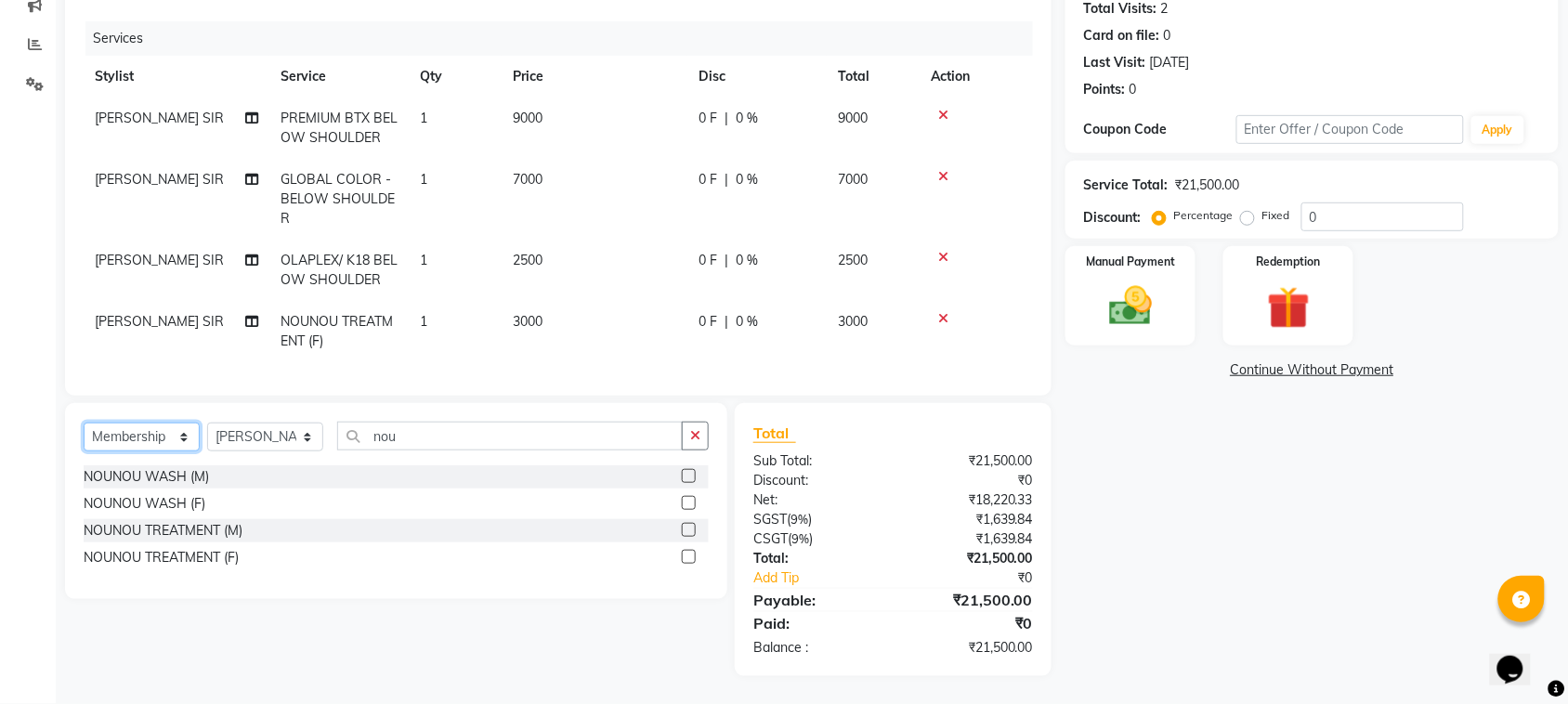 click on "Select  Service  Product  Membership  Package Voucher Prepaid Gift Card" 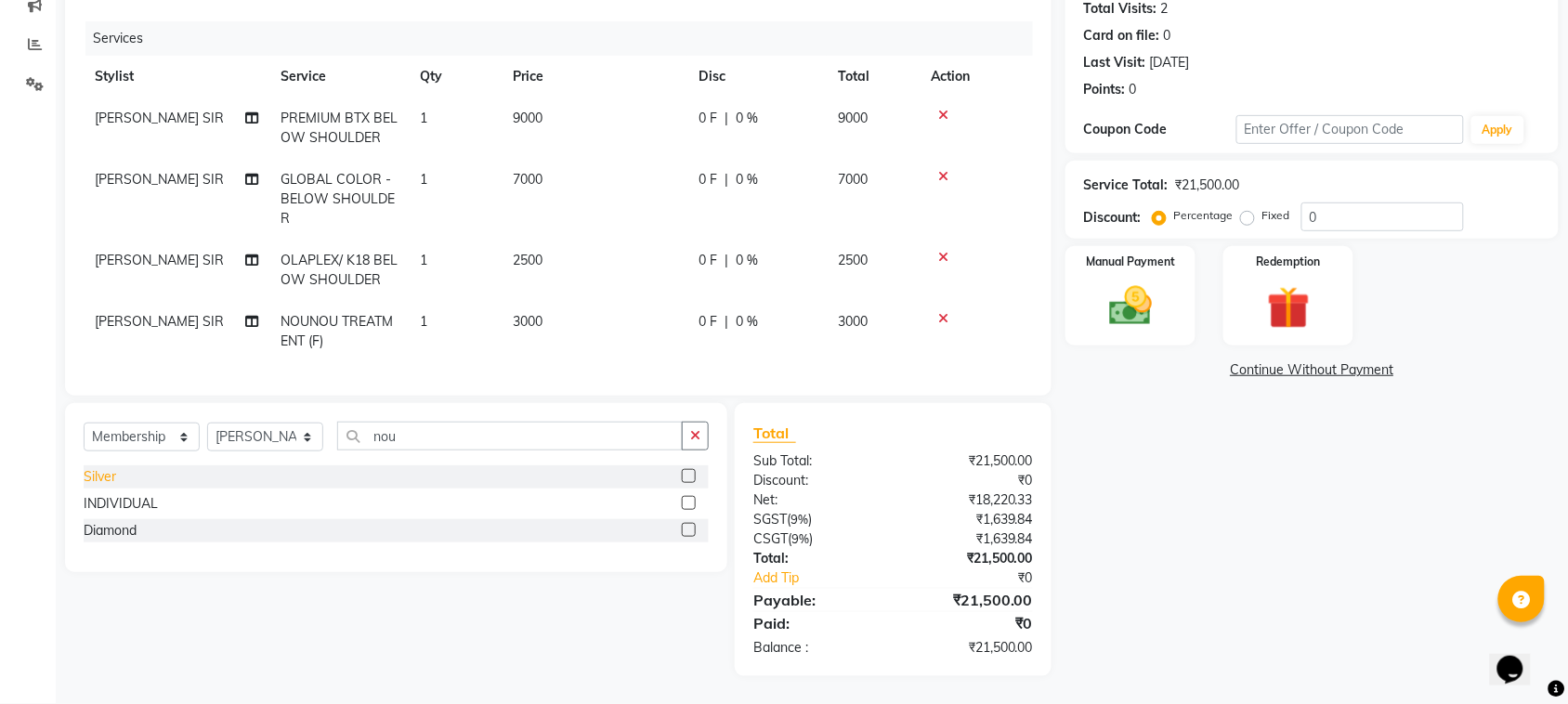 click on "Silver" 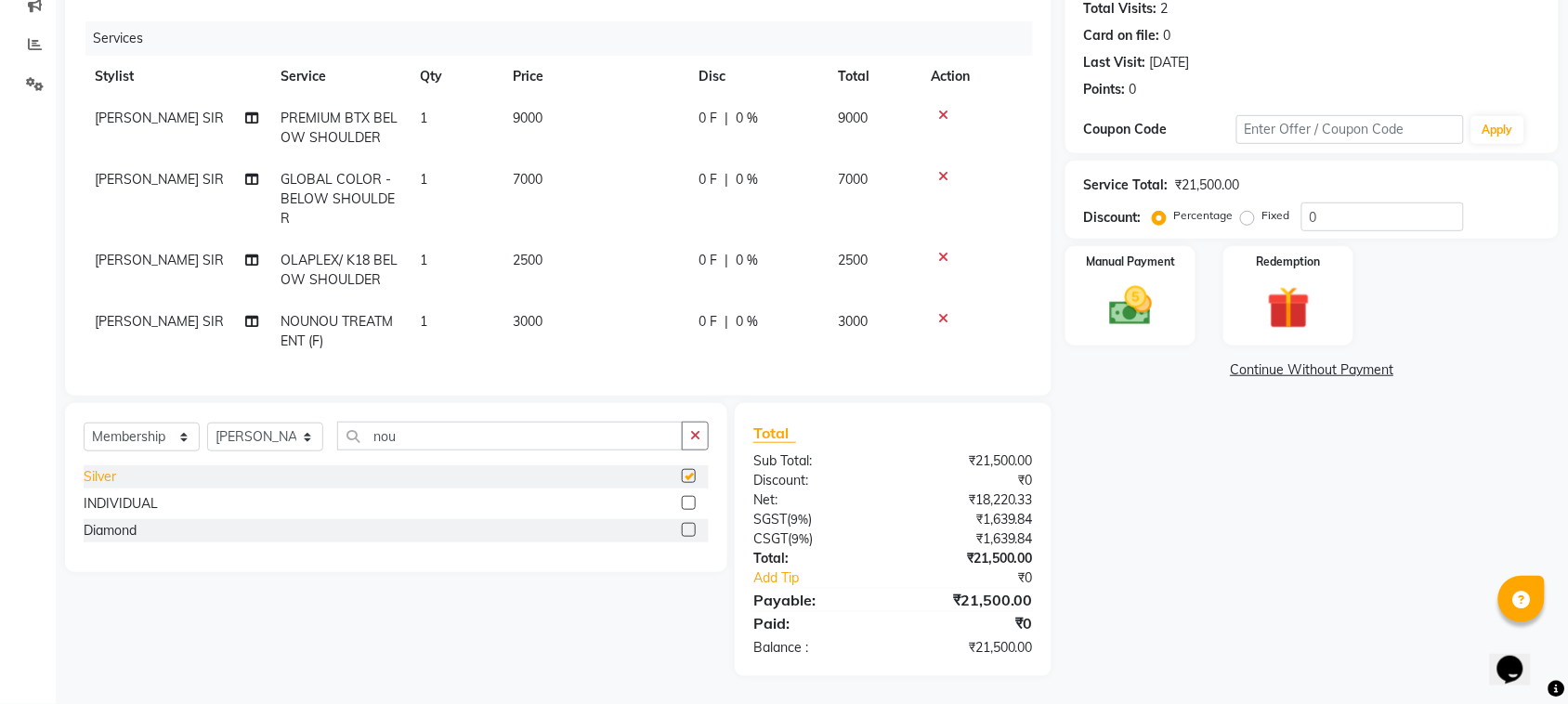 select on "select" 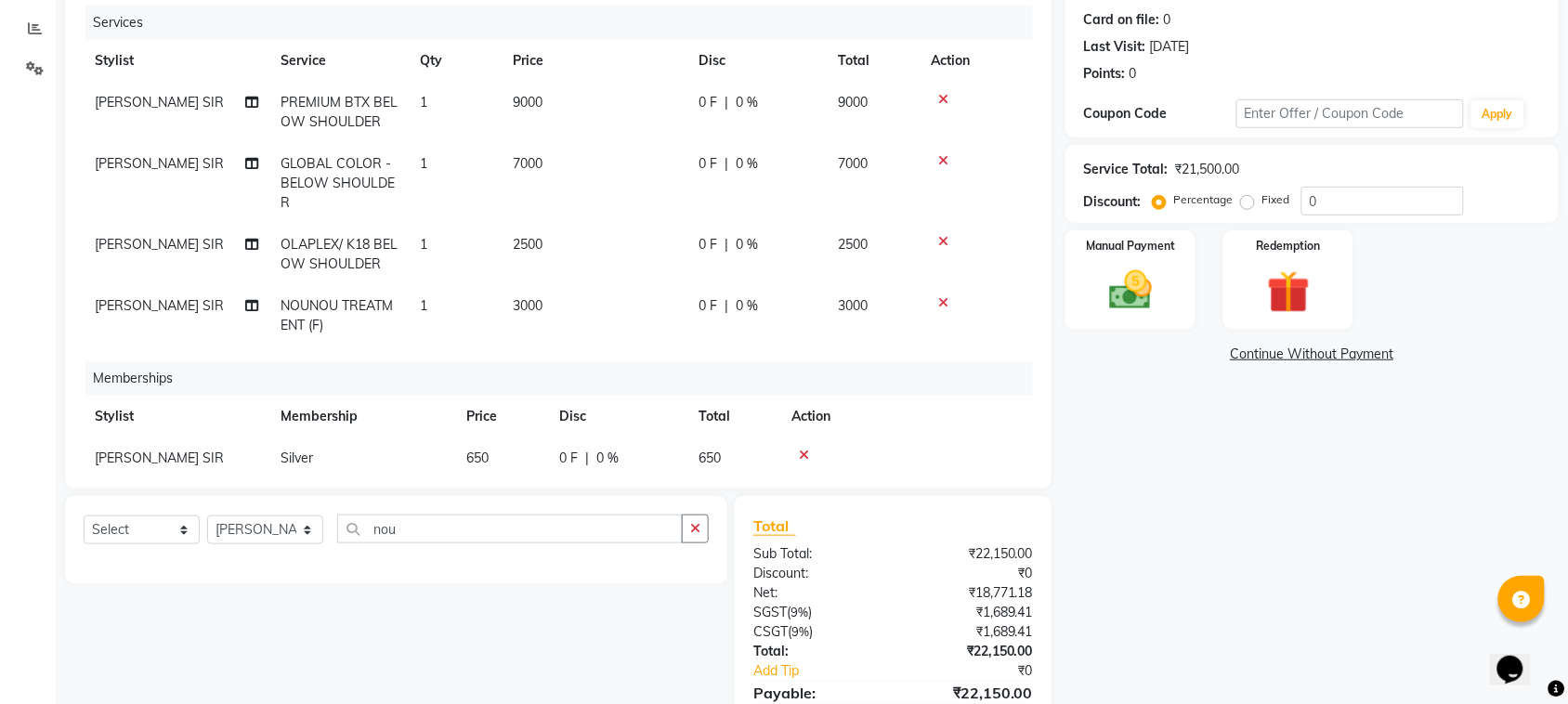scroll, scrollTop: 42, scrollLeft: 0, axis: vertical 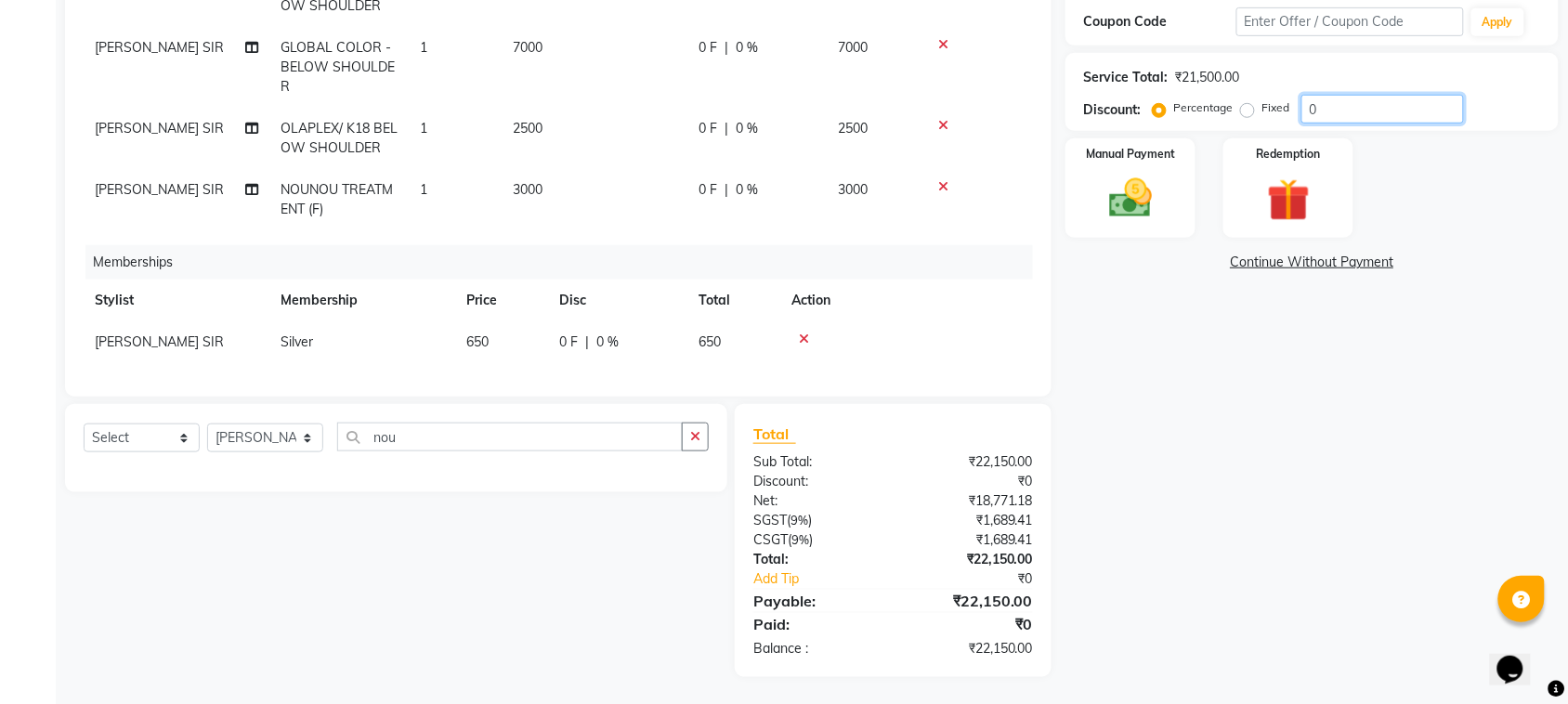 click on "0" 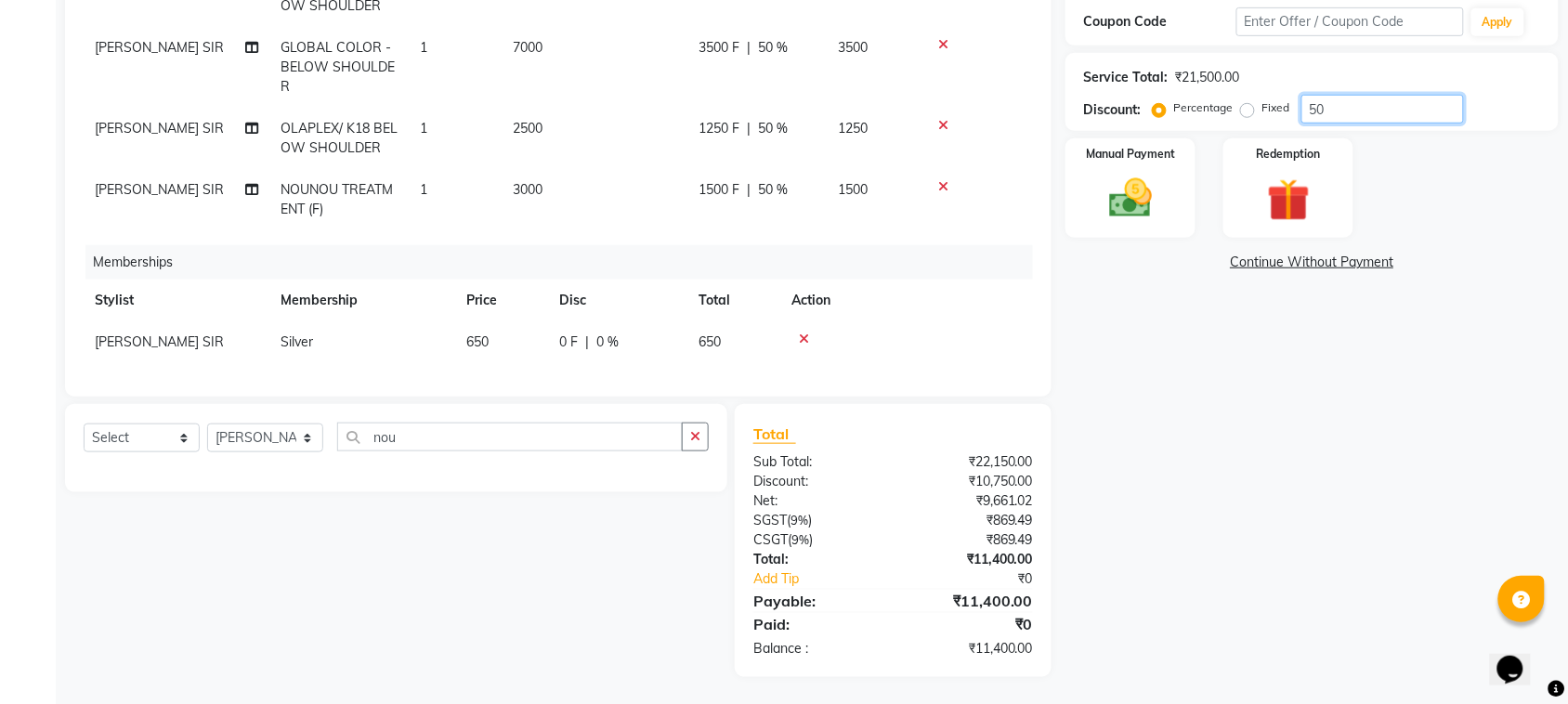 scroll, scrollTop: 0, scrollLeft: 0, axis: both 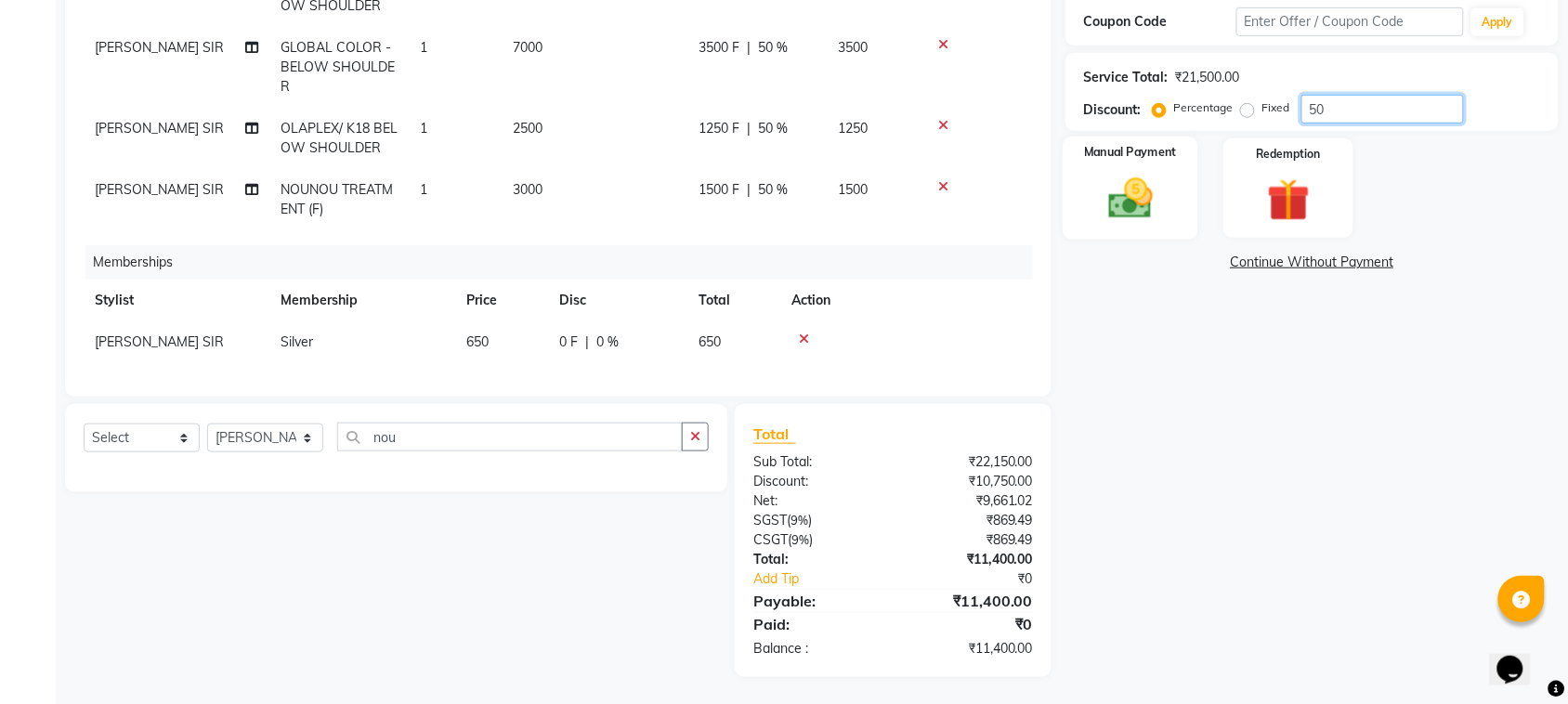 type on "50" 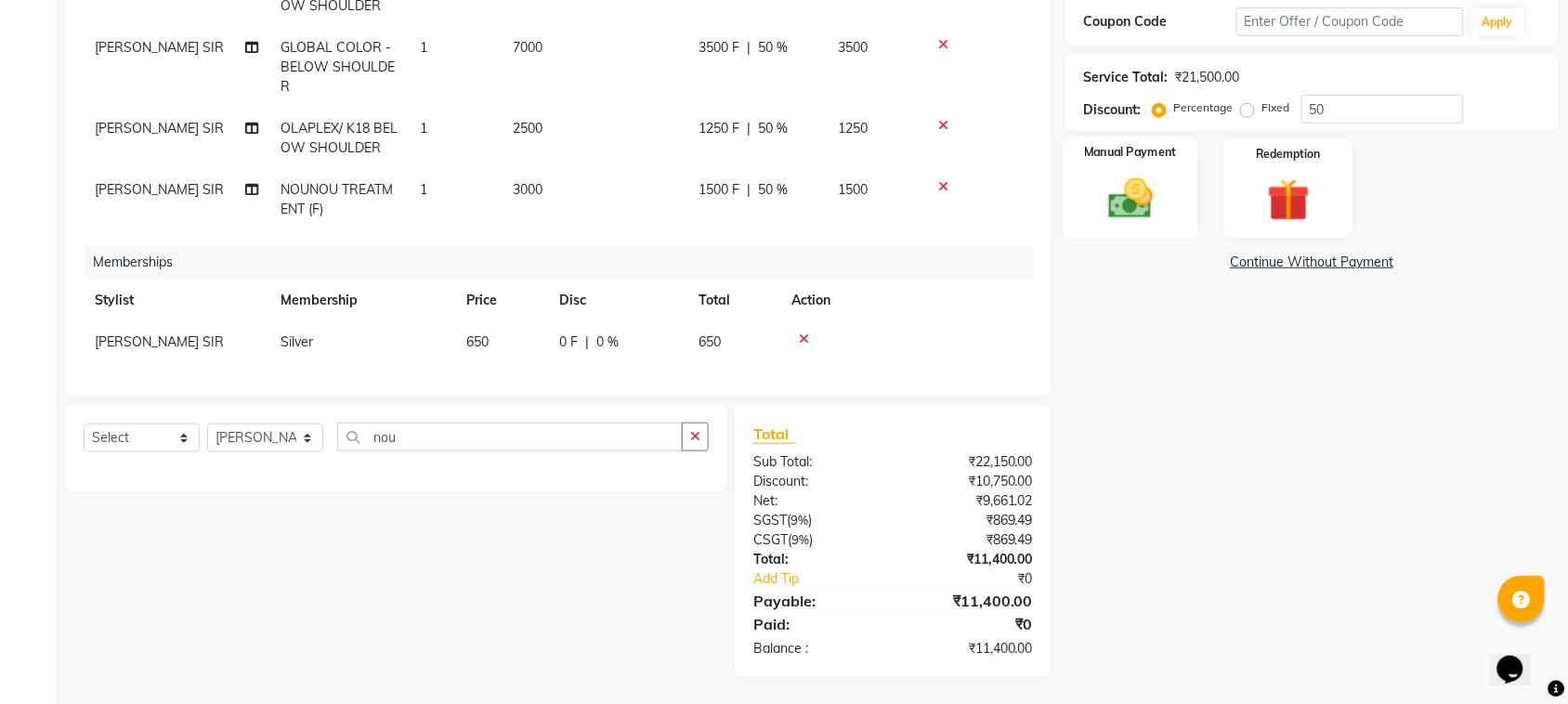 click 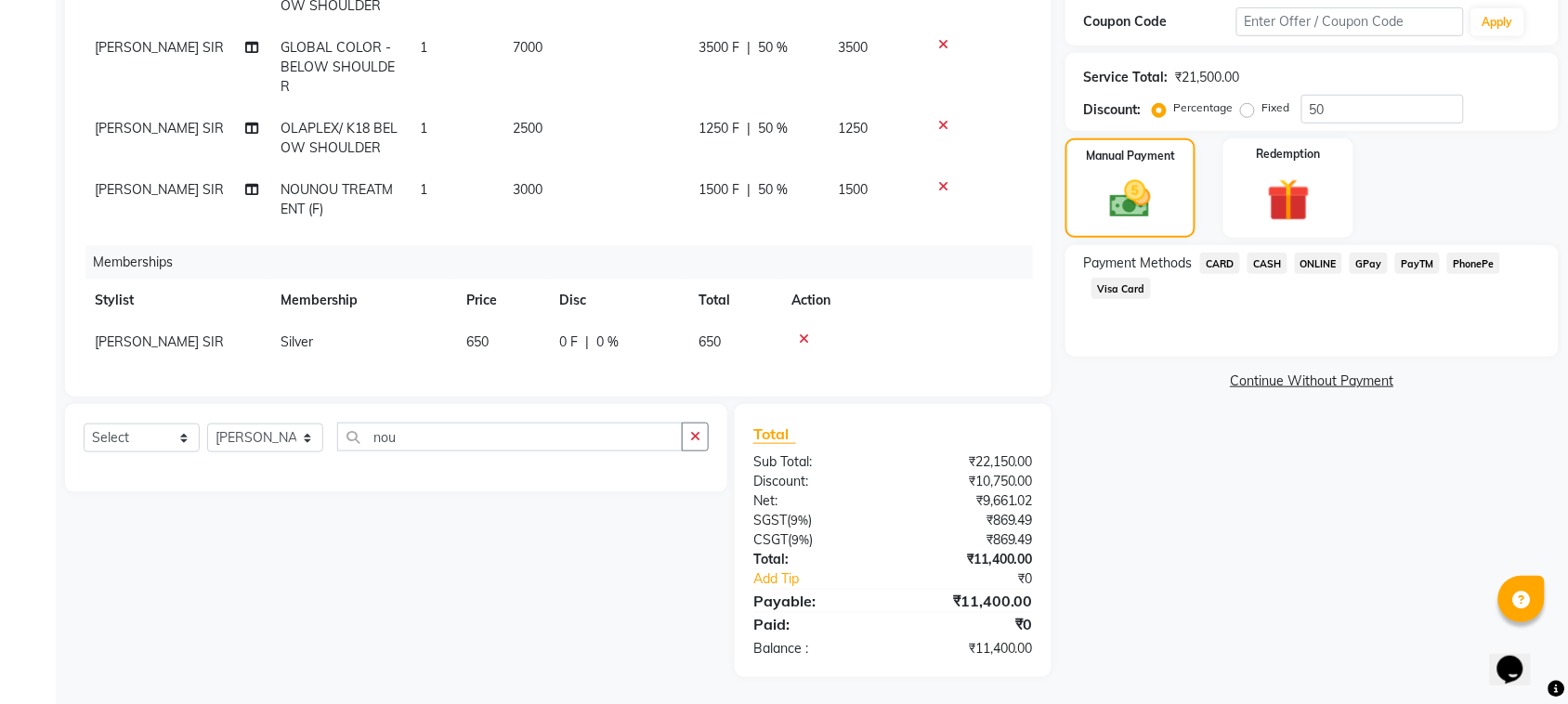 click on "CASH" 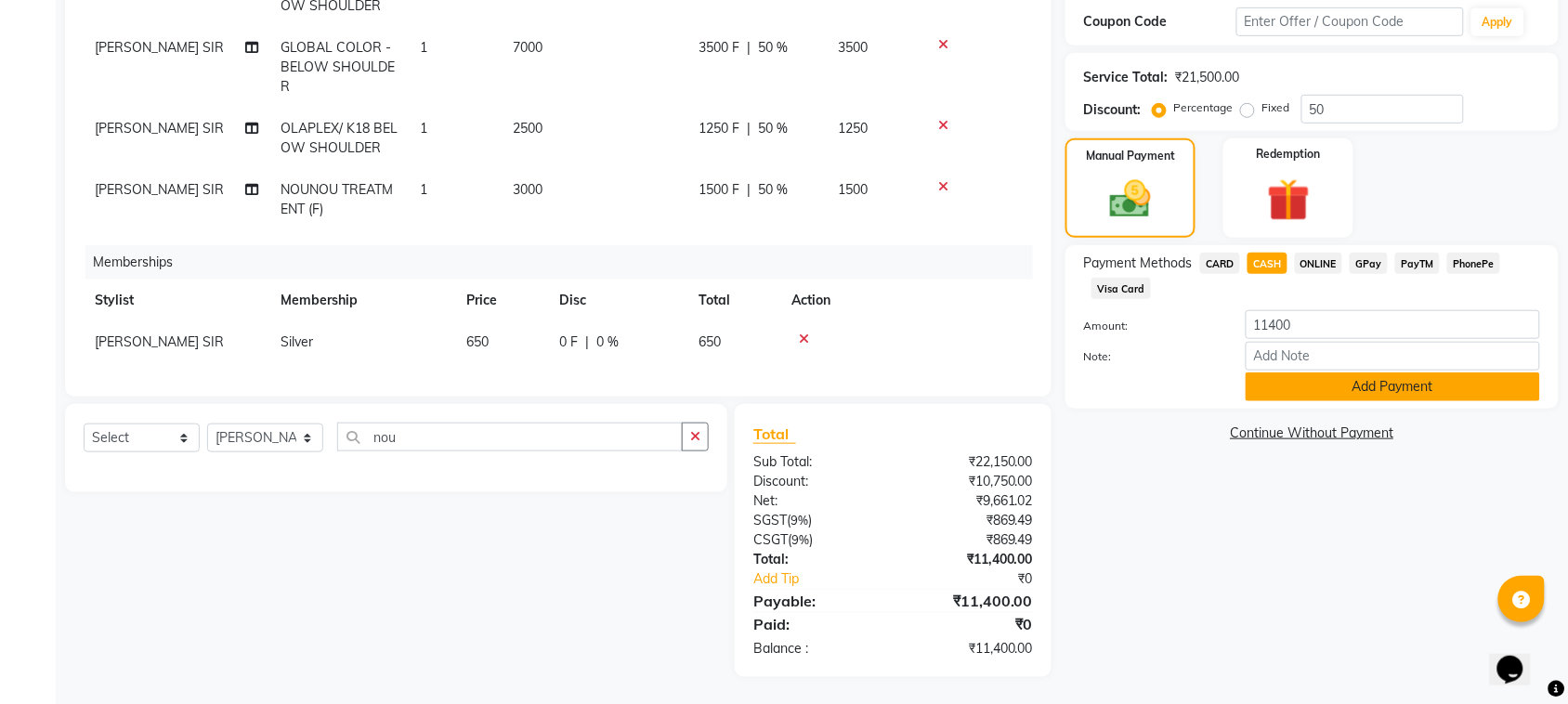 click on "Add Payment" 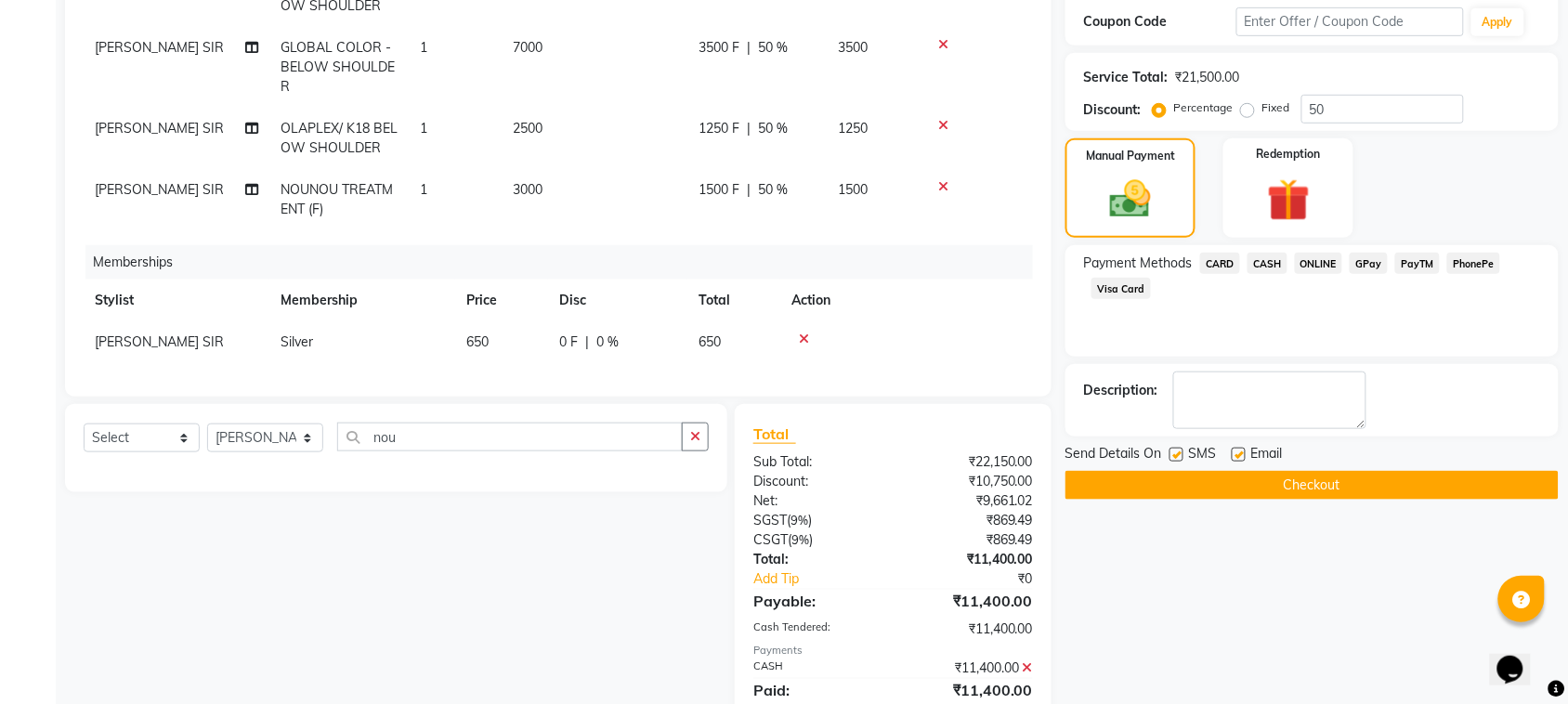 scroll, scrollTop: 383, scrollLeft: 0, axis: vertical 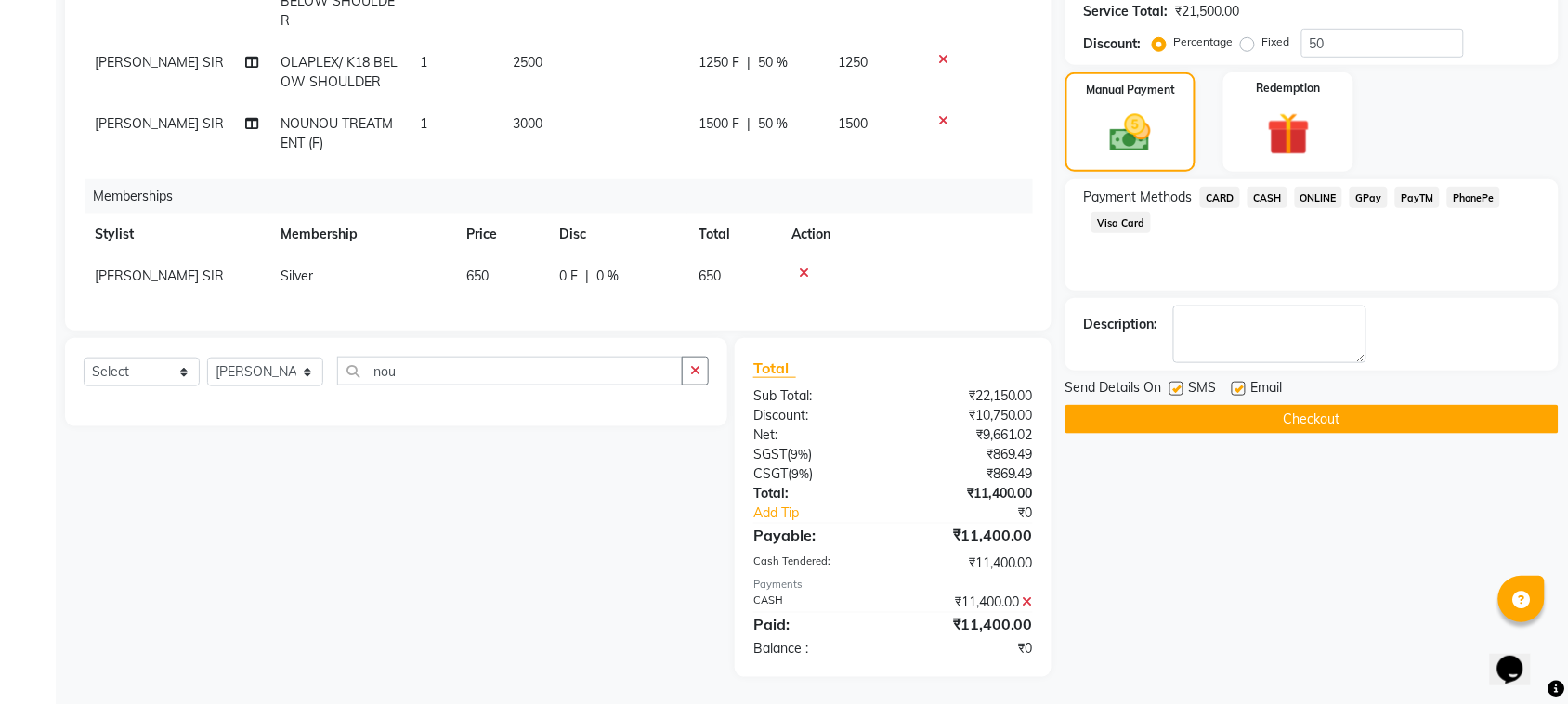 click on "Checkout" 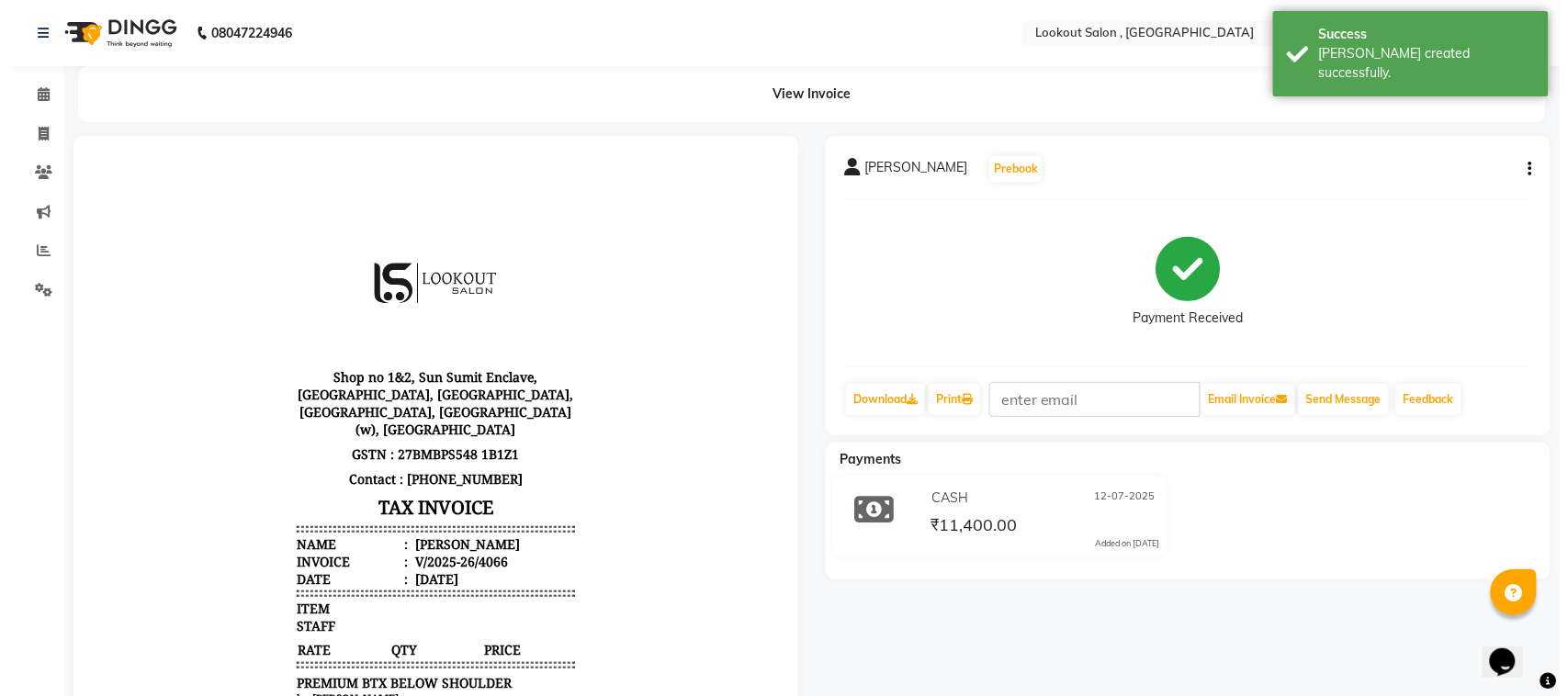 scroll, scrollTop: 15, scrollLeft: 0, axis: vertical 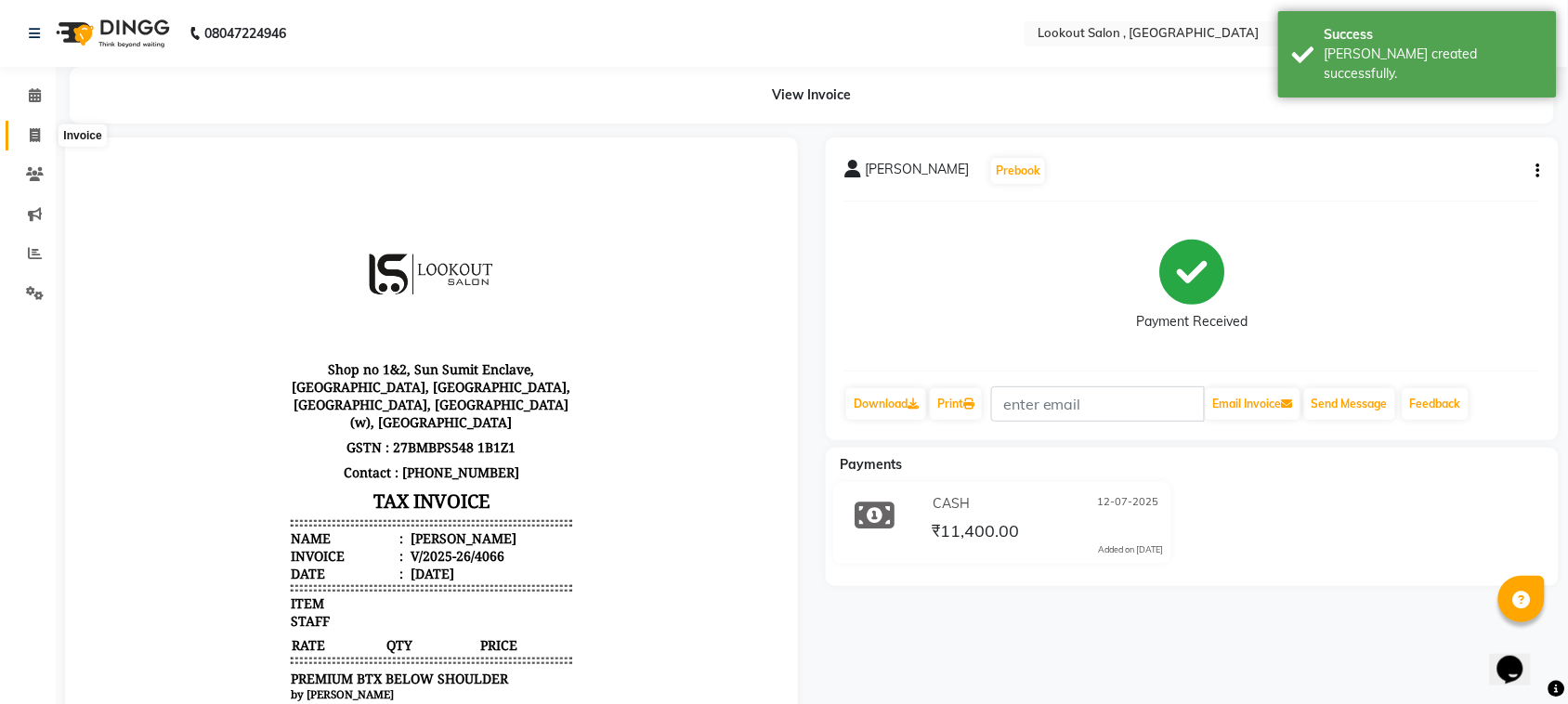 click 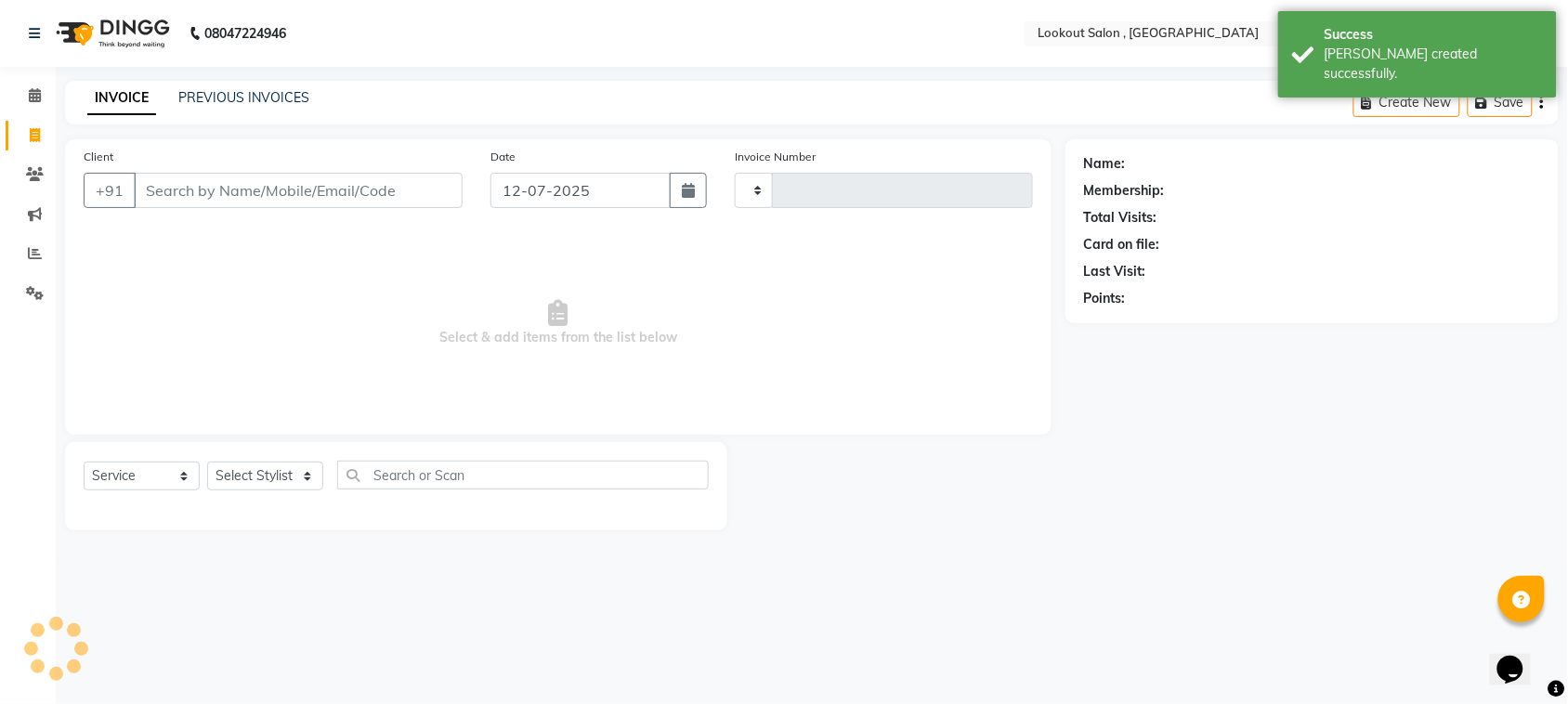 type on "4067" 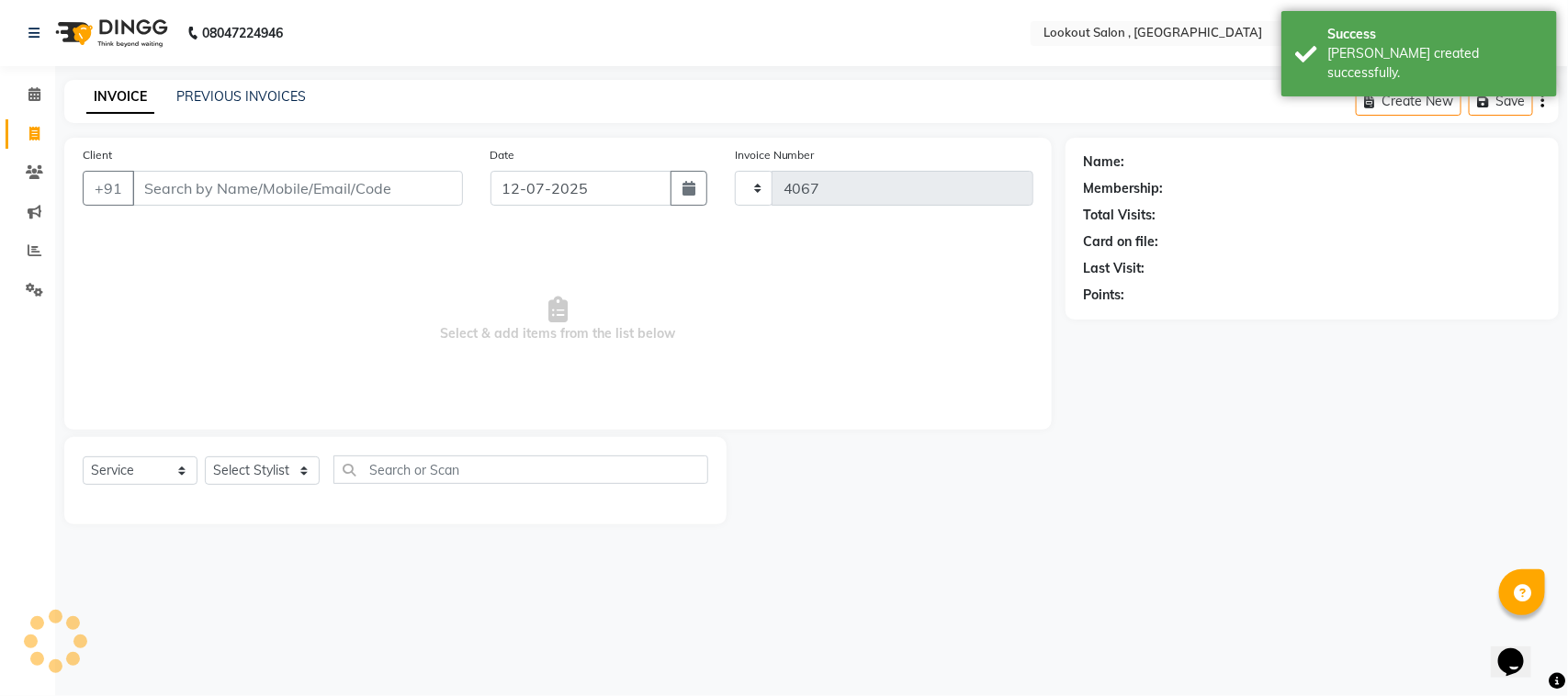 select on "151" 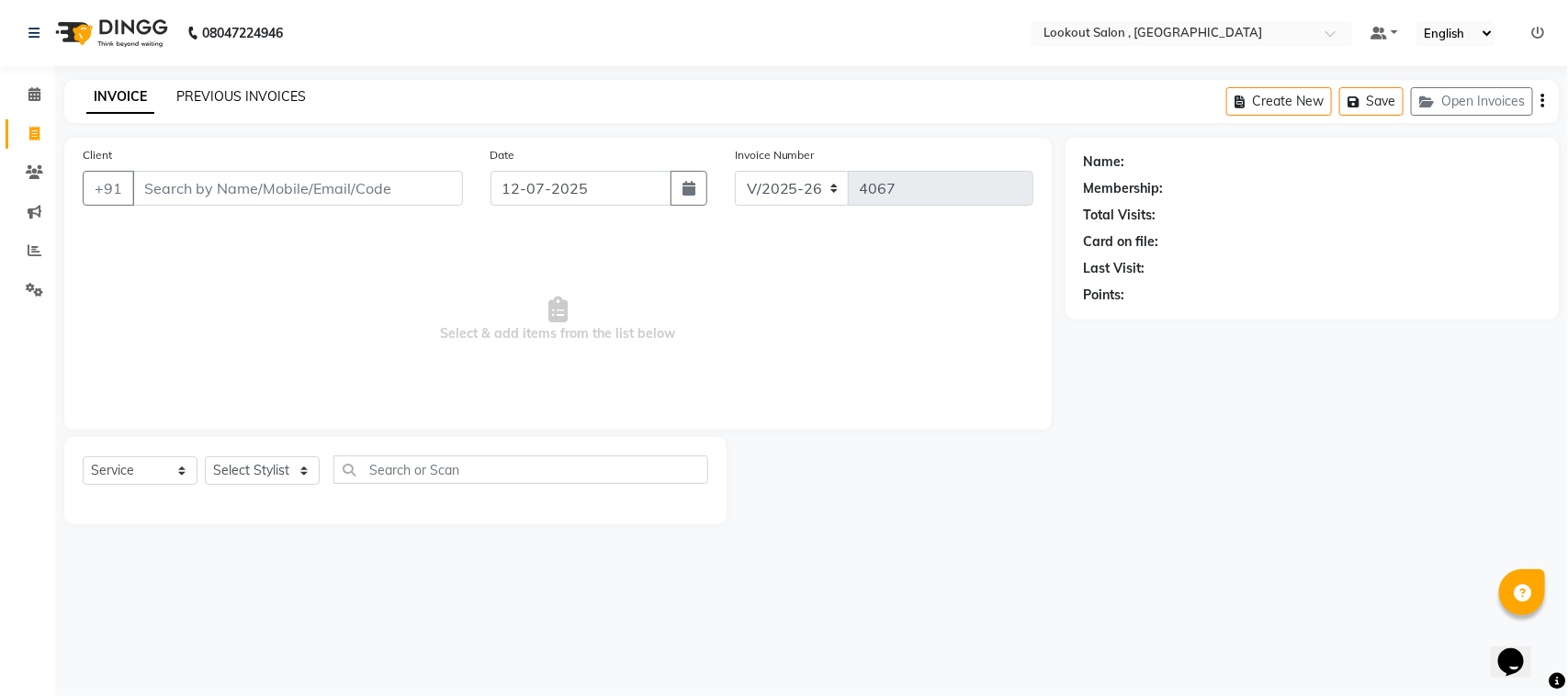 click on "PREVIOUS INVOICES" 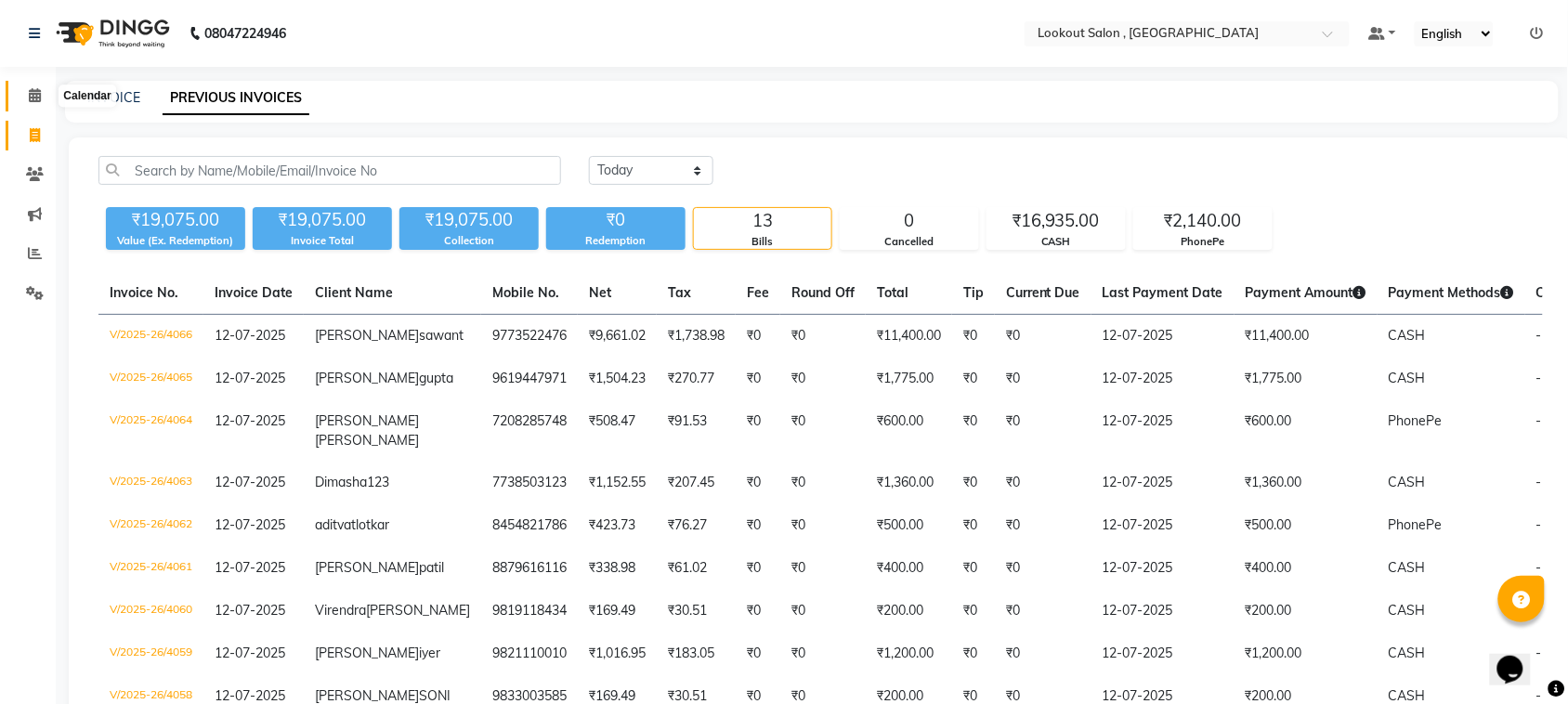 click 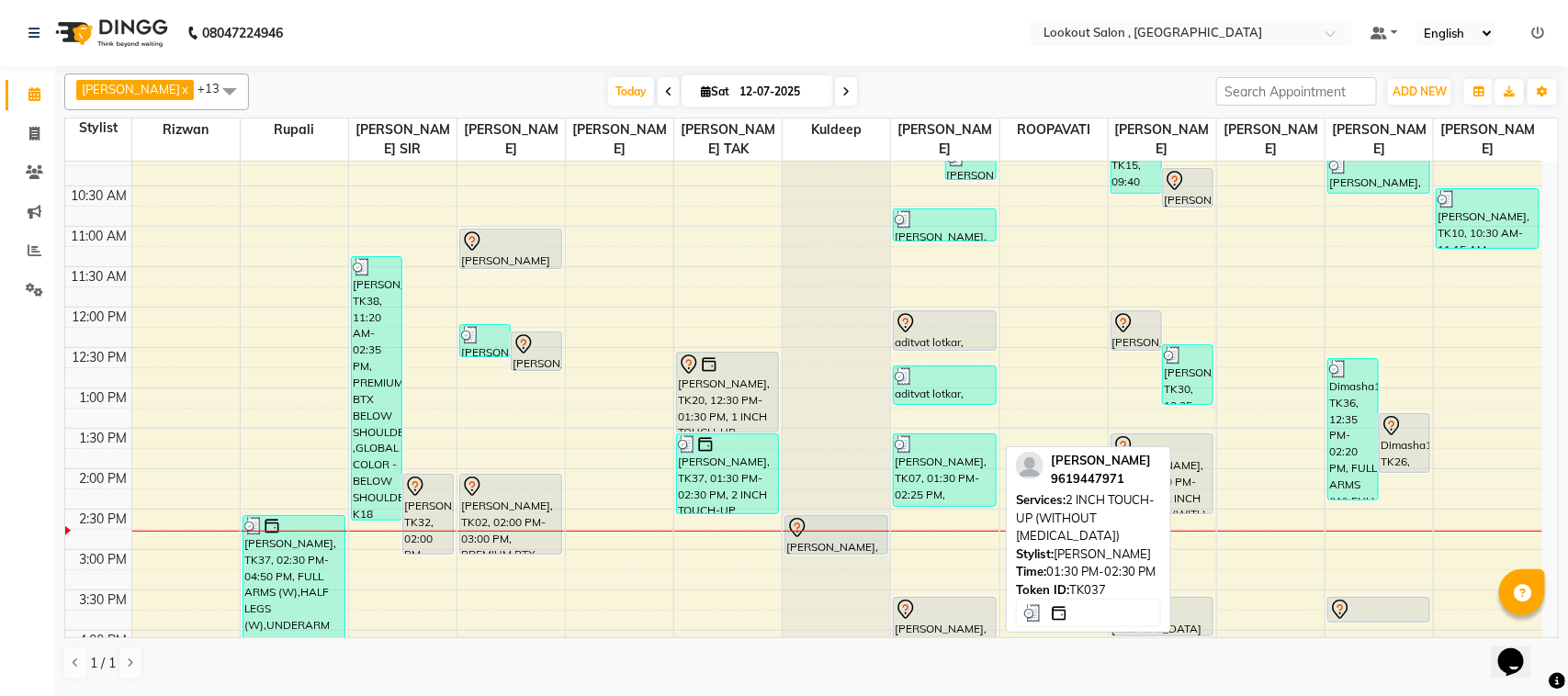 scroll, scrollTop: 230, scrollLeft: 0, axis: vertical 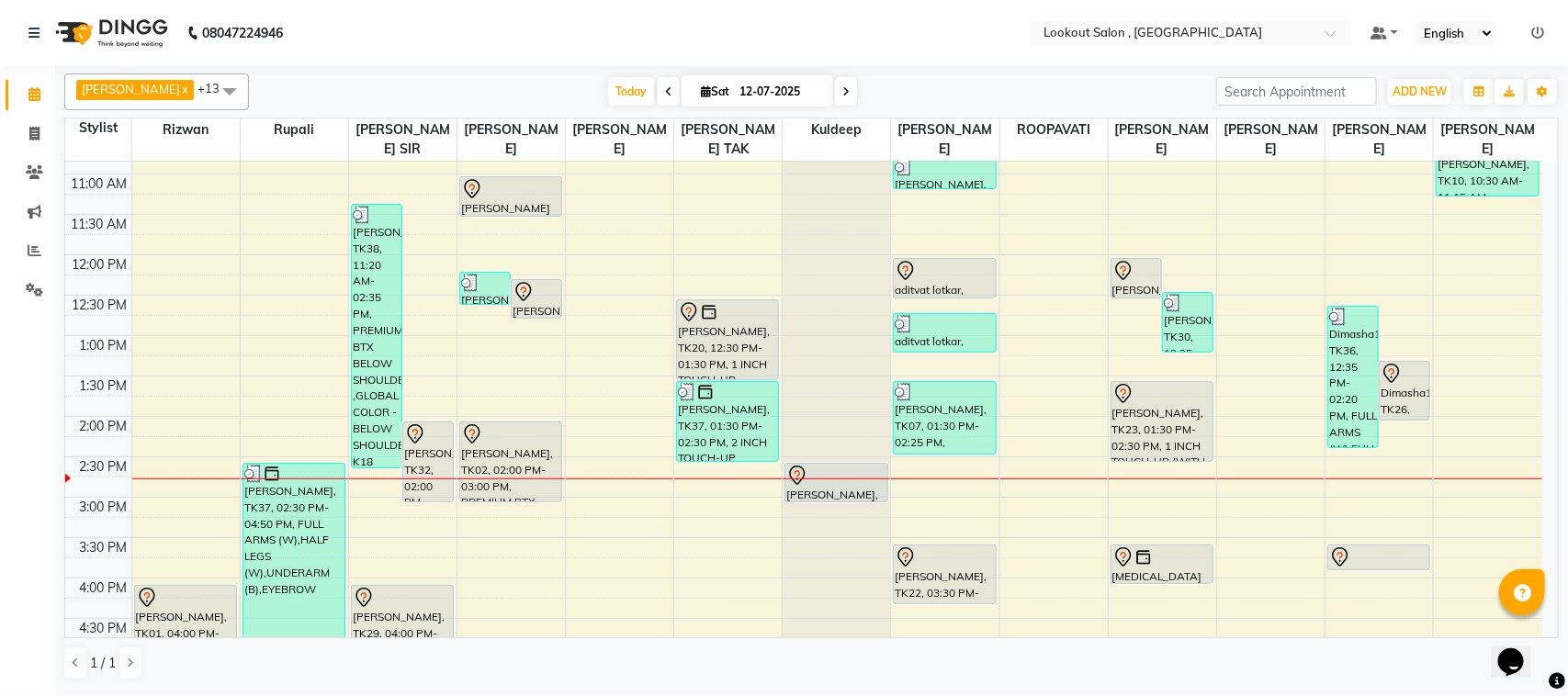 click at bounding box center (846, 91) 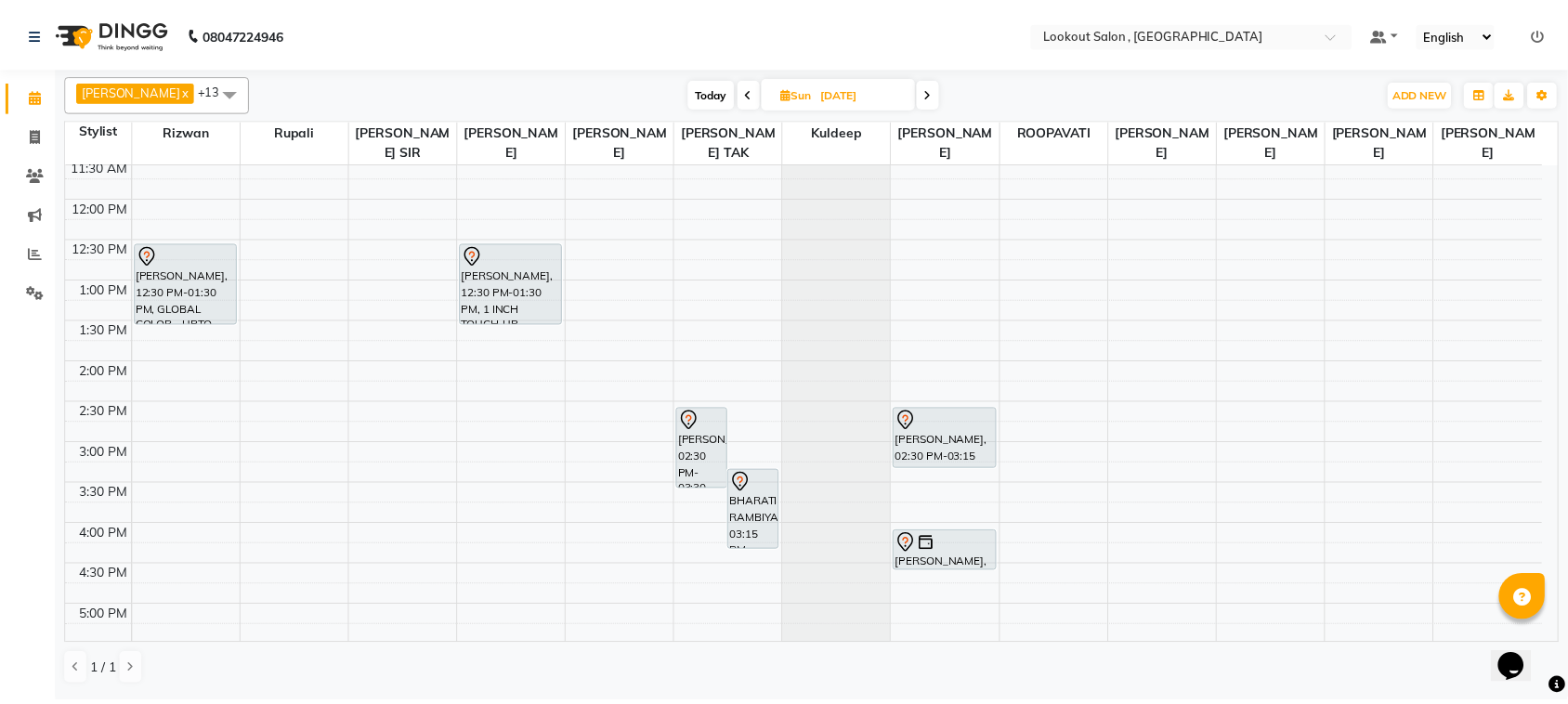 scroll, scrollTop: 265, scrollLeft: 0, axis: vertical 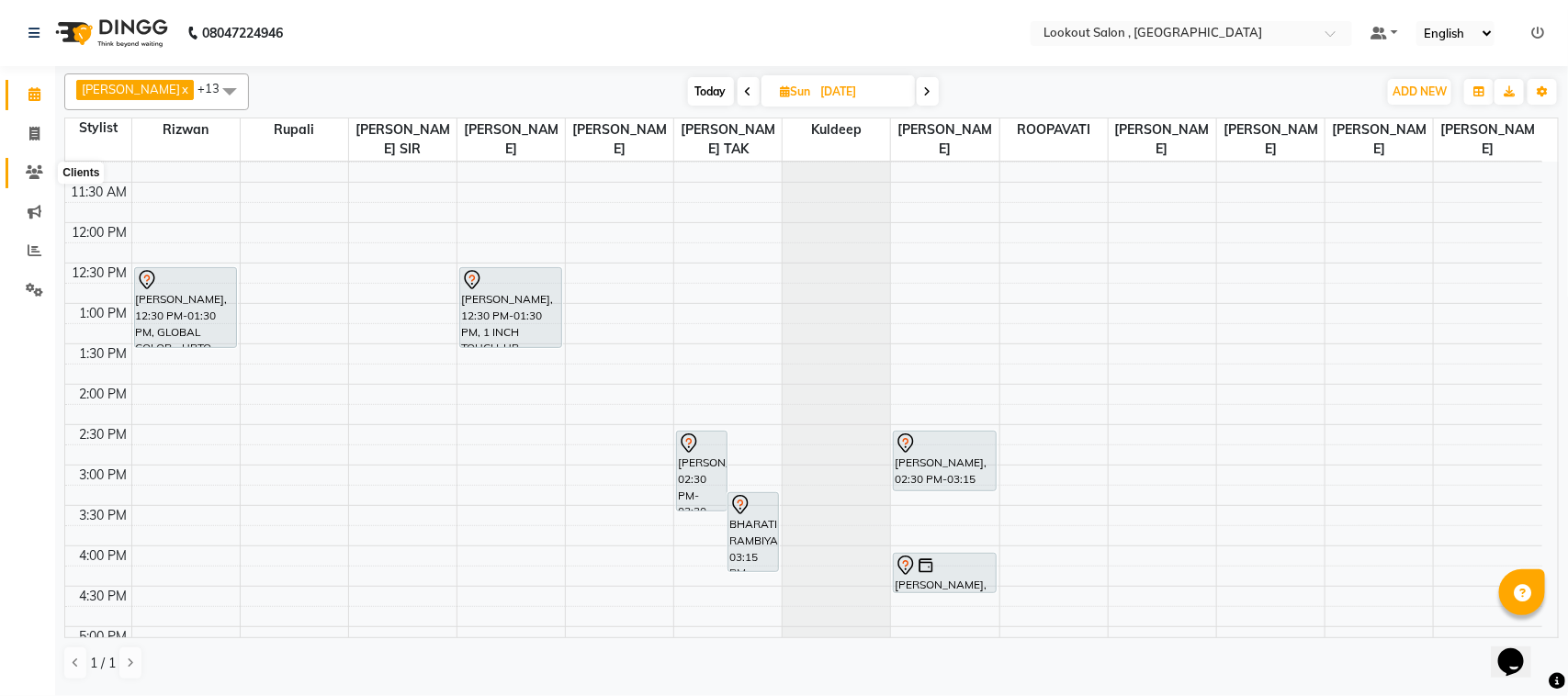 click 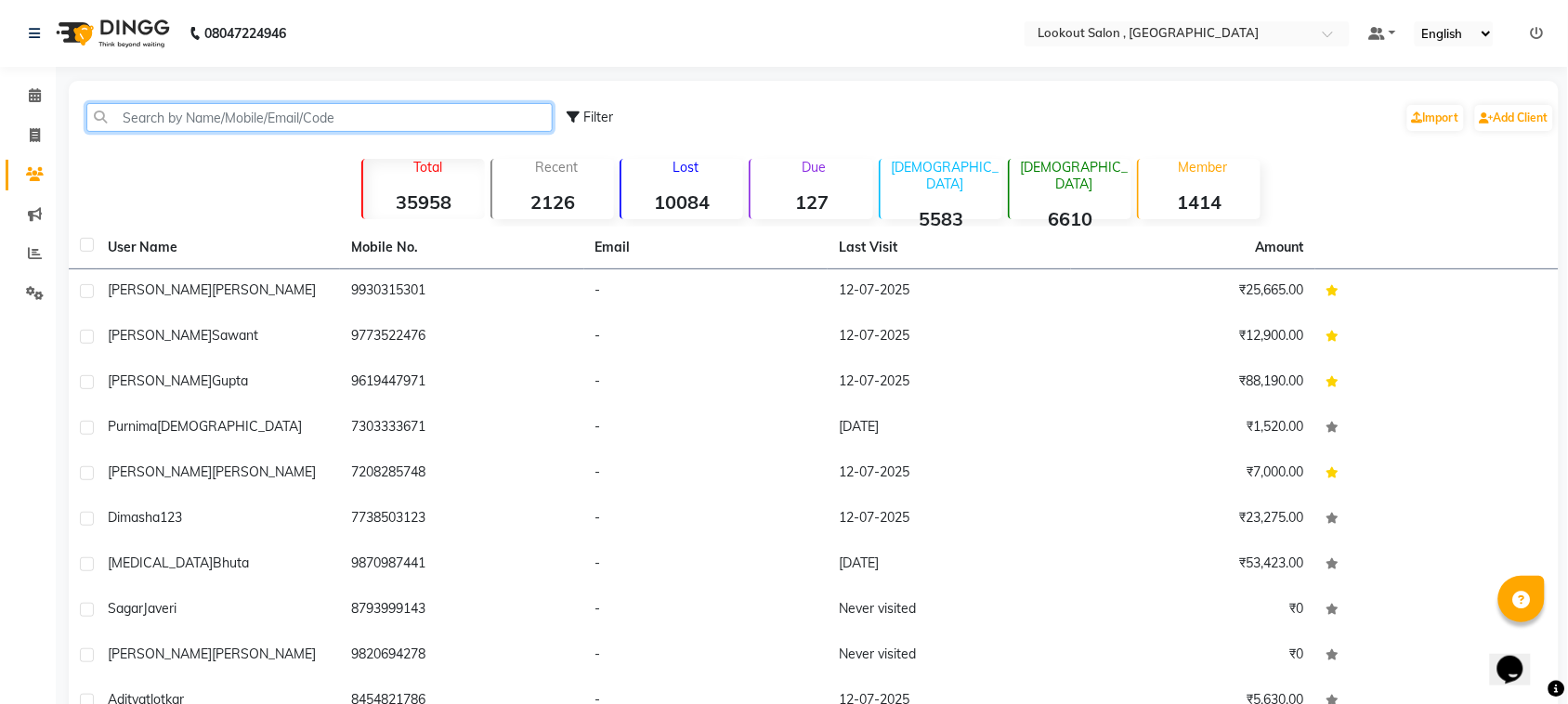 click 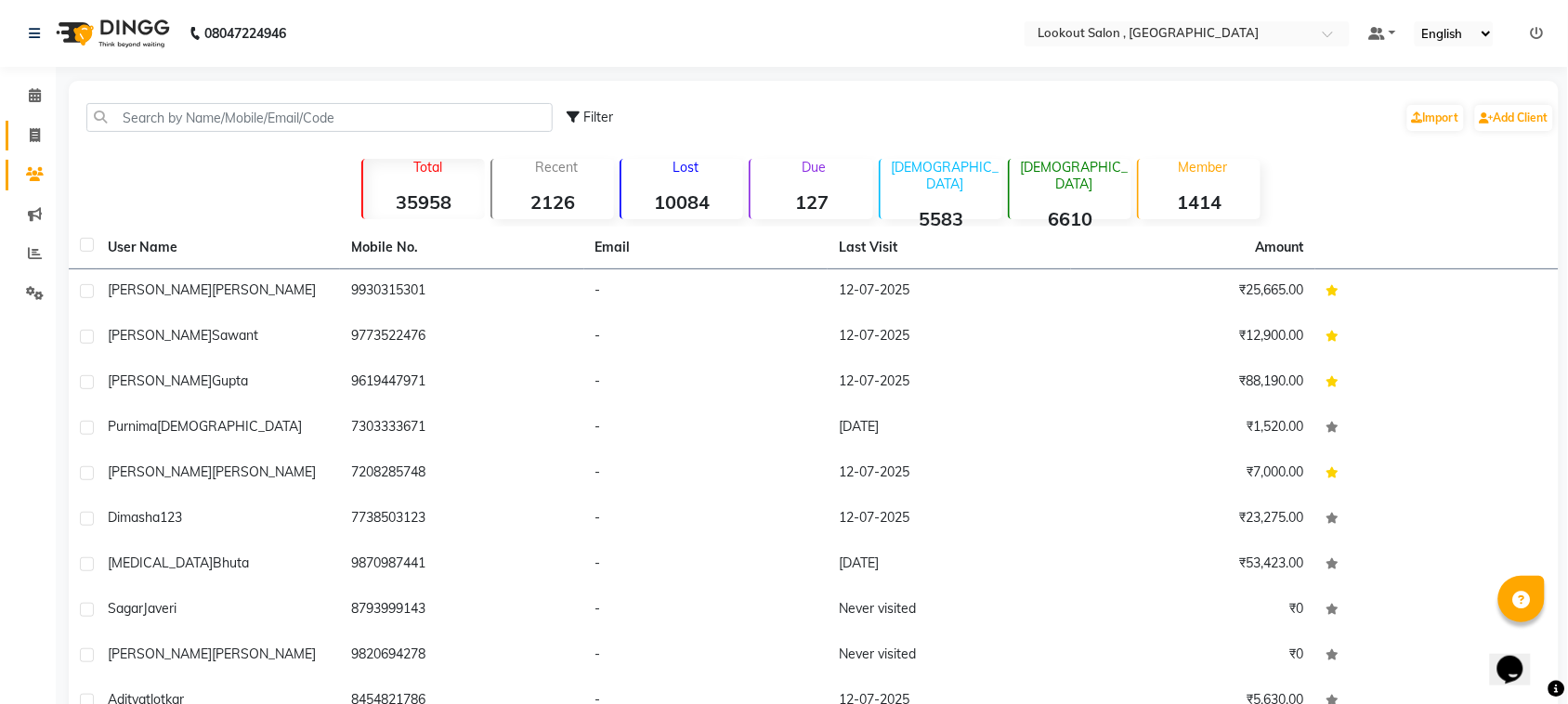 click 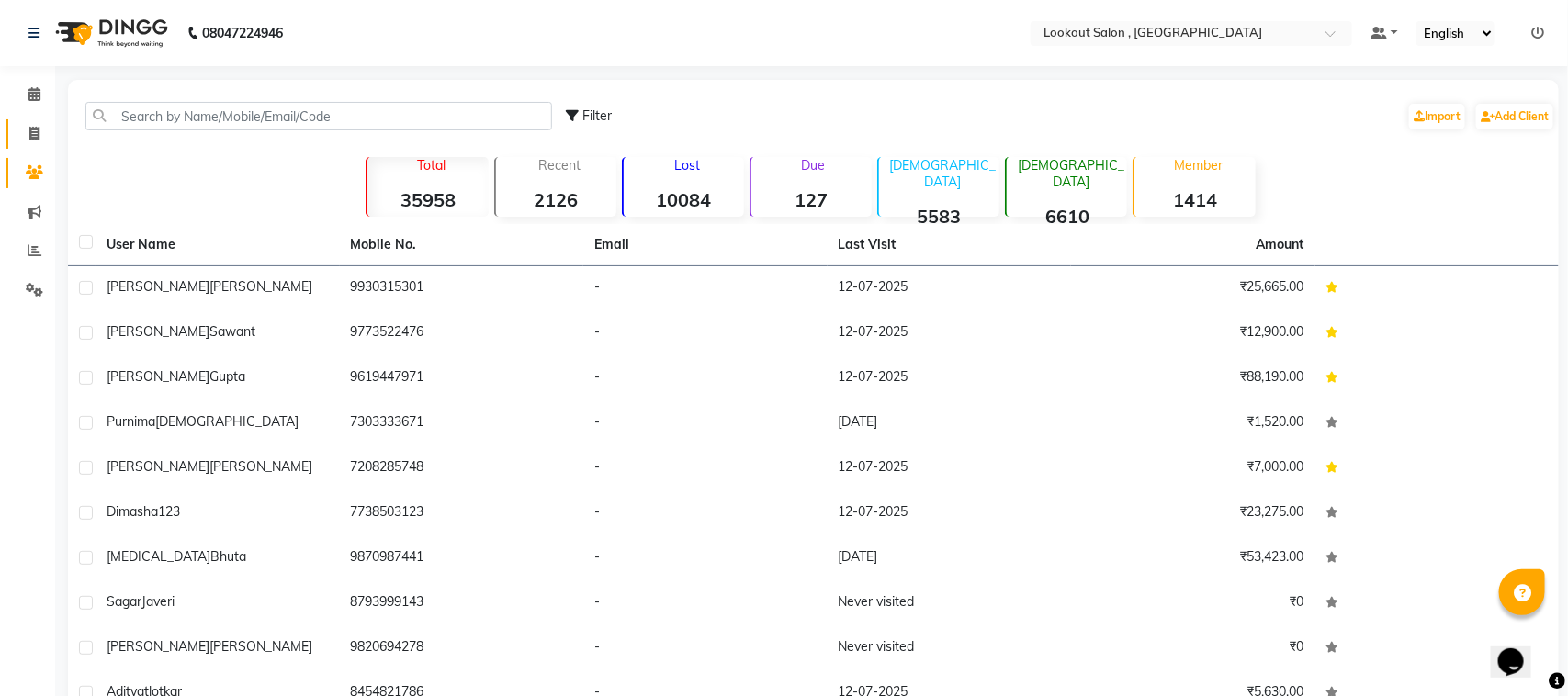 select on "service" 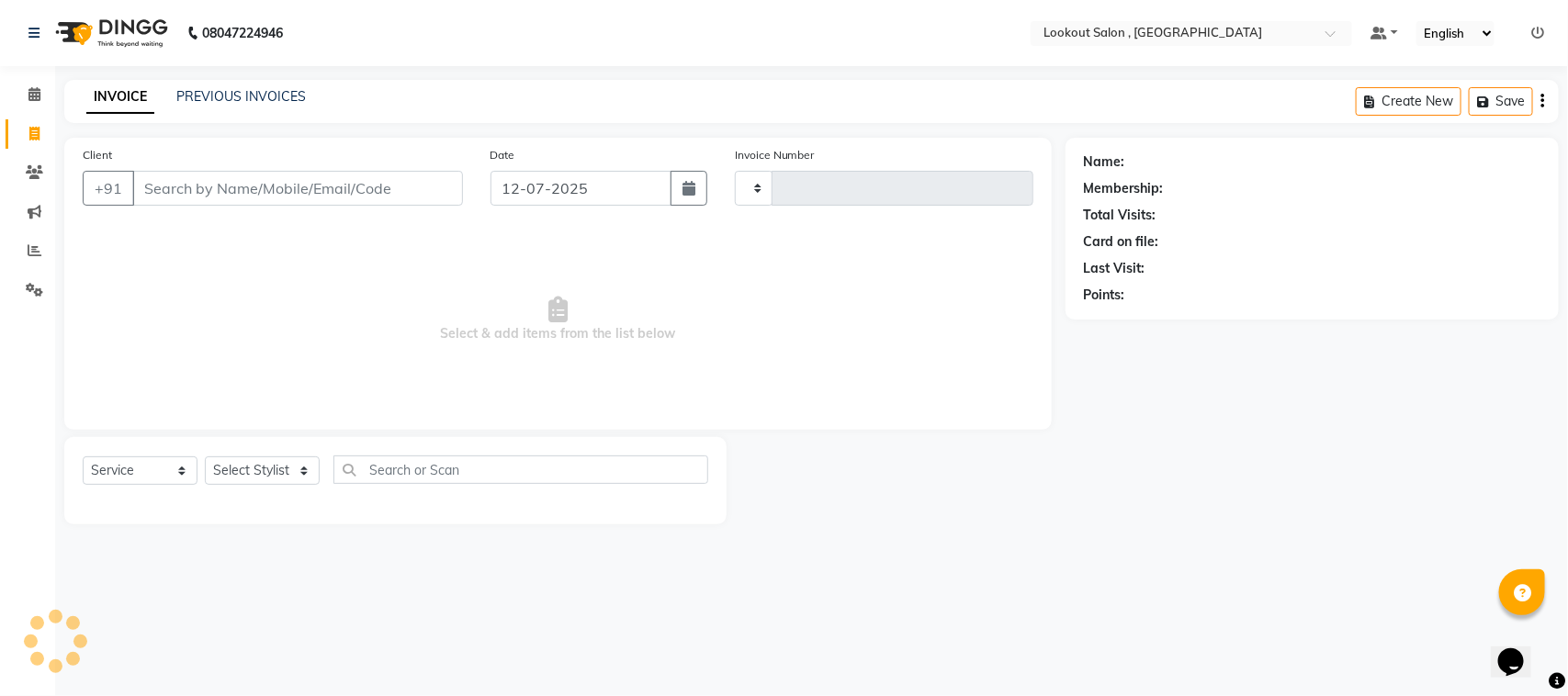 type on "4068" 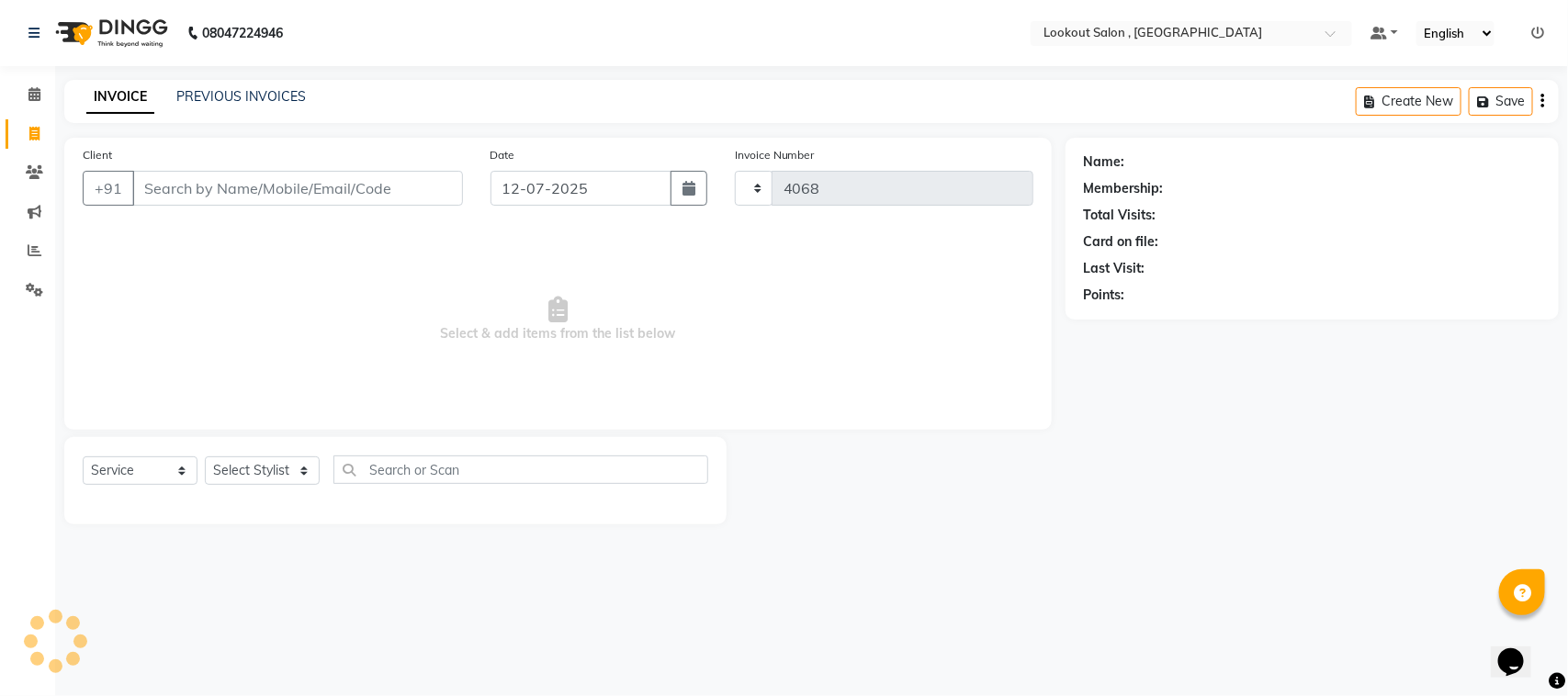 select on "151" 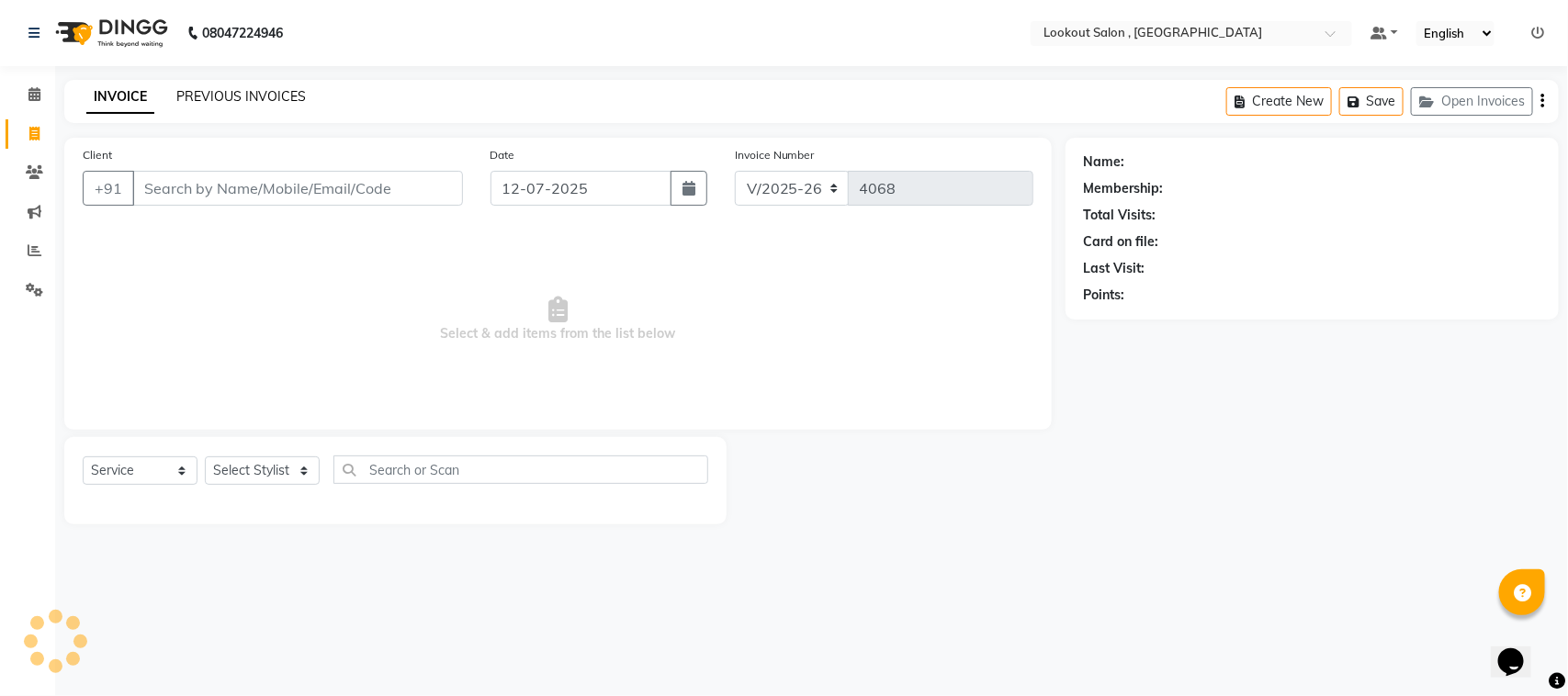 click on "PREVIOUS INVOICES" 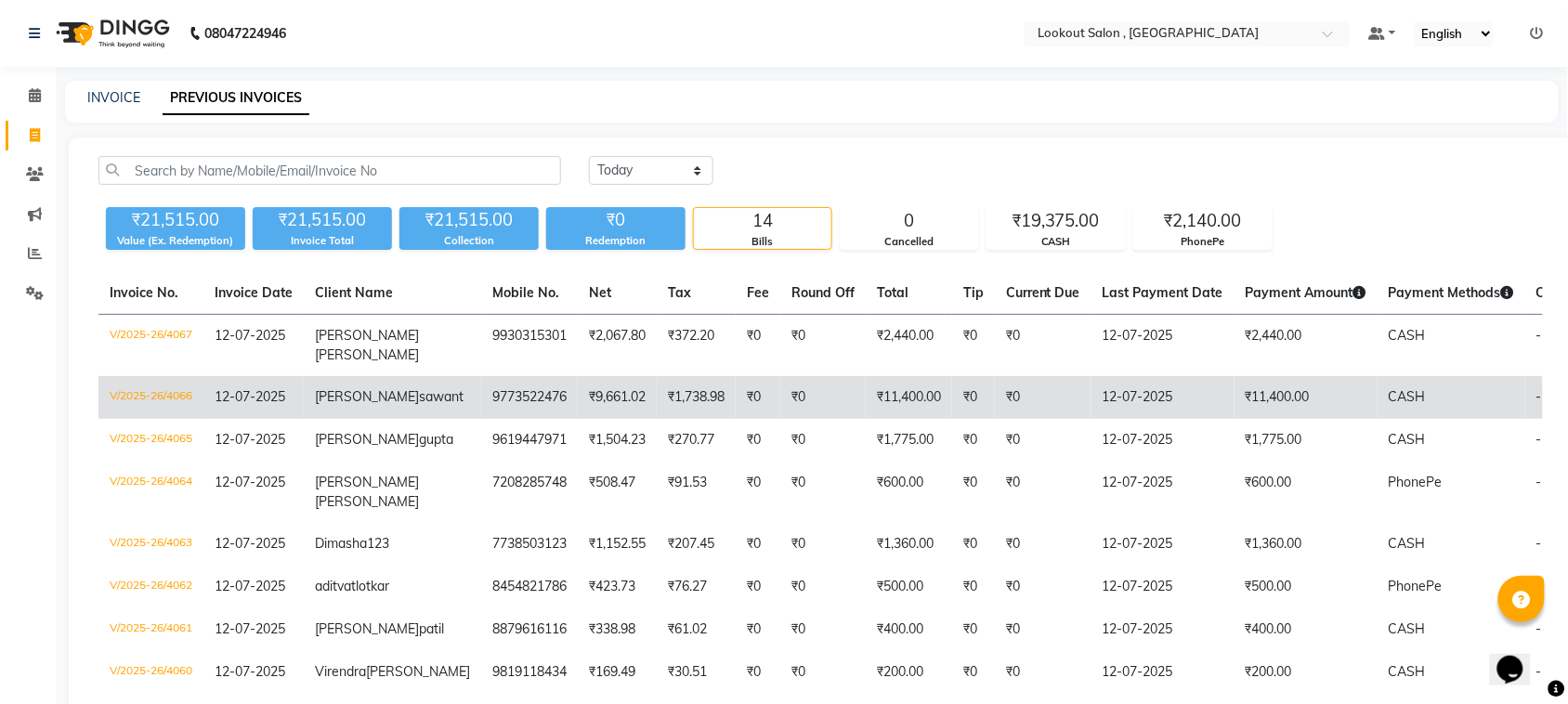 click on "amruta  sawant" 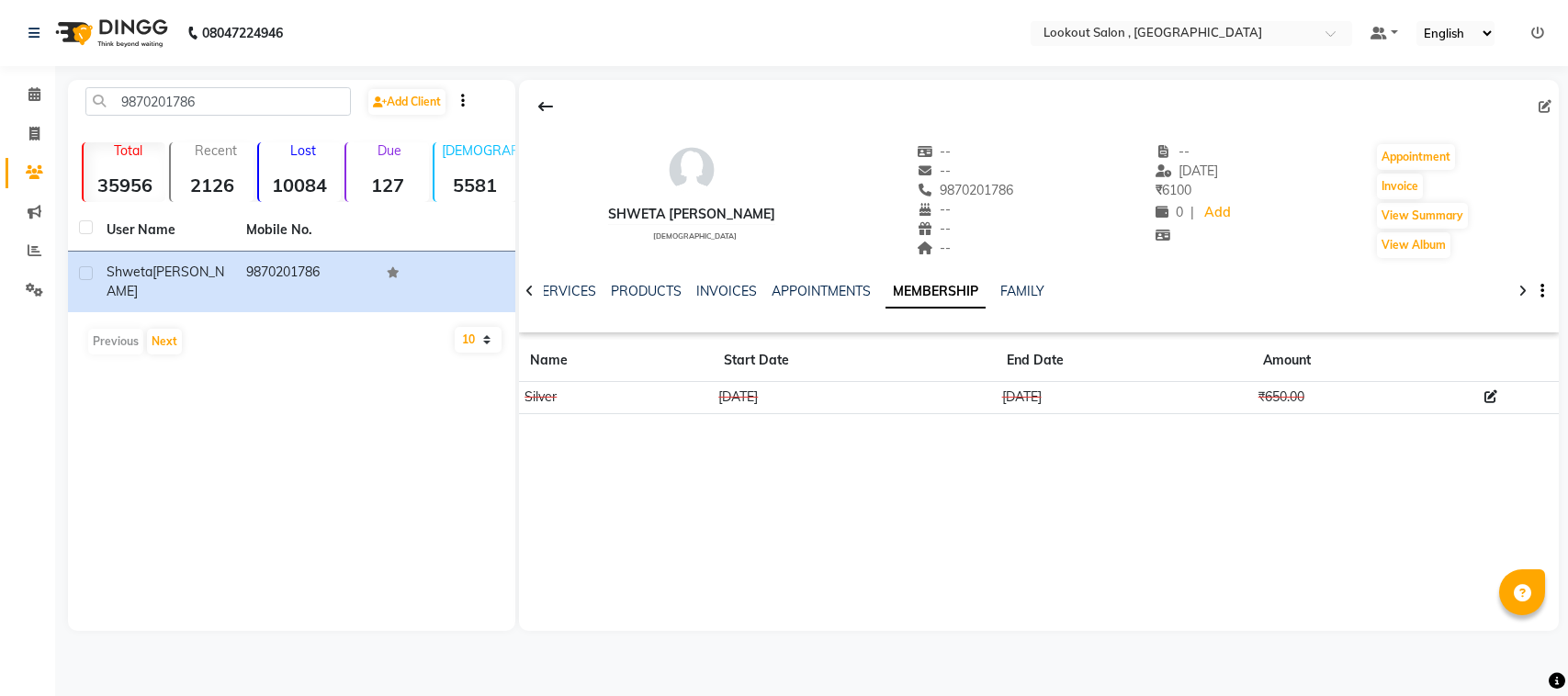 scroll, scrollTop: 0, scrollLeft: 0, axis: both 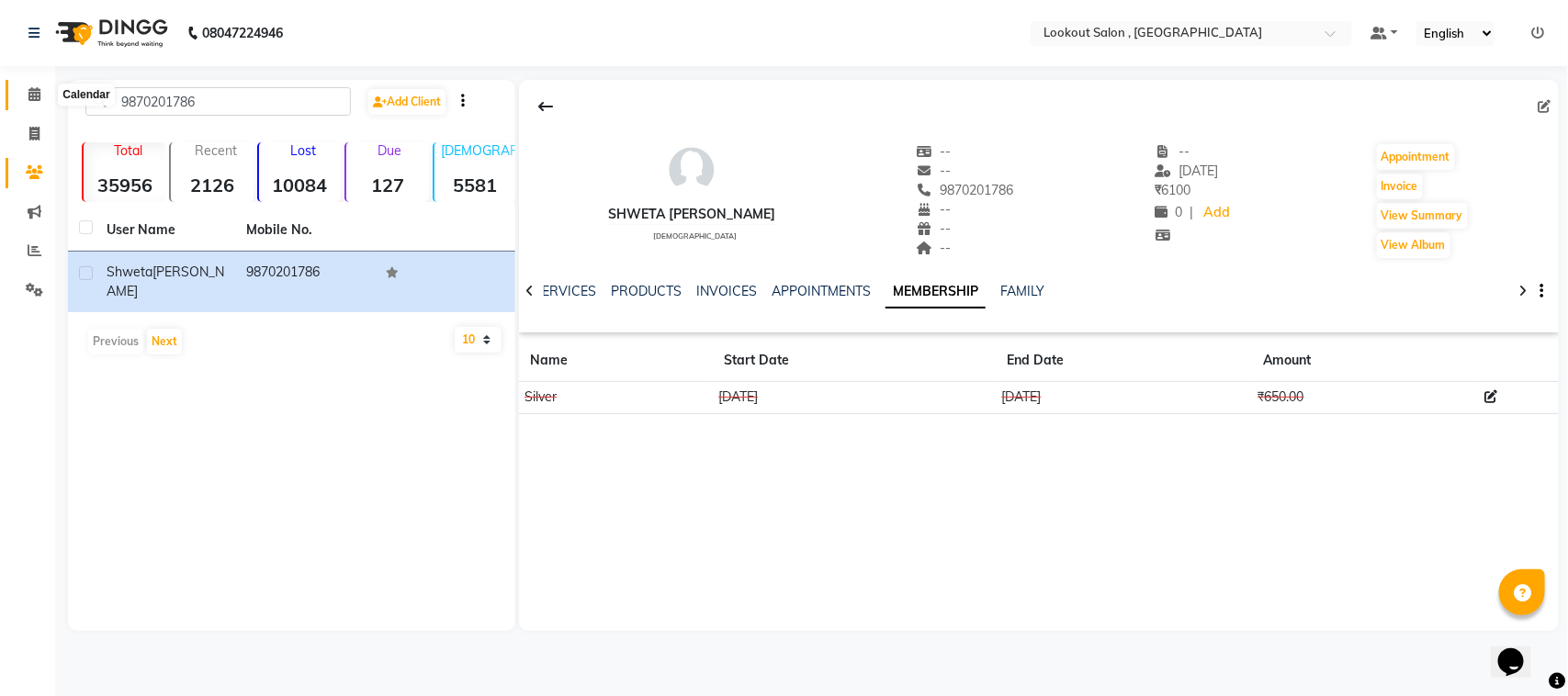 click 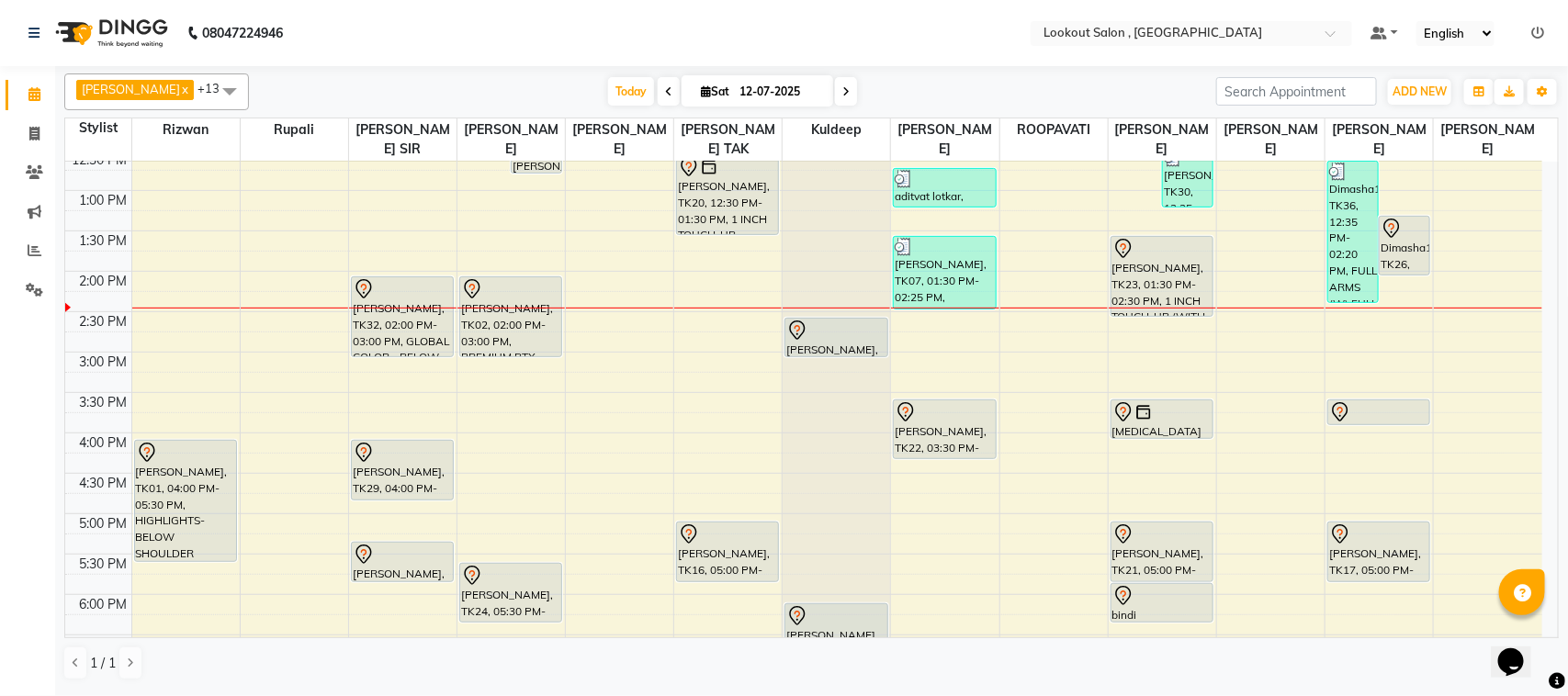 scroll, scrollTop: 459, scrollLeft: 0, axis: vertical 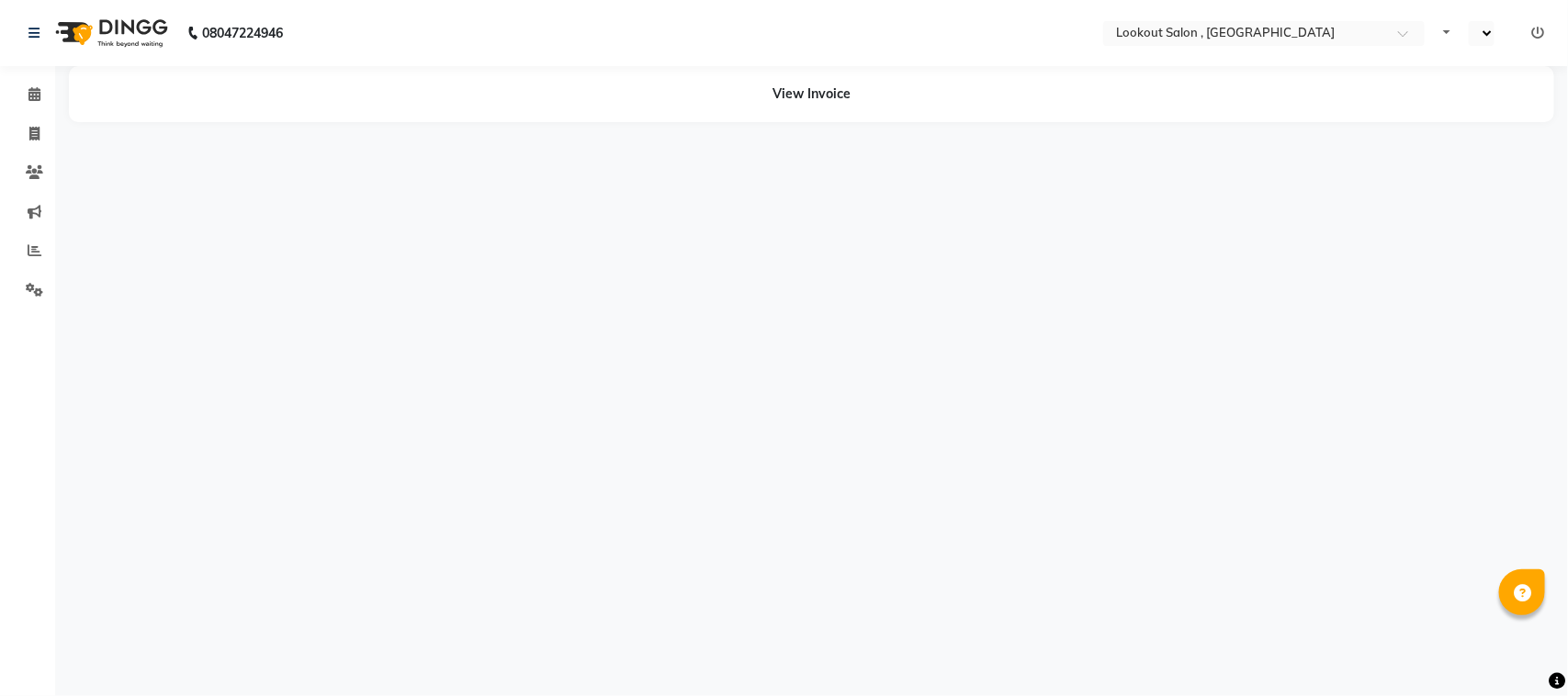 select on "en" 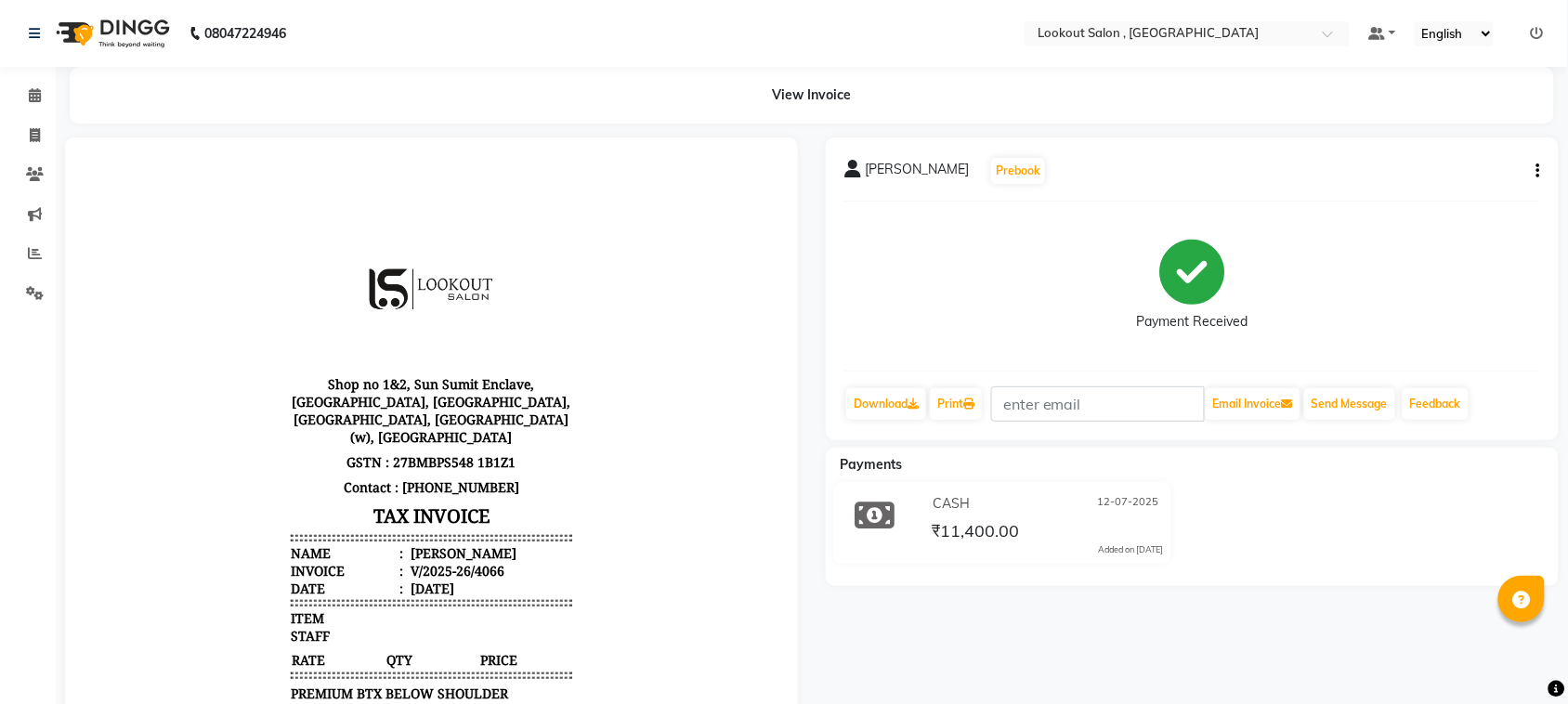 scroll, scrollTop: 0, scrollLeft: 0, axis: both 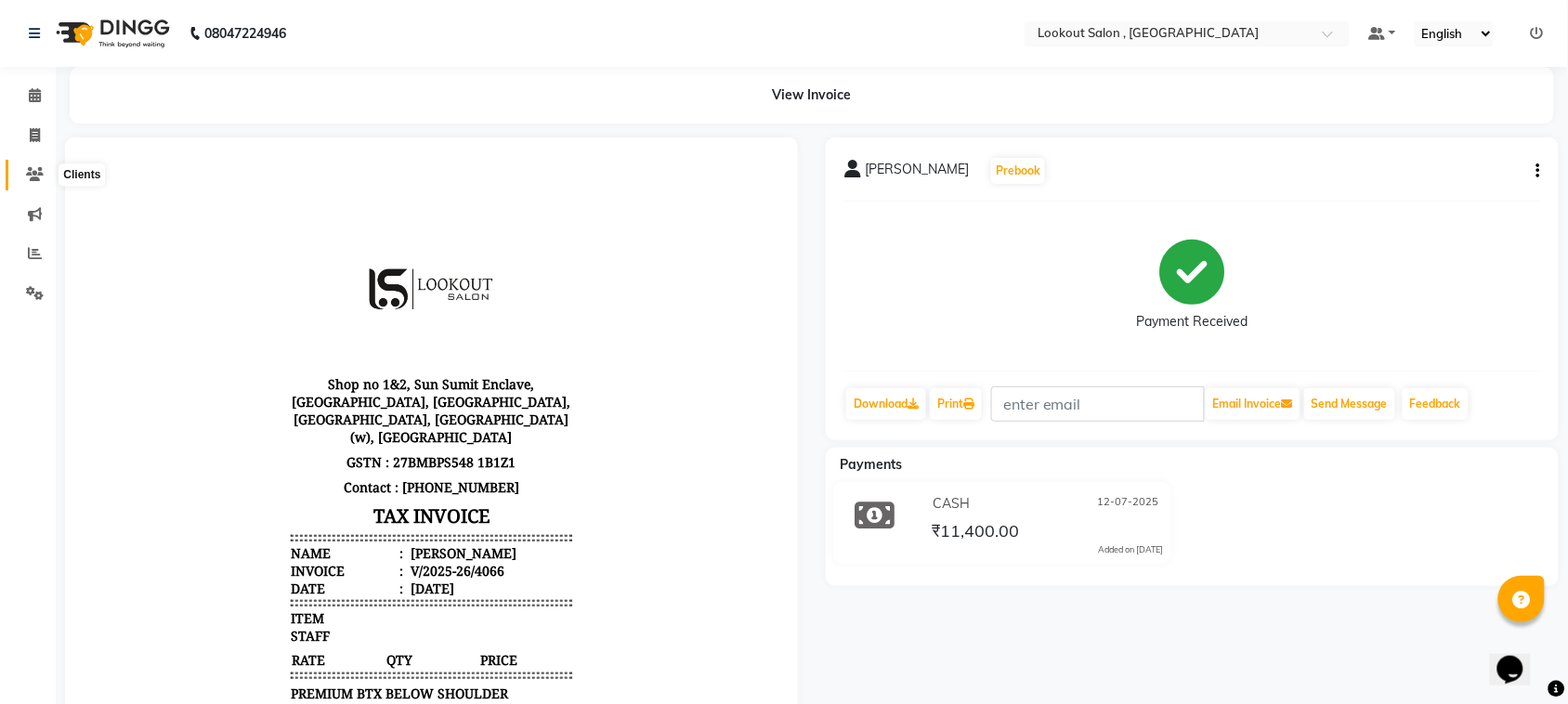 click 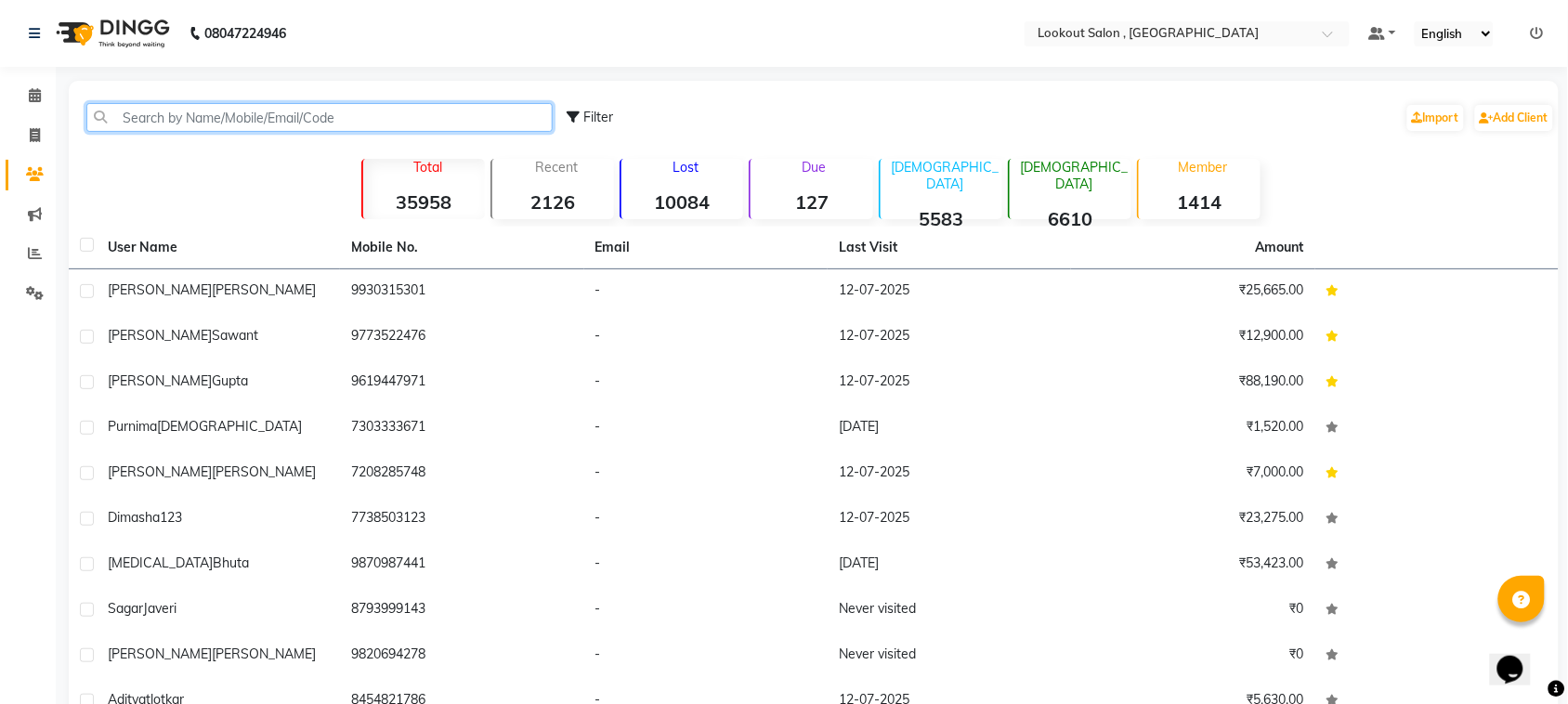 click 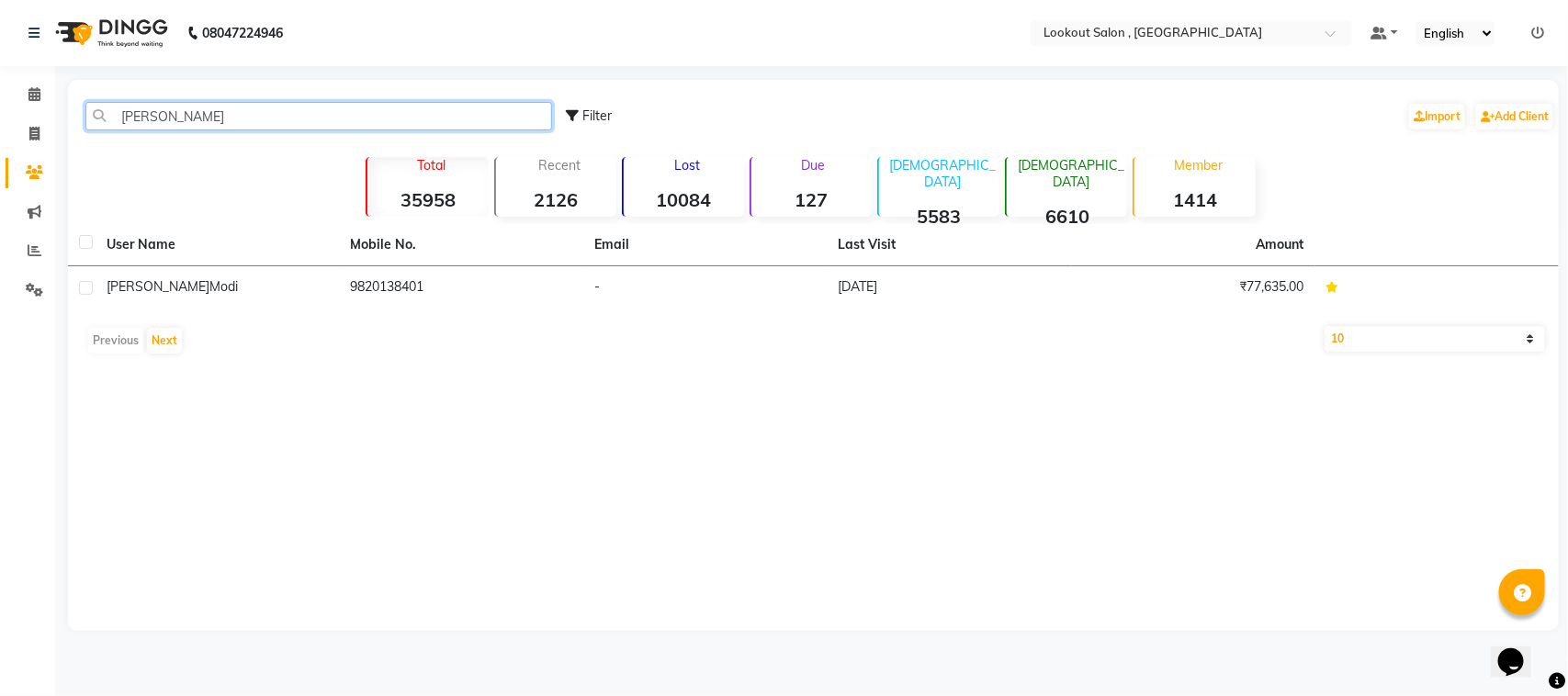 type on "[PERSON_NAME]" 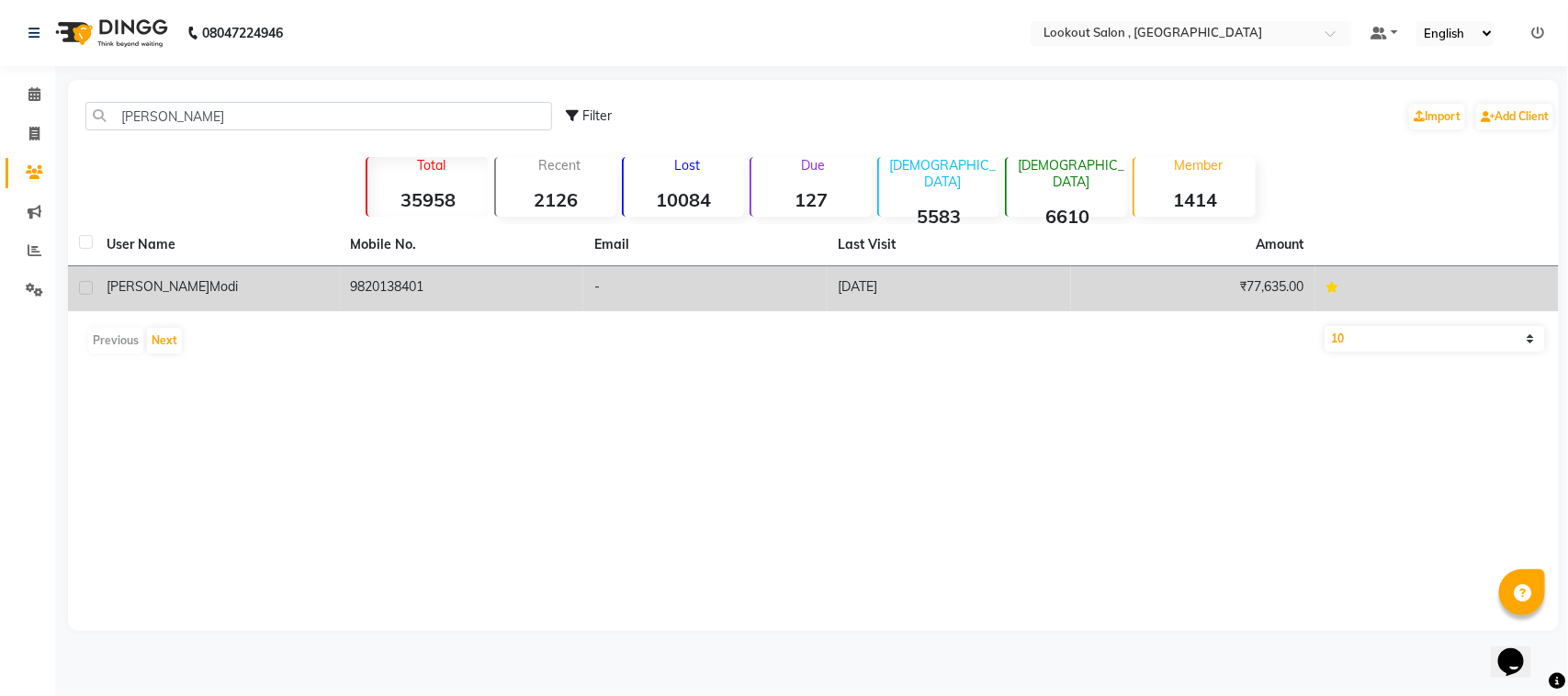 click on "9820138401" 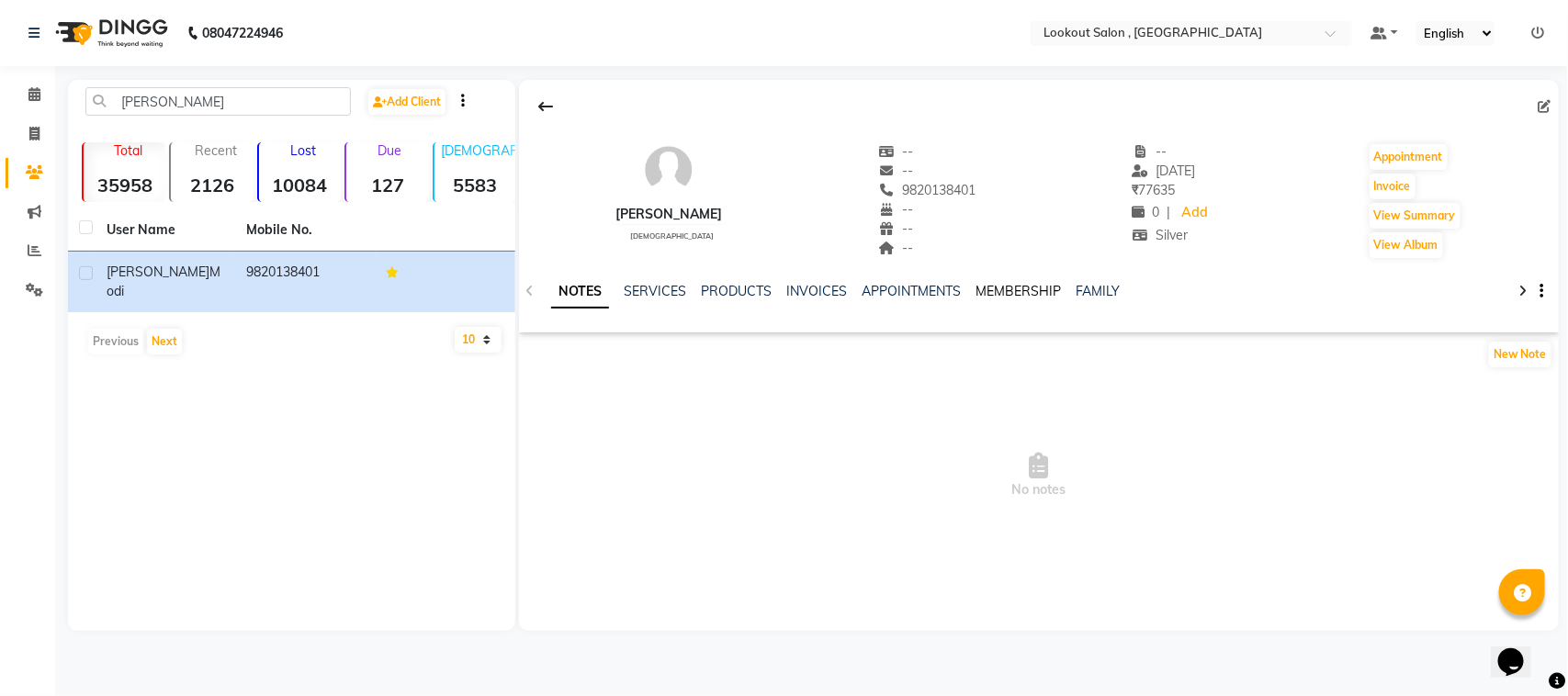click on "MEMBERSHIP" 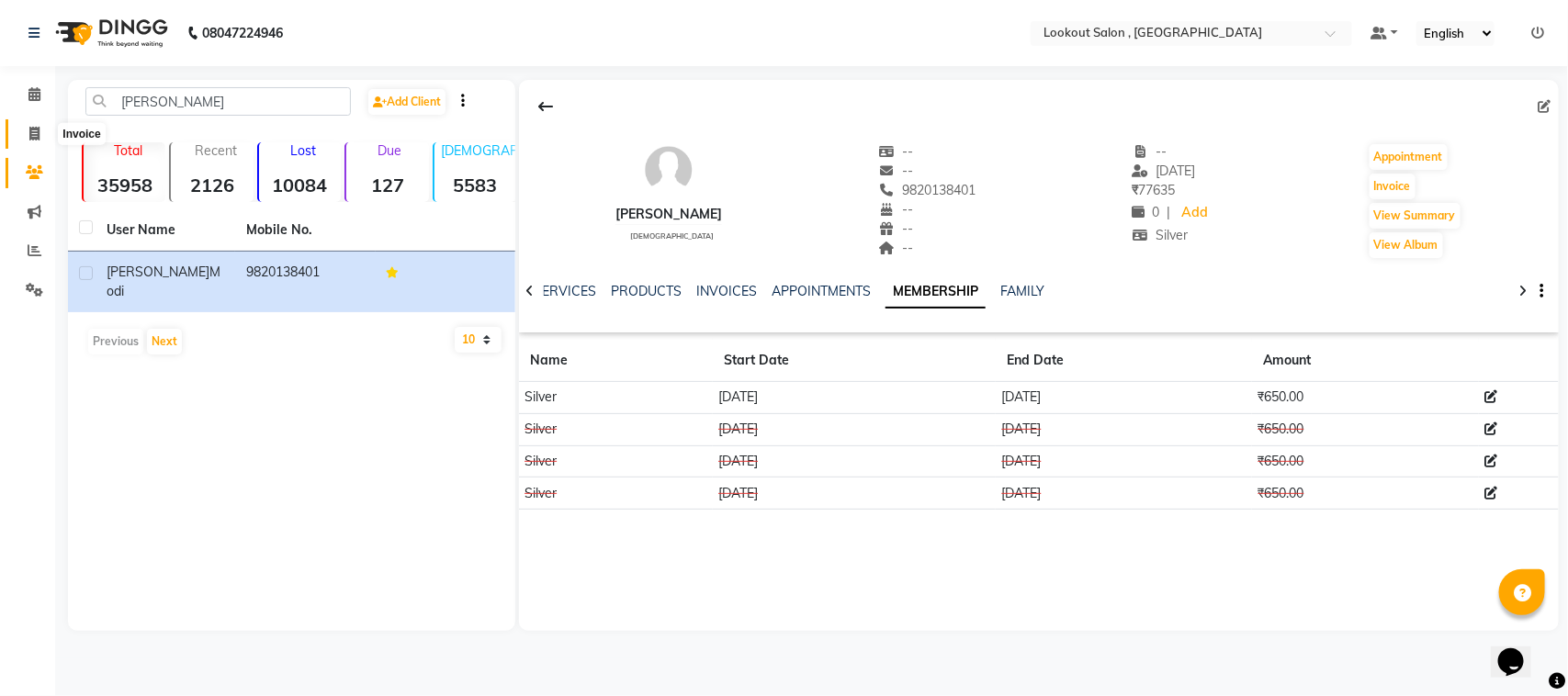 click 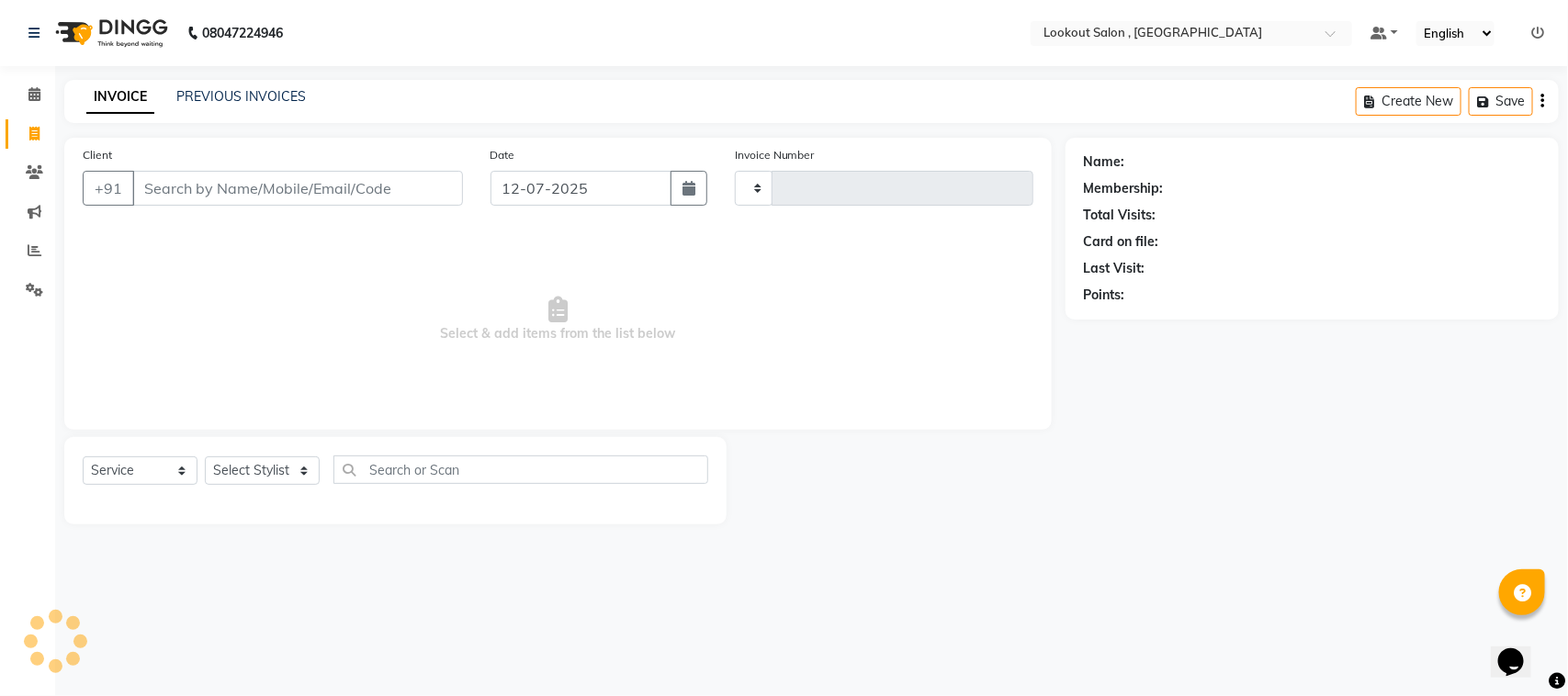 type on "4068" 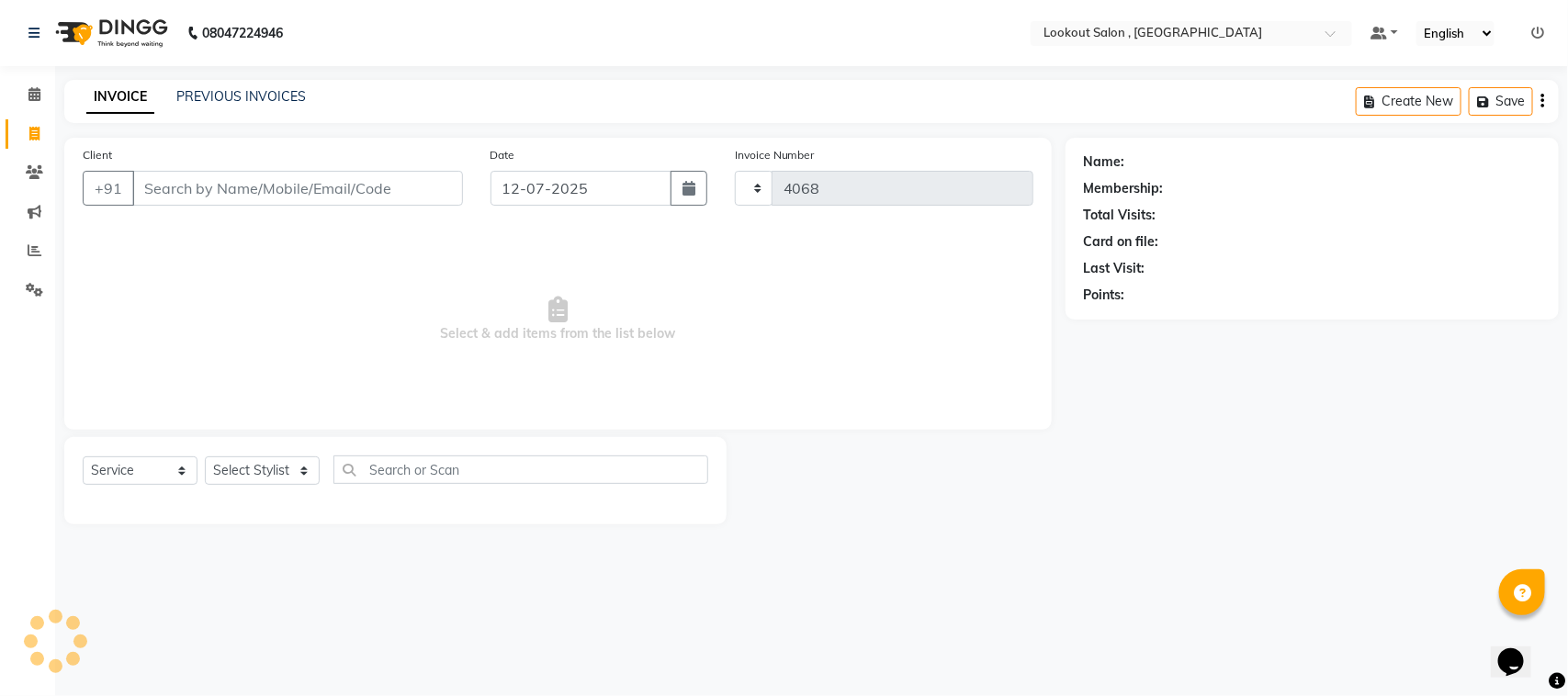 select on "151" 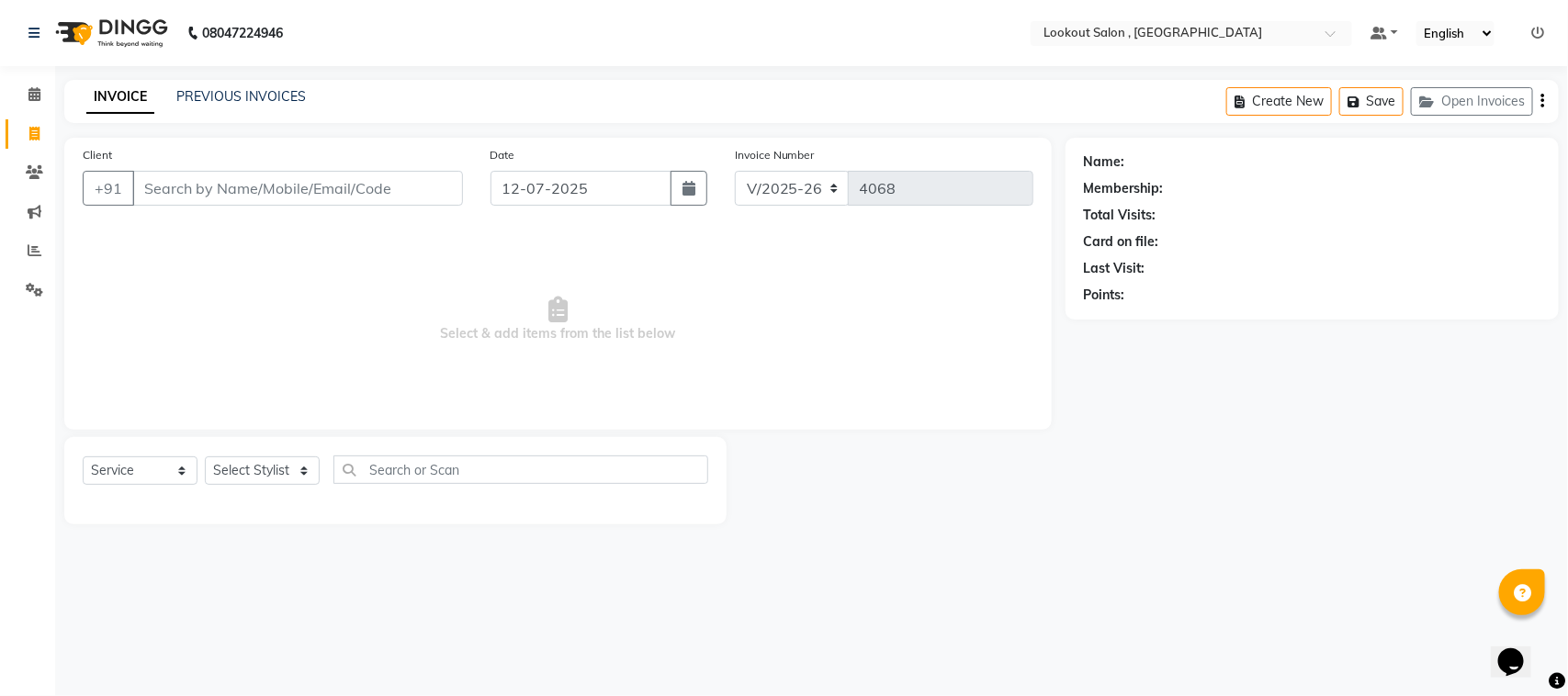 click at bounding box center (1538, 33) 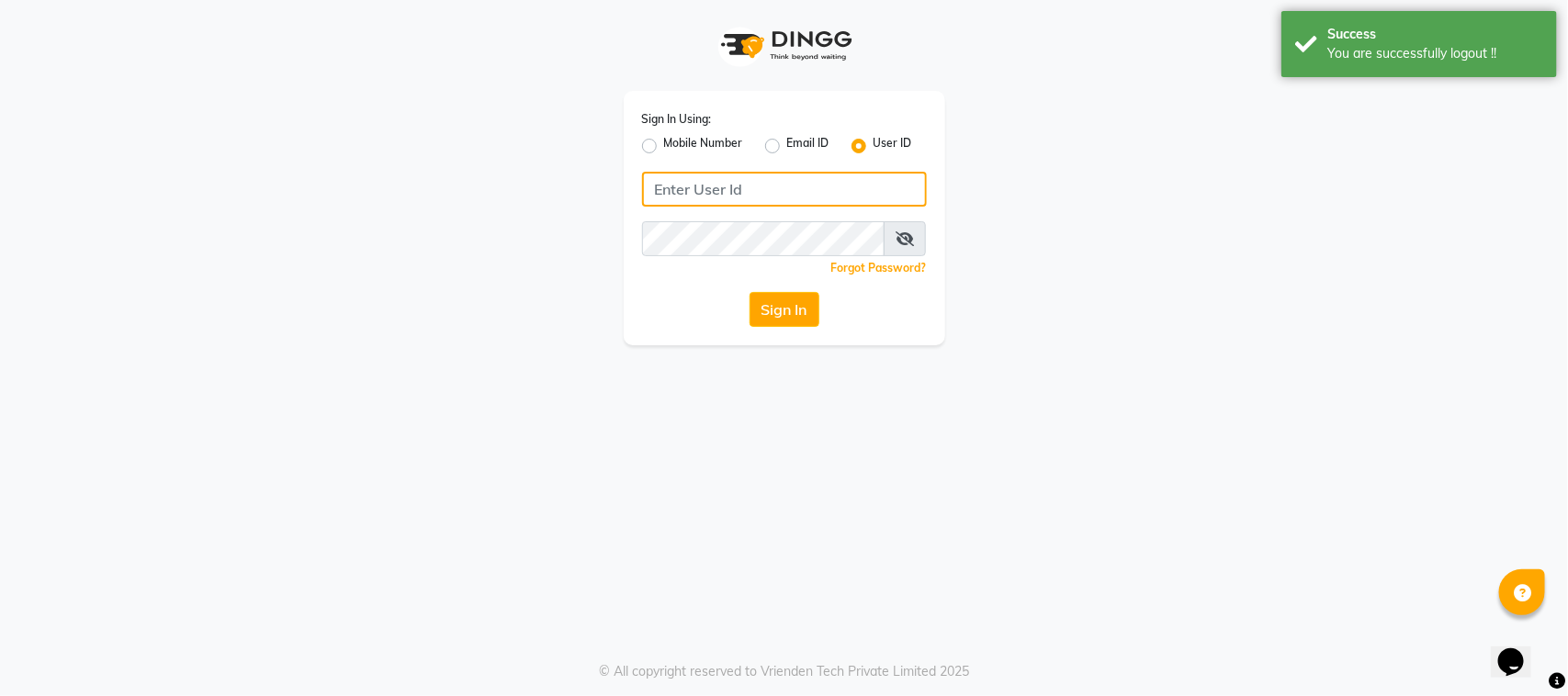click 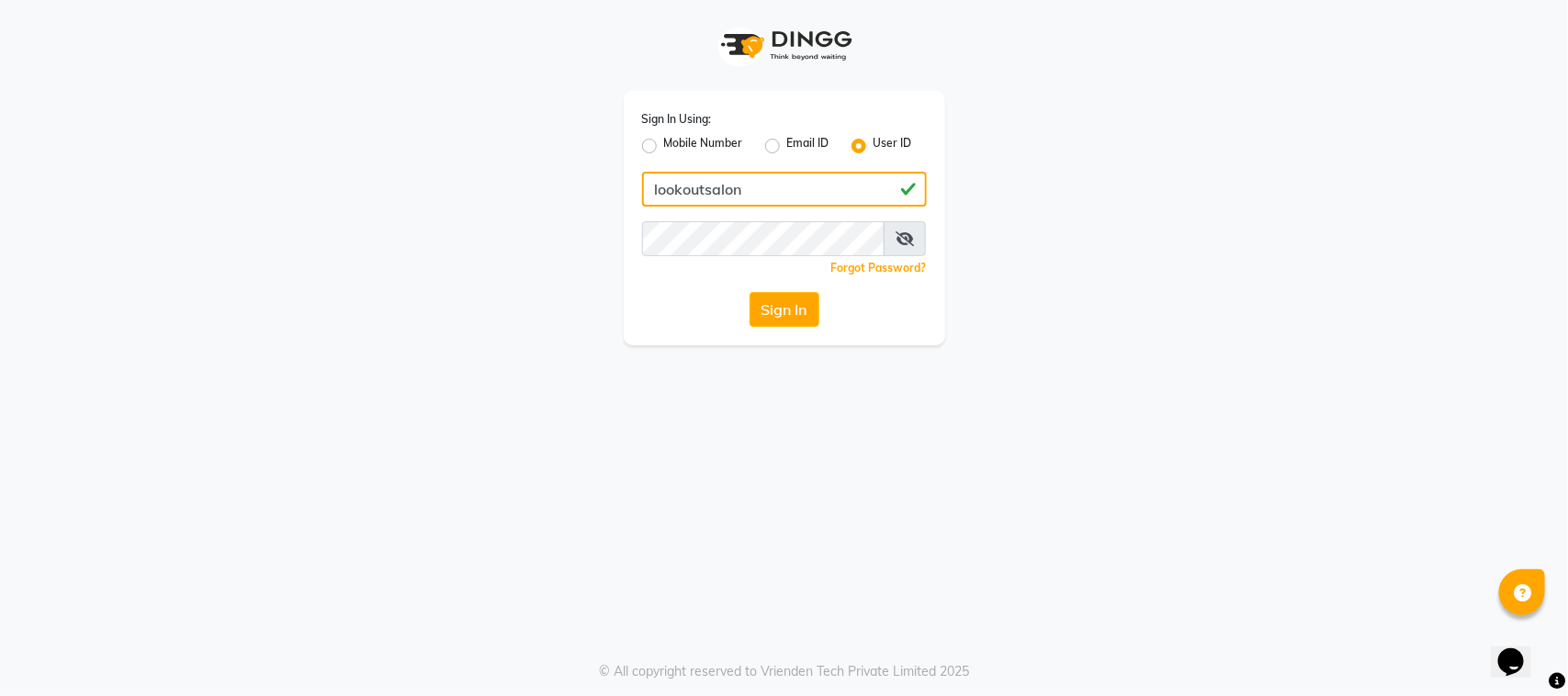 type on "lookoutsalon" 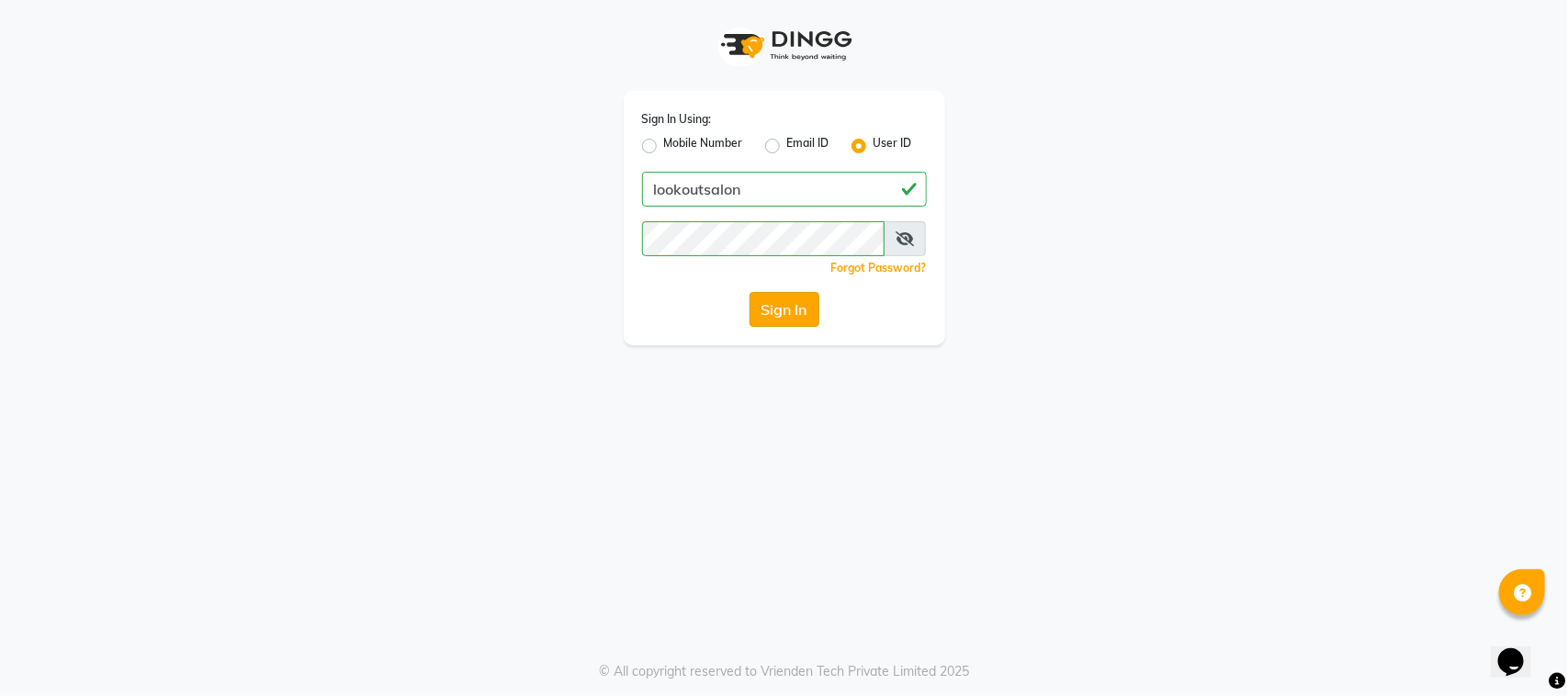 click on "Sign In" 